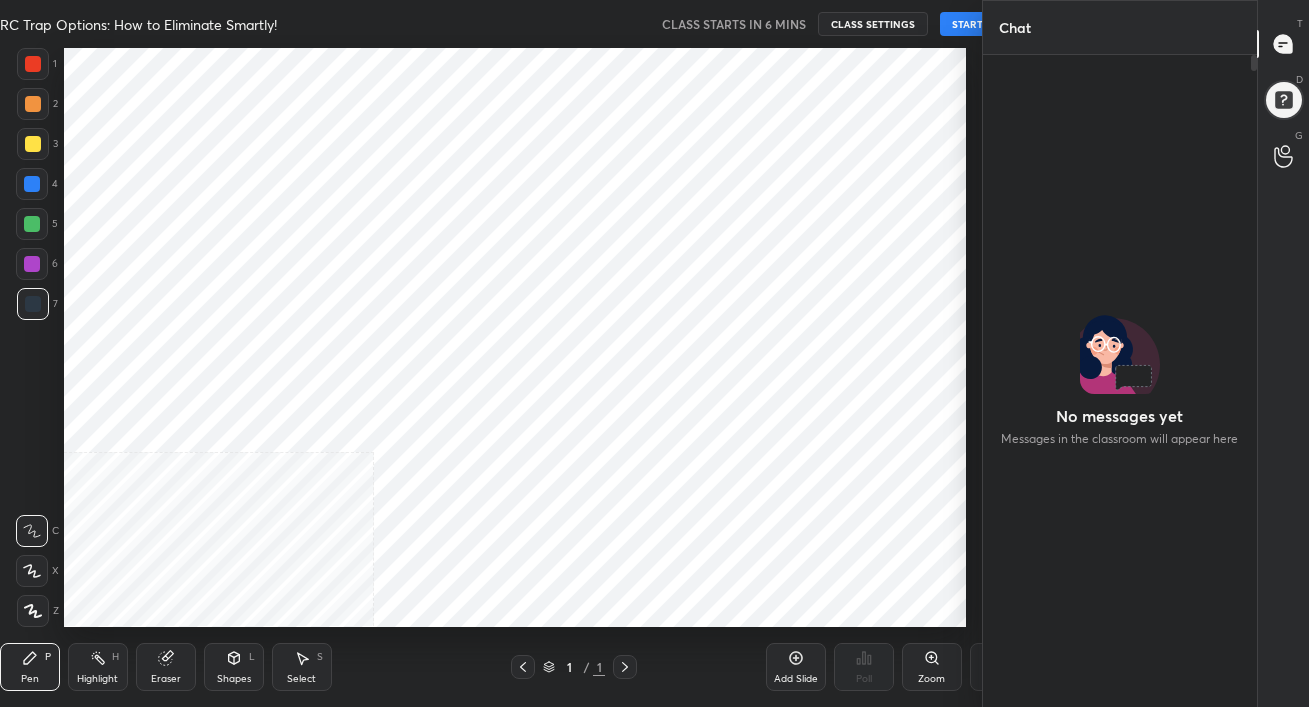 scroll, scrollTop: 0, scrollLeft: 0, axis: both 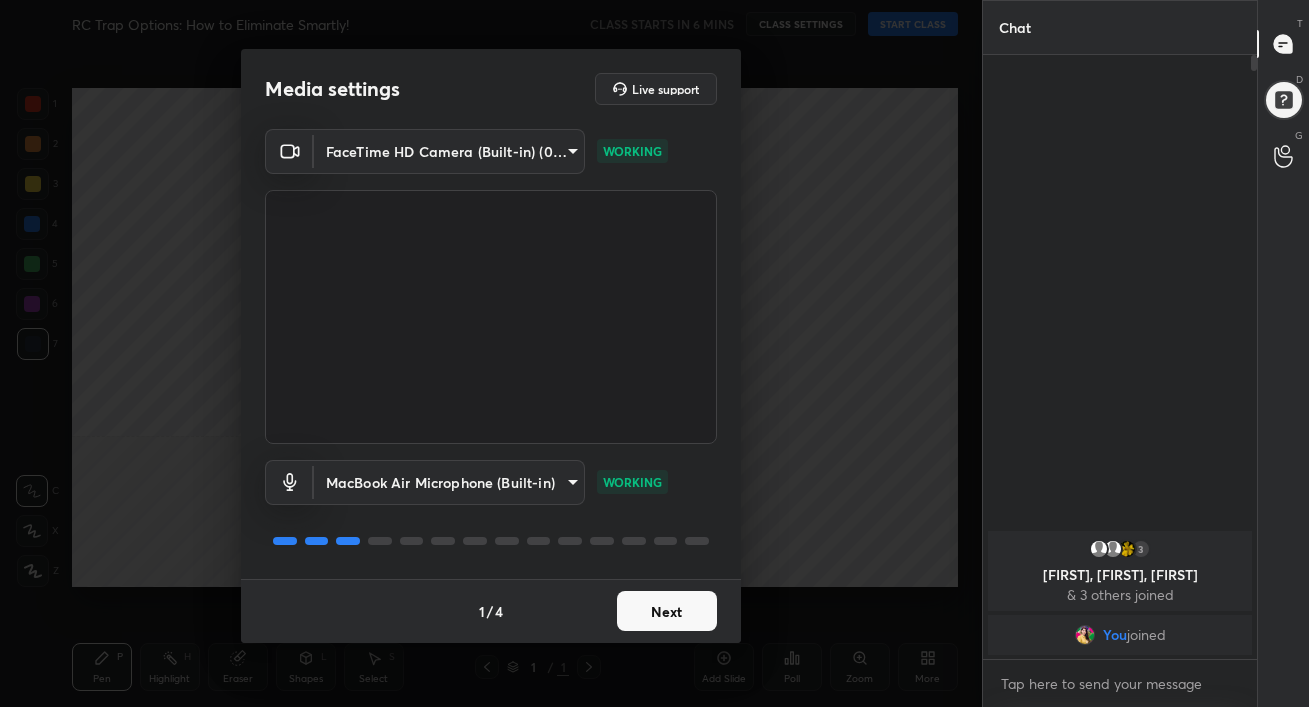 click on "Next" at bounding box center [667, 611] 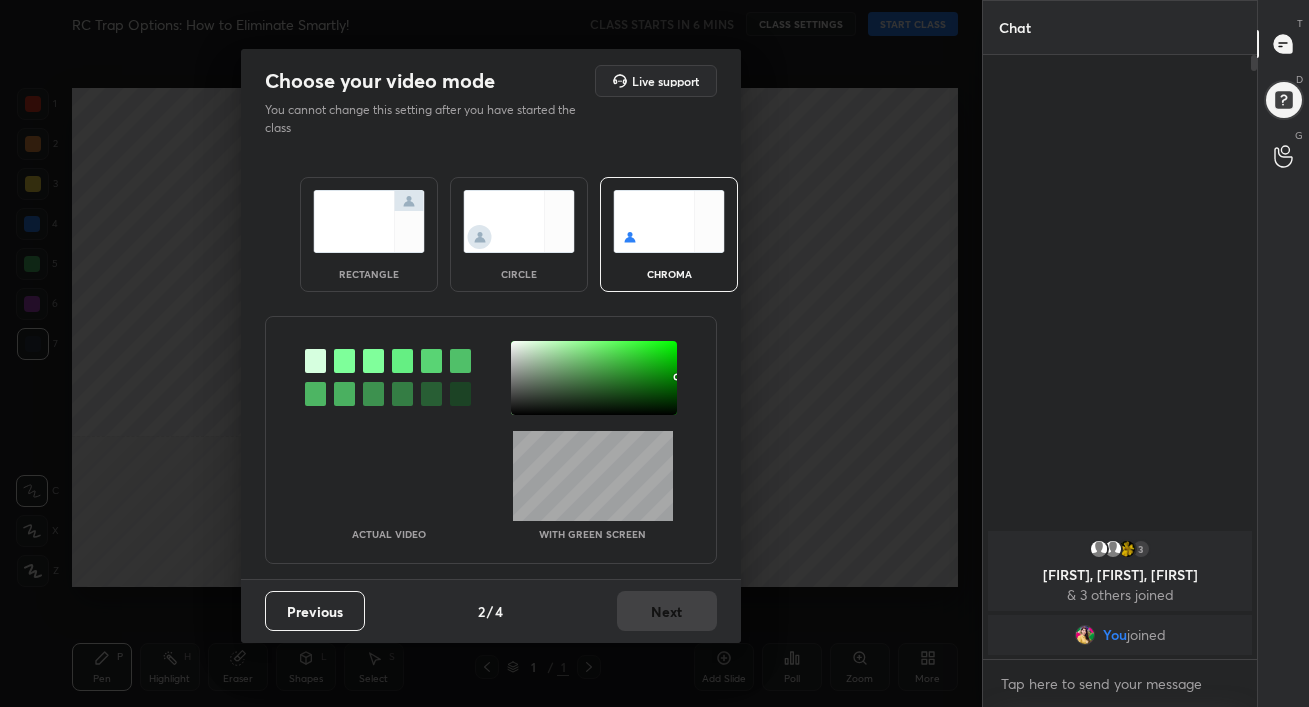 click at bounding box center [369, 221] 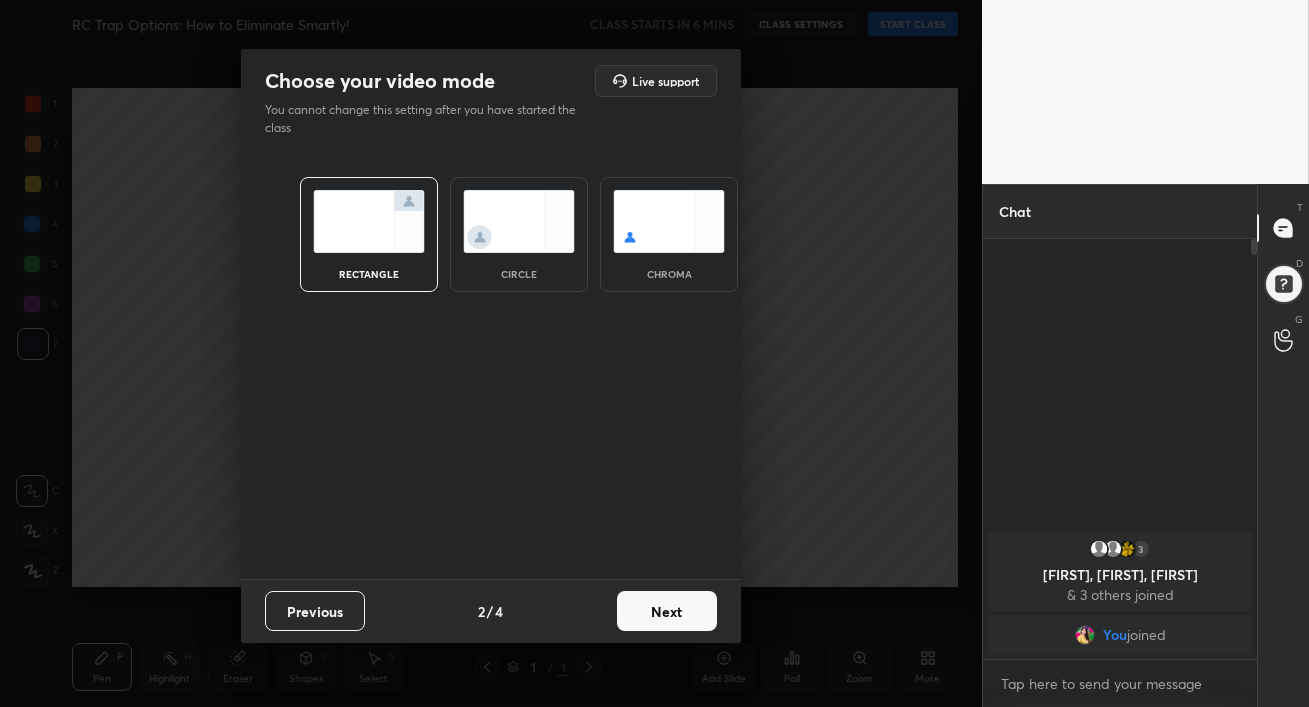 click on "Next" at bounding box center [667, 611] 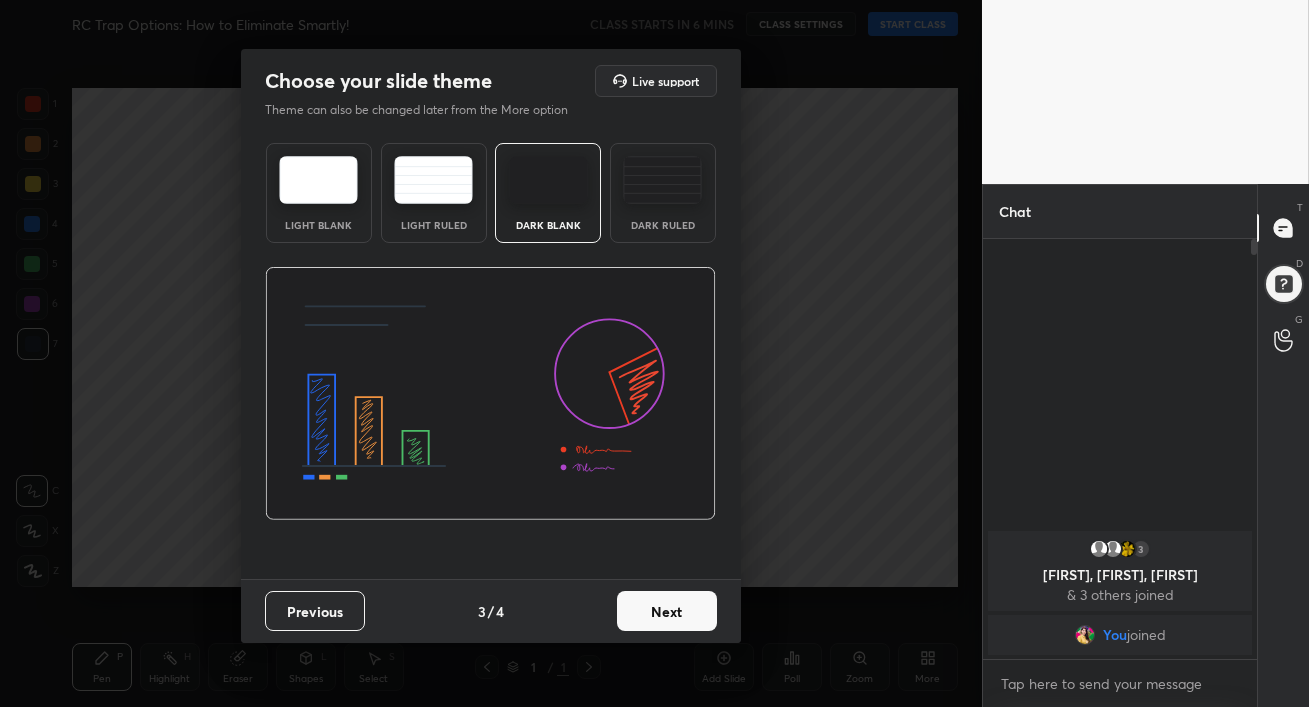 click at bounding box center (662, 180) 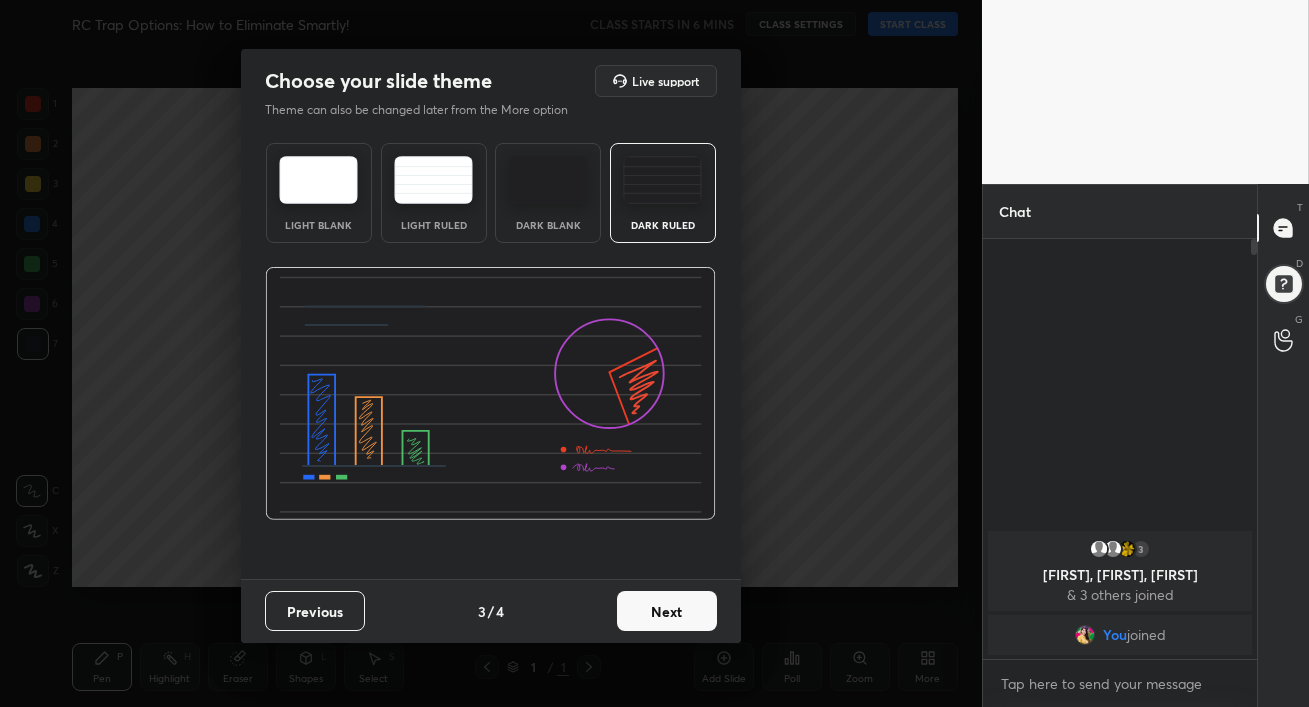 click on "Next" at bounding box center (667, 611) 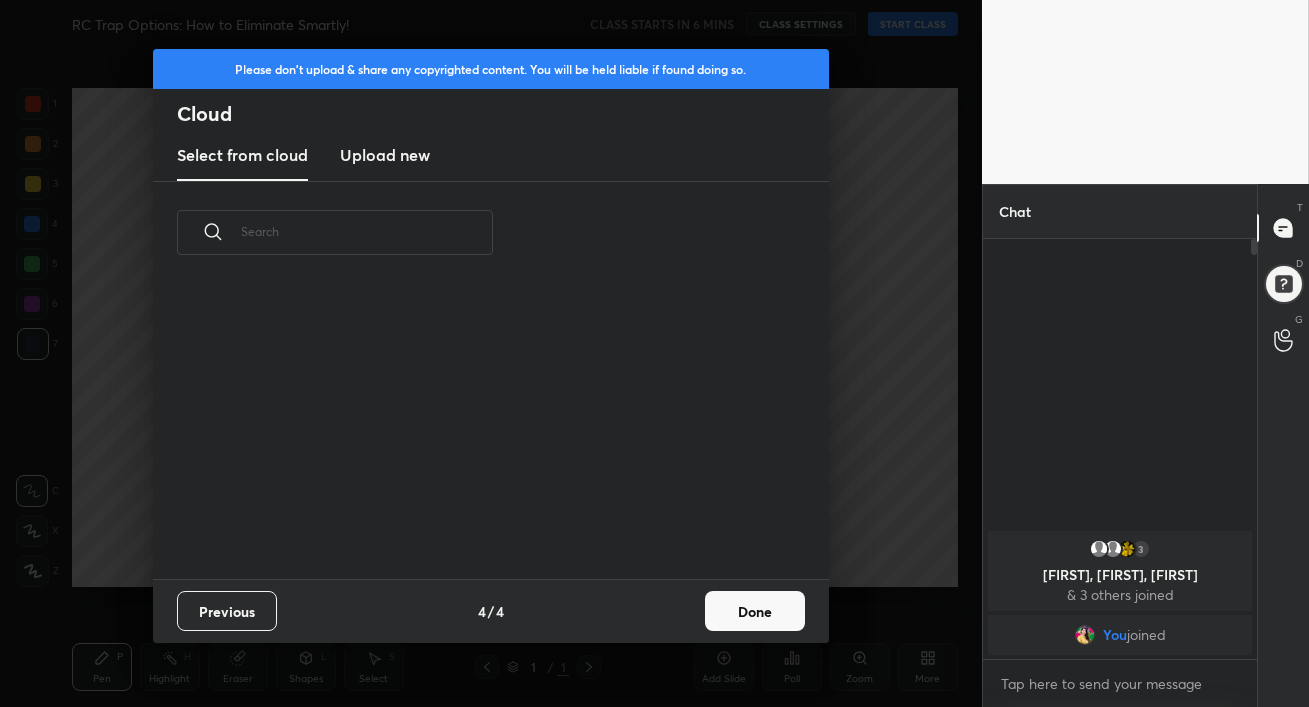 scroll, scrollTop: 6, scrollLeft: 11, axis: both 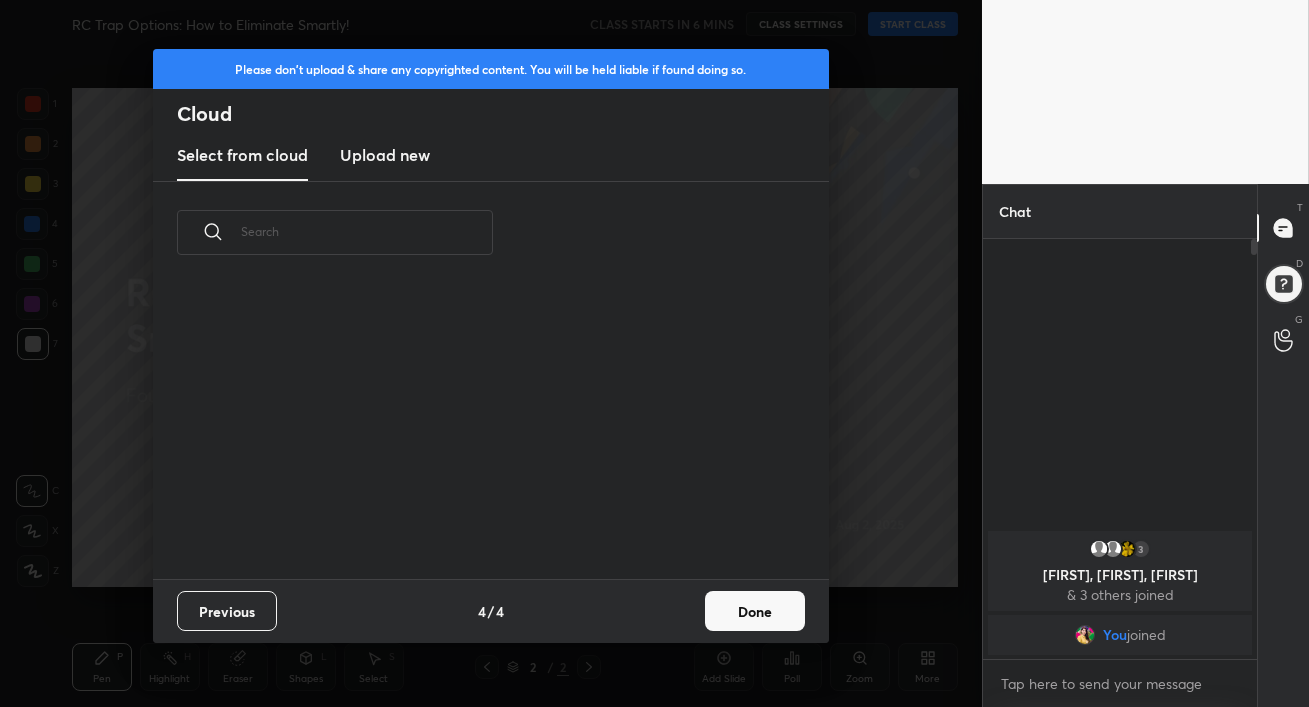 click on "Upload new" at bounding box center (385, 155) 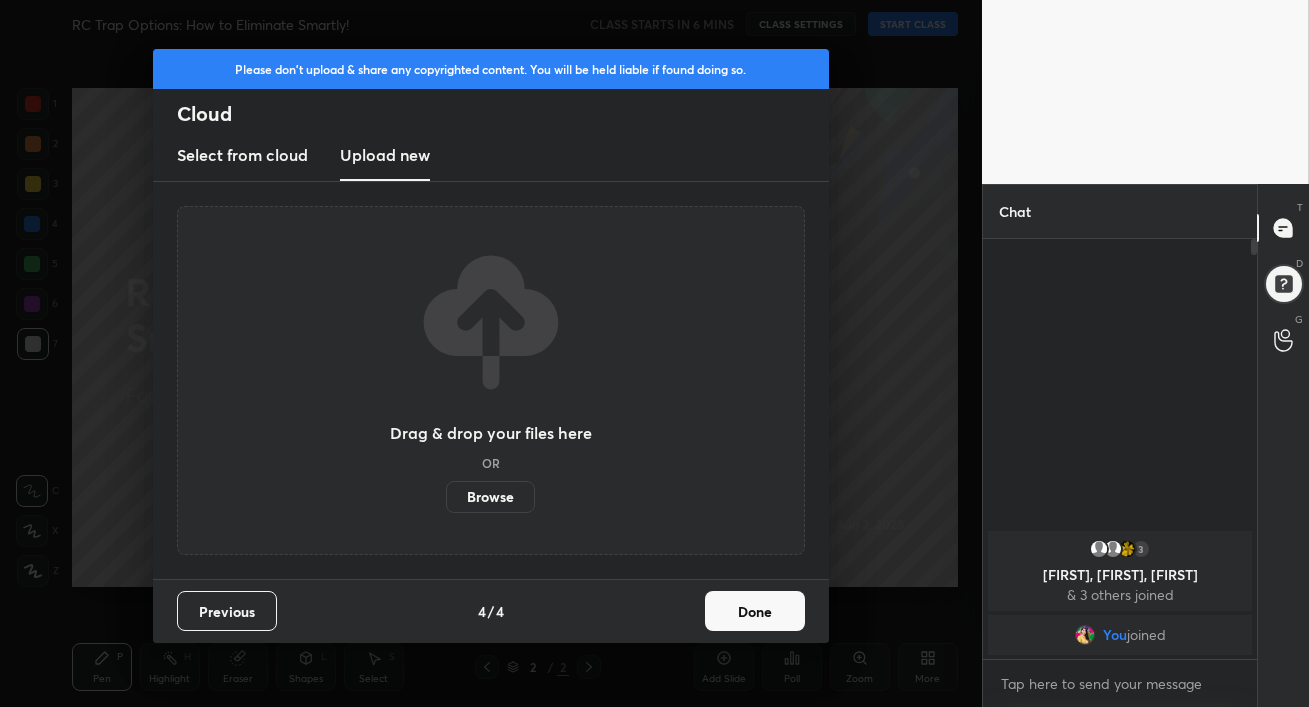 click on "Browse" at bounding box center (490, 497) 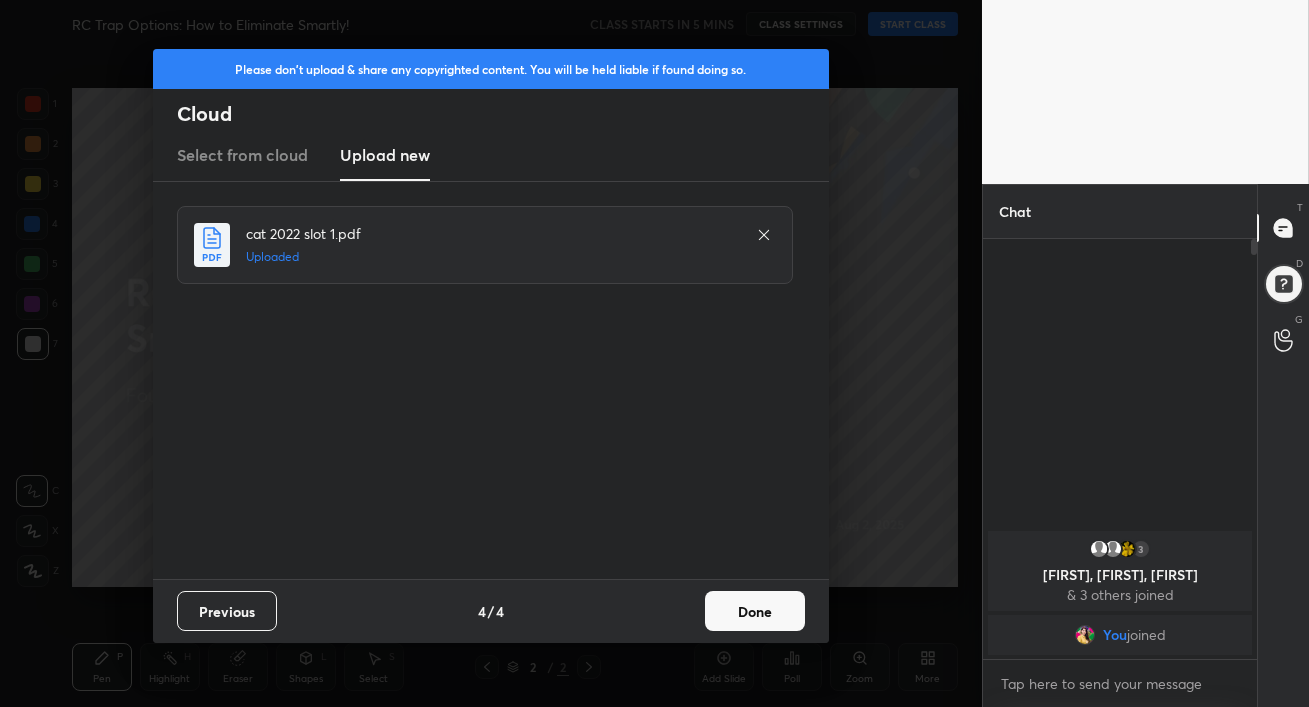 click on "Done" at bounding box center (755, 611) 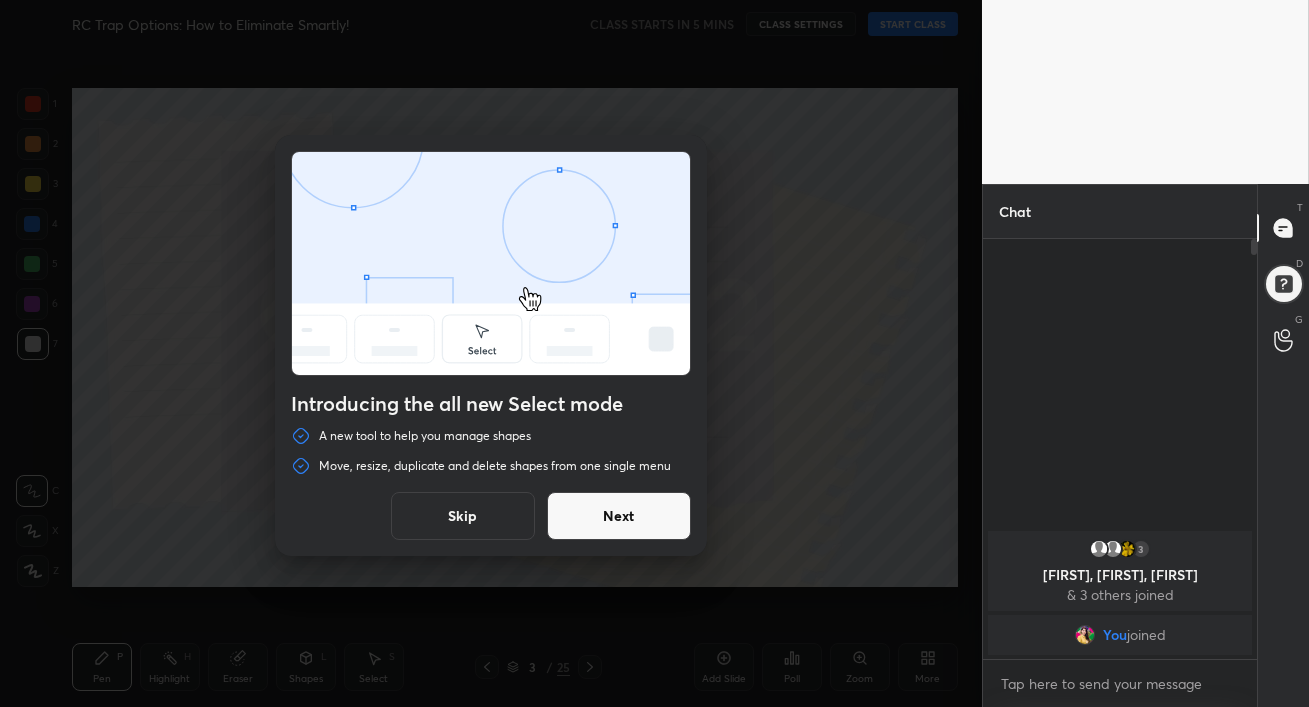 click on "Next" at bounding box center (619, 516) 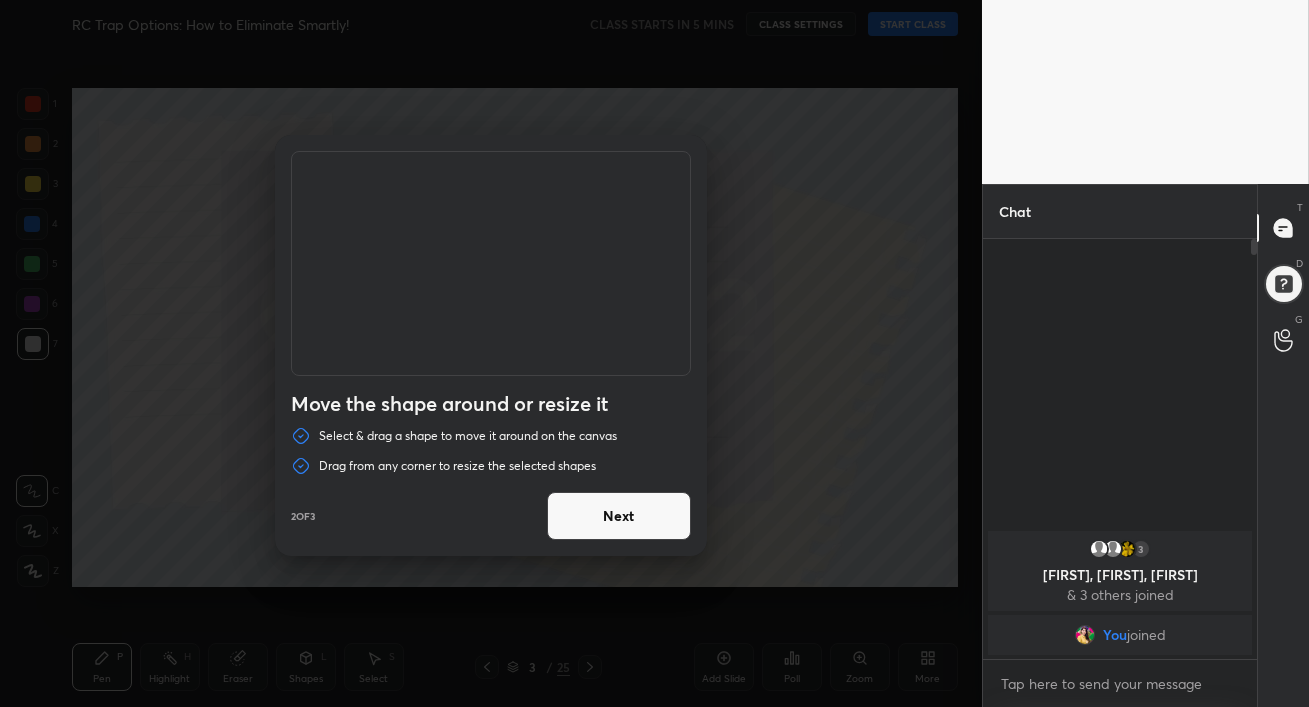 click on "Next" at bounding box center [619, 516] 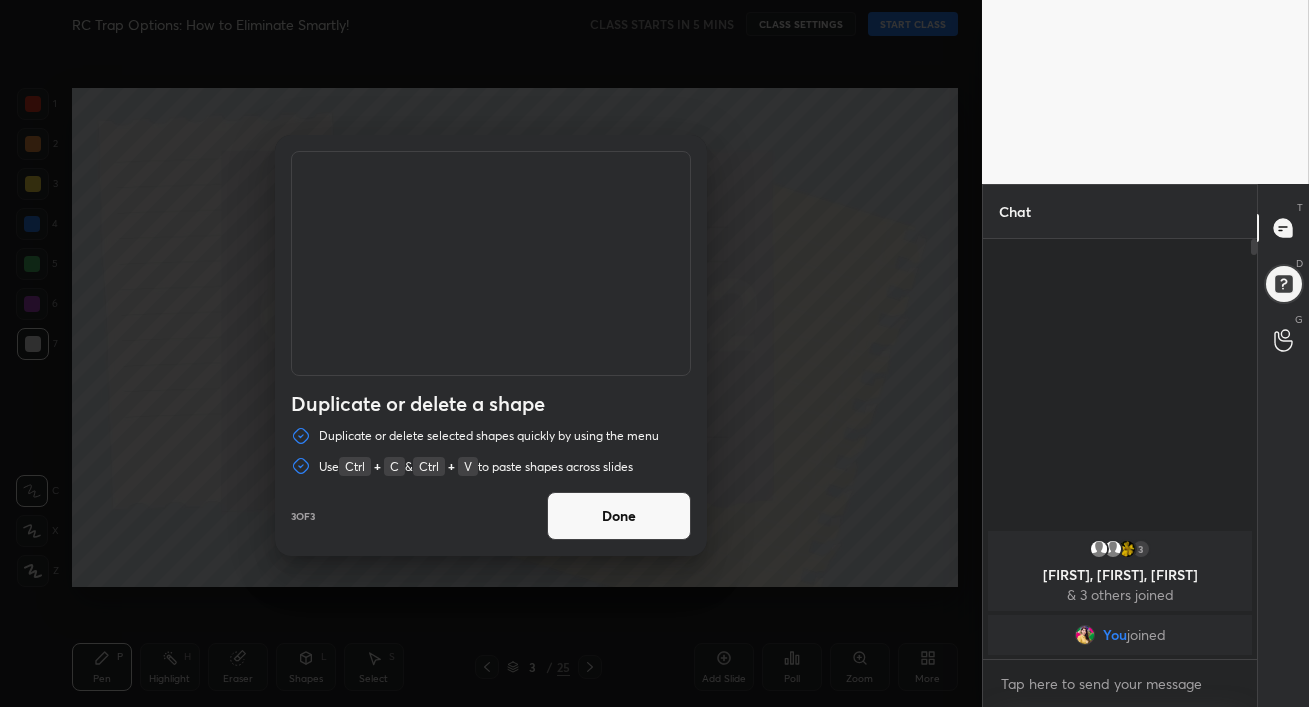 click on "Done" at bounding box center [619, 516] 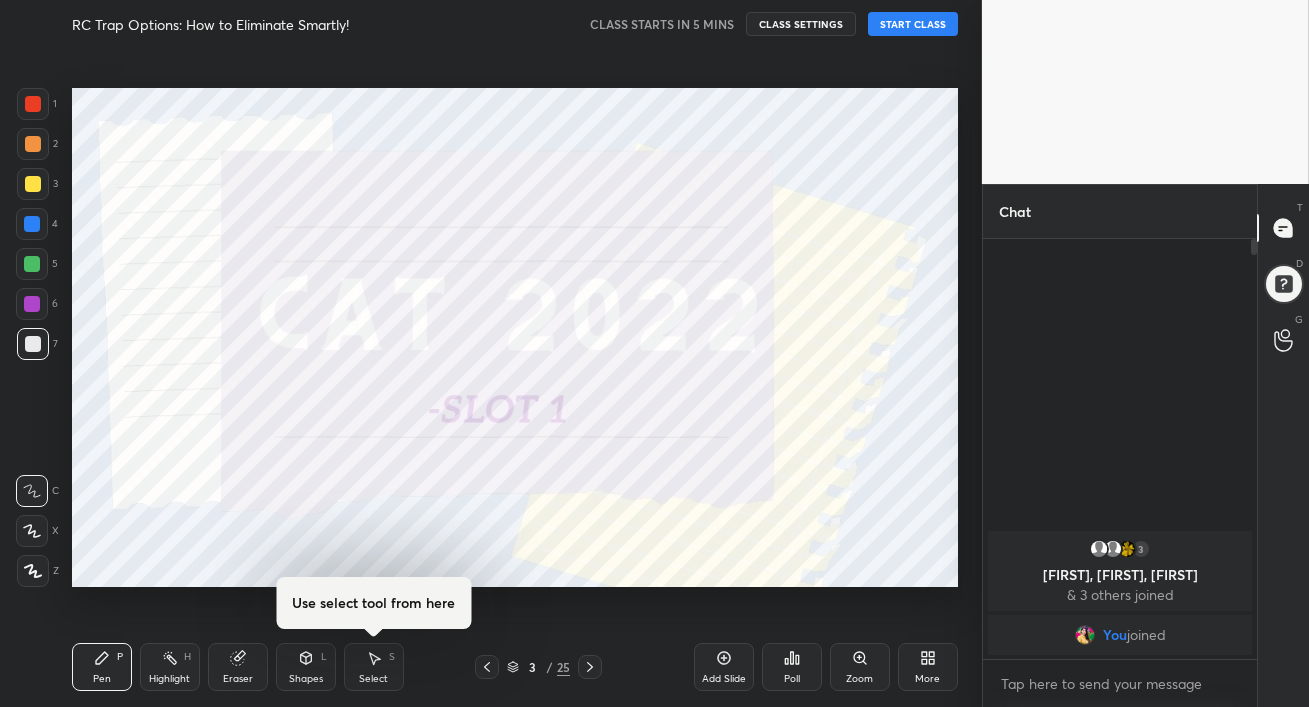 click 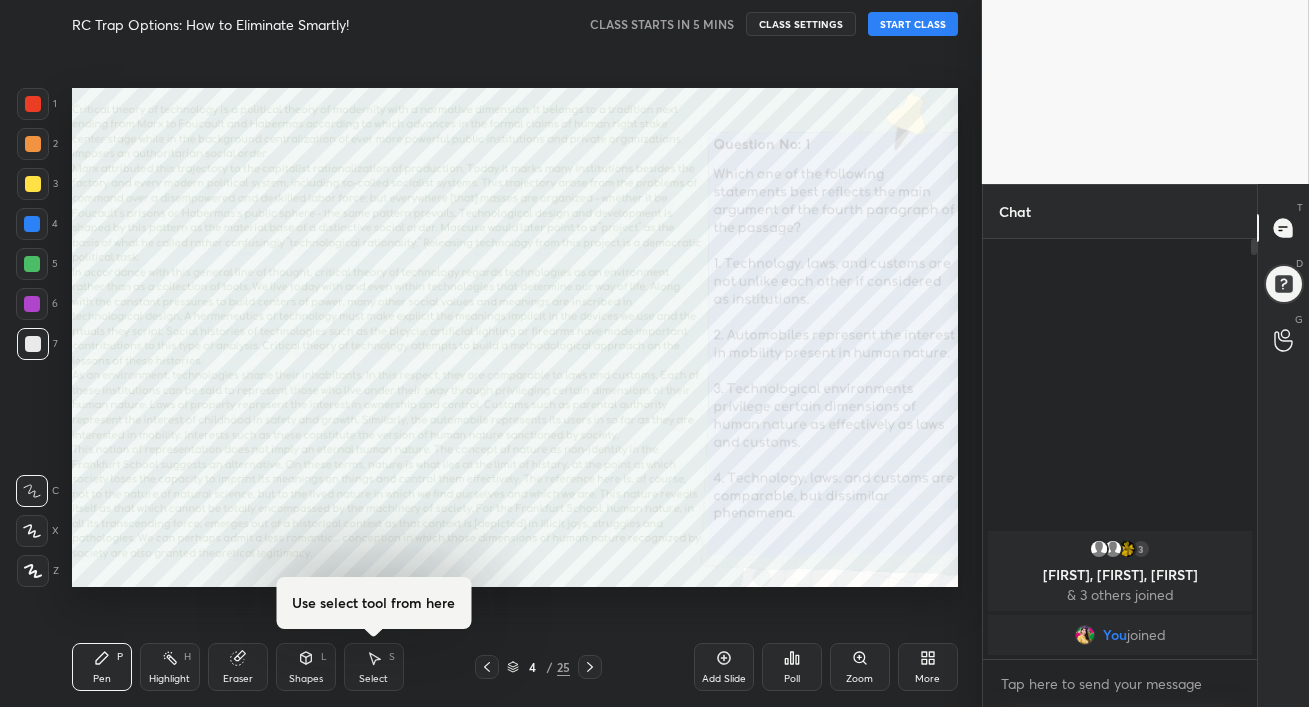 click 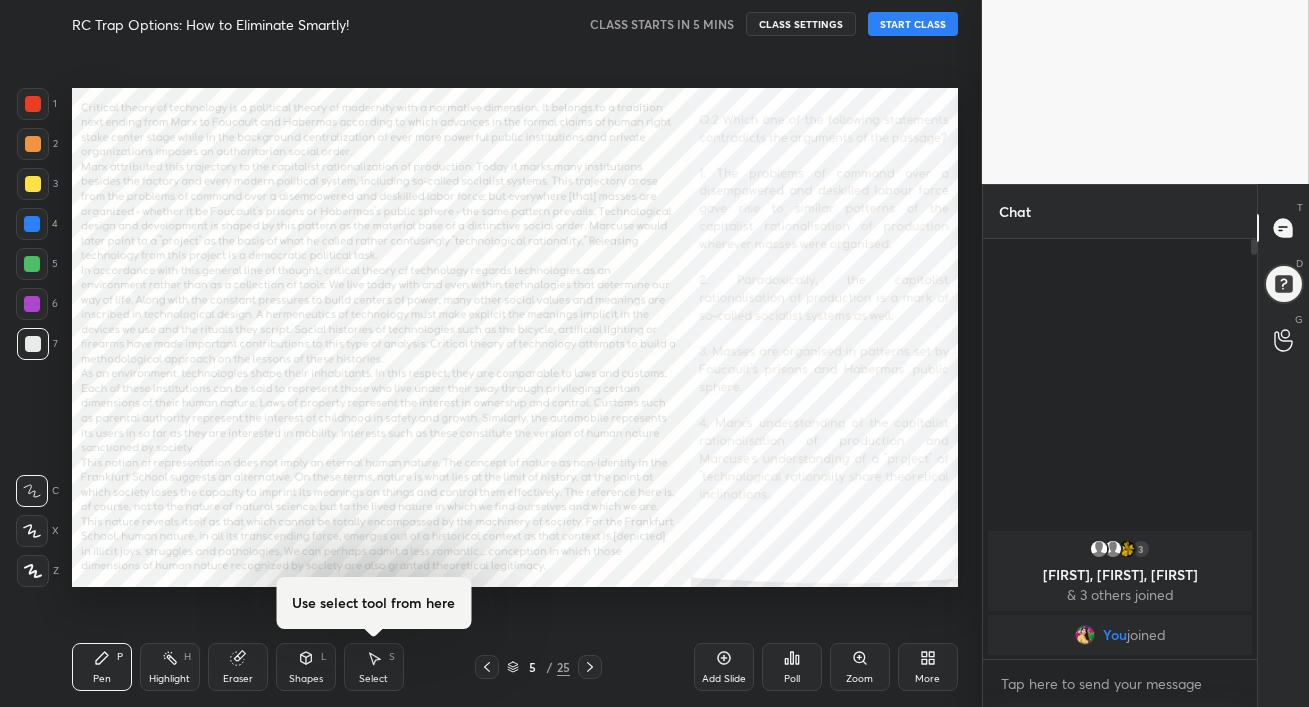 click 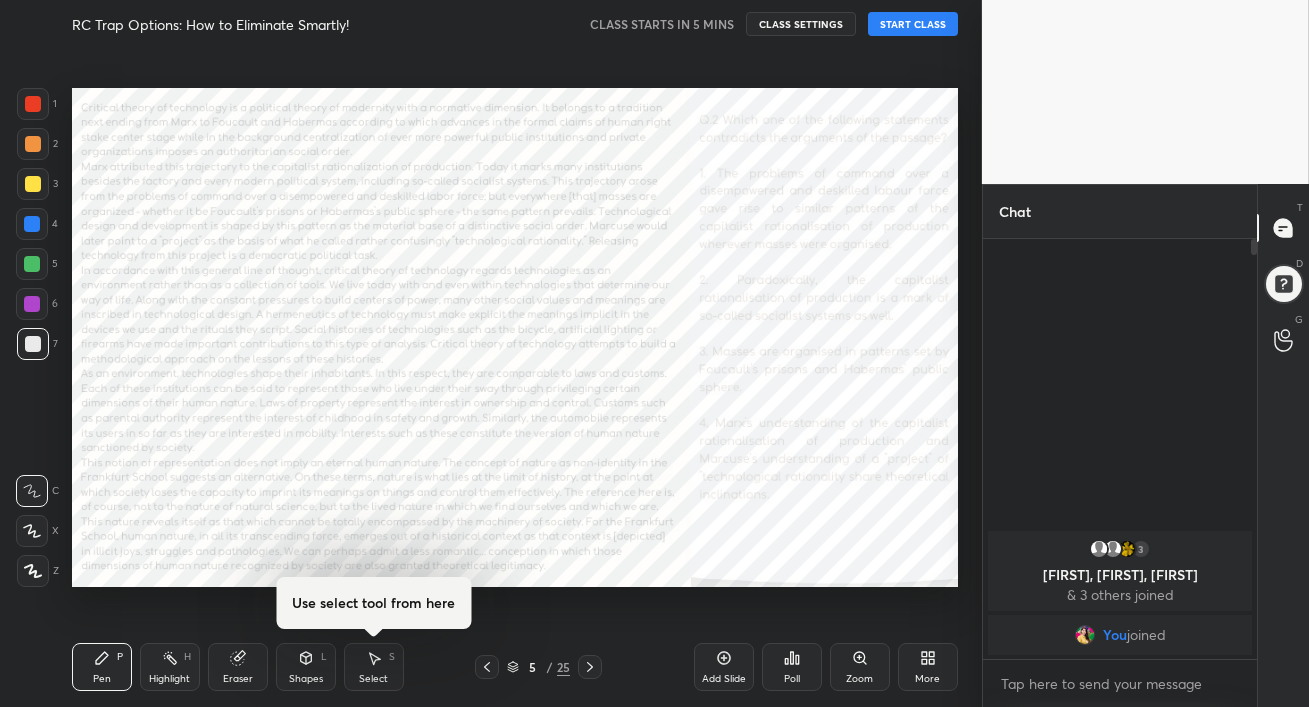 click 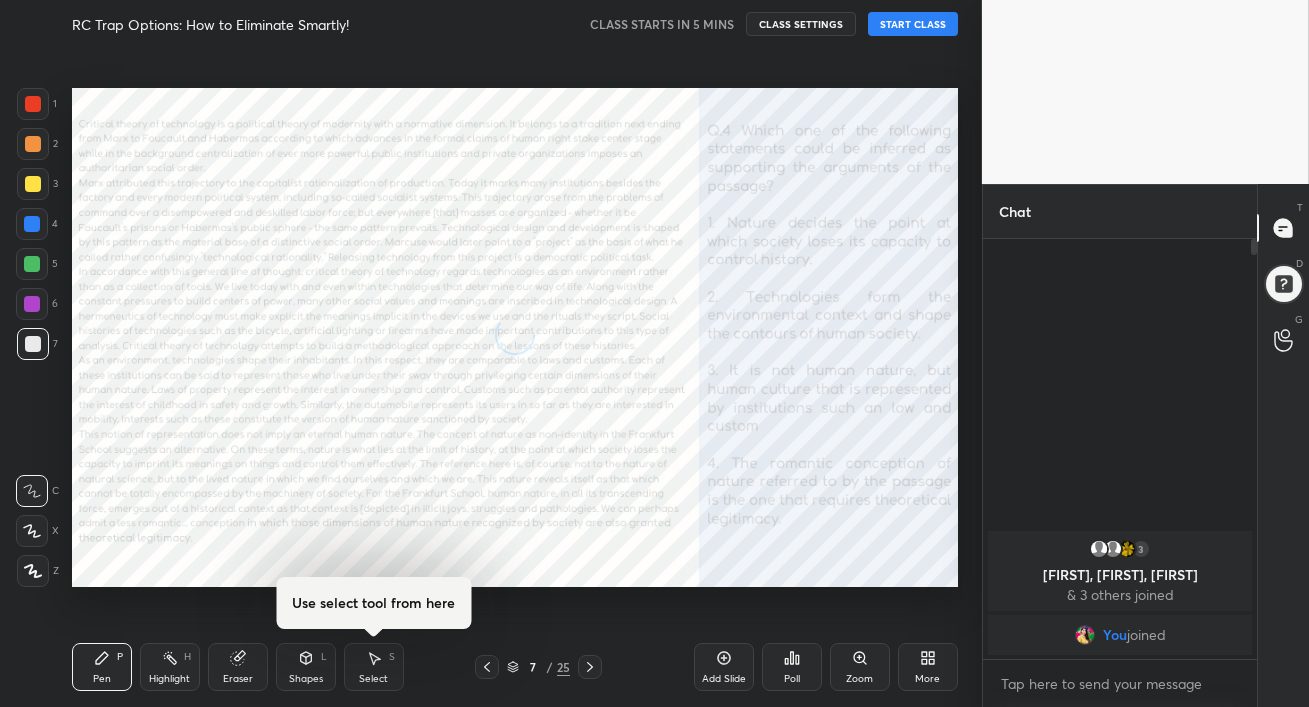 click 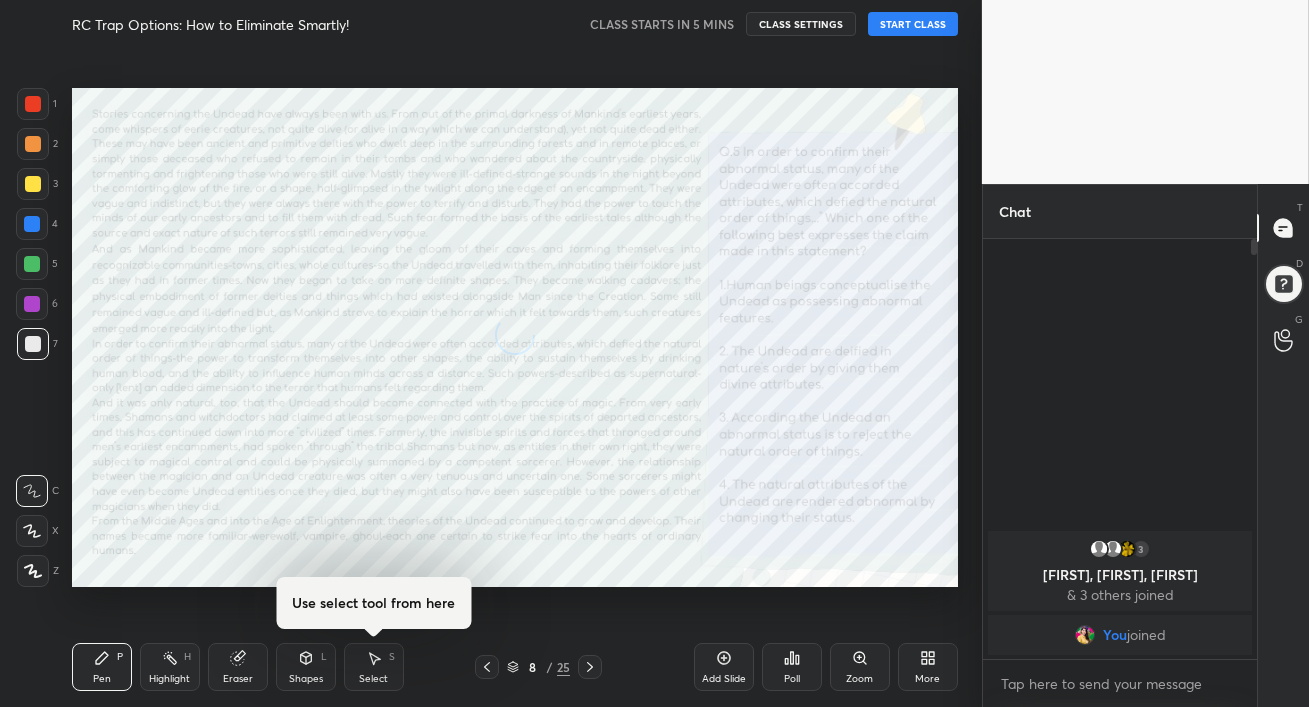 click 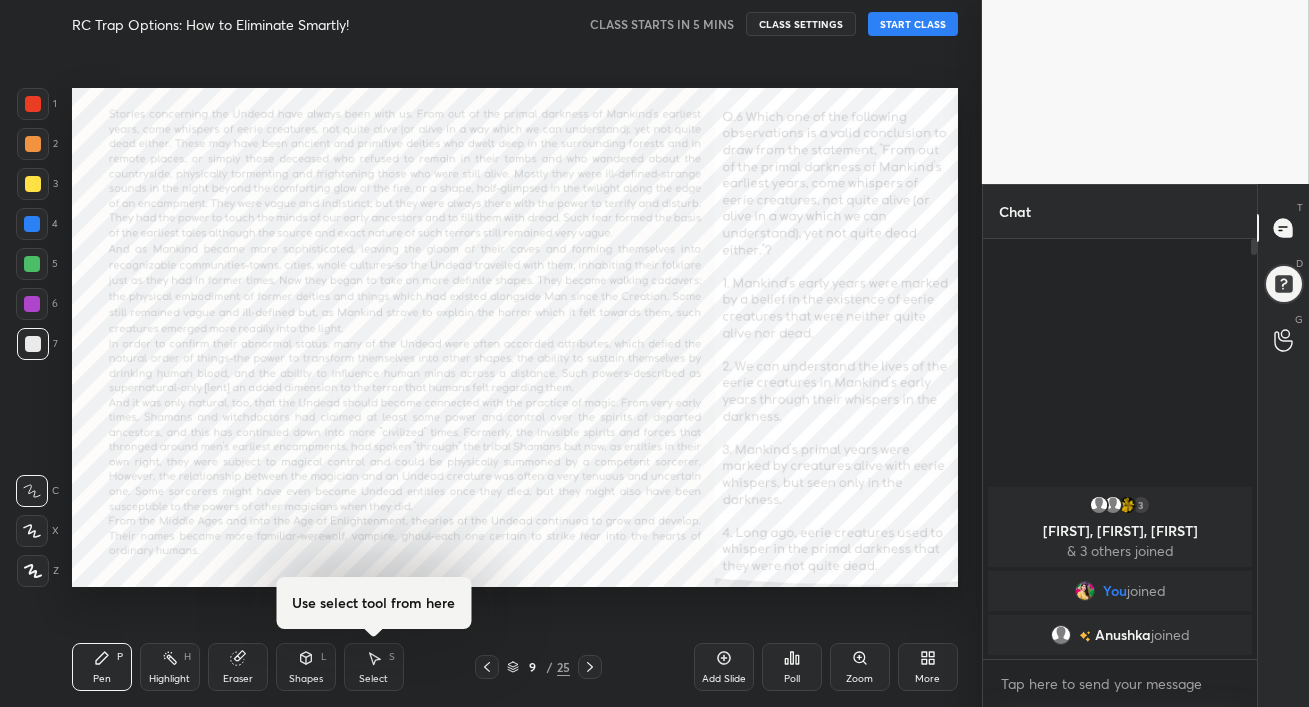 click 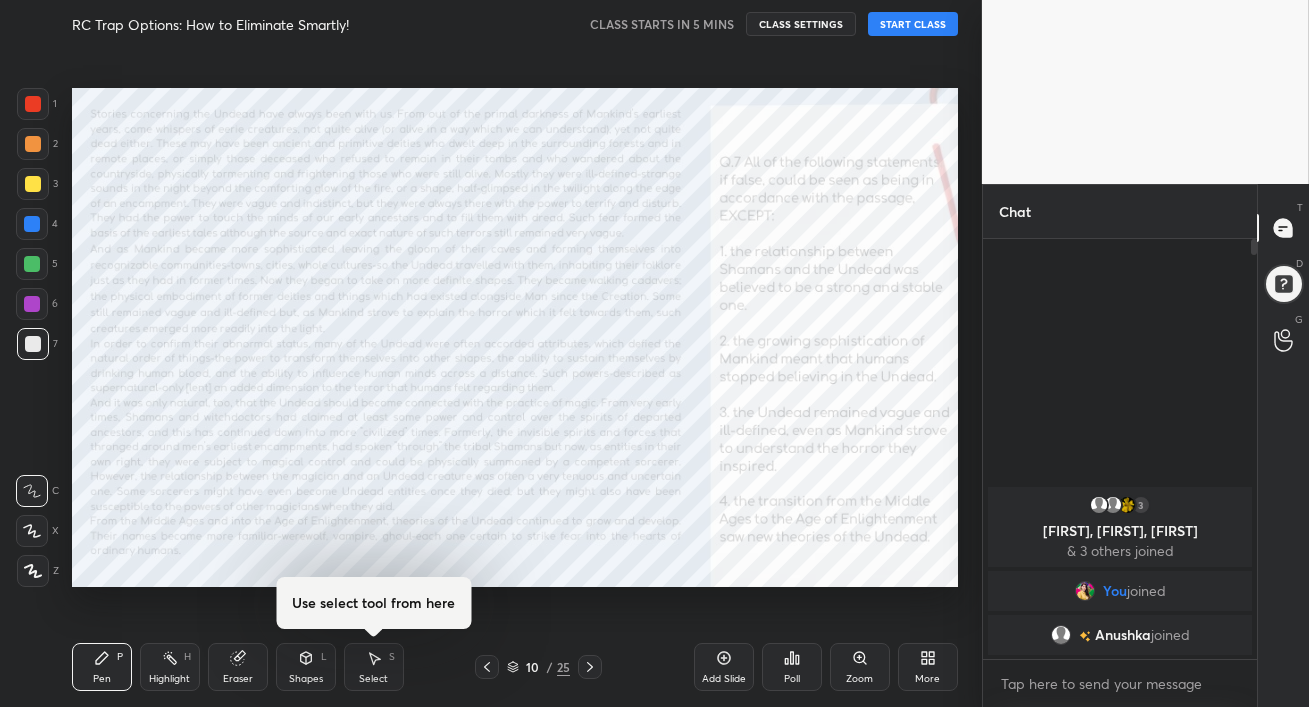 click 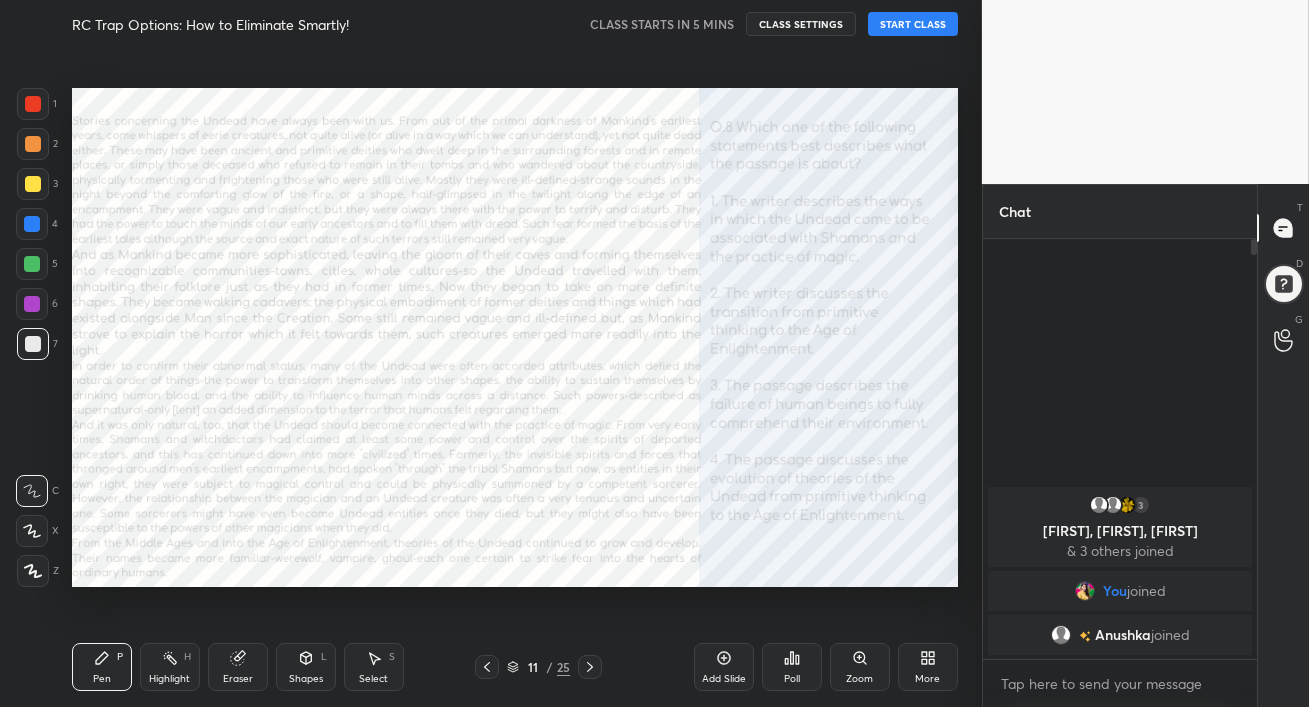 click 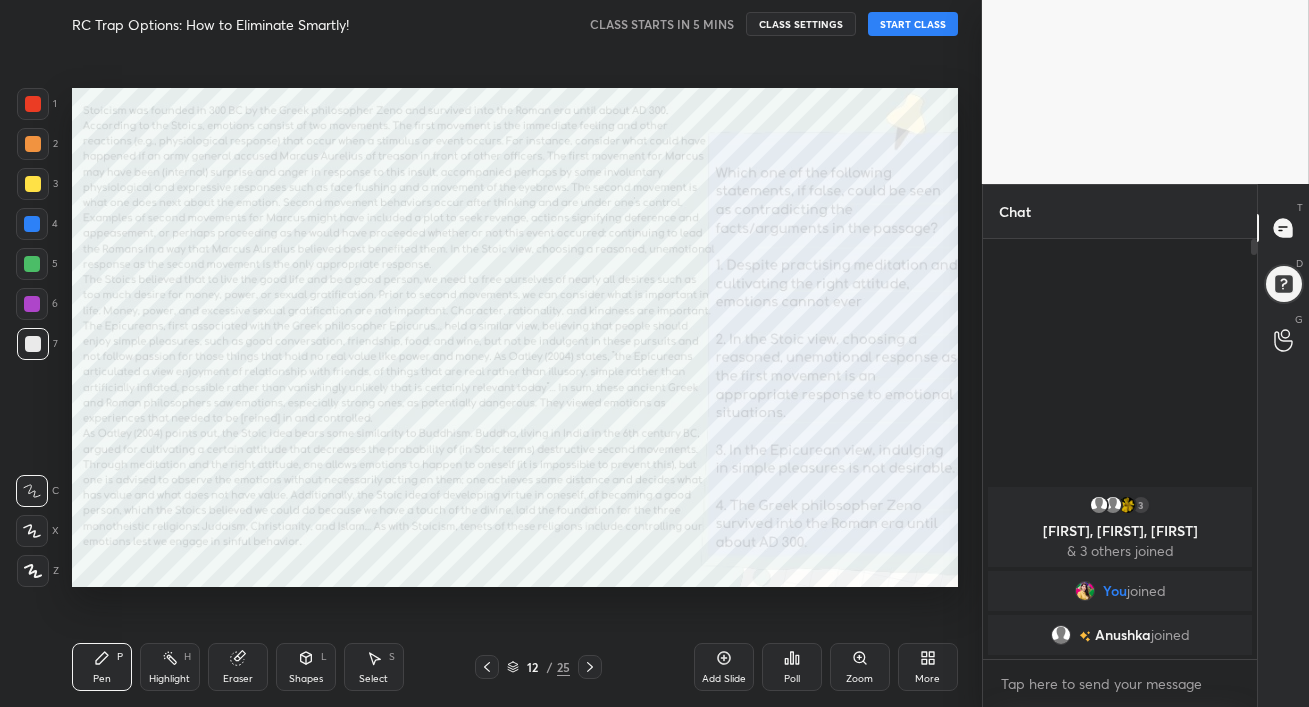 click 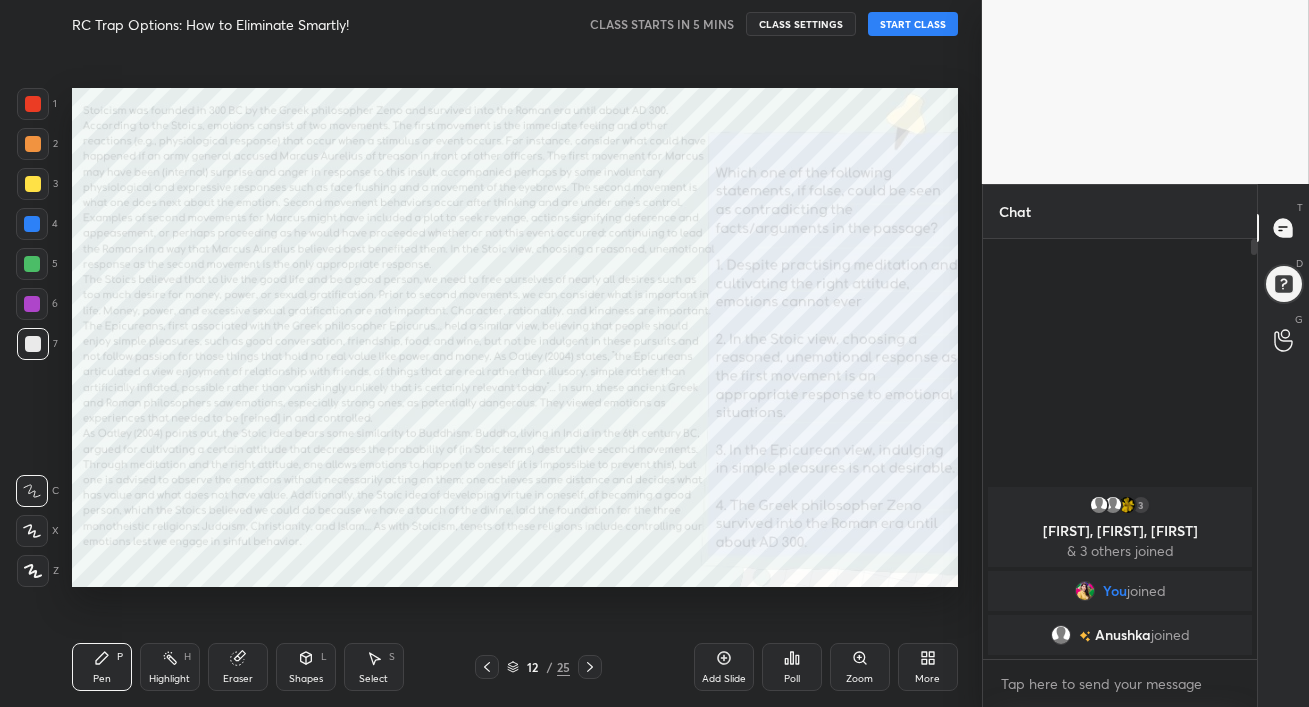 click 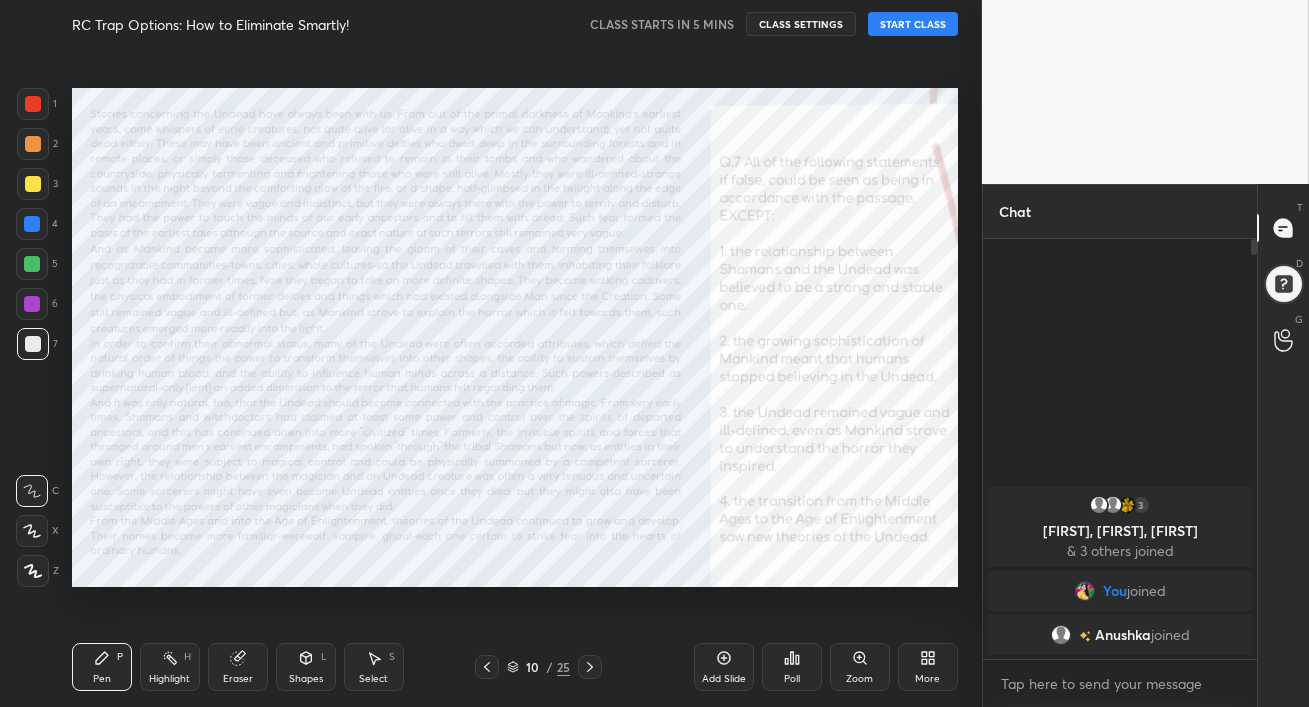 click 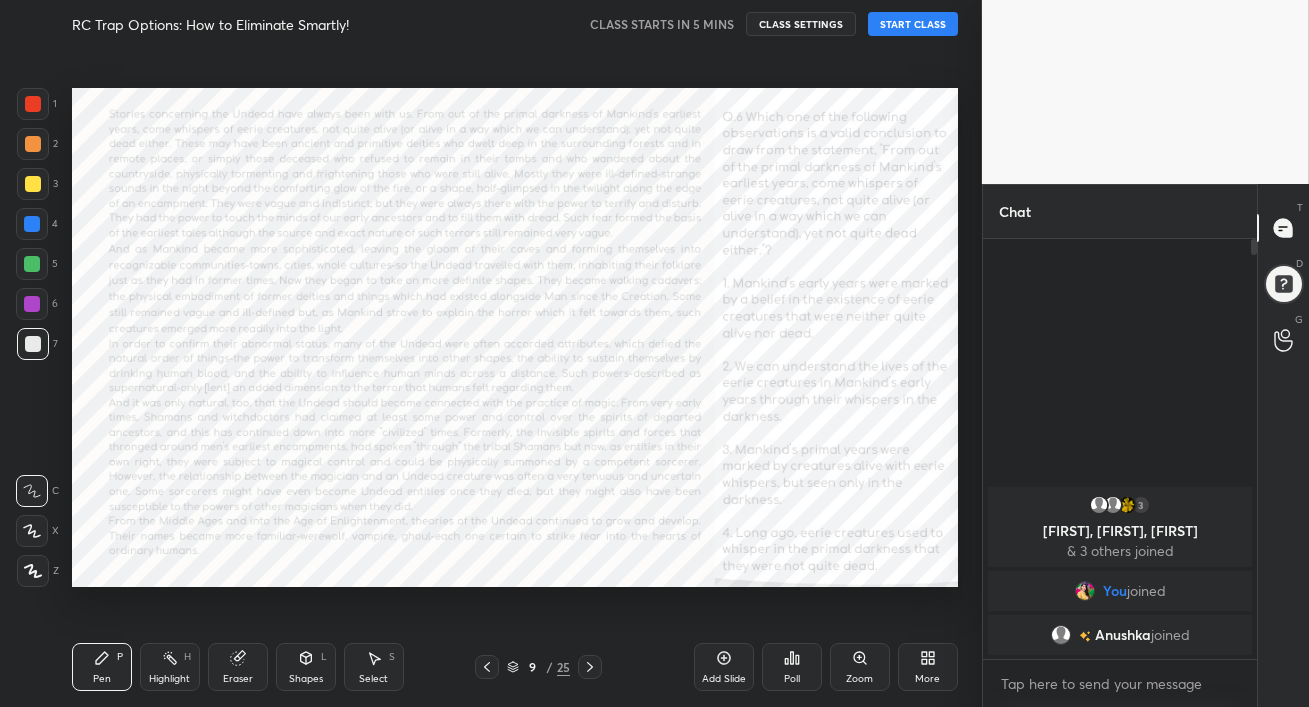 click 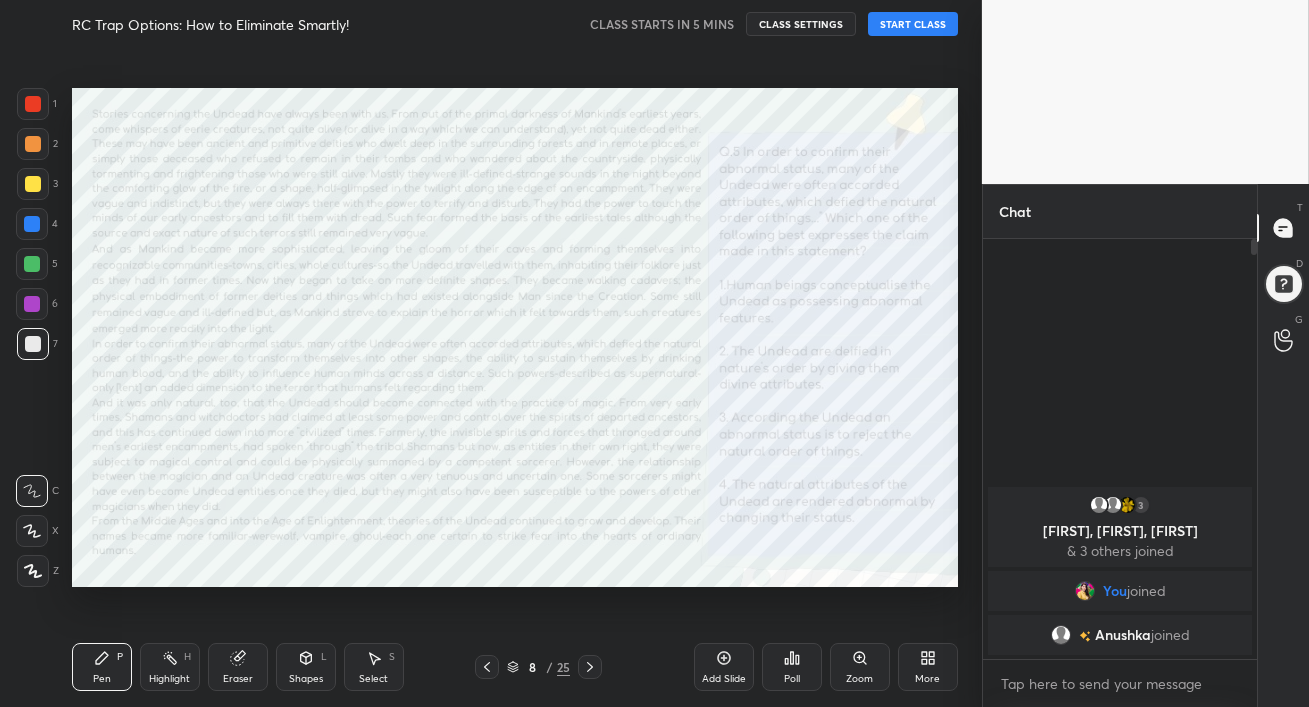 click 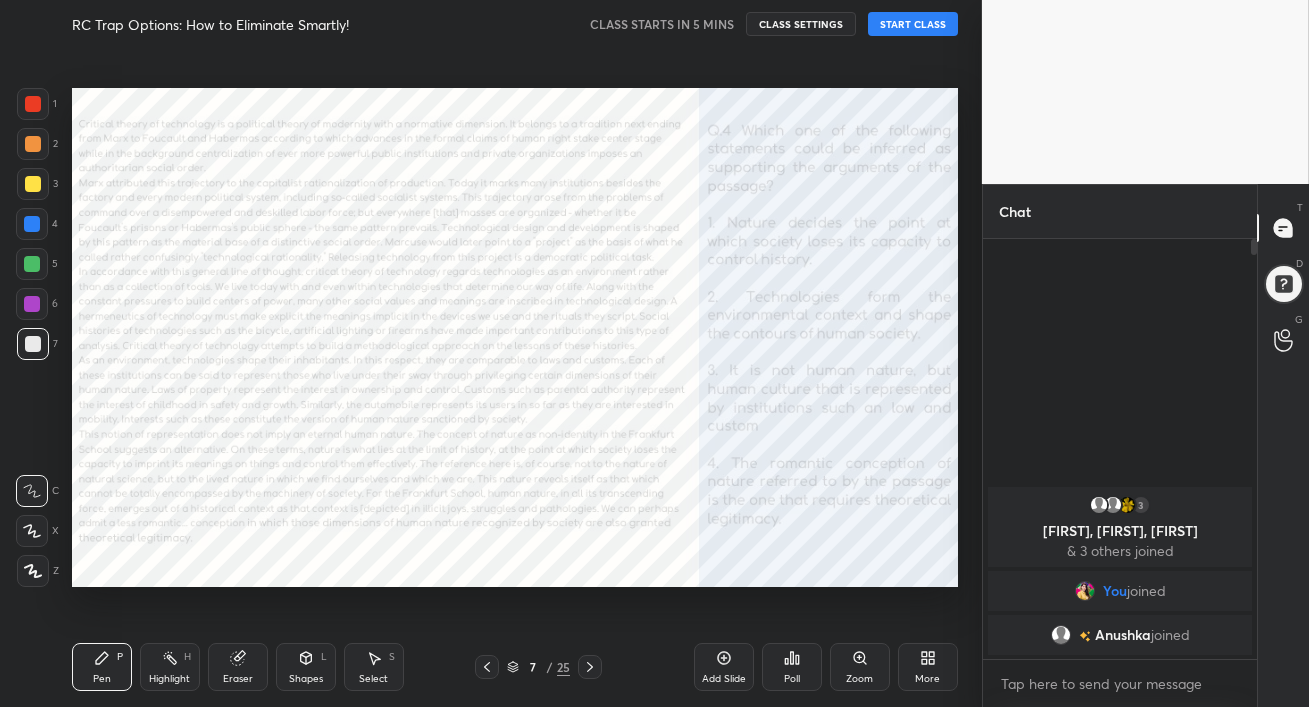 click 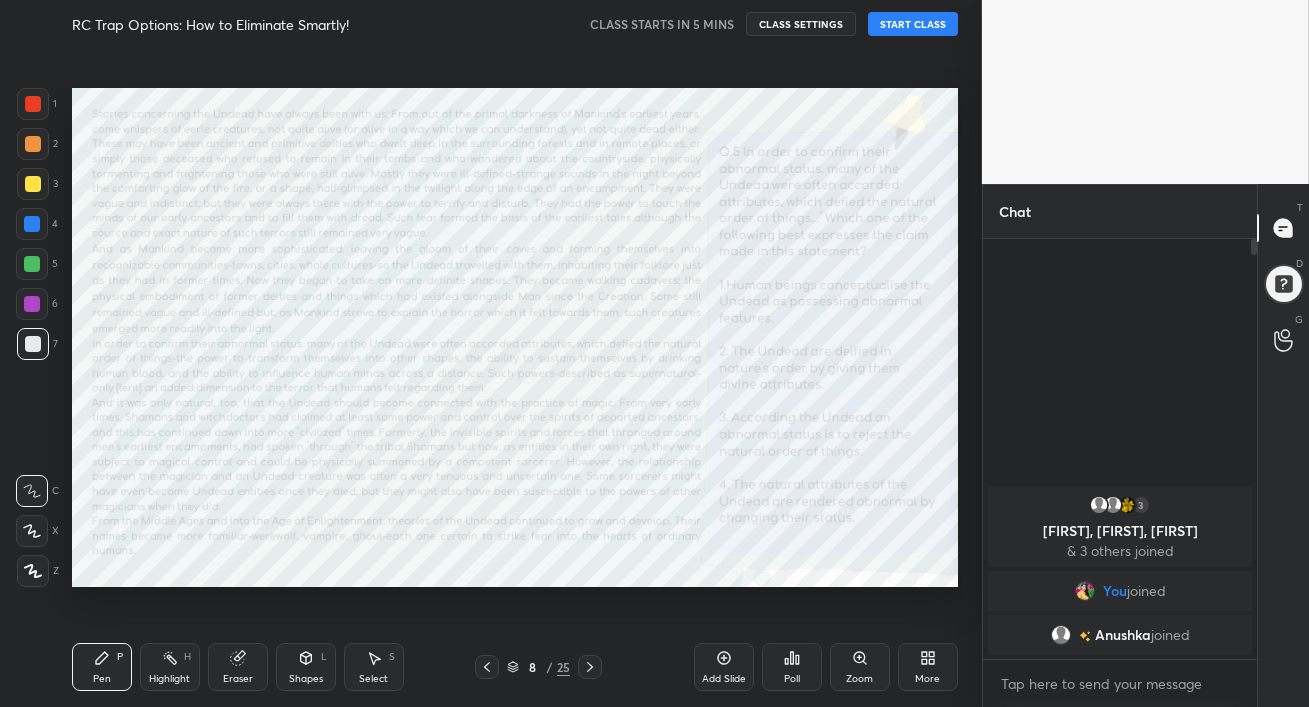click 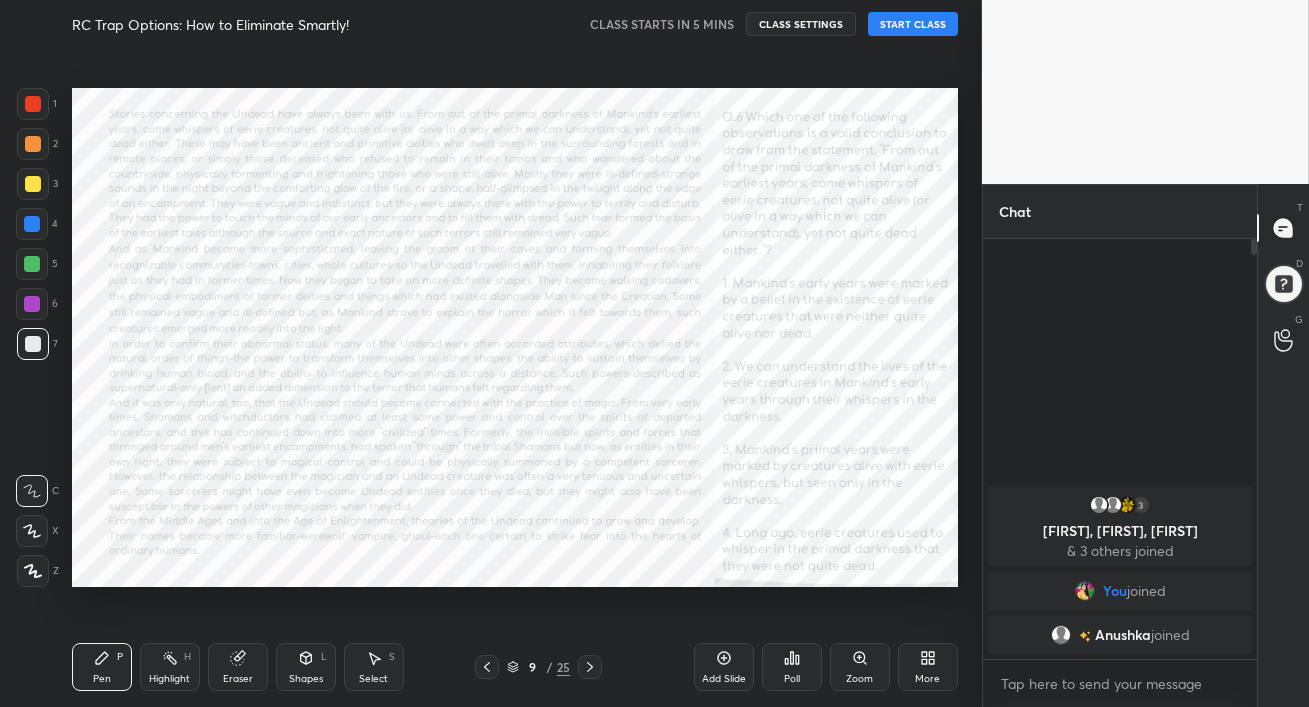 click 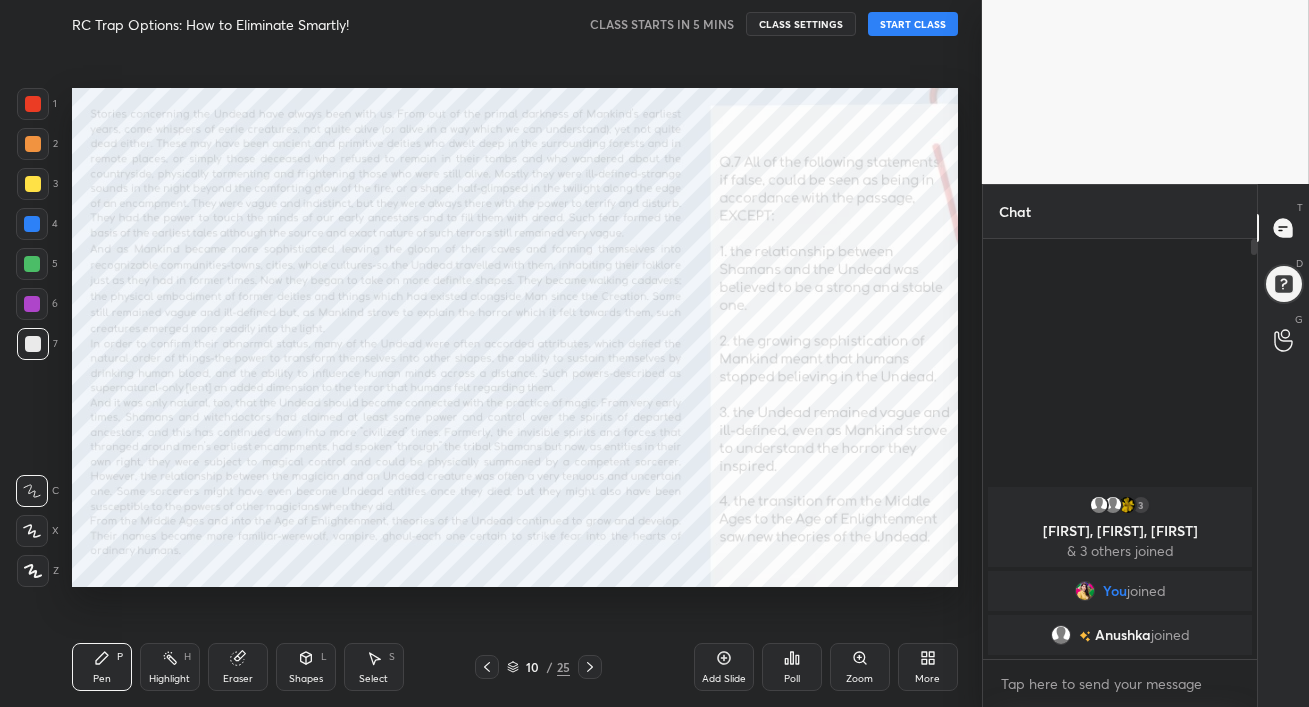 click 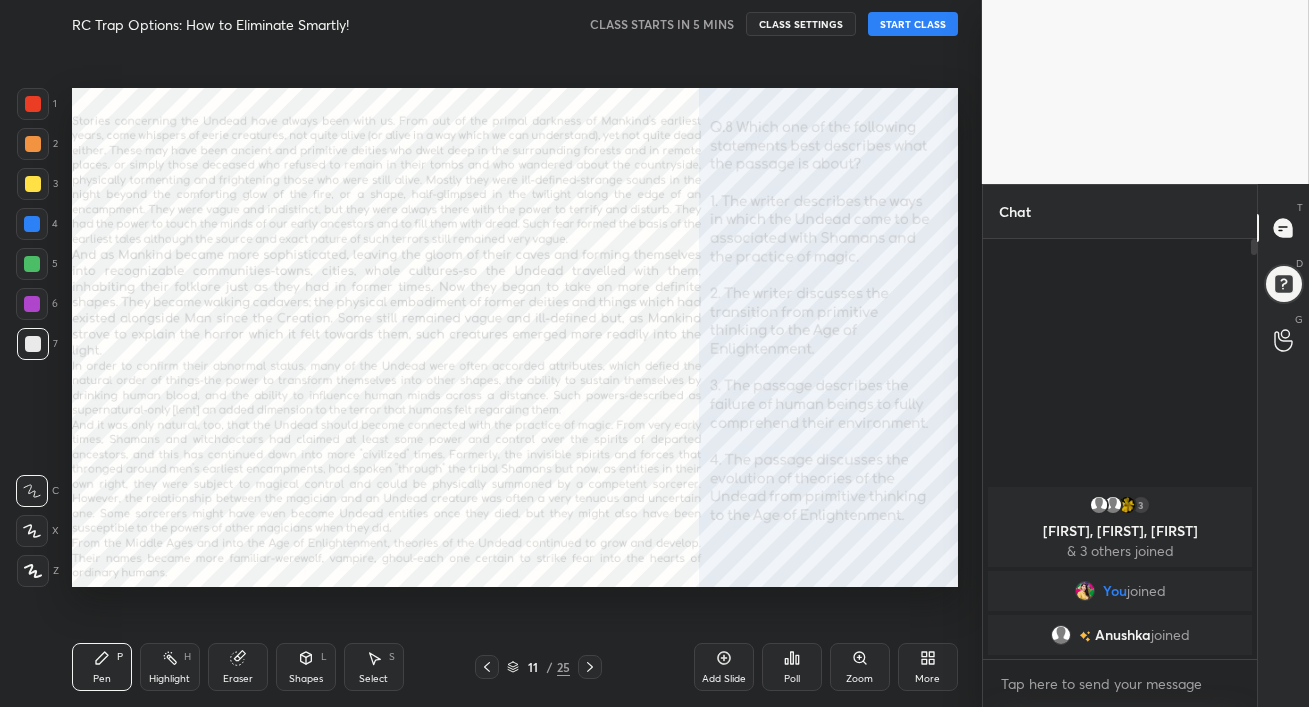 click 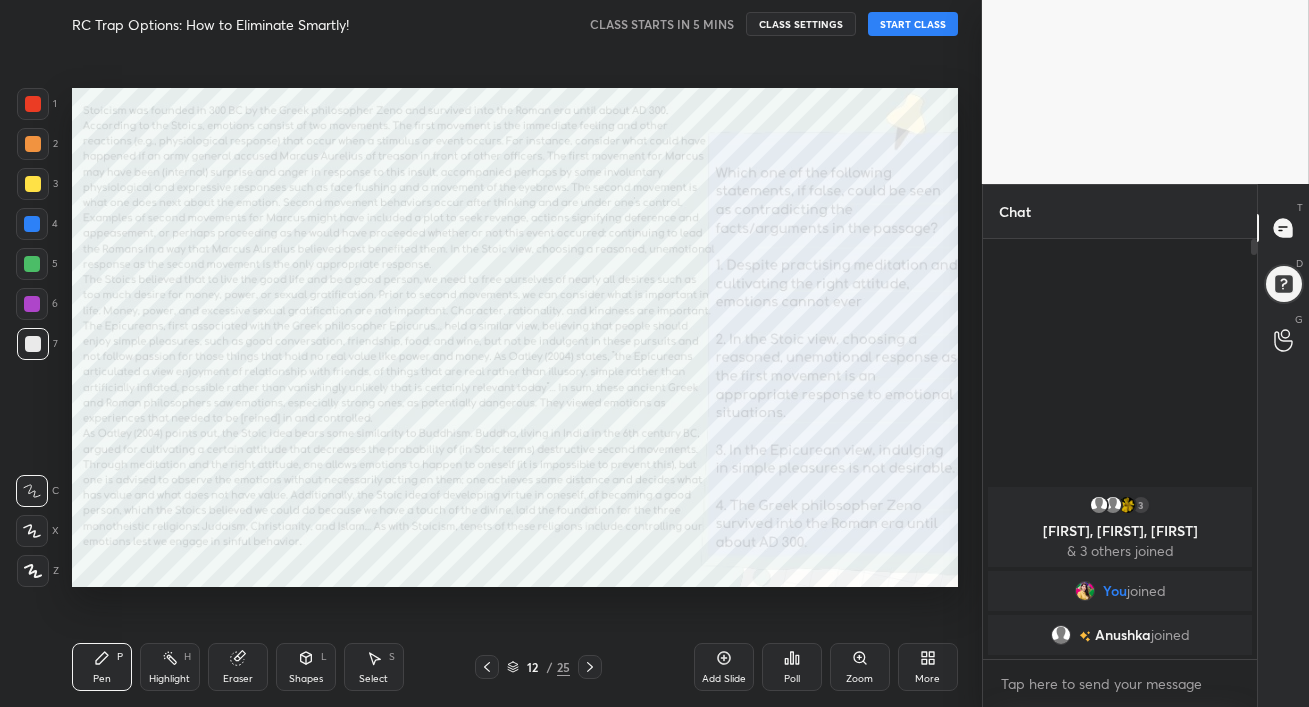 click 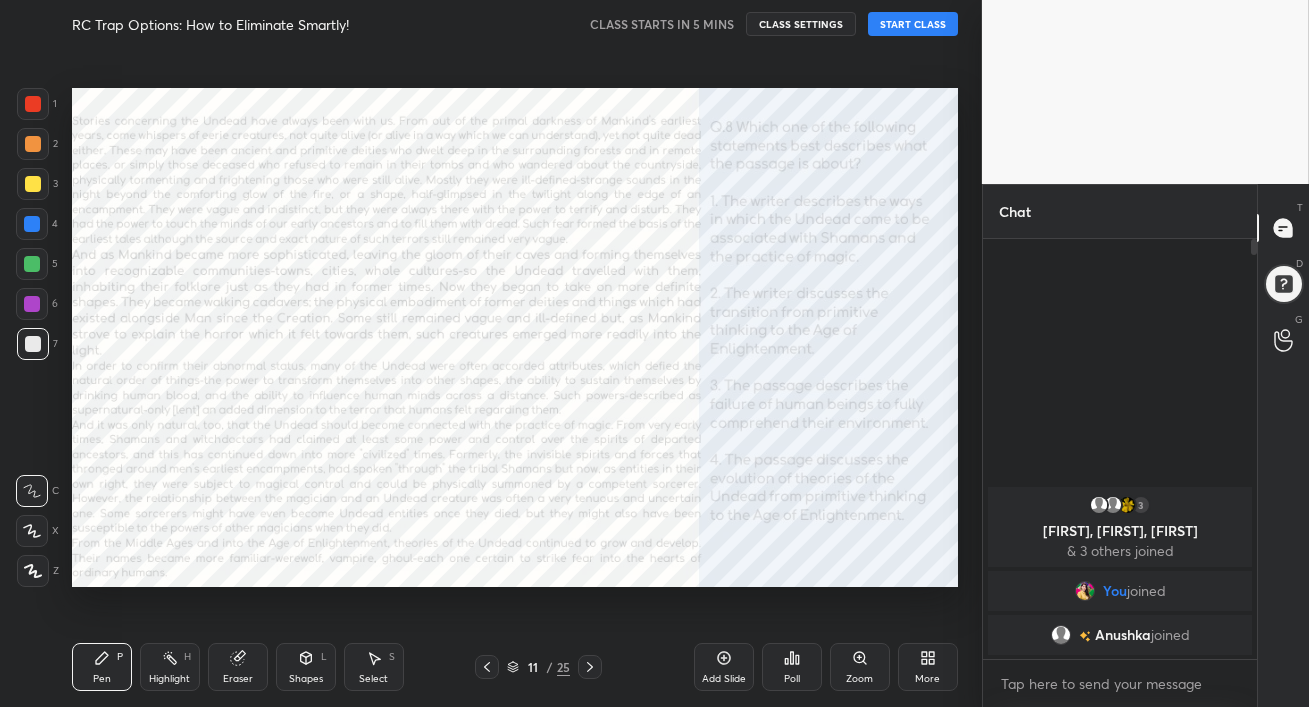 click 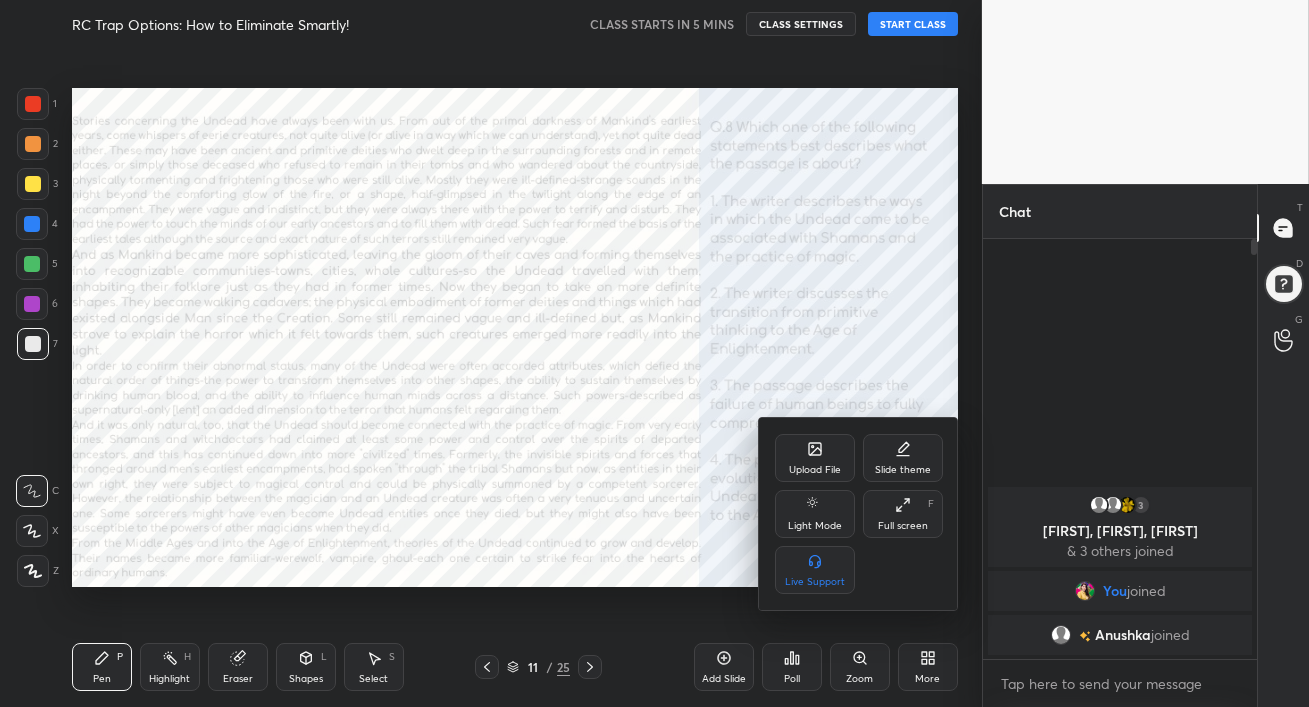 click on "Upload File" at bounding box center [815, 458] 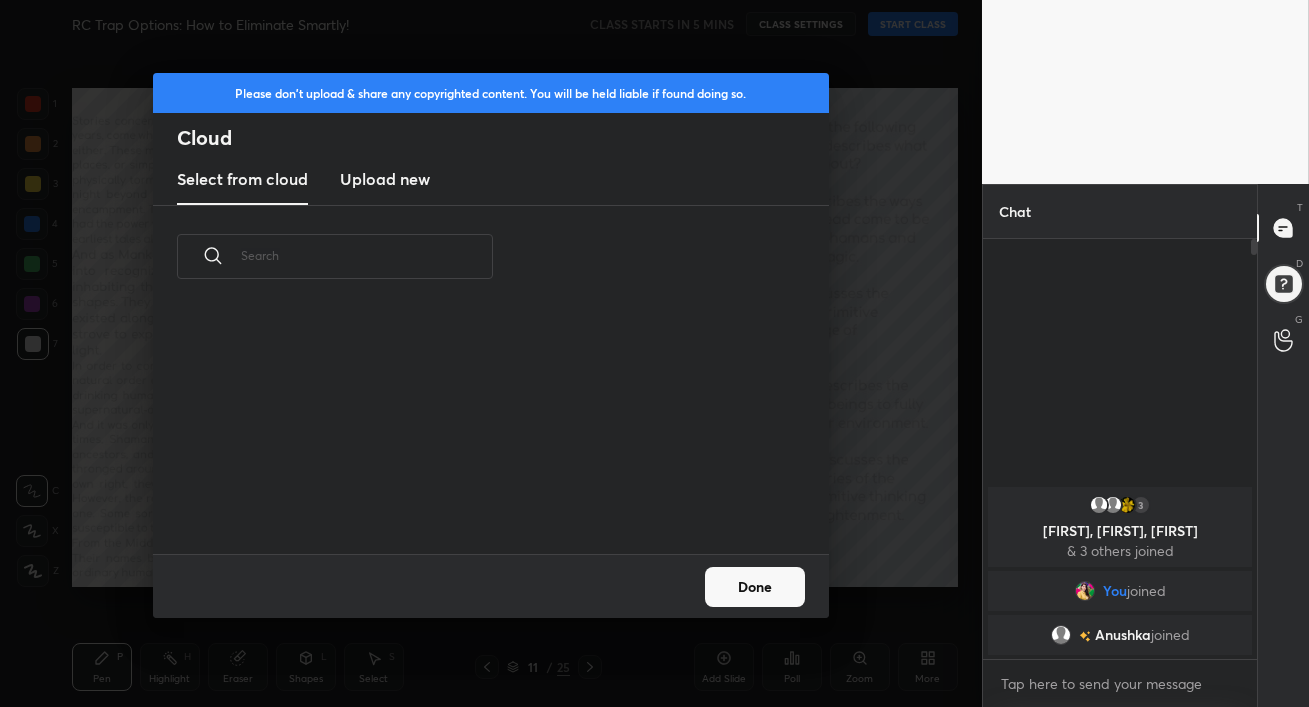 scroll, scrollTop: 150, scrollLeft: 642, axis: both 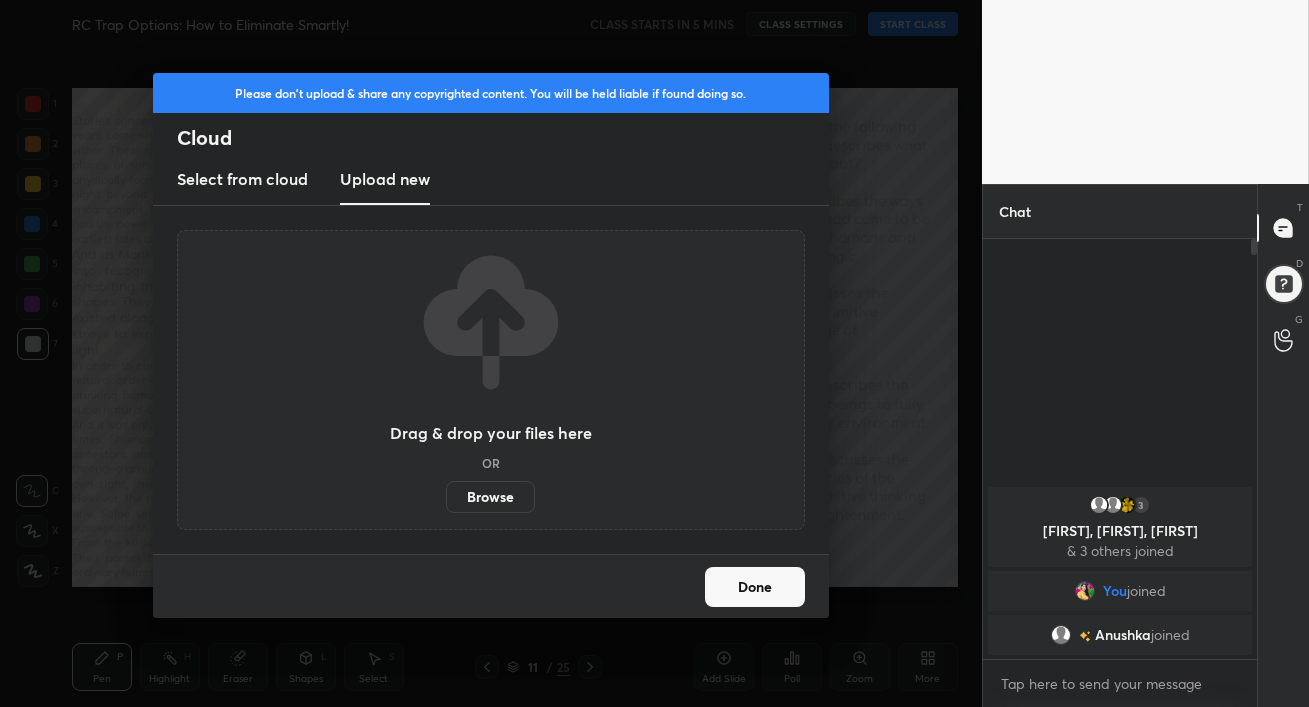 click on "Browse" at bounding box center (490, 497) 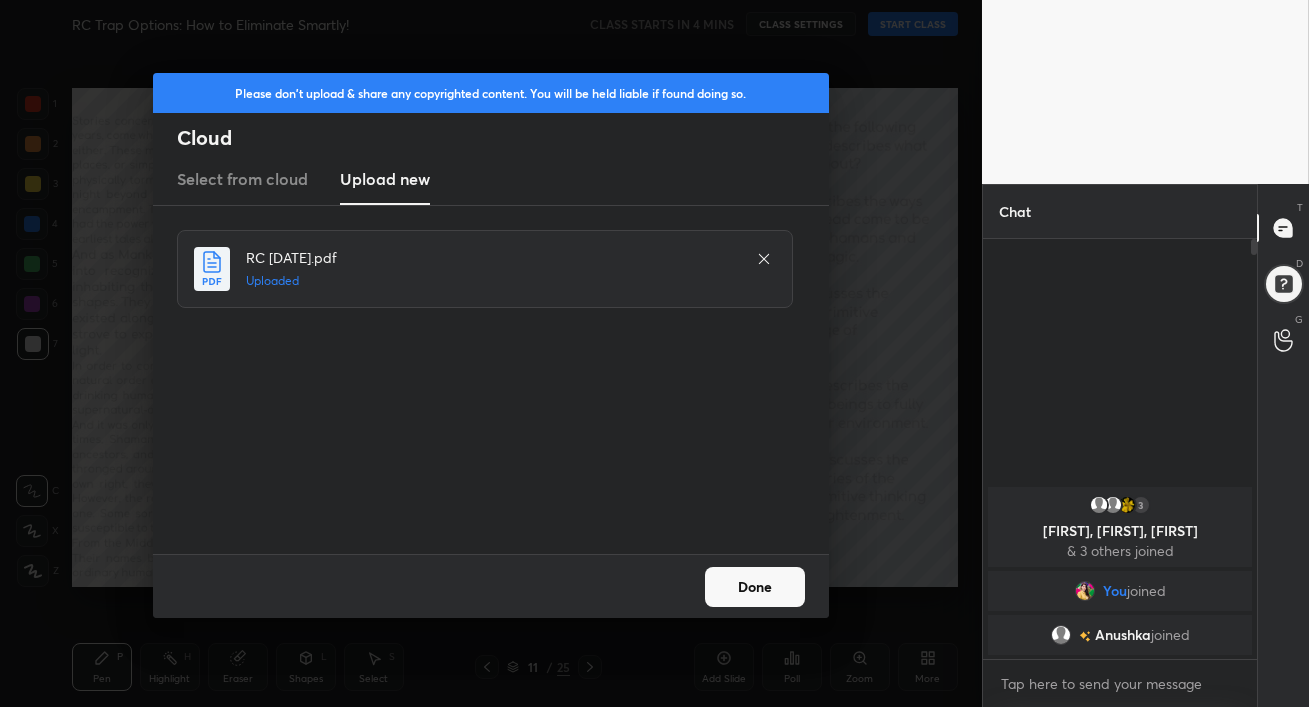 click on "Done" at bounding box center (755, 587) 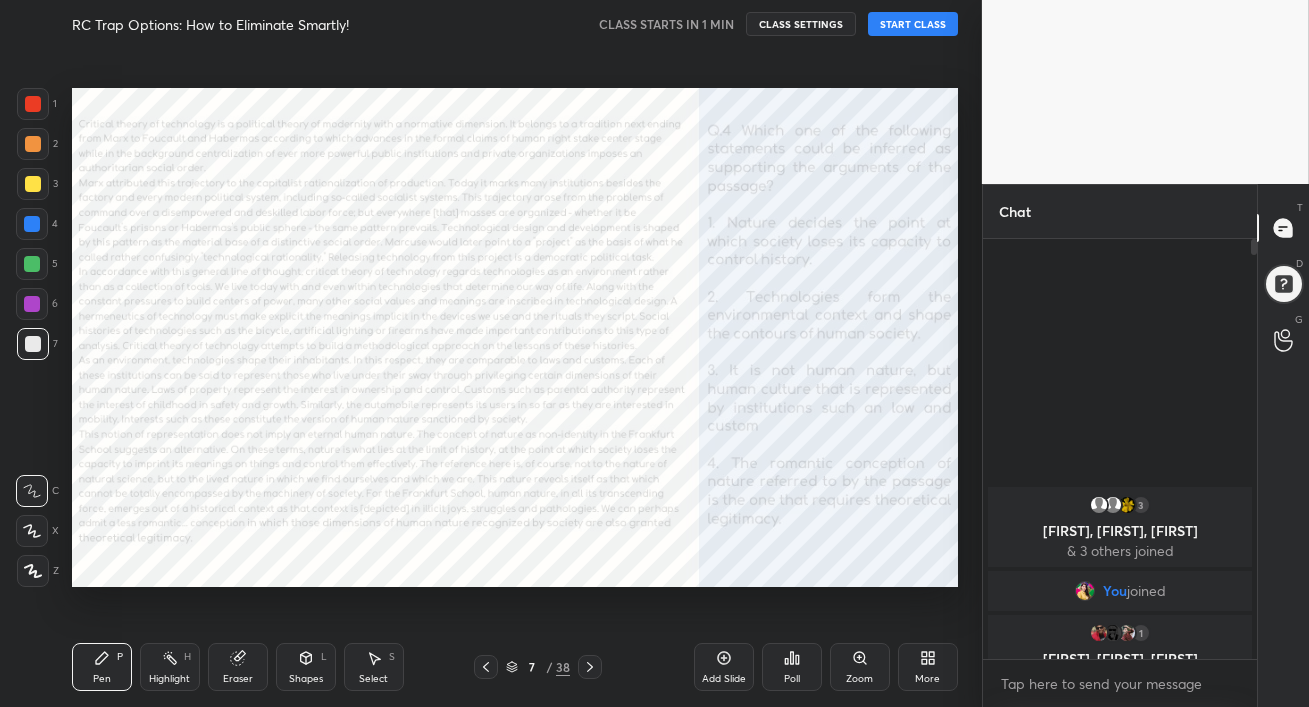 click on "Add Slide" at bounding box center [724, 667] 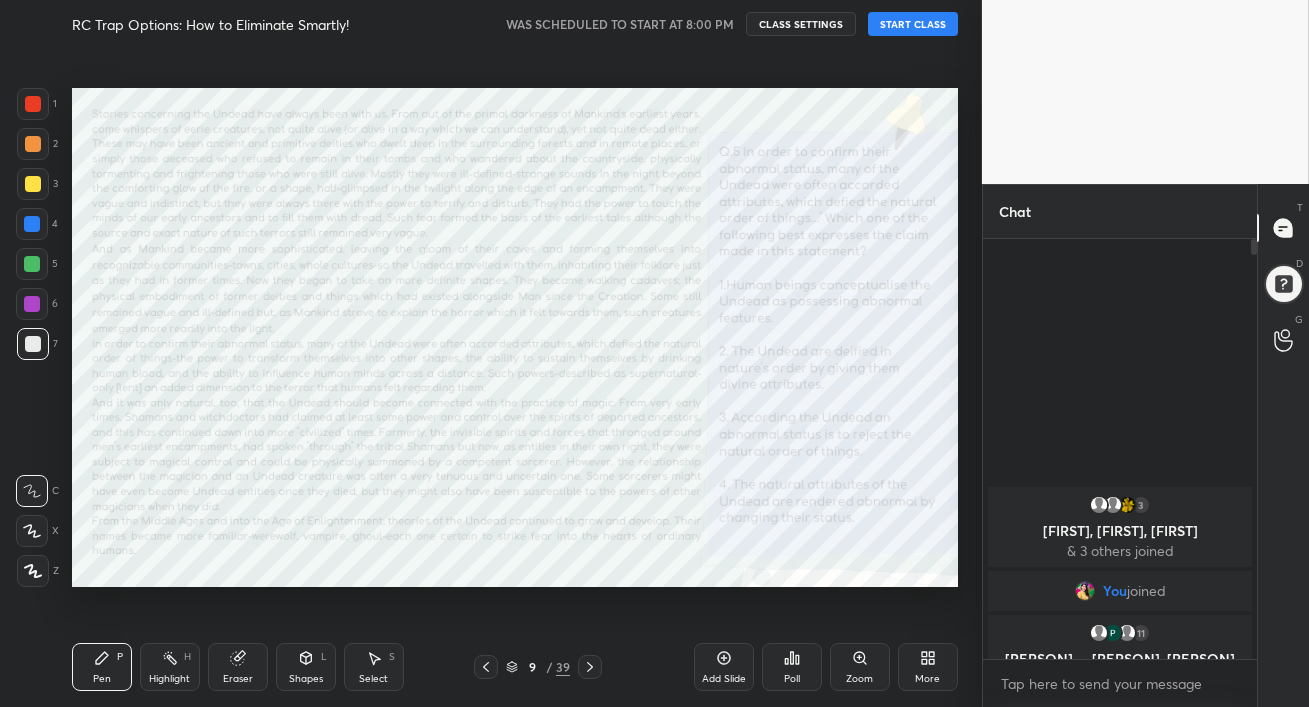 click on "START CLASS" at bounding box center (913, 24) 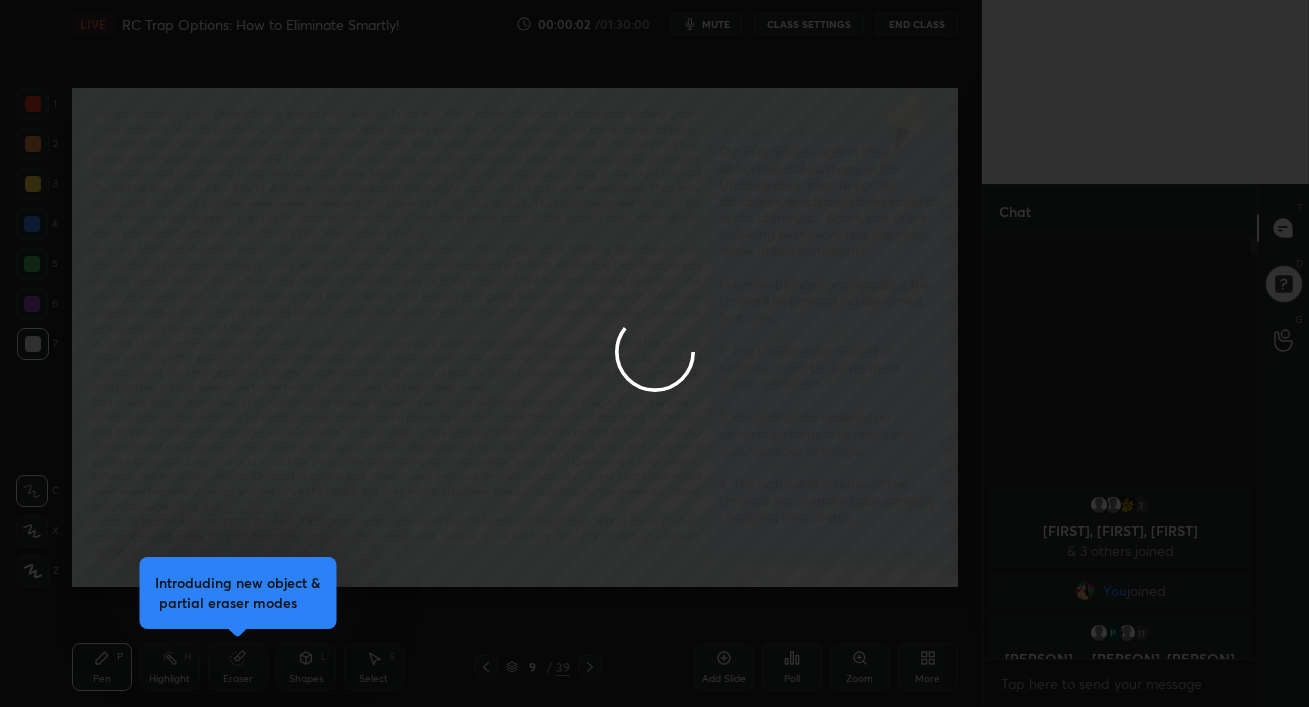 click at bounding box center (654, 353) 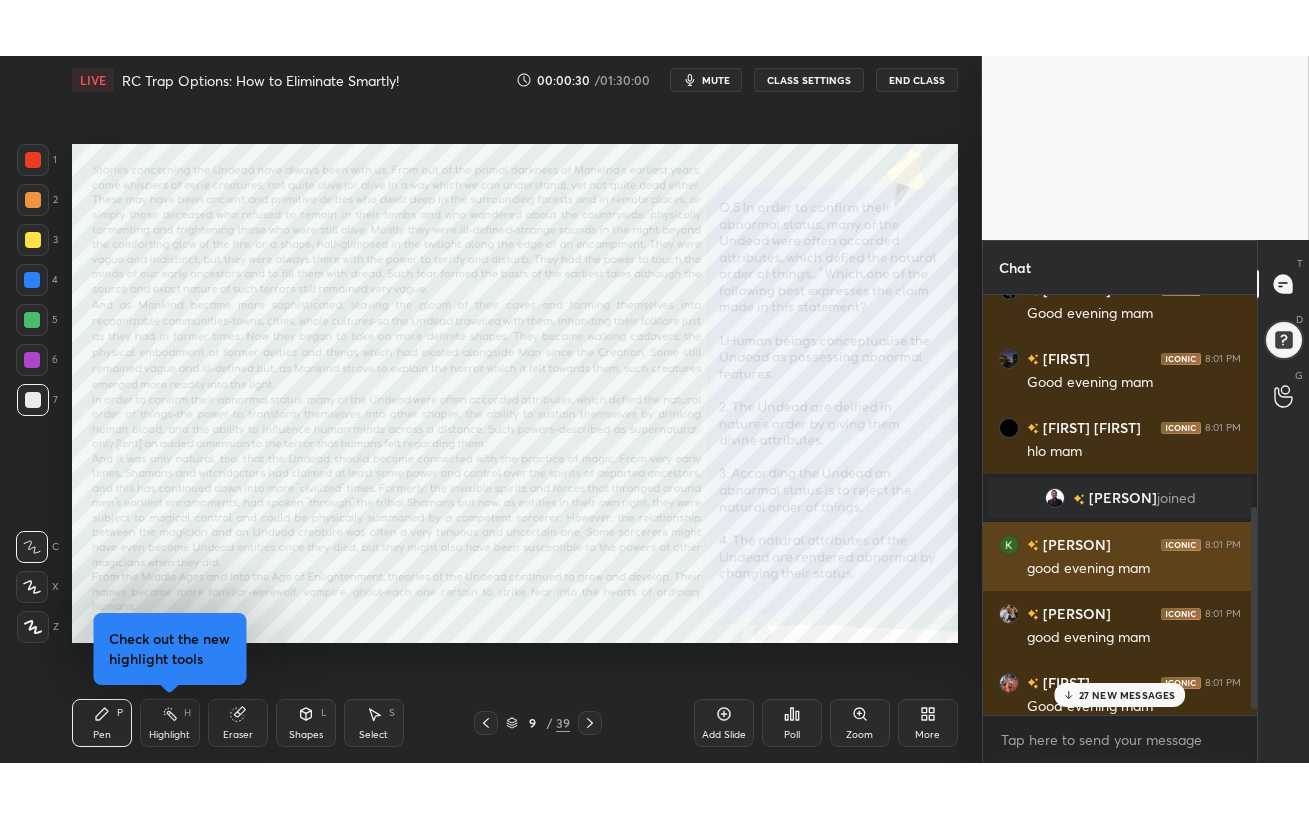 scroll, scrollTop: 473, scrollLeft: 0, axis: vertical 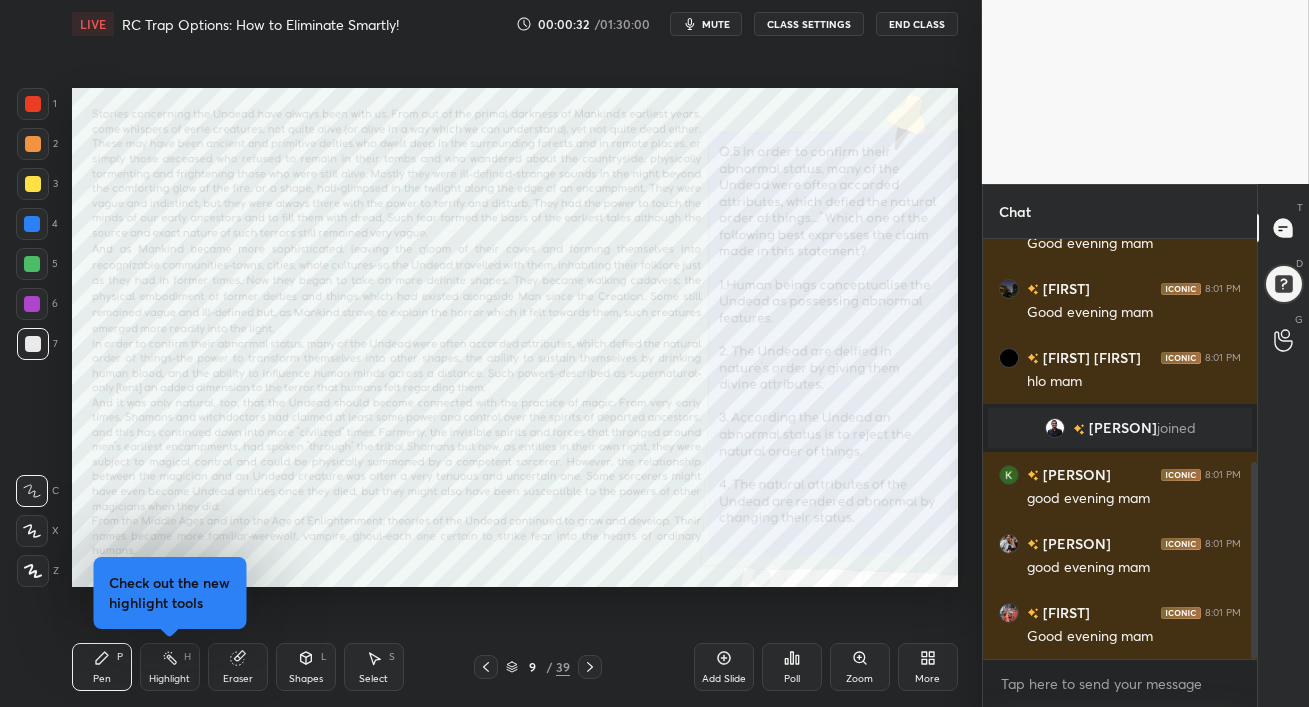 click 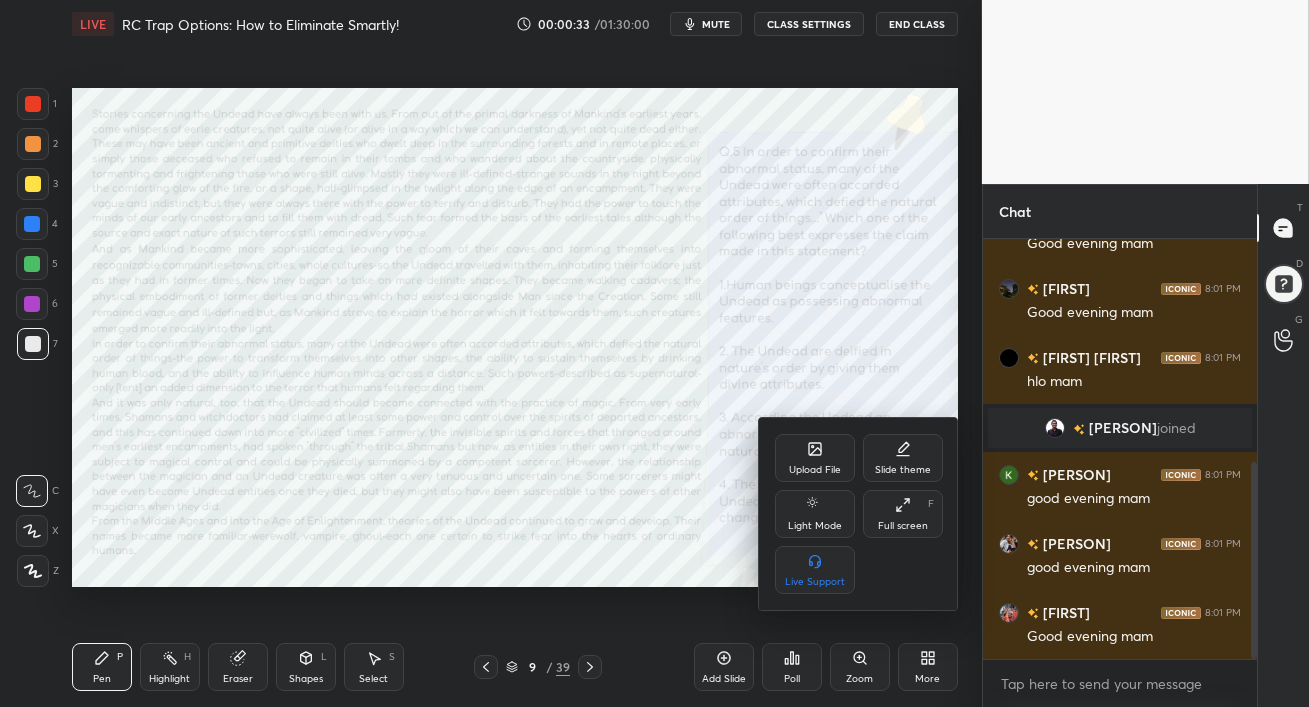 click on "Full screen" at bounding box center [903, 526] 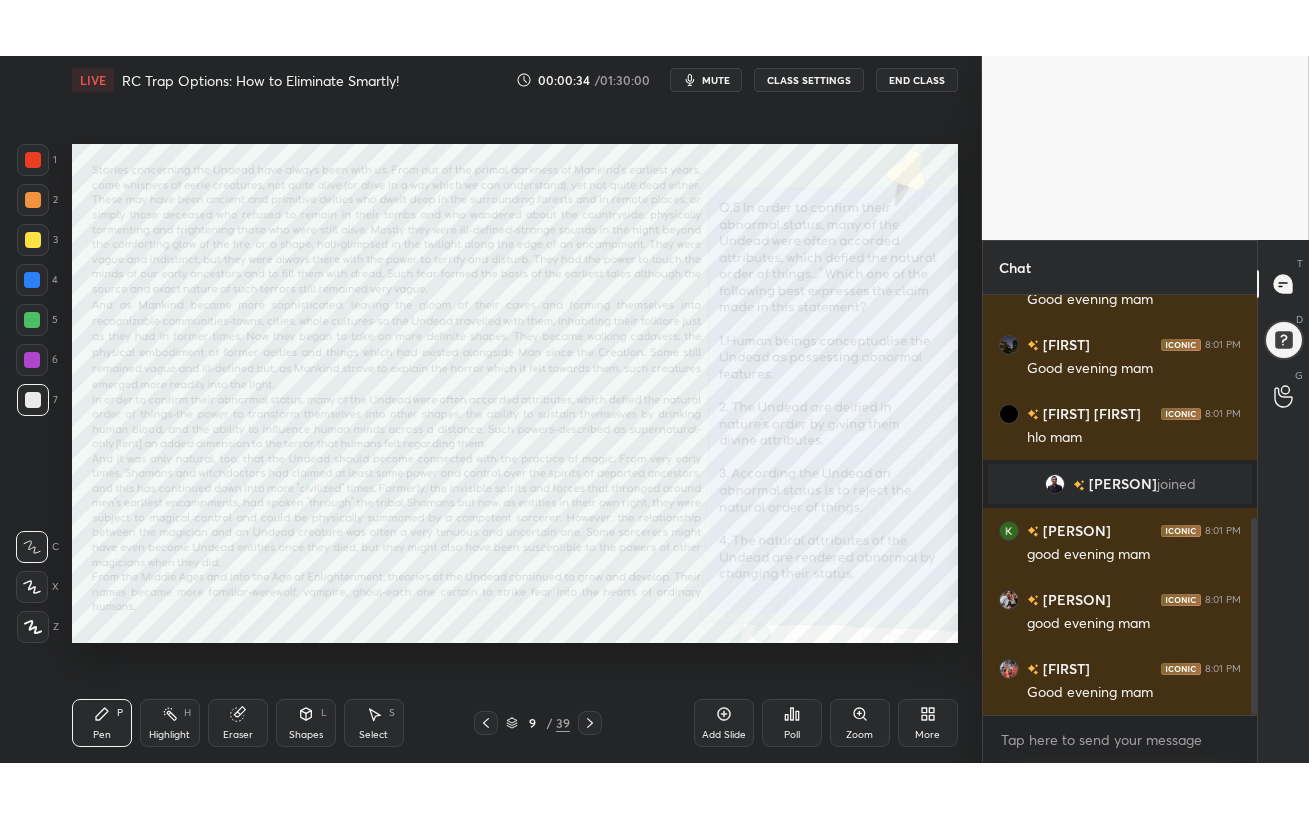 scroll, scrollTop: 99310, scrollLeft: 99098, axis: both 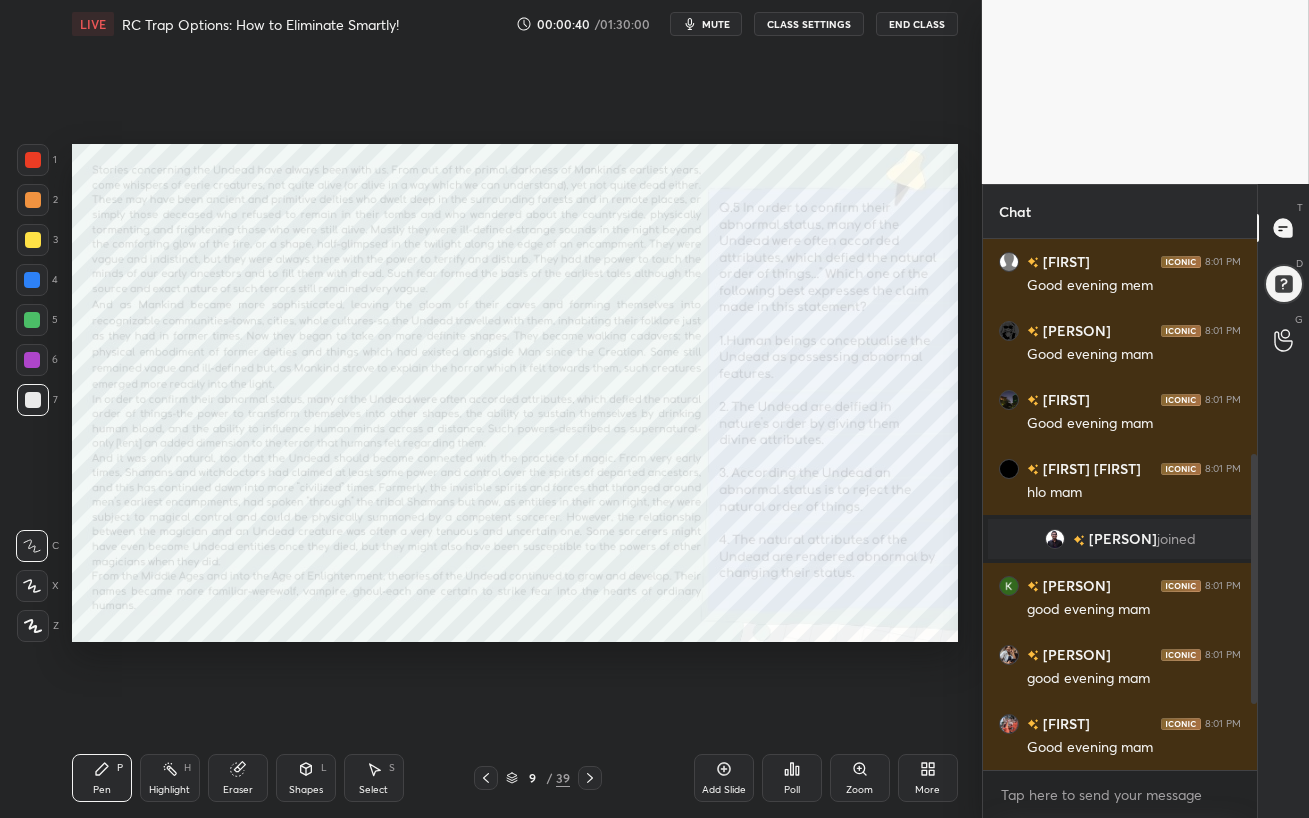 click at bounding box center [32, 280] 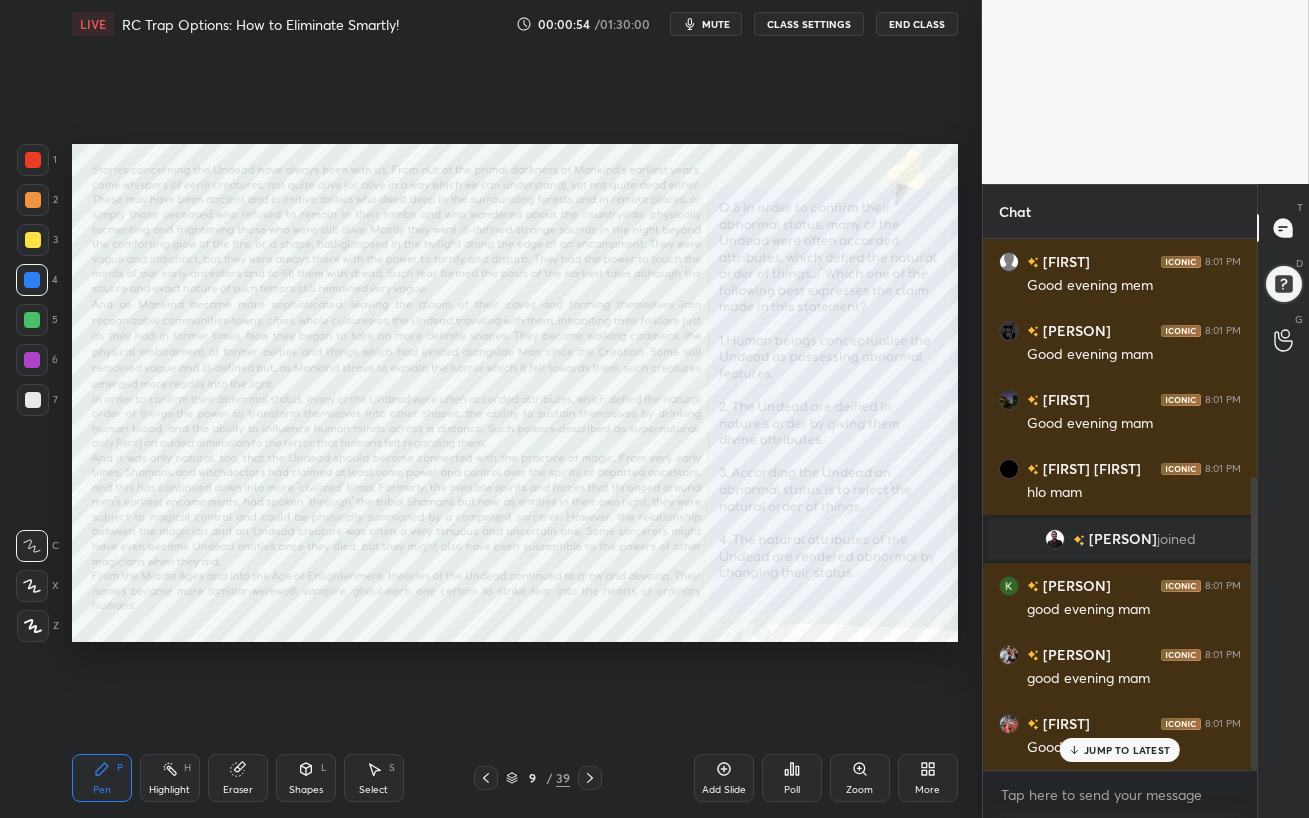 scroll, scrollTop: 430, scrollLeft: 0, axis: vertical 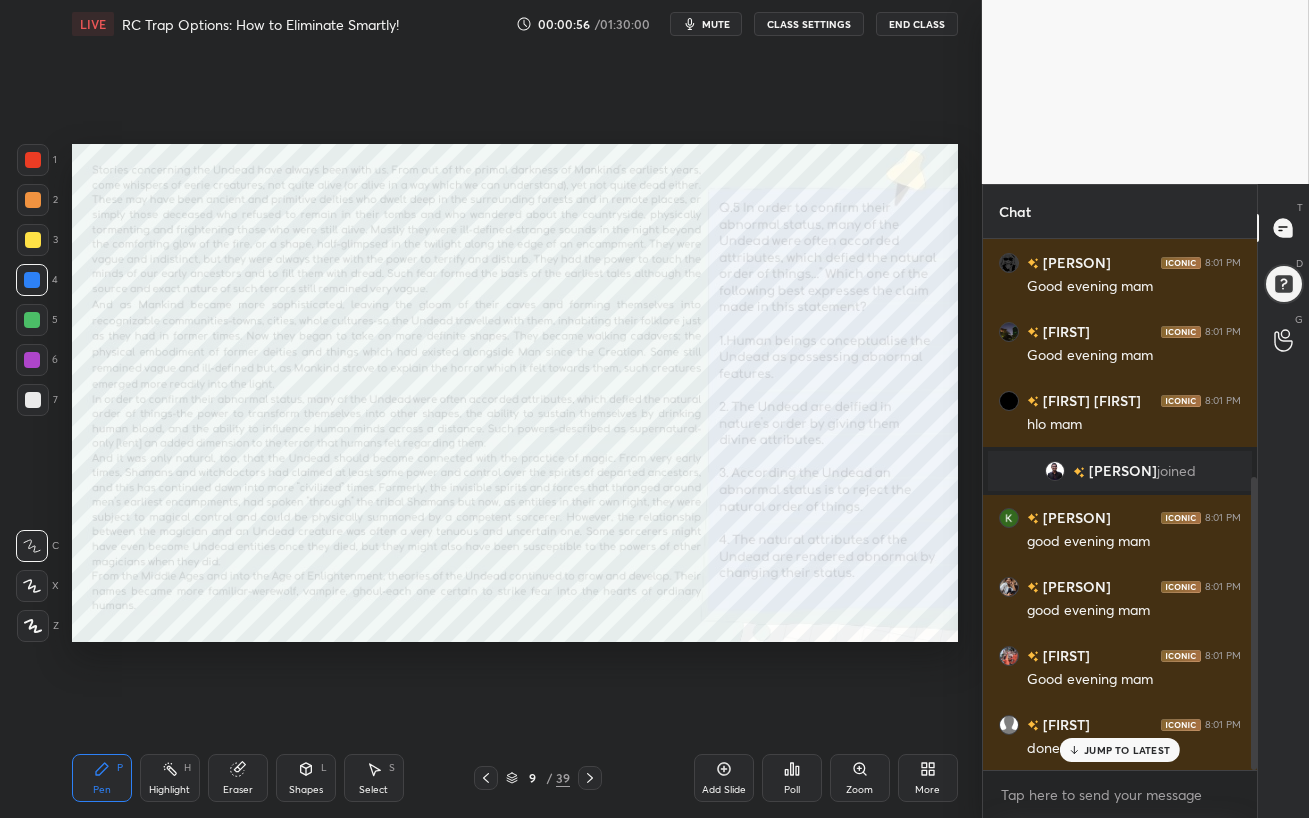 click on "JUMP TO LATEST" at bounding box center (1120, 750) 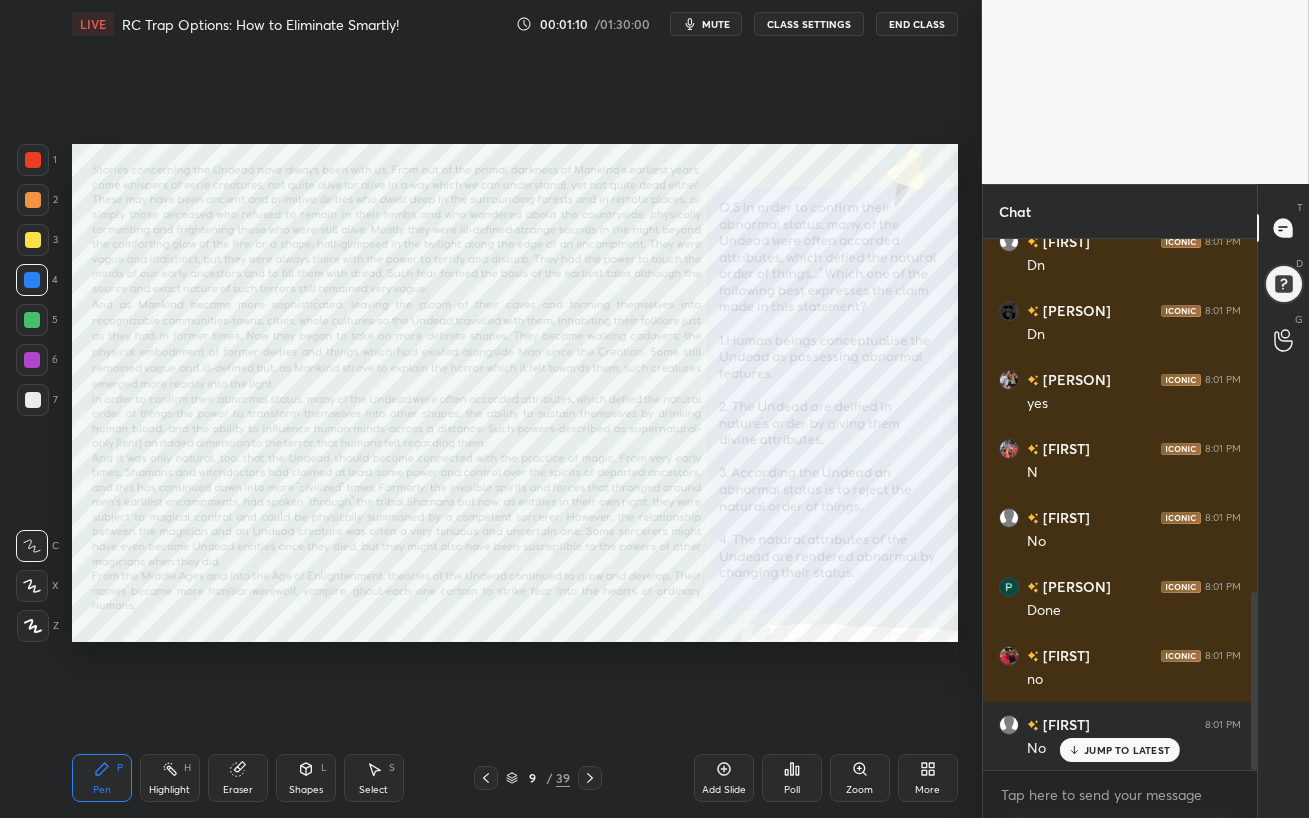 scroll, scrollTop: 1120, scrollLeft: 0, axis: vertical 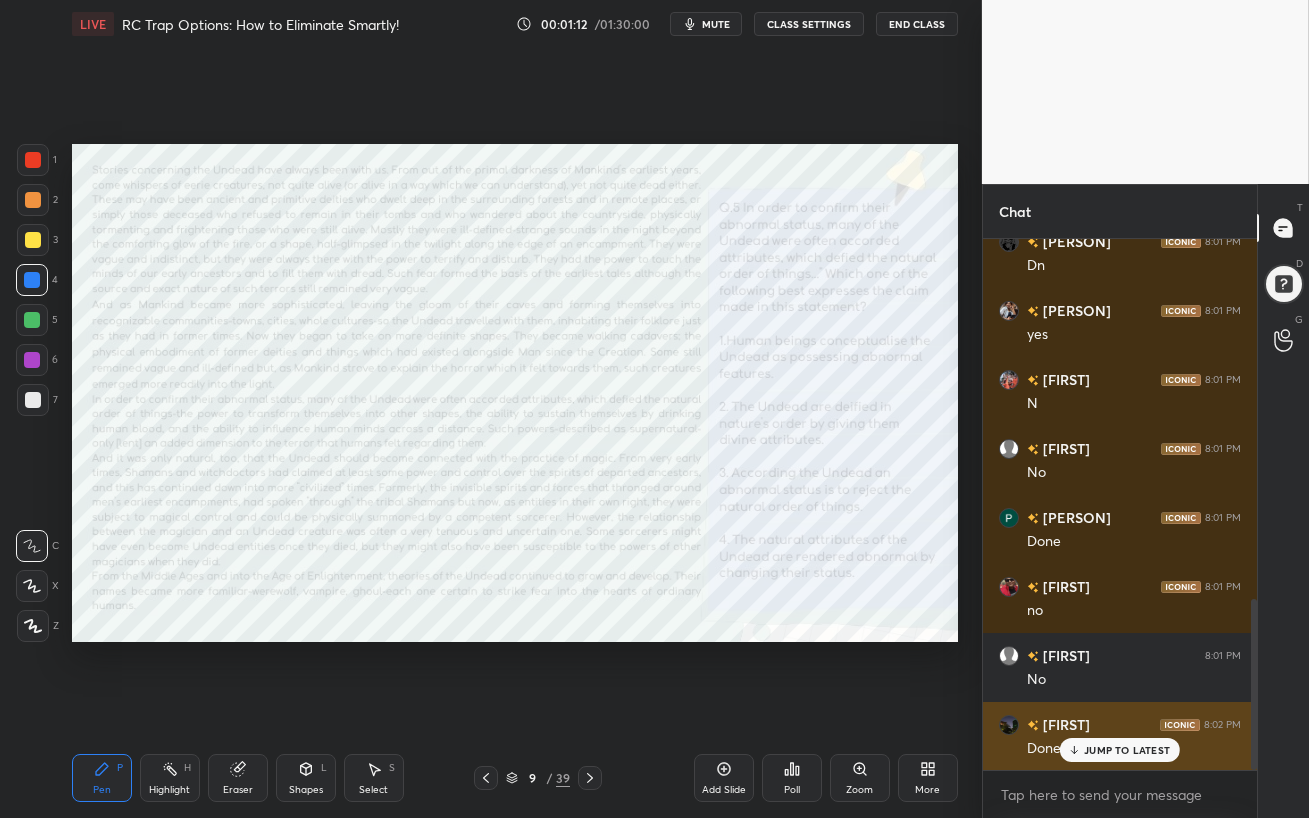 click on "JUMP TO LATEST" at bounding box center (1120, 750) 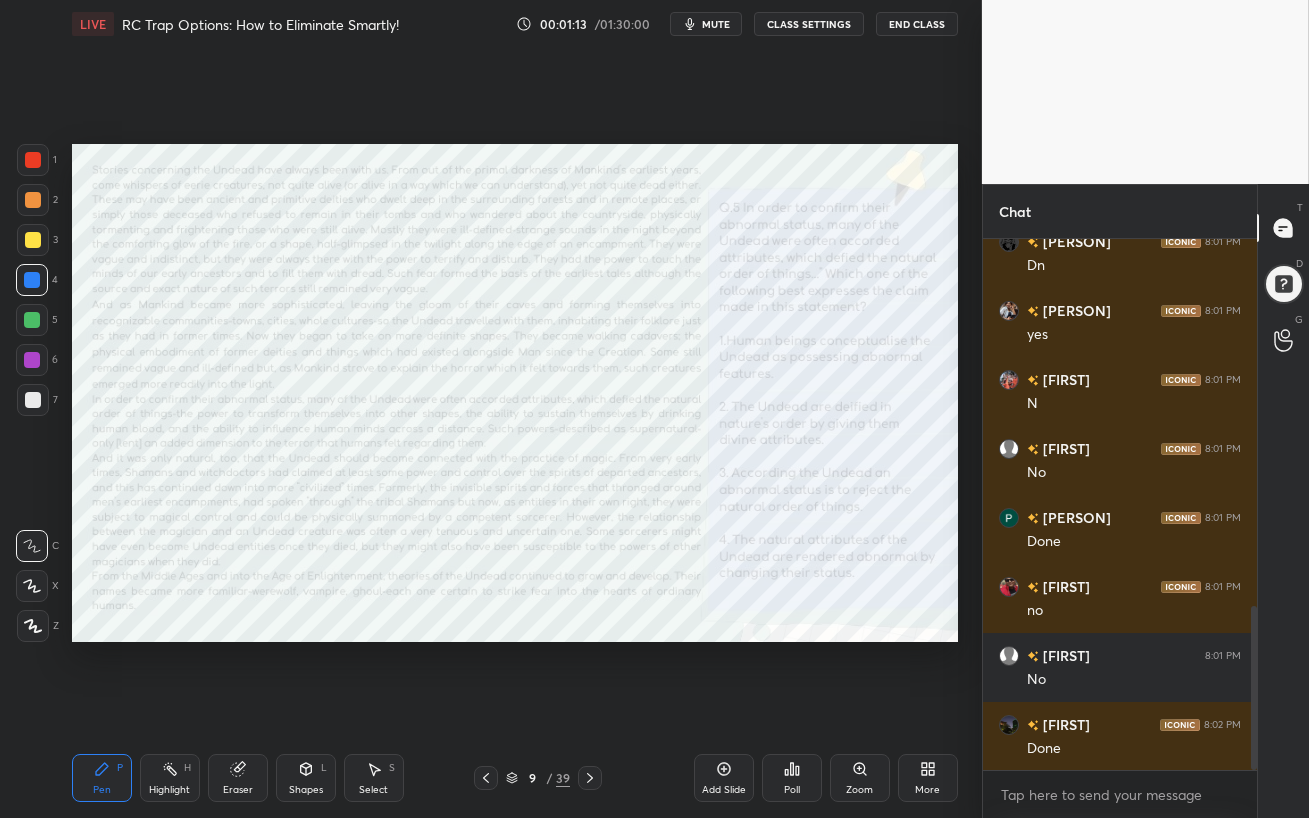 scroll, scrollTop: 1190, scrollLeft: 0, axis: vertical 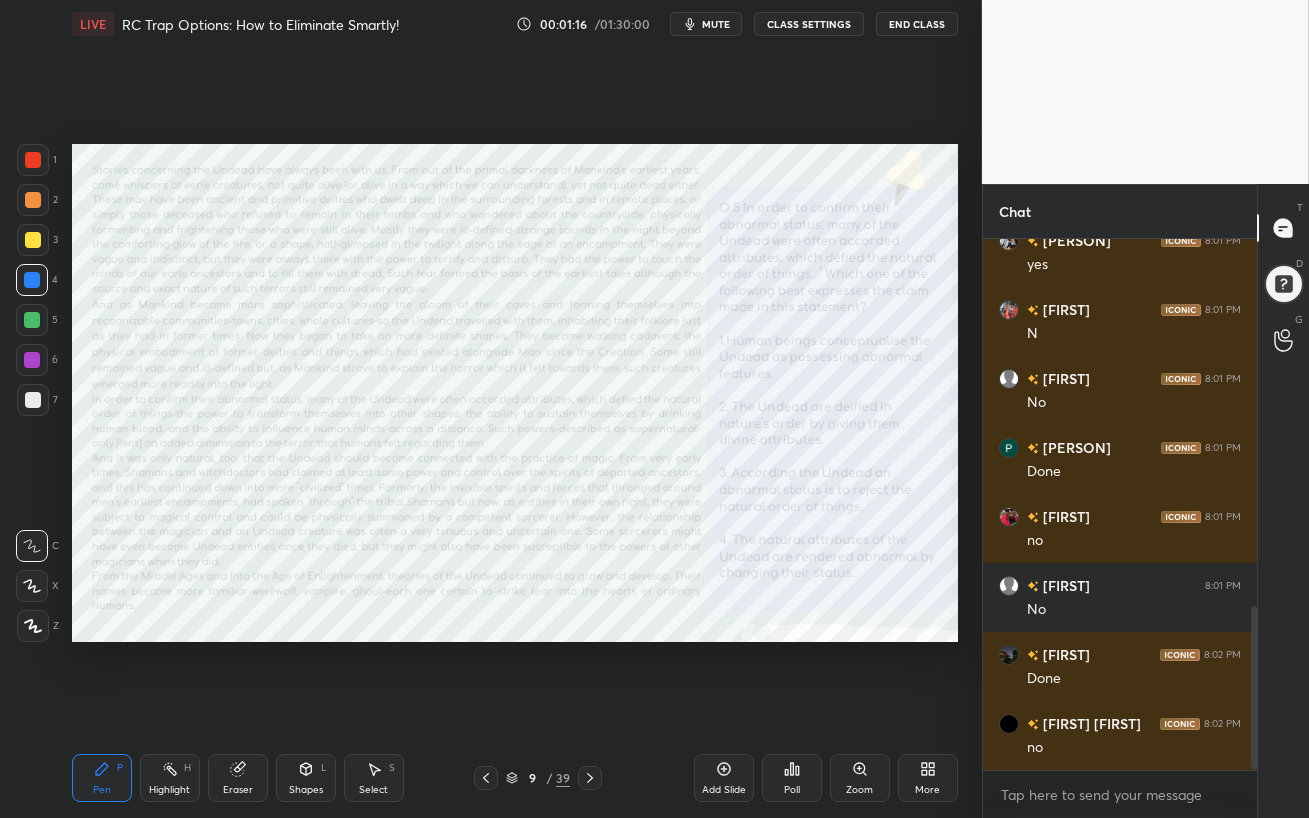 click on "Eraser" at bounding box center (238, 790) 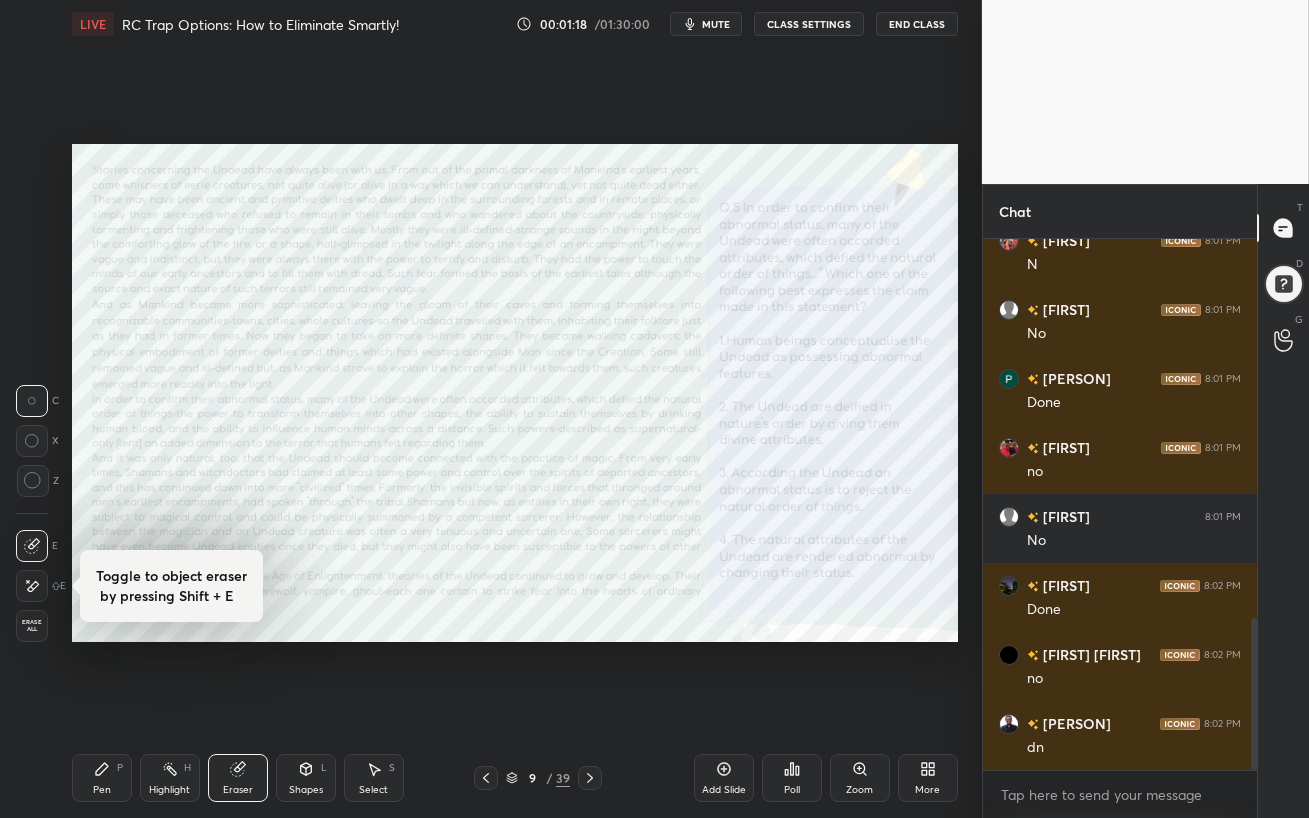 scroll, scrollTop: 1328, scrollLeft: 0, axis: vertical 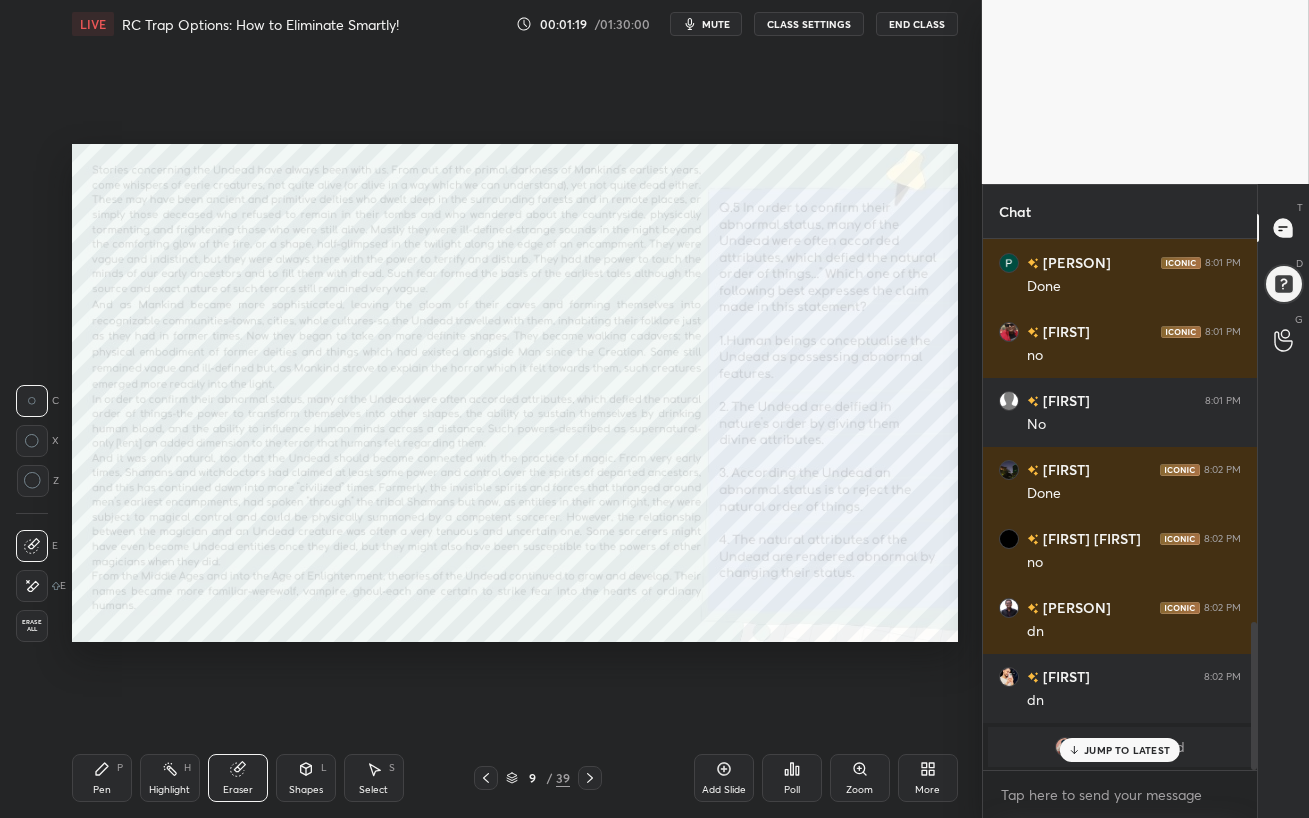 click on "Pen" at bounding box center [102, 790] 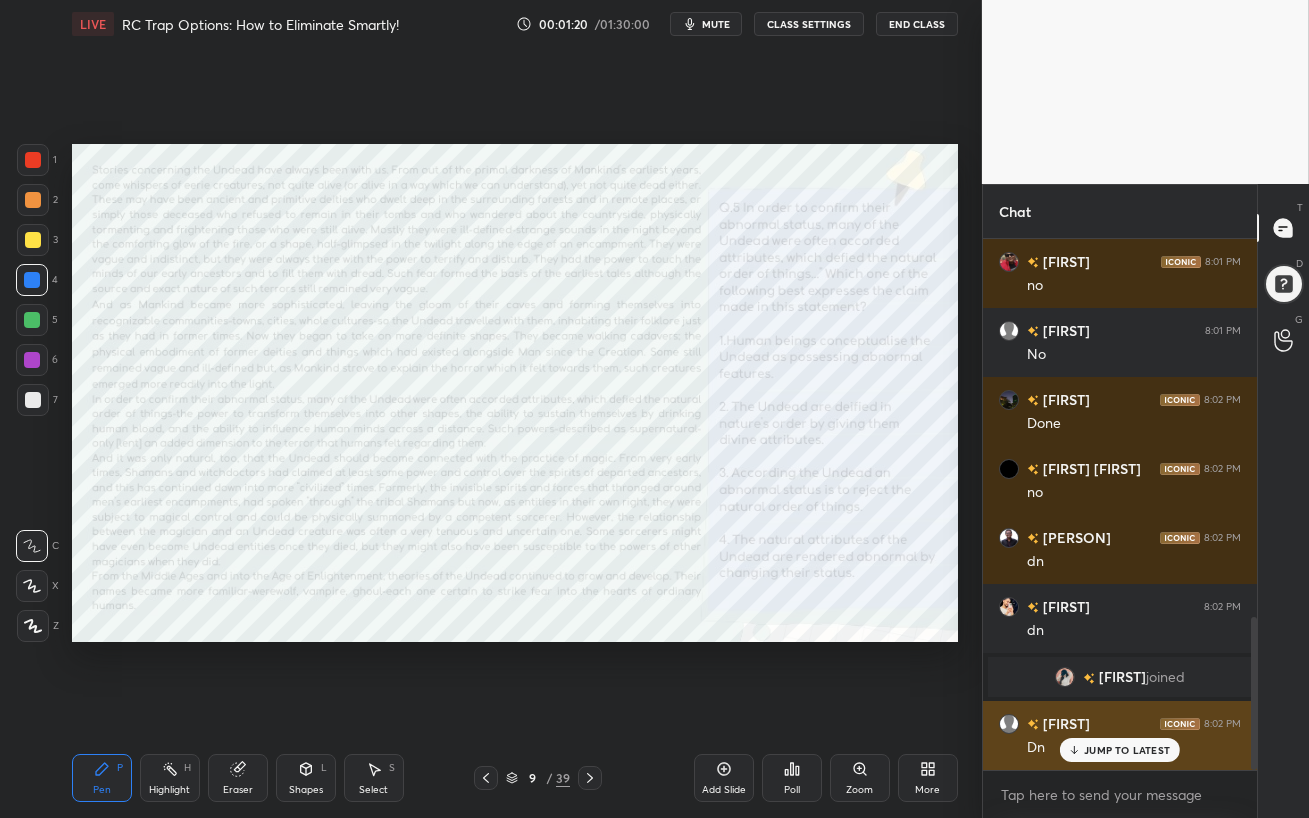 scroll, scrollTop: 1306, scrollLeft: 0, axis: vertical 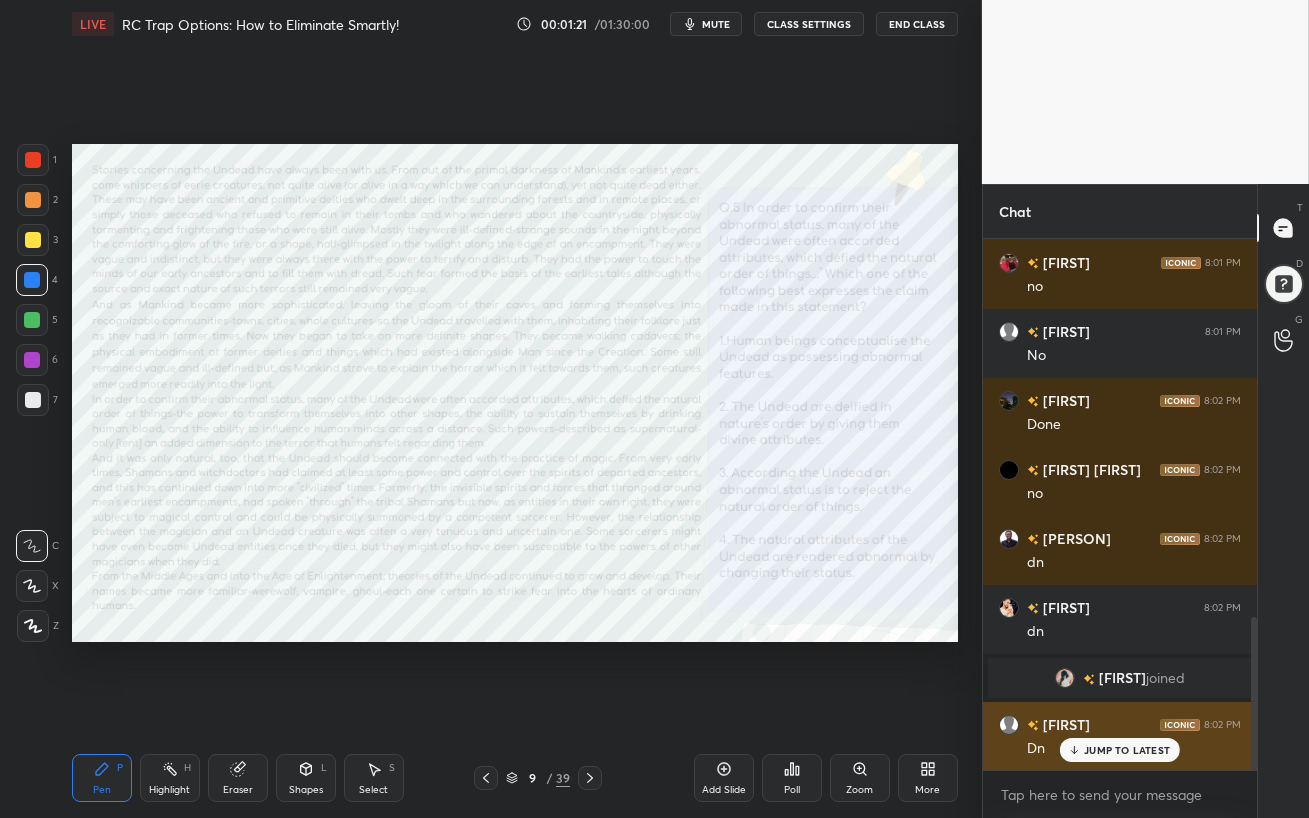 click on "JUMP TO LATEST" at bounding box center [1120, 750] 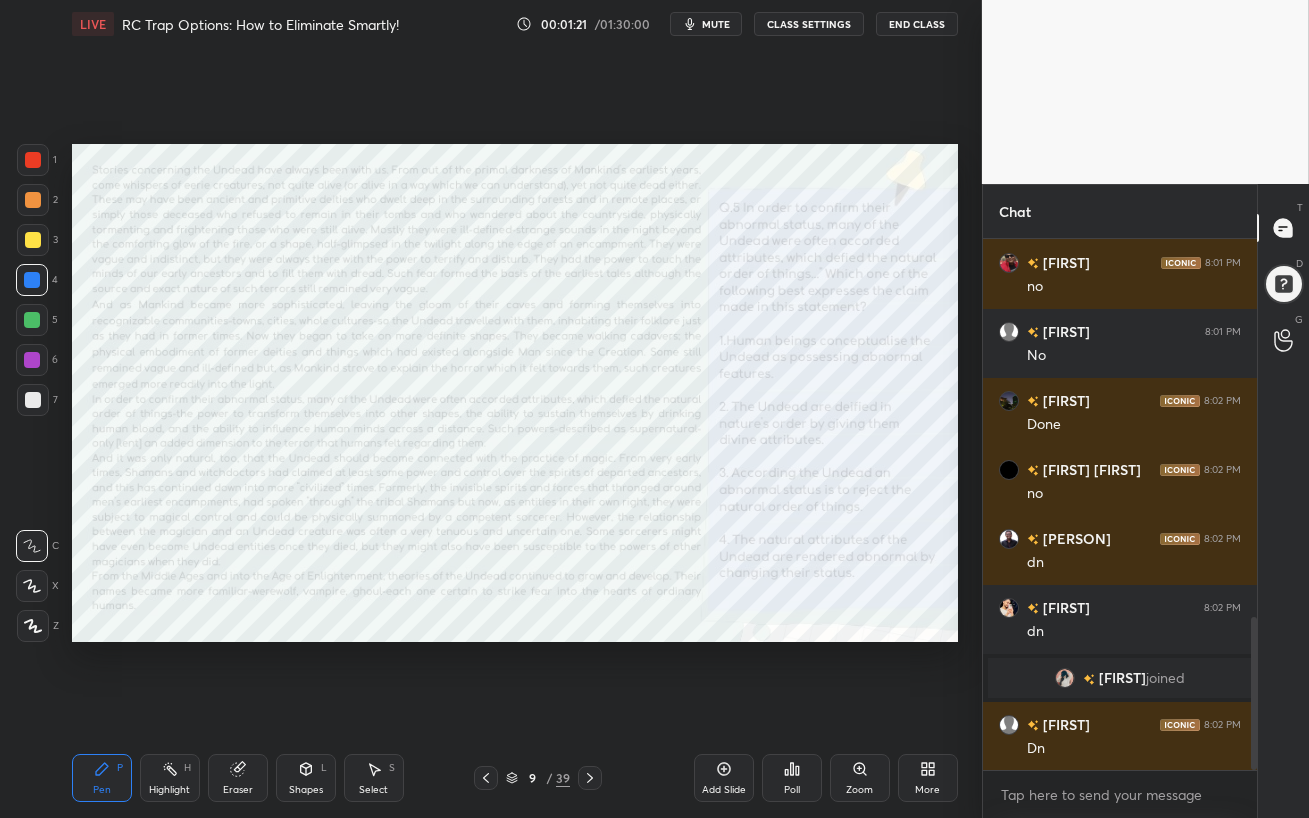 click on "Add Slide Poll Zoom More" at bounding box center (826, 778) 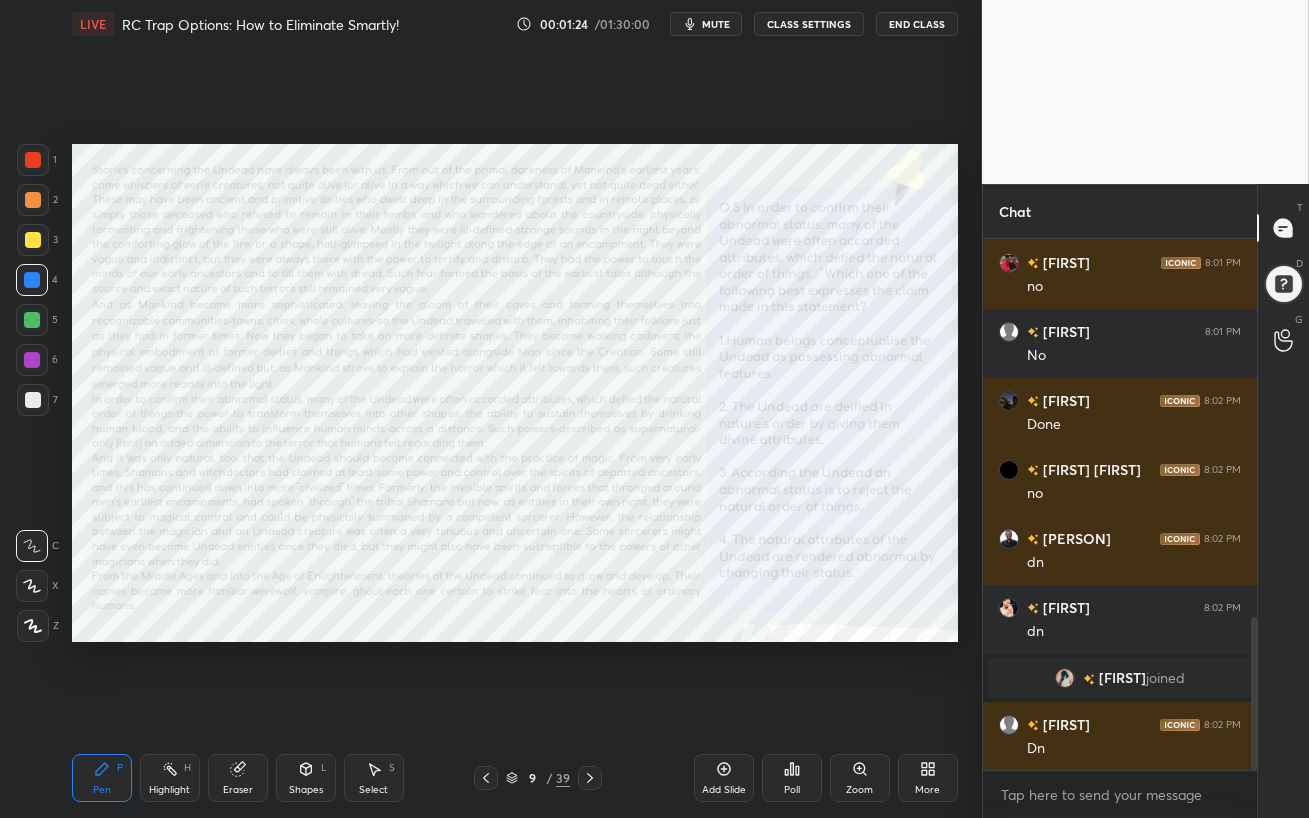 click at bounding box center (32, 360) 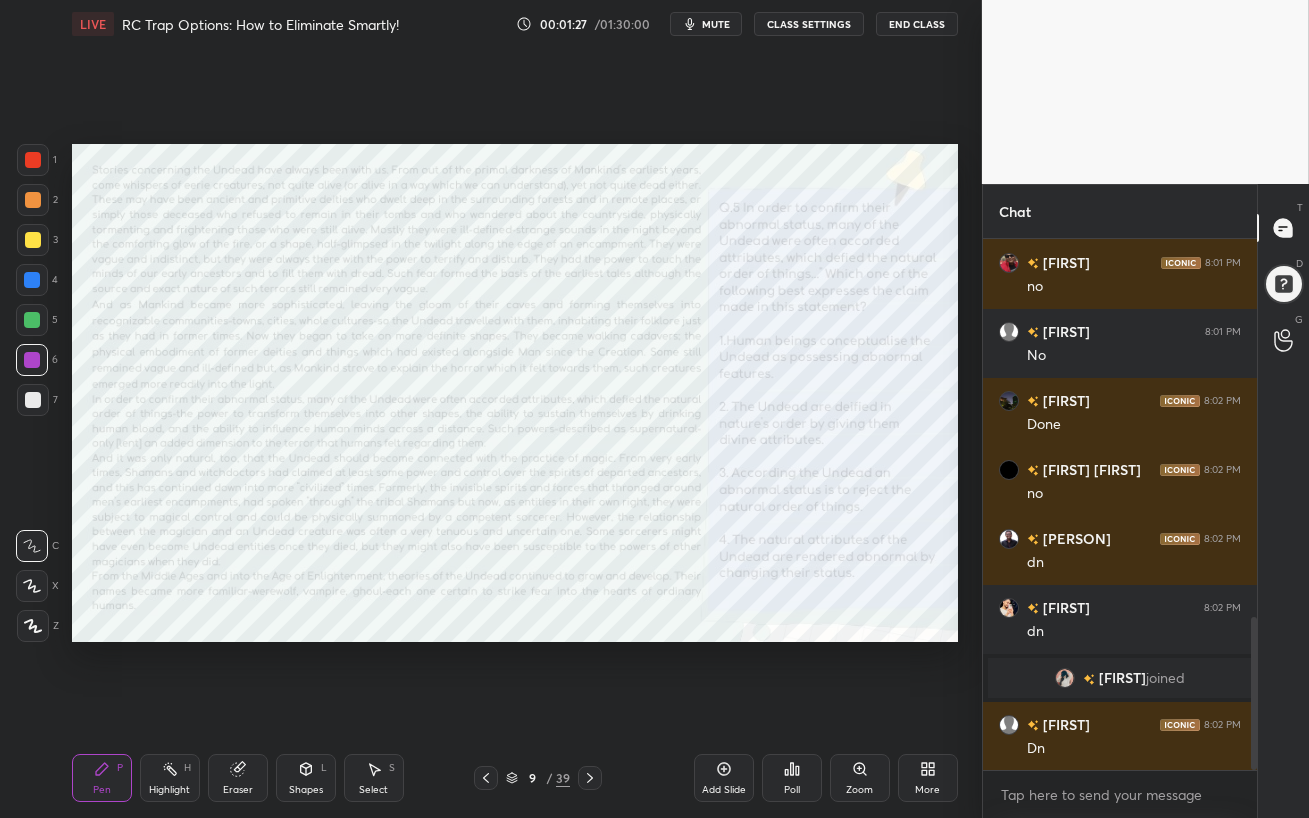 click at bounding box center (33, 200) 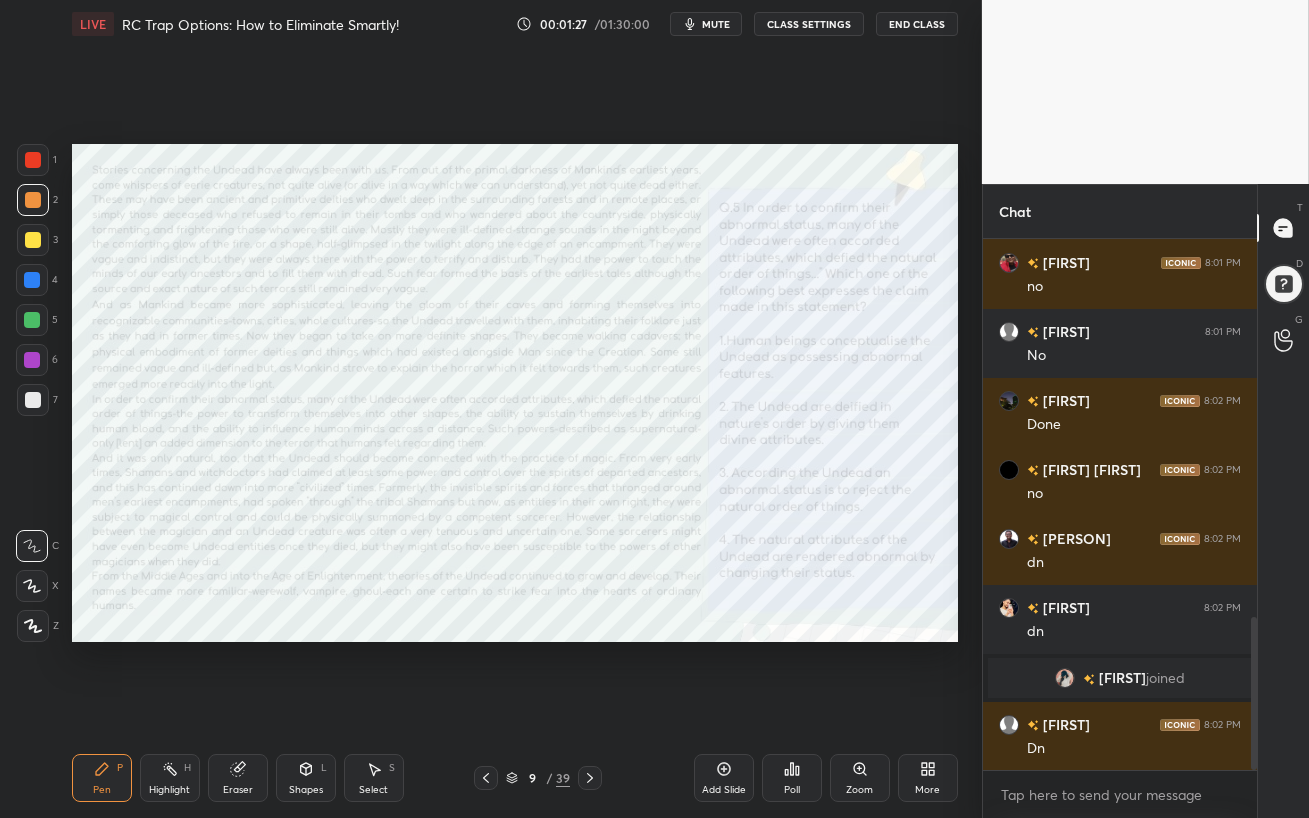 click at bounding box center [33, 160] 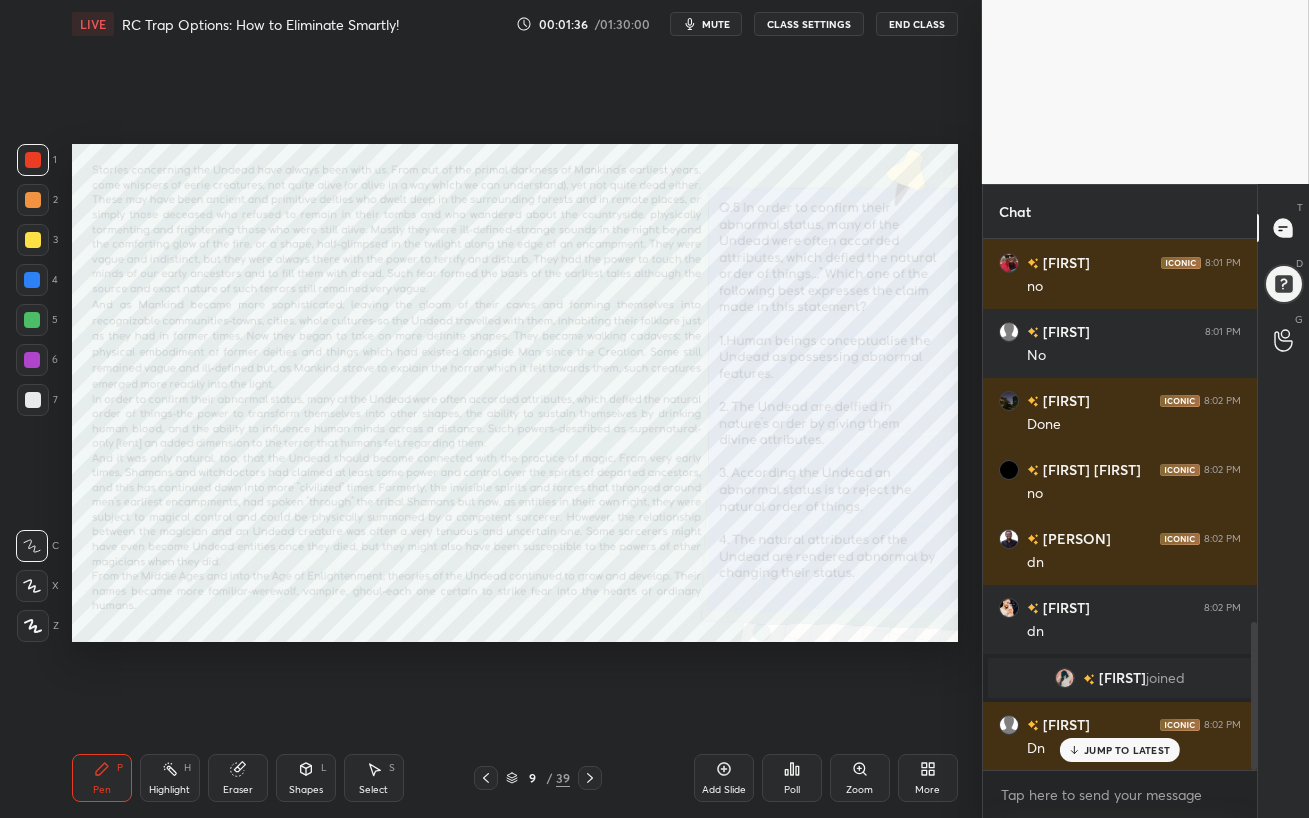 scroll, scrollTop: 1375, scrollLeft: 0, axis: vertical 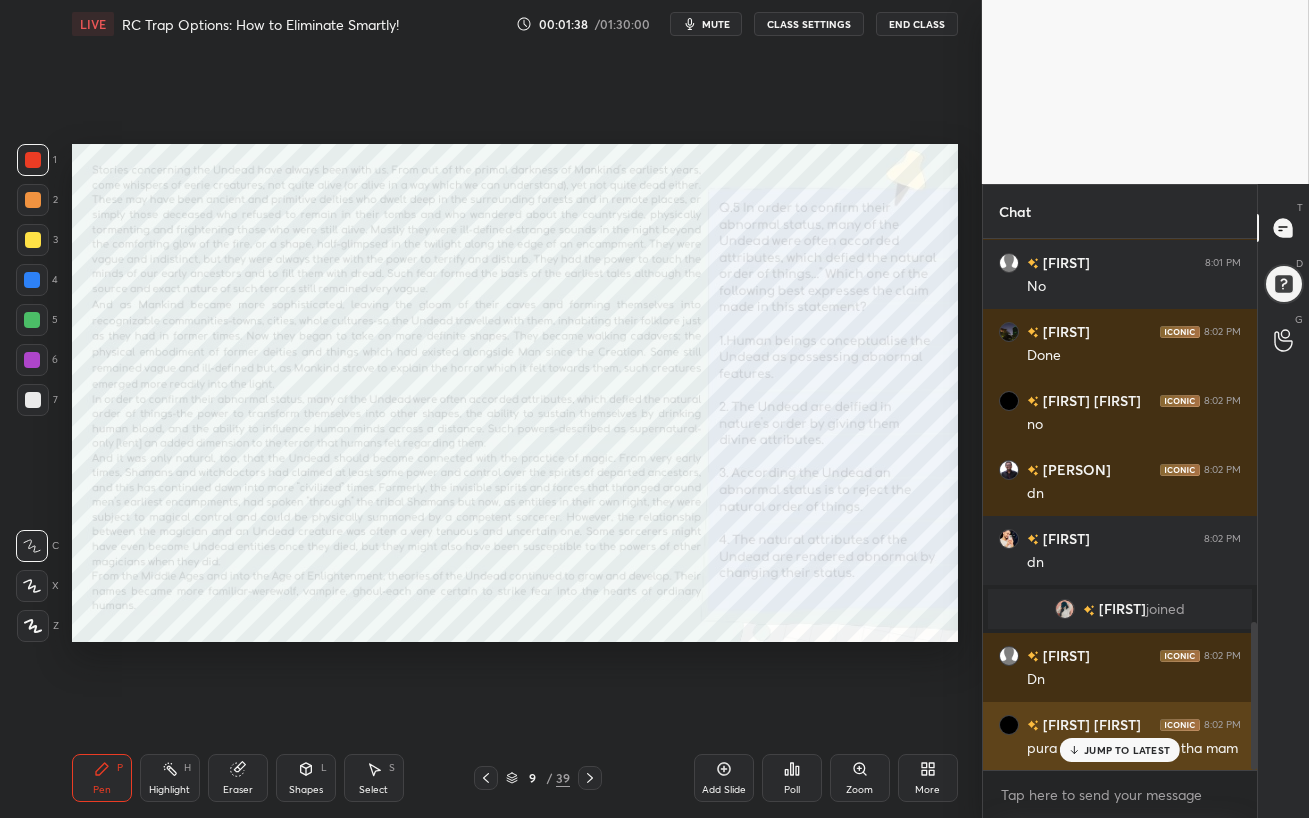 click on "JUMP TO LATEST" at bounding box center (1127, 750) 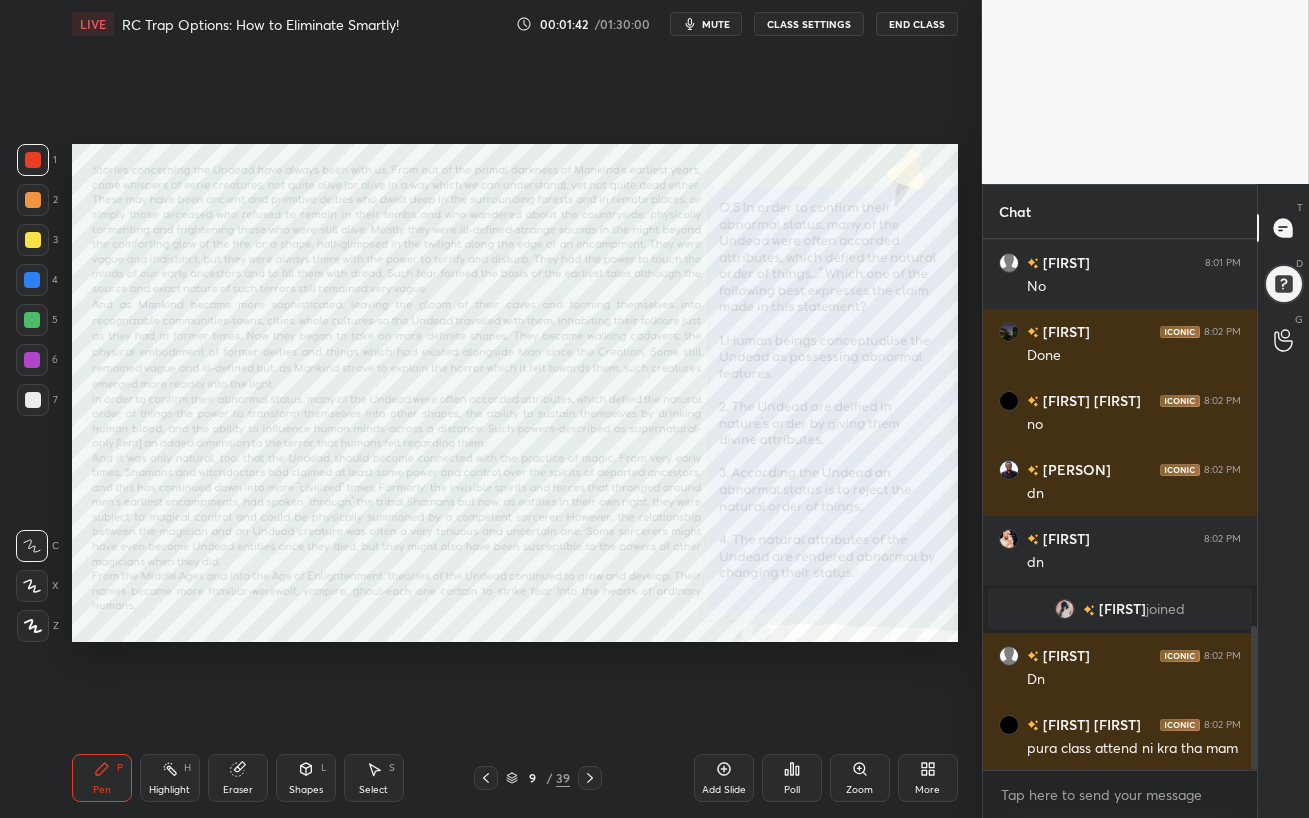 scroll, scrollTop: 1424, scrollLeft: 0, axis: vertical 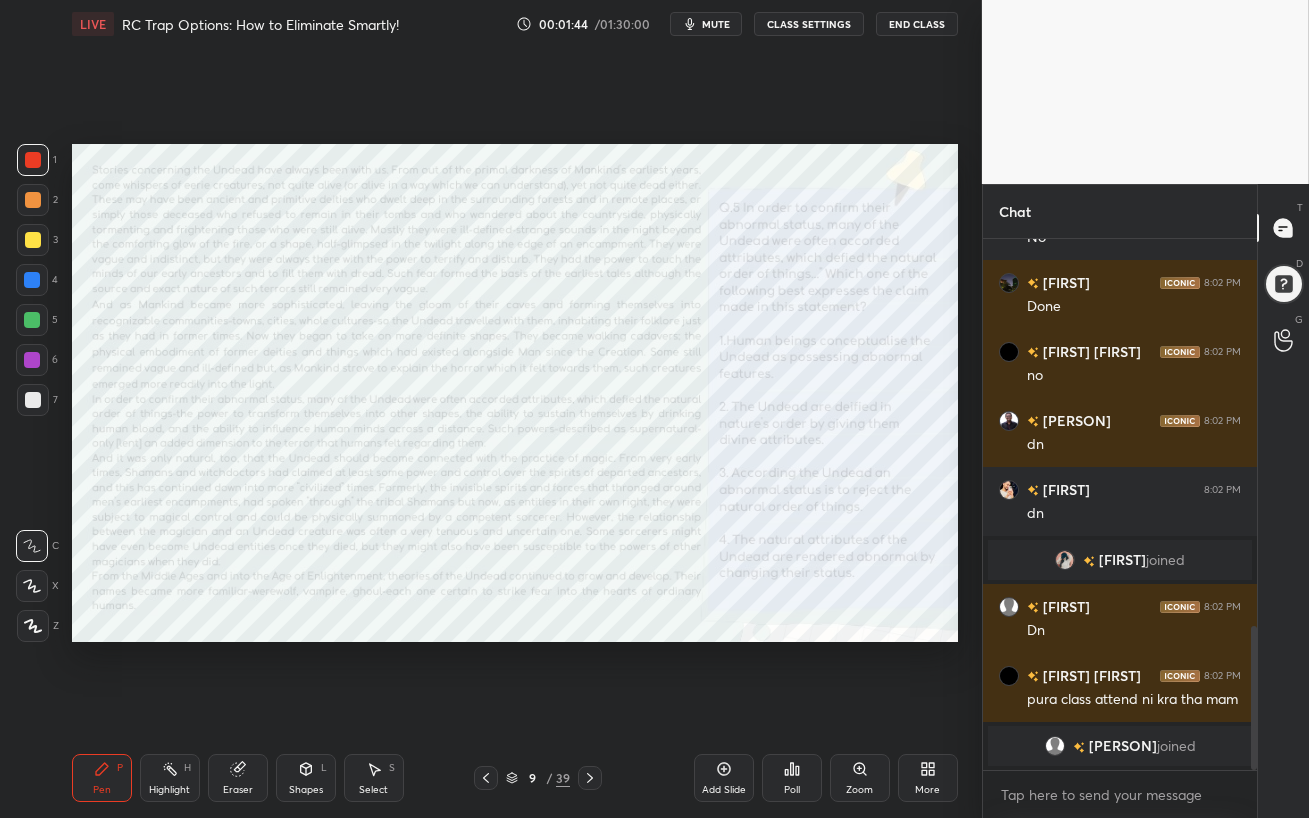 click at bounding box center (32, 360) 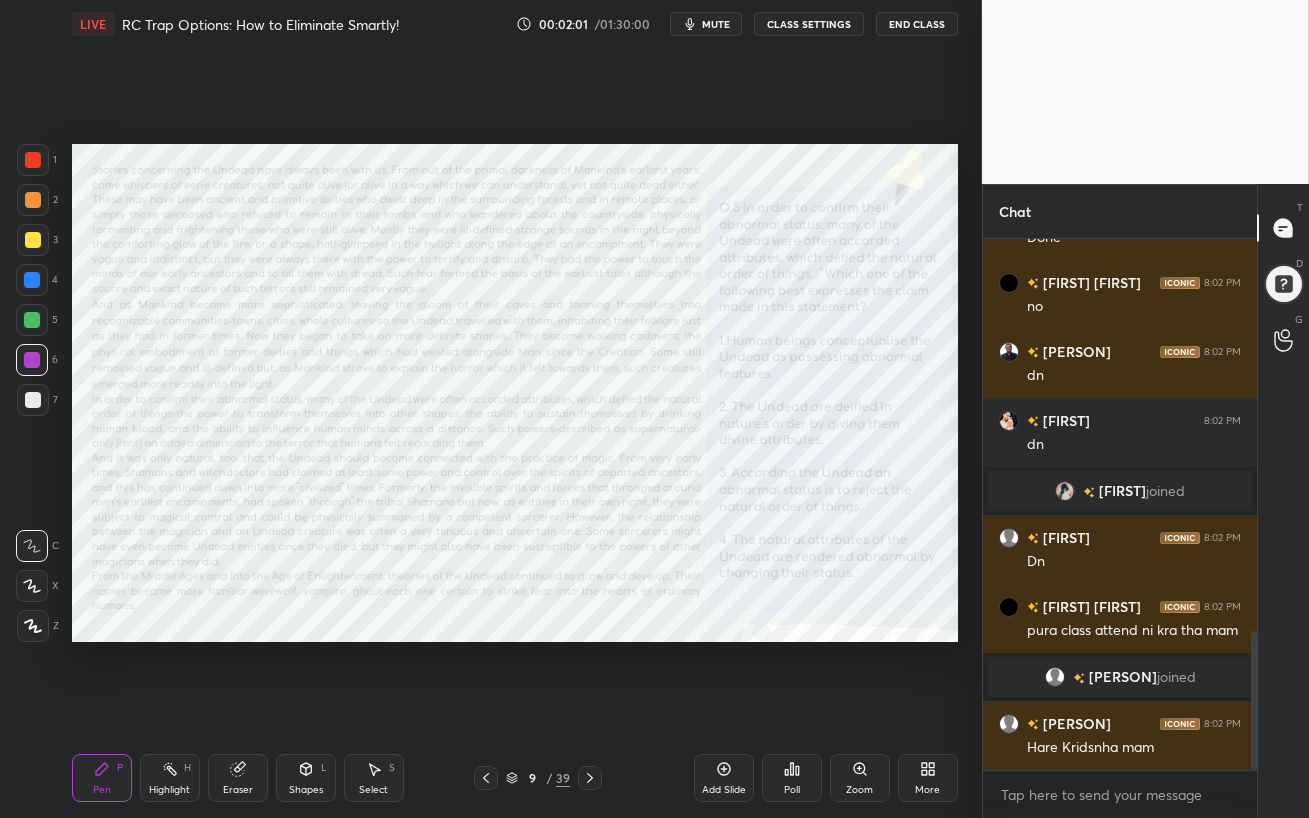 scroll, scrollTop: 1581, scrollLeft: 0, axis: vertical 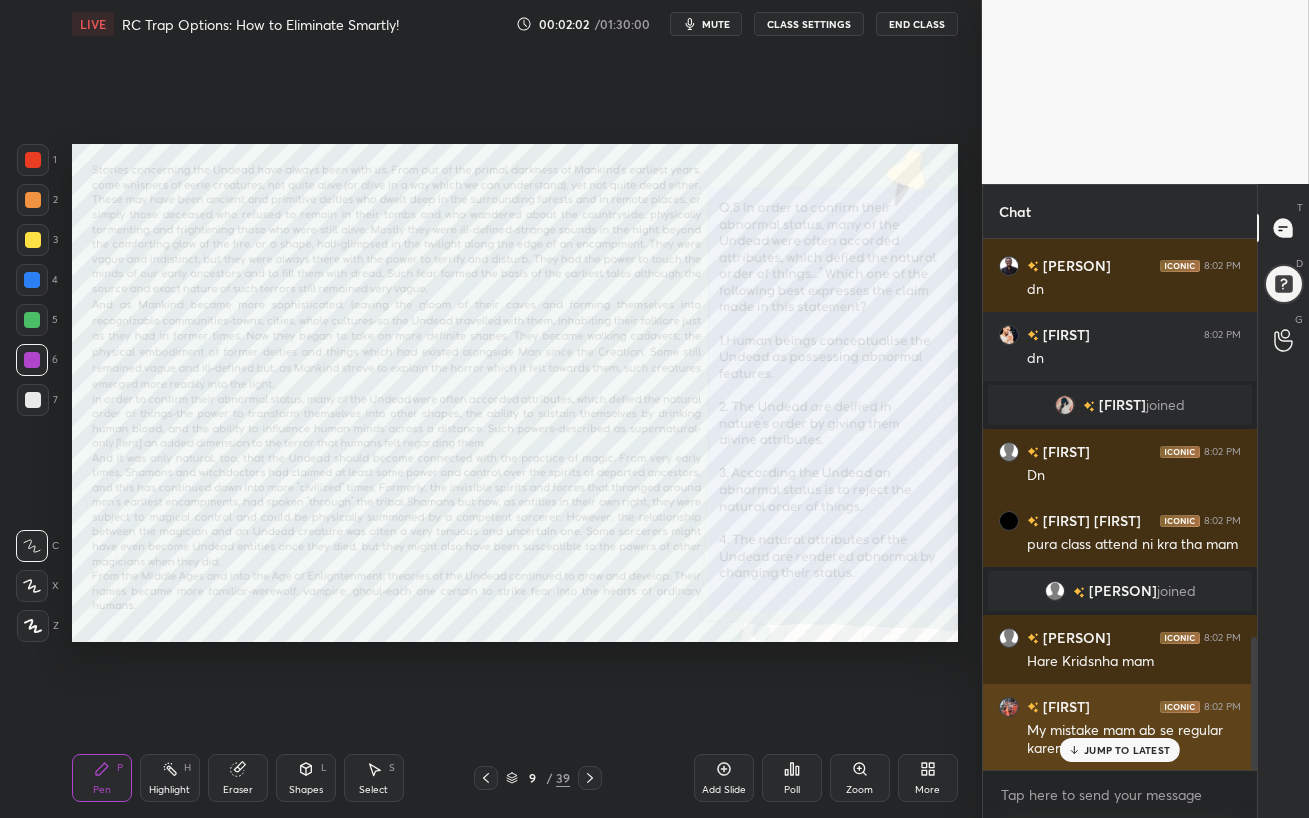 click on "JUMP TO LATEST" at bounding box center [1120, 750] 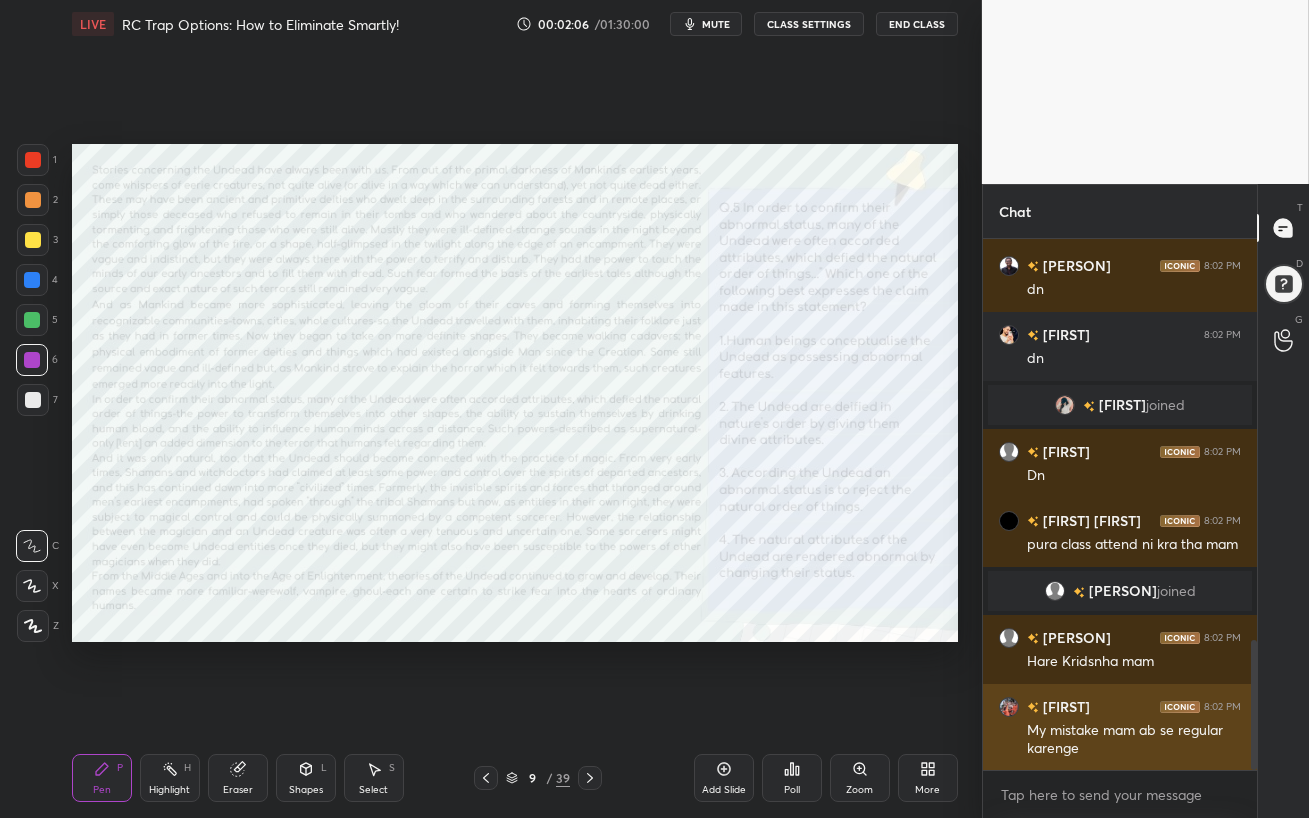 scroll, scrollTop: 1630, scrollLeft: 0, axis: vertical 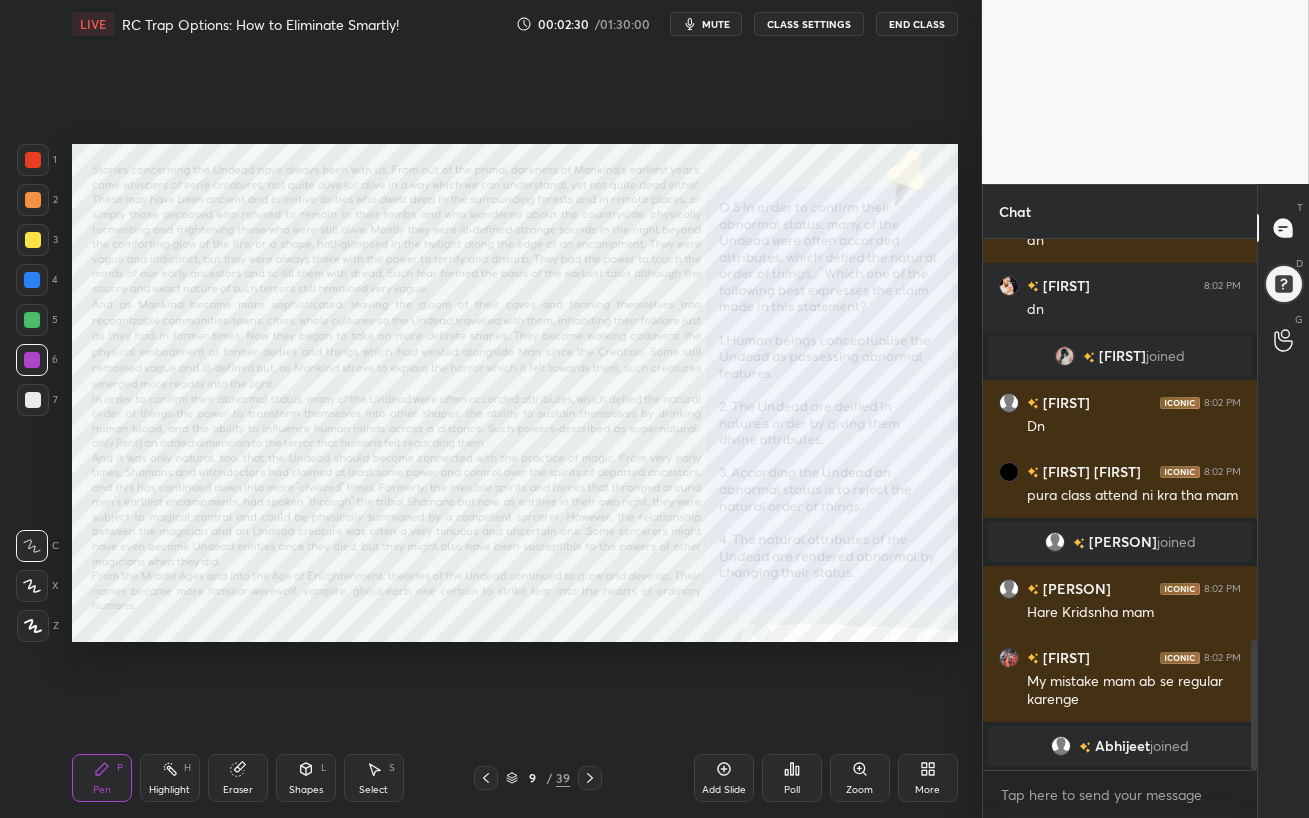 click at bounding box center (32, 280) 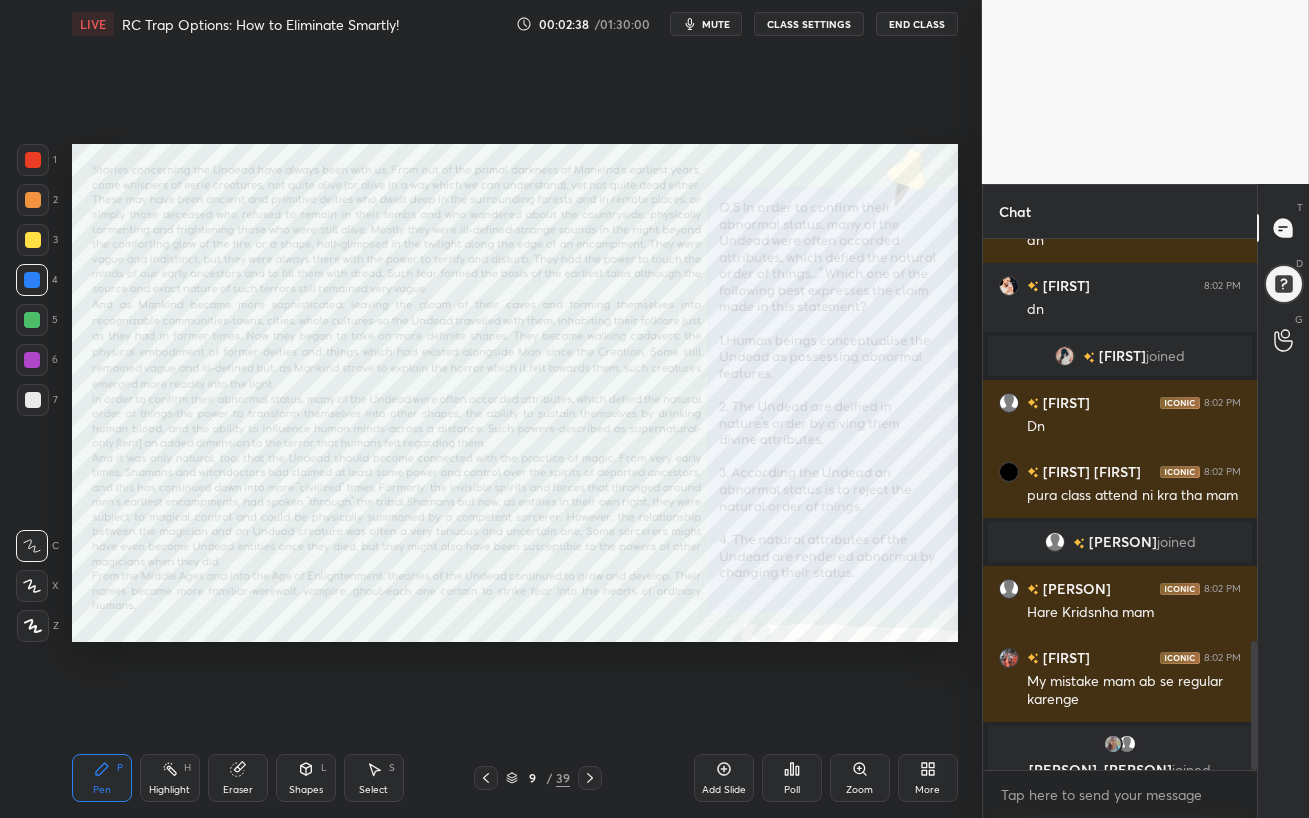 scroll, scrollTop: 1654, scrollLeft: 0, axis: vertical 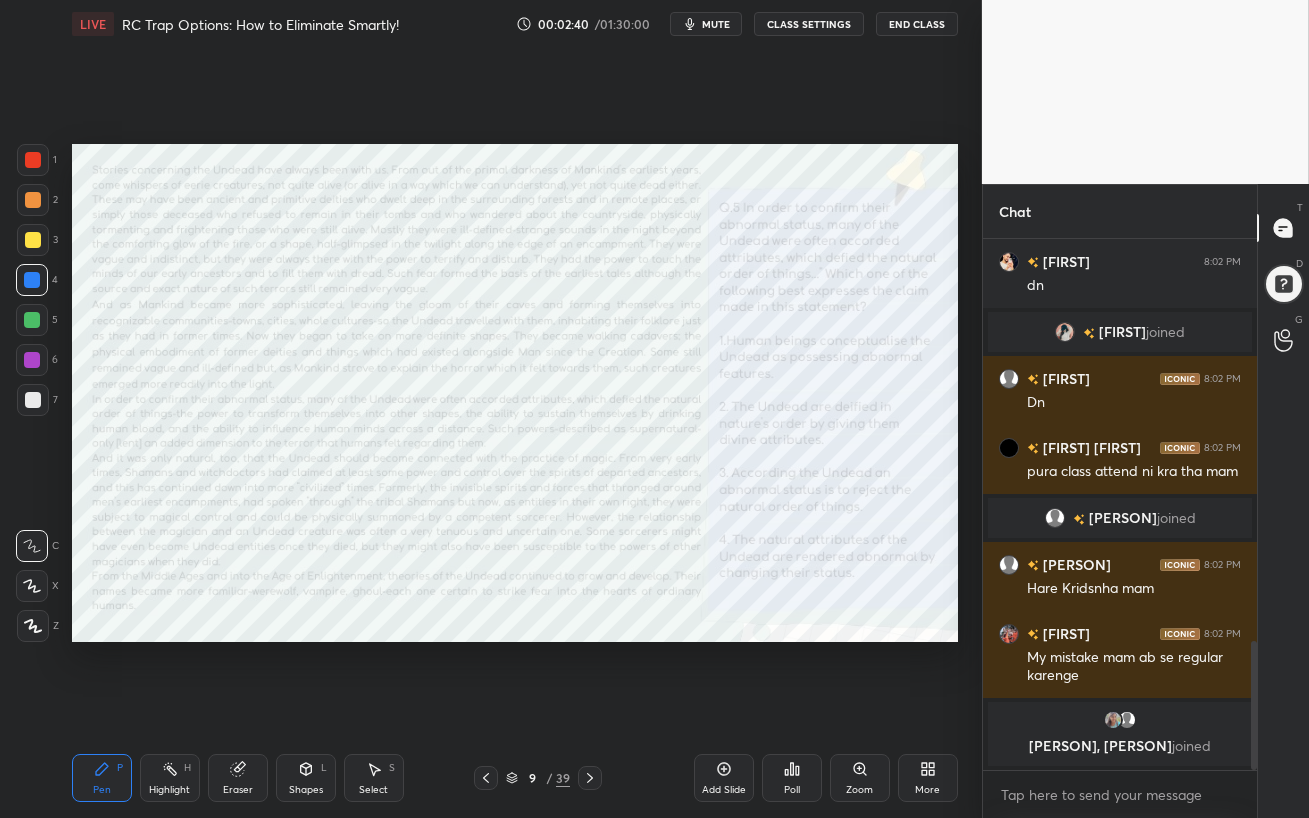 click on "mute" at bounding box center (716, 24) 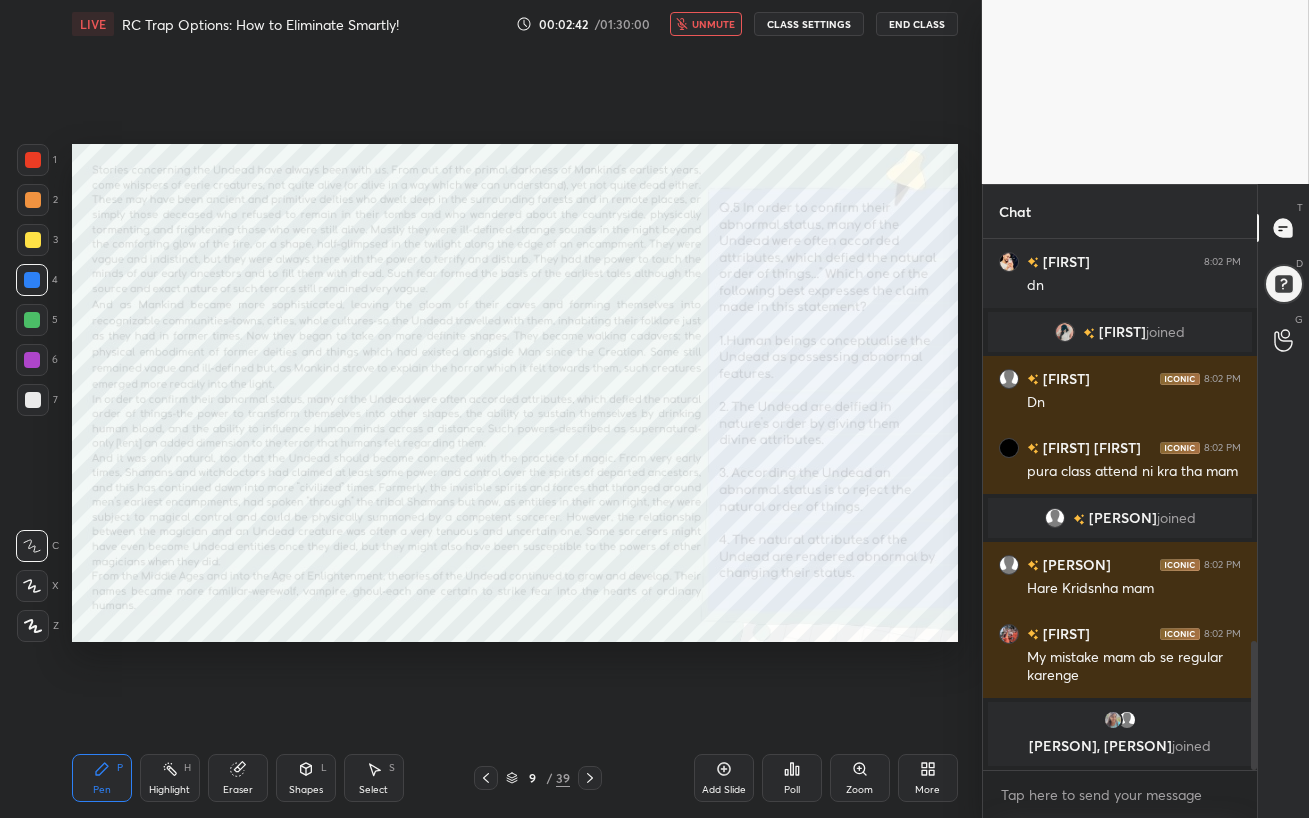 click 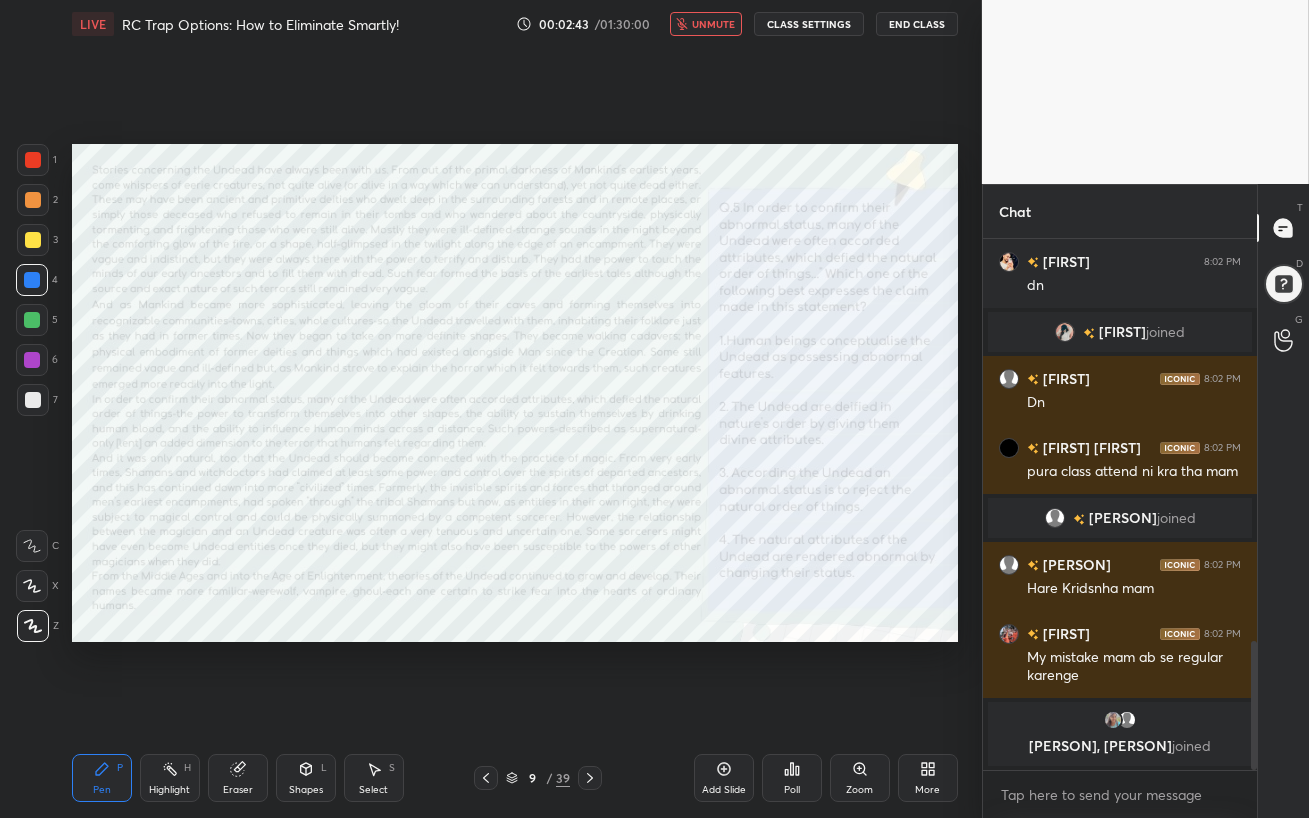 click at bounding box center (33, 240) 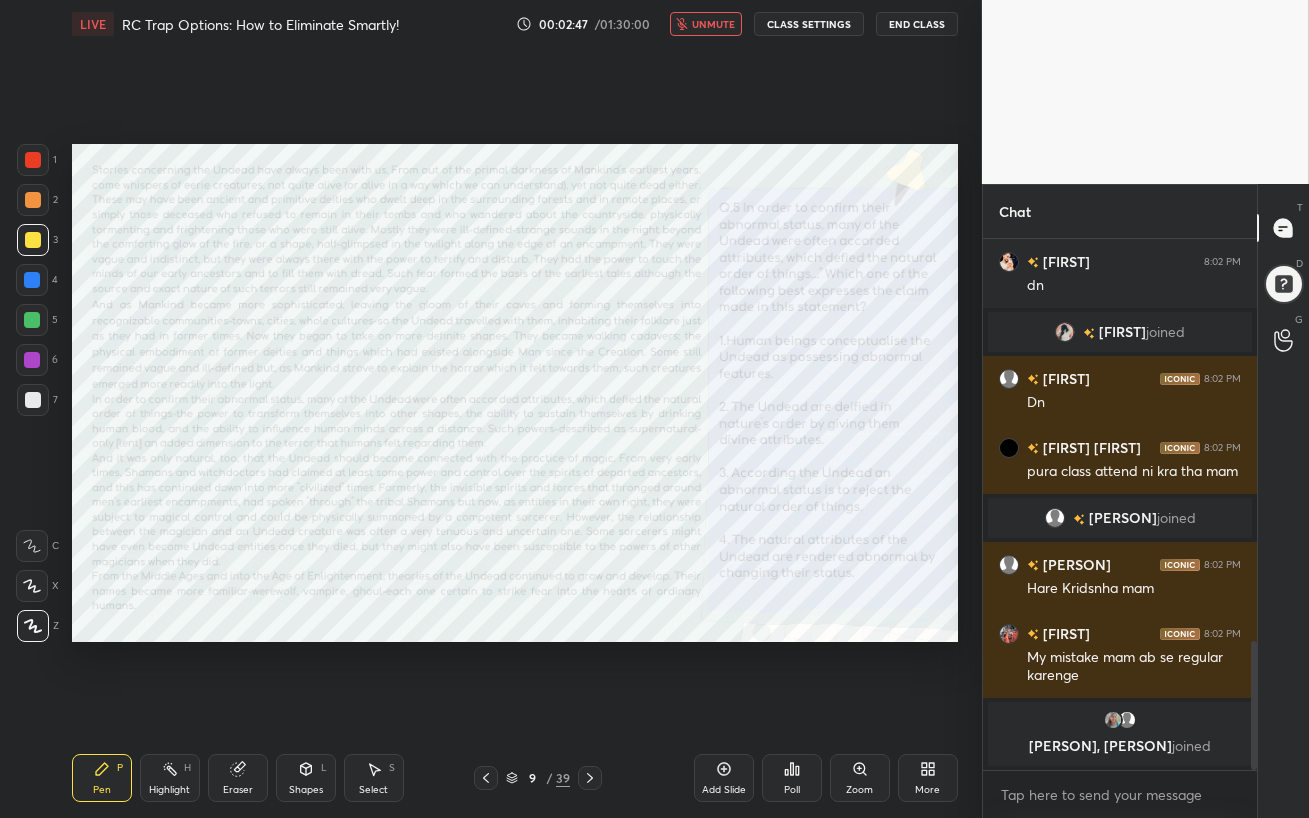 click at bounding box center (32, 320) 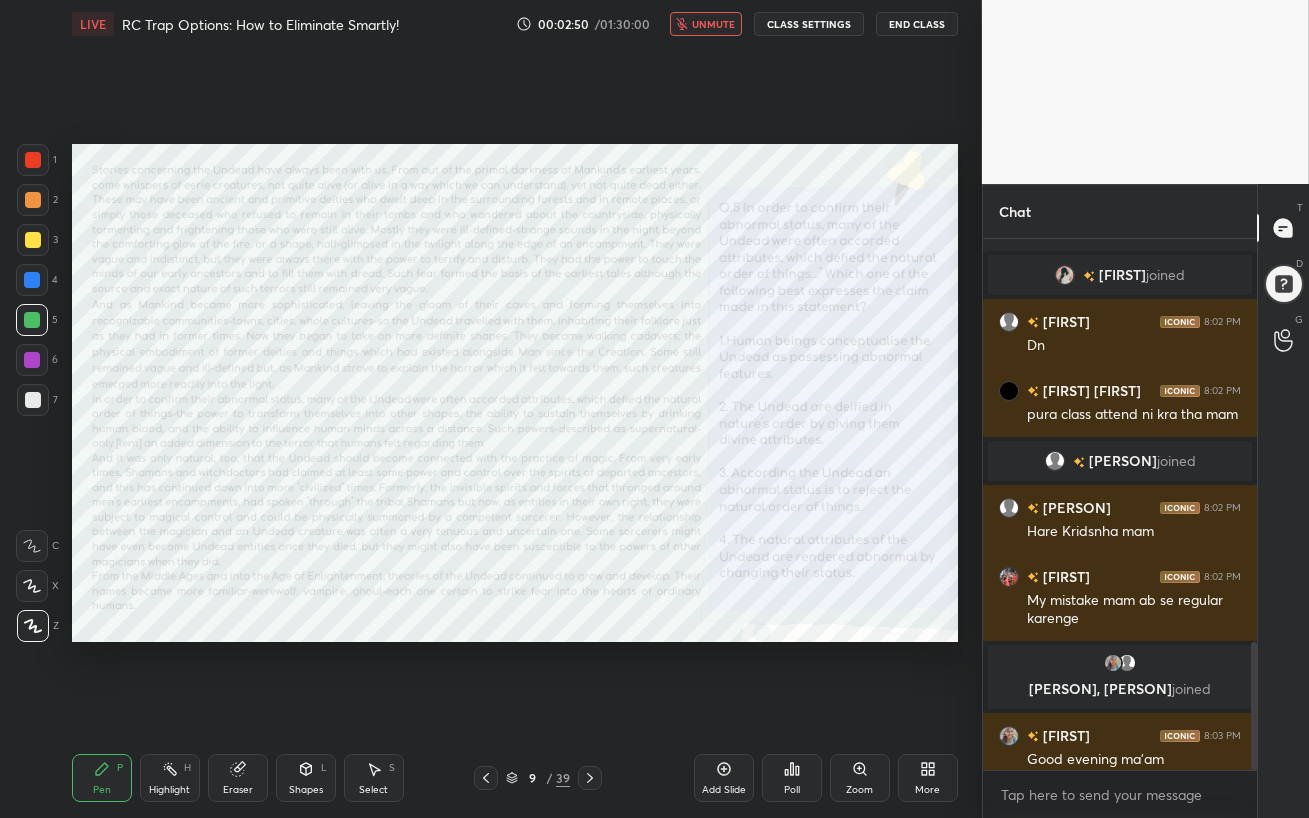 scroll, scrollTop: 1665, scrollLeft: 0, axis: vertical 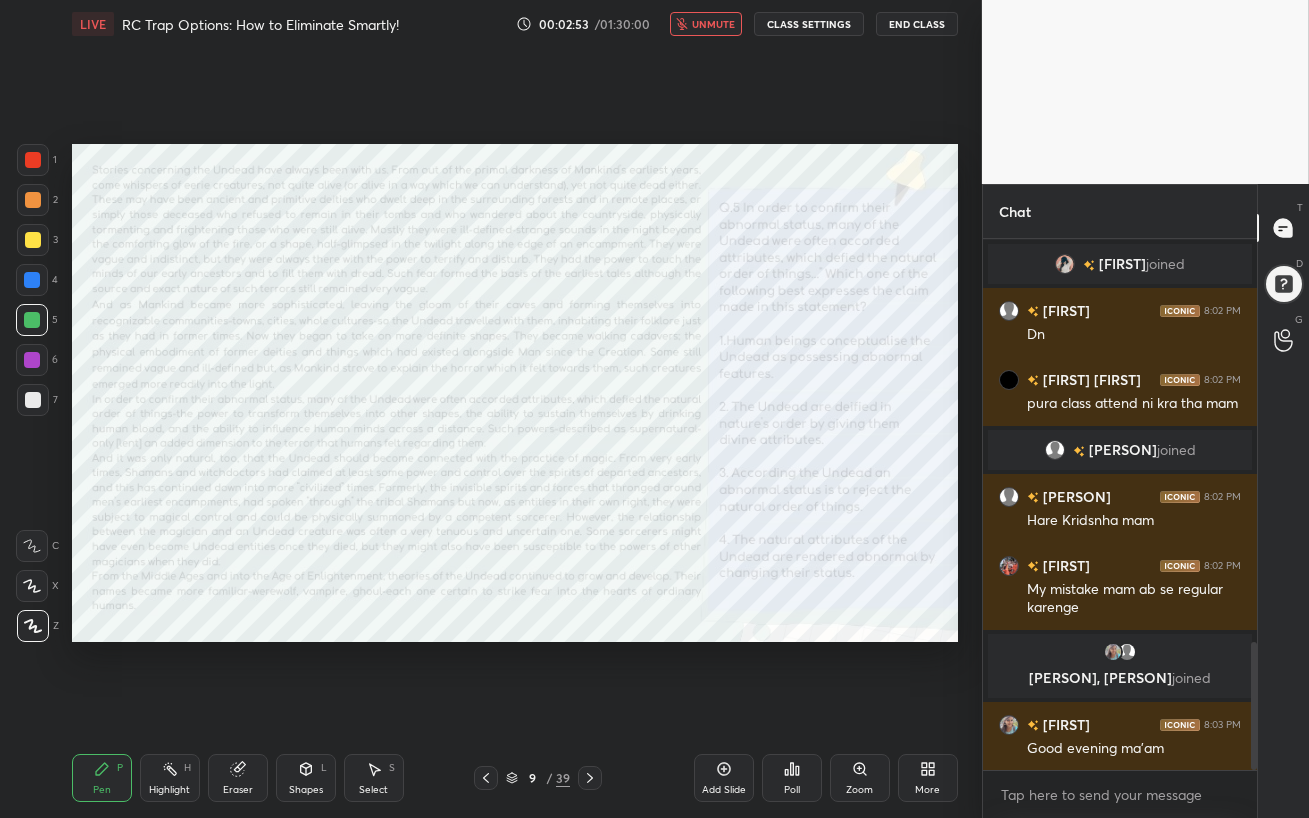 click on "unmute" at bounding box center (713, 24) 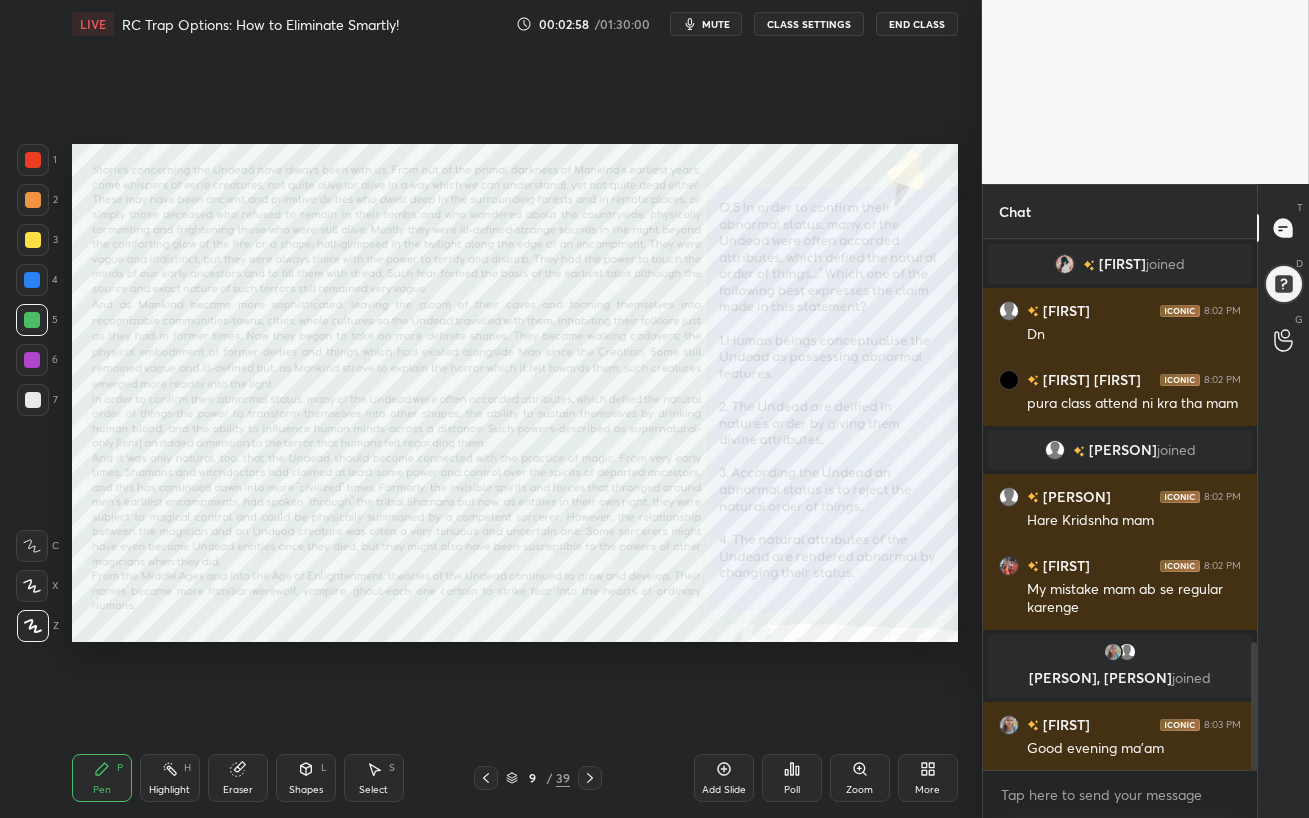 click on "mute" at bounding box center (706, 24) 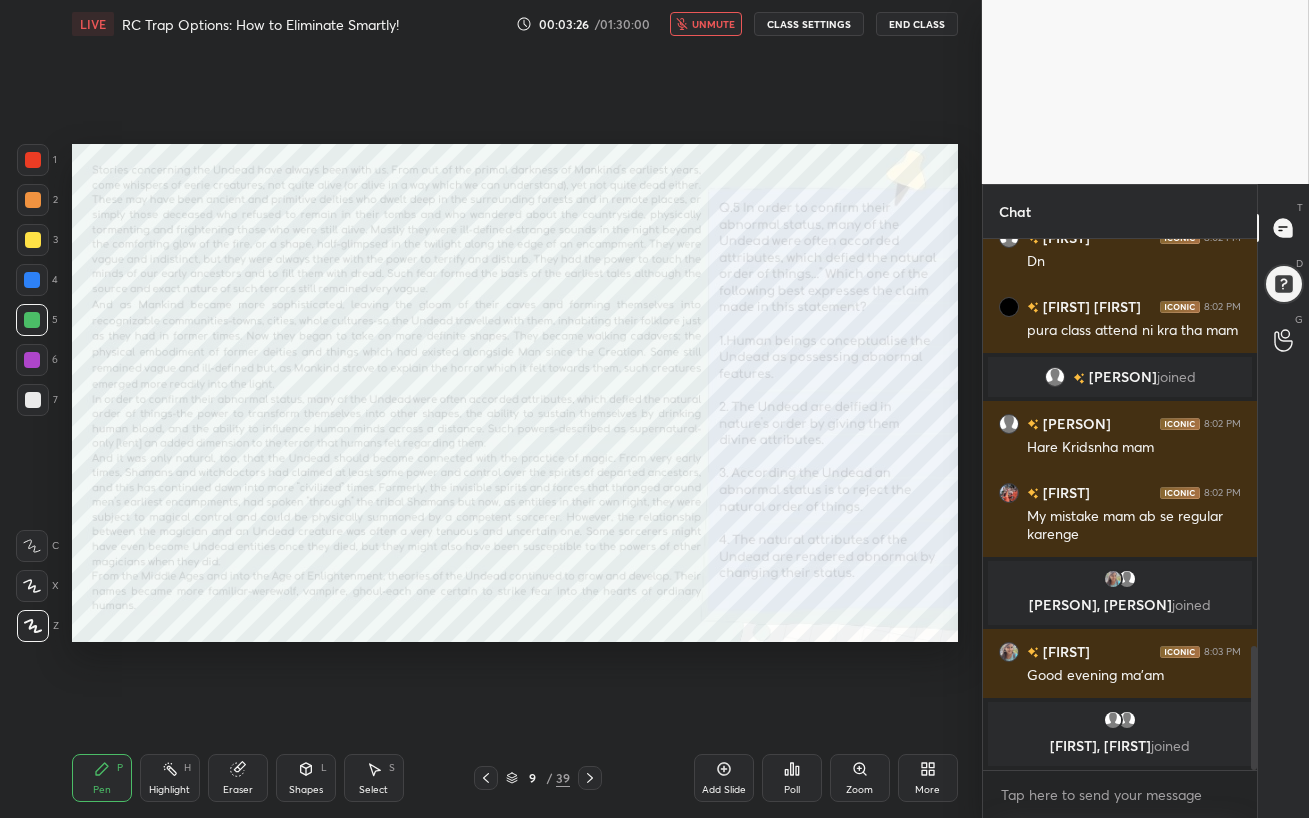 scroll, scrollTop: 1769, scrollLeft: 0, axis: vertical 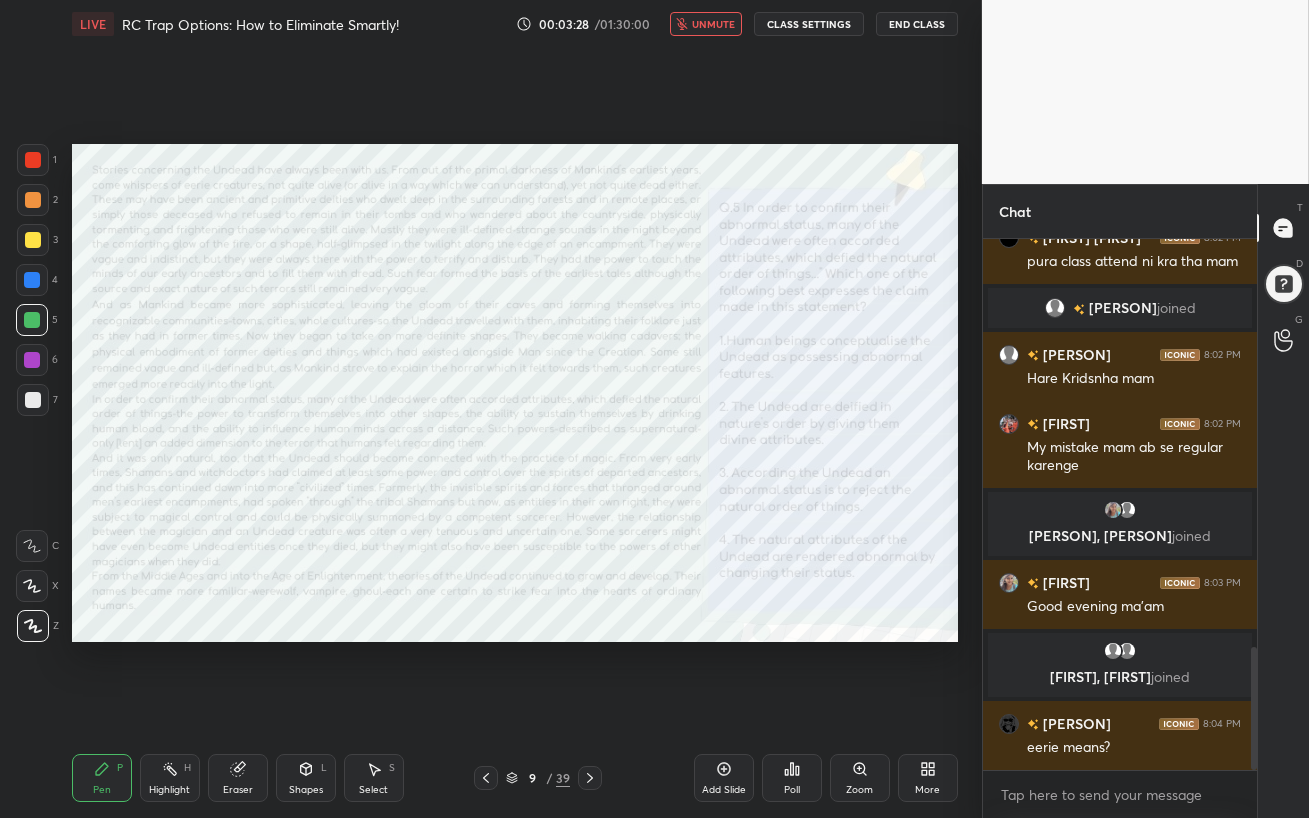 click on "unmute" at bounding box center (713, 24) 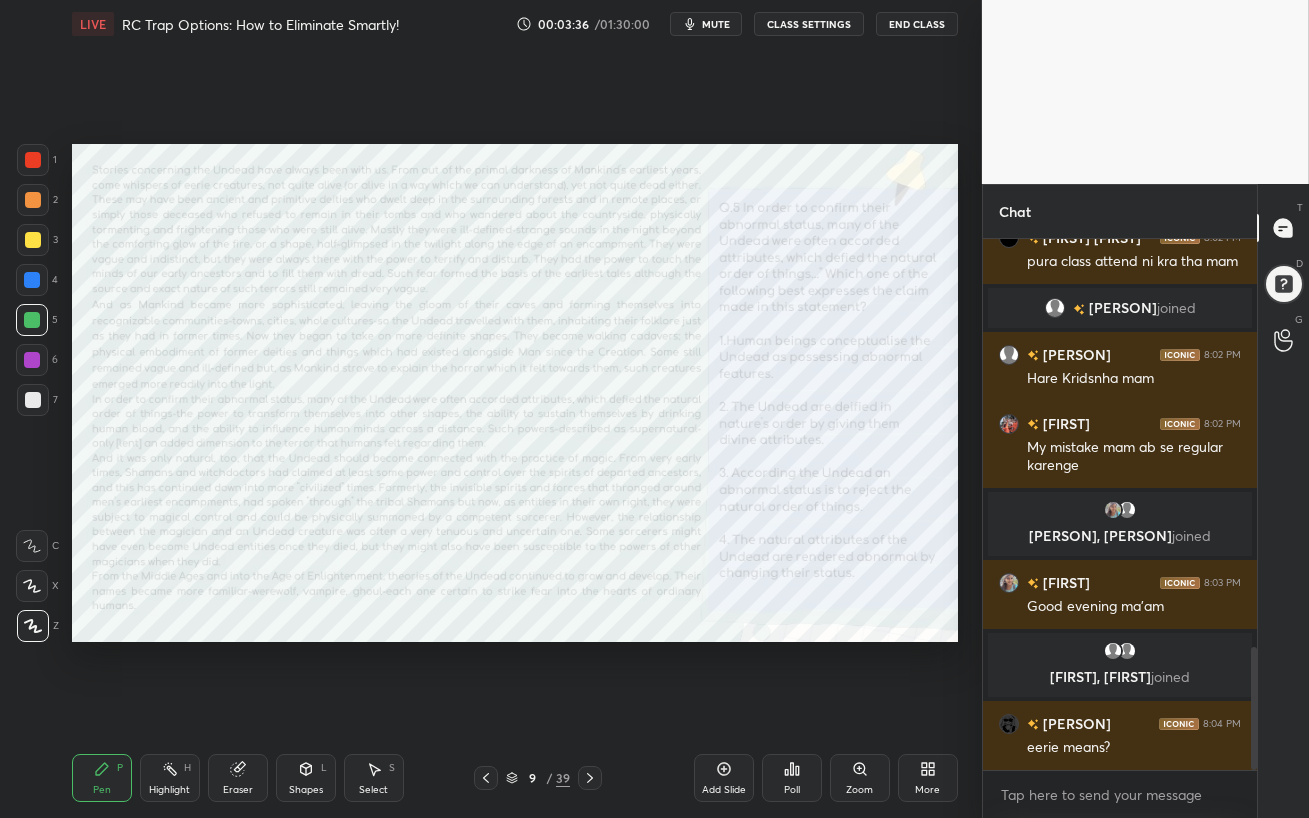 click on "mute" at bounding box center (716, 24) 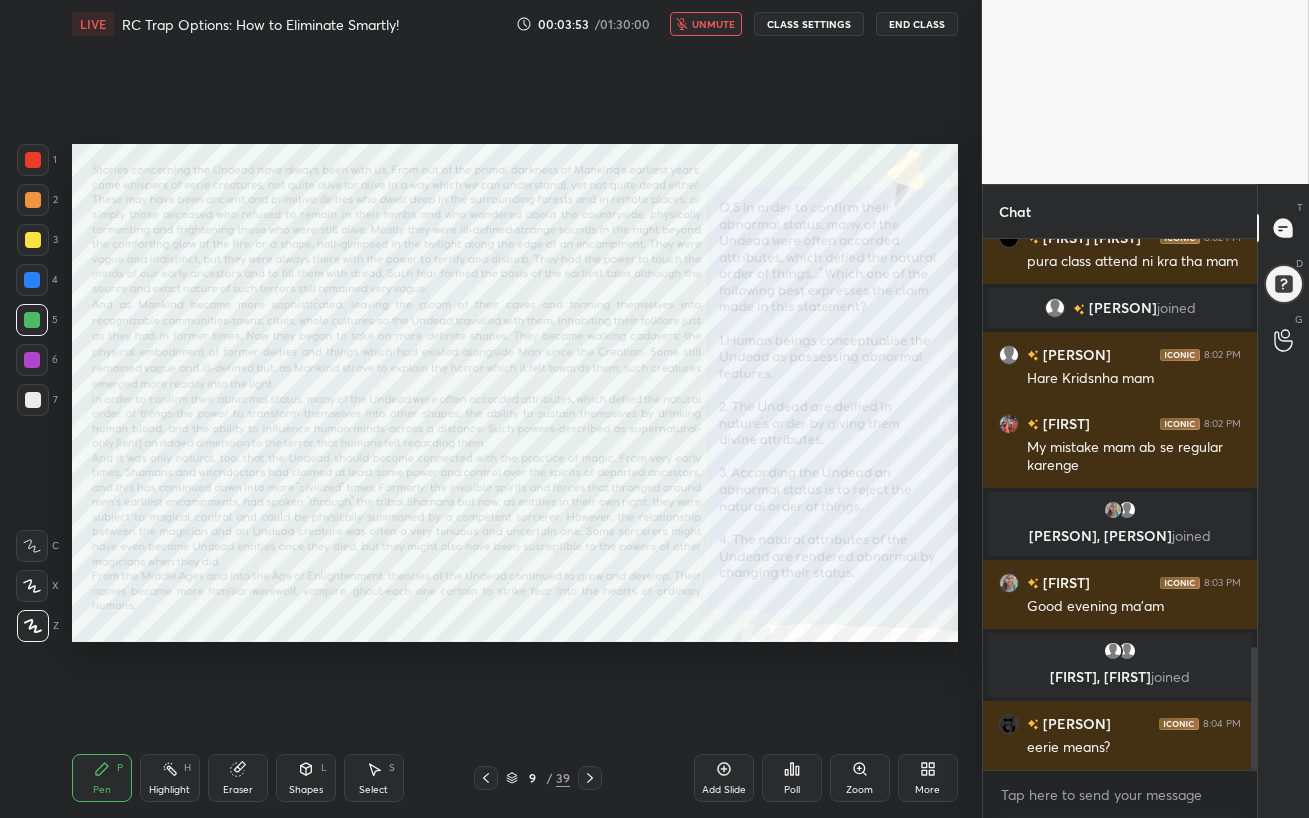 scroll, scrollTop: 1838, scrollLeft: 0, axis: vertical 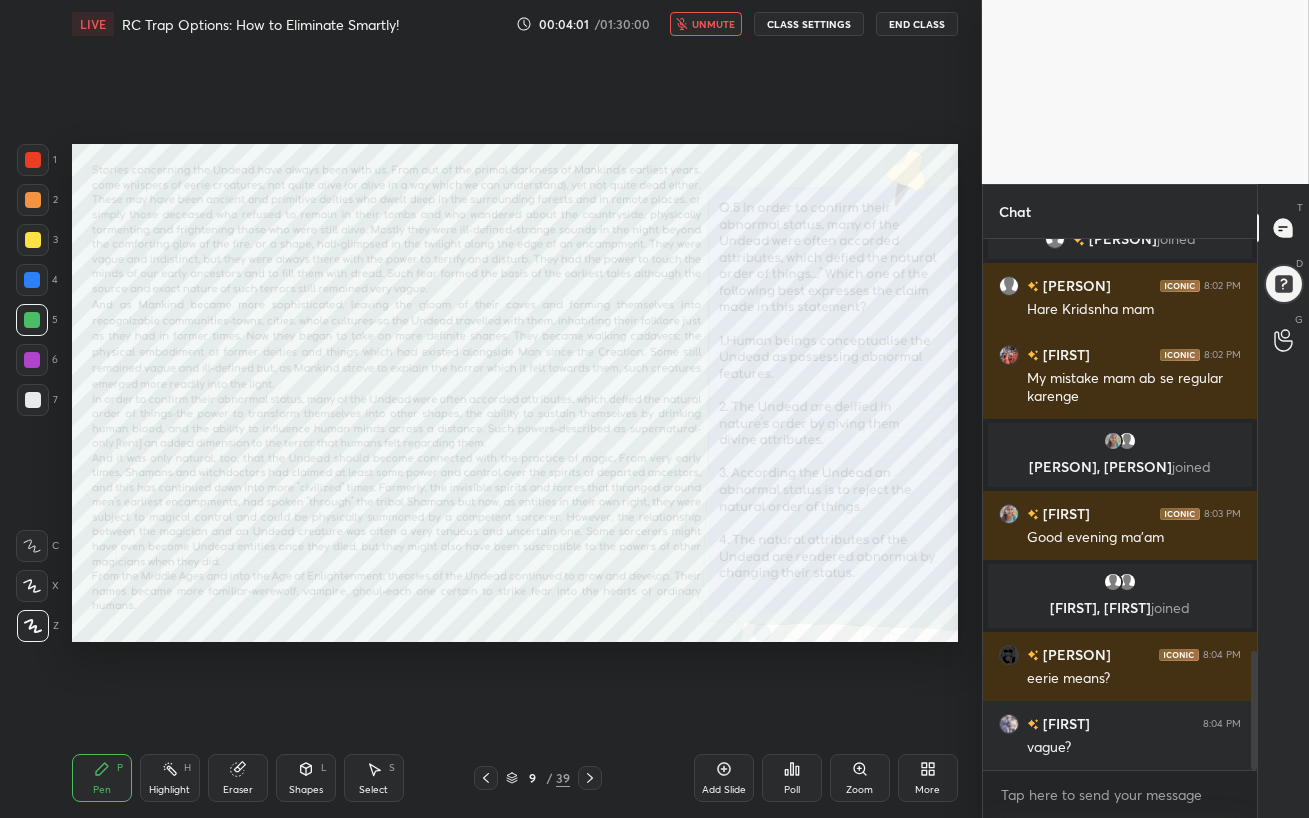 click on "unmute" at bounding box center (713, 24) 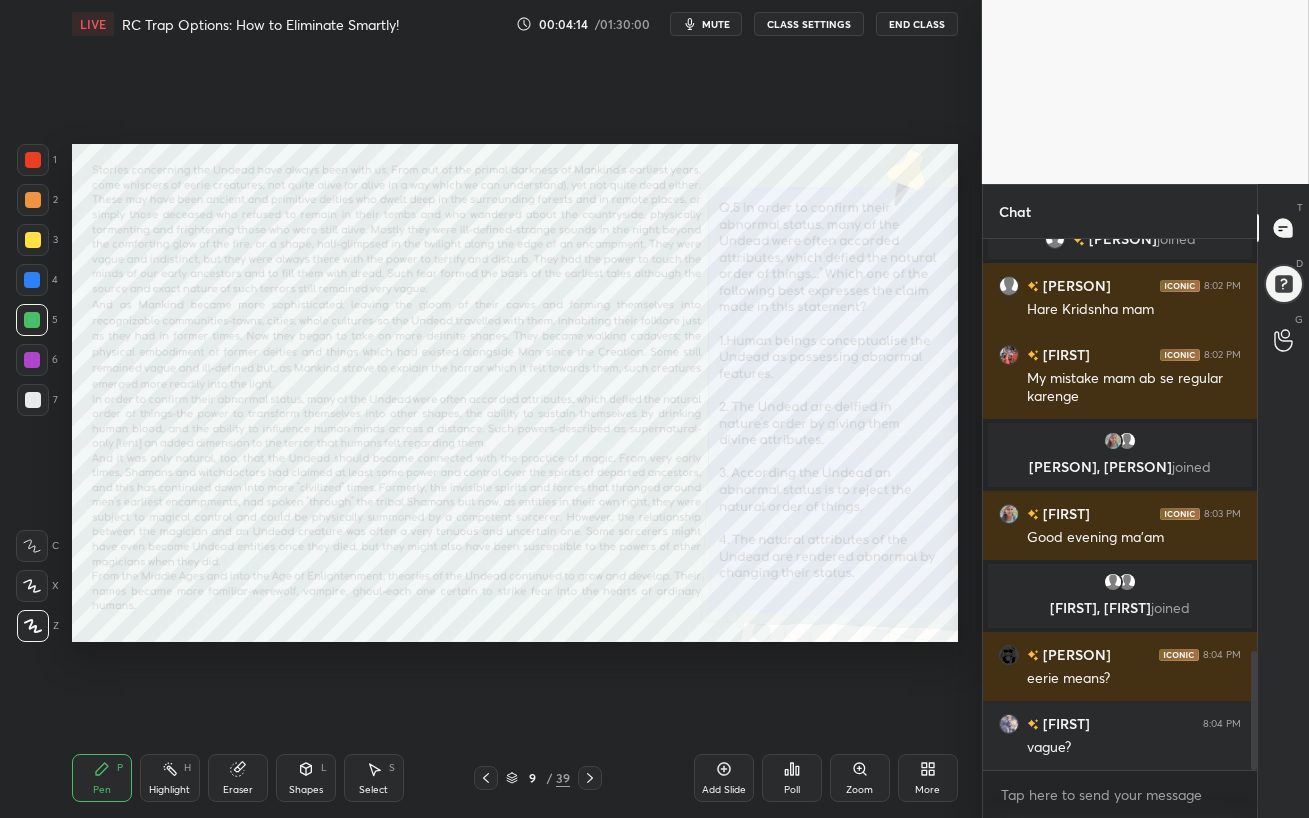 click on "mute" at bounding box center [716, 24] 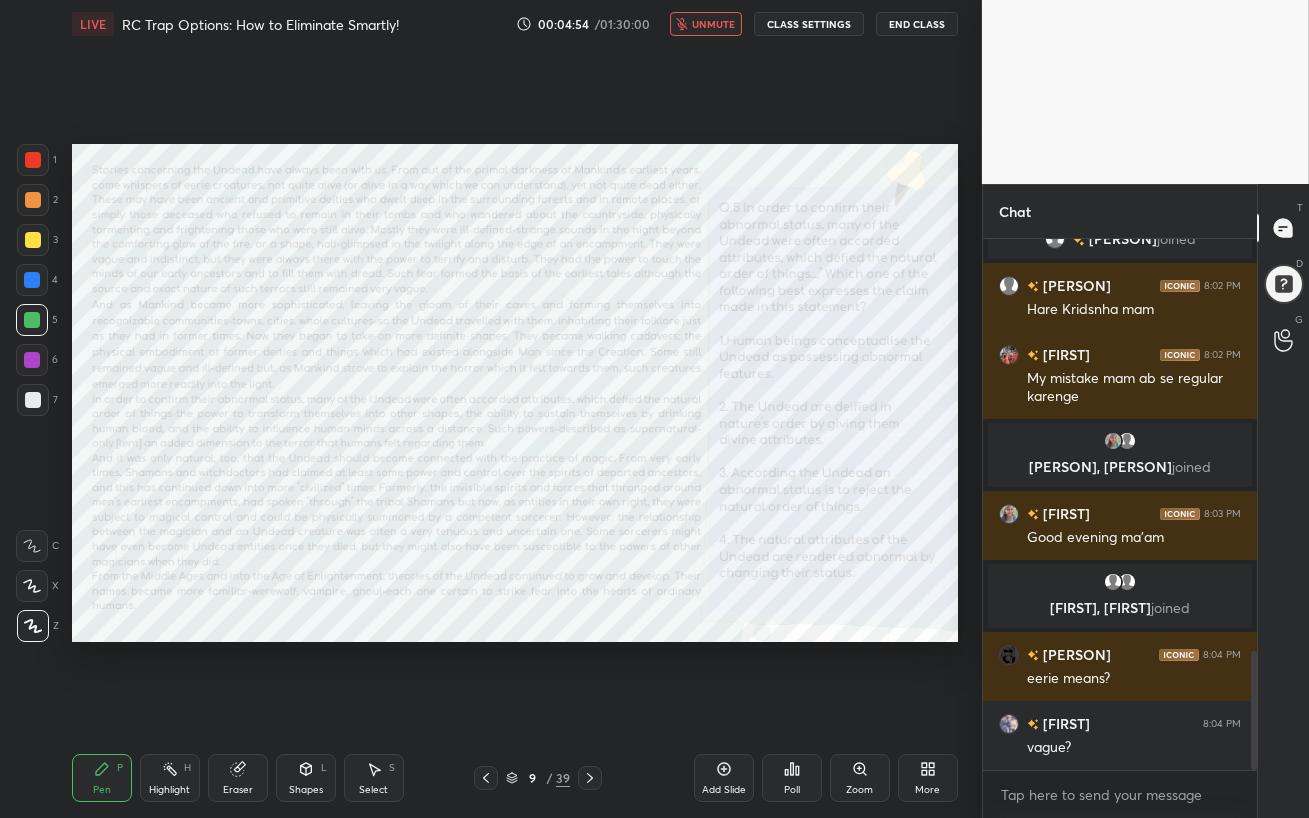 click on "unmute" at bounding box center [713, 24] 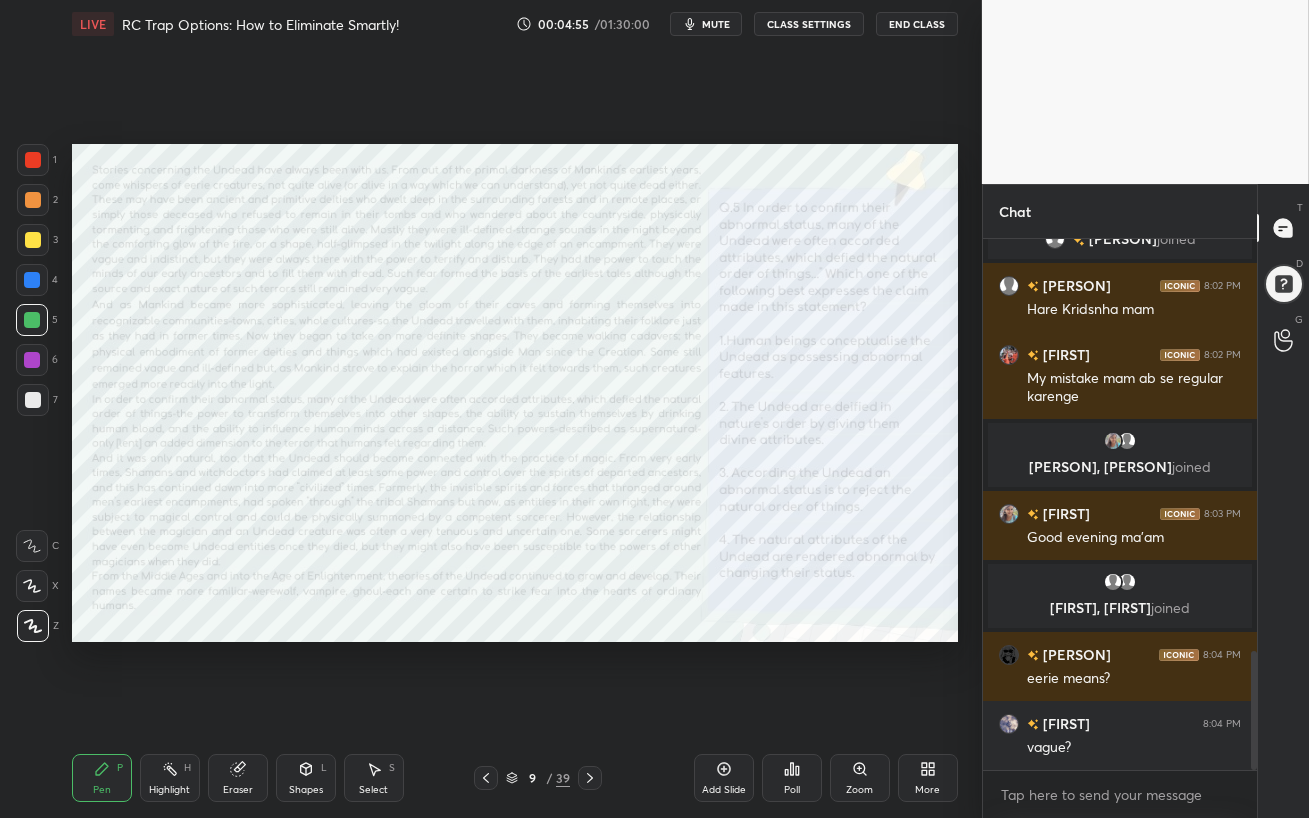 click on "mute" at bounding box center [716, 24] 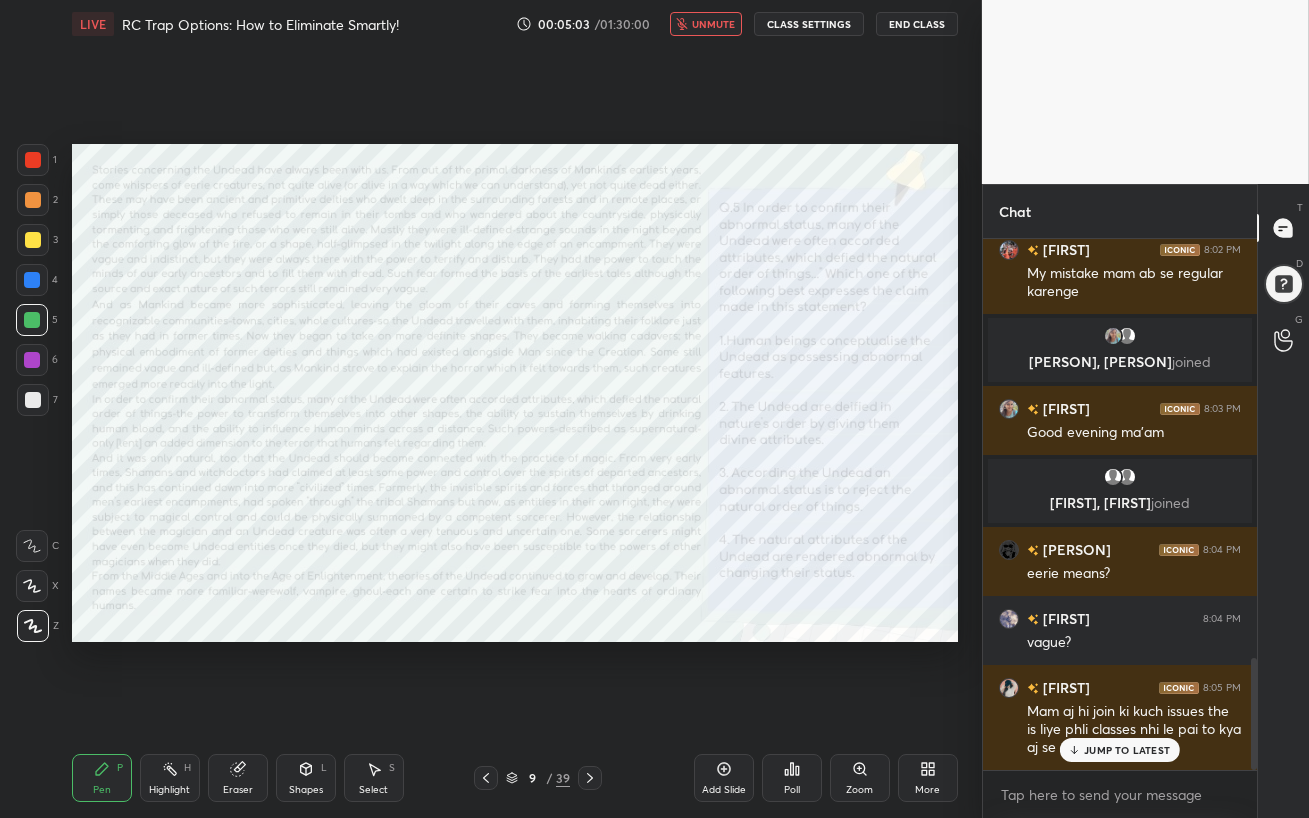scroll, scrollTop: 1990, scrollLeft: 0, axis: vertical 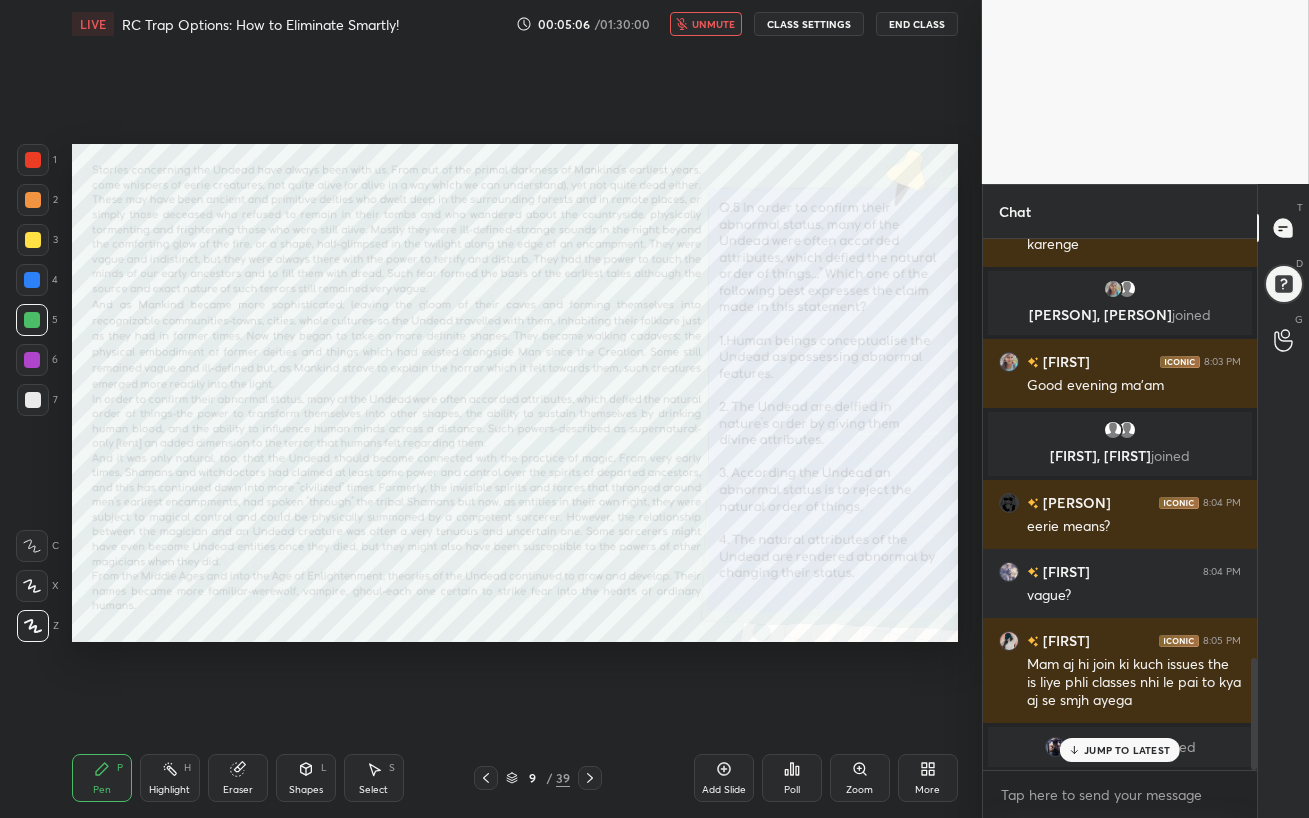 drag, startPoint x: 709, startPoint y: 25, endPoint x: 705, endPoint y: 38, distance: 13.601471 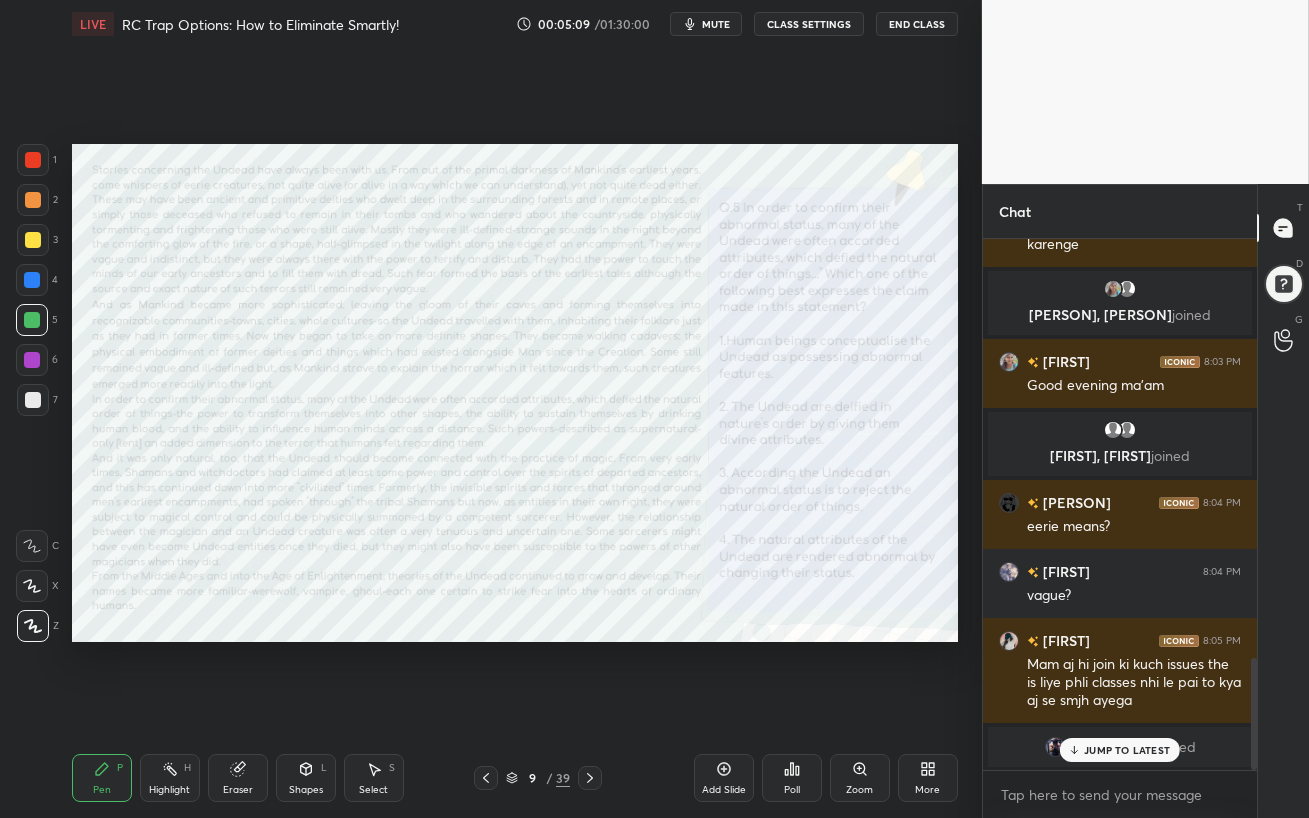 click 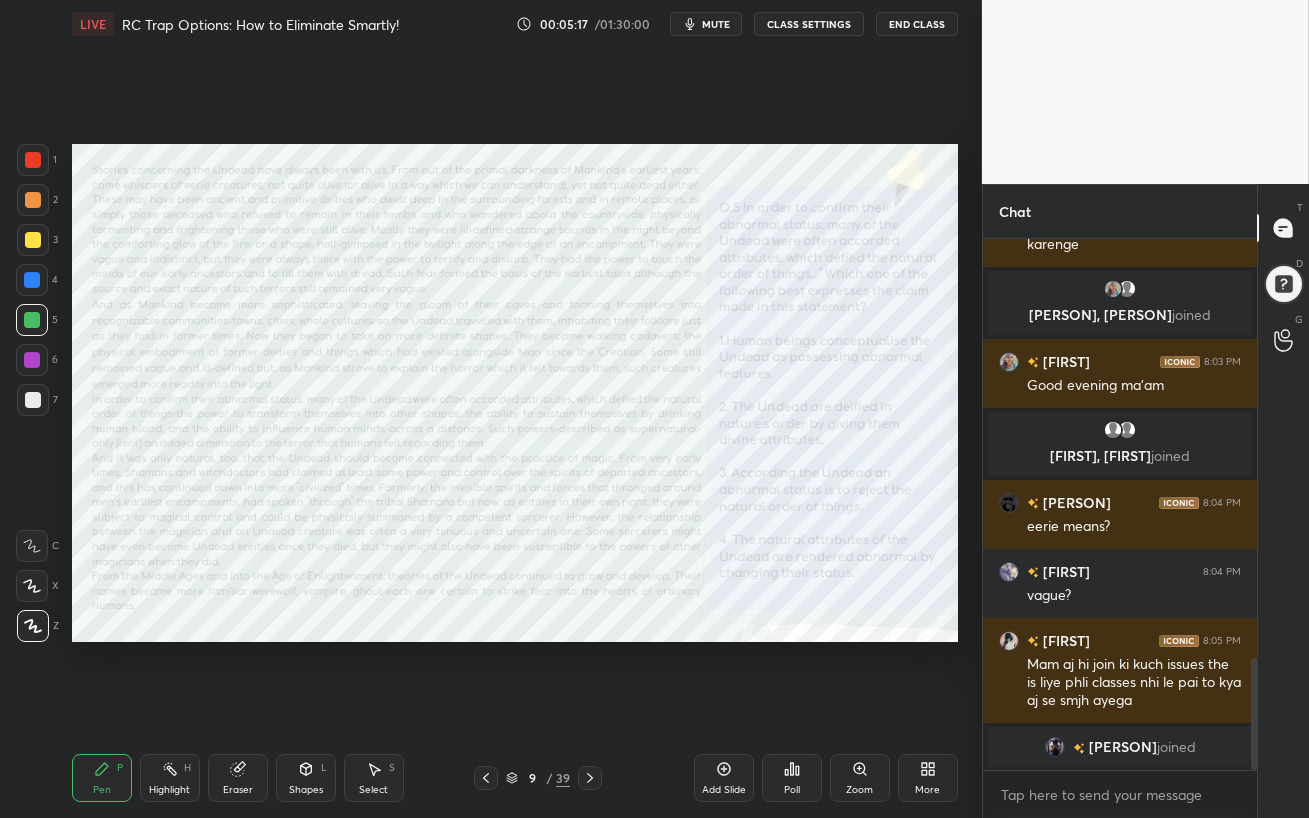 scroll, scrollTop: 1926, scrollLeft: 0, axis: vertical 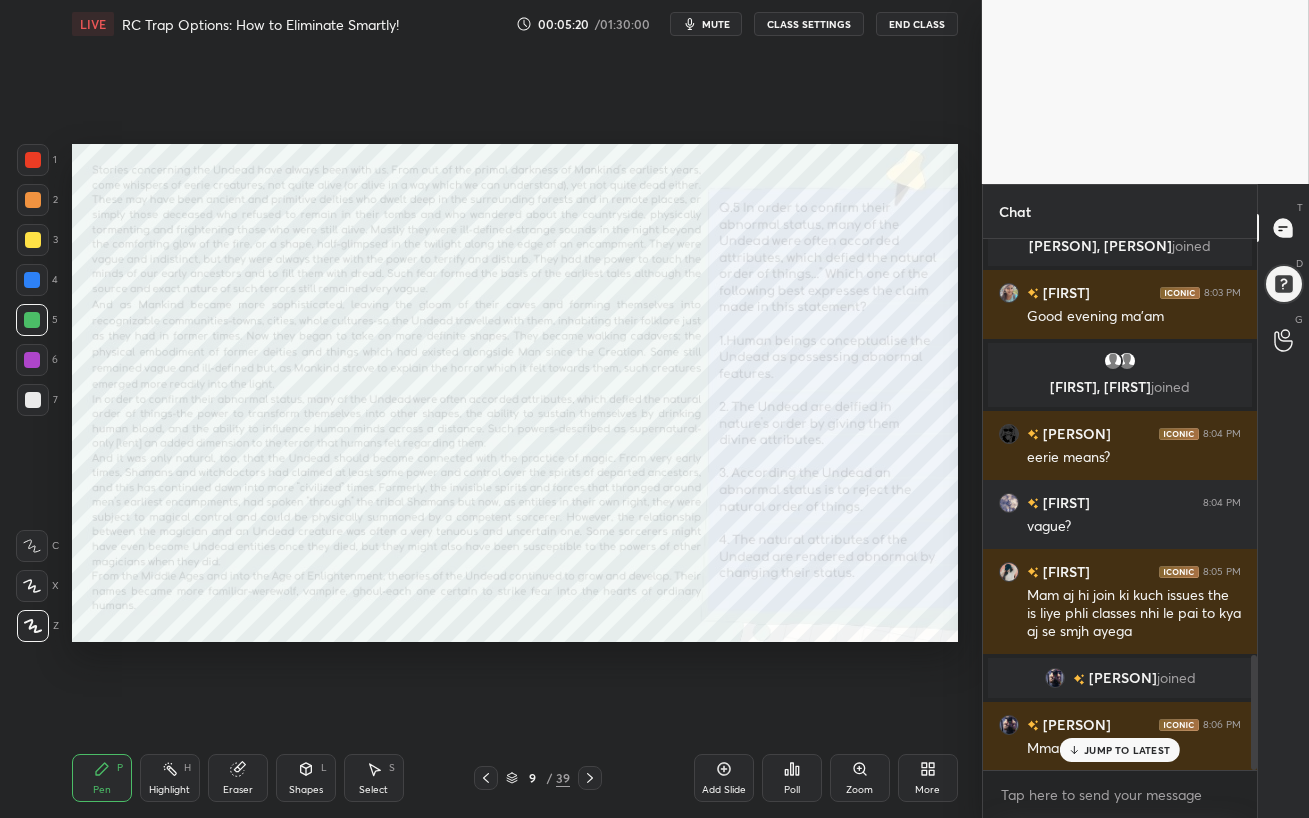 click on "JUMP TO LATEST" at bounding box center (1127, 750) 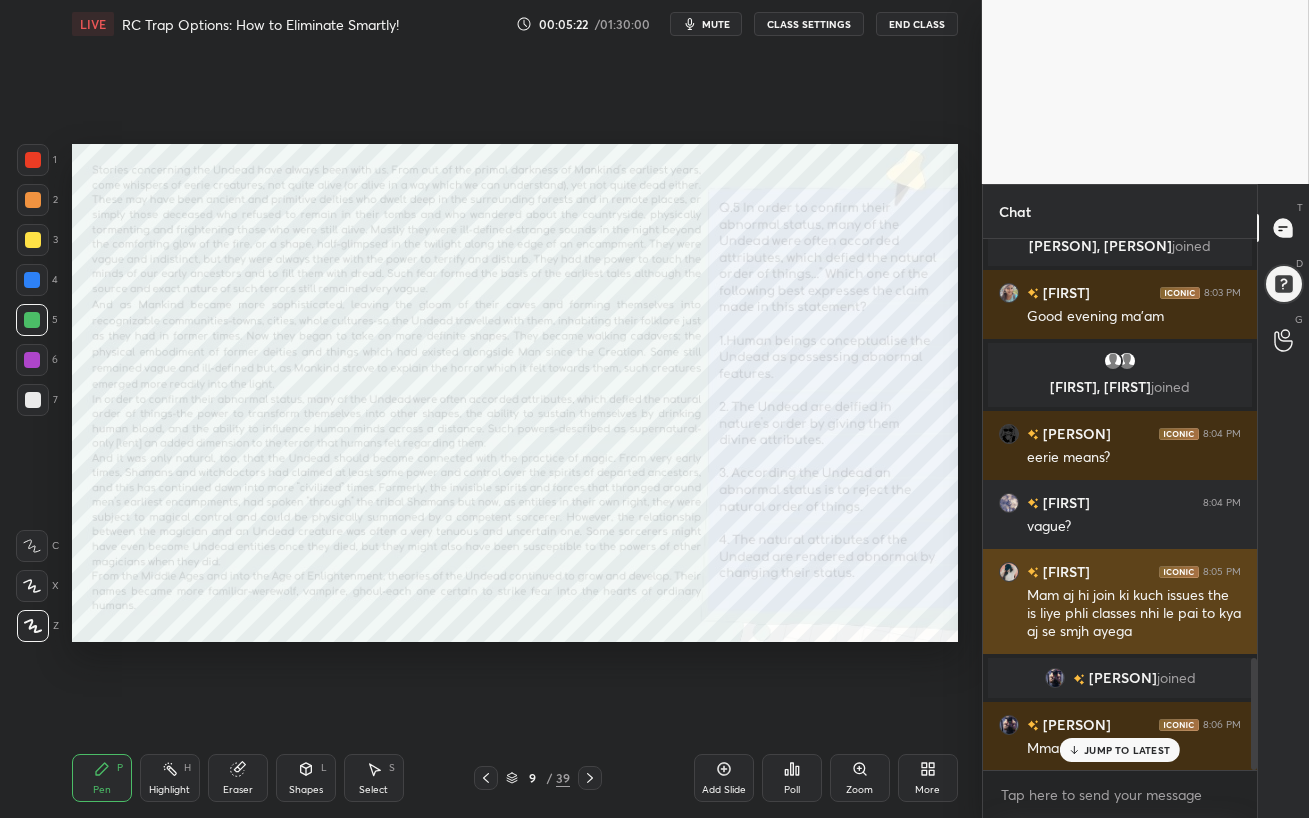scroll, scrollTop: 1995, scrollLeft: 0, axis: vertical 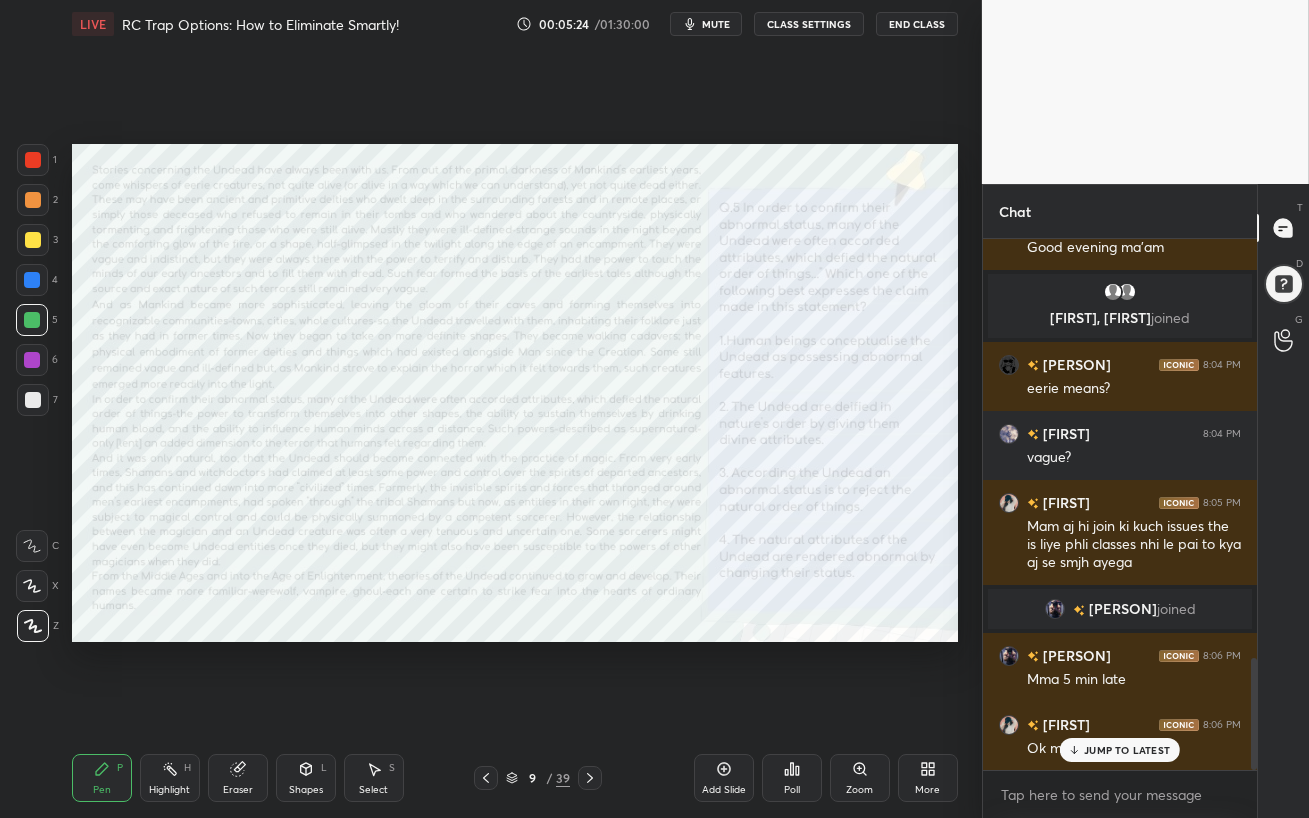 click on "mute" at bounding box center (716, 24) 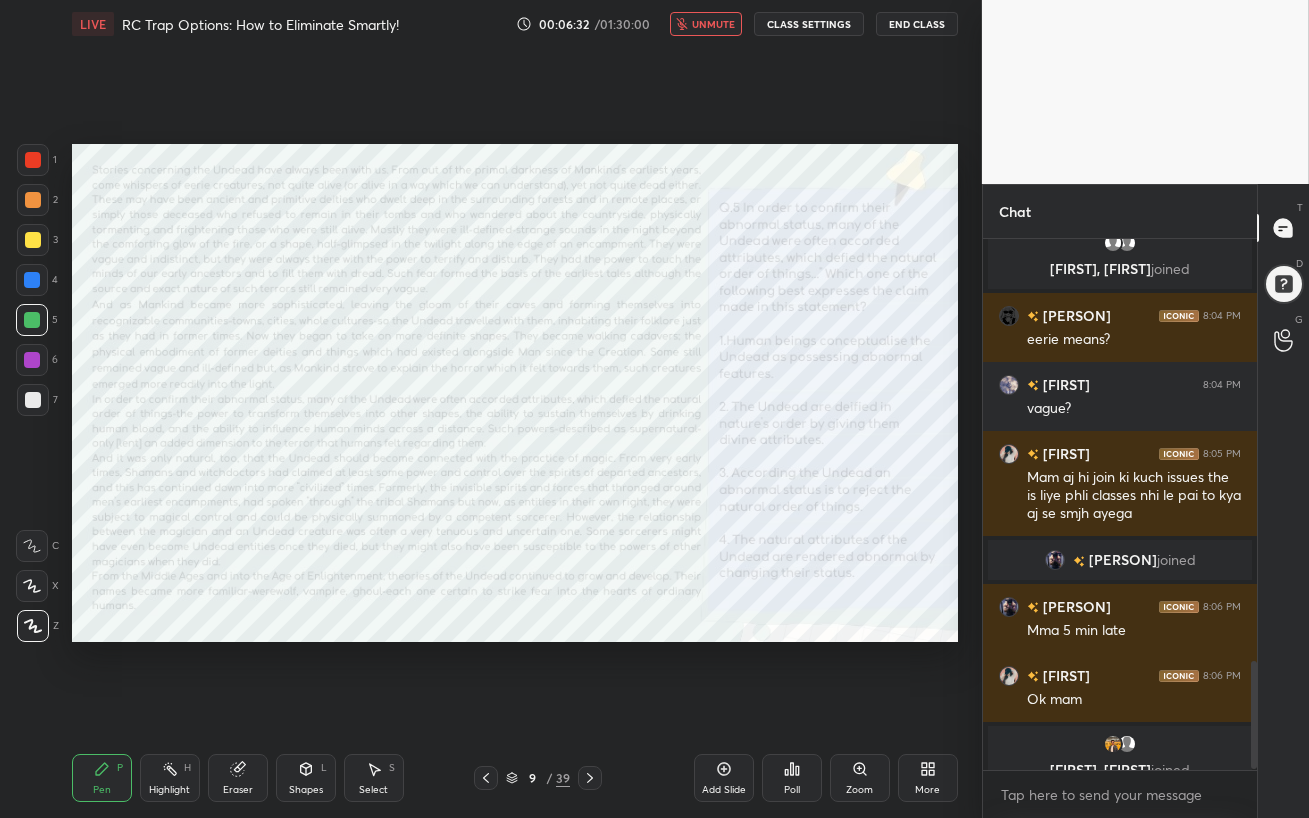 scroll, scrollTop: 2068, scrollLeft: 0, axis: vertical 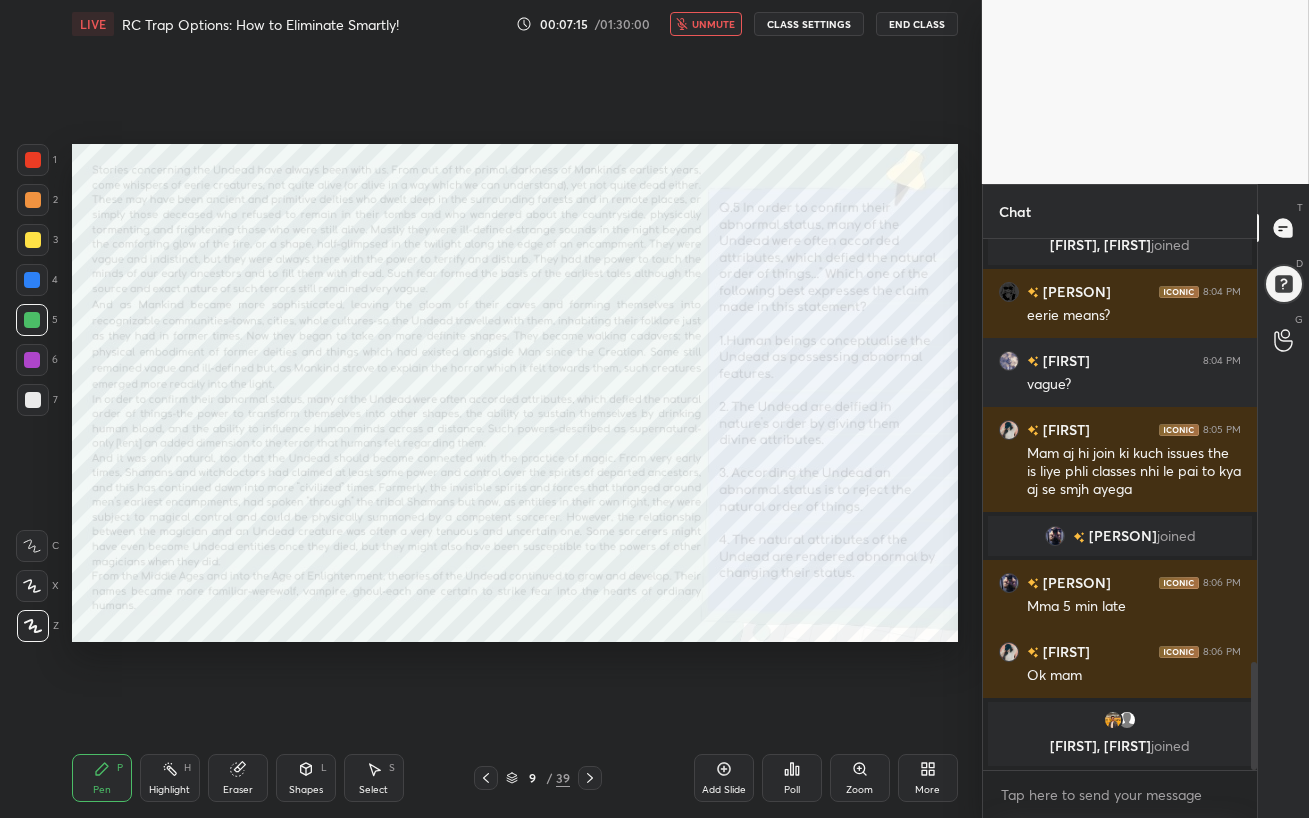 click on "unmute" at bounding box center (713, 24) 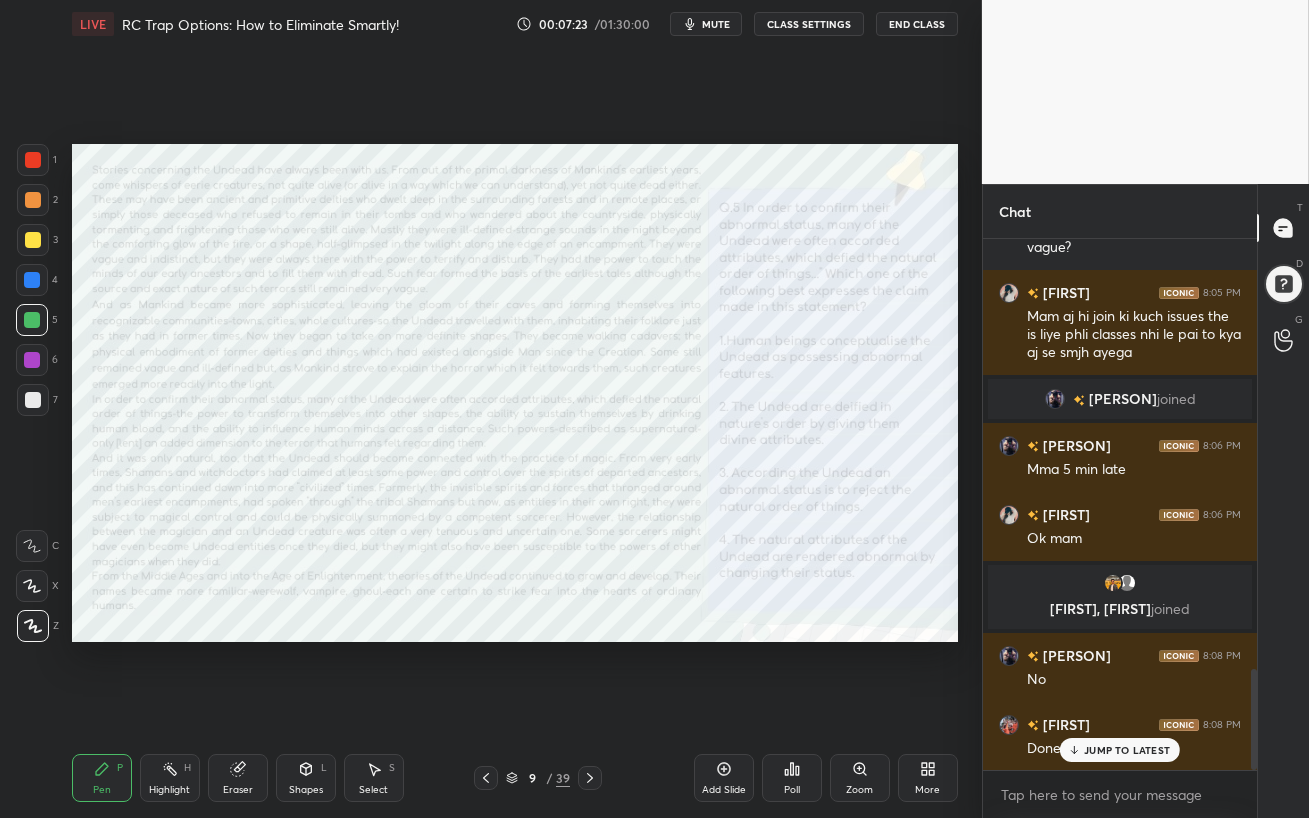 scroll, scrollTop: 2255, scrollLeft: 0, axis: vertical 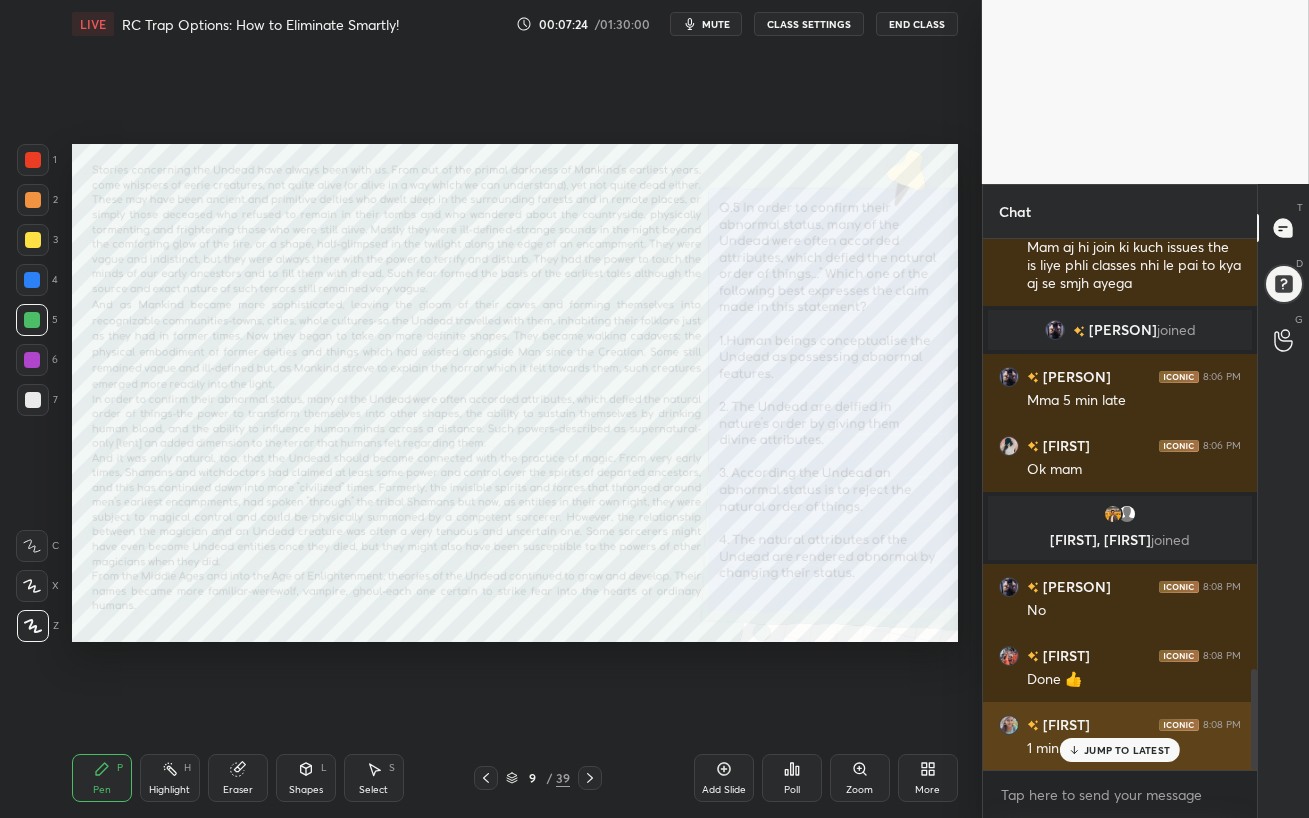 click on "JUMP TO LATEST" at bounding box center [1127, 750] 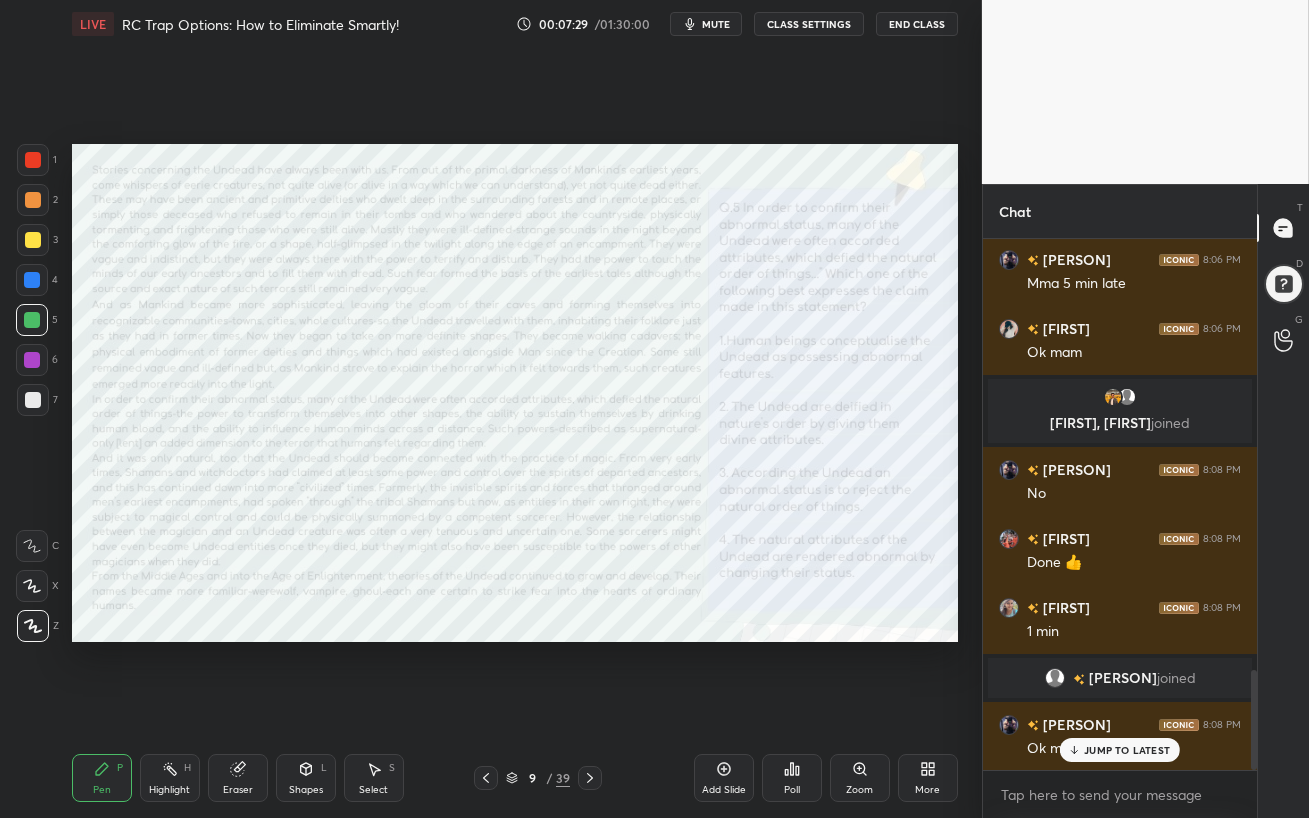 scroll, scrollTop: 2414, scrollLeft: 0, axis: vertical 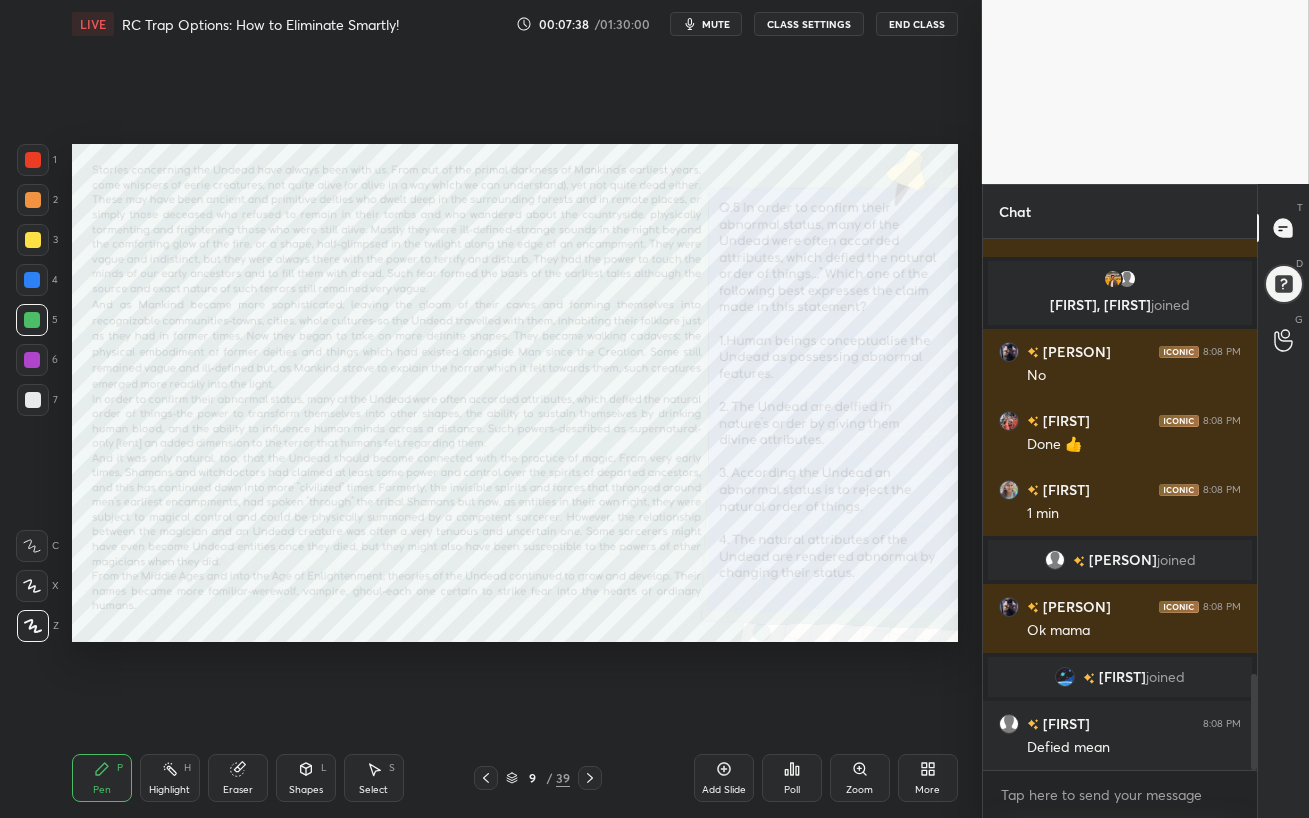 click on "mute" at bounding box center [716, 24] 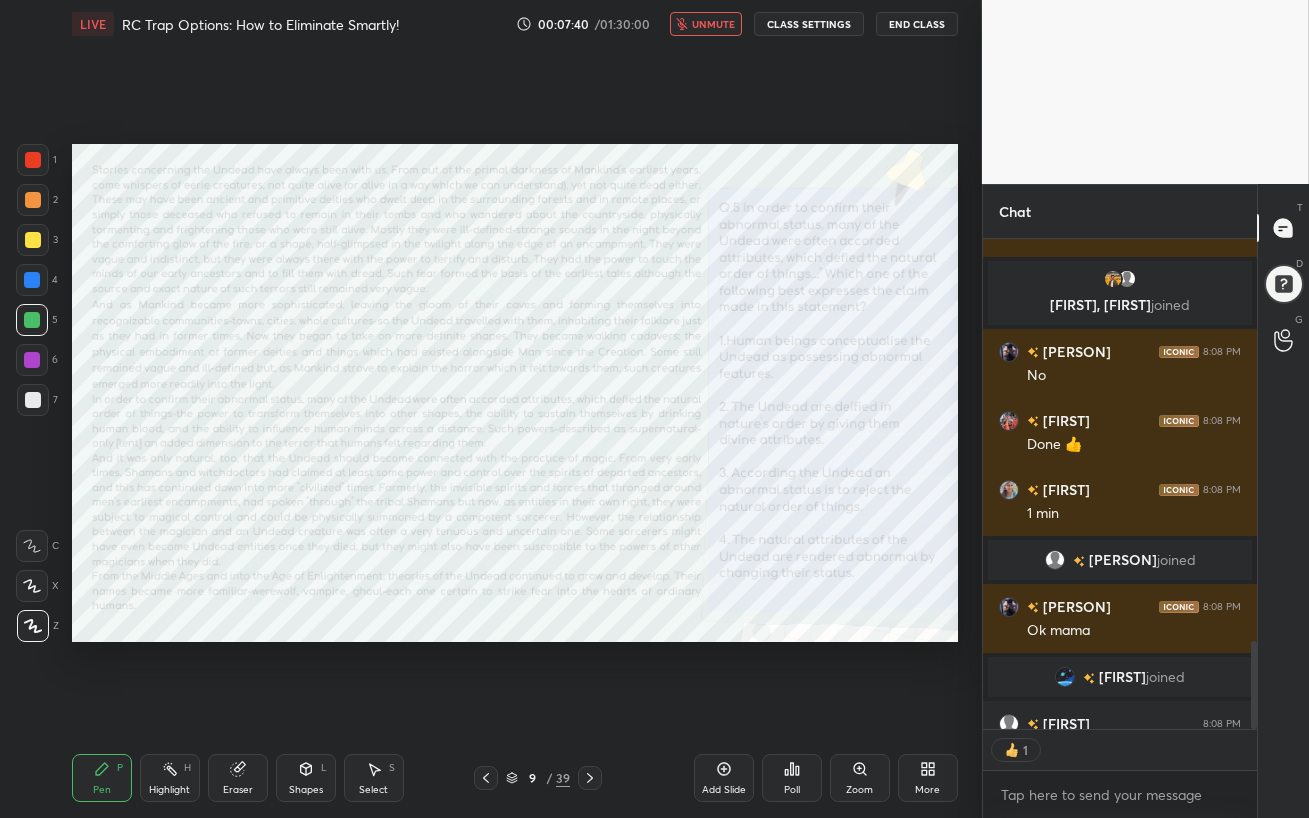 scroll, scrollTop: 484, scrollLeft: 268, axis: both 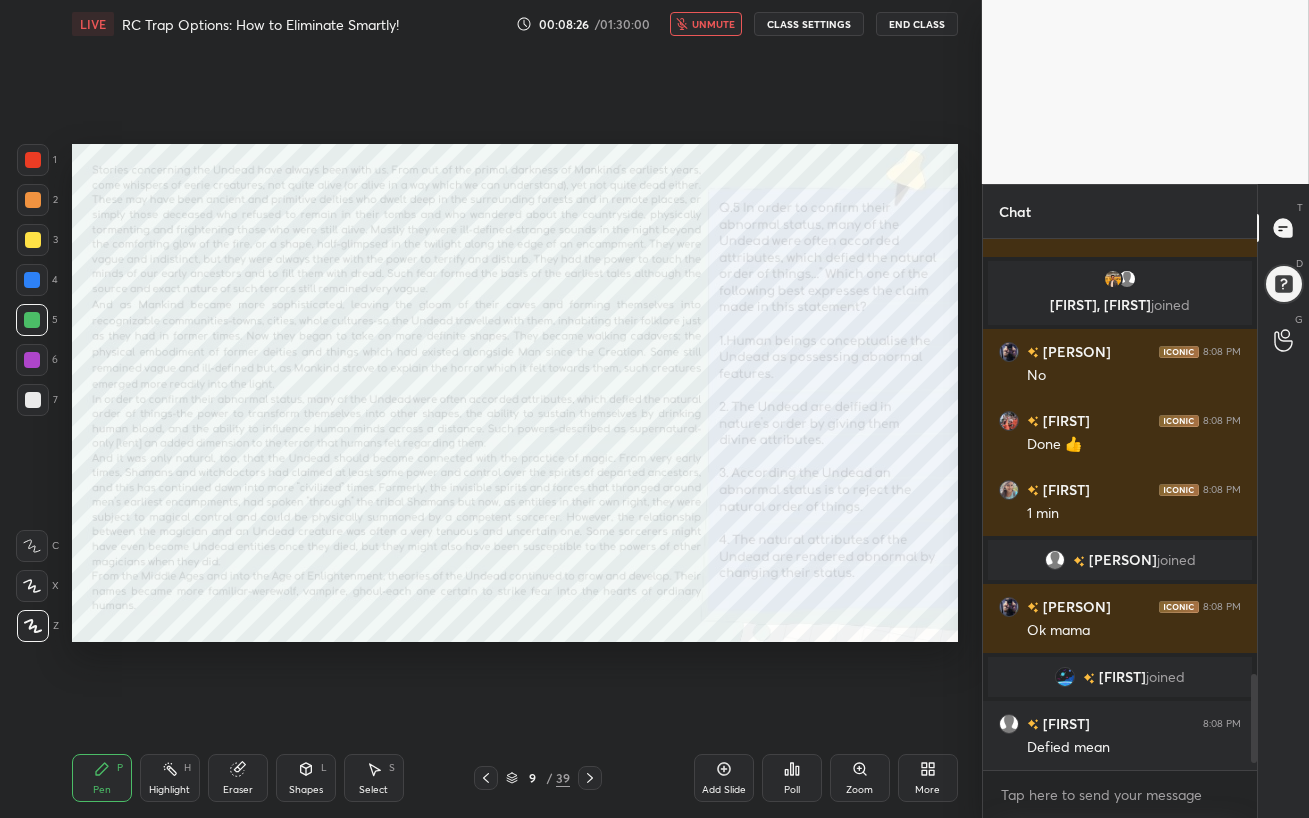click on "unmute" at bounding box center (713, 24) 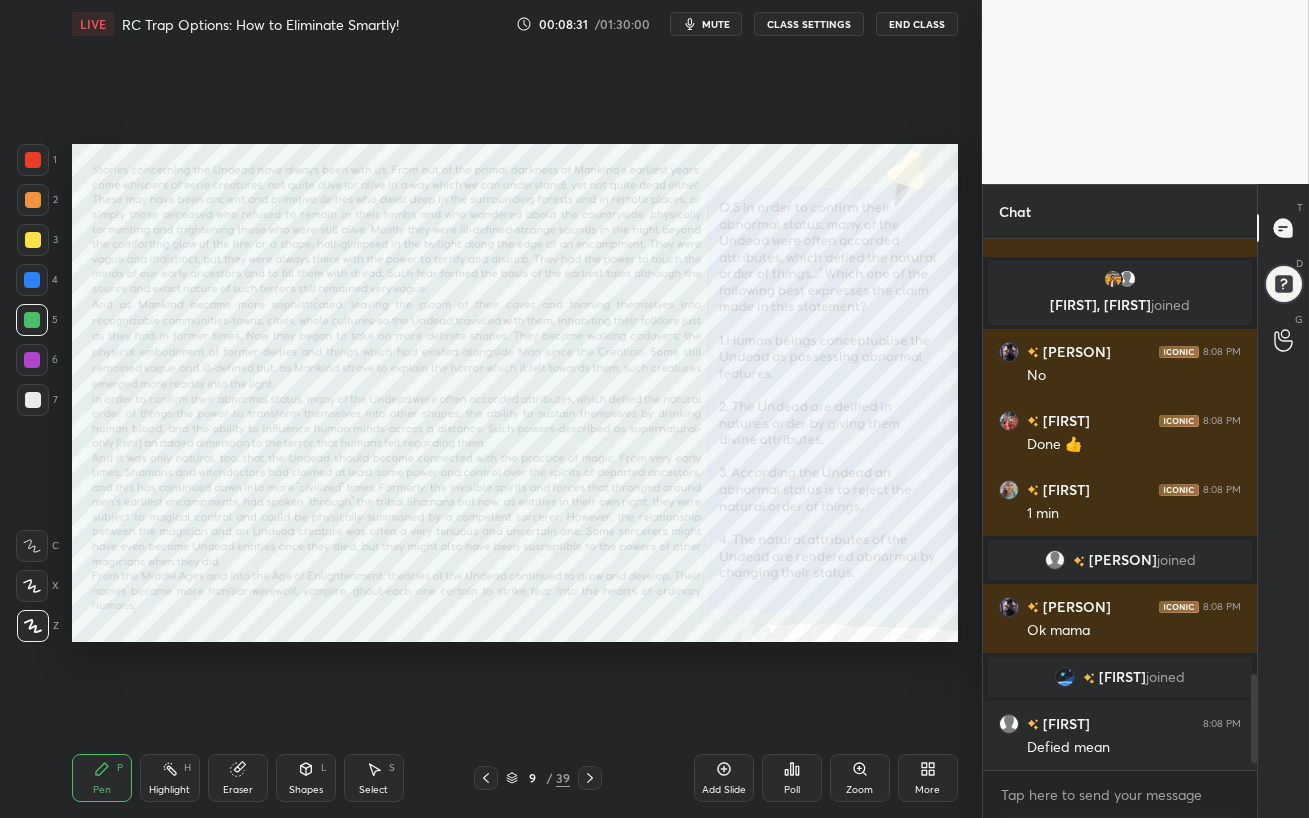 click on "mute" at bounding box center [716, 24] 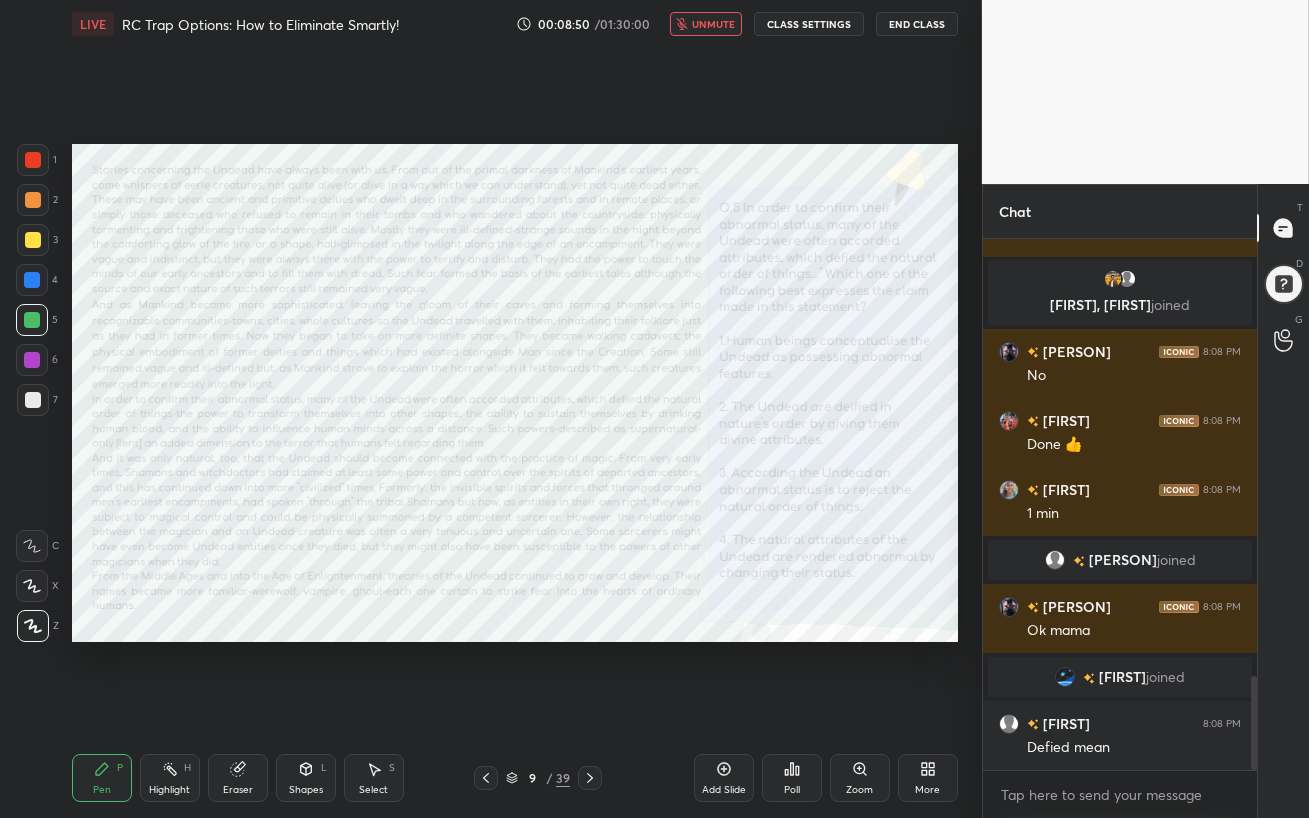 scroll, scrollTop: 2483, scrollLeft: 0, axis: vertical 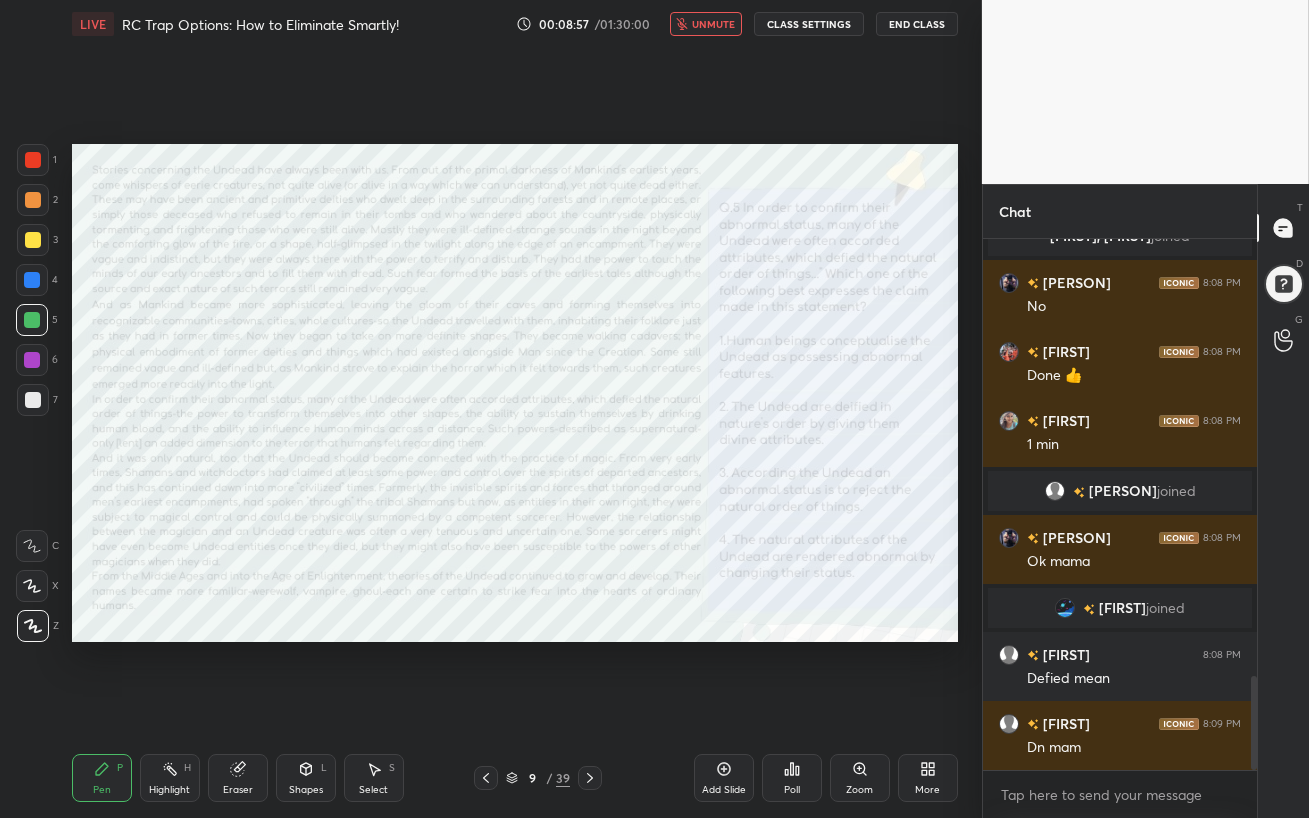 click on "unmute" at bounding box center [713, 24] 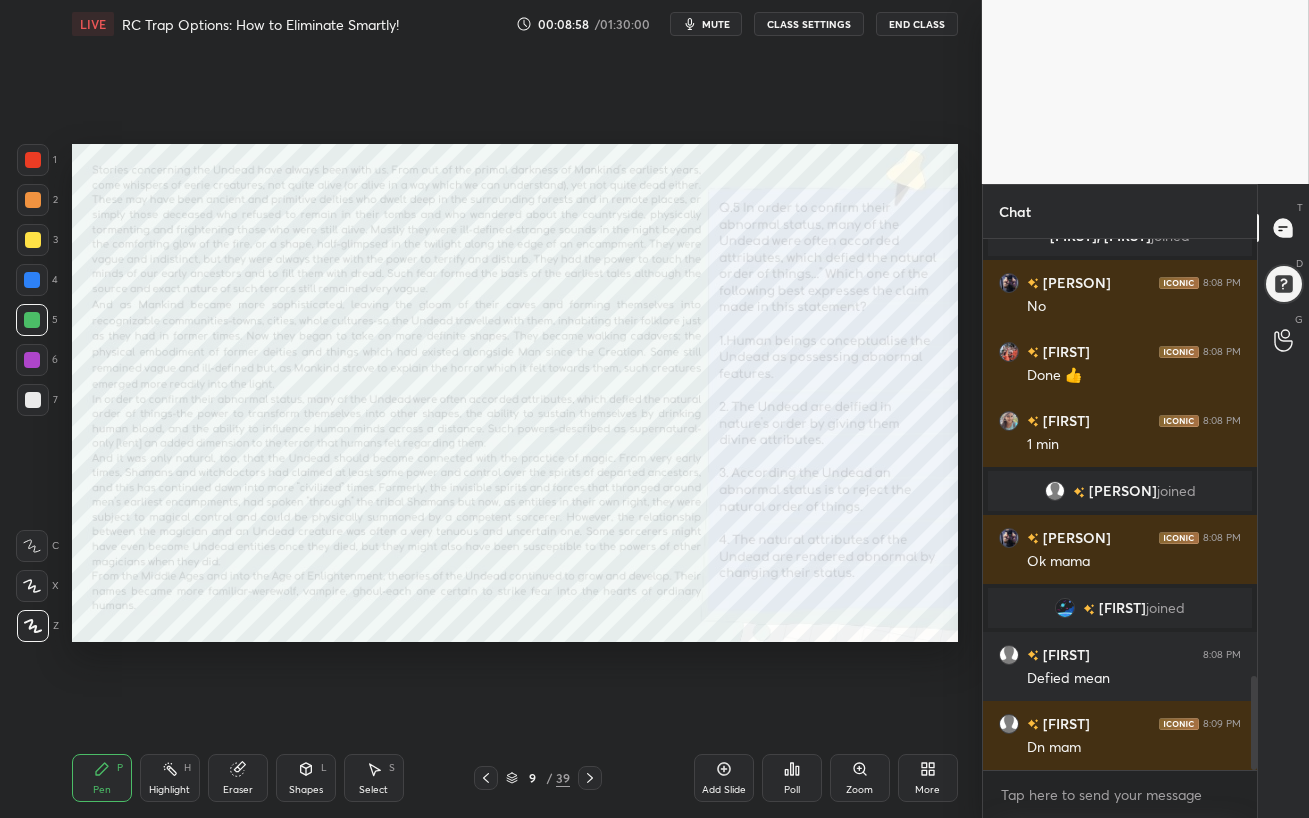 click at bounding box center (32, 280) 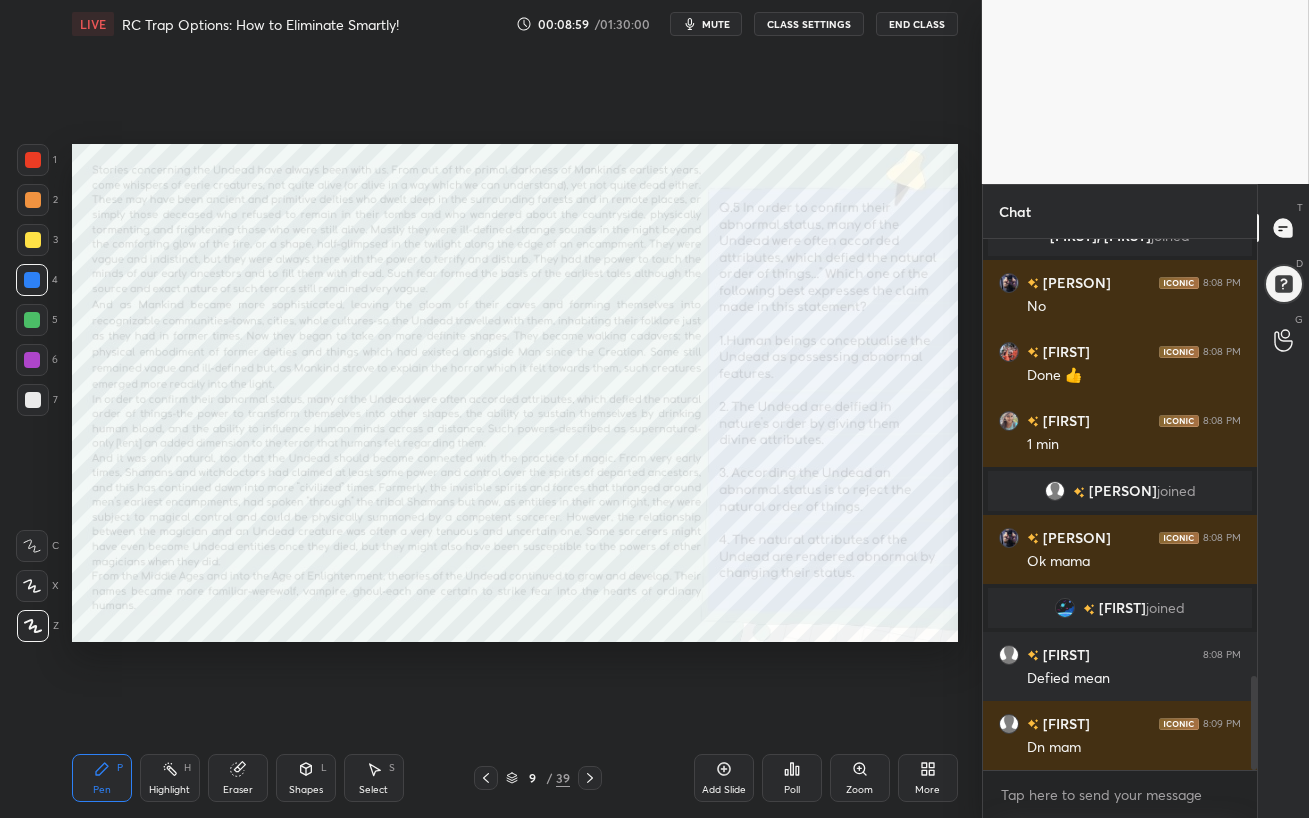 click 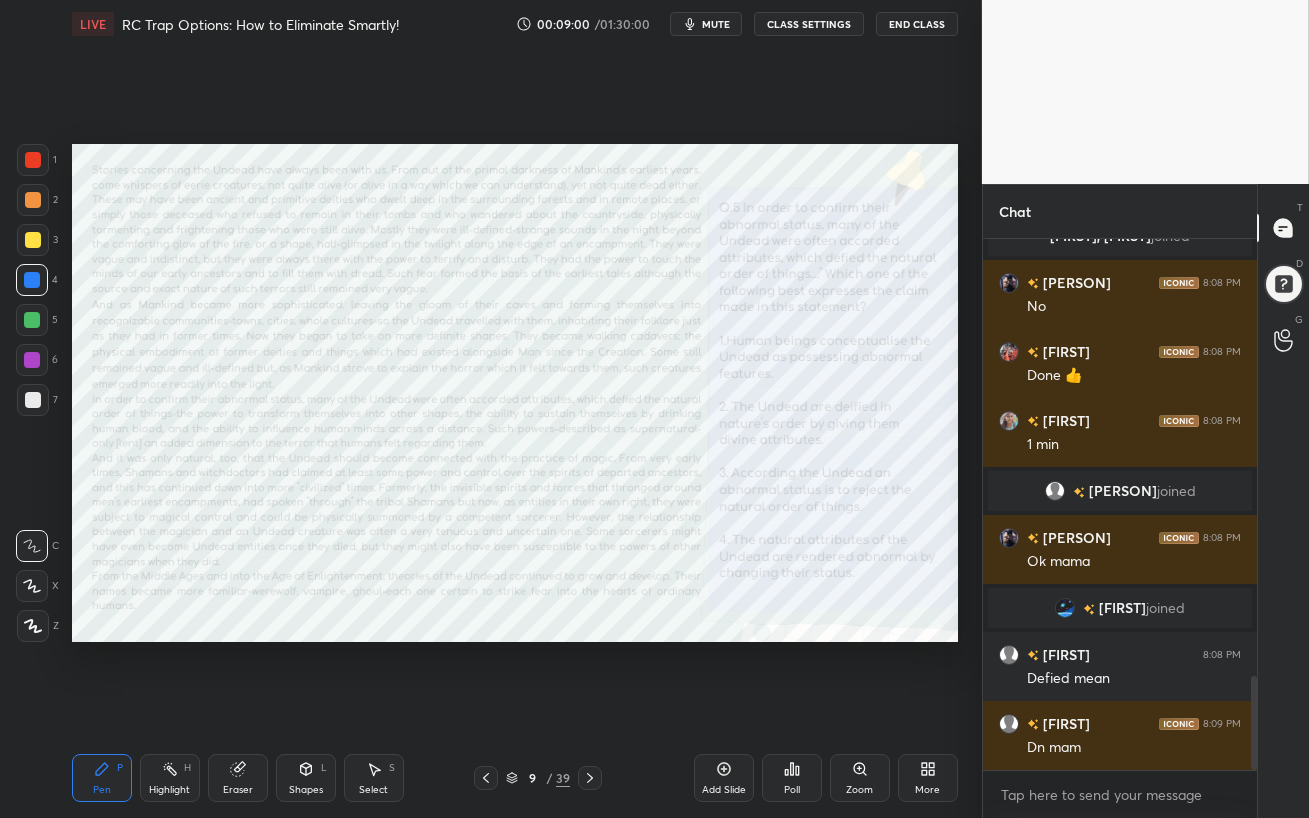 click on "Shapes L" at bounding box center (306, 778) 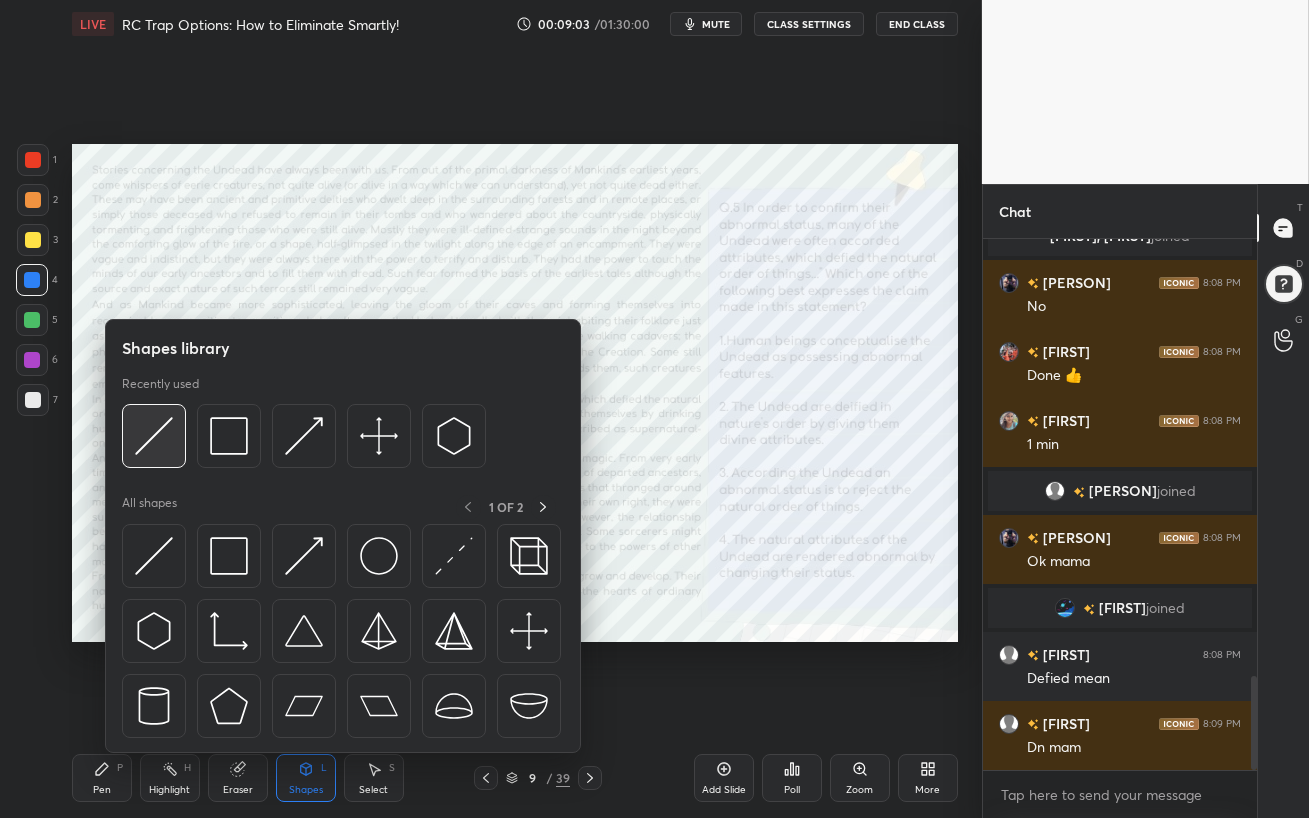 click at bounding box center (154, 436) 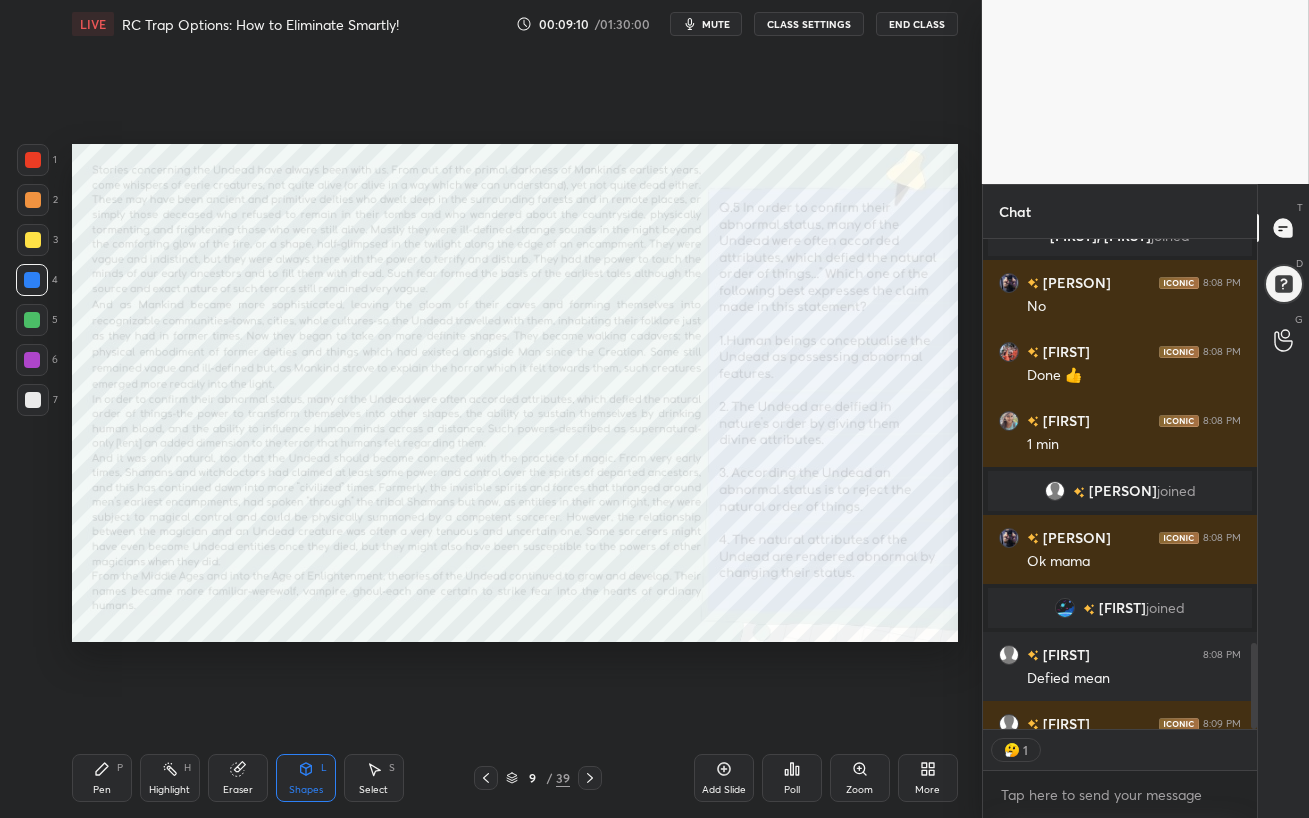 scroll, scrollTop: 503, scrollLeft: 268, axis: both 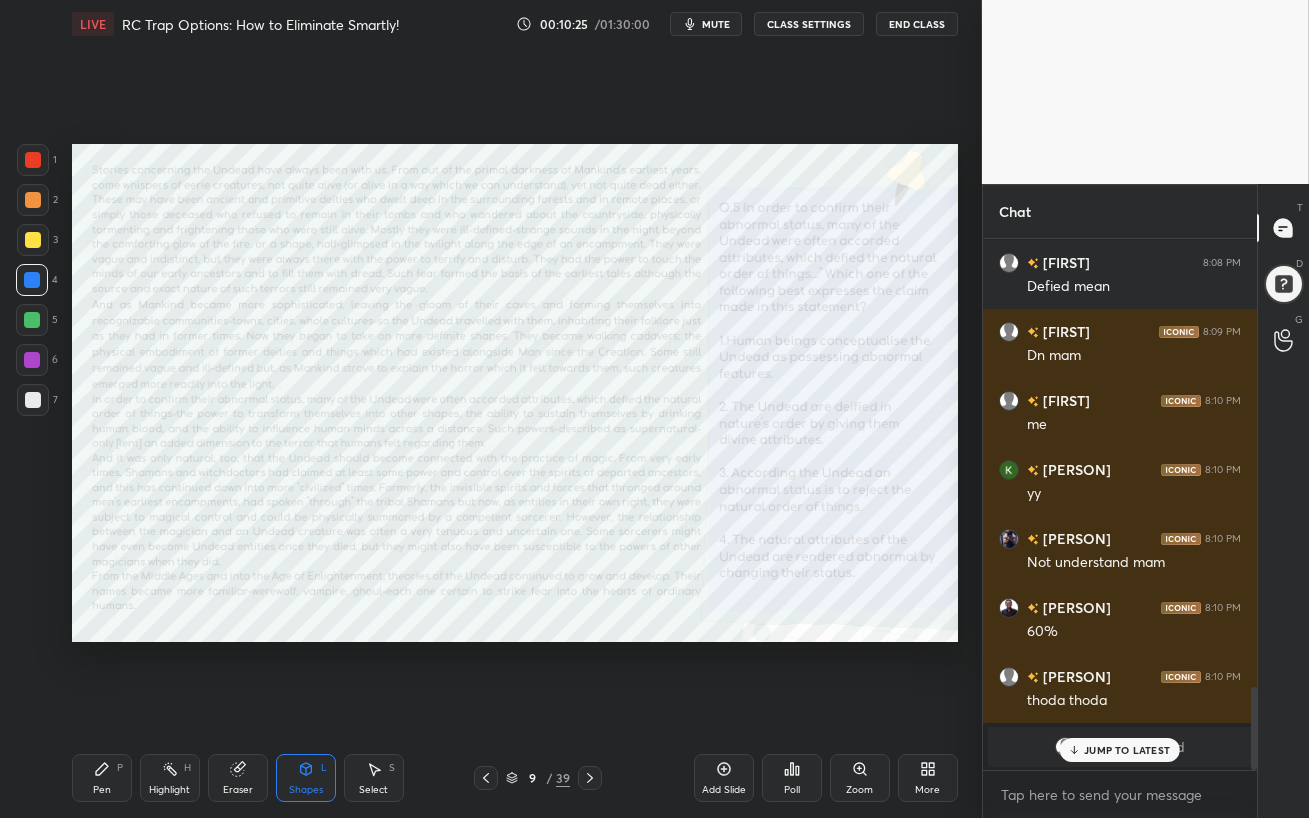 click 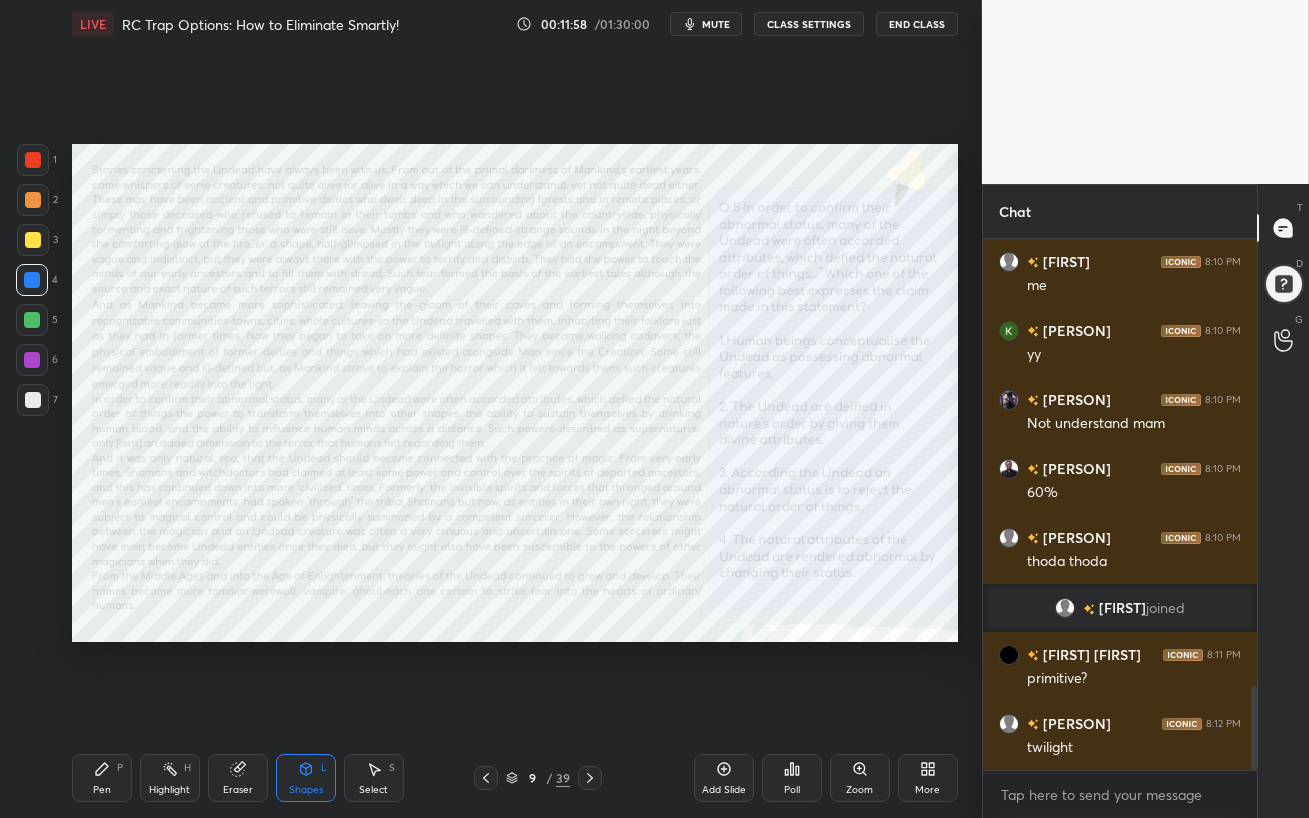scroll, scrollTop: 2891, scrollLeft: 0, axis: vertical 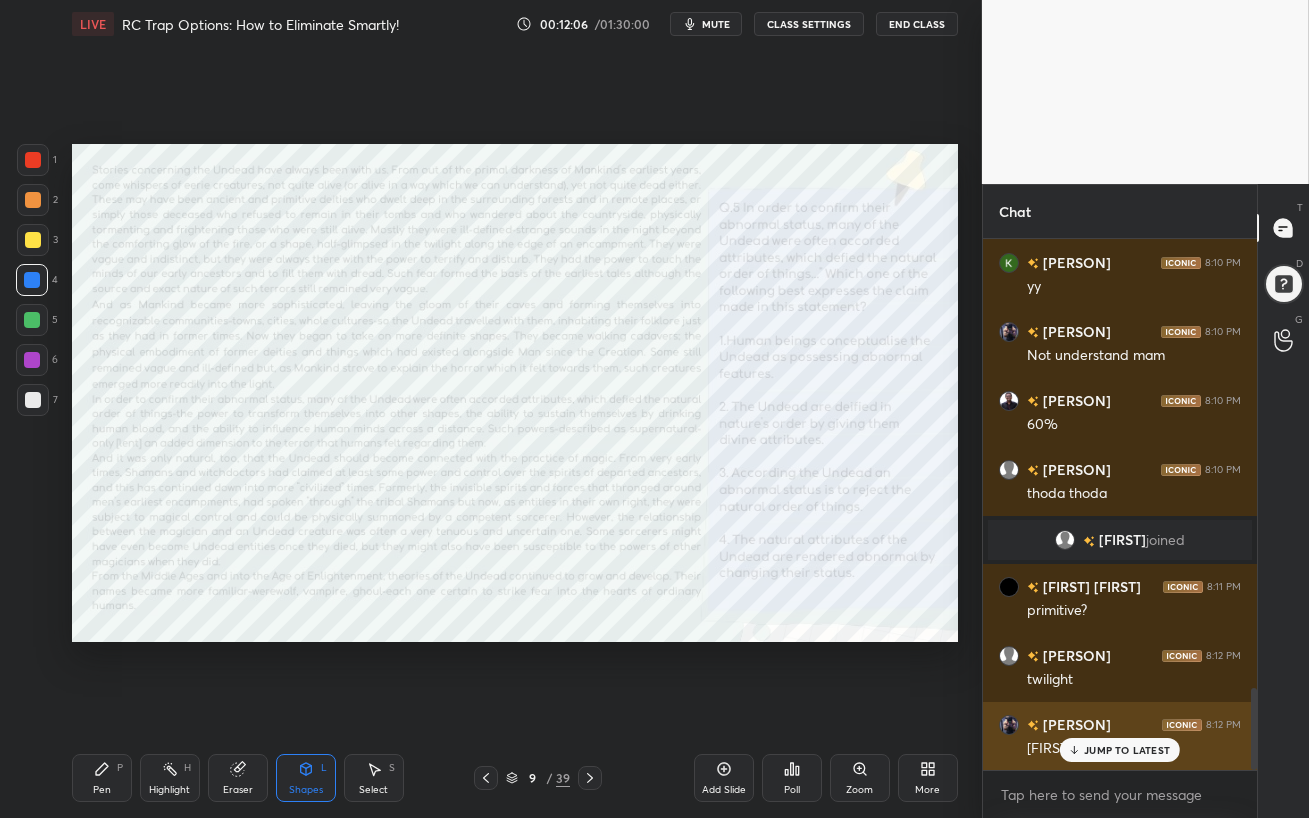 click 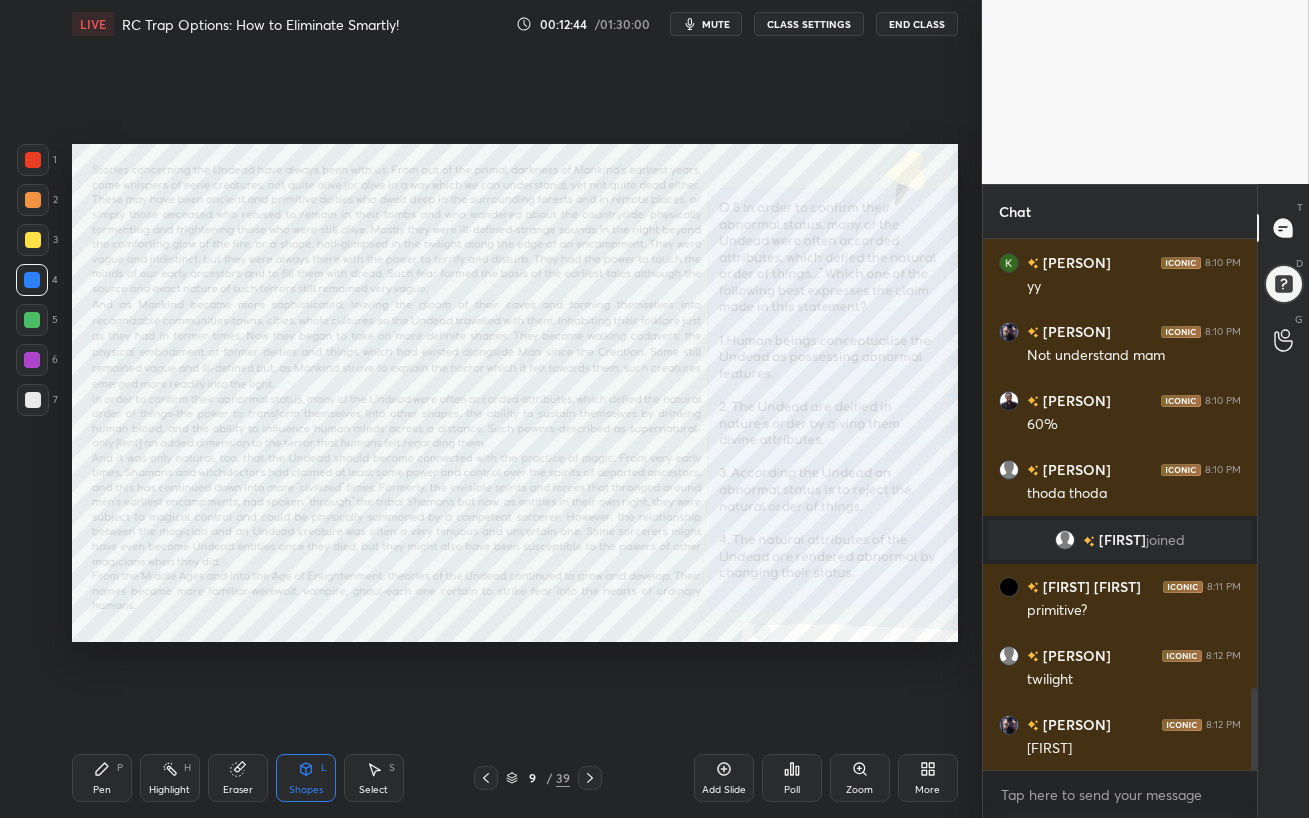 click at bounding box center [32, 360] 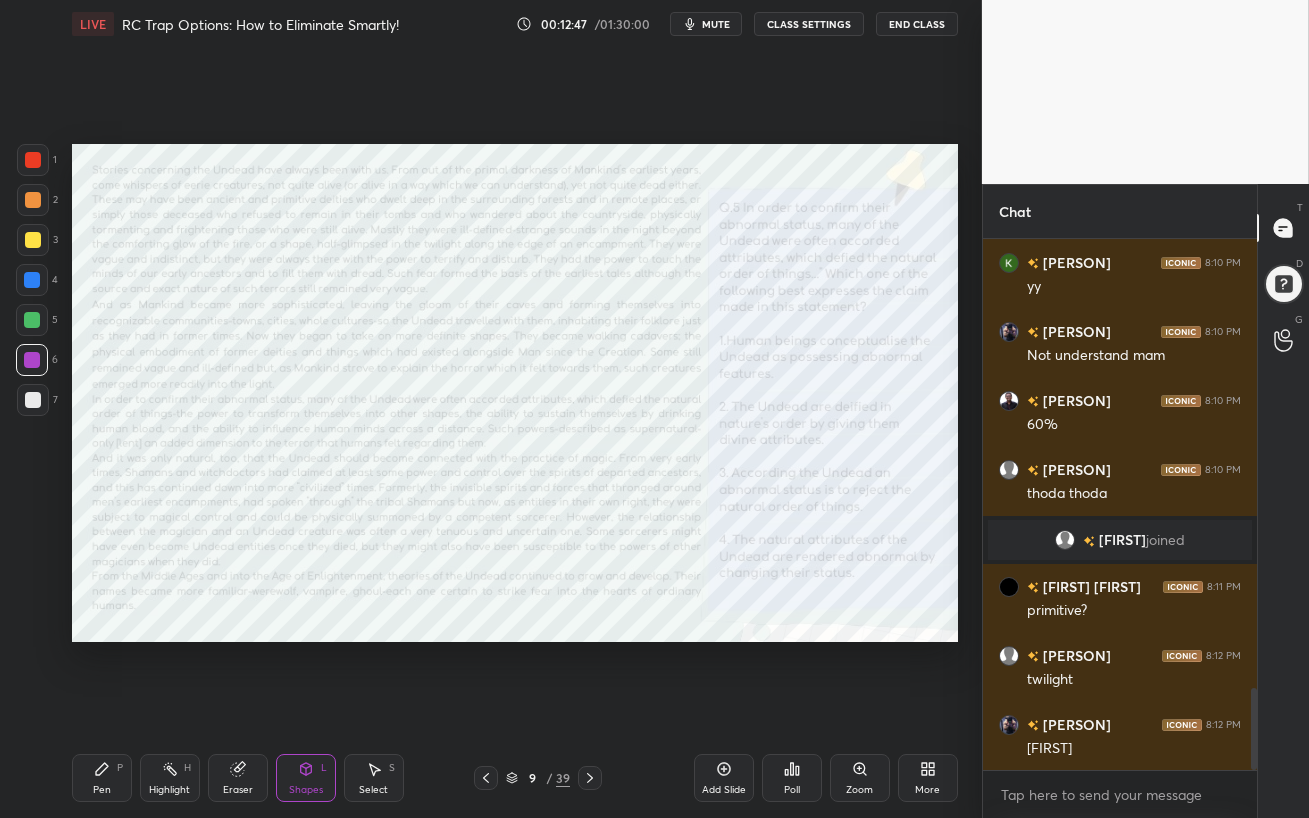 click at bounding box center (32, 360) 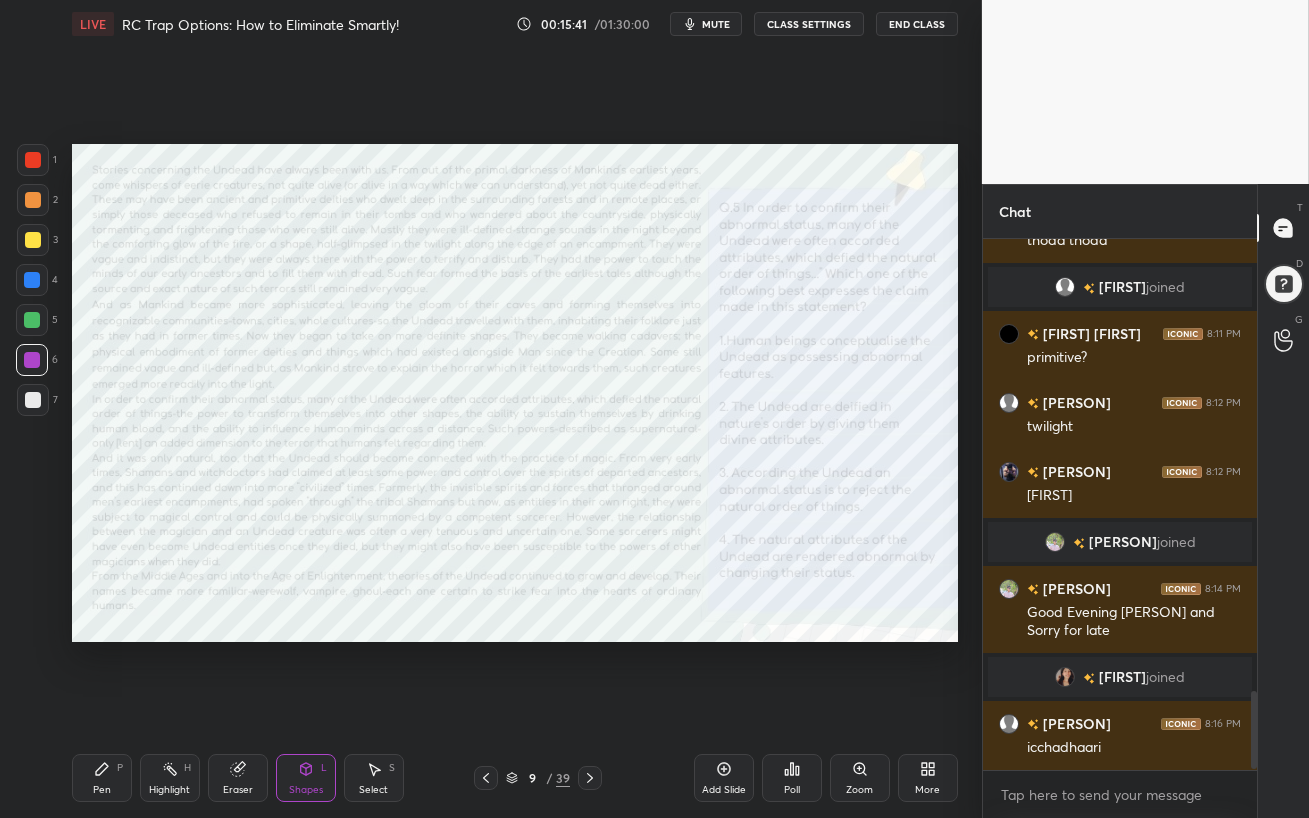 scroll, scrollTop: 3121, scrollLeft: 0, axis: vertical 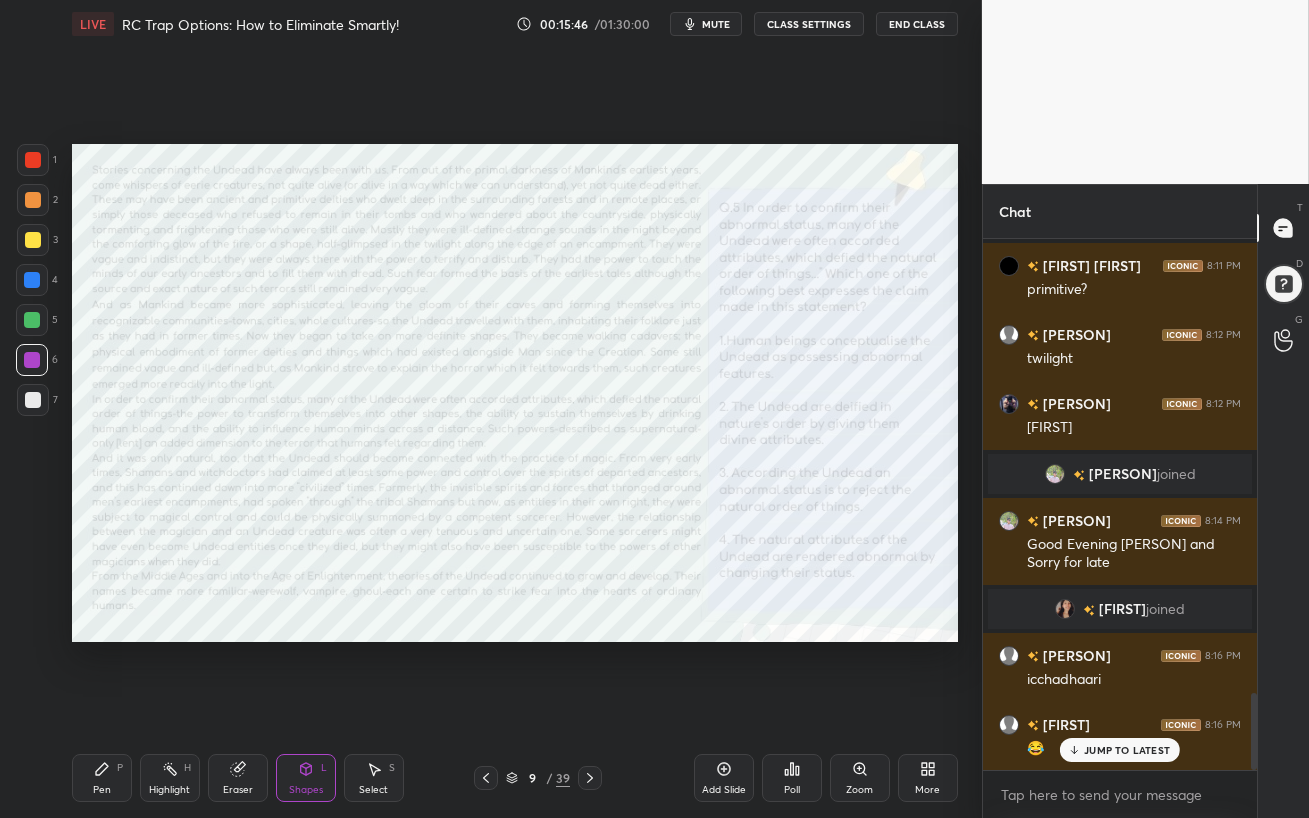 drag, startPoint x: 28, startPoint y: 366, endPoint x: 70, endPoint y: 393, distance: 49.92995 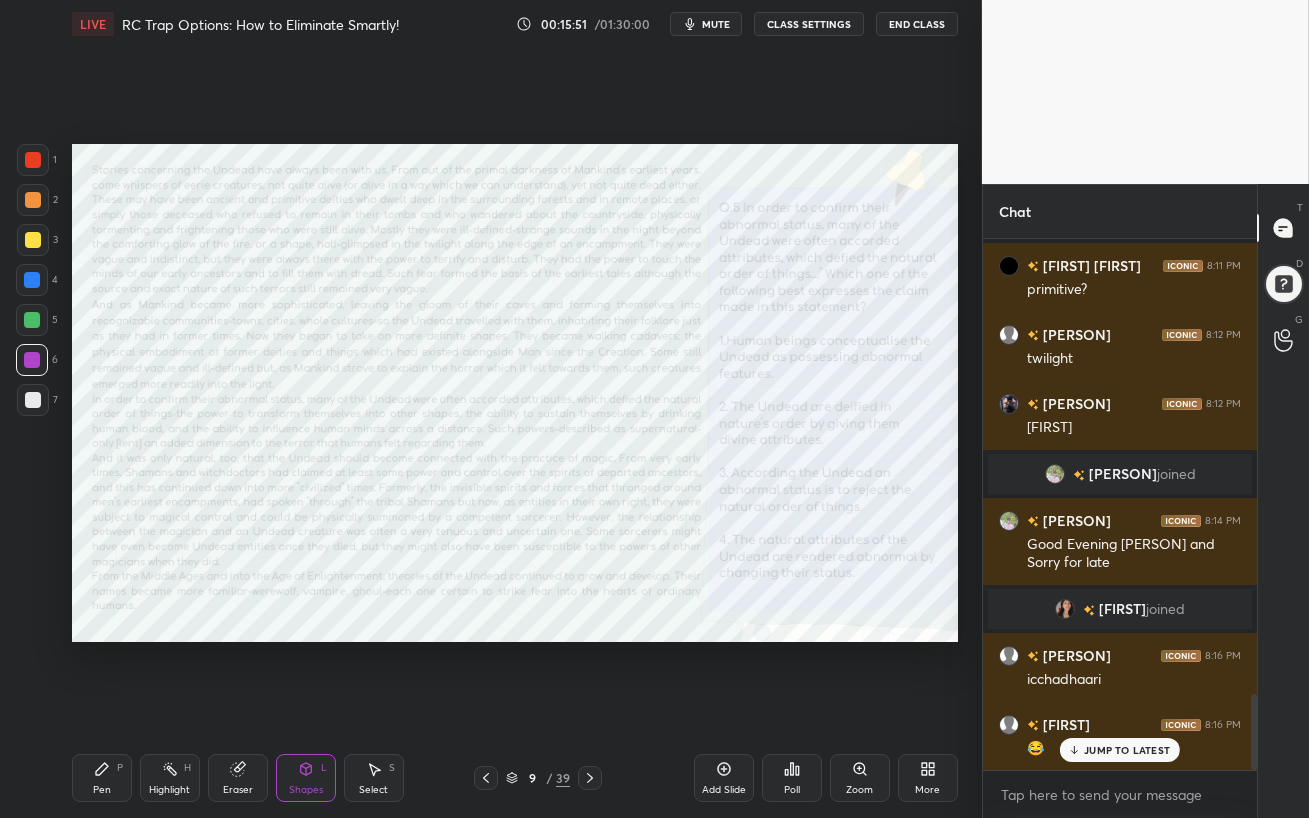 scroll, scrollTop: 3190, scrollLeft: 0, axis: vertical 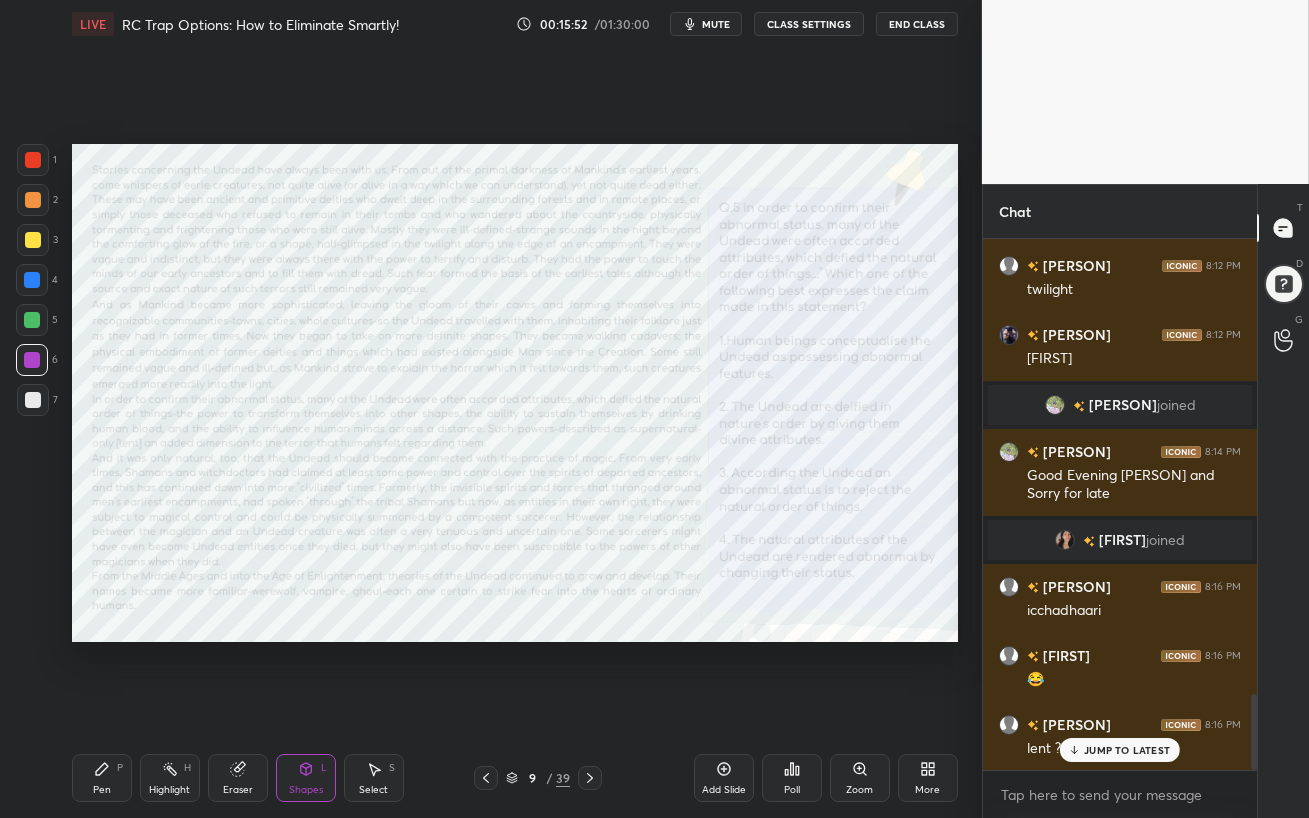 click on "JUMP TO LATEST" at bounding box center (1127, 750) 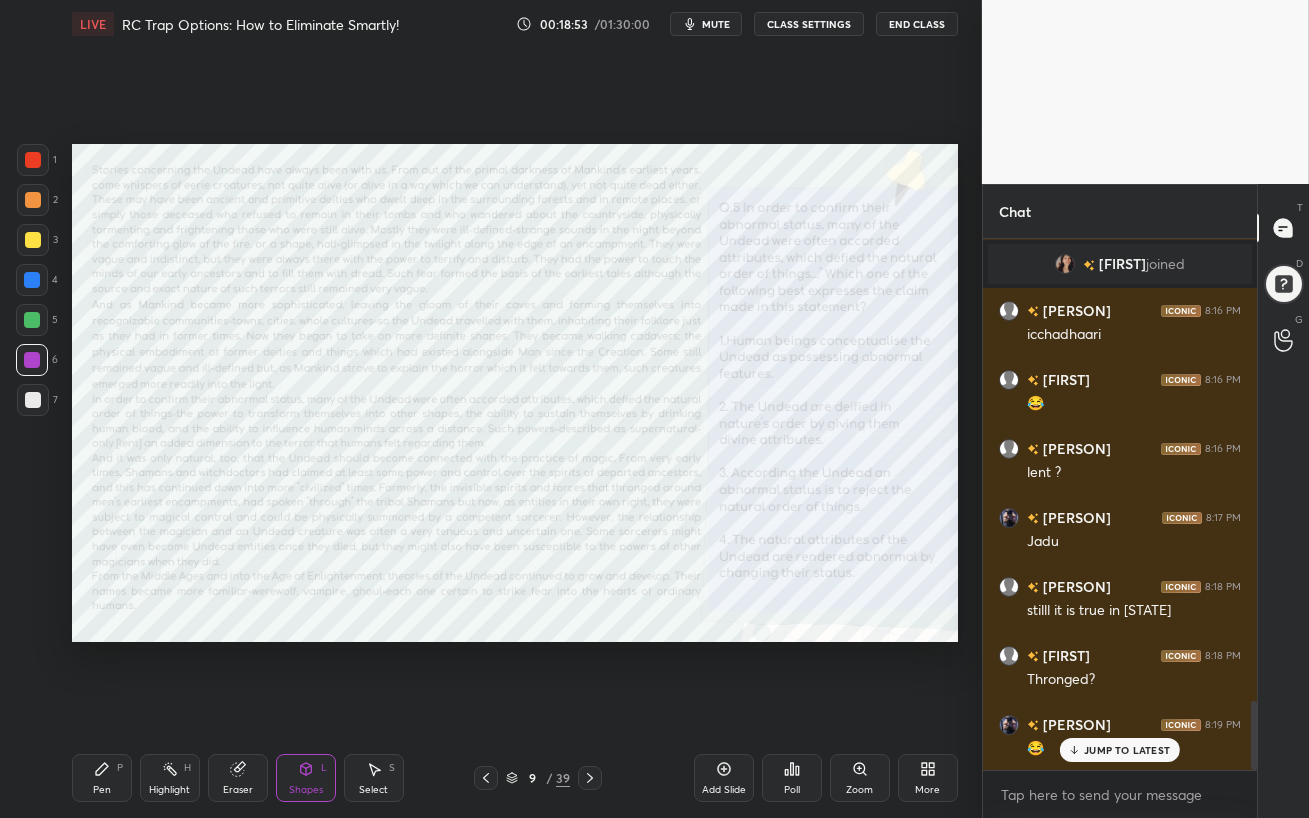 scroll, scrollTop: 3535, scrollLeft: 0, axis: vertical 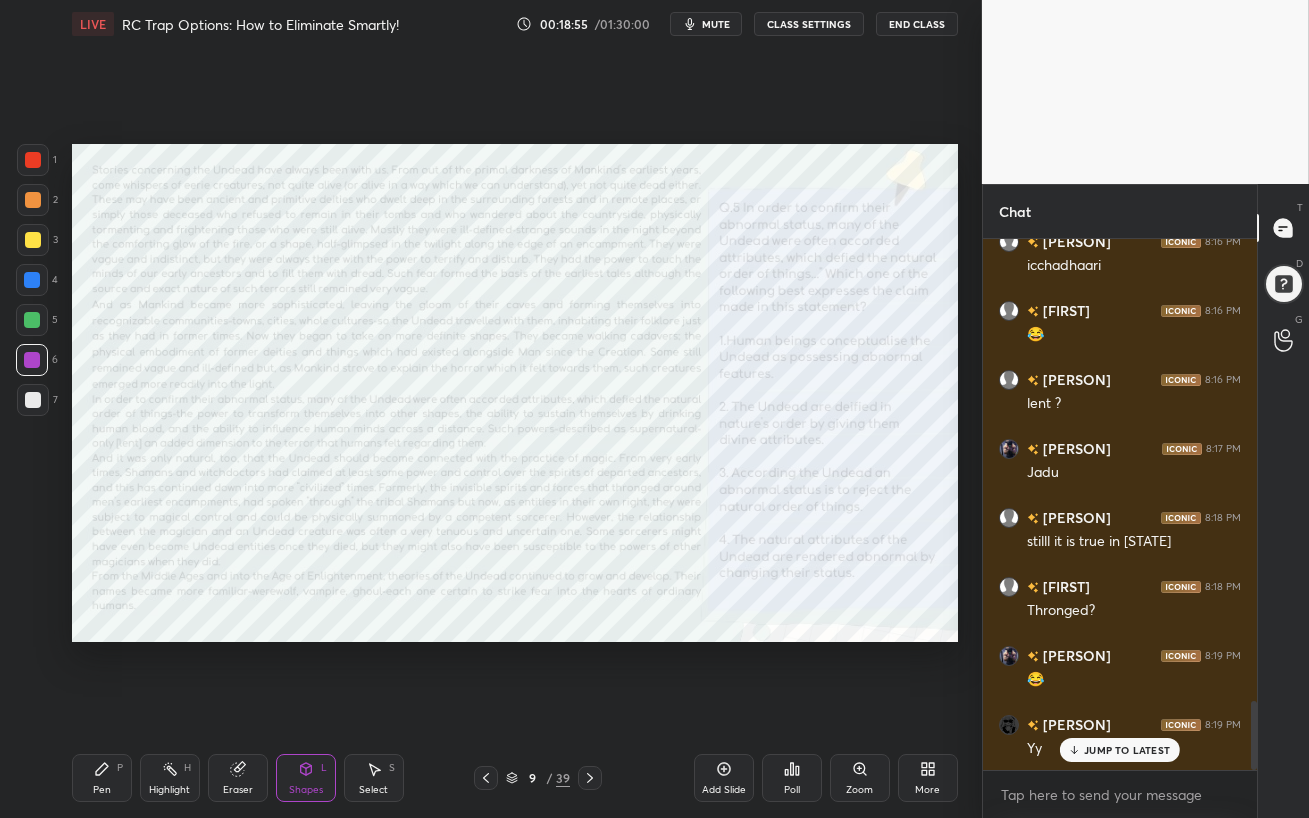 click on "mute" at bounding box center [716, 24] 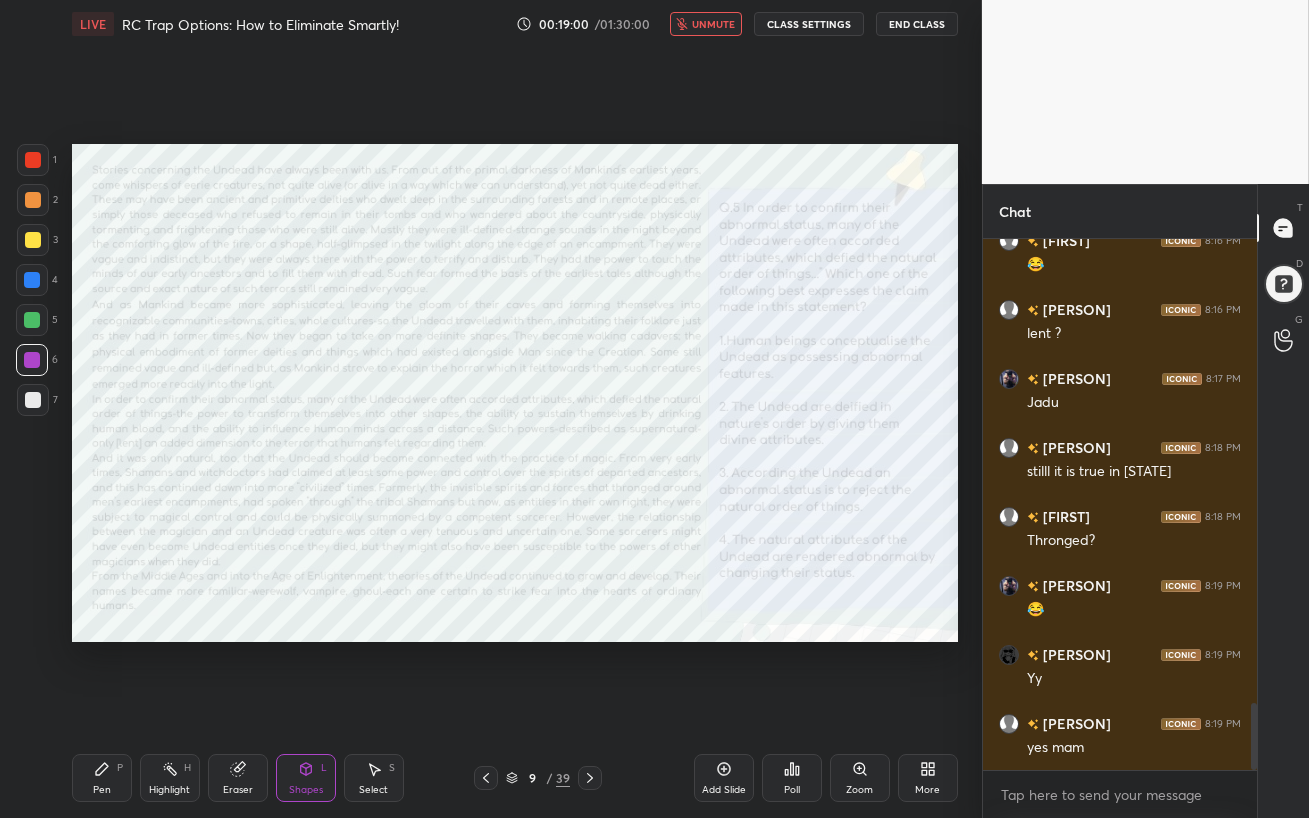 scroll, scrollTop: 3674, scrollLeft: 0, axis: vertical 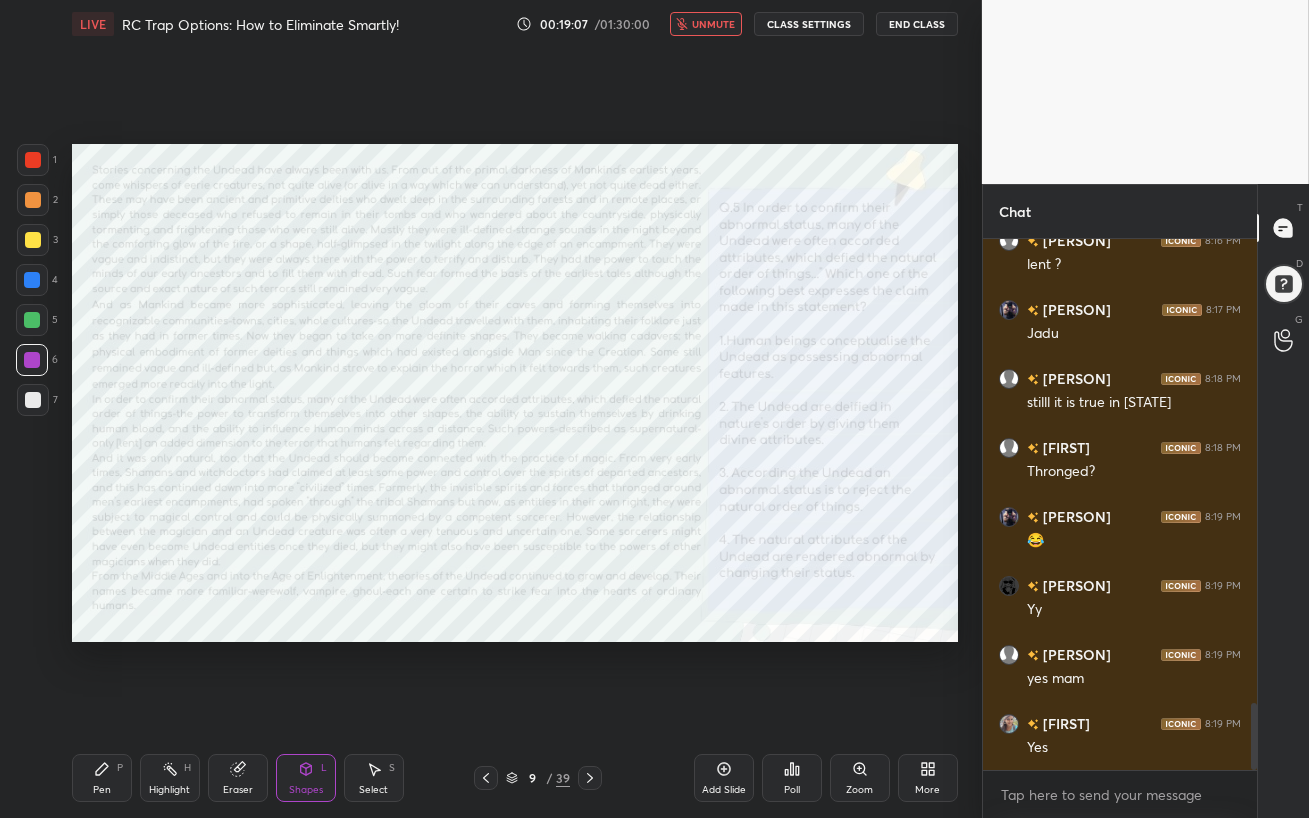click on "unmute" at bounding box center [713, 24] 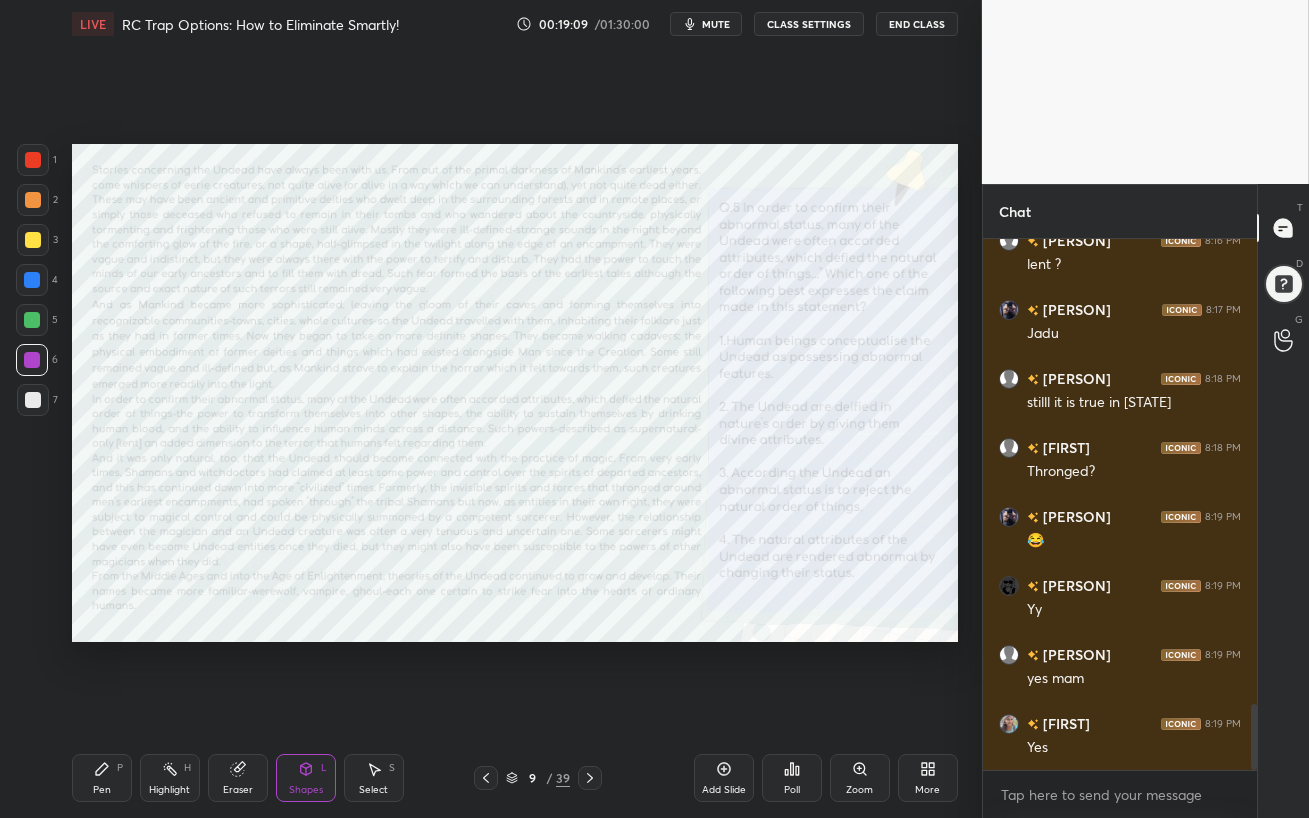 scroll, scrollTop: 3743, scrollLeft: 0, axis: vertical 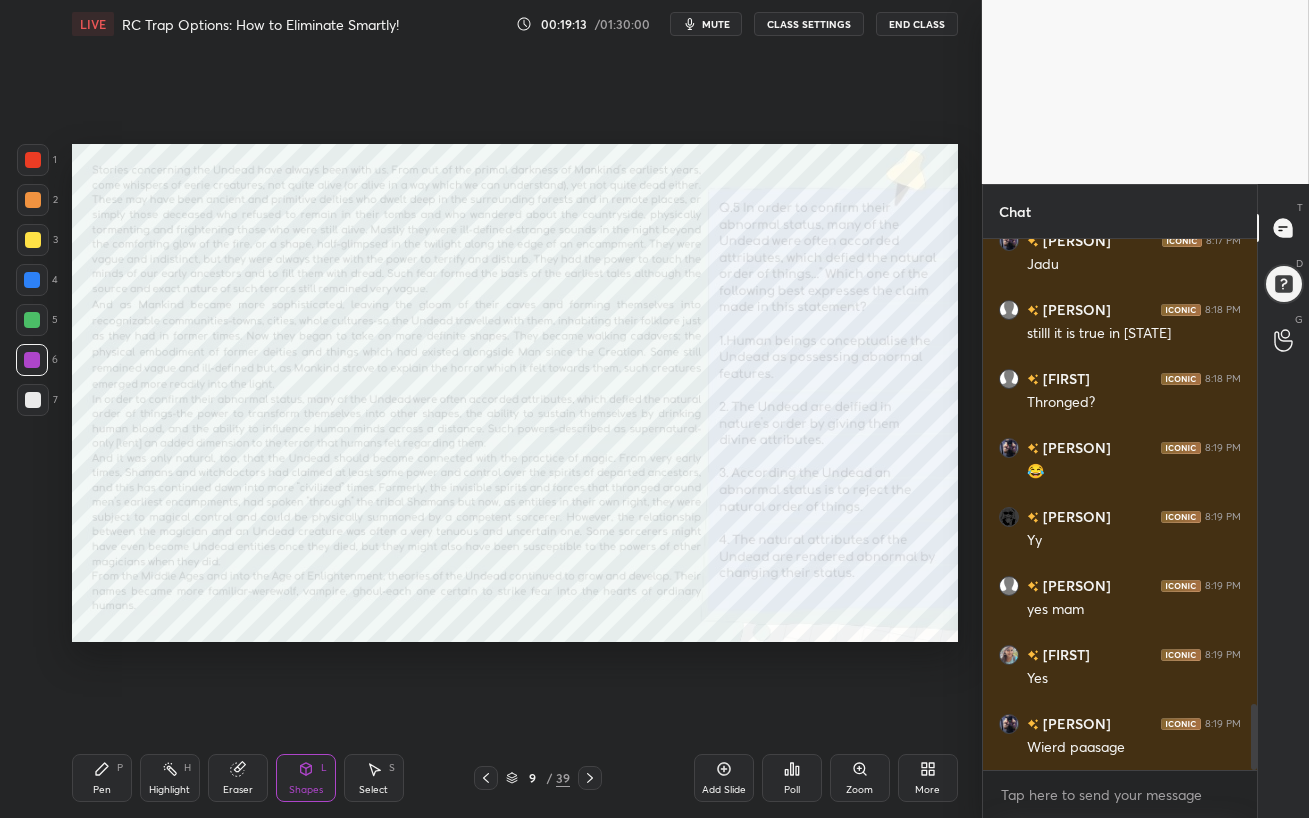 click at bounding box center [32, 280] 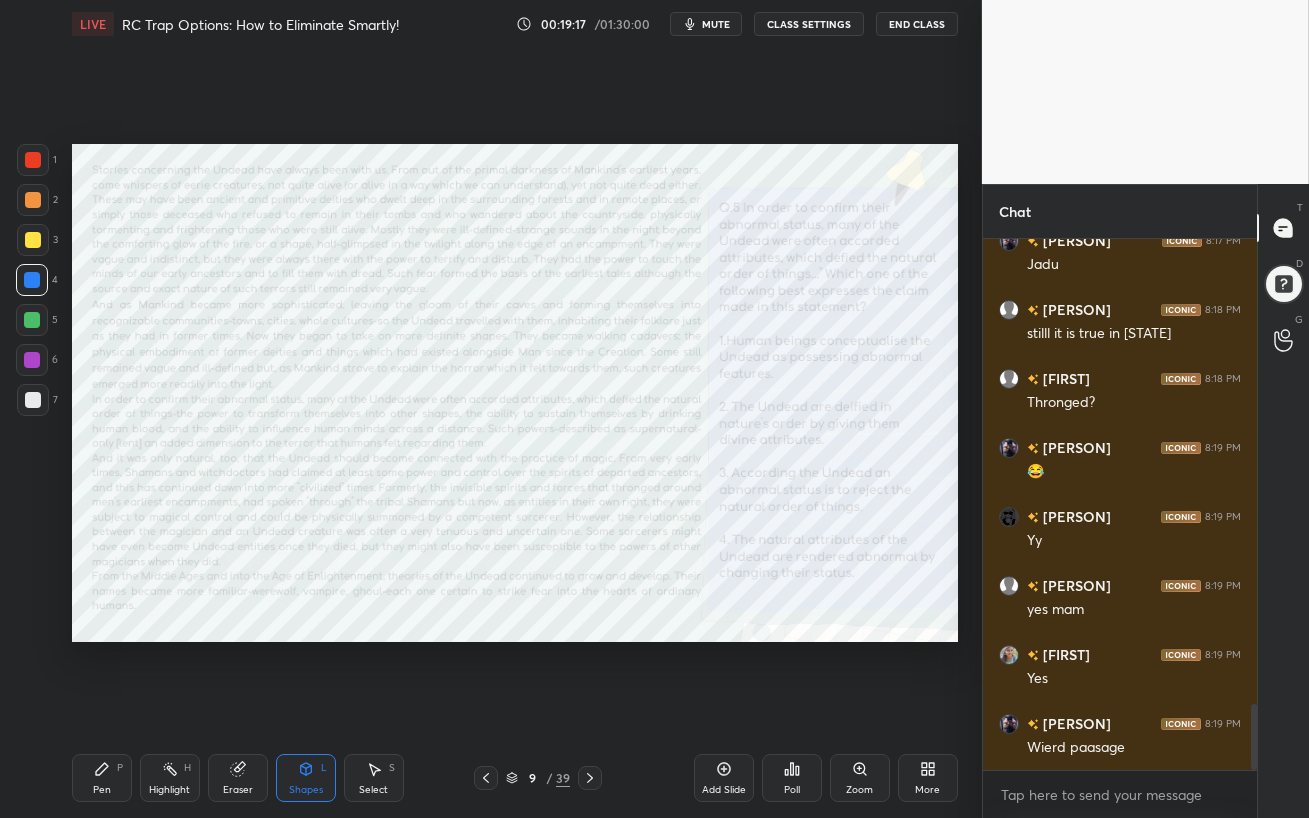 scroll, scrollTop: 3811, scrollLeft: 0, axis: vertical 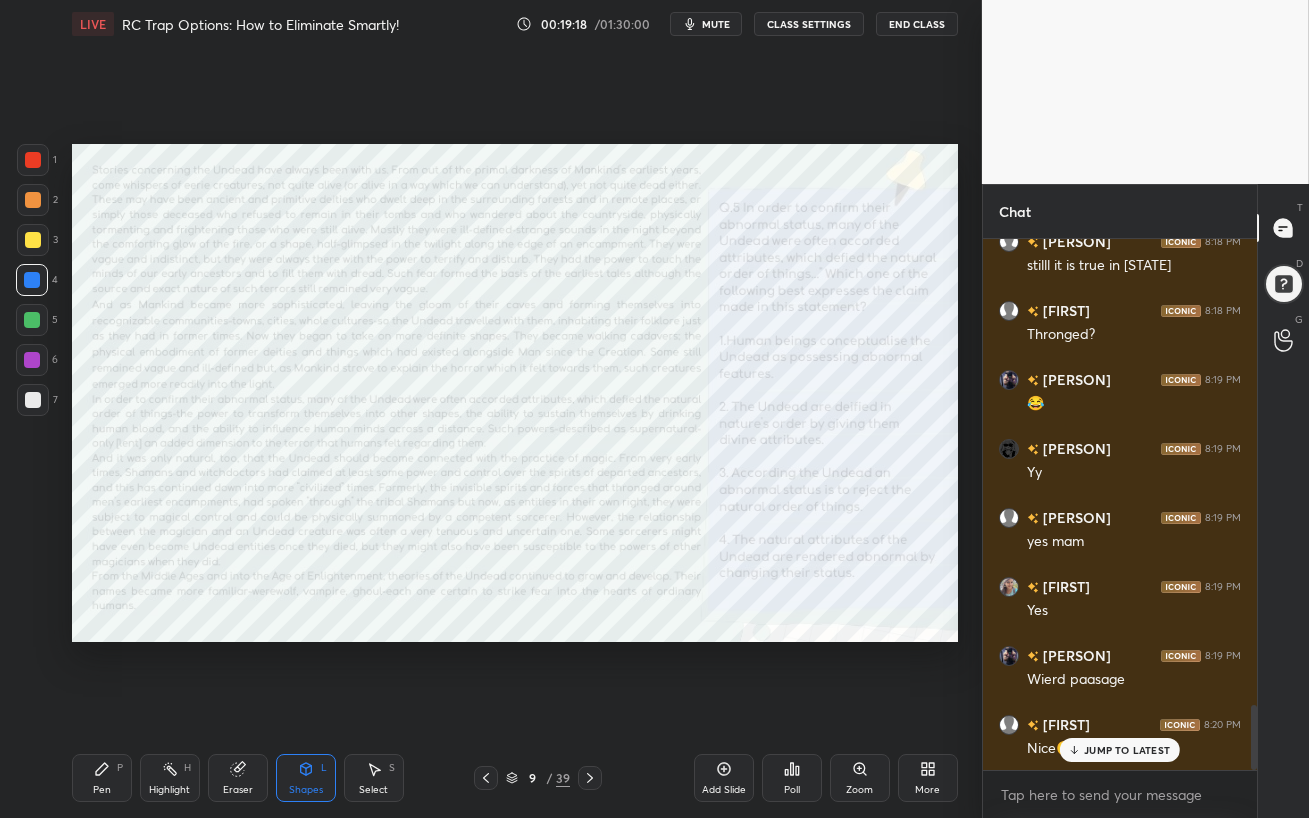 click on "Pen" at bounding box center [102, 790] 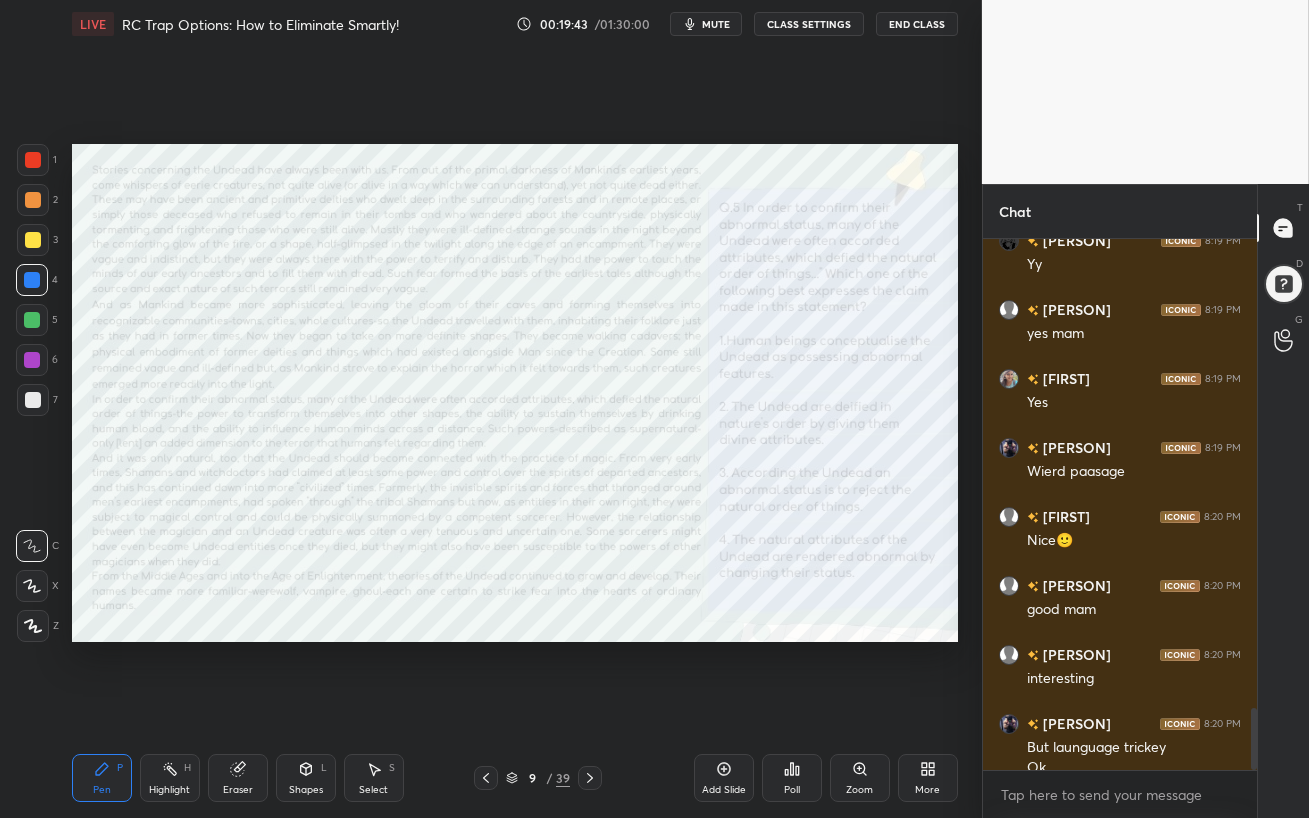 scroll, scrollTop: 4039, scrollLeft: 0, axis: vertical 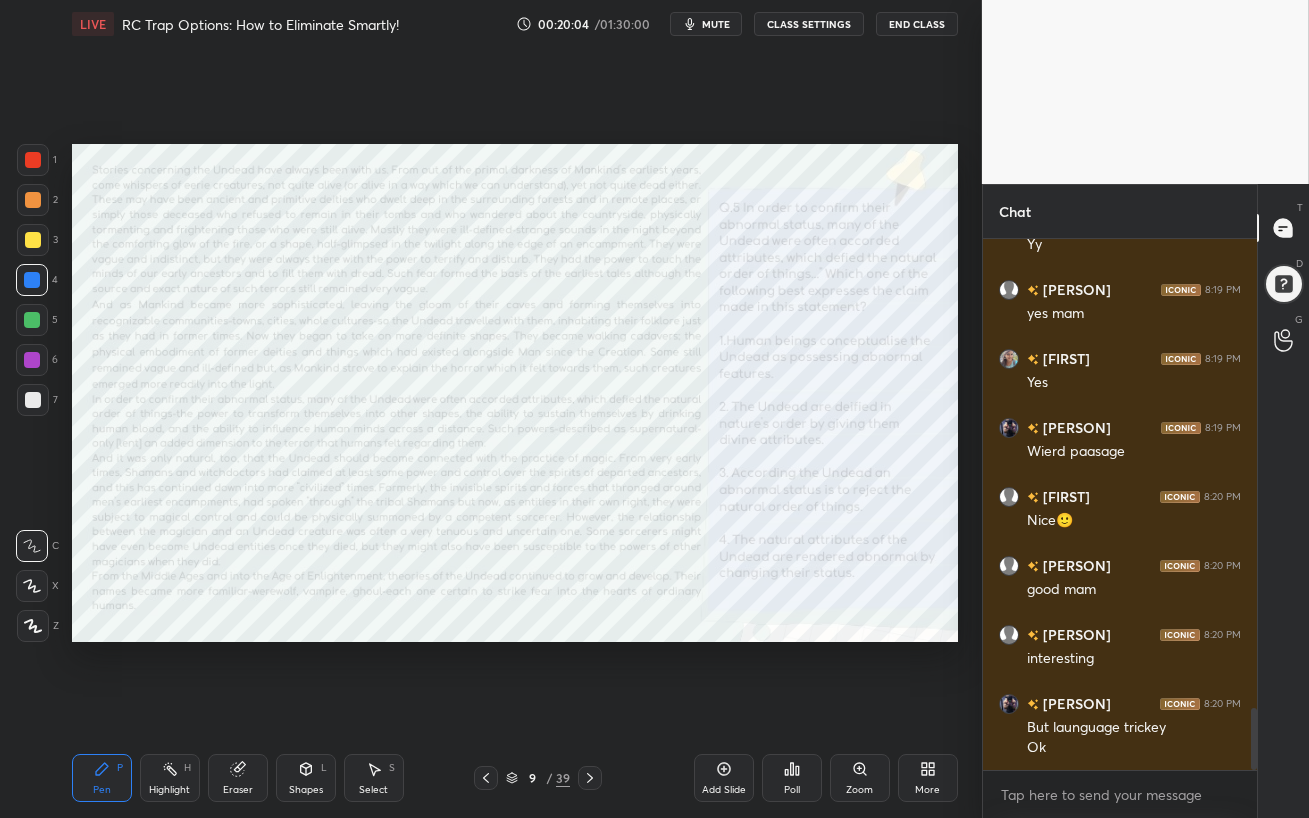 click at bounding box center (32, 360) 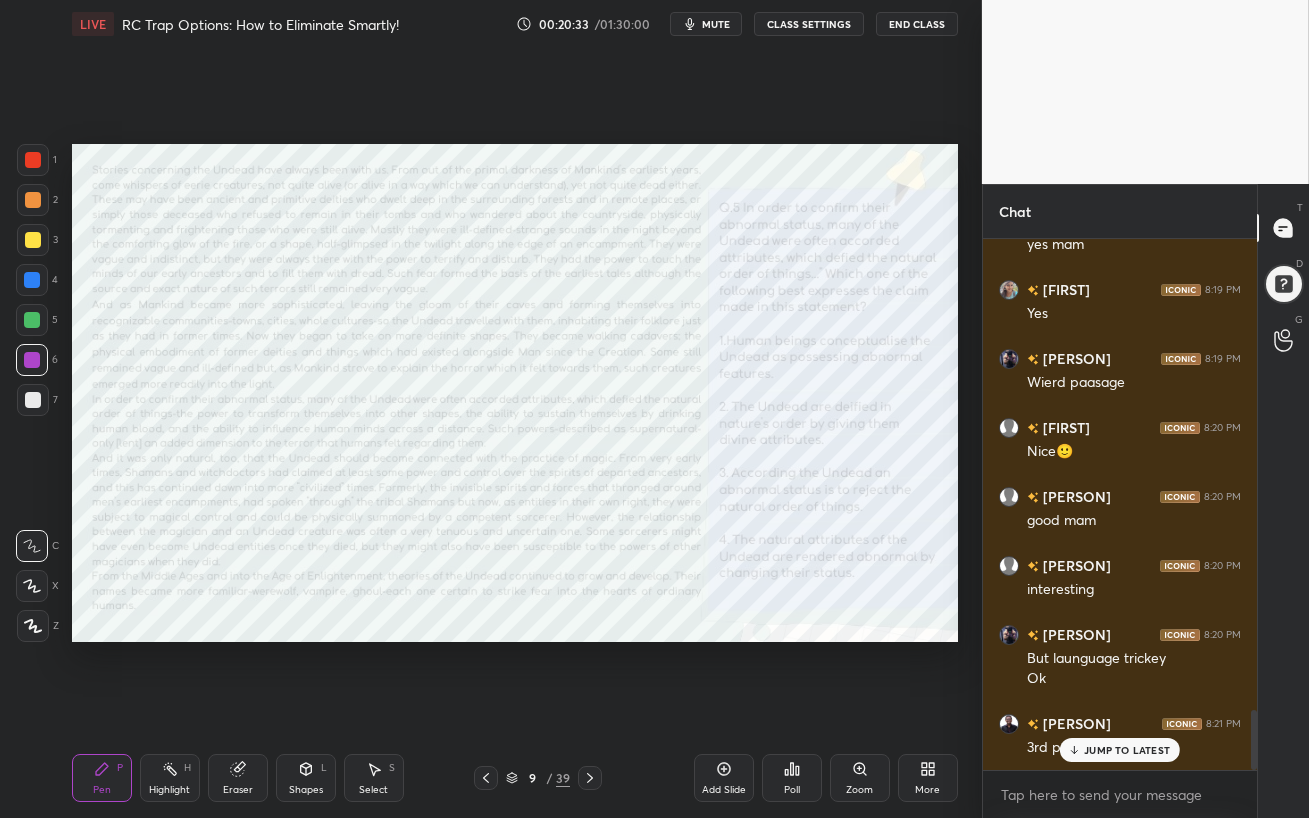 scroll, scrollTop: 4176, scrollLeft: 0, axis: vertical 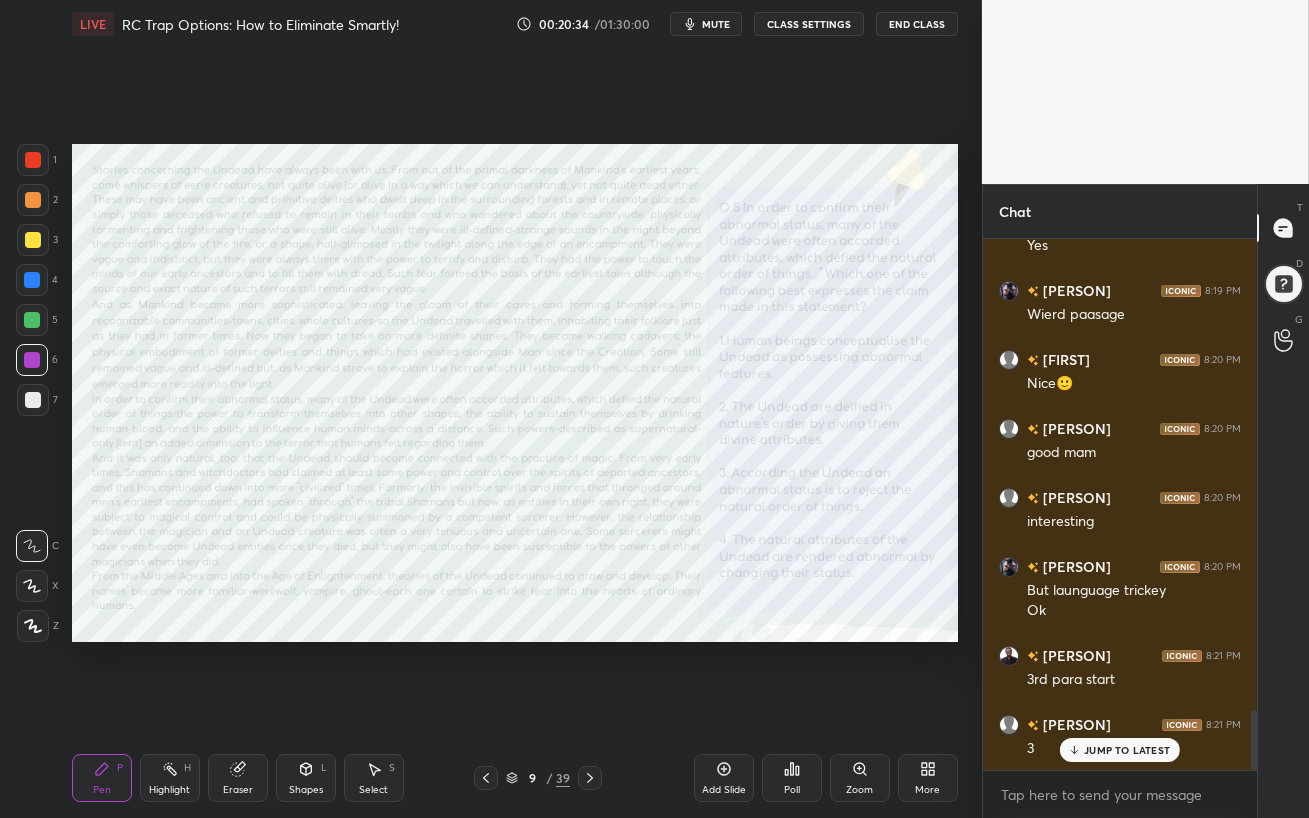 click on "Eraser" at bounding box center (238, 778) 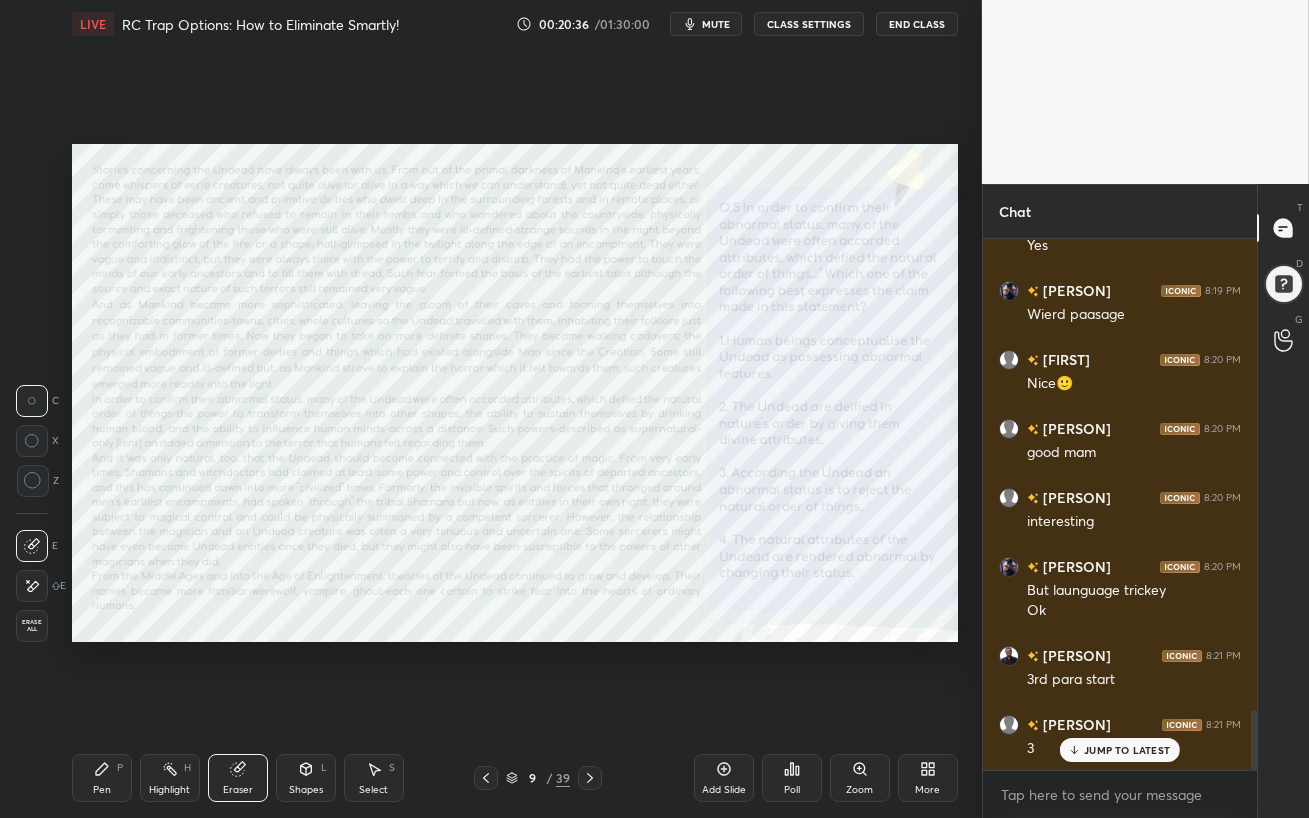 click 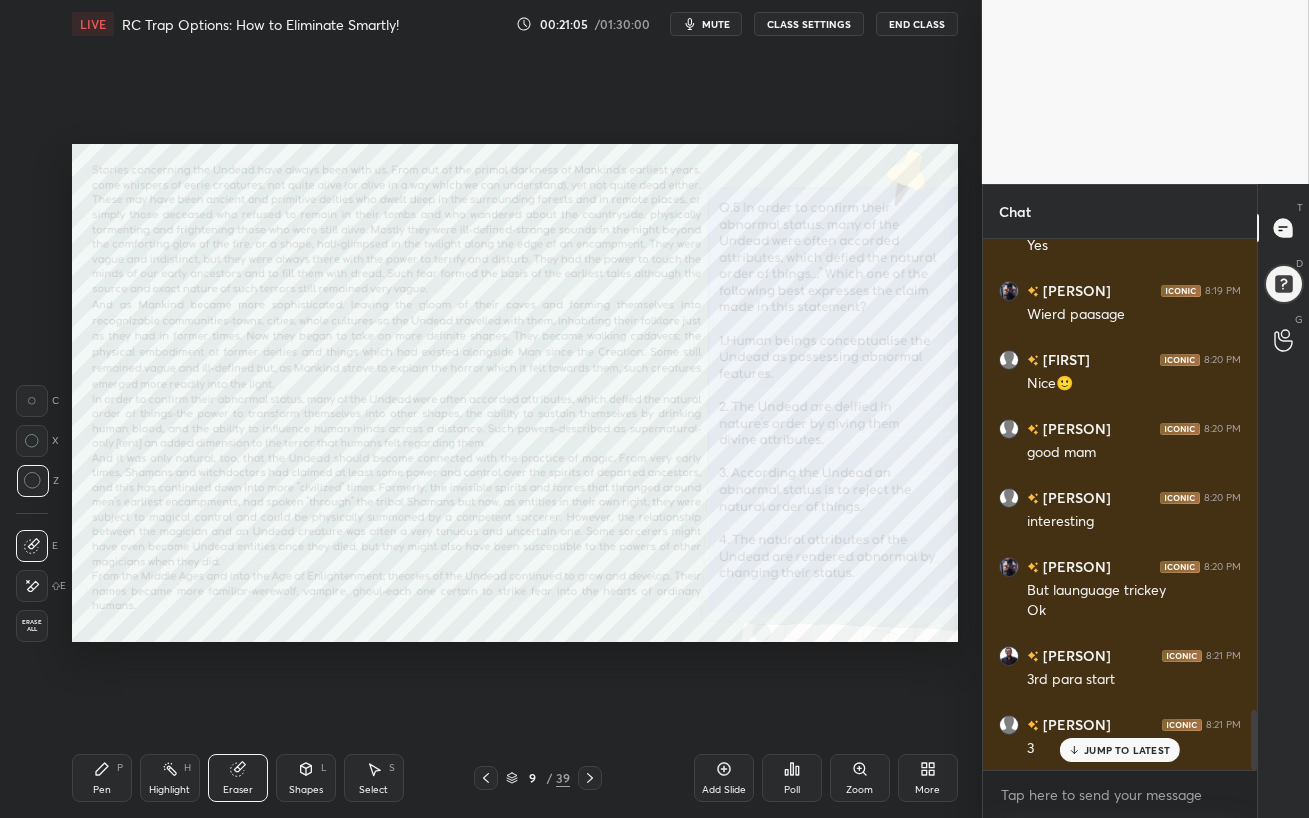 click on "JUMP TO LATEST" at bounding box center [1127, 750] 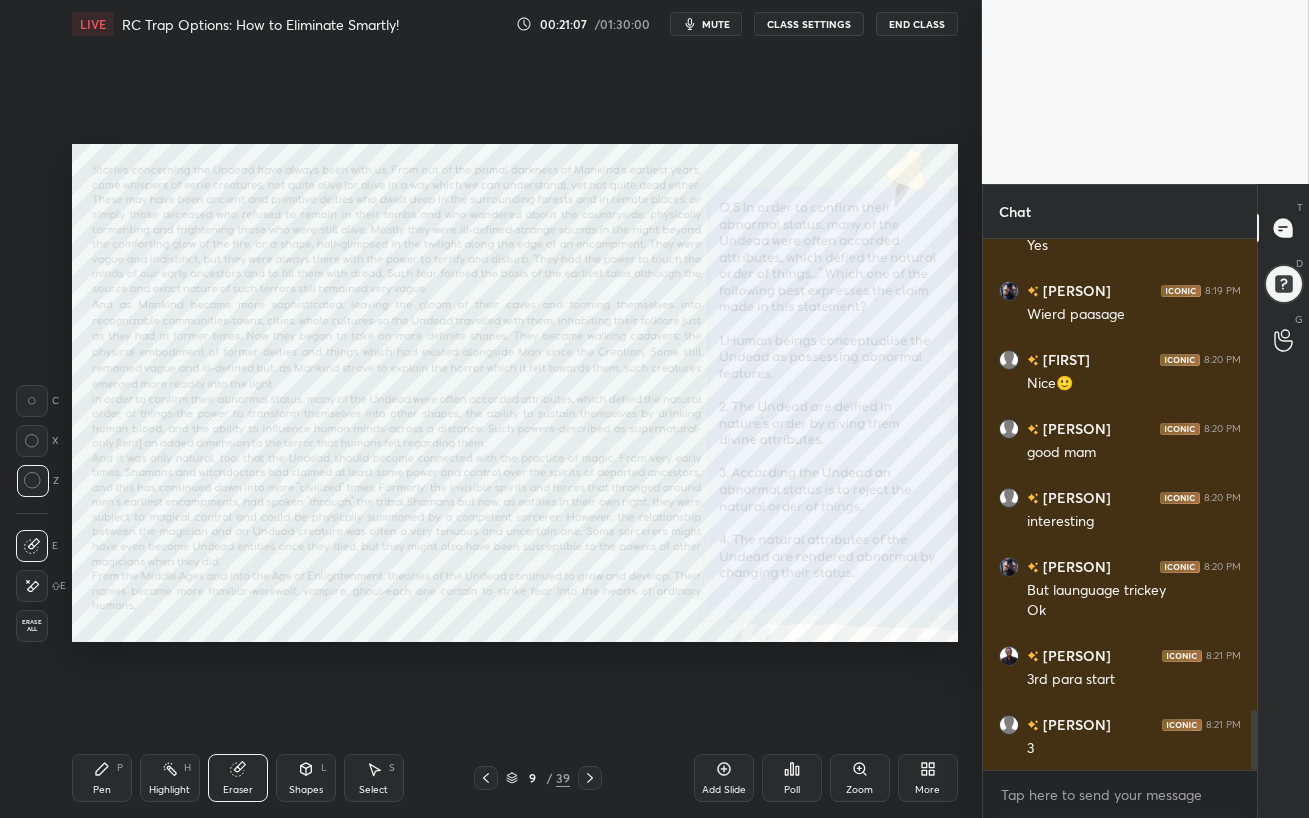 drag, startPoint x: 708, startPoint y: 9, endPoint x: 707, endPoint y: 689, distance: 680.00073 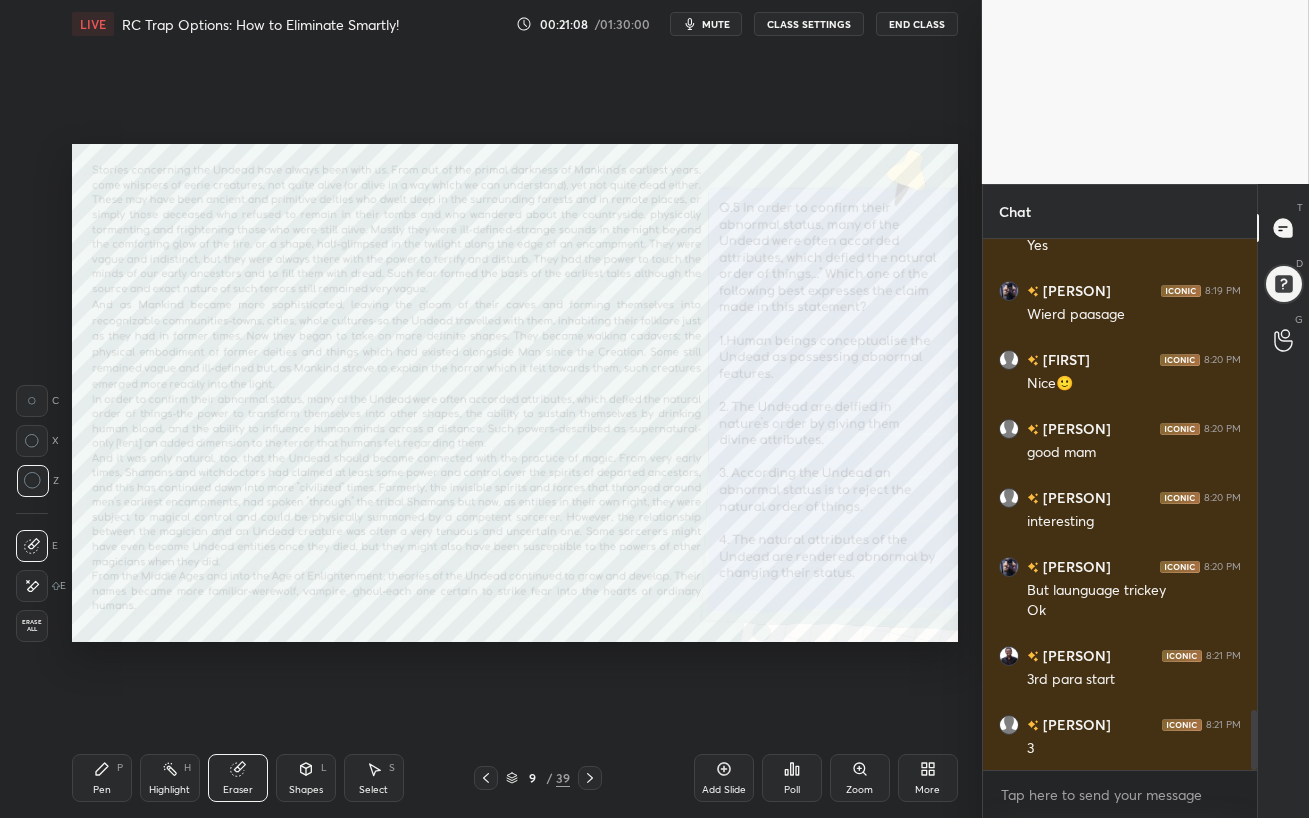 click on "mute" at bounding box center (716, 24) 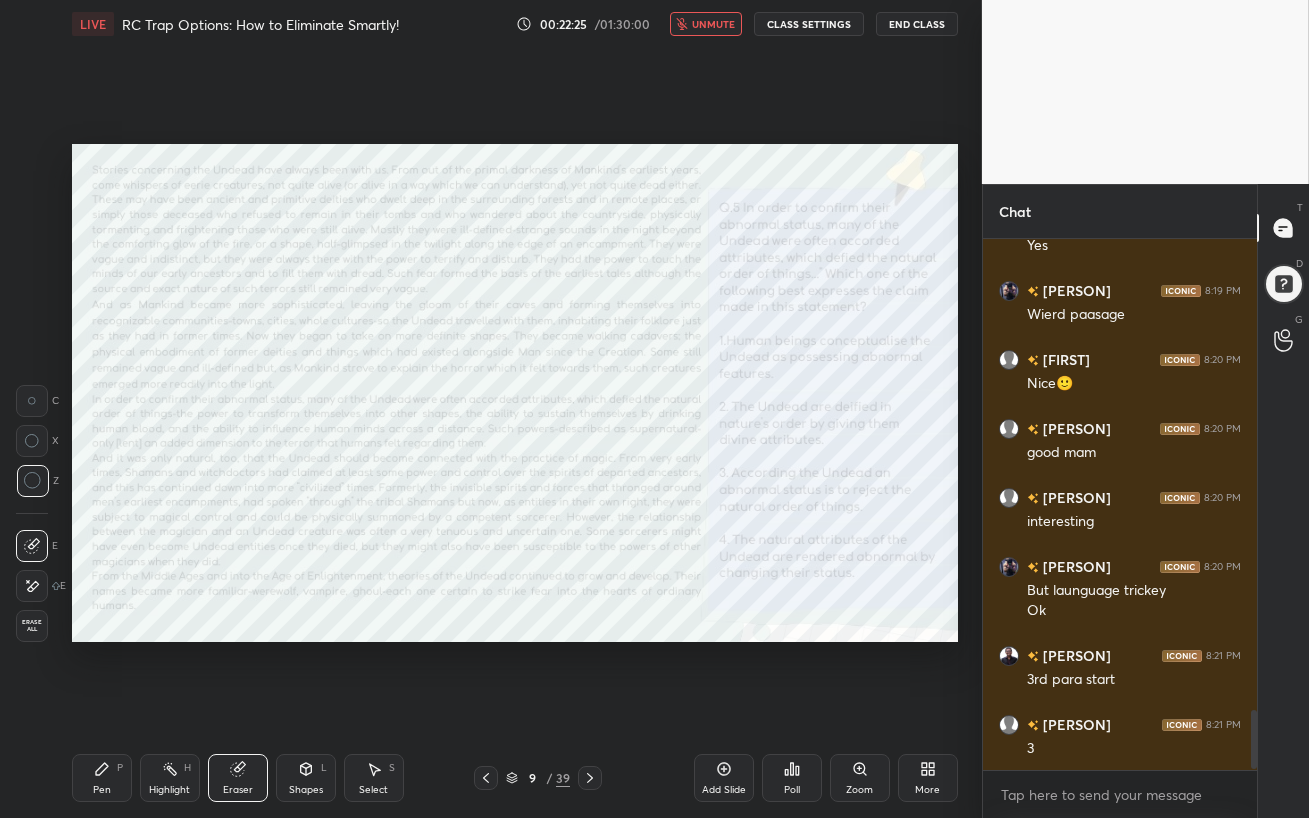 scroll, scrollTop: 4245, scrollLeft: 0, axis: vertical 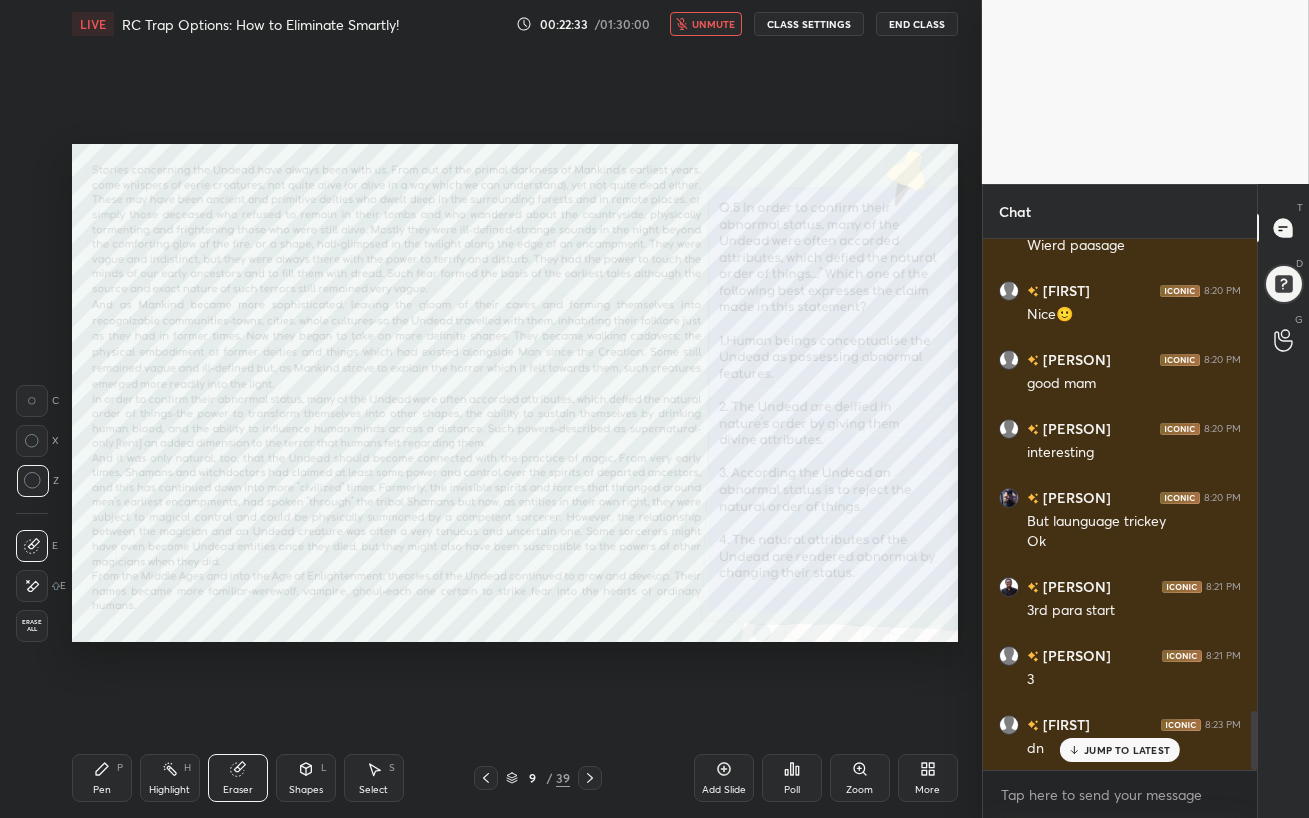 click on "unmute" at bounding box center [713, 24] 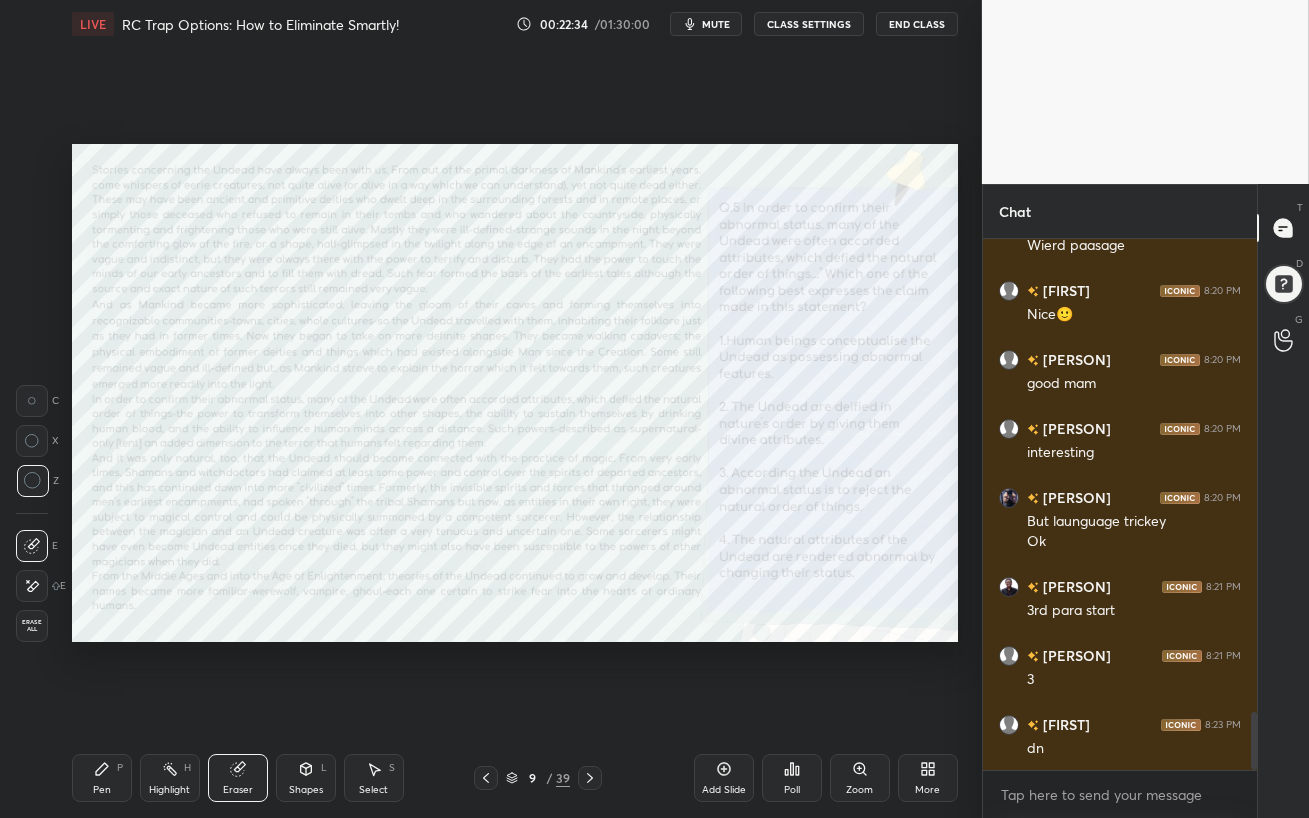 scroll, scrollTop: 4315, scrollLeft: 0, axis: vertical 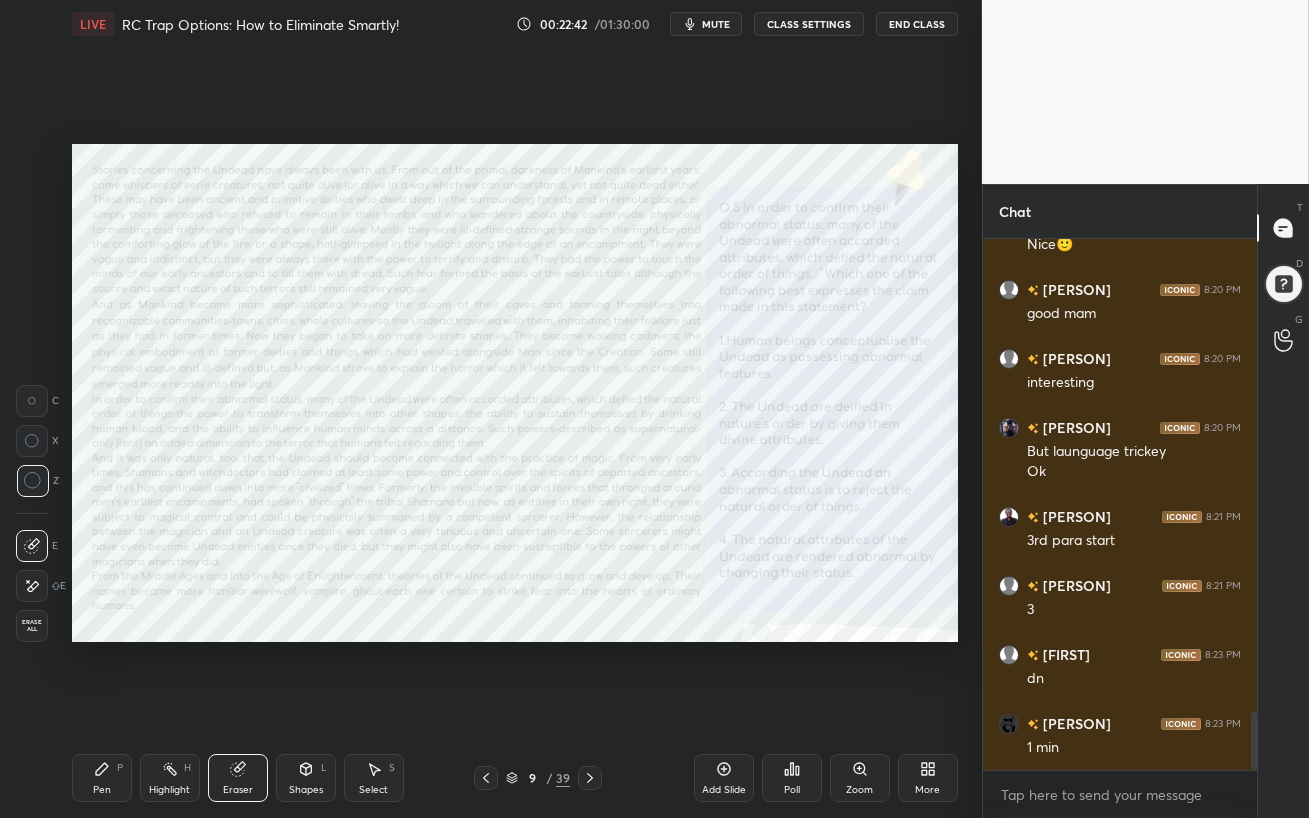 click on "mute" at bounding box center (716, 24) 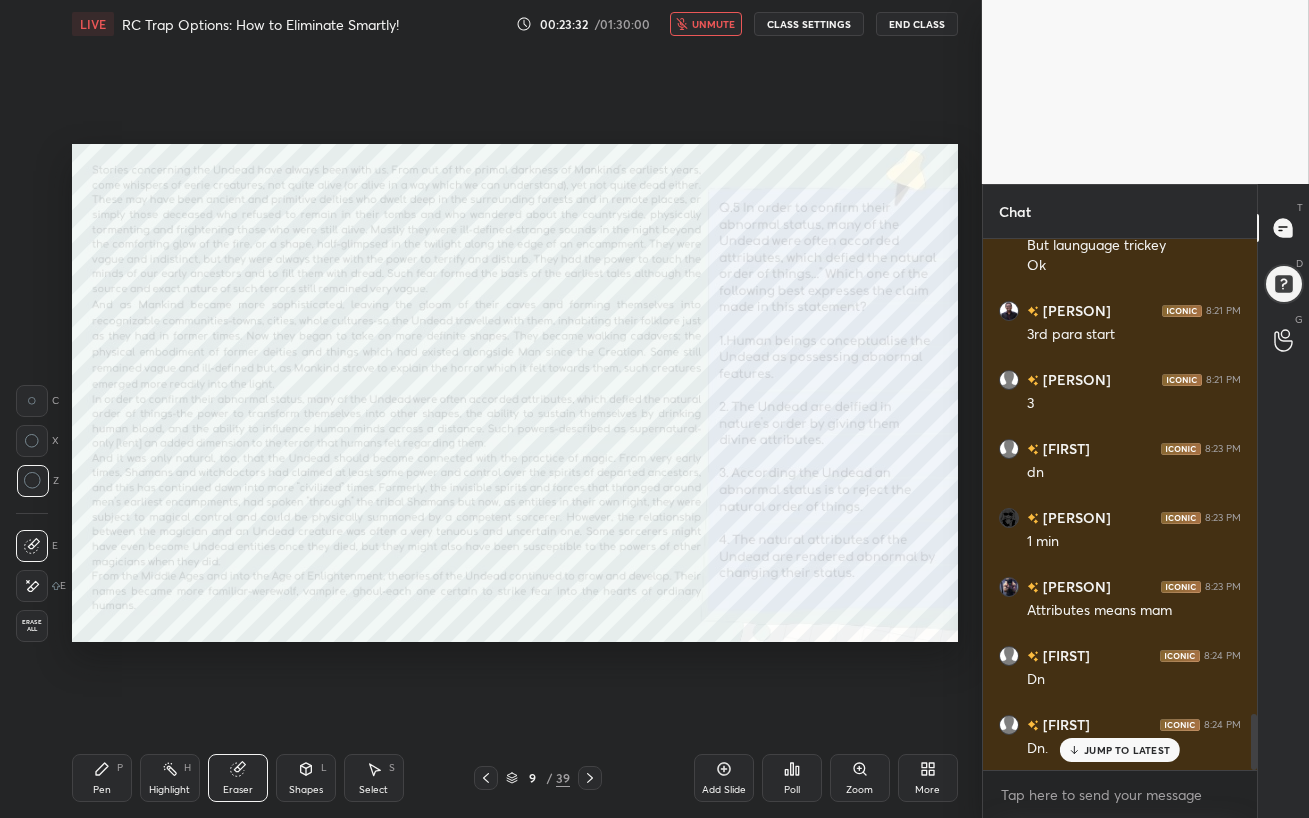 scroll, scrollTop: 4570, scrollLeft: 0, axis: vertical 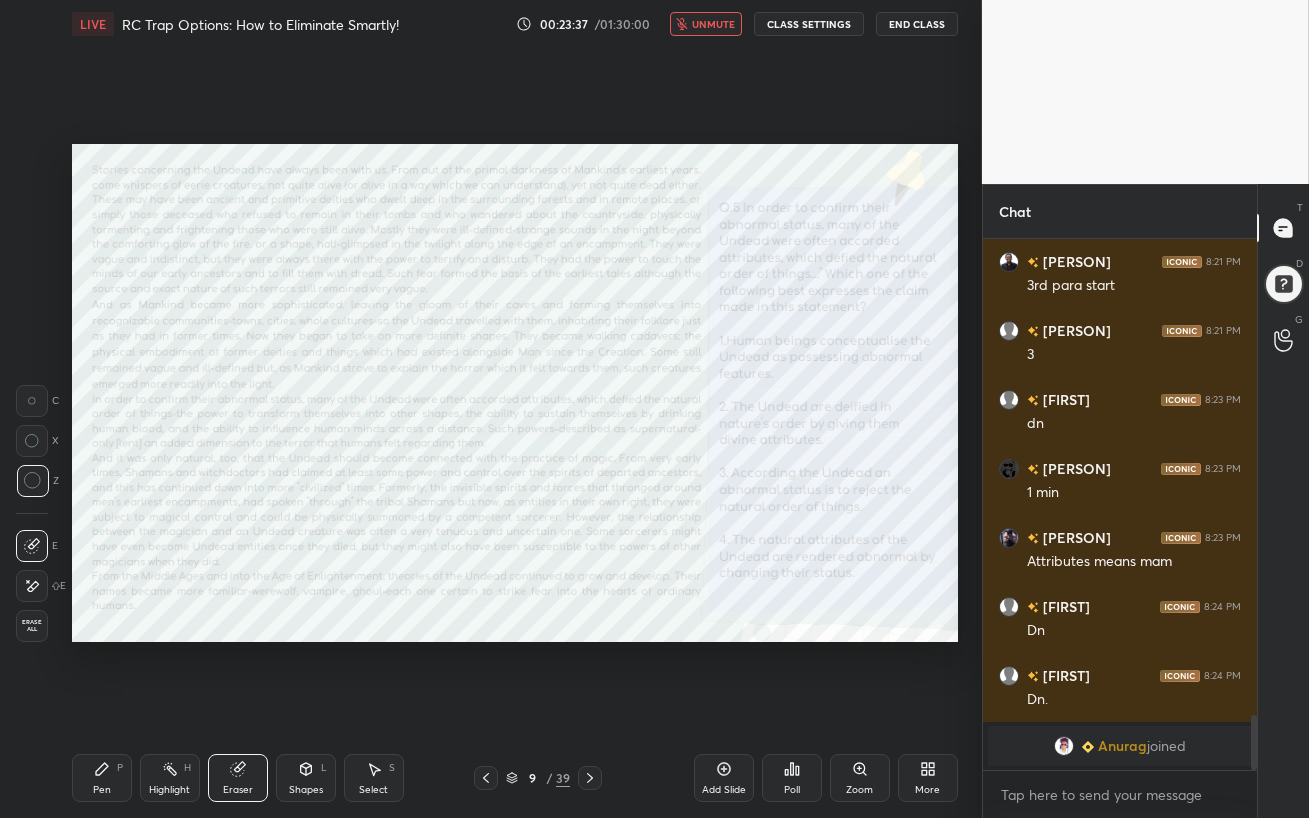 click on "unmute" at bounding box center (713, 24) 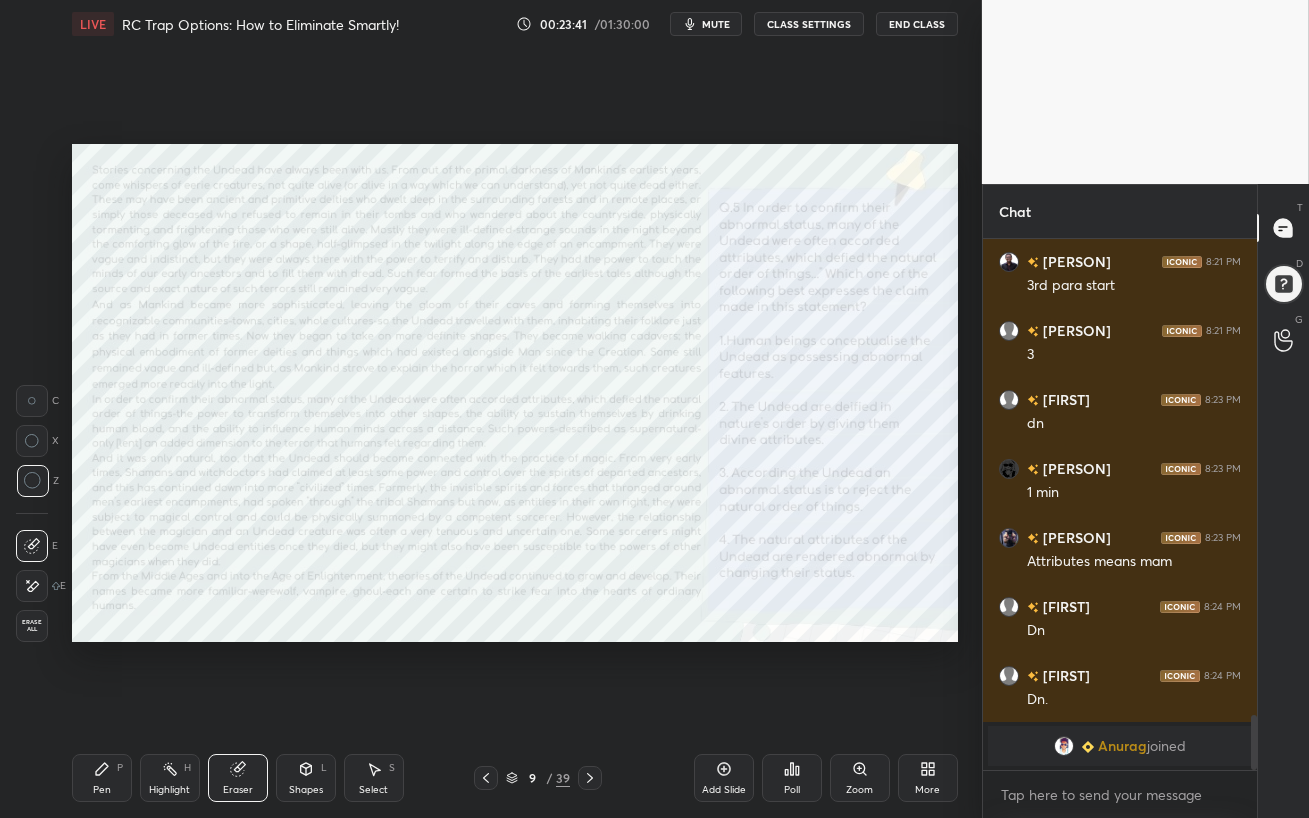 click 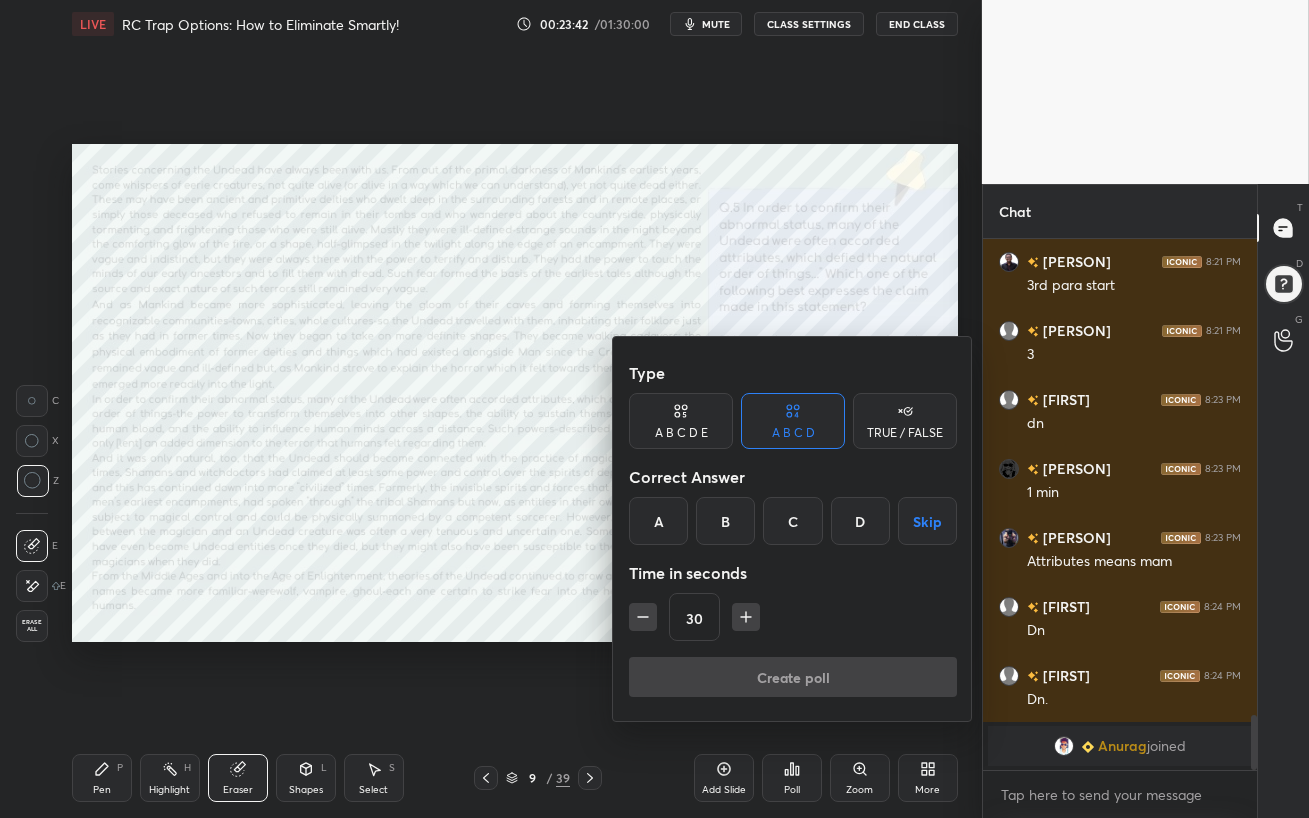 click on "A" at bounding box center (658, 521) 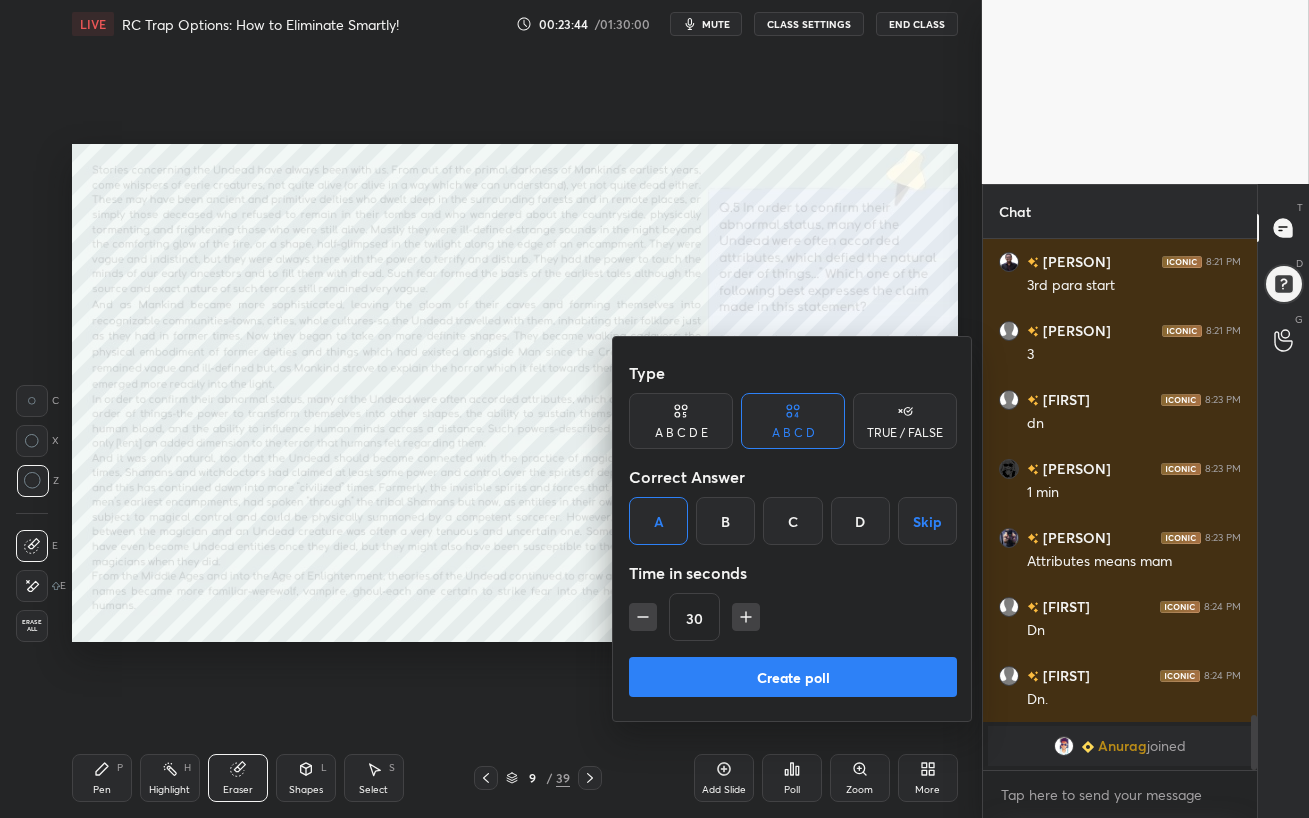 click on "Create poll" at bounding box center (793, 677) 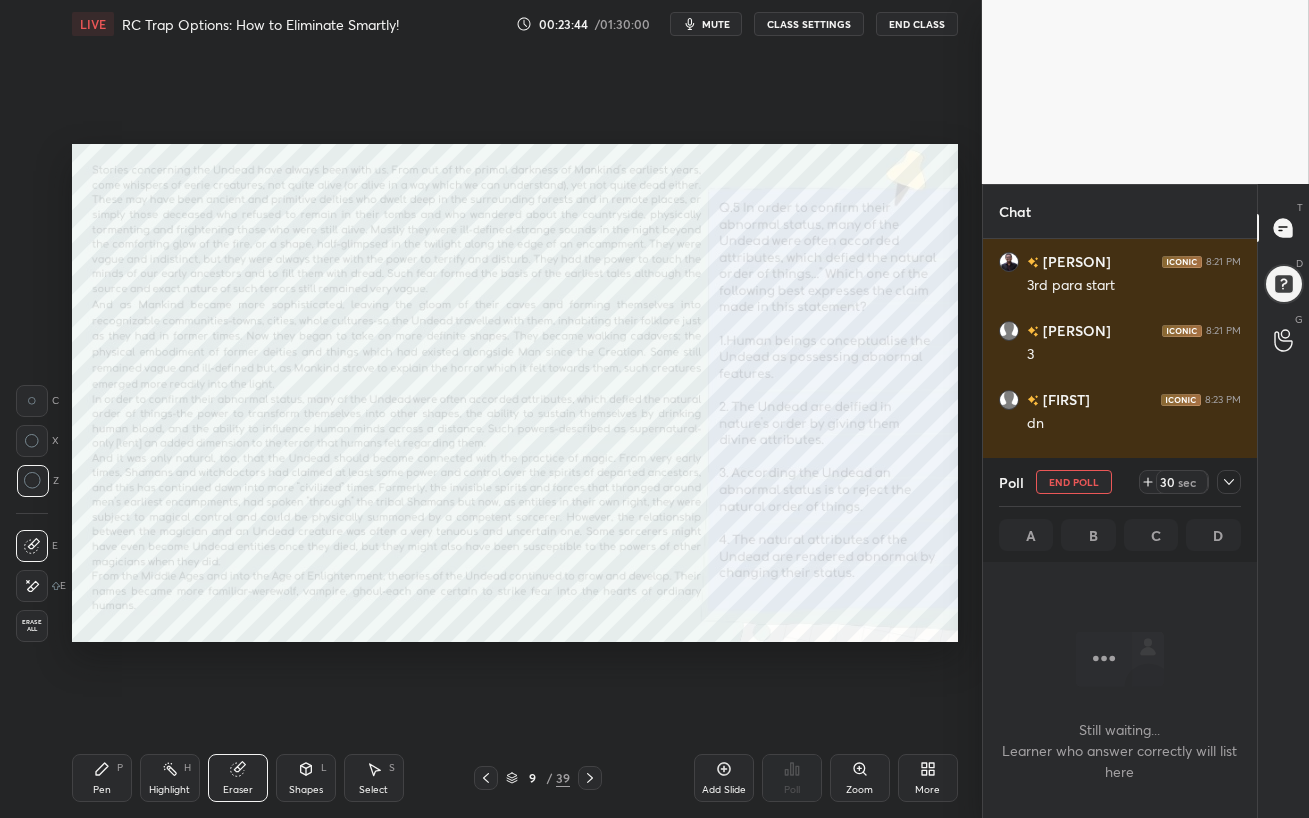 scroll, scrollTop: 421, scrollLeft: 268, axis: both 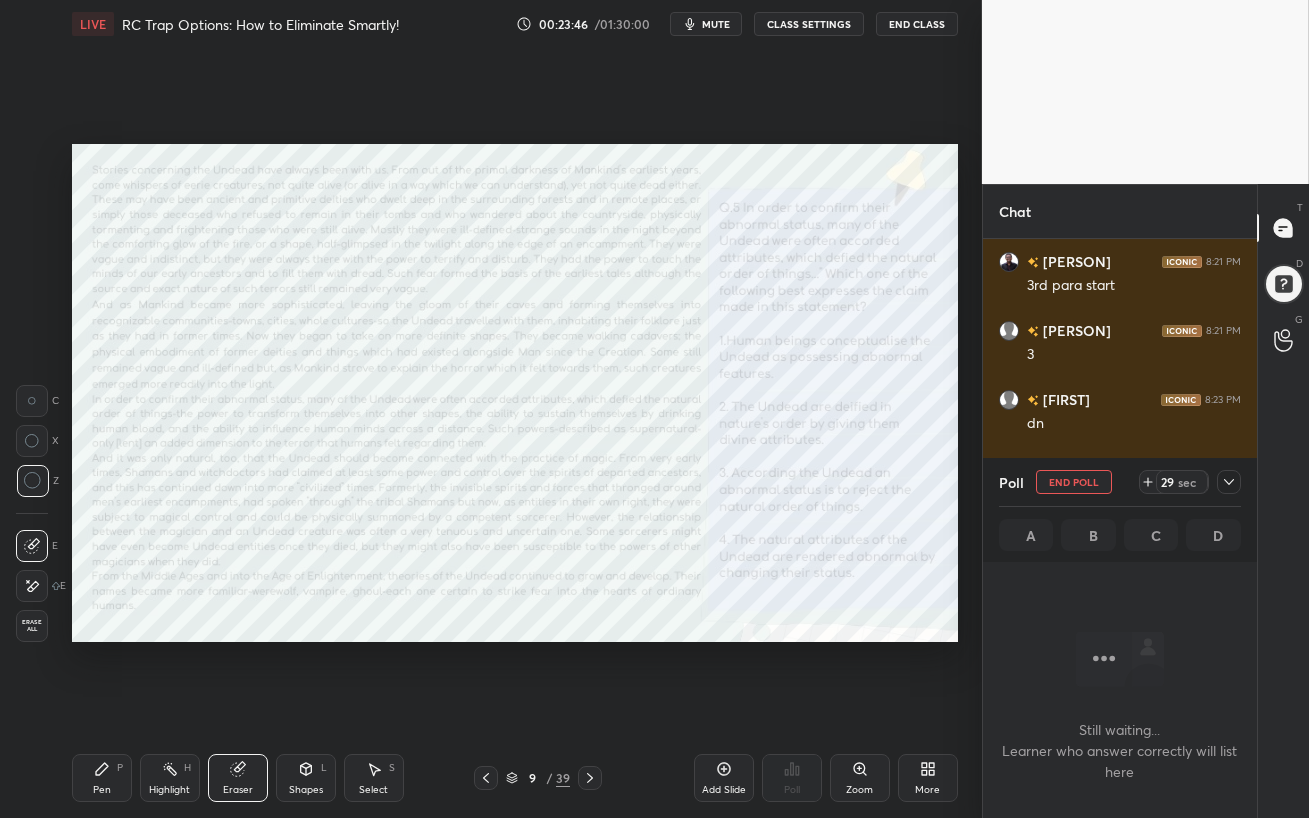 click on "mute" at bounding box center (716, 24) 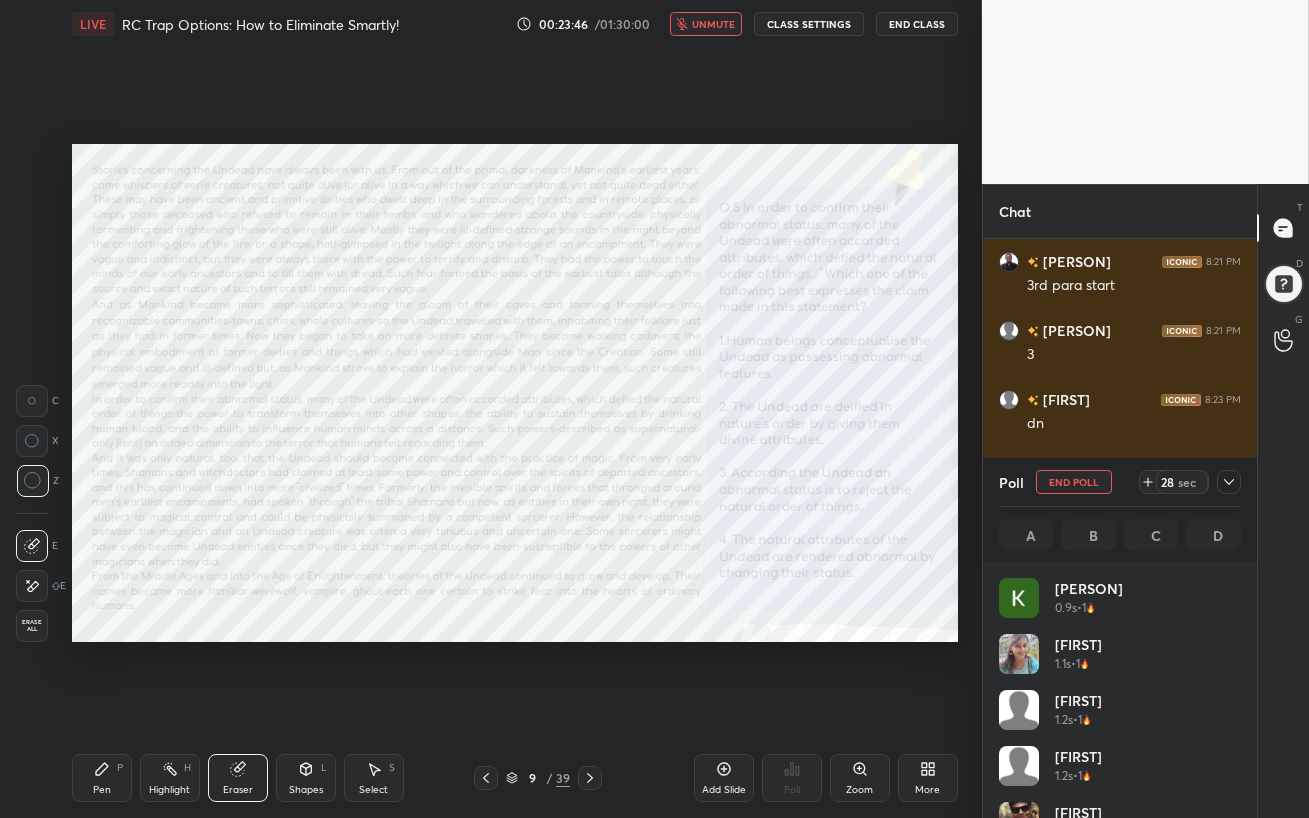 scroll, scrollTop: 234, scrollLeft: 236, axis: both 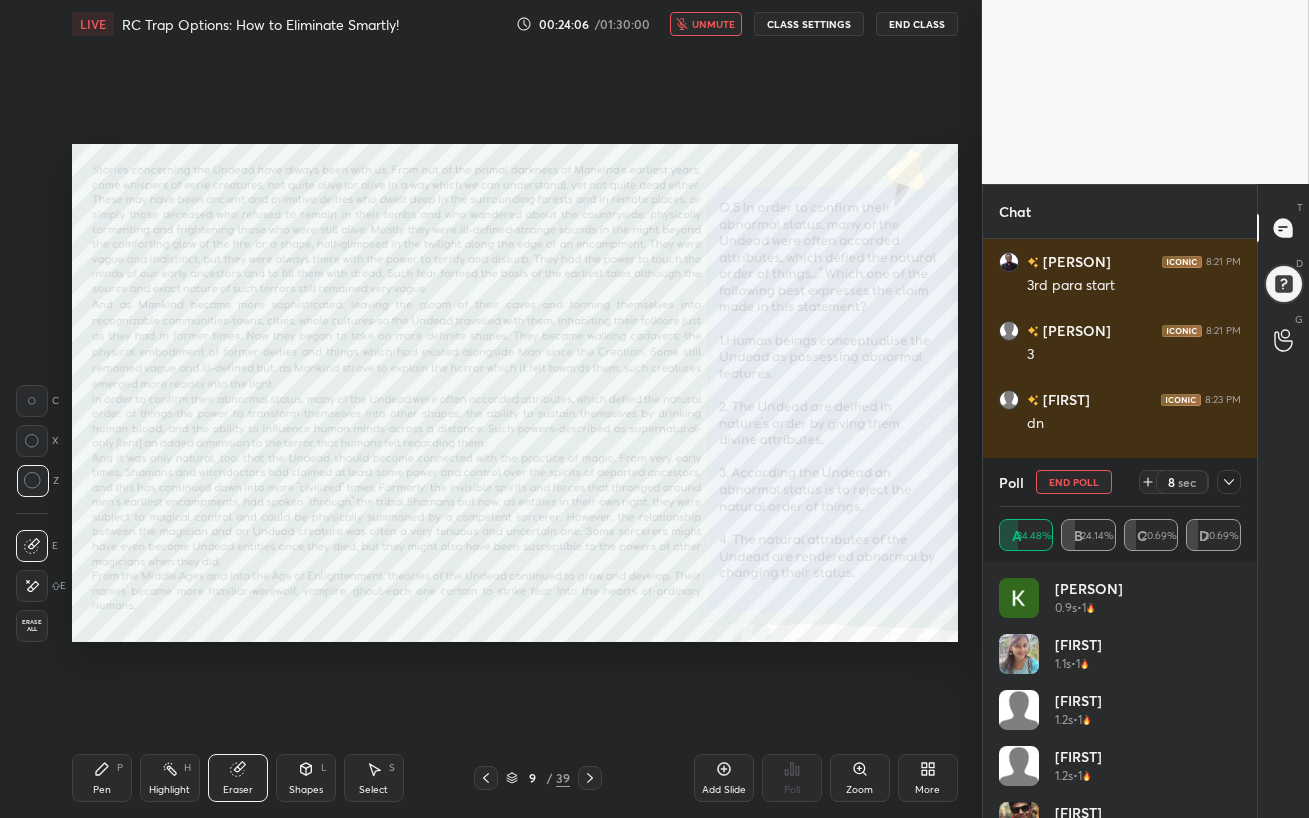 click on "unmute" at bounding box center (713, 24) 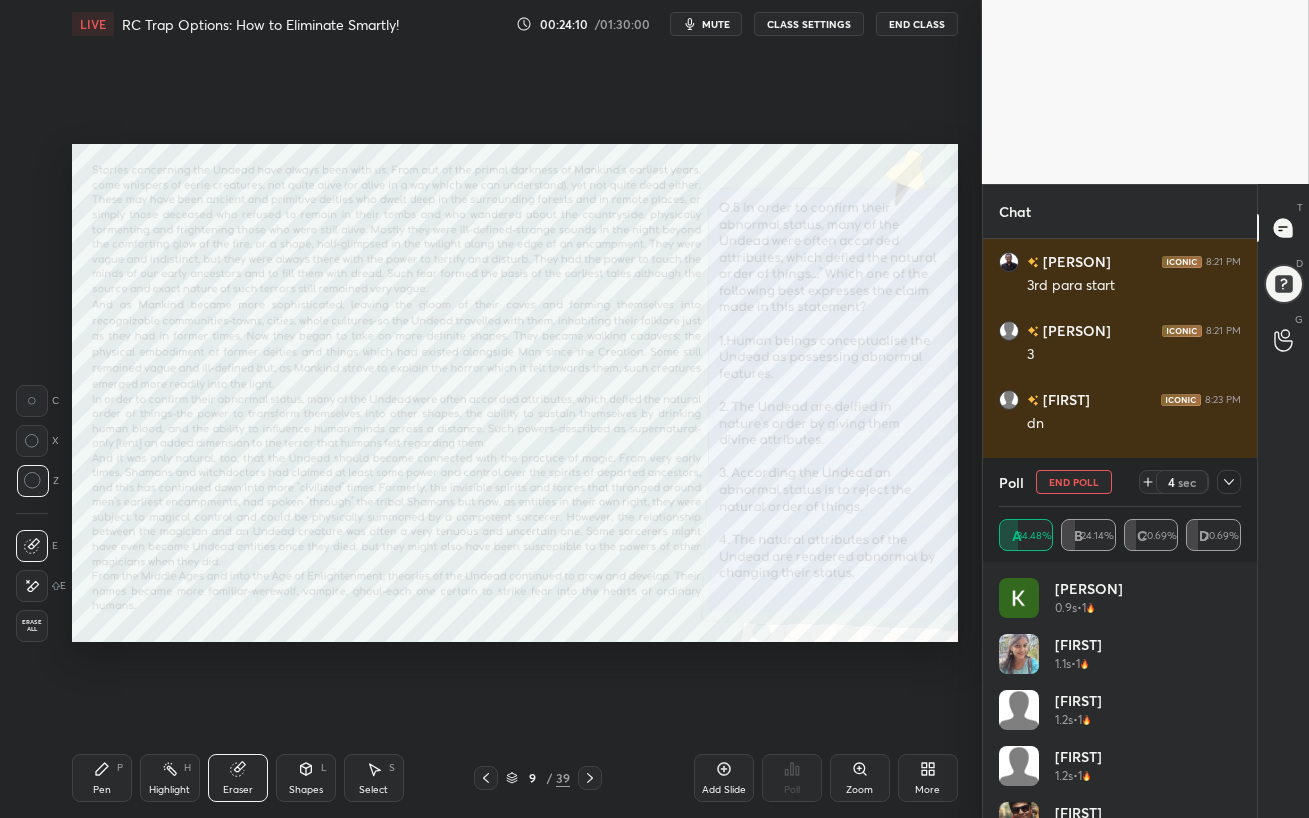 click 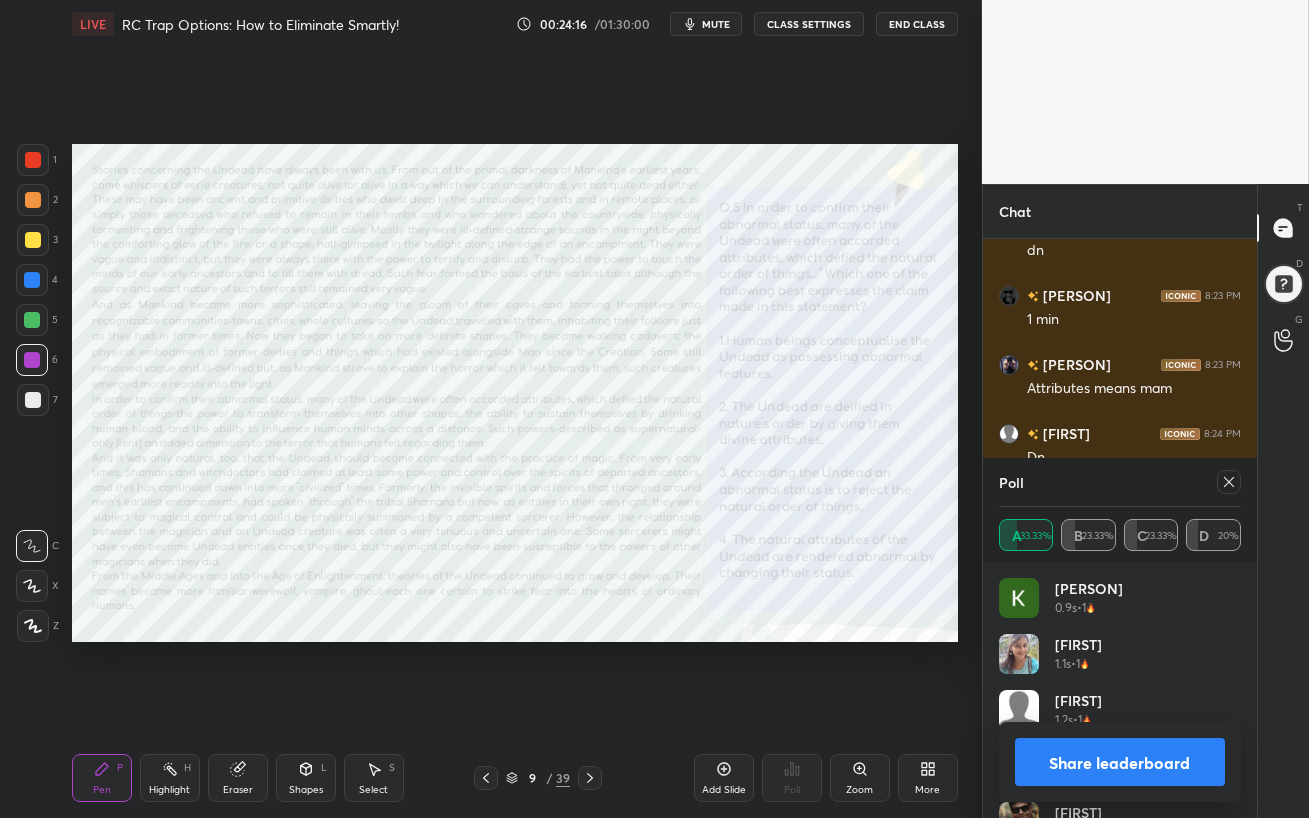 scroll, scrollTop: 4830, scrollLeft: 0, axis: vertical 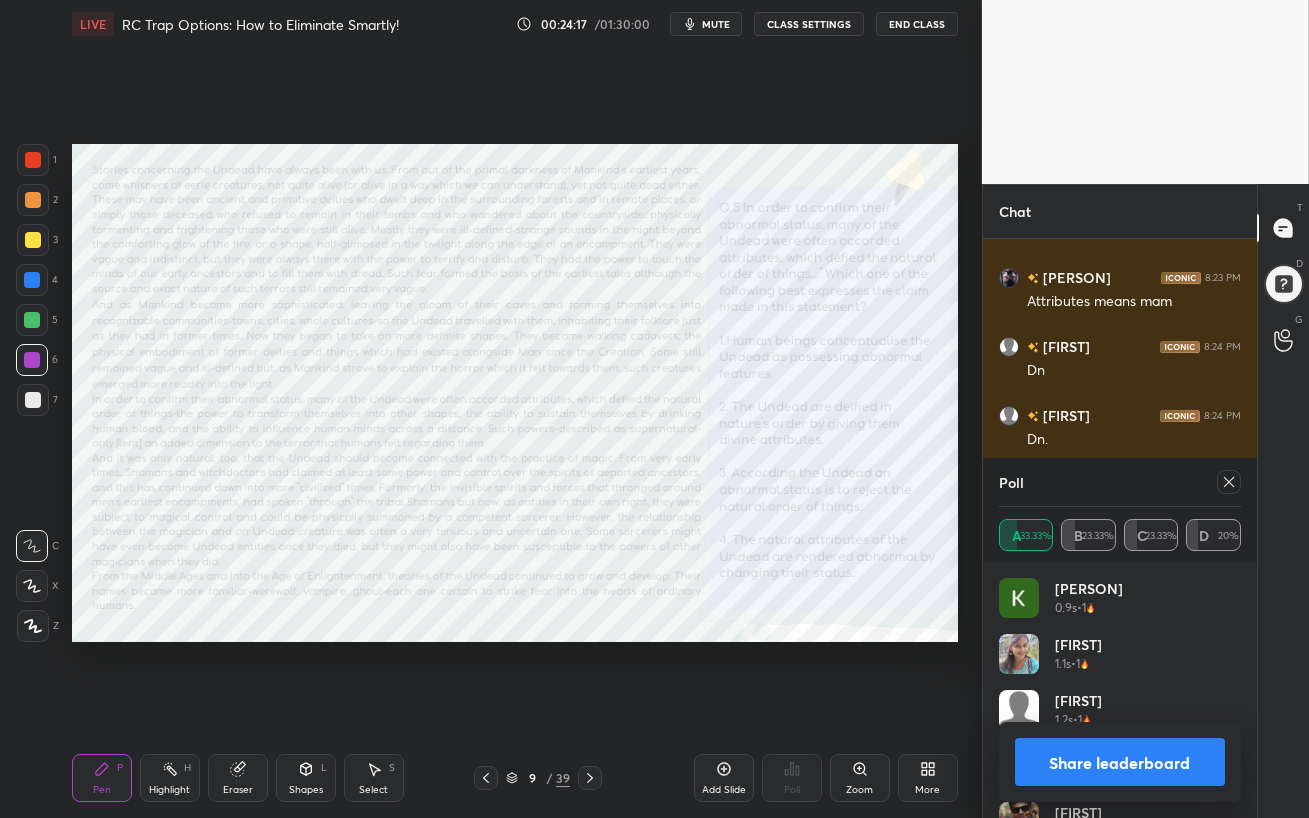 click 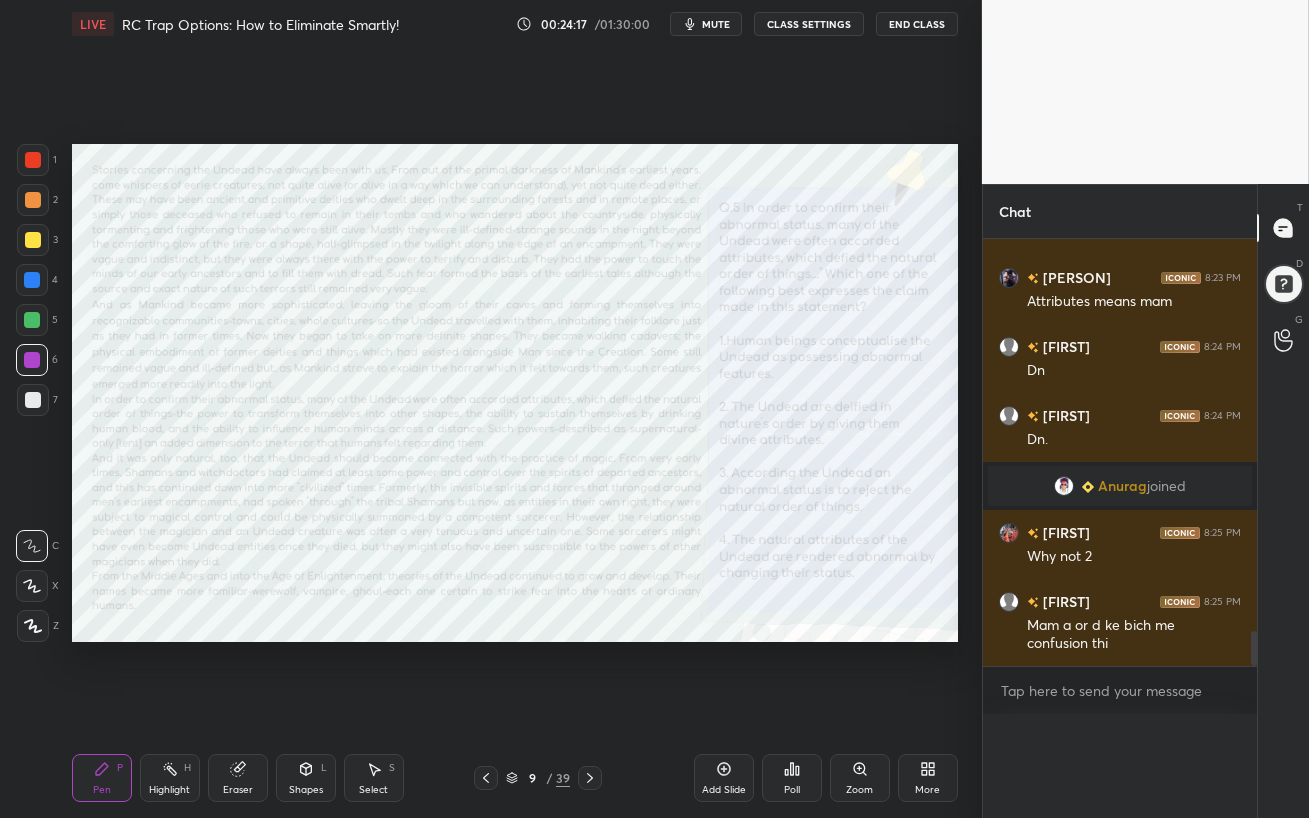 scroll, scrollTop: 175, scrollLeft: 236, axis: both 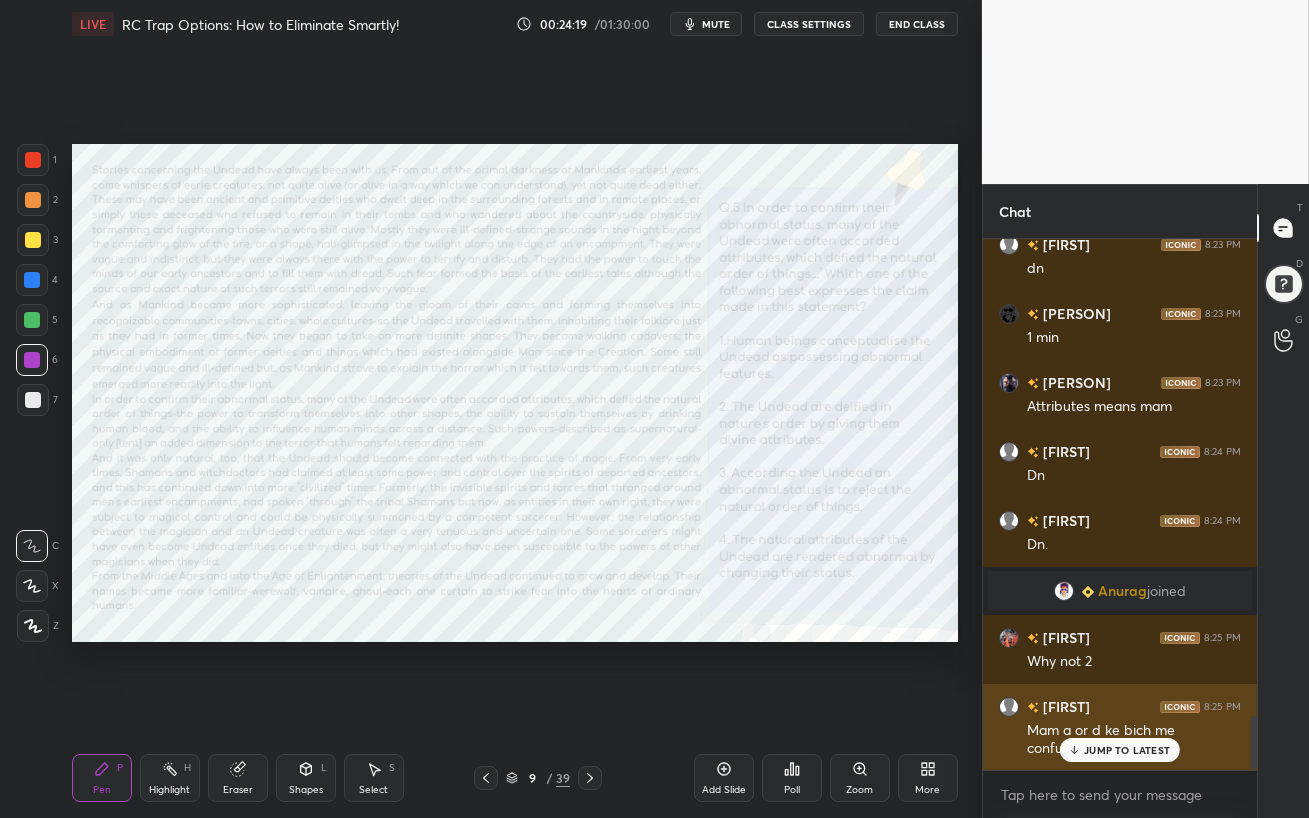 click on "JUMP TO LATEST" at bounding box center [1127, 750] 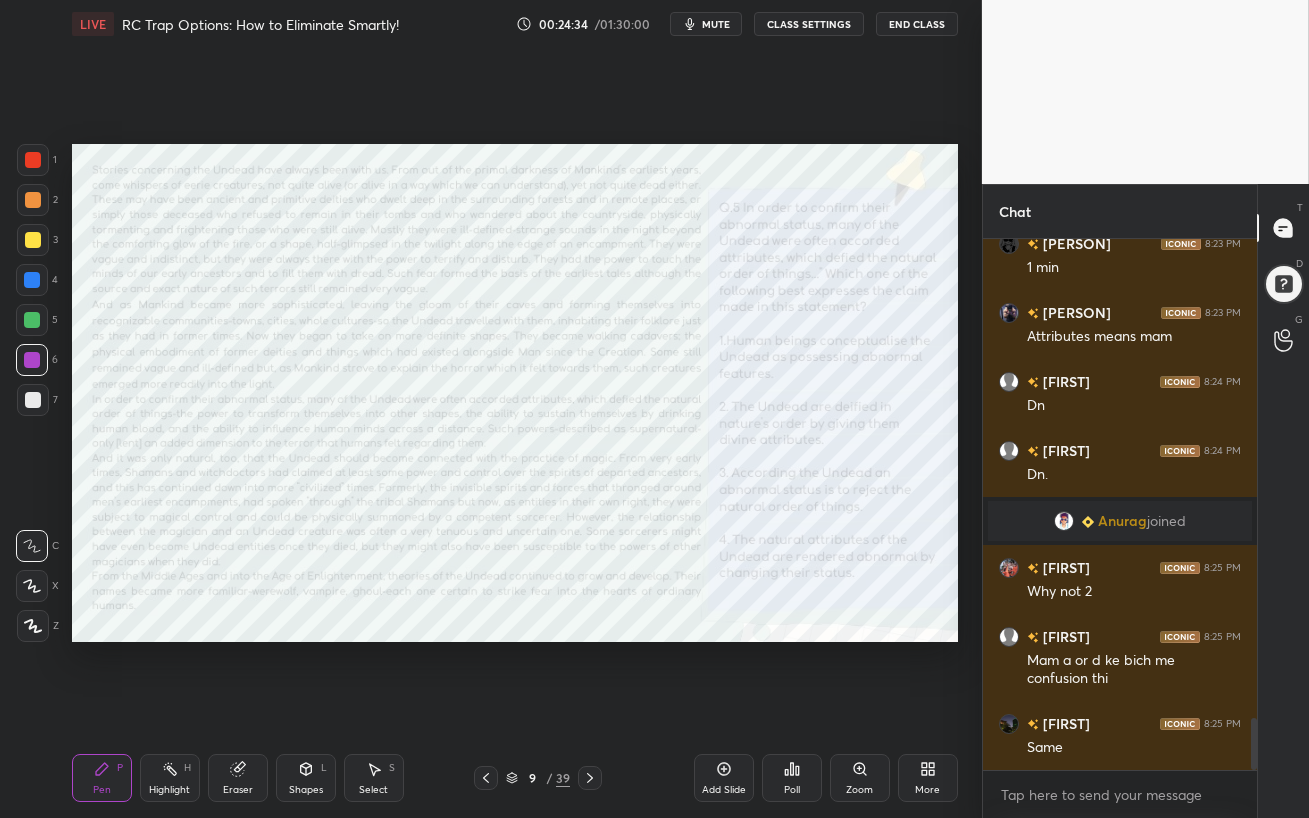 scroll, scrollTop: 4864, scrollLeft: 0, axis: vertical 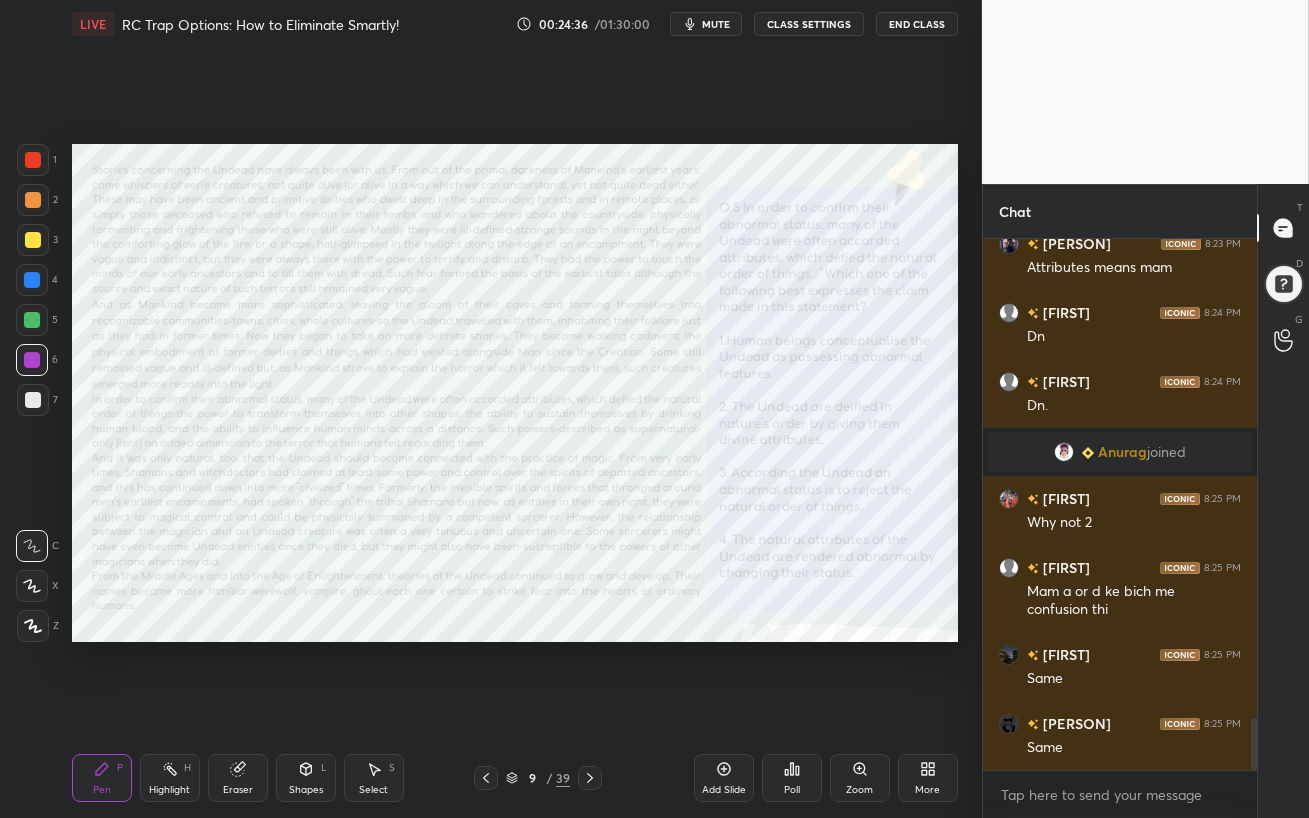 click at bounding box center [32, 320] 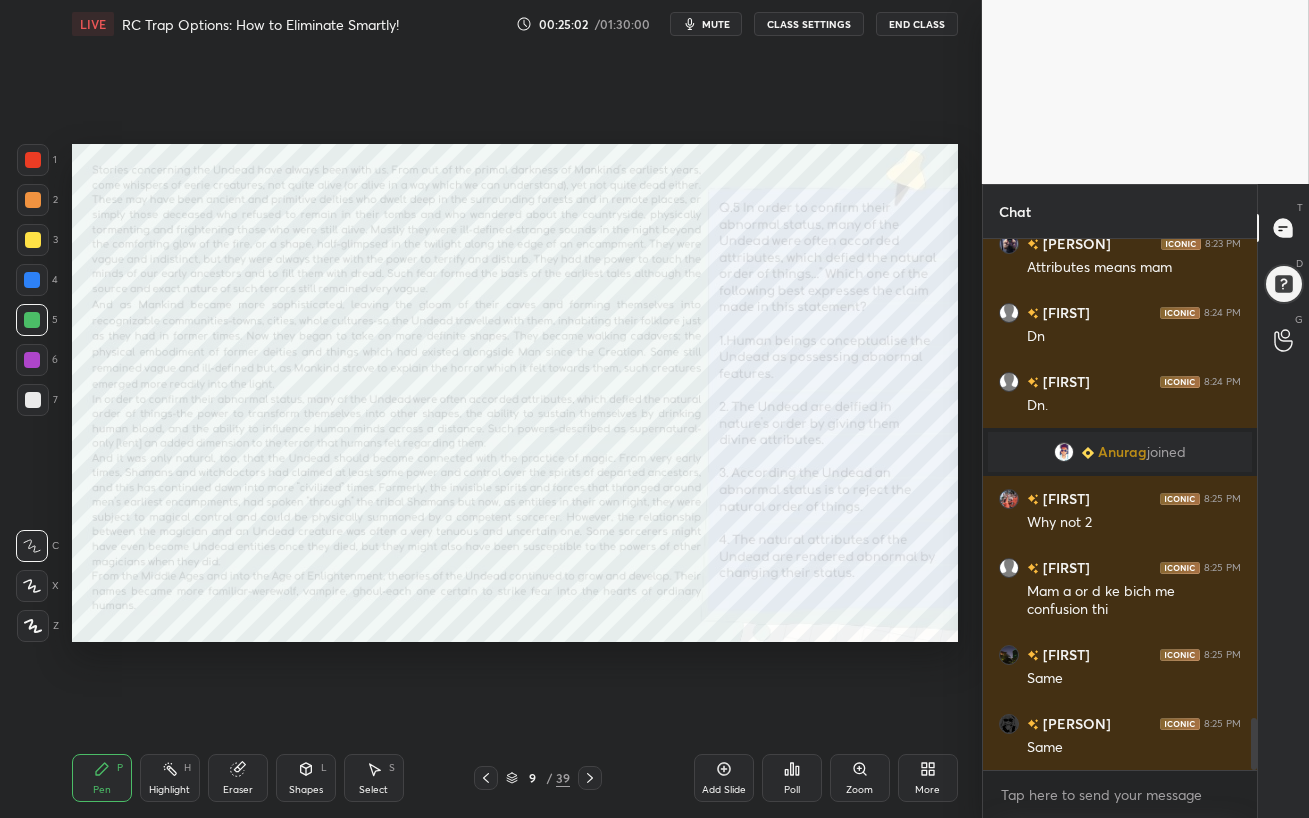click at bounding box center [32, 360] 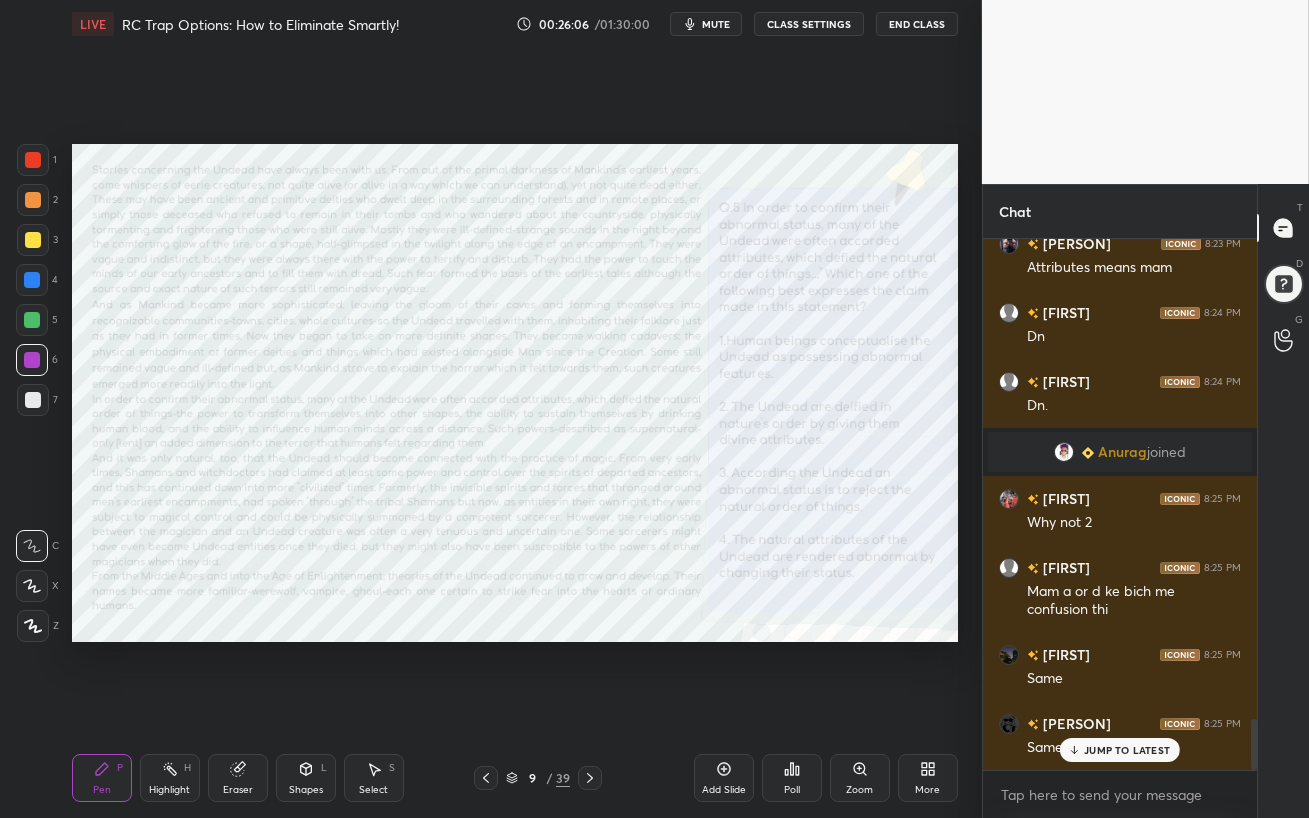 scroll, scrollTop: 4950, scrollLeft: 0, axis: vertical 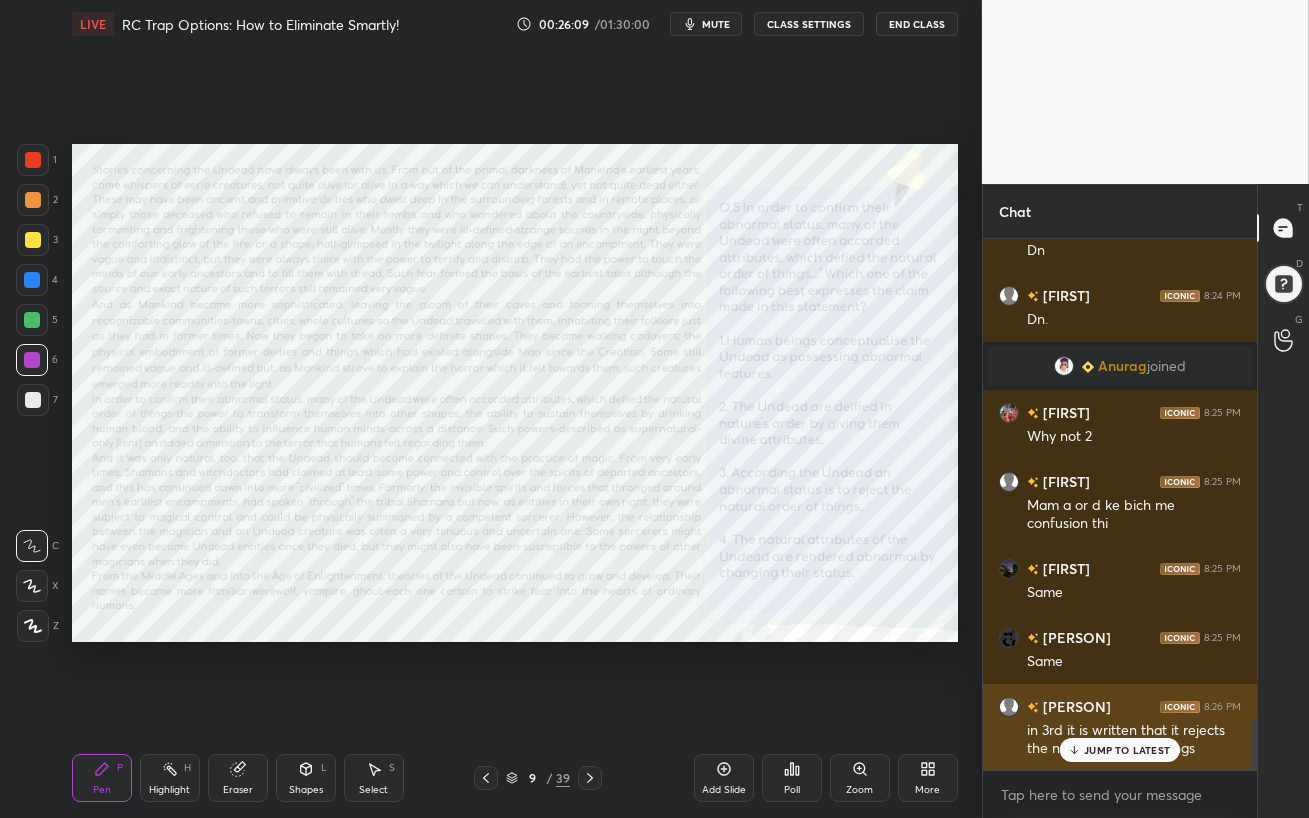 click 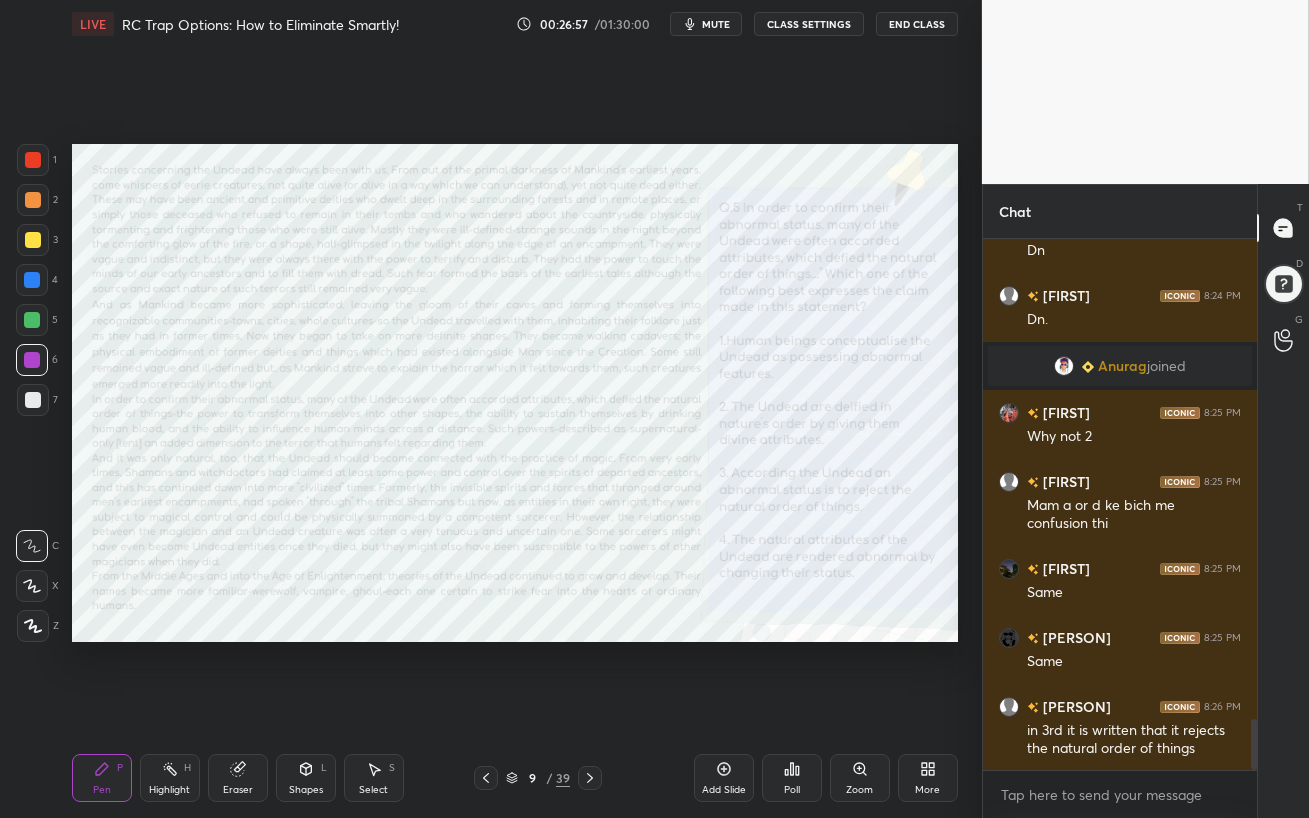 scroll, scrollTop: 484, scrollLeft: 268, axis: both 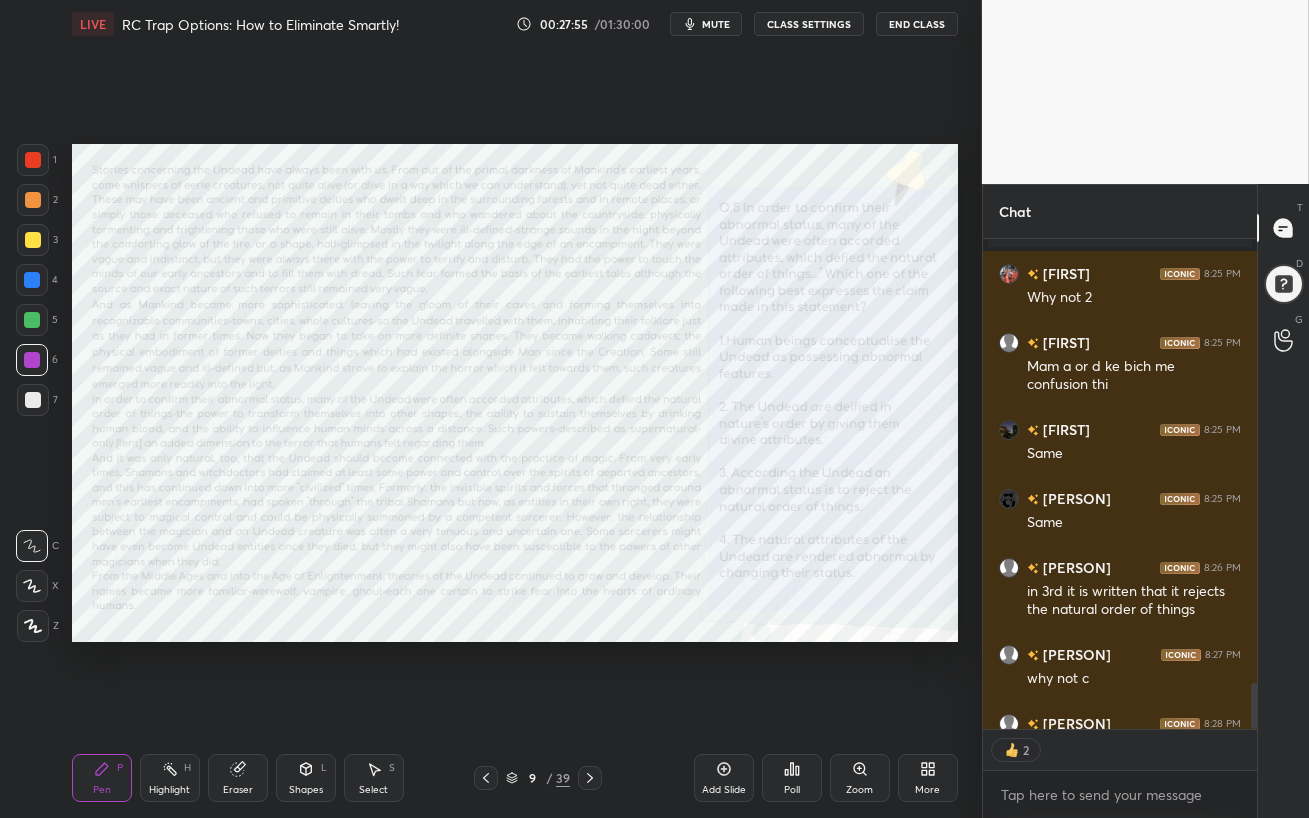 click 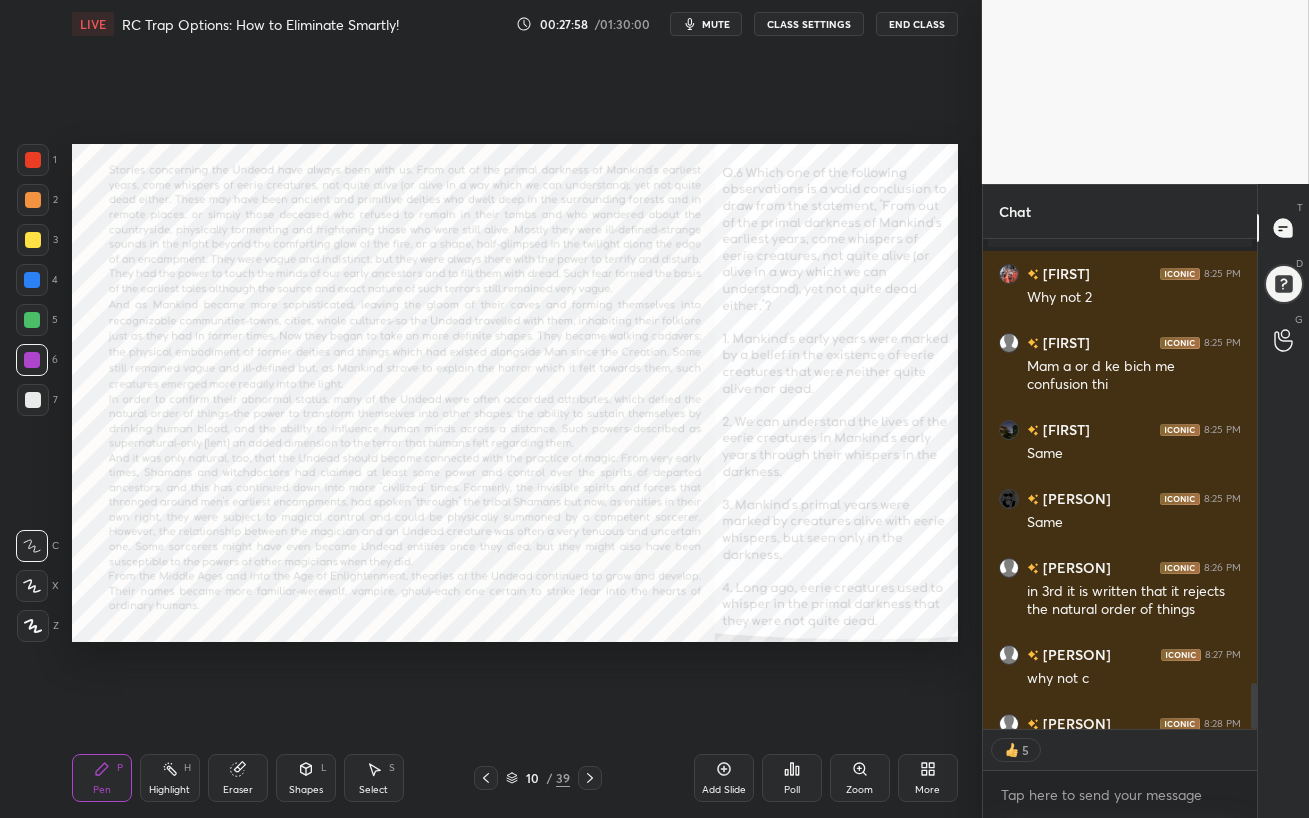 click at bounding box center (32, 280) 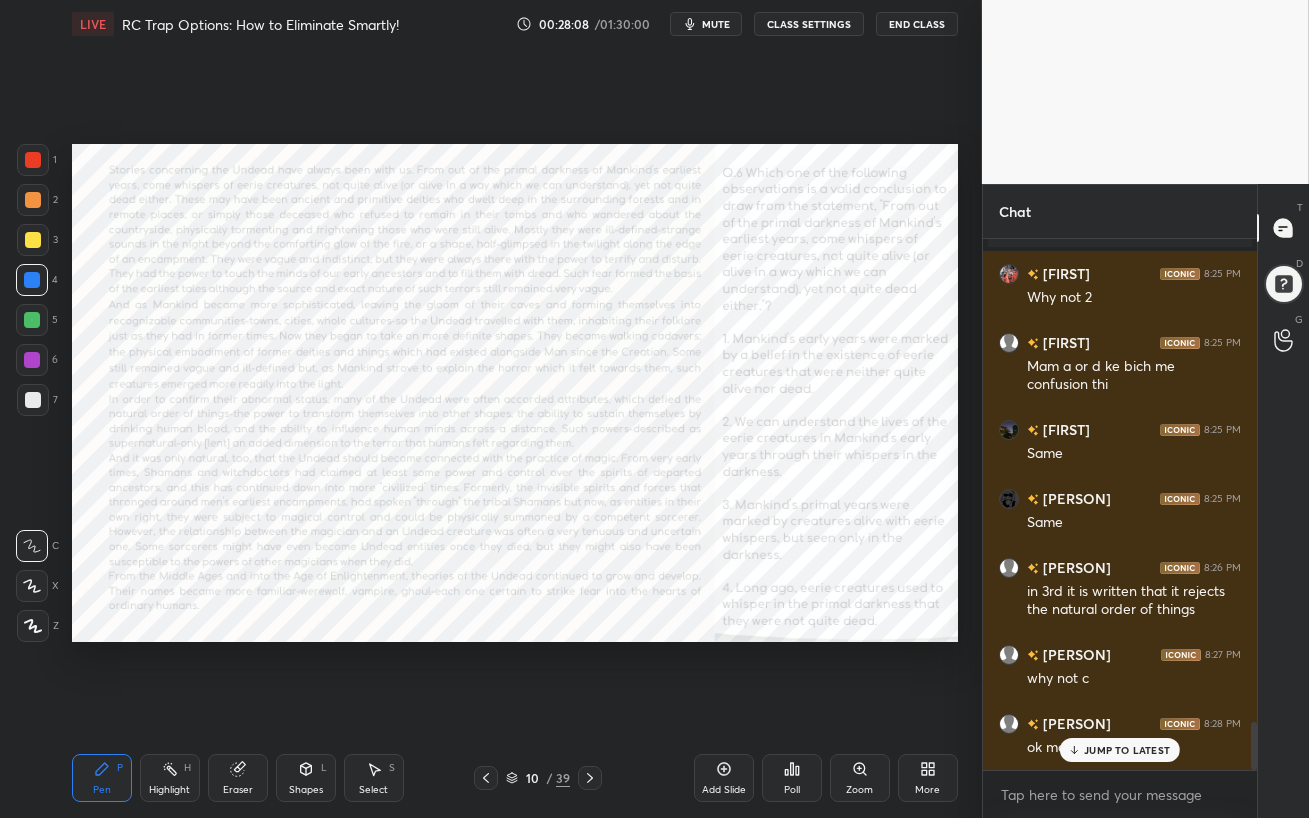 scroll, scrollTop: 6, scrollLeft: 6, axis: both 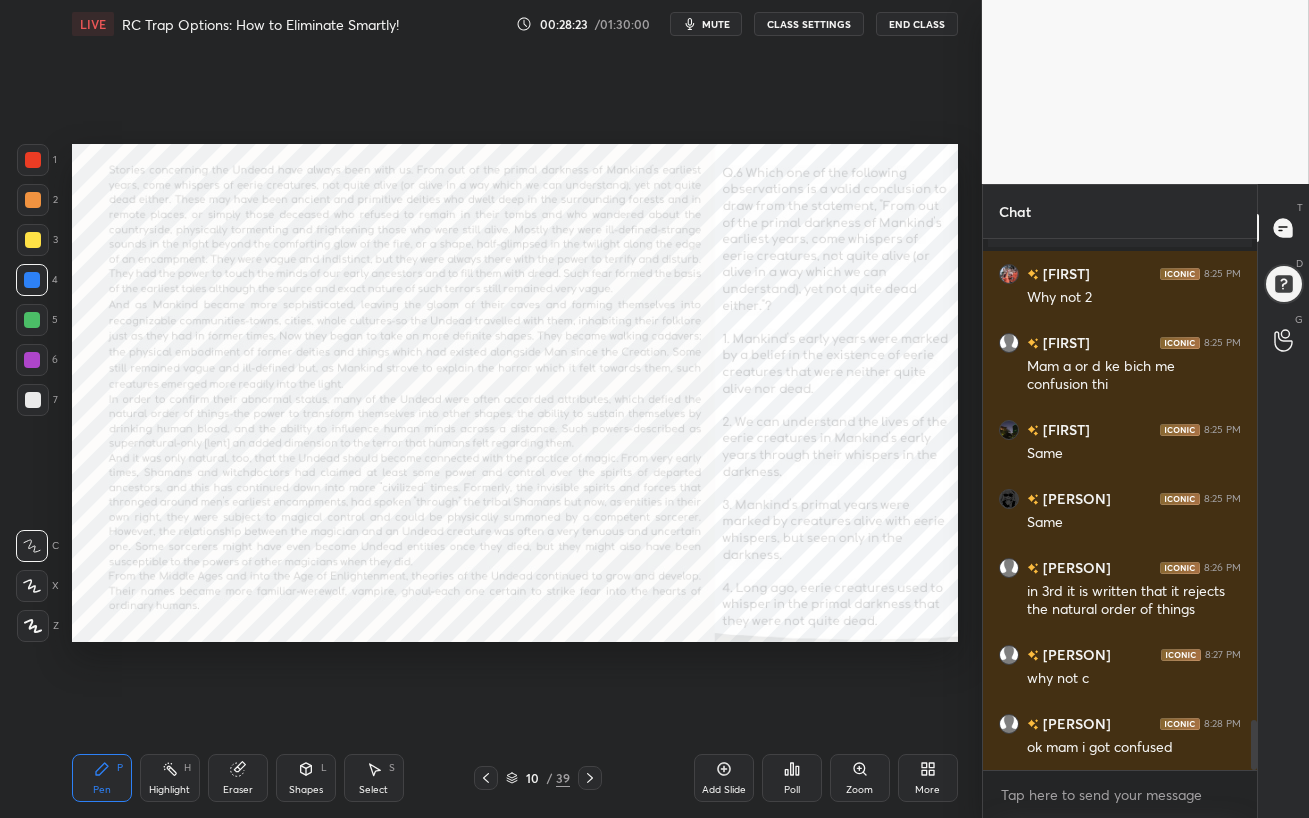 click on "mute" at bounding box center (716, 24) 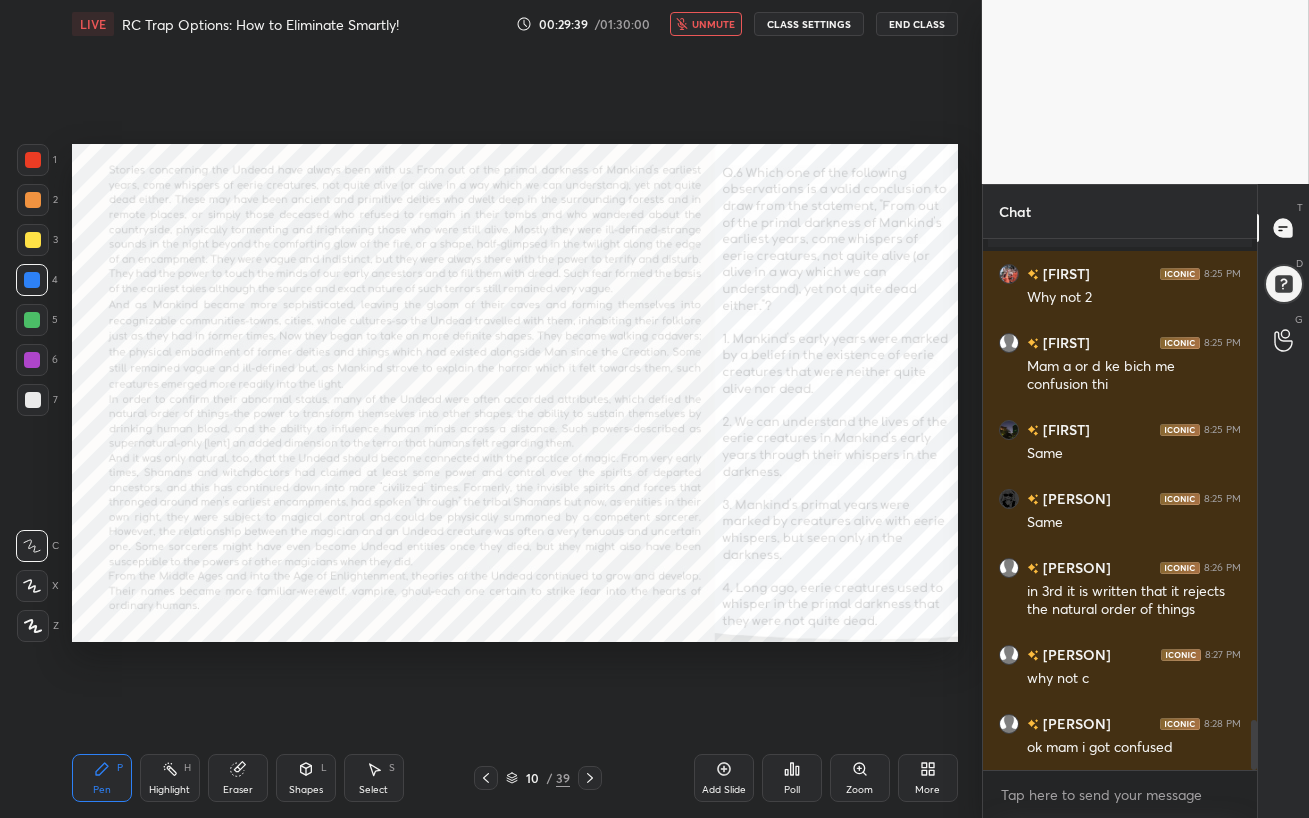 scroll, scrollTop: 5158, scrollLeft: 0, axis: vertical 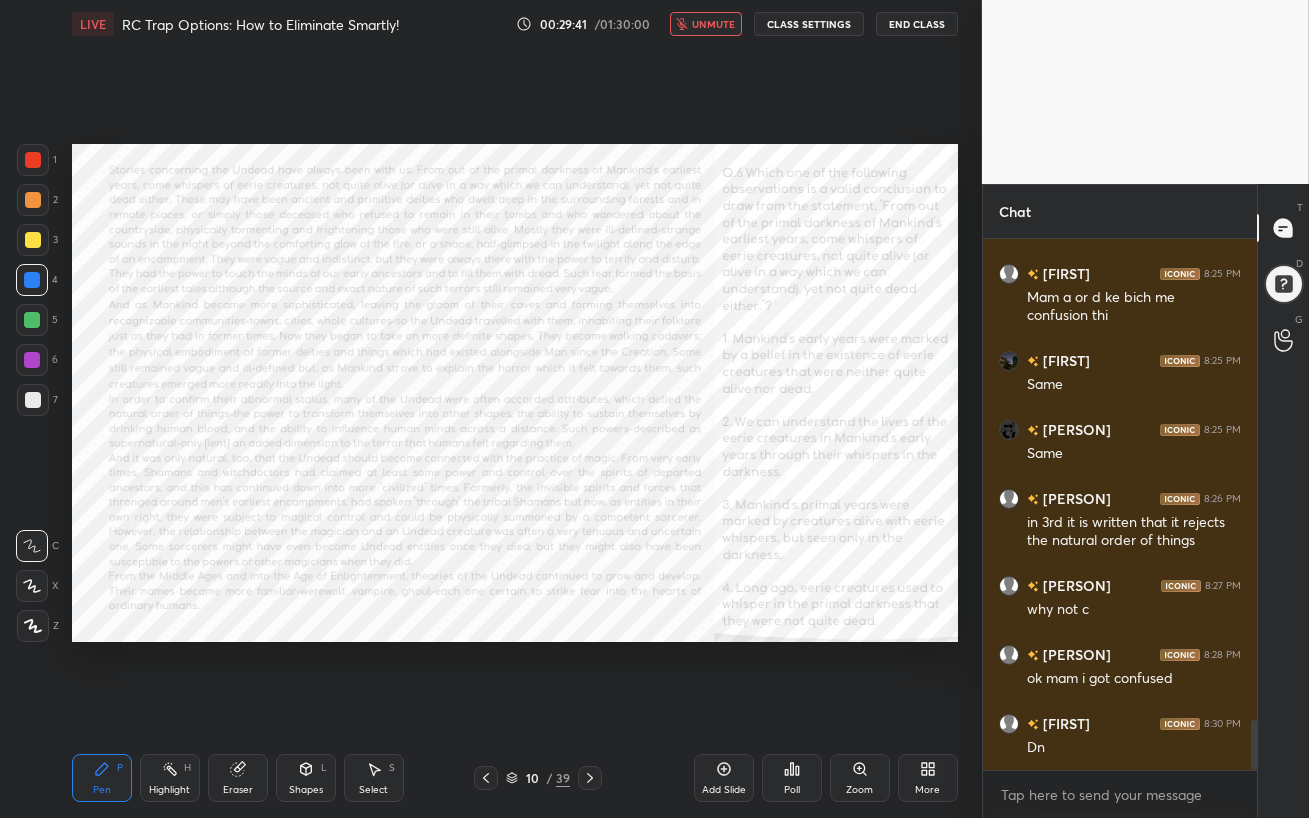 click on "unmute" at bounding box center (713, 24) 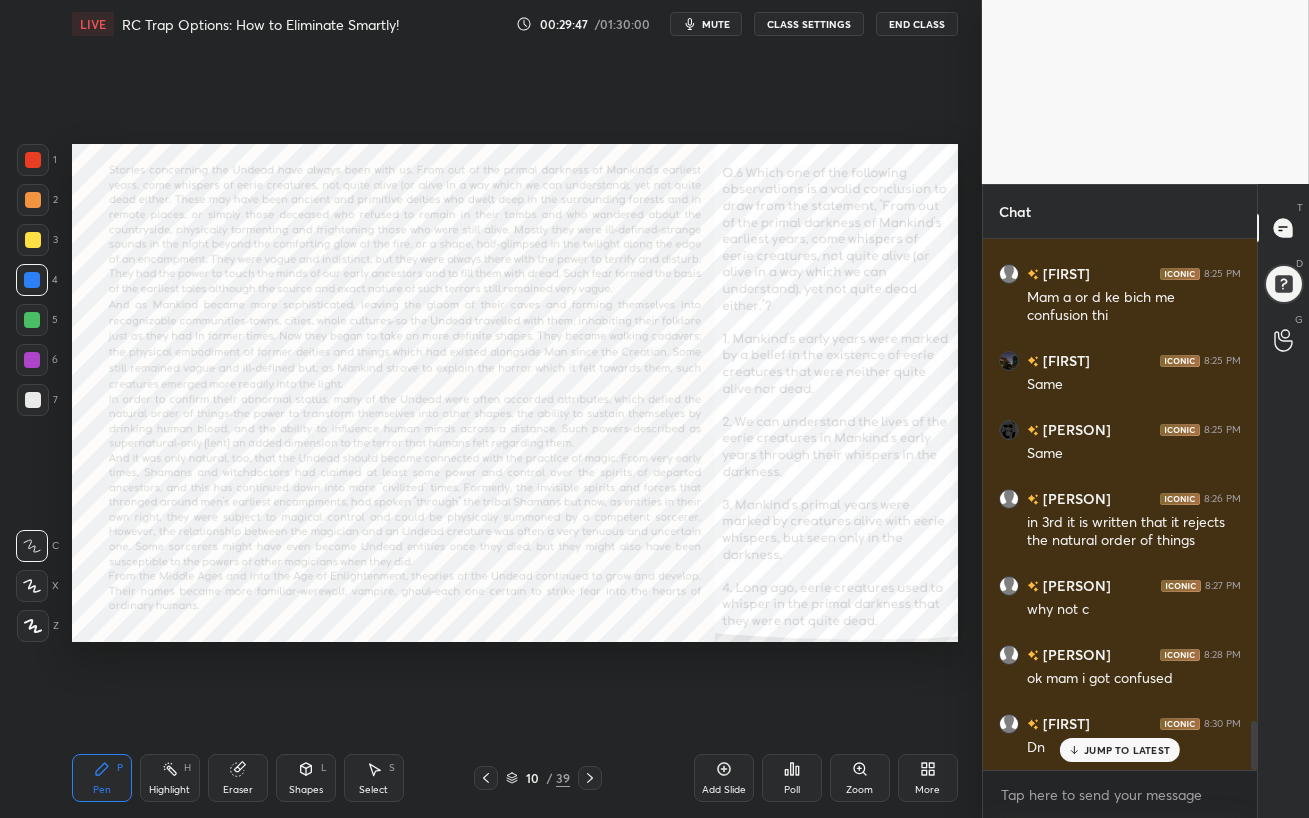 scroll, scrollTop: 5226, scrollLeft: 0, axis: vertical 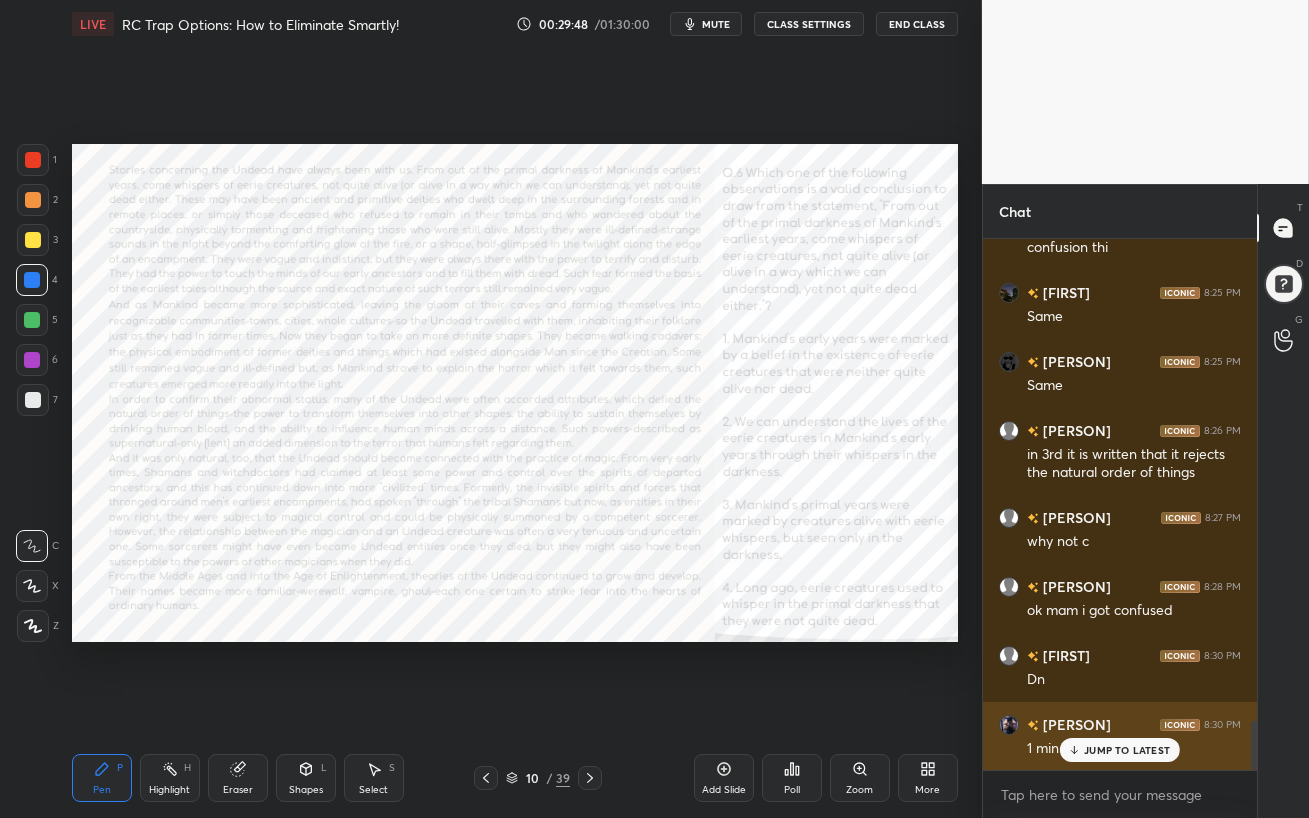 click on "JUMP TO LATEST" at bounding box center (1127, 750) 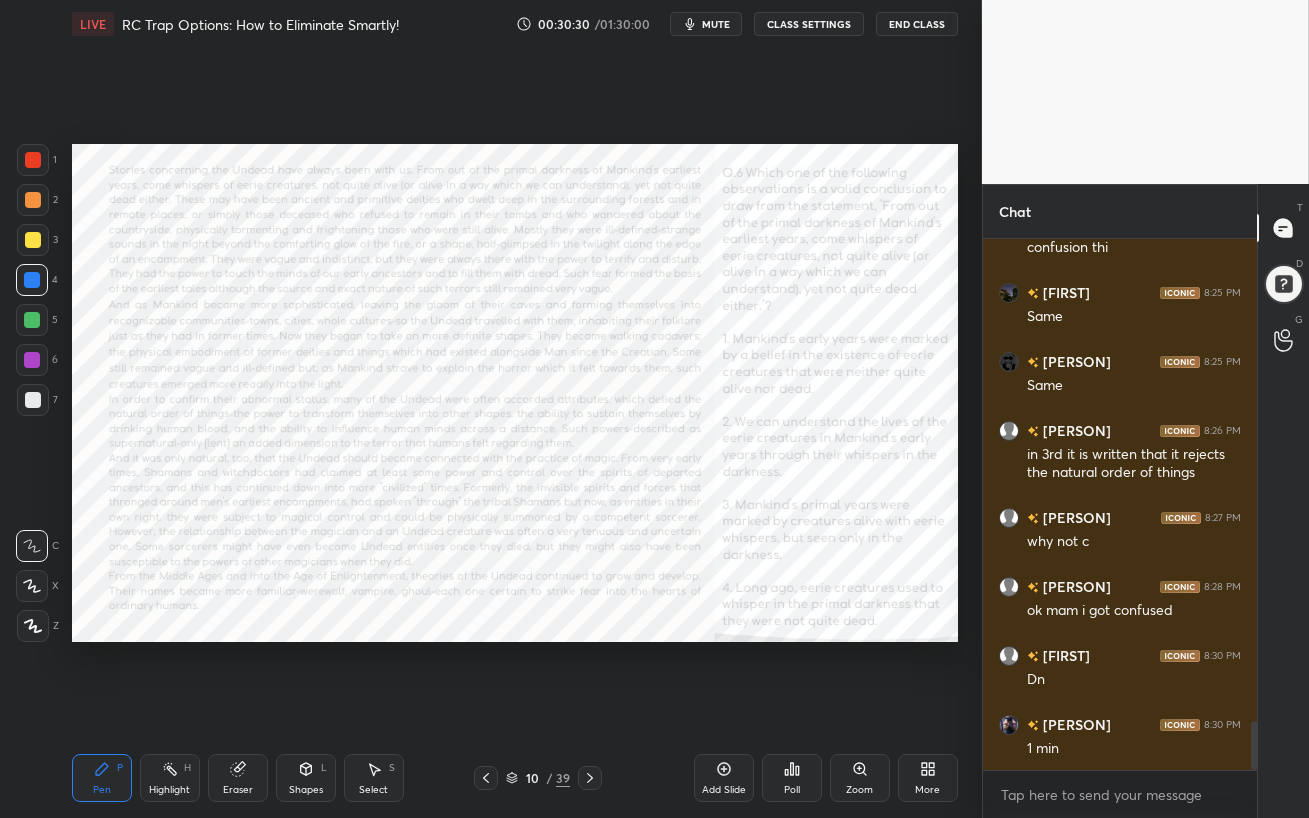 scroll, scrollTop: 494, scrollLeft: 268, axis: both 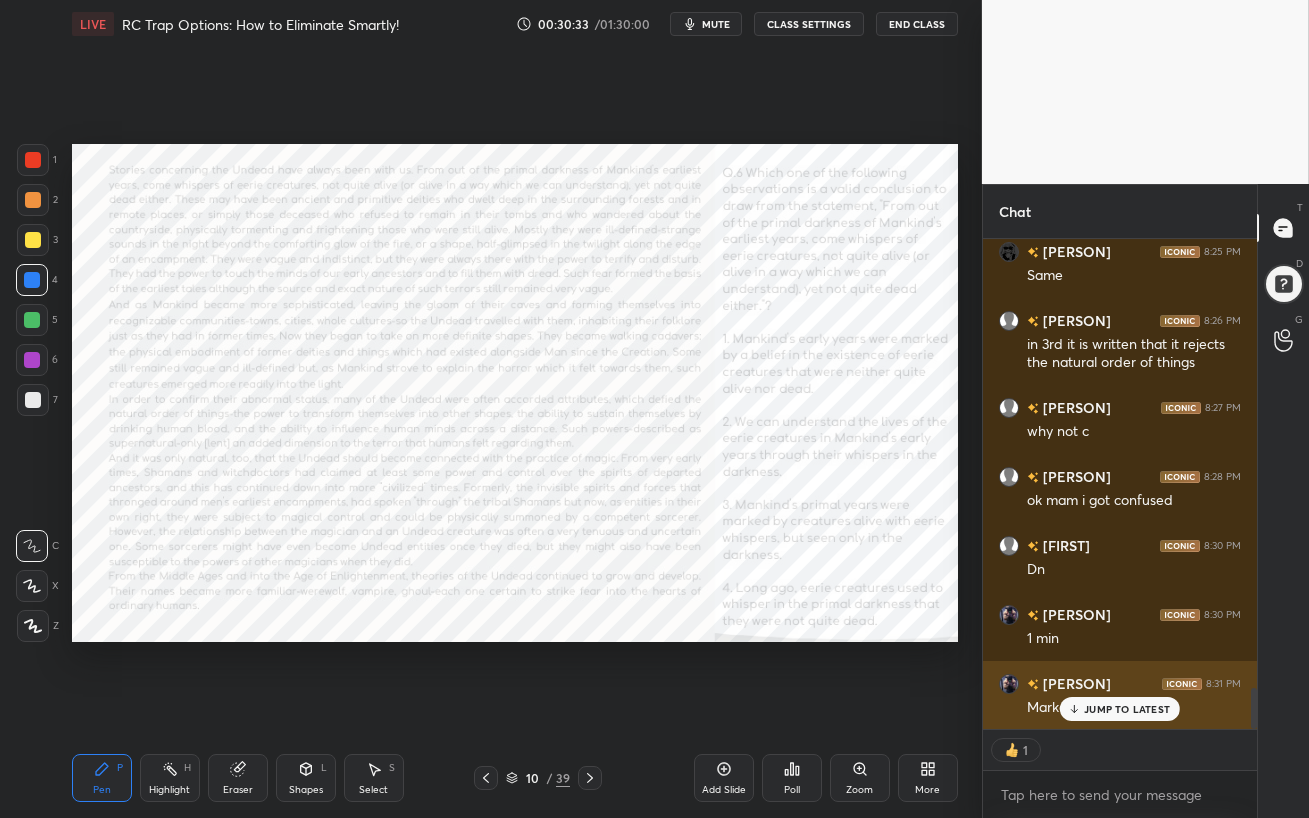click on "JUMP TO LATEST" at bounding box center (1127, 709) 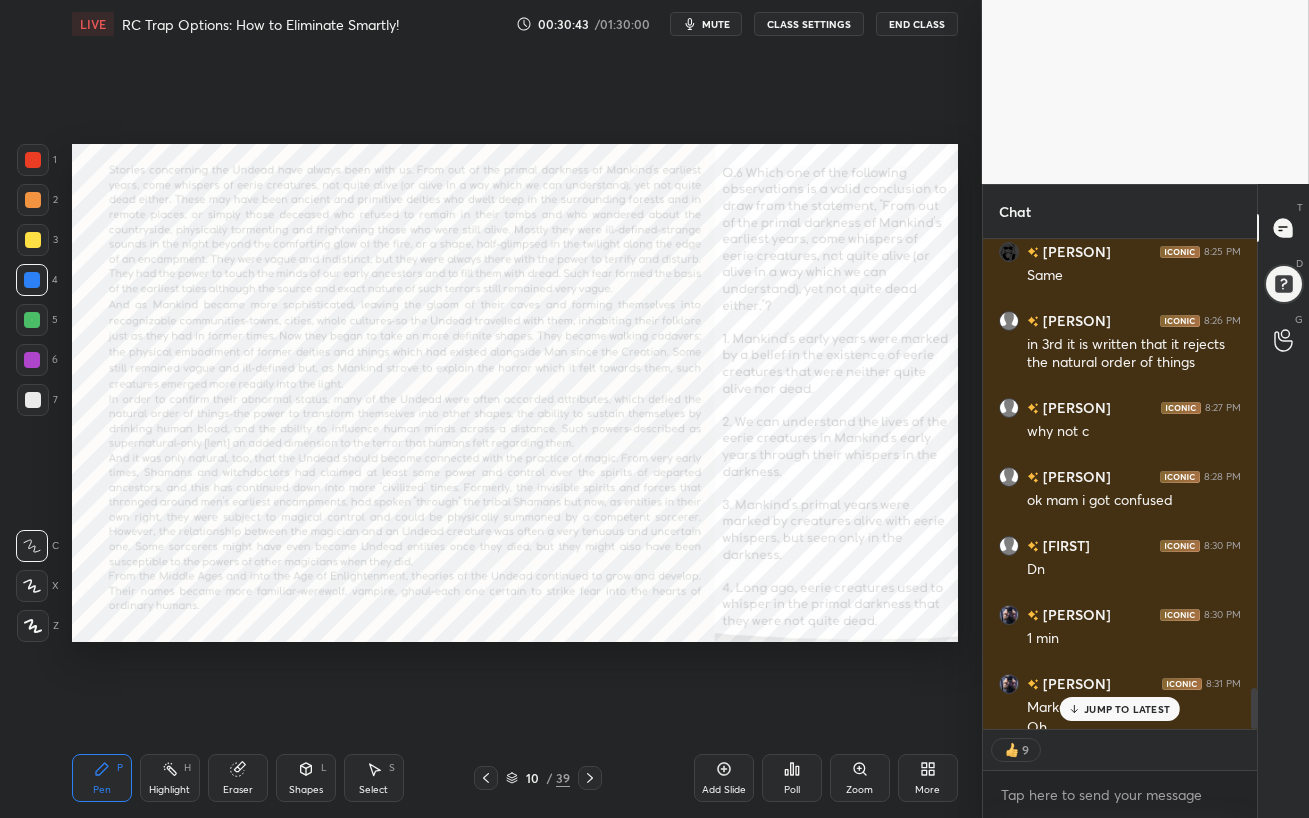 scroll, scrollTop: 5356, scrollLeft: 0, axis: vertical 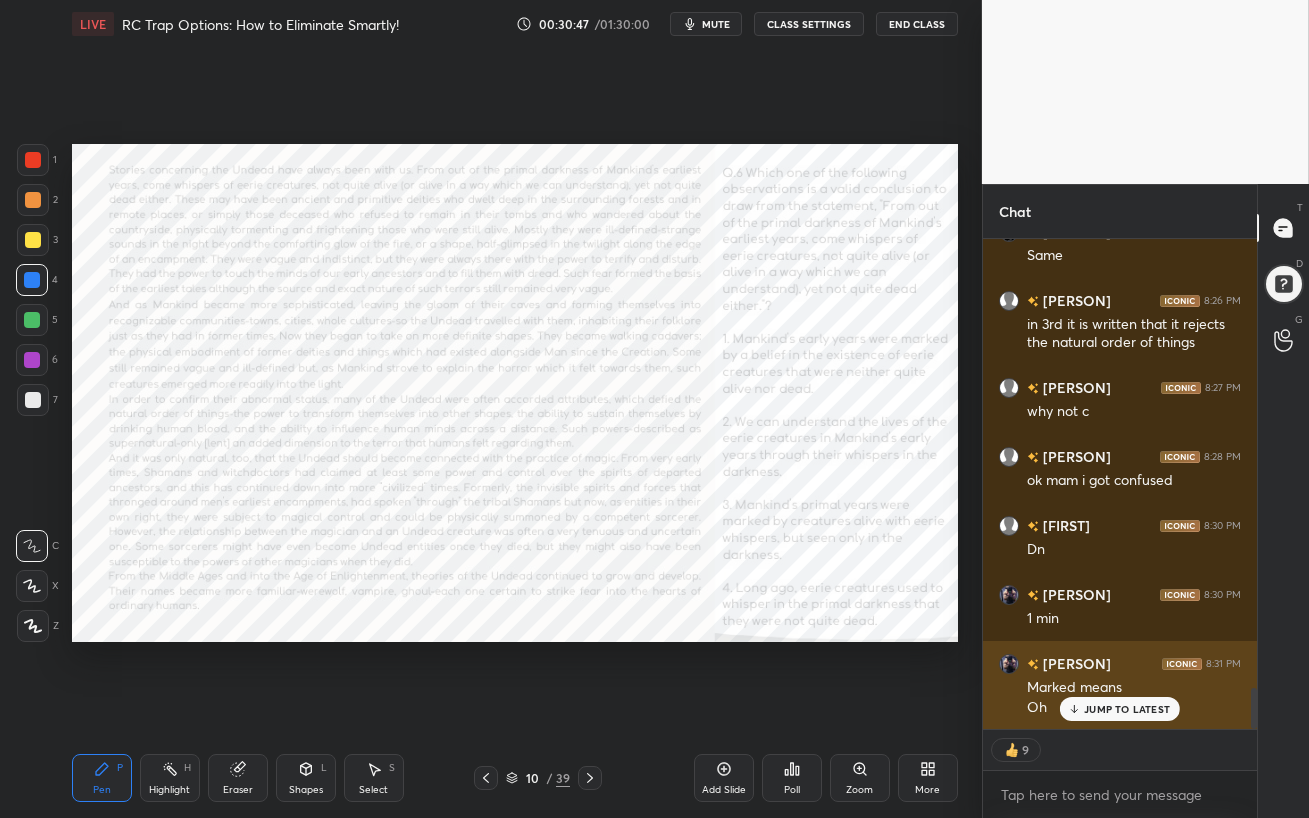 drag, startPoint x: 1104, startPoint y: 705, endPoint x: 1095, endPoint y: 711, distance: 10.816654 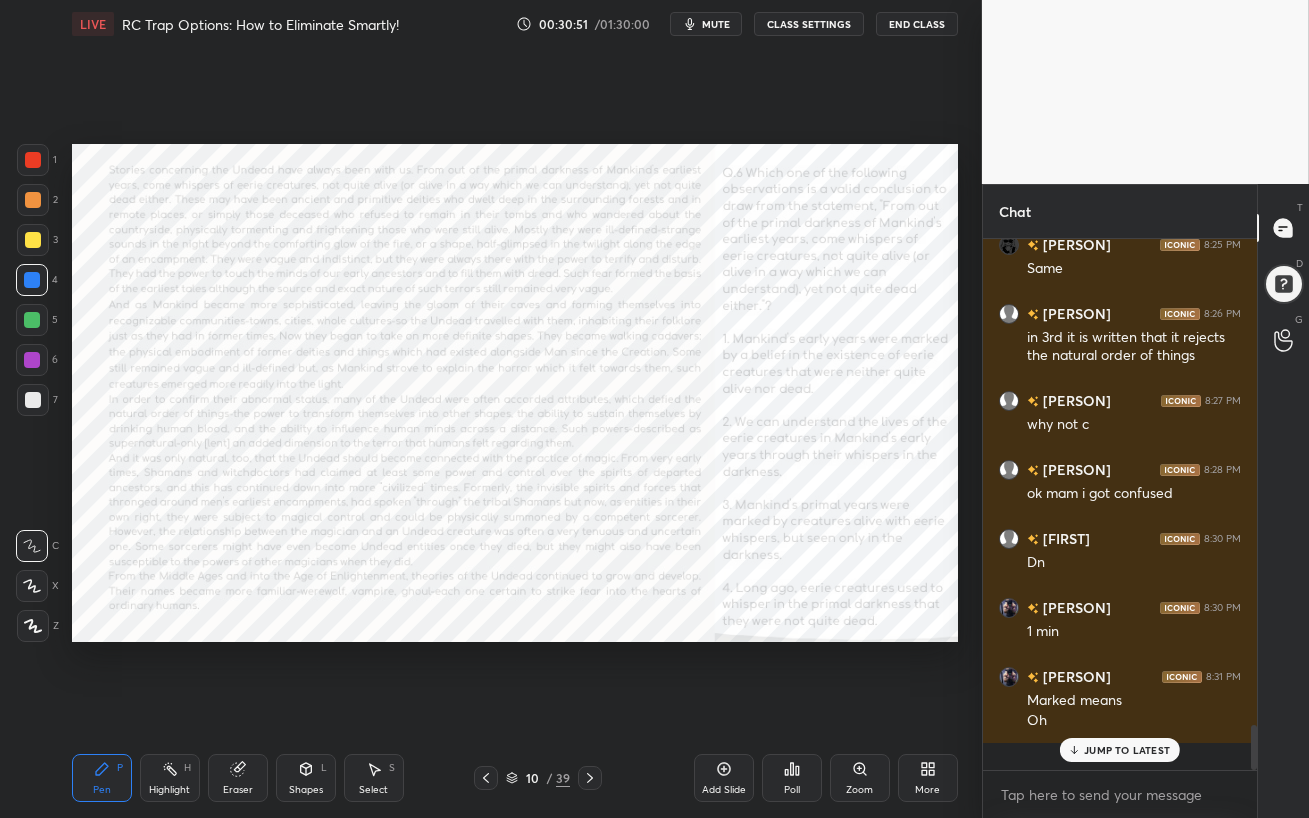 scroll, scrollTop: 6, scrollLeft: 6, axis: both 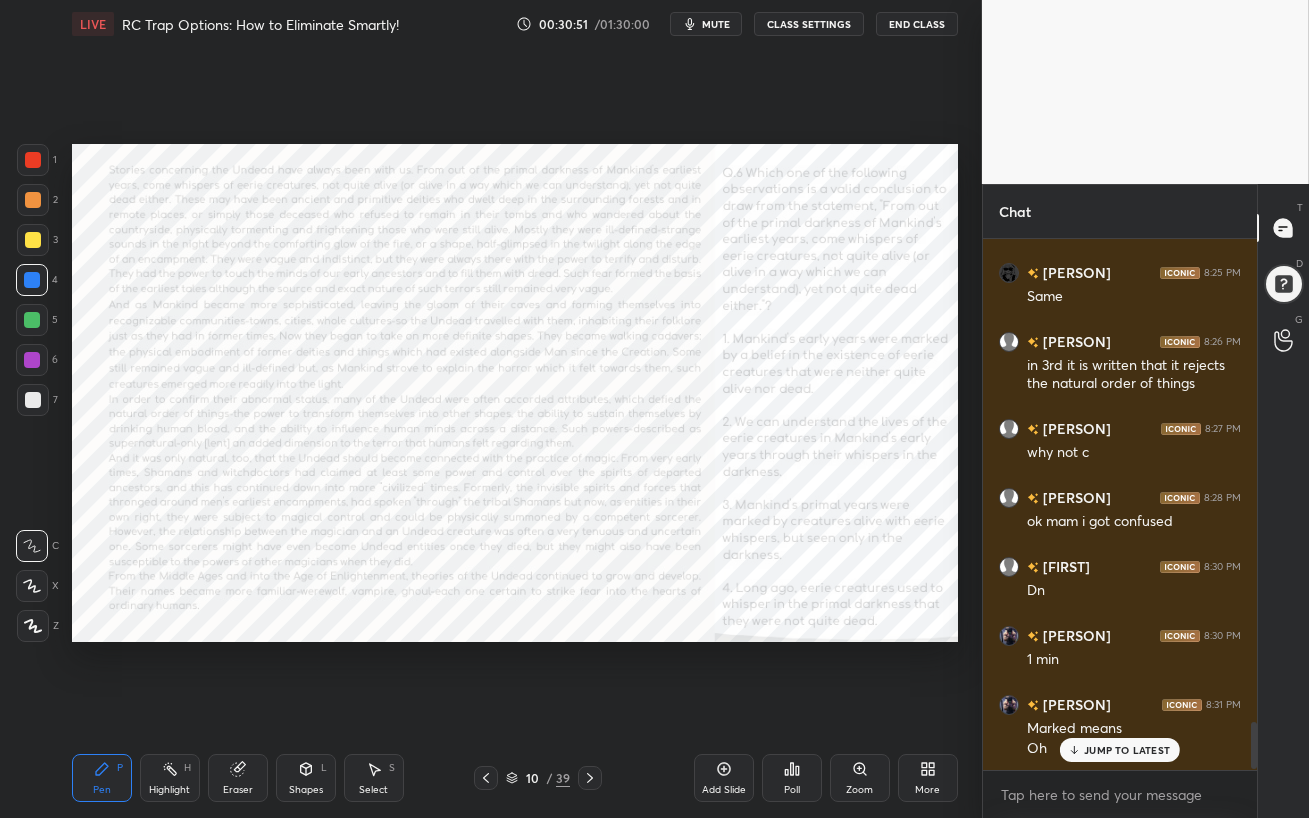 click 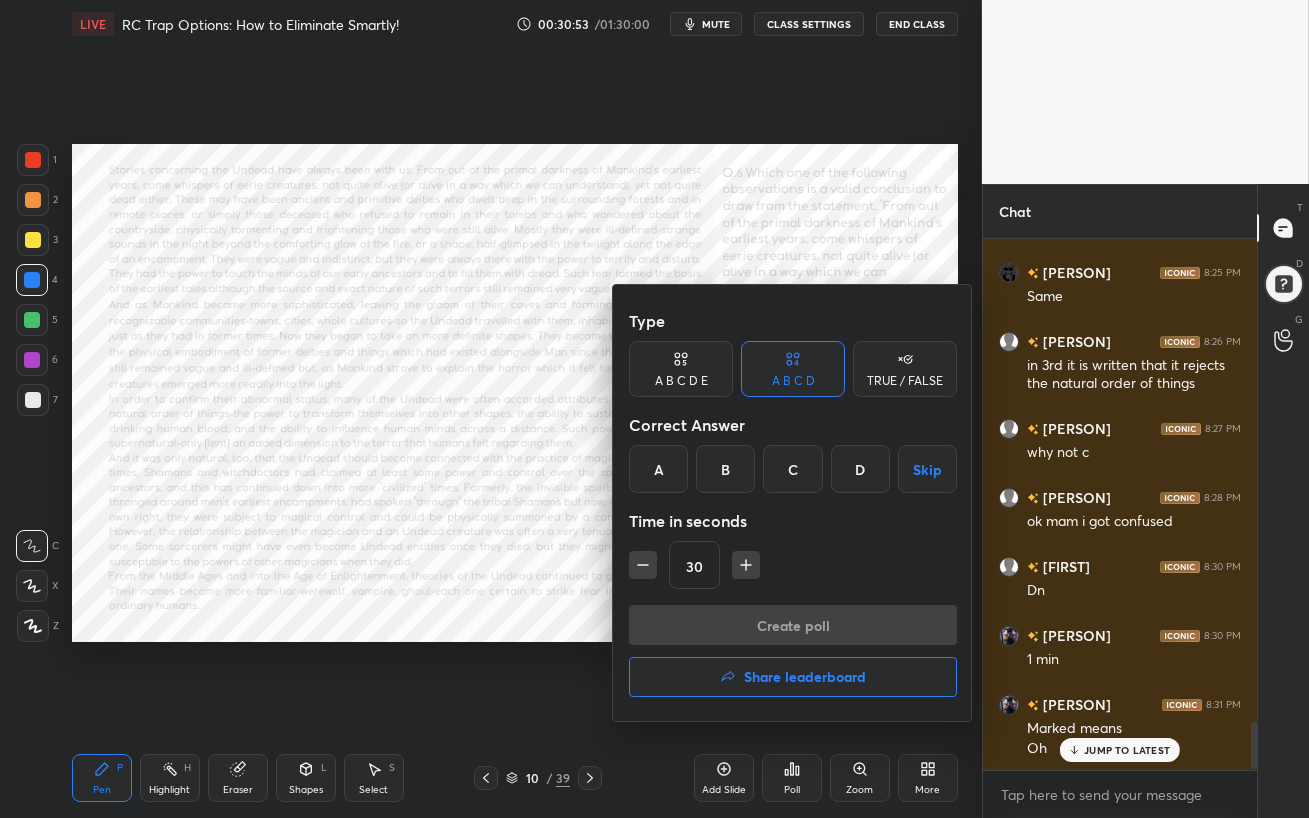 click on "A" at bounding box center (658, 469) 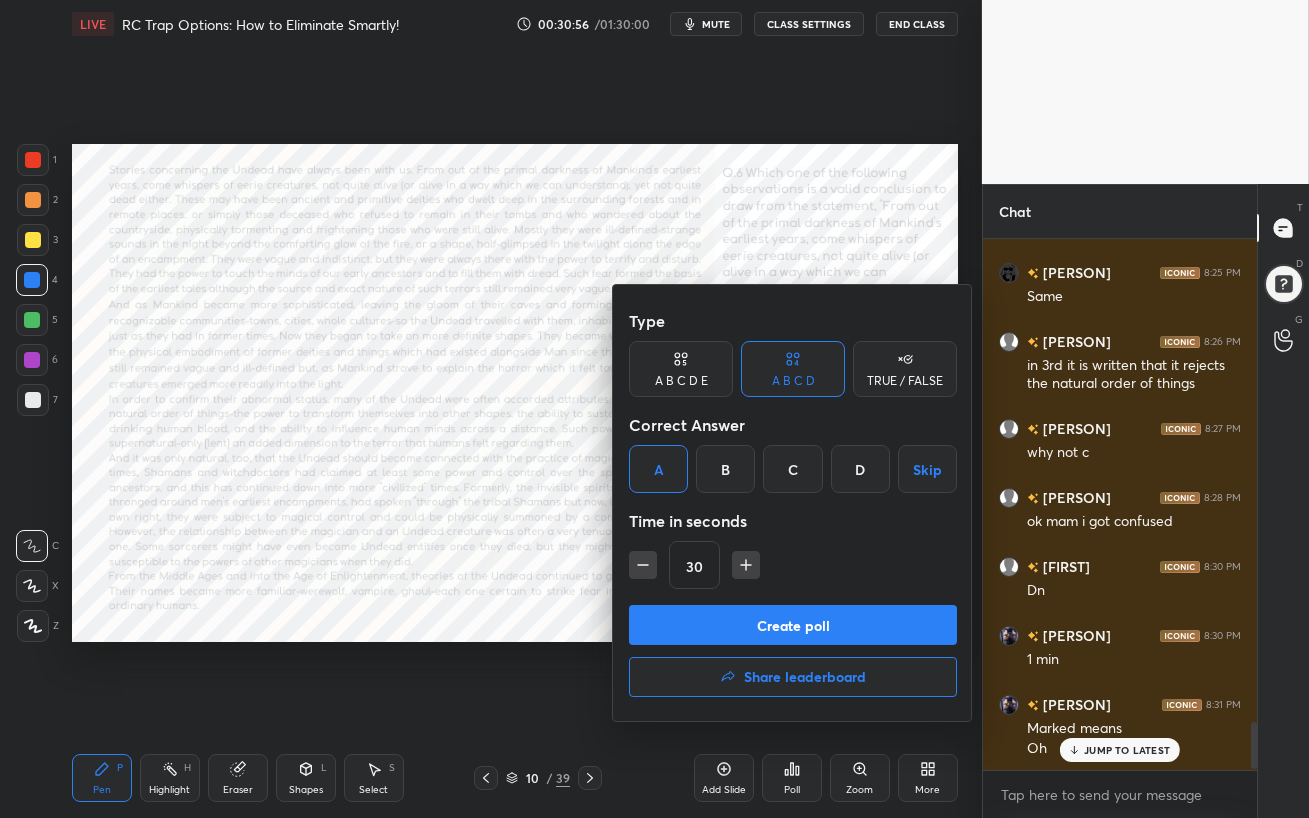 click on "Create poll" at bounding box center [793, 625] 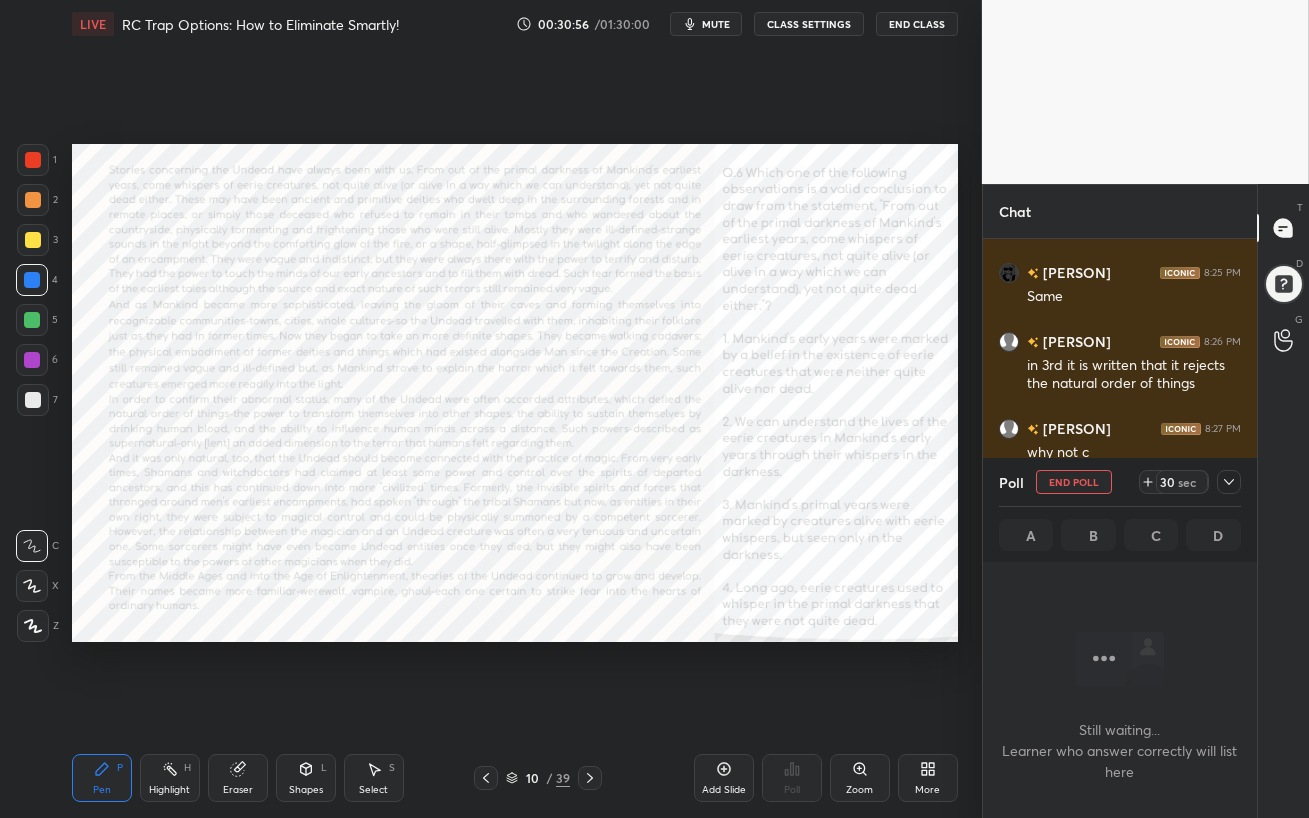 scroll, scrollTop: 421, scrollLeft: 268, axis: both 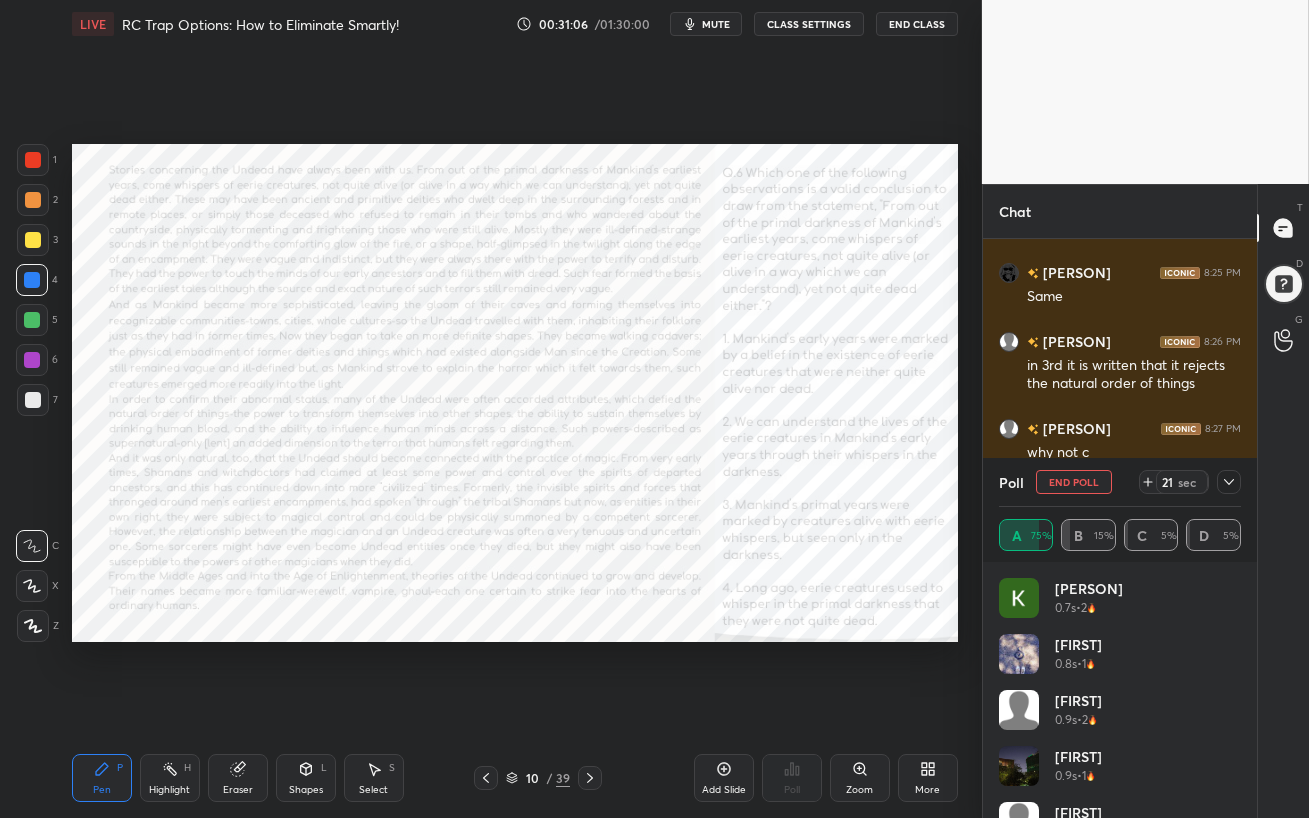 click at bounding box center [32, 360] 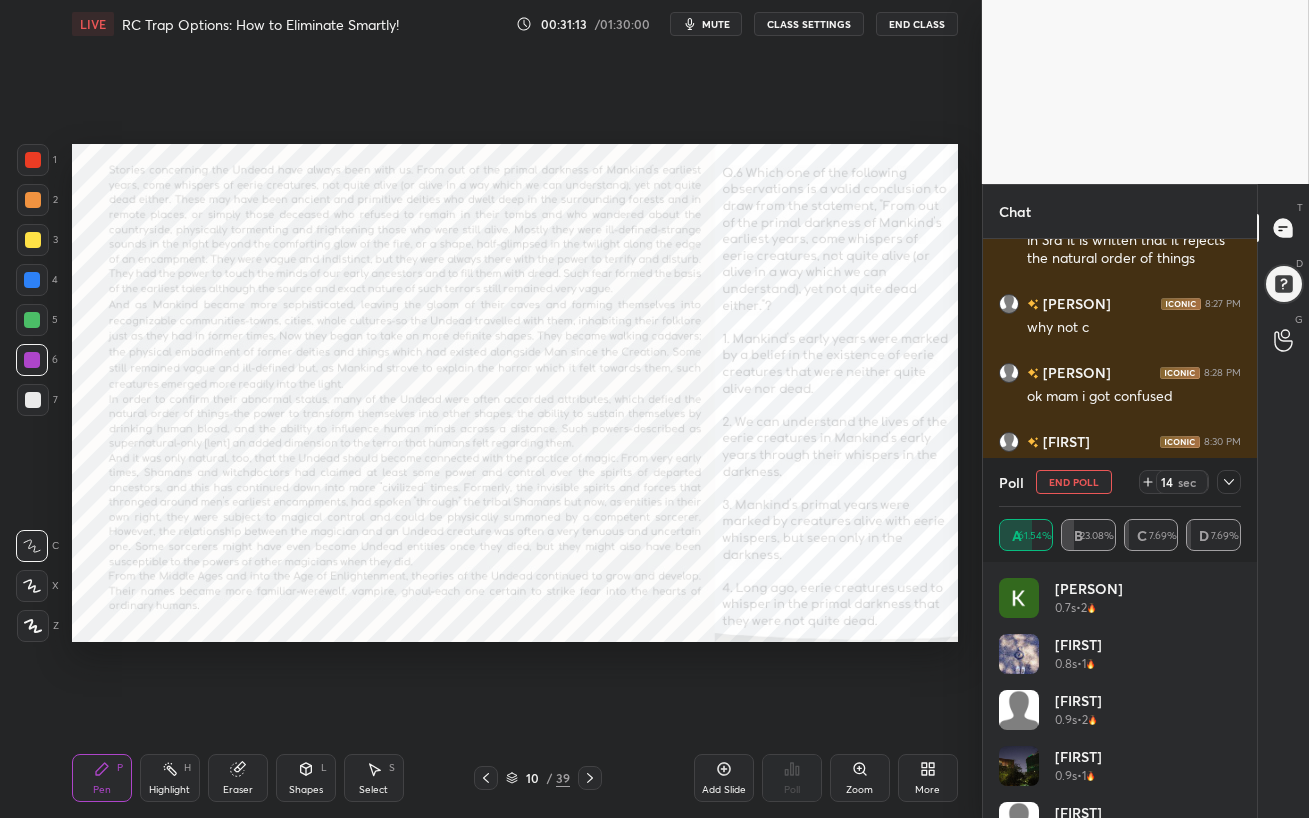 scroll, scrollTop: 5509, scrollLeft: 0, axis: vertical 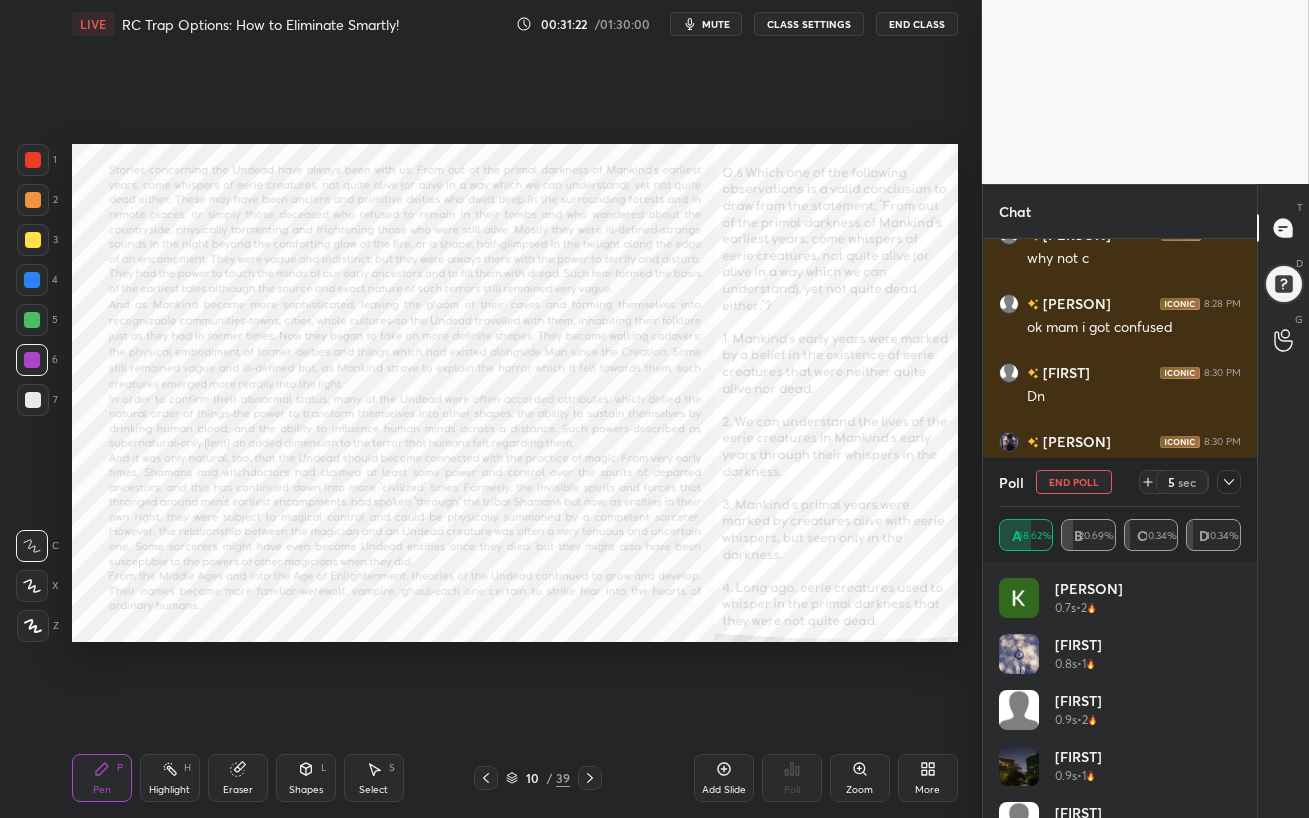 click at bounding box center [32, 280] 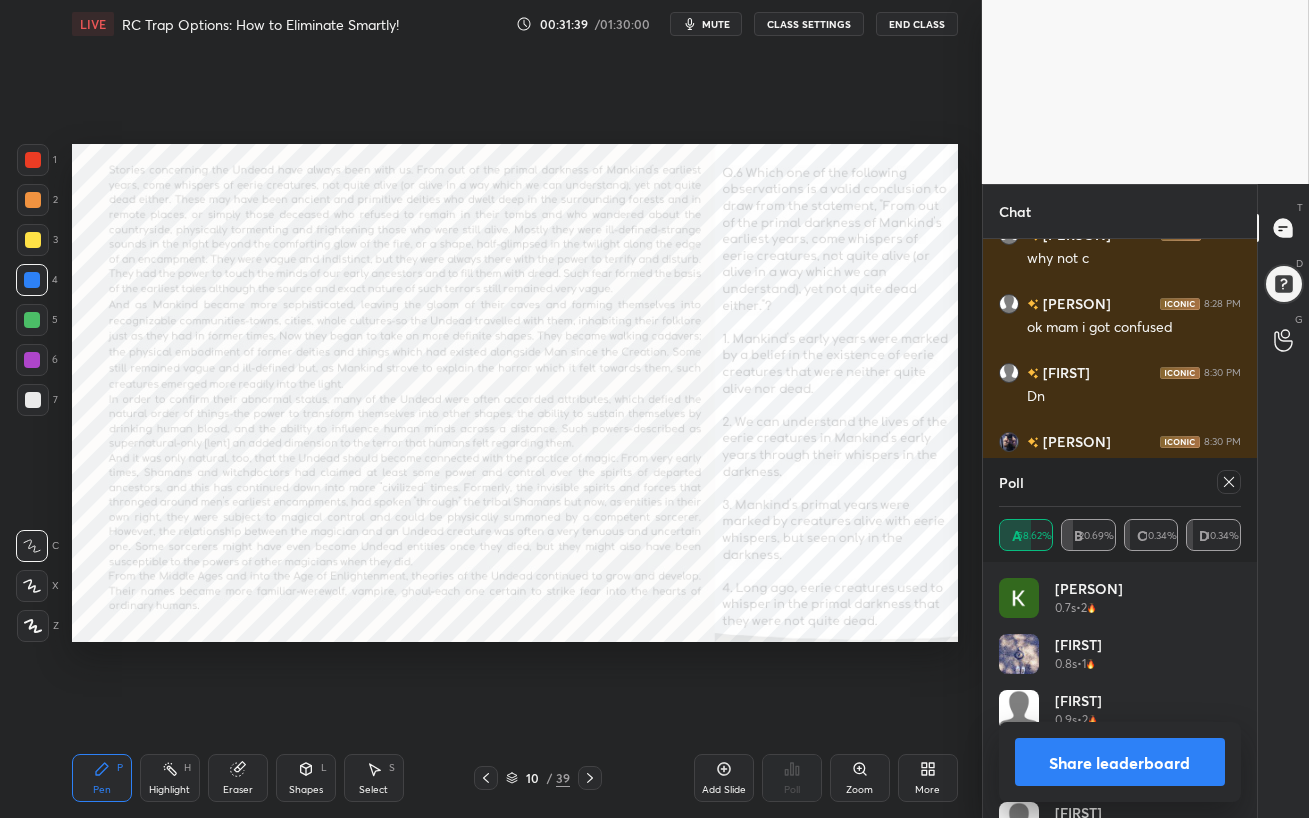 scroll, scrollTop: 5578, scrollLeft: 0, axis: vertical 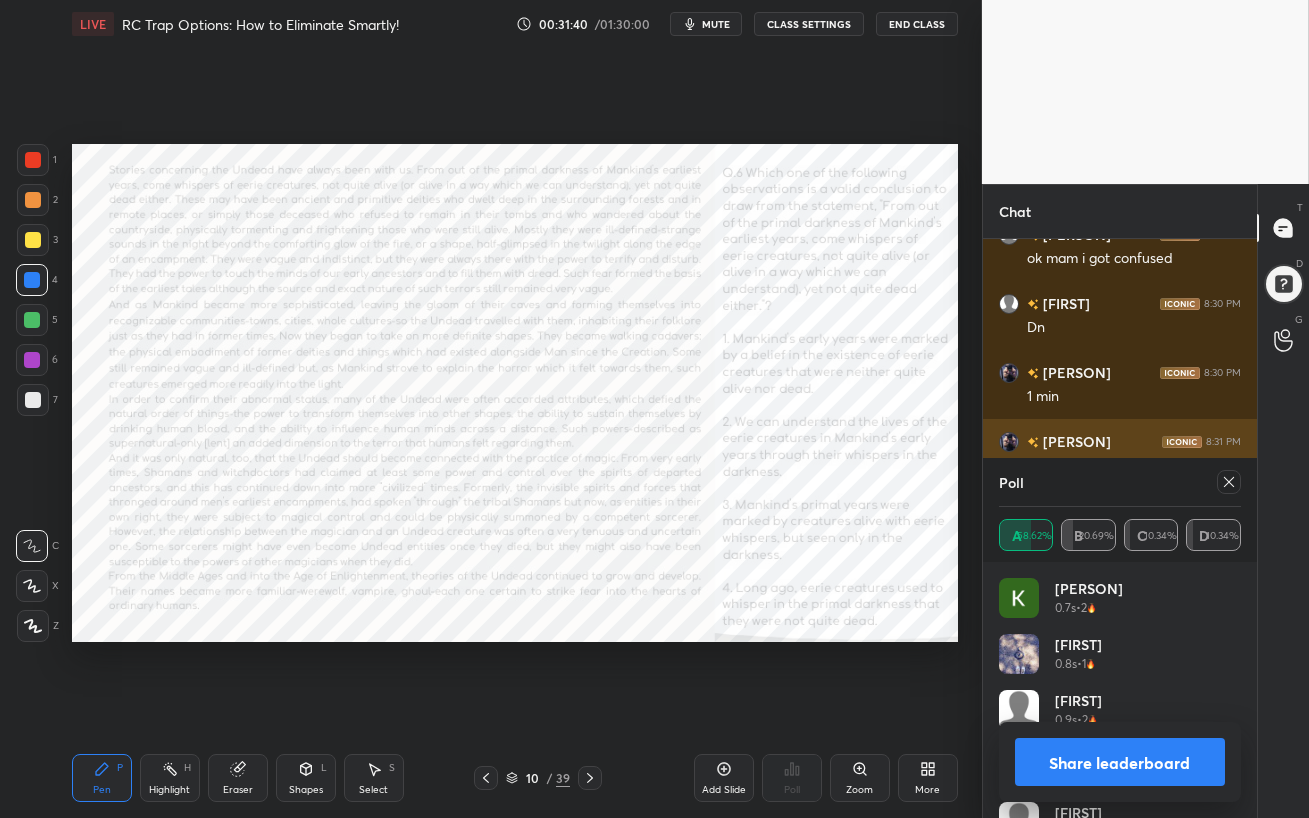 click 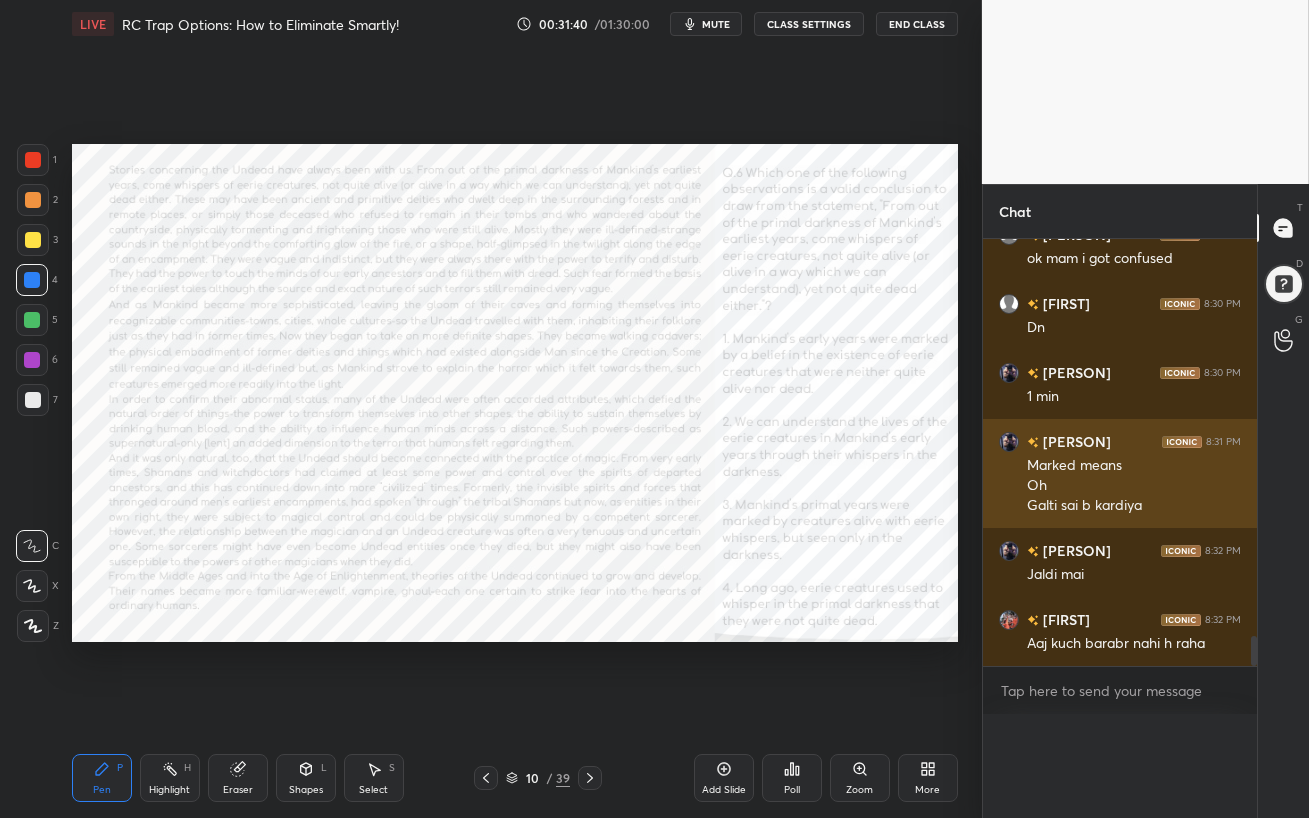 scroll, scrollTop: 0, scrollLeft: 0, axis: both 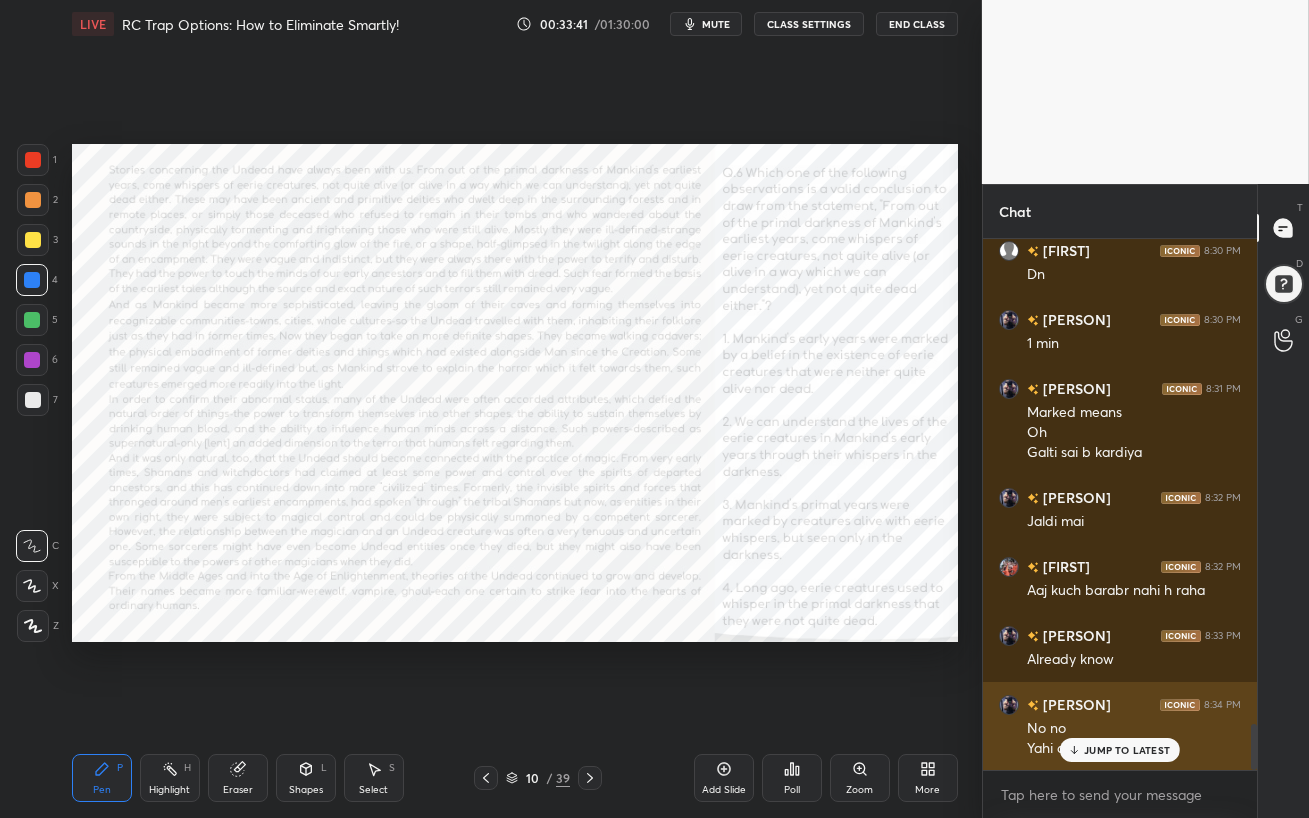 click on "JUMP TO LATEST" at bounding box center (1127, 750) 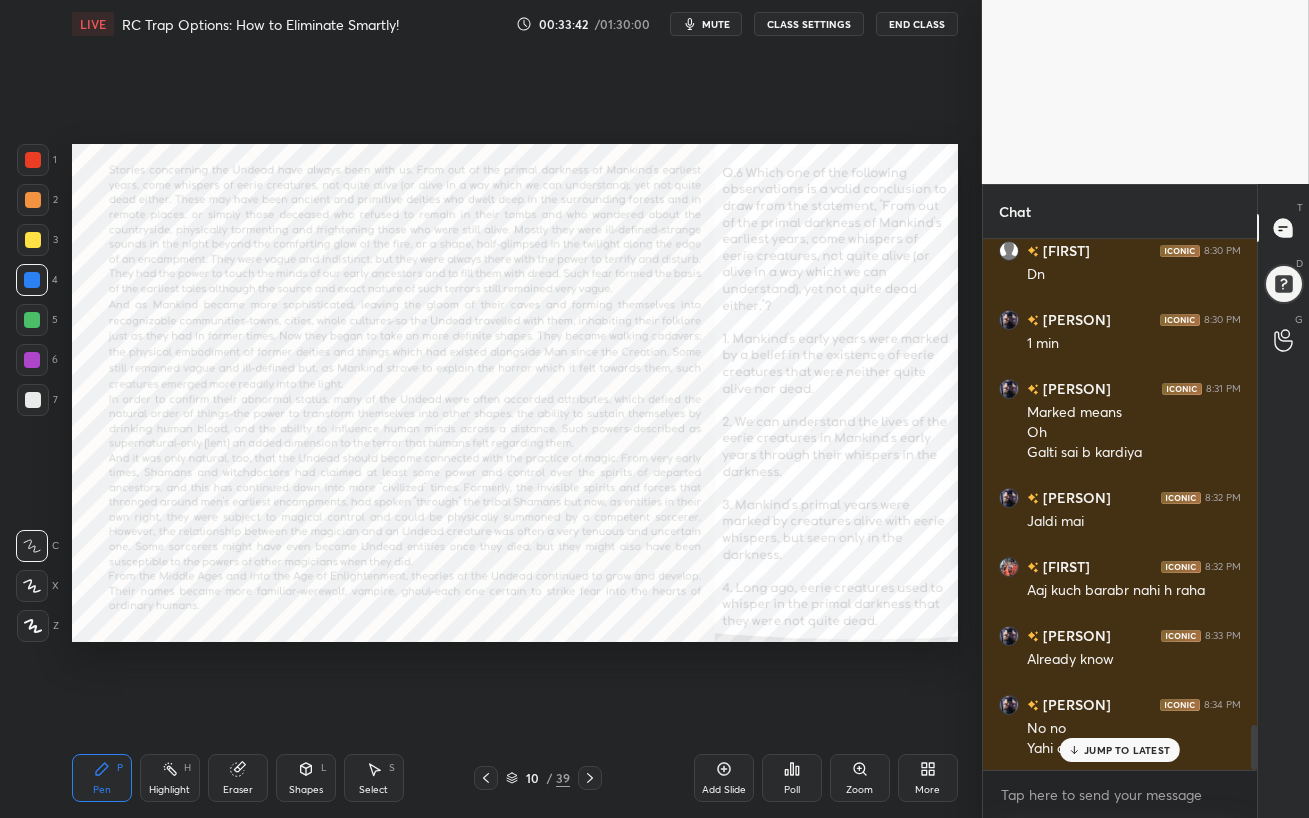 scroll, scrollTop: 5700, scrollLeft: 0, axis: vertical 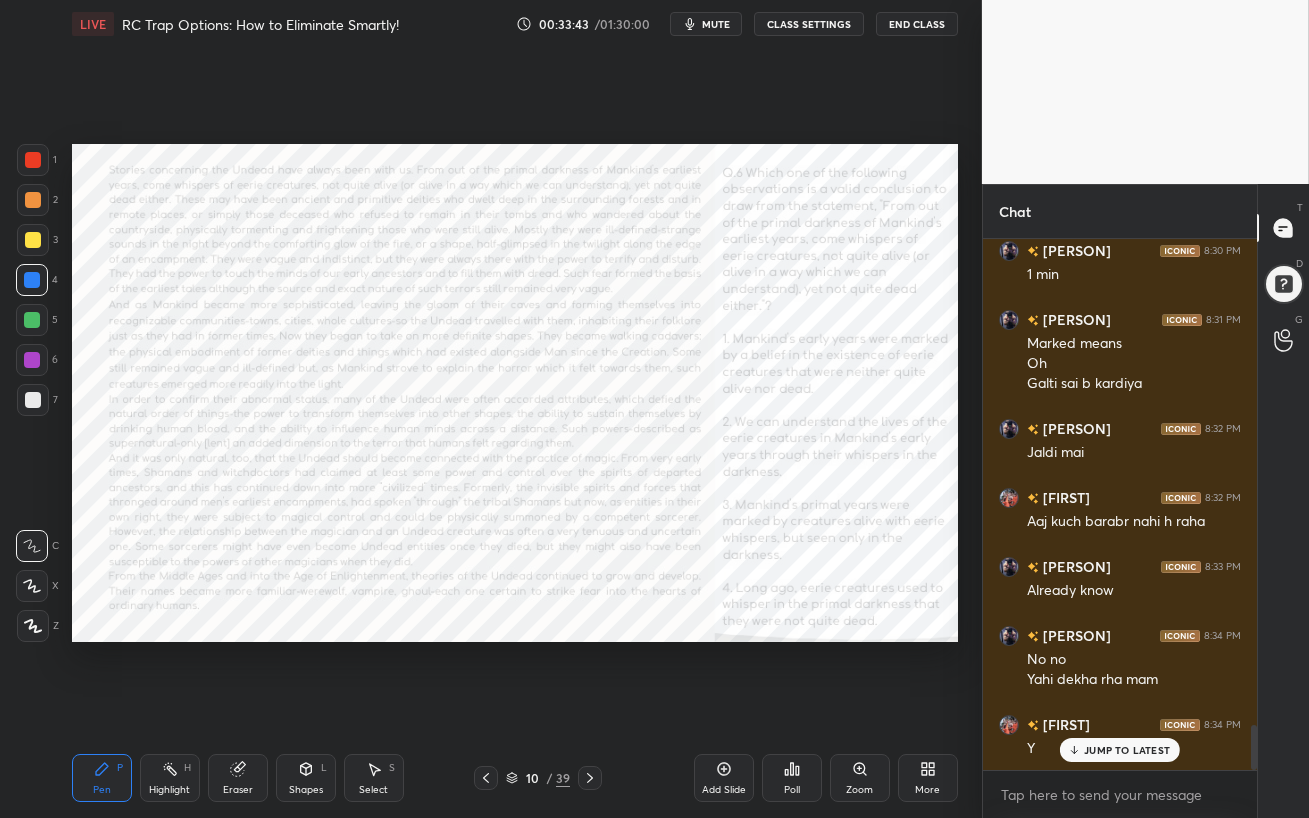 click on "JUMP TO LATEST" at bounding box center (1127, 750) 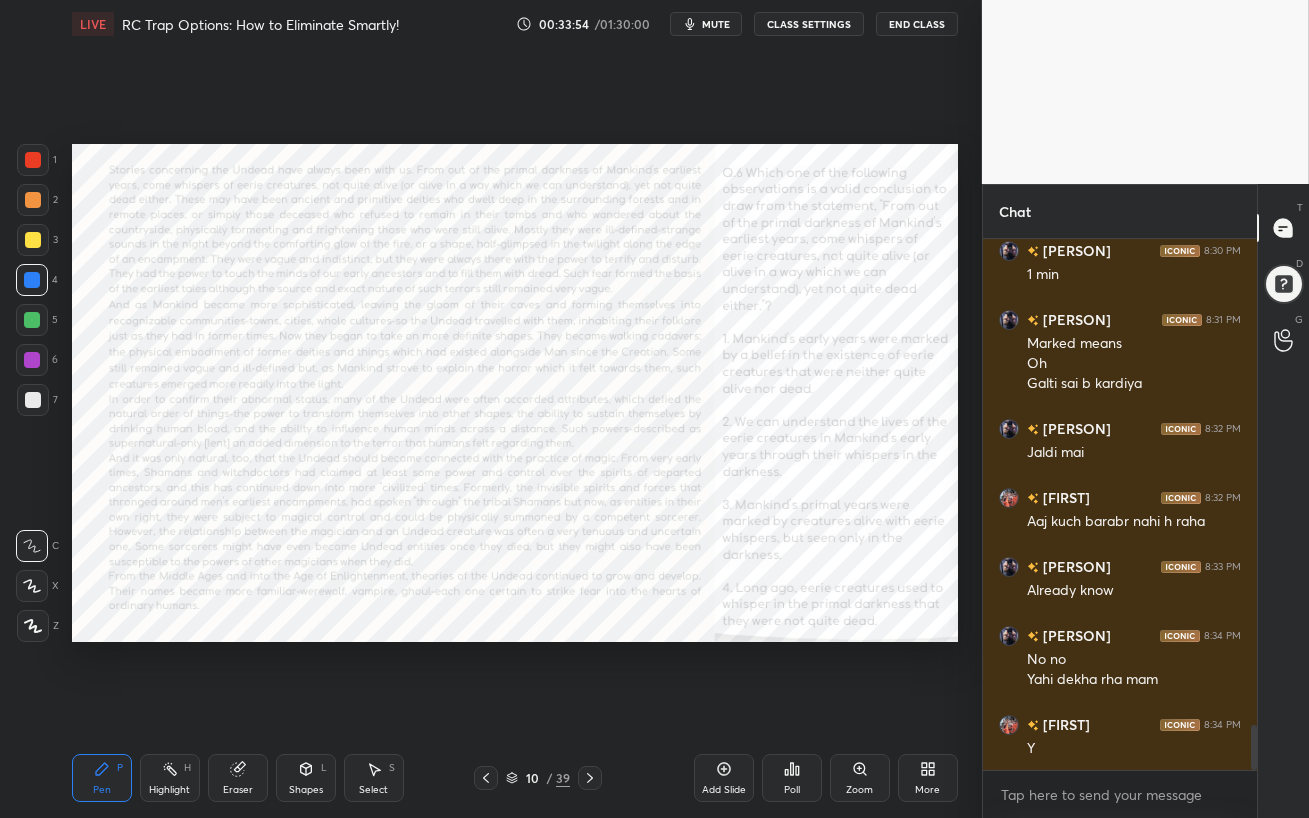 scroll, scrollTop: 5770, scrollLeft: 0, axis: vertical 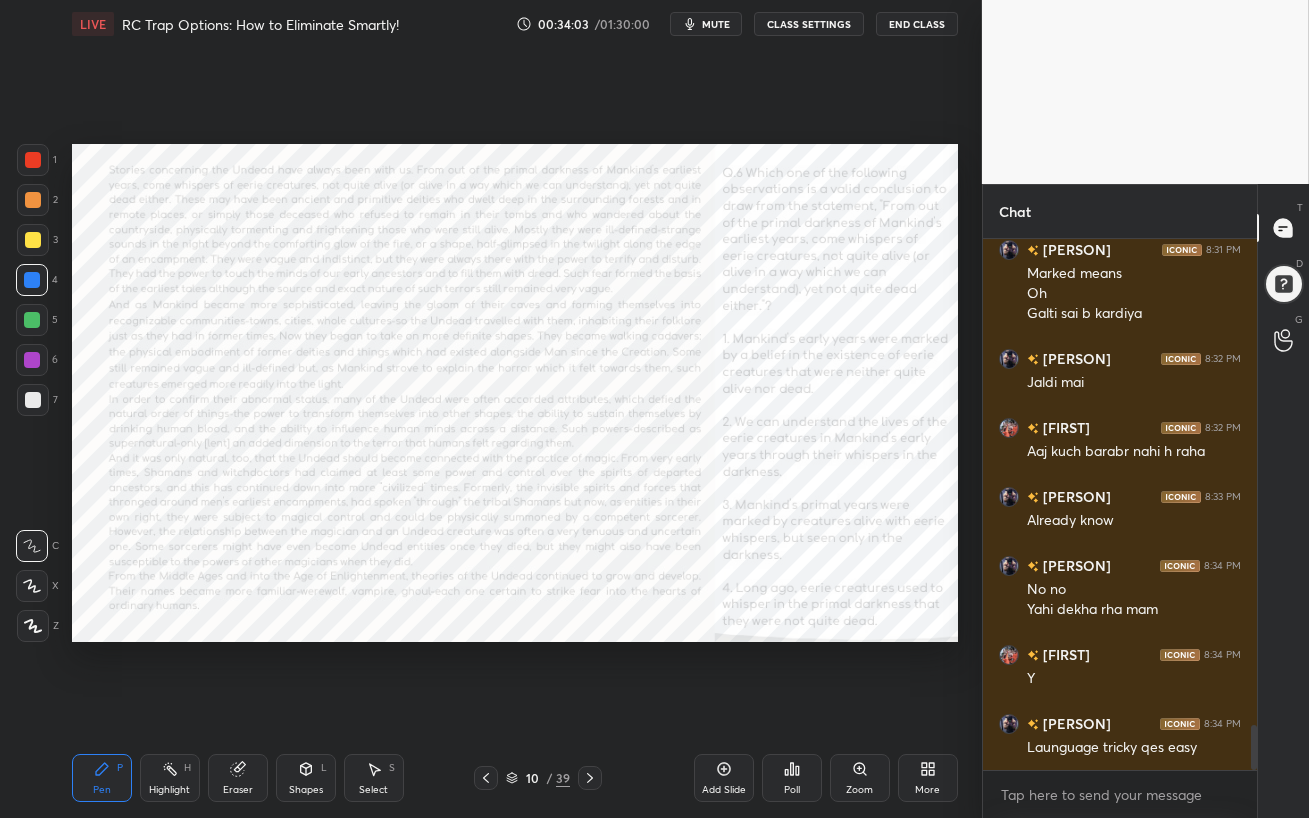 drag, startPoint x: 36, startPoint y: 348, endPoint x: 66, endPoint y: 344, distance: 30.265491 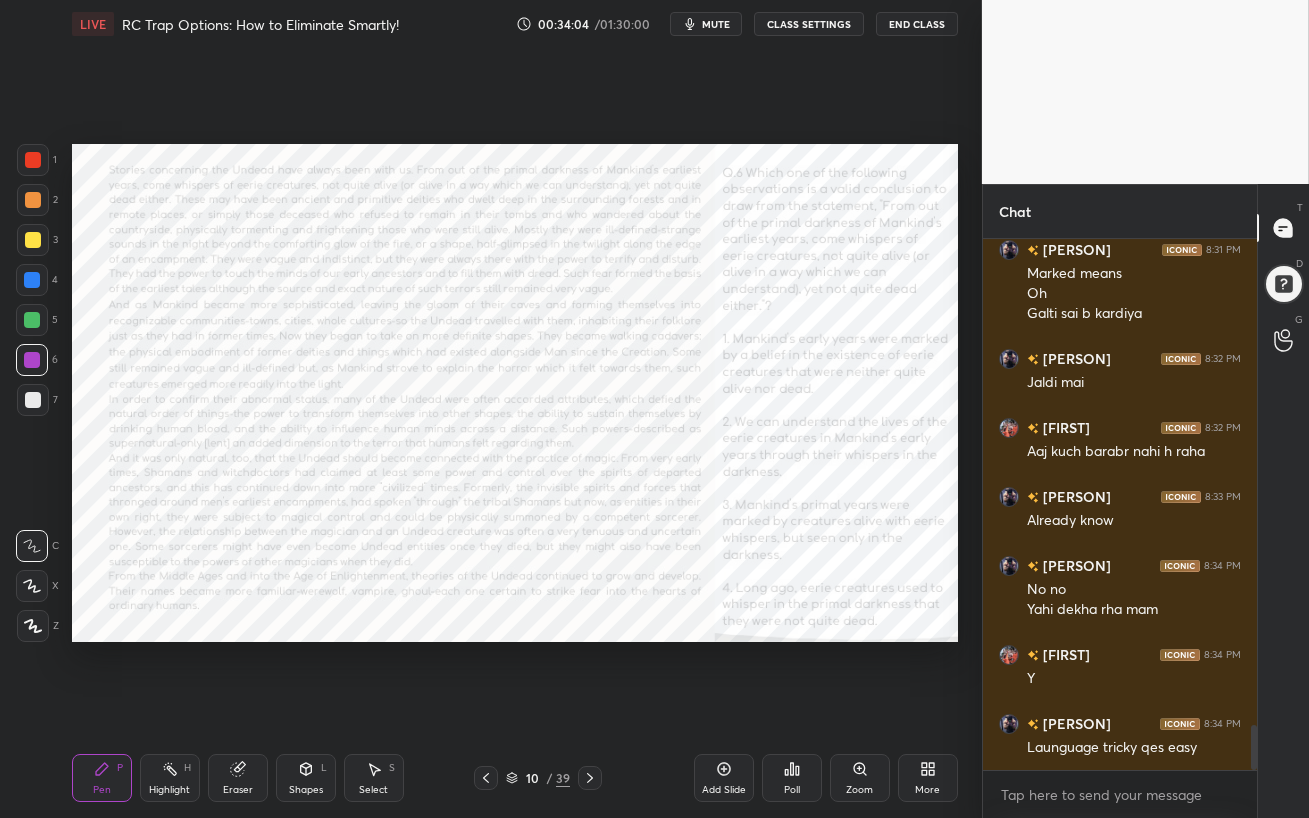 click 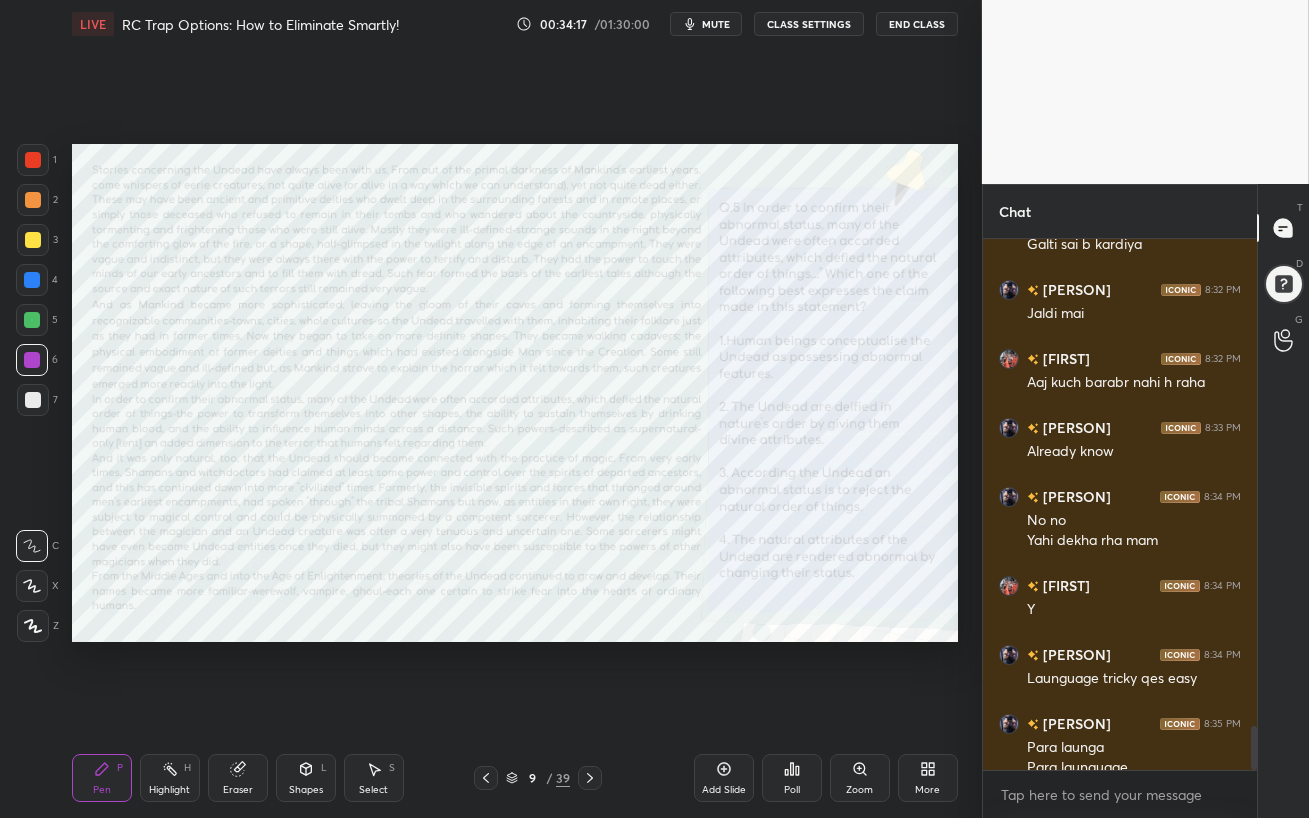 scroll, scrollTop: 5859, scrollLeft: 0, axis: vertical 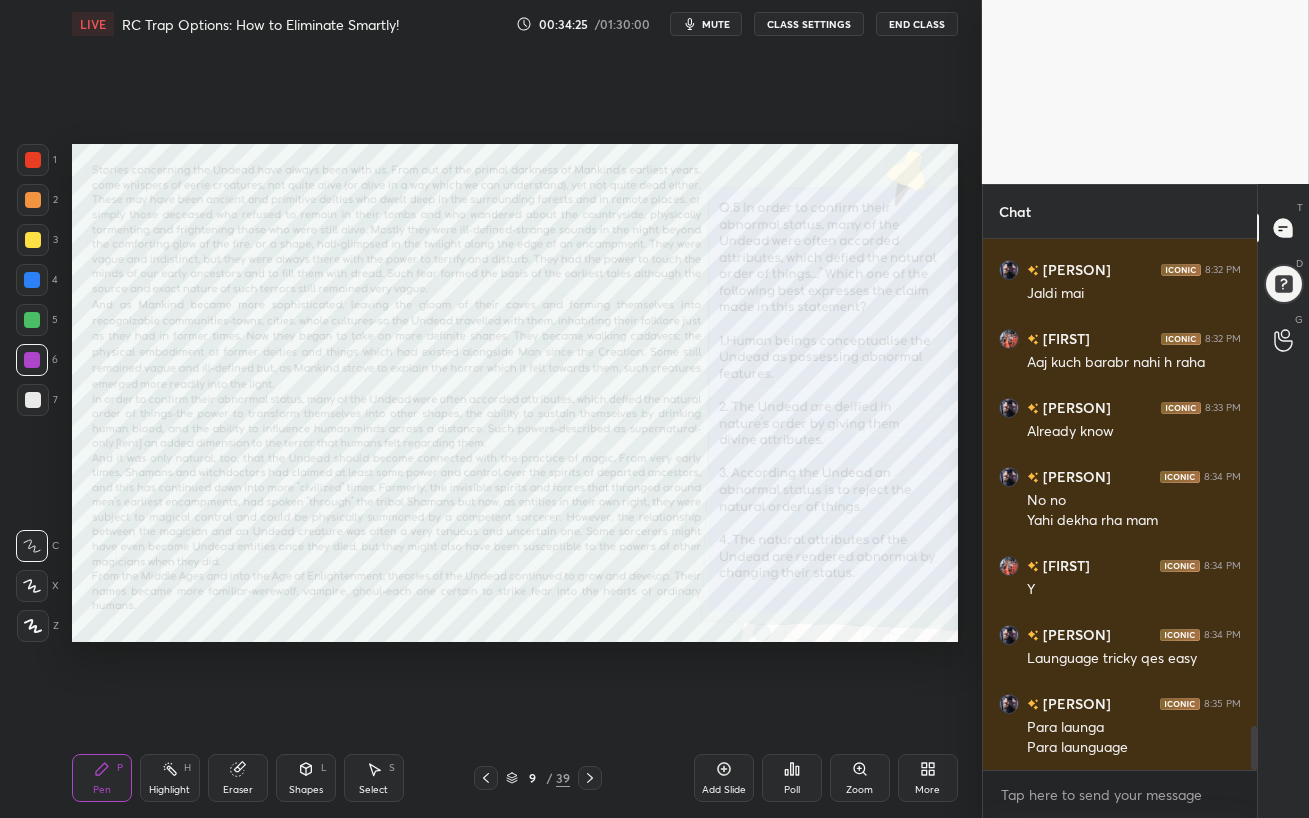 click 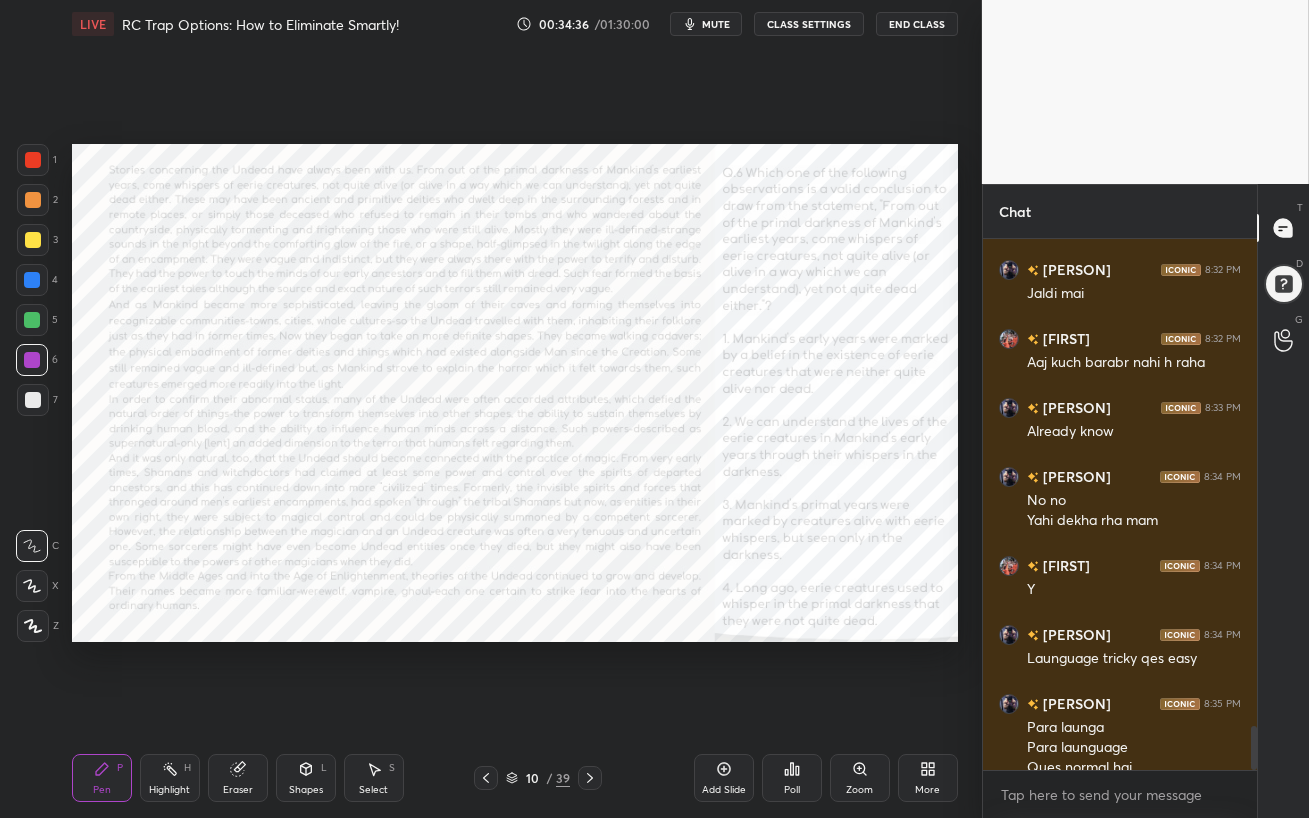 scroll, scrollTop: 5879, scrollLeft: 0, axis: vertical 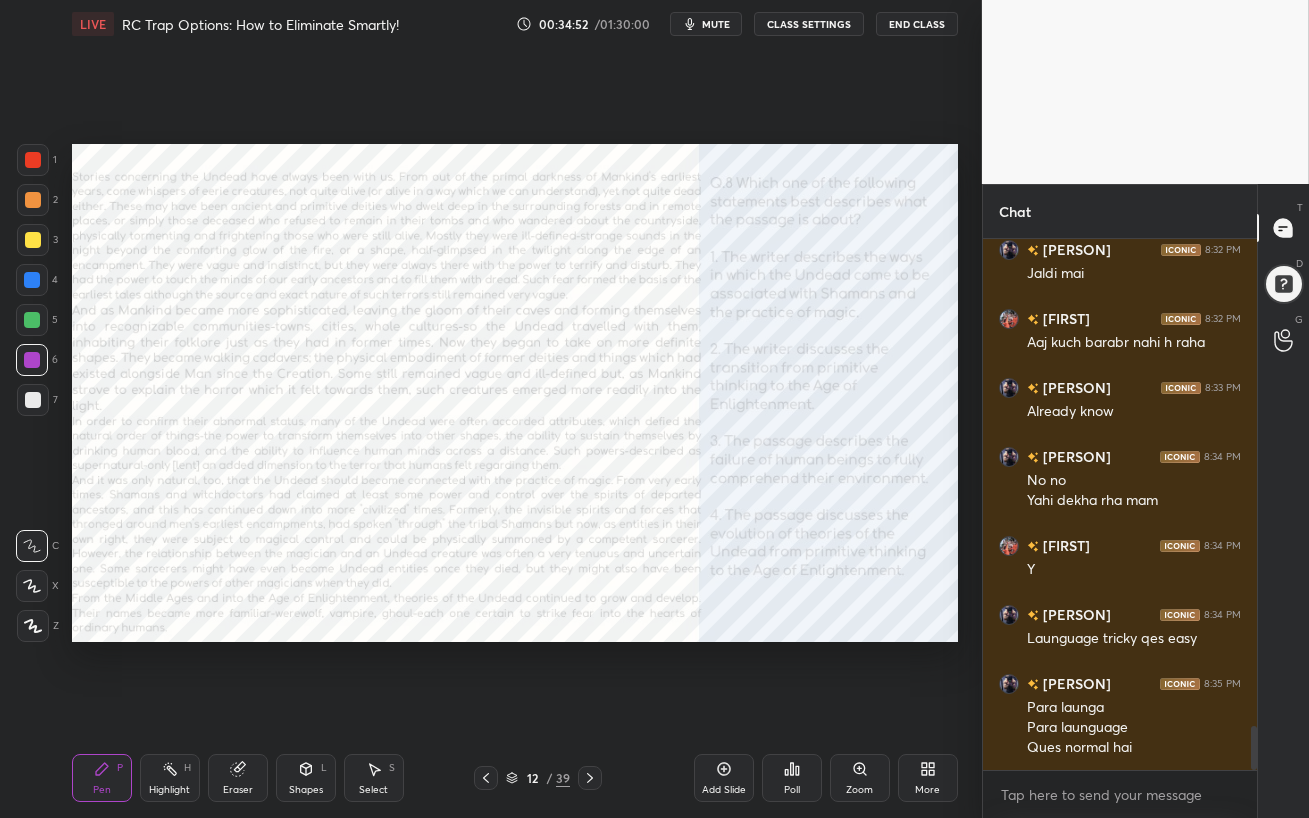 click at bounding box center (32, 280) 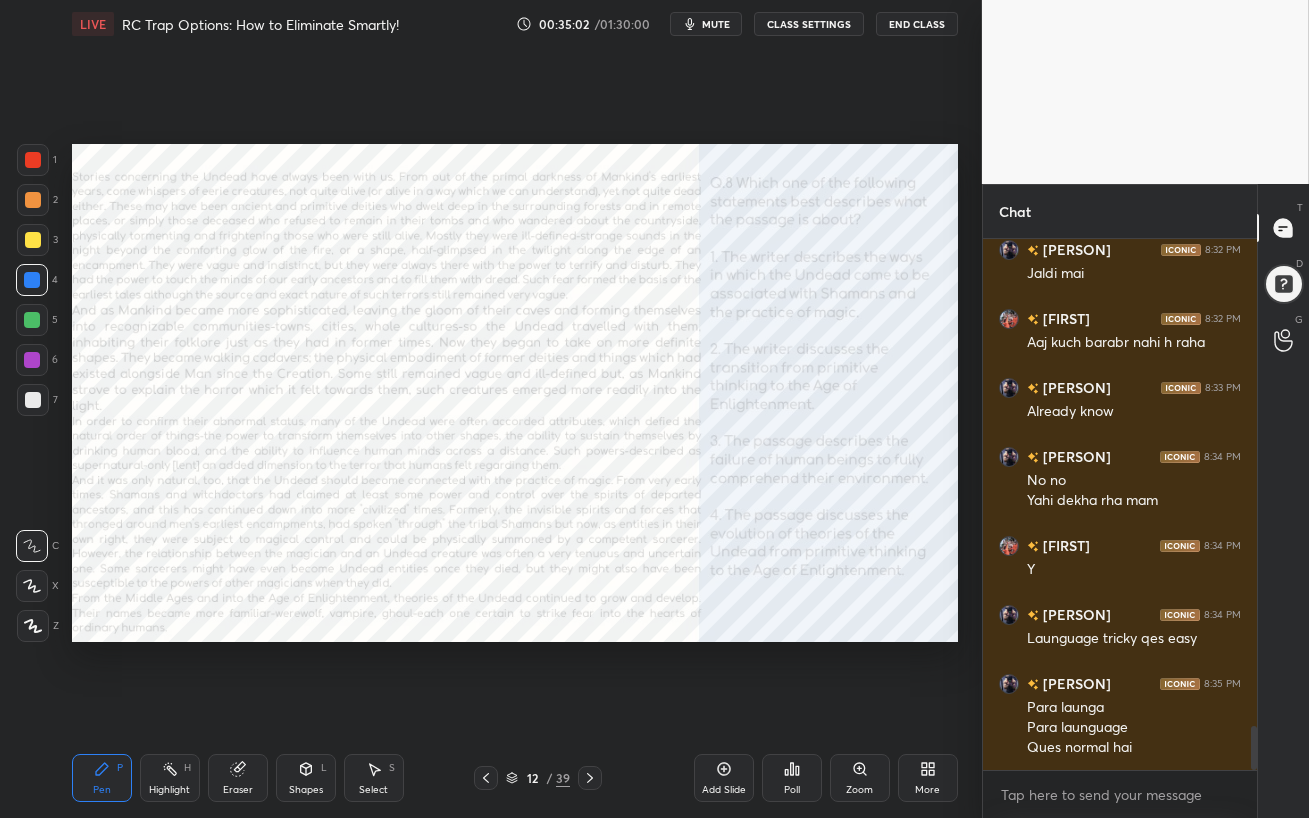 drag, startPoint x: 717, startPoint y: 698, endPoint x: 717, endPoint y: 17, distance: 681 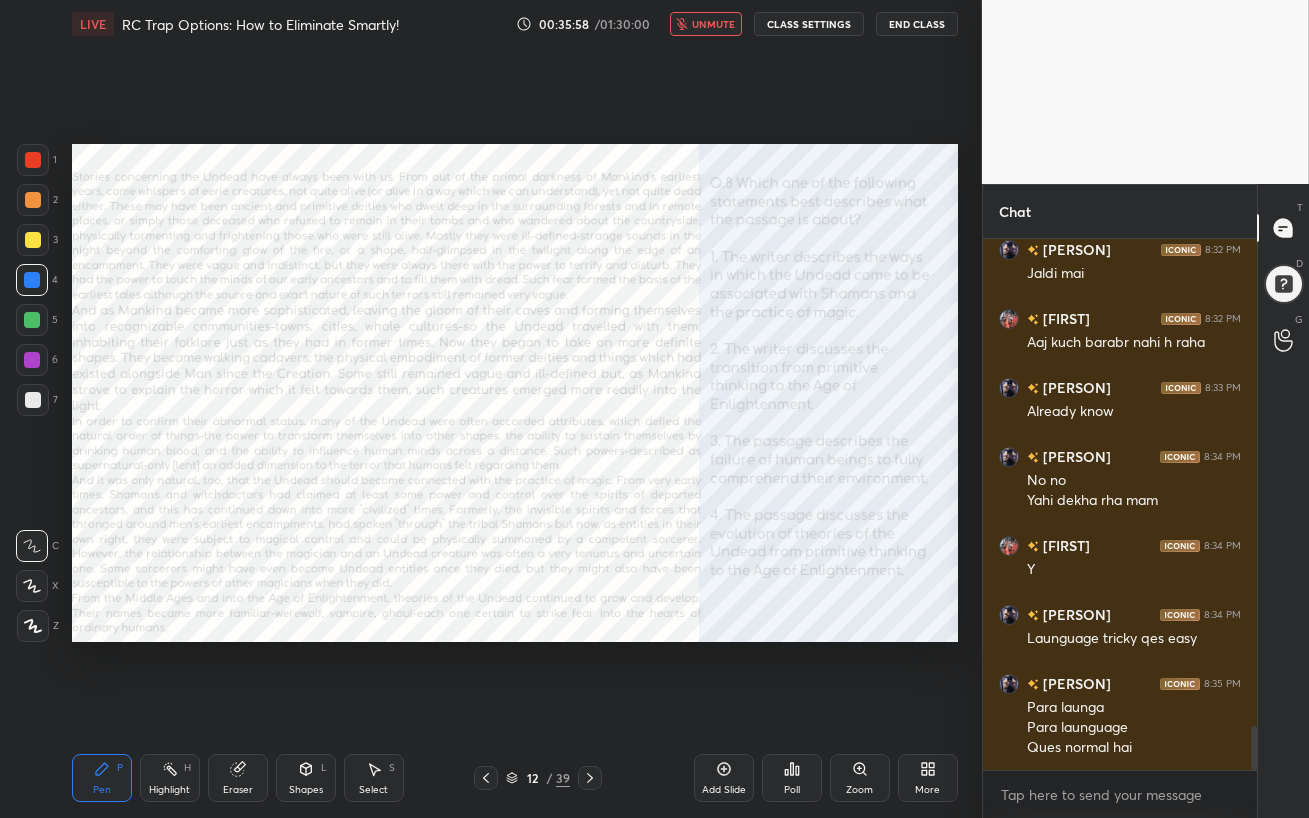 scroll, scrollTop: 5948, scrollLeft: 0, axis: vertical 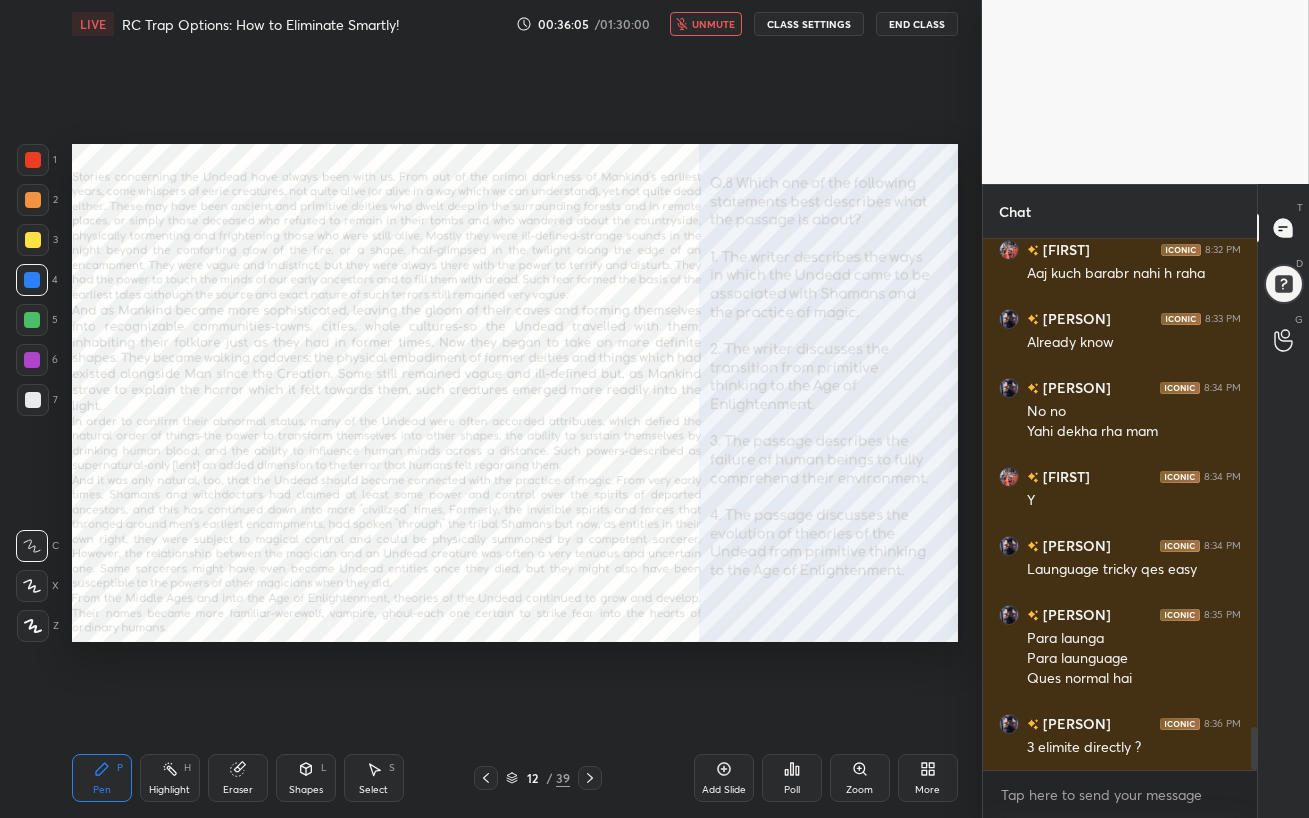 click on "unmute" at bounding box center [713, 24] 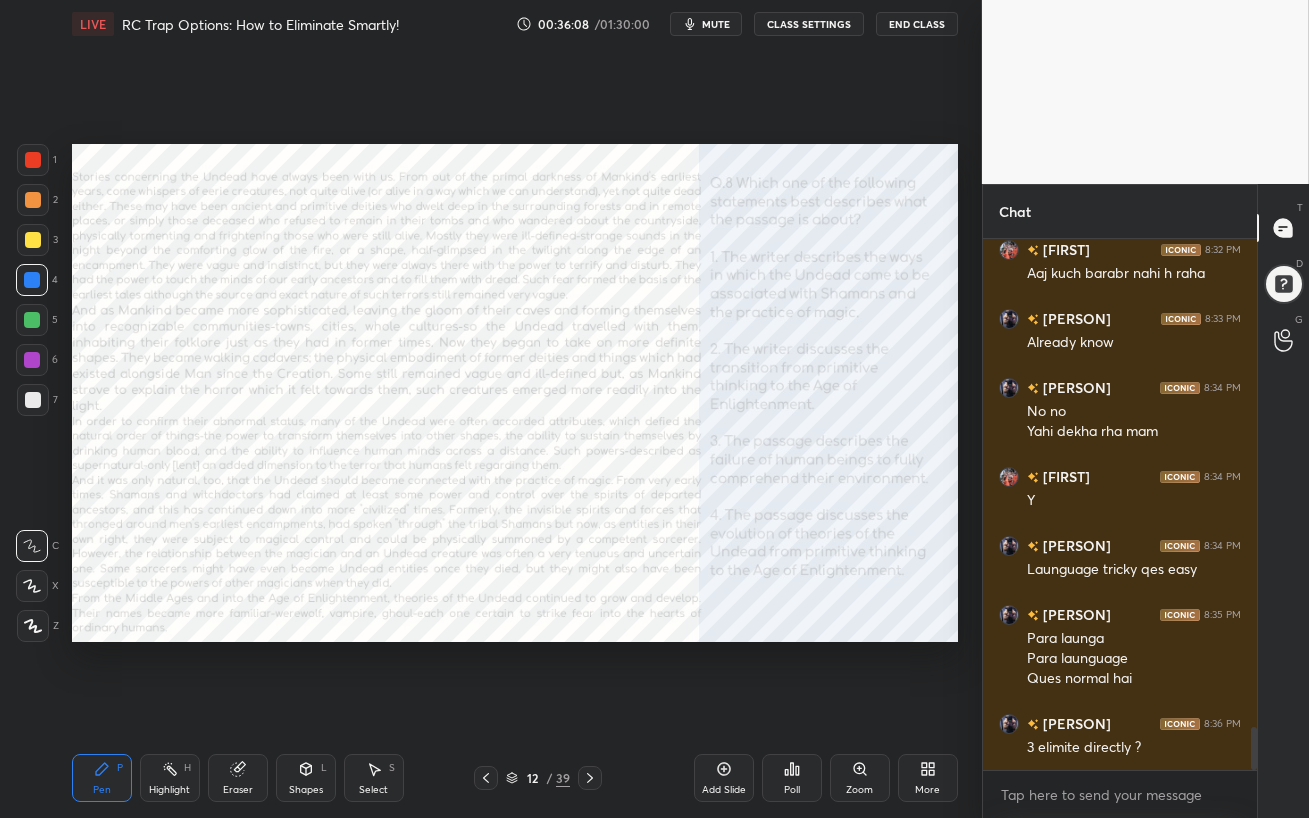 scroll, scrollTop: 6016, scrollLeft: 0, axis: vertical 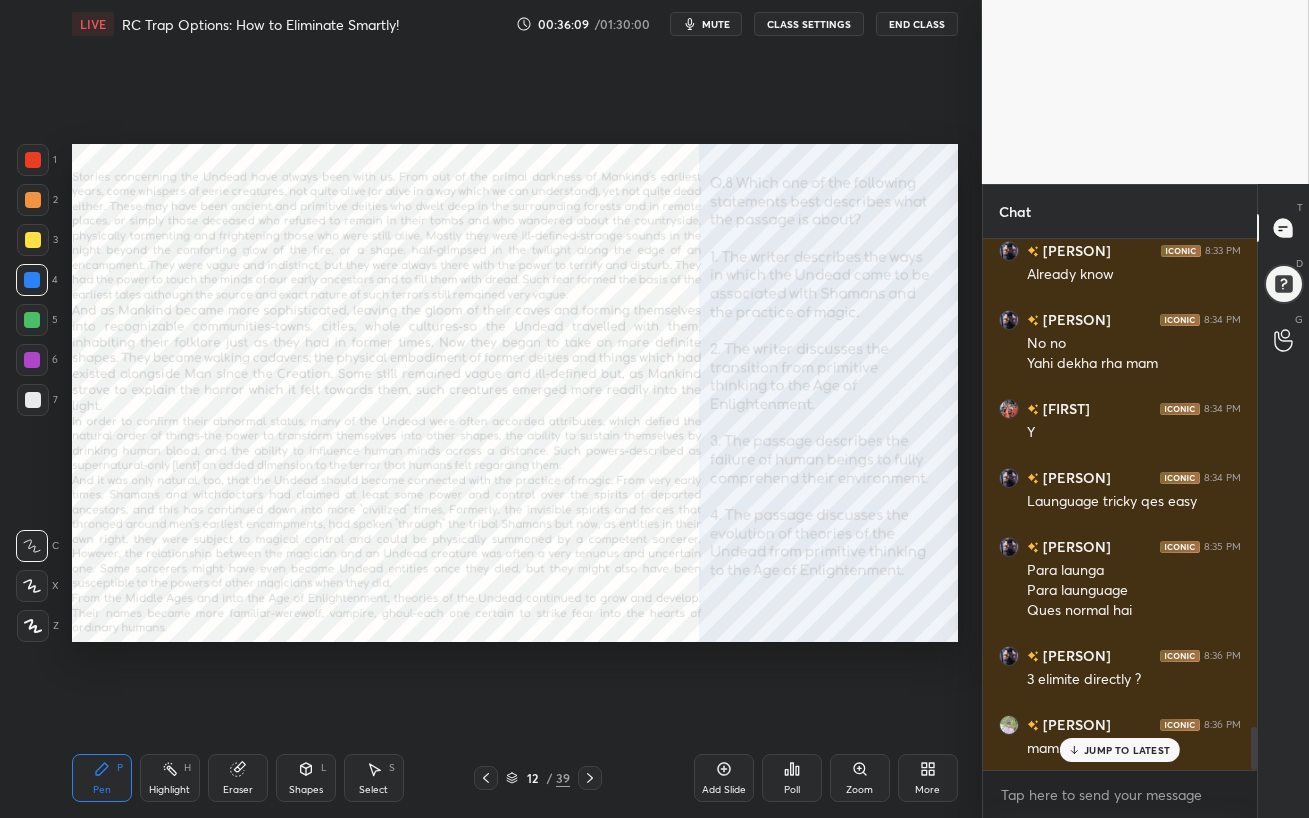 click on "mute" at bounding box center [716, 24] 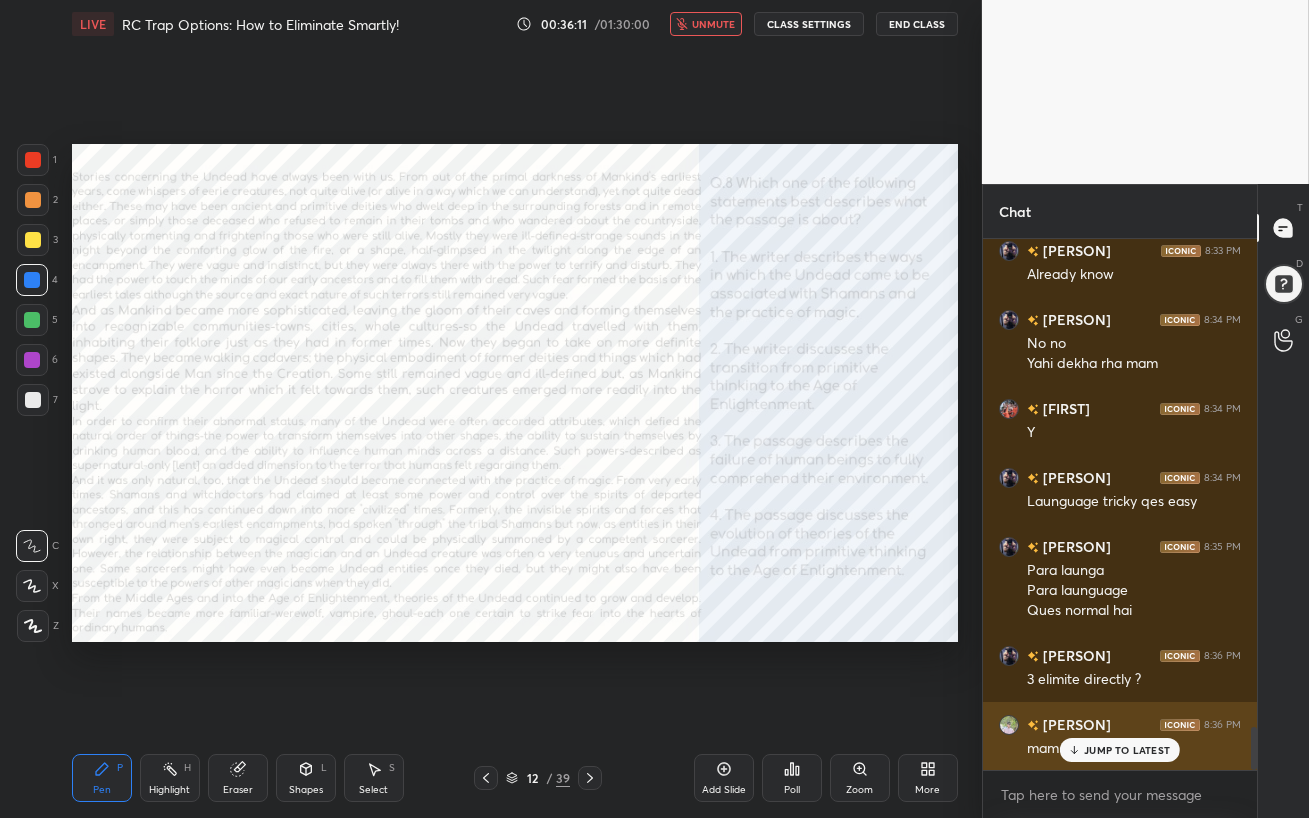 click 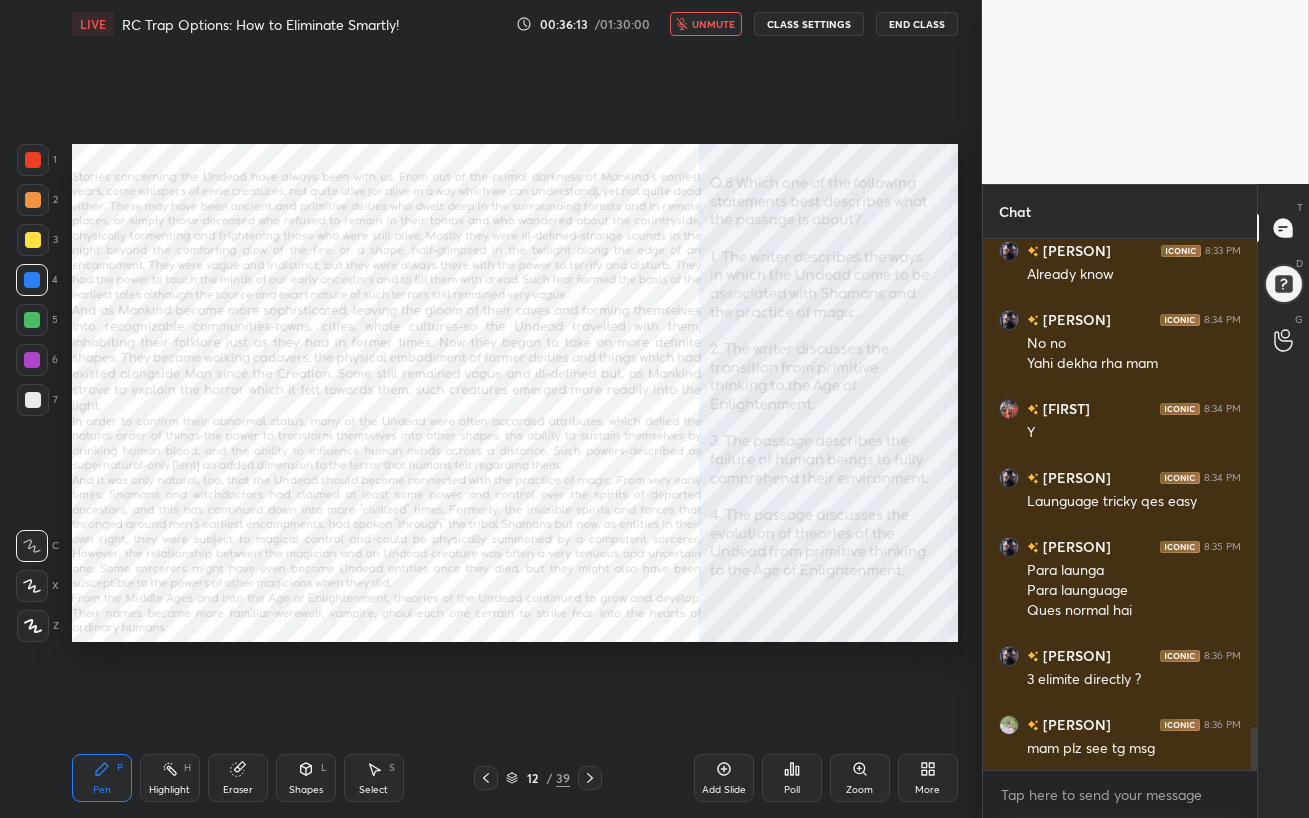 click on "unmute" at bounding box center [706, 24] 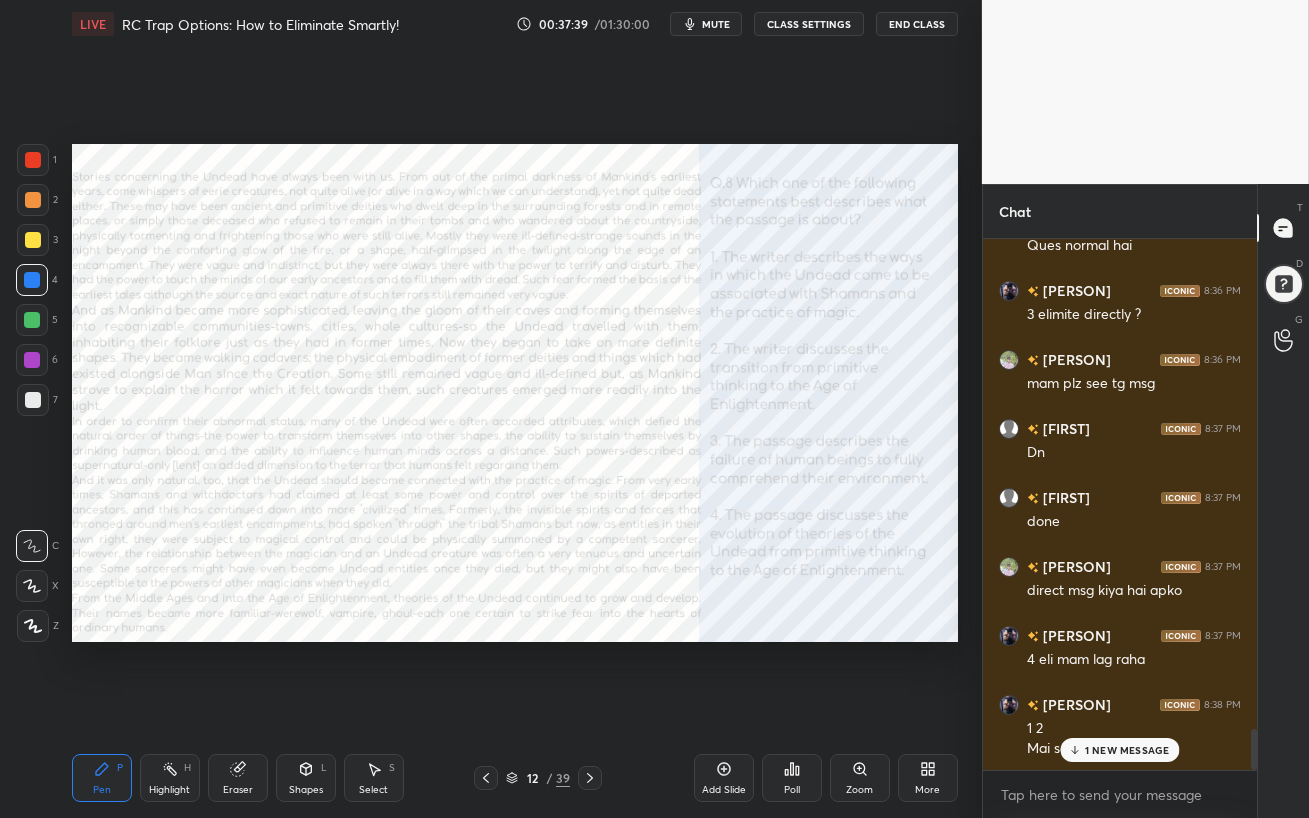 scroll, scrollTop: 6450, scrollLeft: 0, axis: vertical 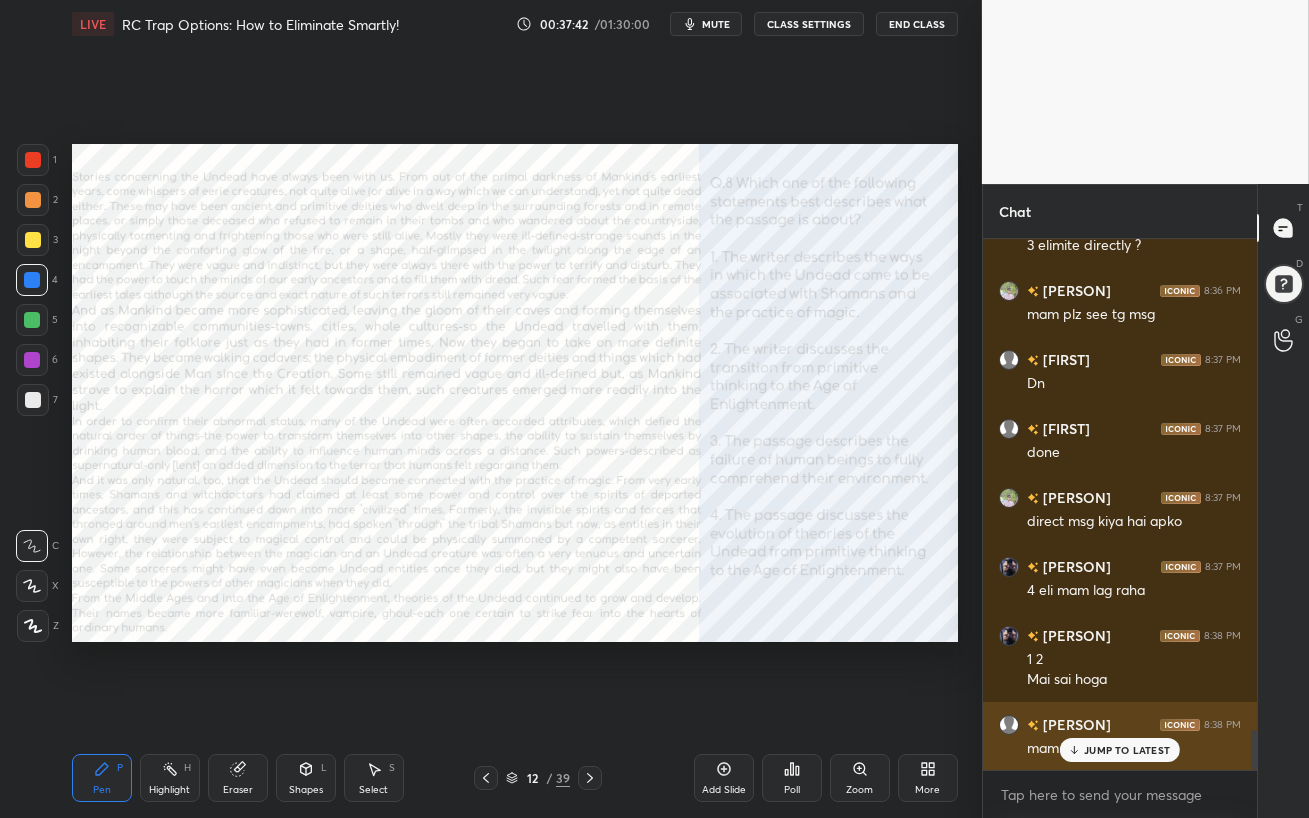 click on "JUMP TO LATEST" at bounding box center (1127, 750) 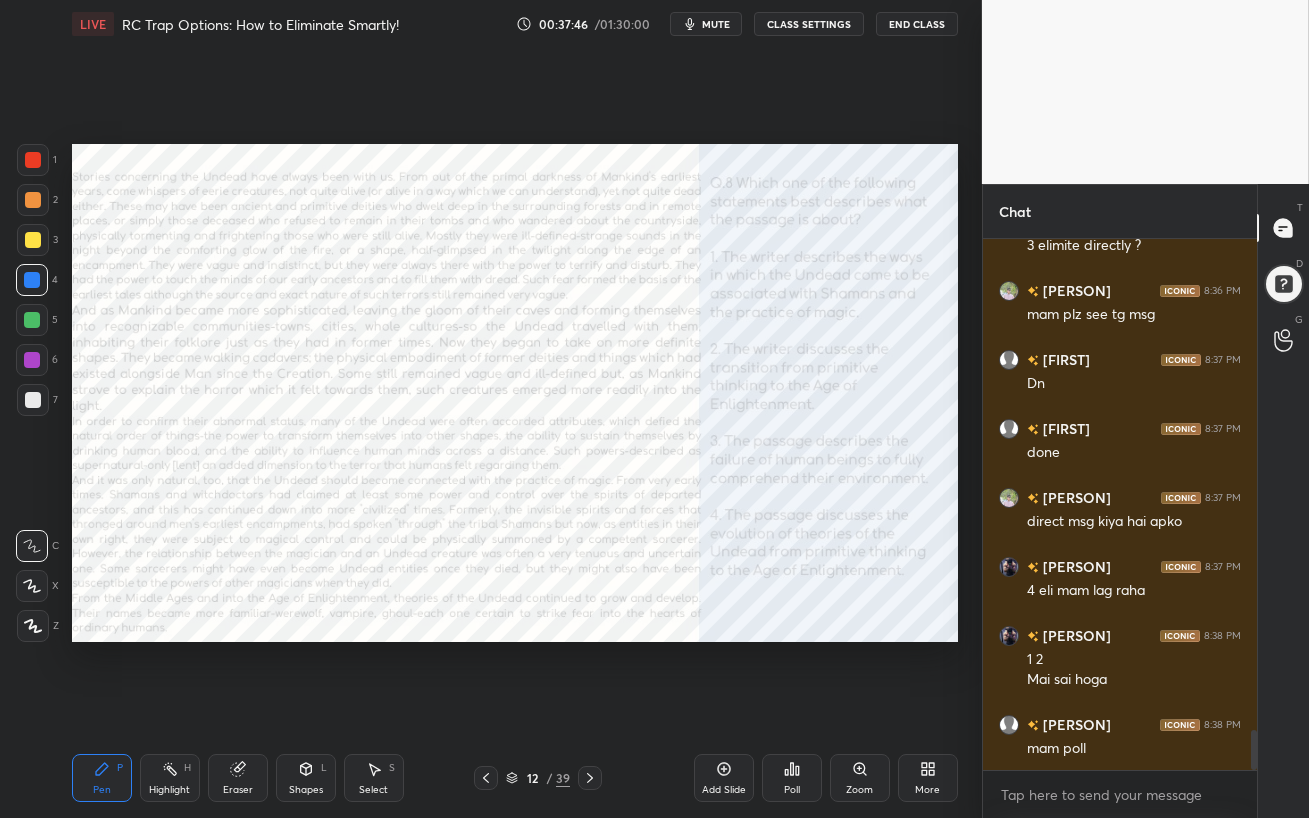 click on "Poll" at bounding box center [792, 778] 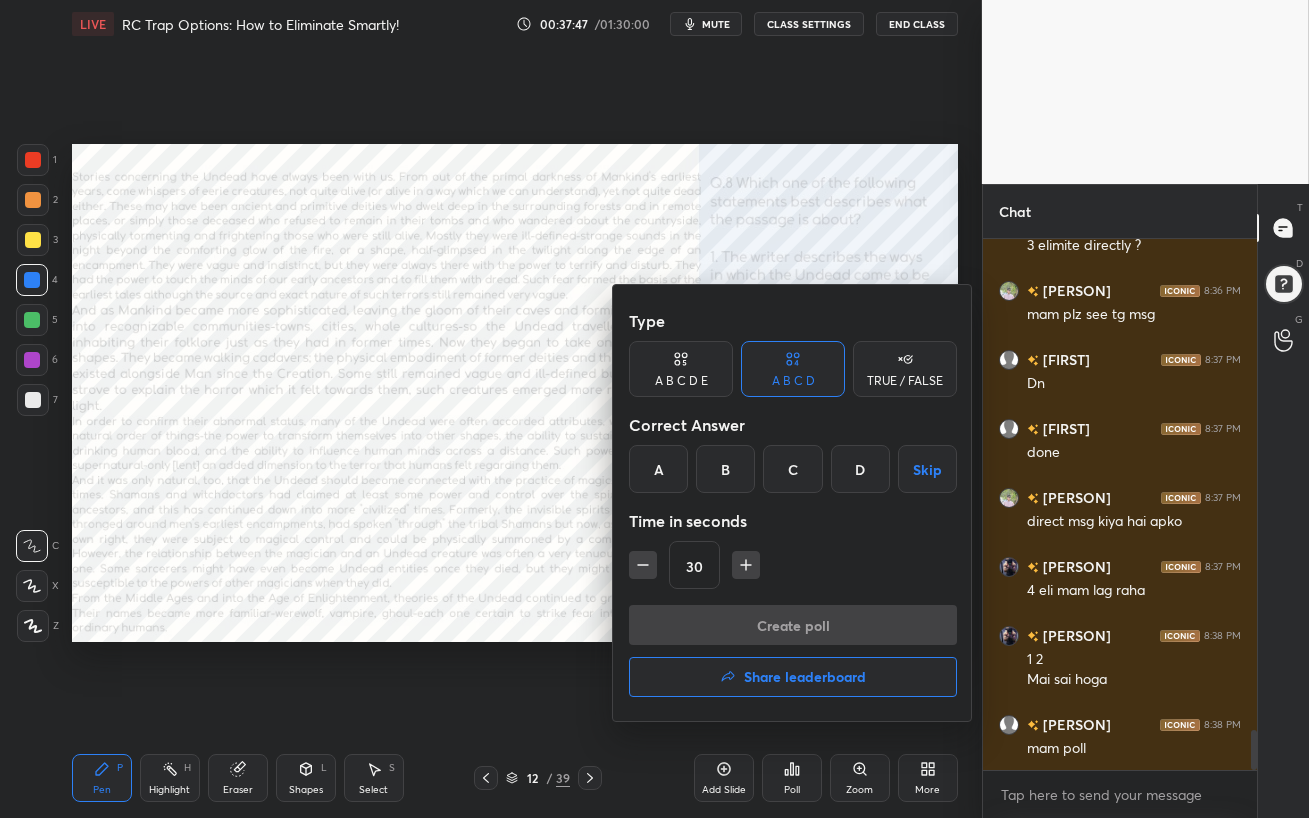 click on "D" at bounding box center [860, 469] 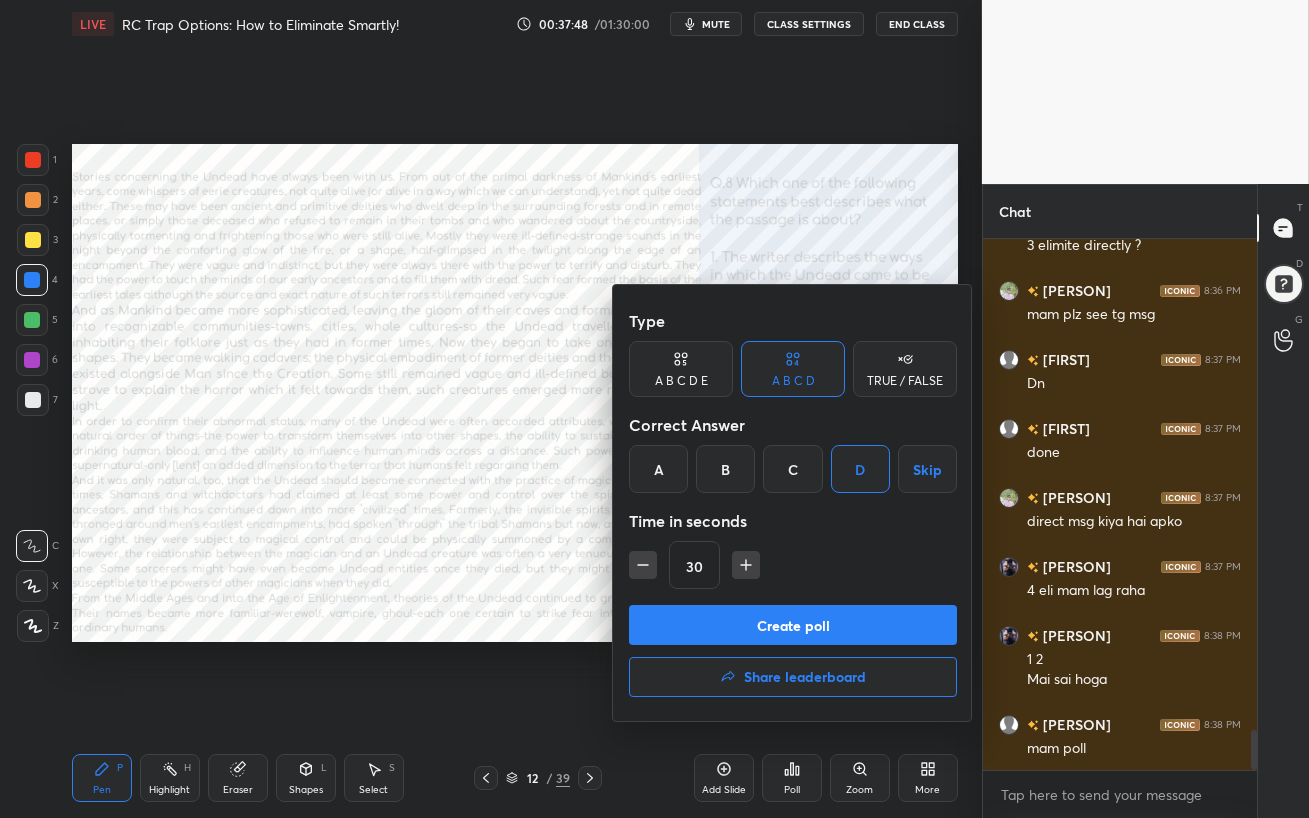 click on "Create poll" at bounding box center [793, 625] 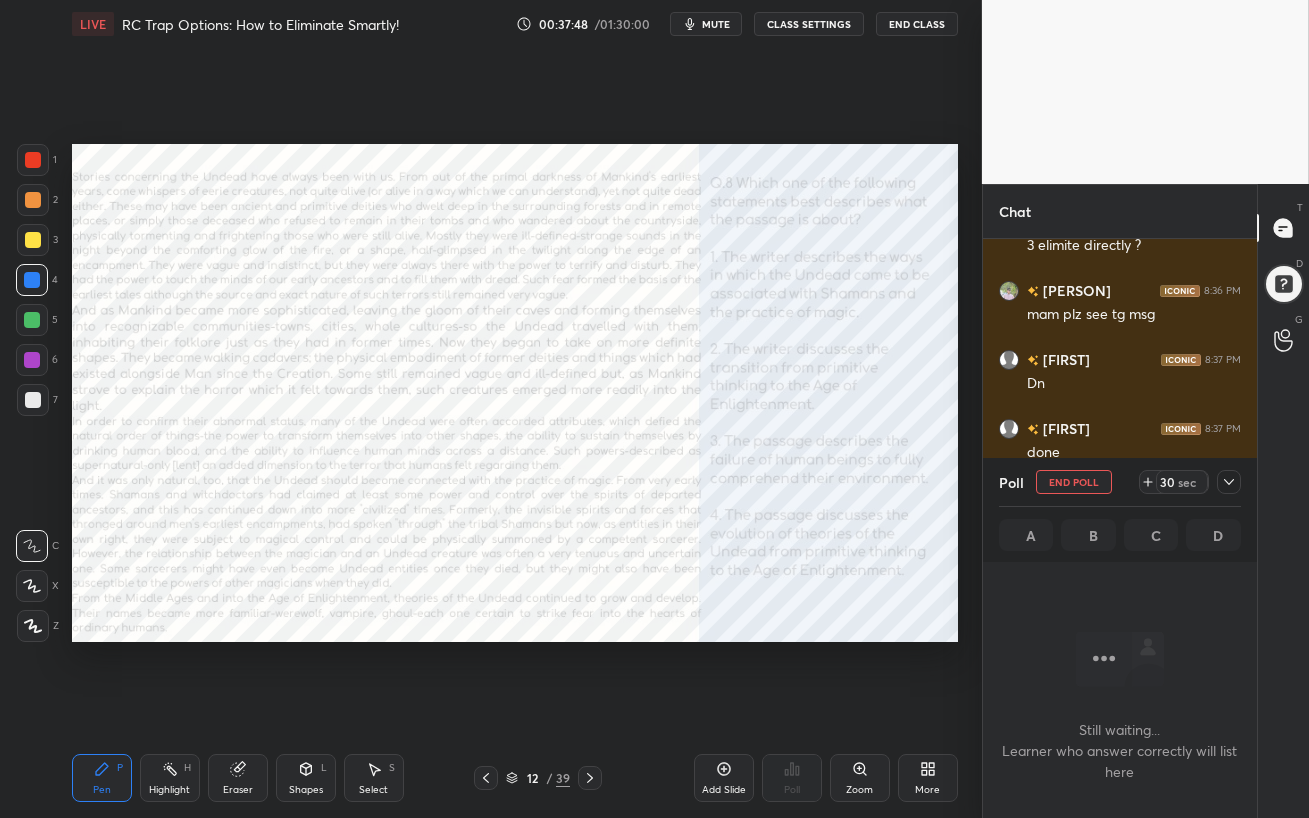 scroll, scrollTop: 306, scrollLeft: 268, axis: both 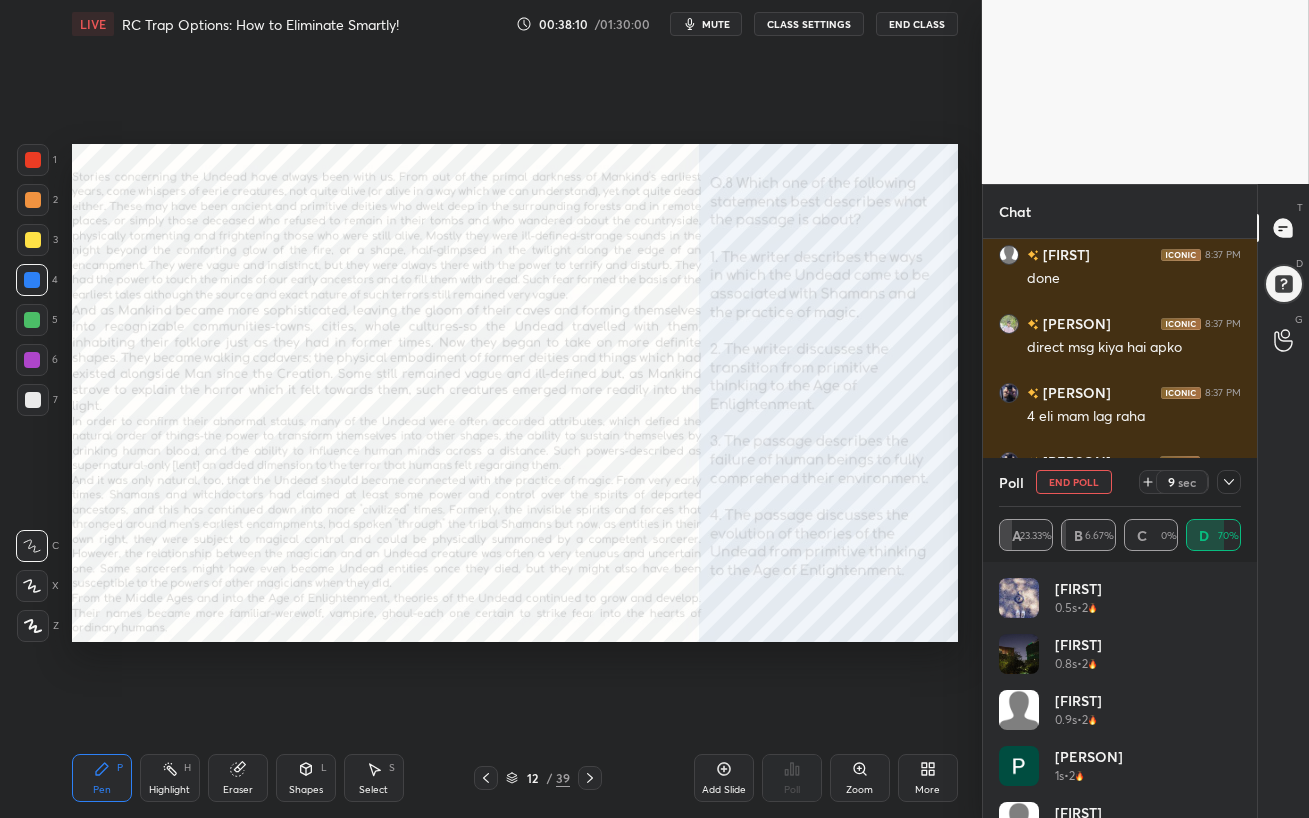click 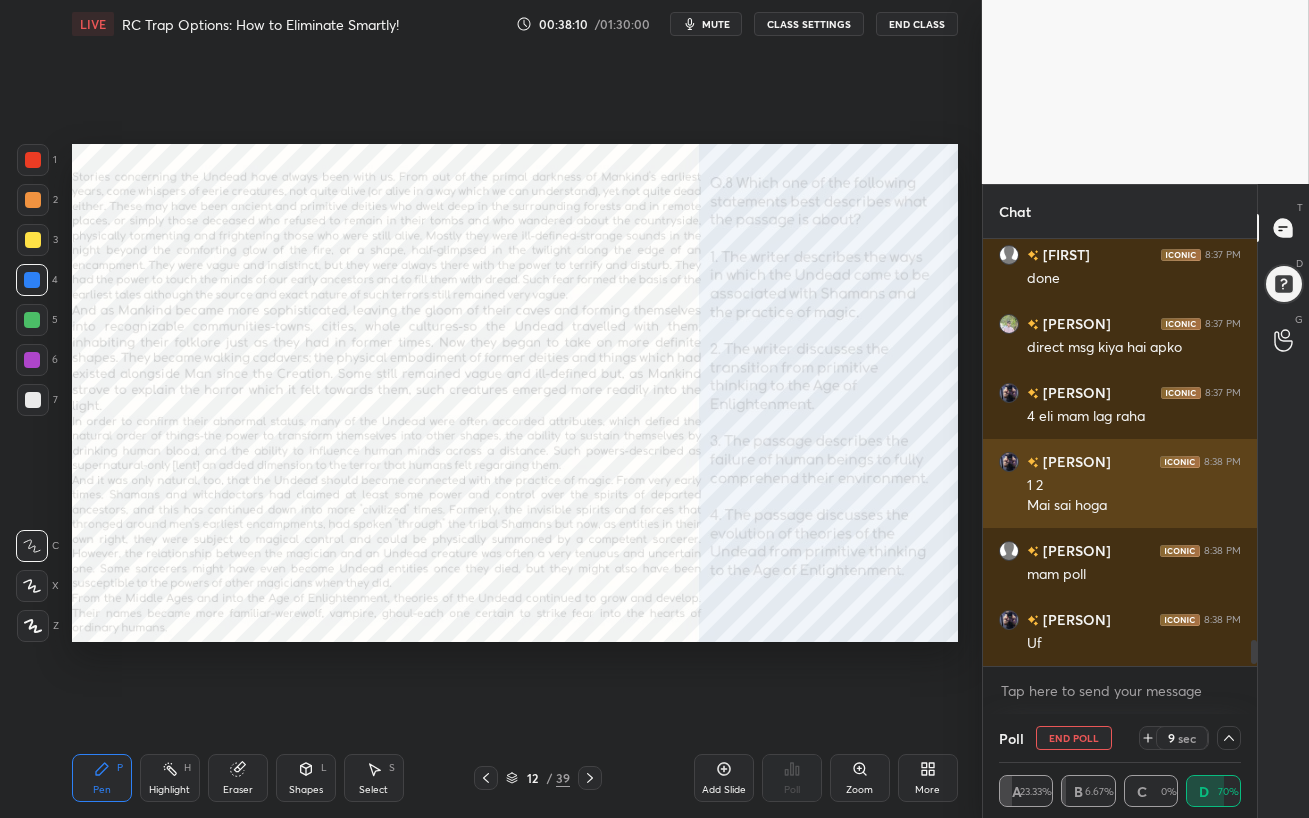 scroll, scrollTop: 153, scrollLeft: 236, axis: both 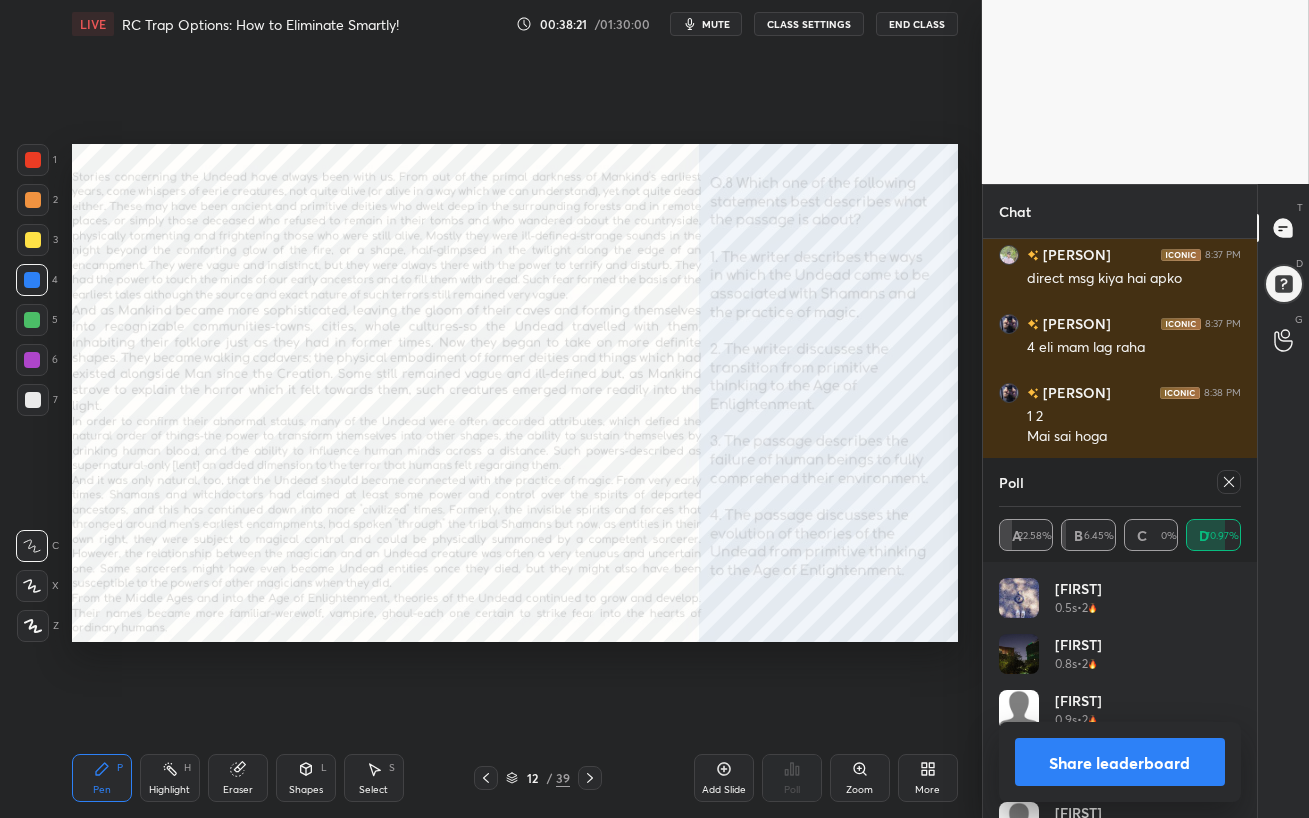click 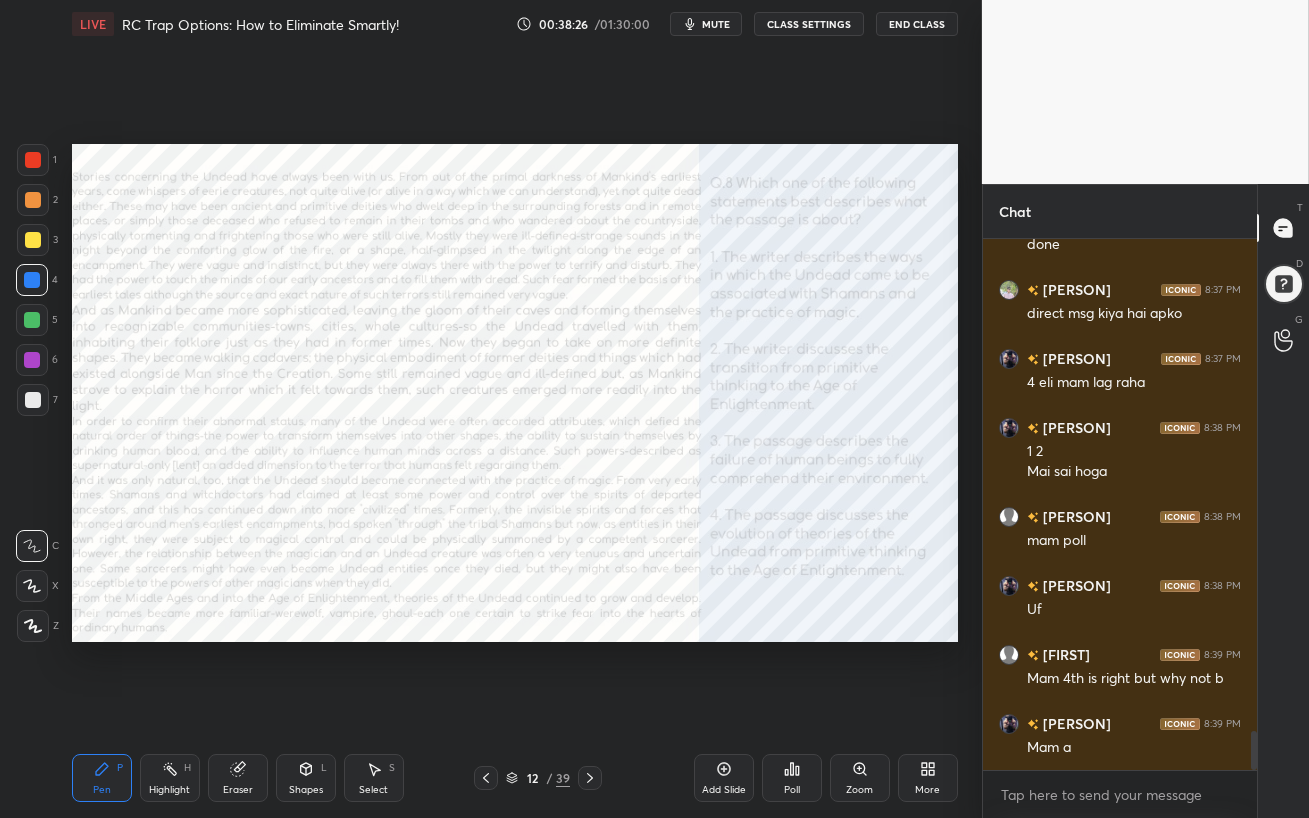 click at bounding box center (32, 360) 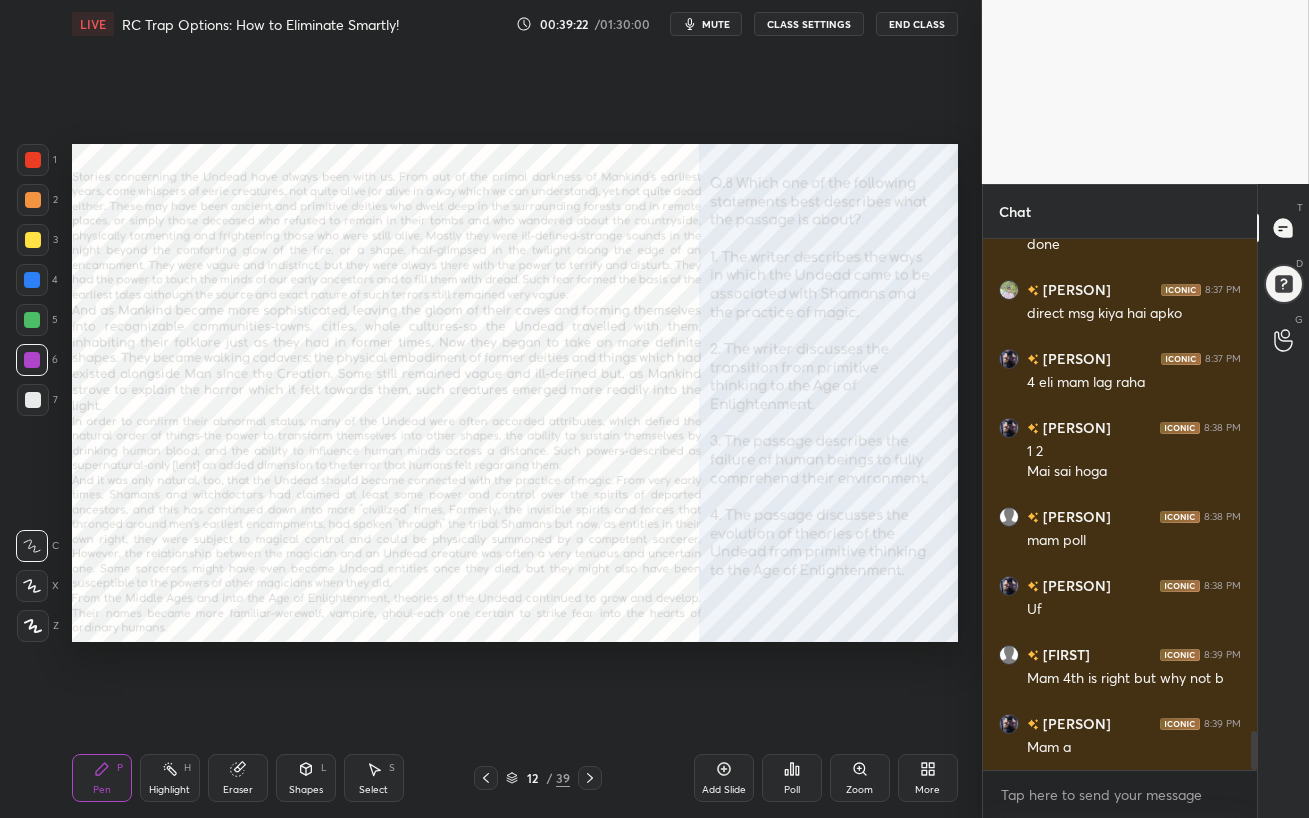 scroll, scrollTop: 6726, scrollLeft: 0, axis: vertical 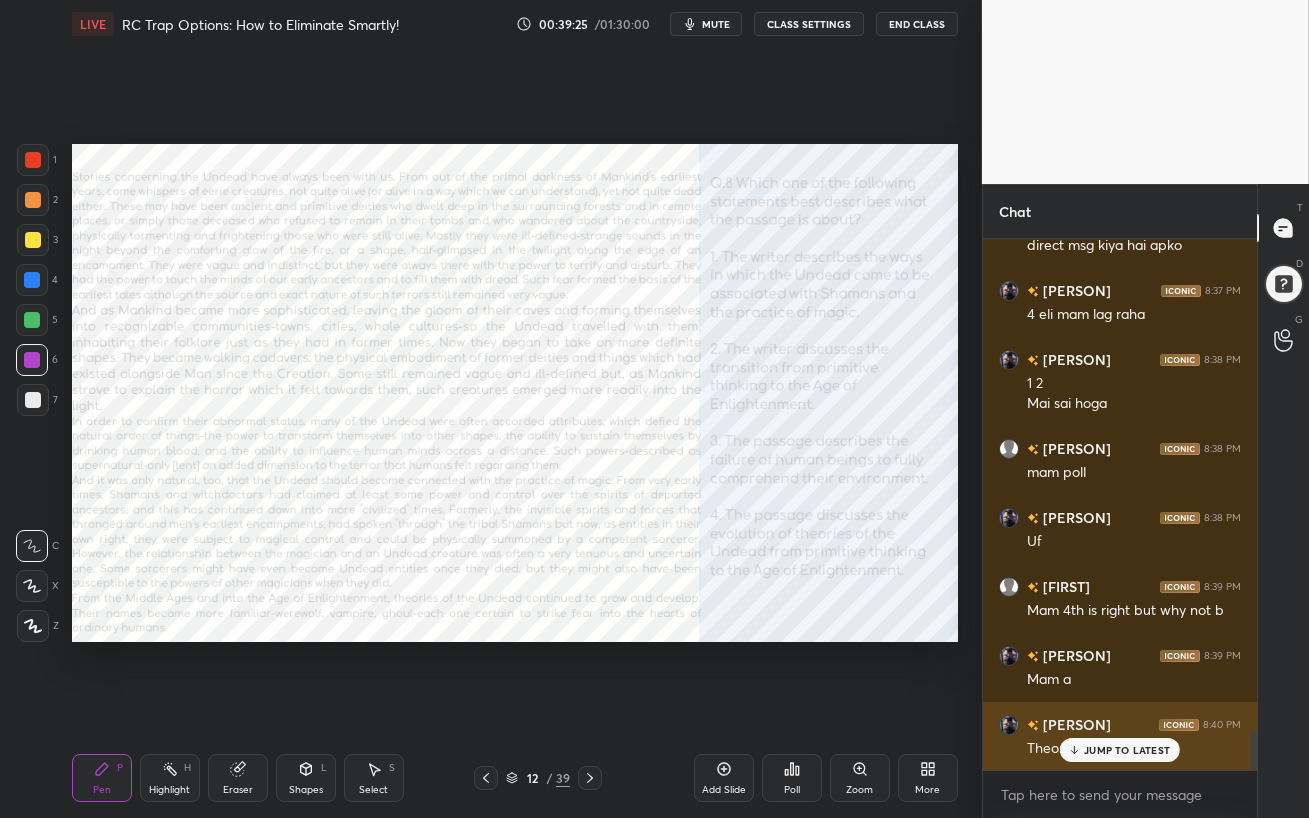 click on "JUMP TO LATEST" at bounding box center (1120, 750) 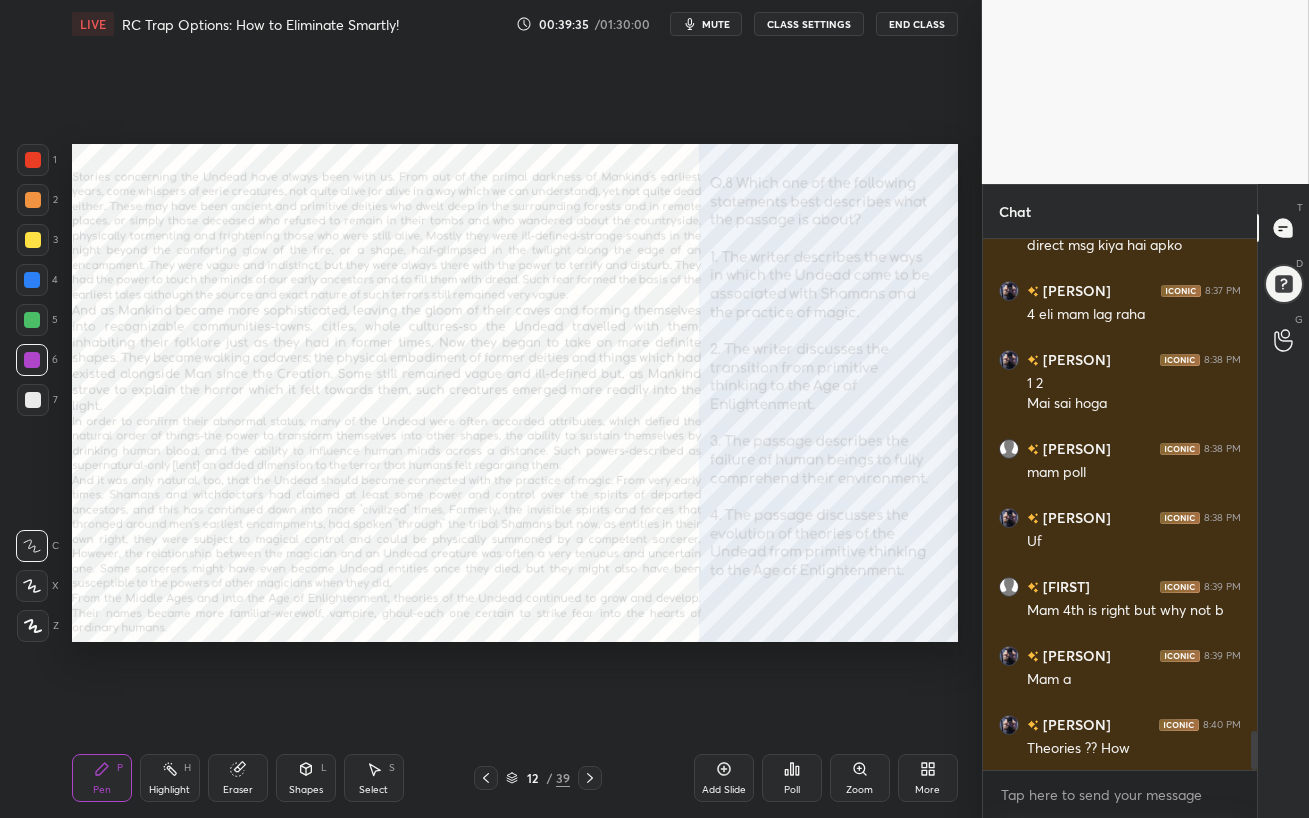 click 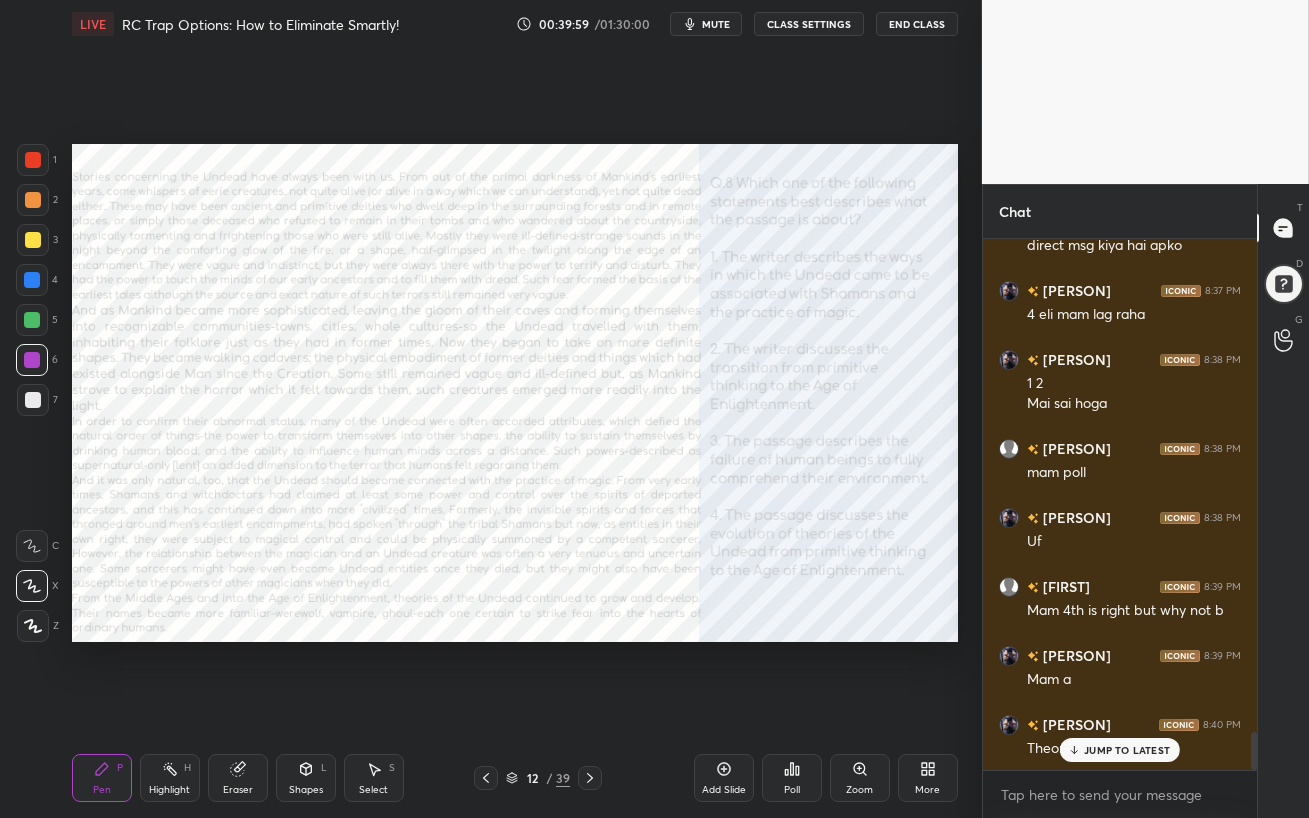 scroll, scrollTop: 6795, scrollLeft: 0, axis: vertical 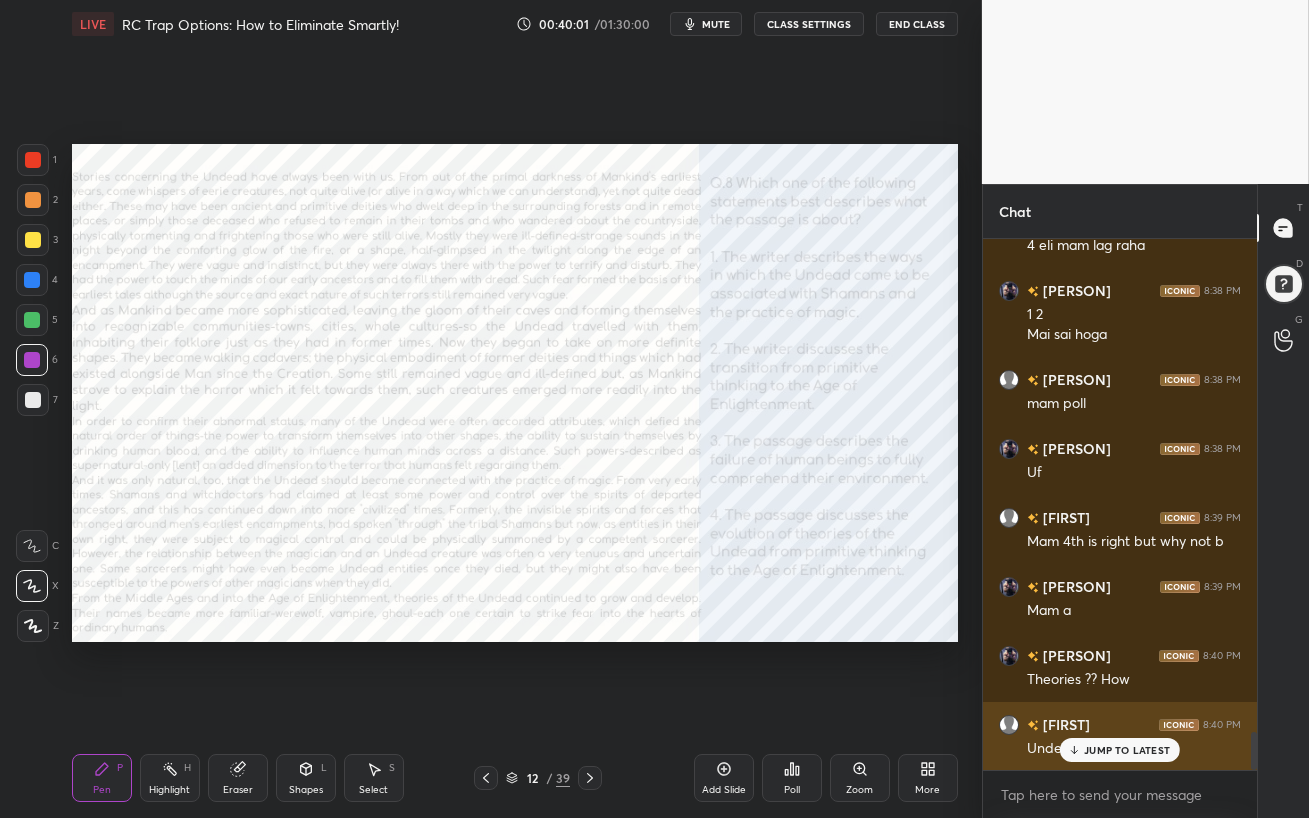click on "JUMP TO LATEST" at bounding box center [1127, 750] 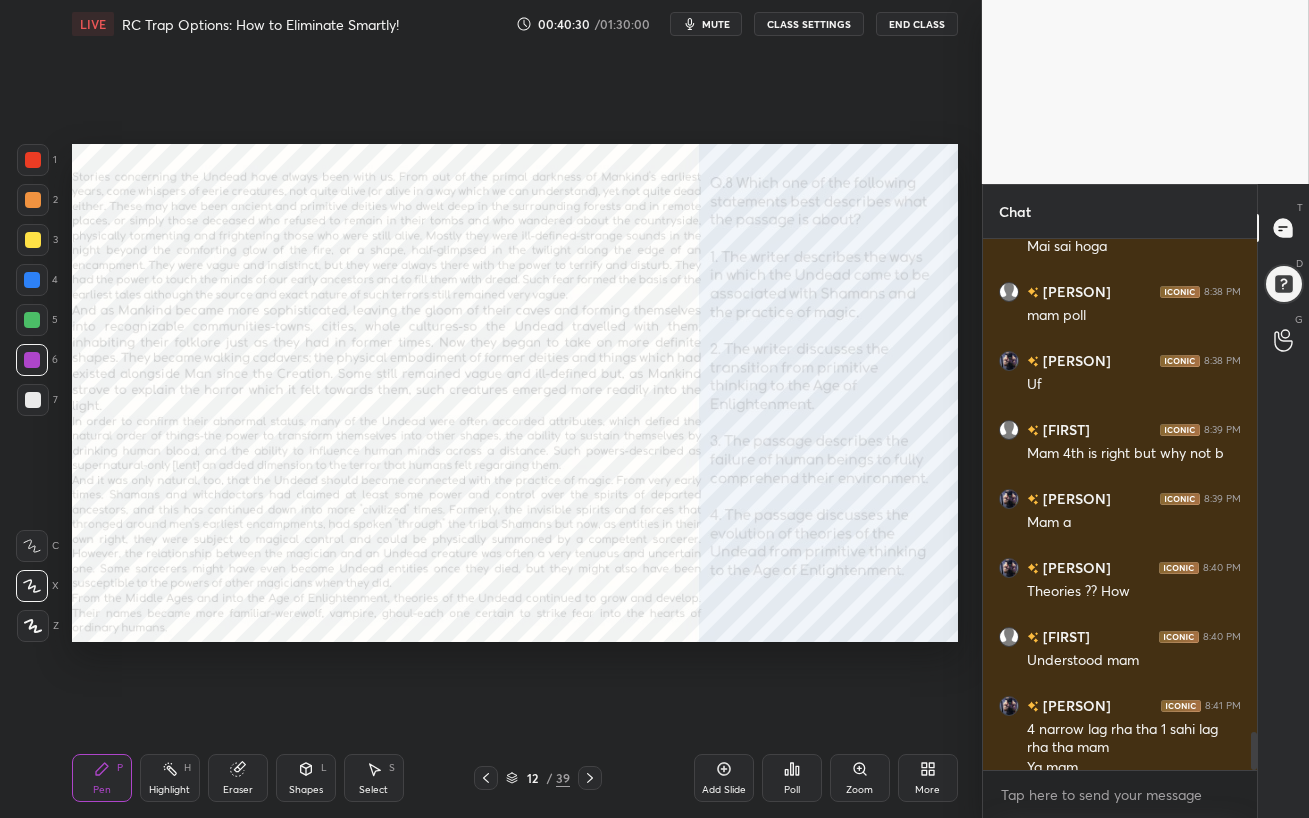 scroll, scrollTop: 6903, scrollLeft: 0, axis: vertical 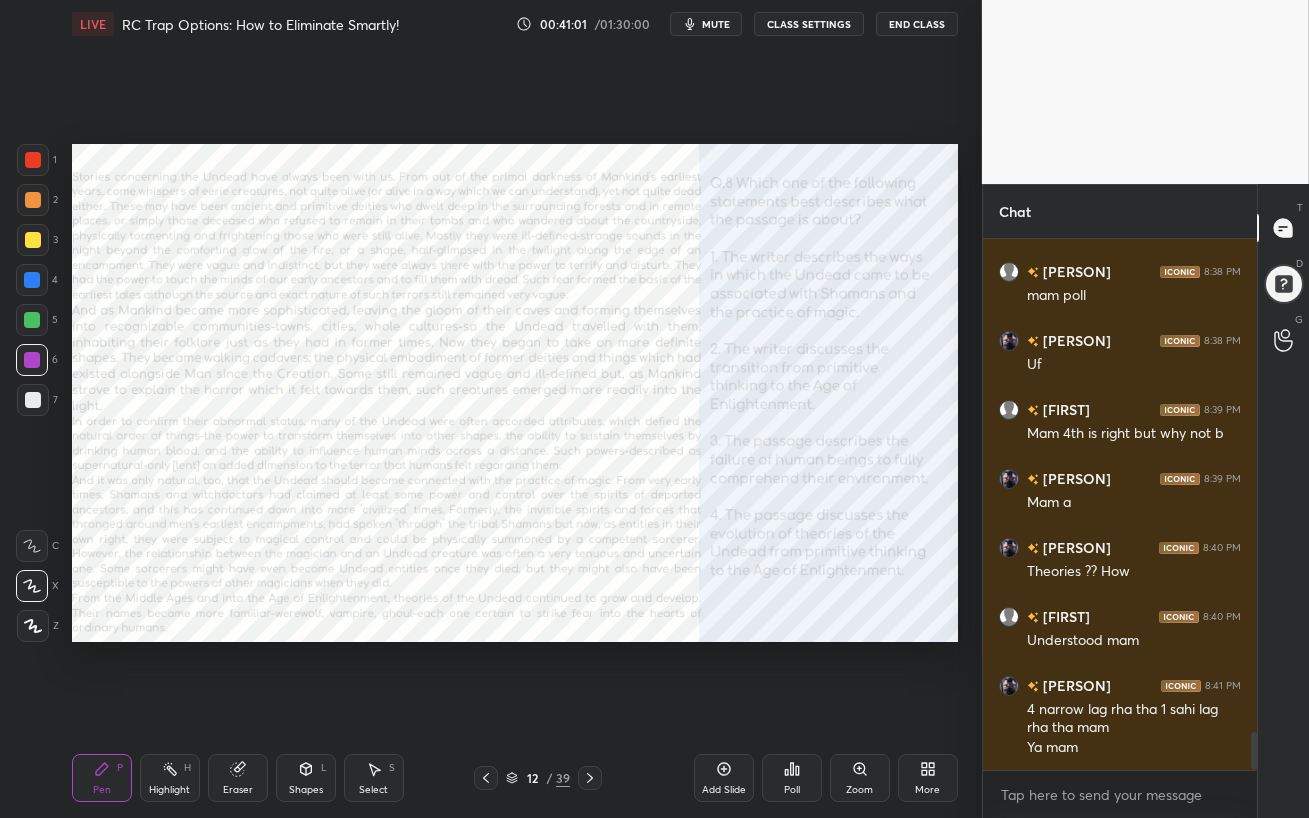 click 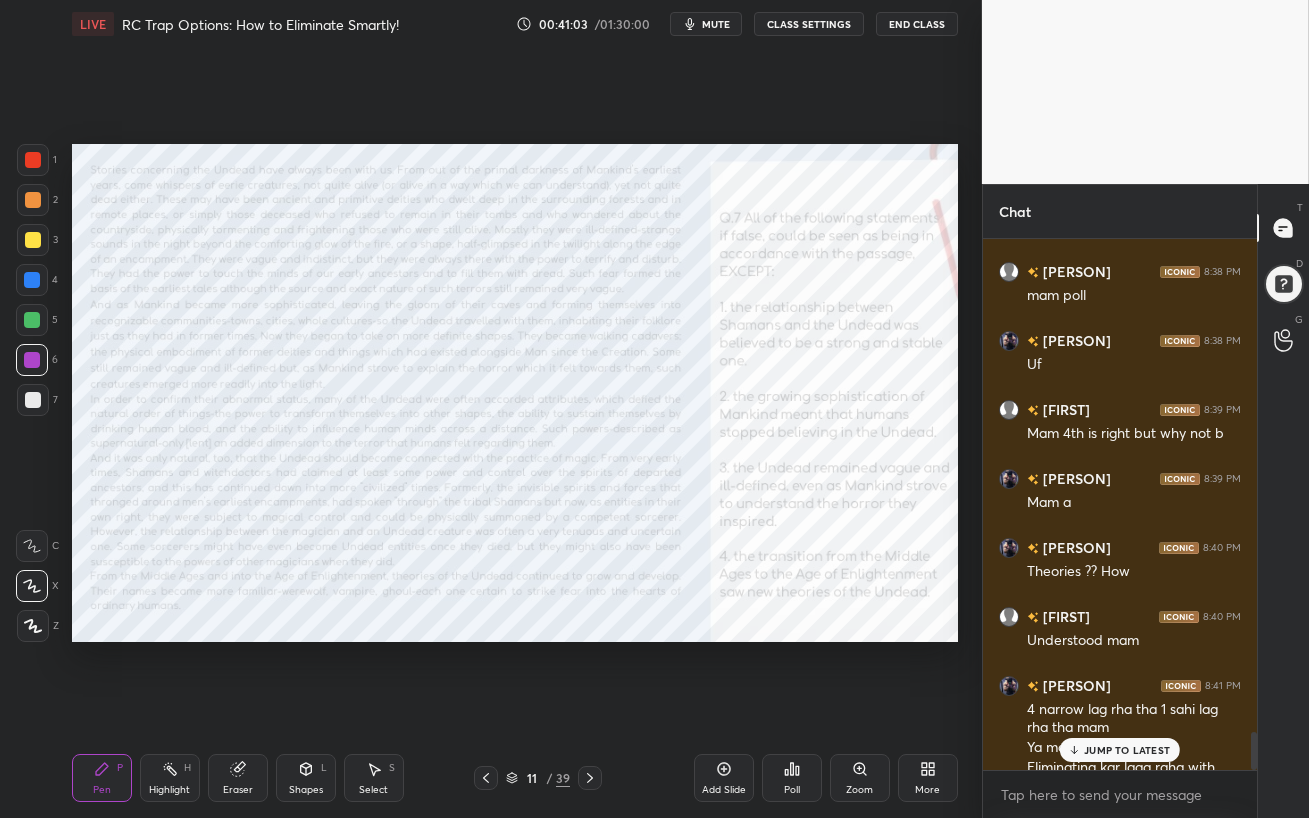 scroll, scrollTop: 6940, scrollLeft: 0, axis: vertical 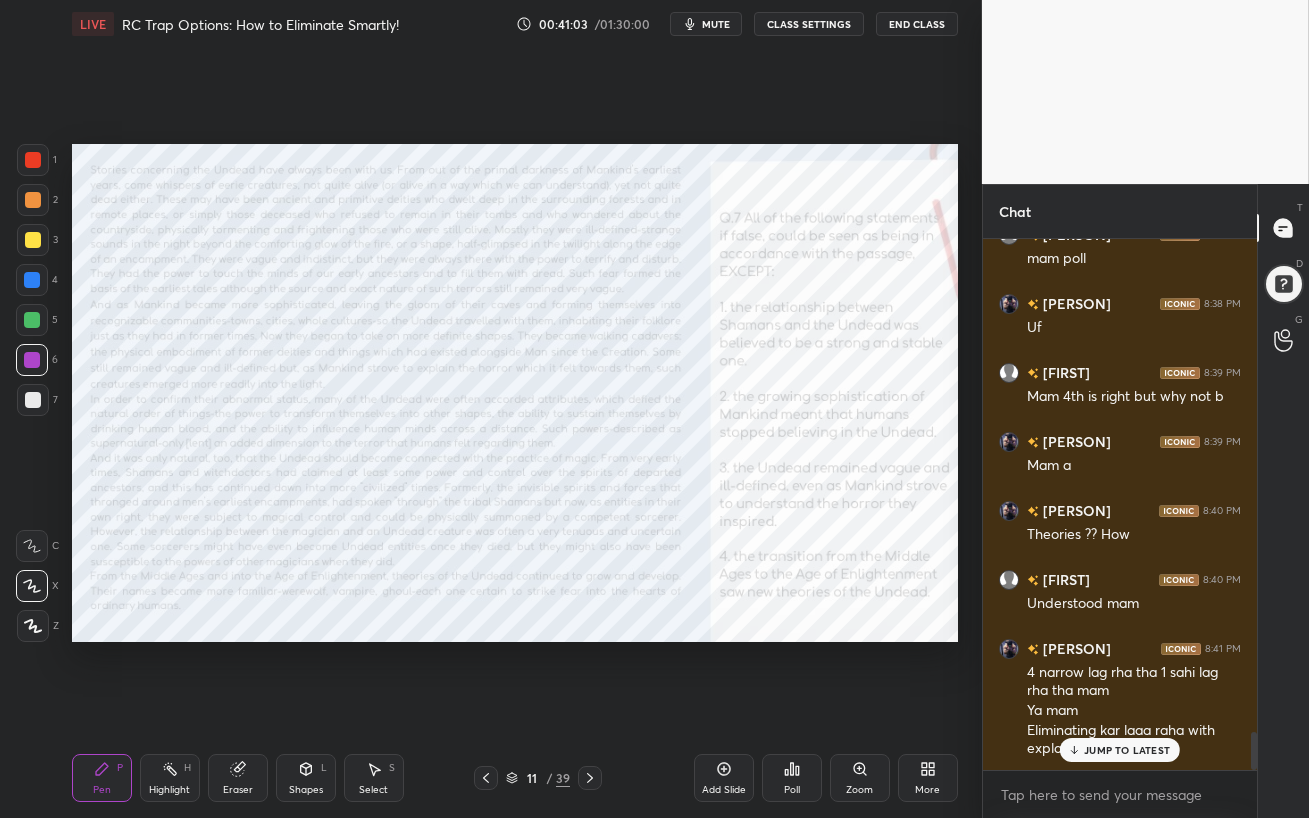 click at bounding box center [32, 280] 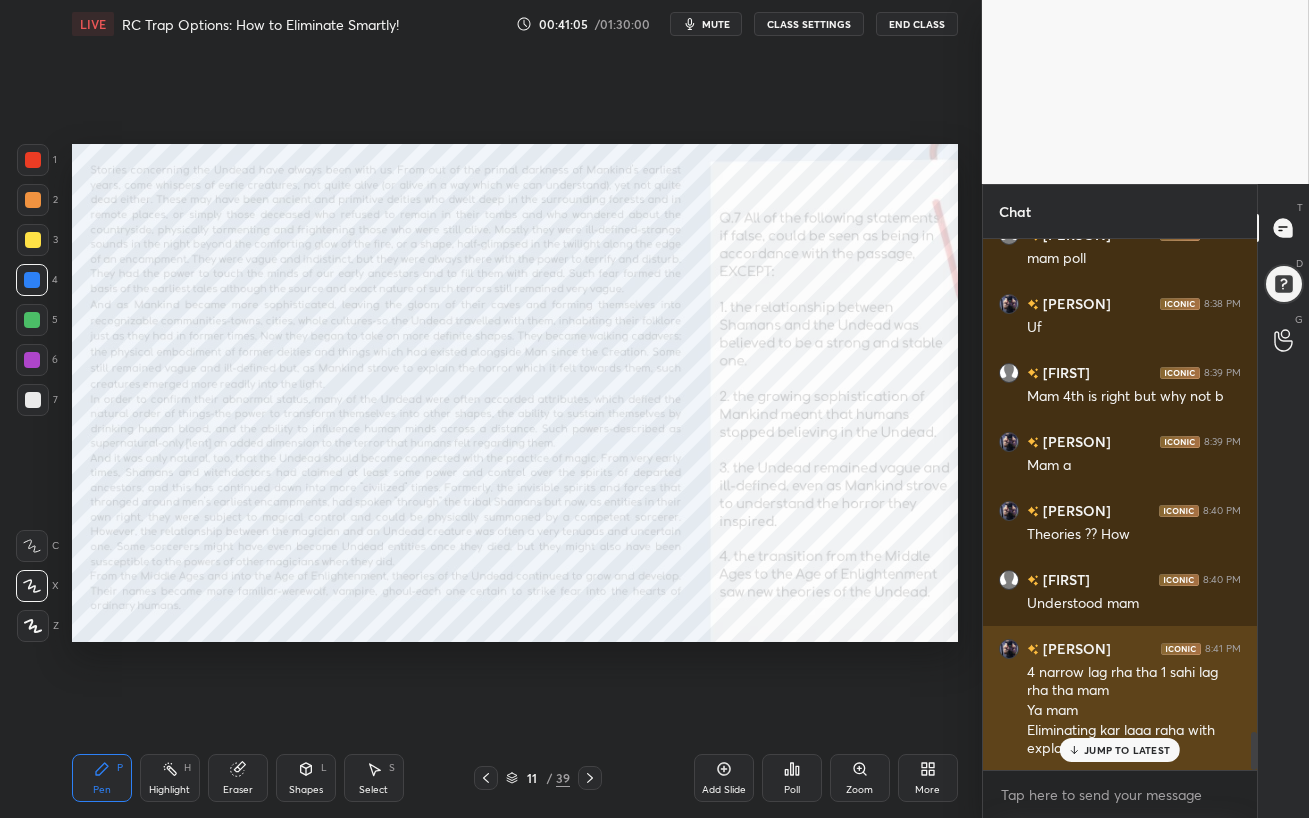 click on "JUMP TO LATEST" at bounding box center [1120, 750] 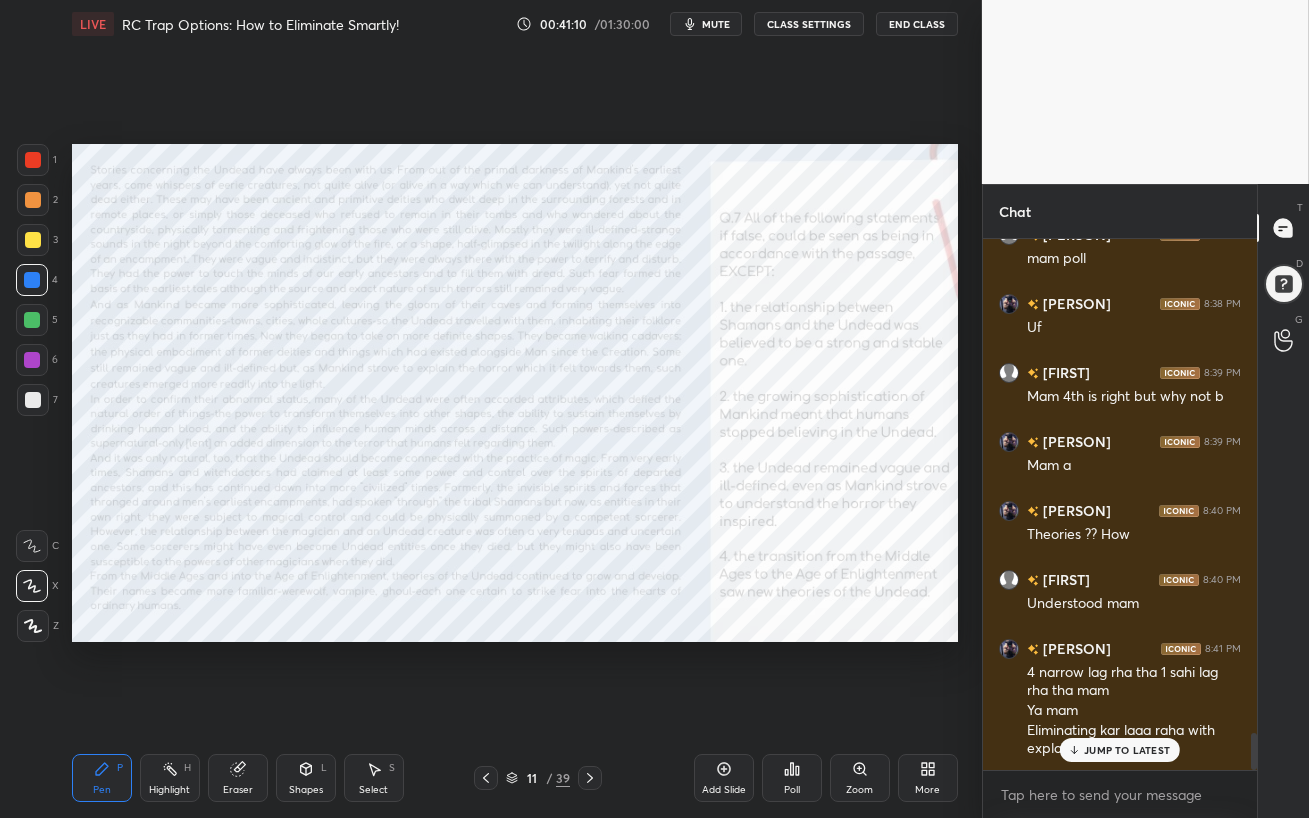 scroll, scrollTop: 7026, scrollLeft: 0, axis: vertical 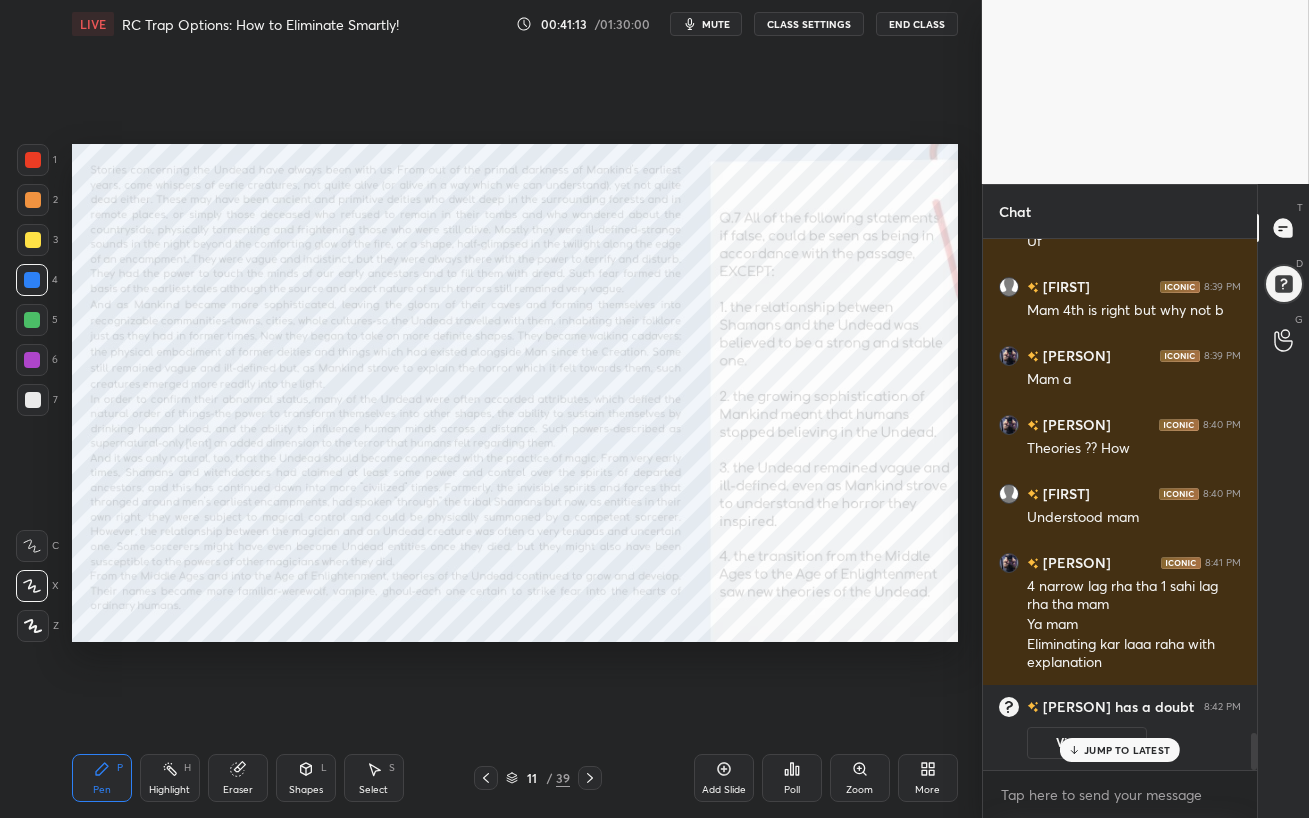 click on "JUMP TO LATEST" at bounding box center [1127, 750] 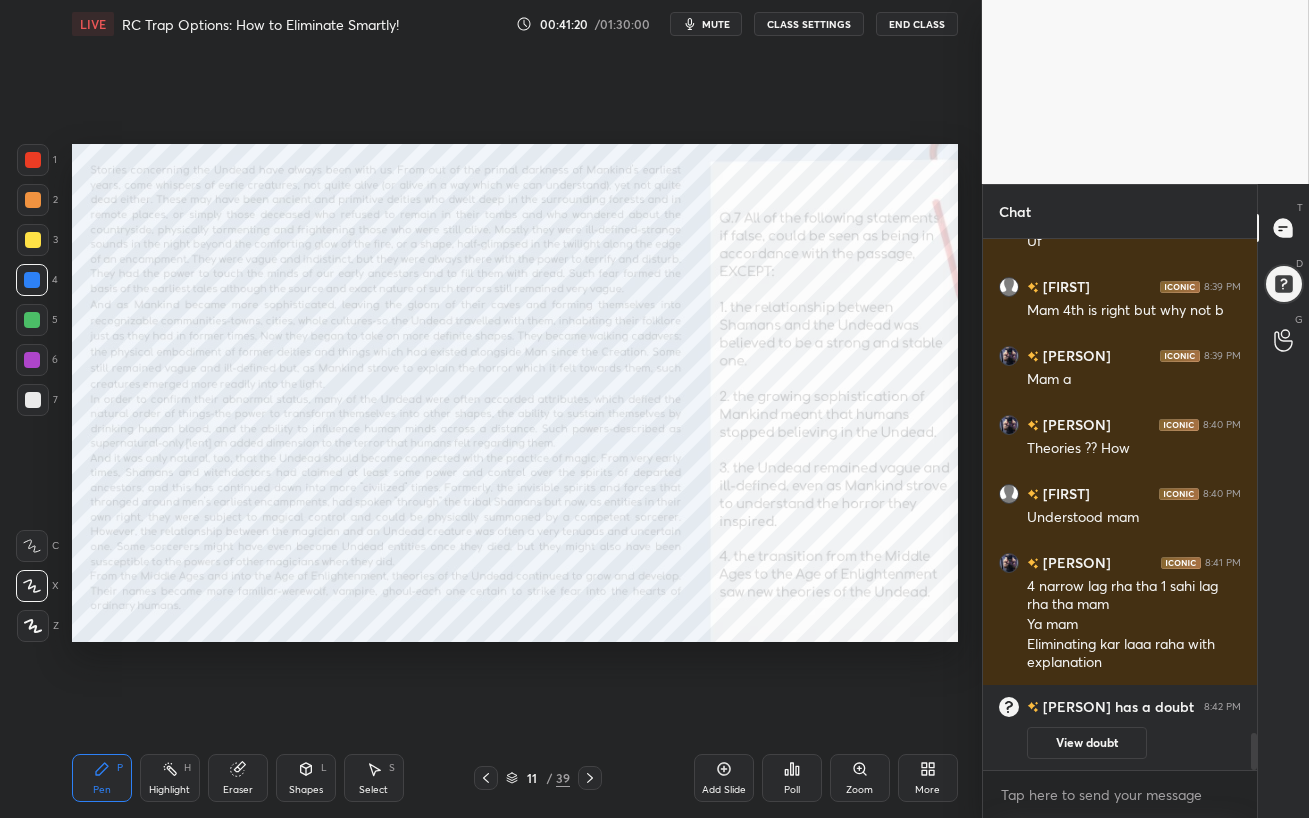 click on "mute" at bounding box center [716, 24] 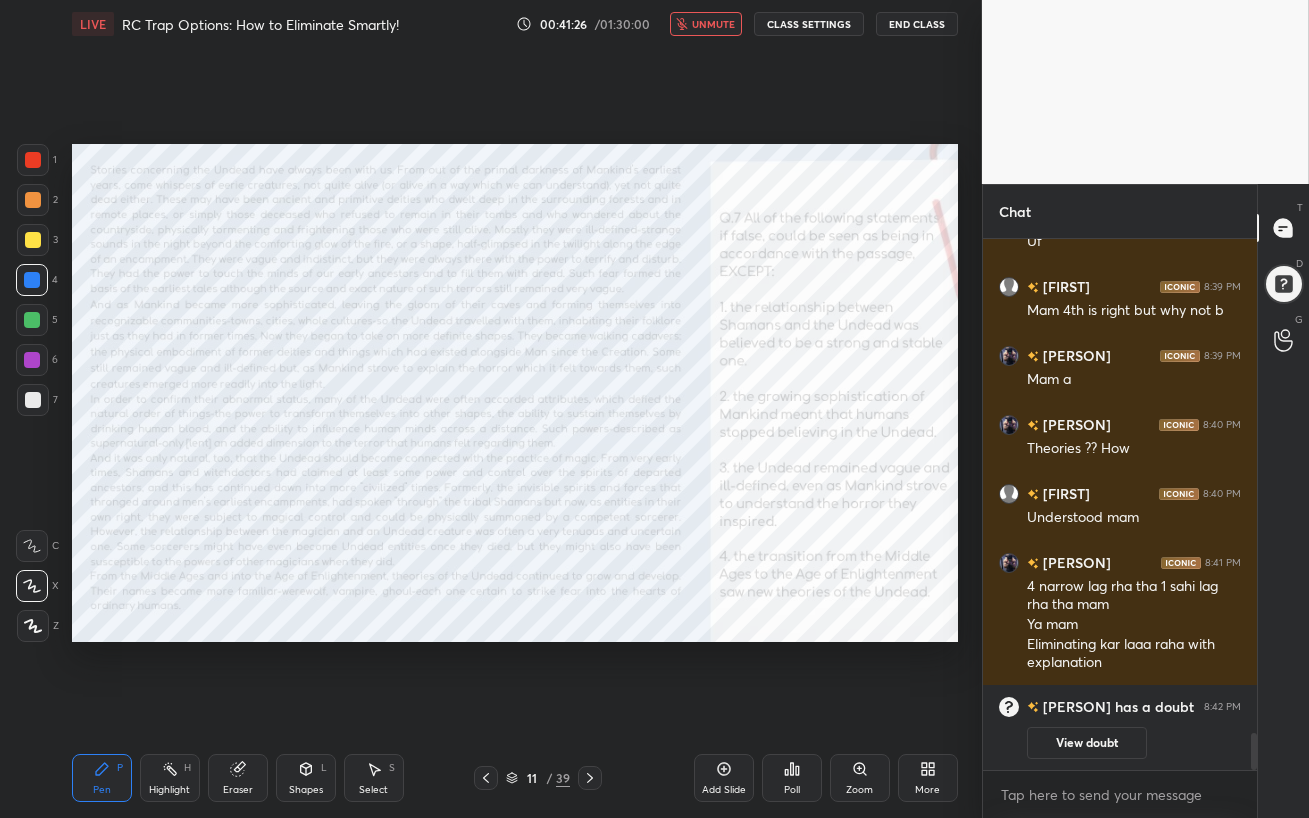 scroll, scrollTop: 5964, scrollLeft: 0, axis: vertical 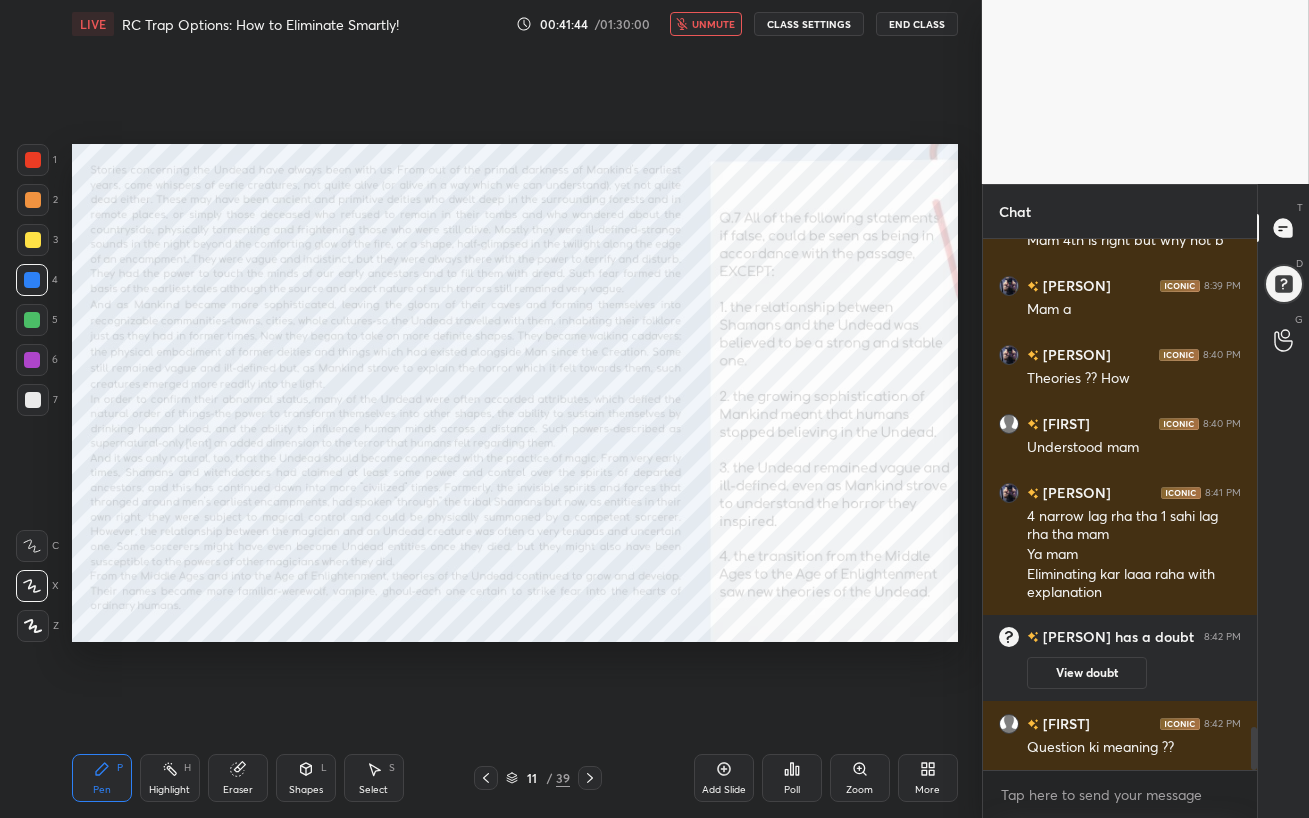 click on "unmute" at bounding box center [713, 24] 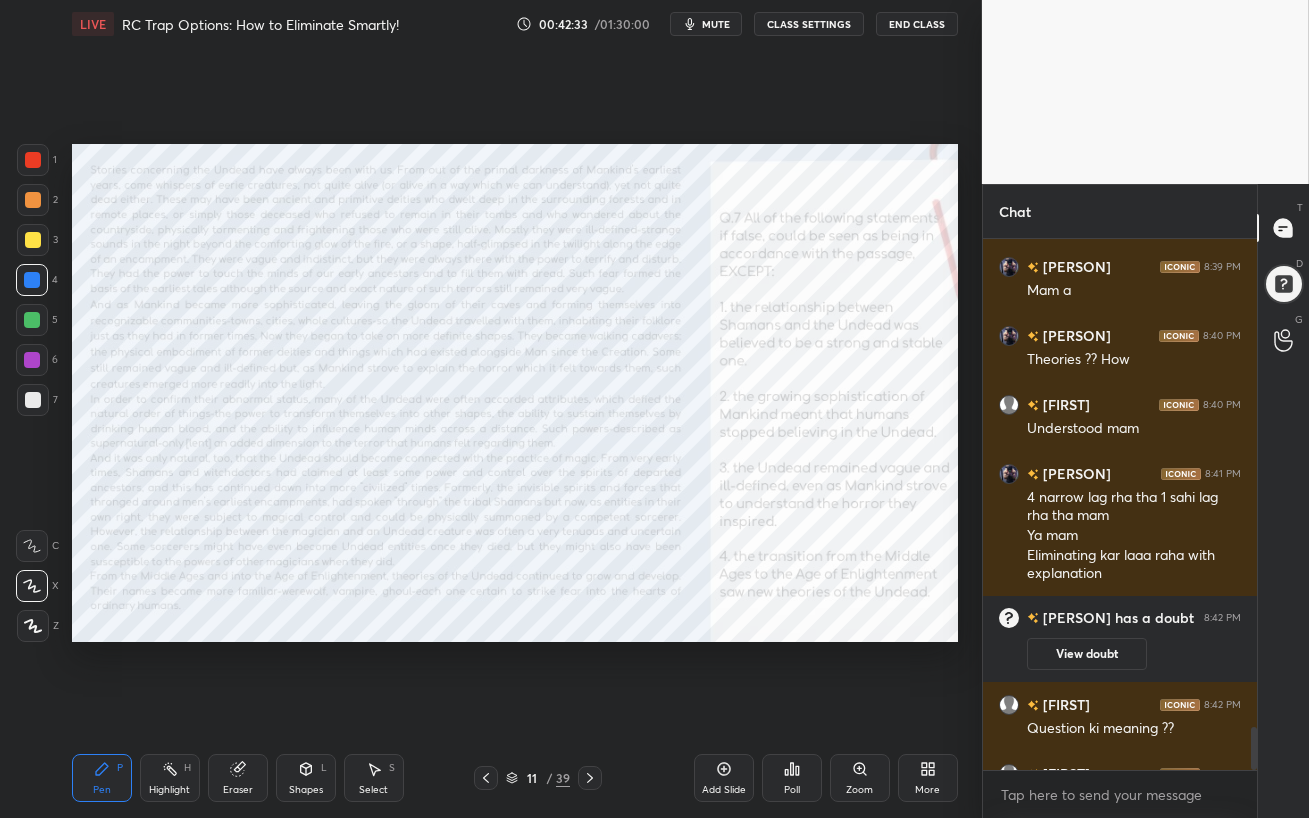 scroll, scrollTop: 6014, scrollLeft: 0, axis: vertical 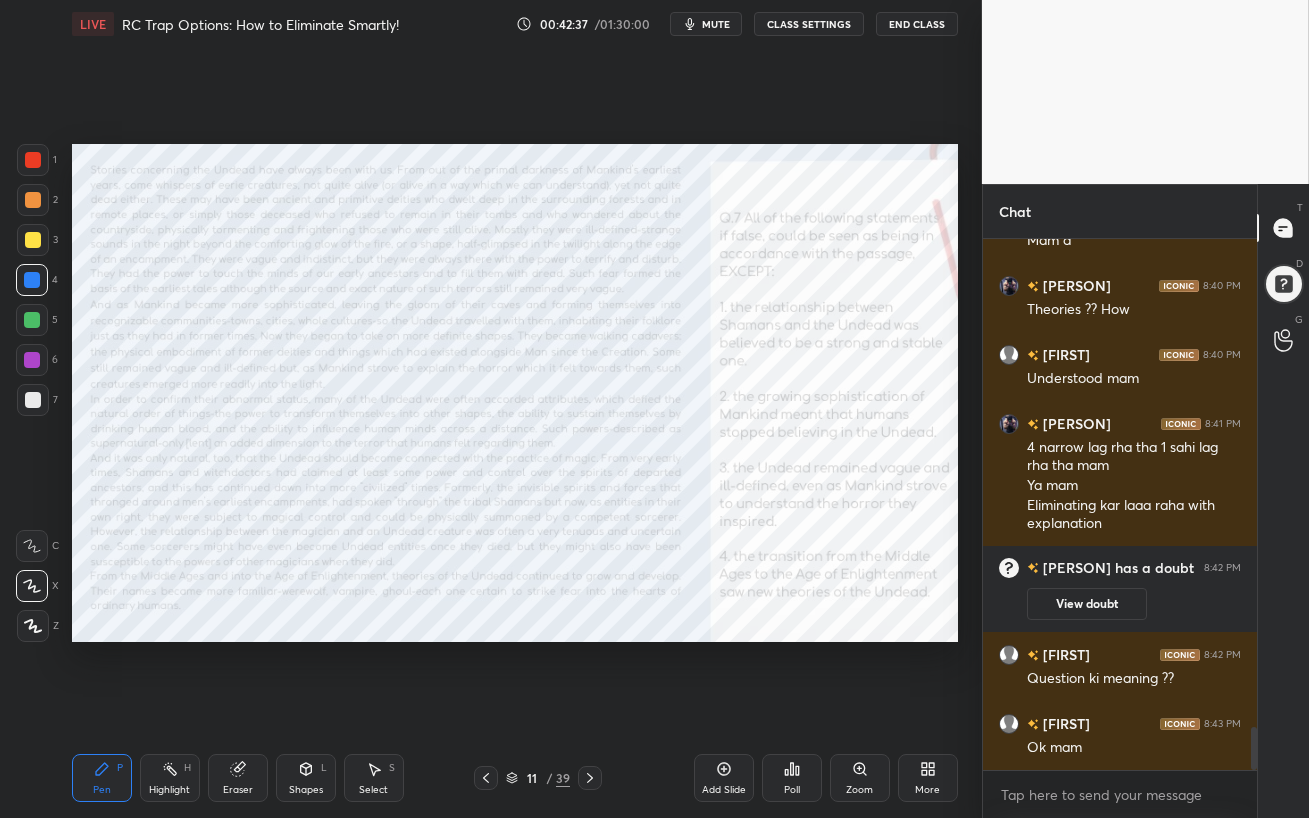 click on "mute" at bounding box center (716, 24) 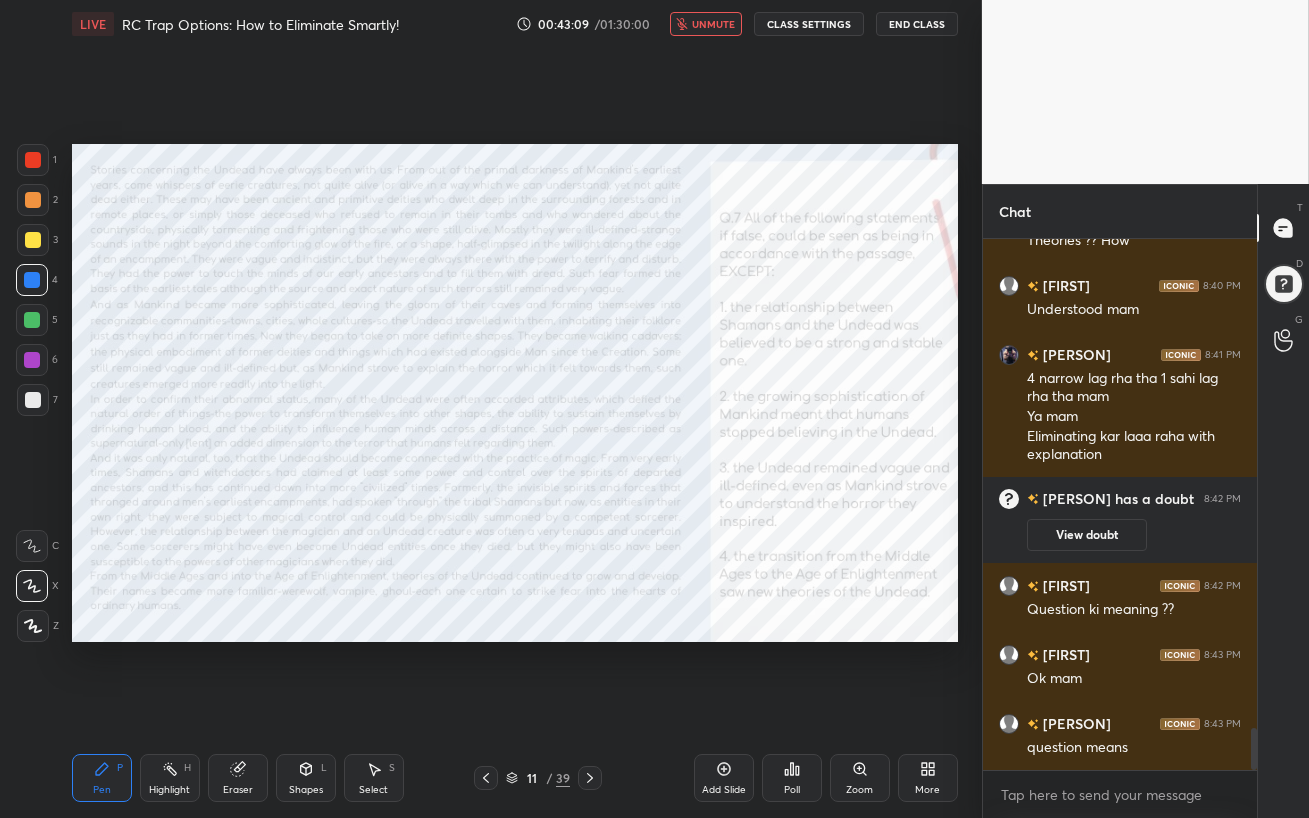 scroll, scrollTop: 6170, scrollLeft: 0, axis: vertical 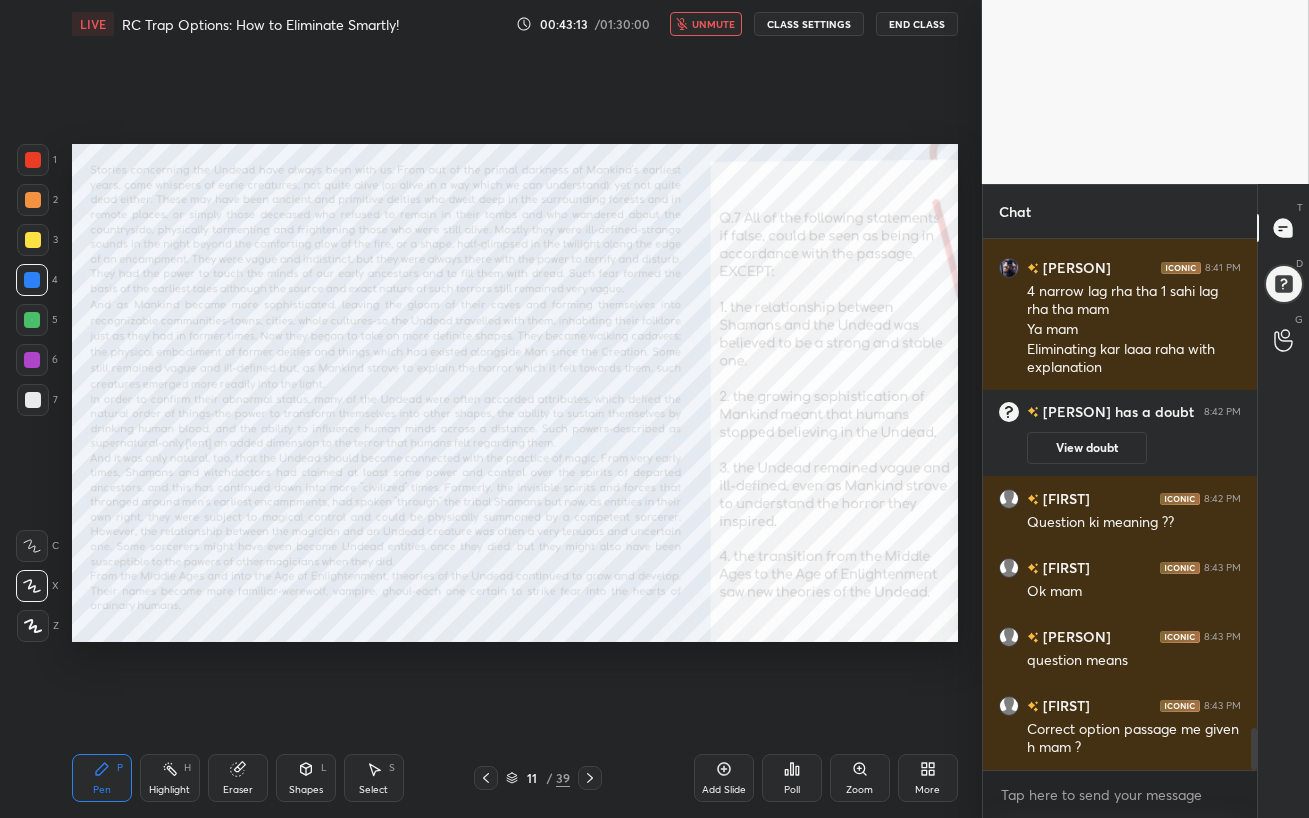 click on "unmute" at bounding box center (713, 24) 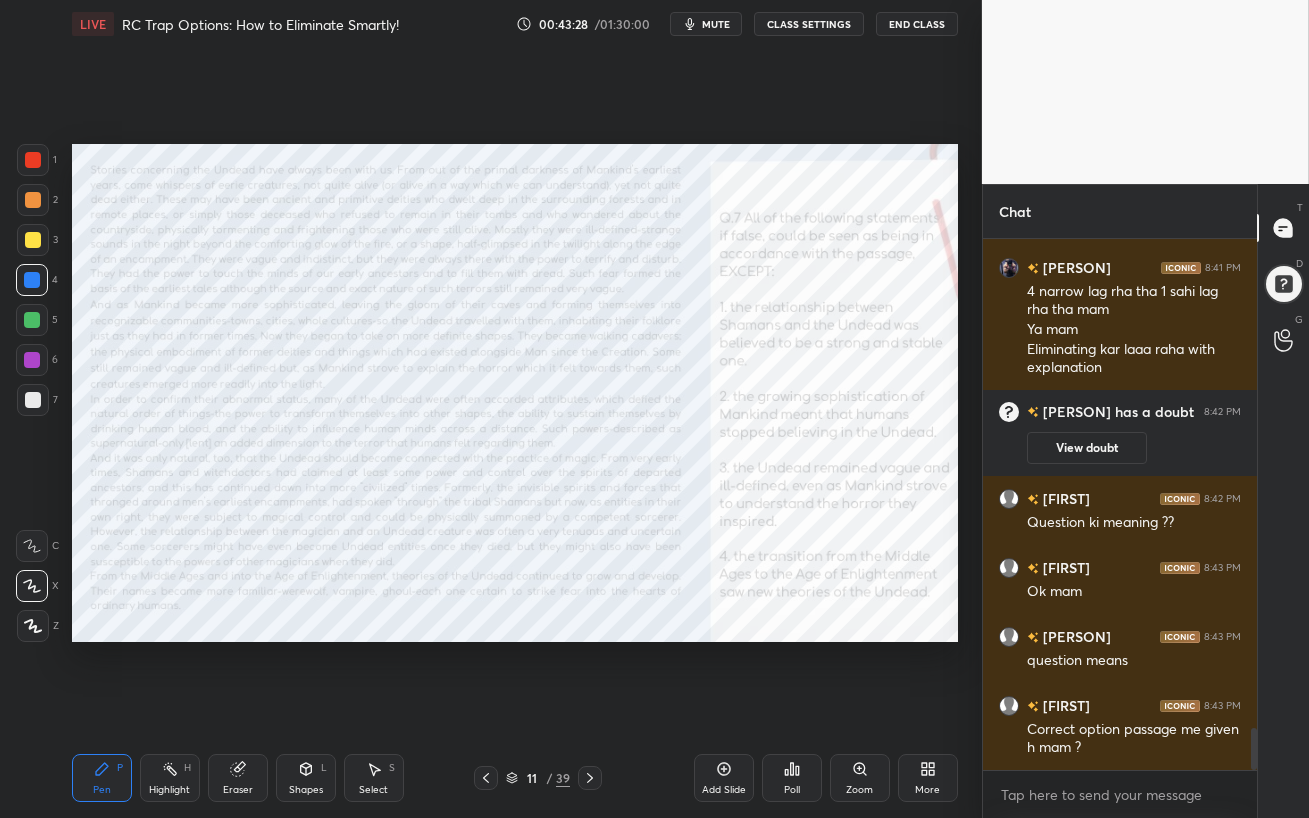 scroll, scrollTop: 6239, scrollLeft: 0, axis: vertical 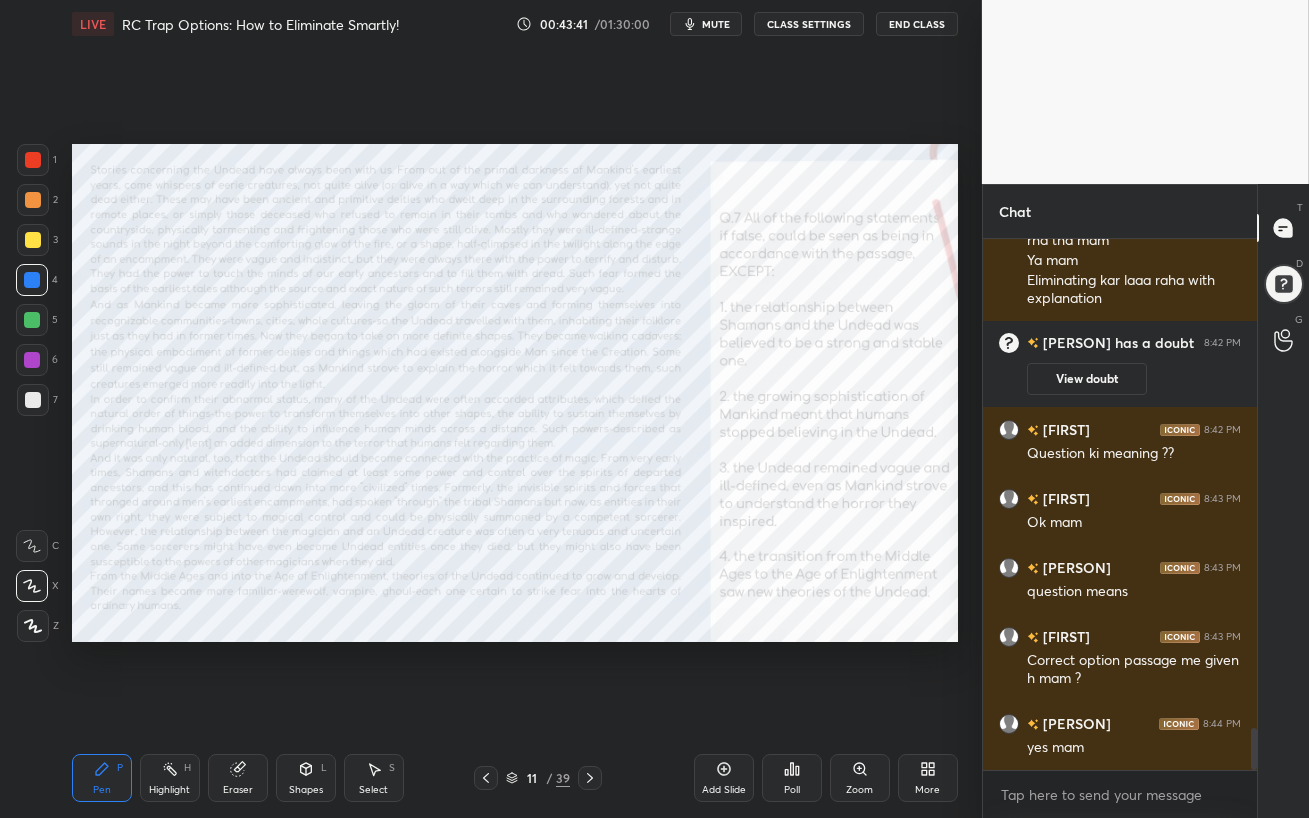 click on "mute" at bounding box center [716, 24] 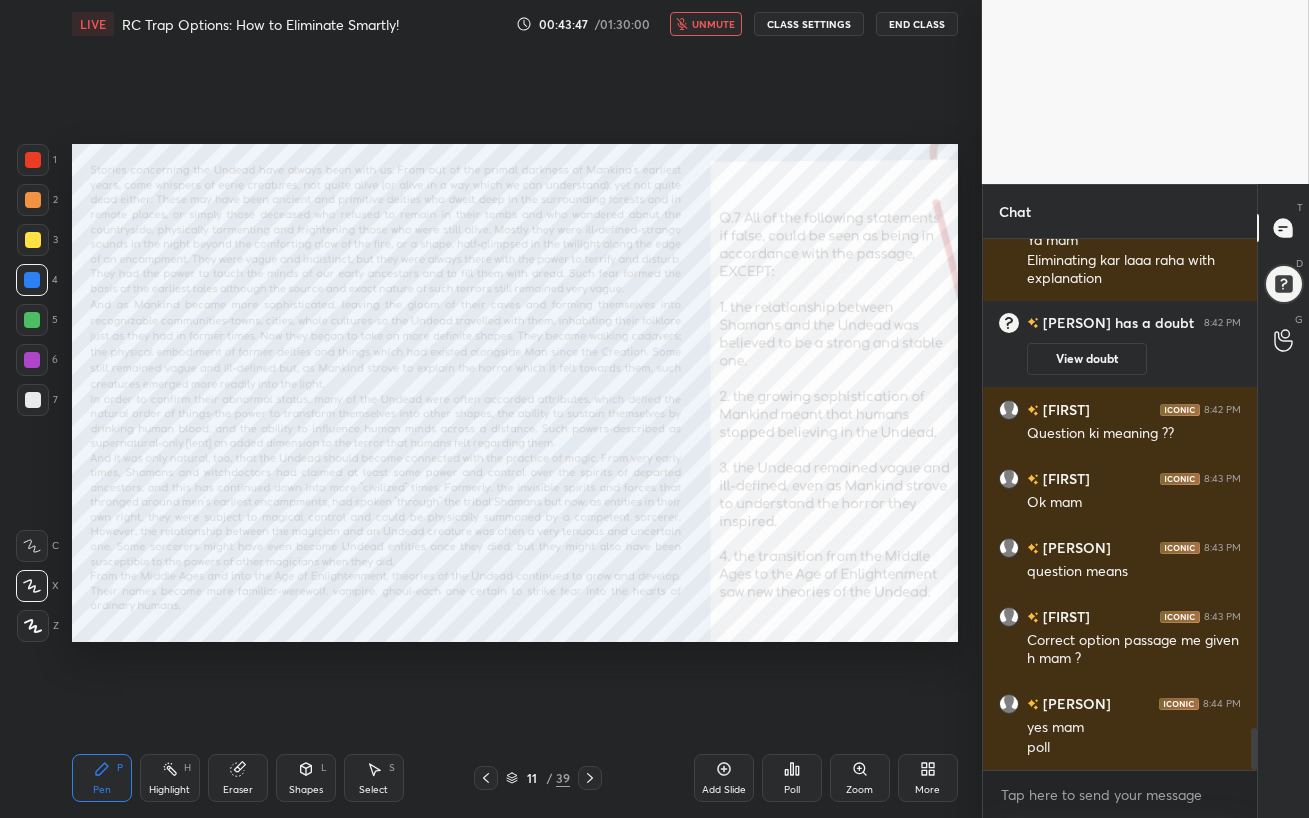 scroll, scrollTop: 6328, scrollLeft: 0, axis: vertical 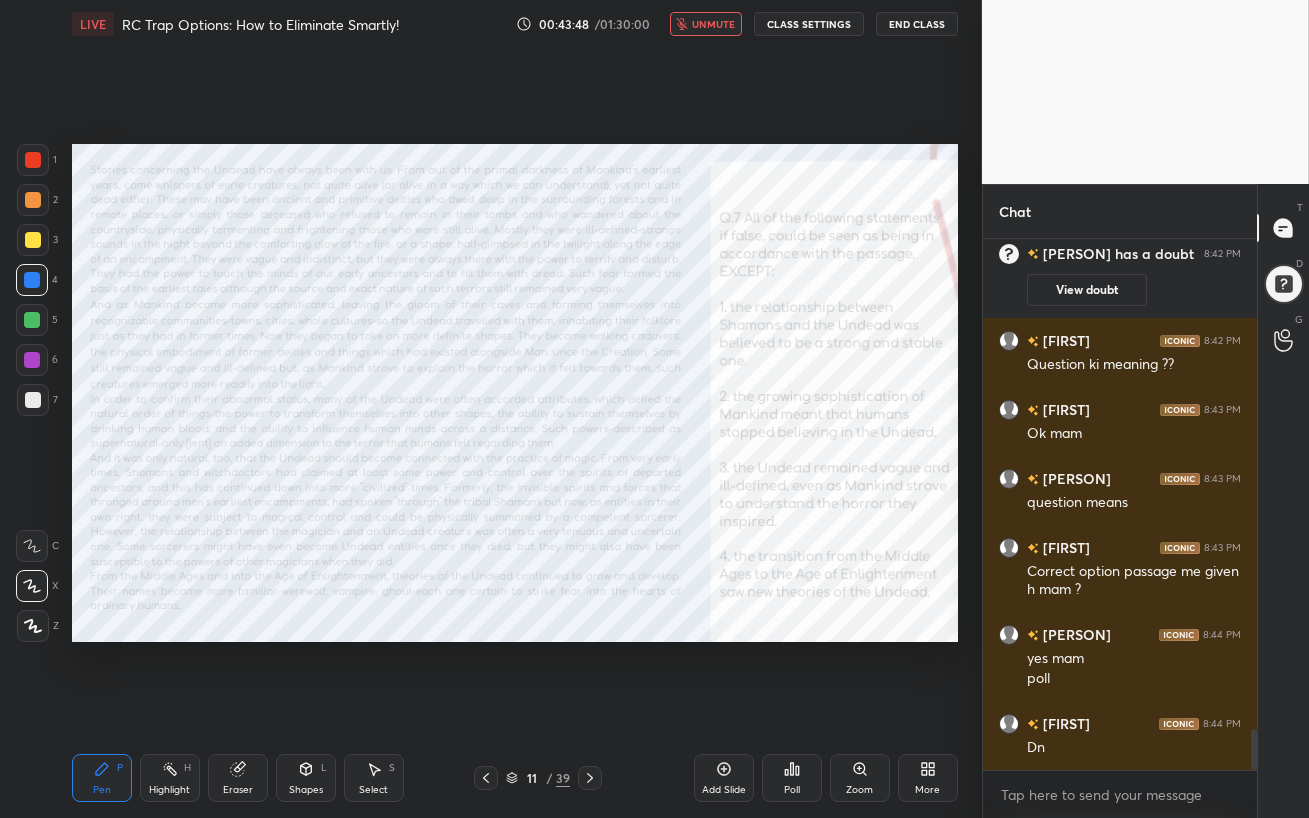 click on "LIVE RC Trap Options: How to Eliminate Smartly! 00:43:48 /  01:30:00 unmute CLASS SETTINGS End Class" at bounding box center [515, 24] 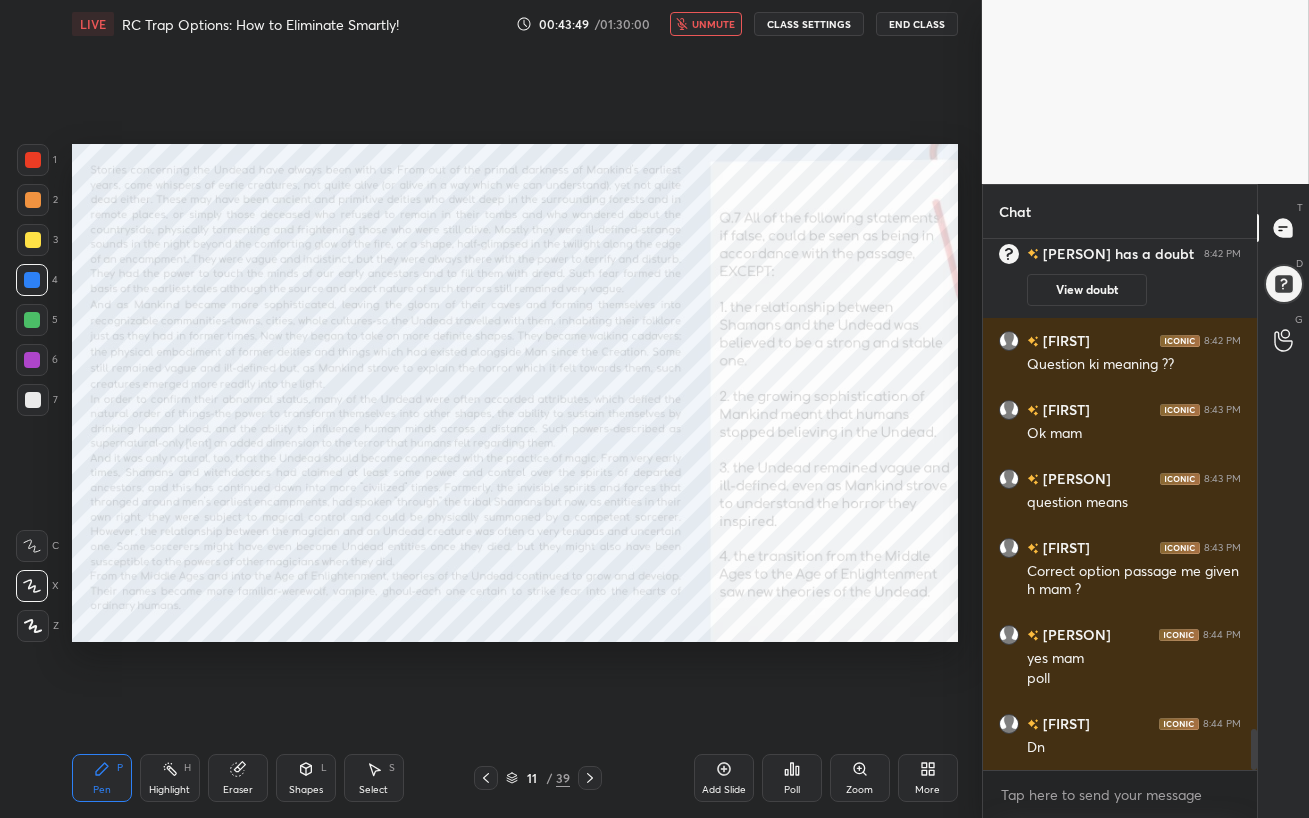 click on "unmute" at bounding box center [713, 24] 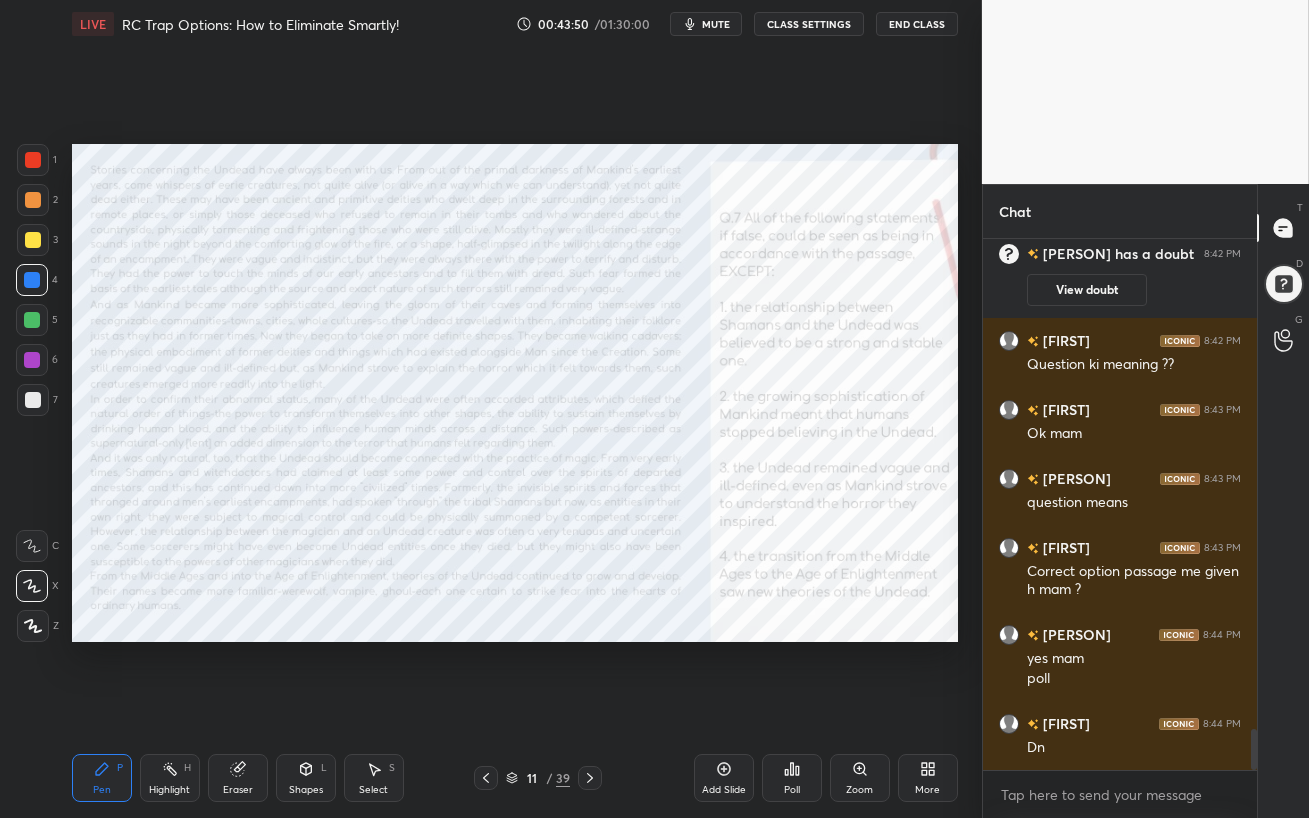 click on "Poll" at bounding box center (792, 778) 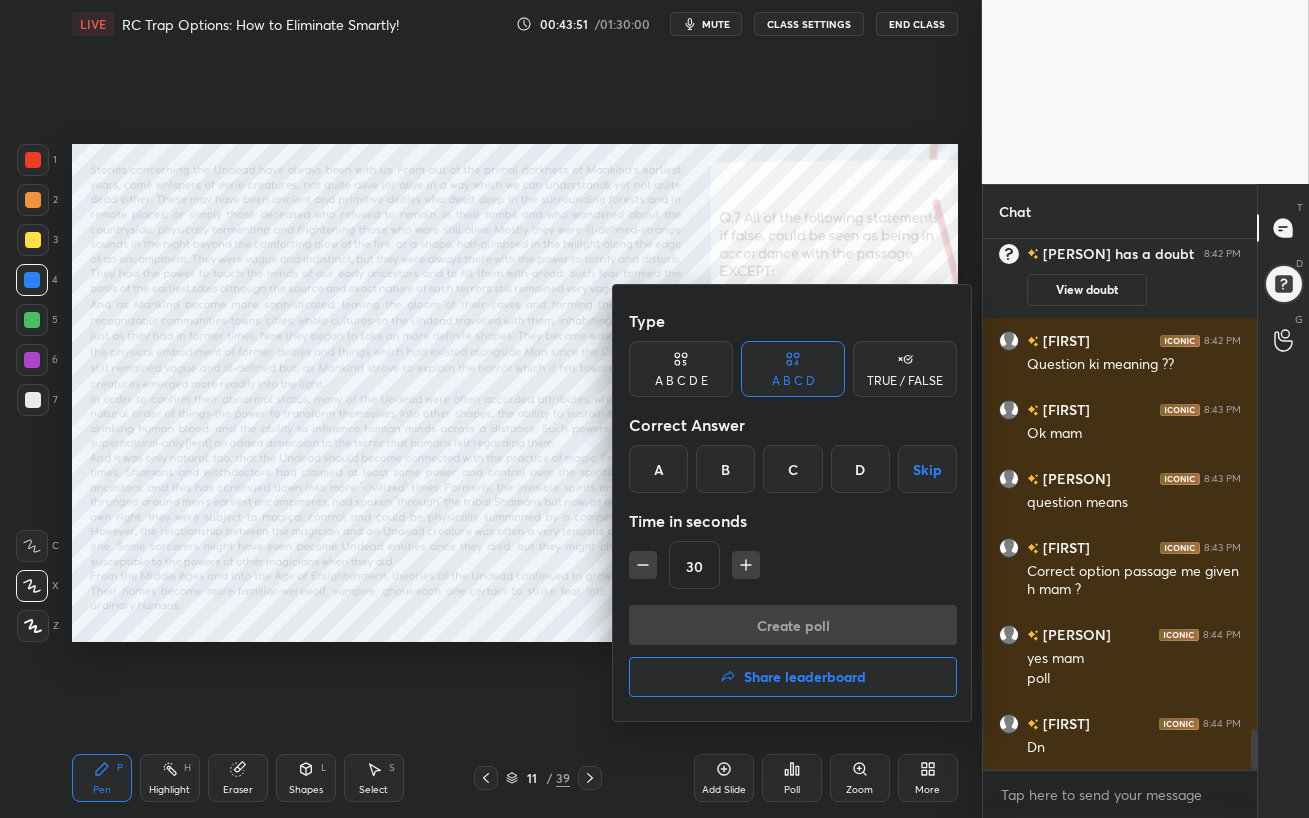 scroll, scrollTop: 6396, scrollLeft: 0, axis: vertical 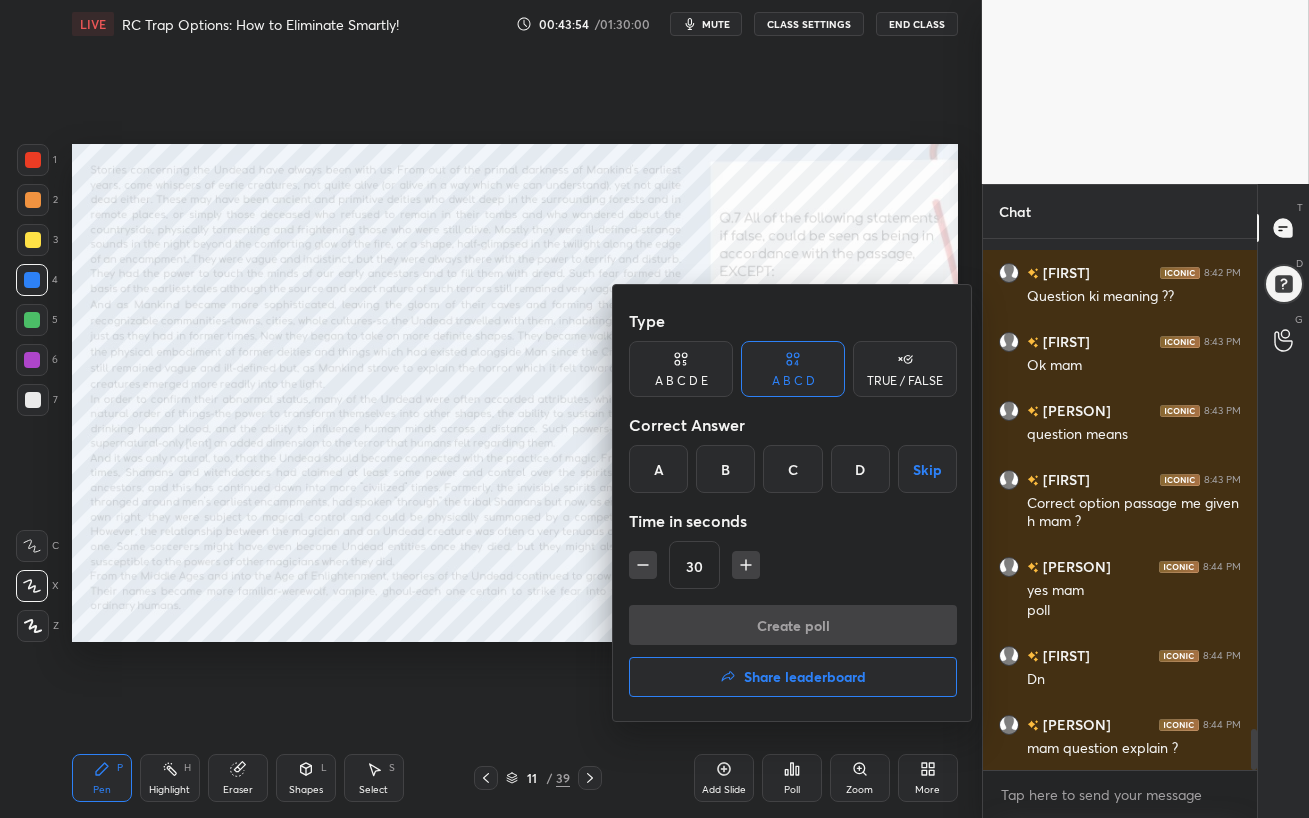 click on "D" at bounding box center (860, 469) 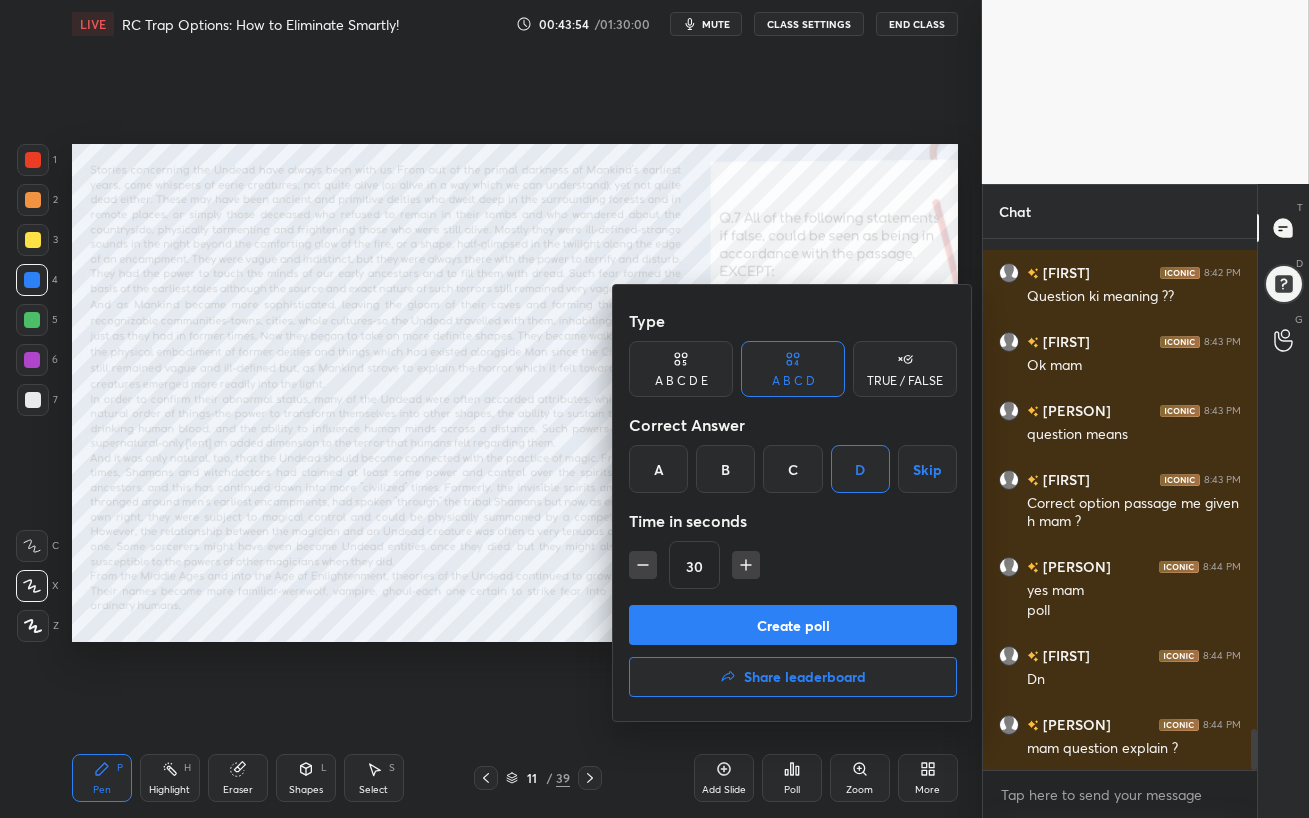 click on "Create poll" at bounding box center (793, 625) 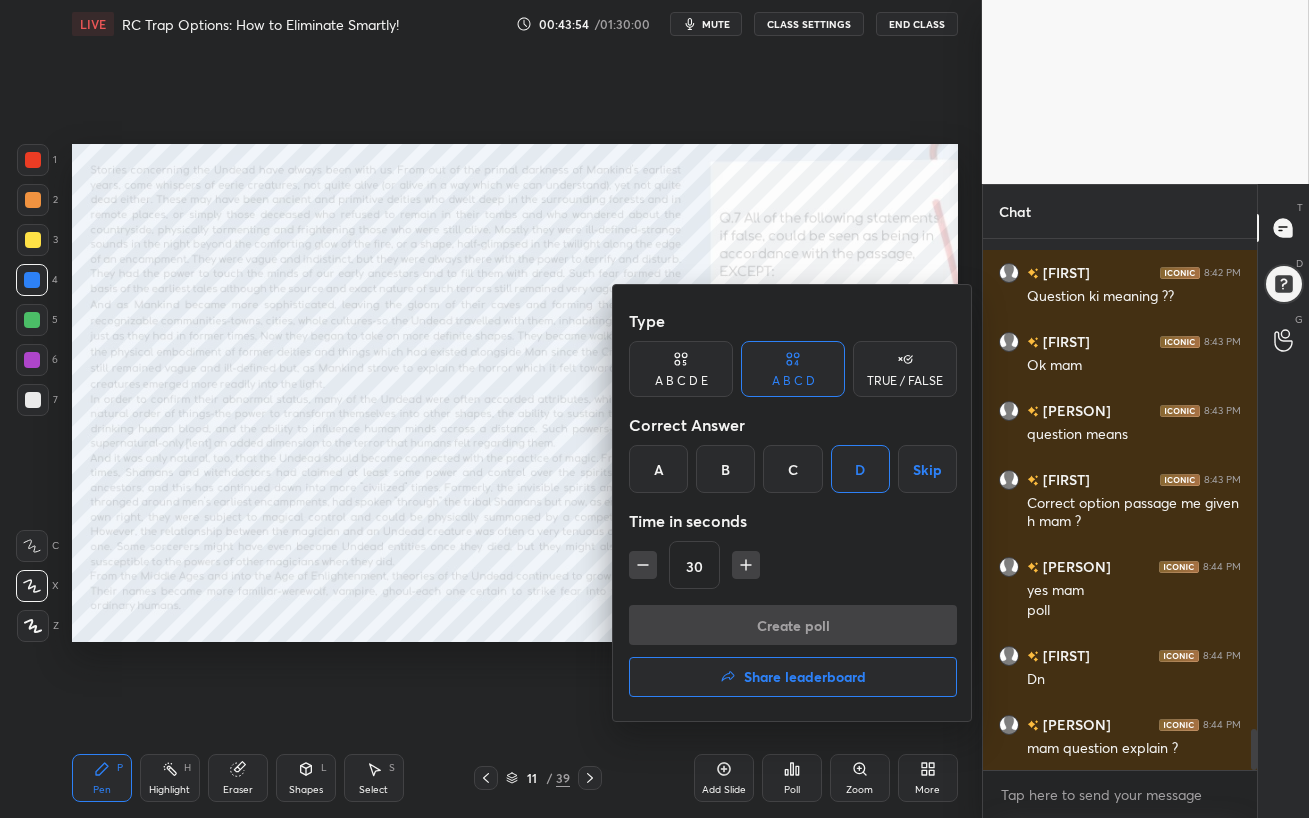 scroll, scrollTop: 306, scrollLeft: 268, axis: both 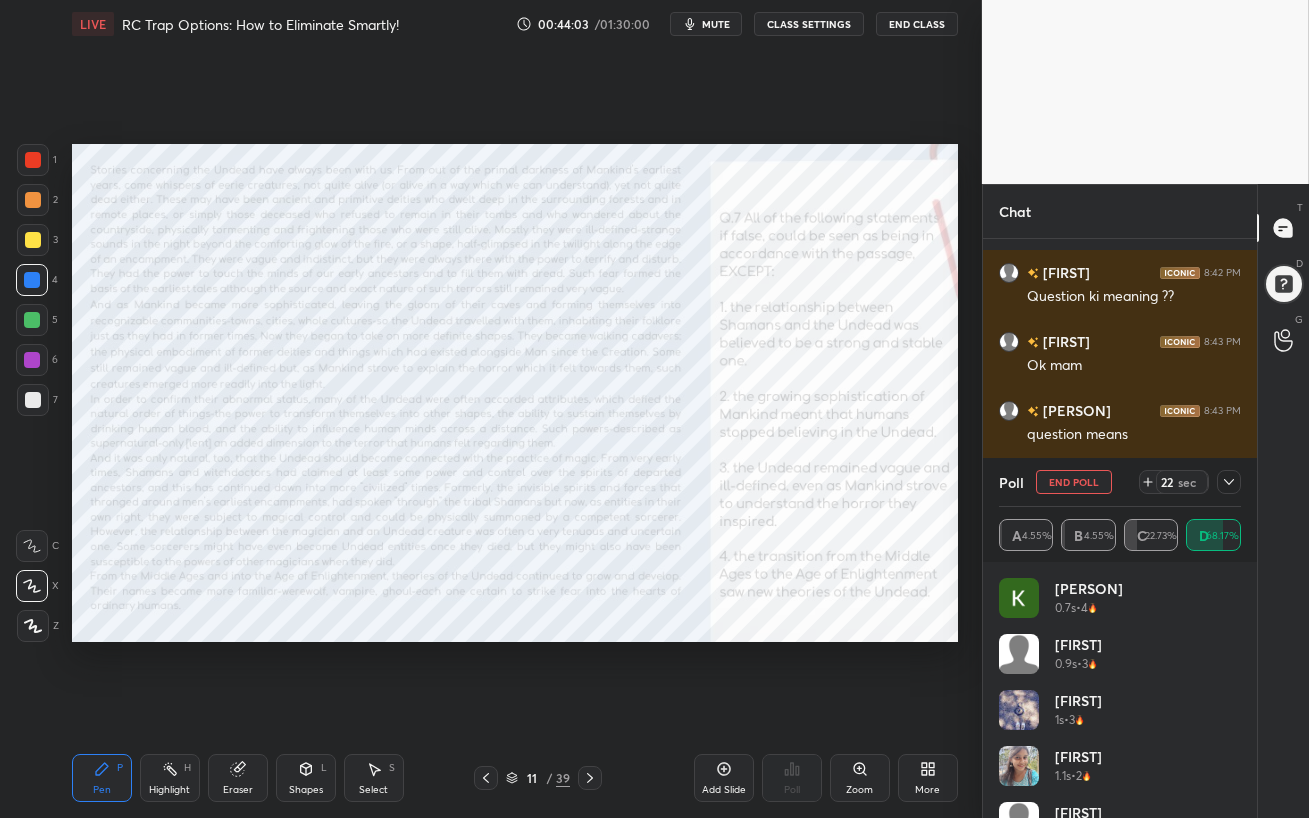 click 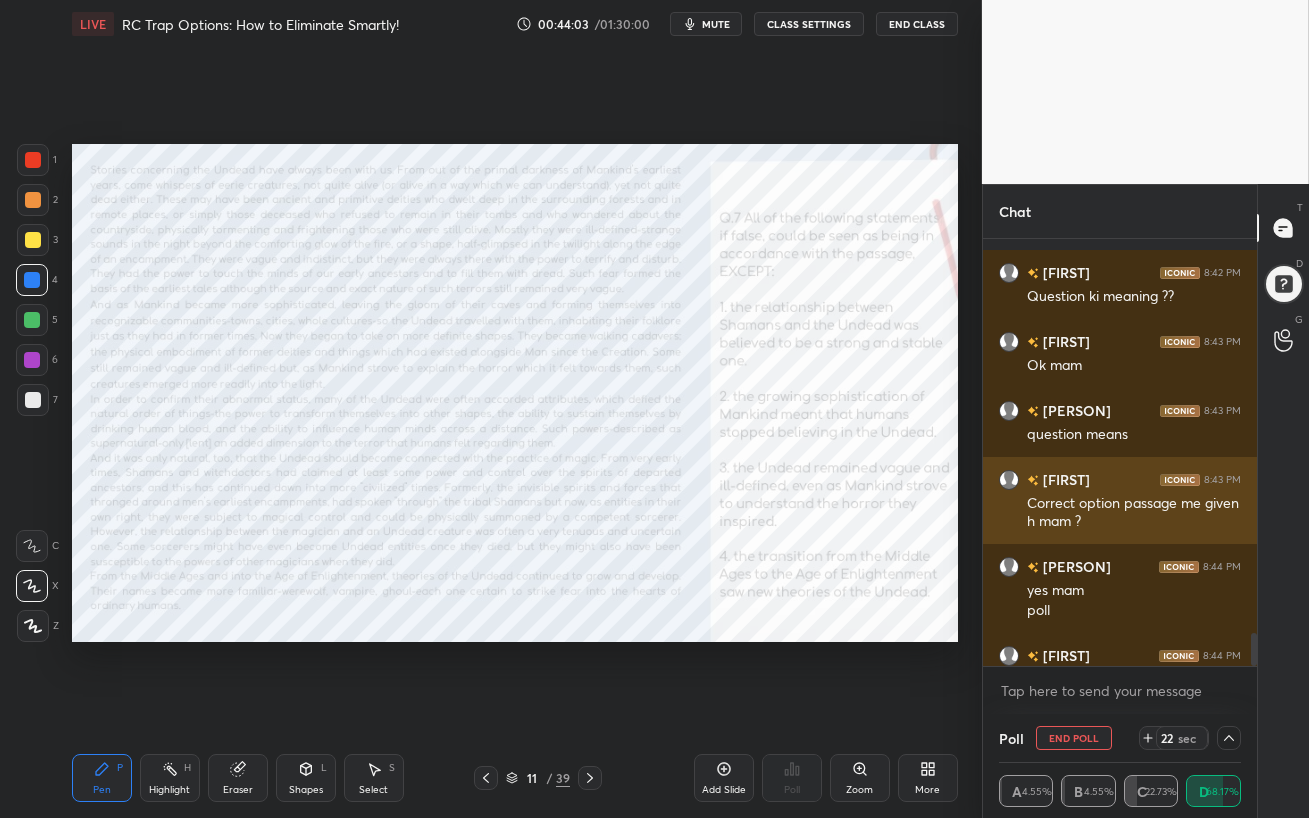 scroll, scrollTop: 129, scrollLeft: 236, axis: both 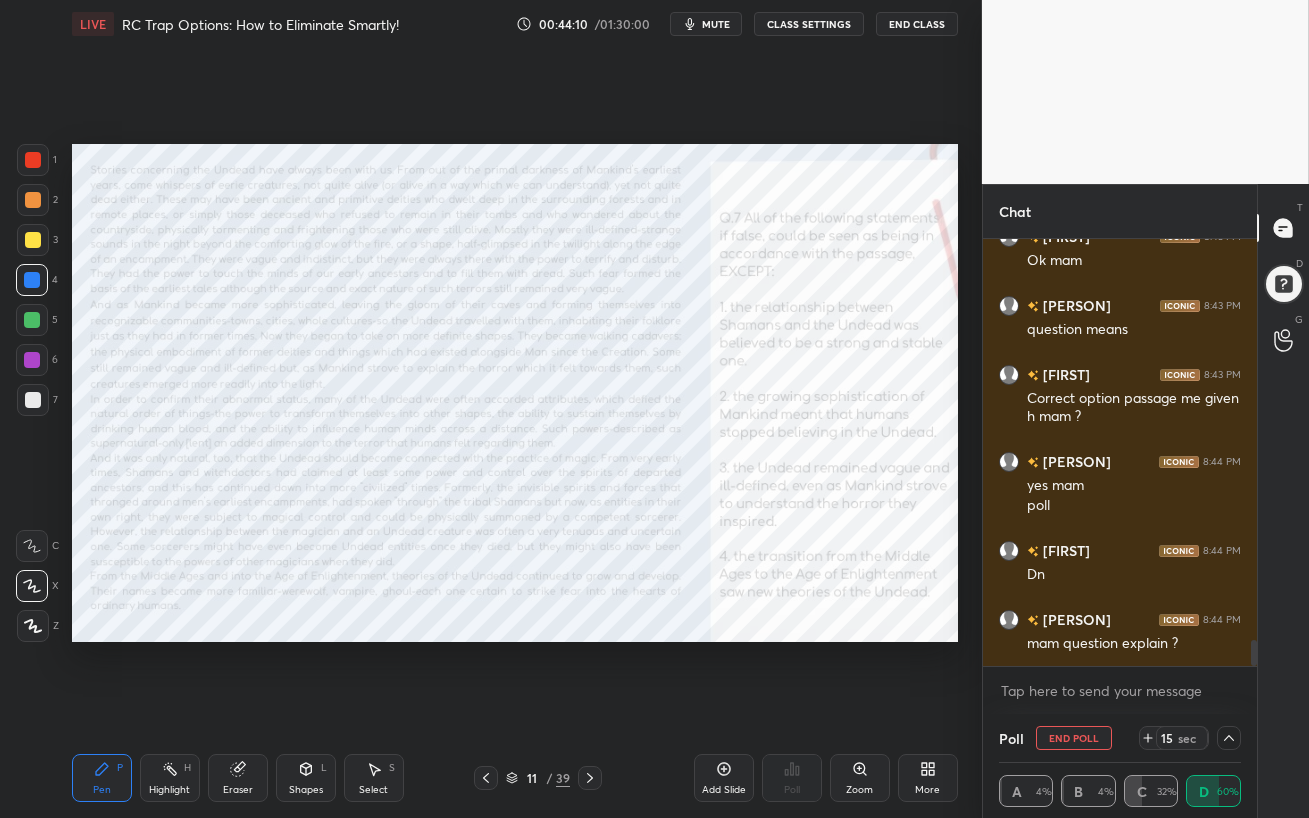 click 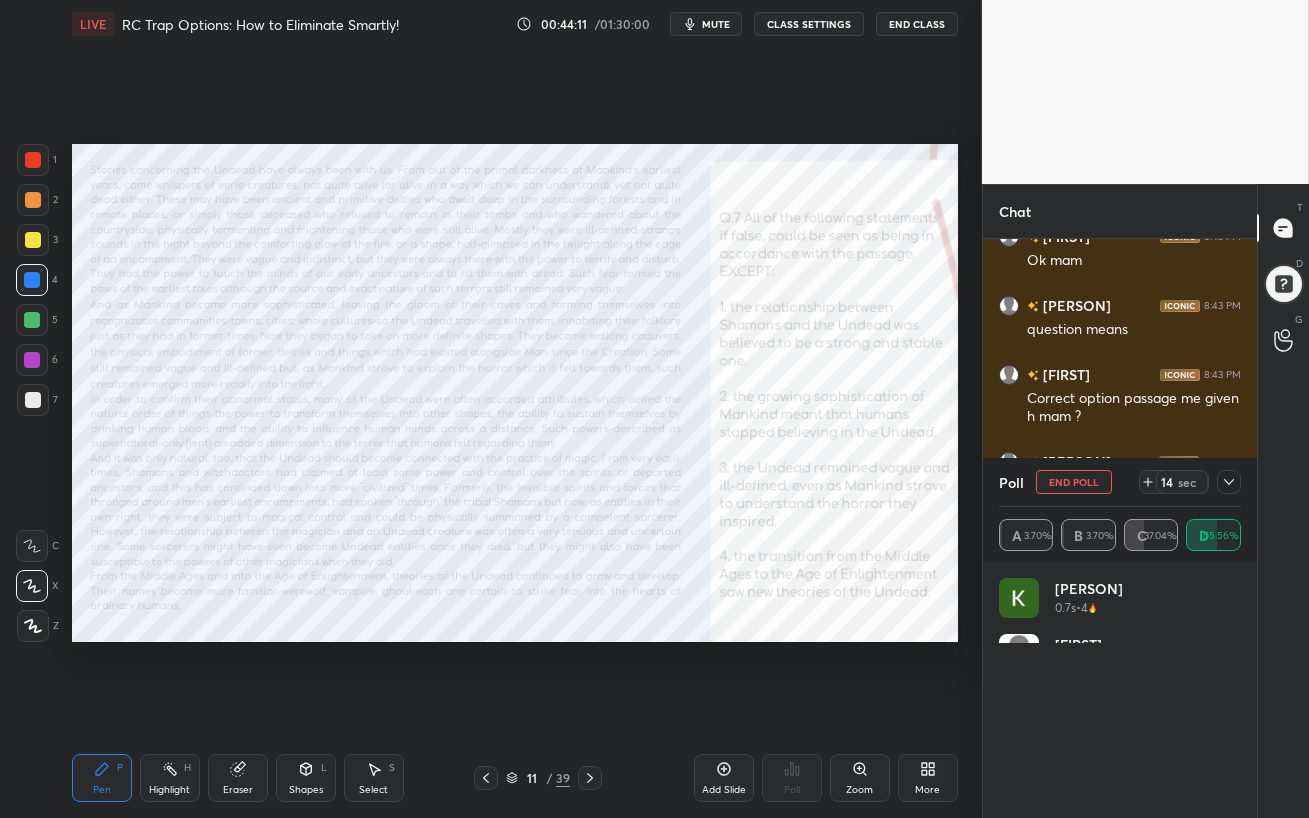 scroll, scrollTop: 6, scrollLeft: 6, axis: both 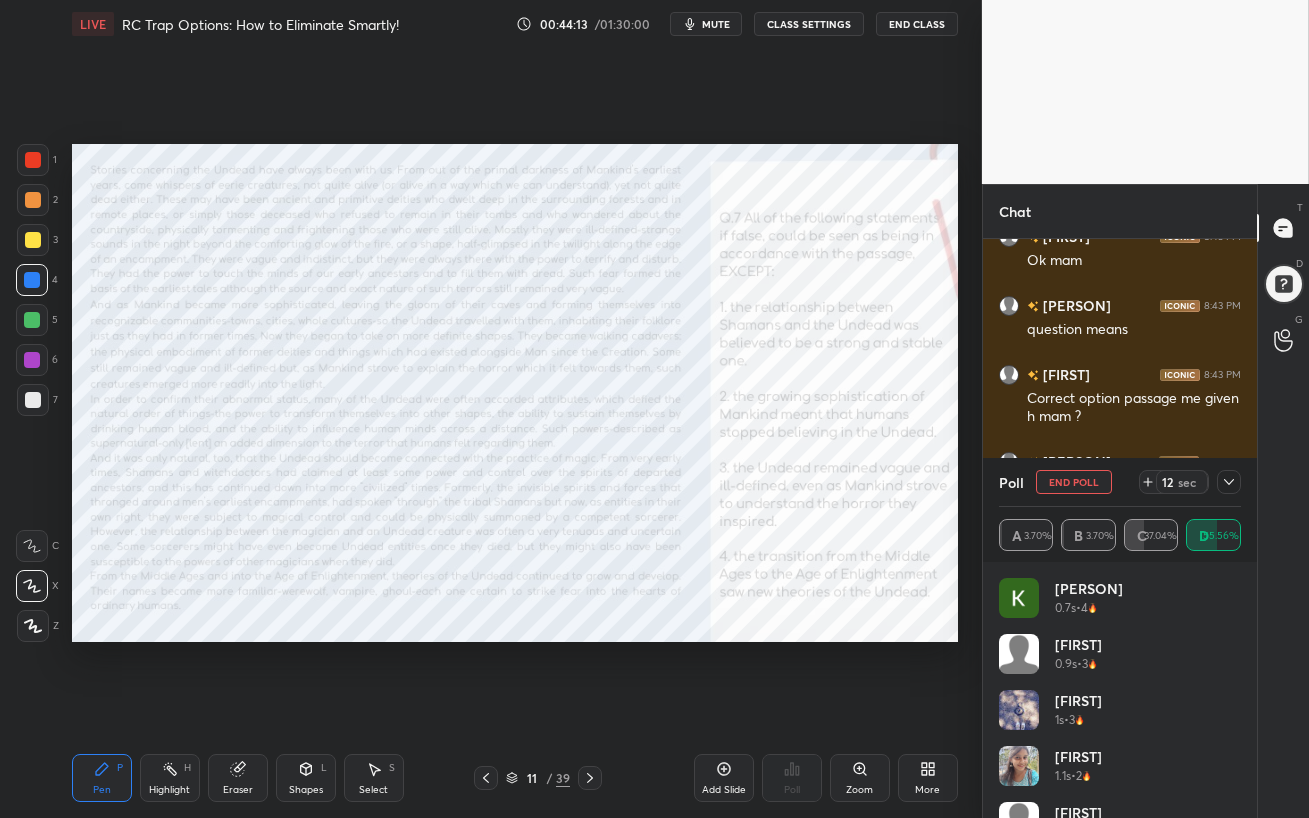 drag, startPoint x: 1240, startPoint y: 627, endPoint x: 1237, endPoint y: 668, distance: 41.109608 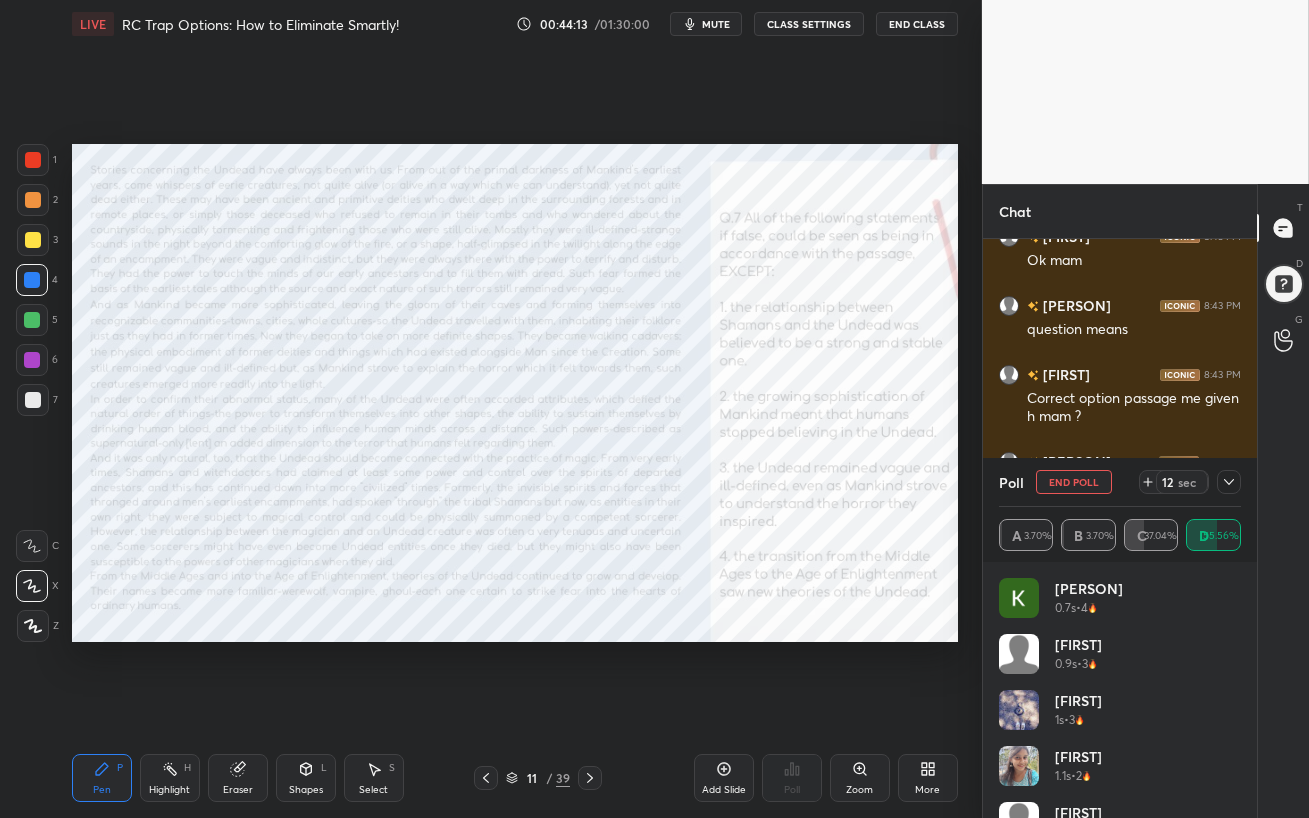 scroll, scrollTop: 68, scrollLeft: 0, axis: vertical 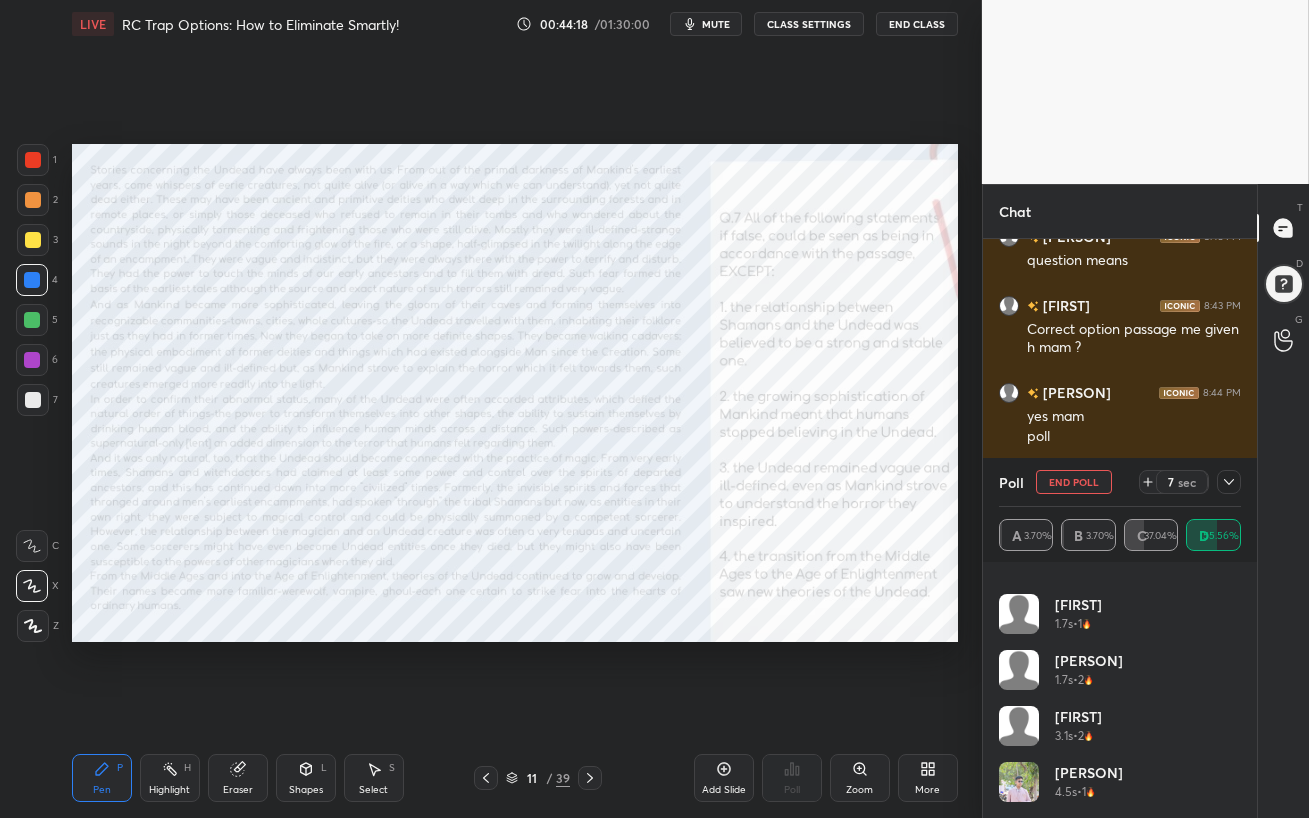 drag, startPoint x: 1241, startPoint y: 767, endPoint x: 1234, endPoint y: 629, distance: 138.17743 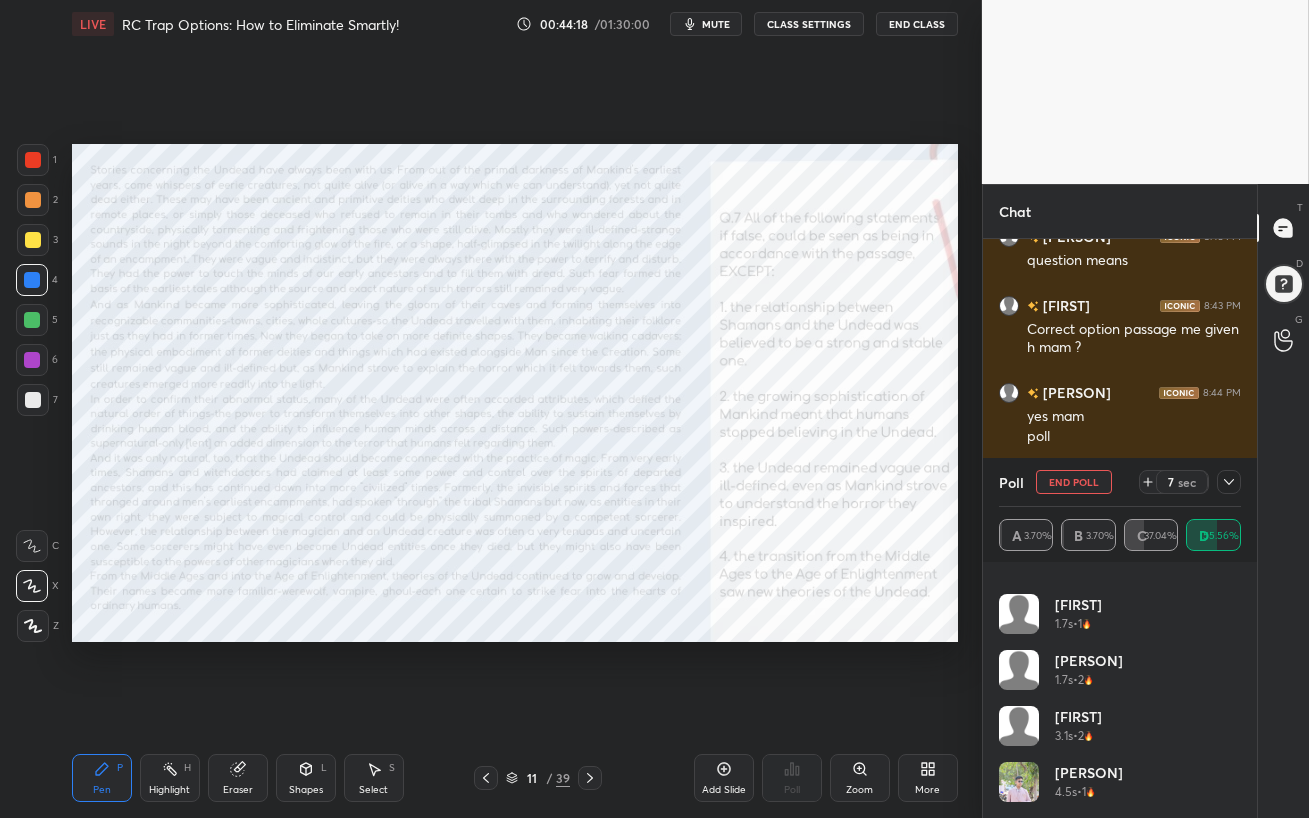 click on "Anubha 1.3s  •  4 Shalini 1.7s  •  3 Tinku 1.7s  •  1 Naveen 1.7s  •  2 PARTHVI 3.1s  •  2 Himanshu 4.5s  •  1" at bounding box center [1120, 698] 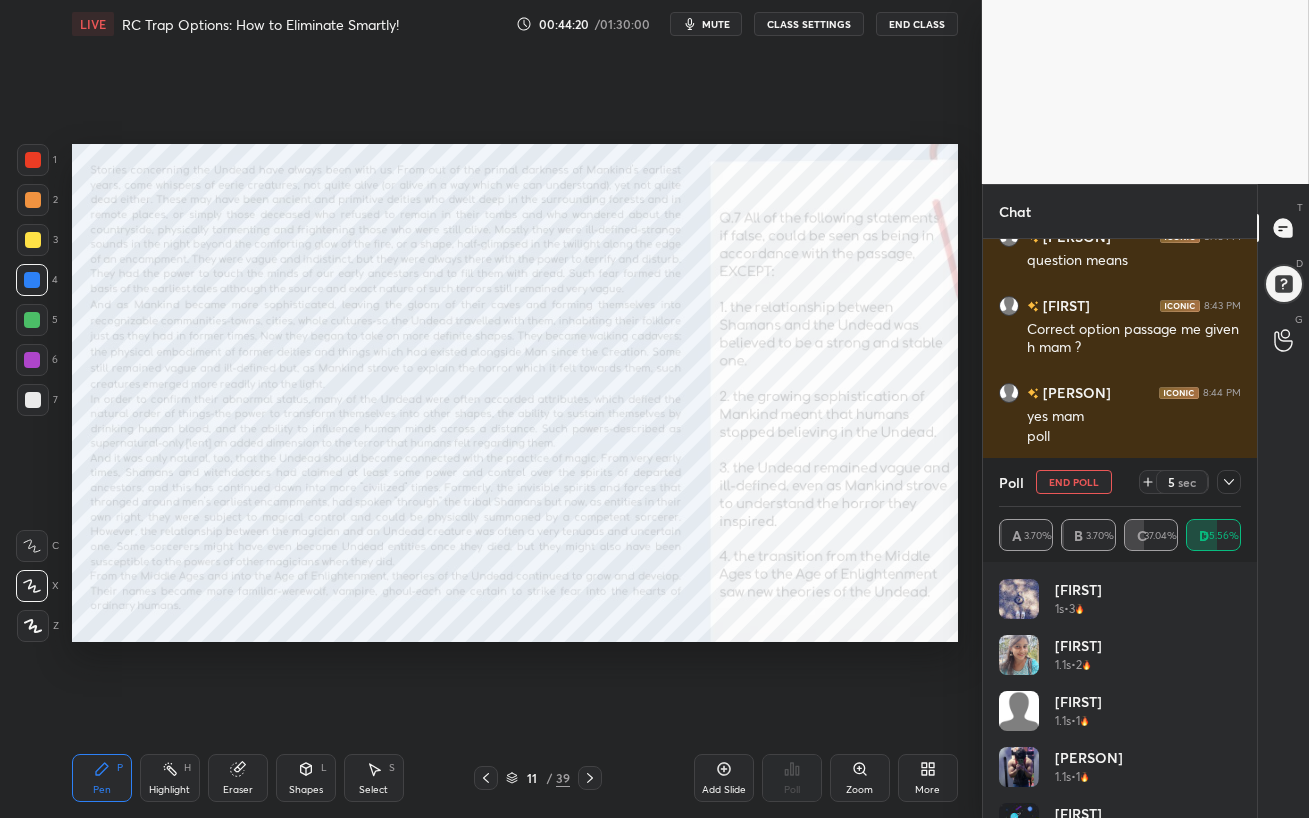scroll, scrollTop: 0, scrollLeft: 0, axis: both 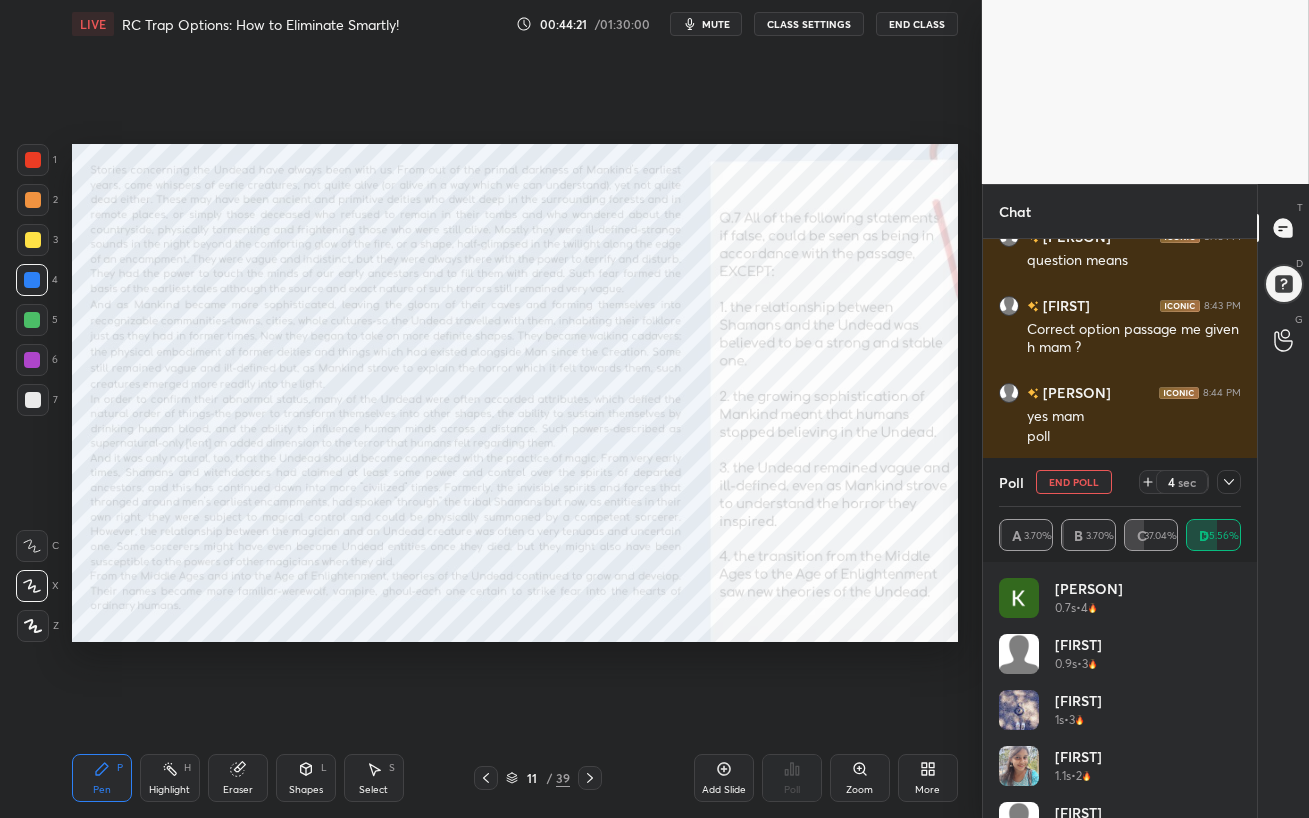 click 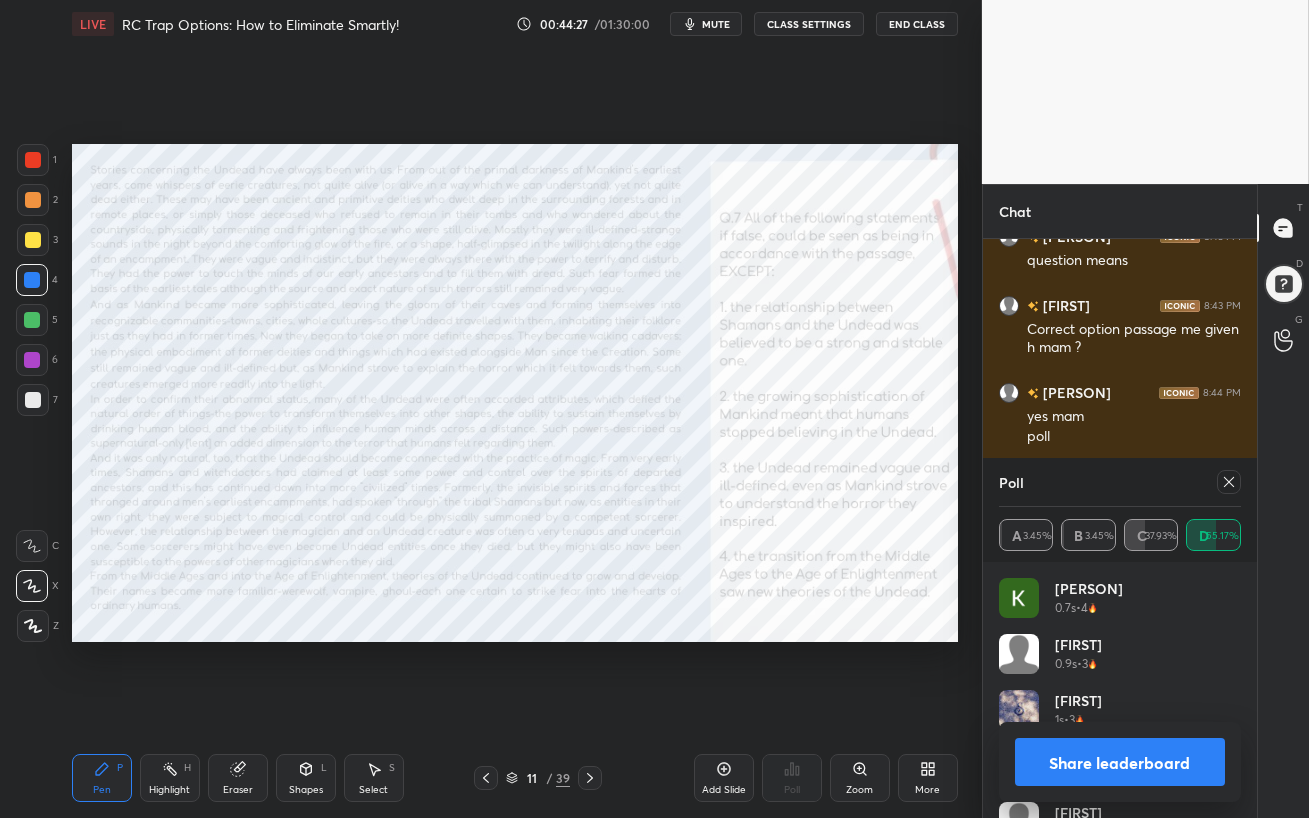 click 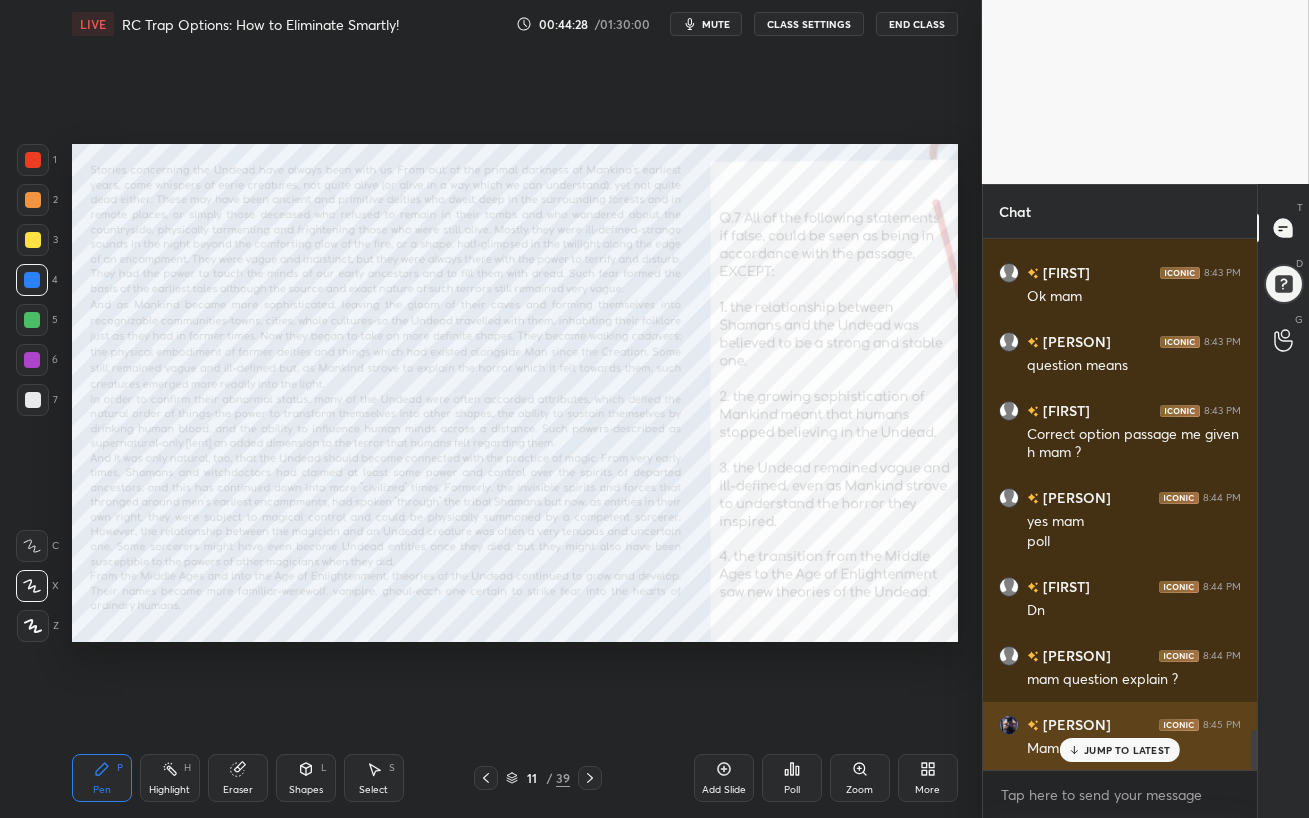 click 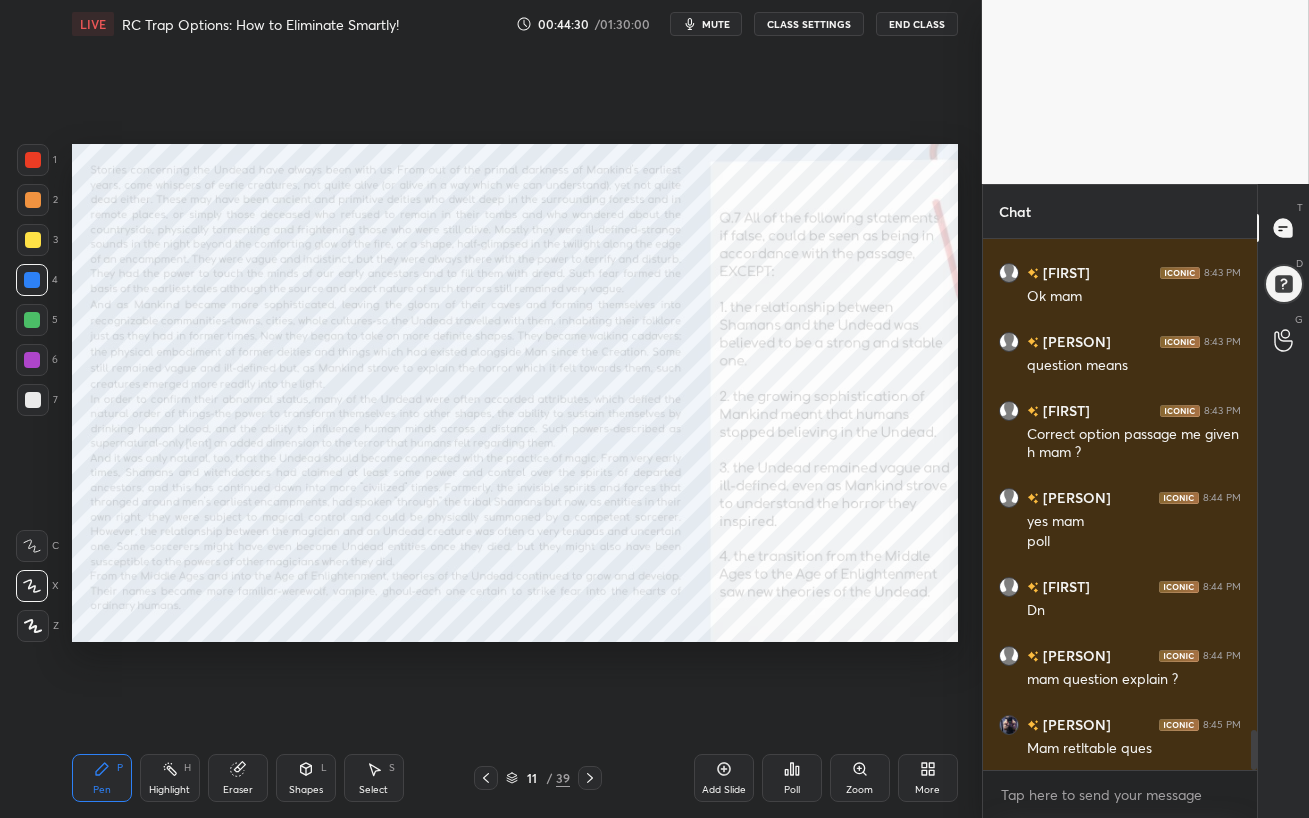 click at bounding box center [32, 360] 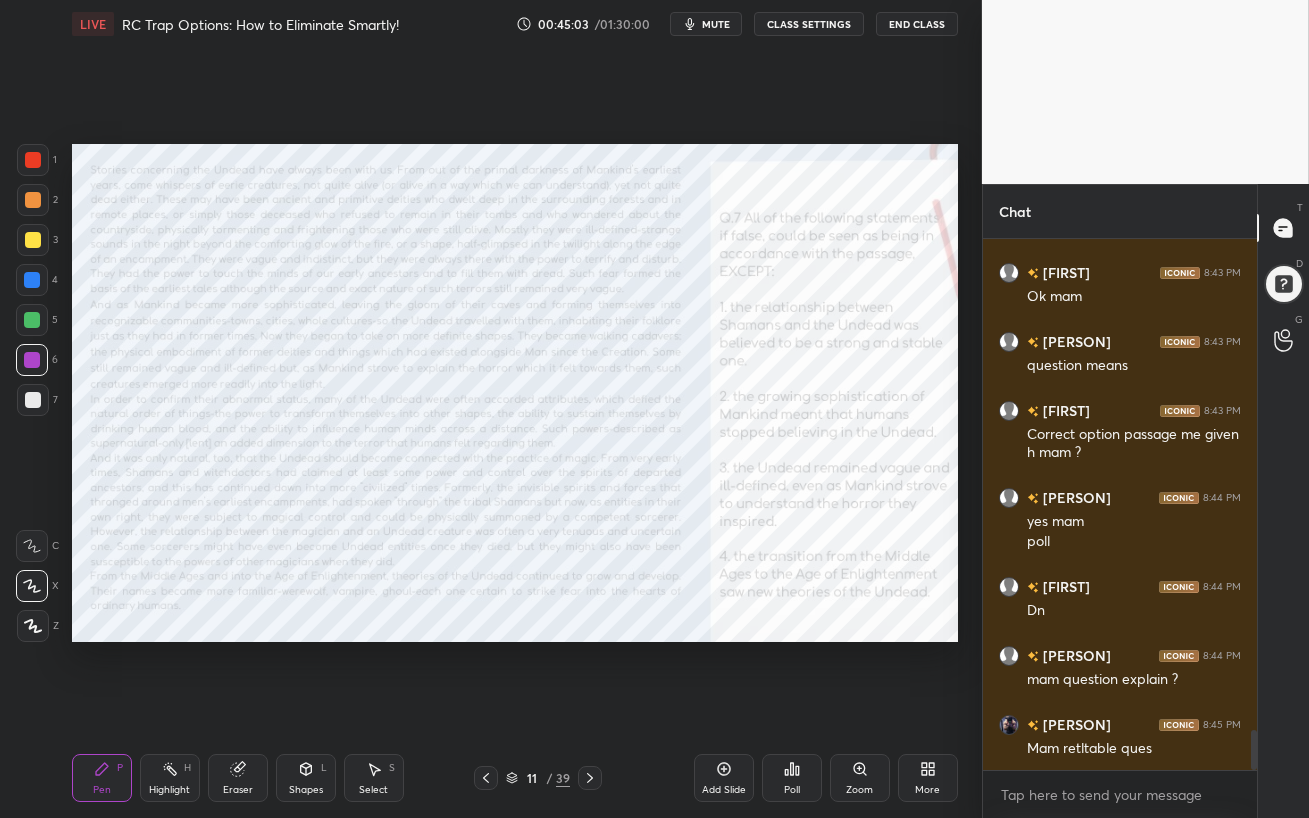 click on "Setting up your live class Poll for   secs No correct answer Start poll" at bounding box center [515, 393] 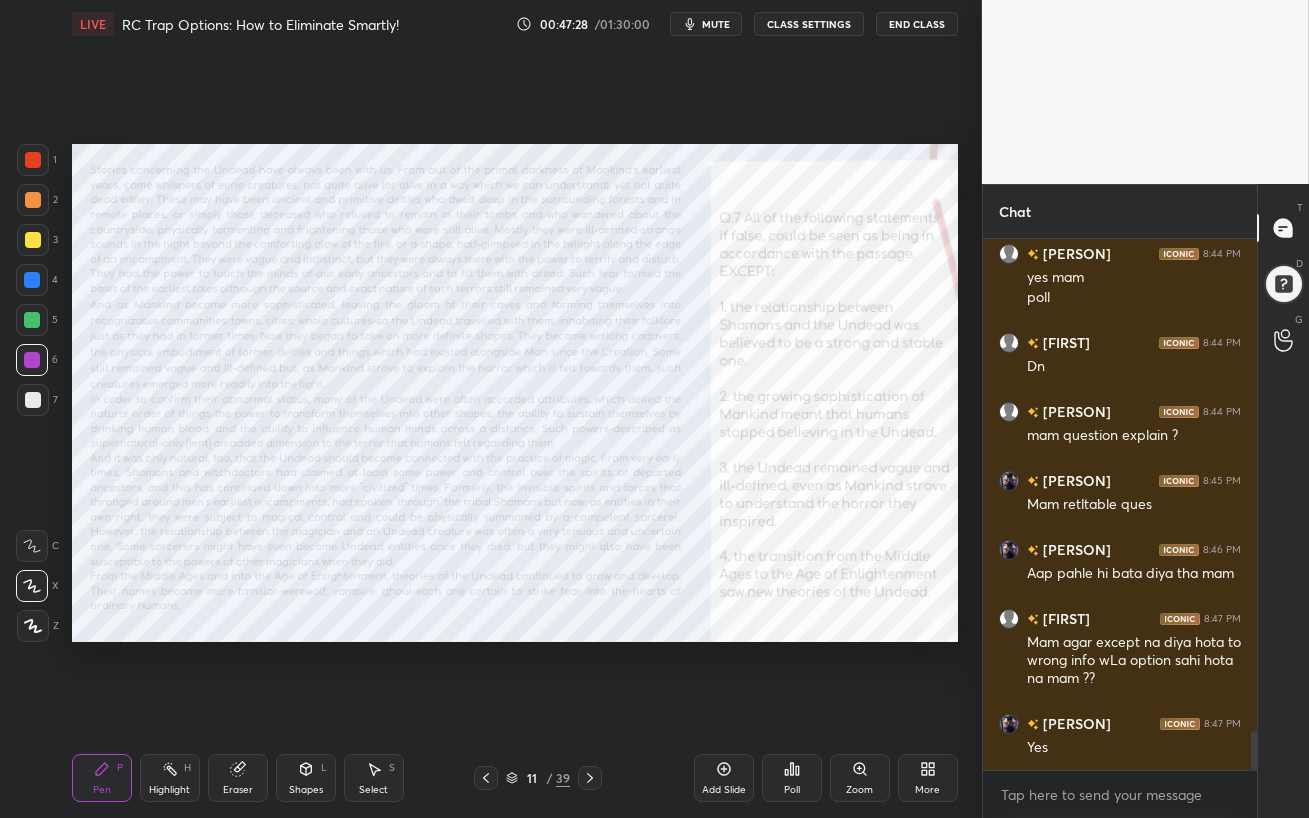 scroll, scrollTop: 6680, scrollLeft: 0, axis: vertical 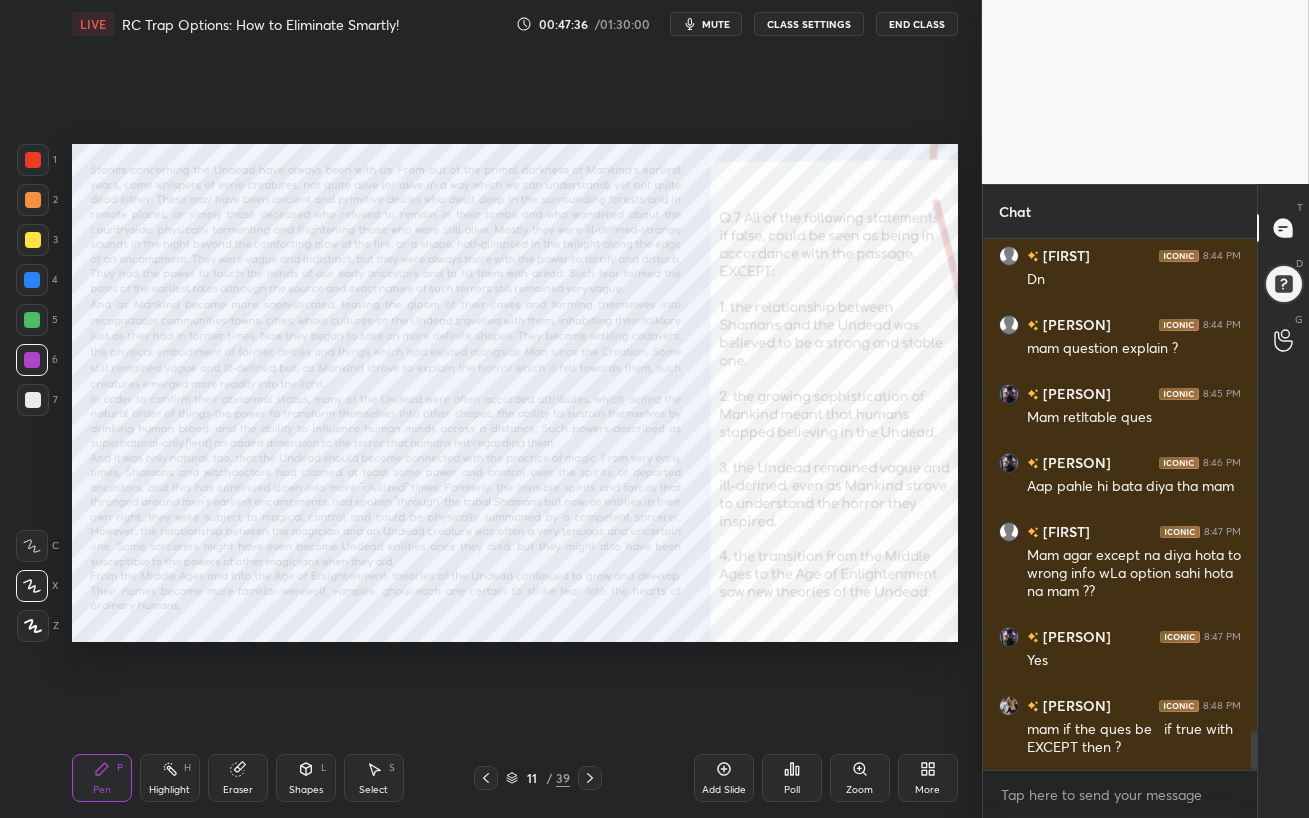 click at bounding box center (32, 320) 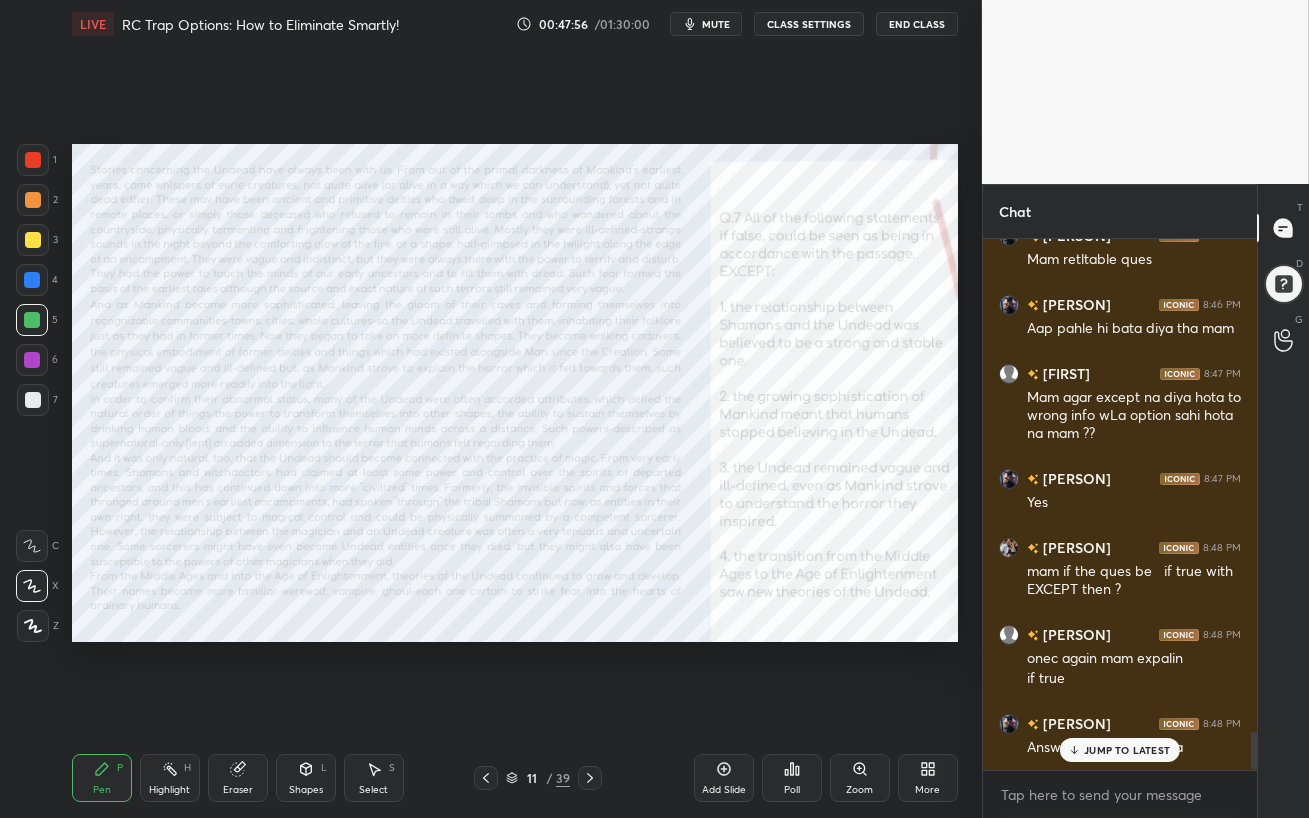 scroll, scrollTop: 6975, scrollLeft: 0, axis: vertical 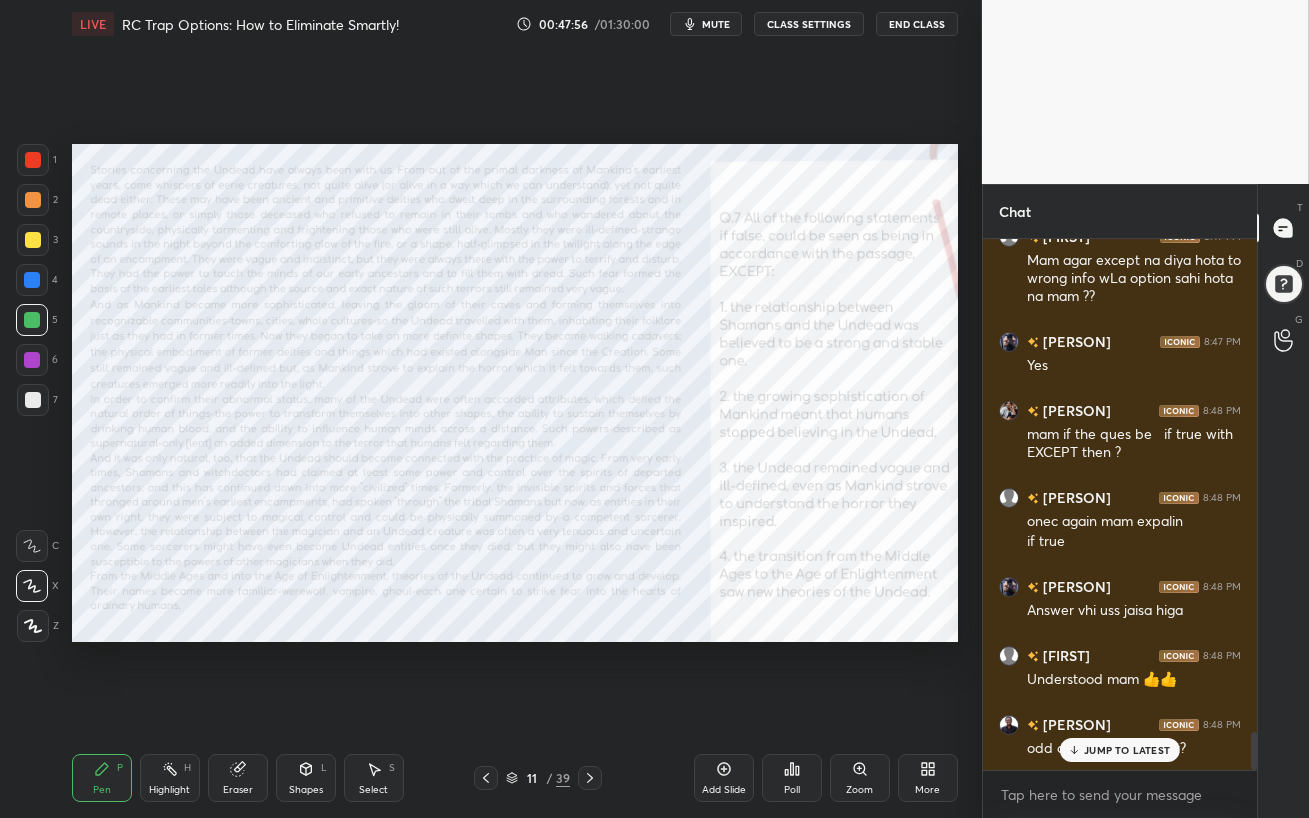 click on "Setting up your live class Poll for   secs No correct answer Start poll" at bounding box center (515, 393) 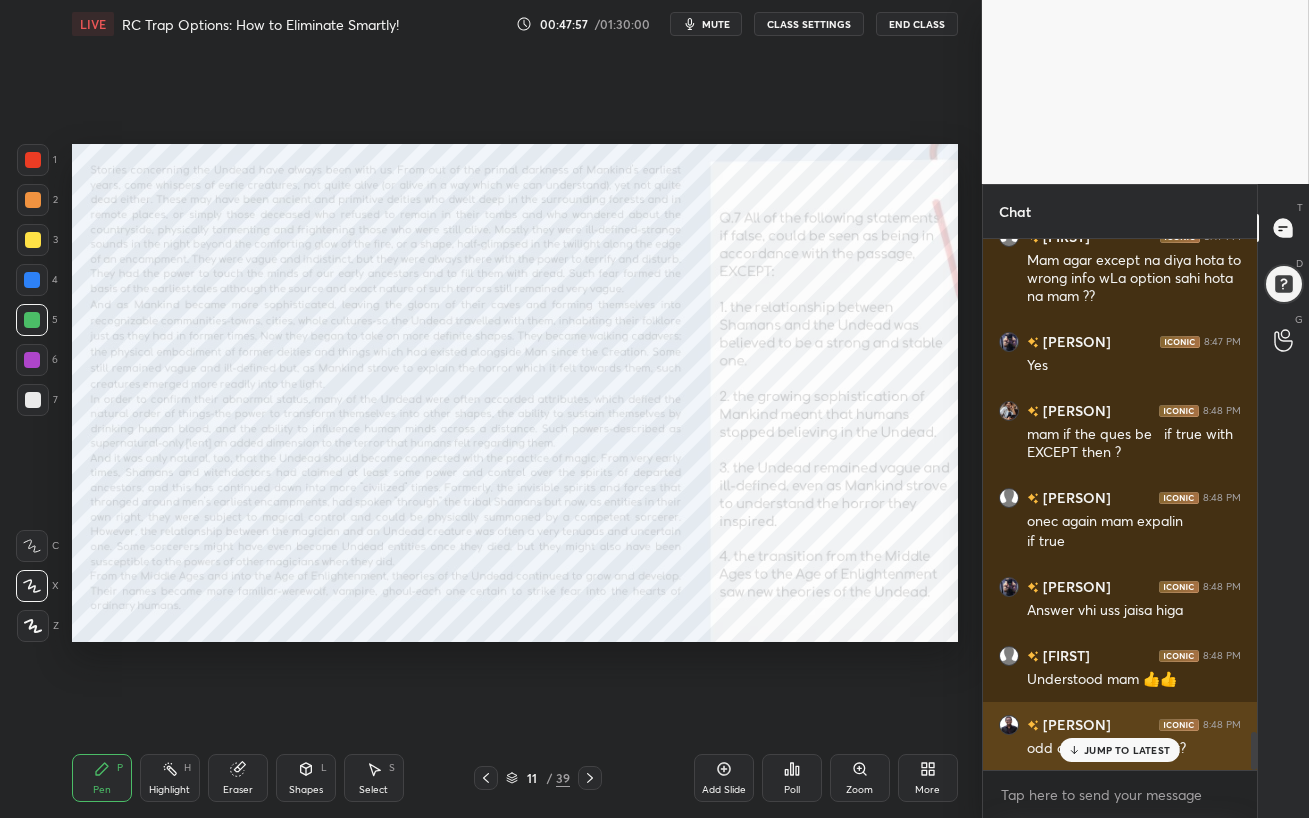 click on "JUMP TO LATEST" at bounding box center [1127, 750] 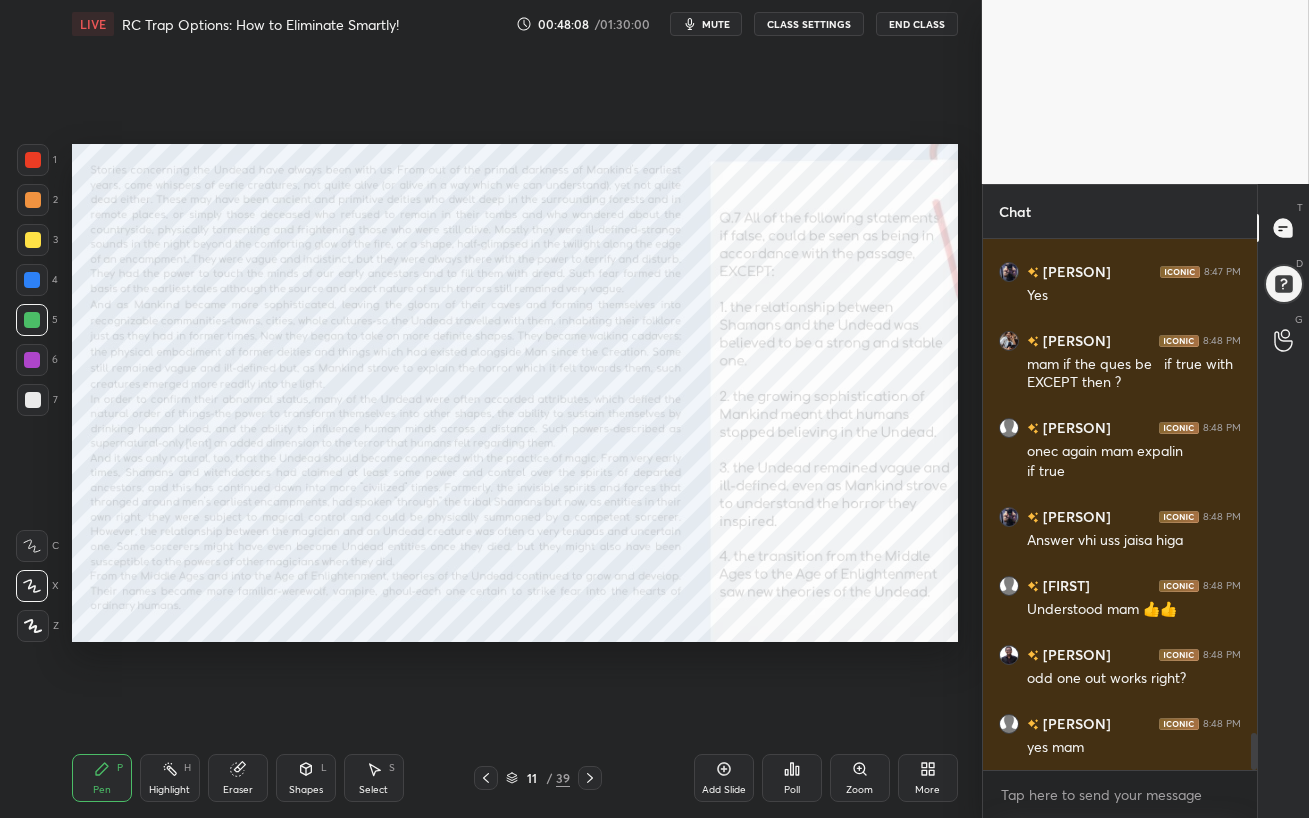 scroll, scrollTop: 7114, scrollLeft: 0, axis: vertical 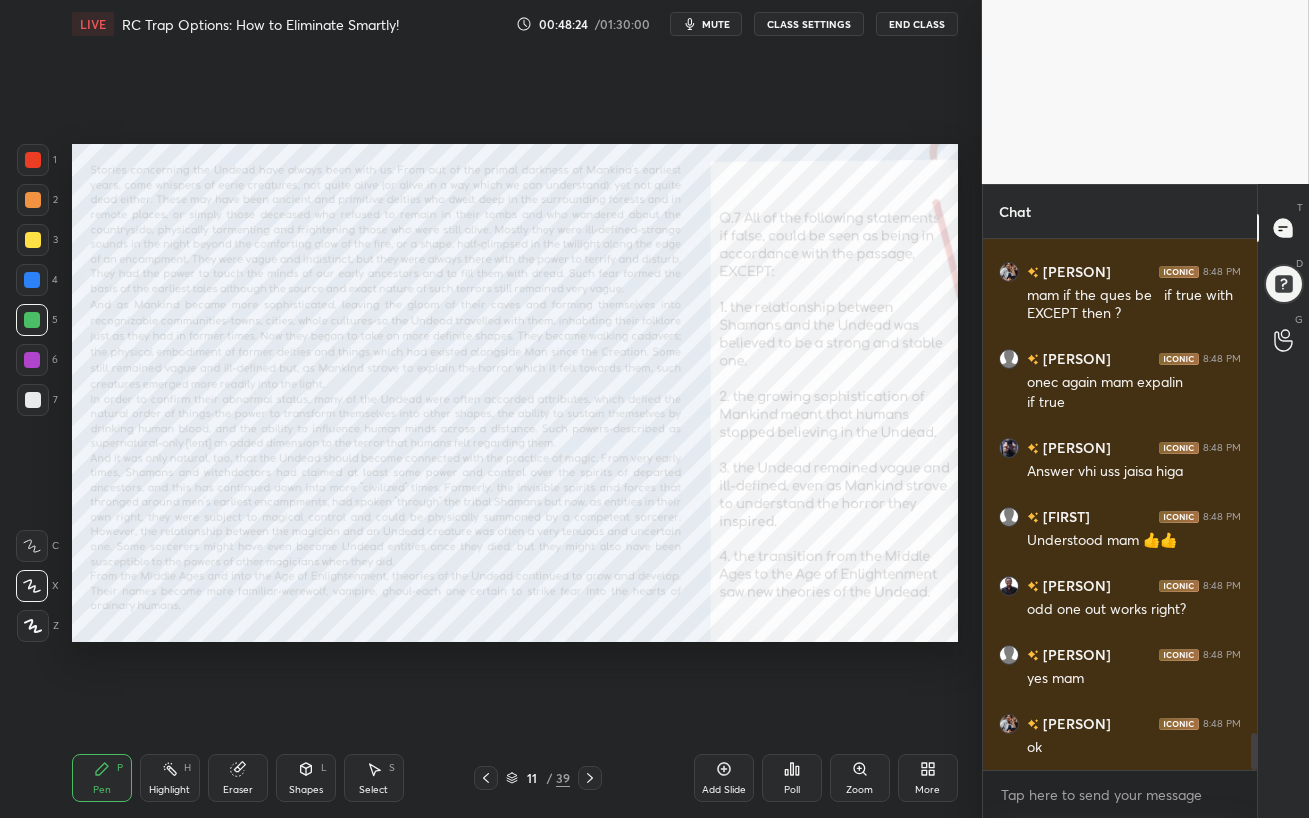 click at bounding box center [32, 360] 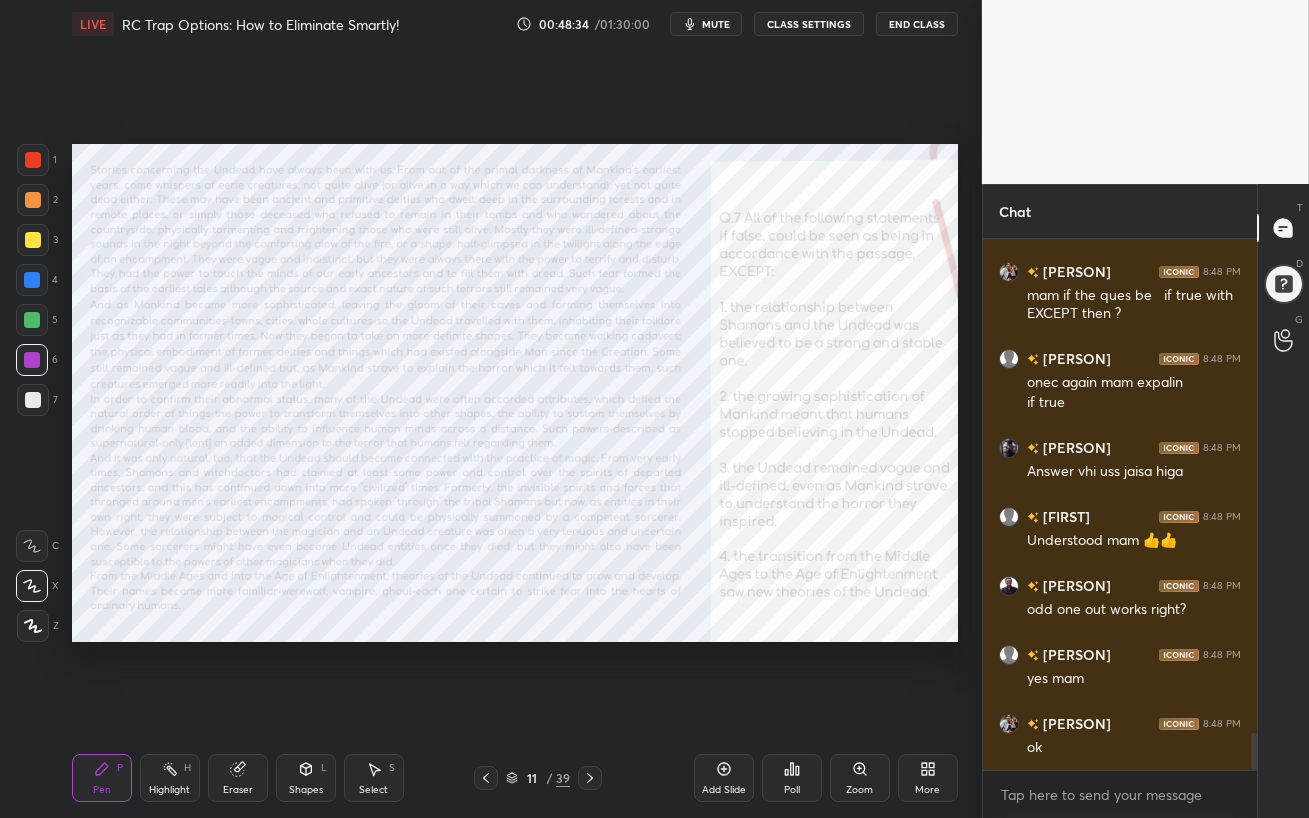 scroll, scrollTop: 7200, scrollLeft: 0, axis: vertical 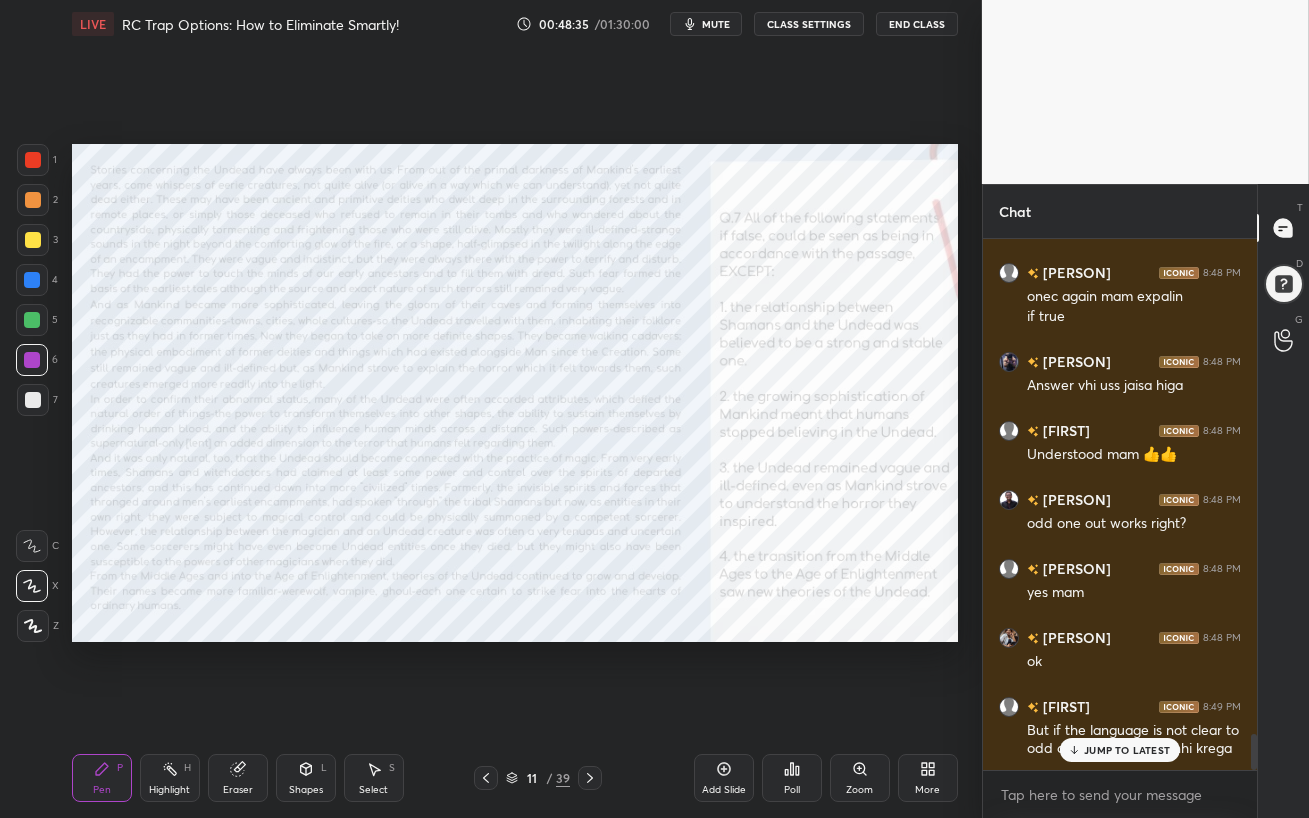 click on "Eraser" at bounding box center (238, 778) 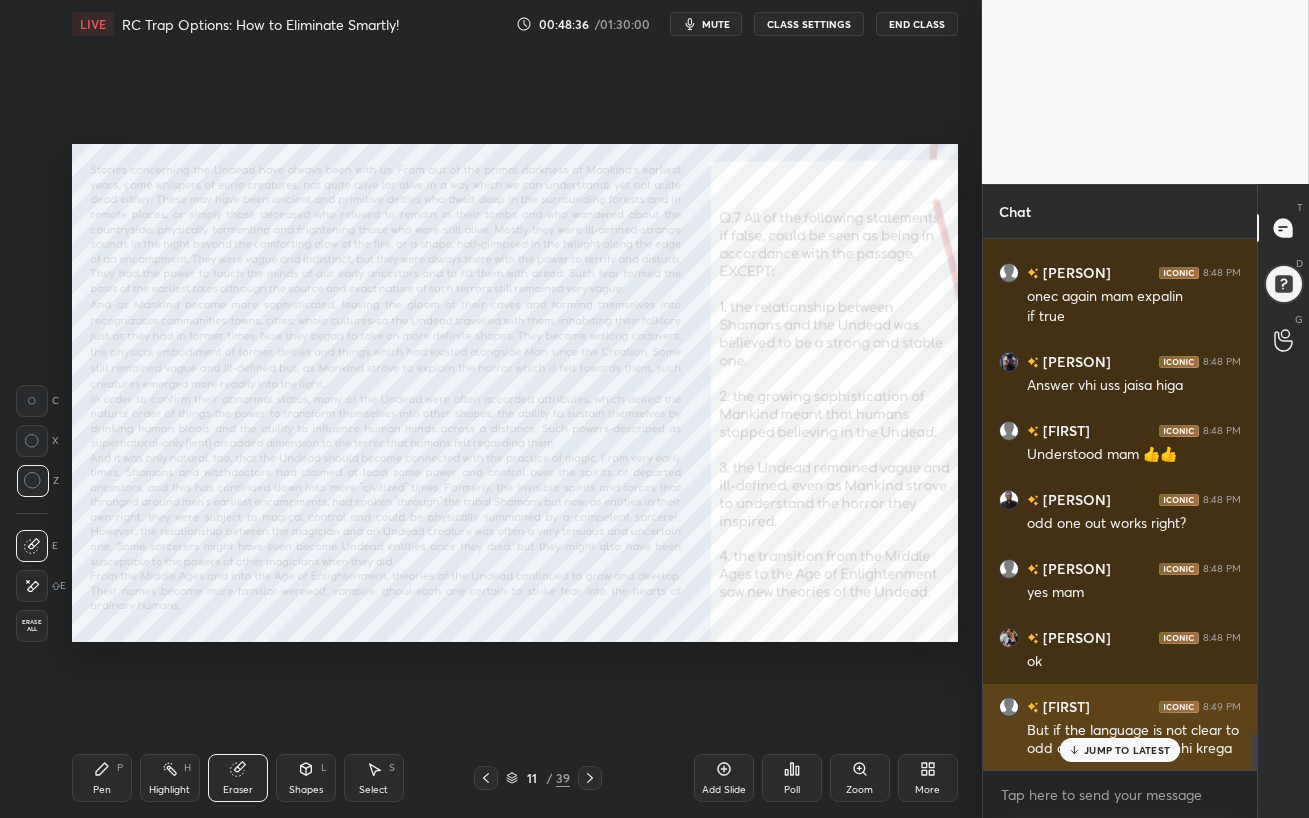 click on "JUMP TO LATEST" at bounding box center (1127, 750) 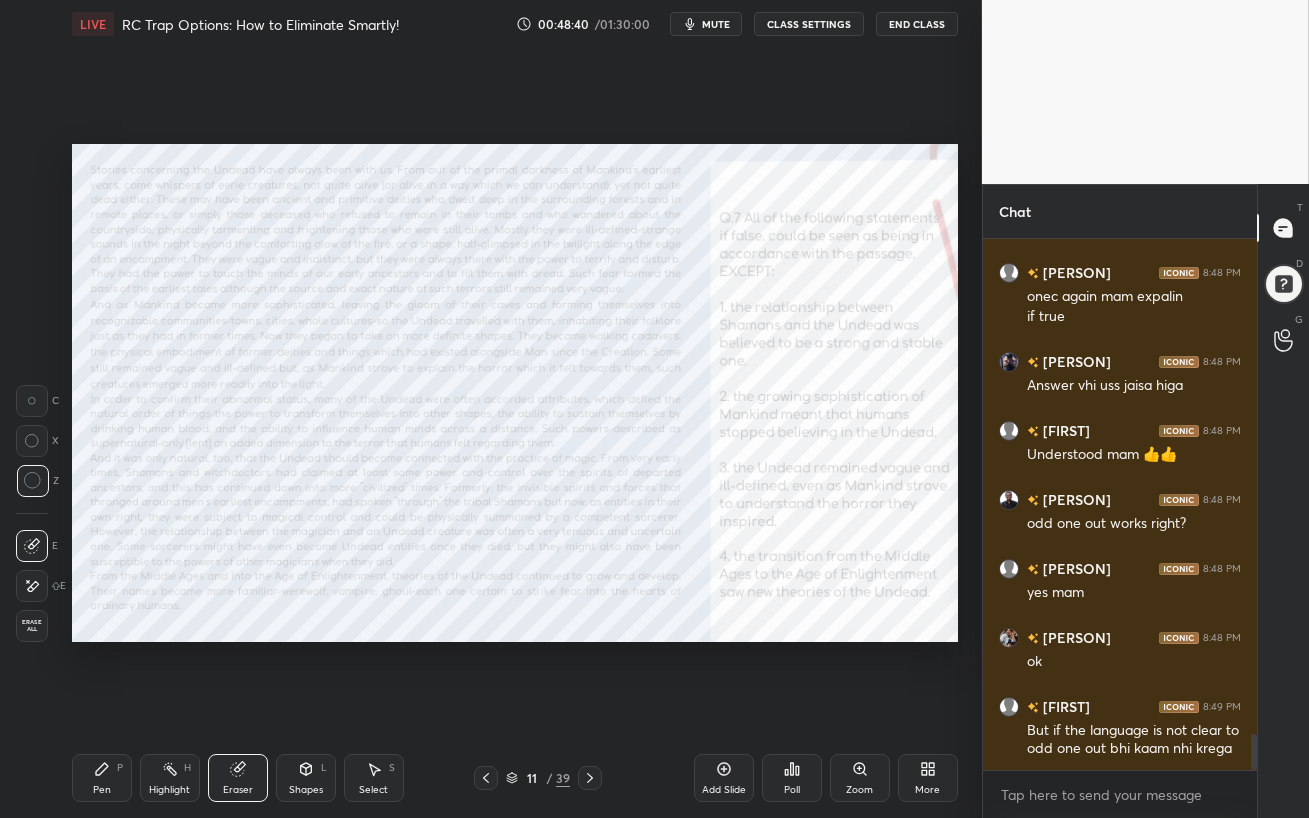 click 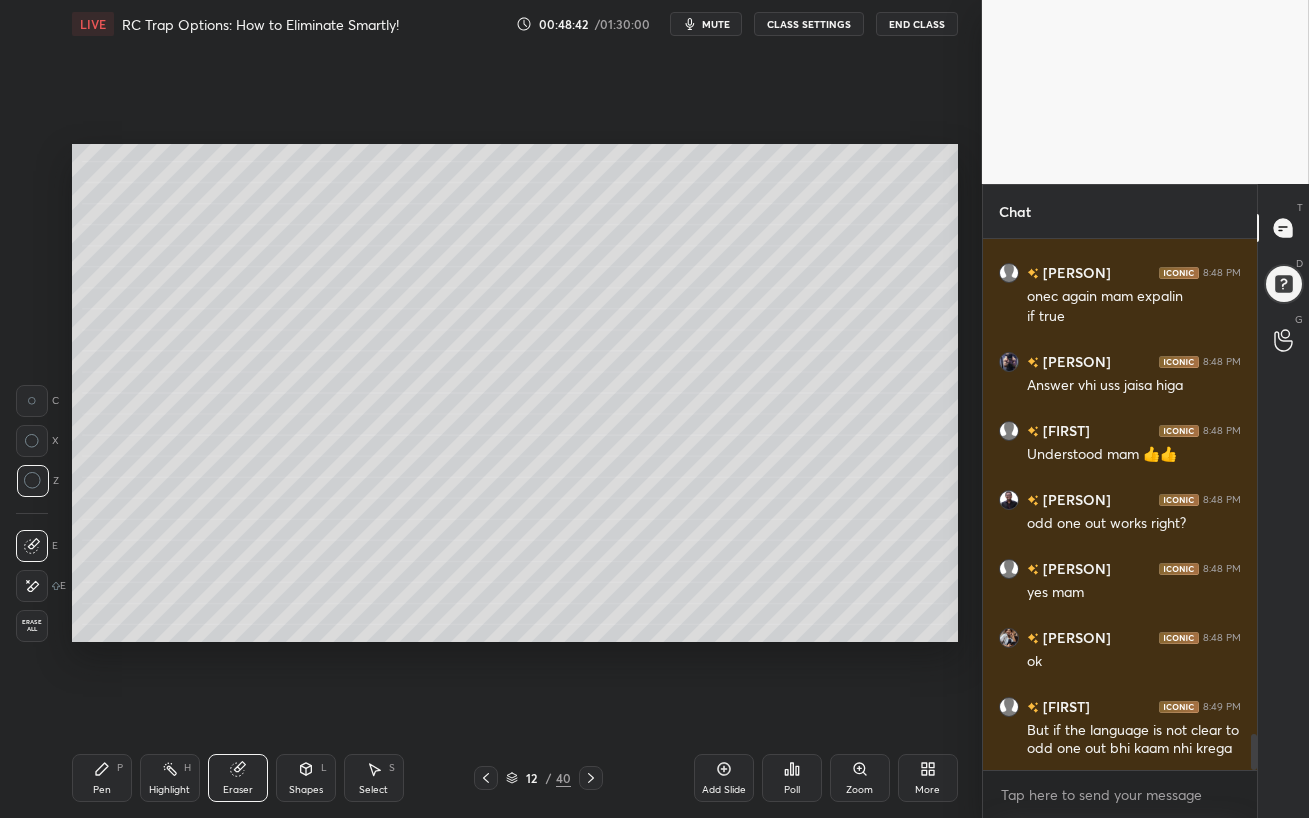click on "Pen" at bounding box center [102, 790] 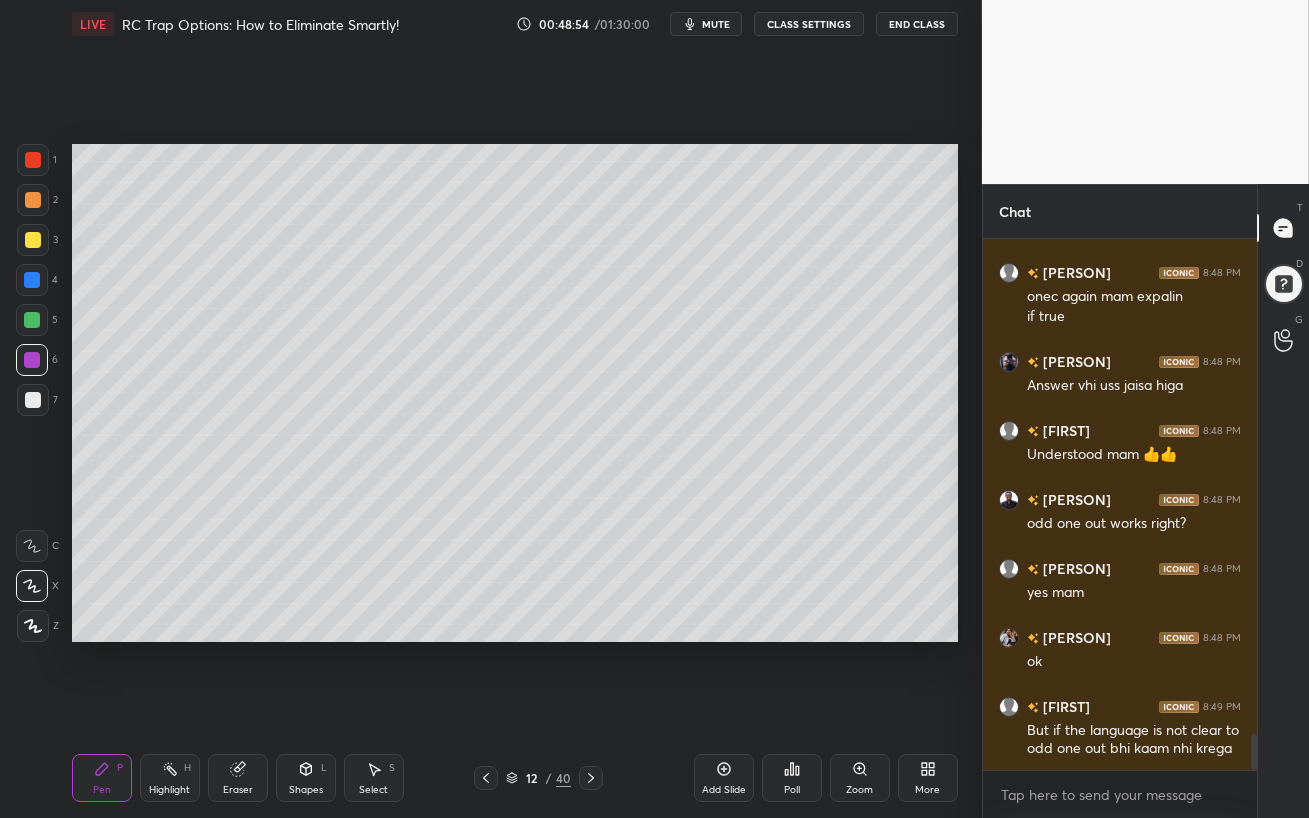 scroll, scrollTop: 7270, scrollLeft: 0, axis: vertical 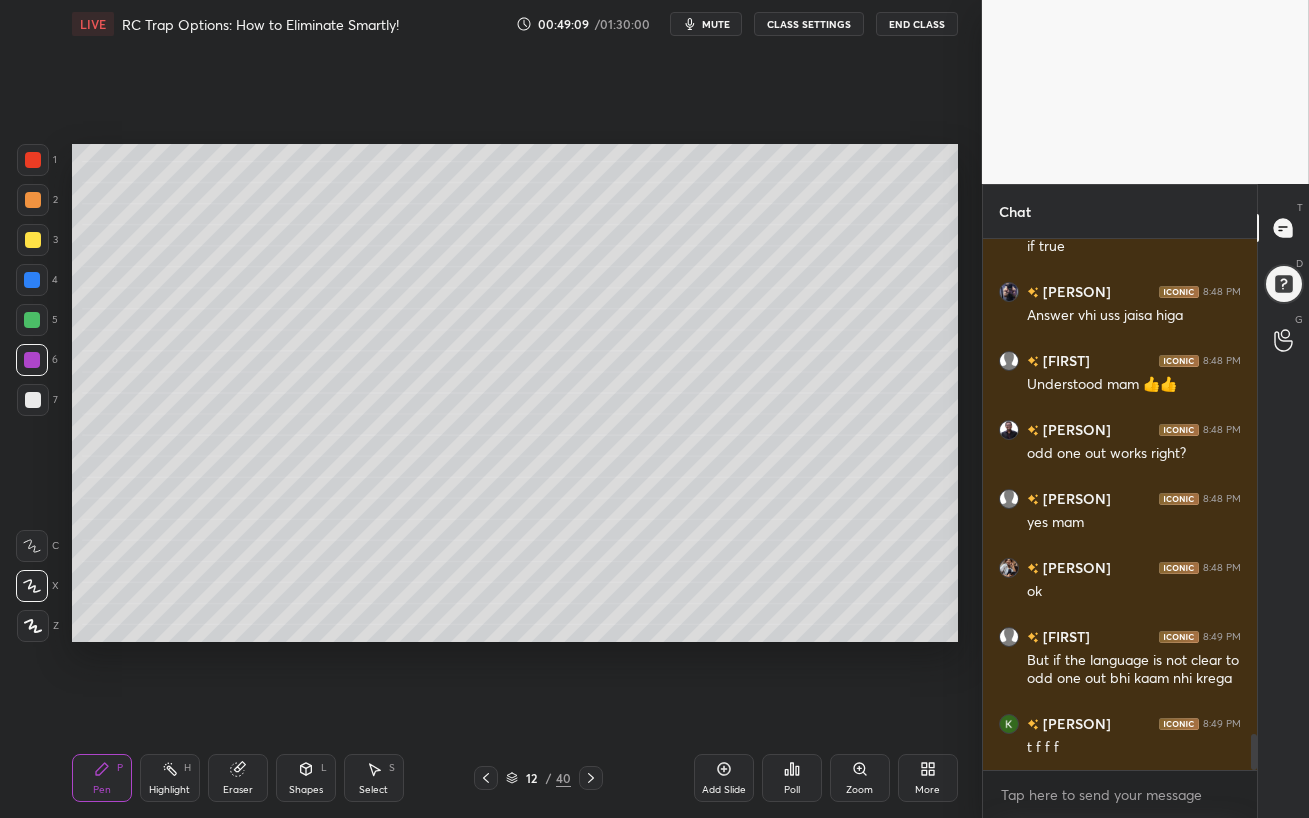 click at bounding box center [32, 280] 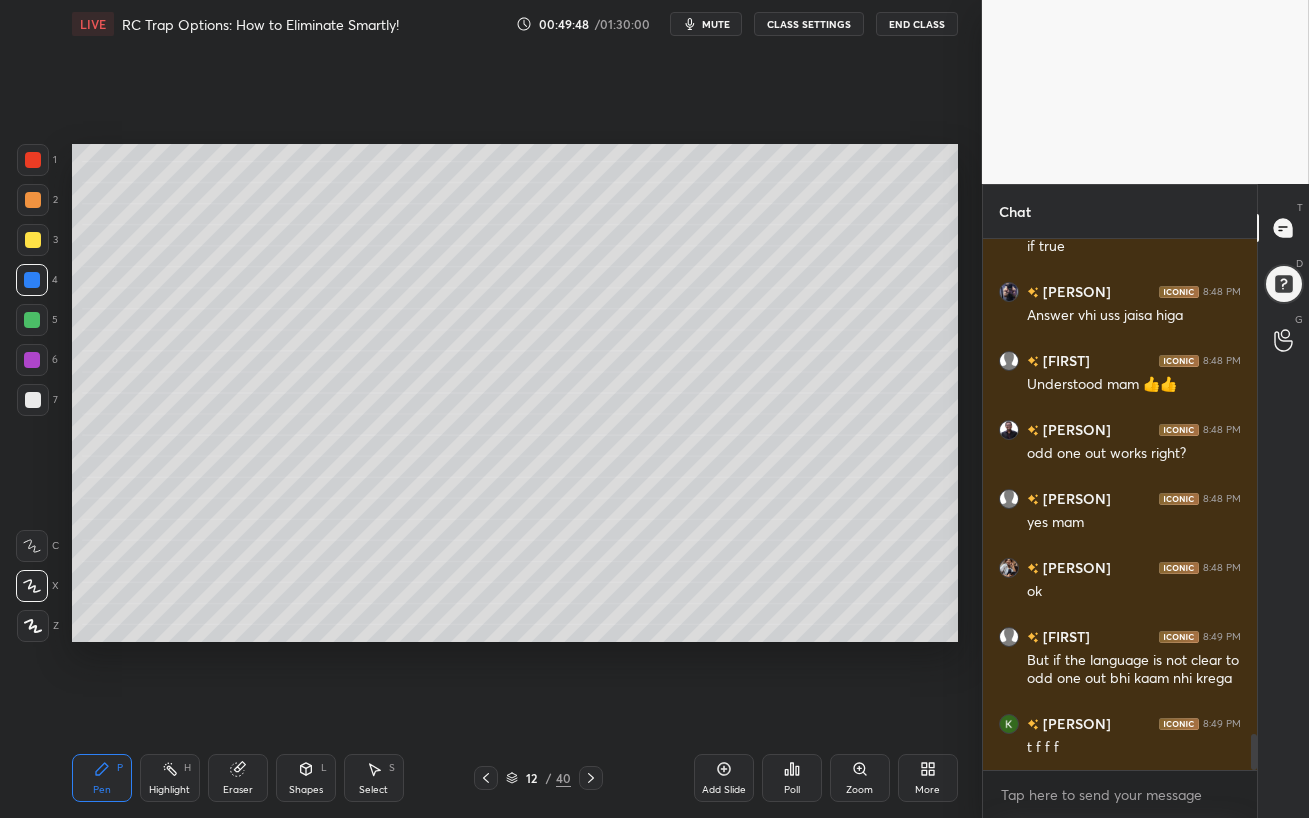 scroll, scrollTop: 7339, scrollLeft: 0, axis: vertical 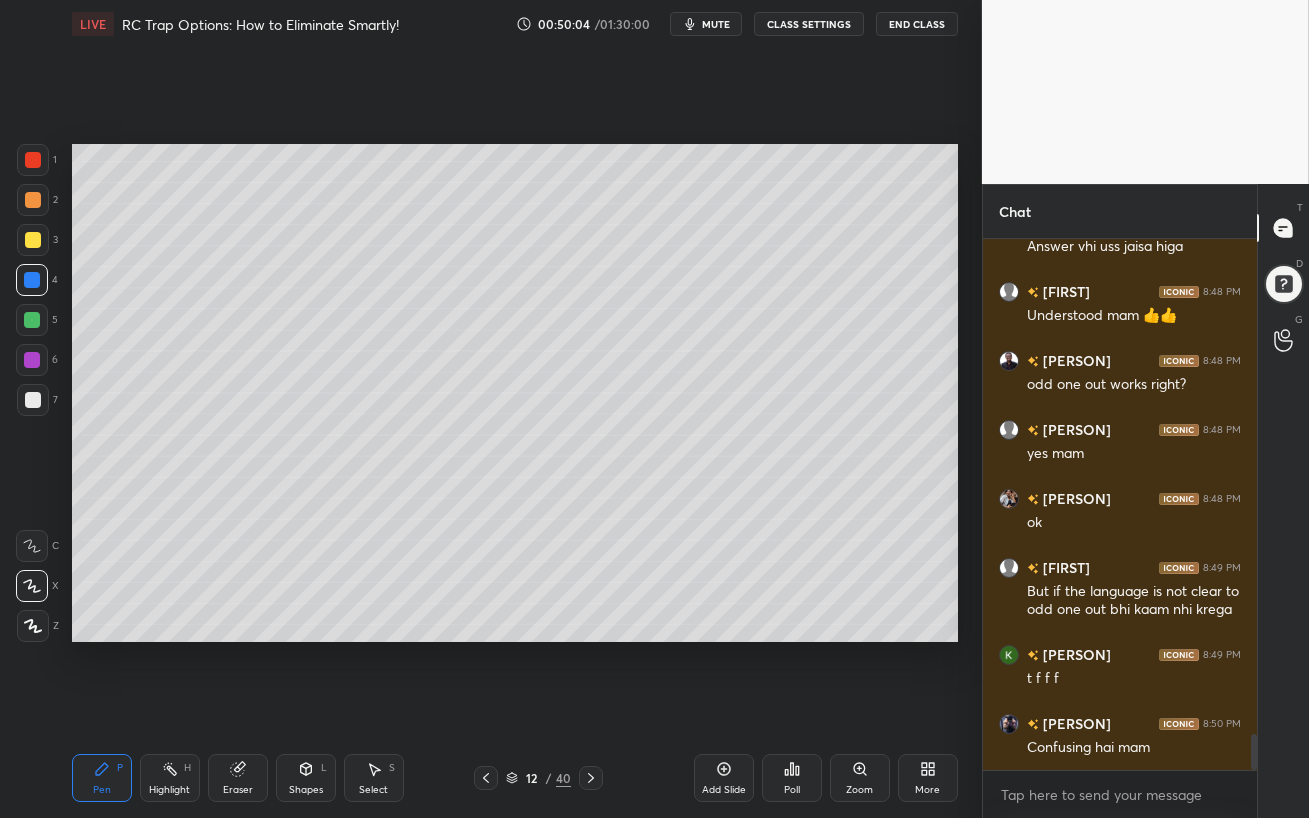 click at bounding box center (32, 360) 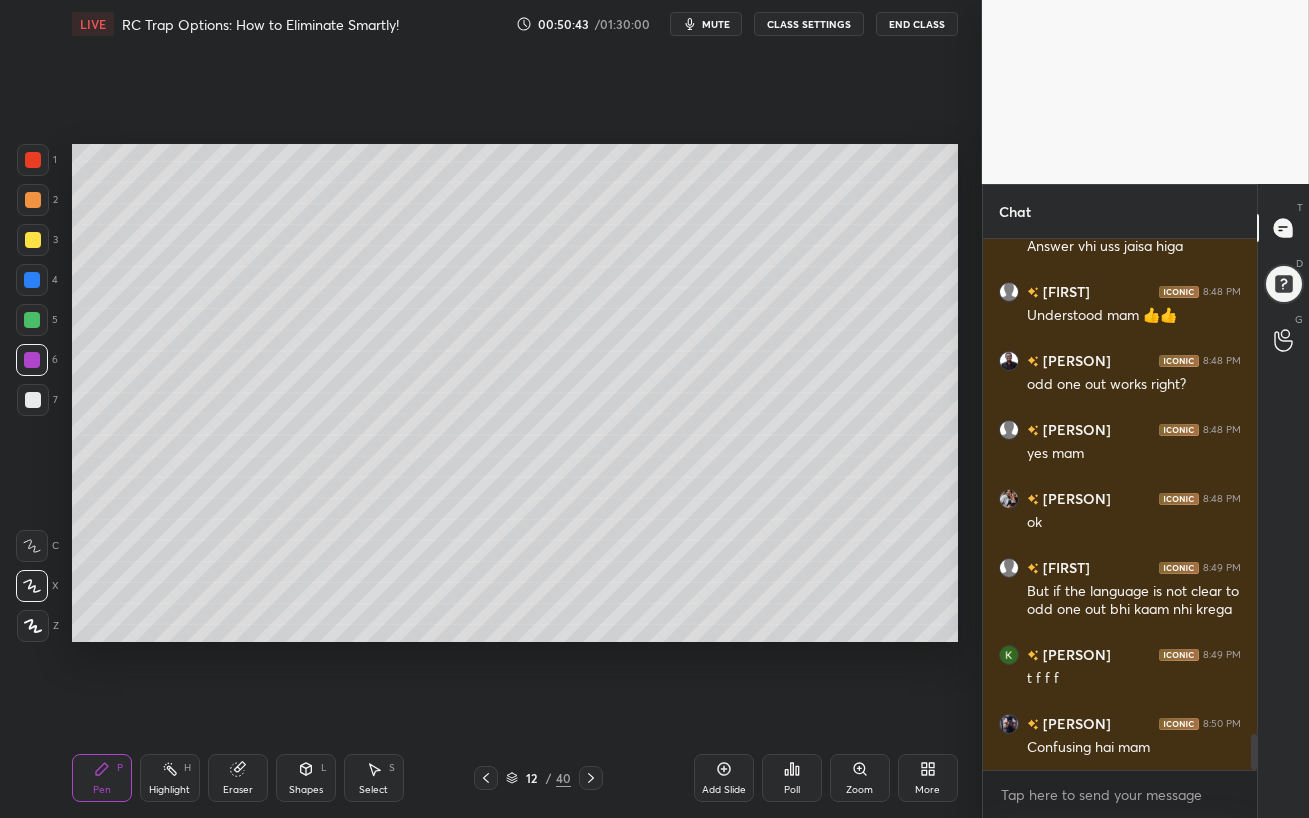 scroll, scrollTop: 7408, scrollLeft: 0, axis: vertical 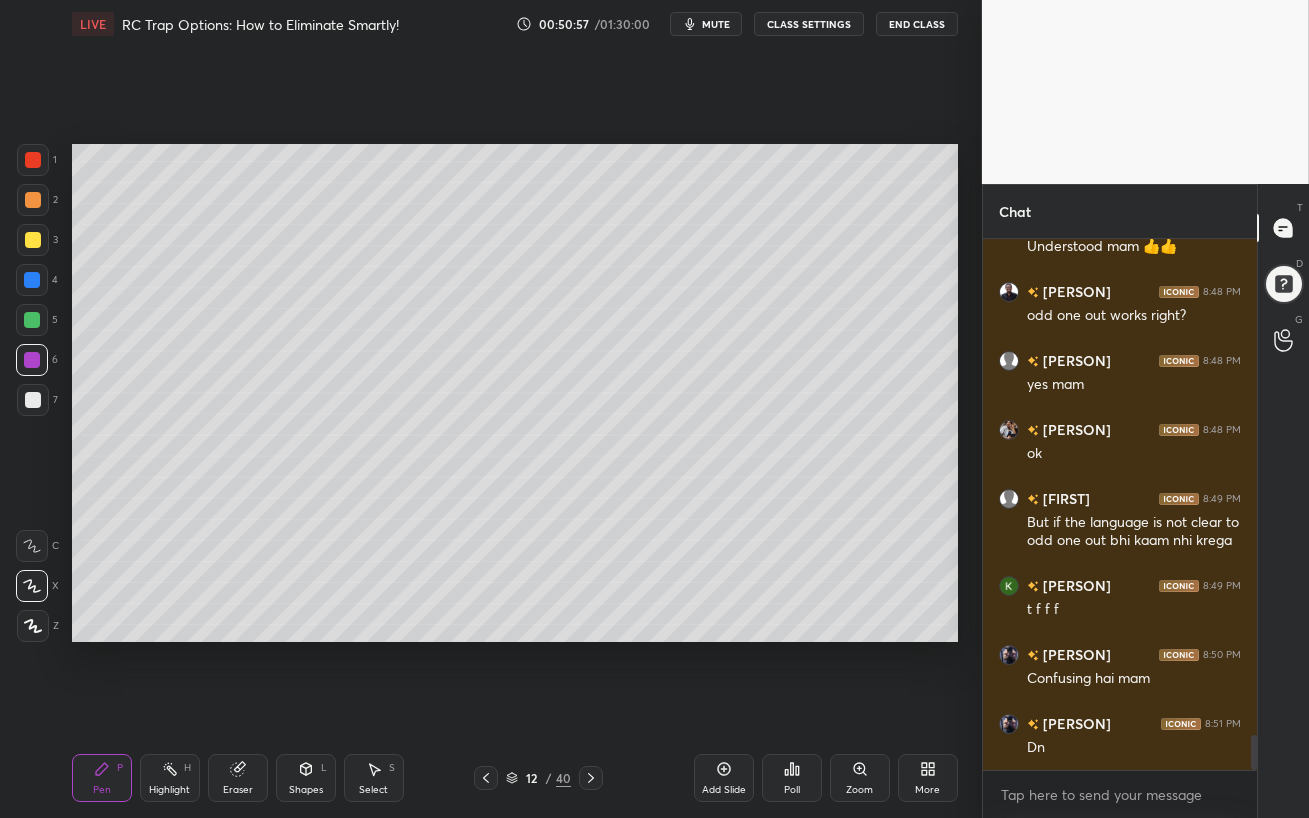 click 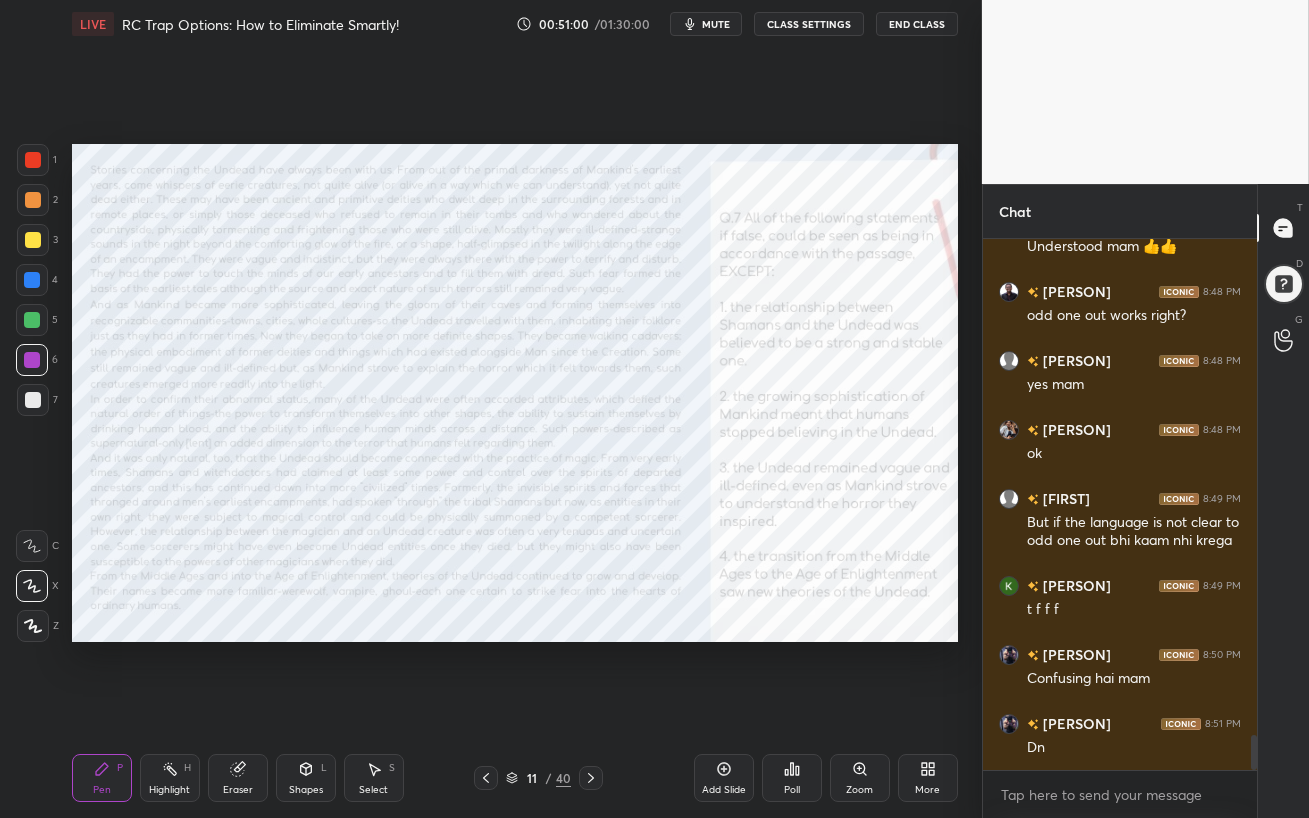 scroll, scrollTop: 7476, scrollLeft: 0, axis: vertical 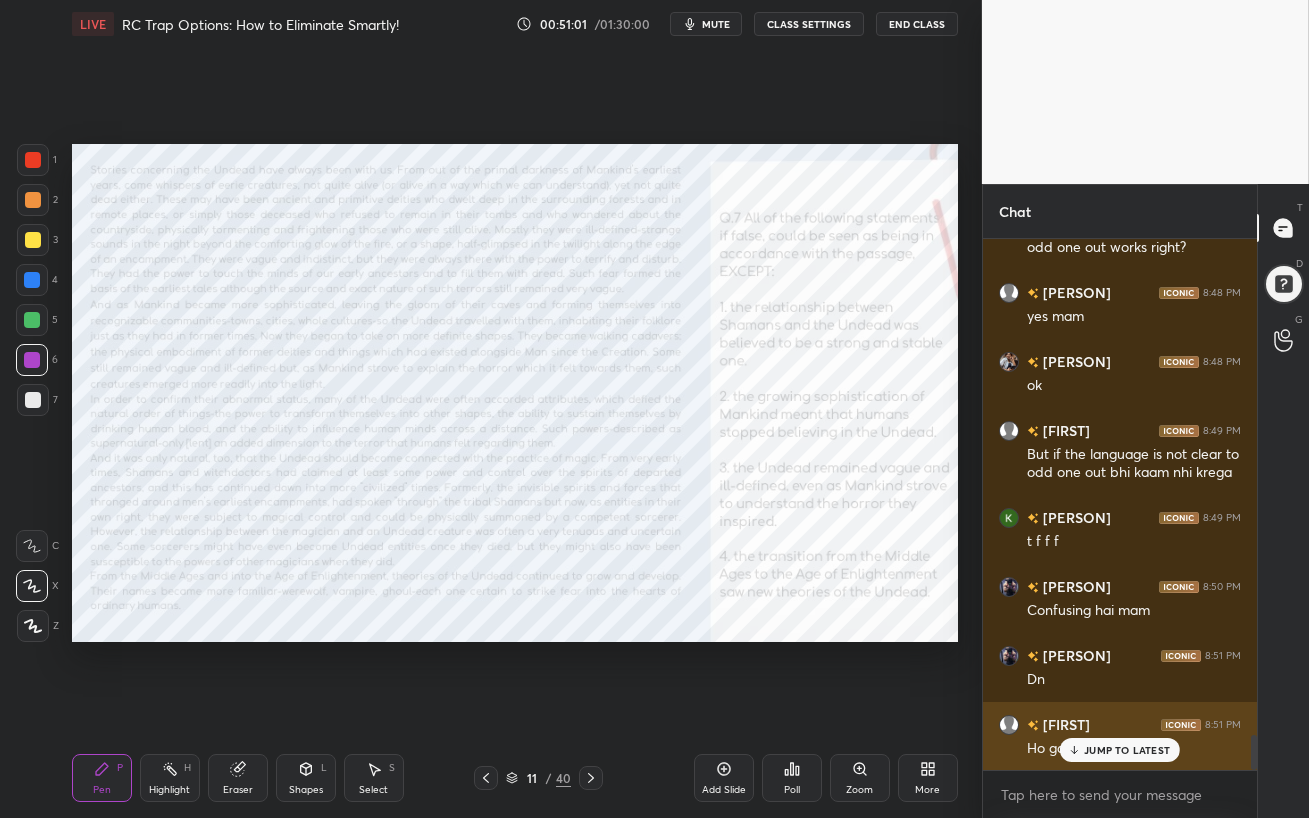click on "JUMP TO LATEST" at bounding box center [1127, 750] 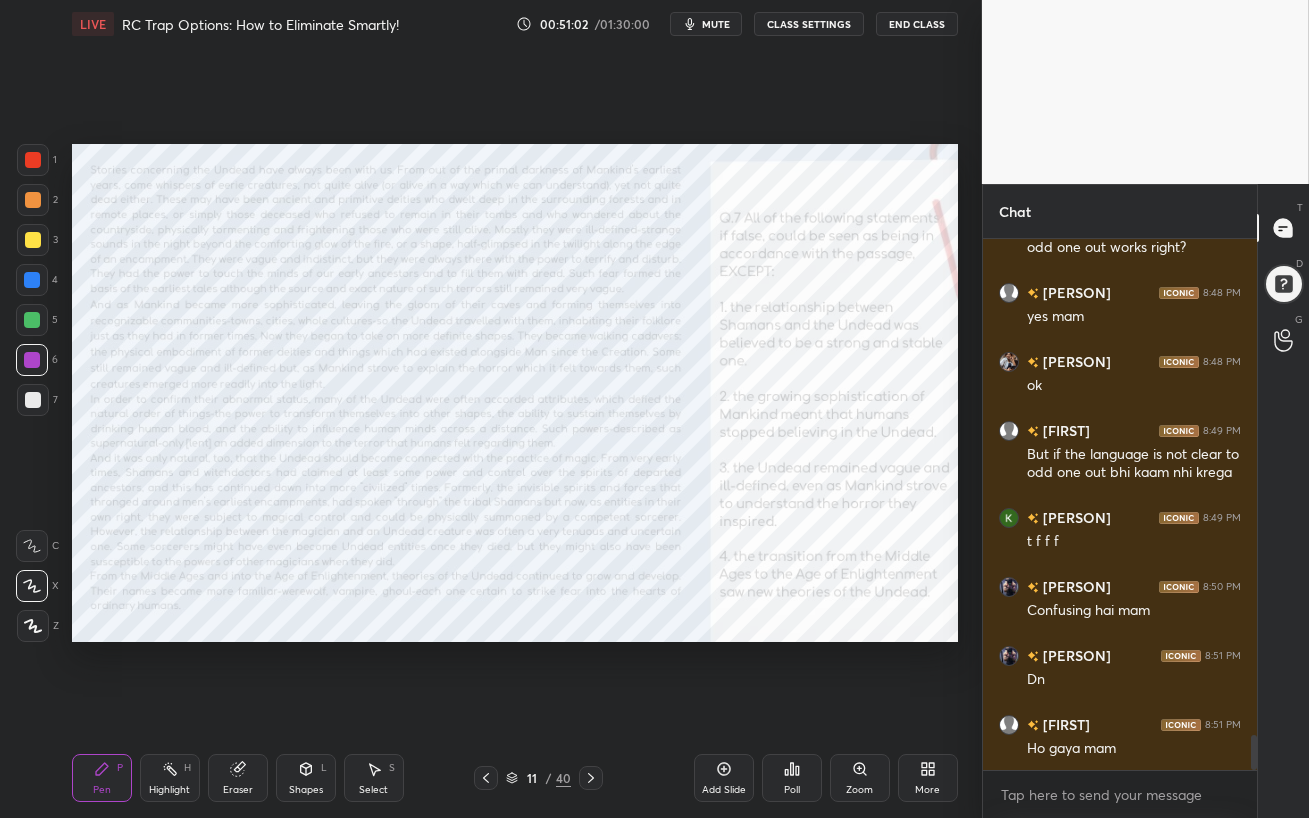 click 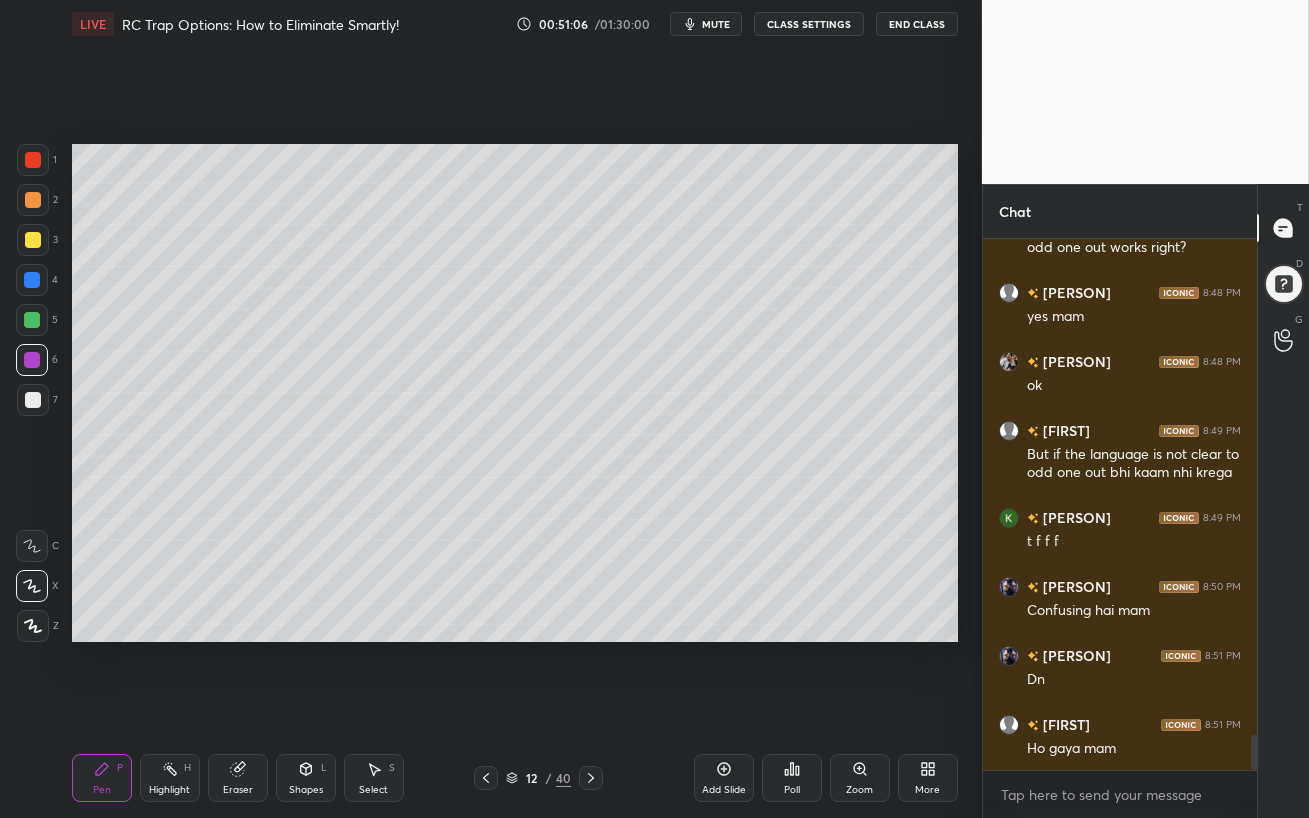 drag, startPoint x: 592, startPoint y: 782, endPoint x: 590, endPoint y: 795, distance: 13.152946 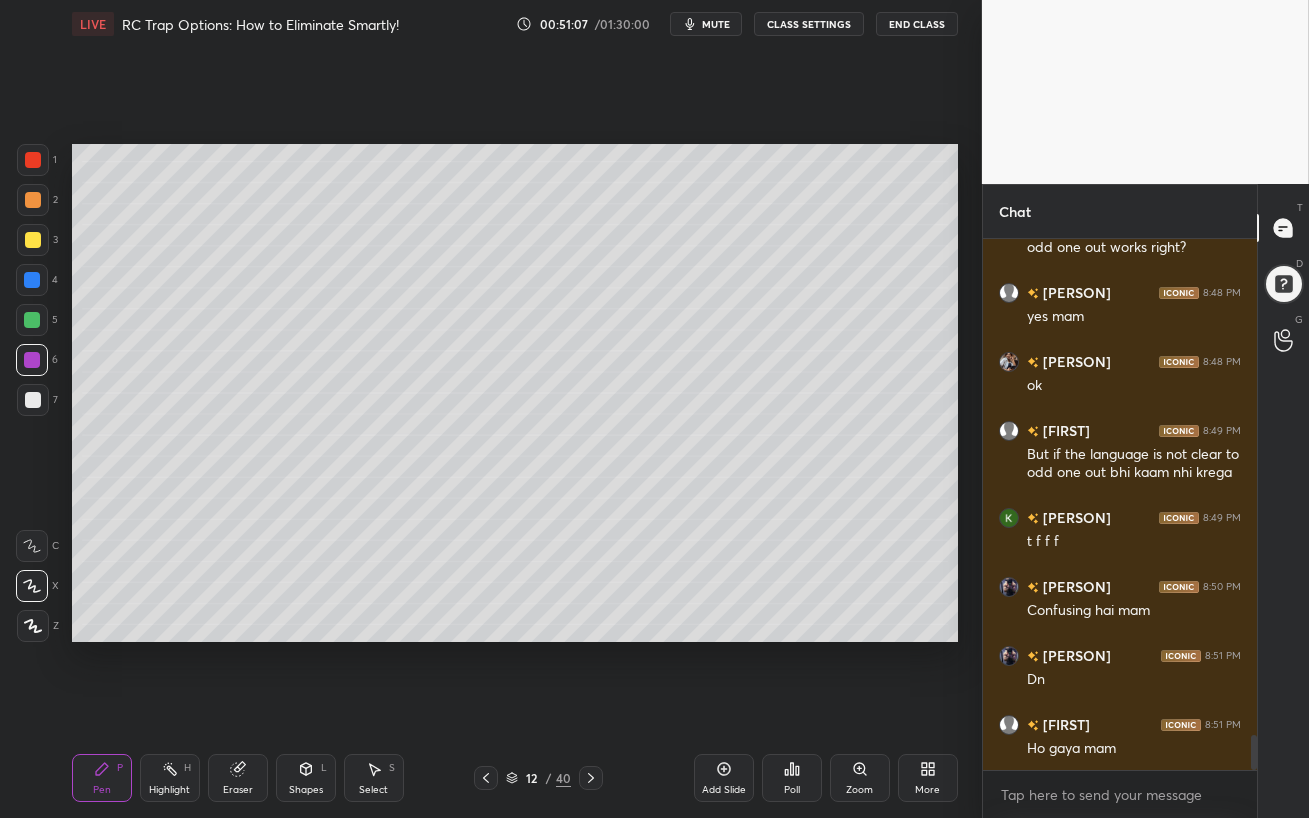 click 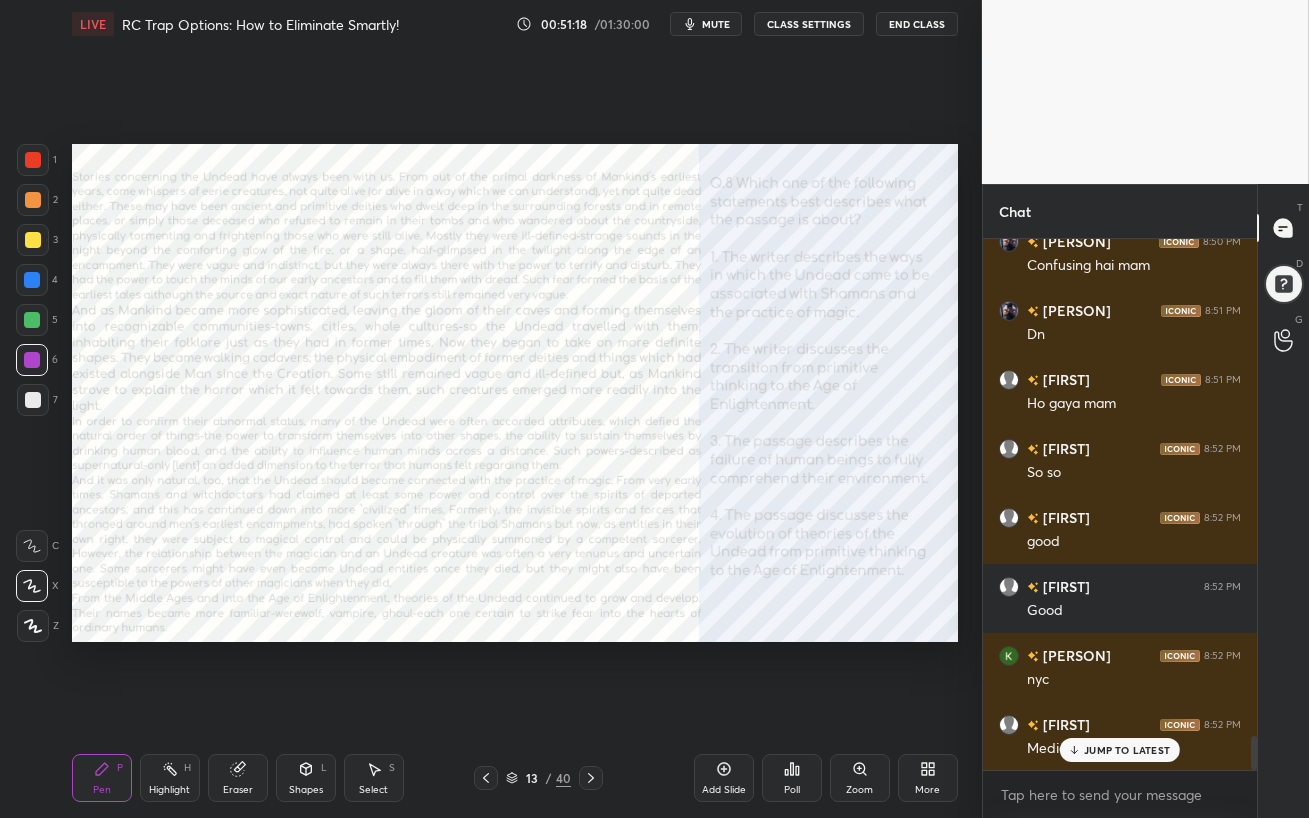 scroll, scrollTop: 7890, scrollLeft: 0, axis: vertical 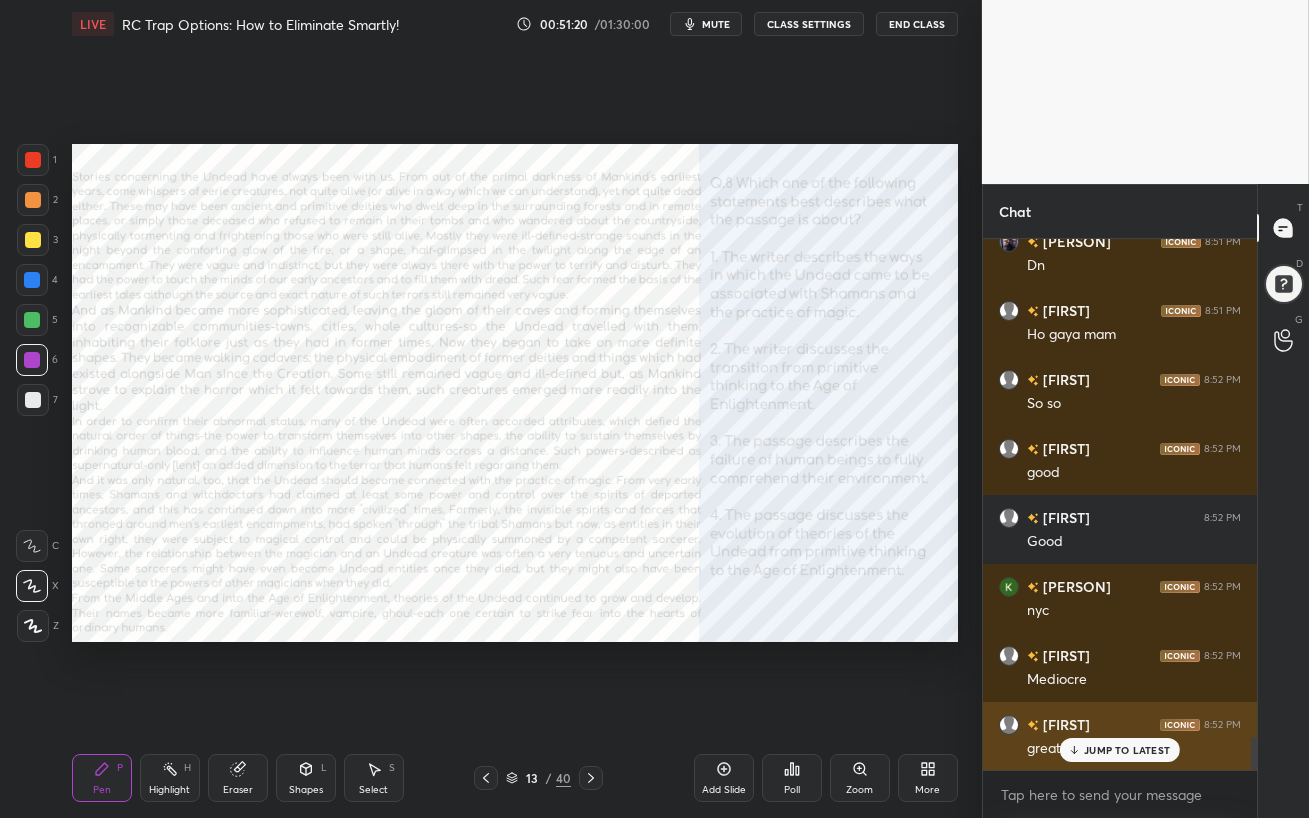 click on "JUMP TO LATEST" at bounding box center (1127, 750) 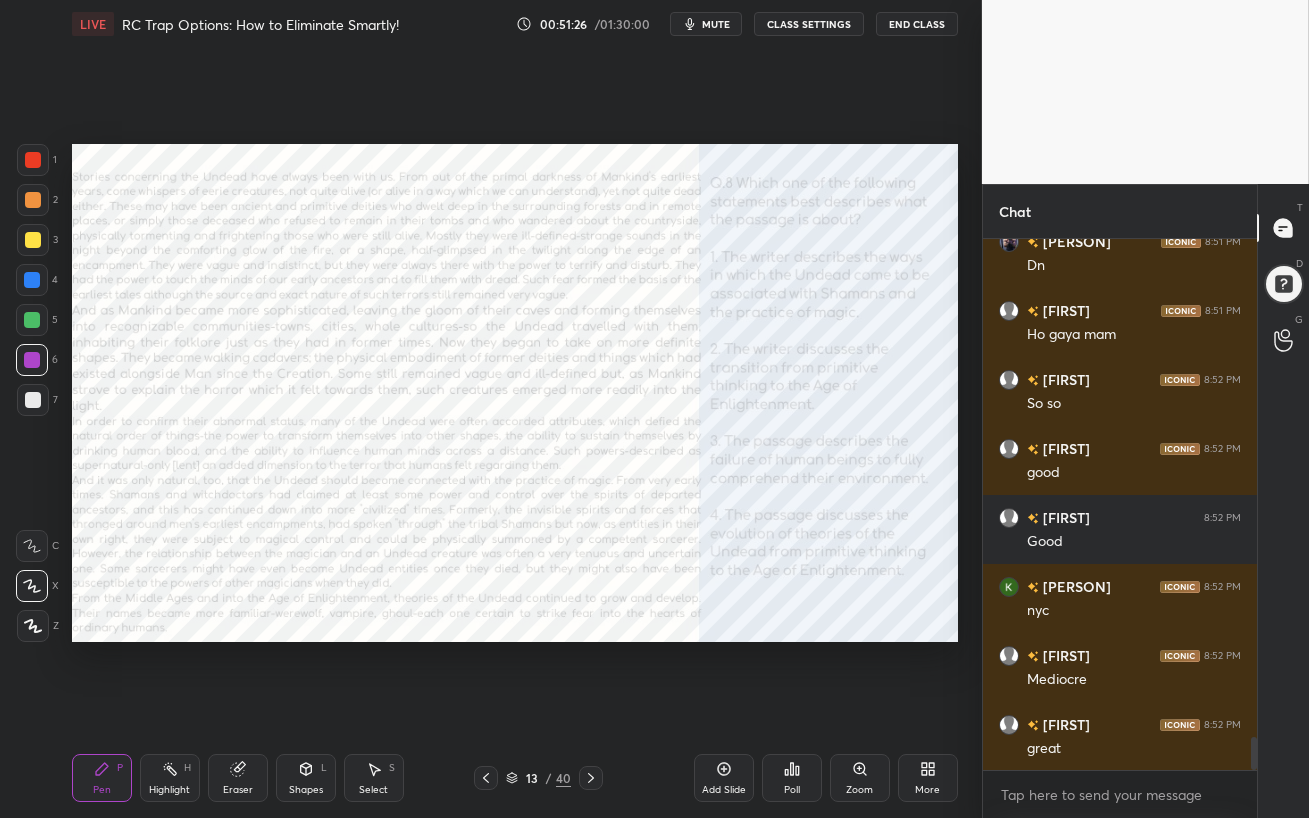 scroll, scrollTop: 7960, scrollLeft: 0, axis: vertical 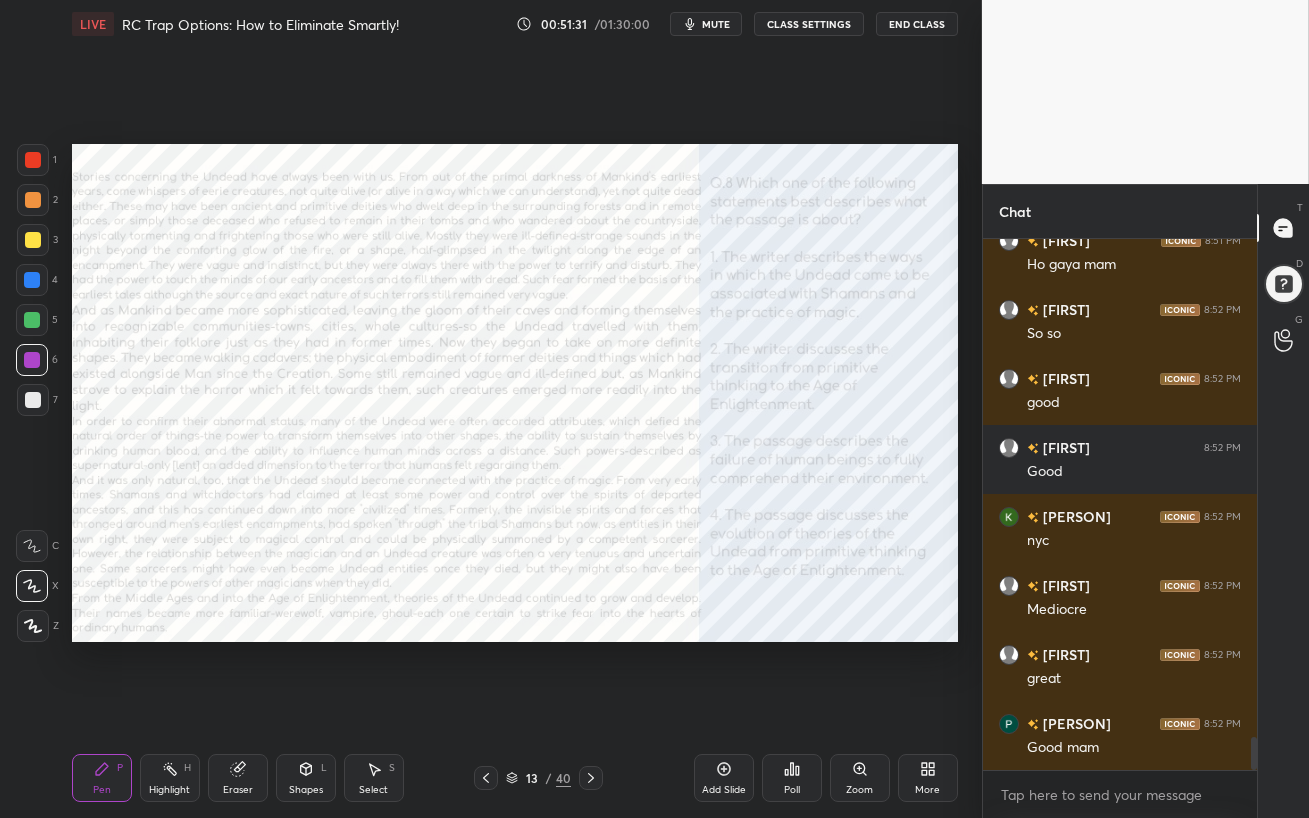 click 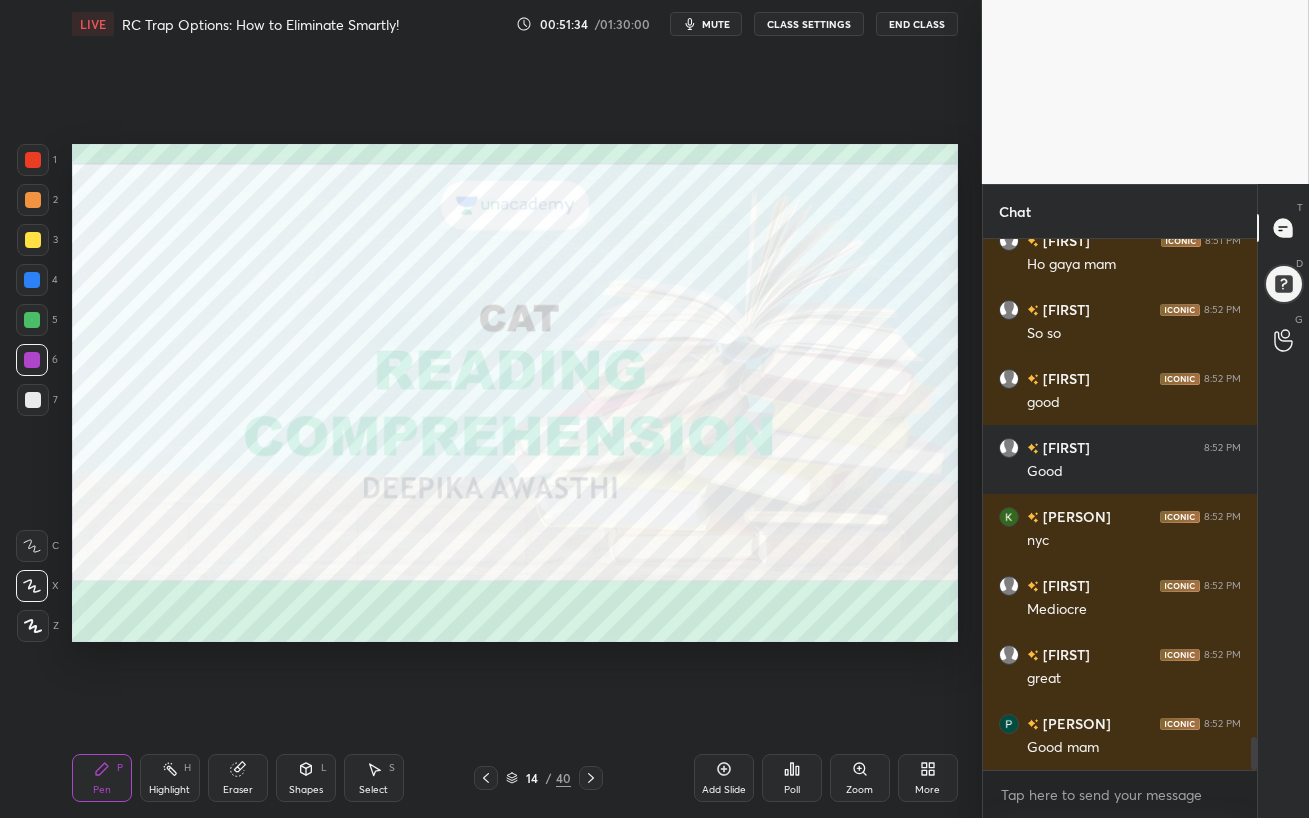 click at bounding box center (486, 778) 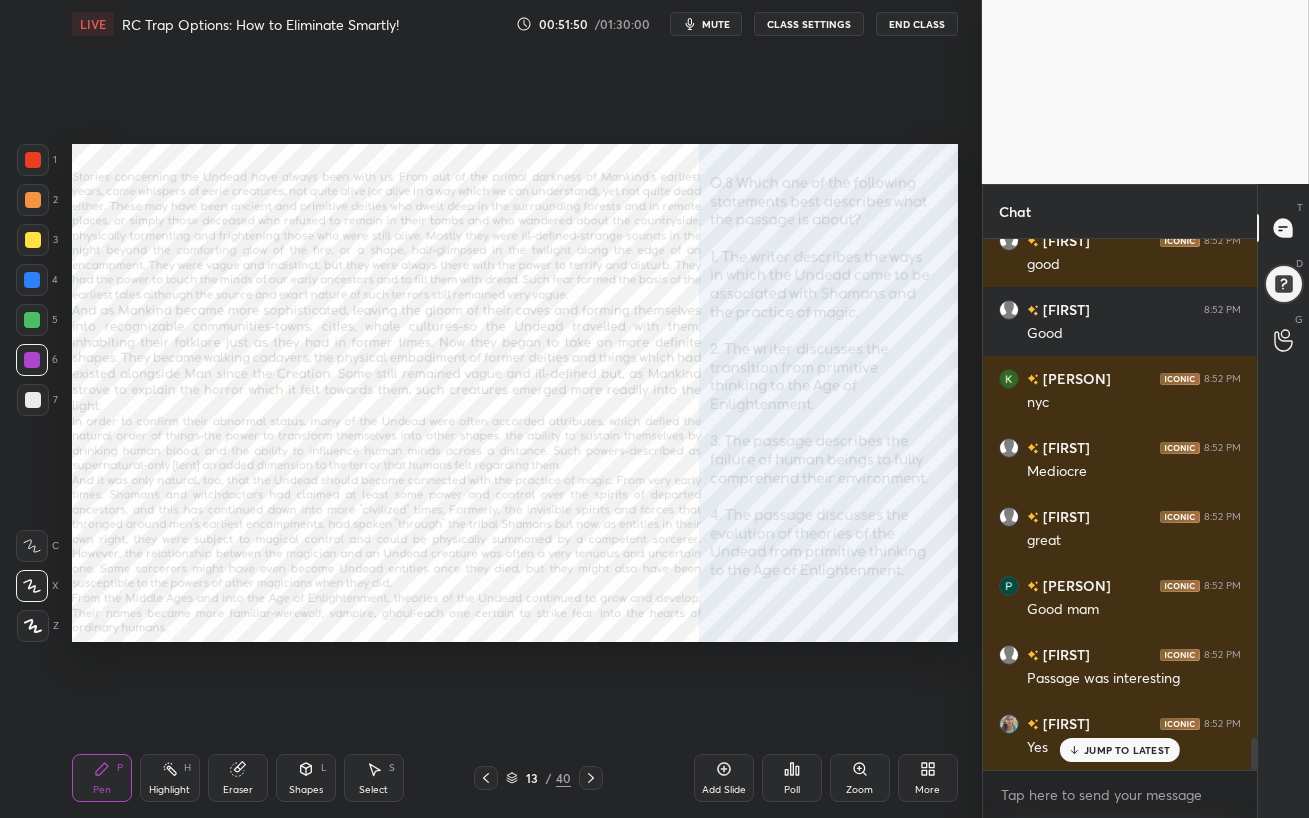 scroll, scrollTop: 8166, scrollLeft: 0, axis: vertical 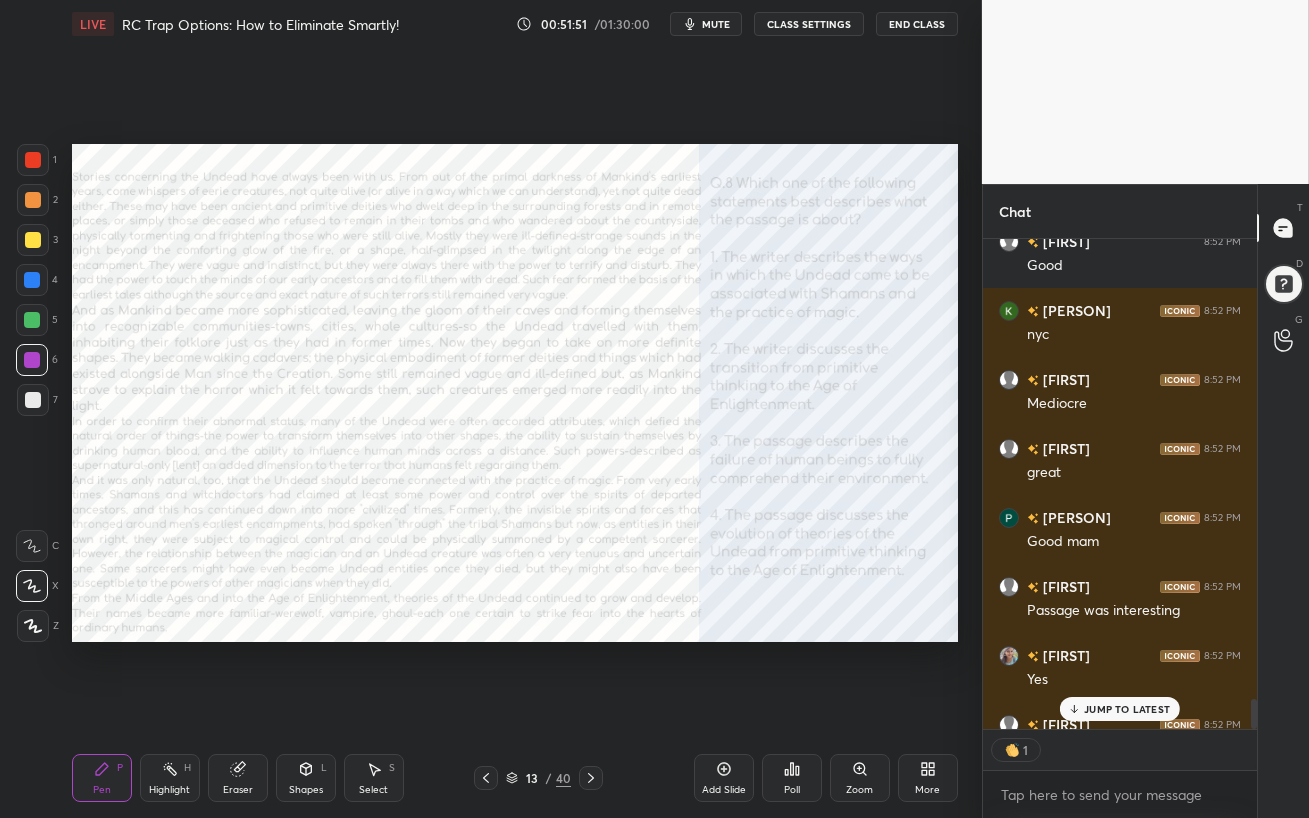 click on "JUMP TO LATEST" at bounding box center [1120, 709] 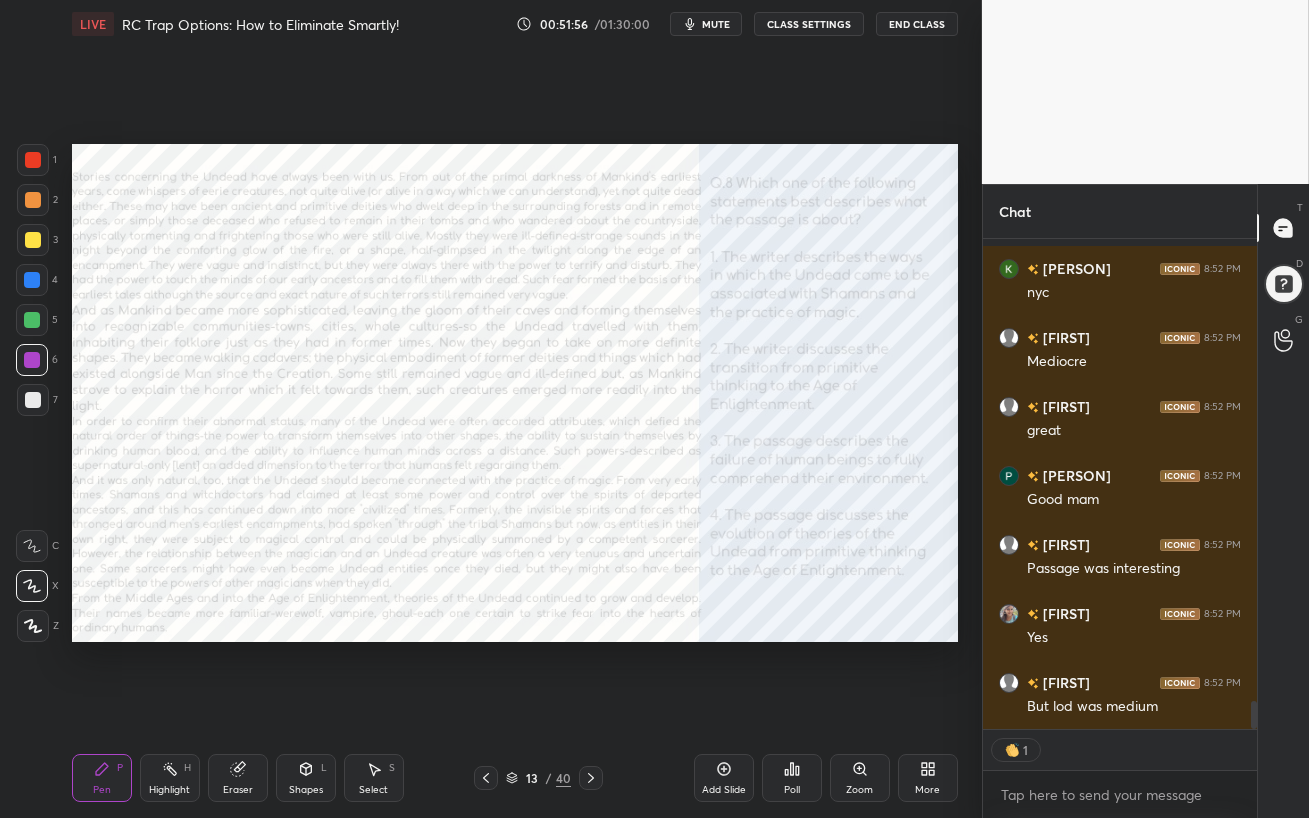 scroll, scrollTop: 8276, scrollLeft: 0, axis: vertical 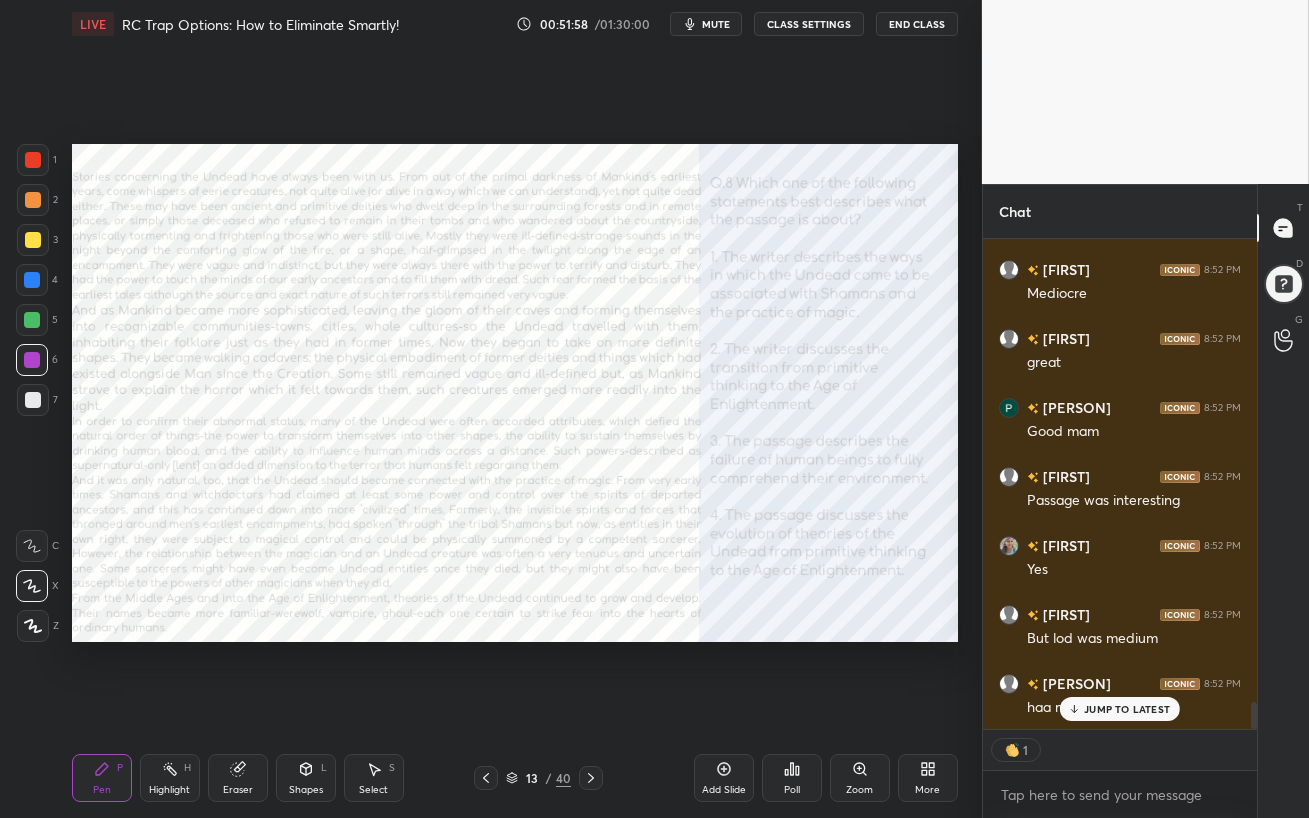 drag, startPoint x: 594, startPoint y: 781, endPoint x: 703, endPoint y: 789, distance: 109.29318 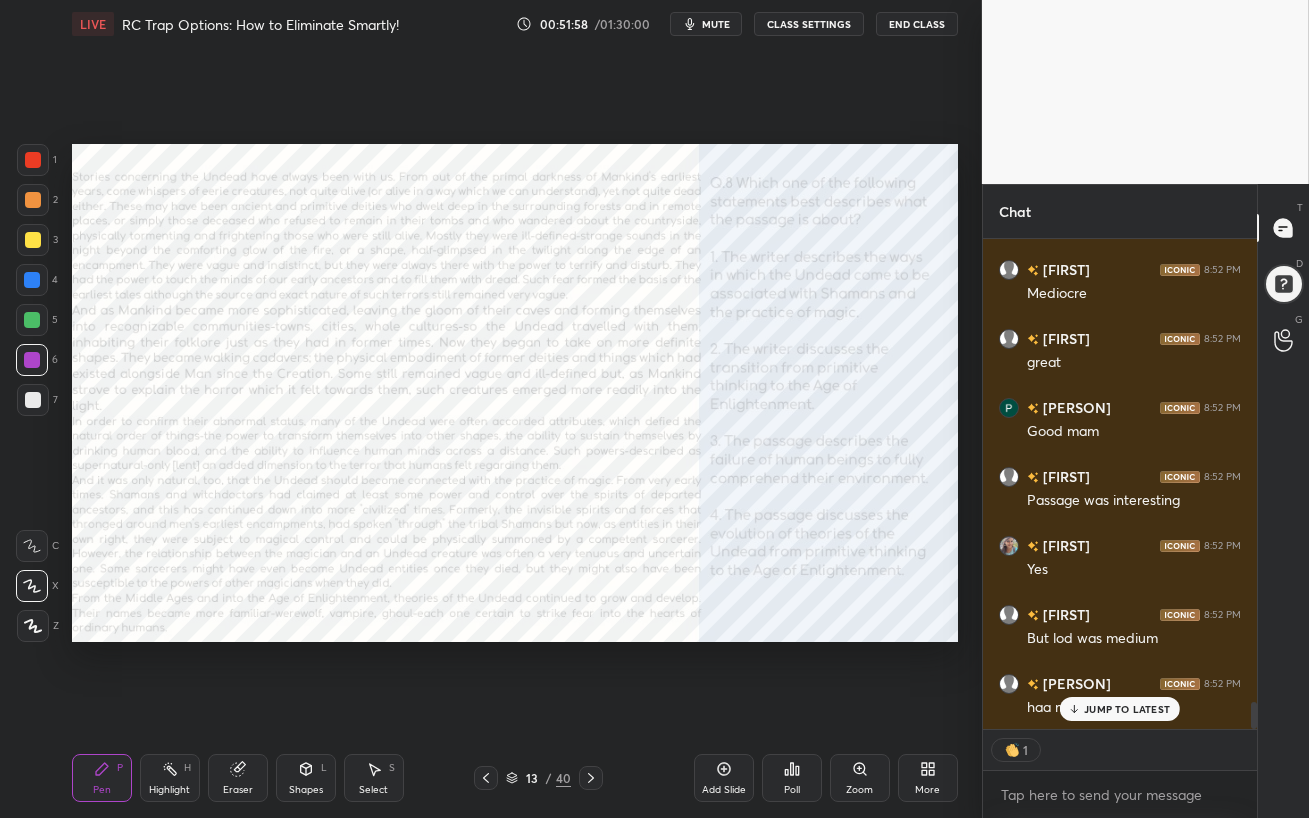 click on "Pen P Highlight H Eraser Shapes L Select S 13 / 40 Add Slide Poll Zoom More" at bounding box center [515, 778] 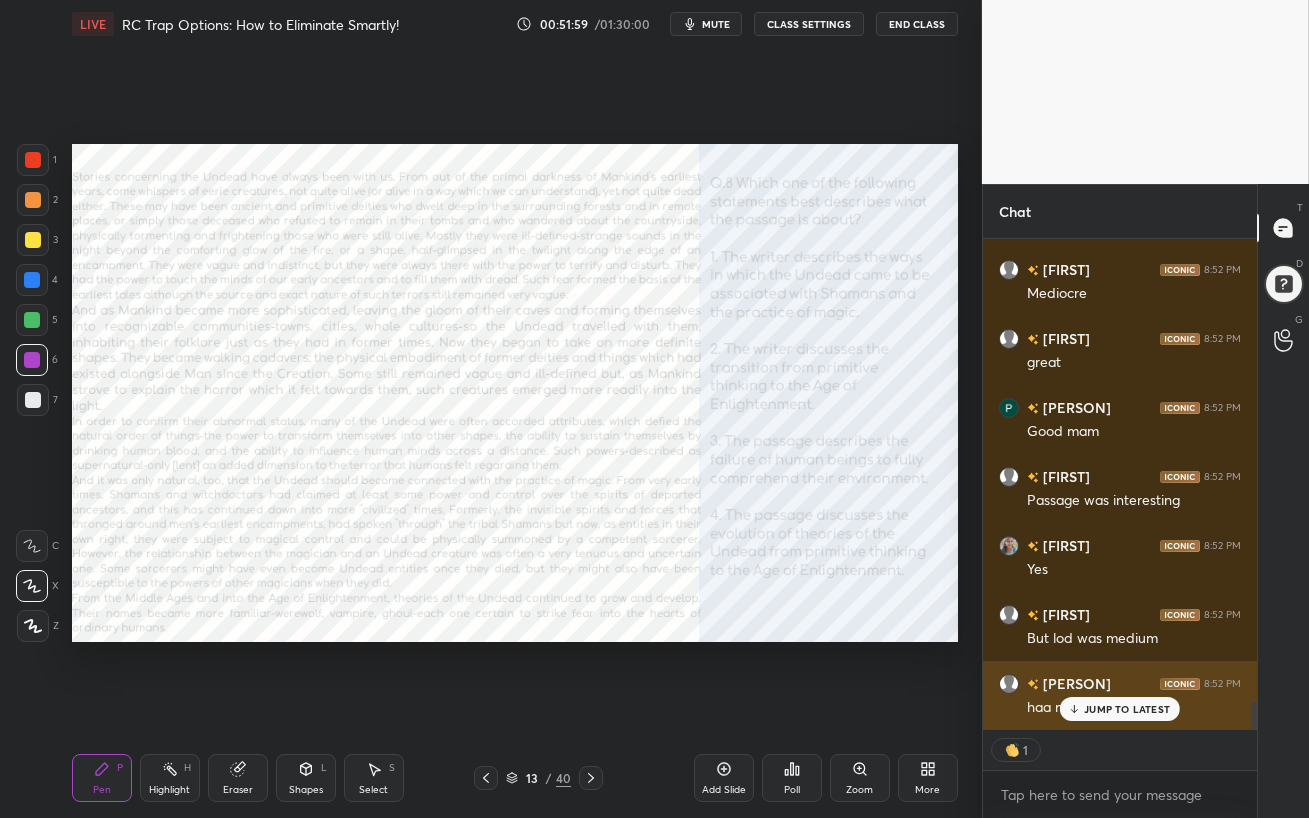 click 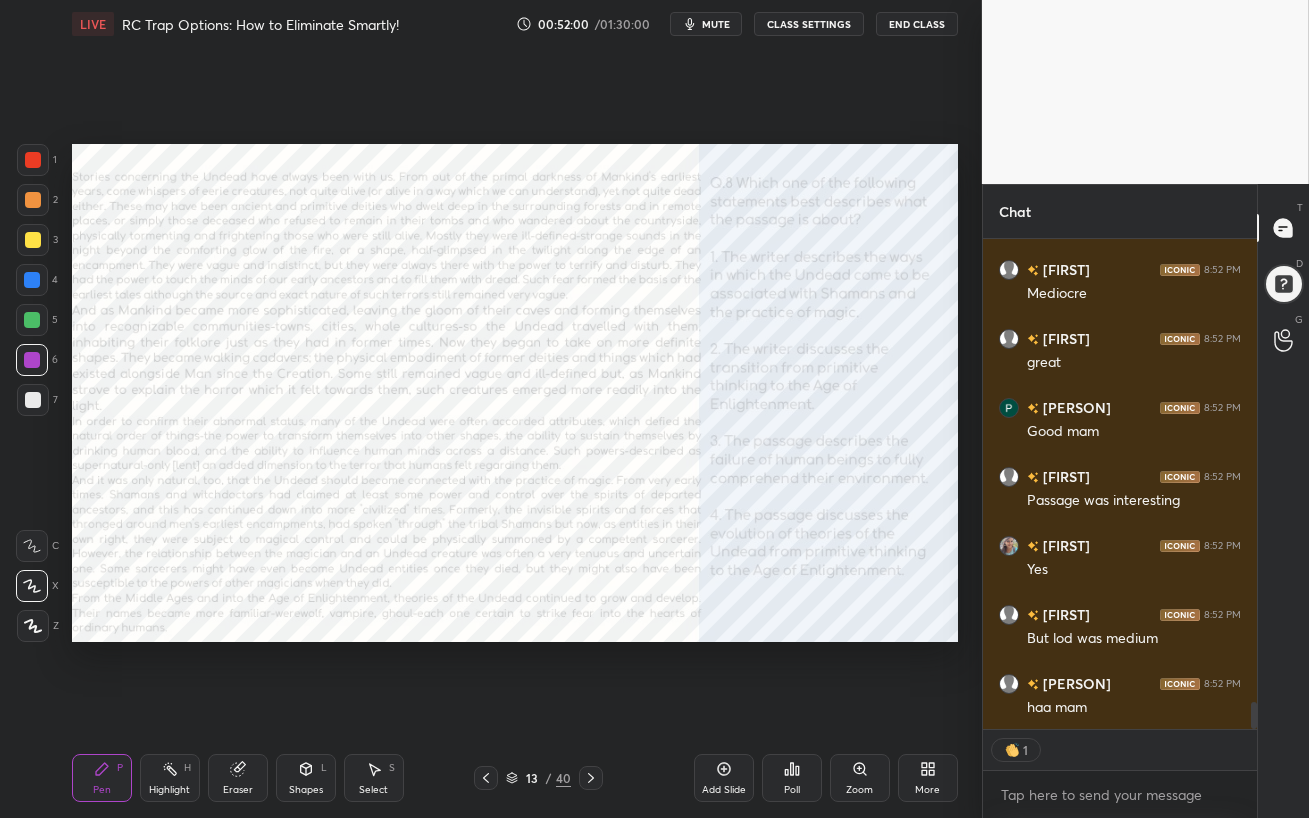 scroll, scrollTop: 7, scrollLeft: 6, axis: both 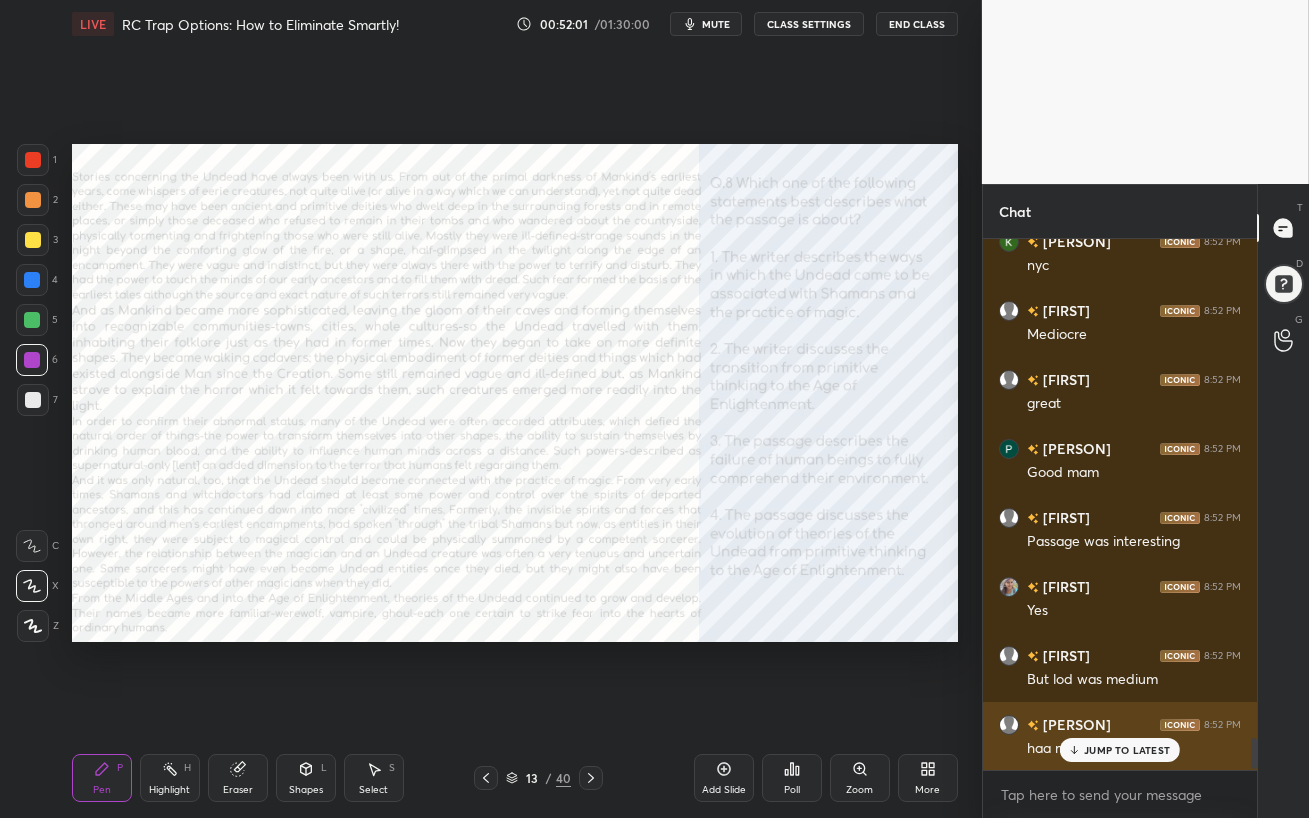 click 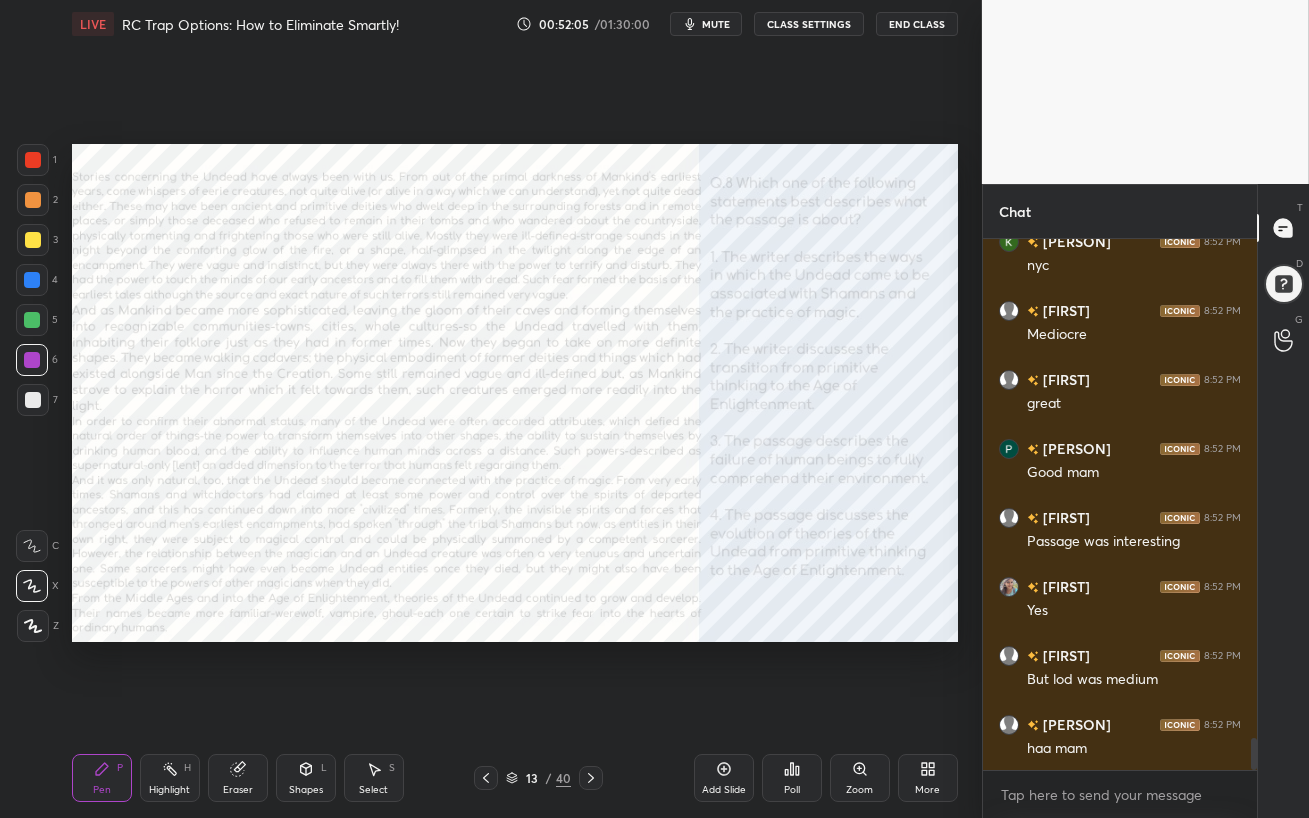 click 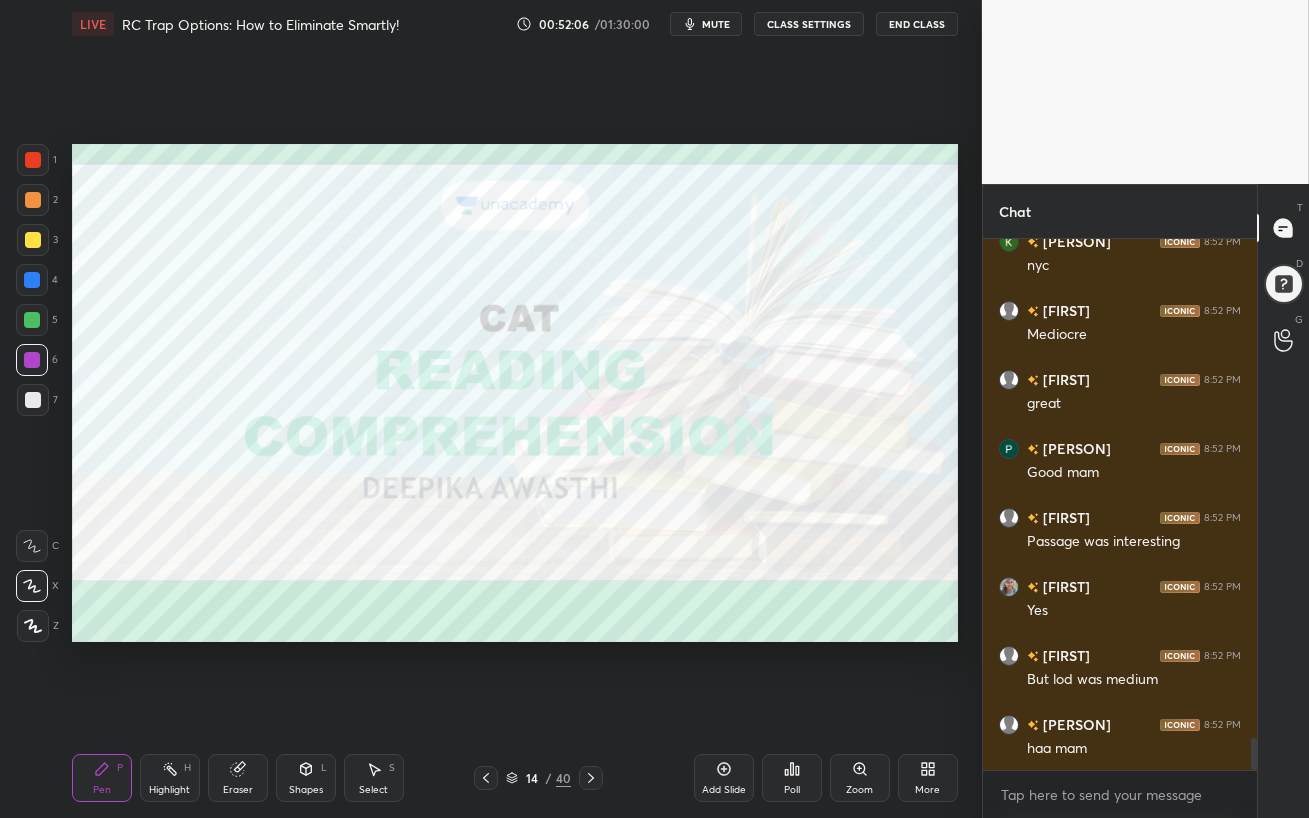 scroll, scrollTop: 8305, scrollLeft: 0, axis: vertical 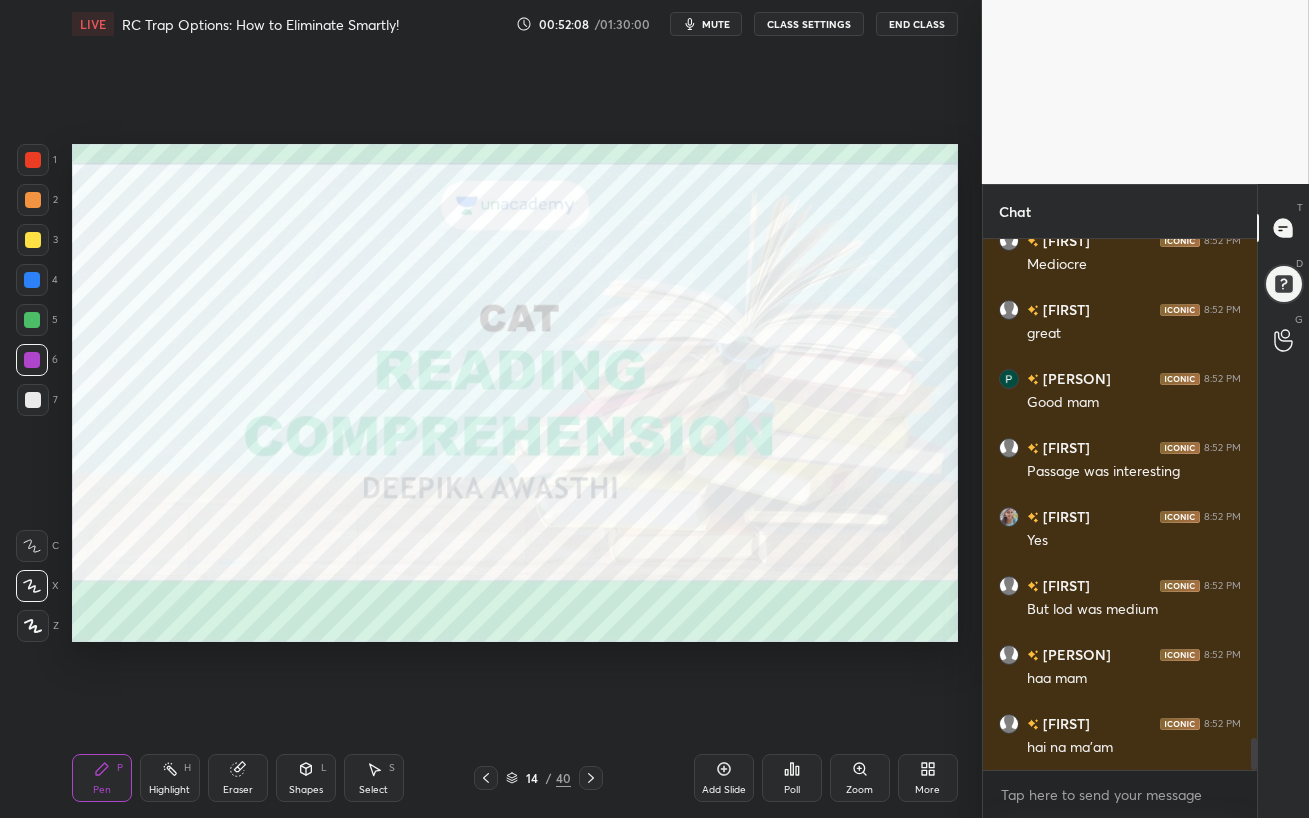 click 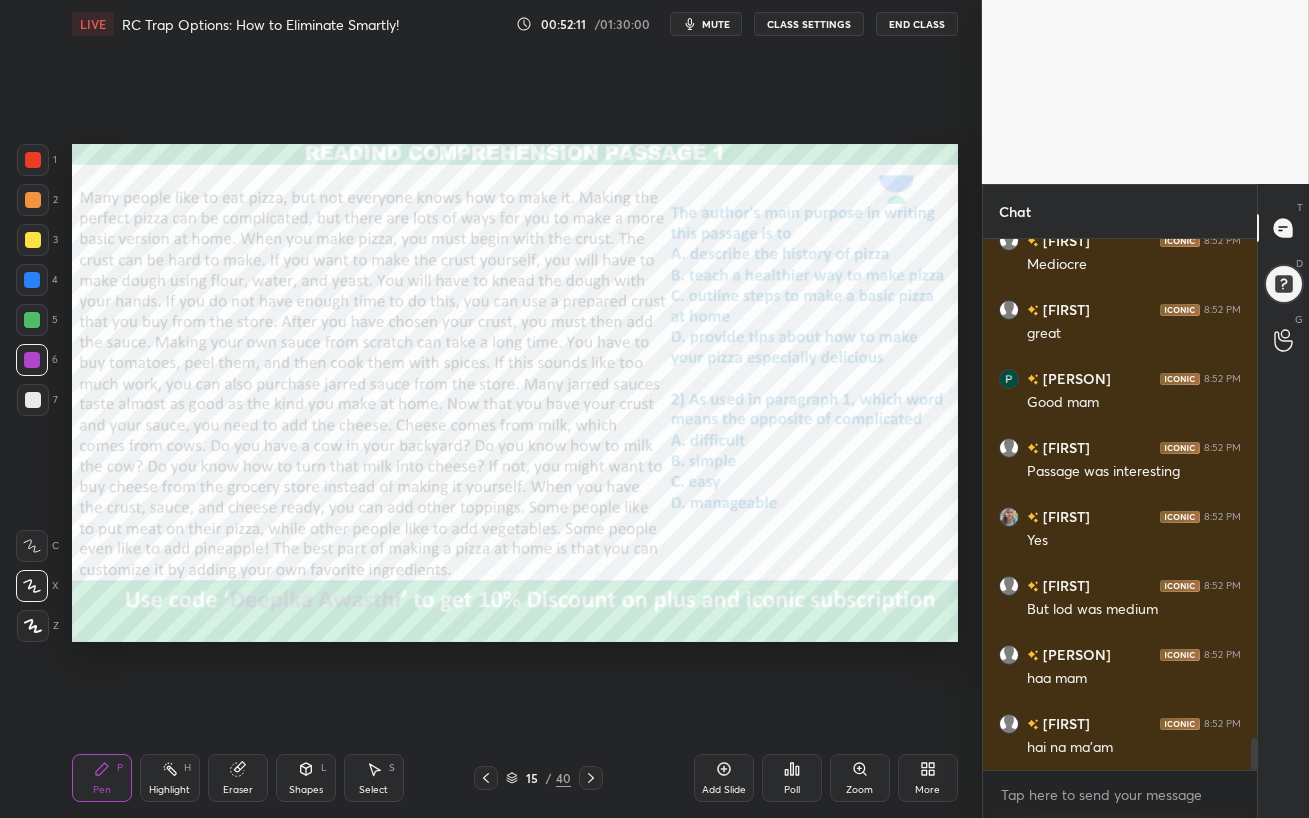 click 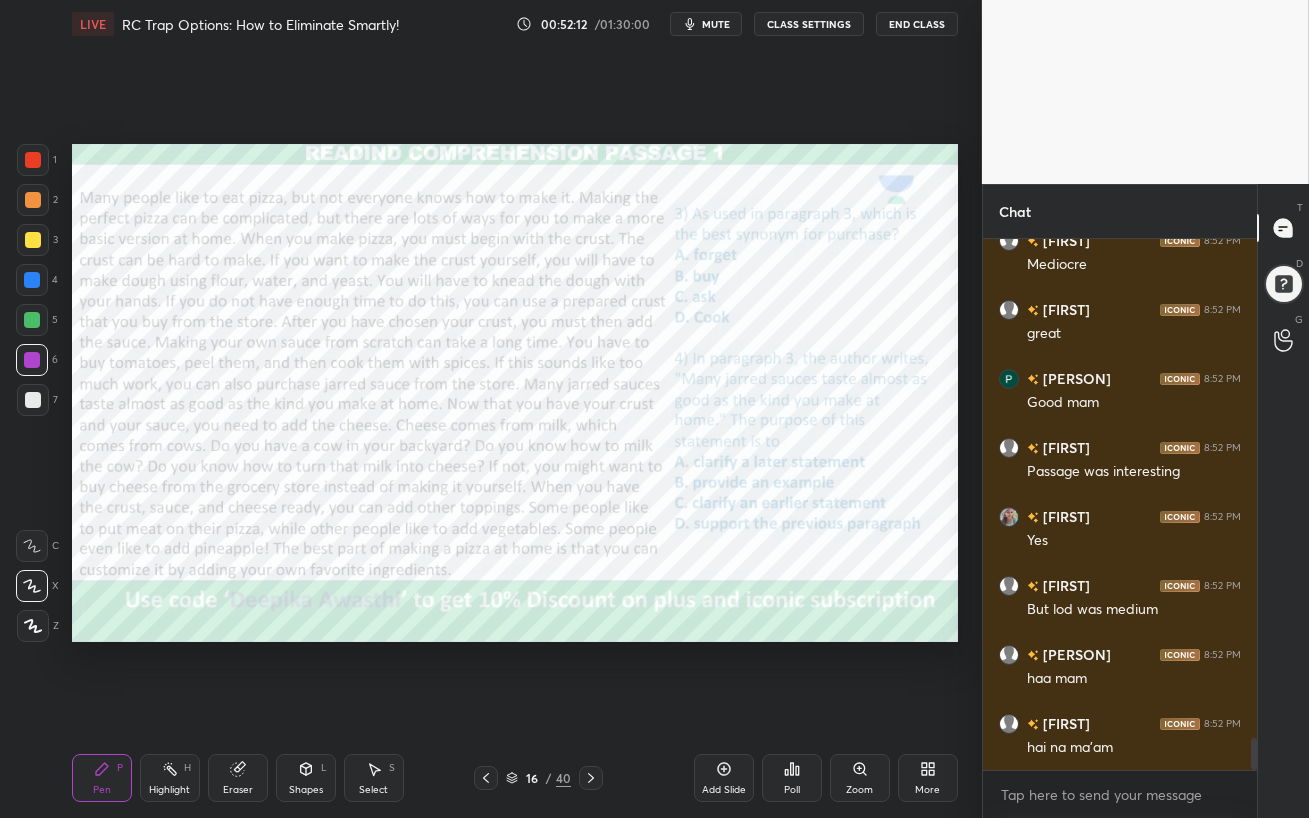 click 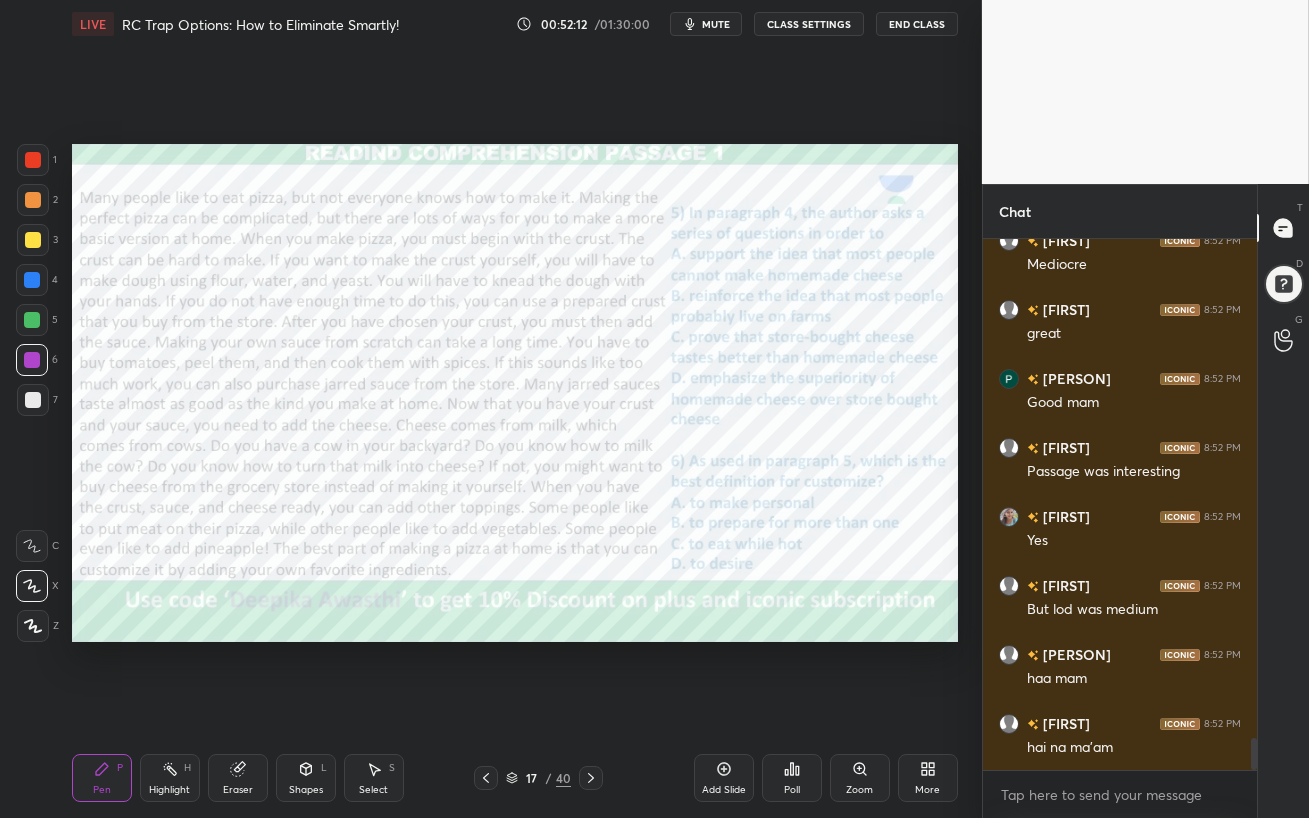 click 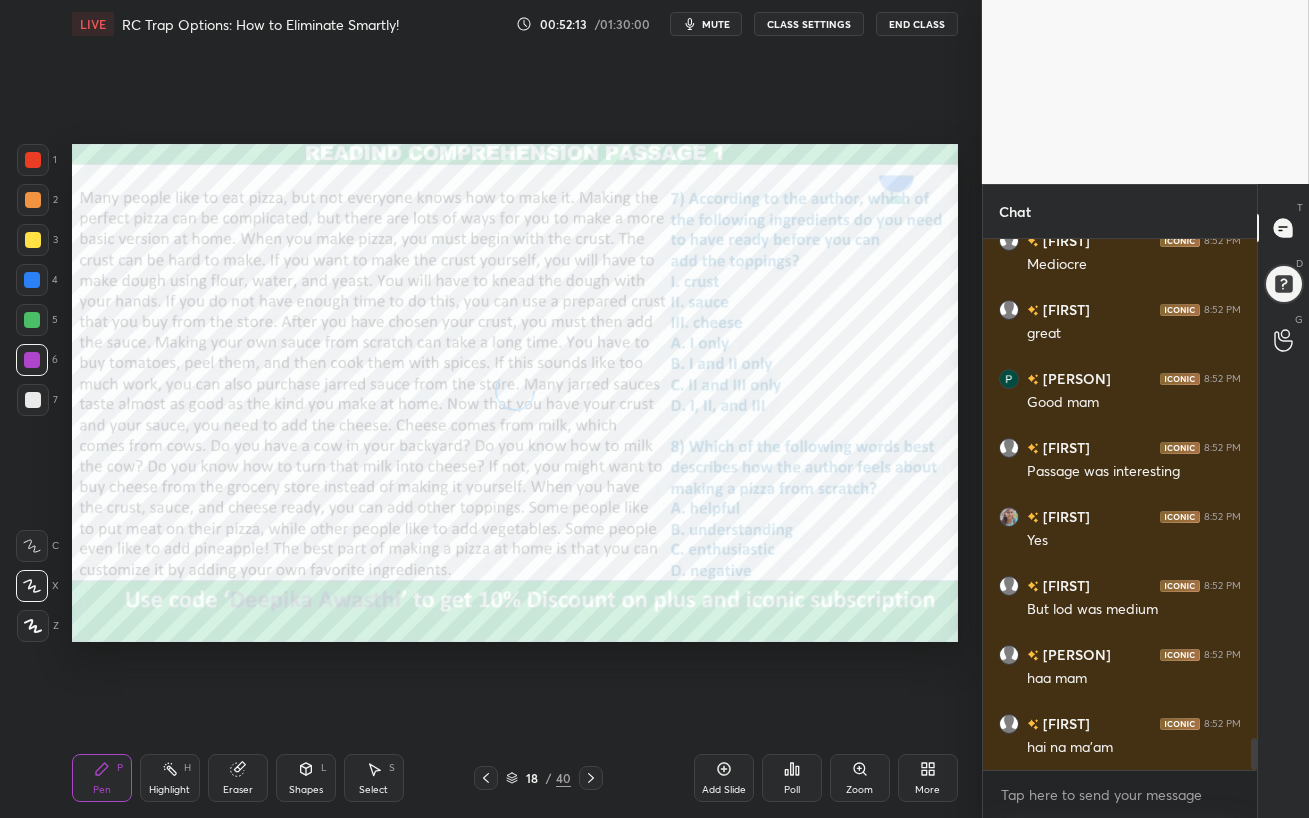 scroll, scrollTop: 8374, scrollLeft: 0, axis: vertical 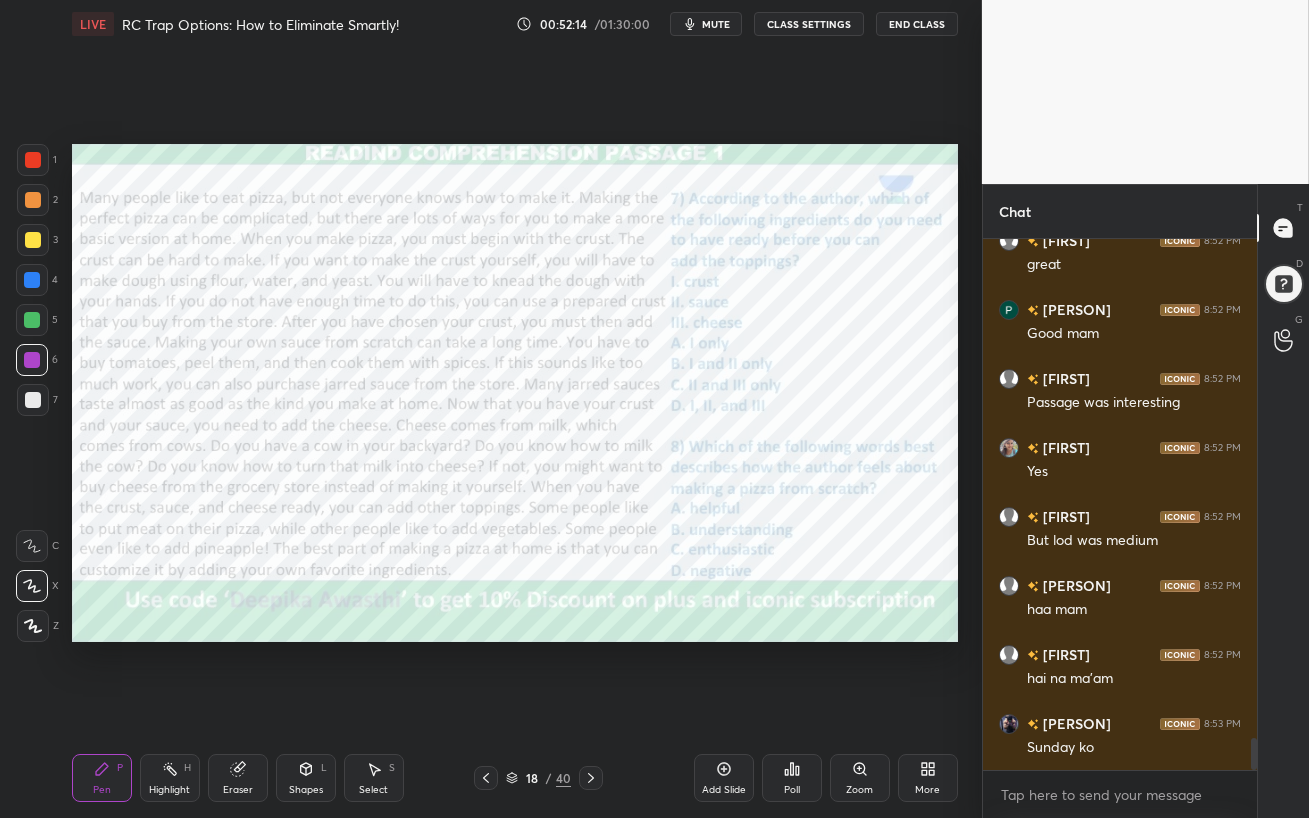 click 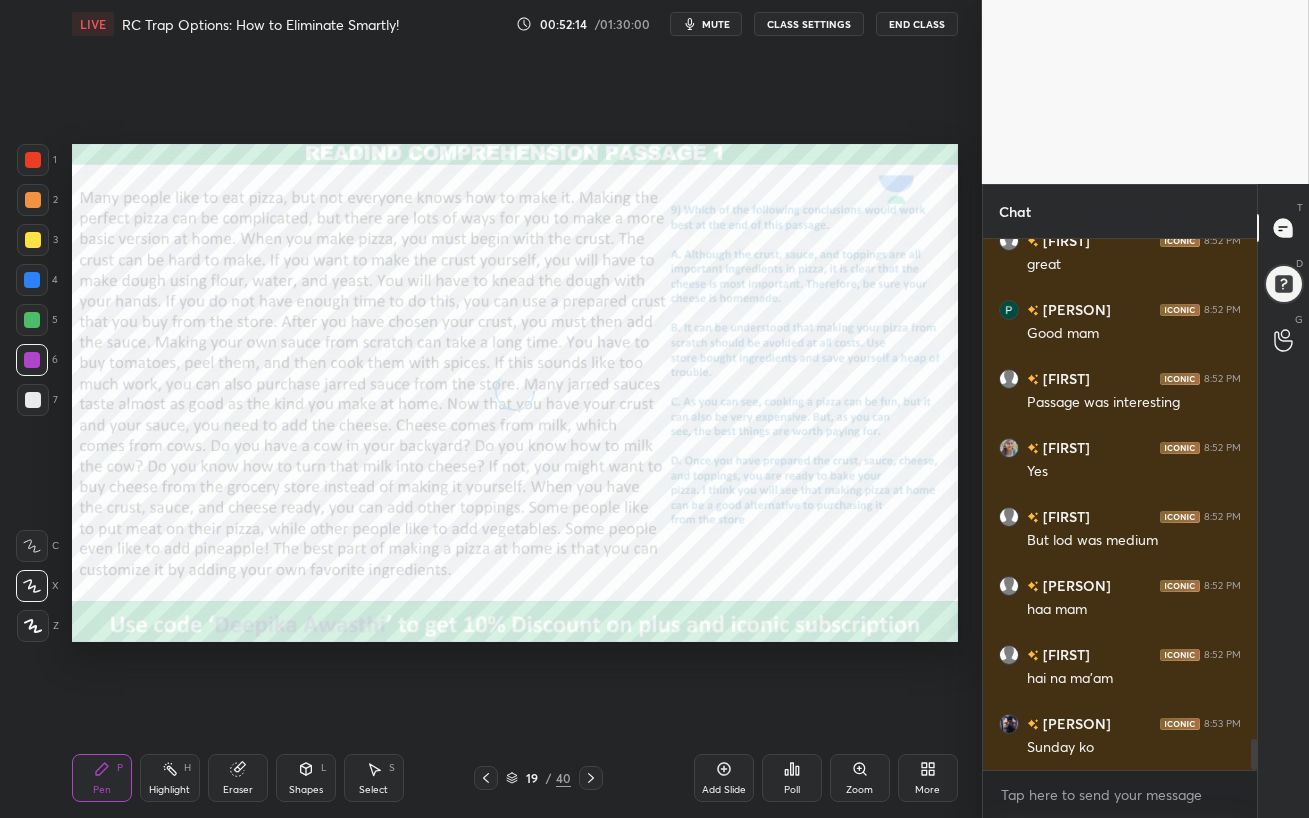 scroll, scrollTop: 8443, scrollLeft: 0, axis: vertical 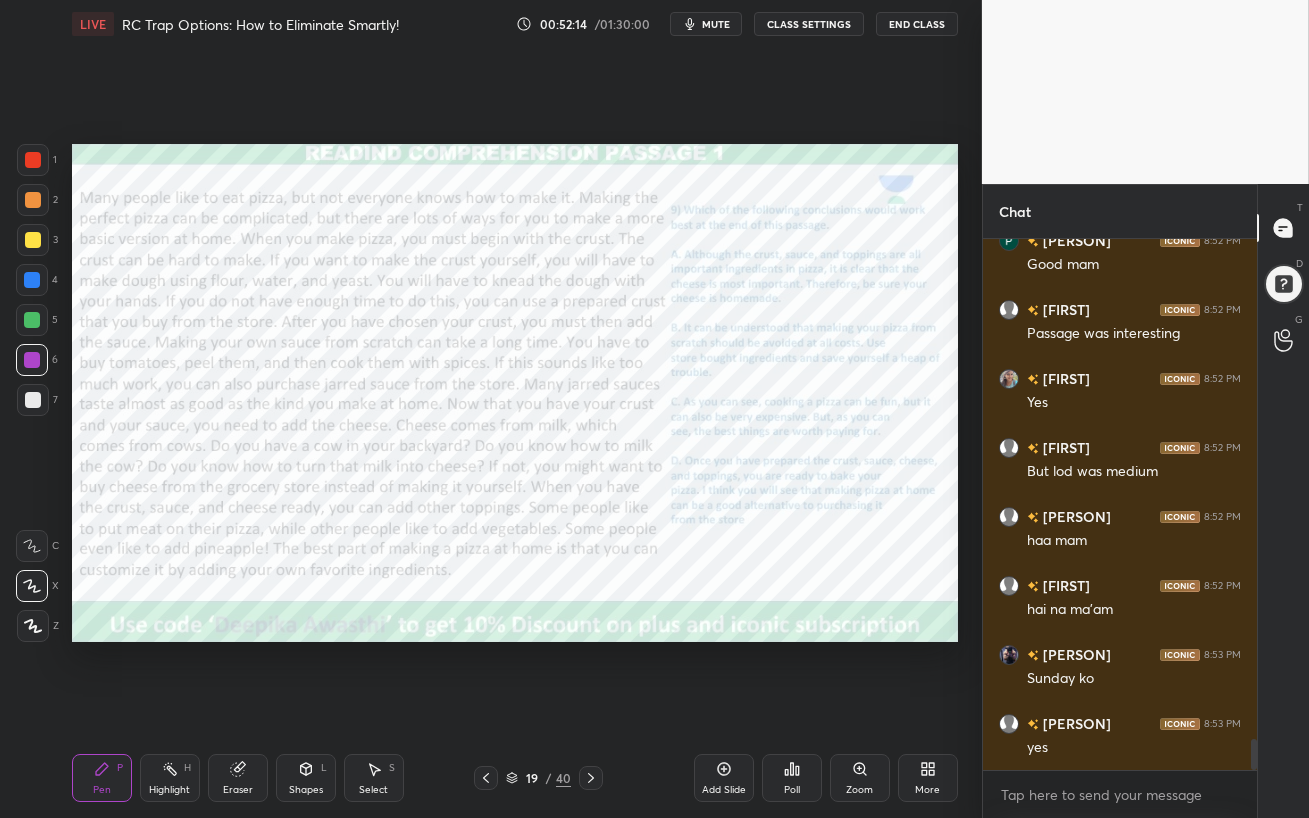 click 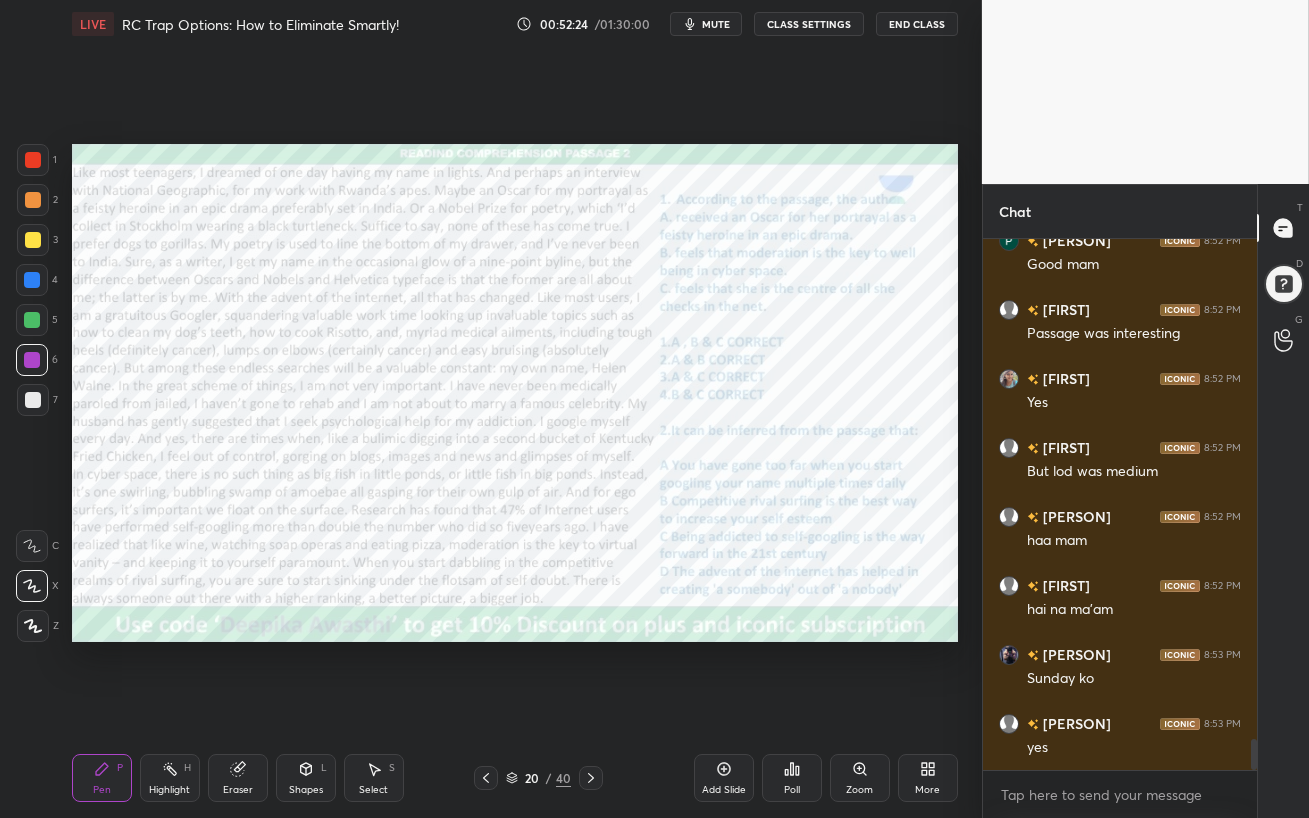 click at bounding box center [32, 320] 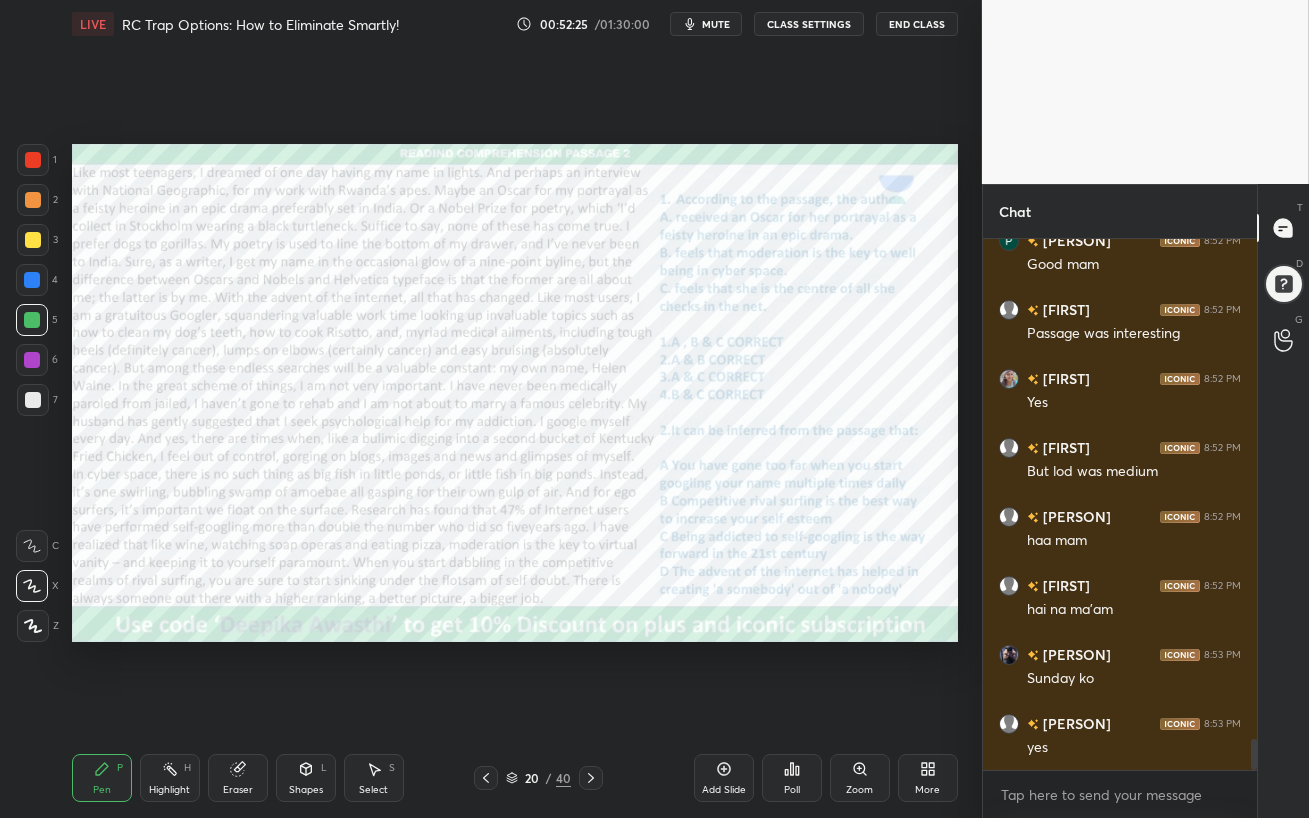 click at bounding box center (32, 280) 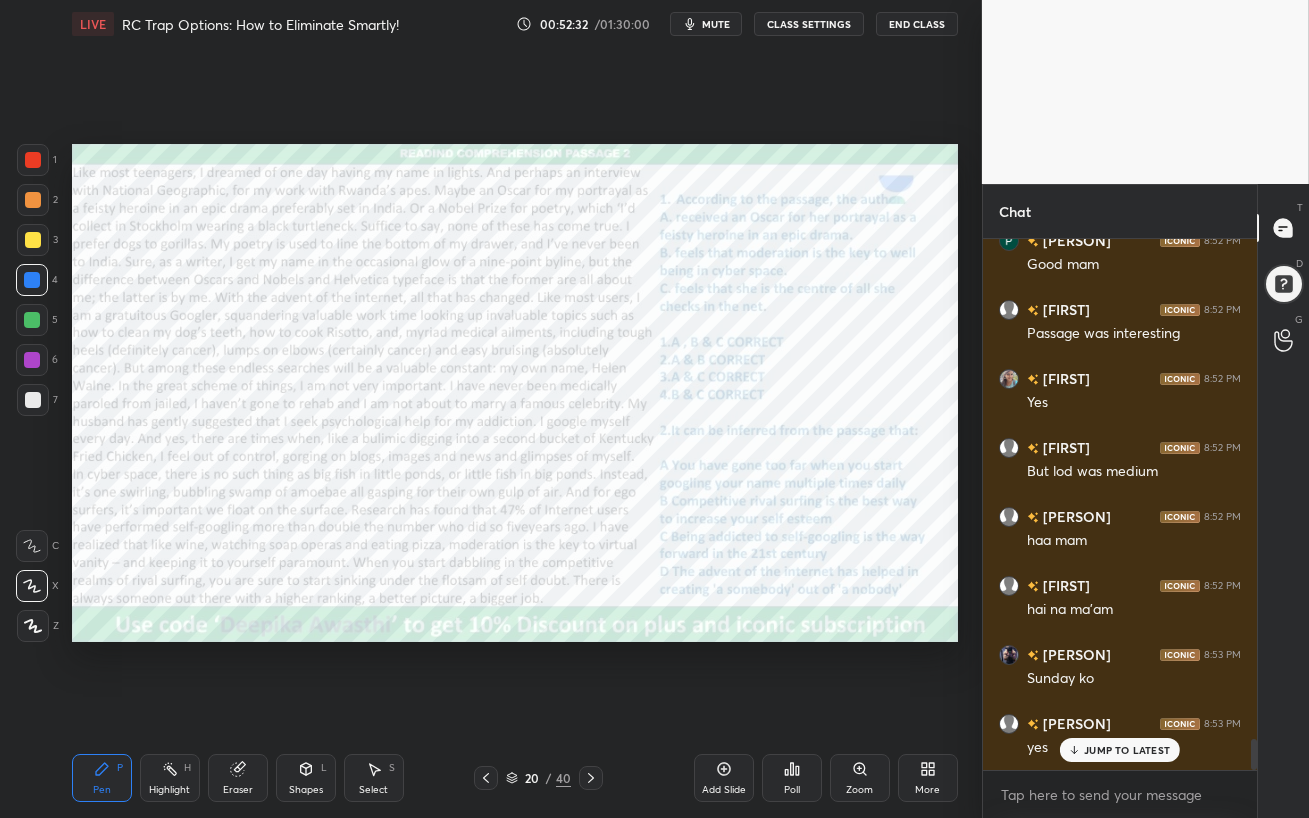 scroll, scrollTop: 8511, scrollLeft: 0, axis: vertical 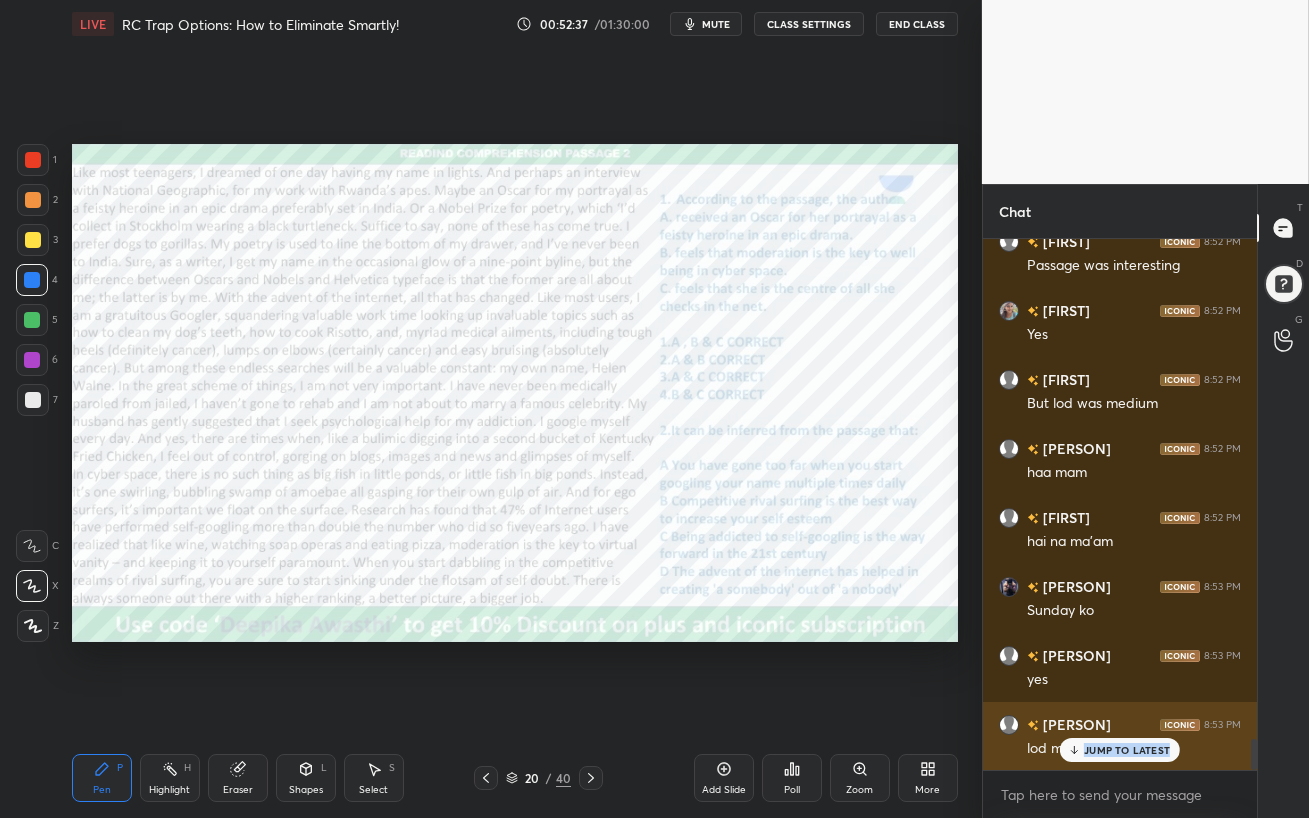 click on "sumit 8:50 PM Confusing hai mam sumit 8:51 PM Dn Naba 8:51 PM Ho gaya mam Naba 8:52 PM So so riya 8:52 PM good PARTHVI 8:52 PM Good Krupali 8:52 PM nyc Naba 8:52 PM Mediocre Anubha 8:52 PM great Subhi 8:52 PM Good mam Naba 8:52 PM Passage was interesting Somali 8:52 PM Yes Naba 8:52 PM But lod was medium Gyan 8:52 PM haa mam Anubha 8:52 PM hai na ma'am sumit 8:53 PM Sunday ko swapna 8:53 PM yes Gyan 8:53 PM lod means mam JUMP TO LATEST" at bounding box center [1120, 504] 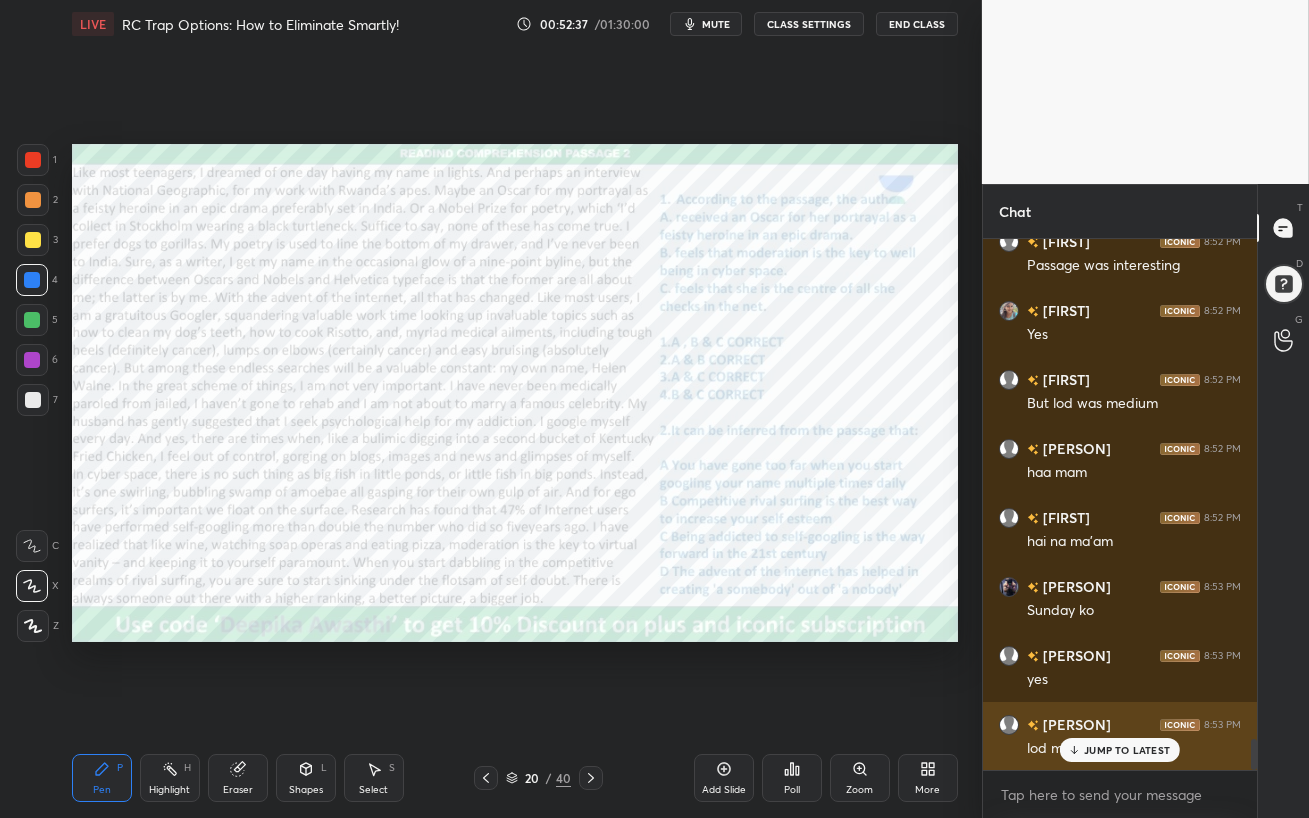 click on "JUMP TO LATEST" at bounding box center [1120, 750] 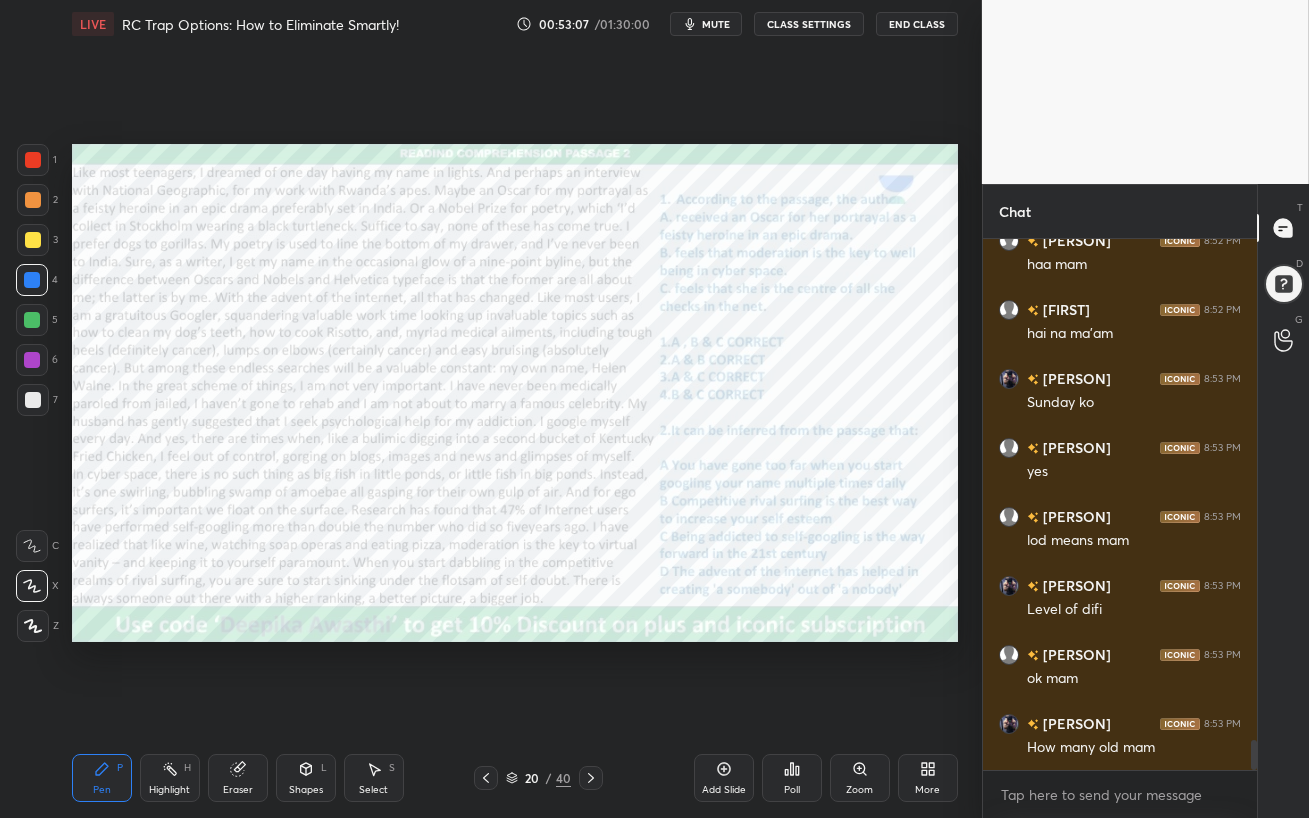 scroll, scrollTop: 8739, scrollLeft: 0, axis: vertical 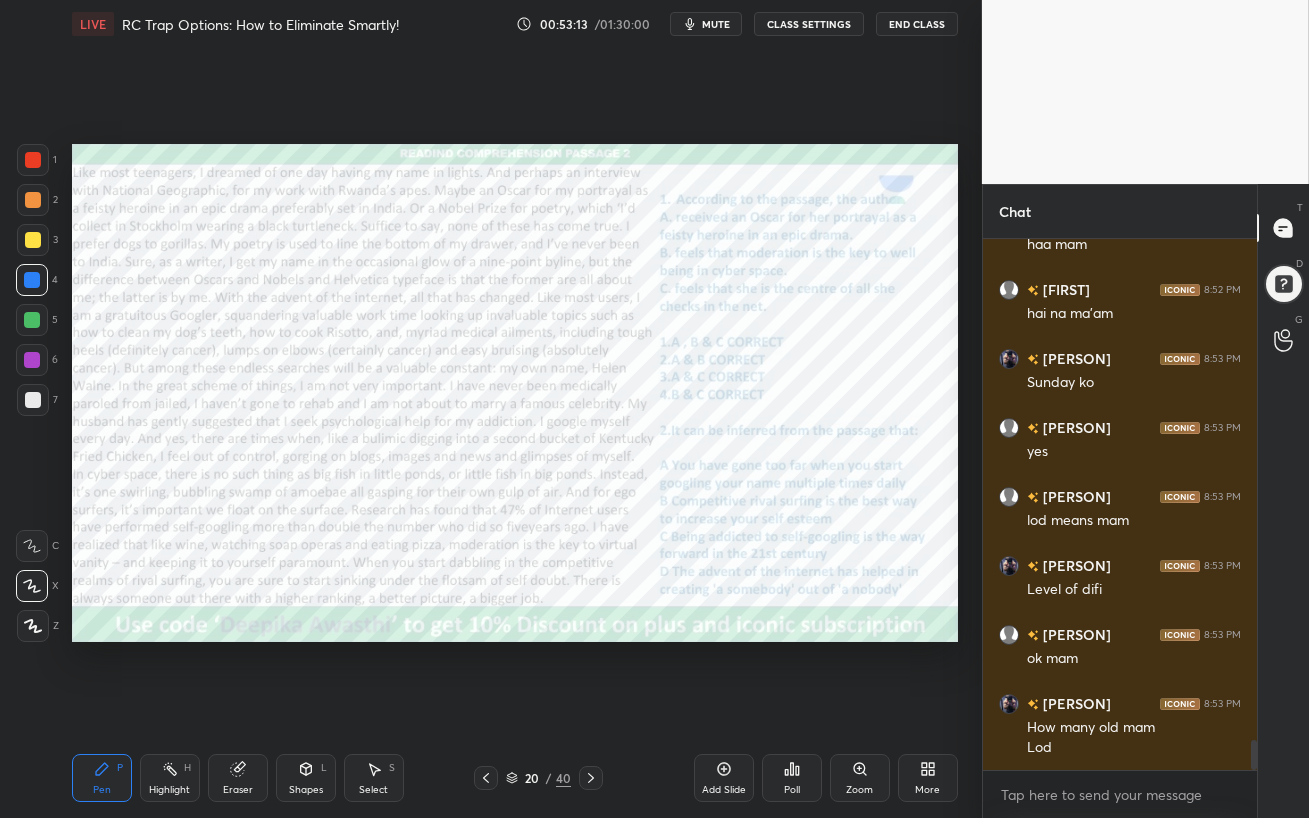 click at bounding box center (33, 160) 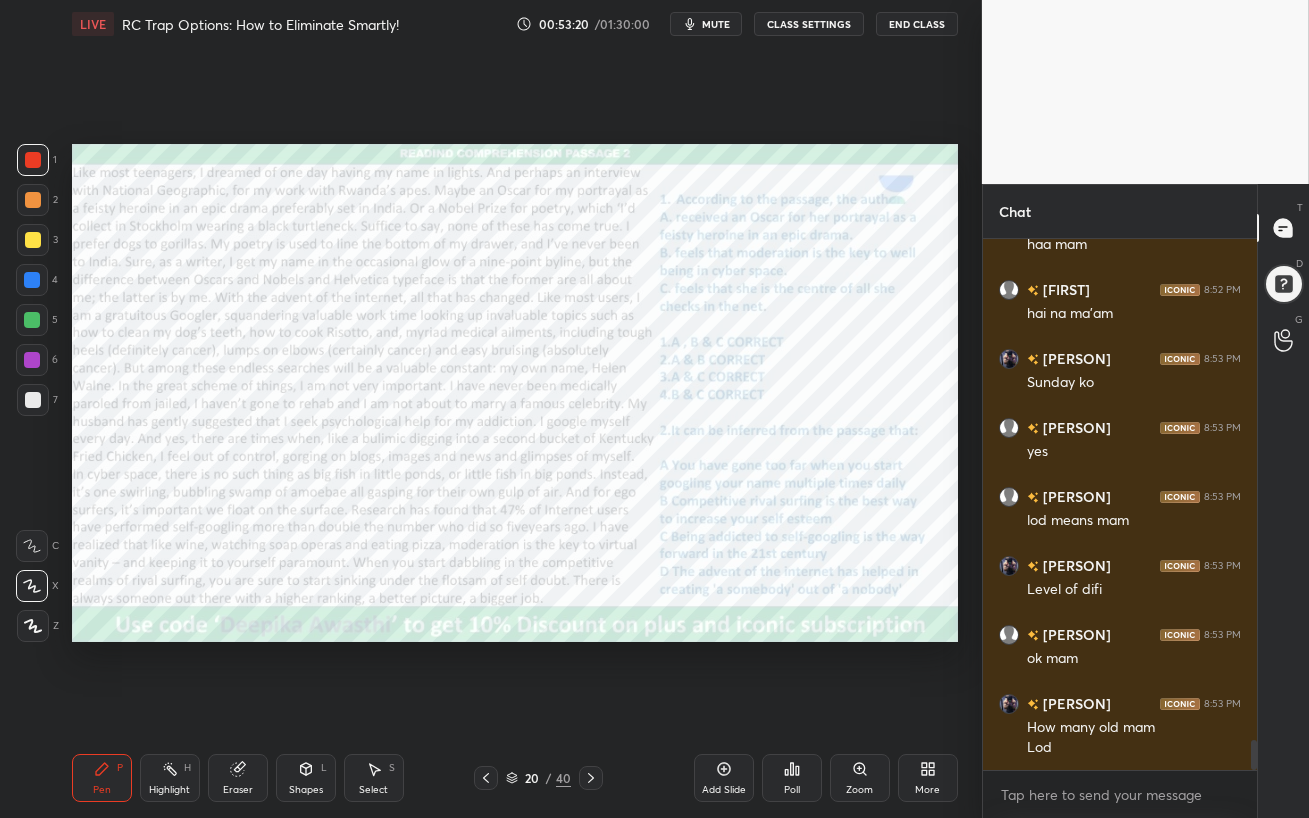 scroll, scrollTop: 8808, scrollLeft: 0, axis: vertical 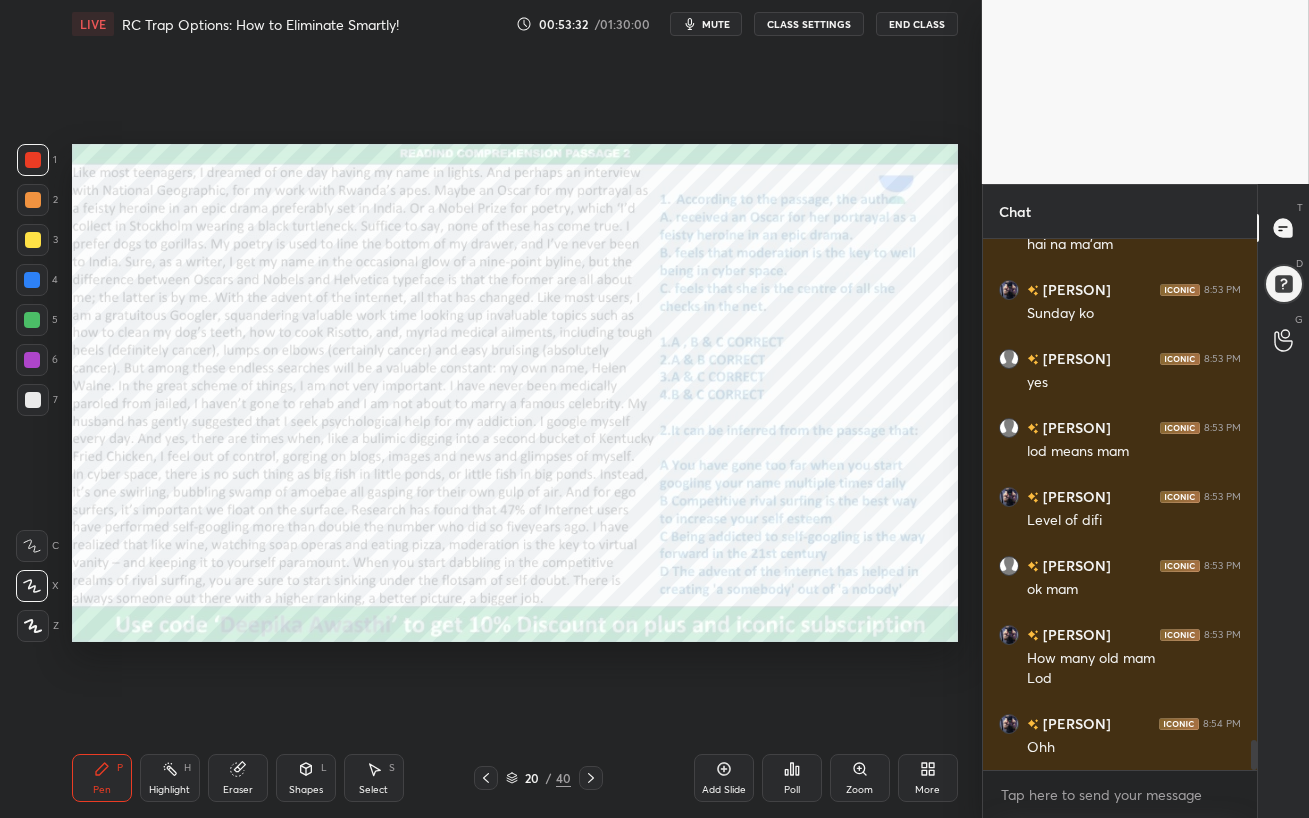 drag, startPoint x: 34, startPoint y: 638, endPoint x: 63, endPoint y: 623, distance: 32.649654 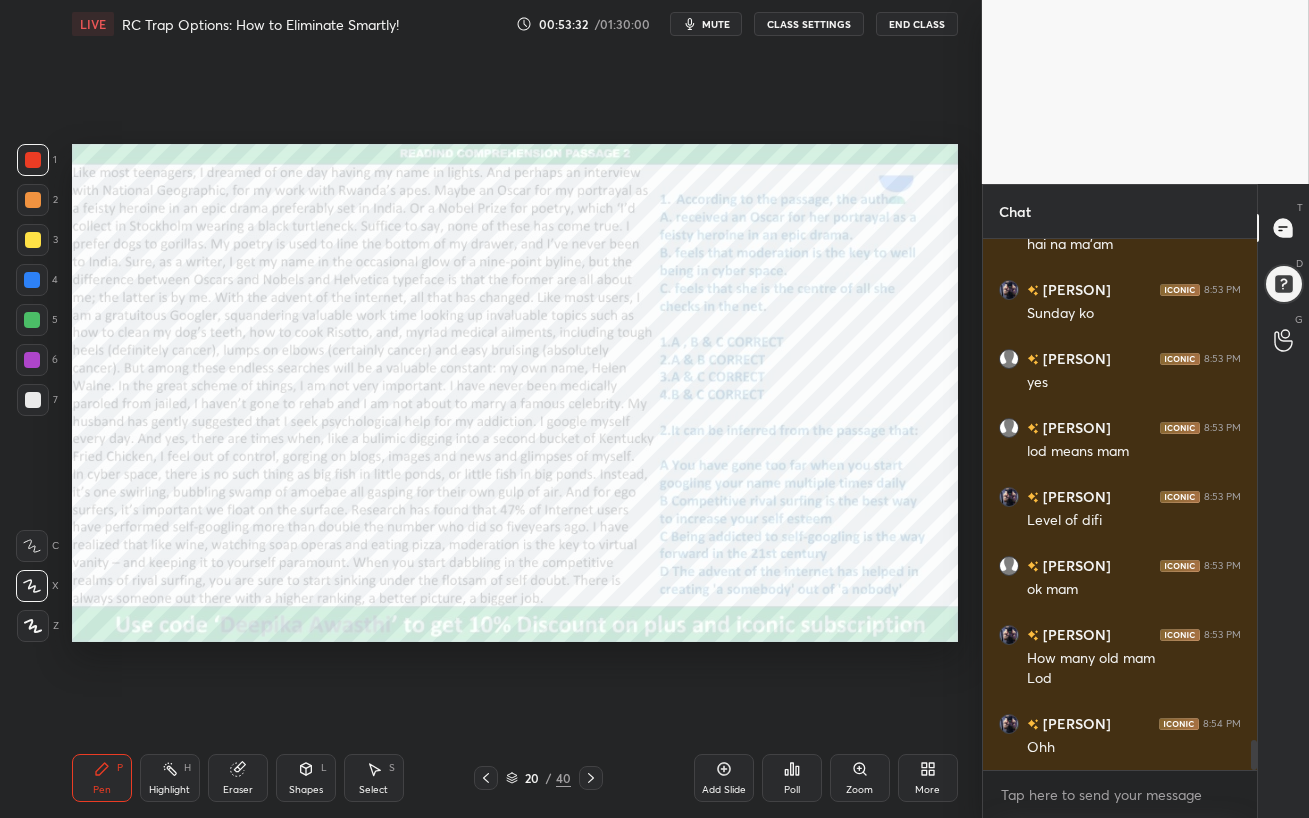 click at bounding box center (33, 626) 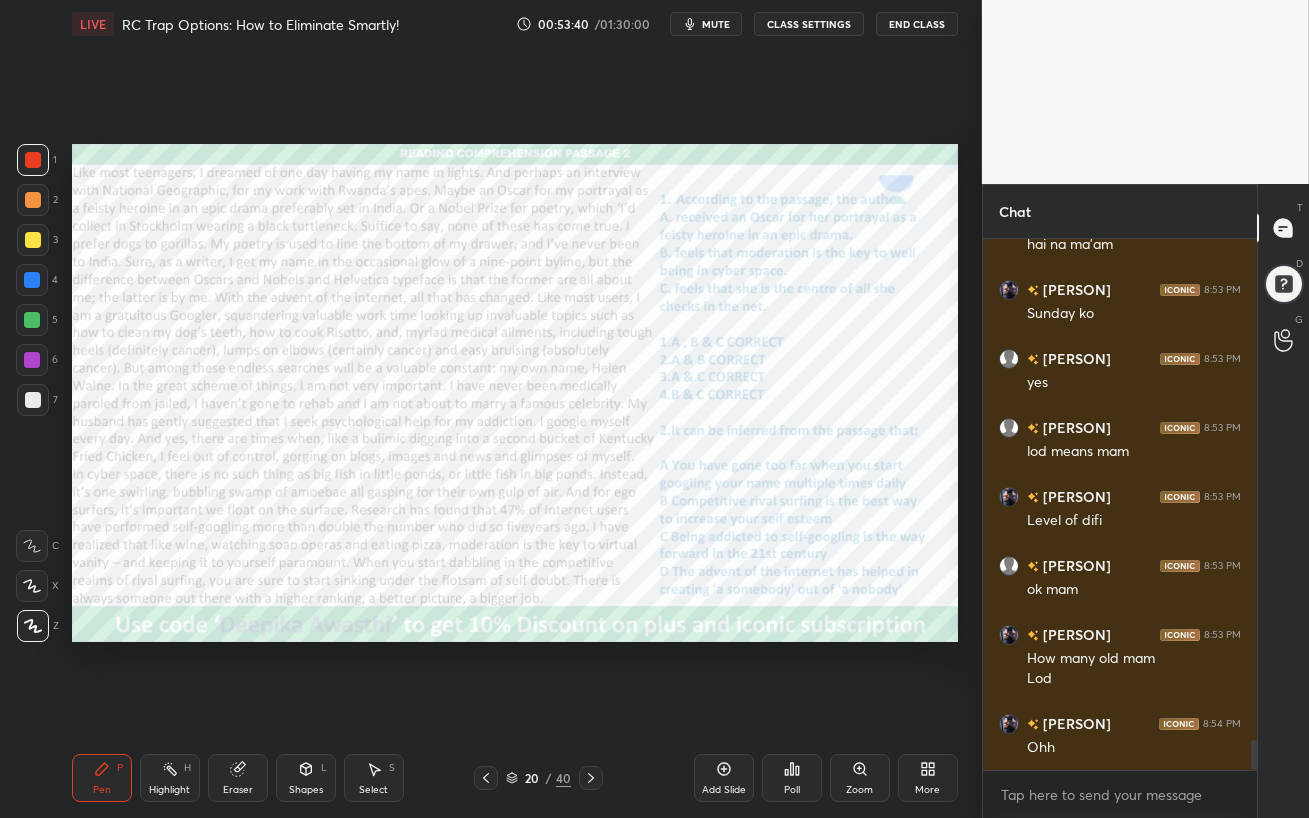 click on "mute" at bounding box center [716, 24] 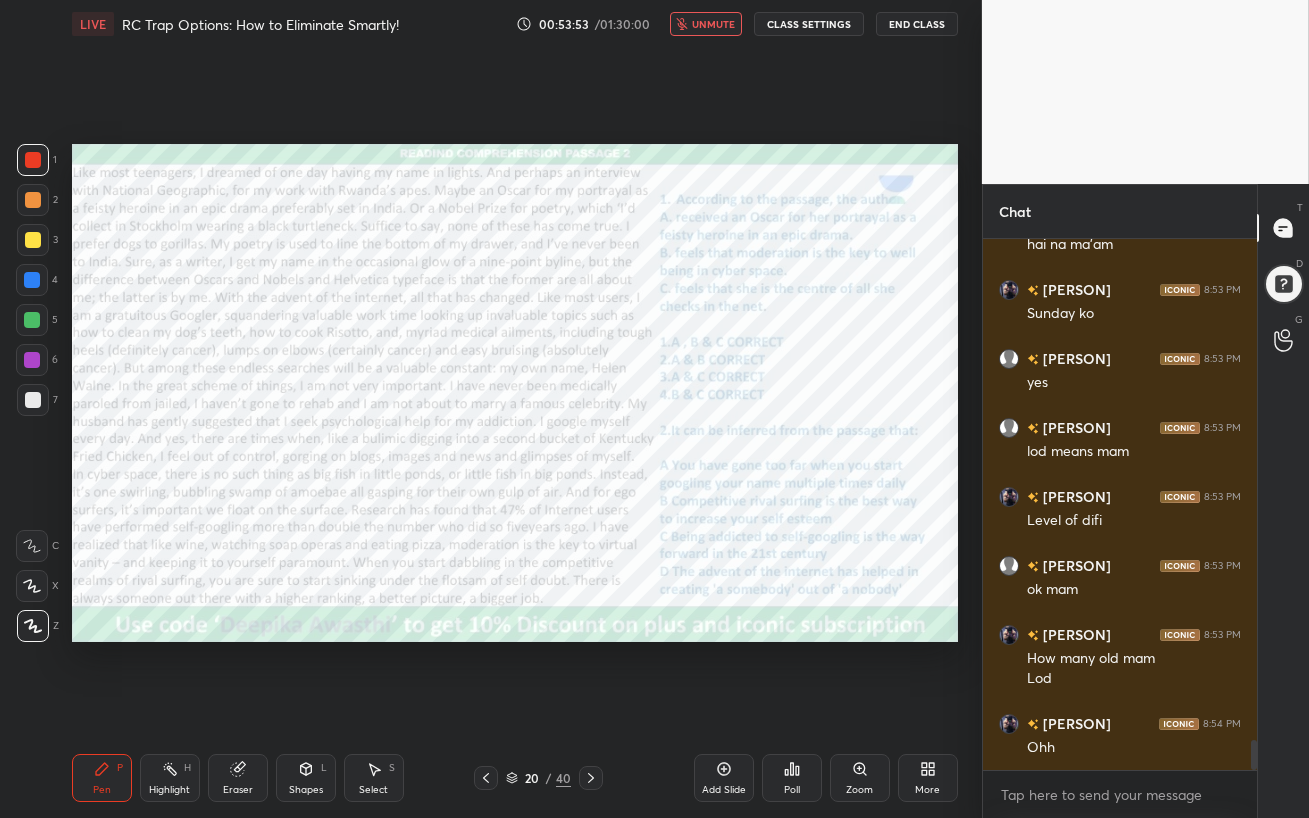 scroll, scrollTop: 8876, scrollLeft: 0, axis: vertical 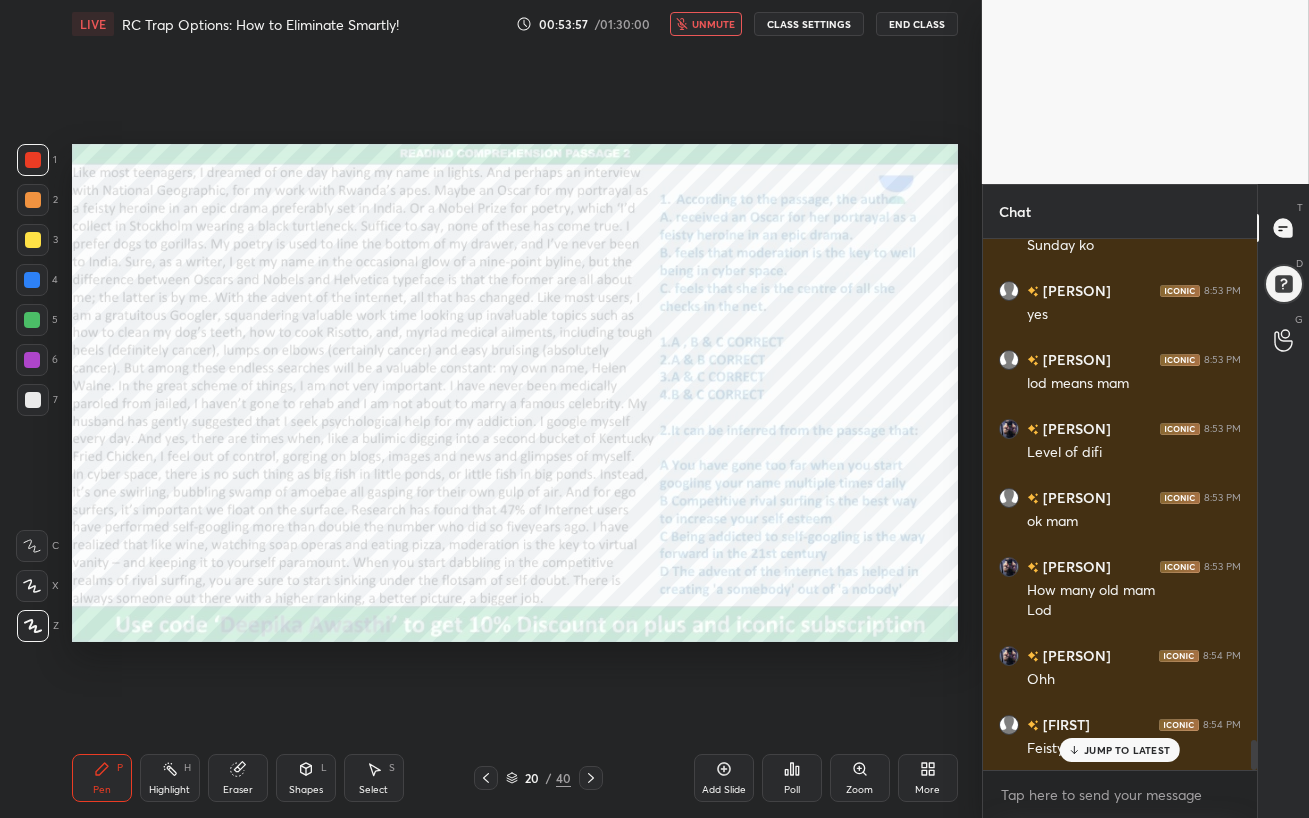 click on "unmute" at bounding box center (713, 24) 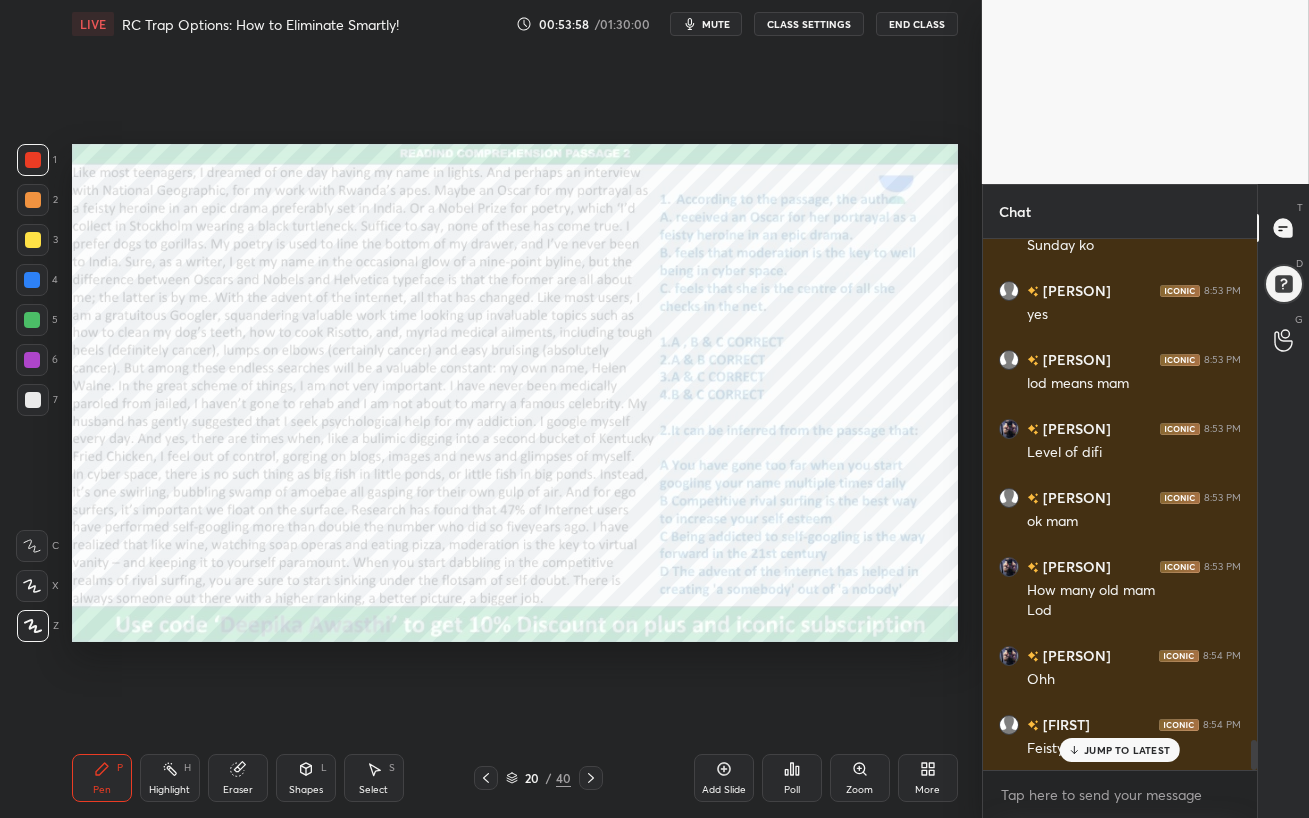click on "JUMP TO LATEST" at bounding box center [1120, 750] 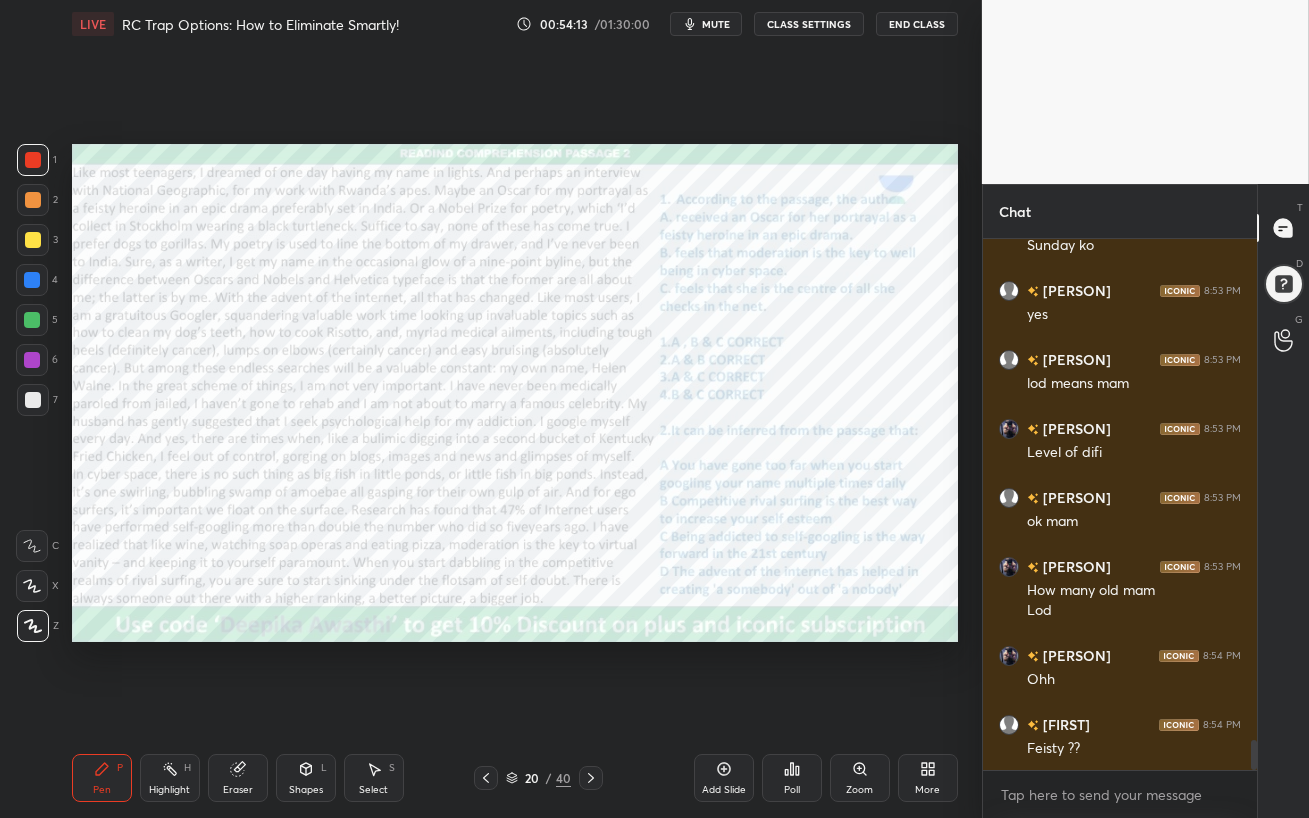 click on "mute" at bounding box center [716, 24] 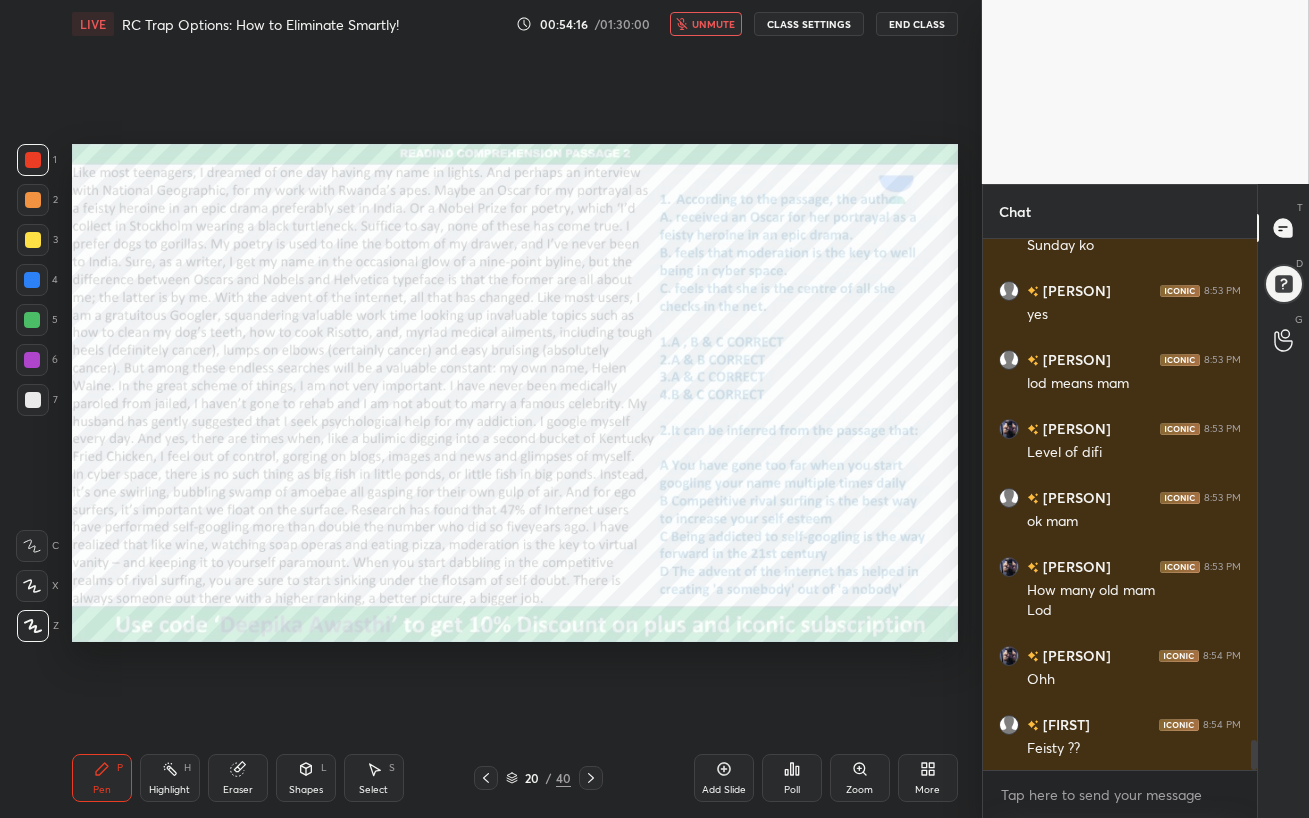 click on "Eraser" at bounding box center [238, 778] 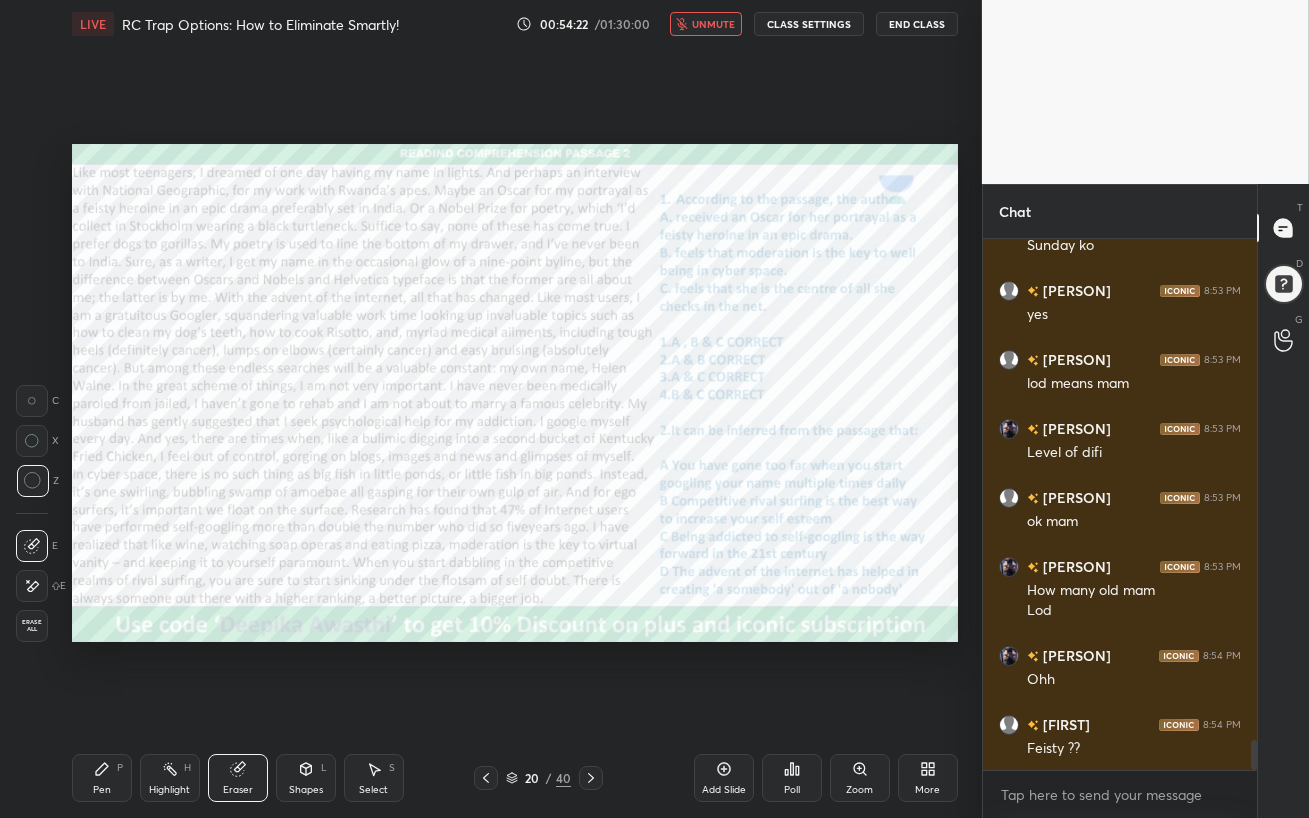 click on "unmute" at bounding box center [713, 24] 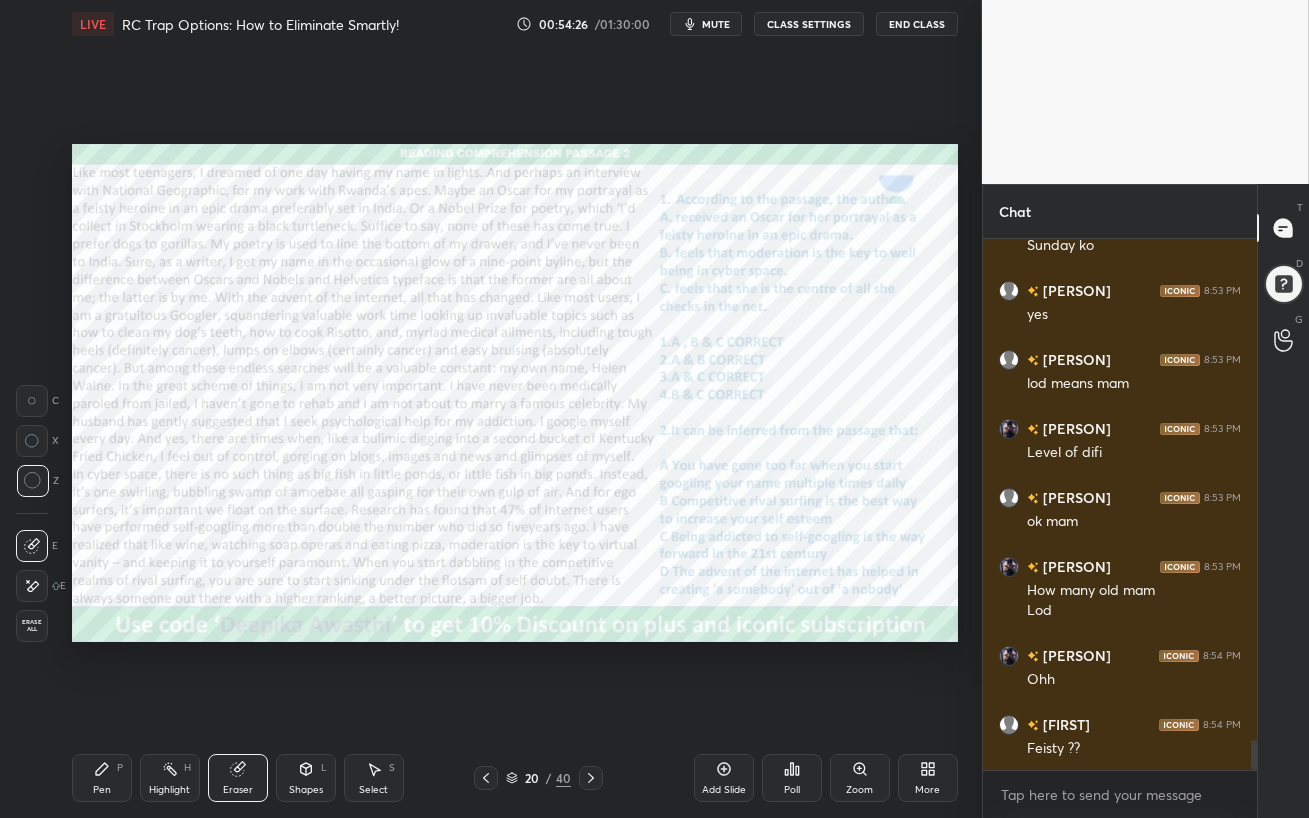 click 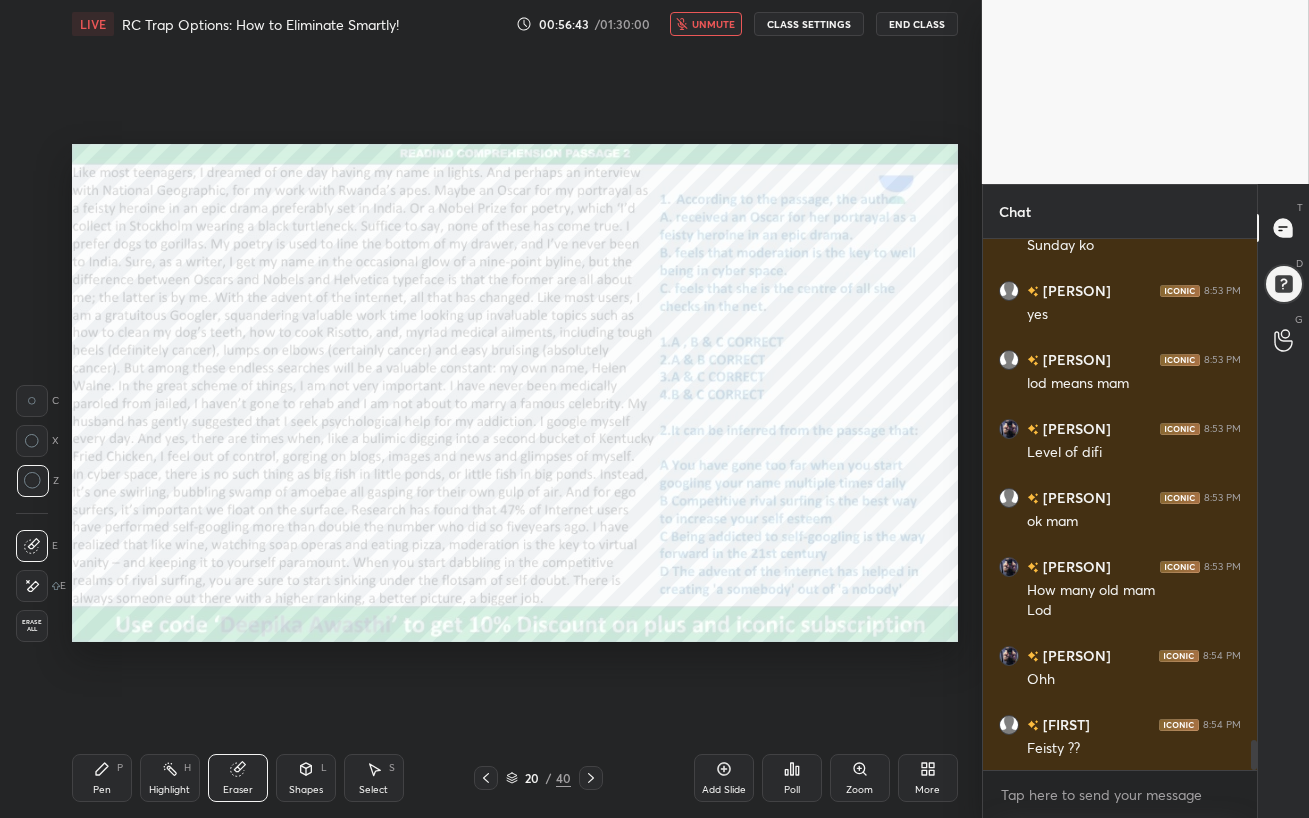 scroll, scrollTop: 8945, scrollLeft: 0, axis: vertical 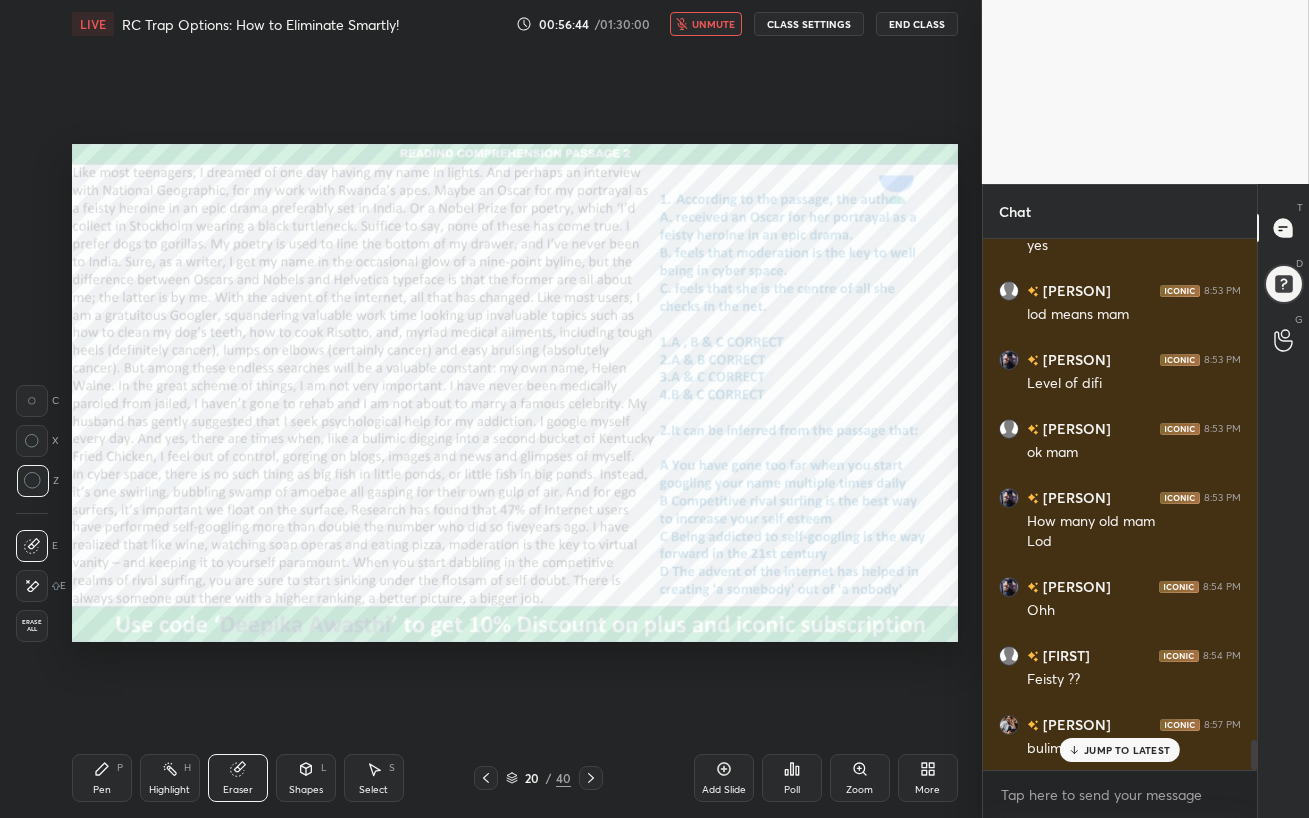 click on "unmute" at bounding box center [713, 24] 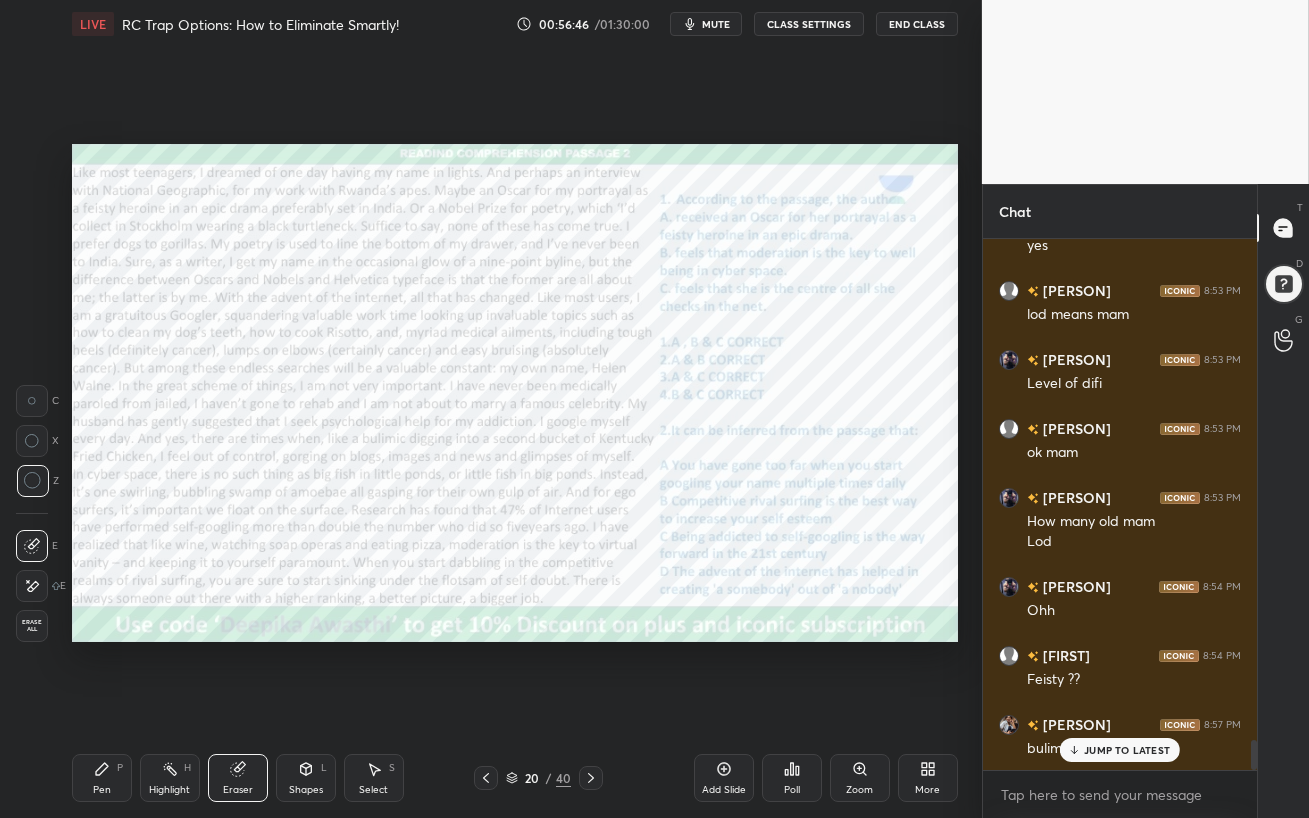 click on "JUMP TO LATEST" at bounding box center (1120, 750) 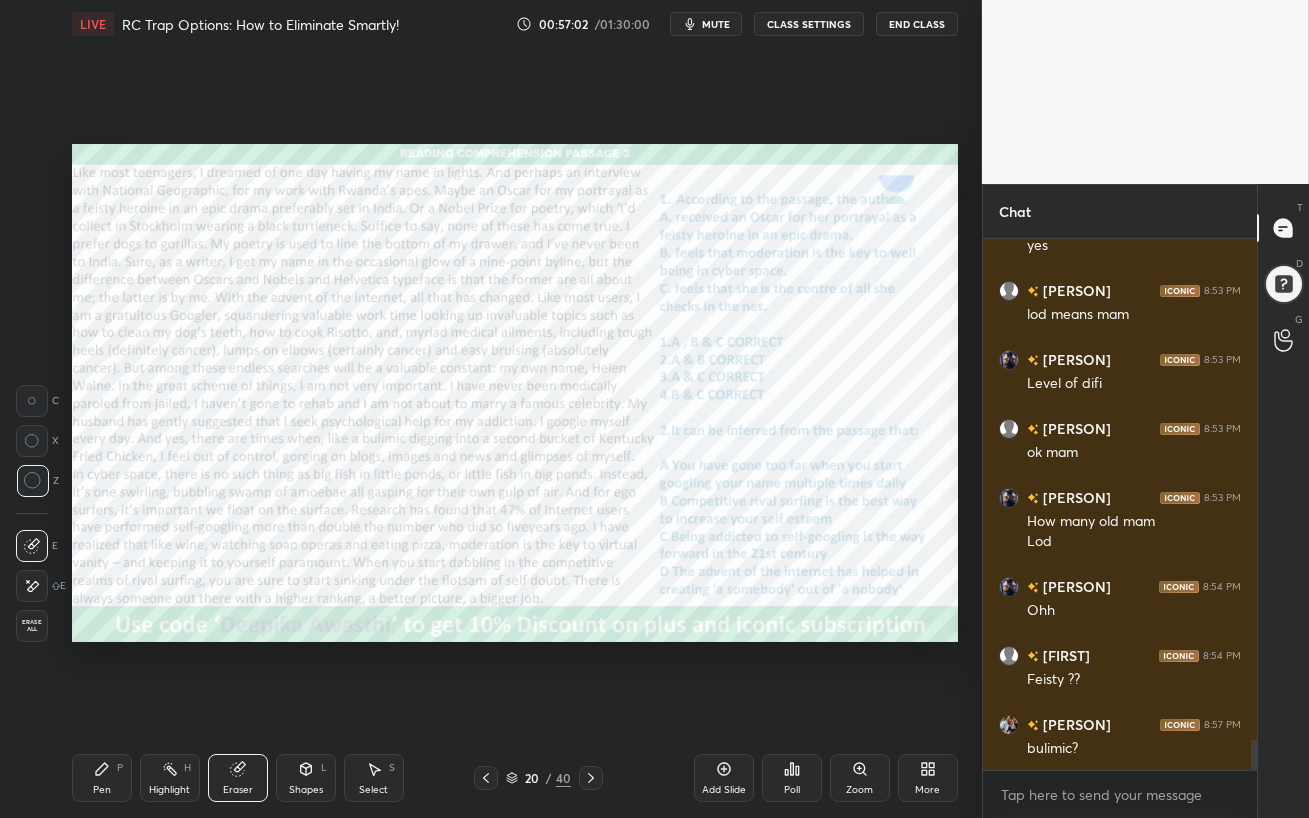 scroll, scrollTop: 8965, scrollLeft: 0, axis: vertical 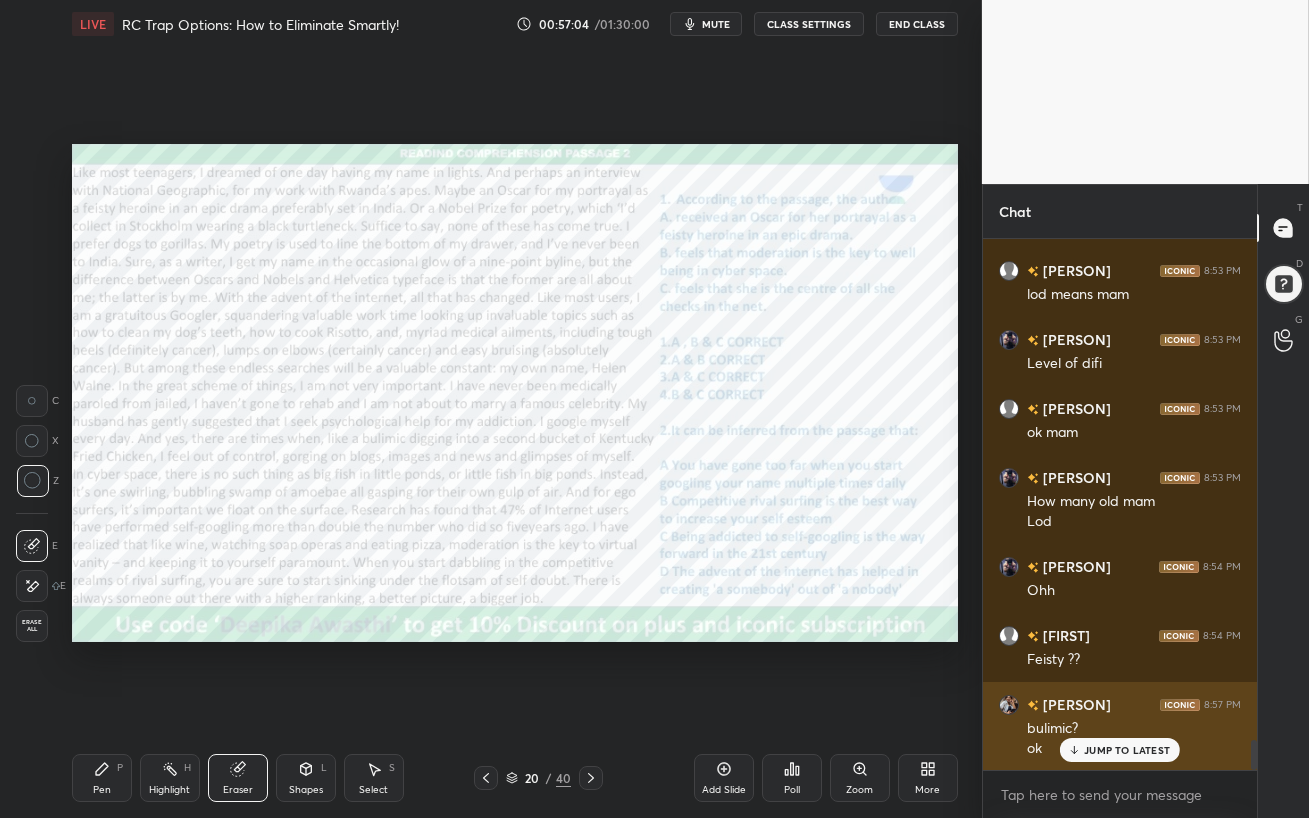 click on "JUMP TO LATEST" at bounding box center [1127, 750] 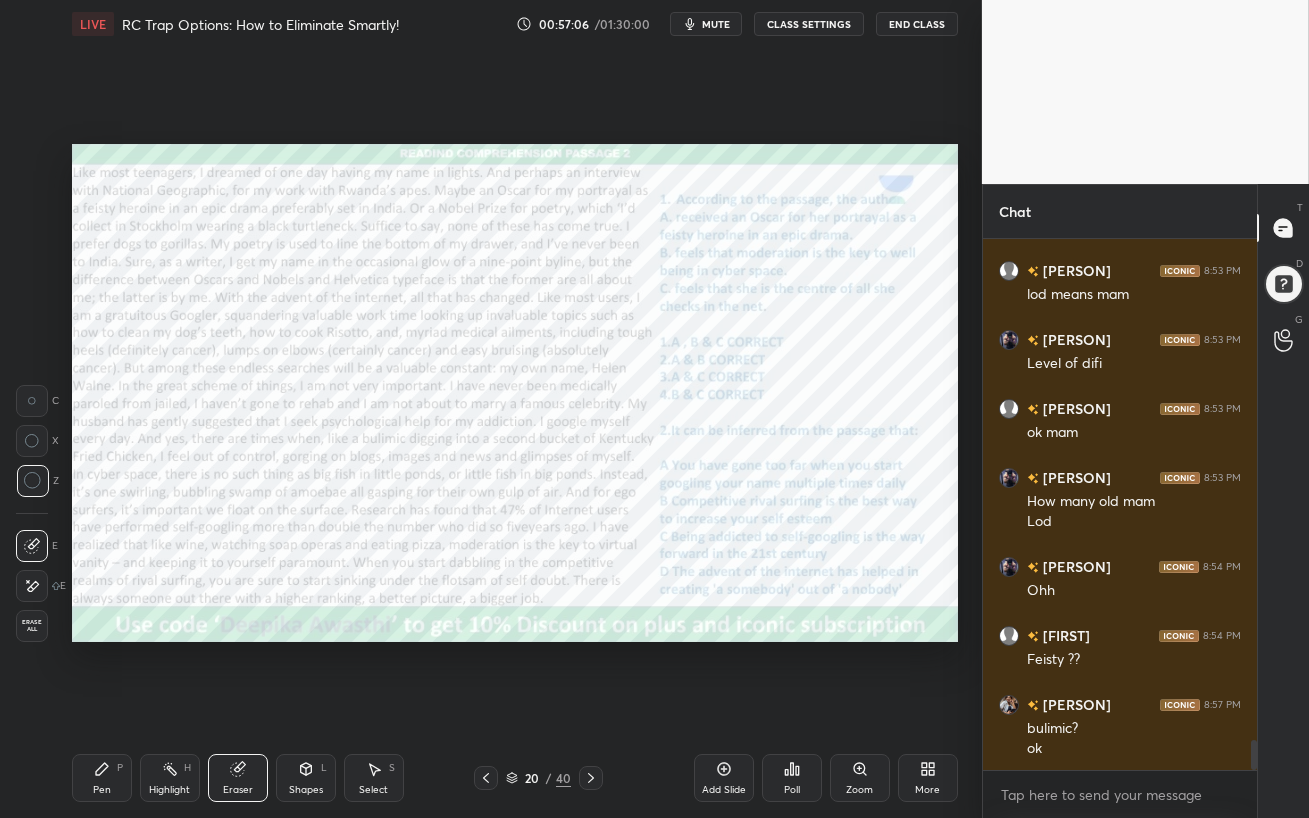 click on "mute" at bounding box center [716, 24] 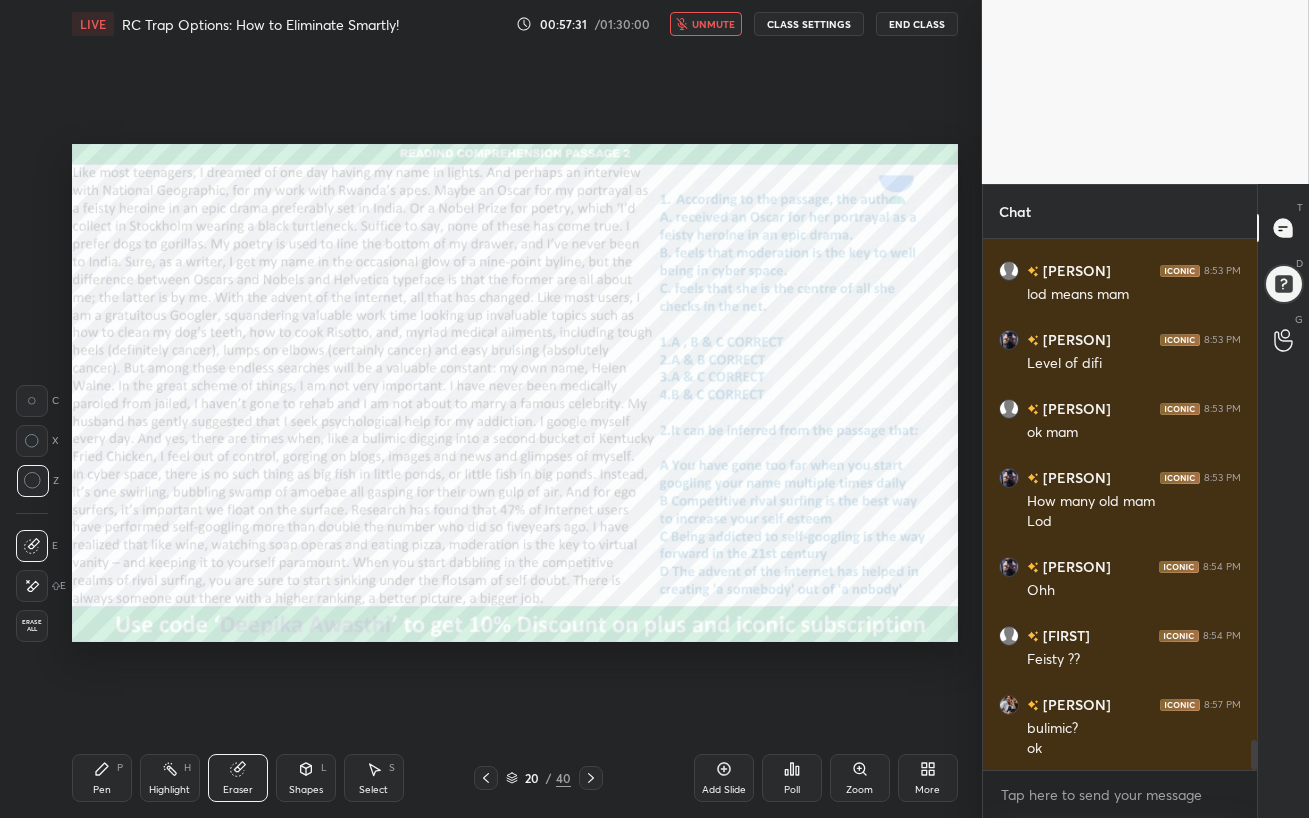 scroll, scrollTop: 9035, scrollLeft: 0, axis: vertical 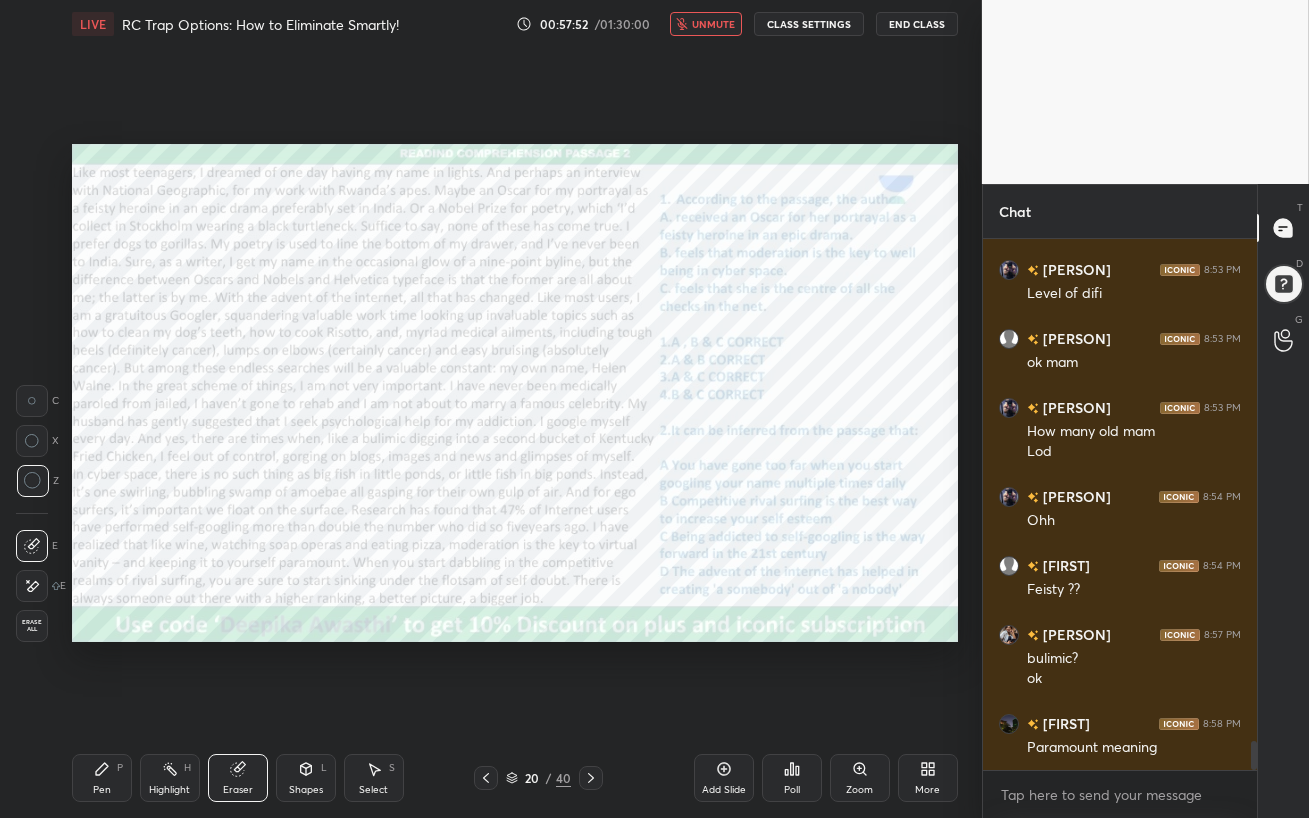 click on "unmute" at bounding box center (706, 24) 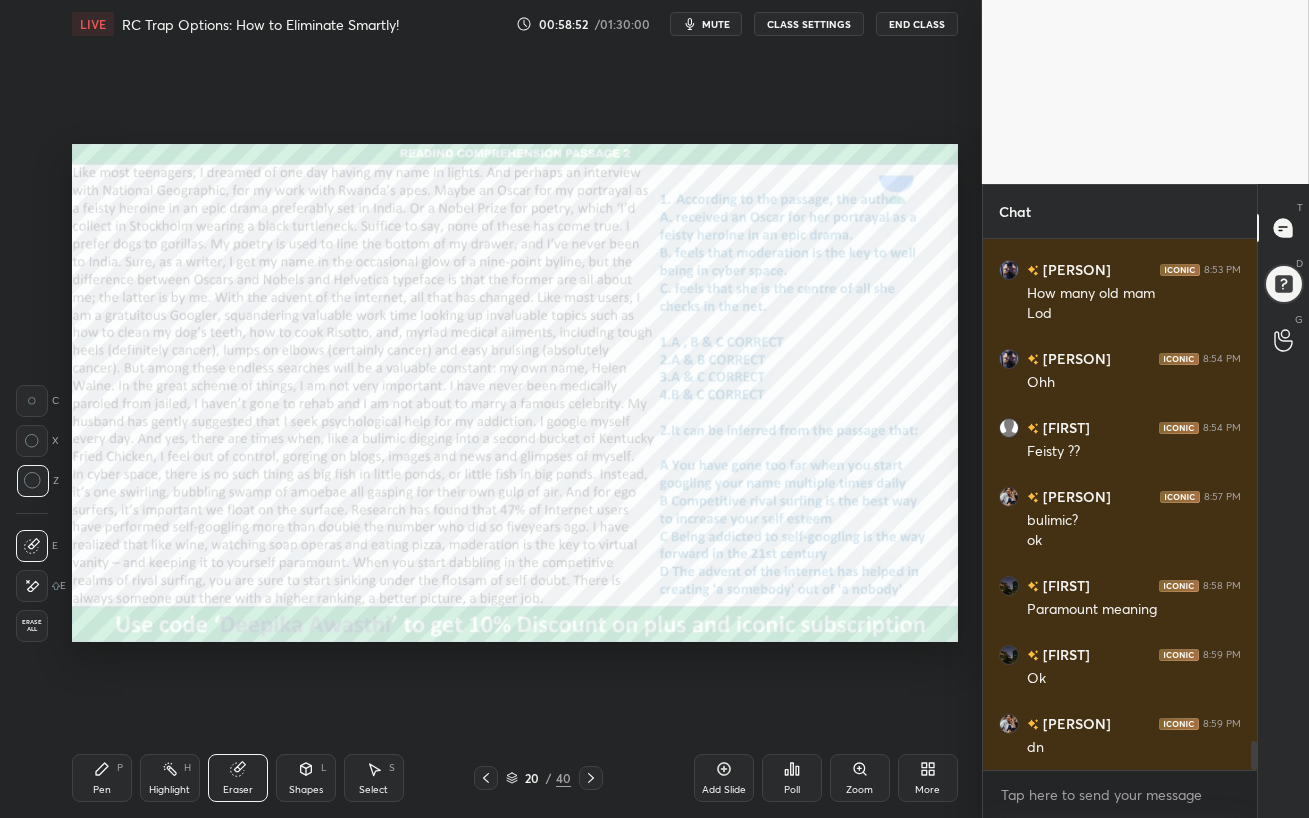scroll, scrollTop: 9241, scrollLeft: 0, axis: vertical 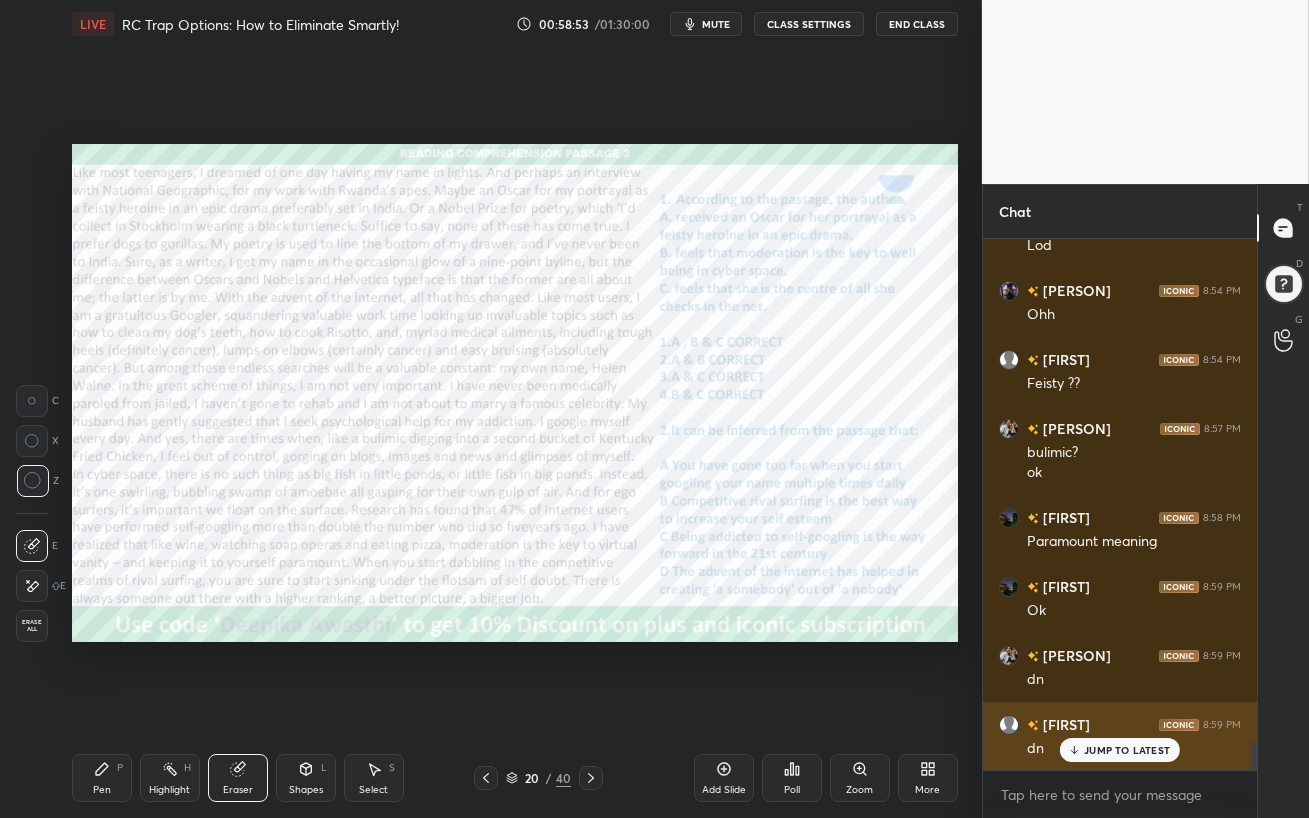 click on "JUMP TO LATEST" at bounding box center (1120, 750) 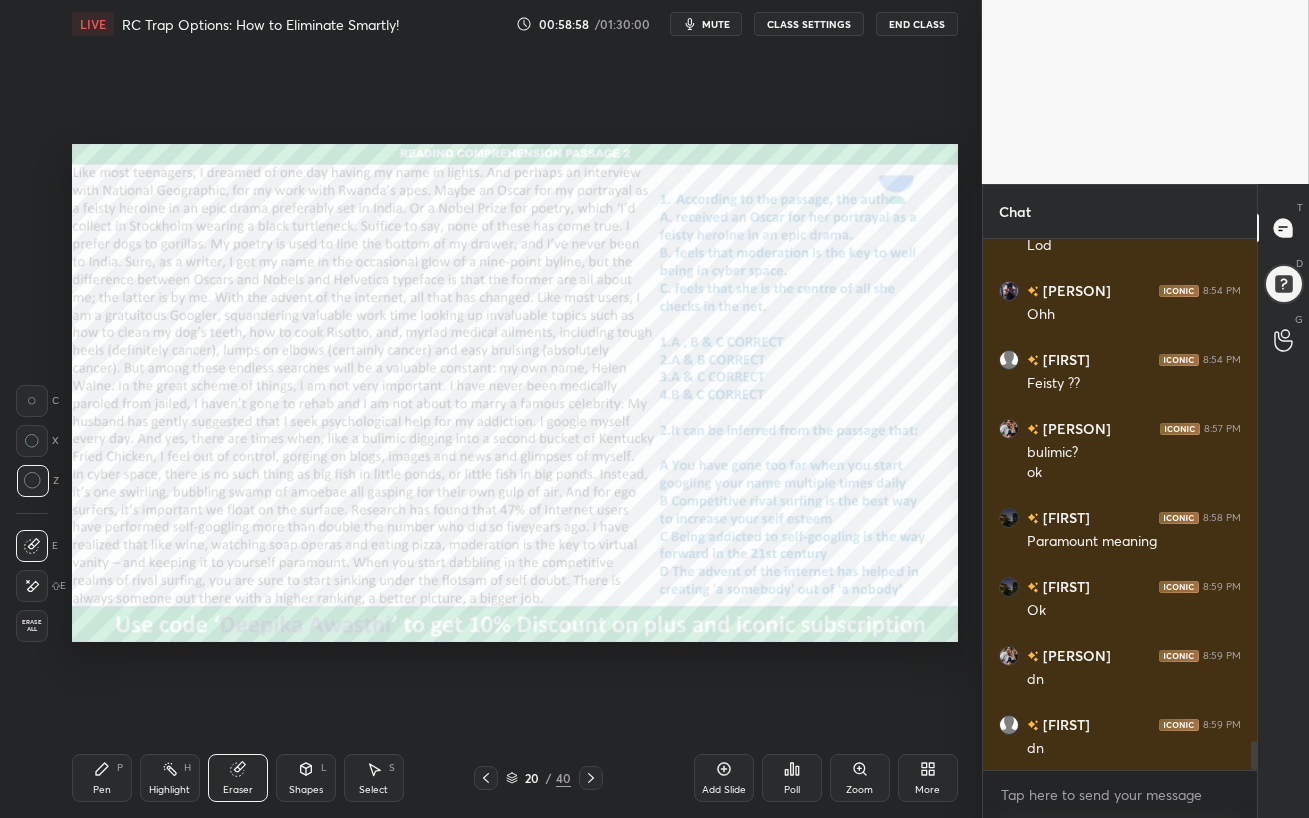 click 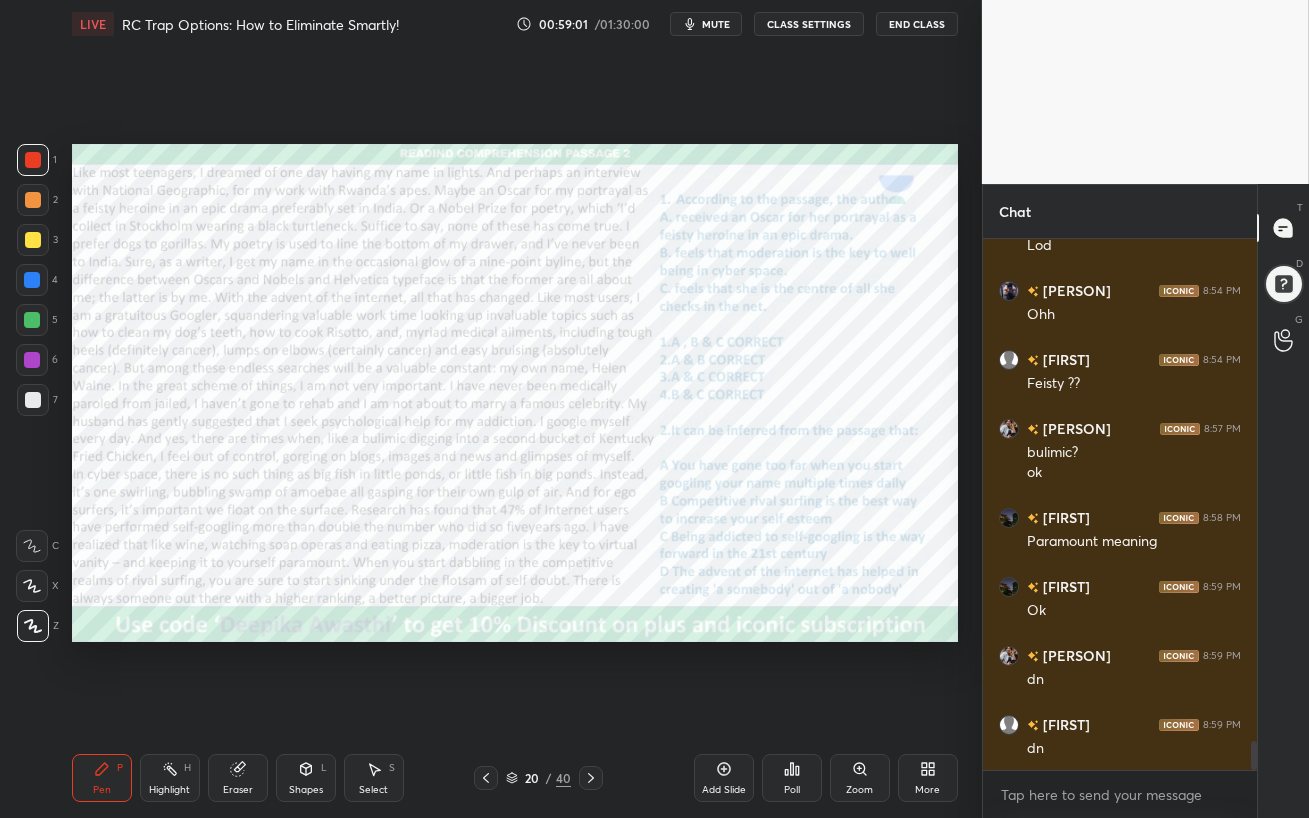 scroll, scrollTop: 9310, scrollLeft: 0, axis: vertical 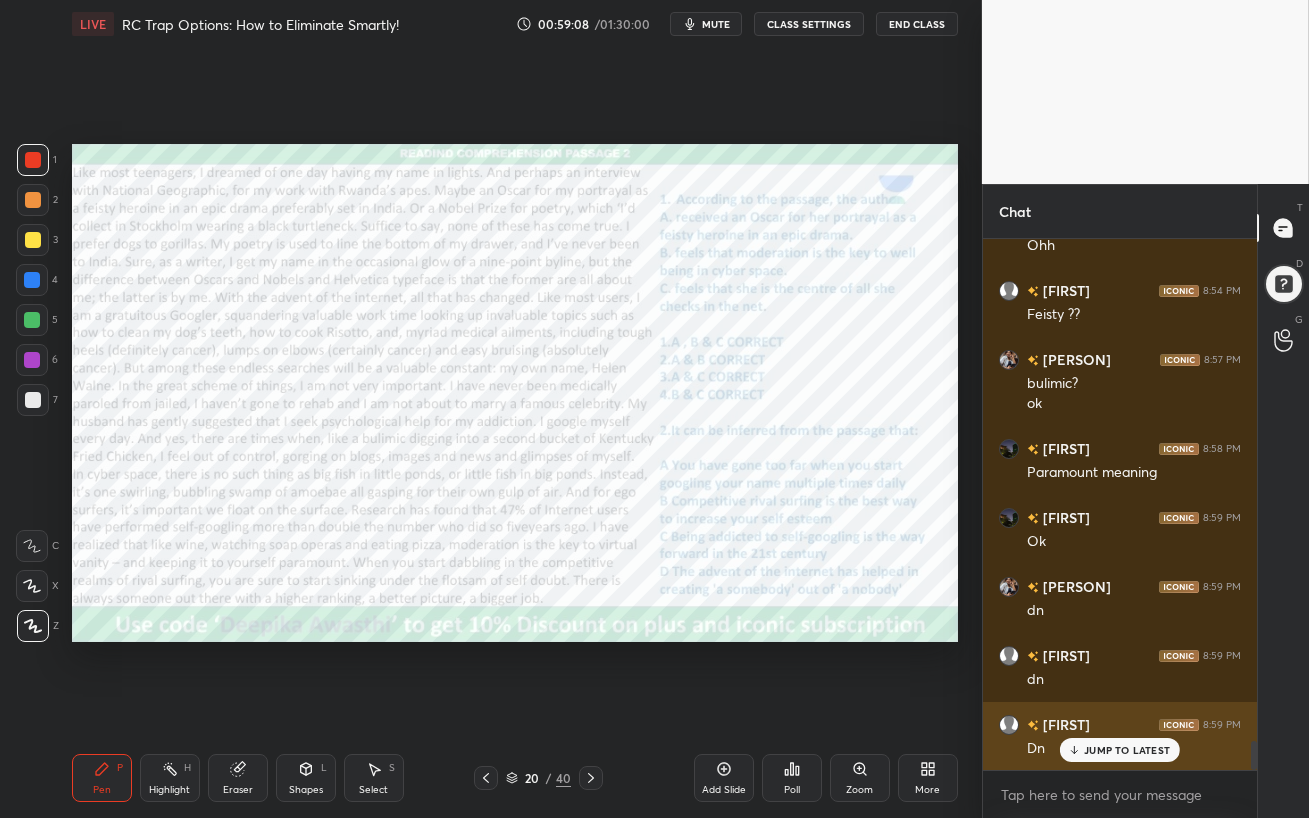 click on "JUMP TO LATEST" at bounding box center (1127, 750) 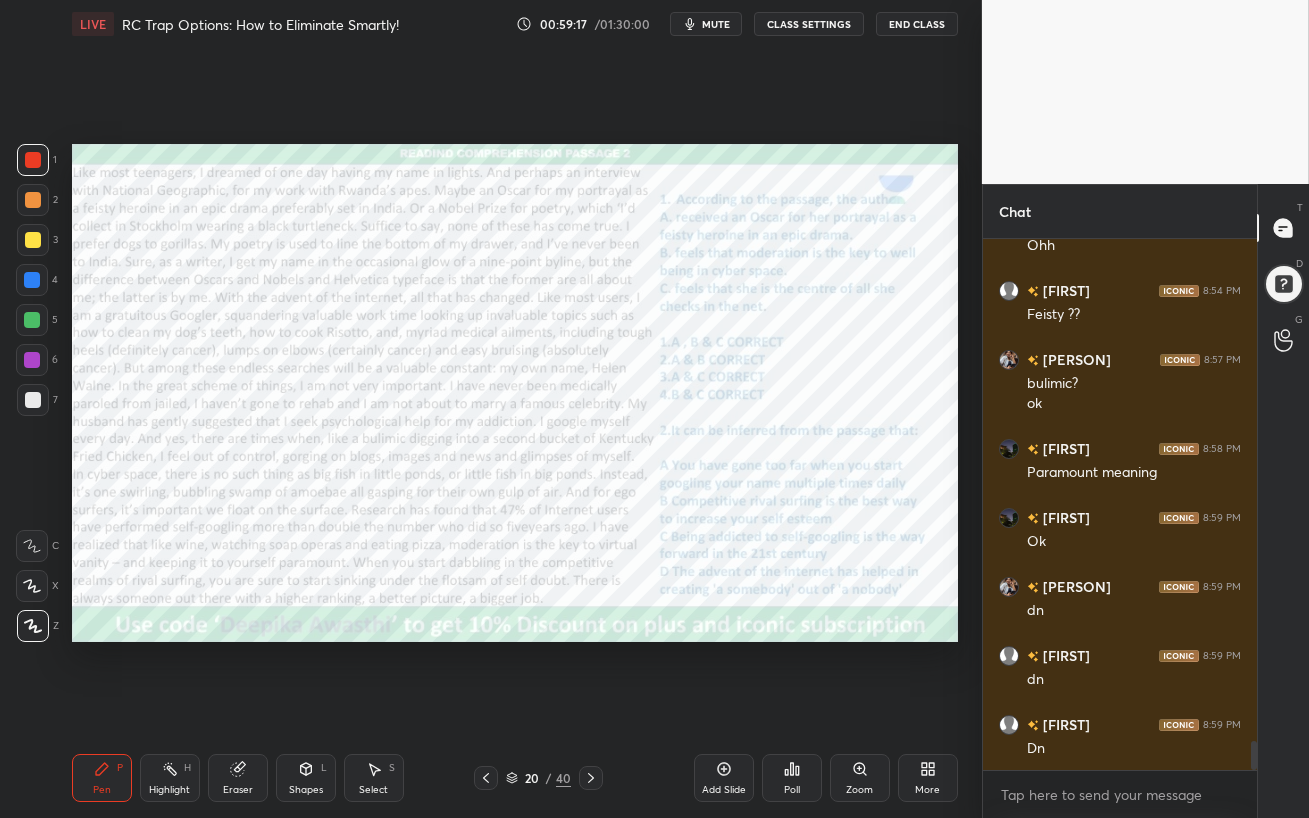 click on "mute" at bounding box center (716, 24) 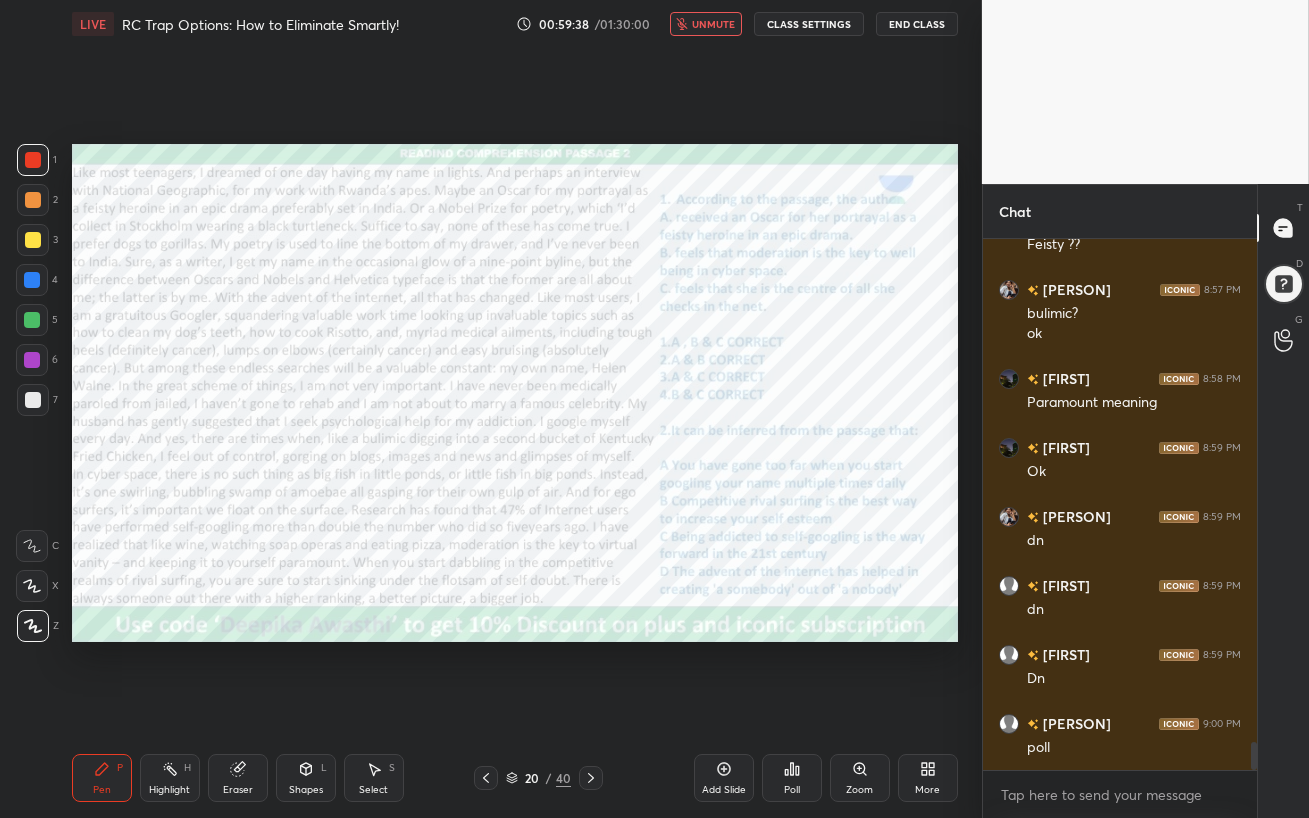 scroll, scrollTop: 9449, scrollLeft: 0, axis: vertical 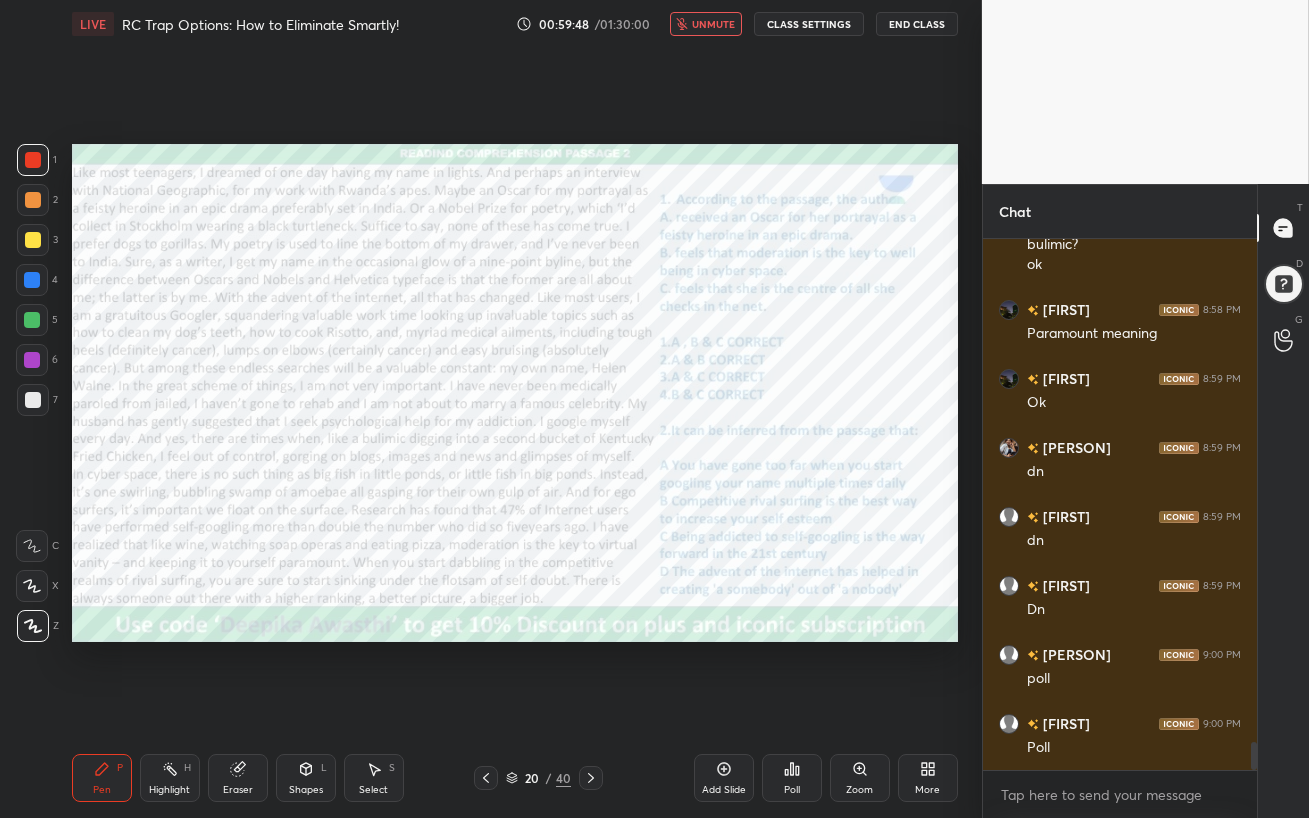 click on "unmute" at bounding box center [706, 24] 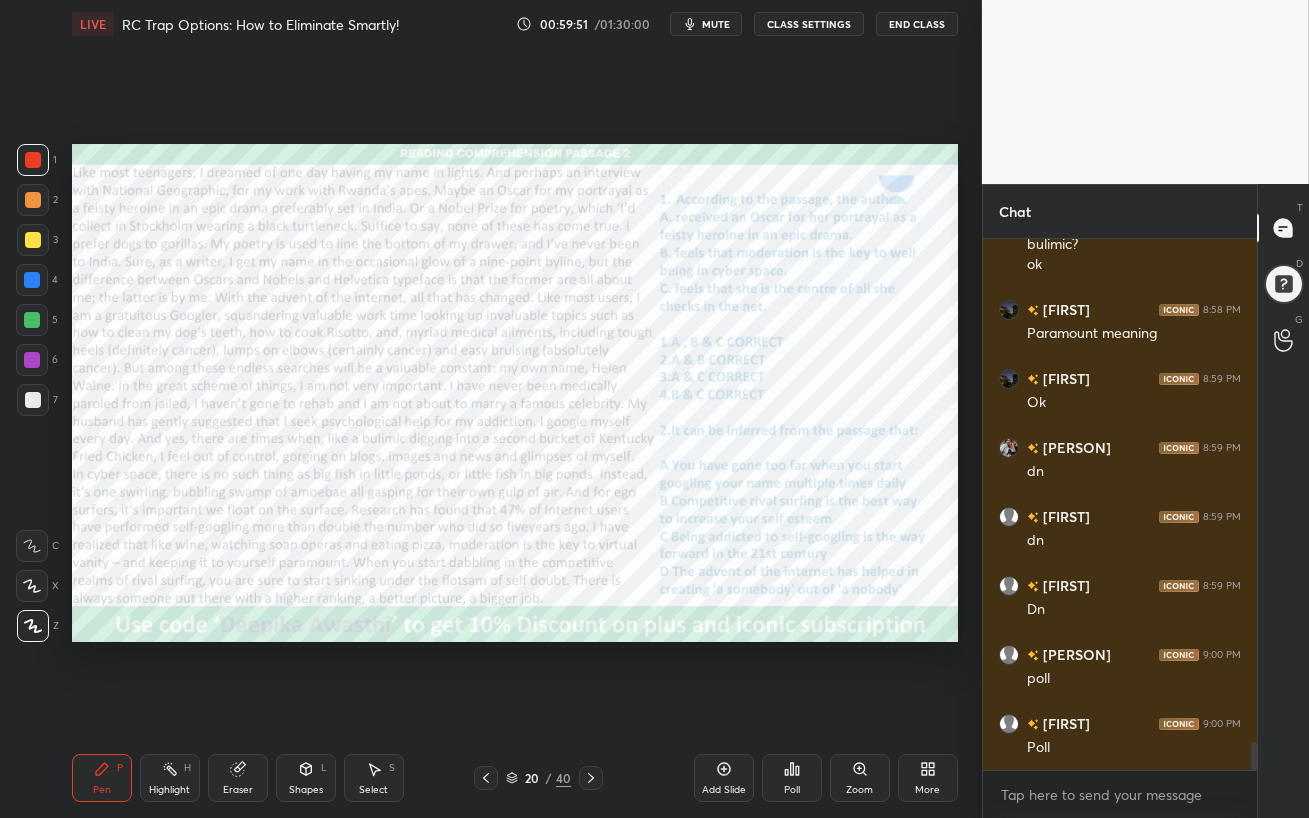 scroll, scrollTop: 9518, scrollLeft: 0, axis: vertical 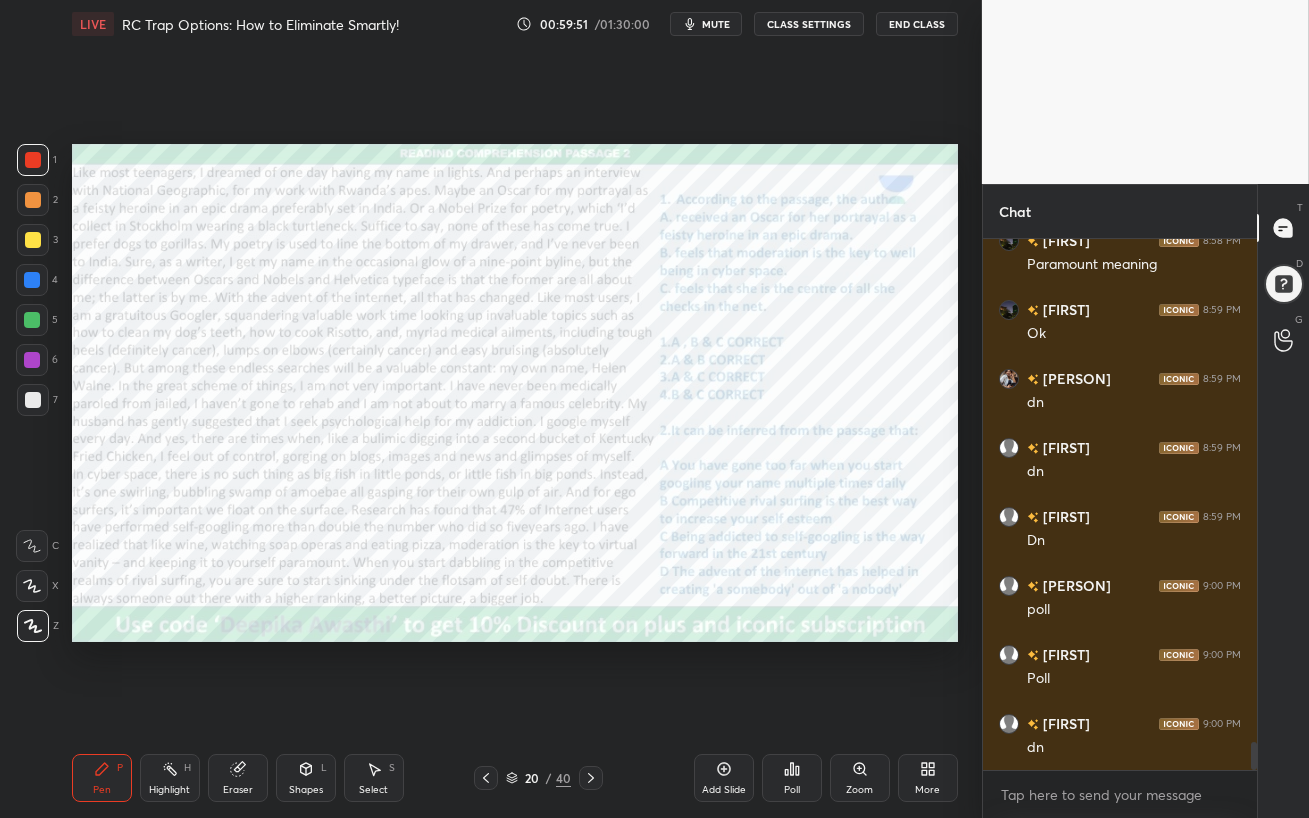 click on "Poll" at bounding box center (792, 790) 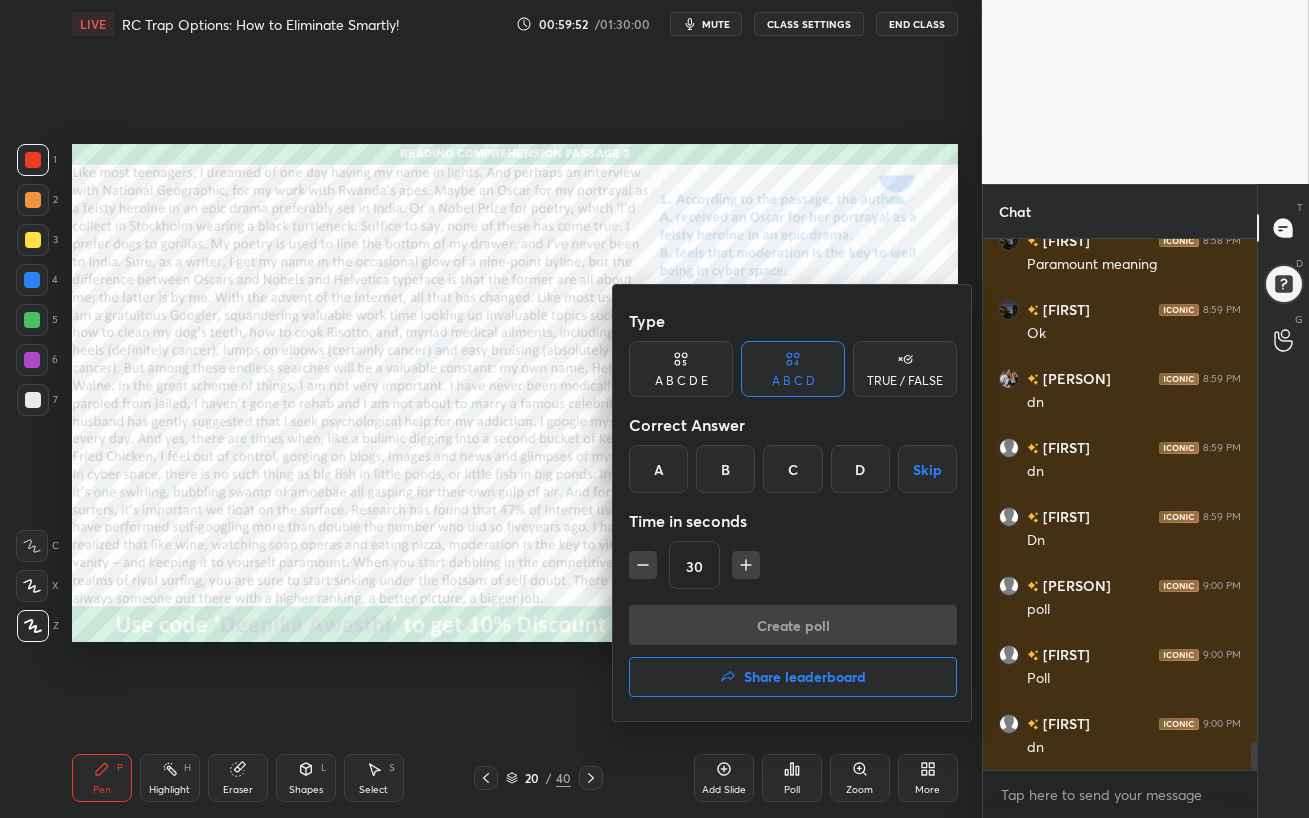 click on "D" at bounding box center (860, 469) 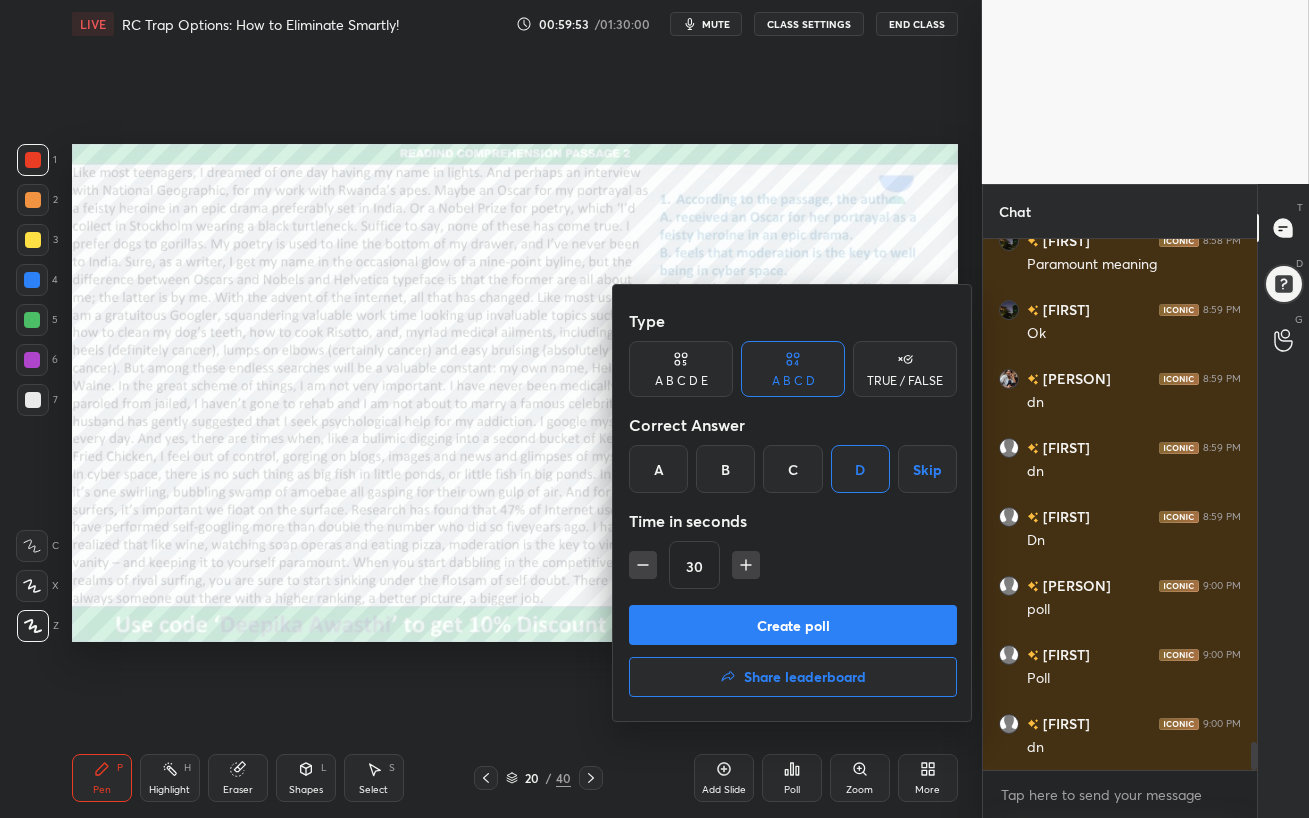 click on "Create poll" at bounding box center (793, 625) 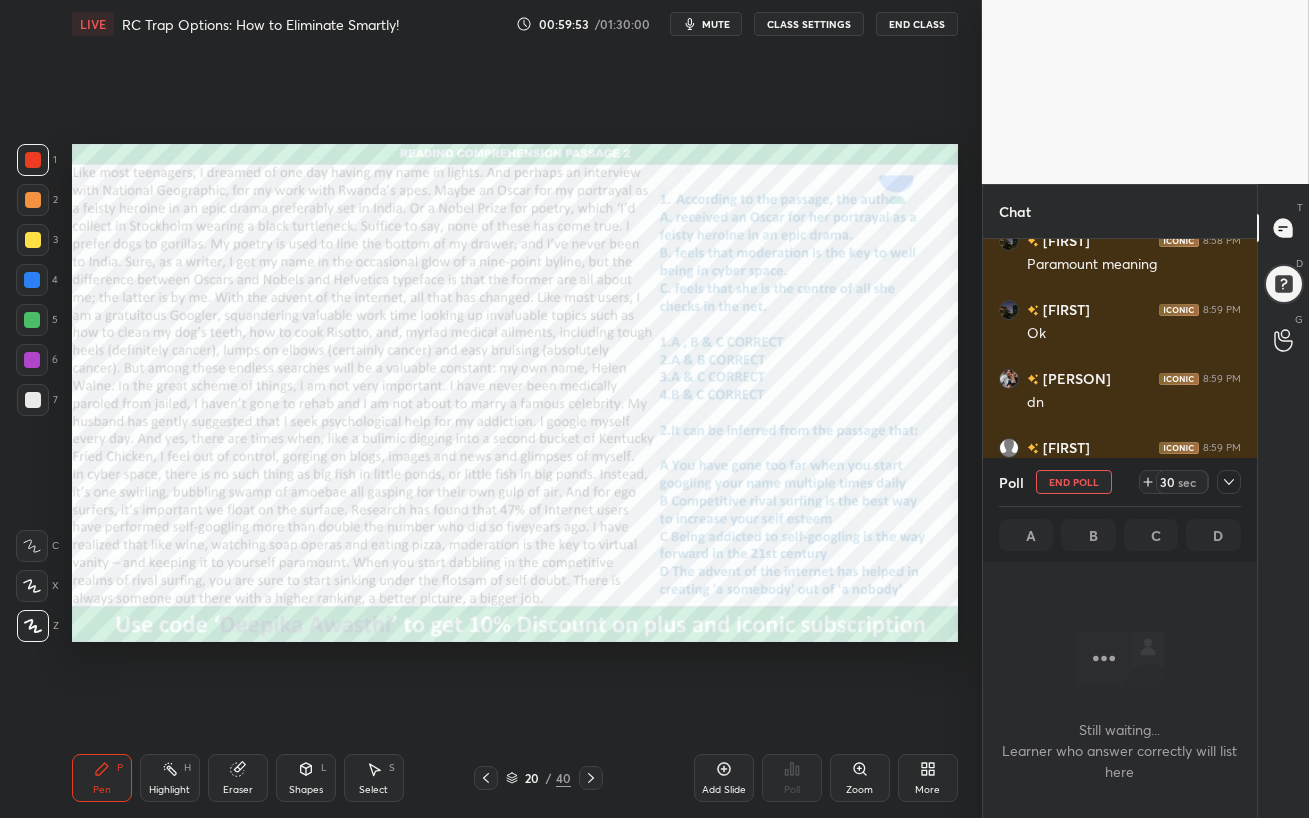 scroll, scrollTop: 255, scrollLeft: 268, axis: both 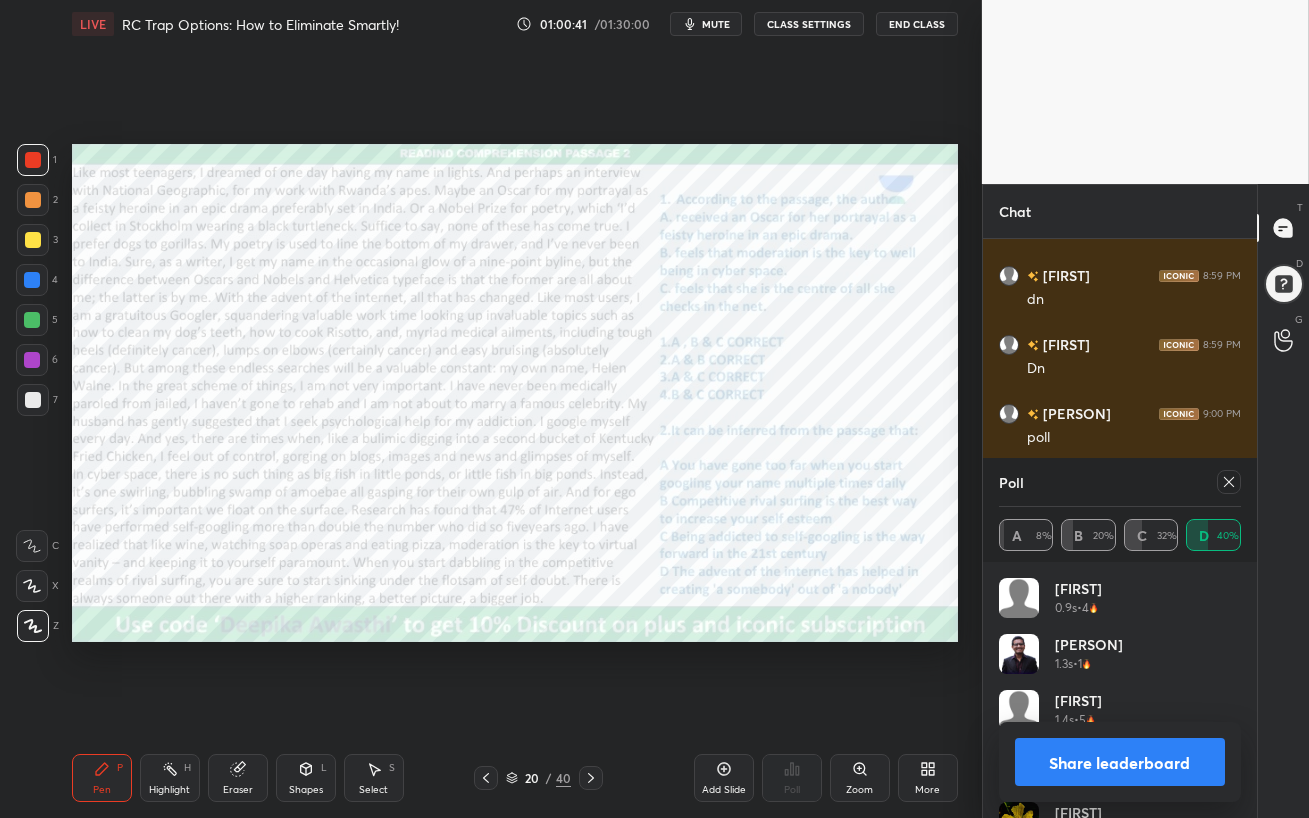 click 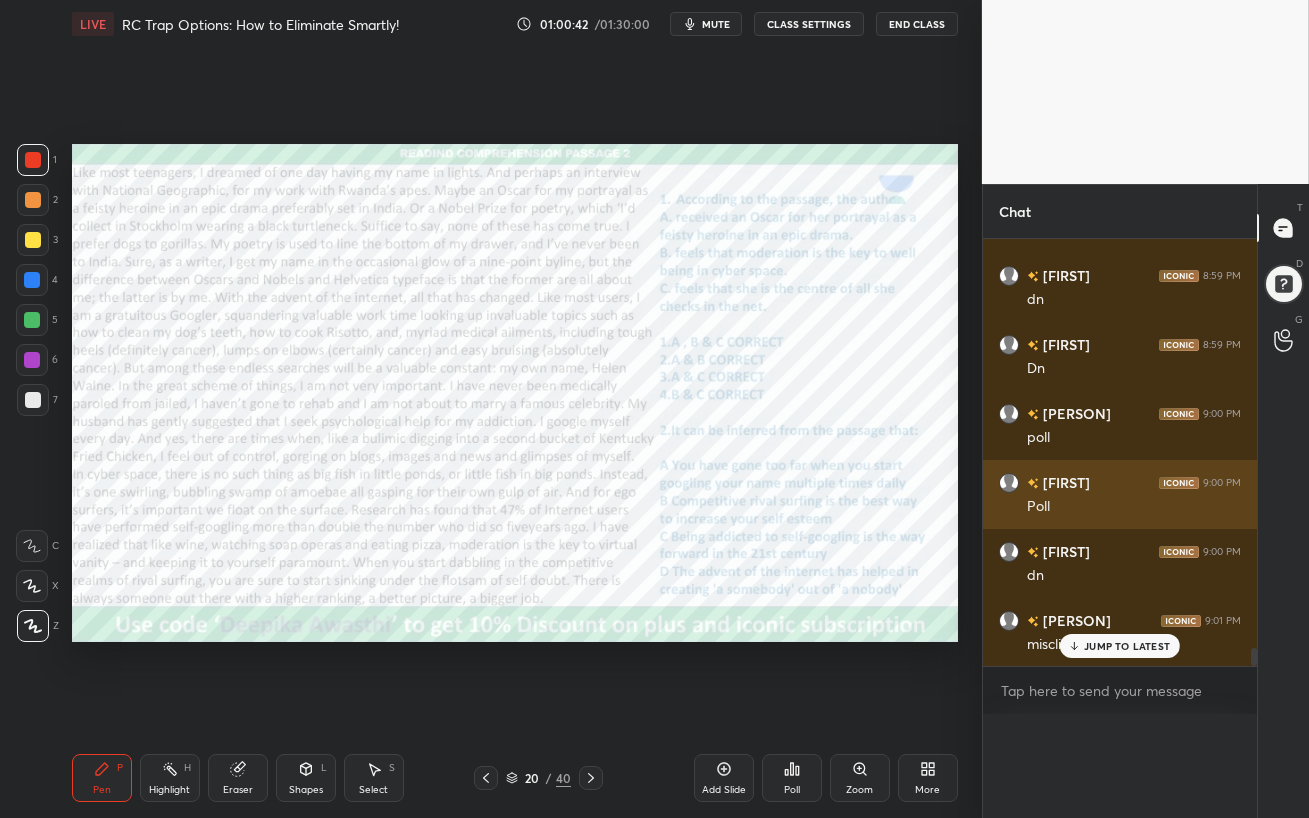 scroll, scrollTop: 0, scrollLeft: 0, axis: both 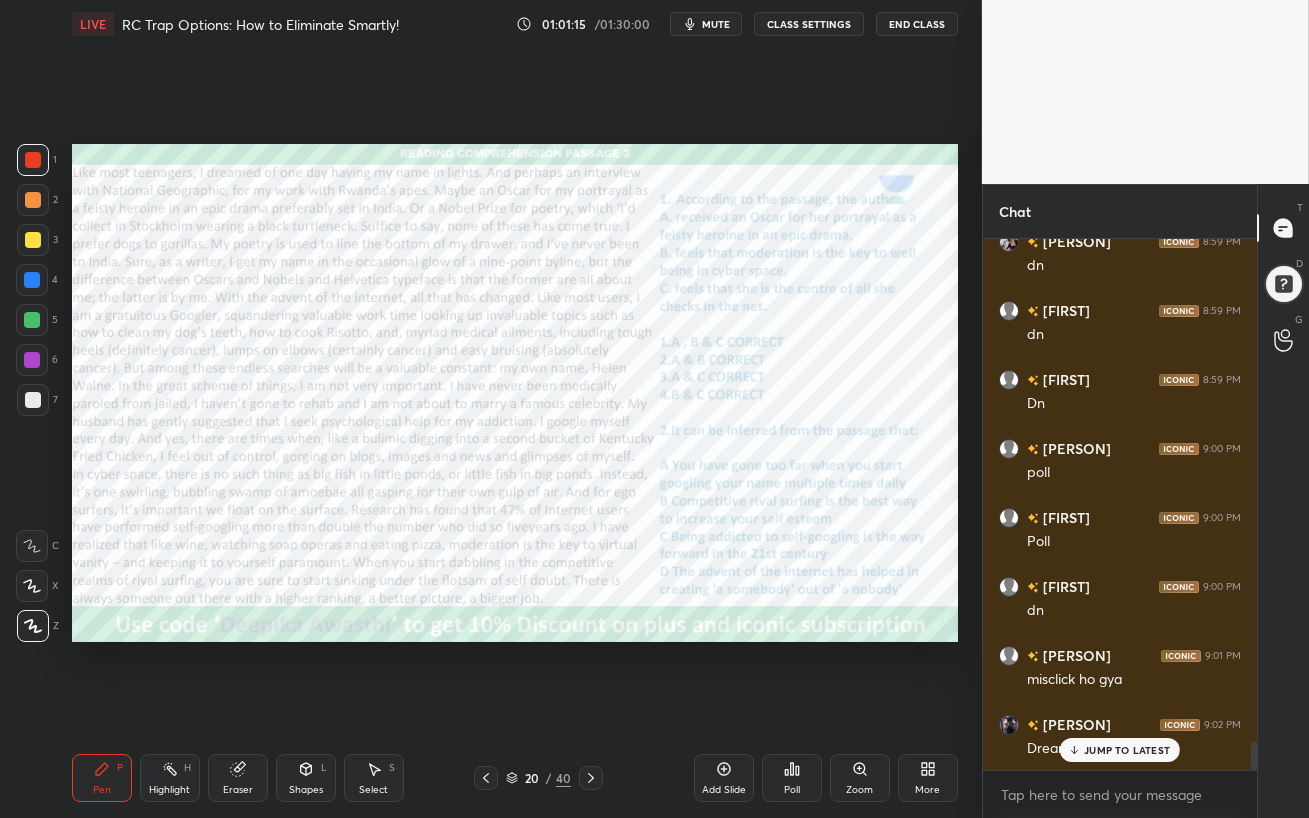 click on "JUMP TO LATEST" at bounding box center (1127, 750) 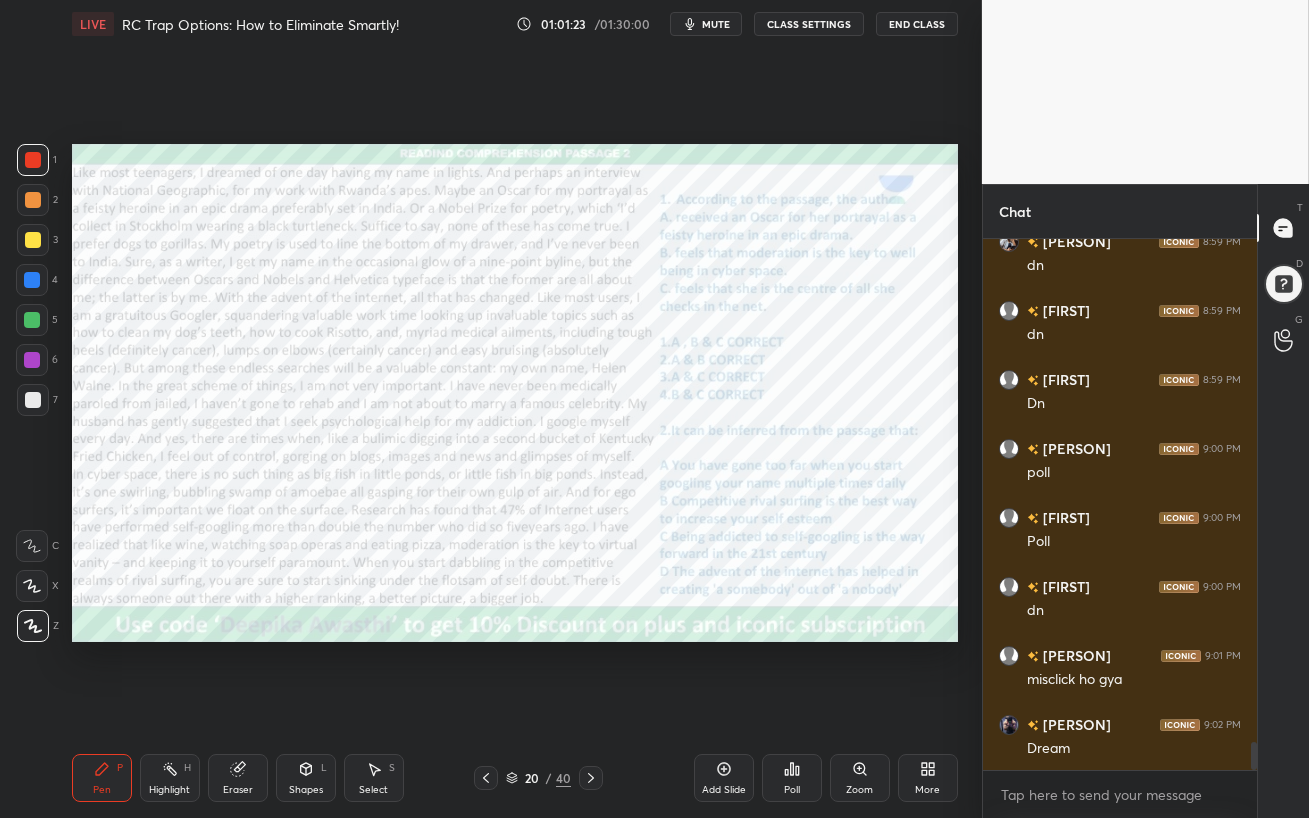 click at bounding box center (32, 280) 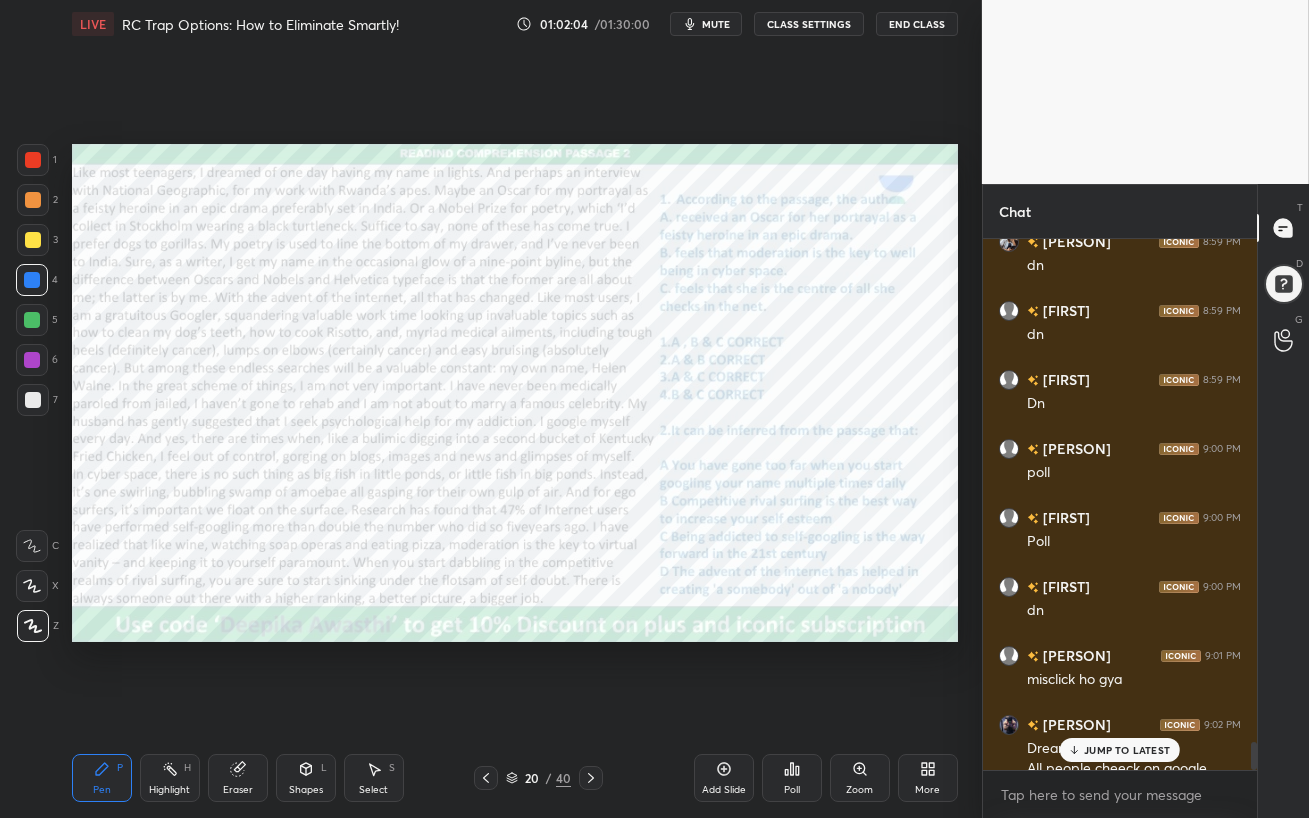 scroll, scrollTop: 9675, scrollLeft: 0, axis: vertical 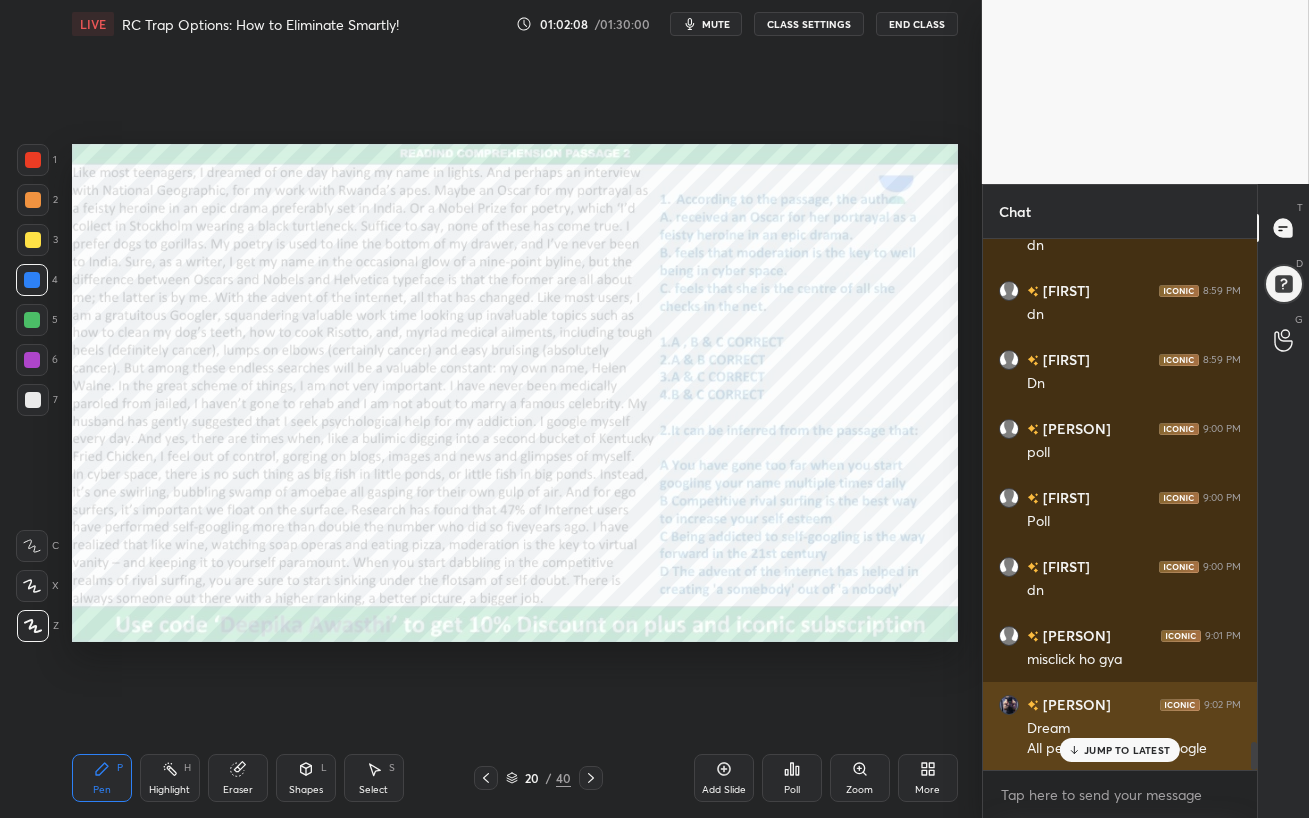 click on "JUMP TO LATEST" at bounding box center (1127, 750) 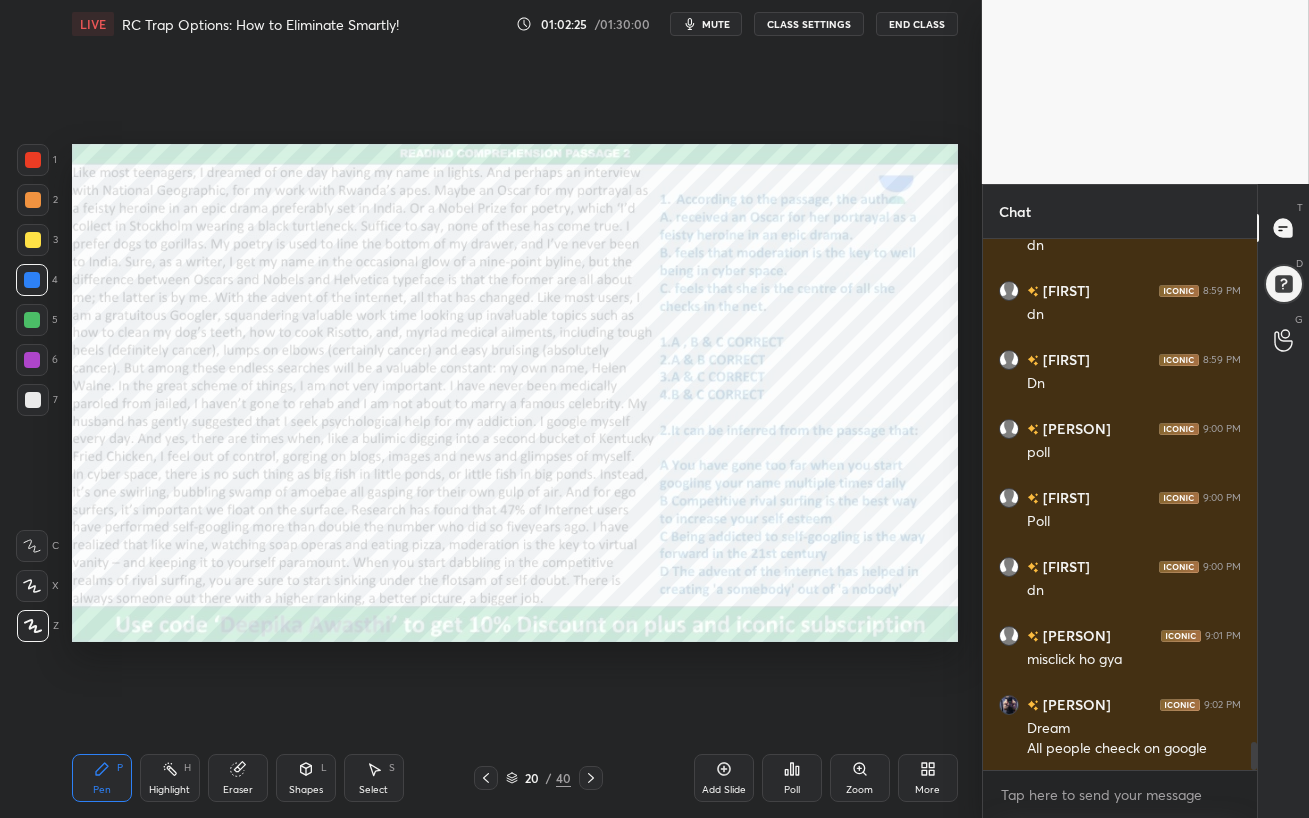 click at bounding box center (32, 360) 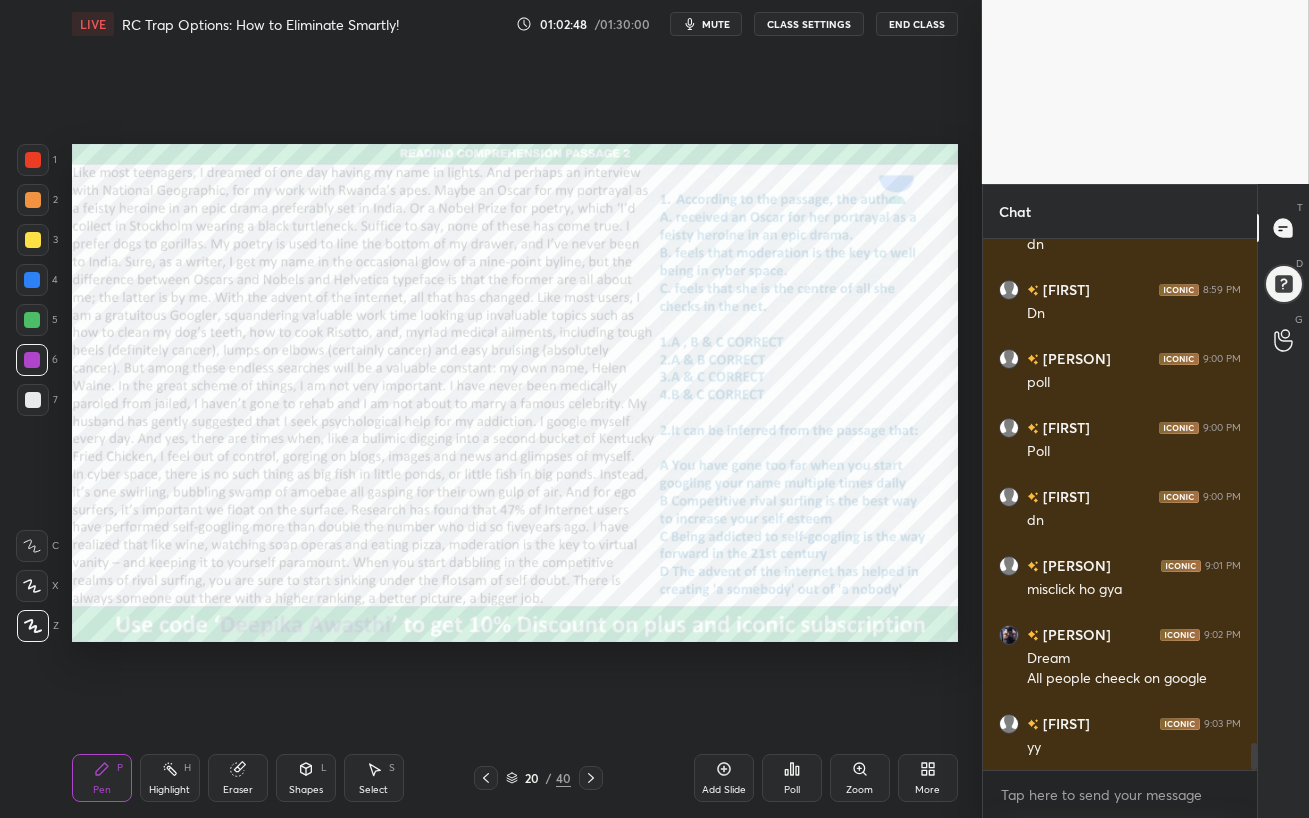 scroll, scrollTop: 9814, scrollLeft: 0, axis: vertical 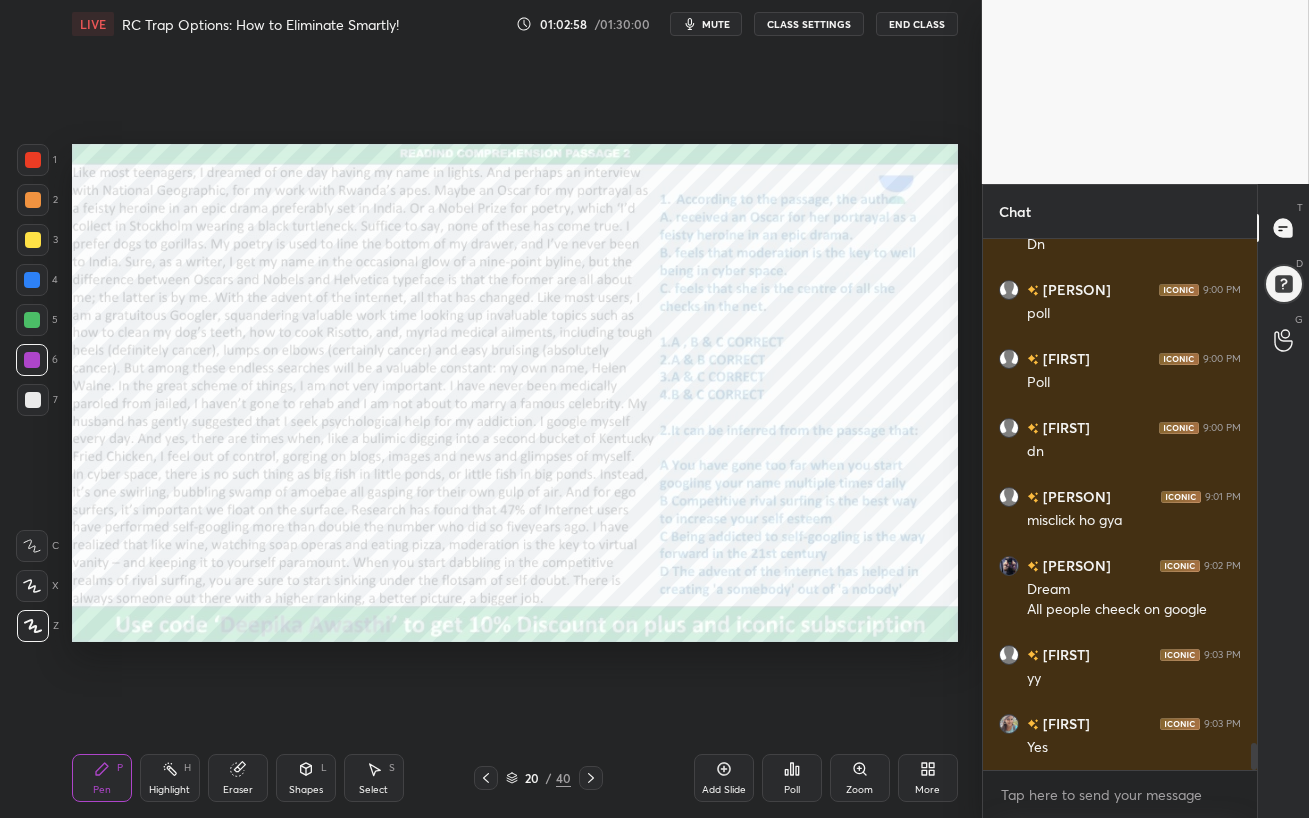 click at bounding box center [32, 360] 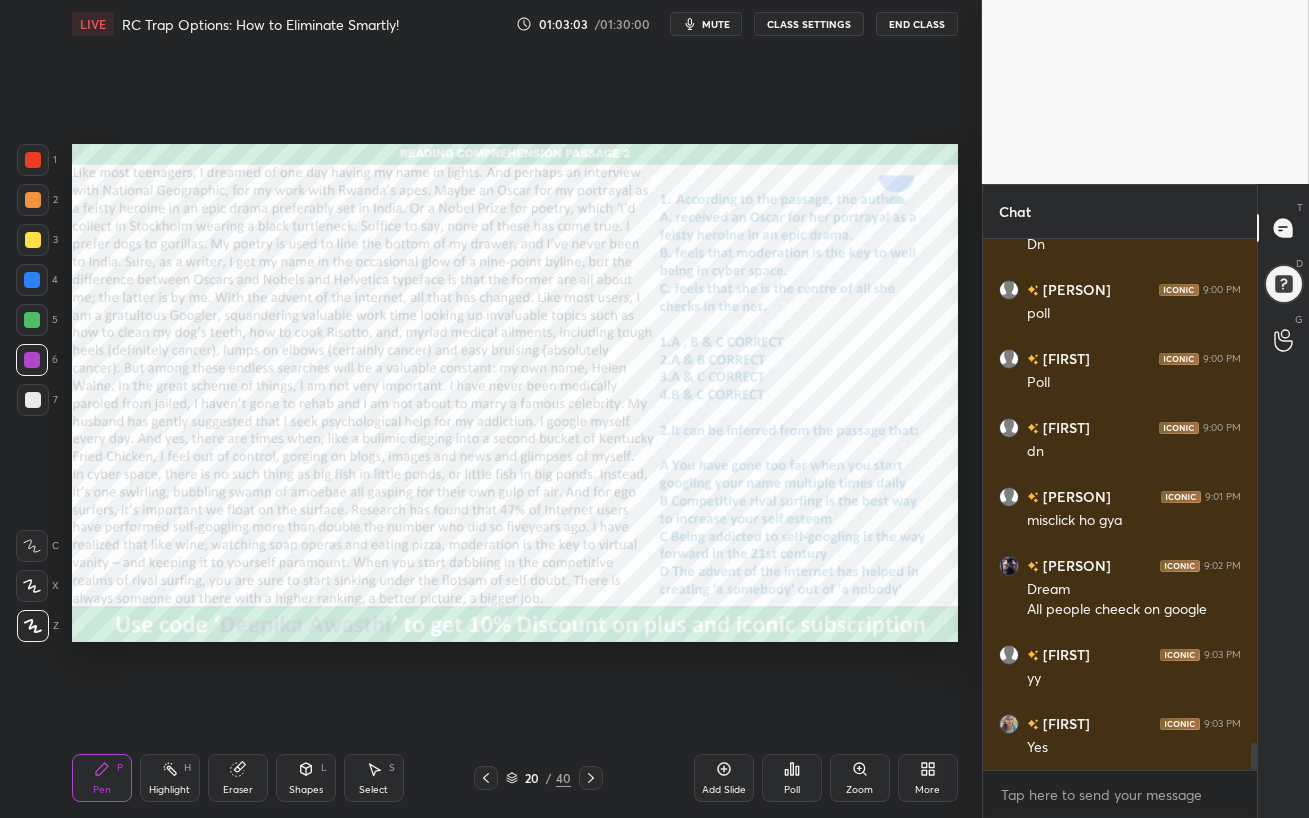 scroll, scrollTop: 9883, scrollLeft: 0, axis: vertical 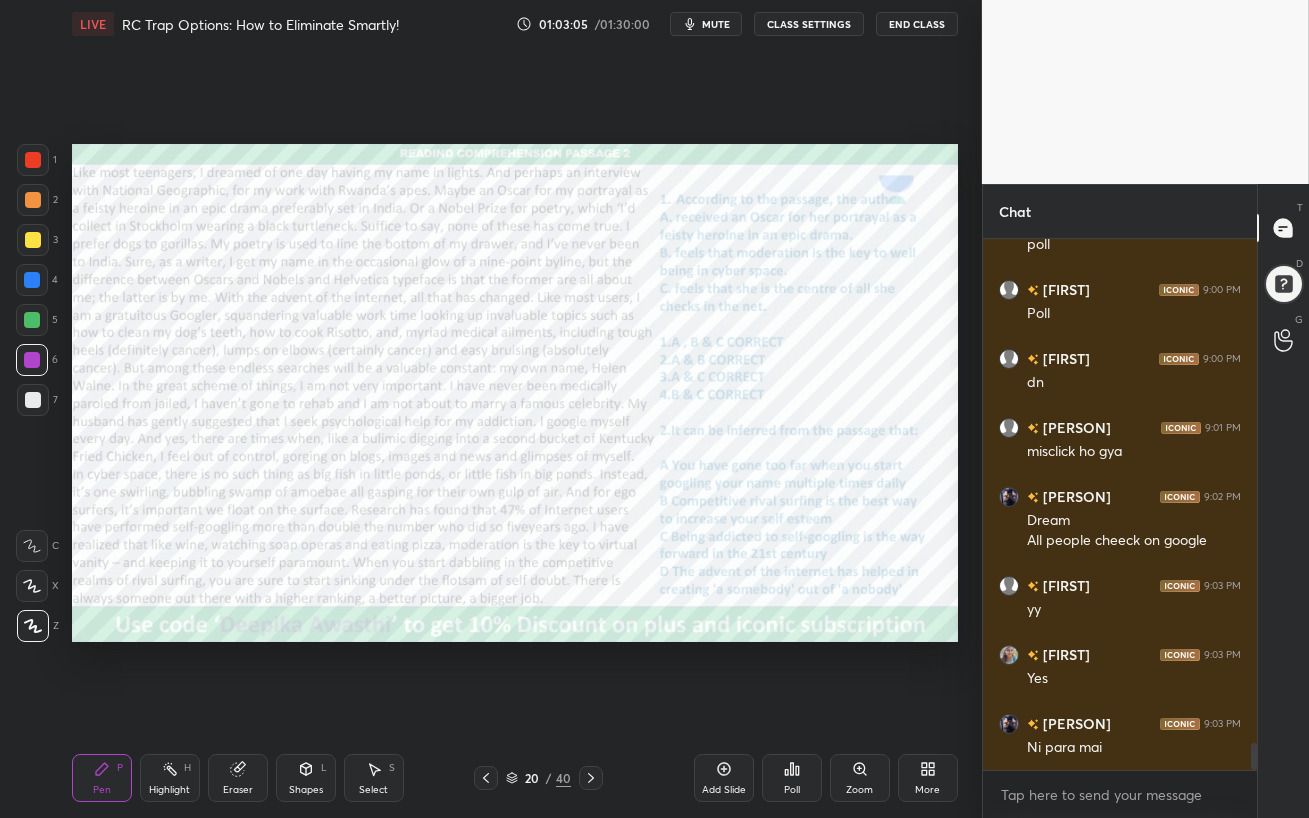 click at bounding box center (32, 280) 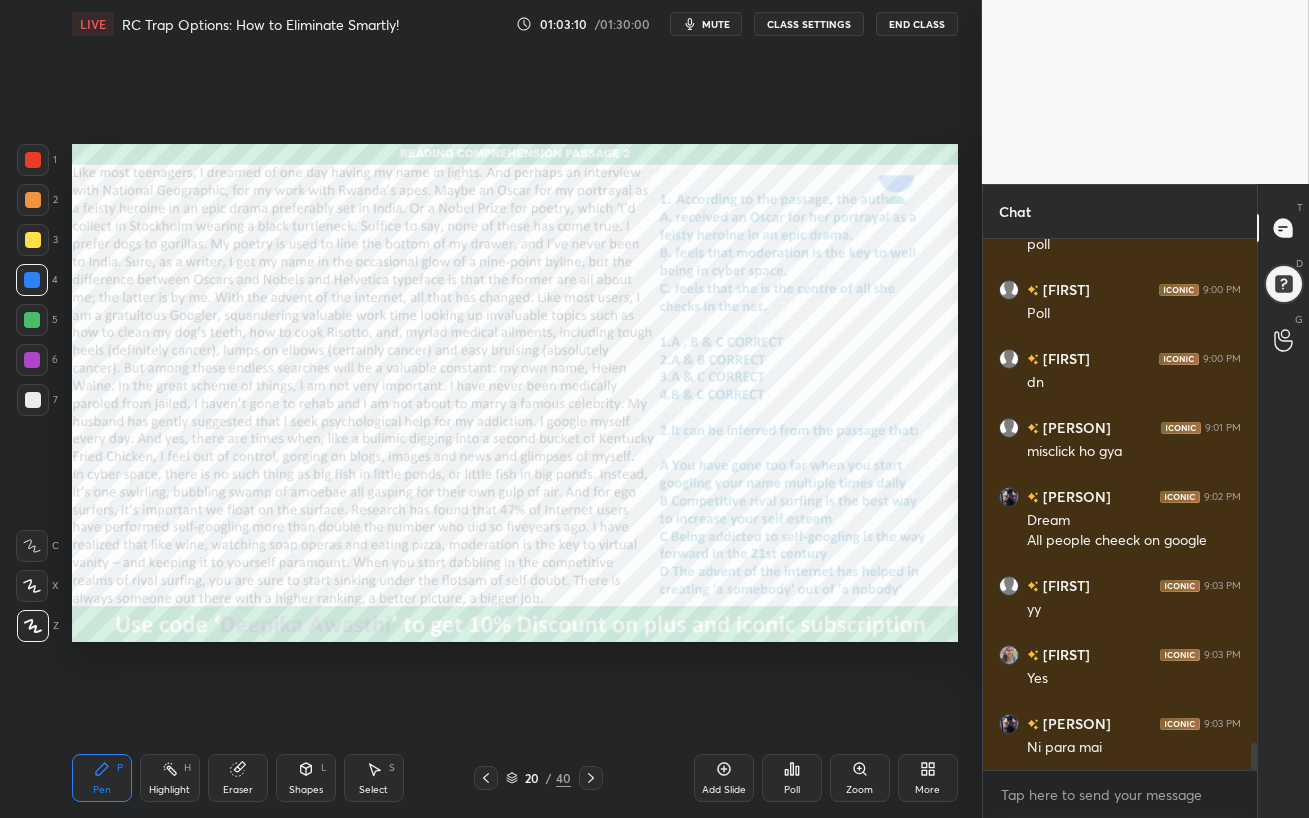 click at bounding box center [32, 360] 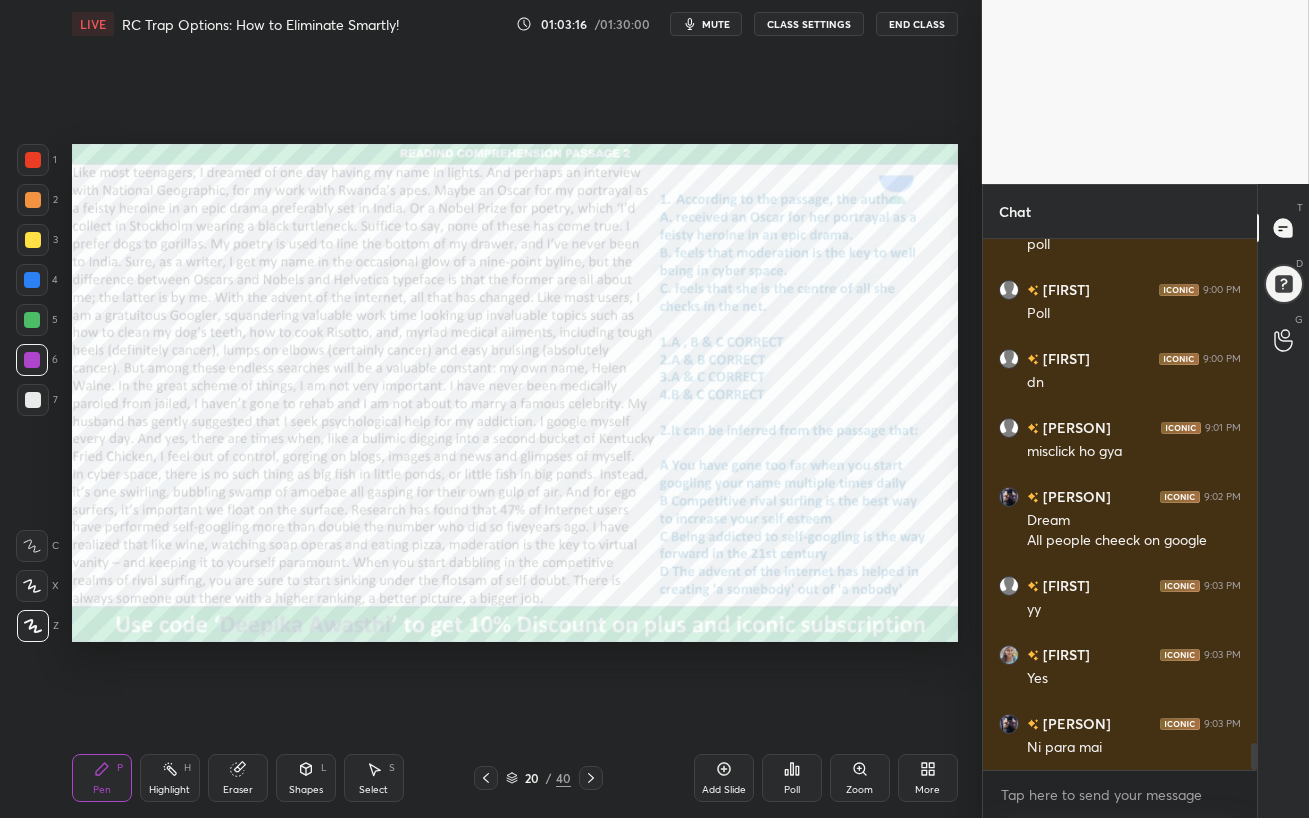 click on "mute" at bounding box center [716, 24] 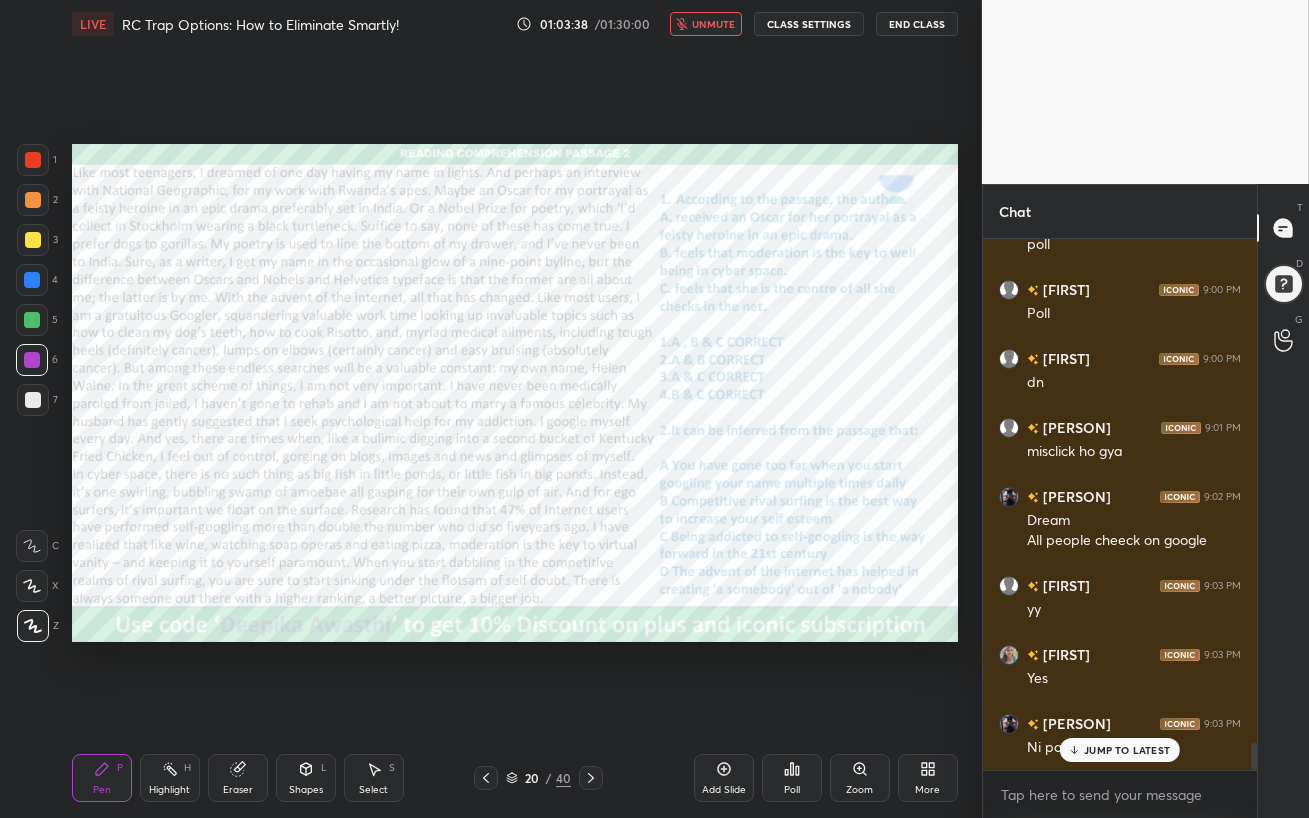 scroll, scrollTop: 9951, scrollLeft: 0, axis: vertical 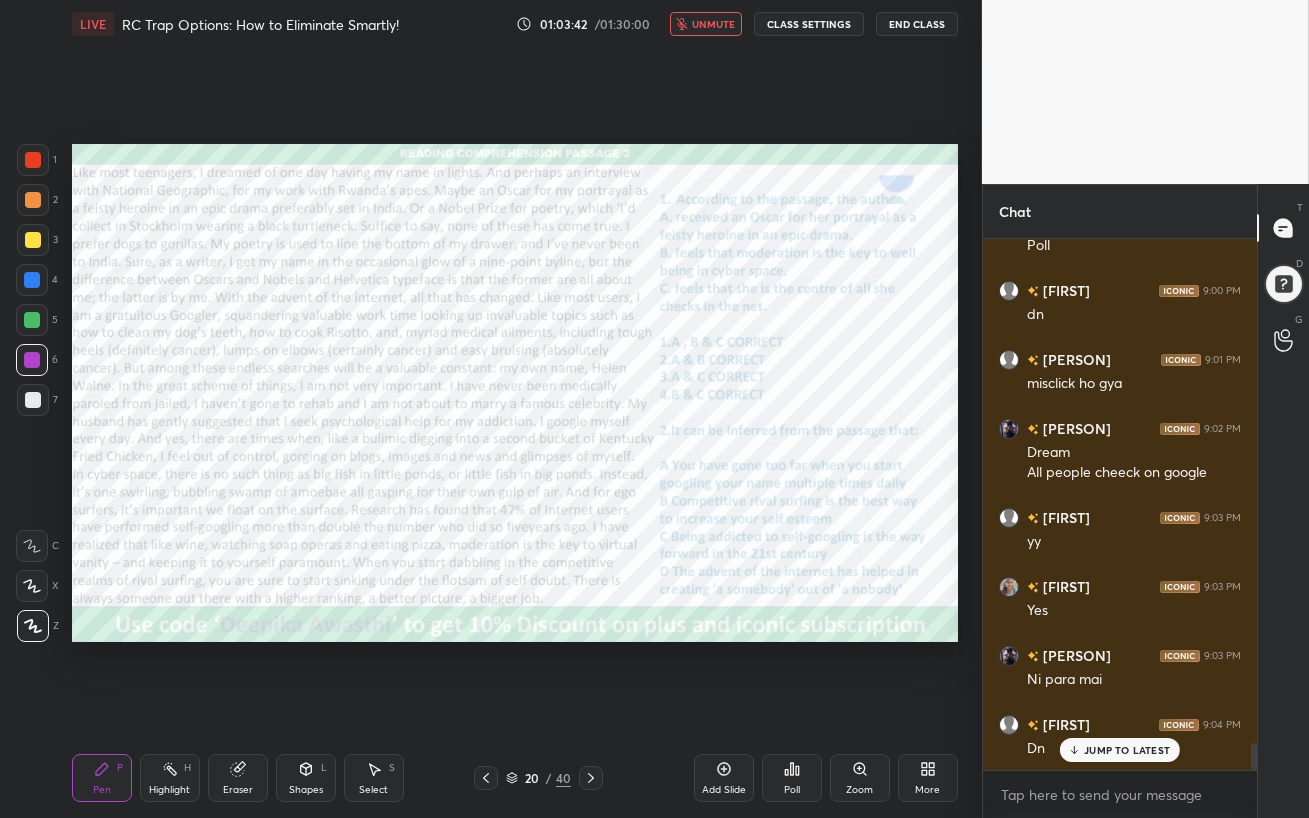 click on "unmute" at bounding box center (713, 24) 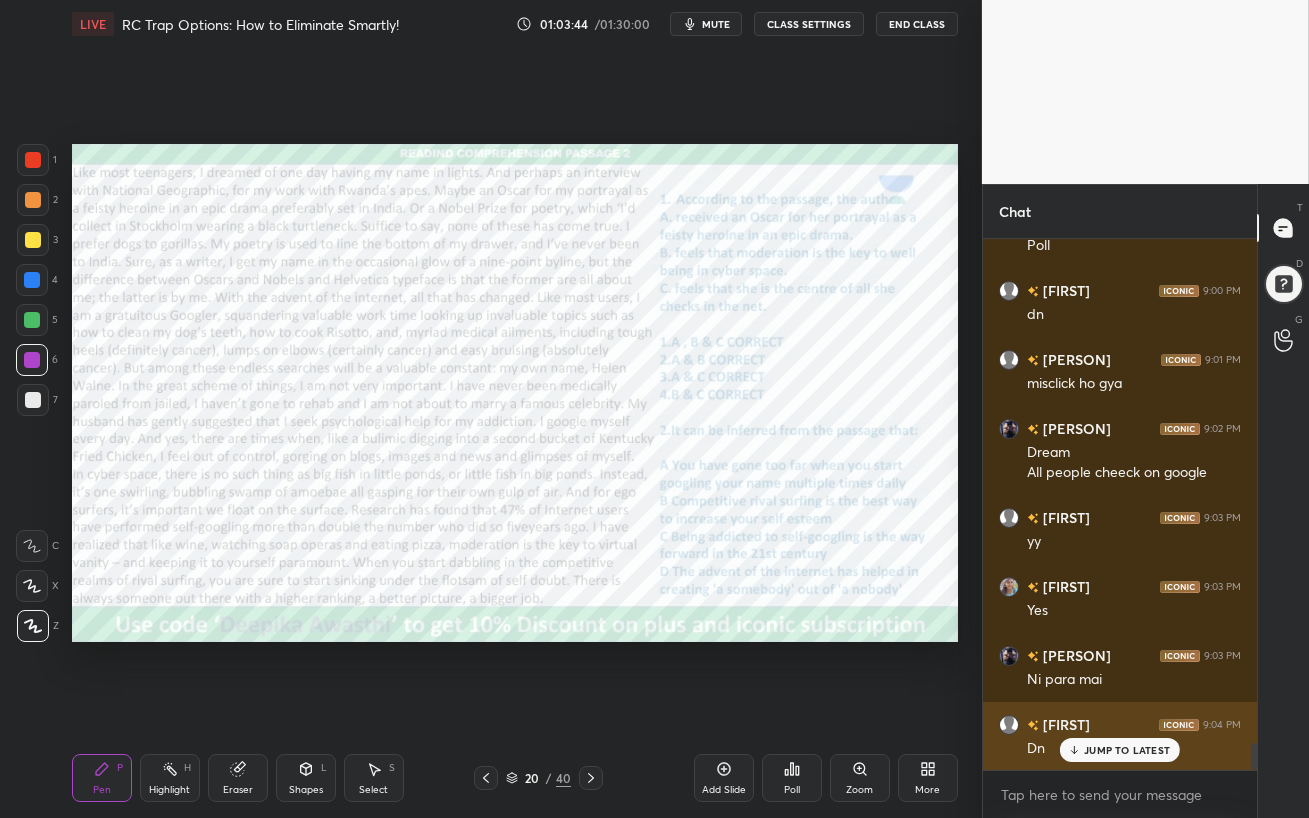 click on "JUMP TO LATEST" at bounding box center [1127, 750] 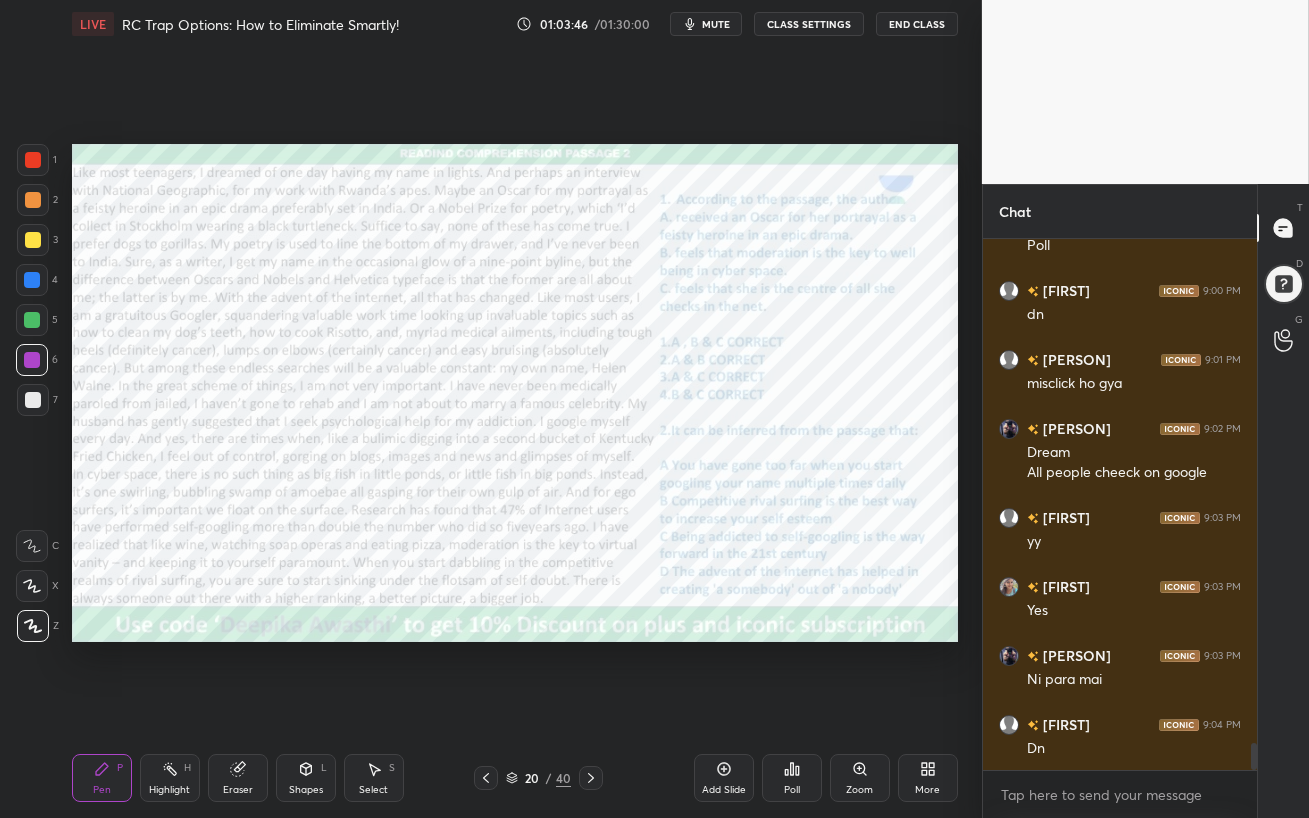 click on "Eraser" at bounding box center (238, 790) 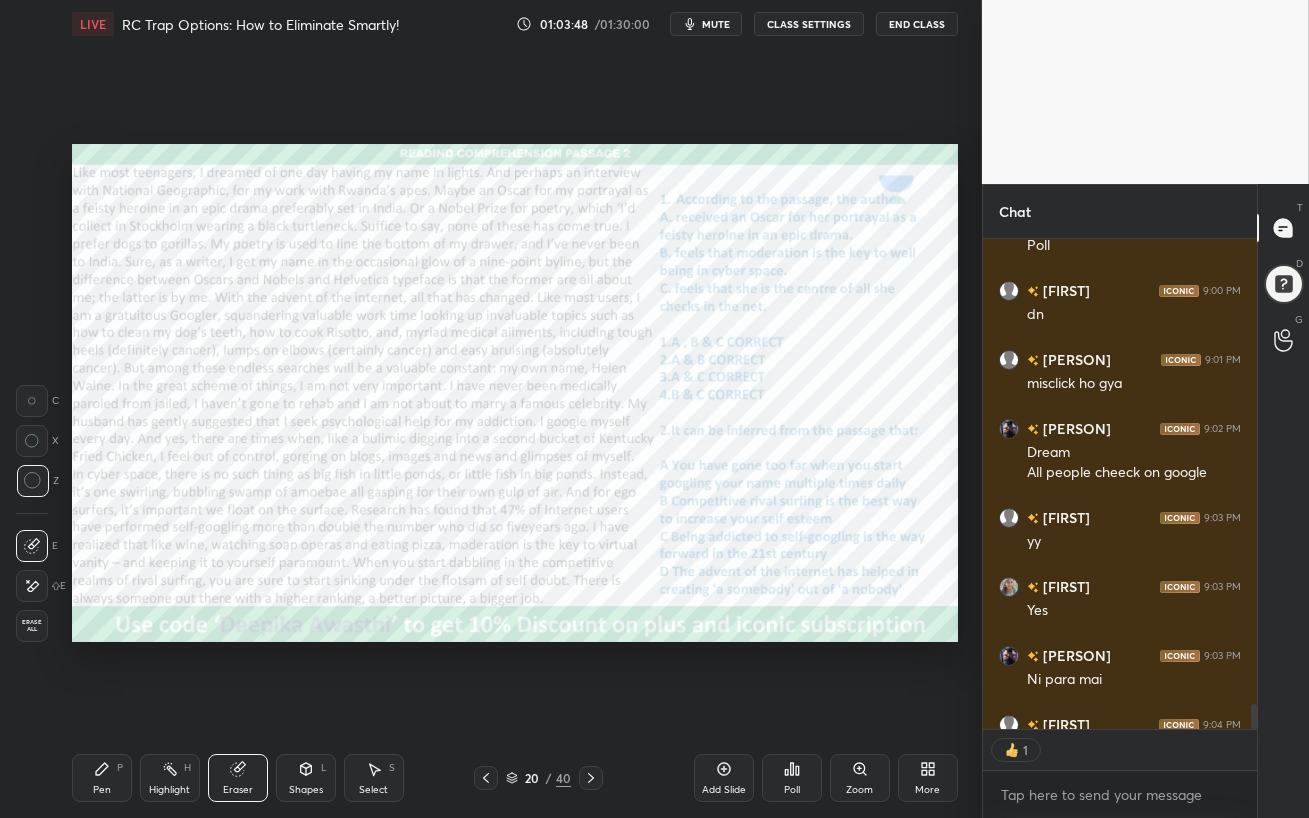 scroll, scrollTop: 484, scrollLeft: 268, axis: both 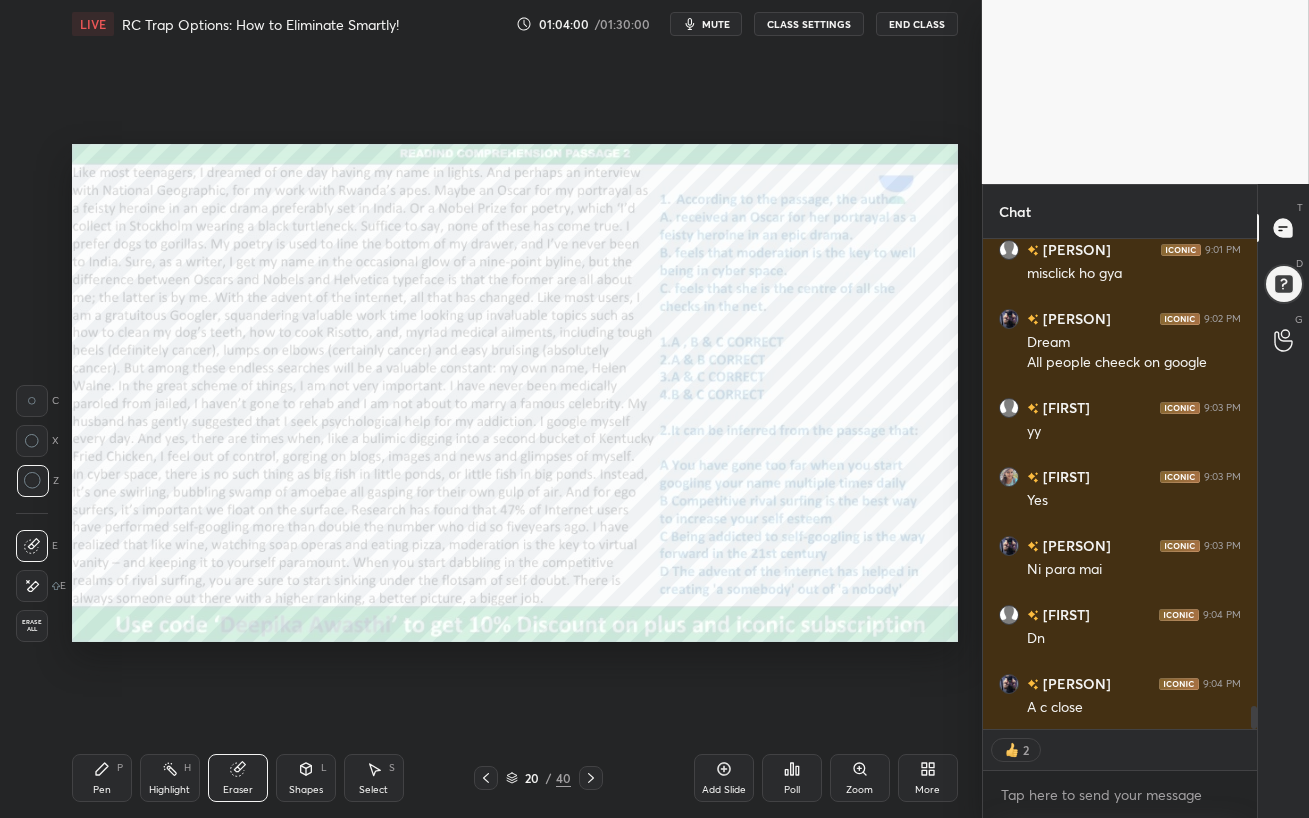 click on "Poll" at bounding box center (792, 778) 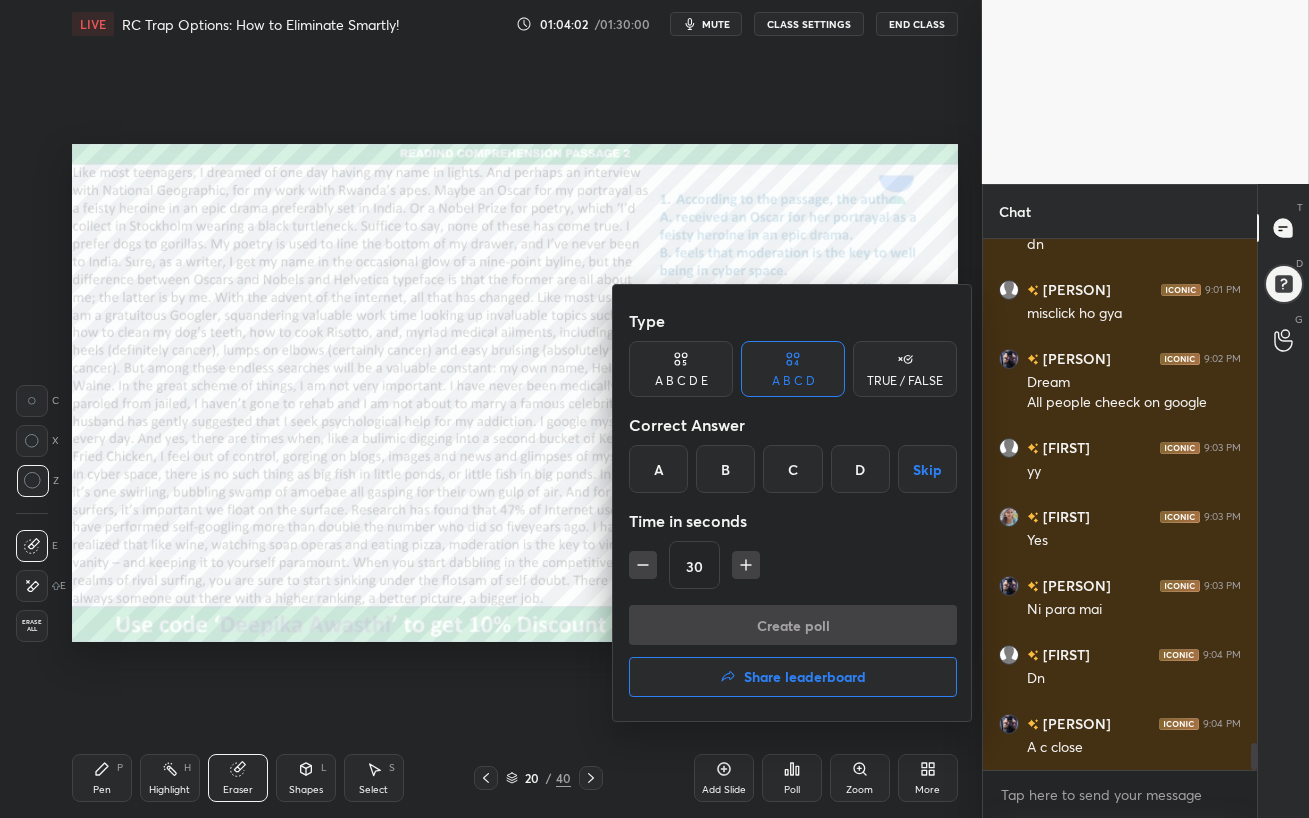 scroll, scrollTop: 6, scrollLeft: 6, axis: both 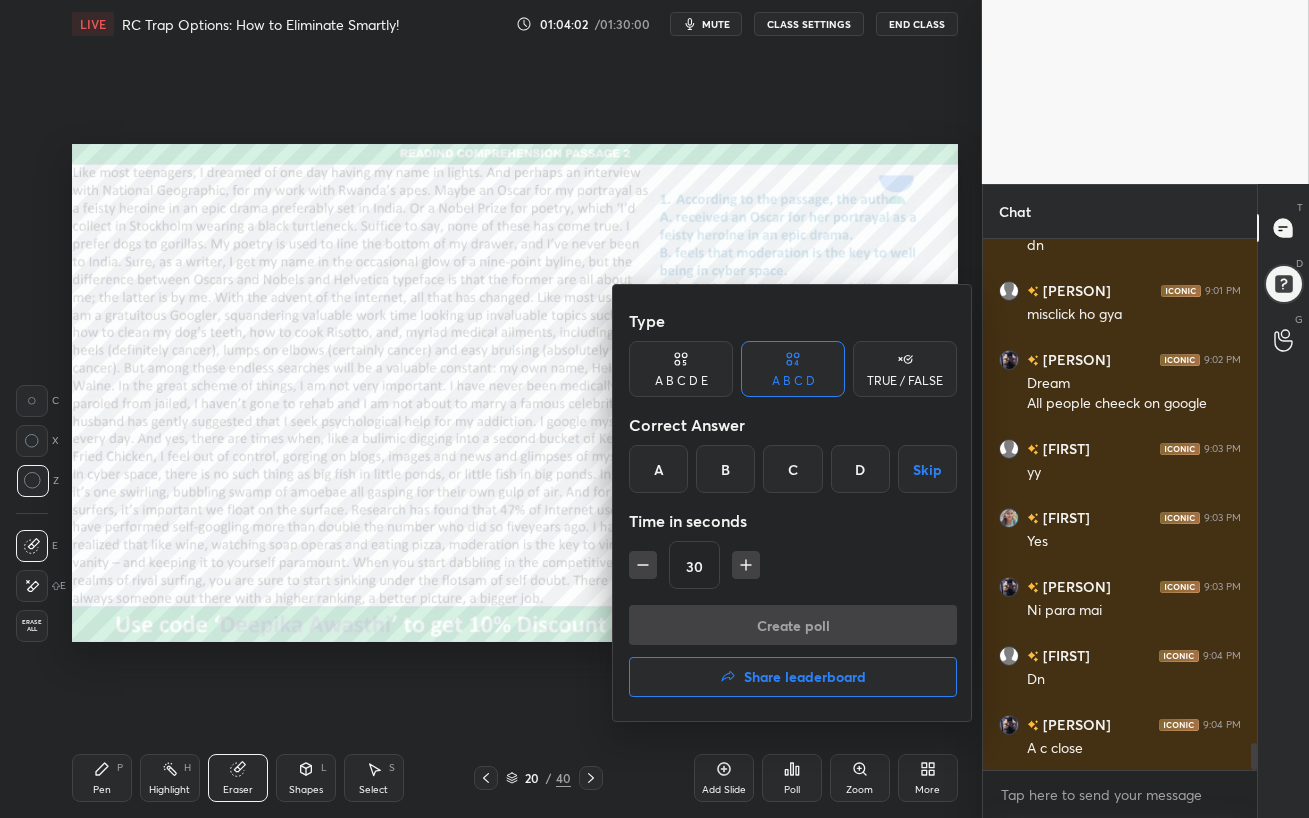 click at bounding box center (654, 409) 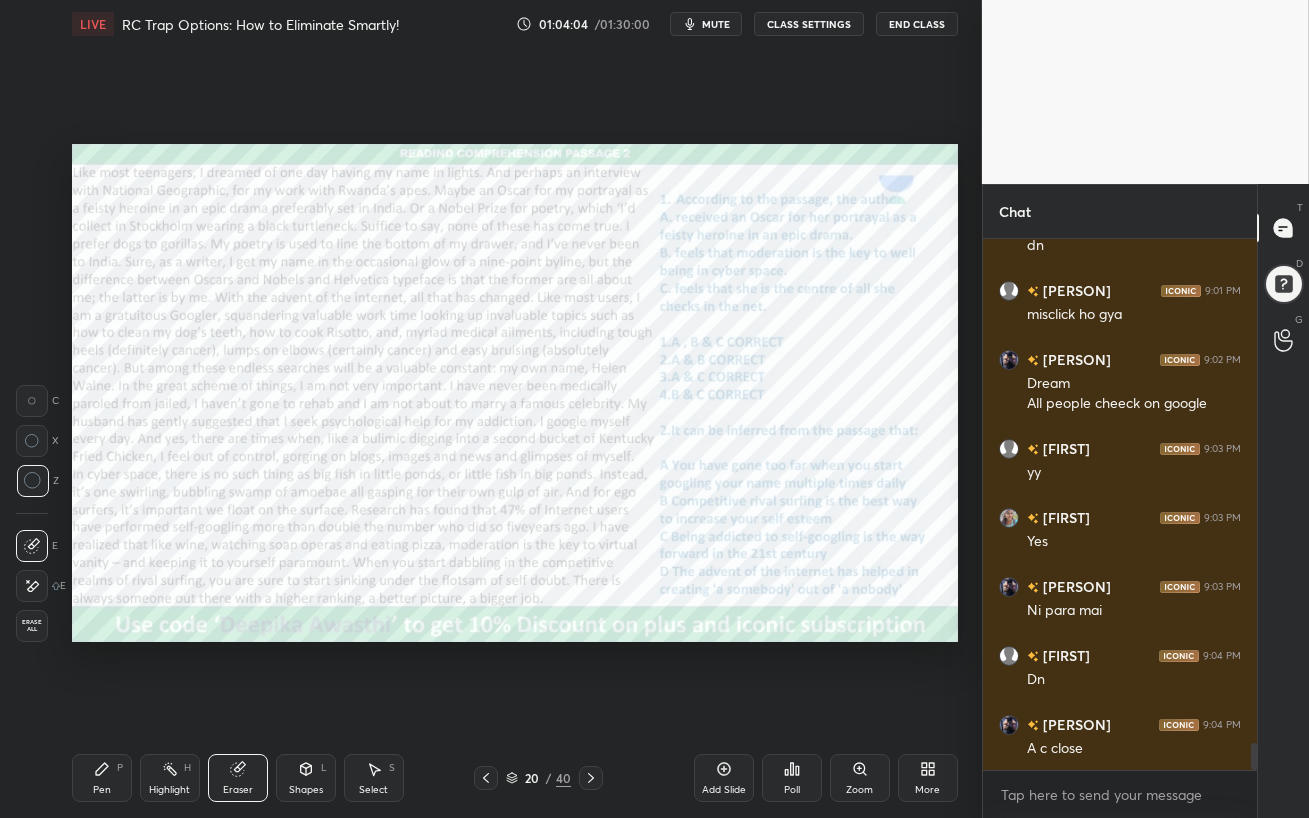 click 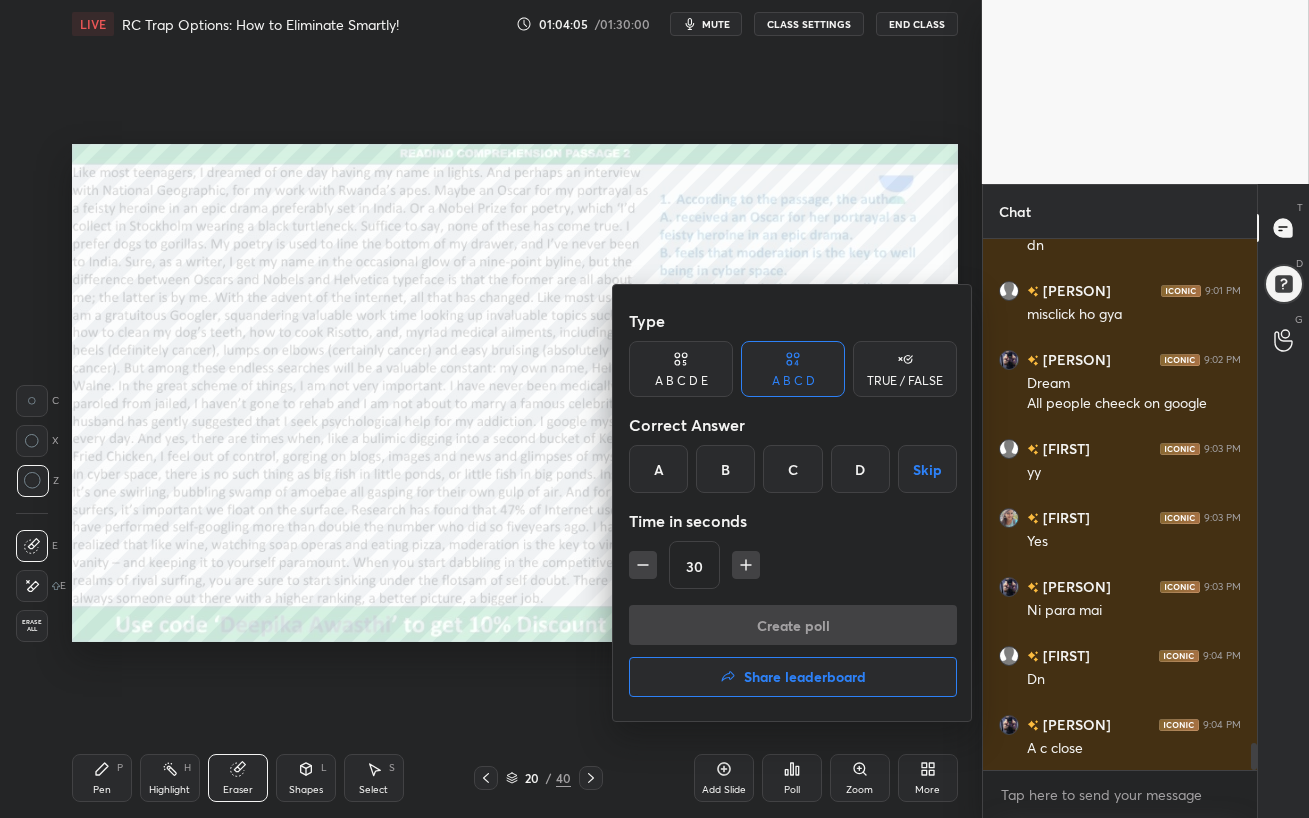click on "A" at bounding box center (658, 469) 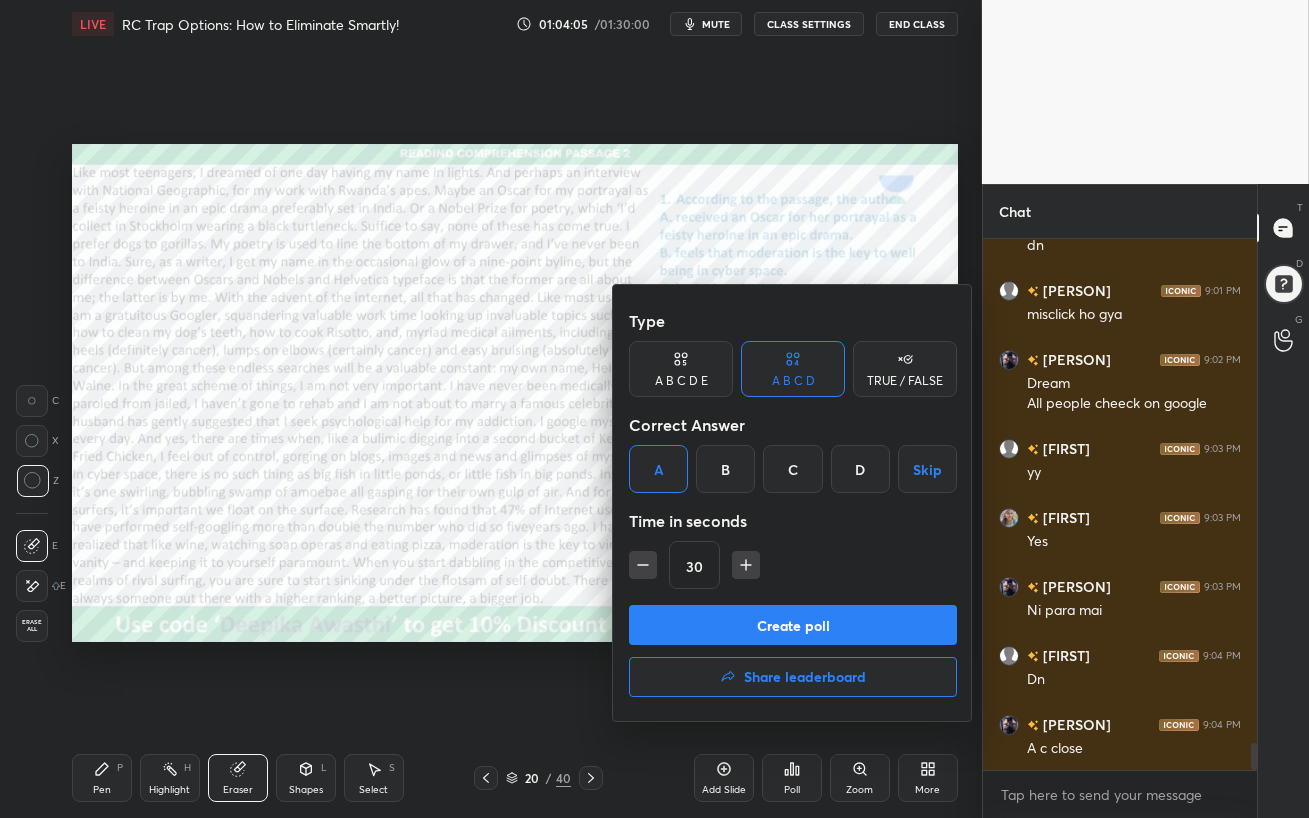 click on "Create poll" at bounding box center [793, 625] 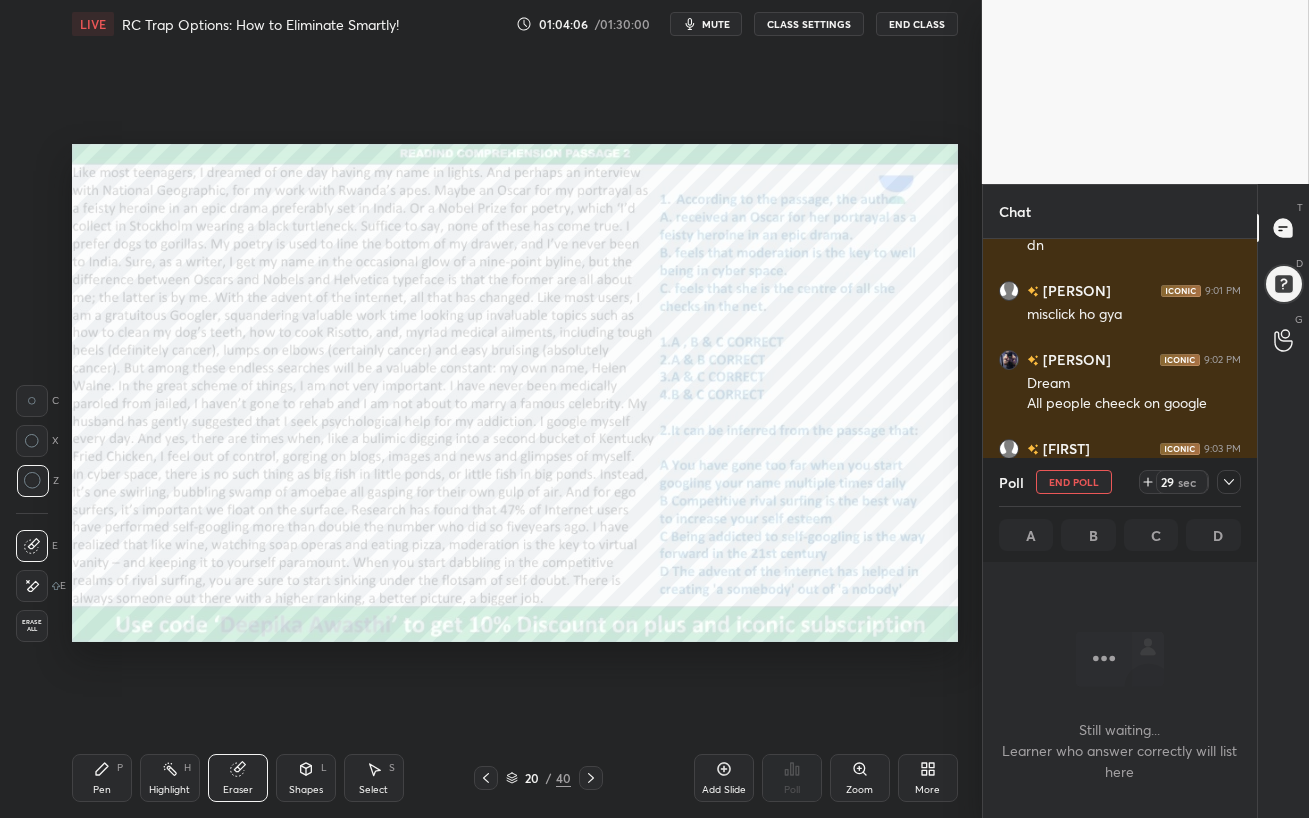 scroll, scrollTop: 454, scrollLeft: 268, axis: both 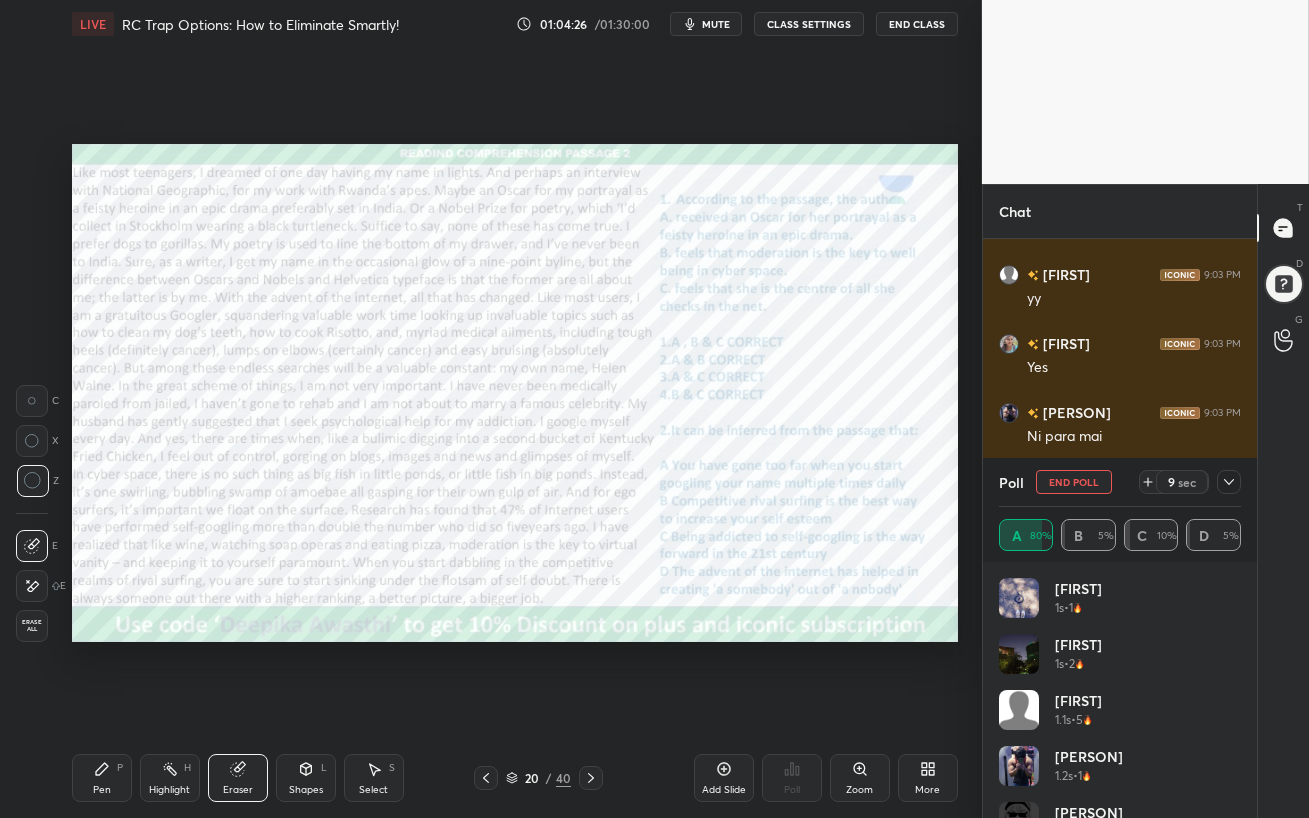 click 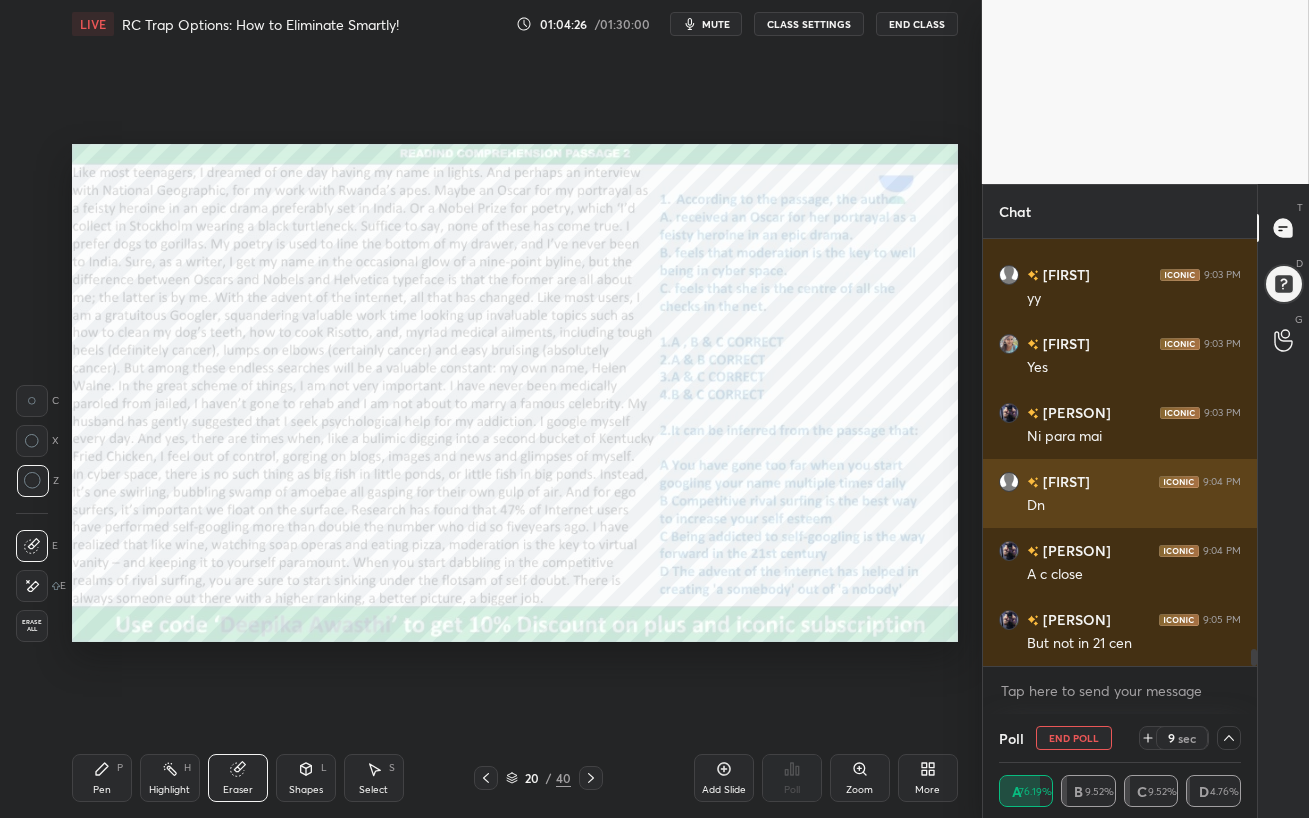 scroll, scrollTop: 107, scrollLeft: 236, axis: both 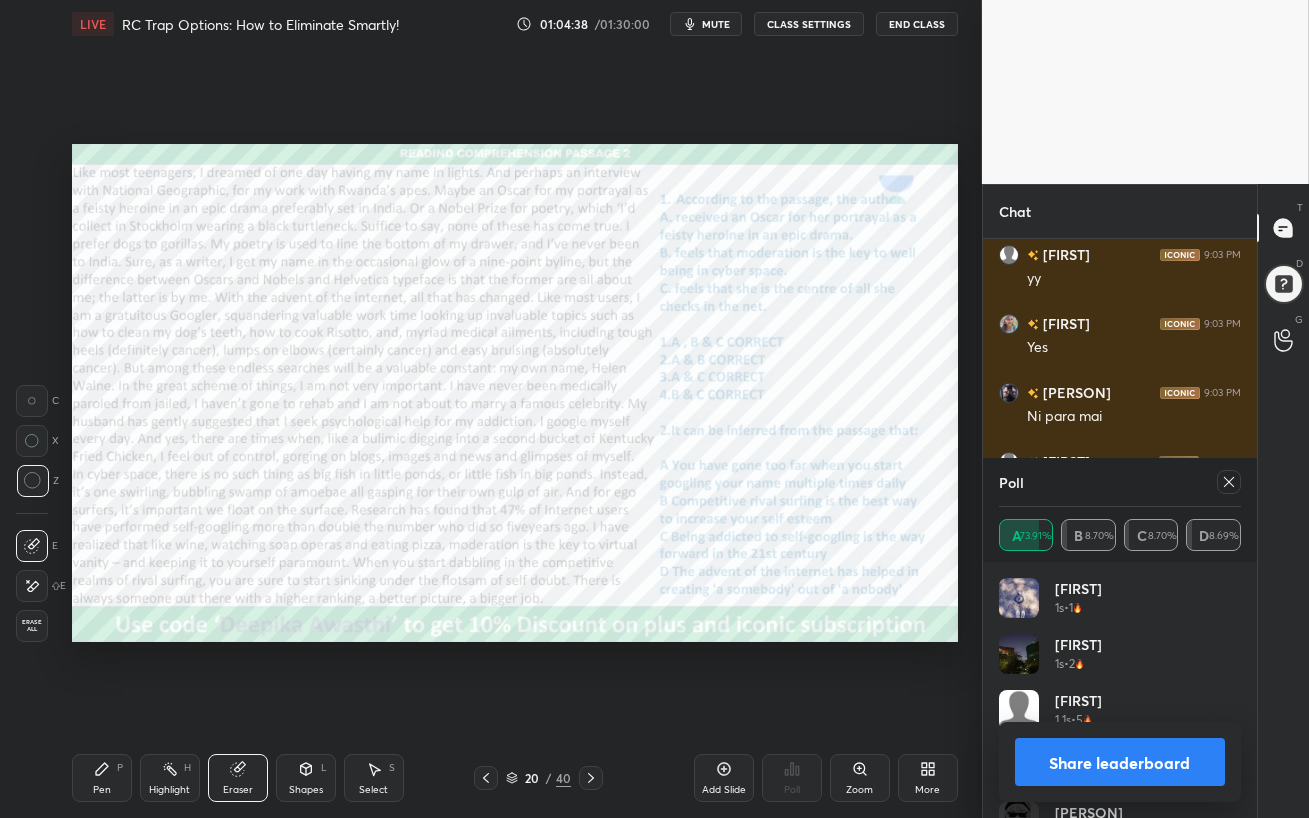 click 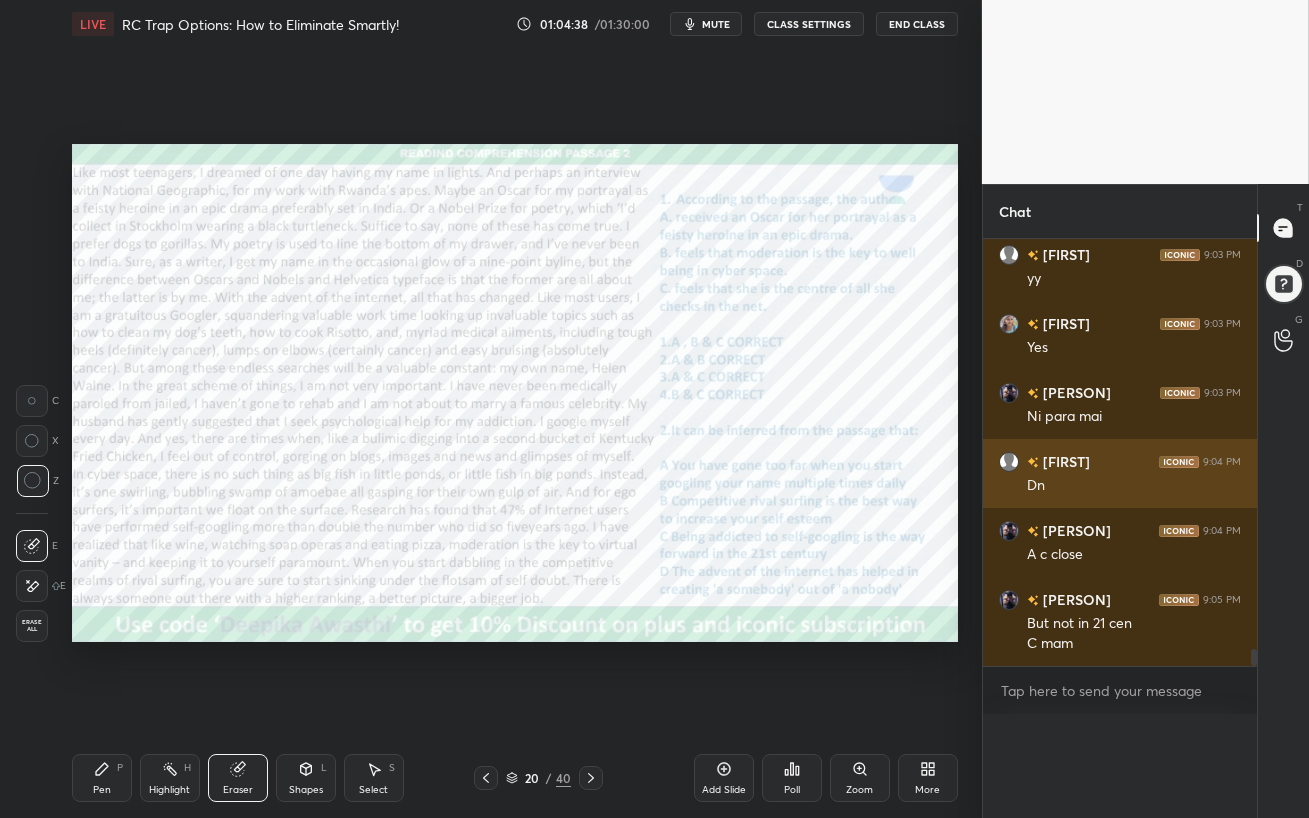 scroll, scrollTop: 53, scrollLeft: 236, axis: both 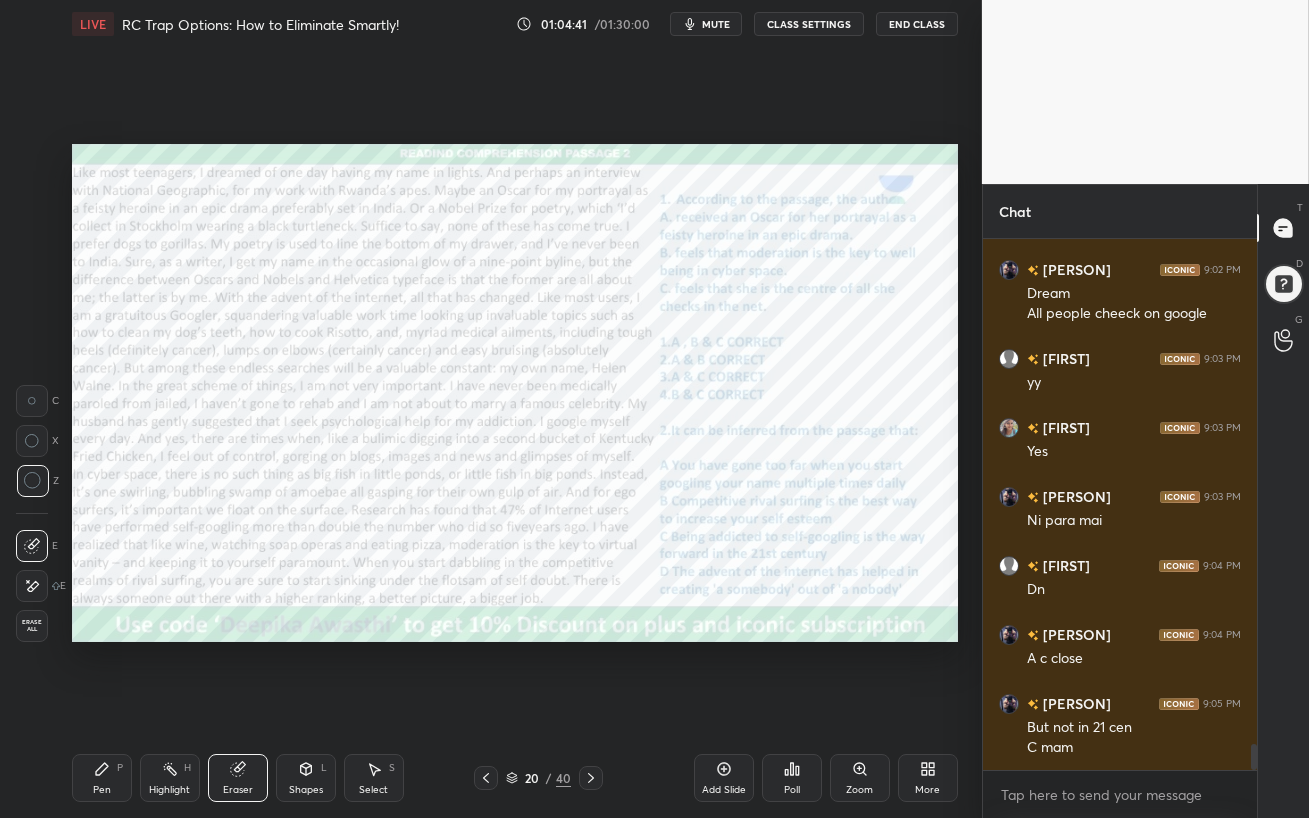 click on "Pen" at bounding box center [102, 790] 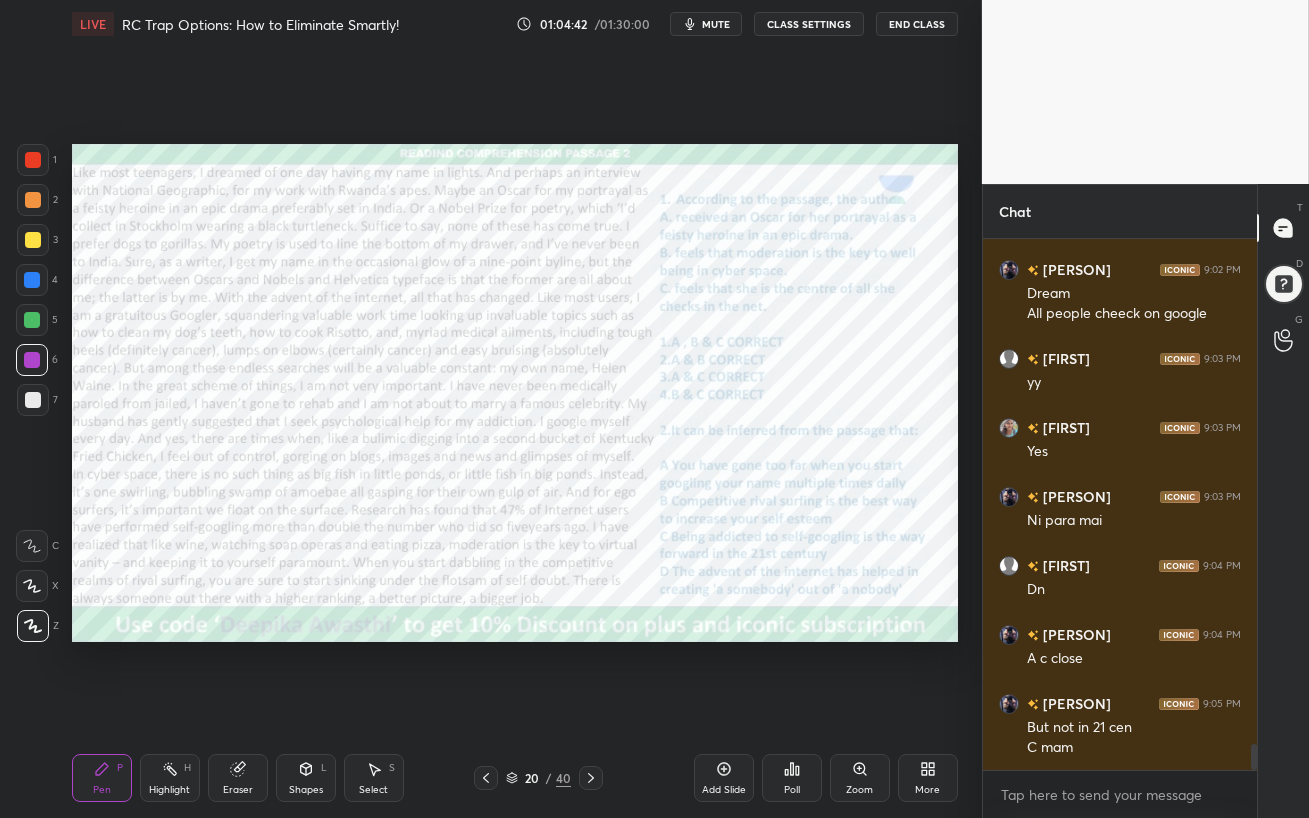 drag, startPoint x: 33, startPoint y: 366, endPoint x: 52, endPoint y: 387, distance: 28.319605 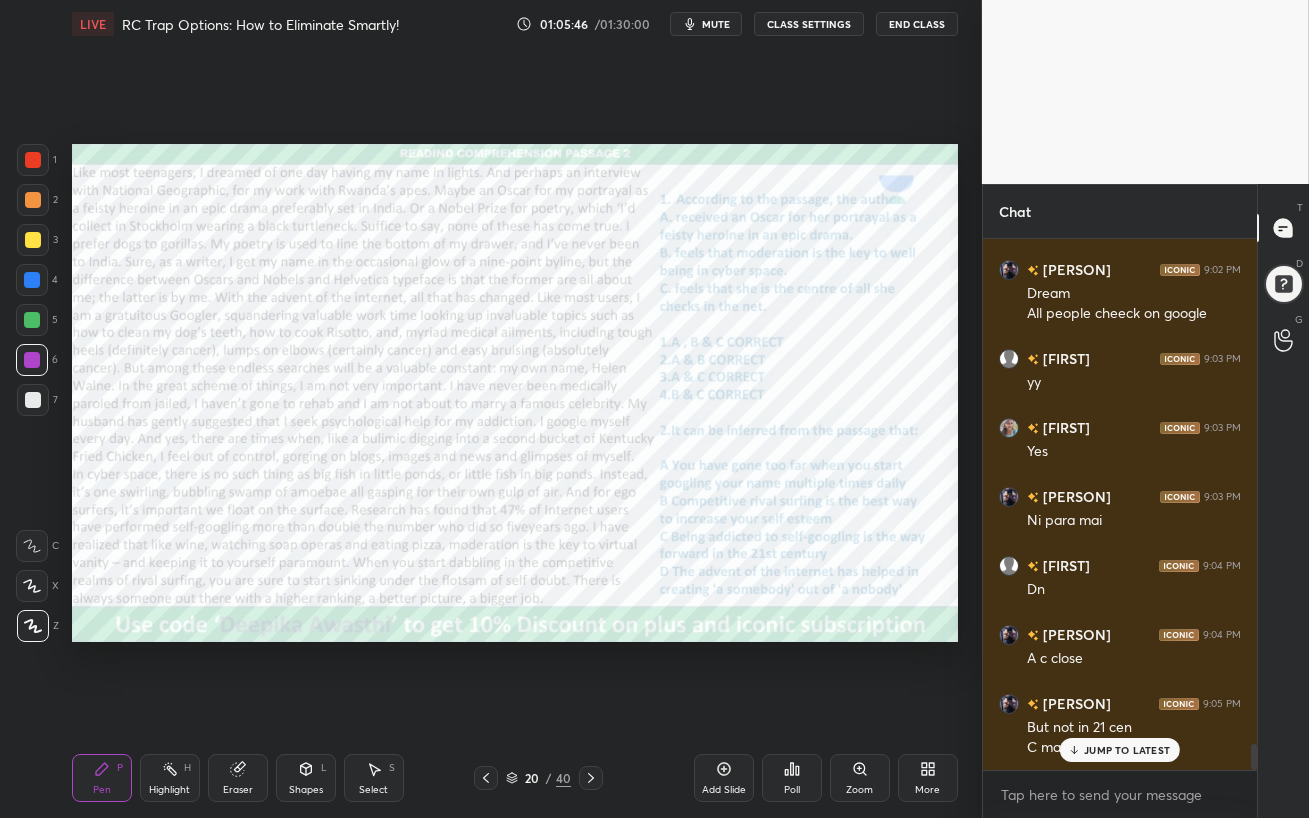 scroll, scrollTop: 10196, scrollLeft: 0, axis: vertical 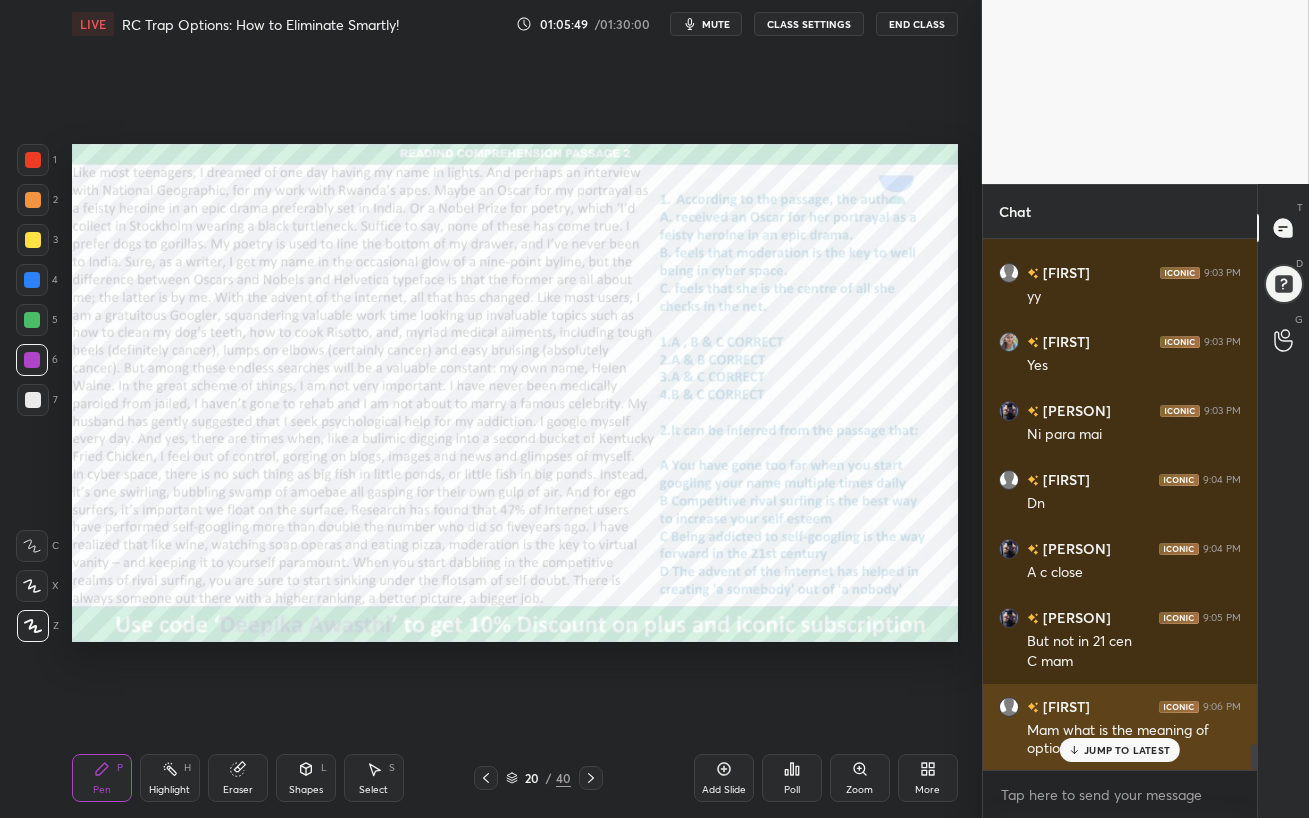click on "JUMP TO LATEST" at bounding box center [1120, 750] 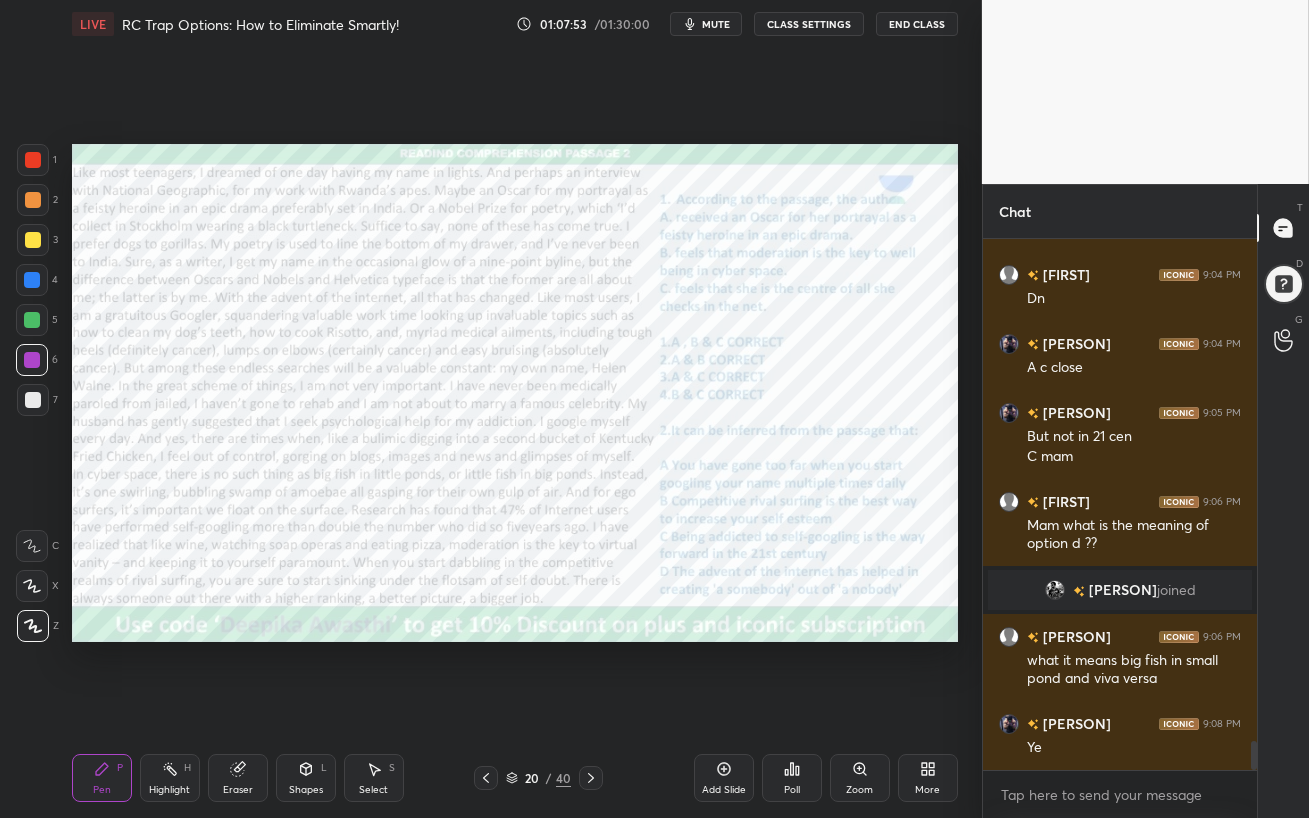 scroll, scrollTop: 9161, scrollLeft: 0, axis: vertical 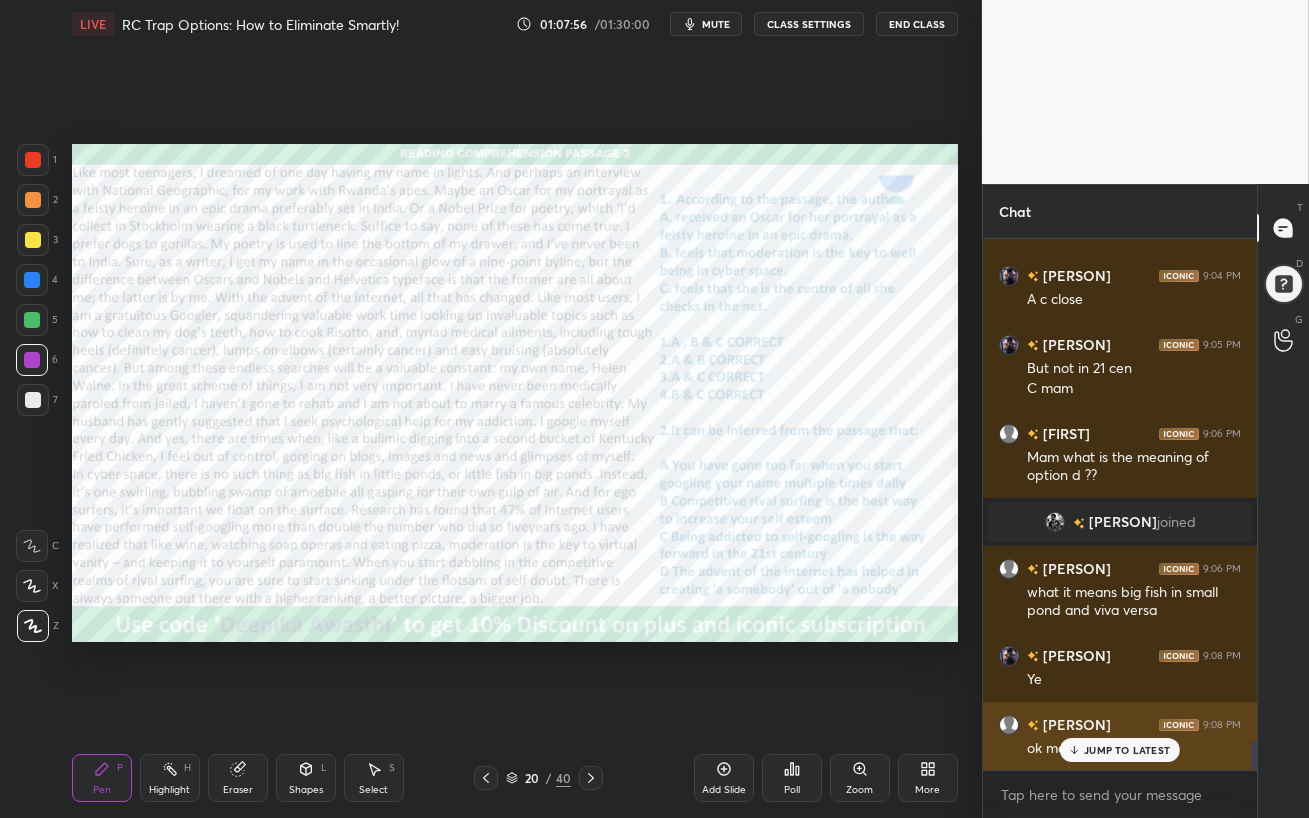 click on "JUMP TO LATEST" at bounding box center (1127, 750) 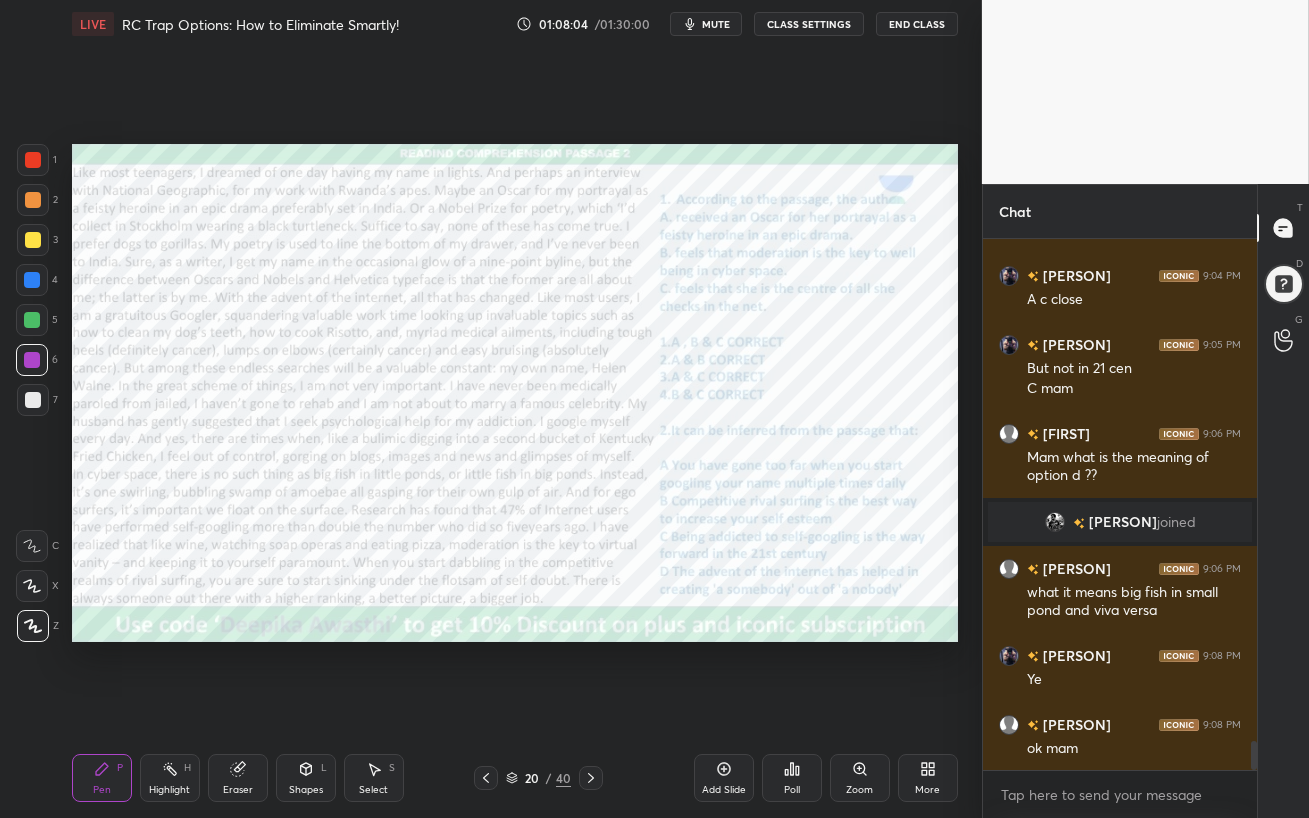 click 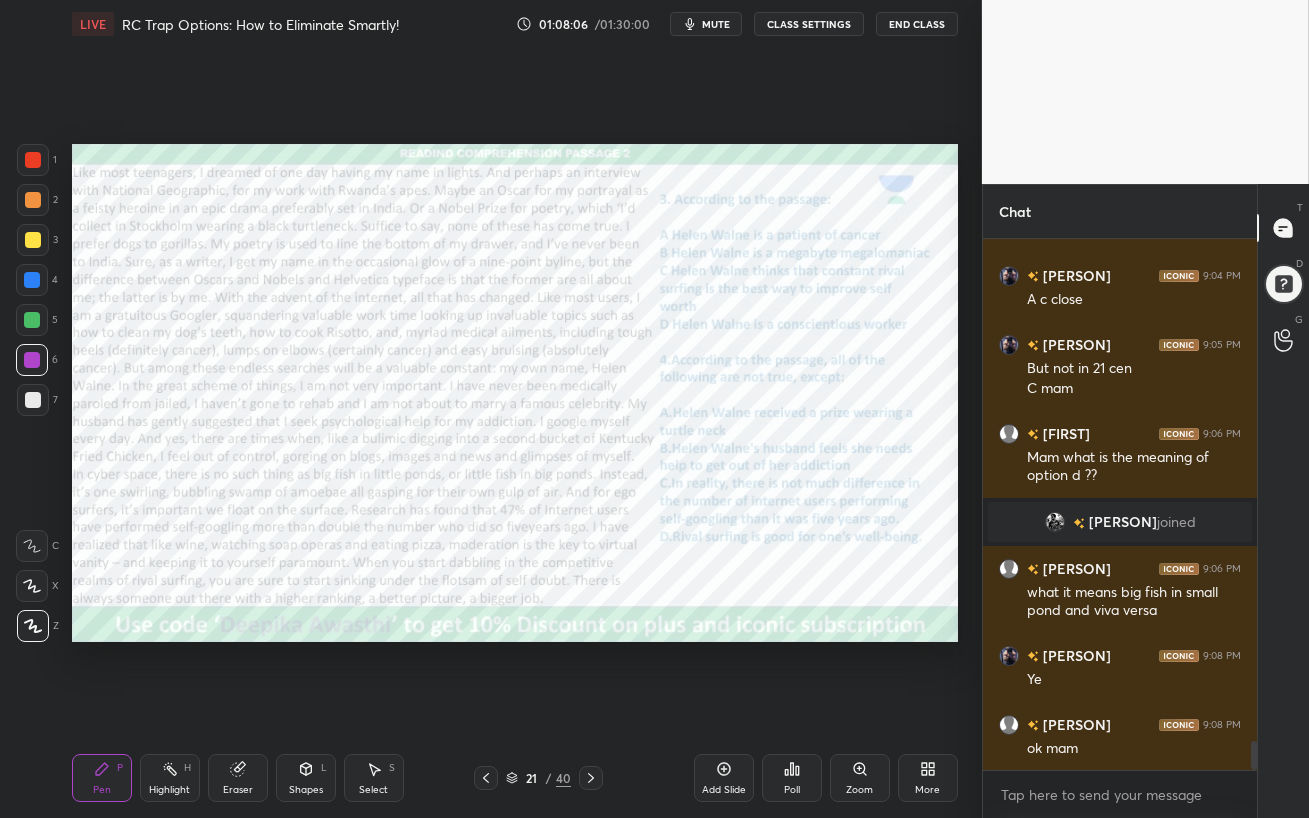 click at bounding box center (32, 280) 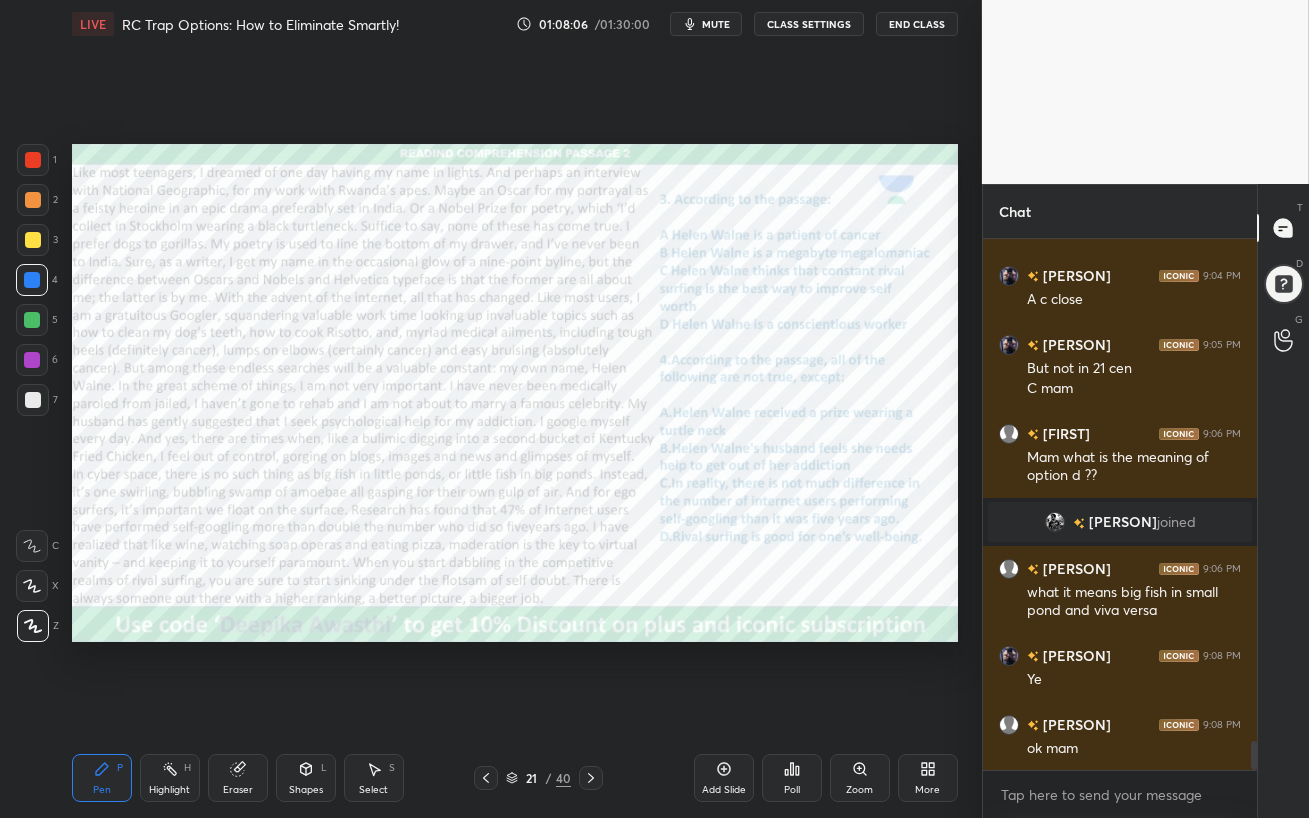 drag, startPoint x: 30, startPoint y: 345, endPoint x: 62, endPoint y: 343, distance: 32.06244 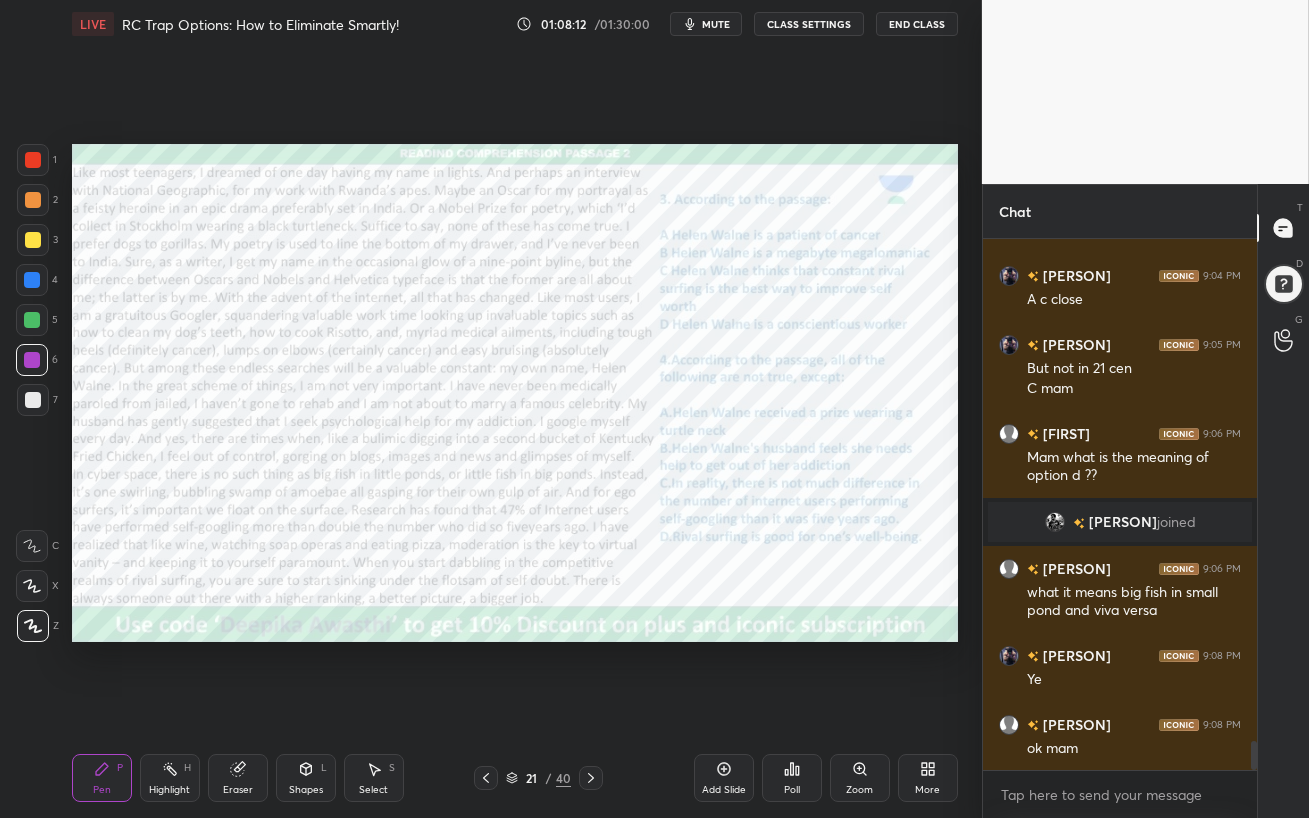 click on "mute" at bounding box center (716, 24) 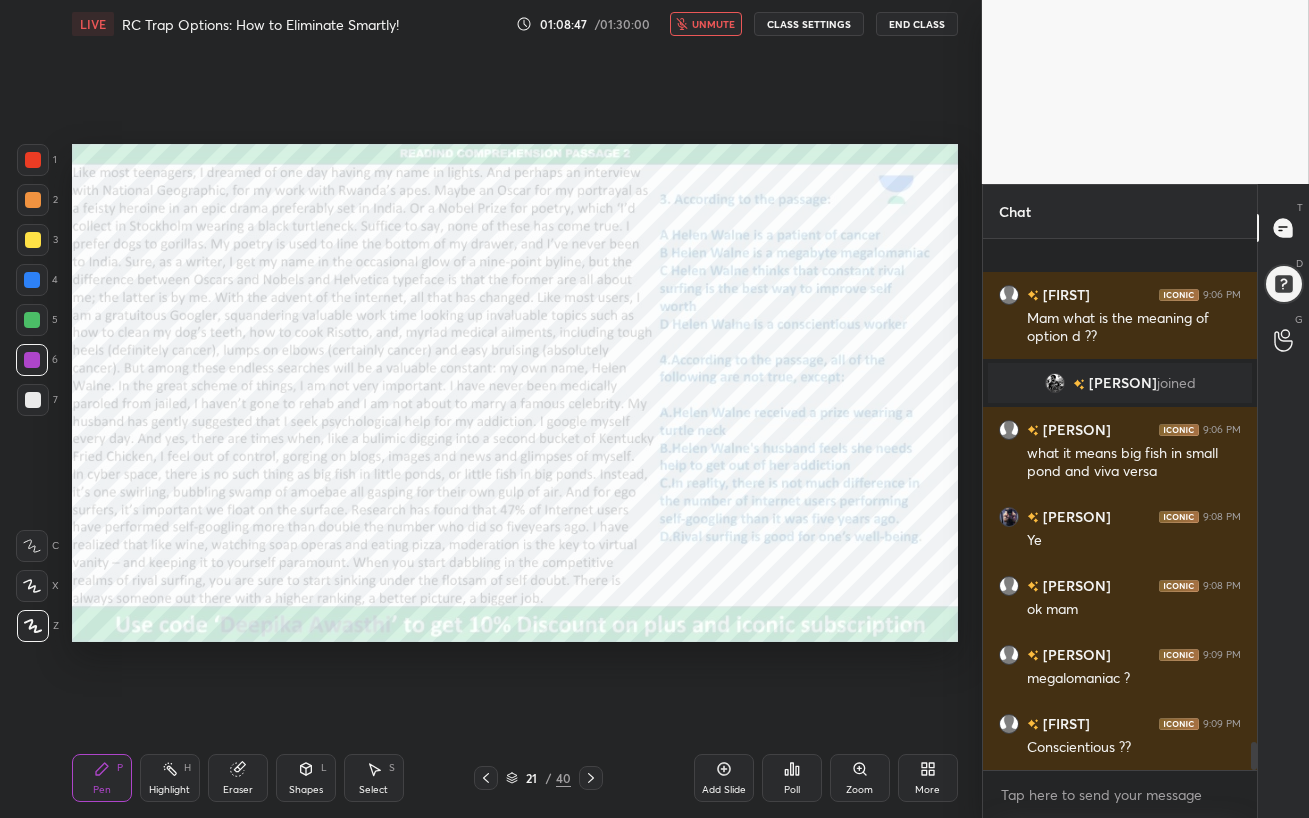 scroll, scrollTop: 9423, scrollLeft: 0, axis: vertical 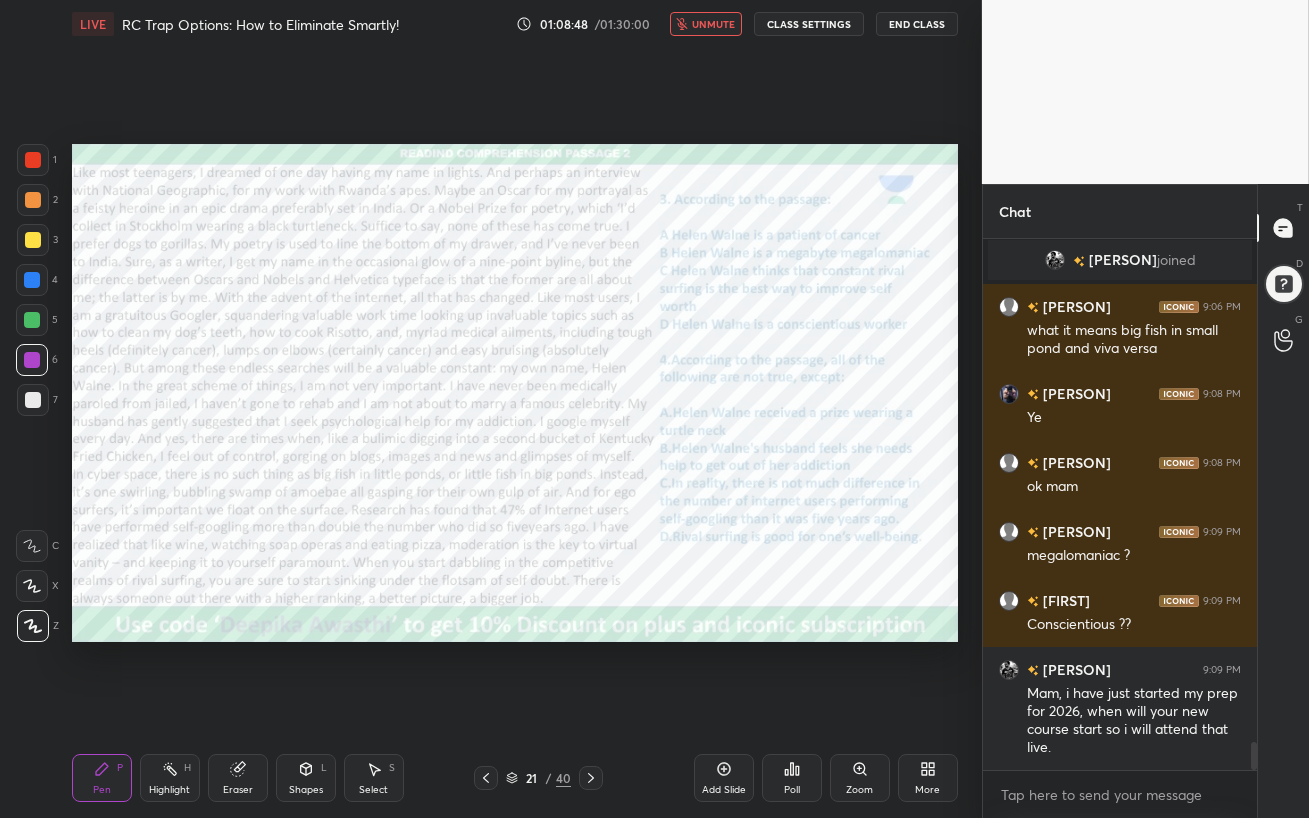 click on "unmute" at bounding box center [713, 24] 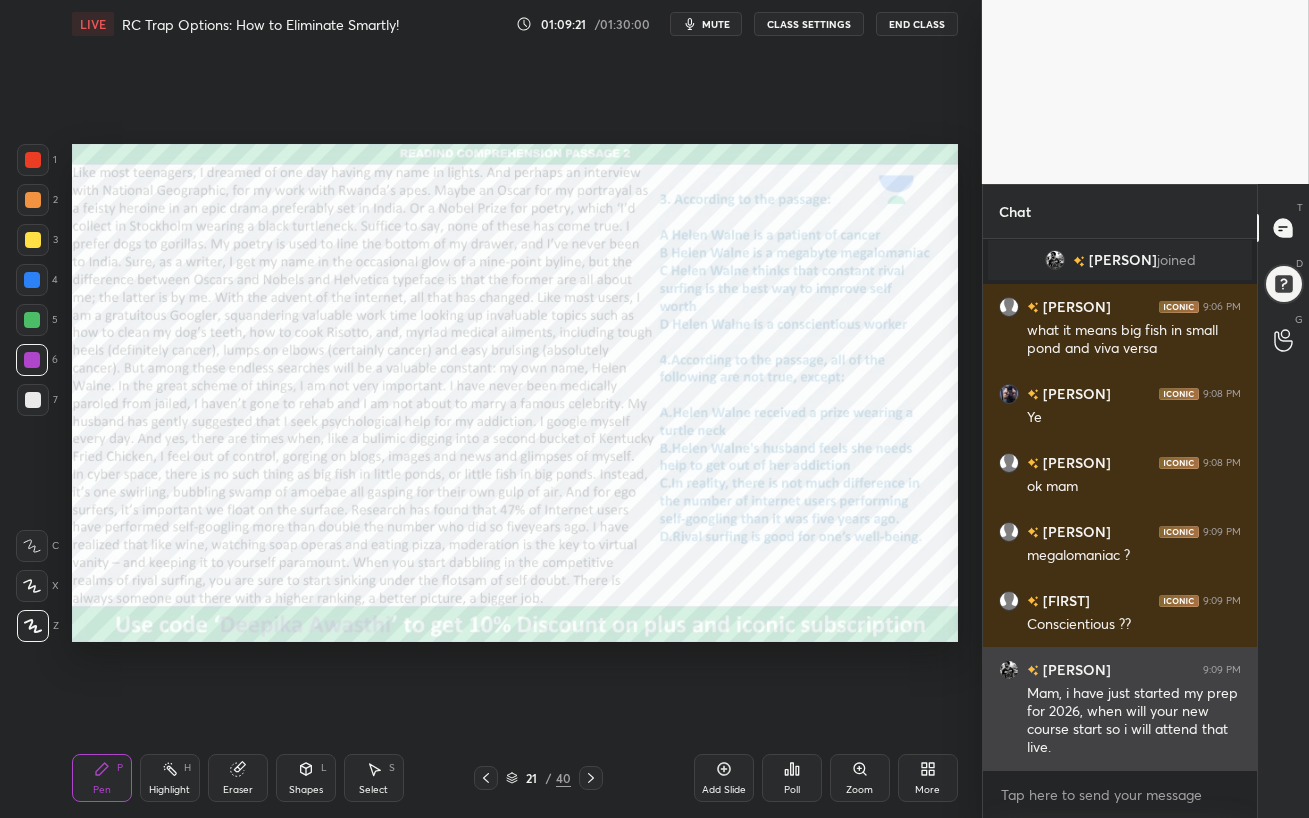 scroll, scrollTop: 485, scrollLeft: 268, axis: both 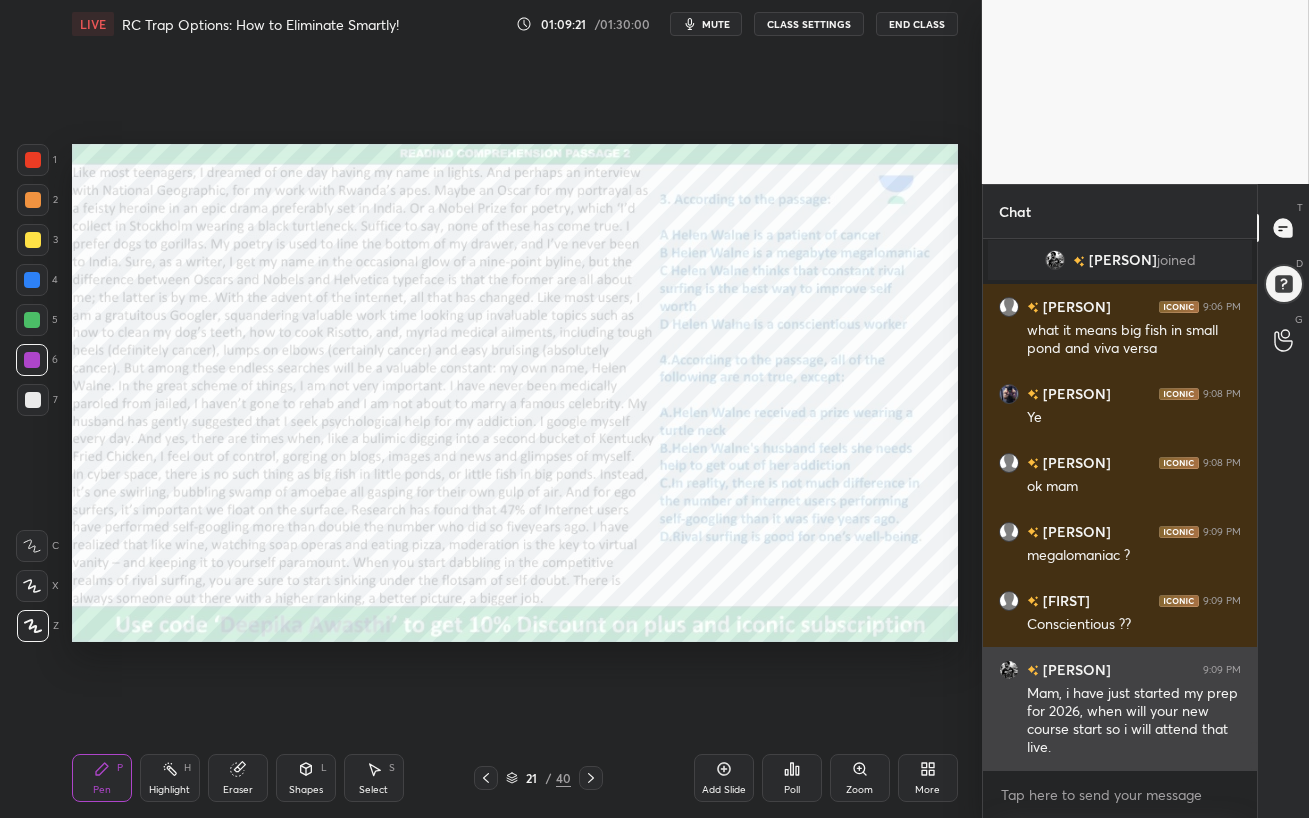click on "[FIRST]" at bounding box center (1075, 669) 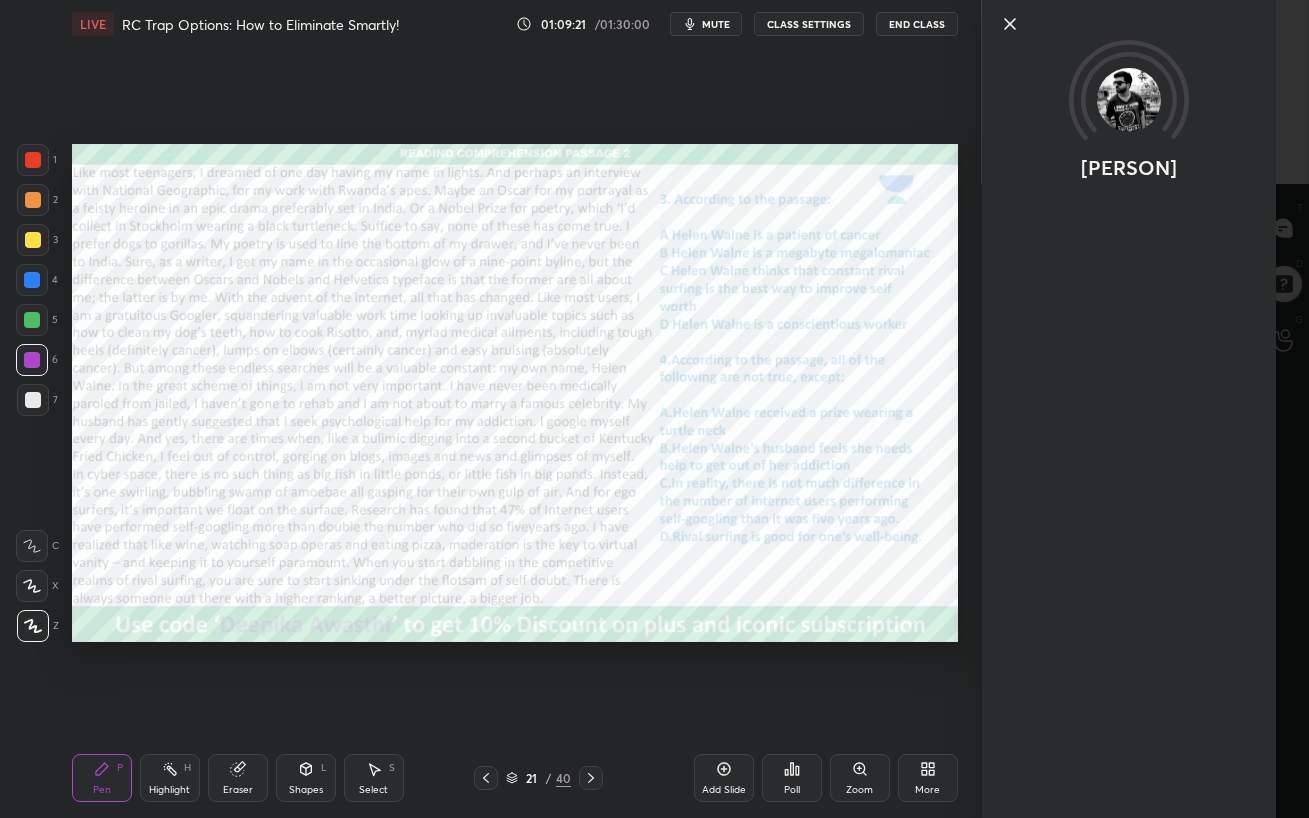 scroll, scrollTop: 484, scrollLeft: 268, axis: both 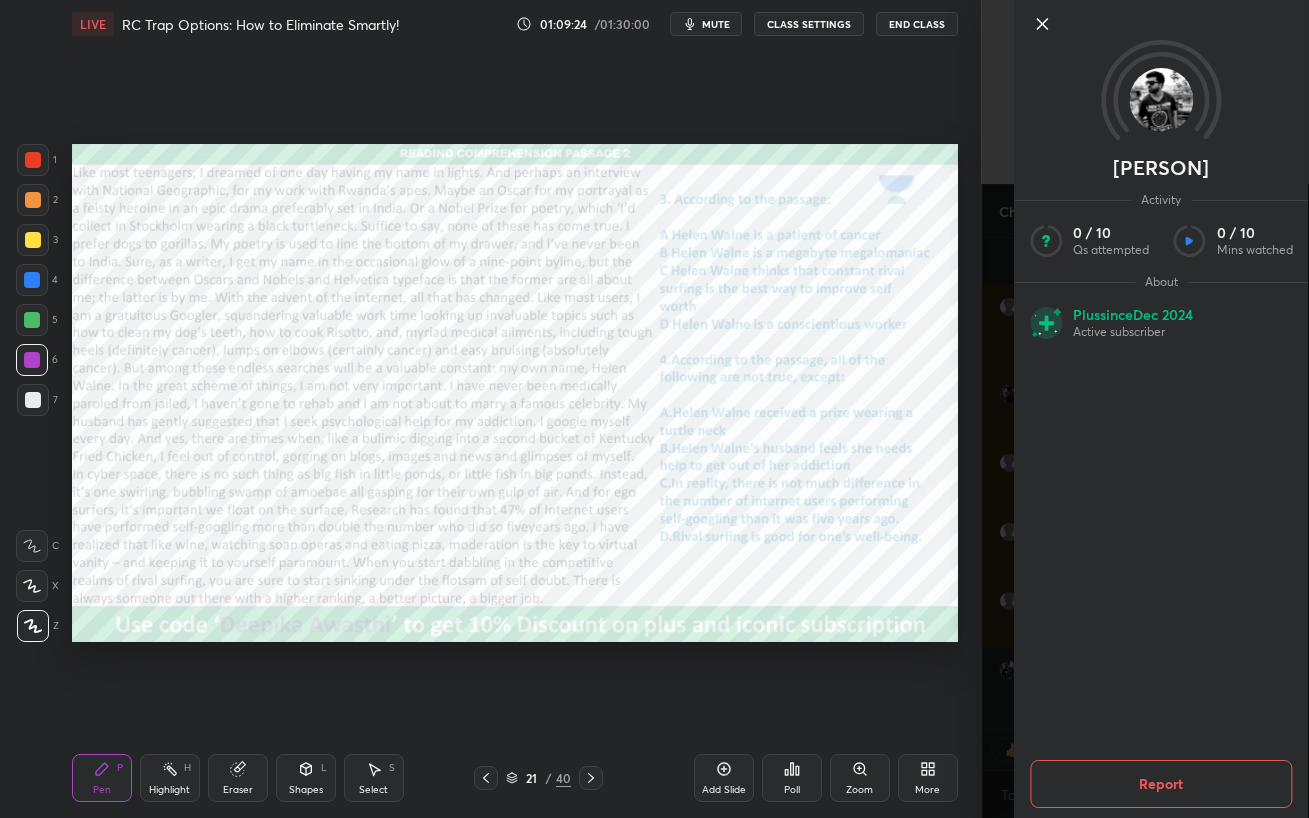click 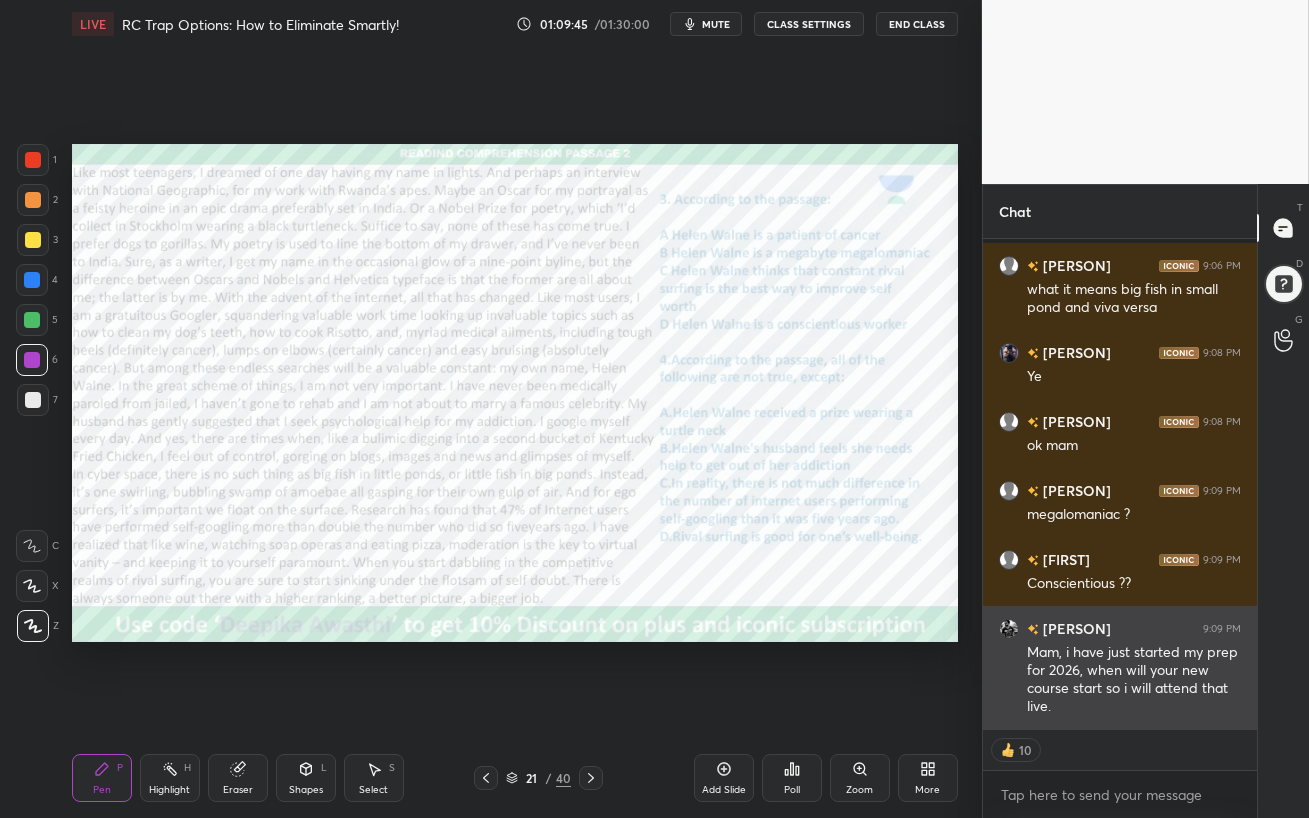 scroll, scrollTop: 9533, scrollLeft: 0, axis: vertical 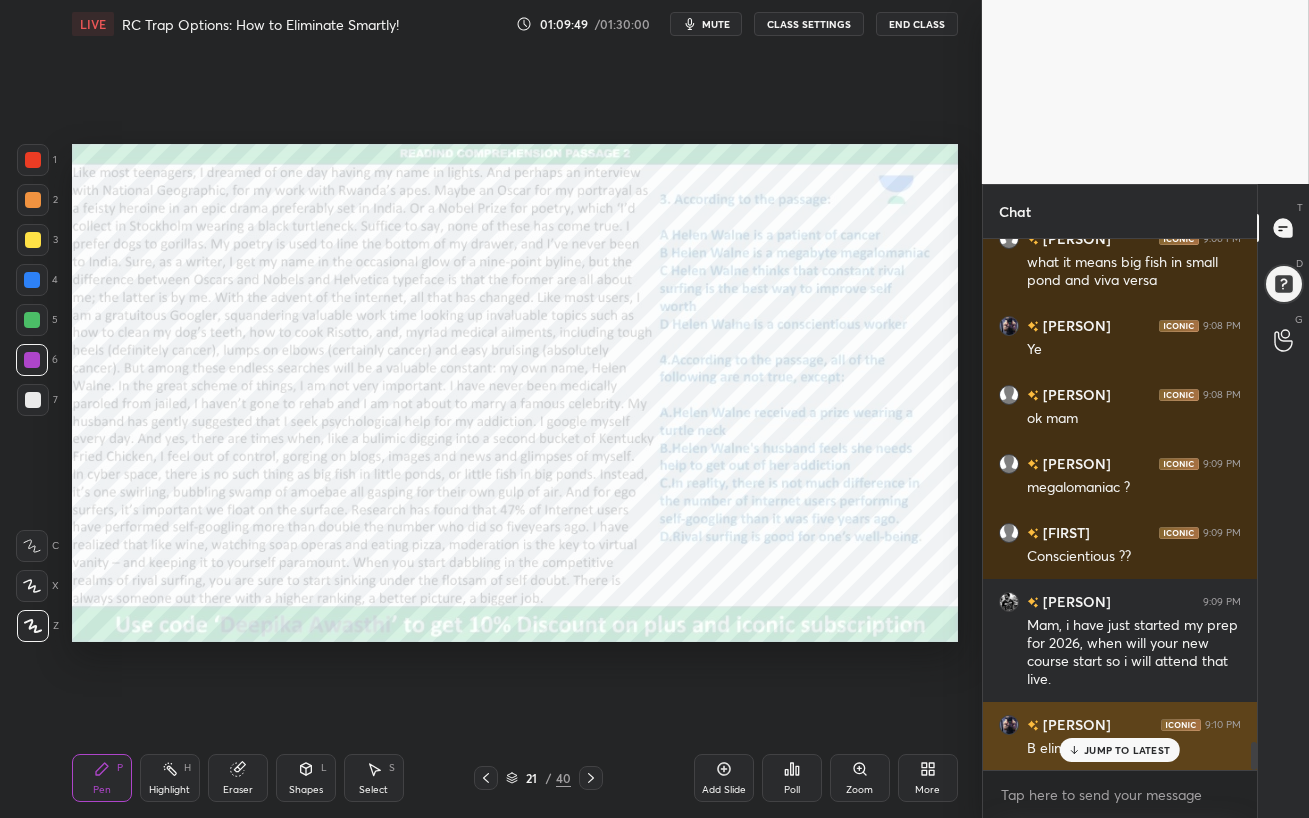 drag, startPoint x: 1112, startPoint y: 750, endPoint x: 1116, endPoint y: 761, distance: 11.7046995 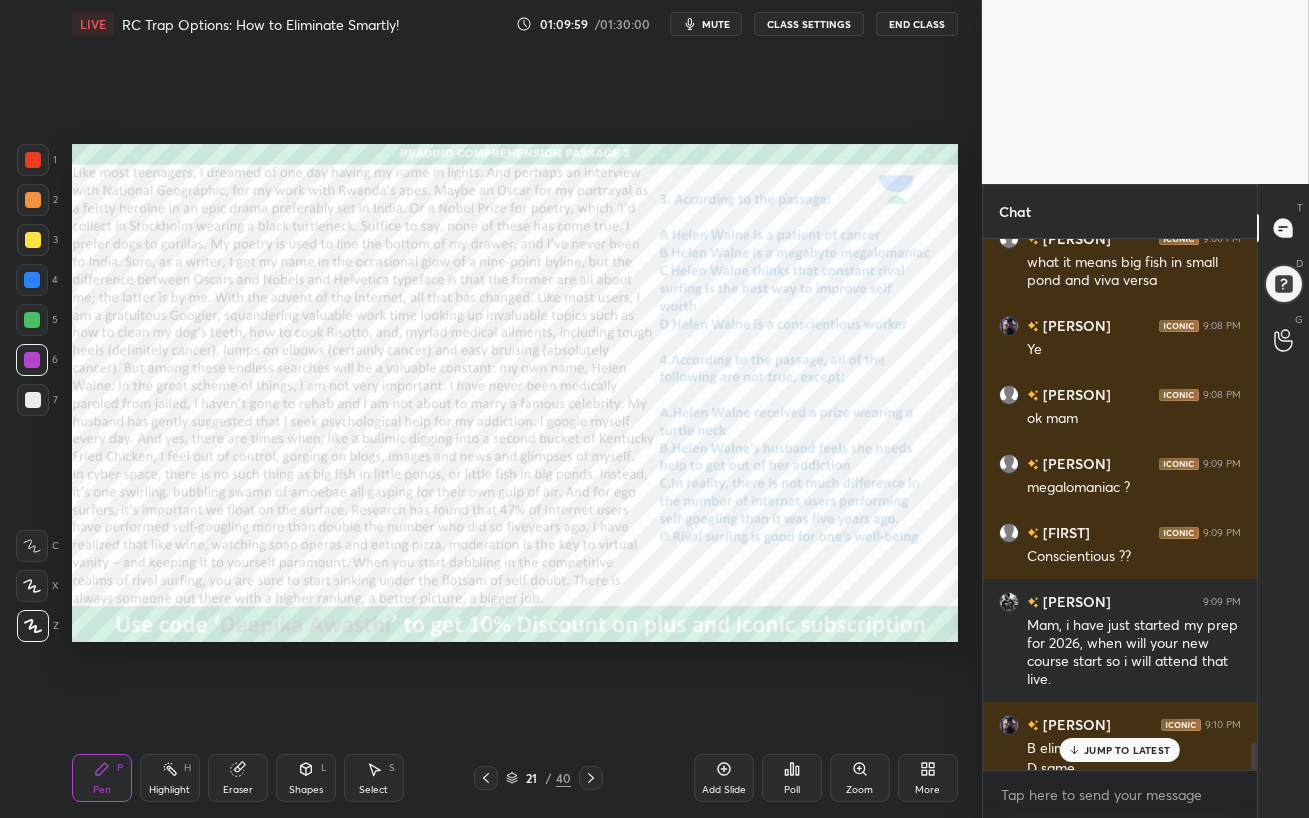 scroll, scrollTop: 9511, scrollLeft: 0, axis: vertical 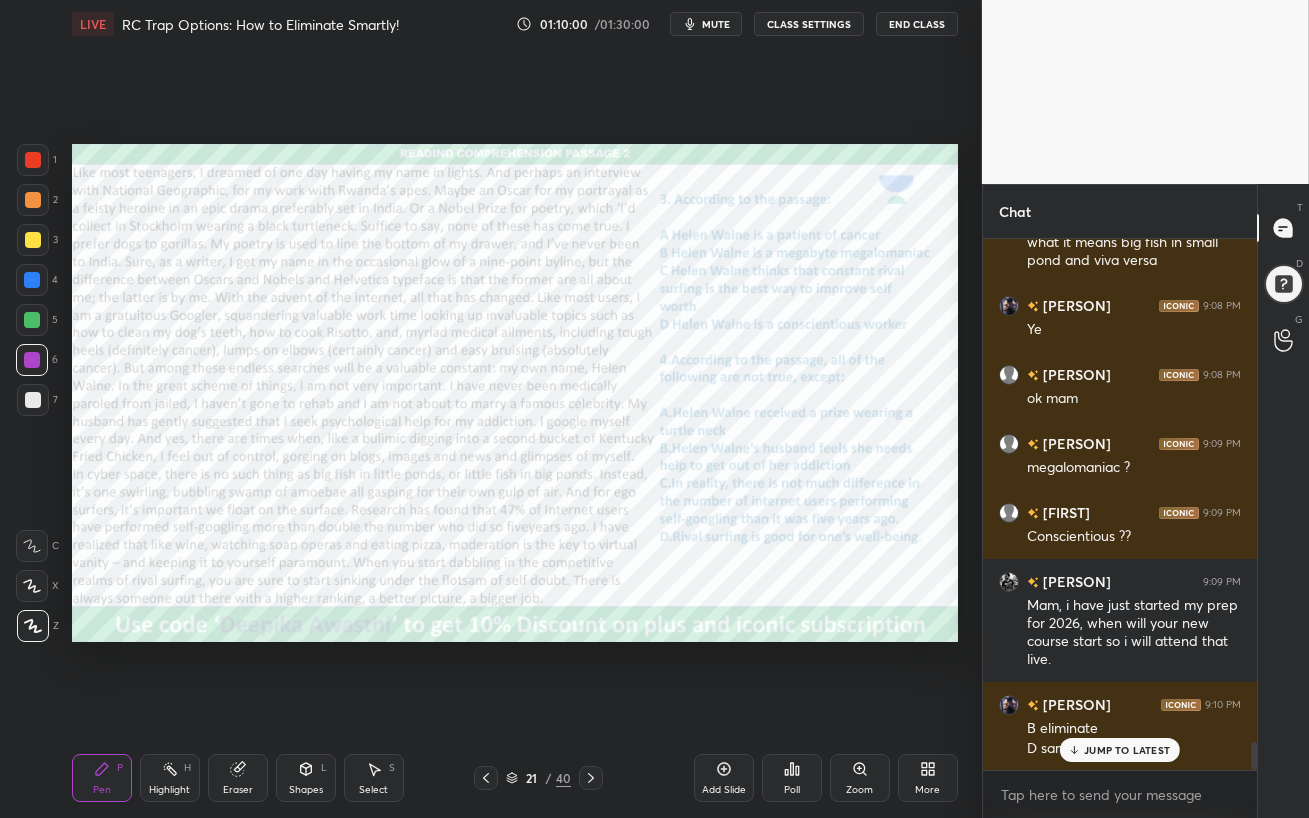 click on "JUMP TO LATEST" at bounding box center (1127, 750) 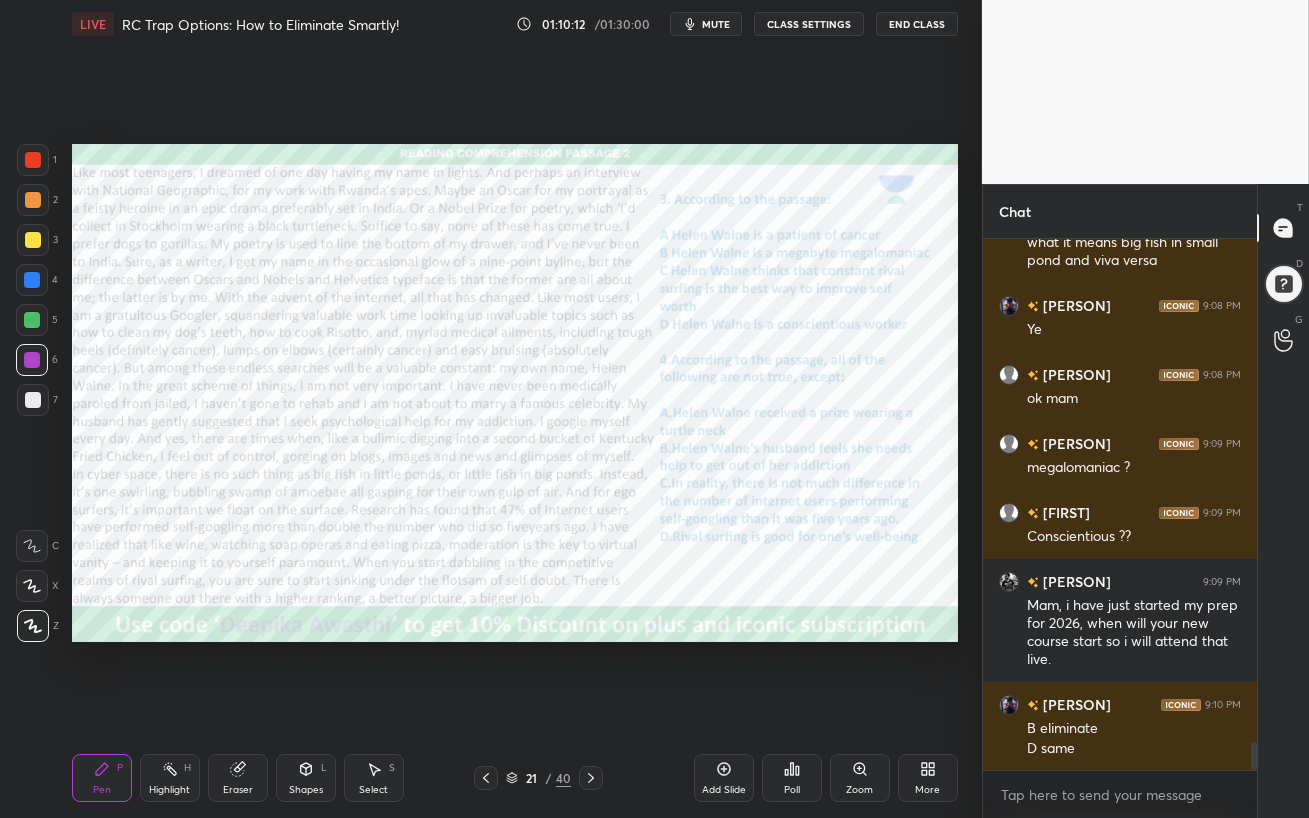 scroll, scrollTop: 9580, scrollLeft: 0, axis: vertical 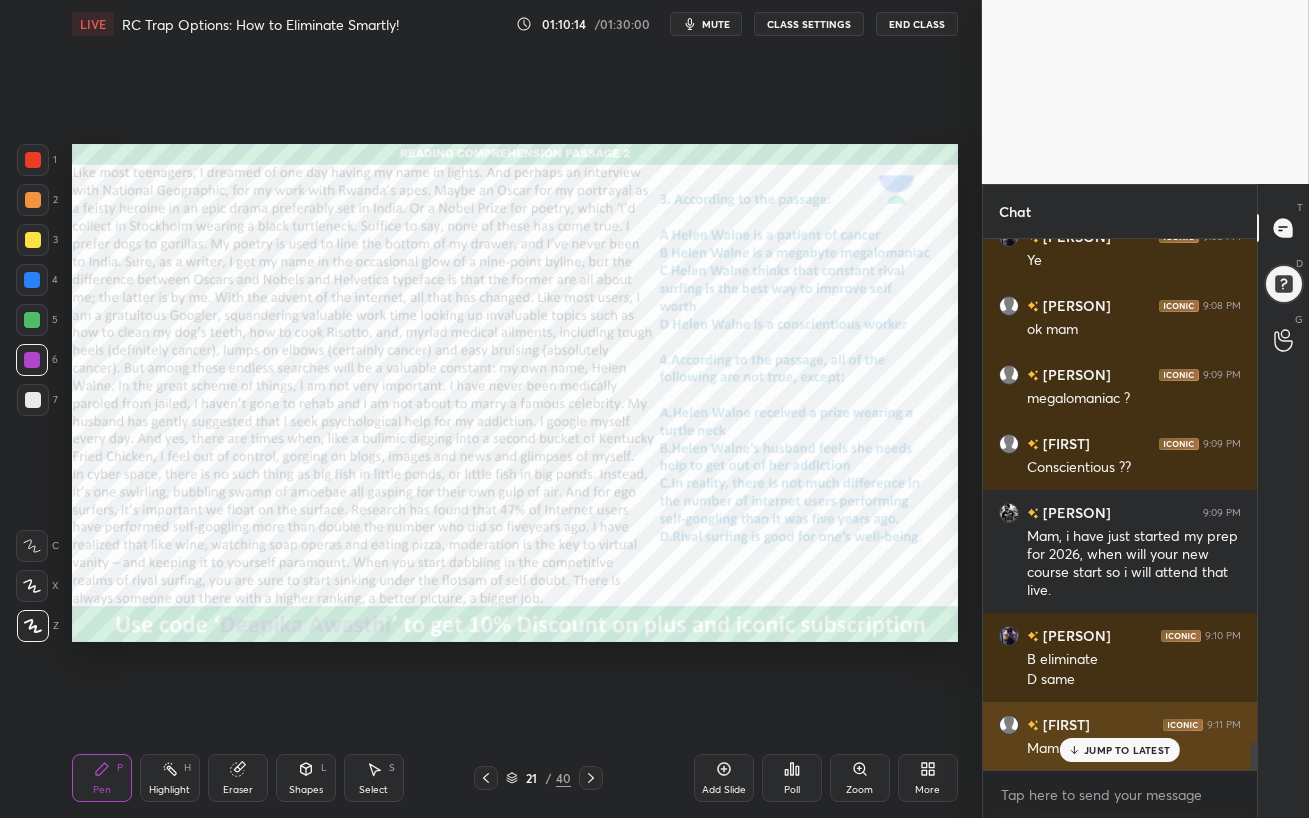 click on "JUMP TO LATEST" at bounding box center (1127, 750) 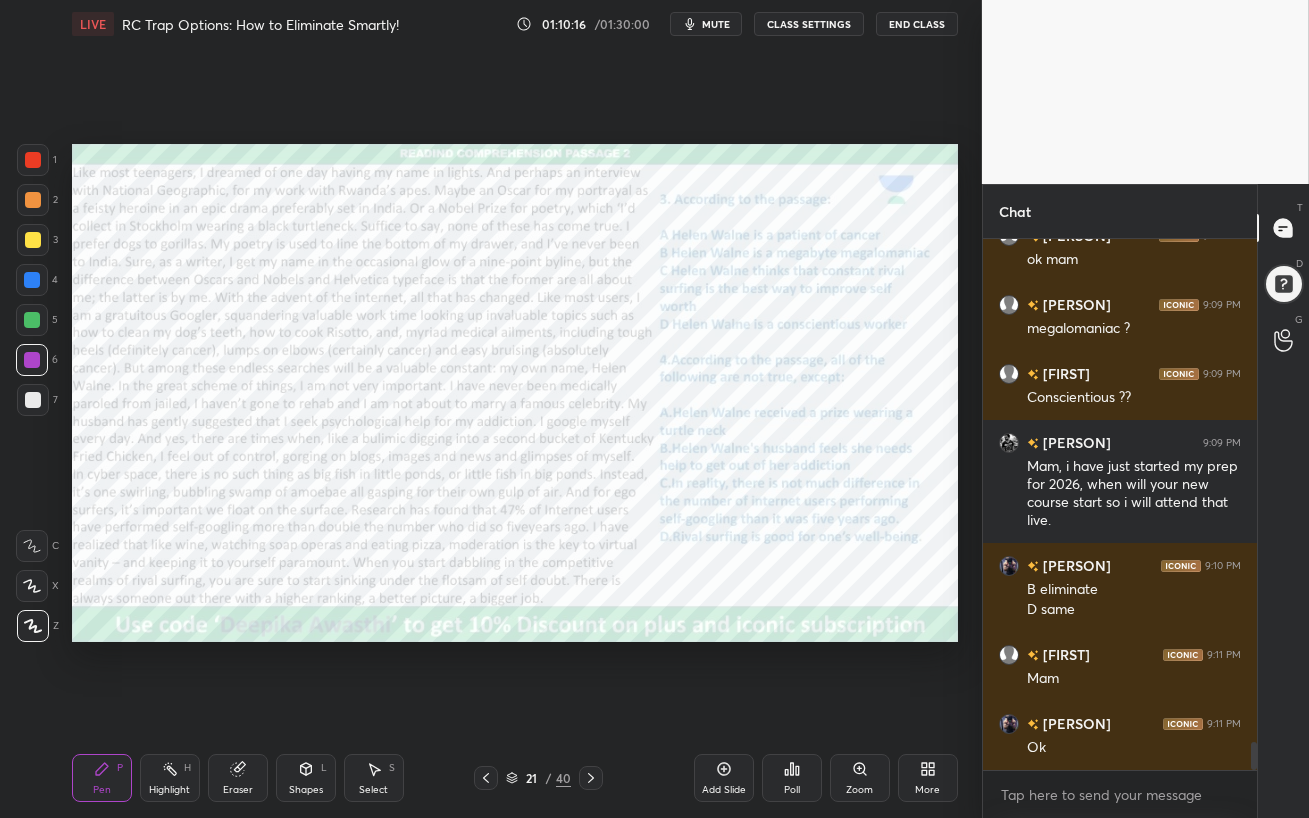 scroll, scrollTop: 9719, scrollLeft: 0, axis: vertical 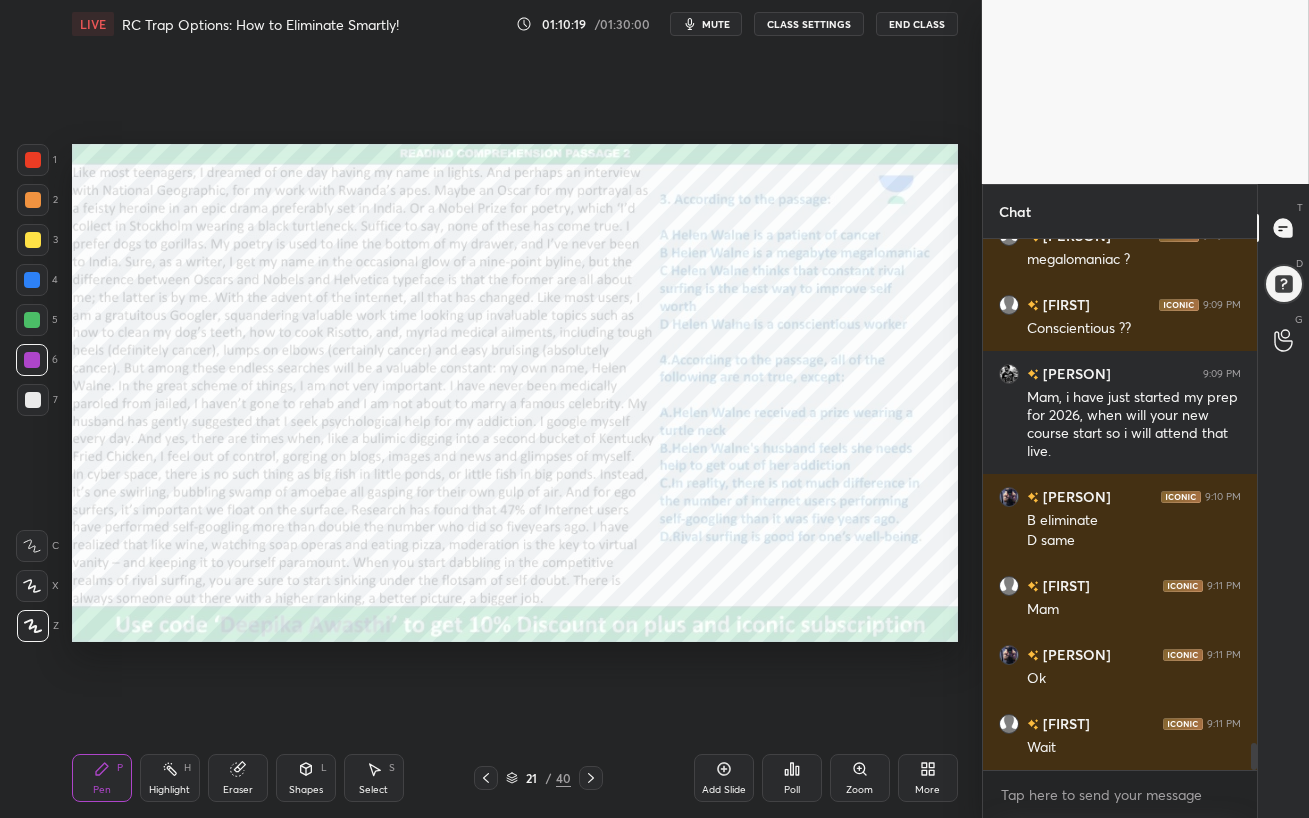 click on "Poll" at bounding box center (792, 778) 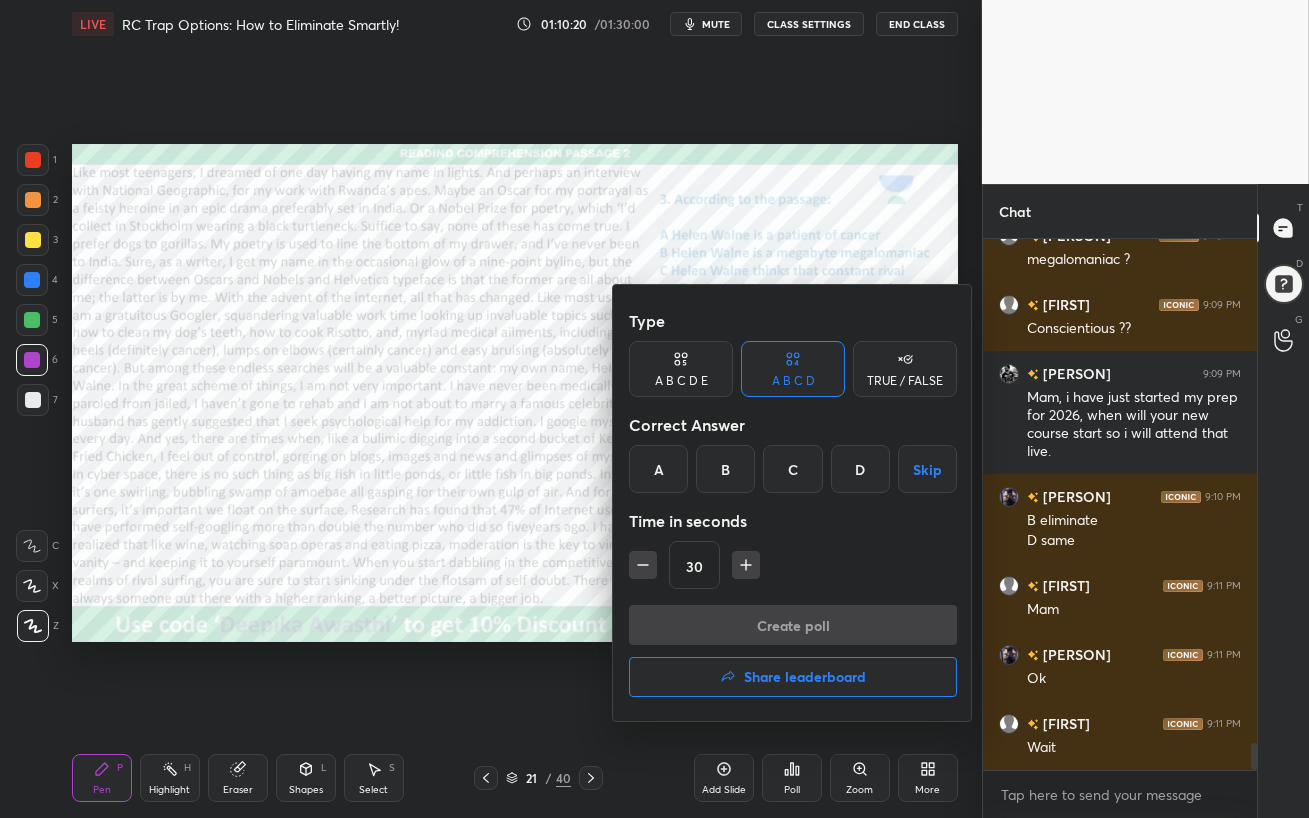 click on "B" at bounding box center [725, 469] 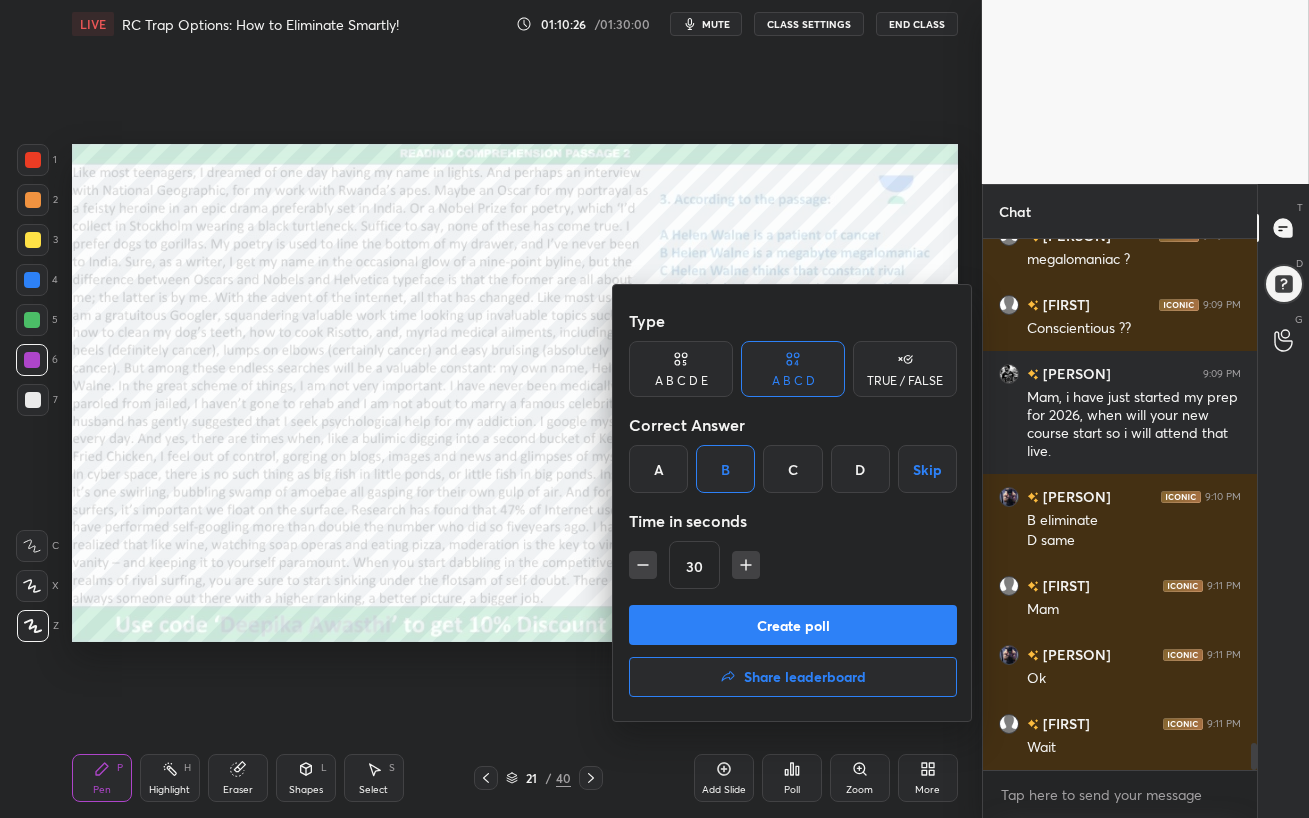 scroll, scrollTop: 9788, scrollLeft: 0, axis: vertical 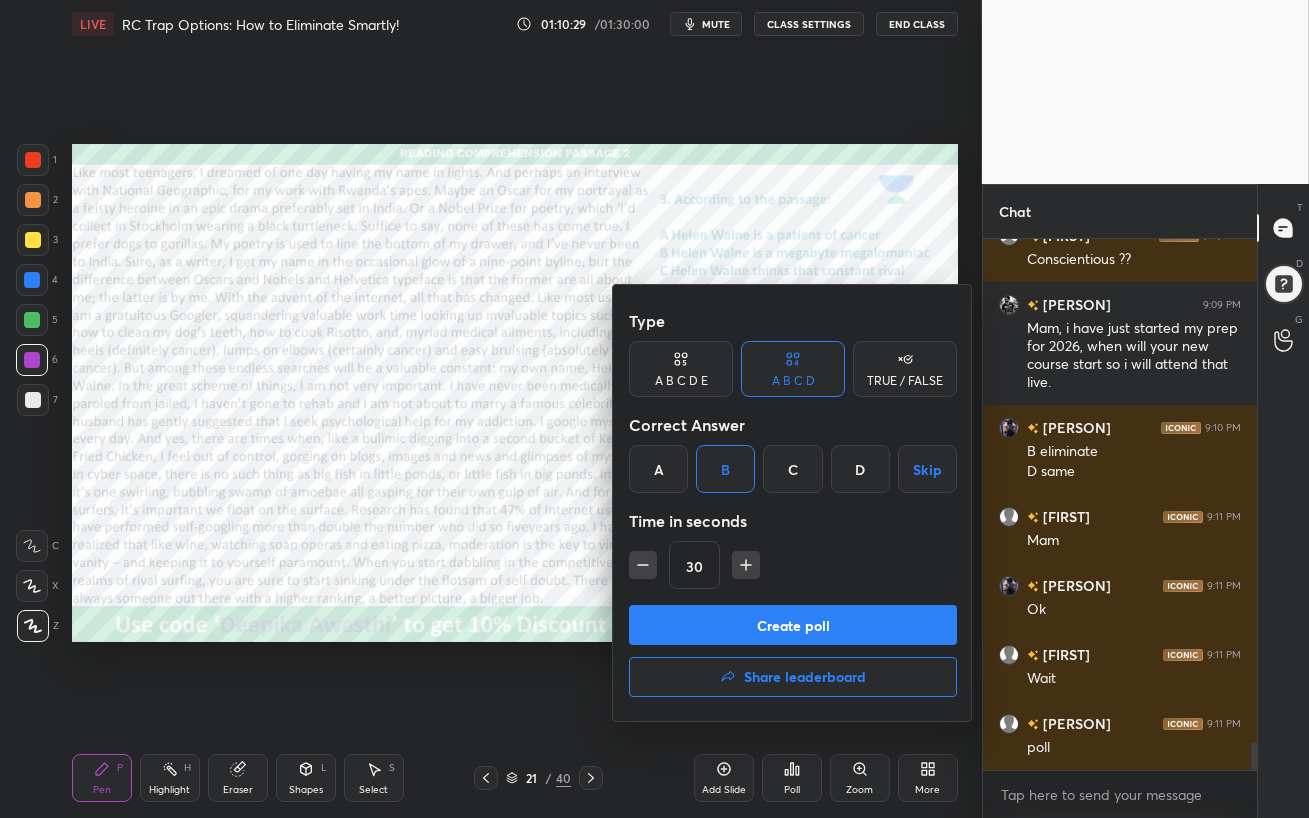 click on "Create poll" at bounding box center [793, 625] 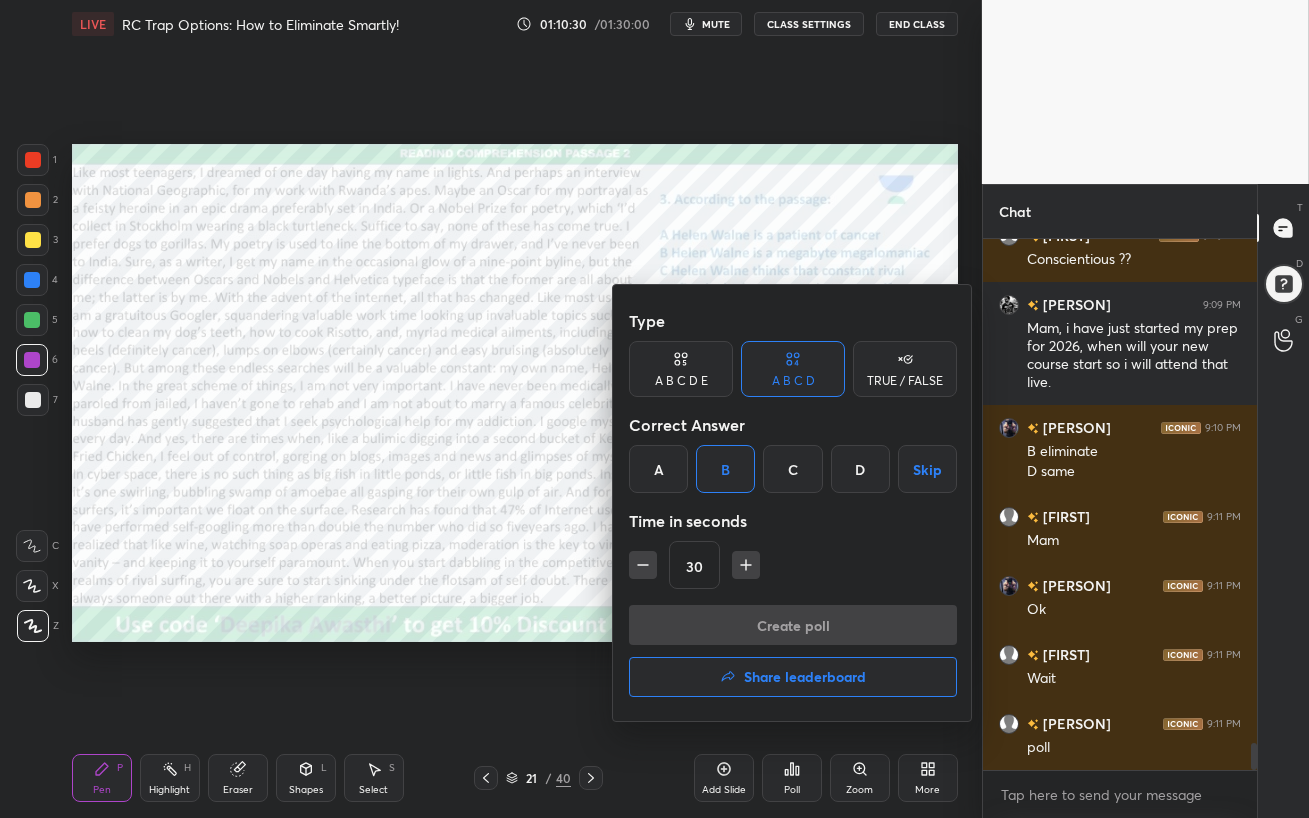 scroll, scrollTop: 287, scrollLeft: 268, axis: both 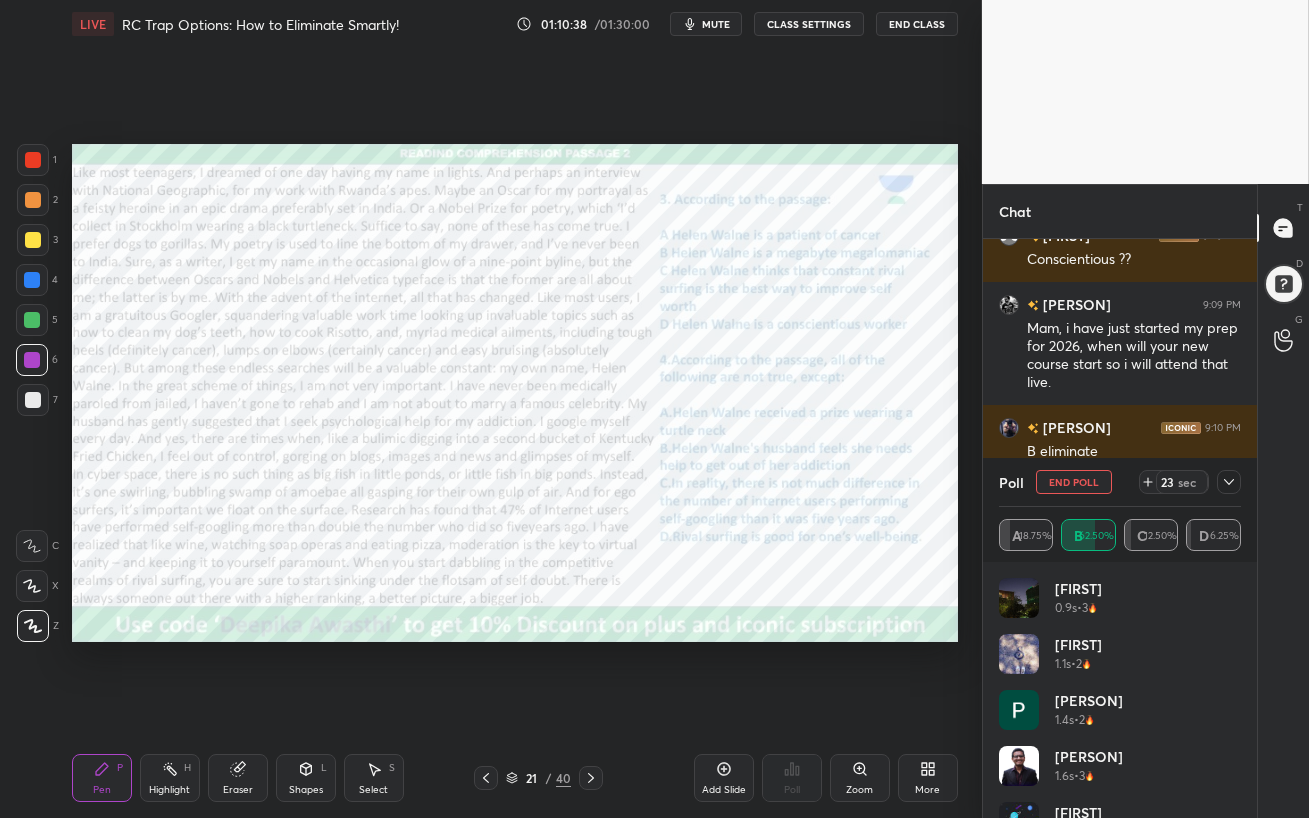 click at bounding box center [33, 200] 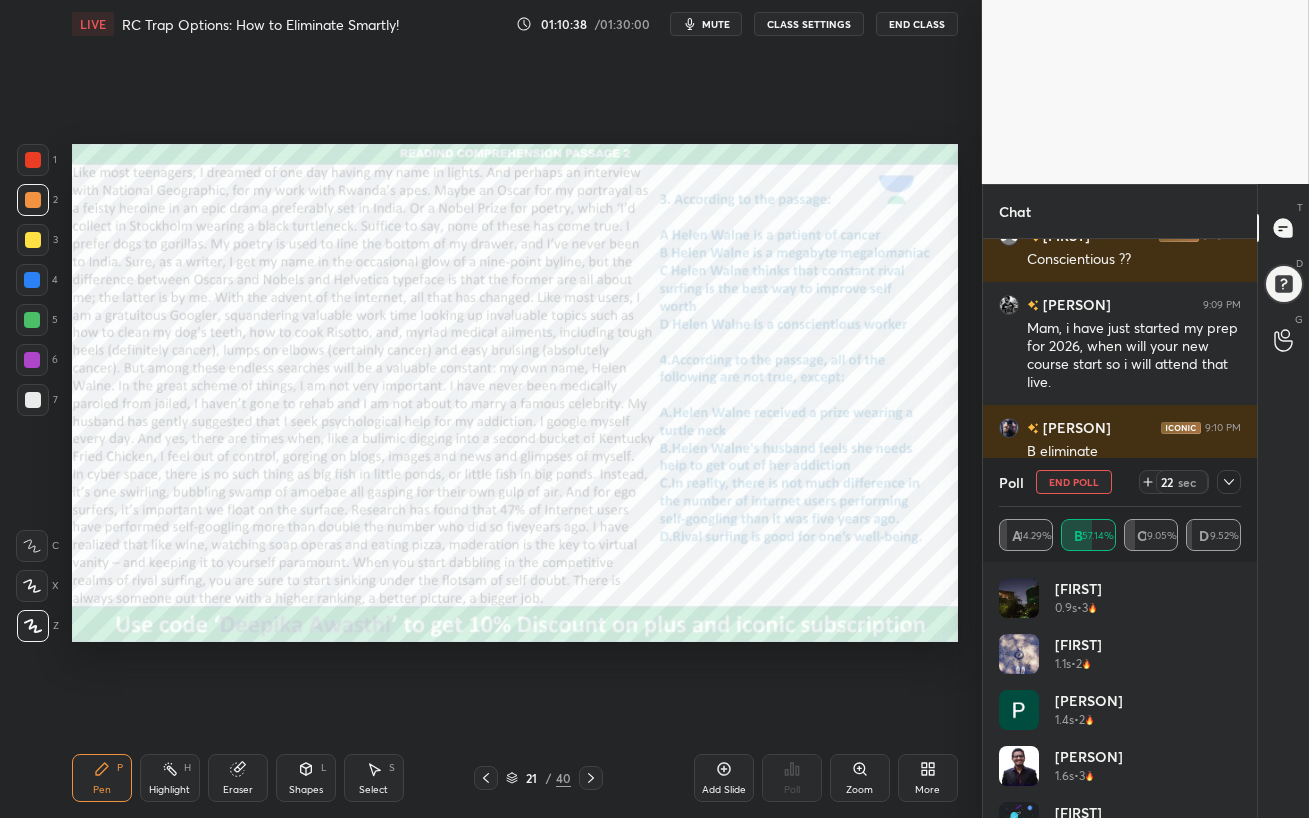 click at bounding box center [33, 160] 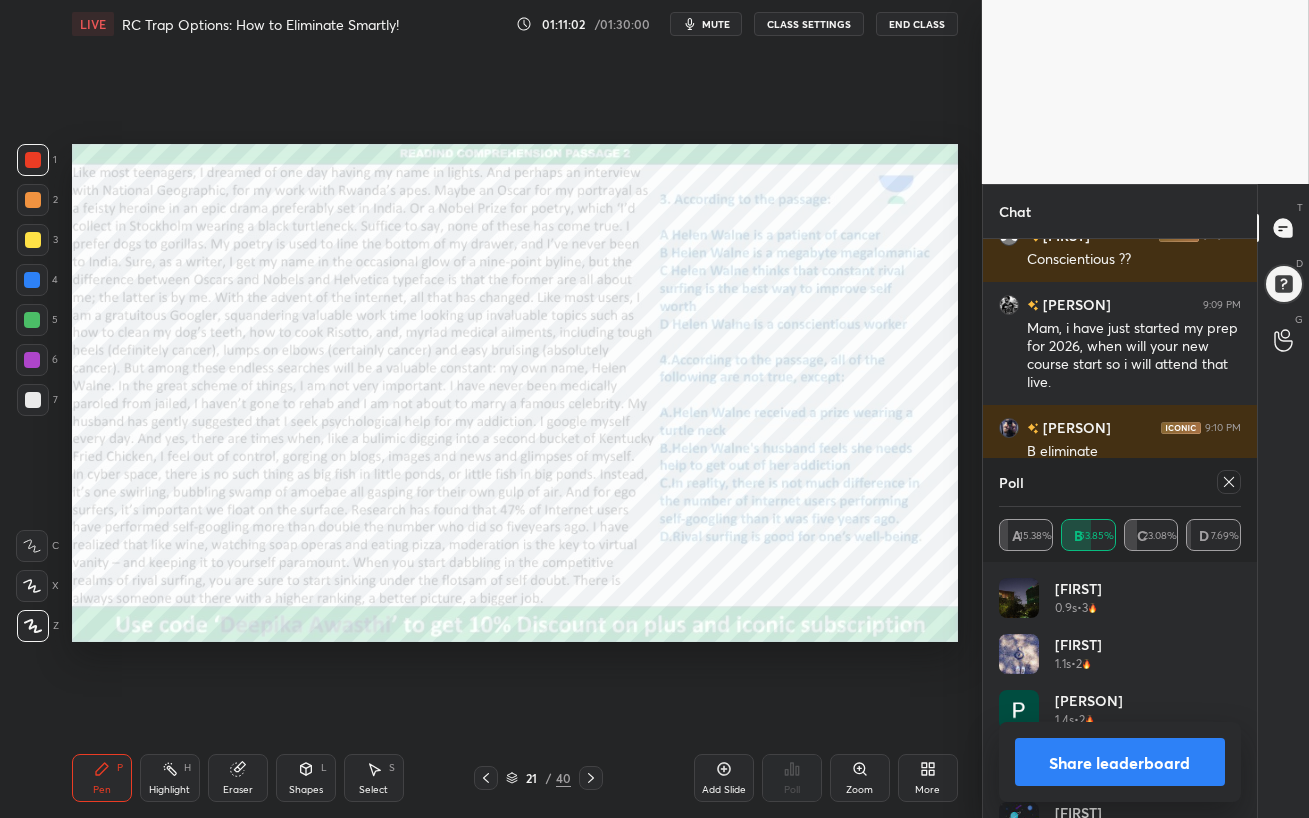click 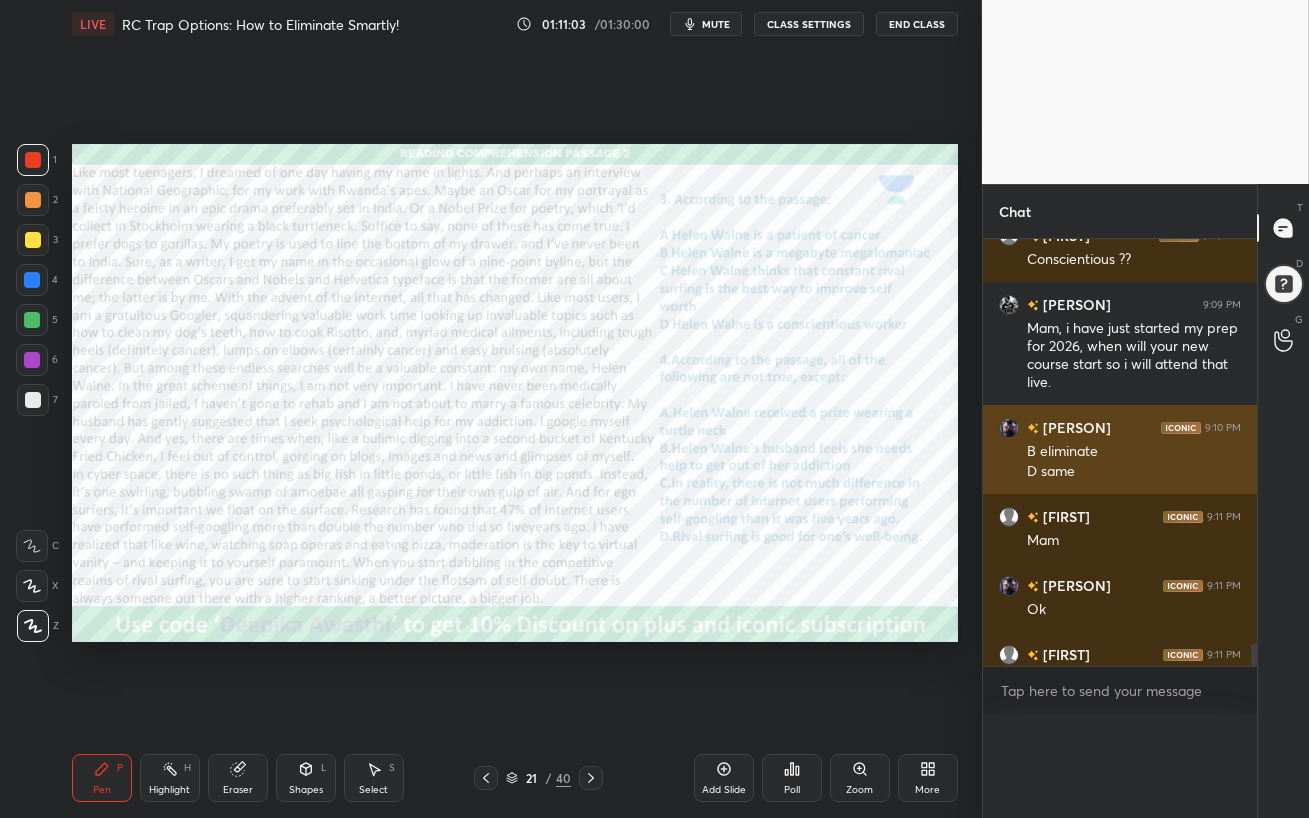scroll, scrollTop: 0, scrollLeft: 0, axis: both 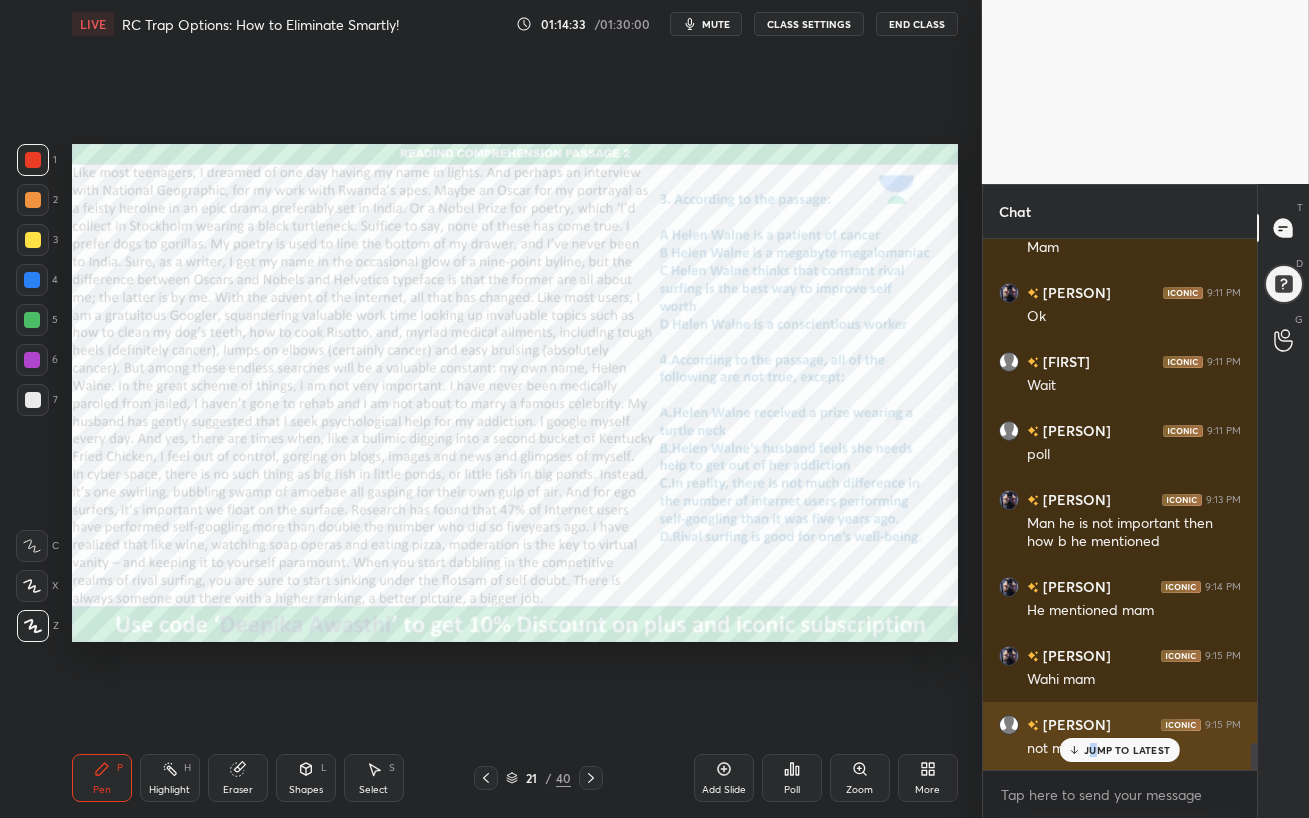 click on "JUMP TO LATEST" at bounding box center (1127, 750) 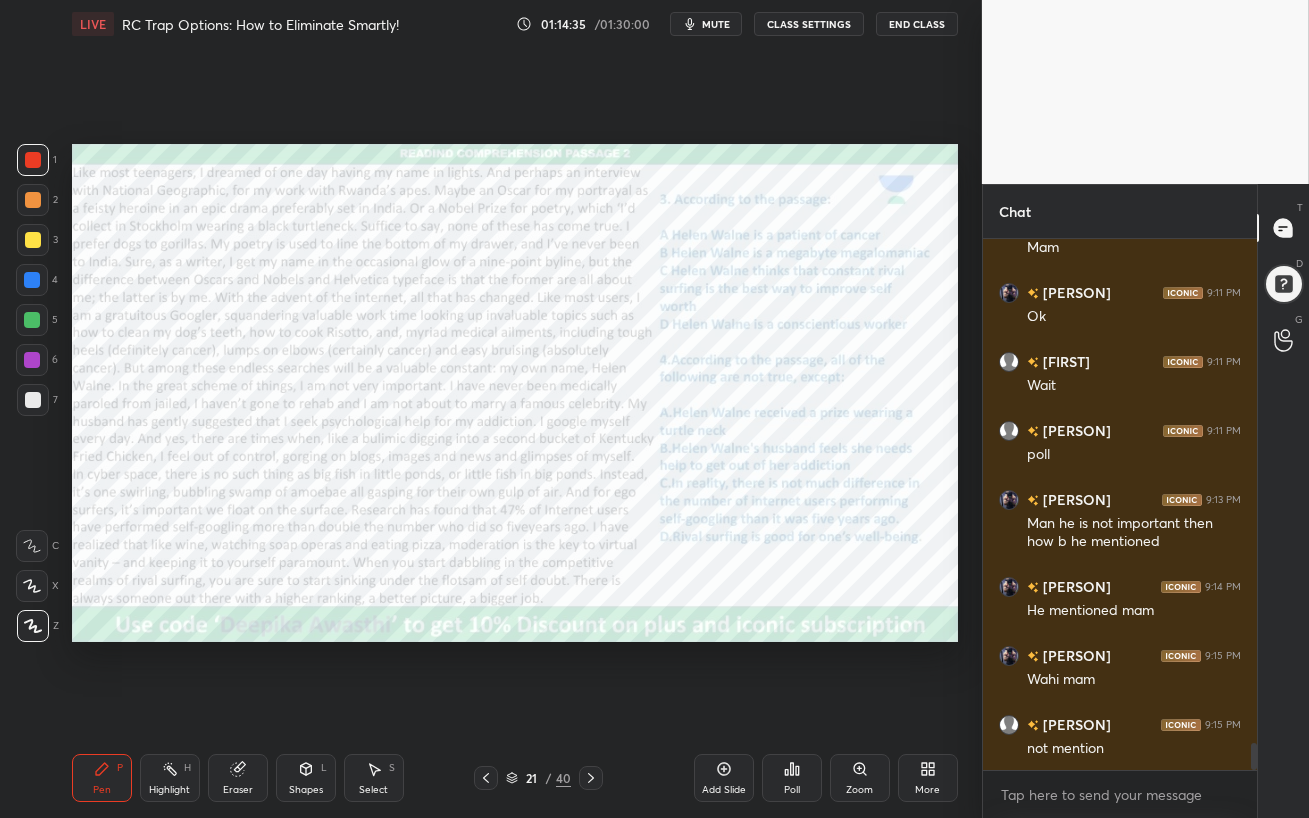 scroll, scrollTop: 10150, scrollLeft: 0, axis: vertical 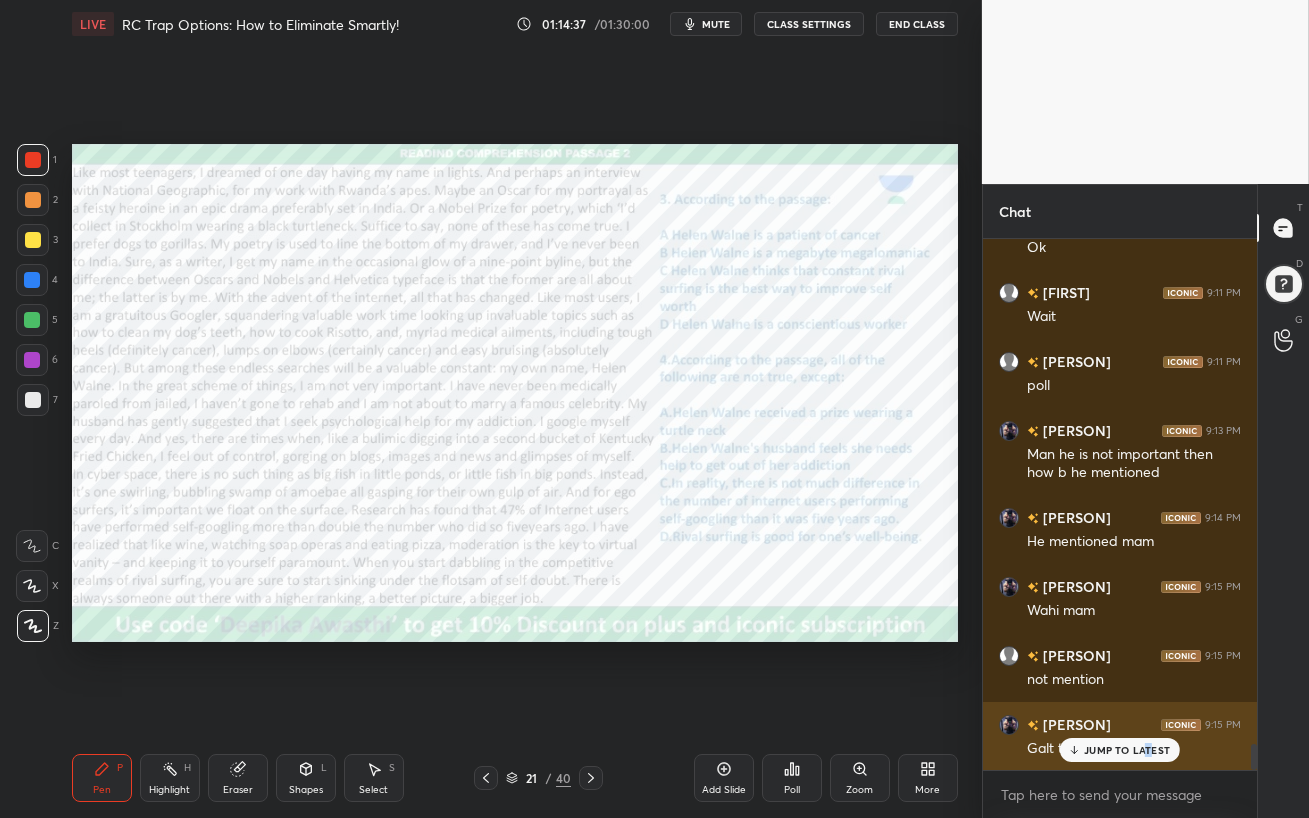 click on "JUMP TO LATEST" at bounding box center [1127, 750] 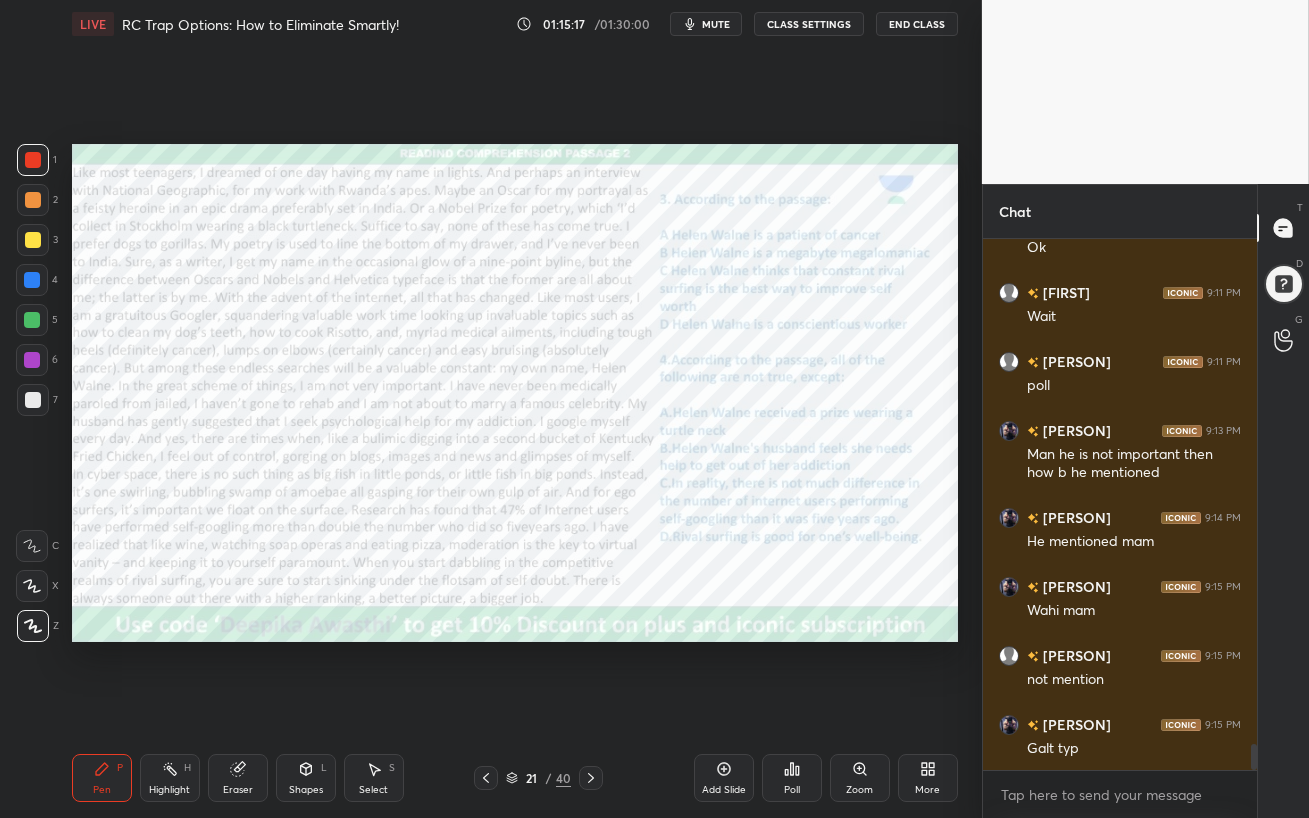 click at bounding box center [32, 360] 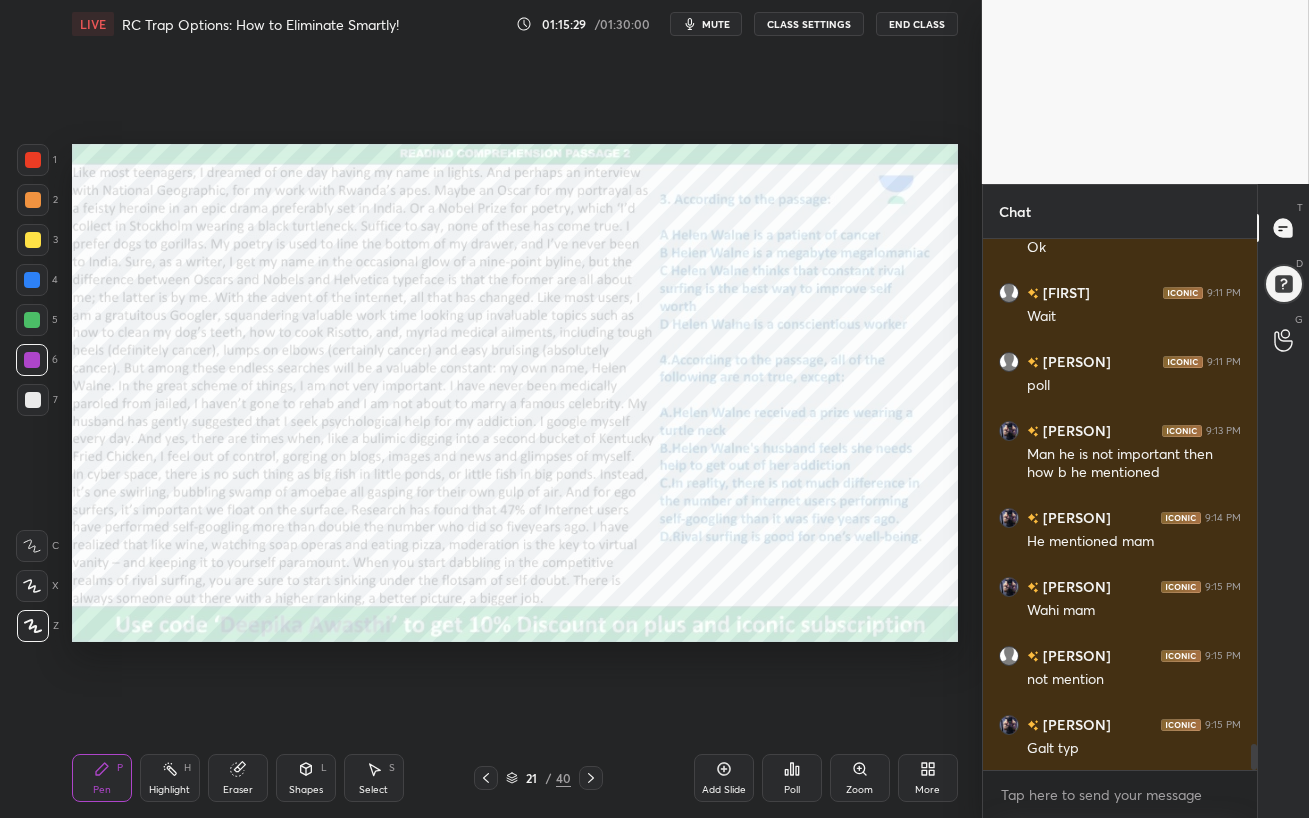 scroll, scrollTop: 10220, scrollLeft: 0, axis: vertical 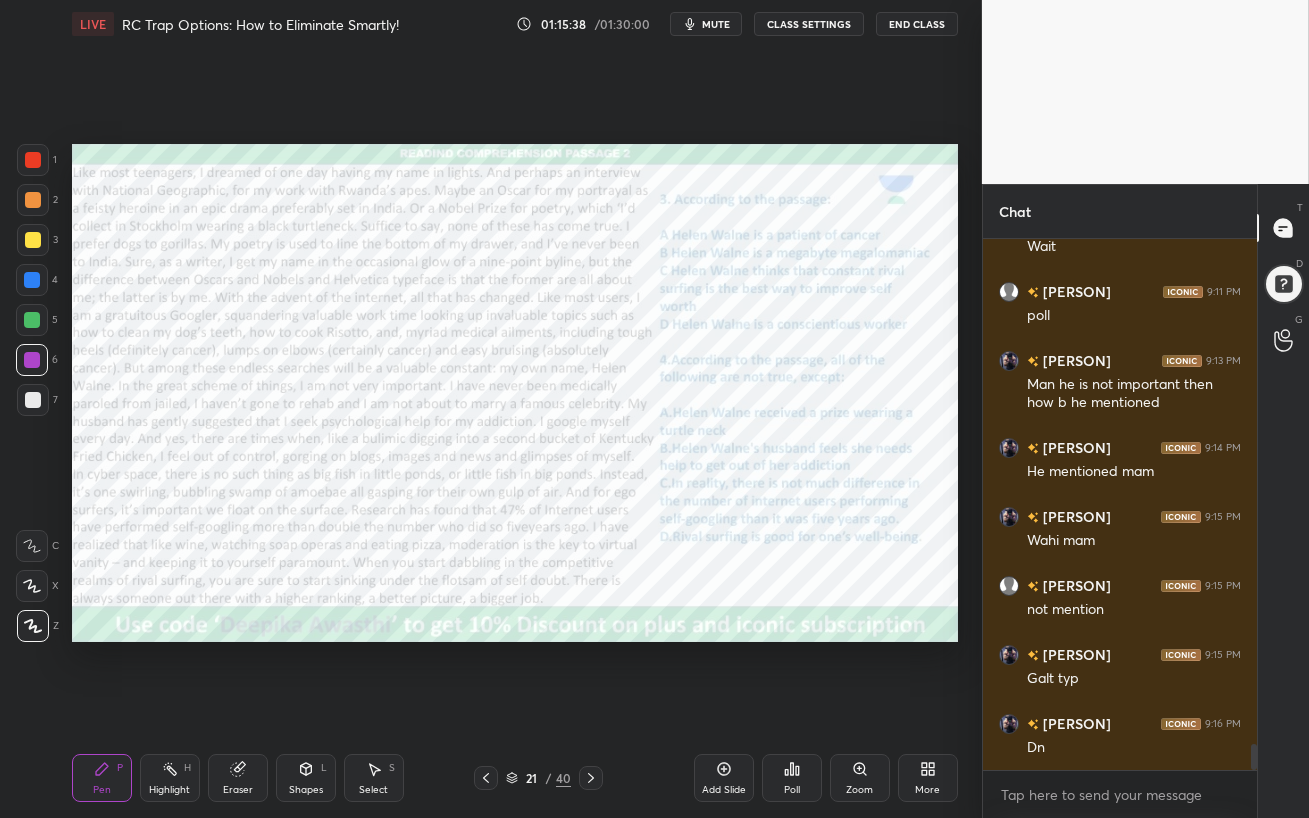 click on "mute" at bounding box center (716, 24) 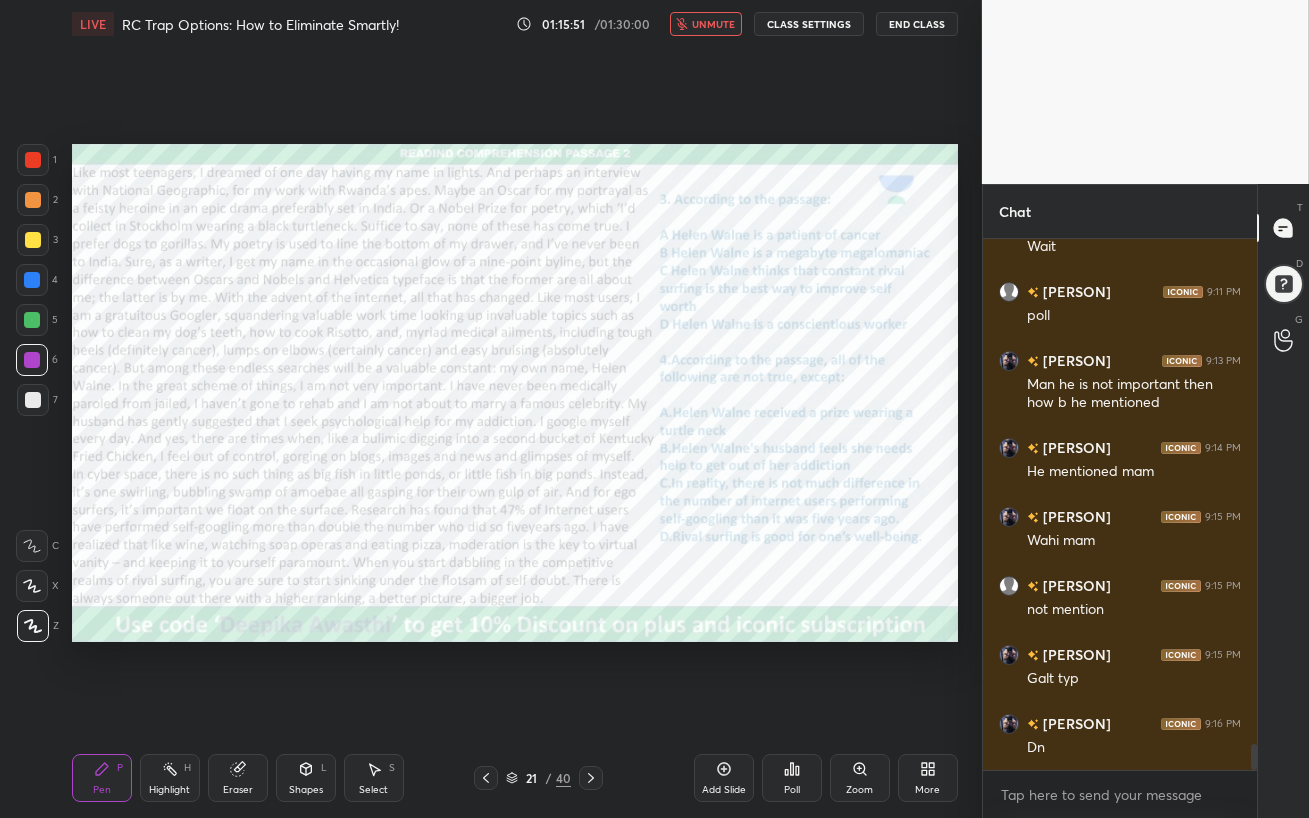 click on "Eraser" at bounding box center [238, 778] 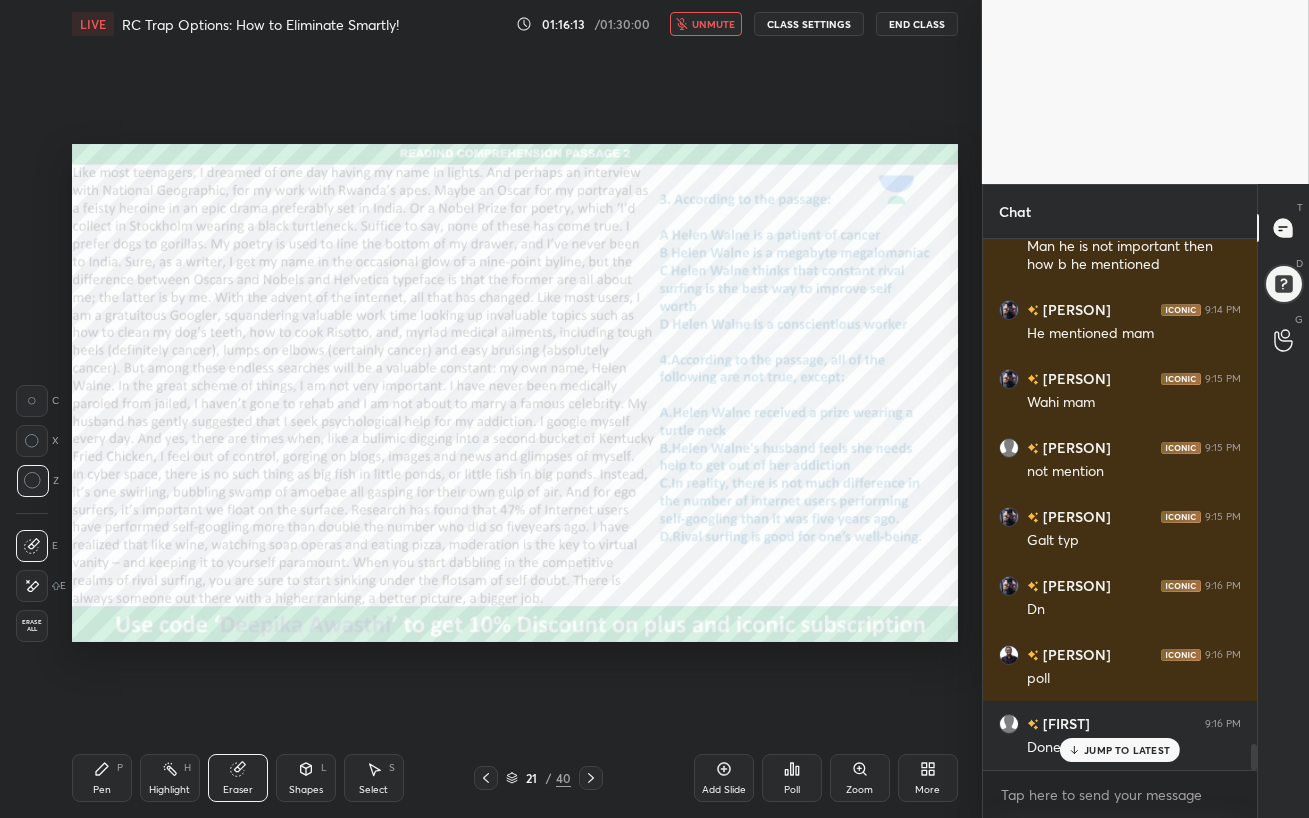 scroll, scrollTop: 10426, scrollLeft: 0, axis: vertical 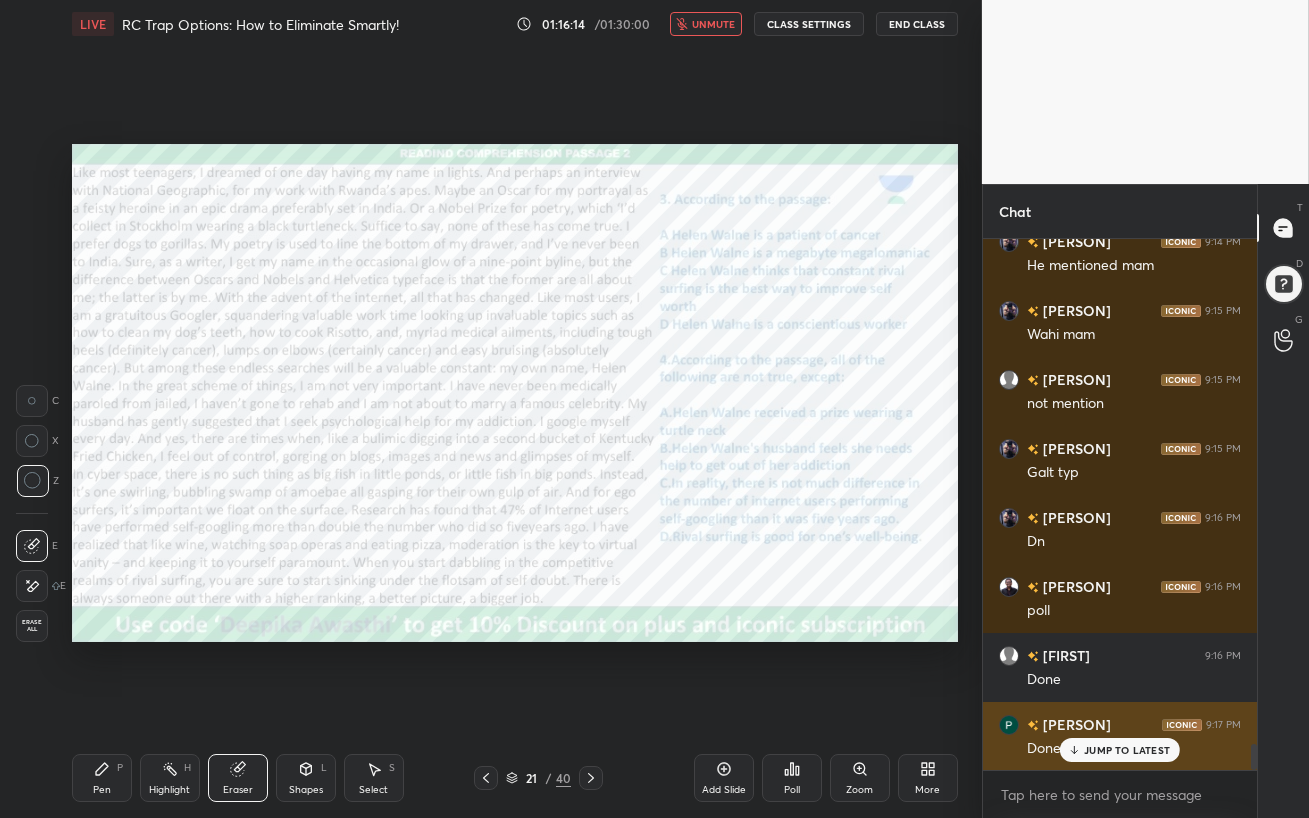 click 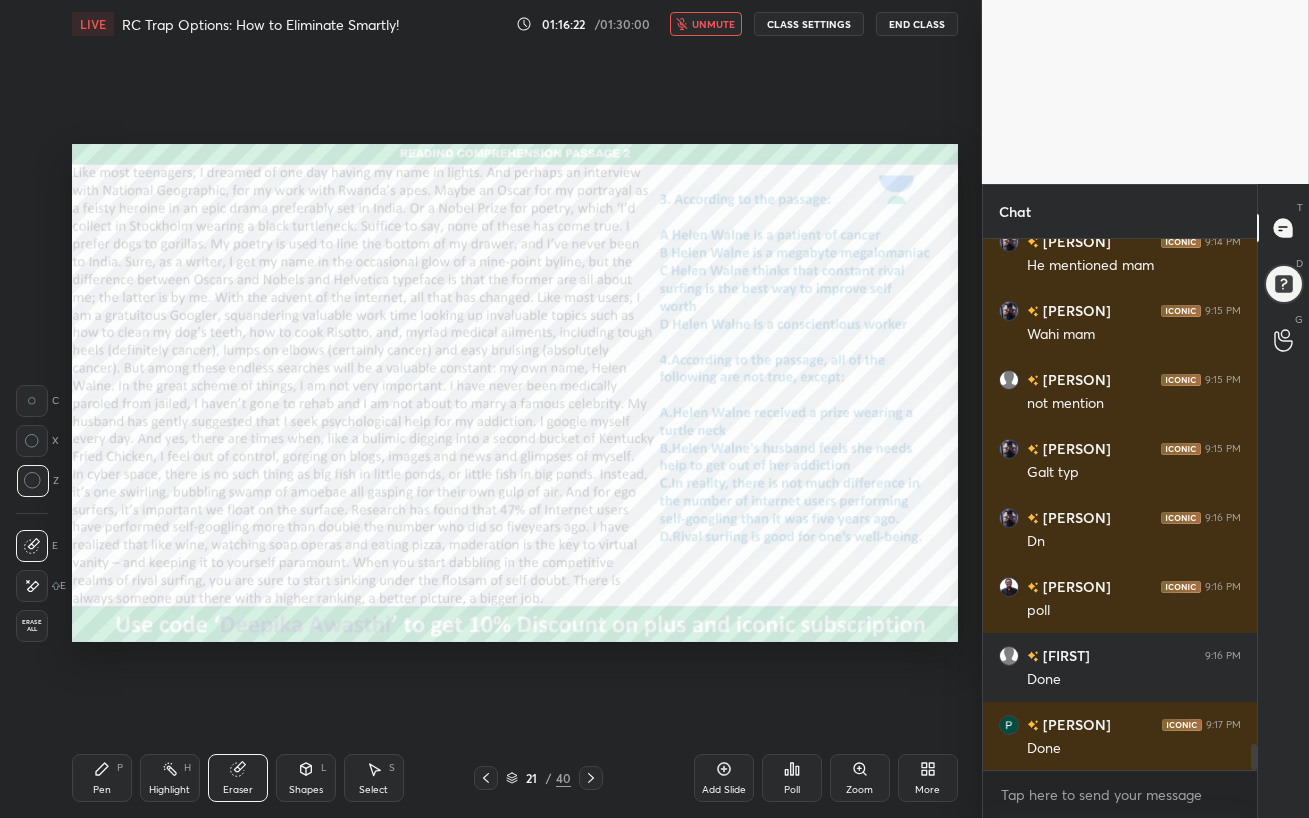 click on "Poll" at bounding box center (792, 778) 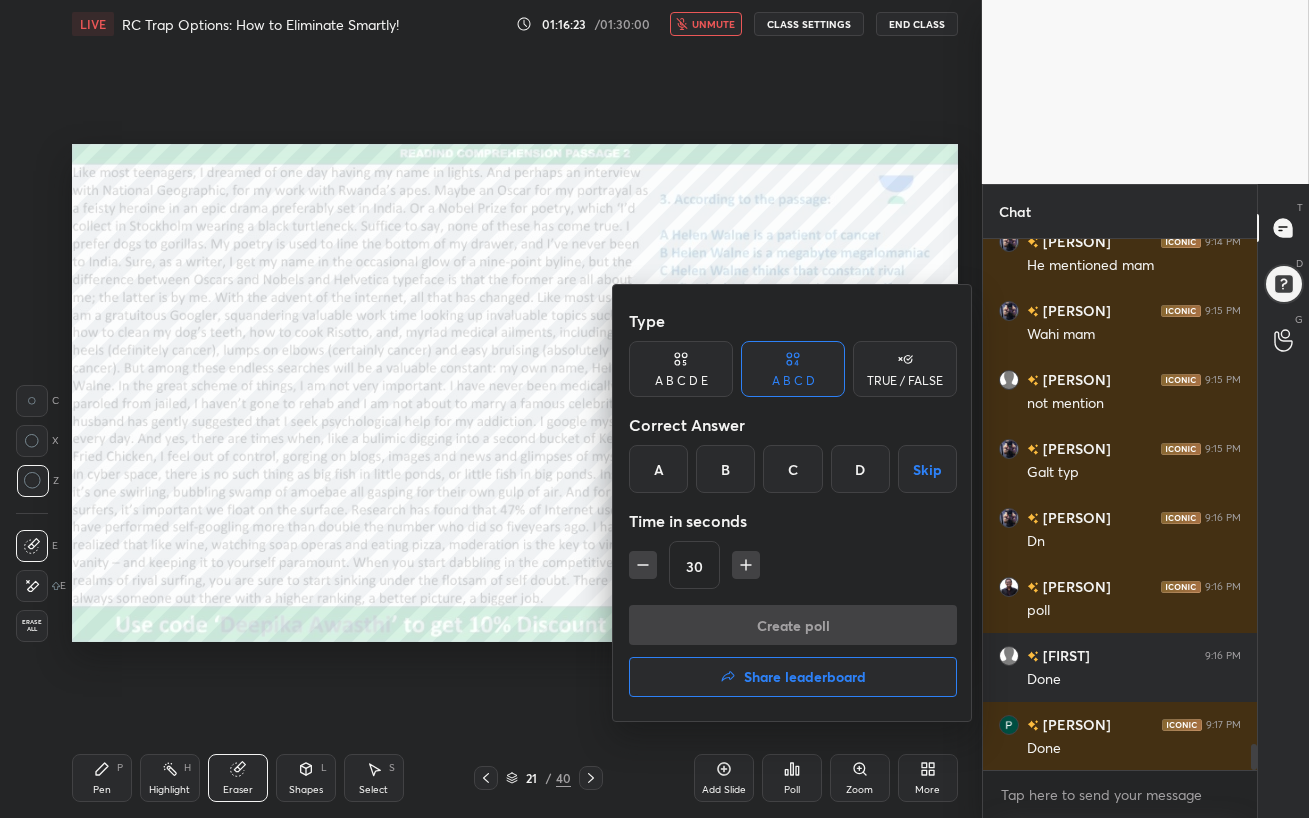 click on "B" at bounding box center (725, 469) 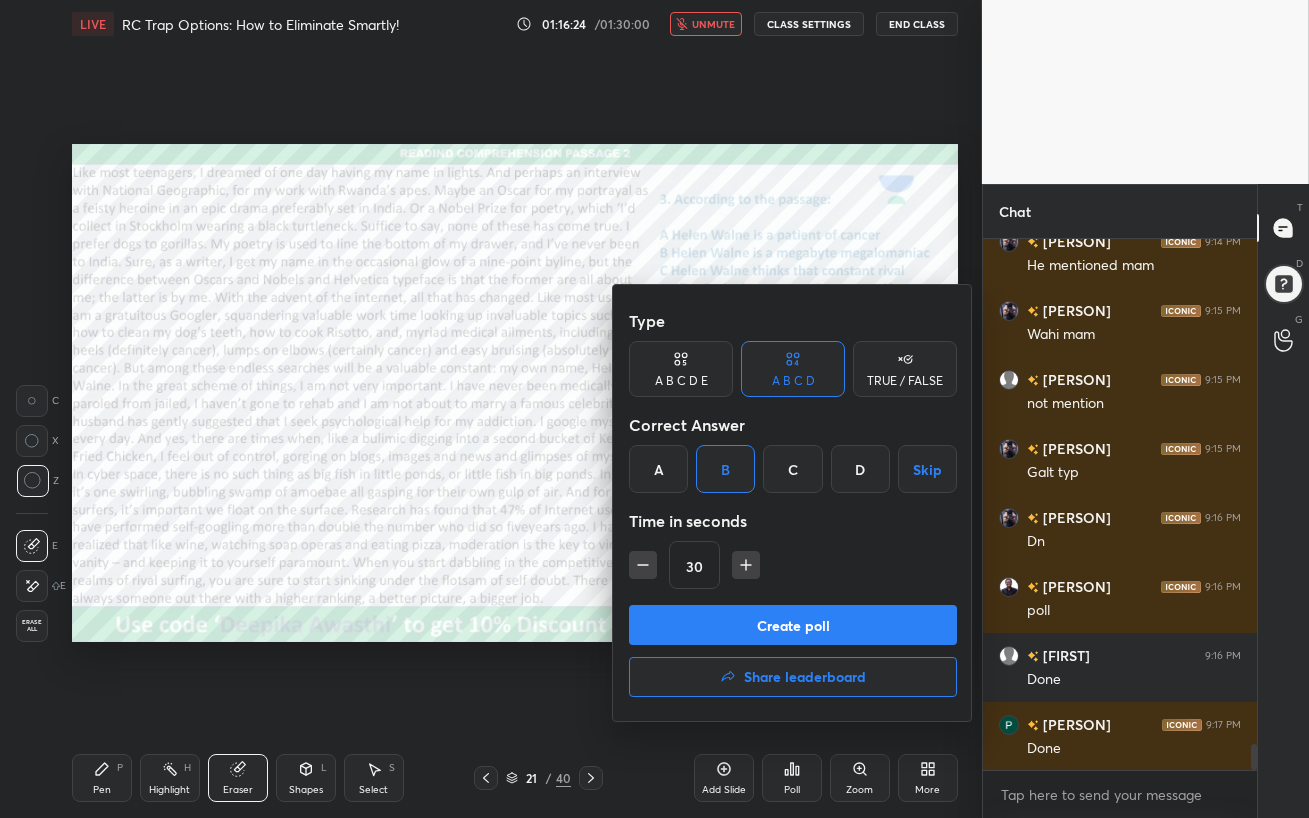 click on "Create poll" at bounding box center [793, 625] 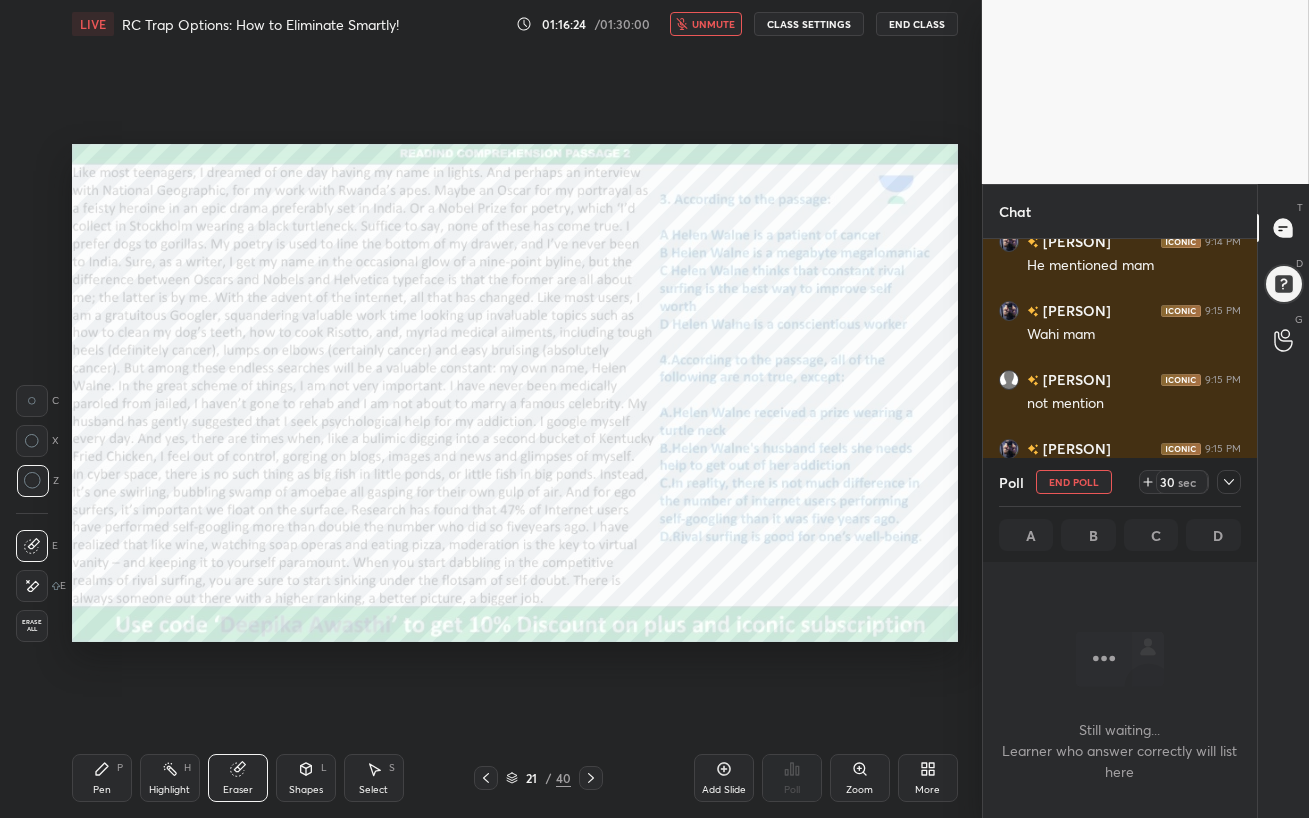 scroll, scrollTop: 427, scrollLeft: 268, axis: both 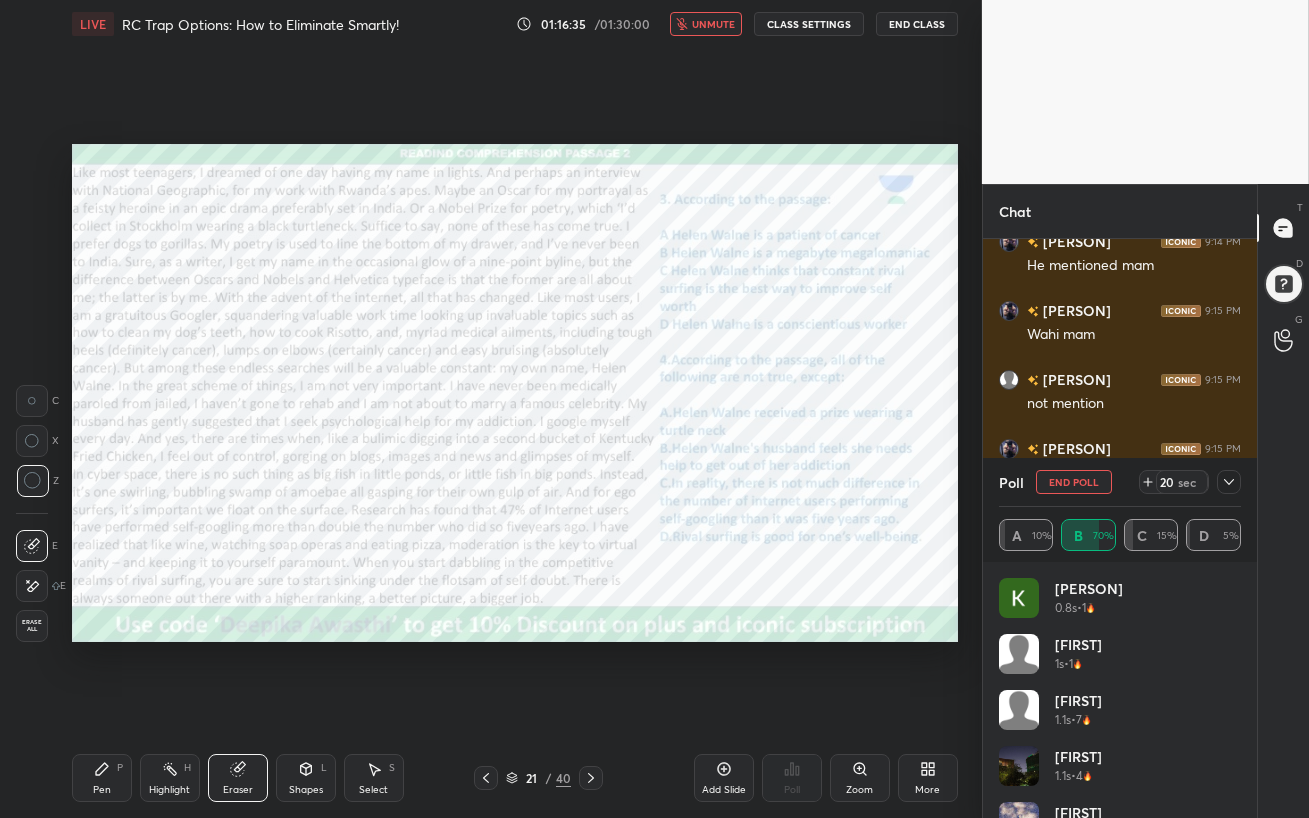 click on "unmute" at bounding box center [713, 24] 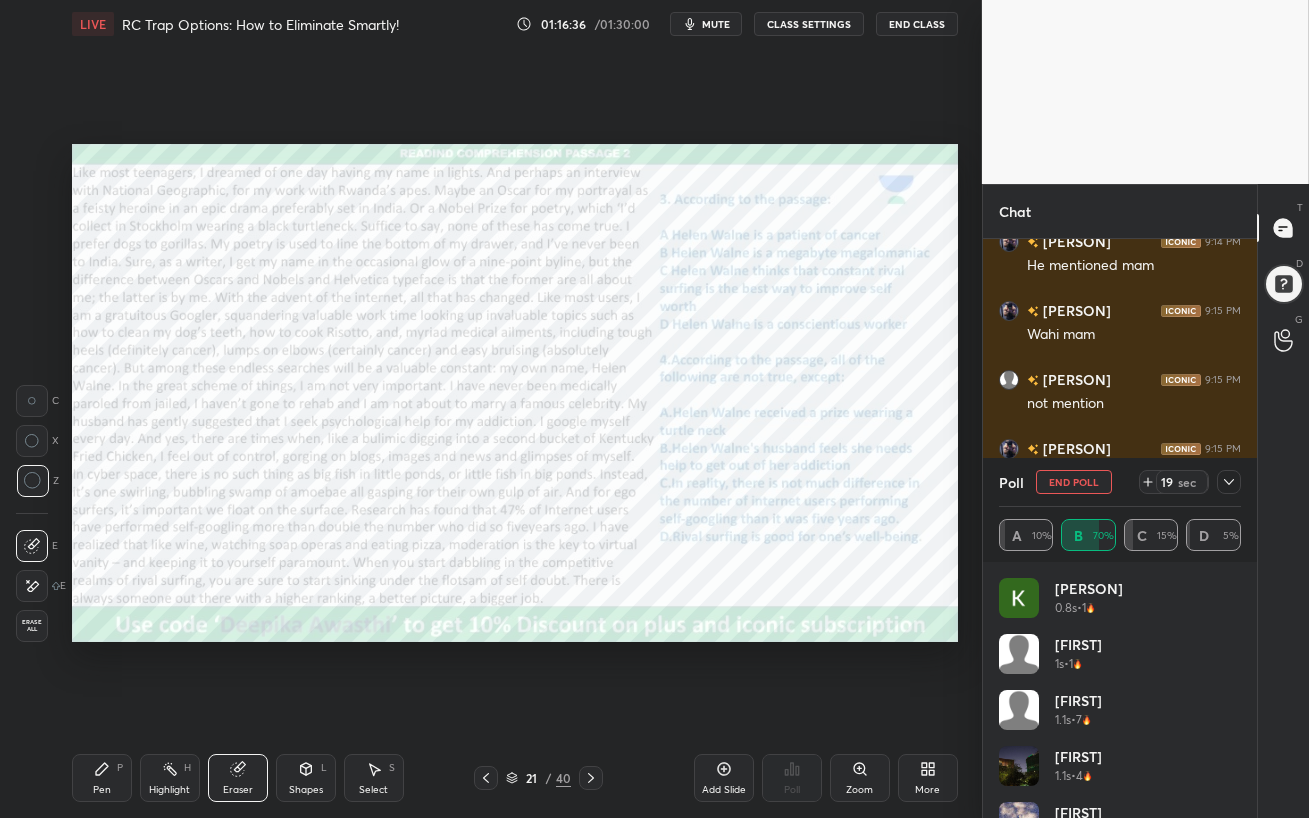 click 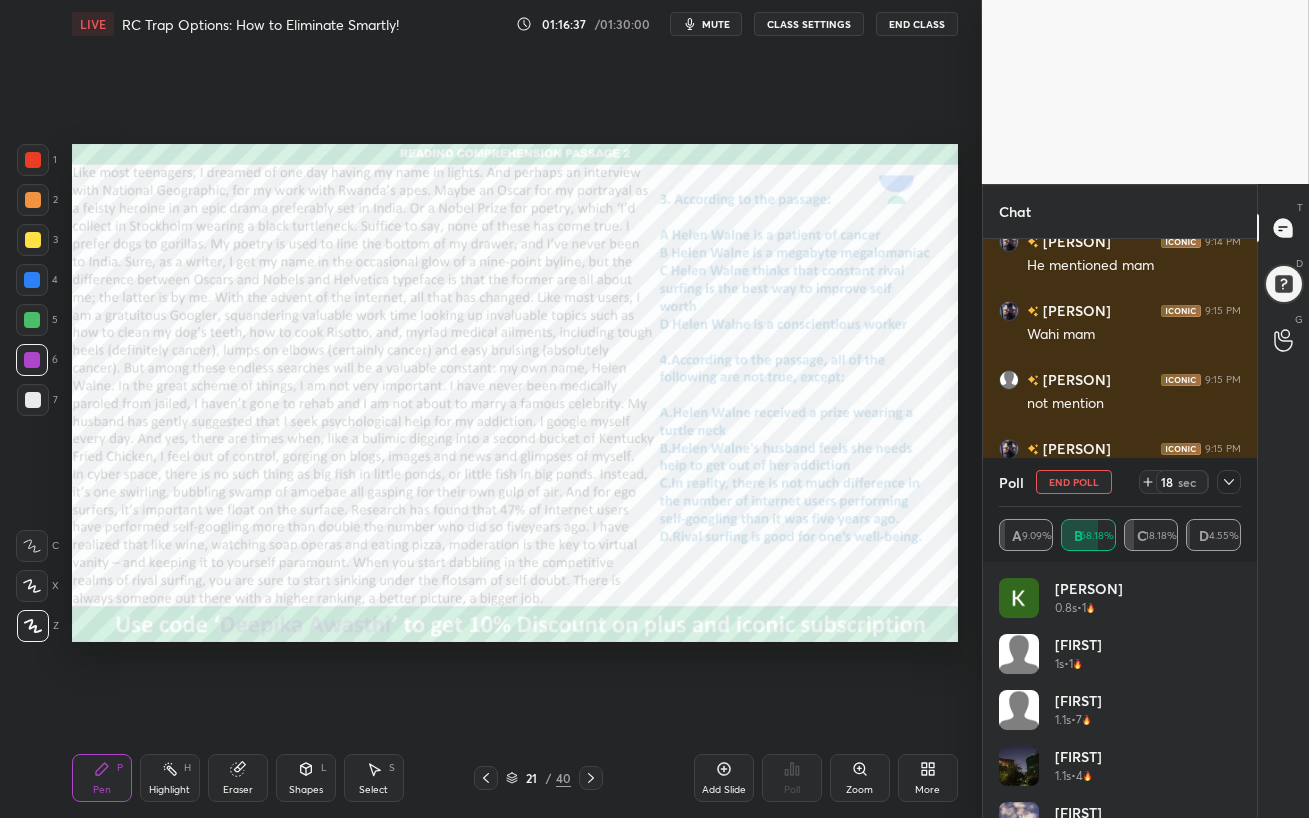 click at bounding box center [32, 320] 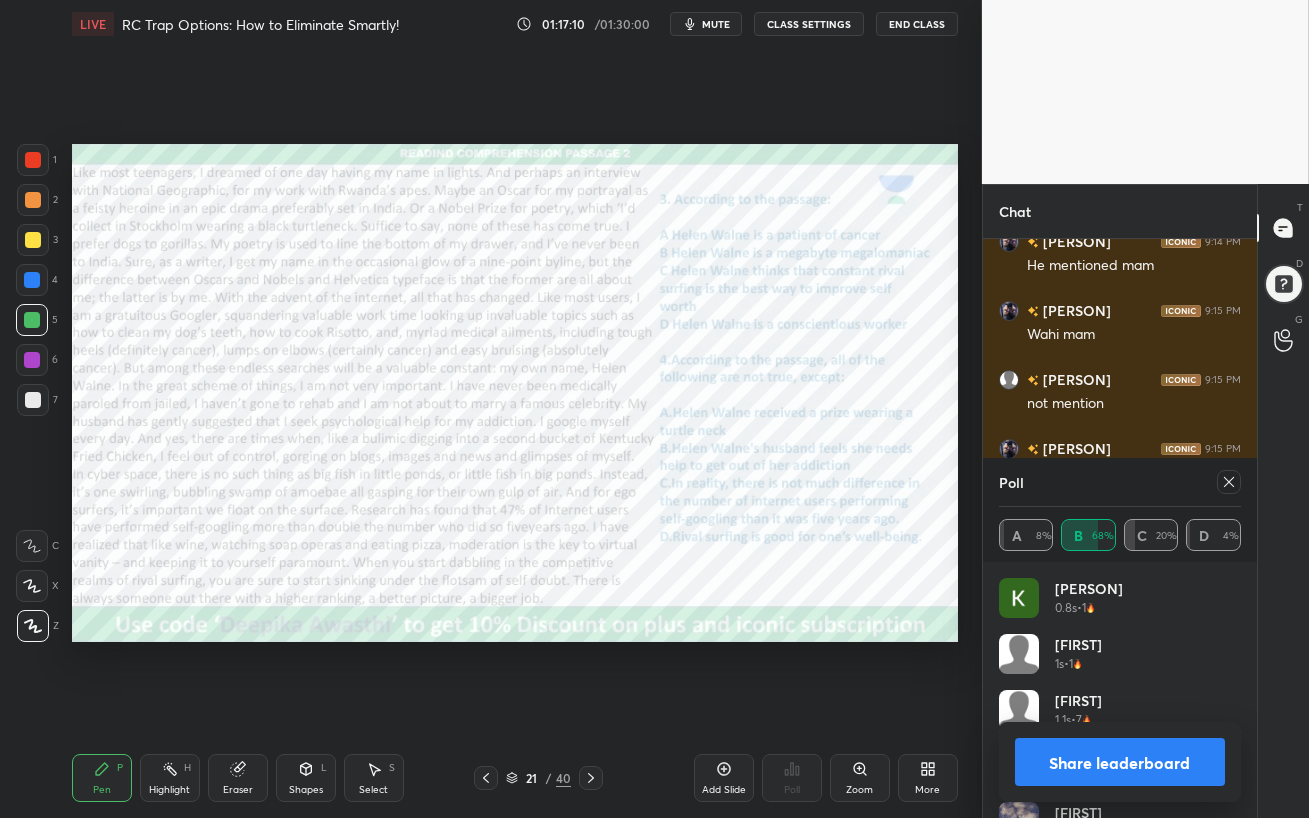 click 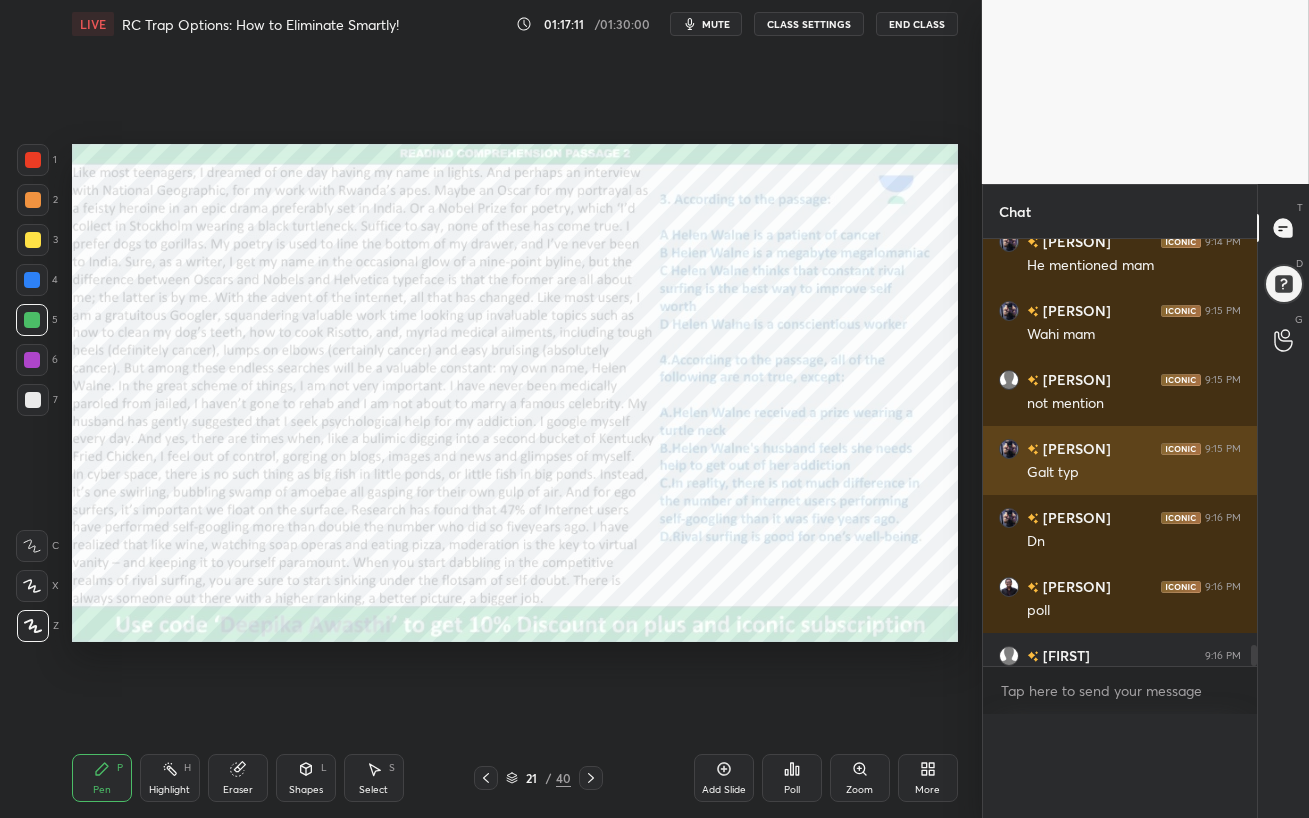 scroll, scrollTop: 0, scrollLeft: 0, axis: both 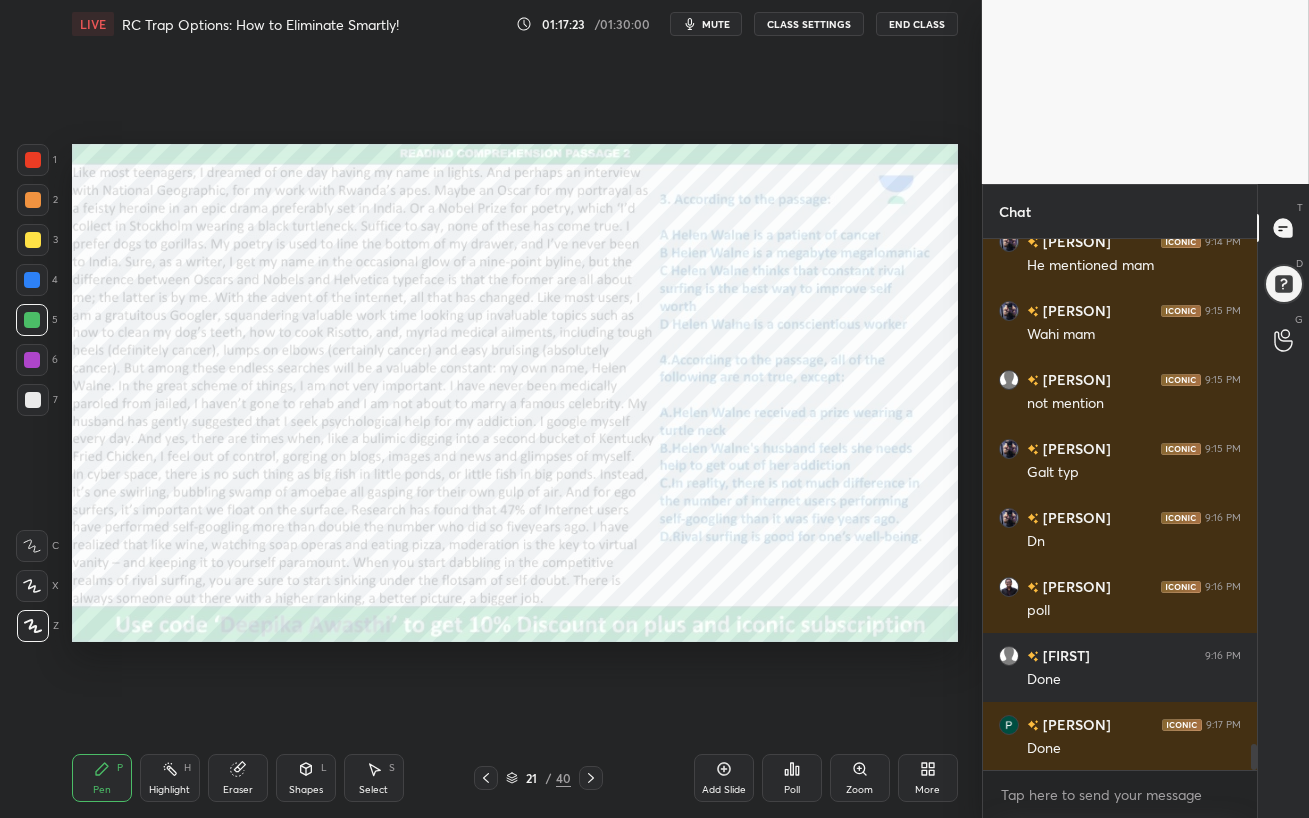 click at bounding box center (32, 360) 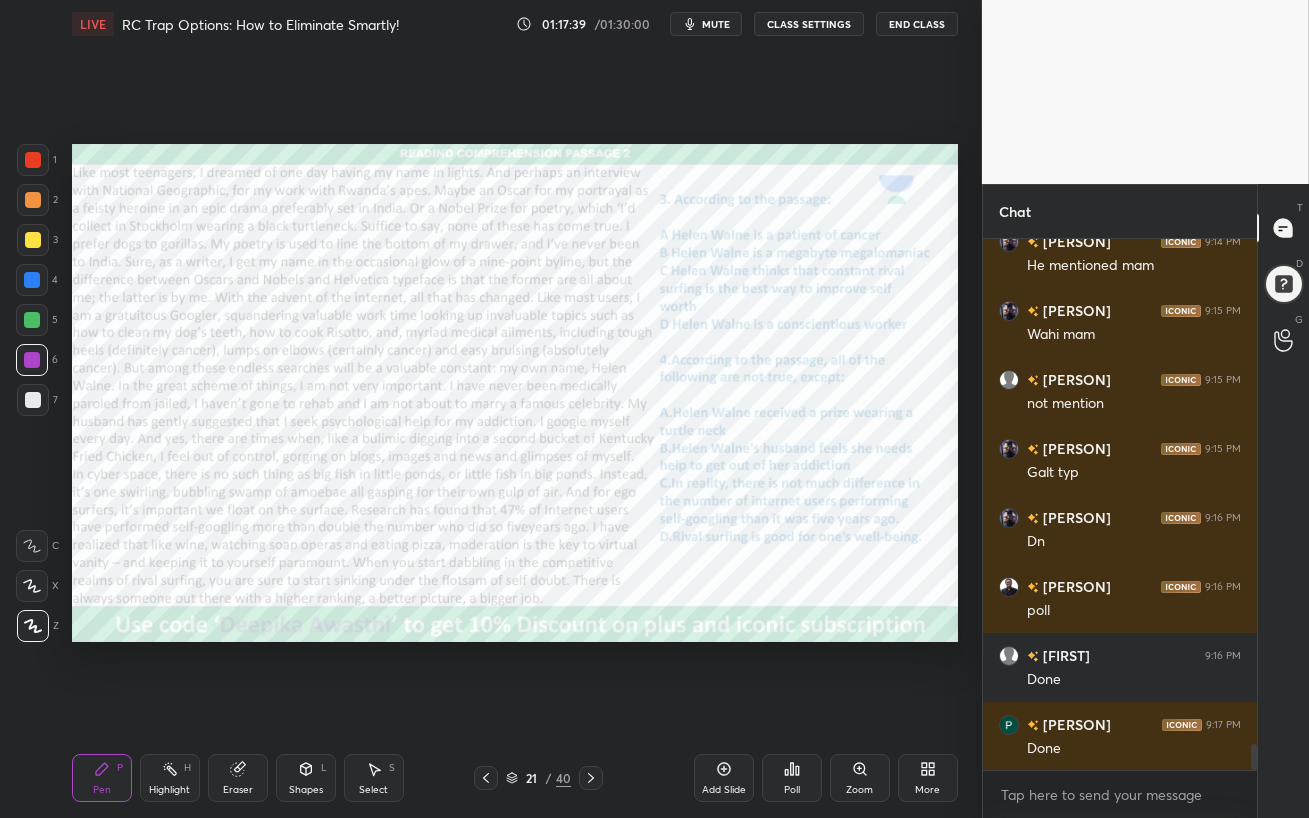 click on "Setting up your live class Poll for   secs No correct answer Start poll" at bounding box center [515, 393] 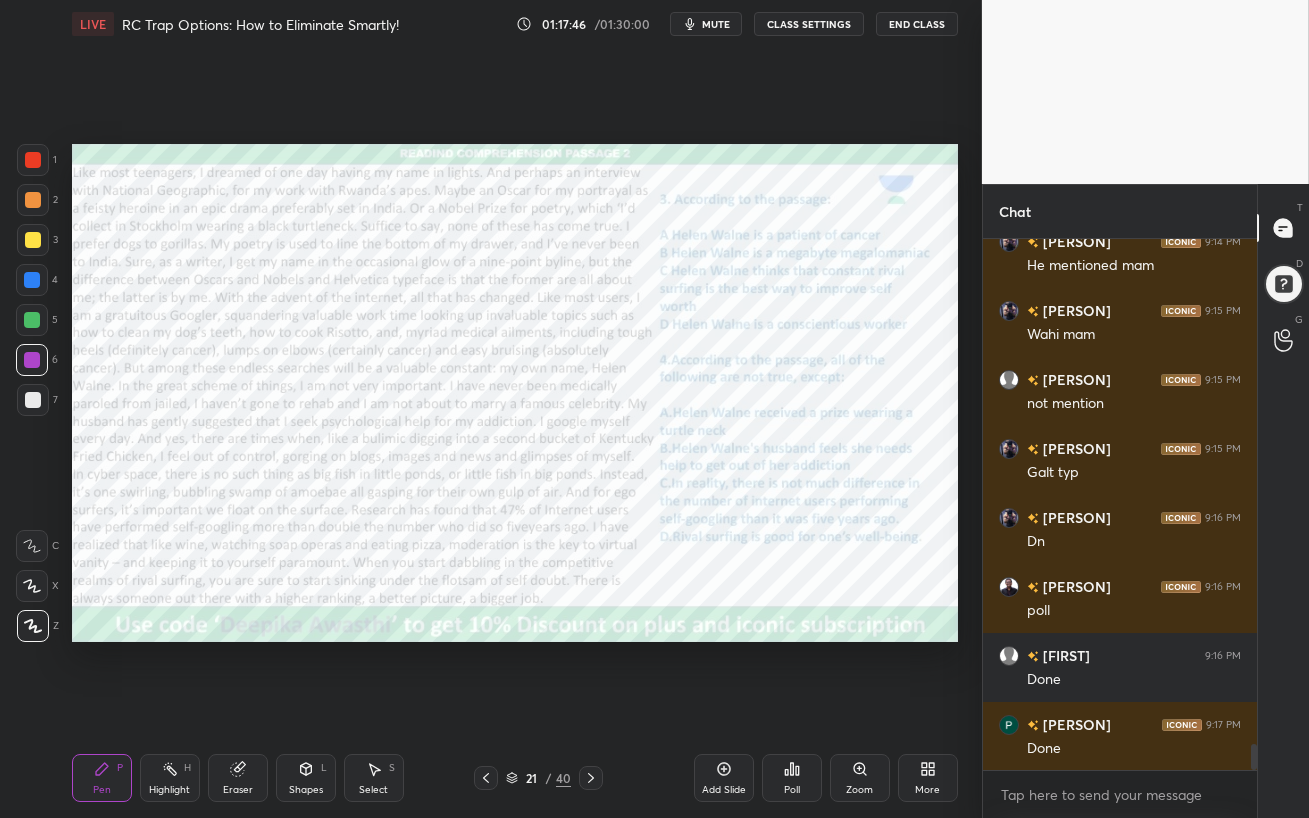 scroll, scrollTop: 10495, scrollLeft: 0, axis: vertical 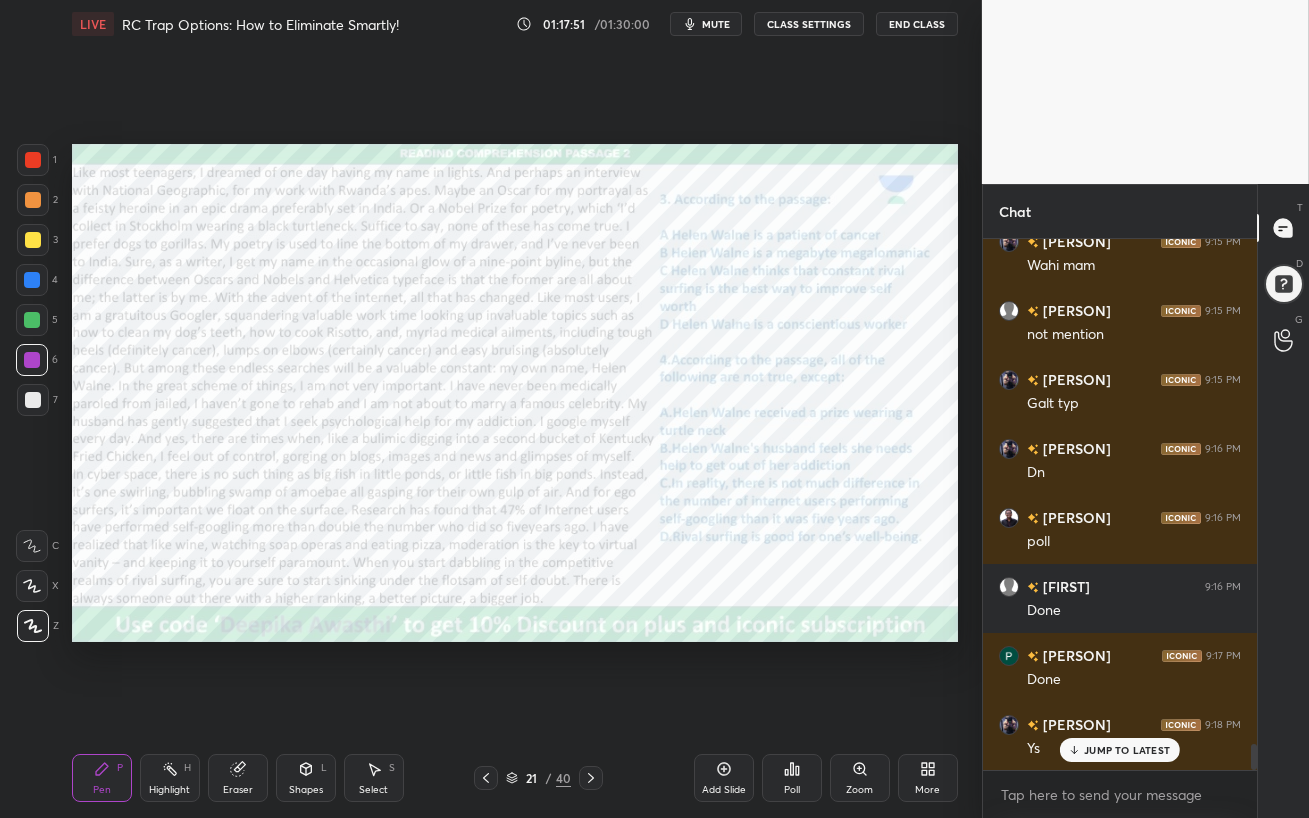 click on "JUMP TO LATEST" at bounding box center [1127, 750] 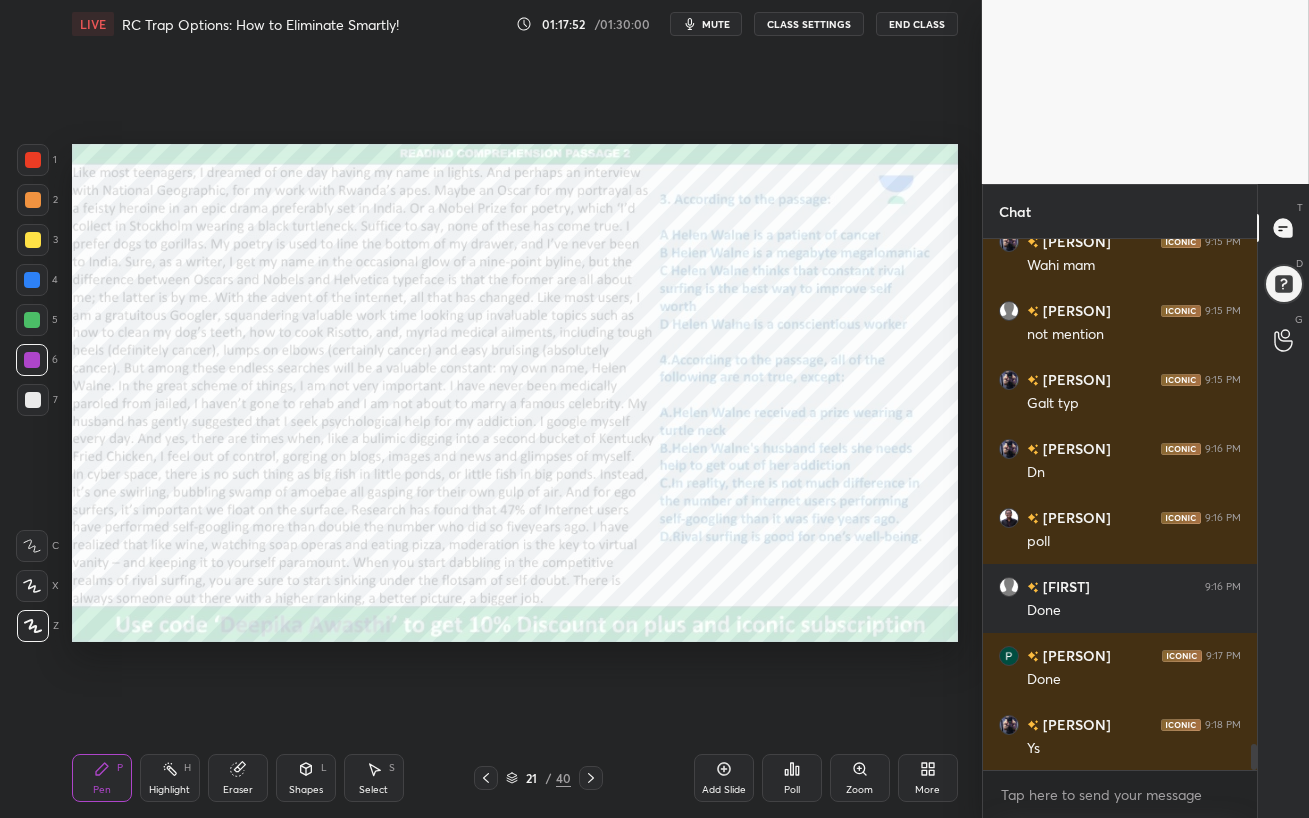 click on "Poll" at bounding box center [792, 778] 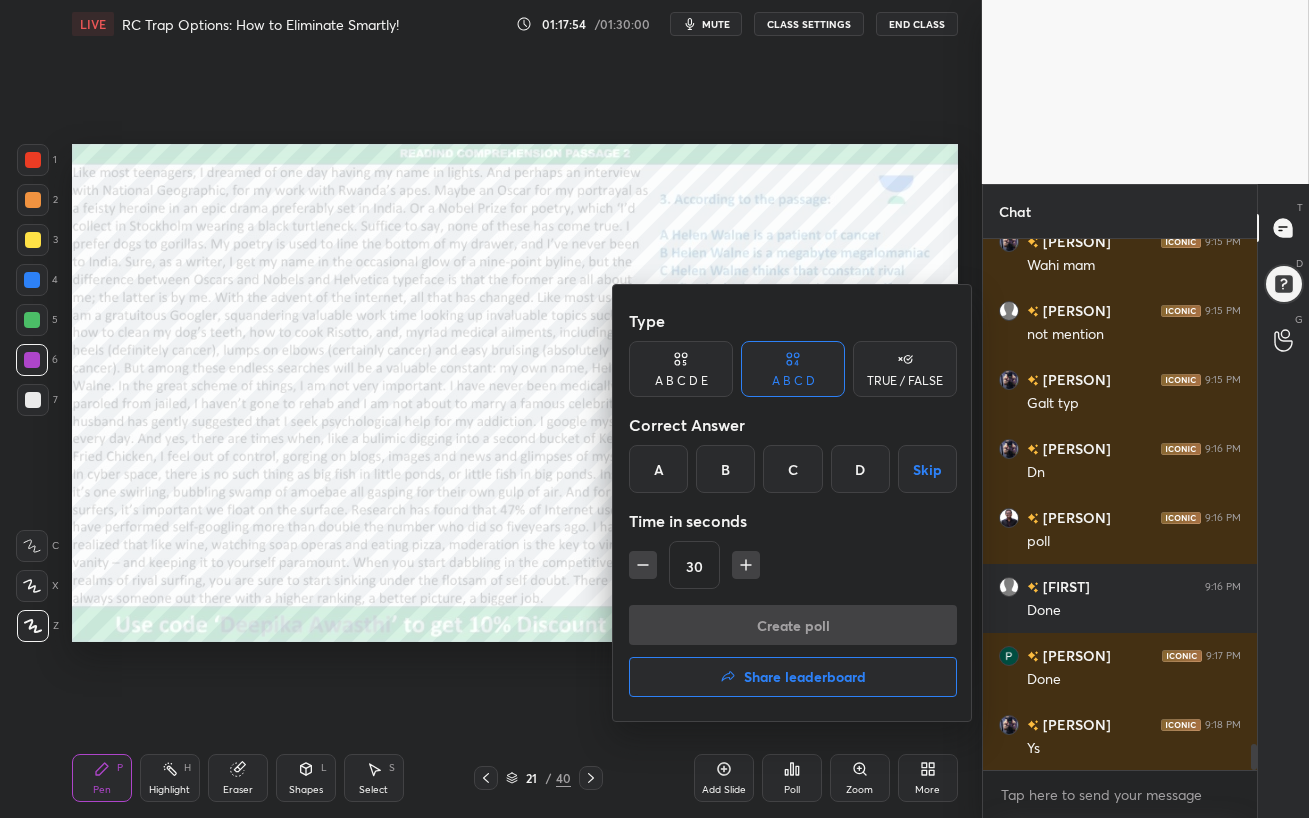 click on "Share leaderboard" at bounding box center (805, 677) 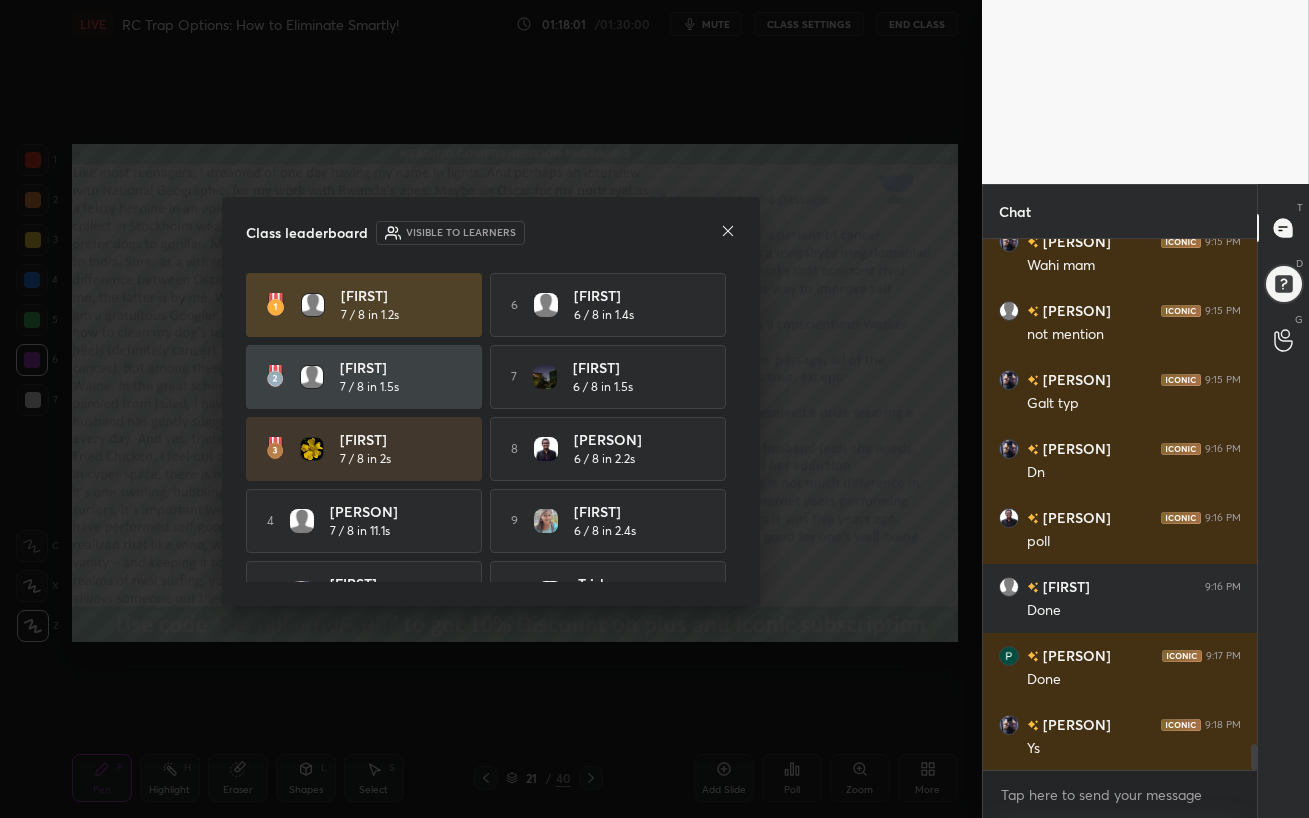 scroll, scrollTop: 48, scrollLeft: 0, axis: vertical 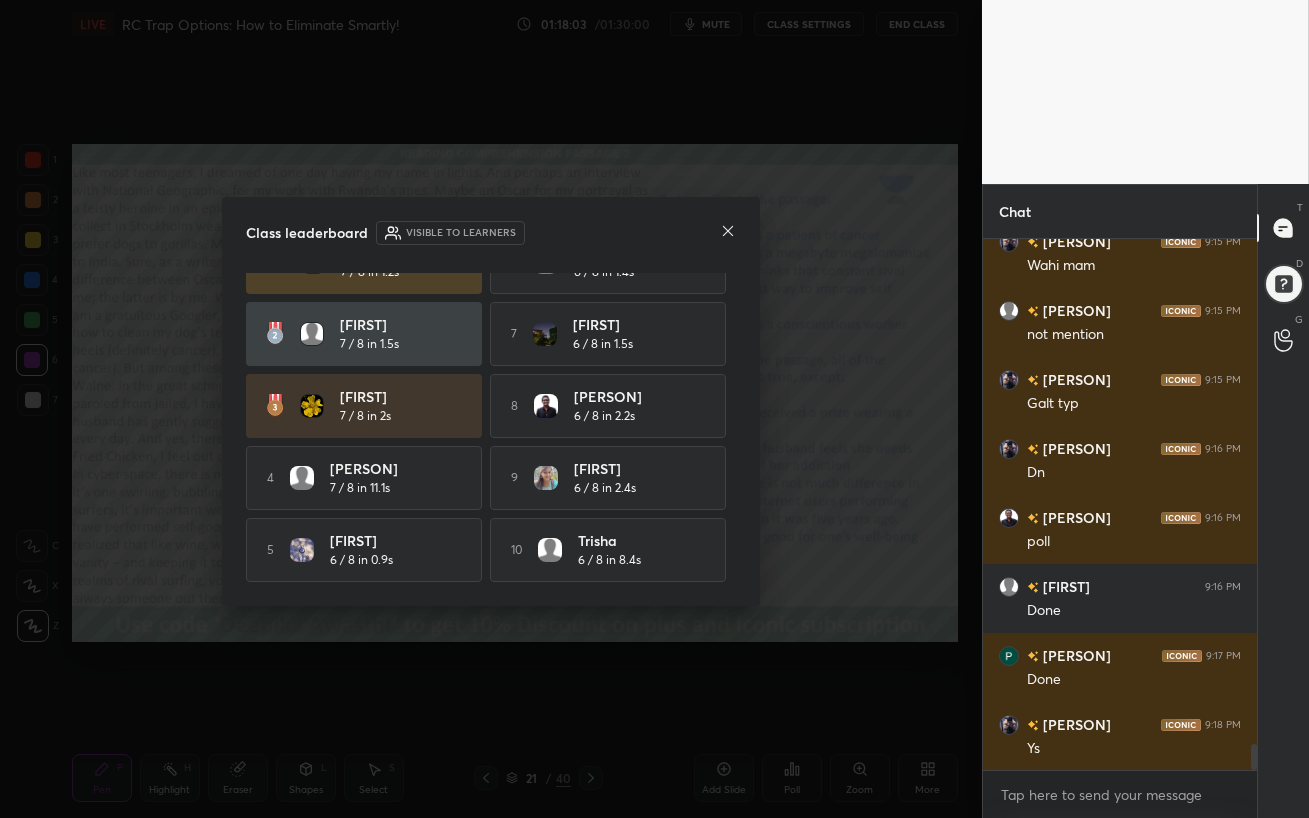 click 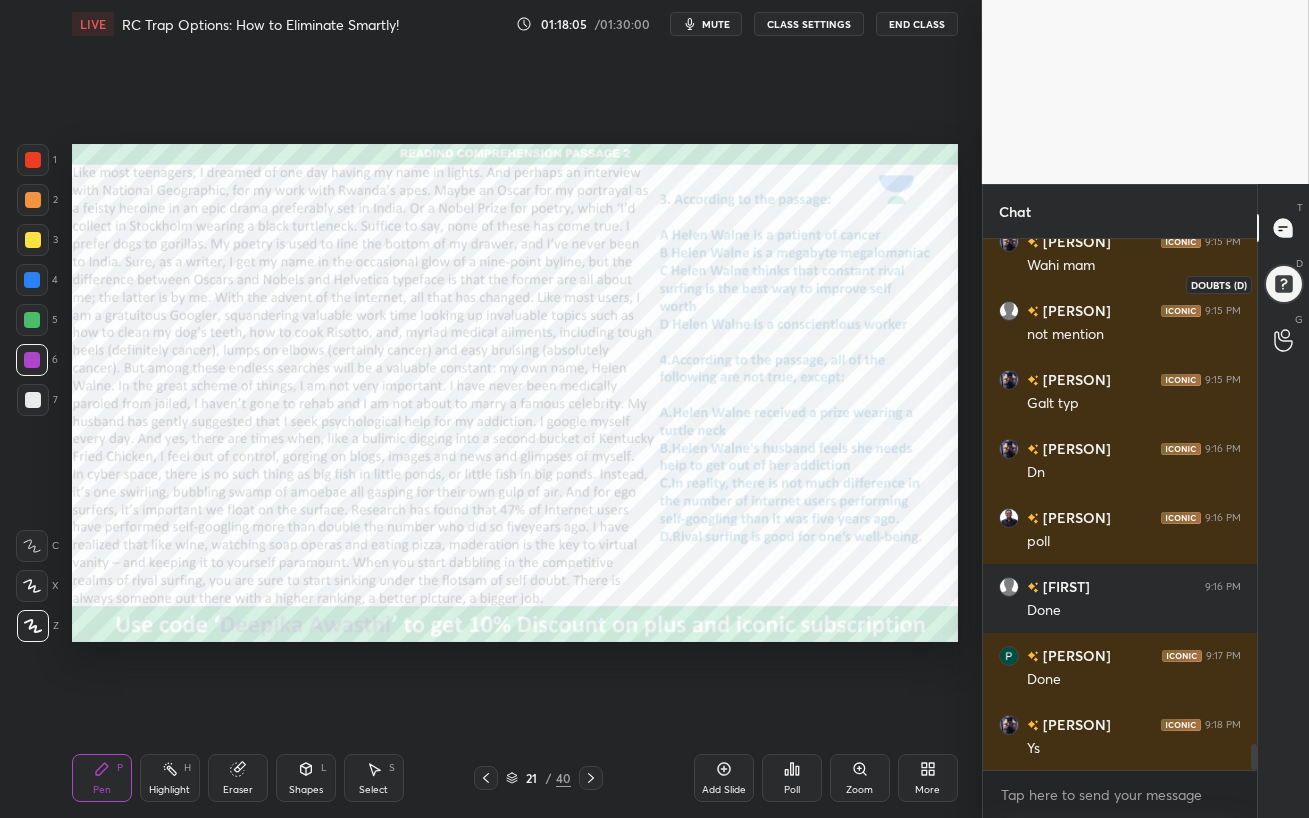 click at bounding box center [1283, 284] 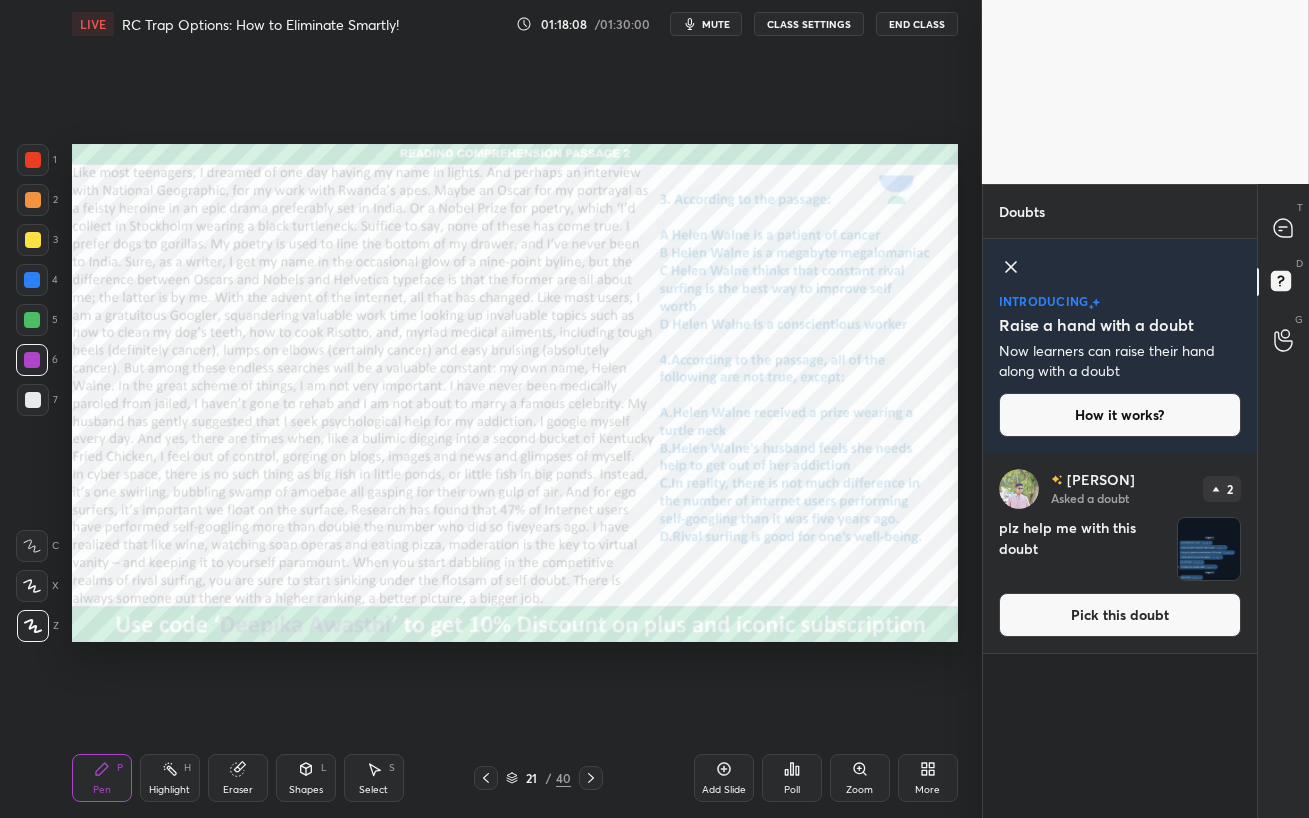 click on "Pick this doubt" at bounding box center (1120, 615) 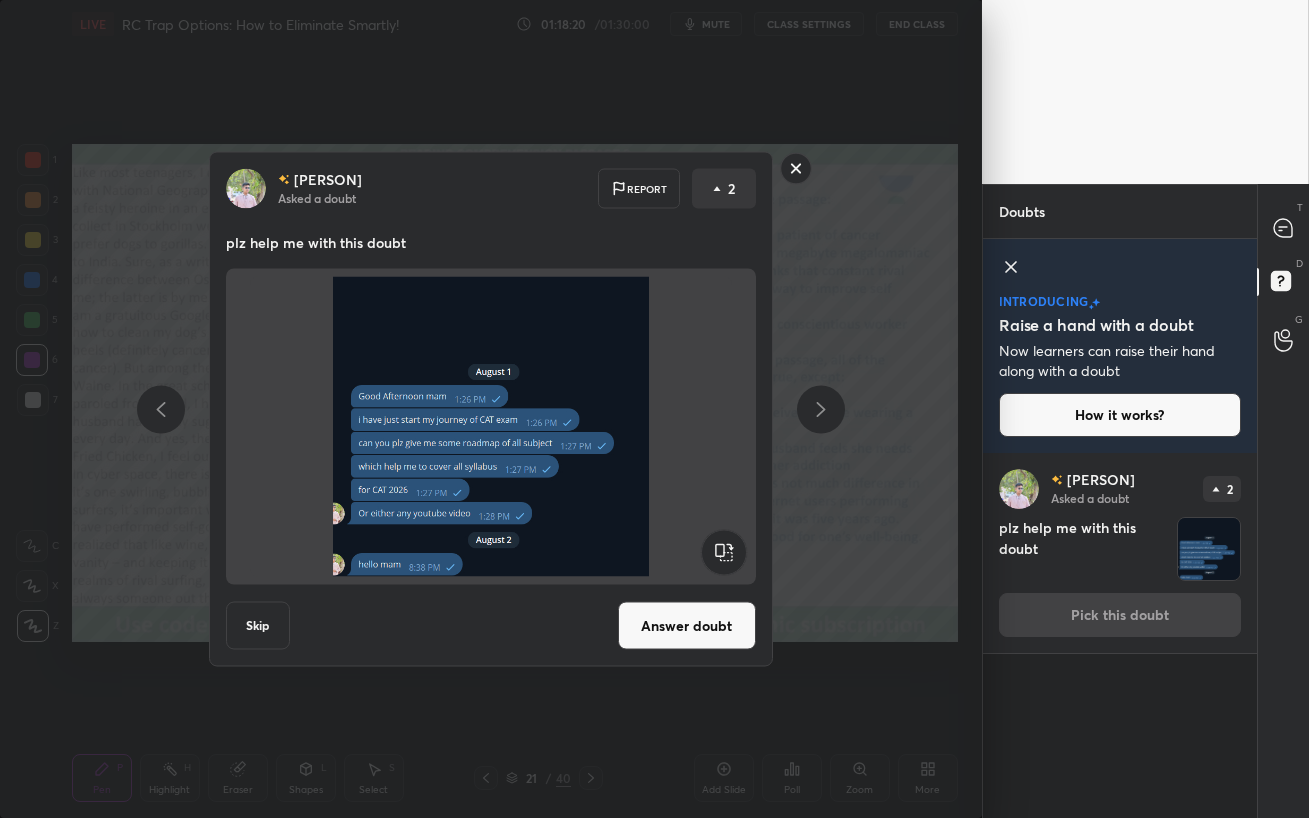 click 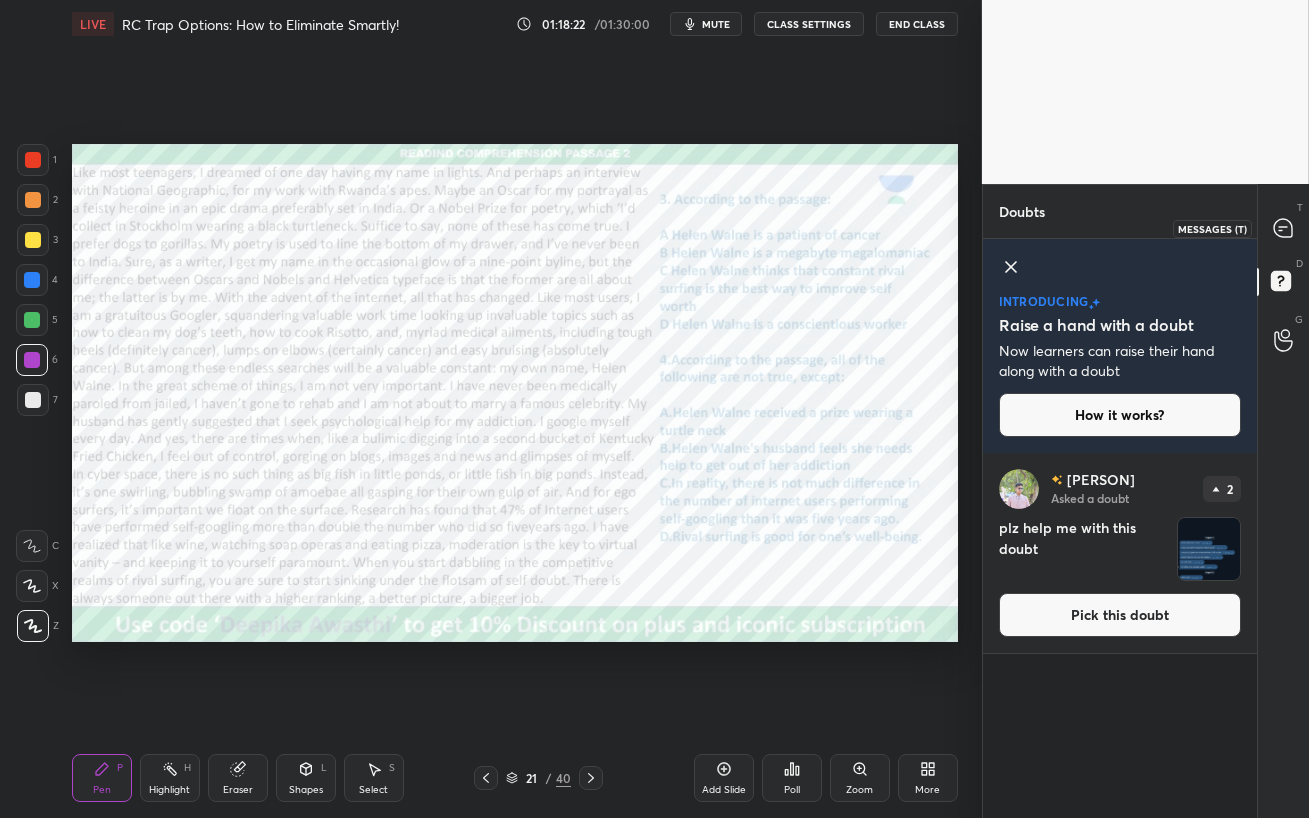 click at bounding box center [1284, 228] 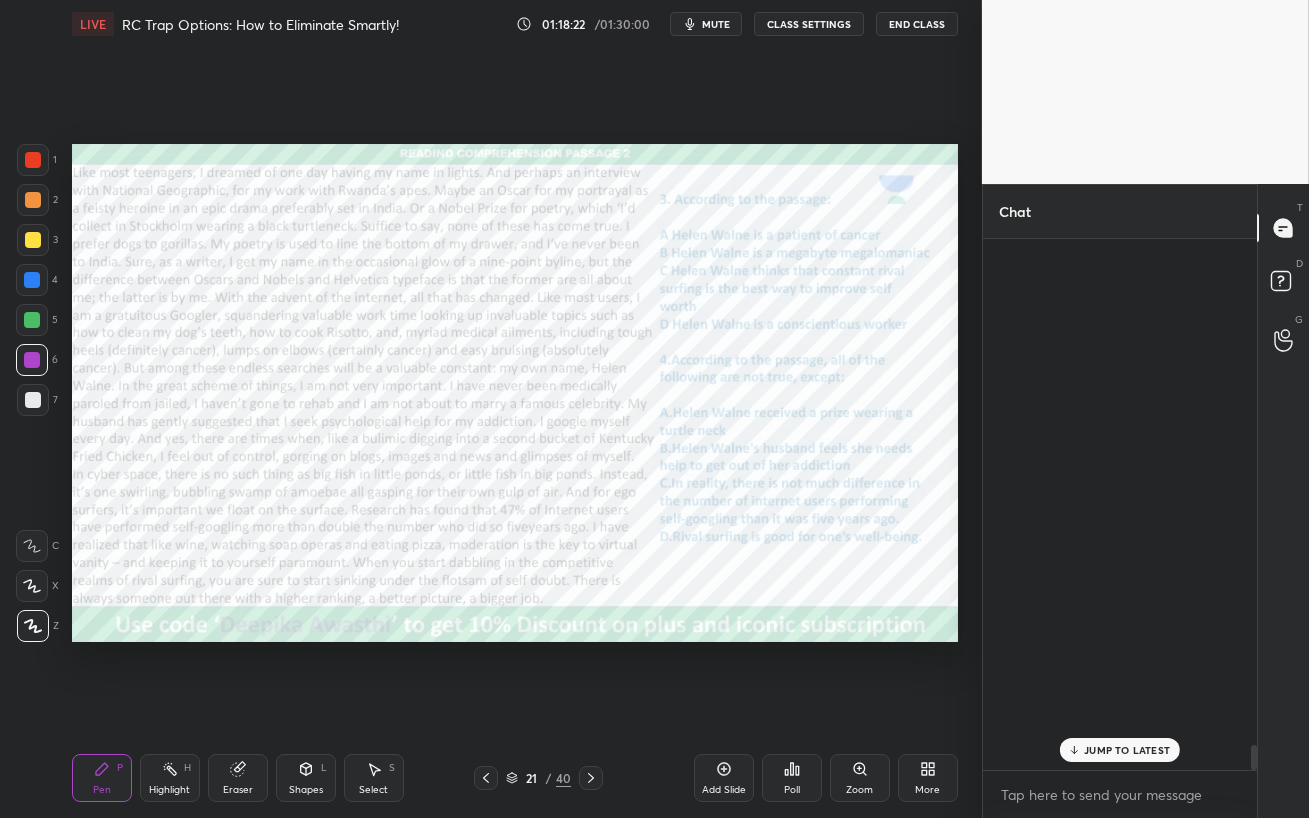 scroll, scrollTop: 10885, scrollLeft: 0, axis: vertical 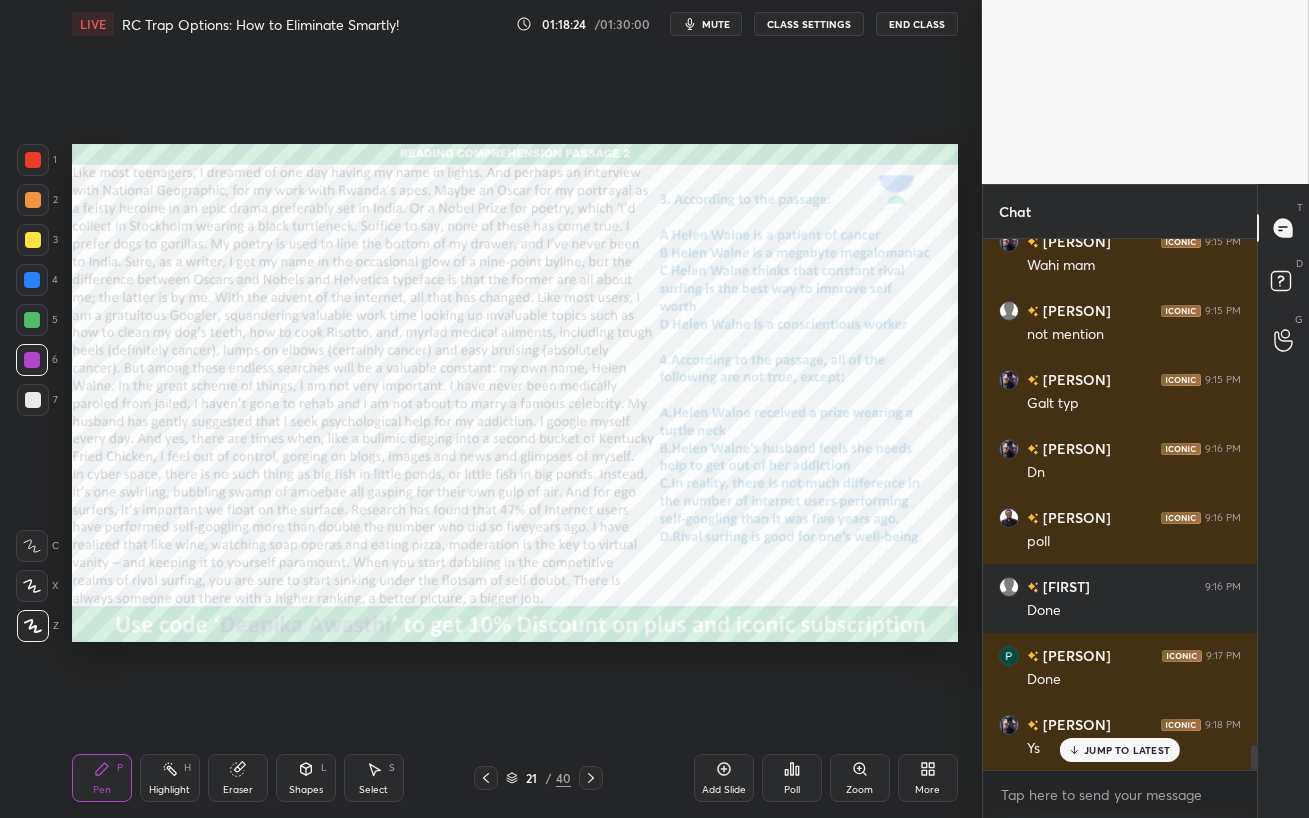 click on "JUMP TO LATEST" at bounding box center (1120, 750) 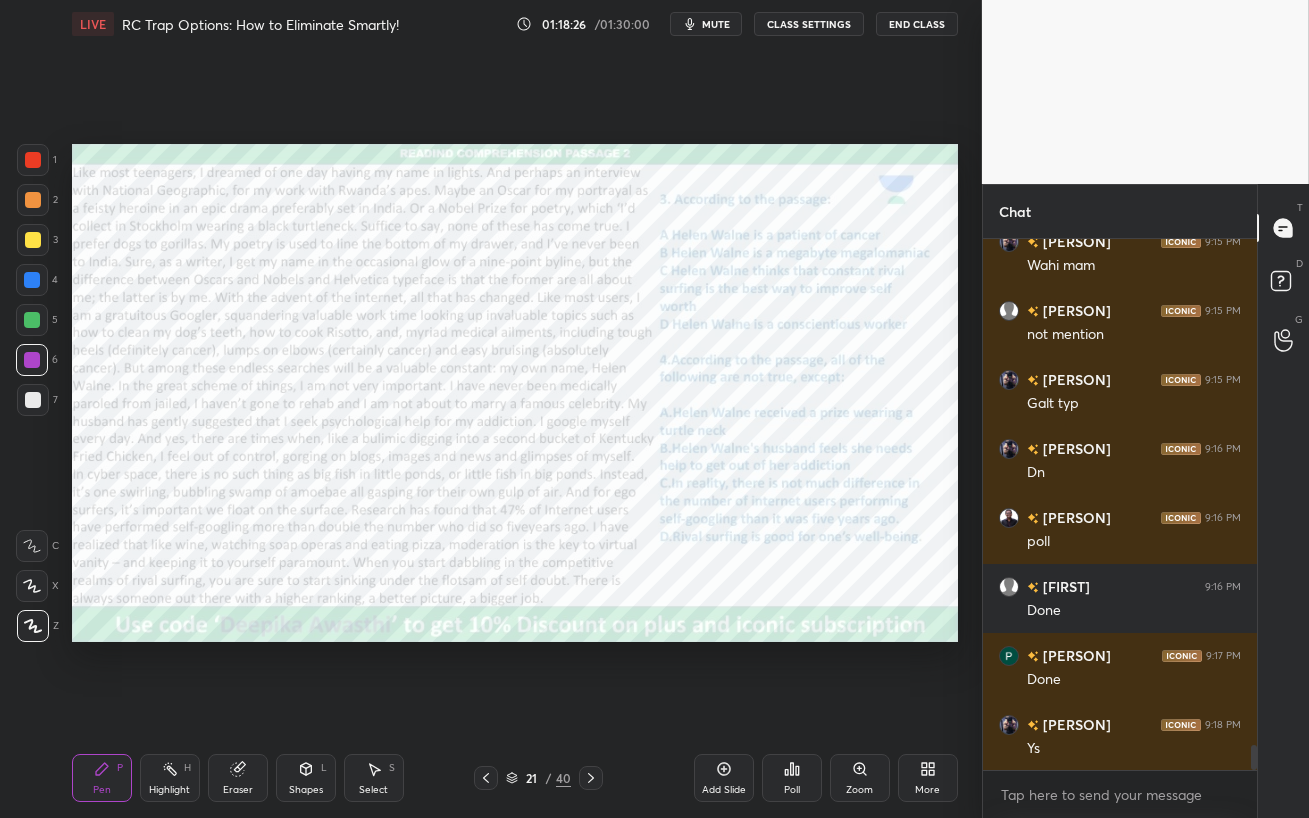 click 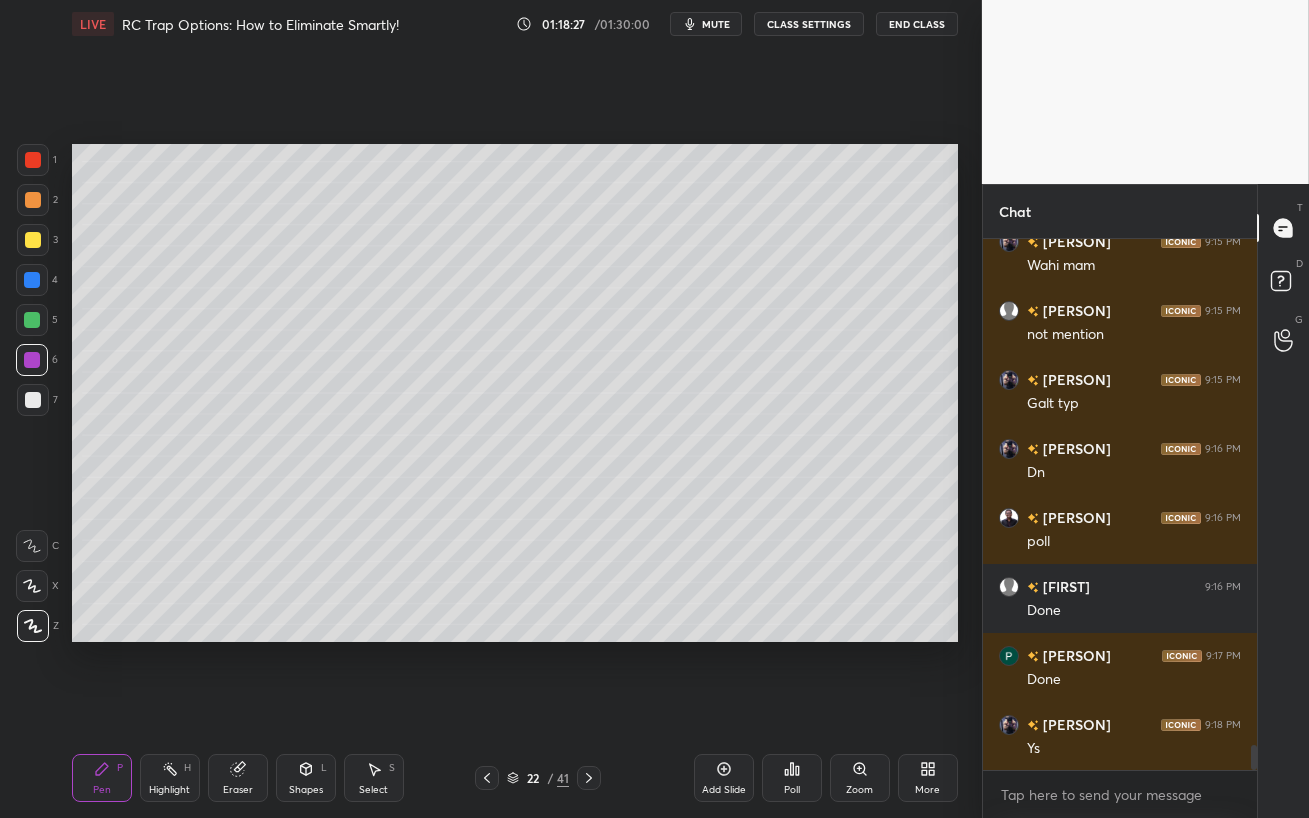 click at bounding box center [33, 200] 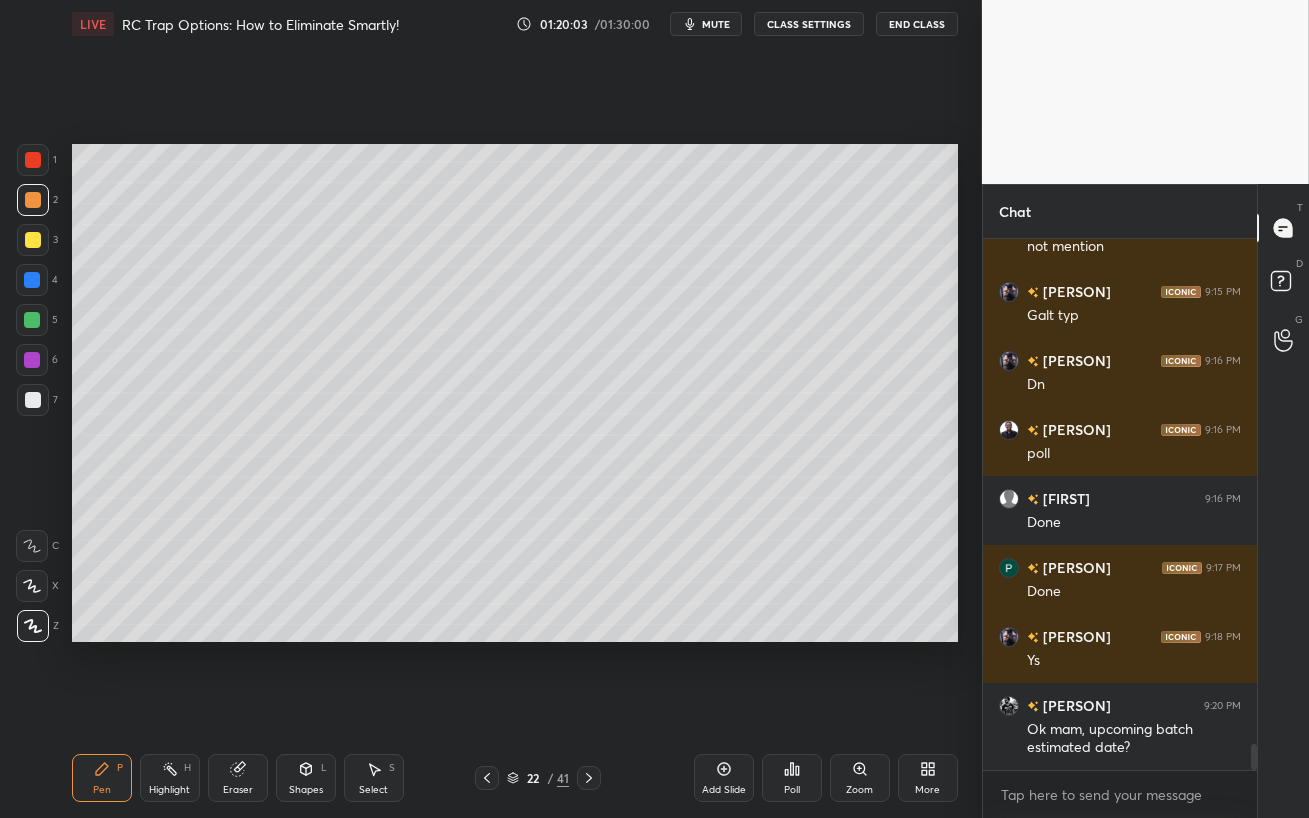 scroll, scrollTop: 10163, scrollLeft: 0, axis: vertical 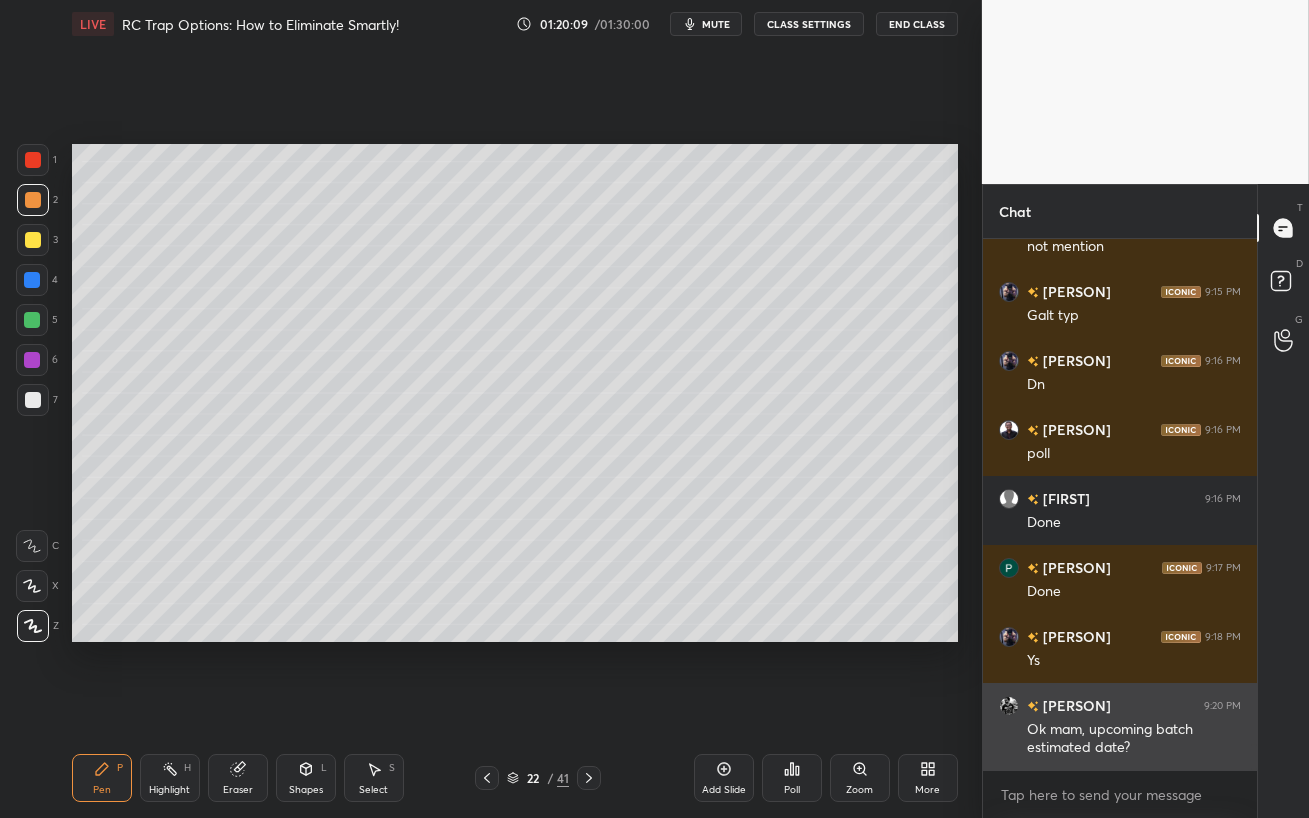 click on "[FIRST]" at bounding box center (1075, 705) 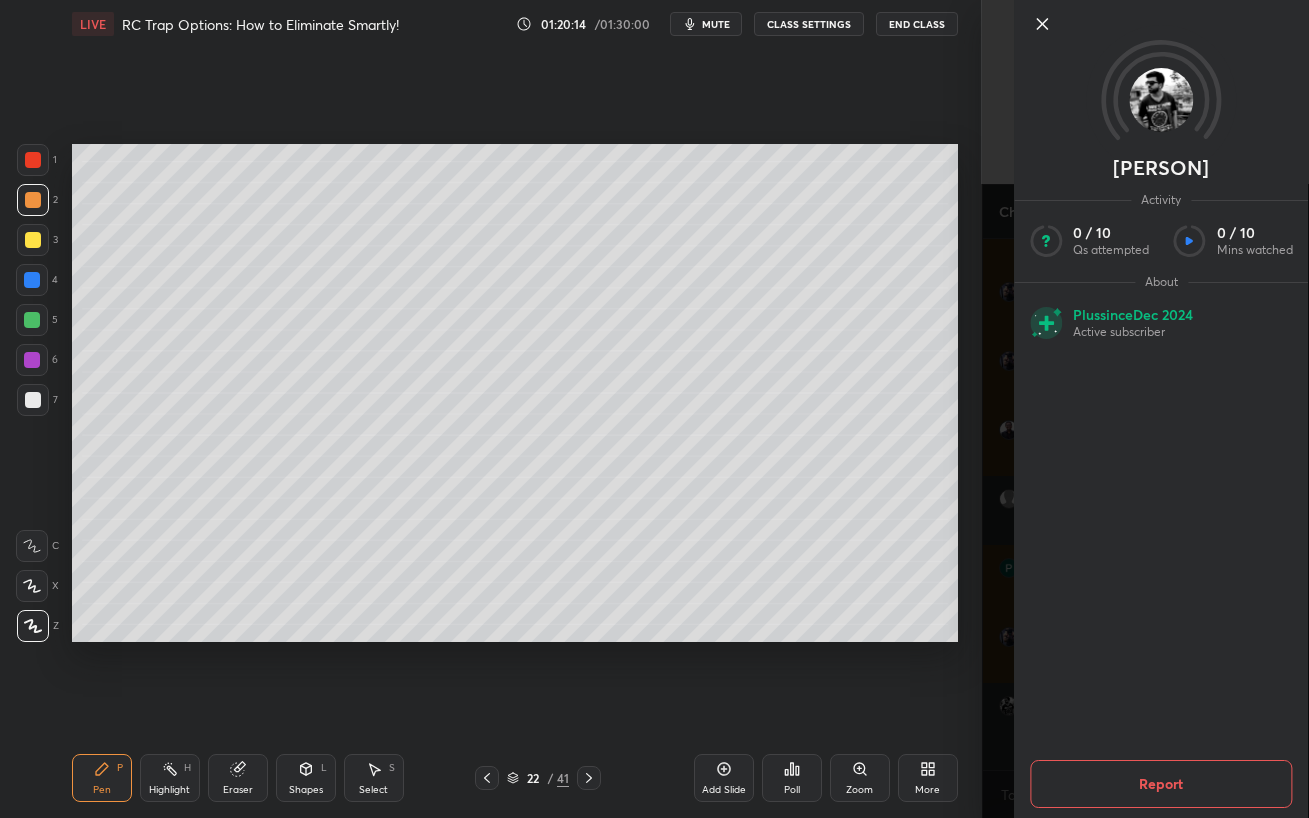 click 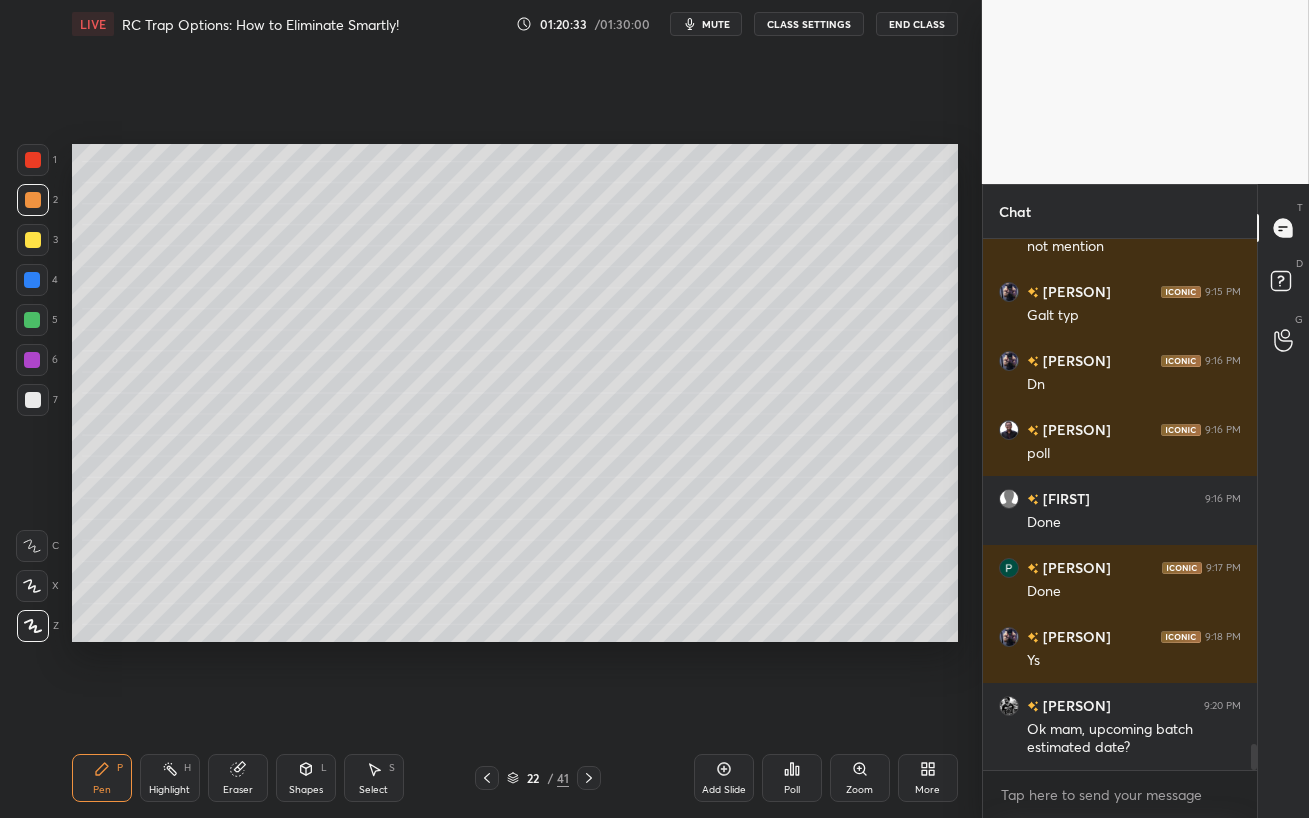drag, startPoint x: 35, startPoint y: 366, endPoint x: 53, endPoint y: 377, distance: 21.095022 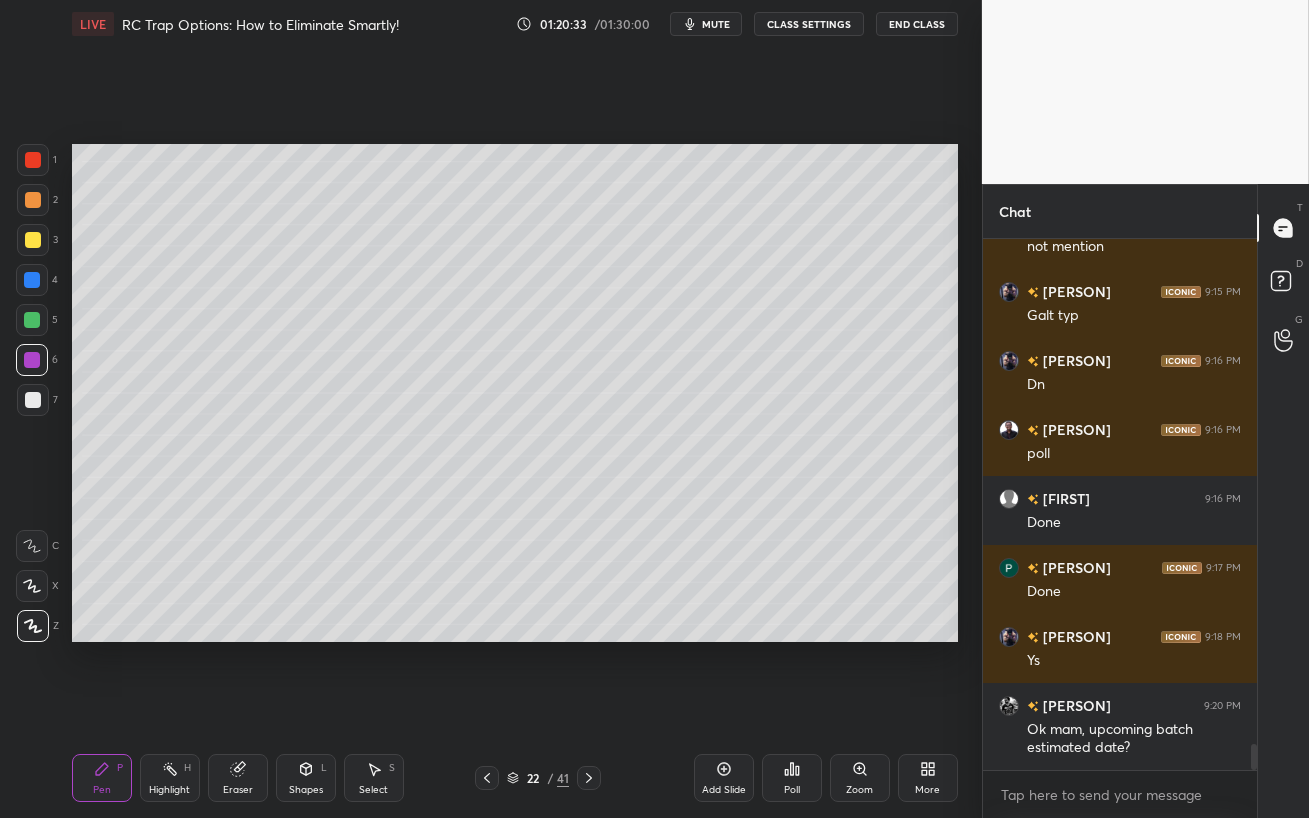 scroll, scrollTop: 10250, scrollLeft: 0, axis: vertical 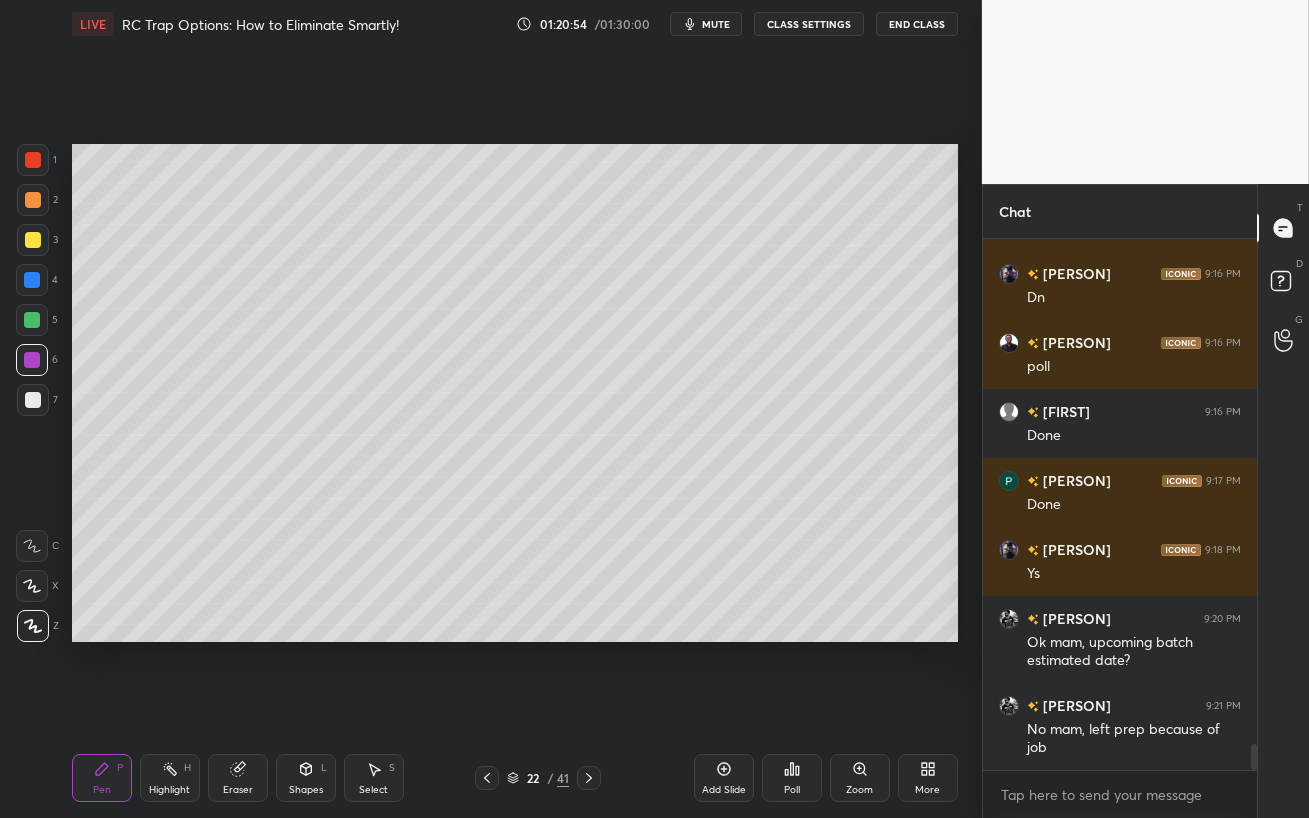 click at bounding box center (32, 320) 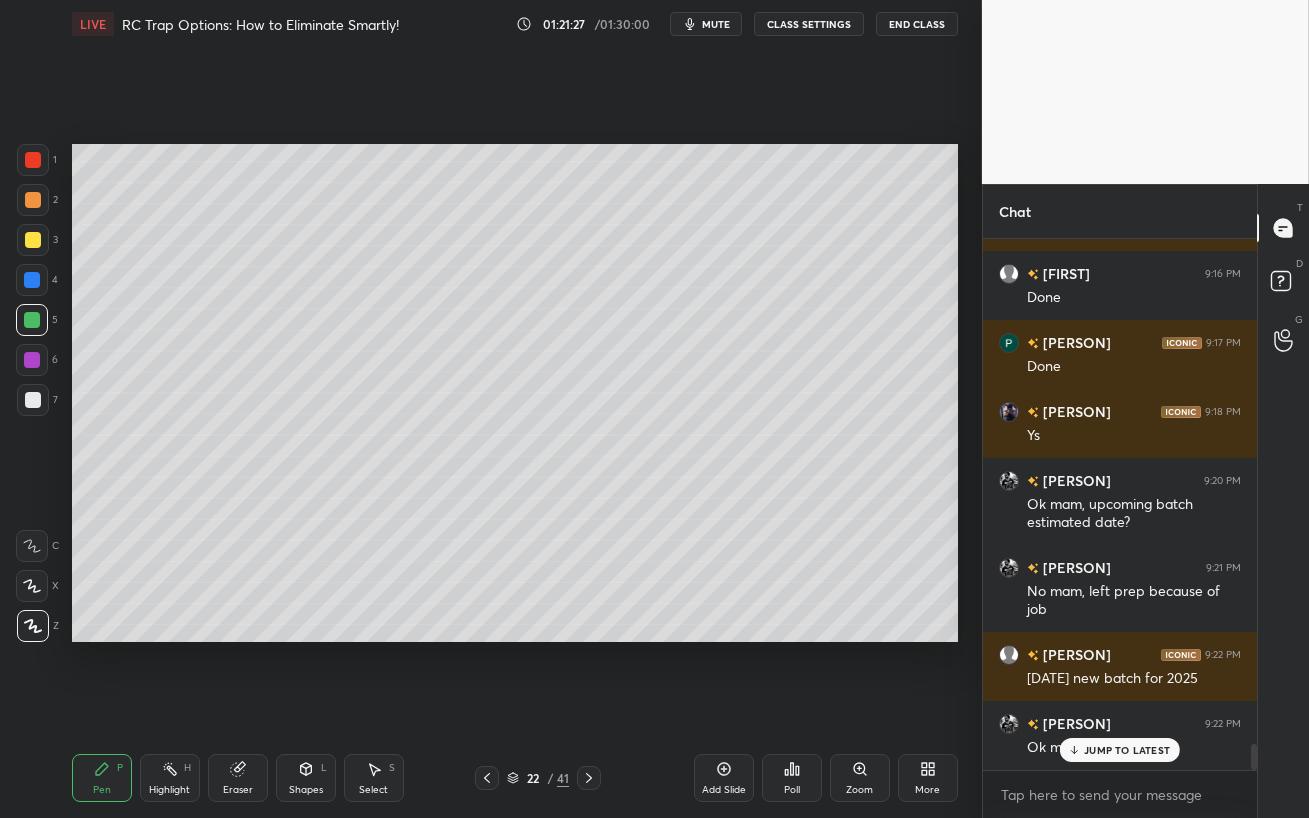 scroll, scrollTop: 10456, scrollLeft: 0, axis: vertical 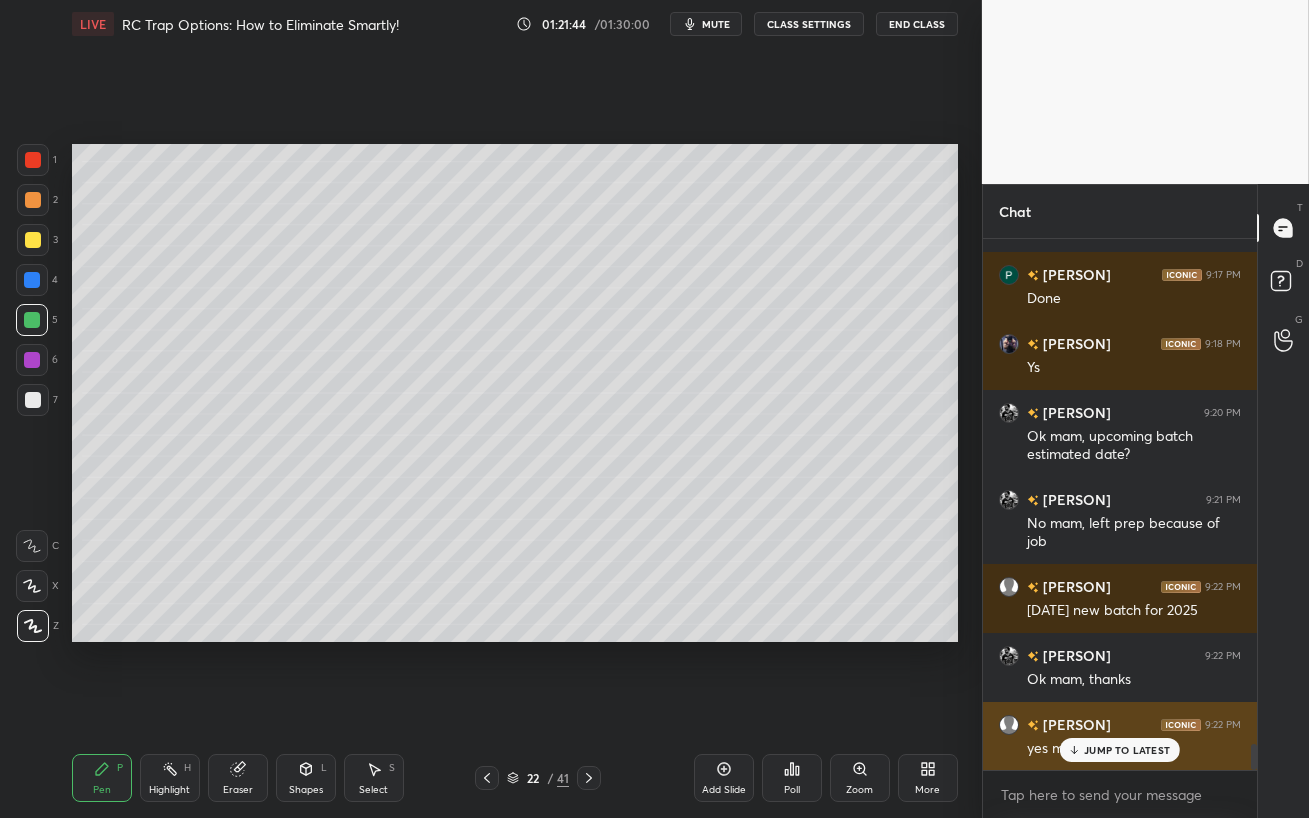 click on "JUMP TO LATEST" at bounding box center [1120, 750] 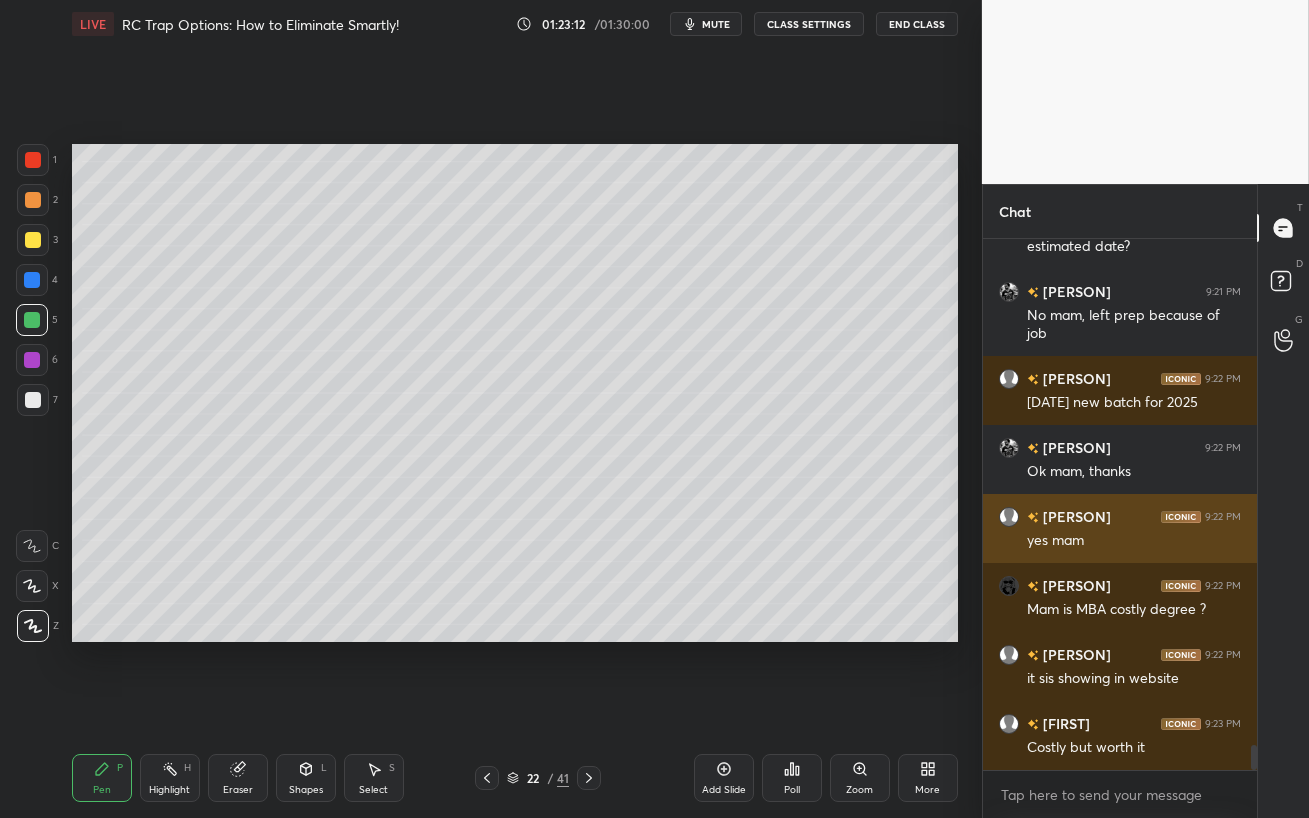 scroll, scrollTop: 10750, scrollLeft: 0, axis: vertical 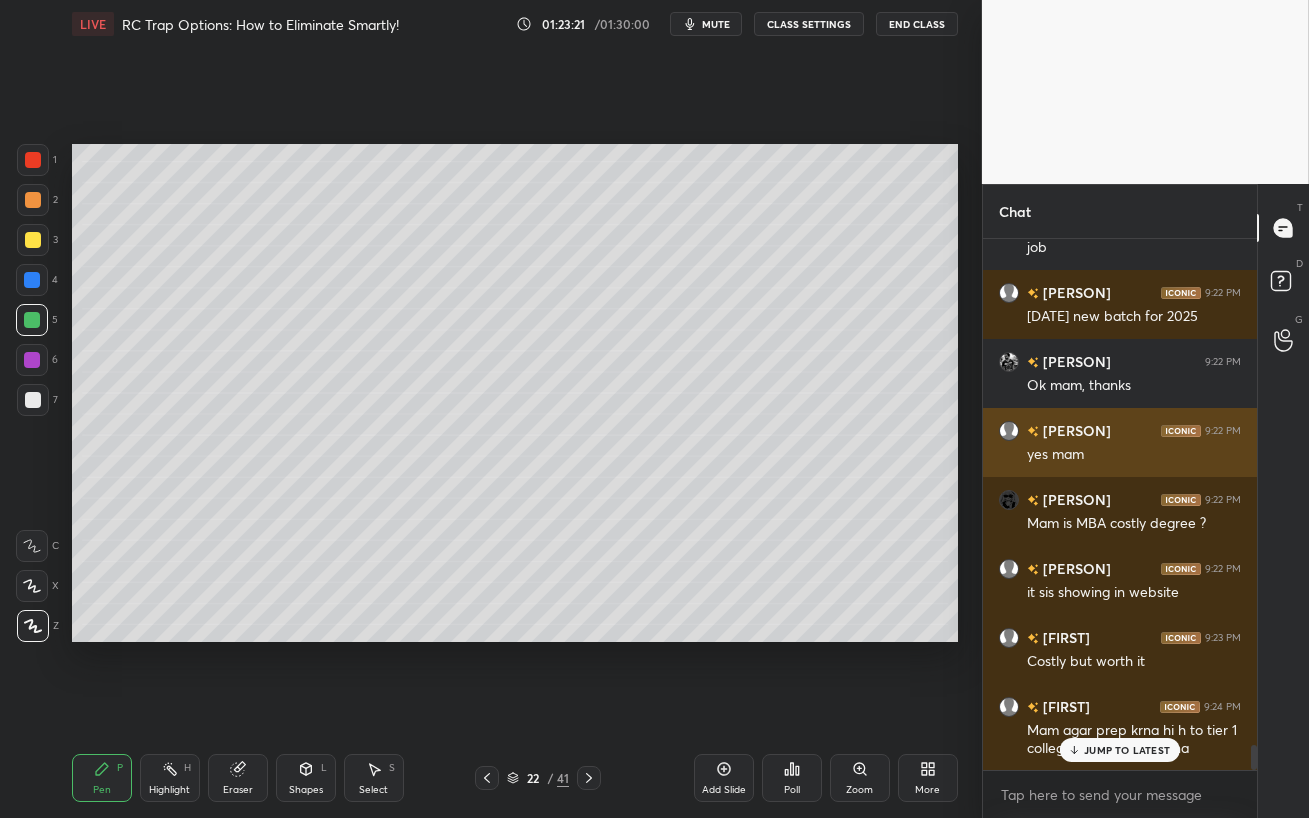 click on "JUMP TO LATEST" at bounding box center [1127, 750] 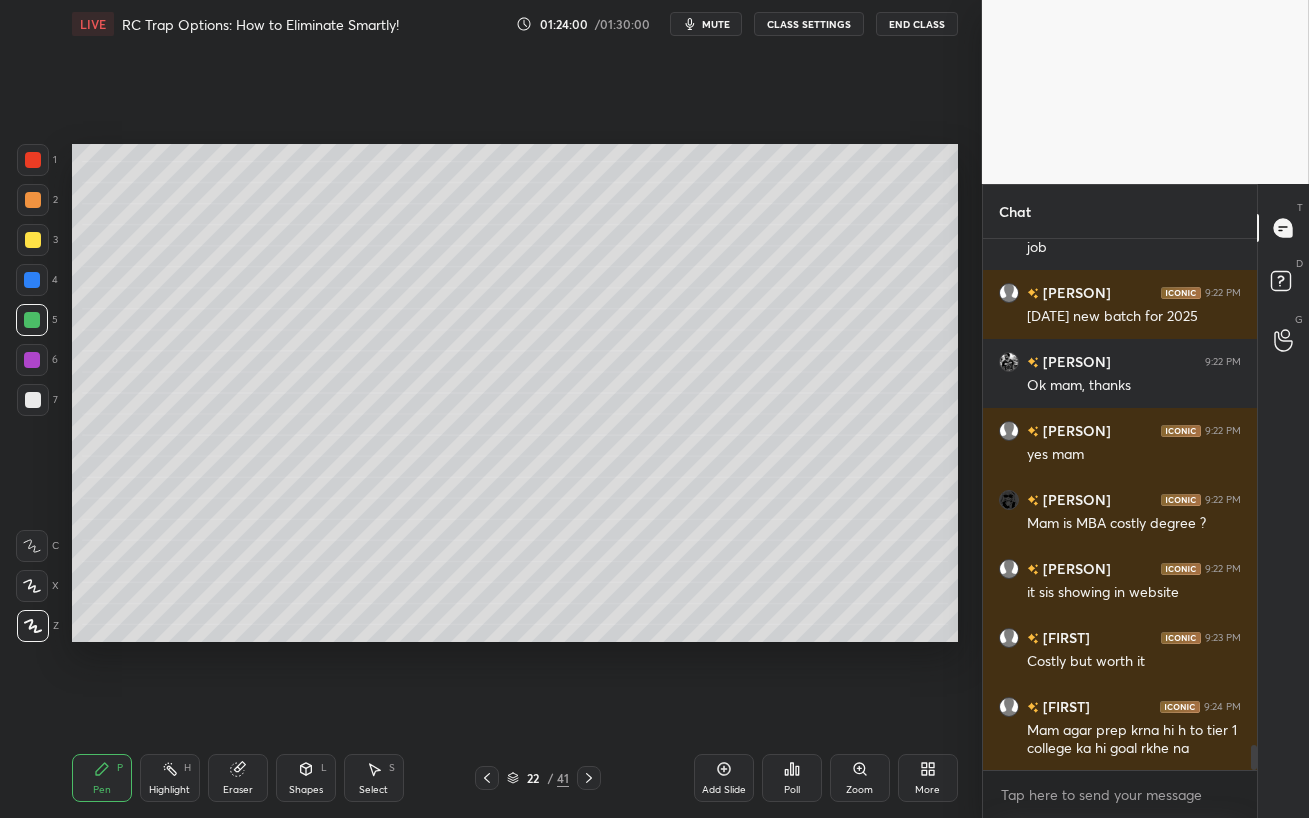 click 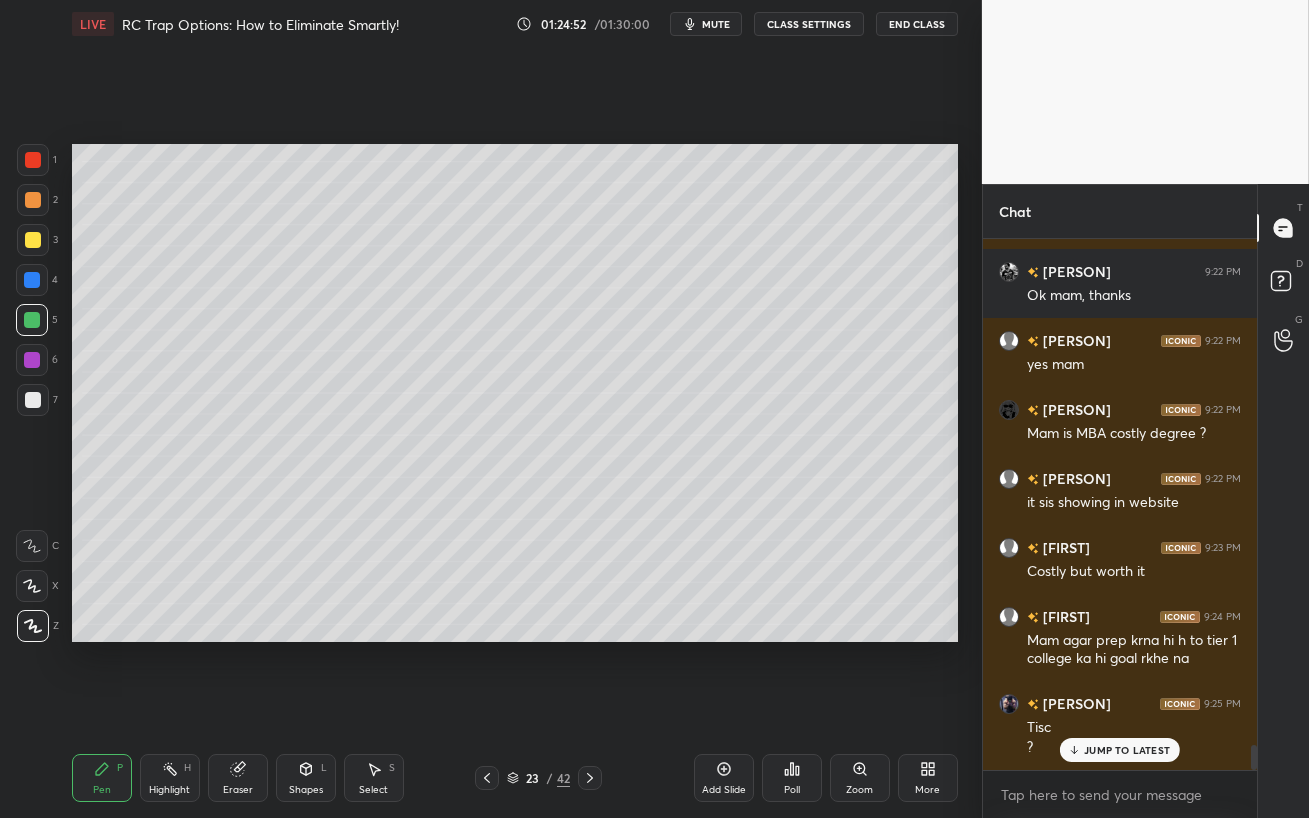 scroll, scrollTop: 10926, scrollLeft: 0, axis: vertical 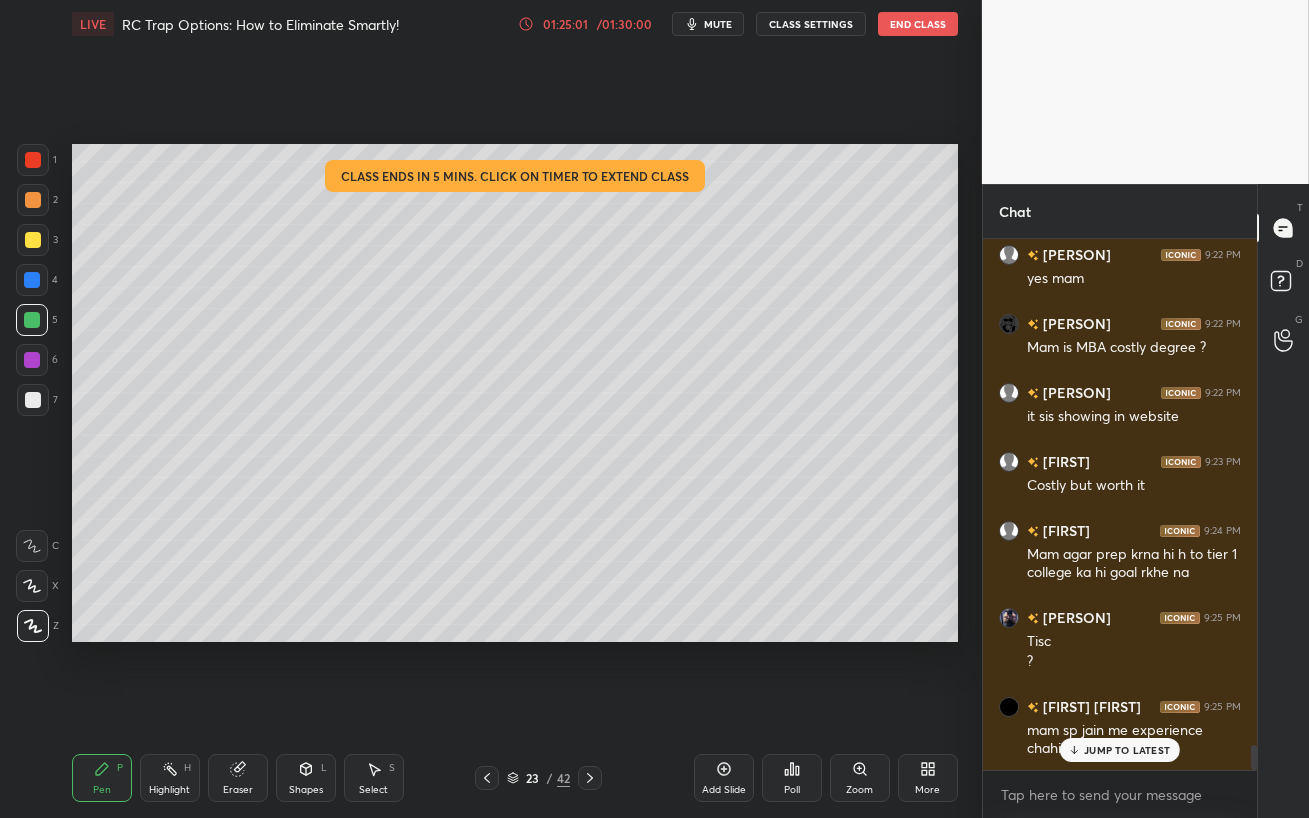 click on "JUMP TO LATEST" at bounding box center (1127, 750) 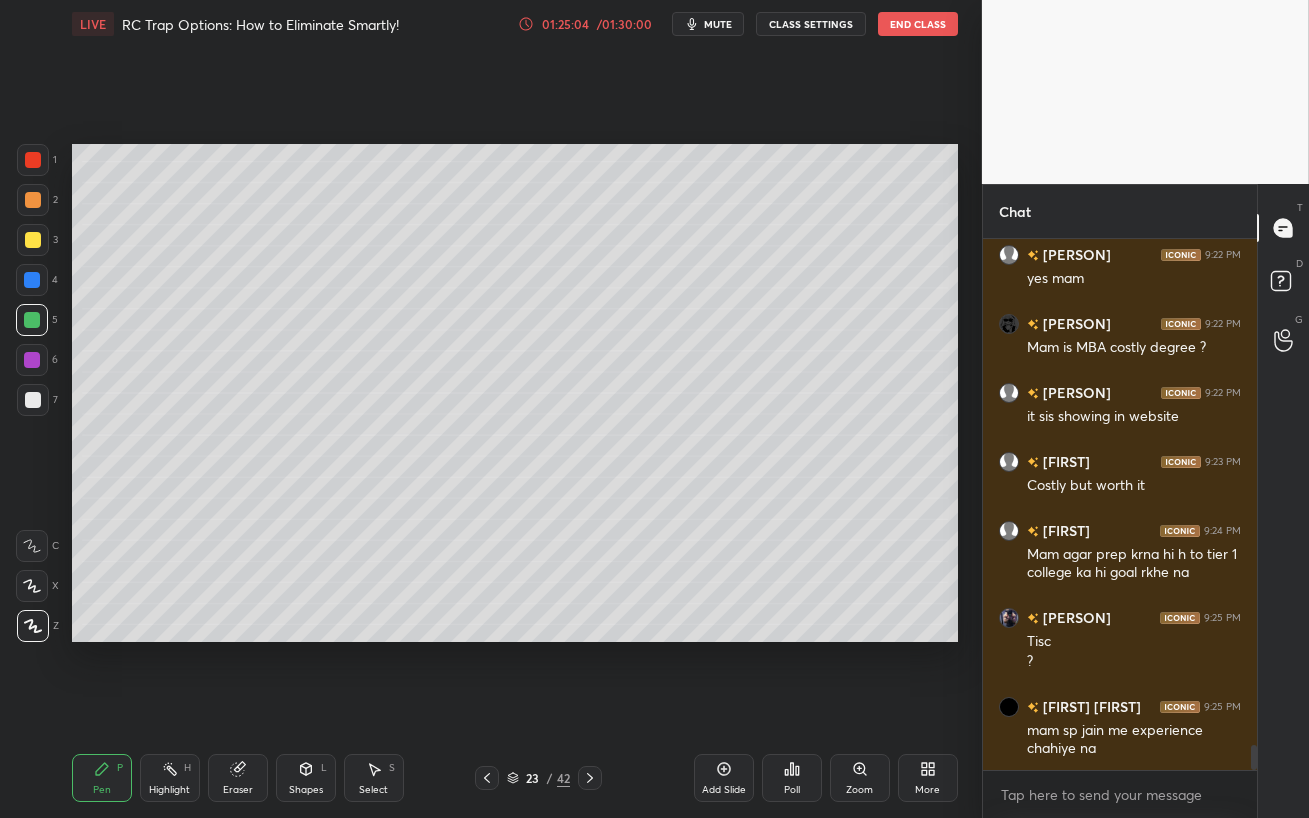 click on "01:25:04" at bounding box center (566, 24) 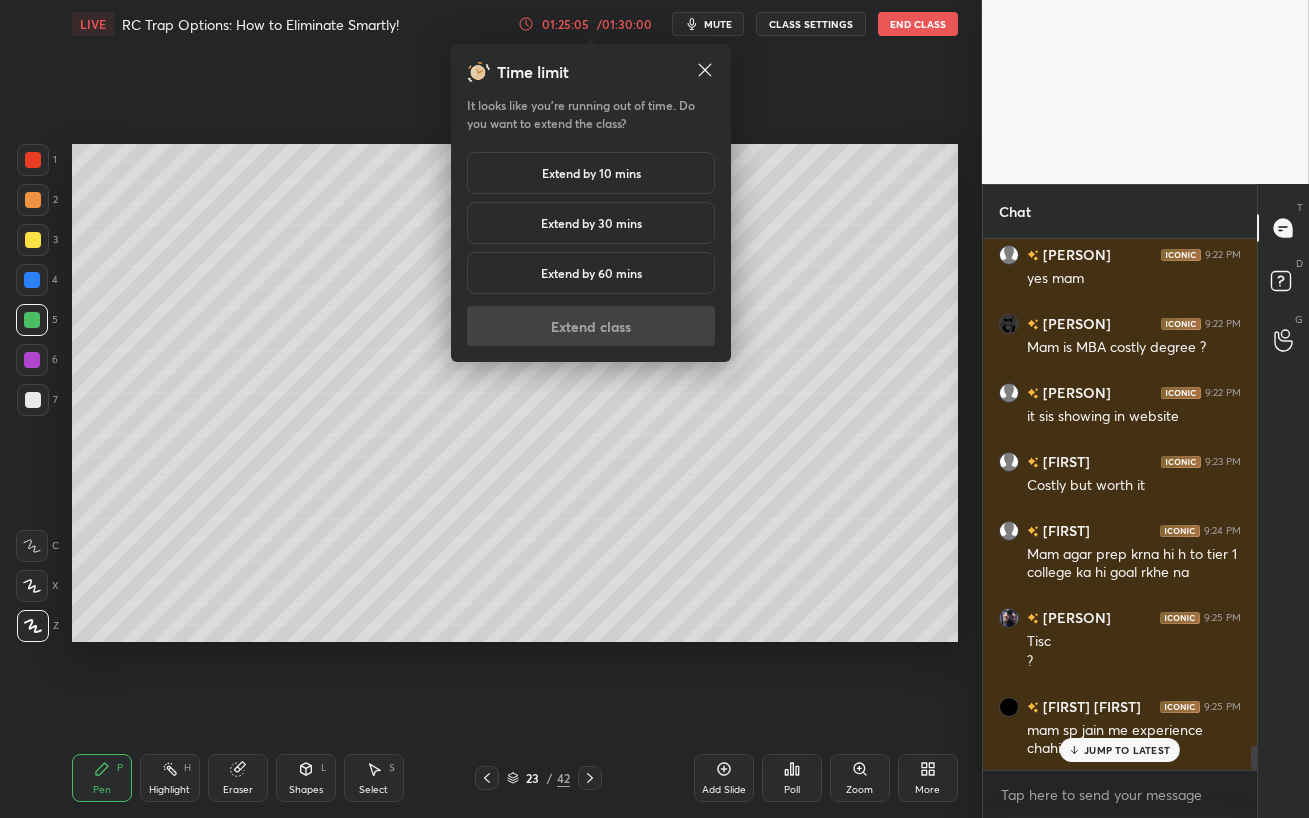 scroll, scrollTop: 11121, scrollLeft: 0, axis: vertical 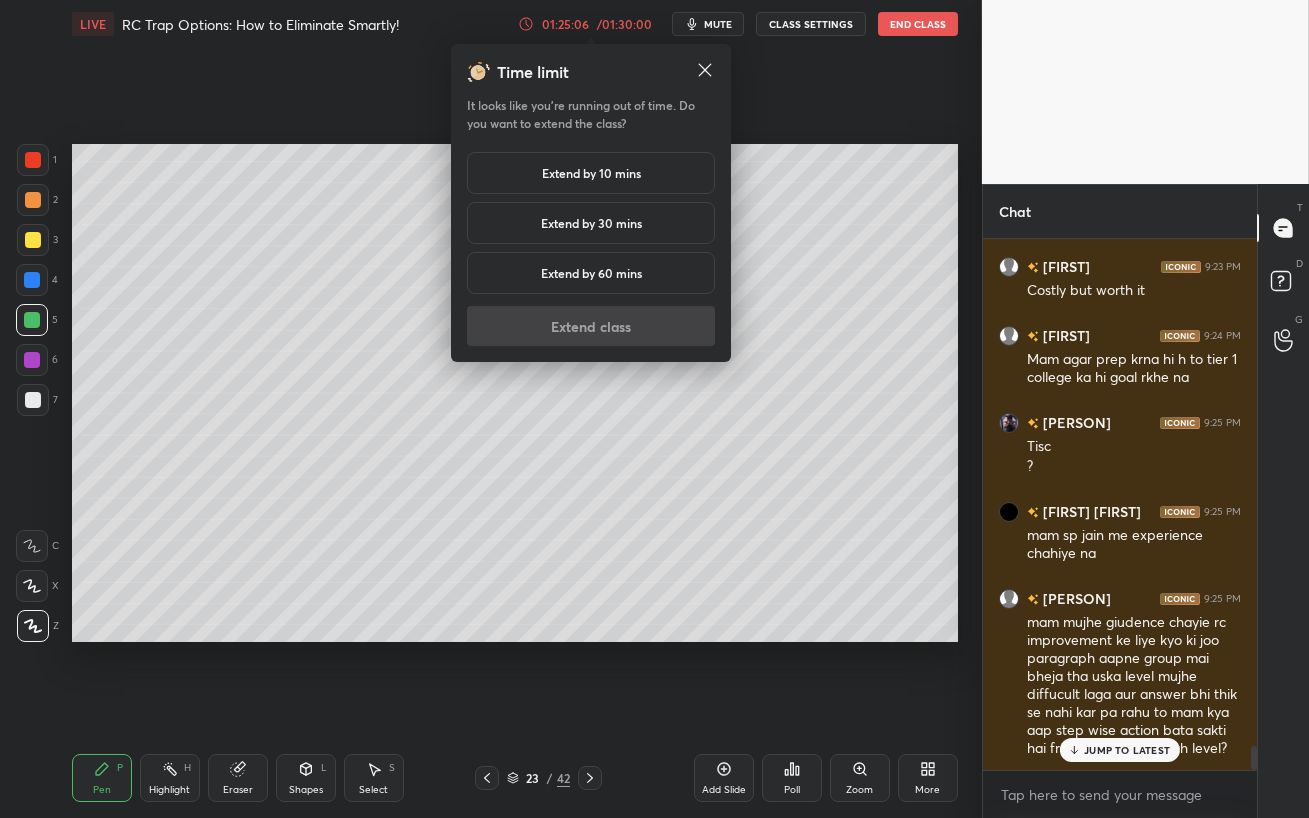 click on "Extend by 10 mins" at bounding box center (591, 173) 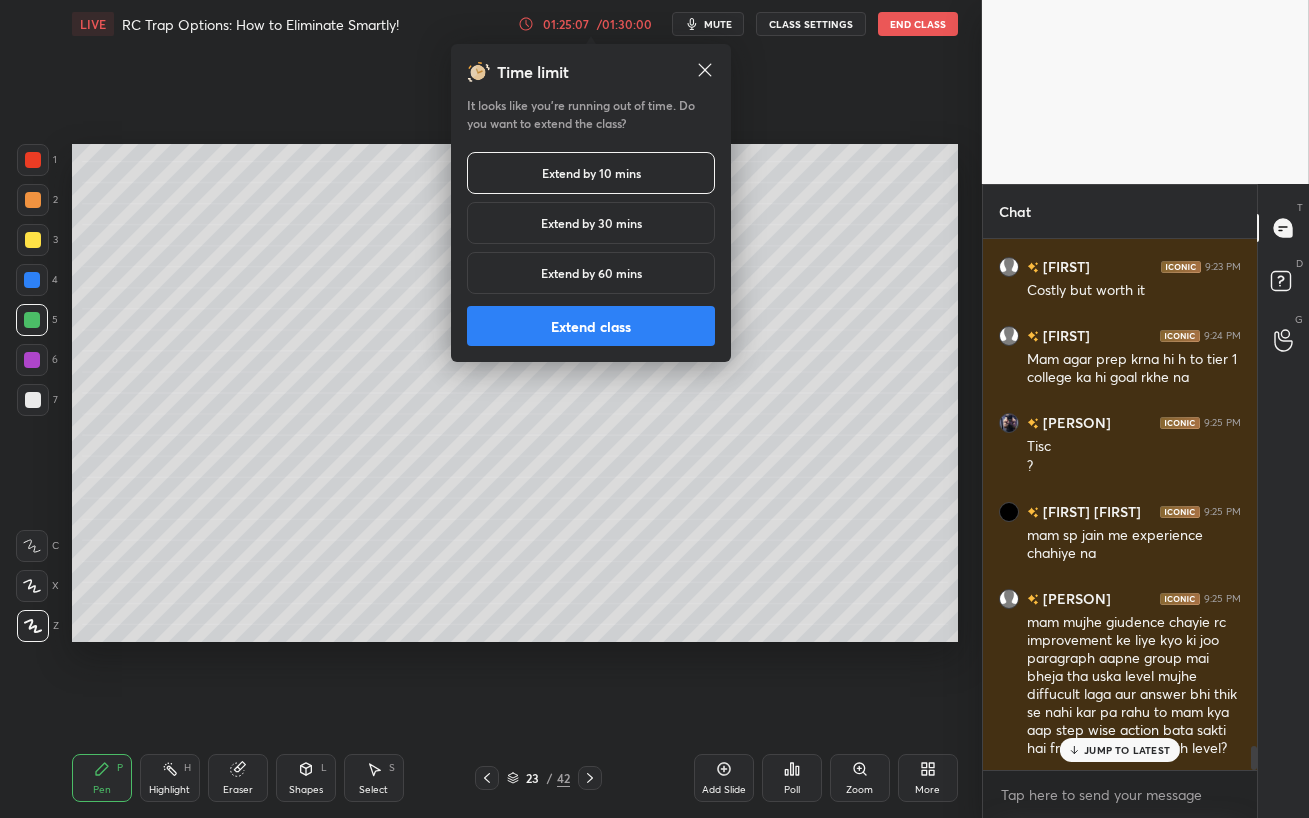 click on "Extend class" at bounding box center (591, 326) 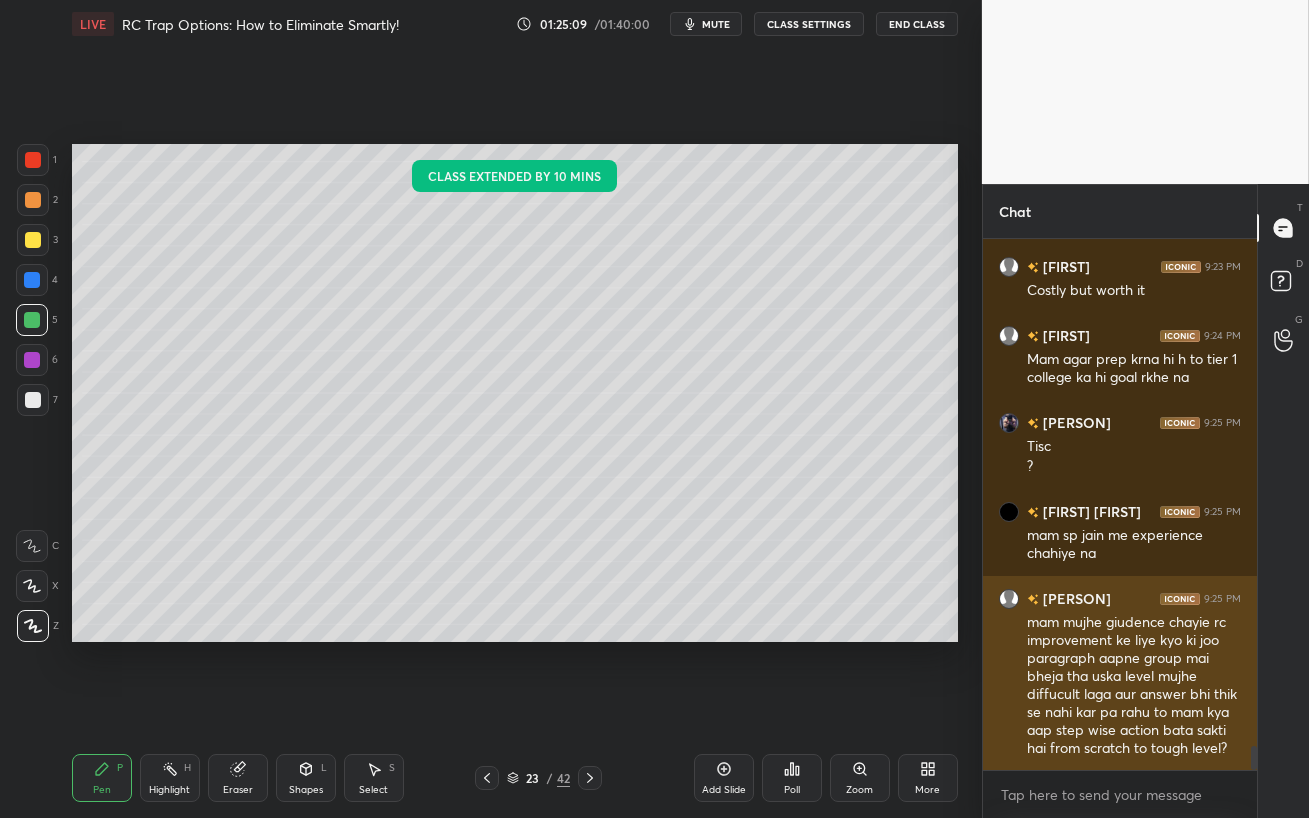 scroll, scrollTop: 11122, scrollLeft: 0, axis: vertical 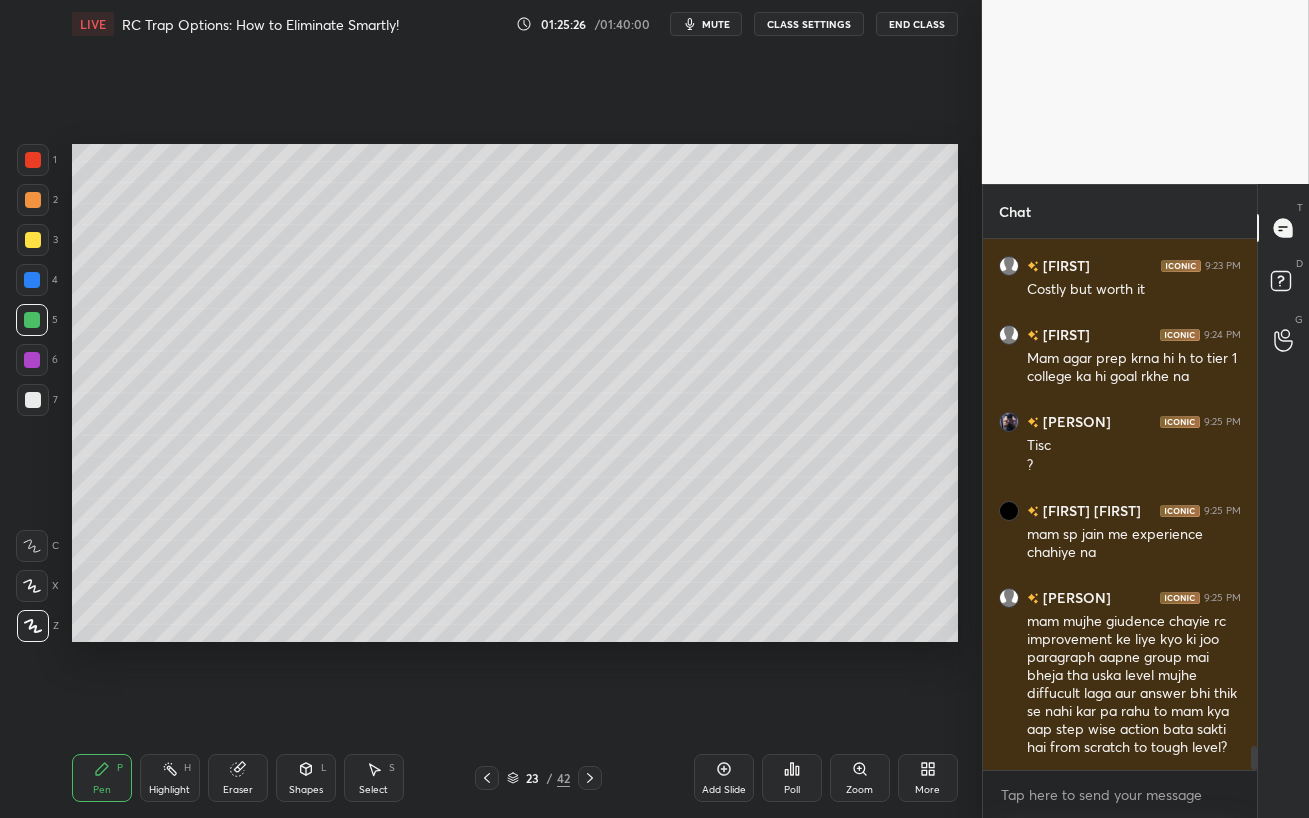 click 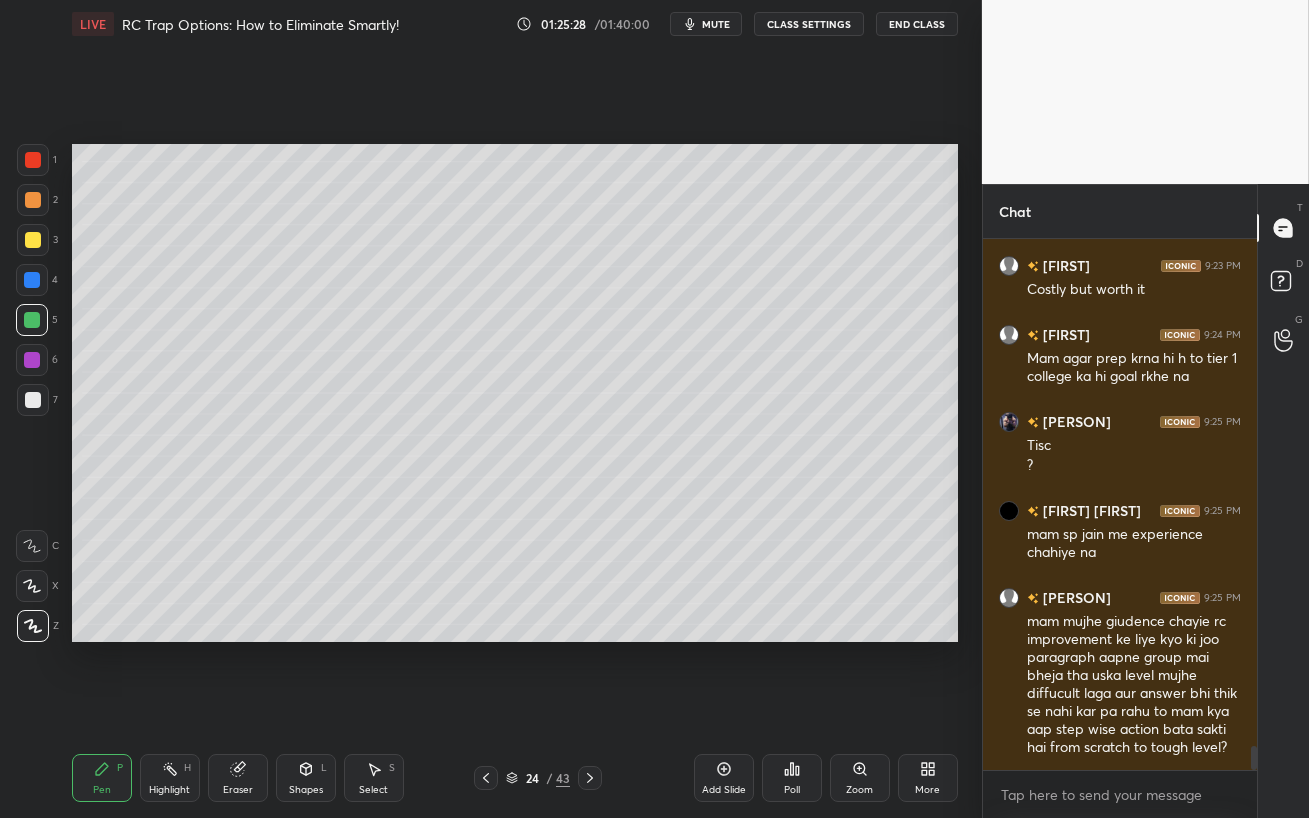 click at bounding box center [33, 240] 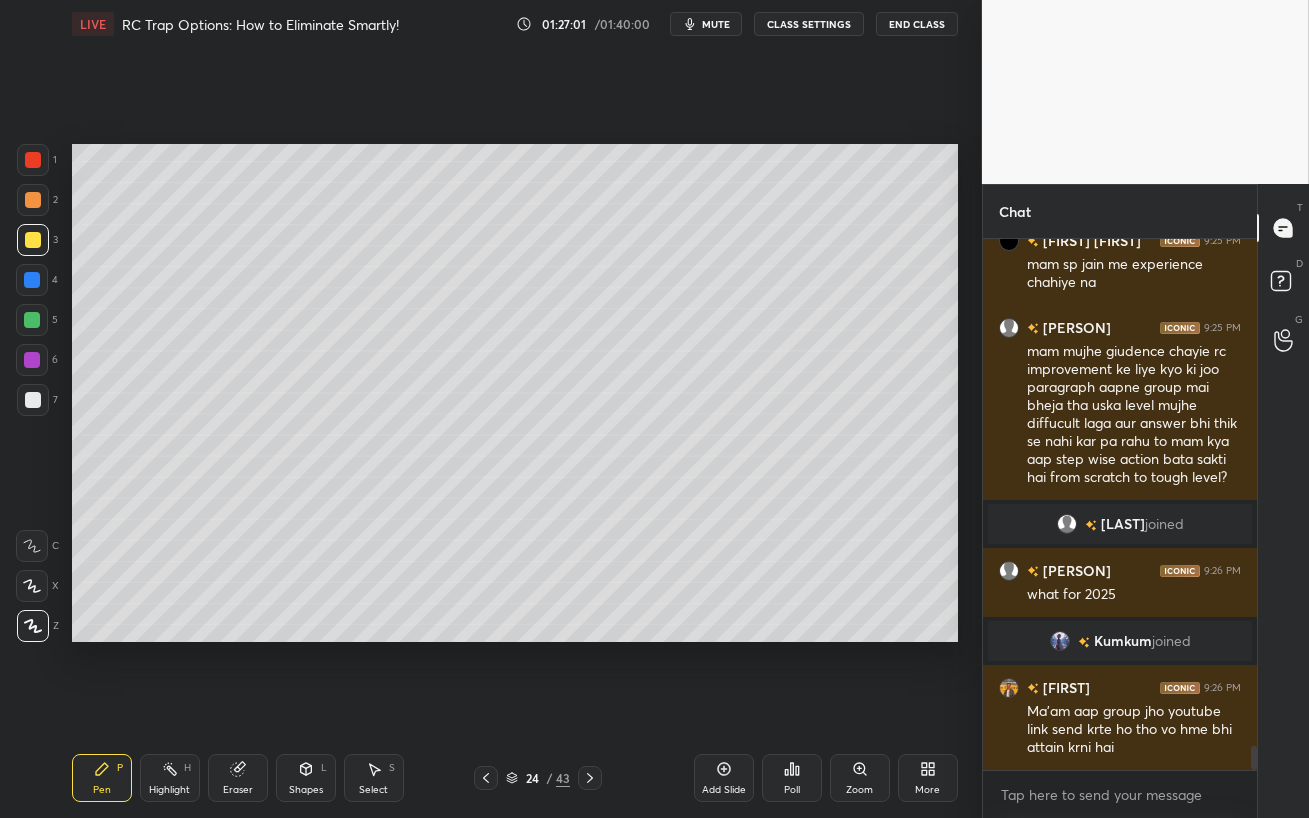 scroll, scrollTop: 11066, scrollLeft: 0, axis: vertical 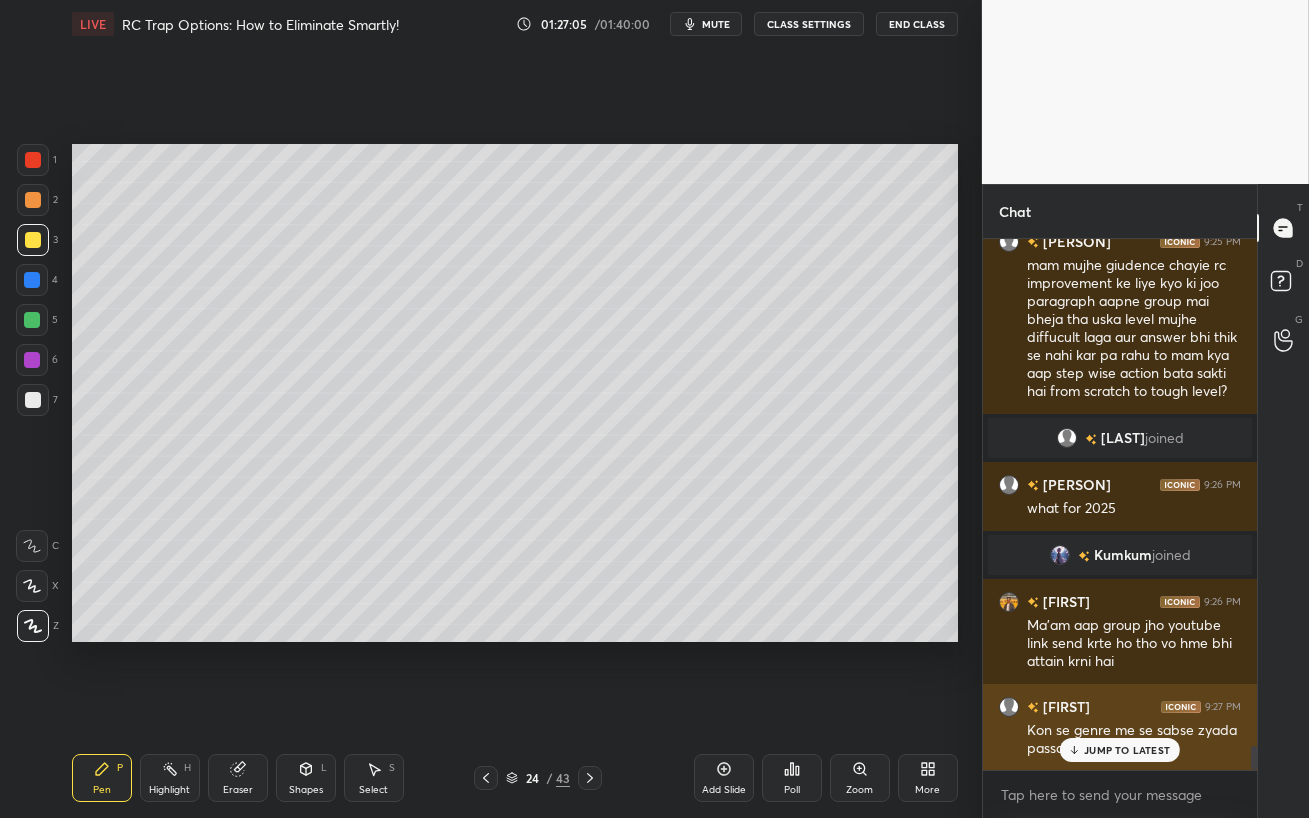 drag, startPoint x: 1086, startPoint y: 748, endPoint x: 1061, endPoint y: 757, distance: 26.57066 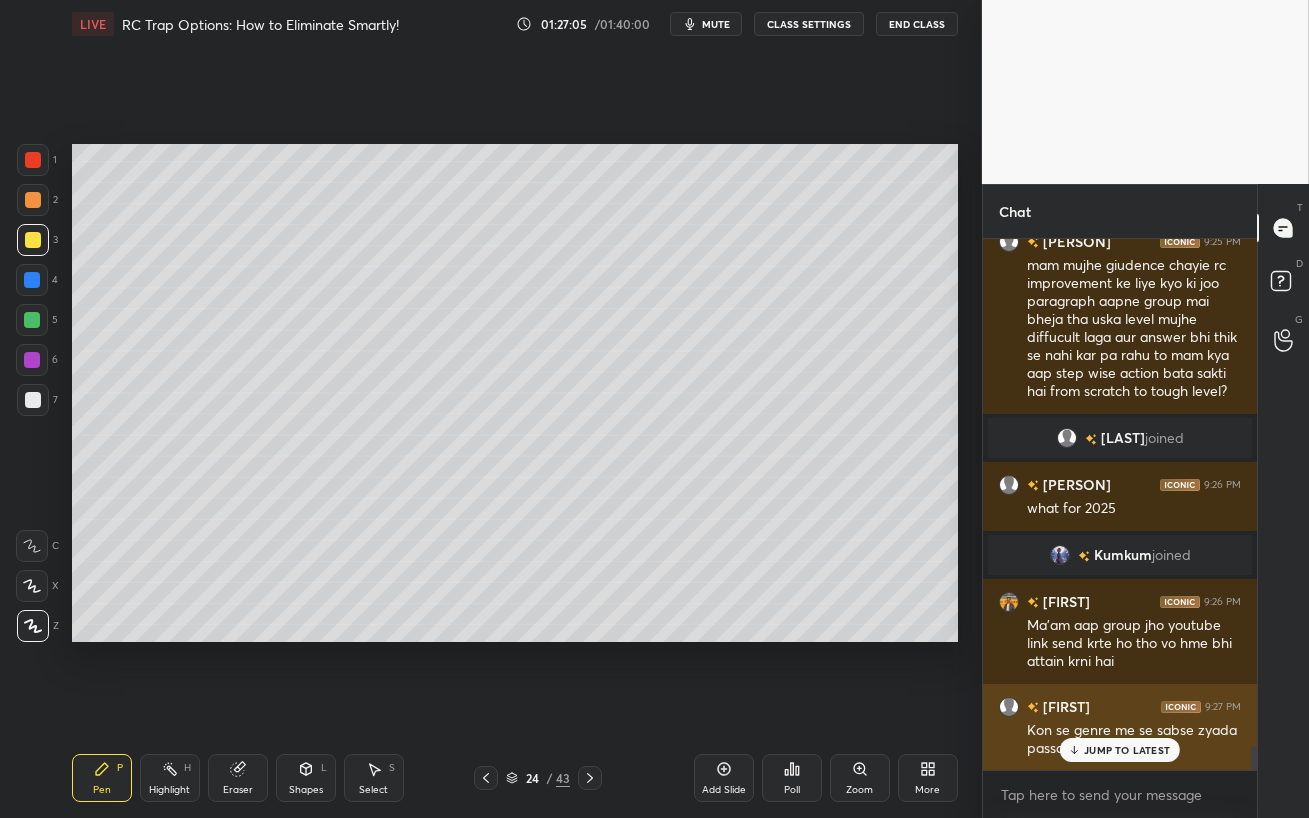 click on "JUMP TO LATEST" at bounding box center [1127, 750] 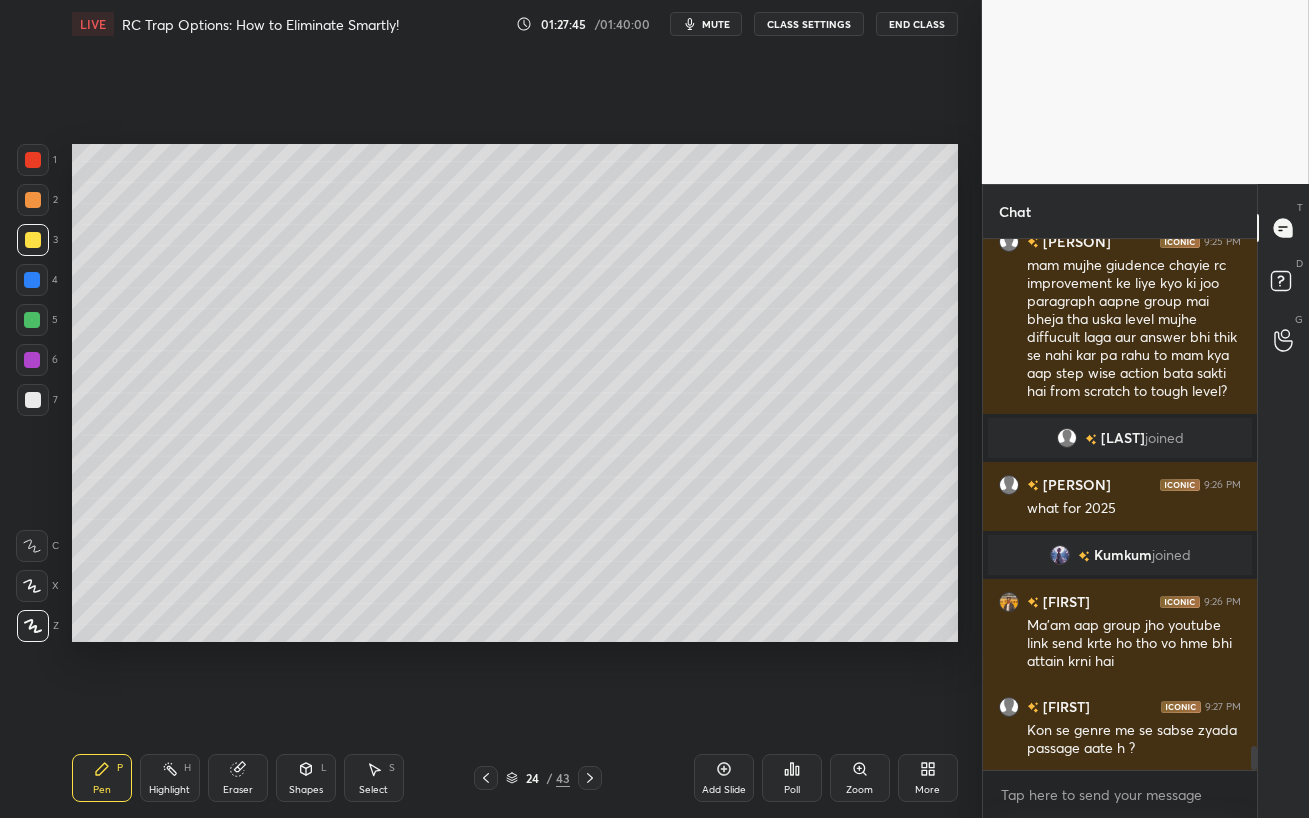 scroll, scrollTop: 11135, scrollLeft: 0, axis: vertical 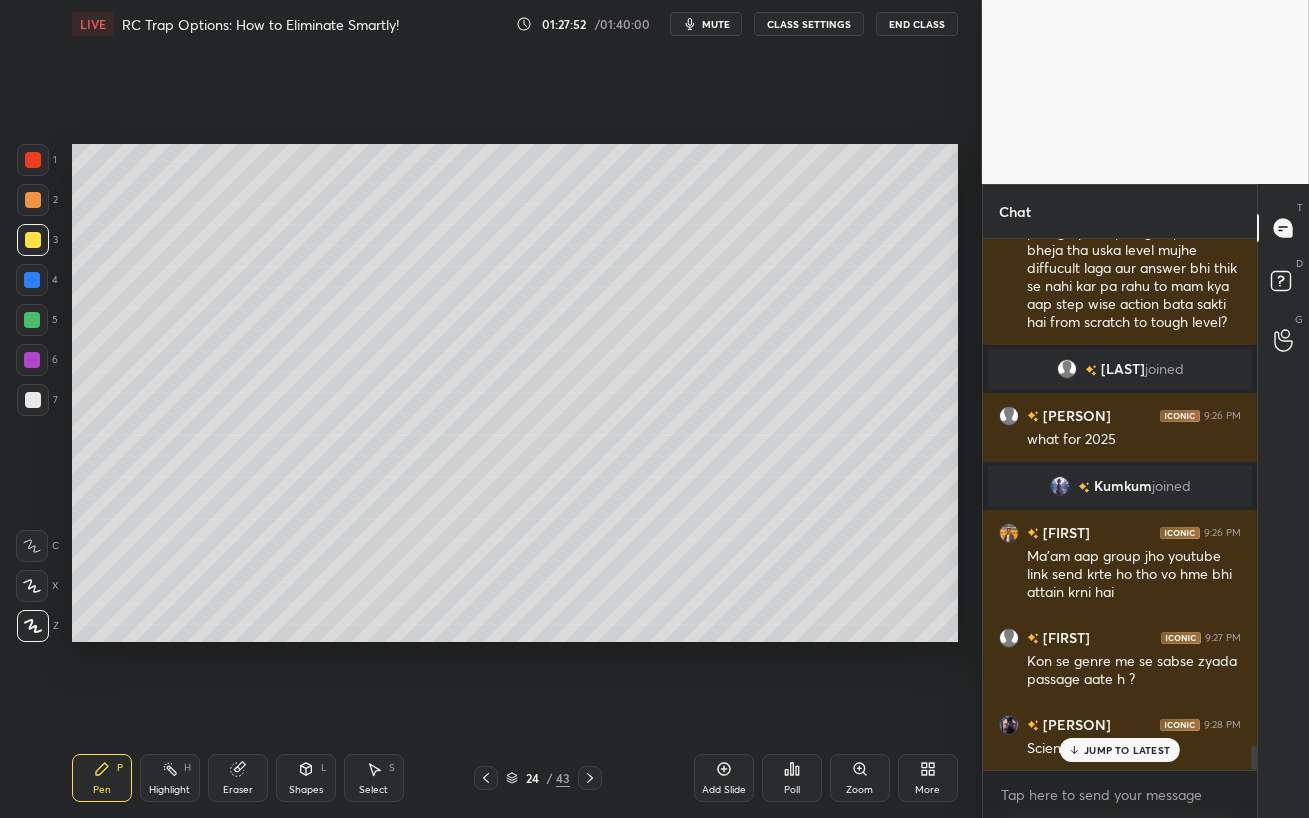 click on "JUMP TO LATEST" at bounding box center [1127, 750] 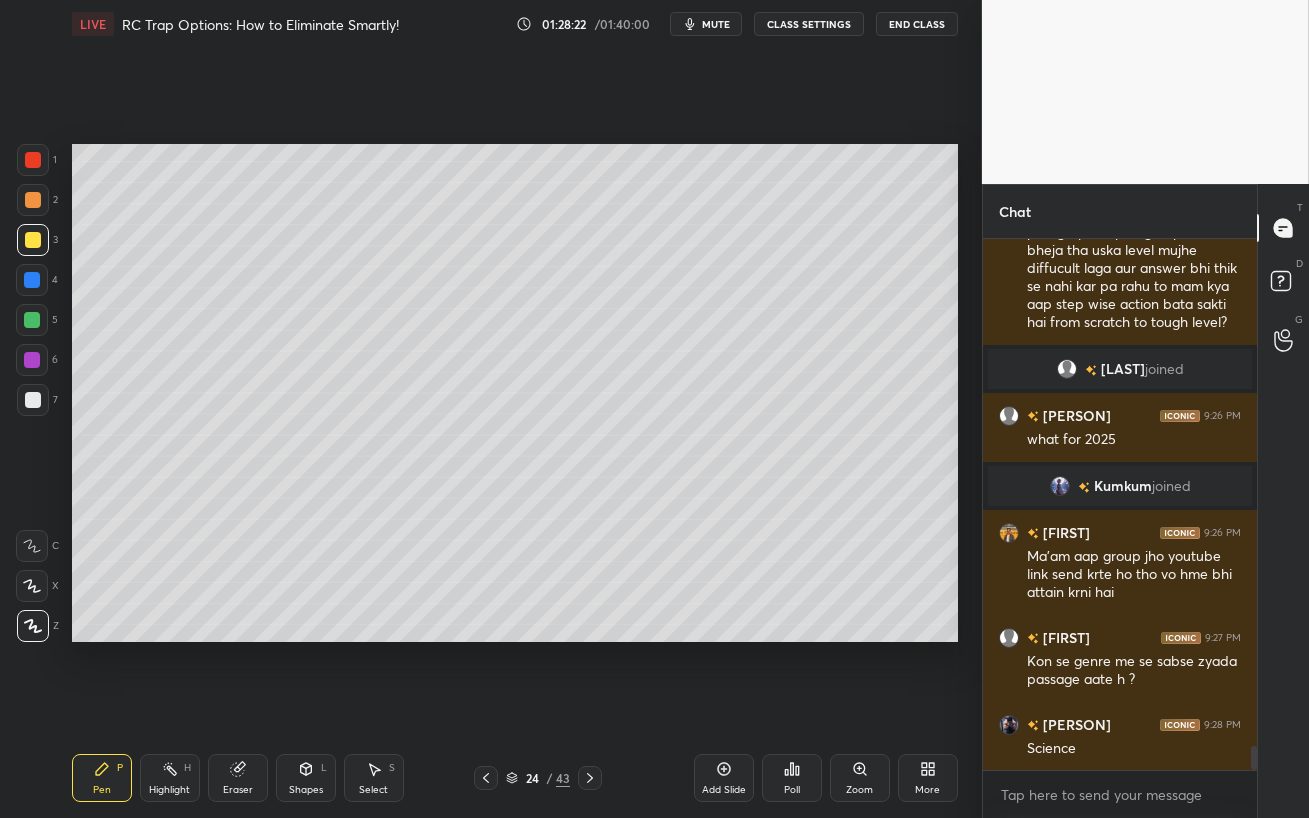 scroll, scrollTop: 11259, scrollLeft: 0, axis: vertical 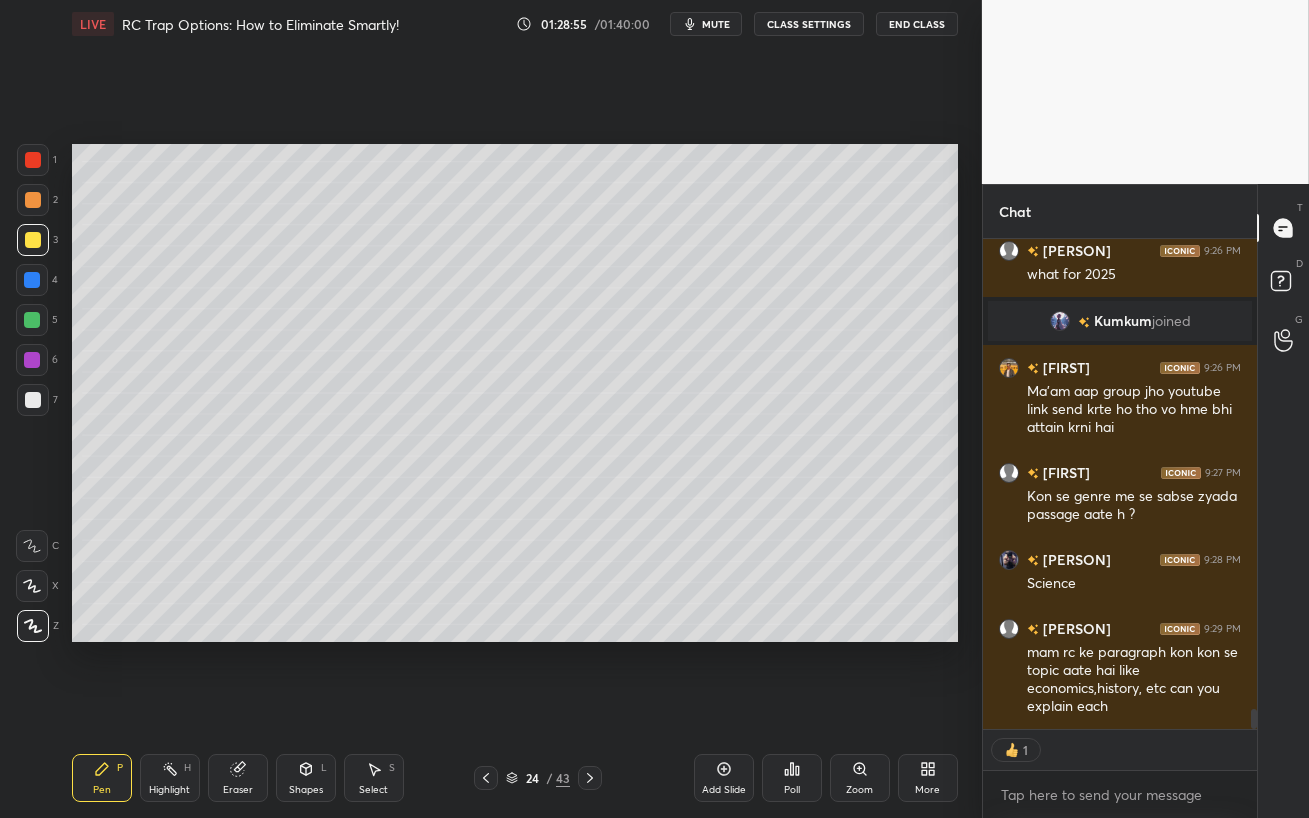 click on "Add Slide" at bounding box center [724, 778] 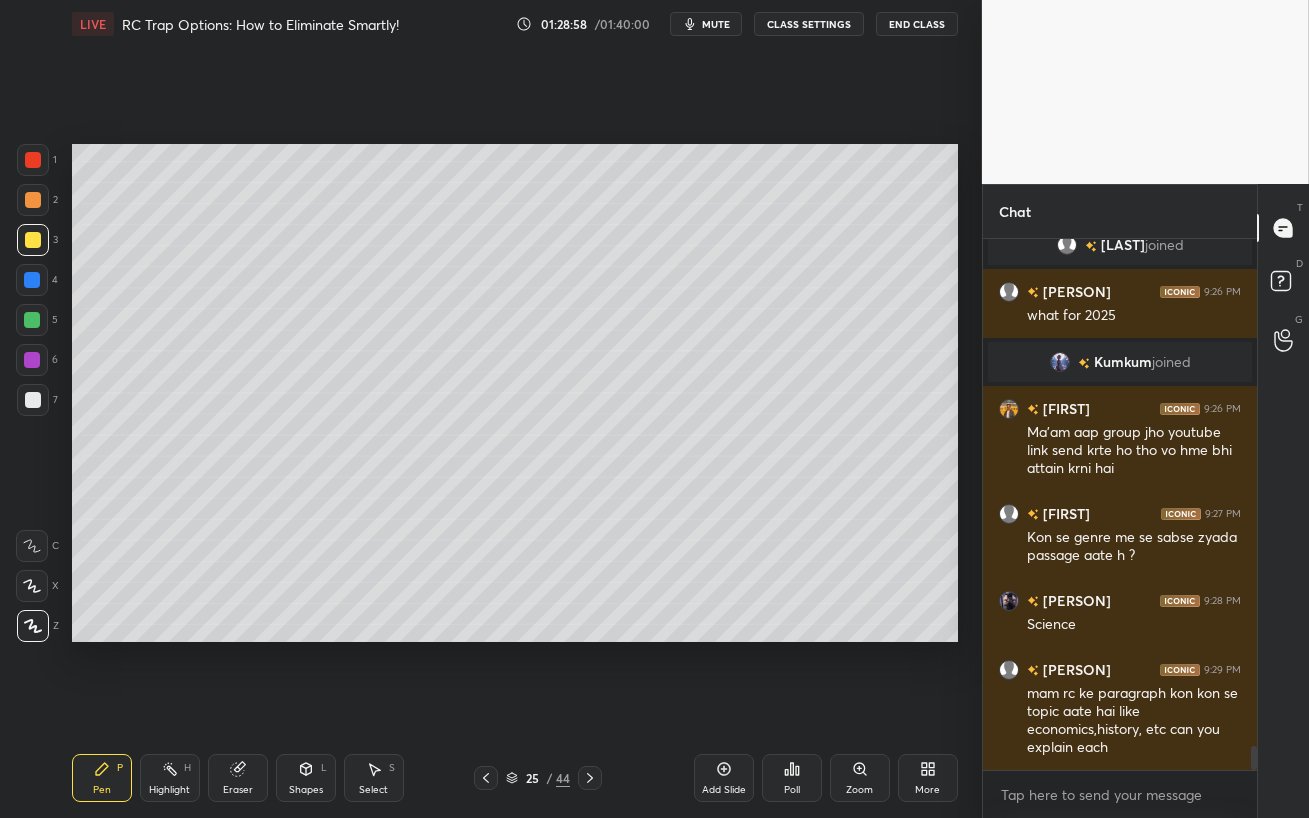 scroll, scrollTop: 6, scrollLeft: 6, axis: both 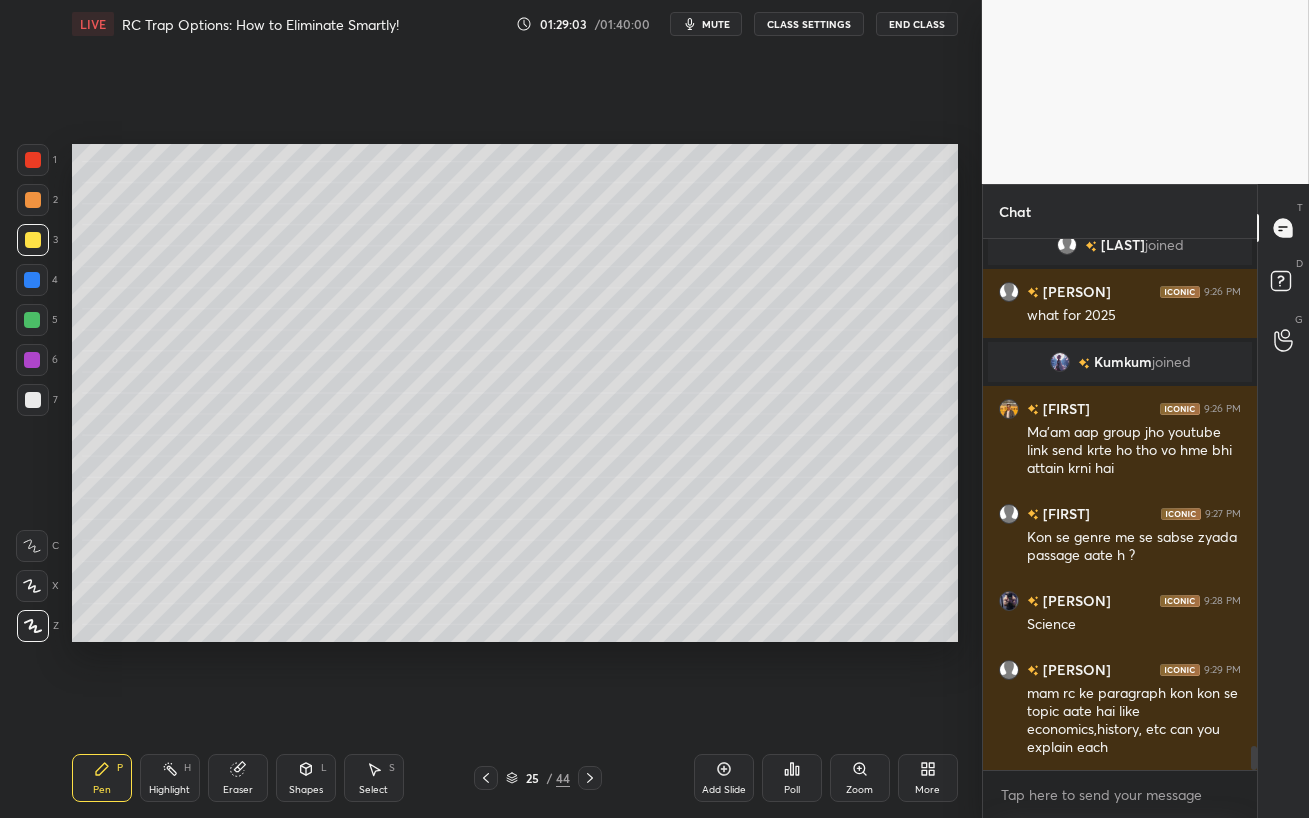 click at bounding box center (33, 240) 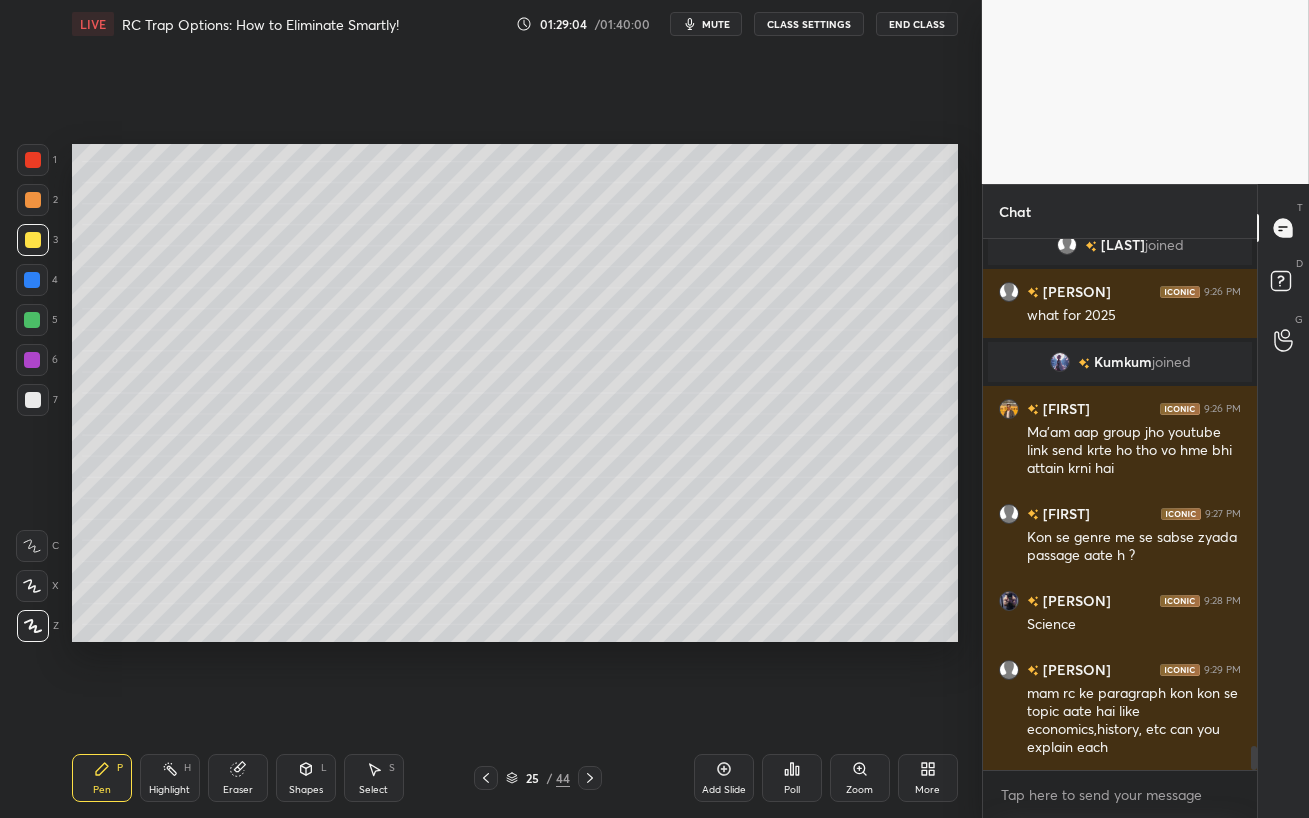 click at bounding box center (32, 280) 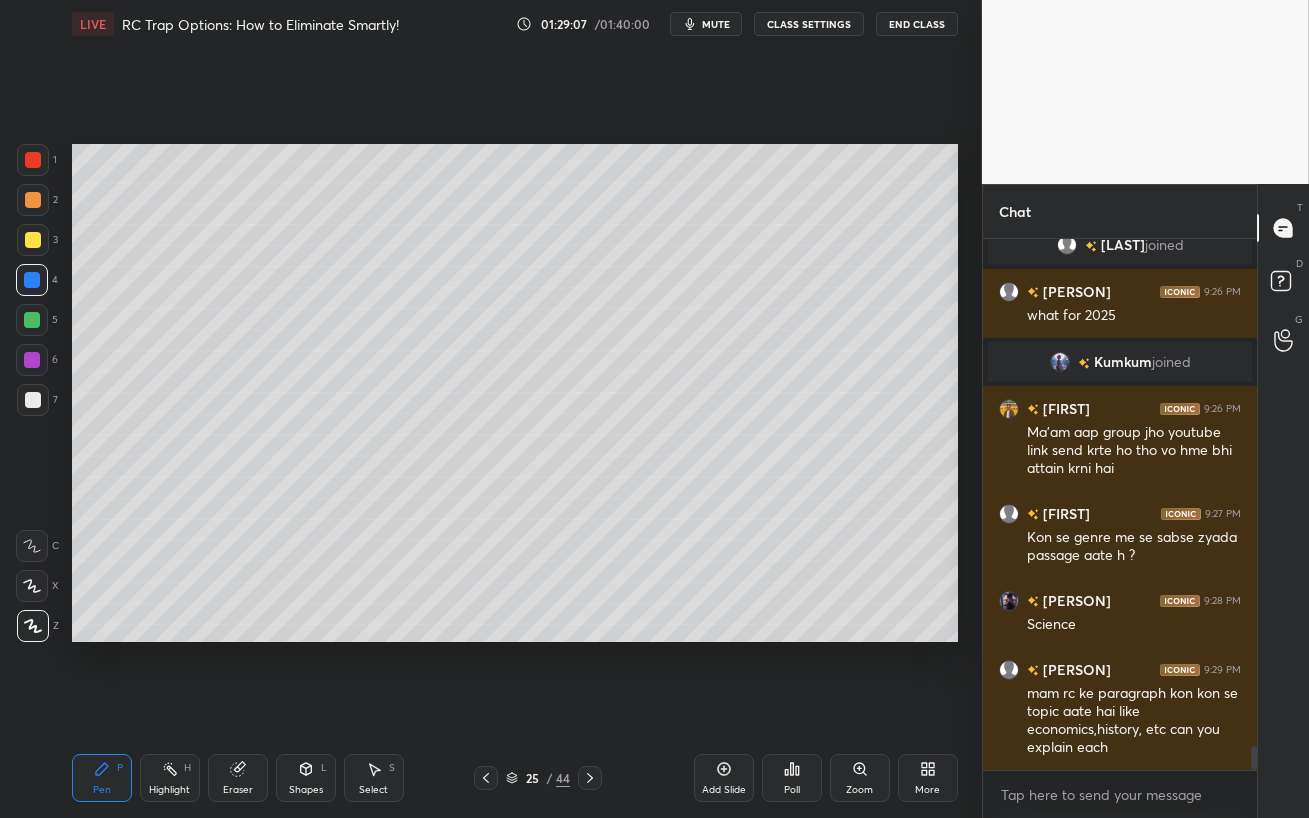 click at bounding box center [33, 240] 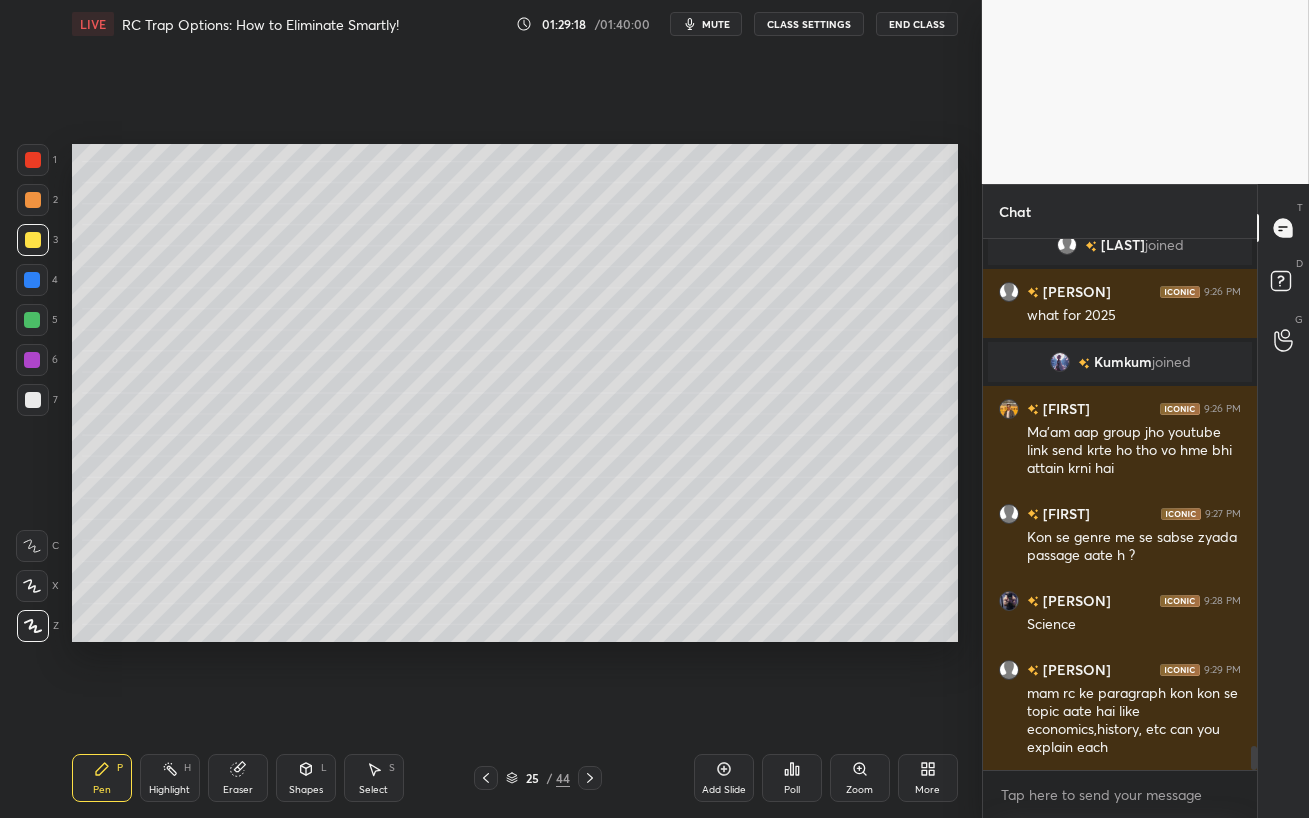 scroll, scrollTop: 11328, scrollLeft: 0, axis: vertical 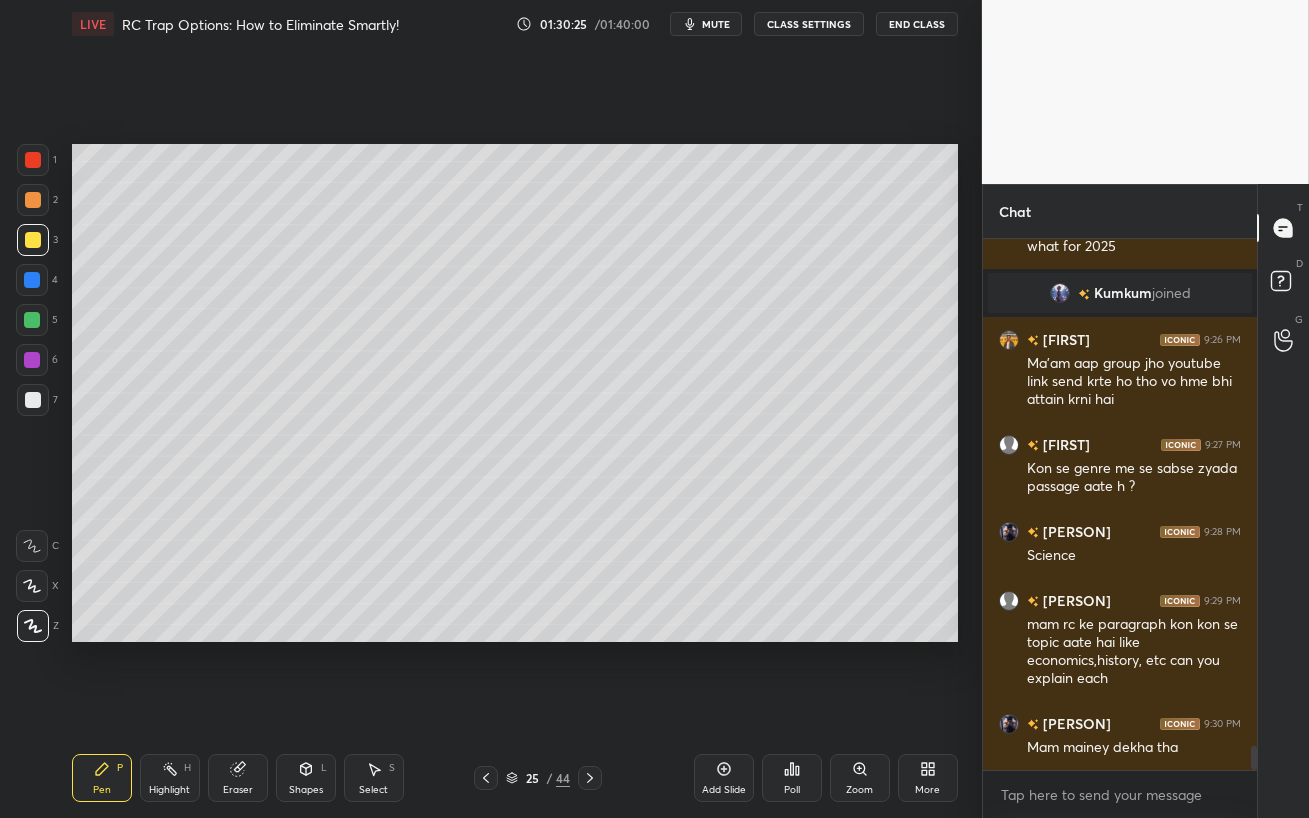 drag, startPoint x: 38, startPoint y: 349, endPoint x: 67, endPoint y: 384, distance: 45.453274 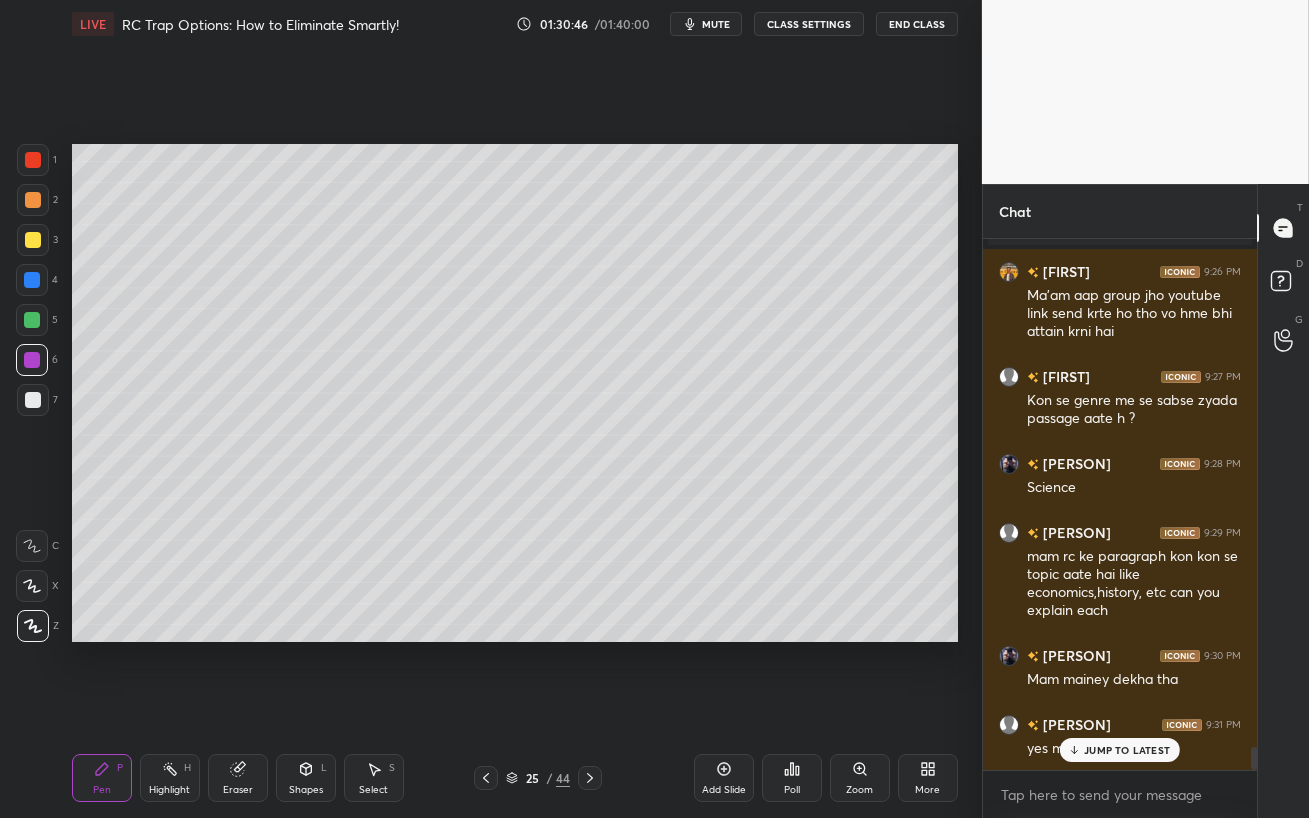 scroll, scrollTop: 11501, scrollLeft: 0, axis: vertical 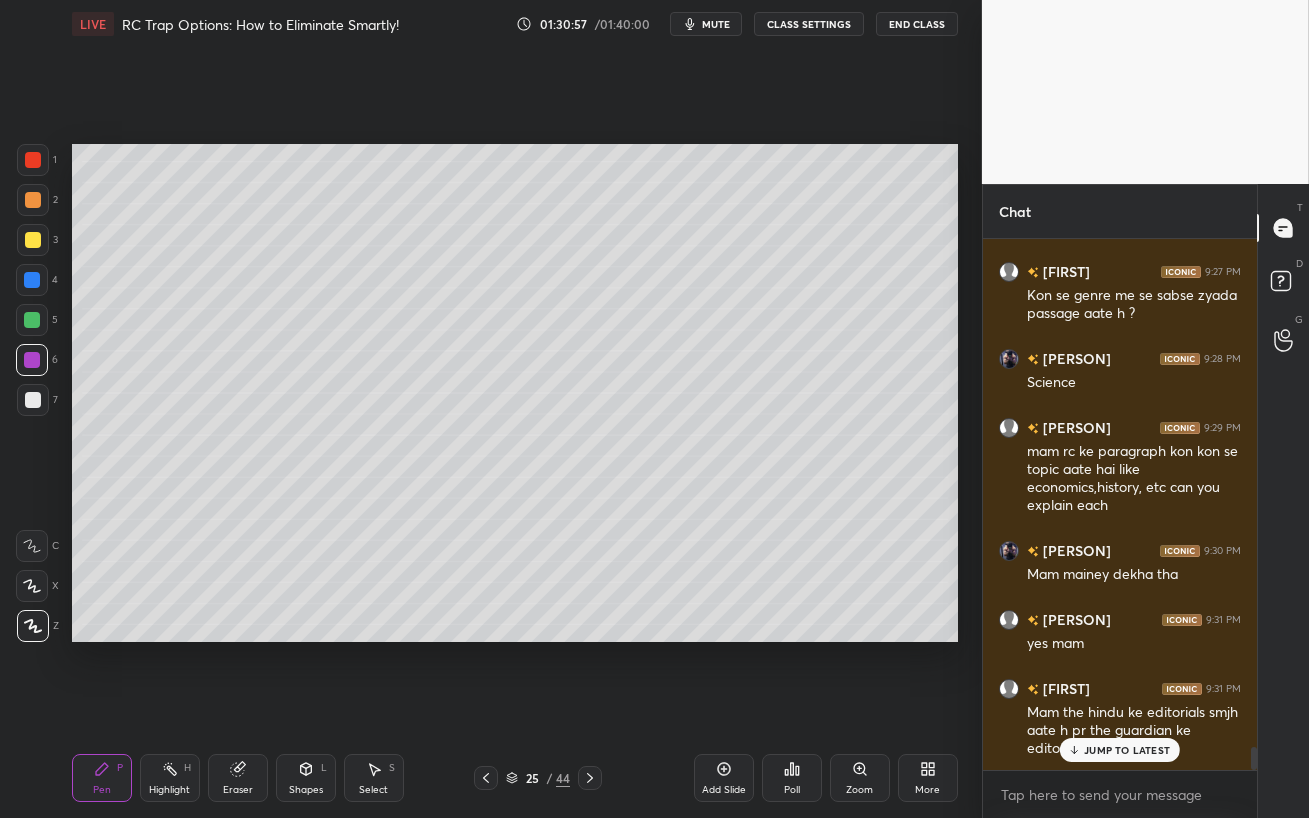 click on "JUMP TO LATEST" at bounding box center (1120, 750) 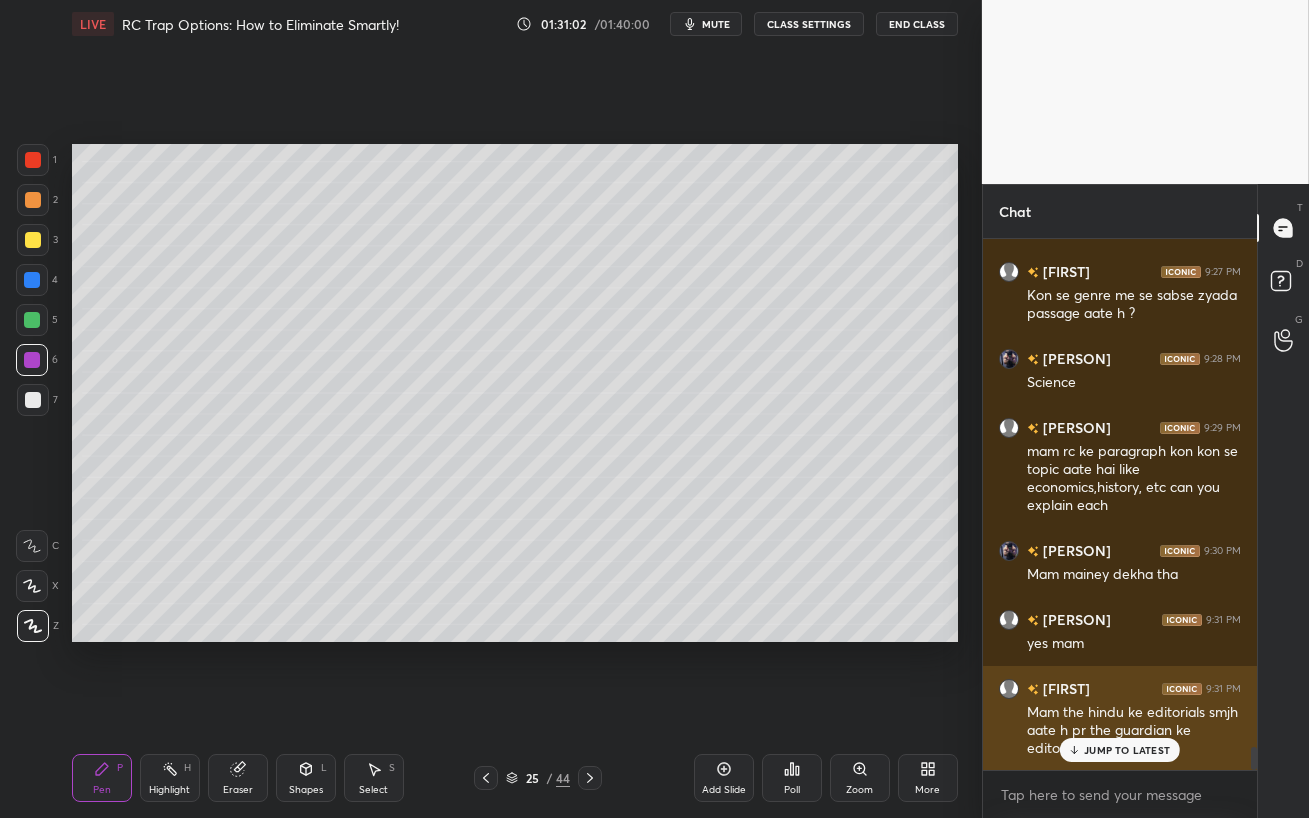 scroll, scrollTop: 11606, scrollLeft: 0, axis: vertical 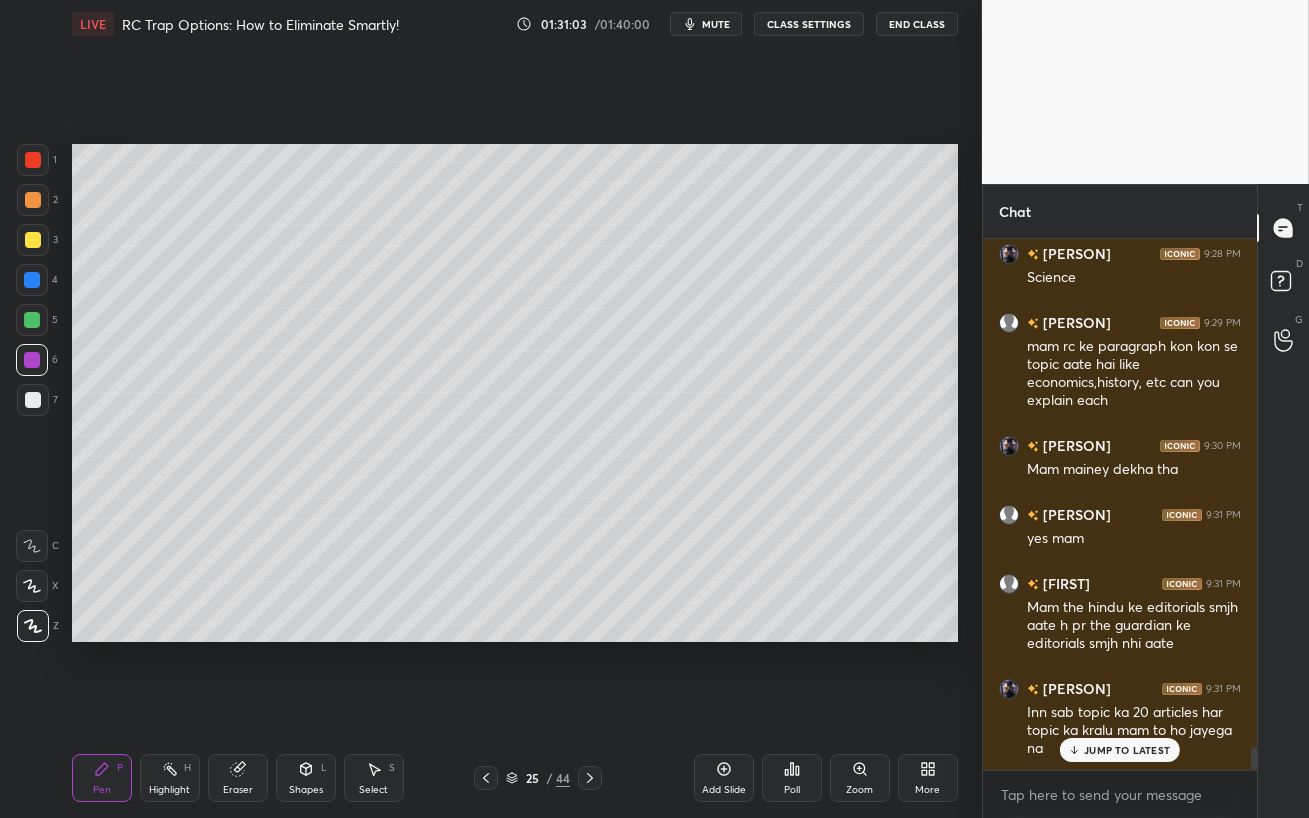 click on "JUMP TO LATEST" at bounding box center (1127, 750) 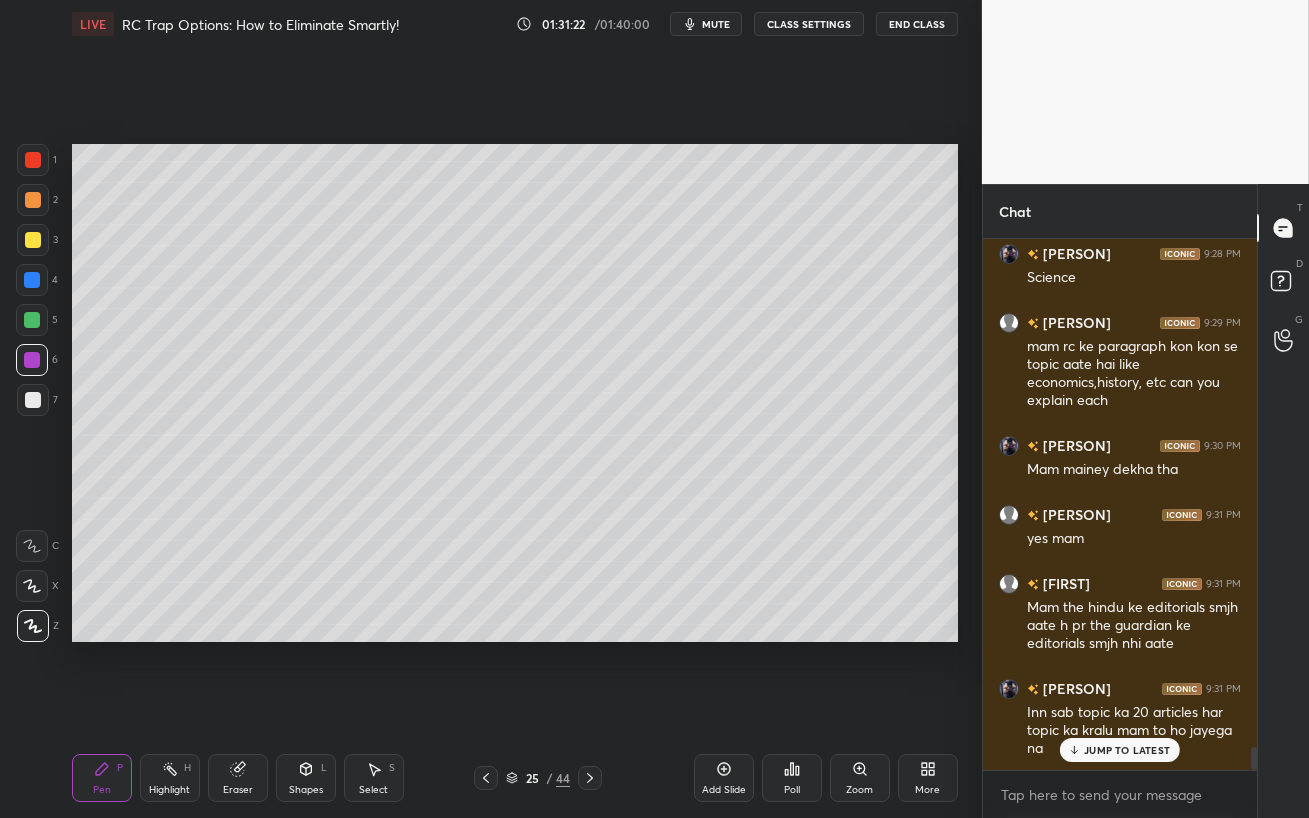 scroll, scrollTop: 11675, scrollLeft: 0, axis: vertical 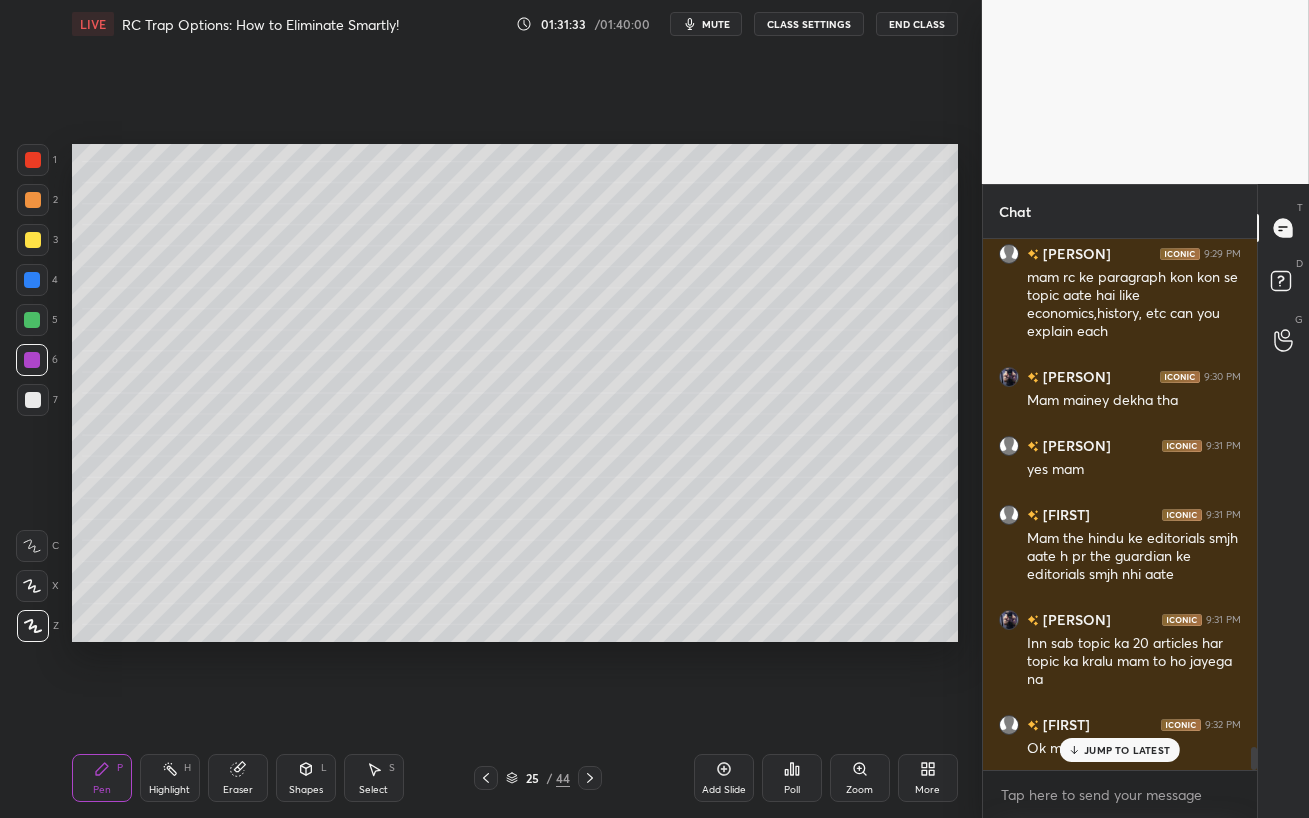 click on "JUMP TO LATEST" at bounding box center (1127, 750) 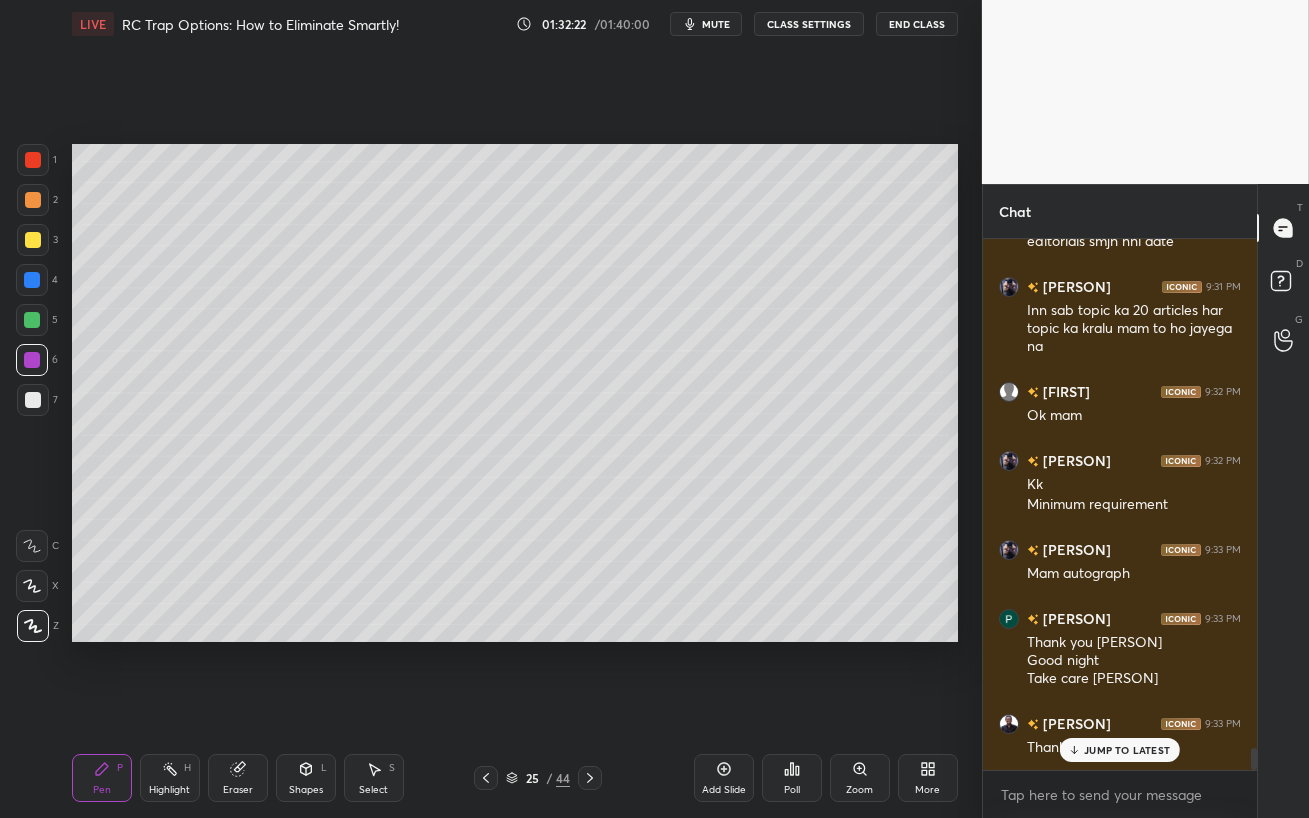 scroll, scrollTop: 12076, scrollLeft: 0, axis: vertical 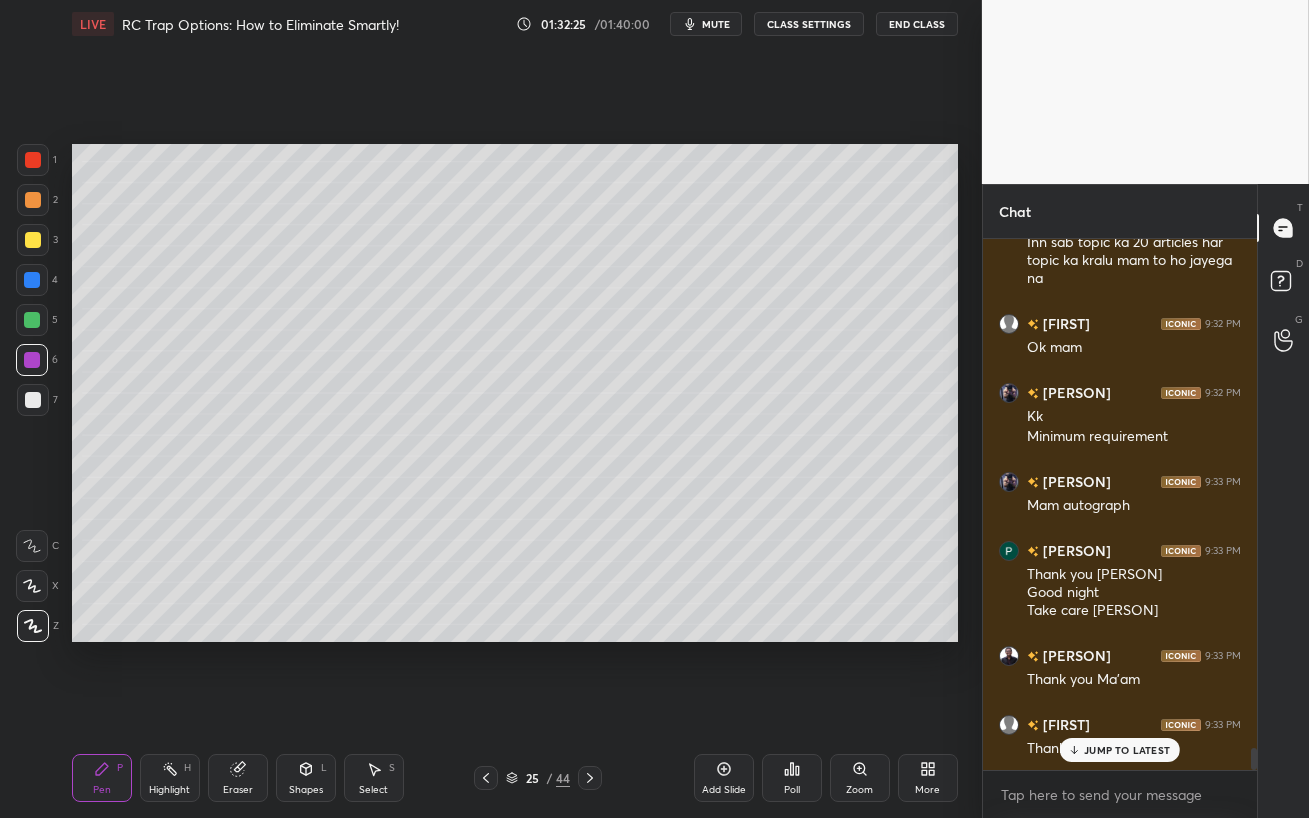 click on "JUMP TO LATEST" at bounding box center (1120, 750) 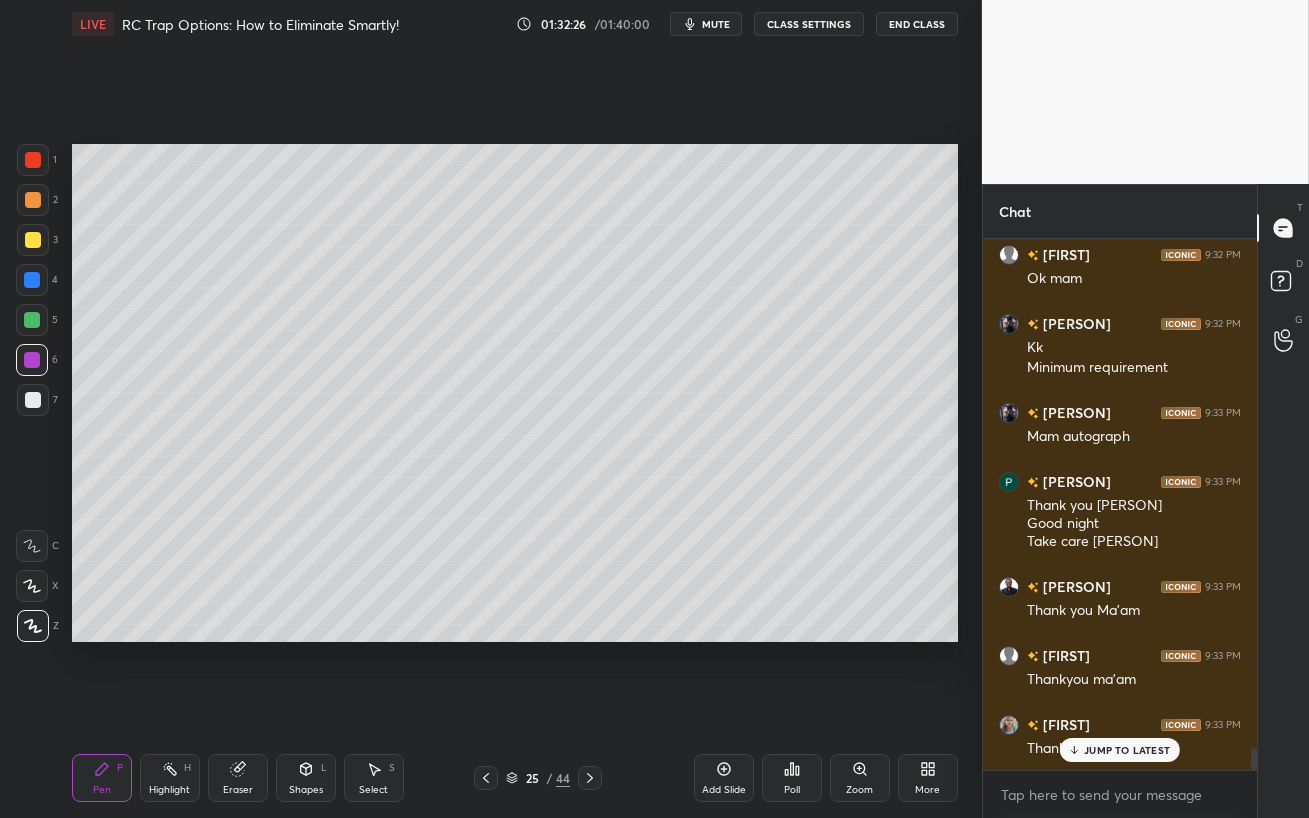 click on "JUMP TO LATEST" at bounding box center (1120, 750) 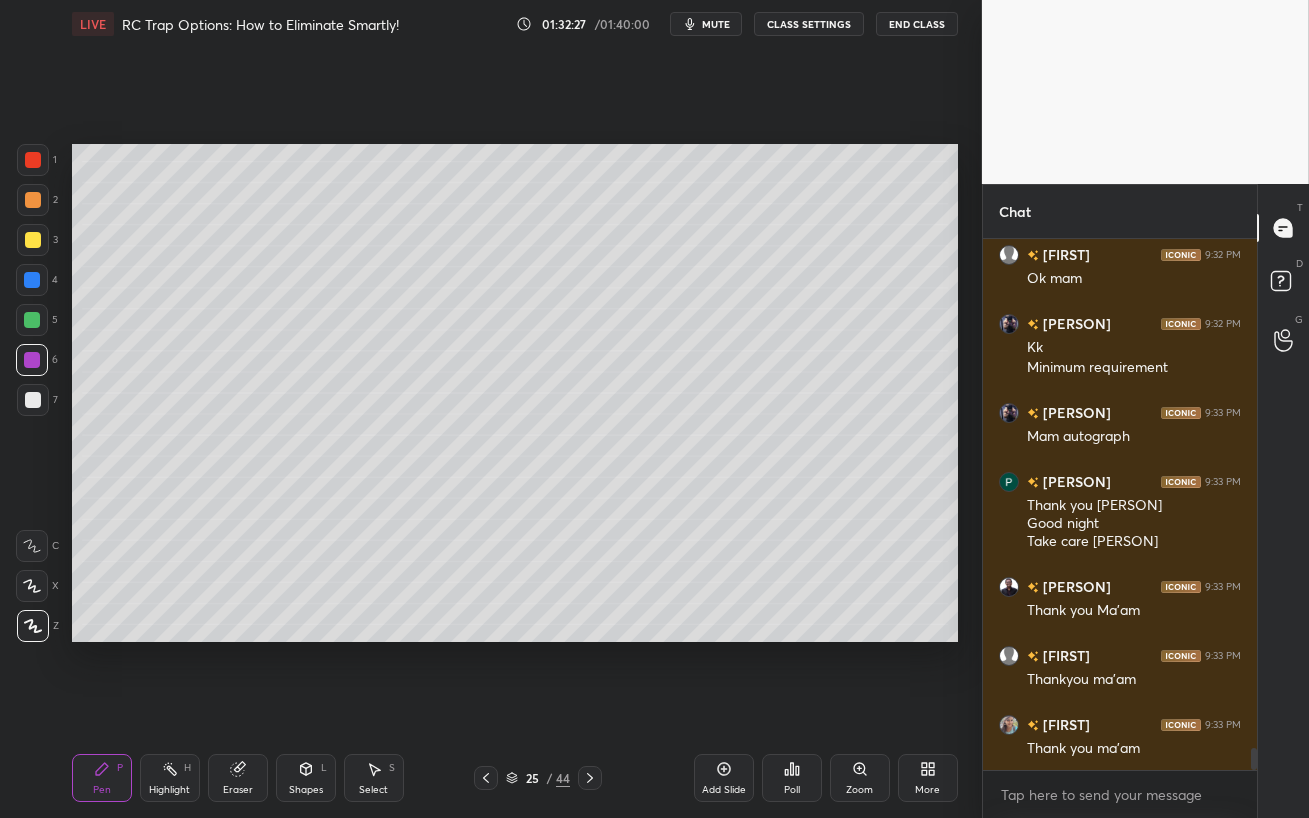 scroll, scrollTop: 12215, scrollLeft: 0, axis: vertical 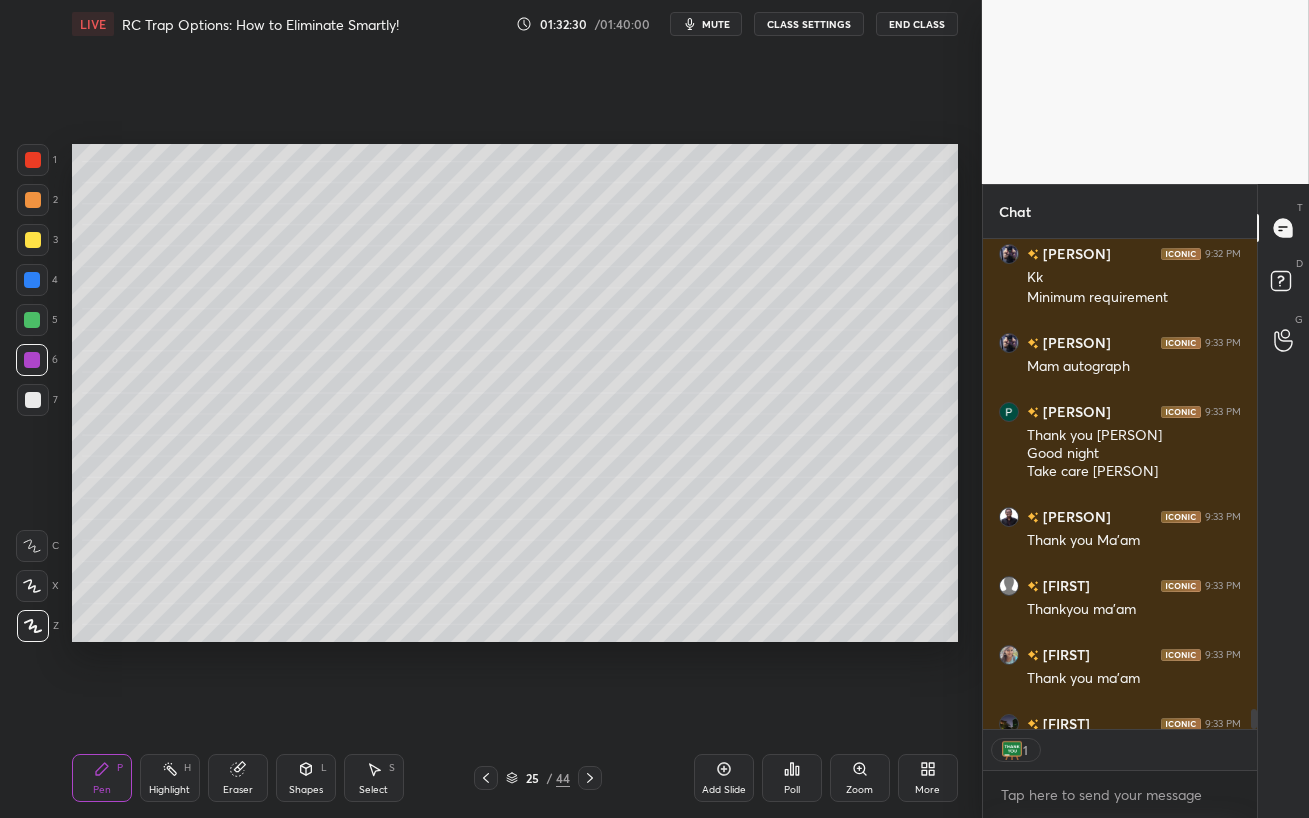 click on "End Class" at bounding box center [917, 24] 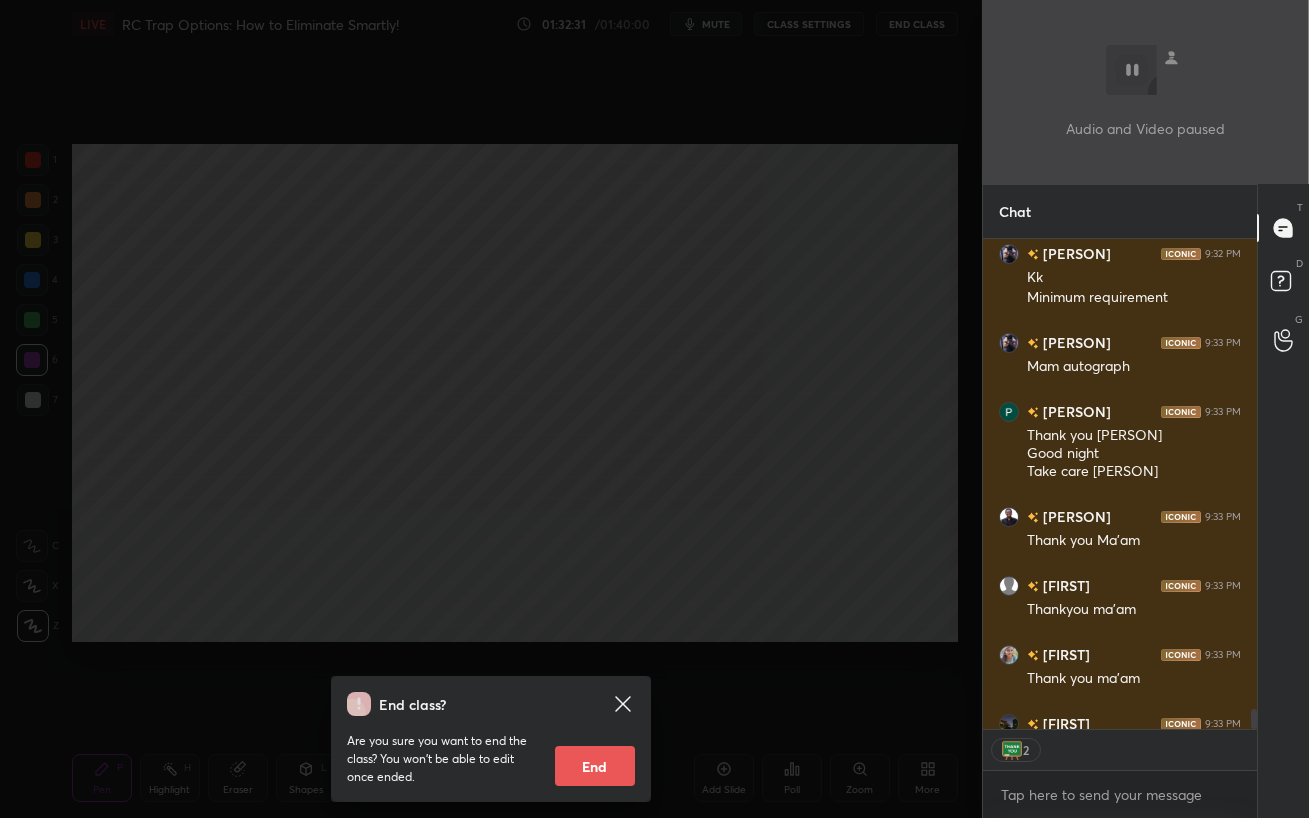 click on "End" at bounding box center [595, 766] 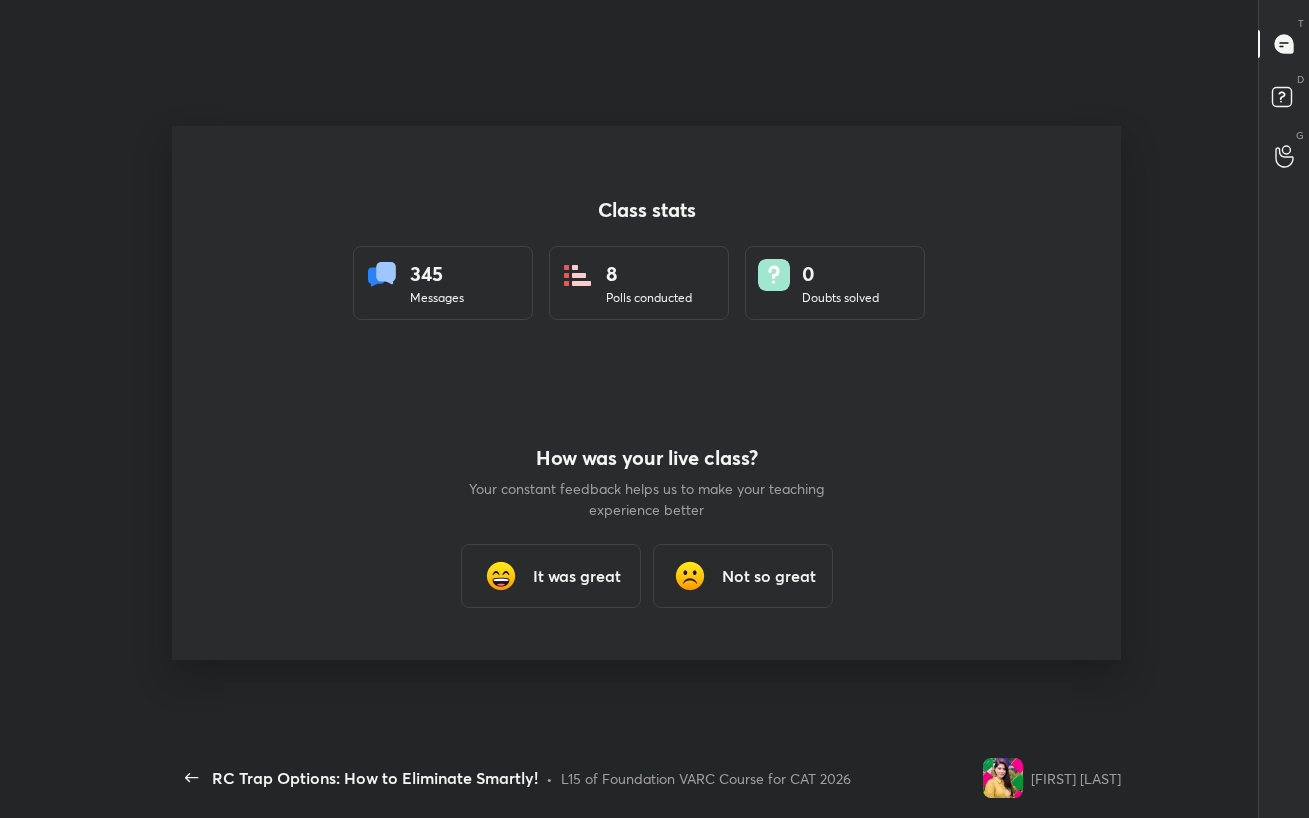 scroll, scrollTop: 99310, scrollLeft: 98706, axis: both 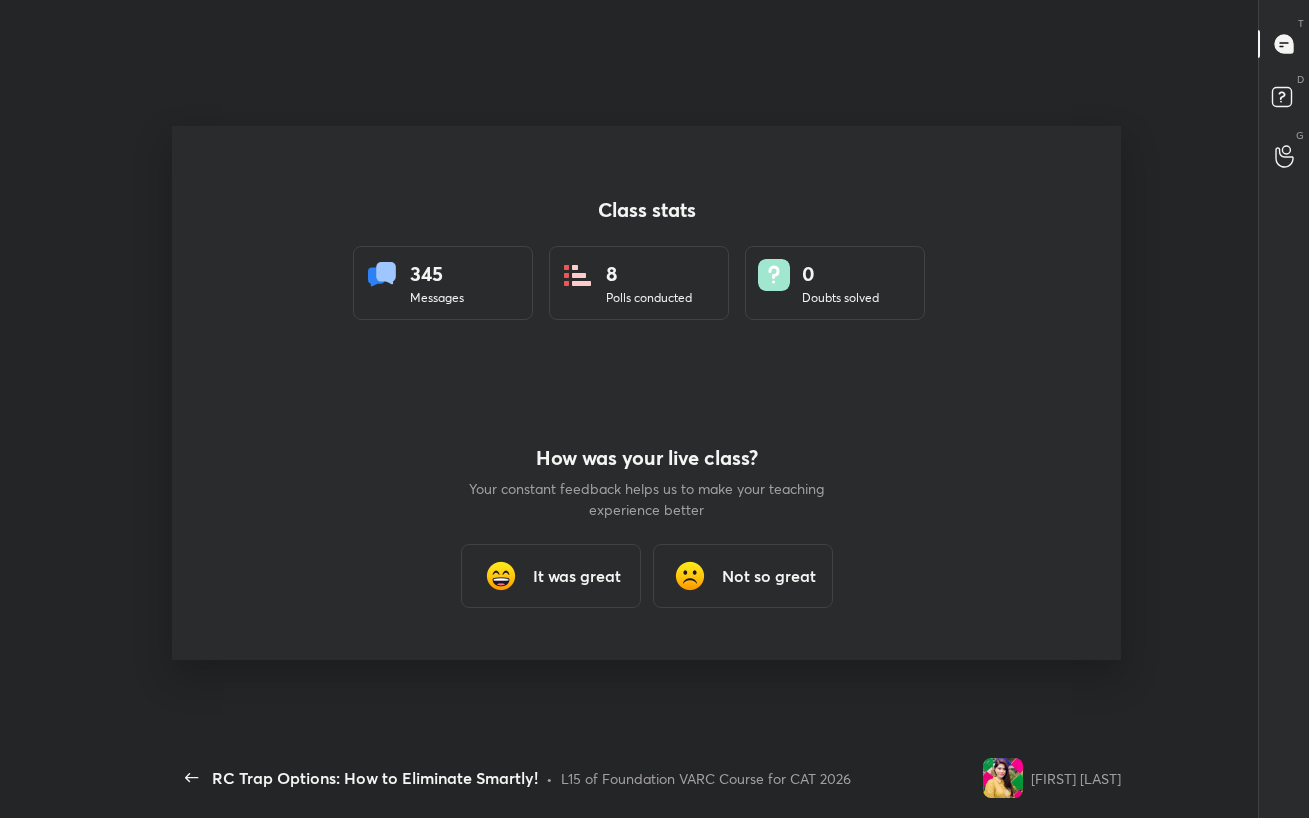 type on "x" 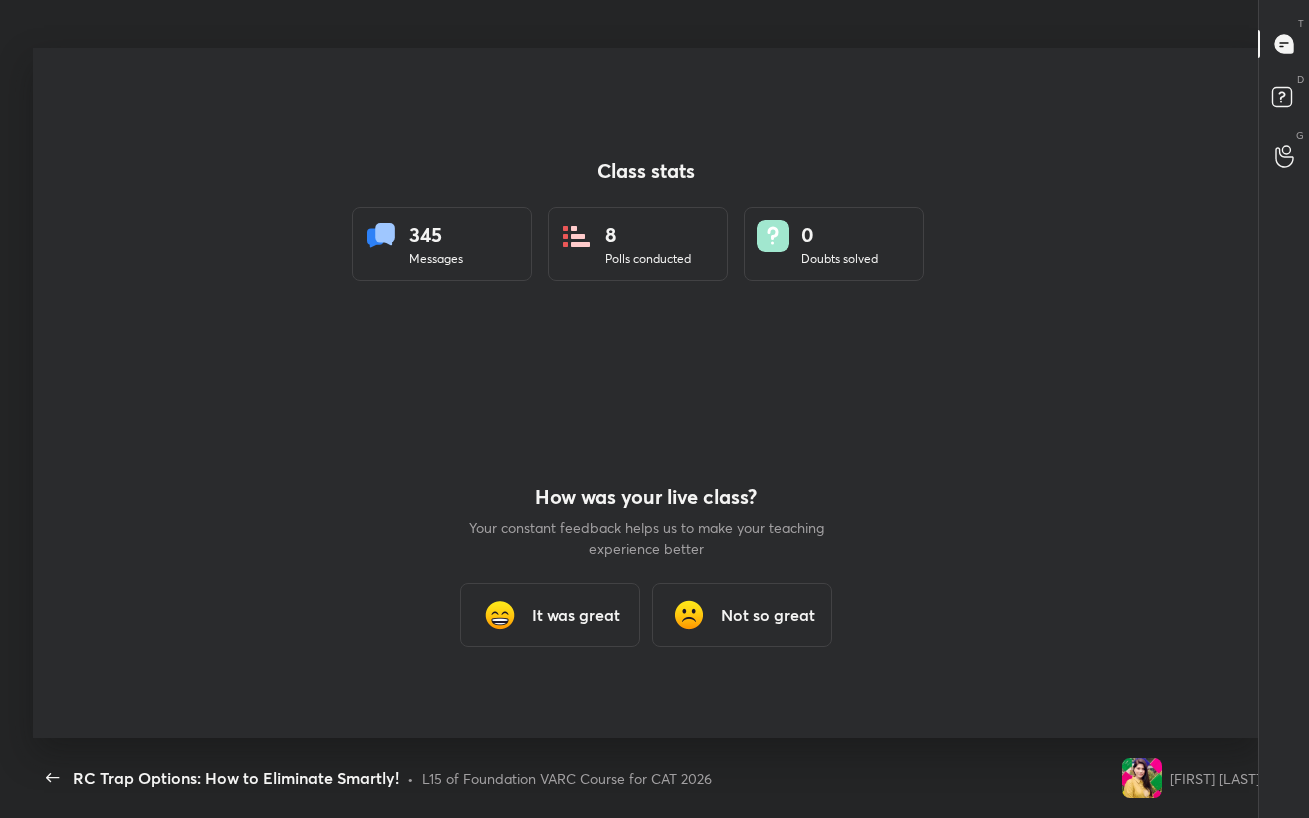 scroll, scrollTop: 99310, scrollLeft: 98706, axis: both 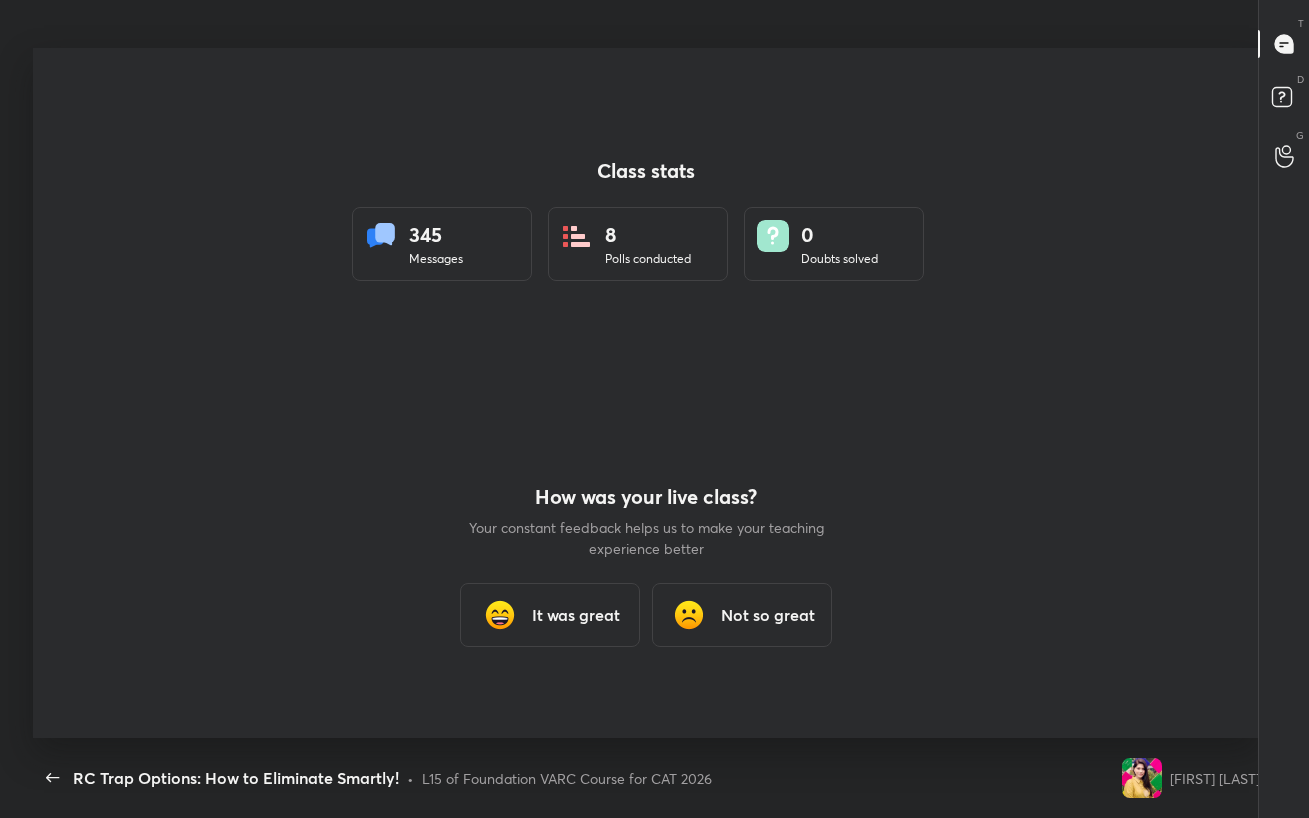 type 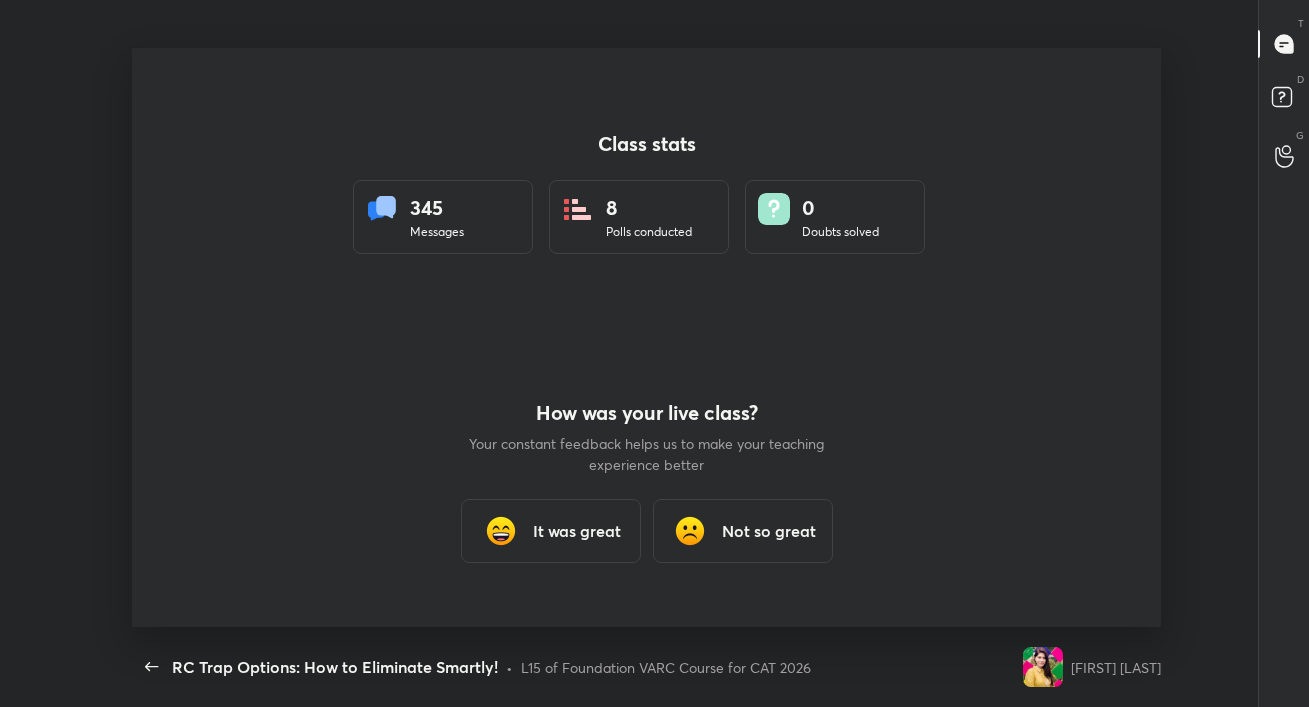 scroll, scrollTop: 579, scrollLeft: 1293, axis: both 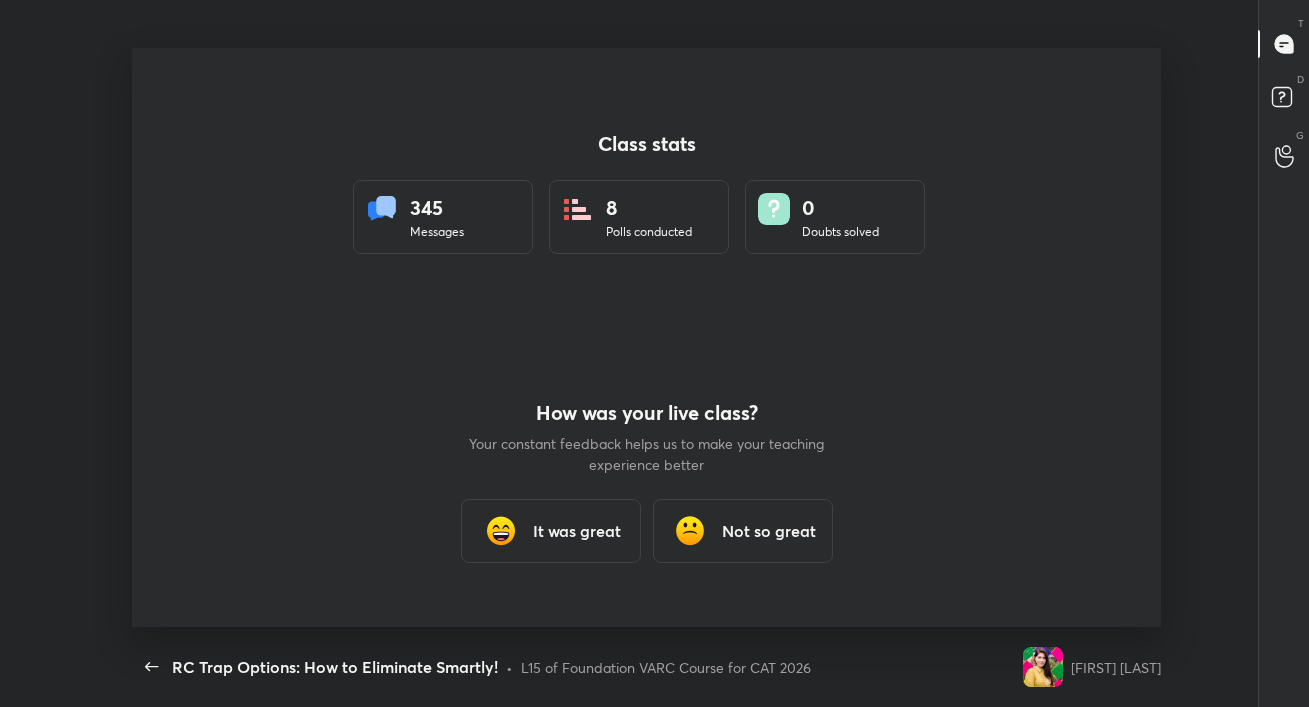 type on "x" 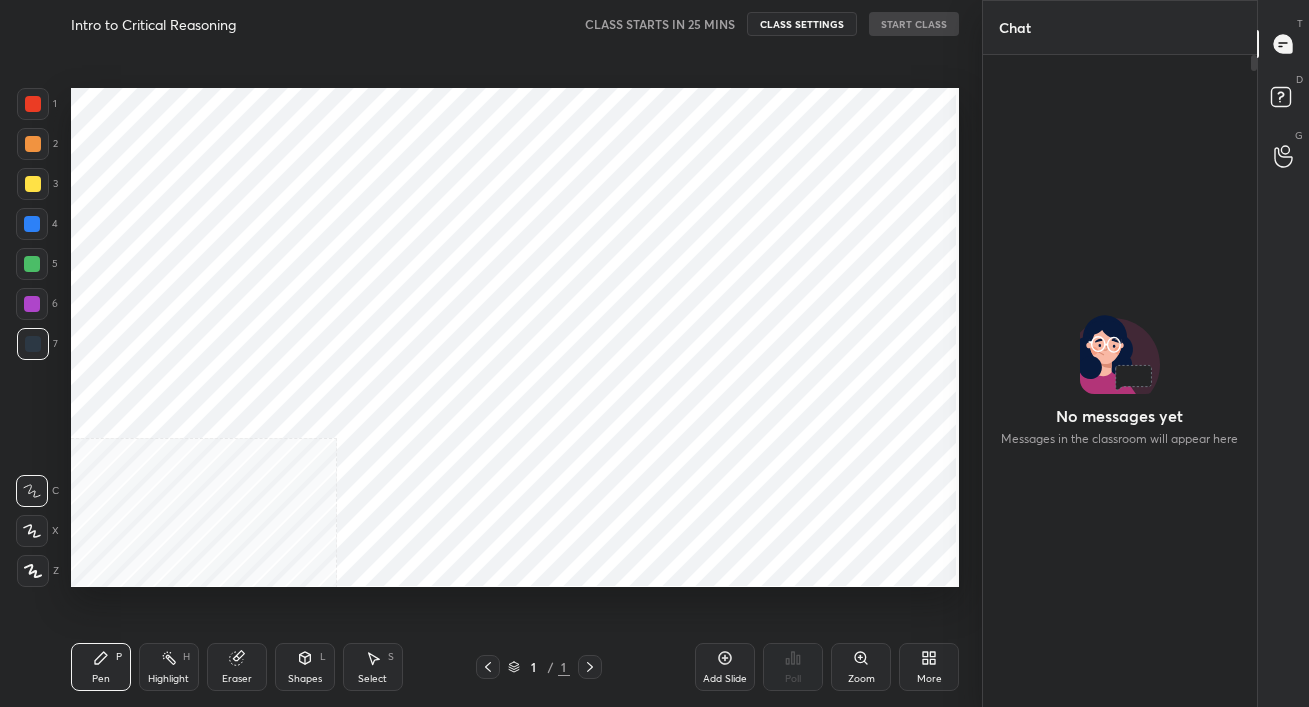 scroll, scrollTop: 0, scrollLeft: 0, axis: both 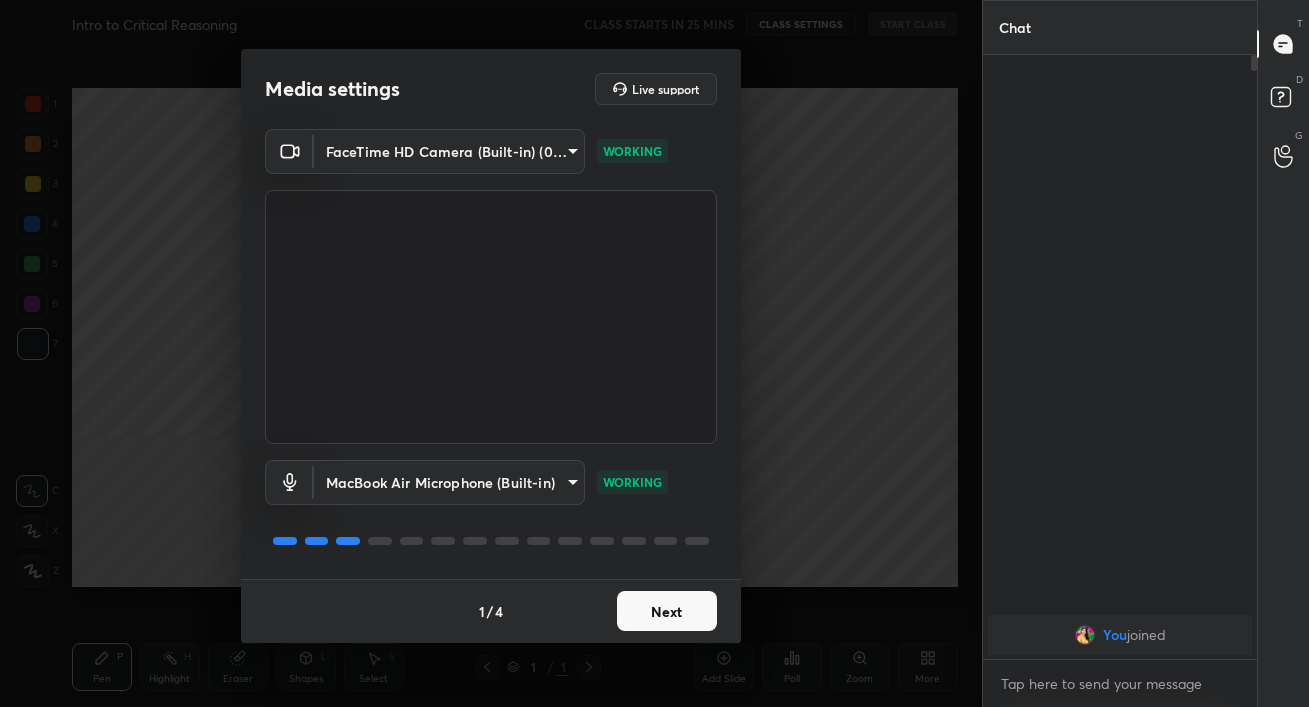 click on "Next" at bounding box center [667, 611] 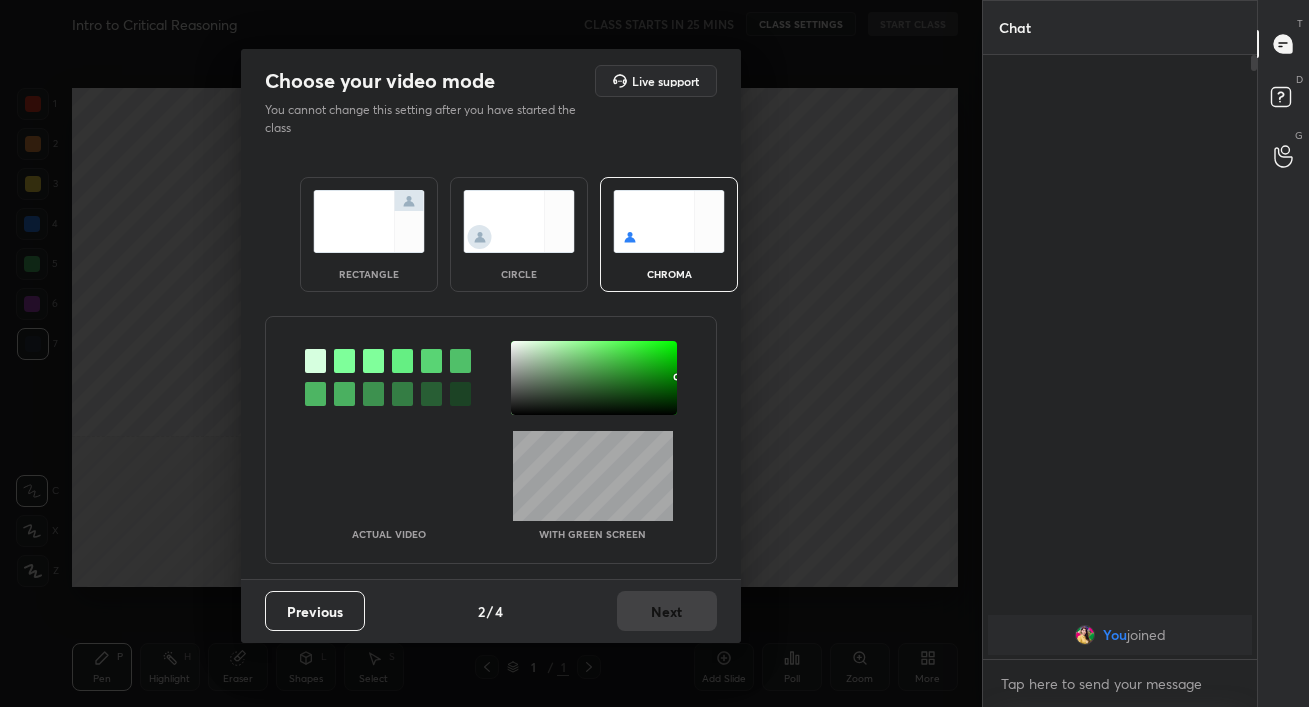 click at bounding box center (369, 221) 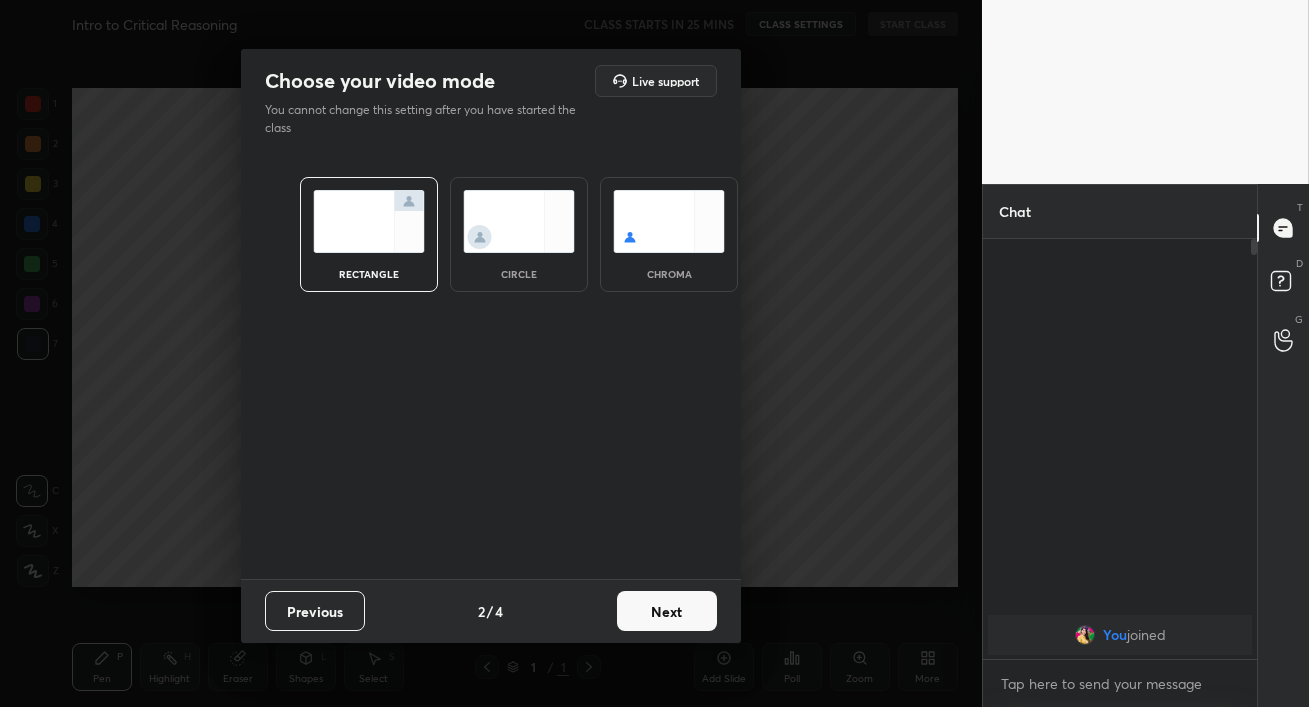 click on "Next" at bounding box center (667, 611) 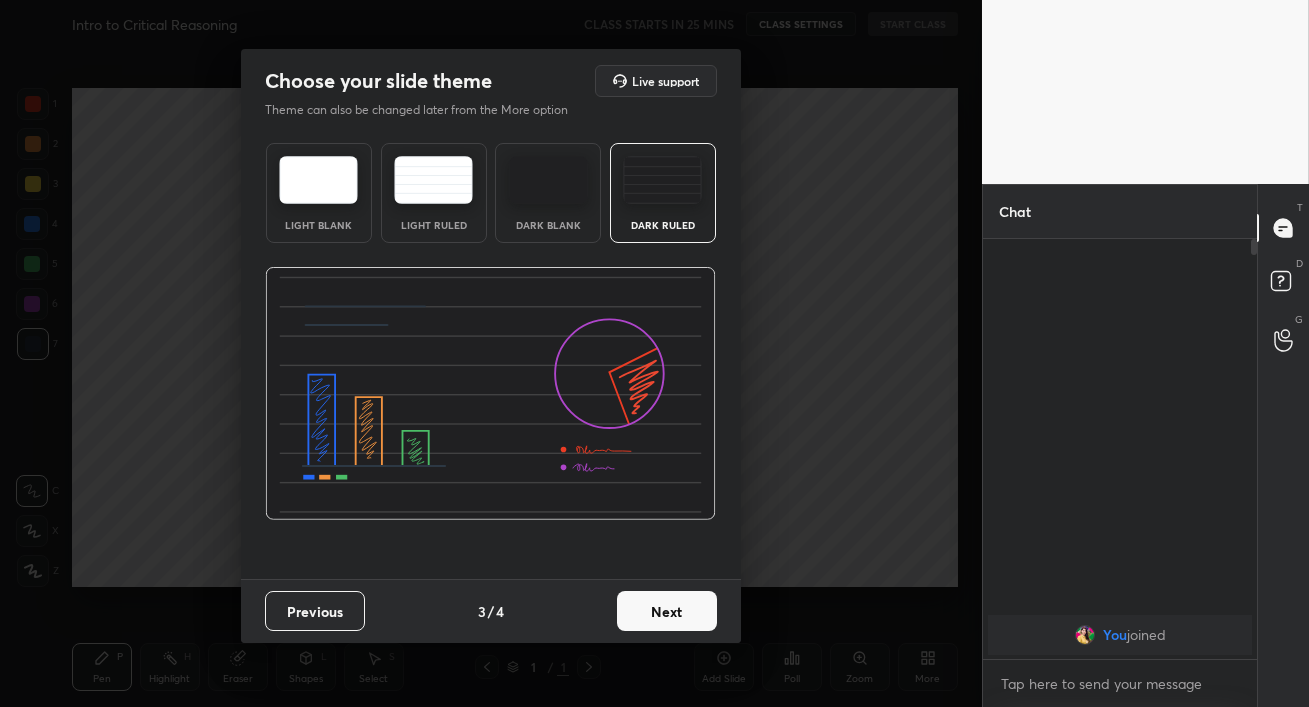 click on "Next" at bounding box center (667, 611) 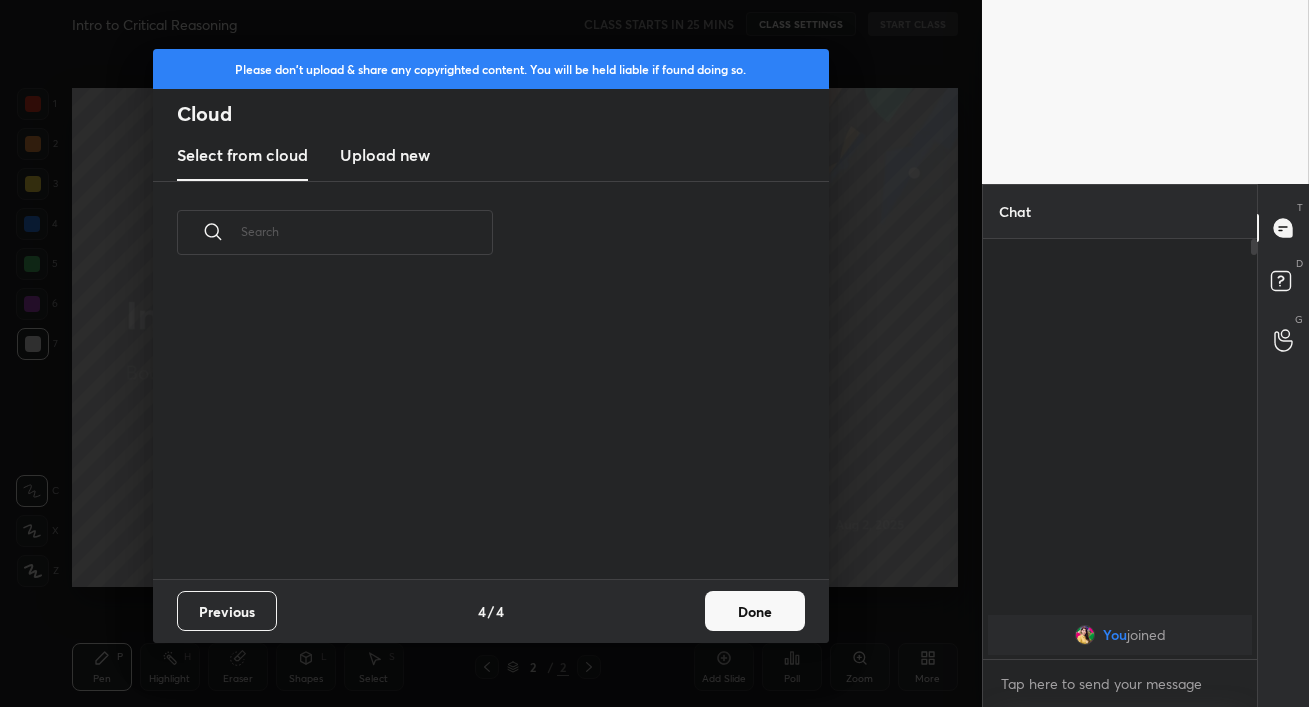 scroll, scrollTop: 6, scrollLeft: 11, axis: both 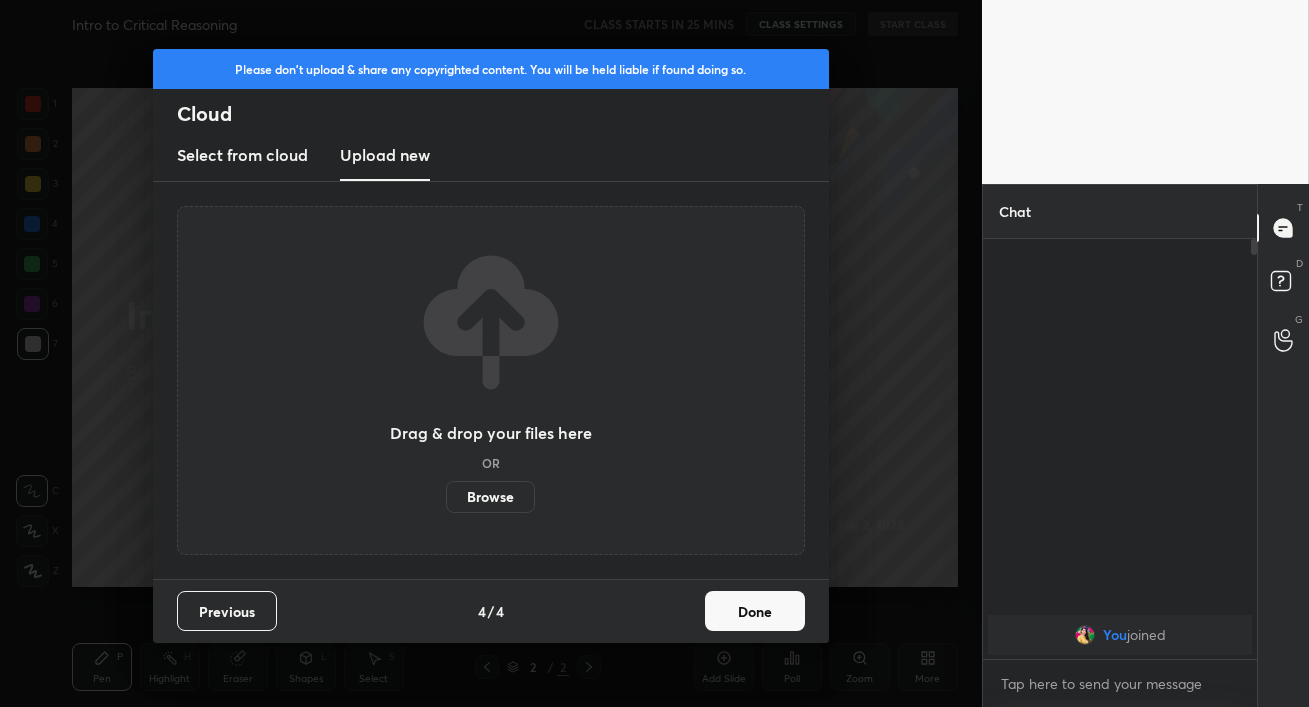 click on "Browse" at bounding box center [490, 497] 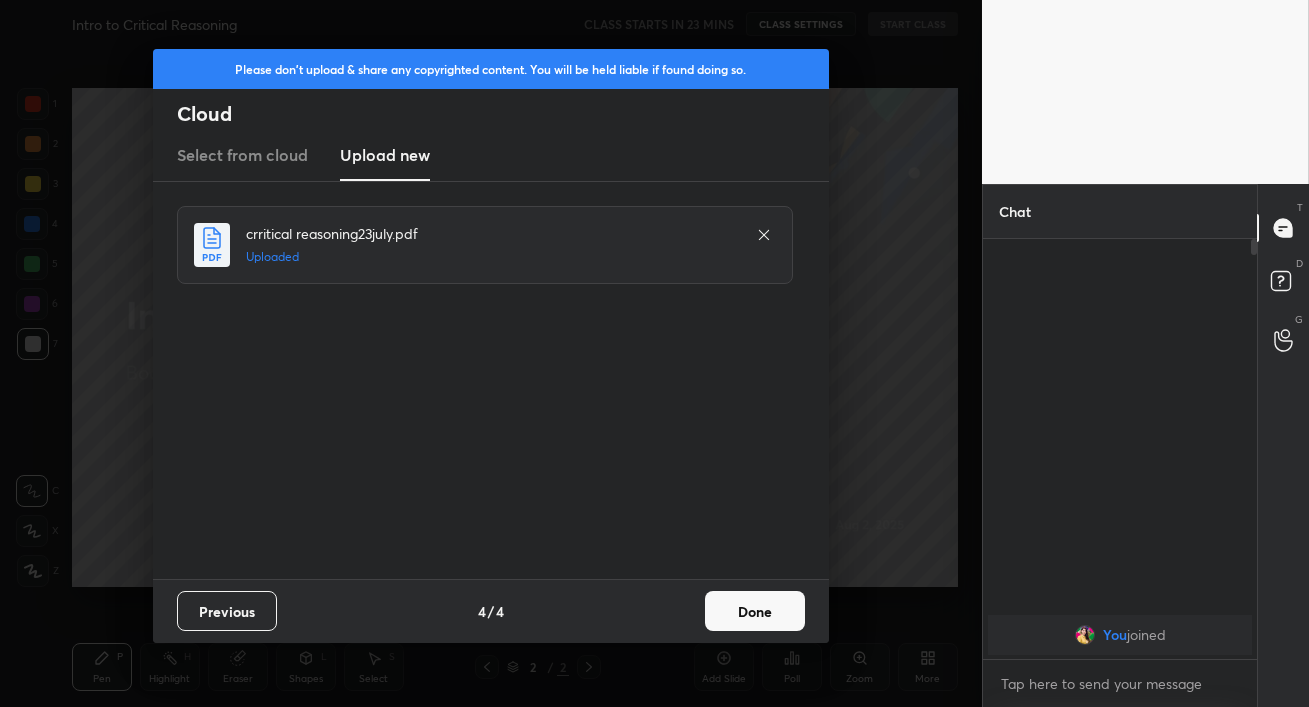 click on "Done" at bounding box center (755, 611) 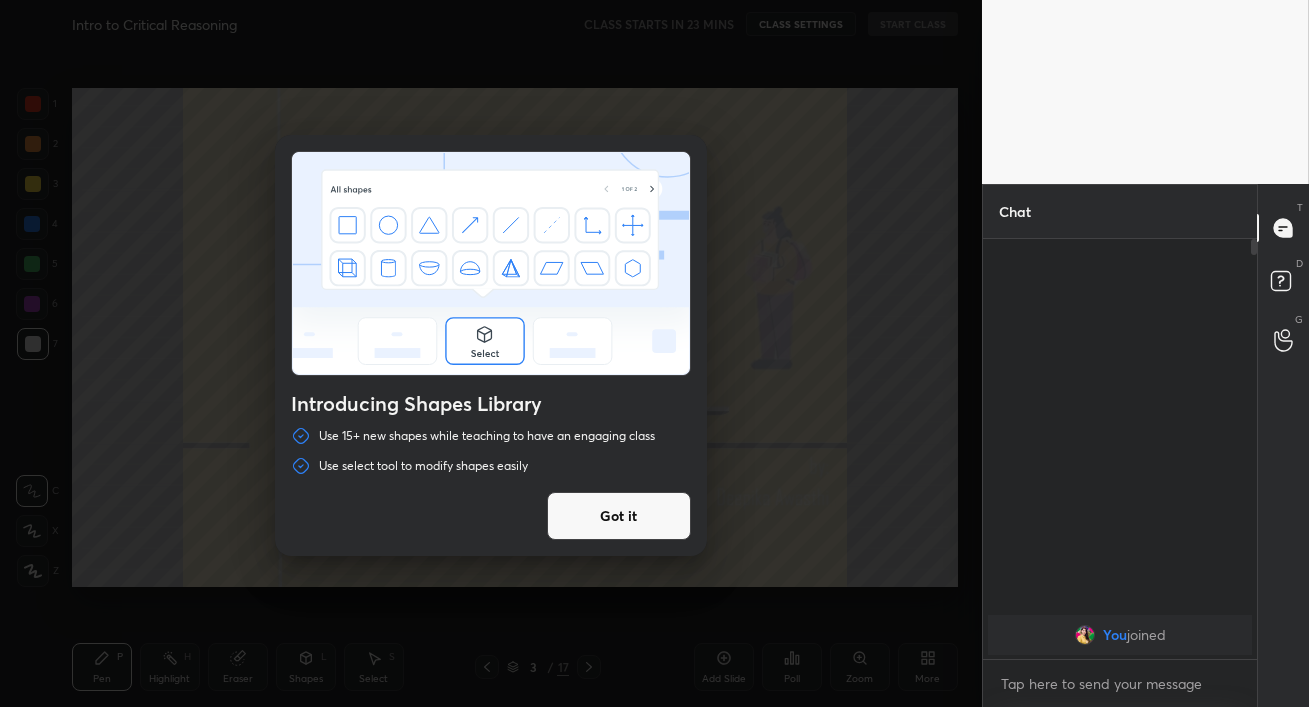 click on "Got it" at bounding box center (619, 516) 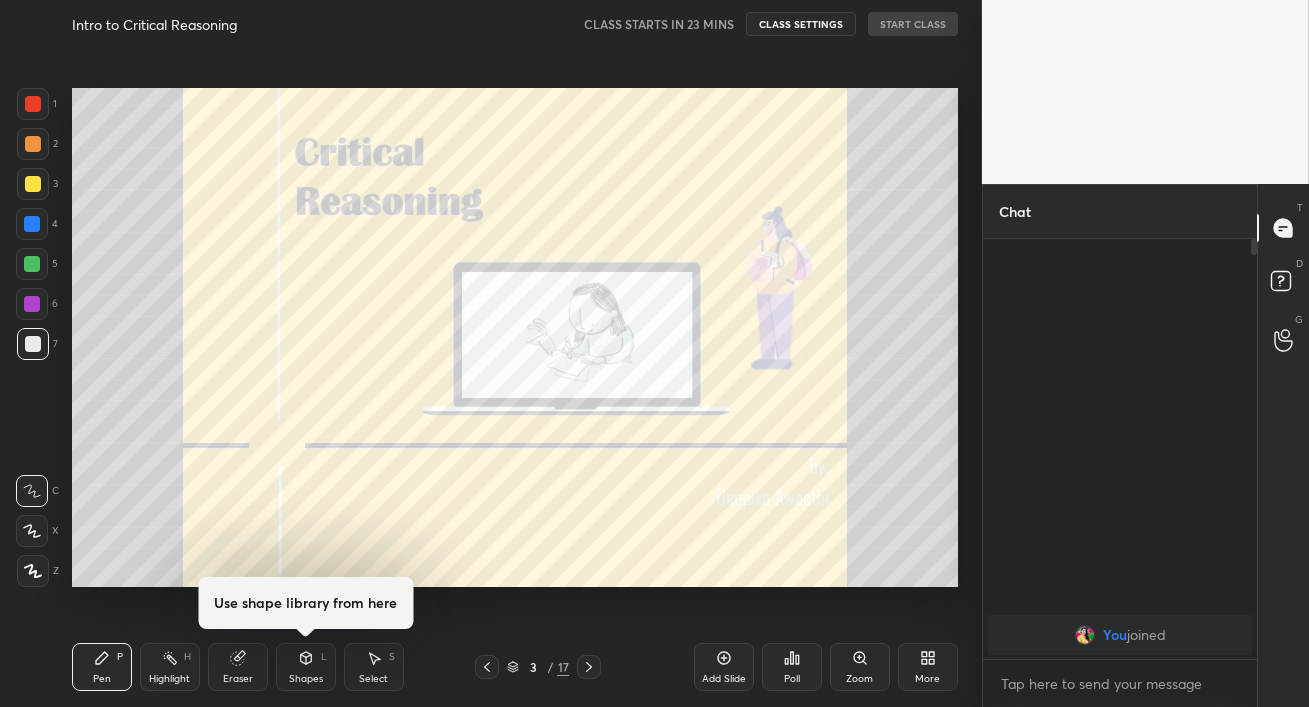 click on "Introducing Shapes Library Use 15+ new shapes while teaching to have an engaging class Use select tool to modify shapes easily Got it" at bounding box center (491, 353) 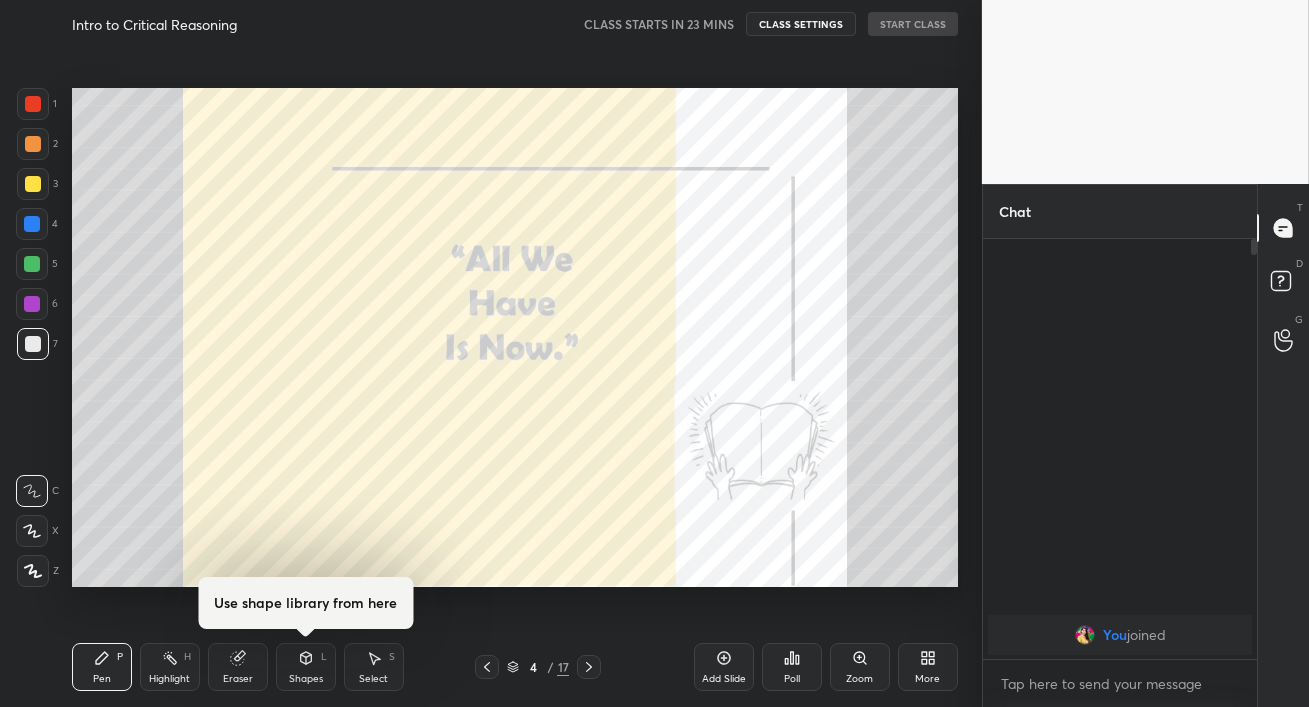 click at bounding box center (589, 667) 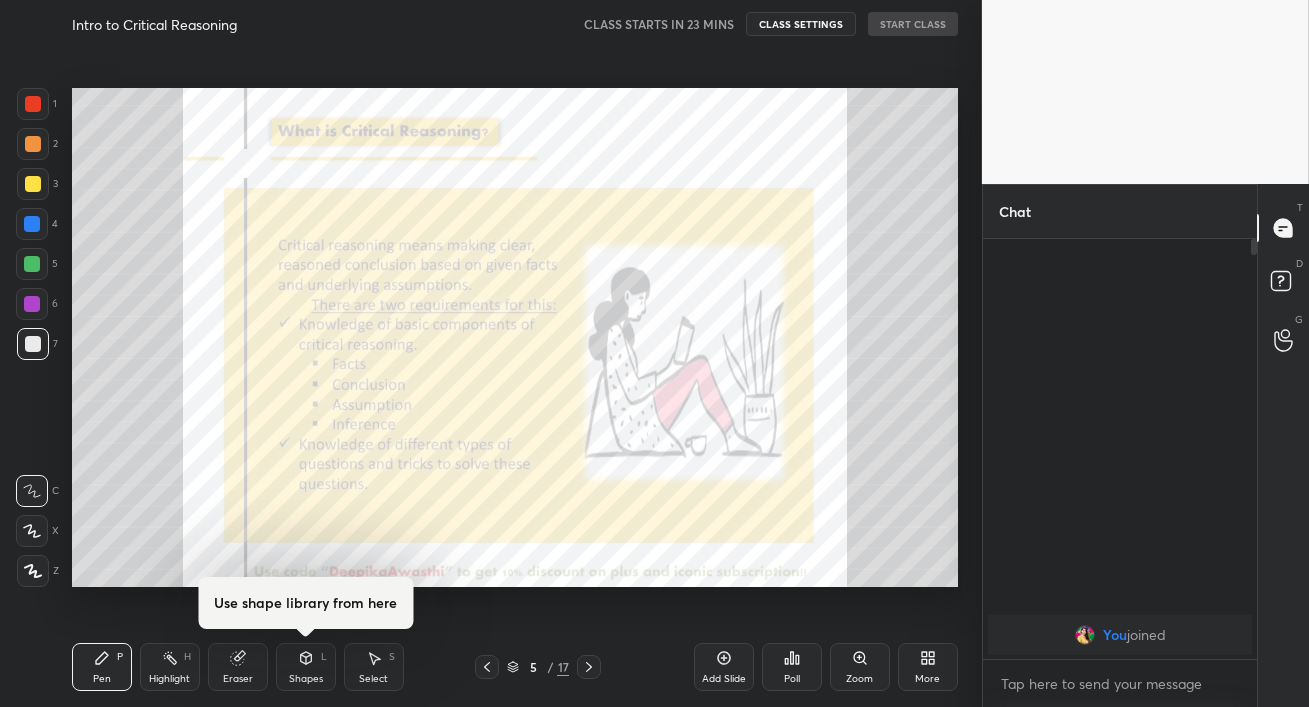 click at bounding box center (589, 667) 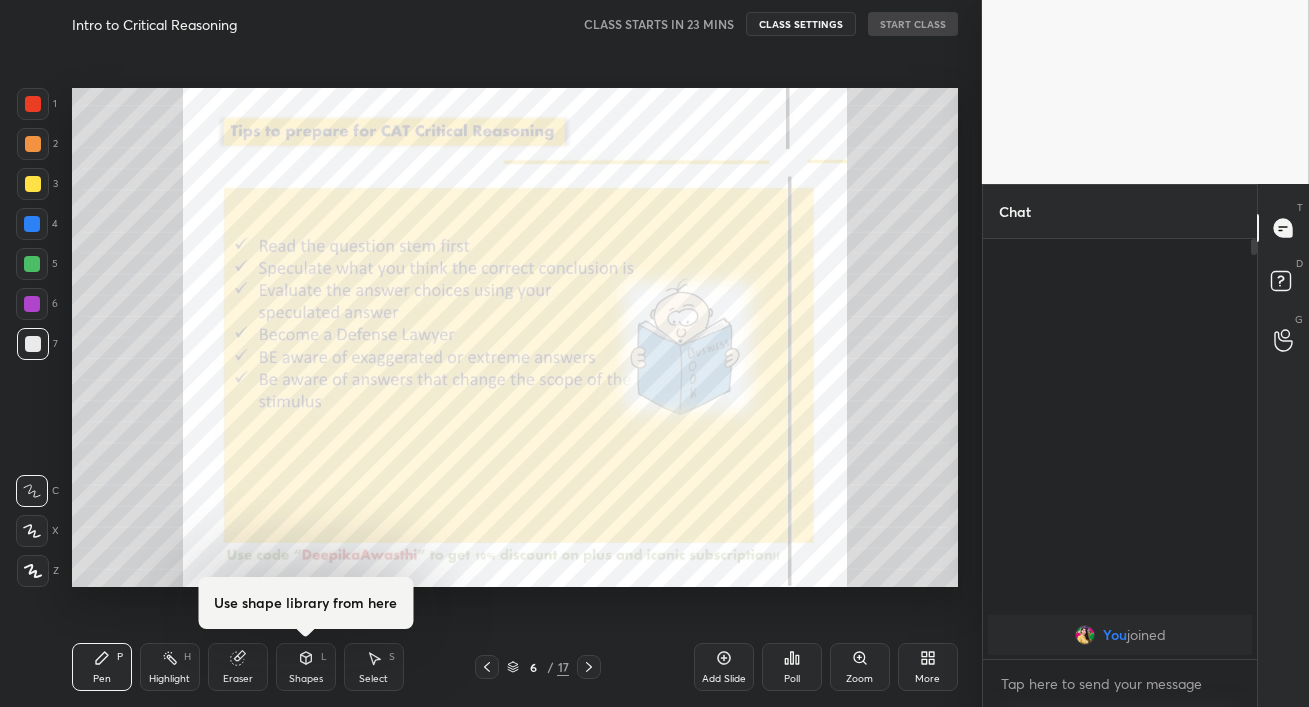 click at bounding box center (589, 667) 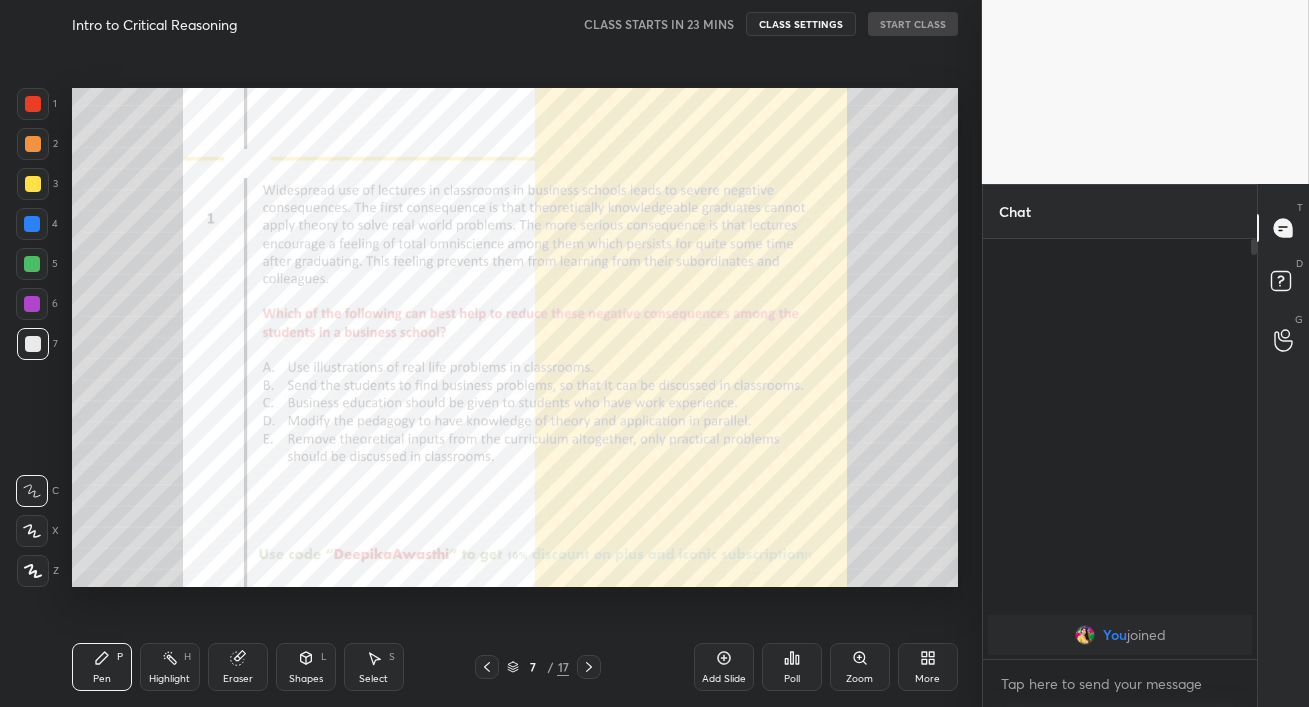 click at bounding box center [589, 667] 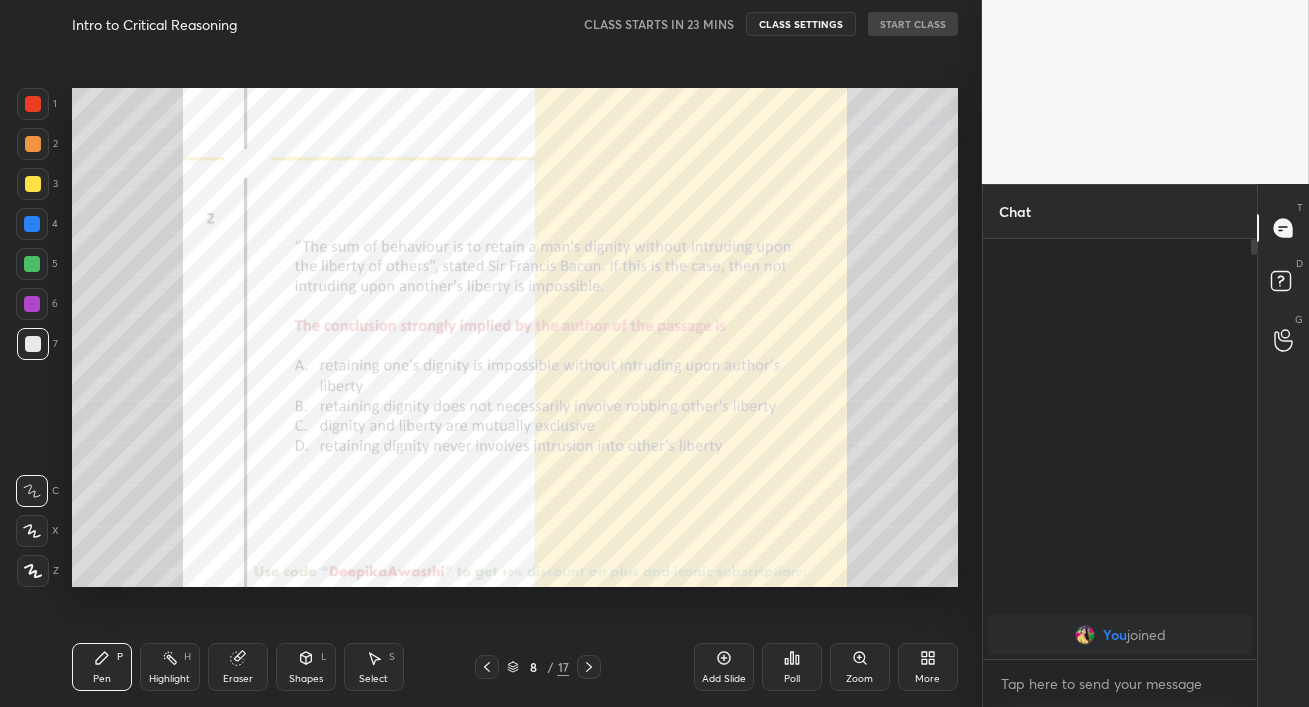 click 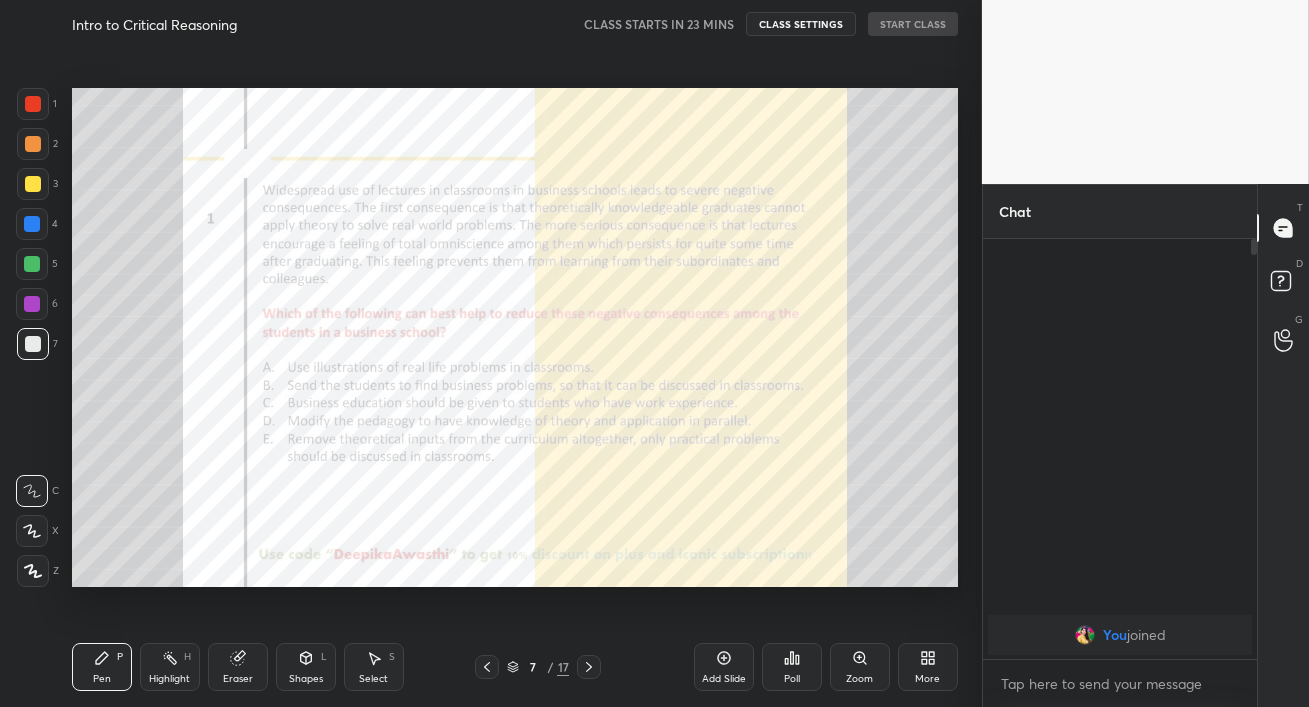 click on "More" at bounding box center [928, 667] 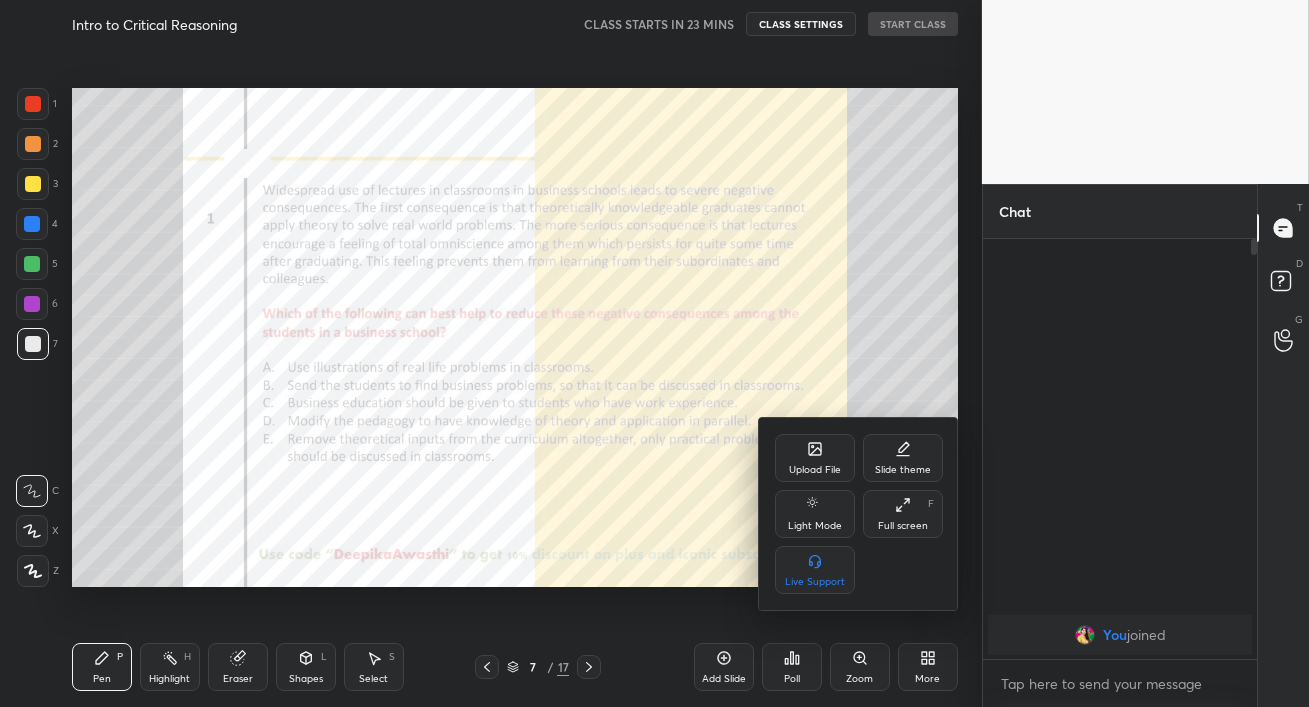 click 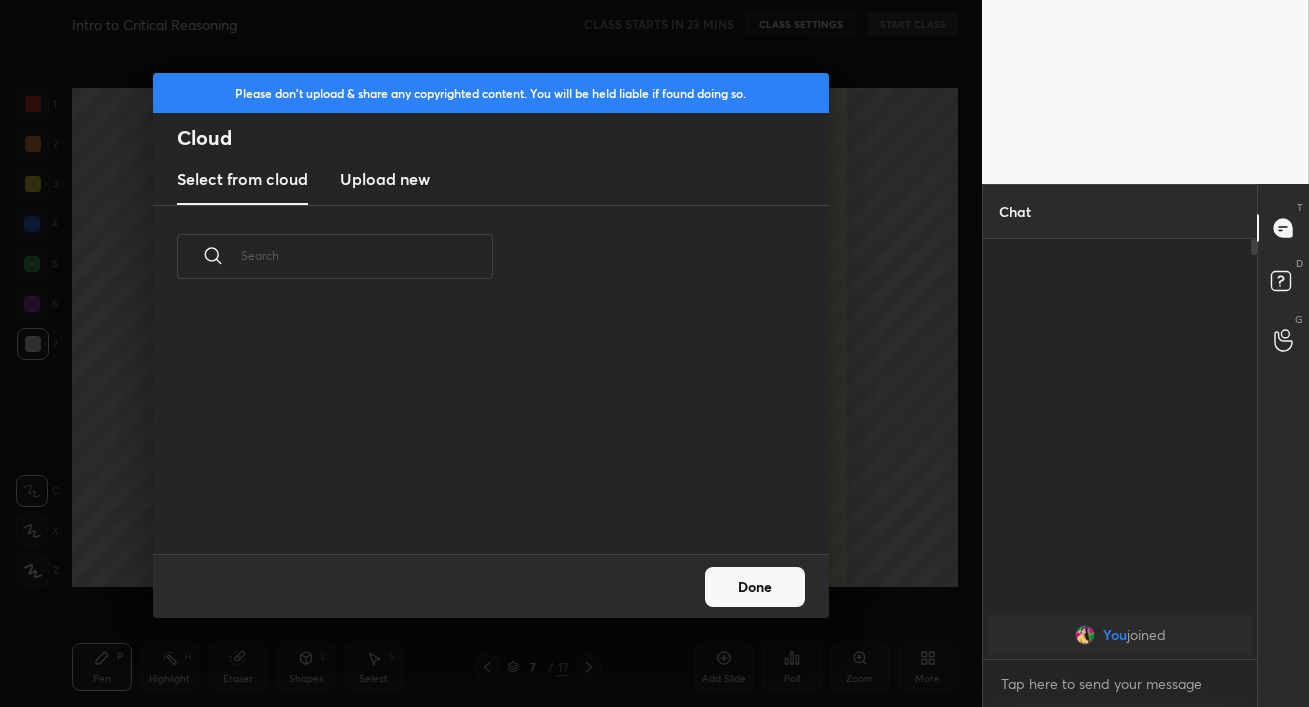 click on "Upload new" at bounding box center [385, 179] 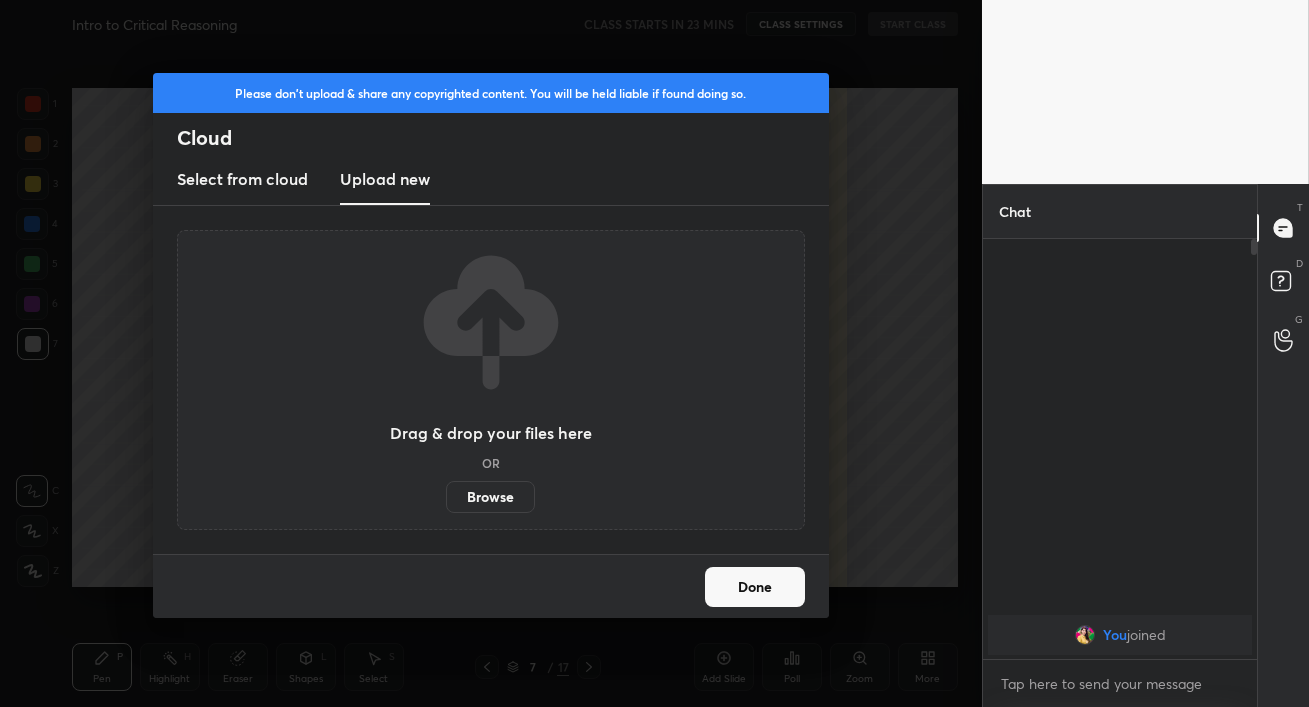 click on "Browse" at bounding box center (490, 497) 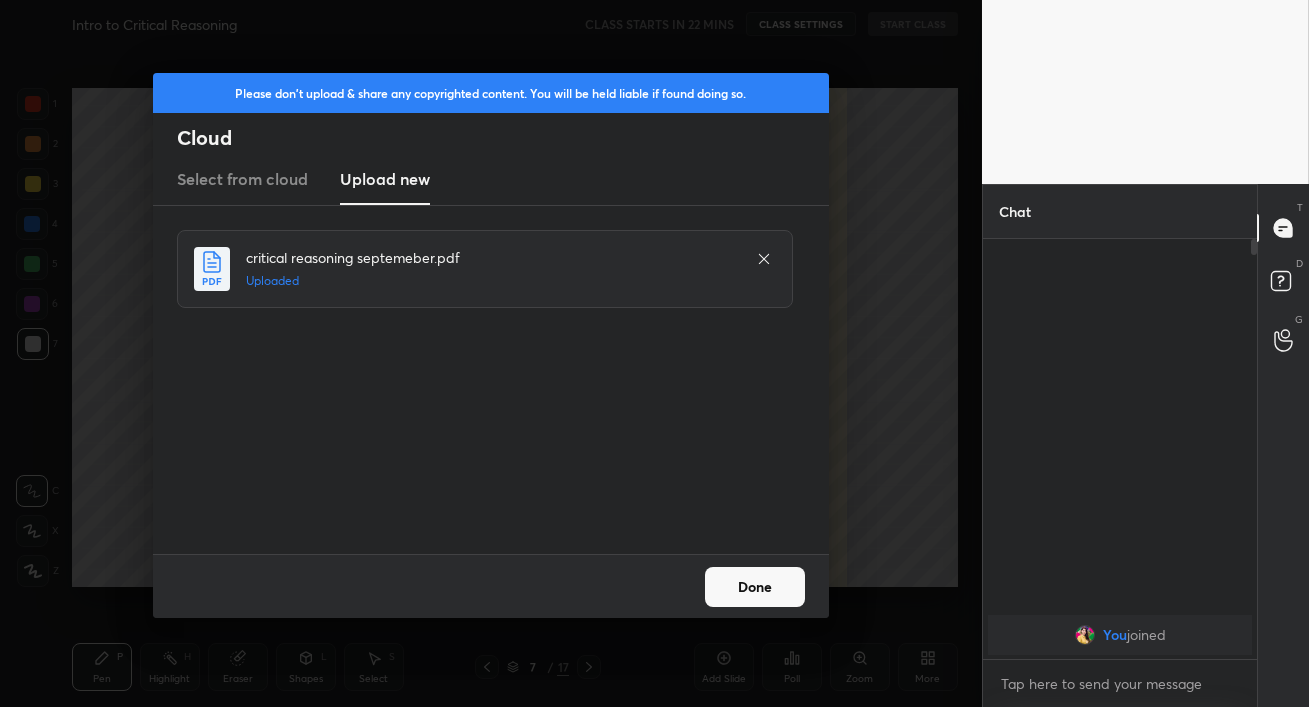 click on "Done" at bounding box center [755, 587] 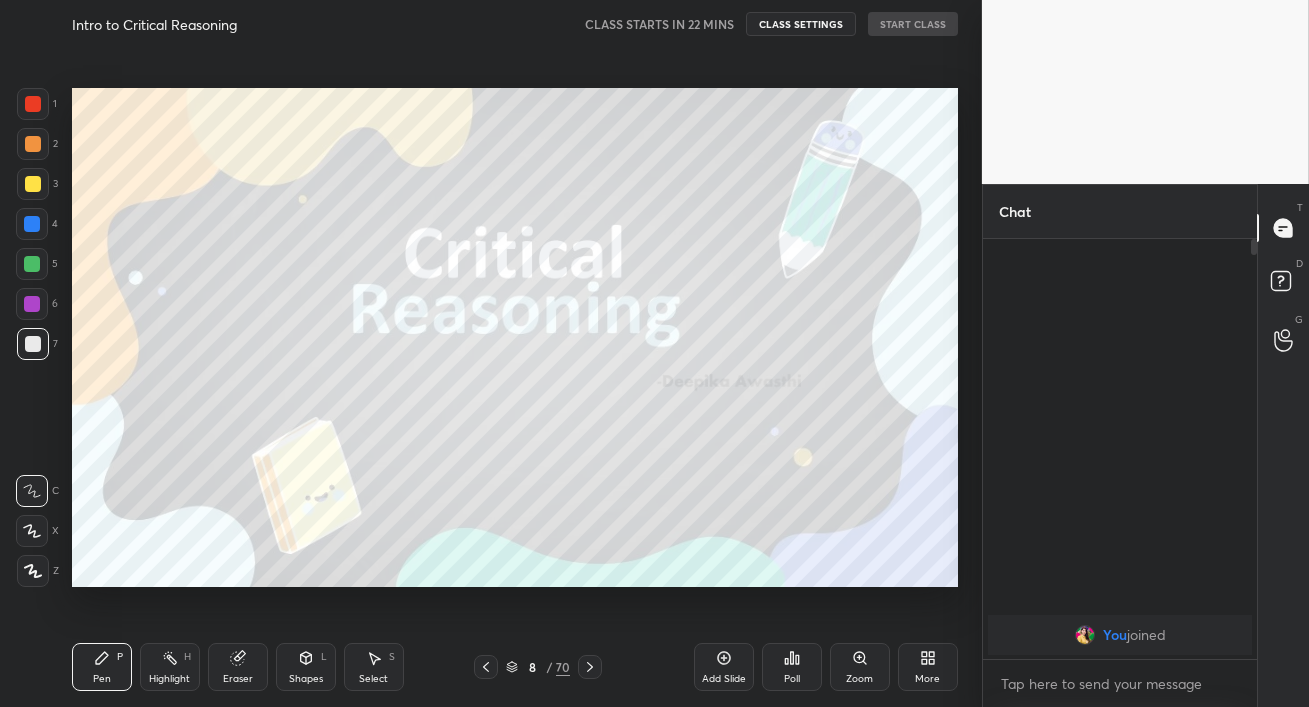 click 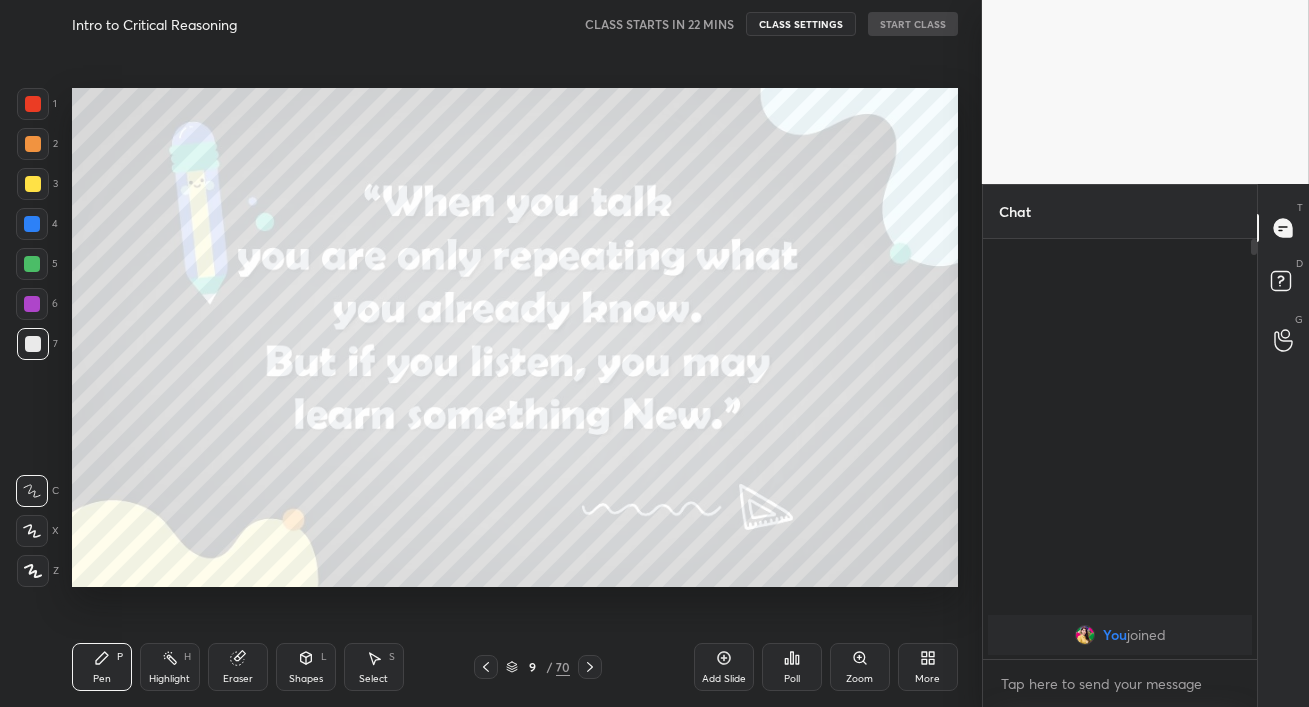 click at bounding box center (486, 667) 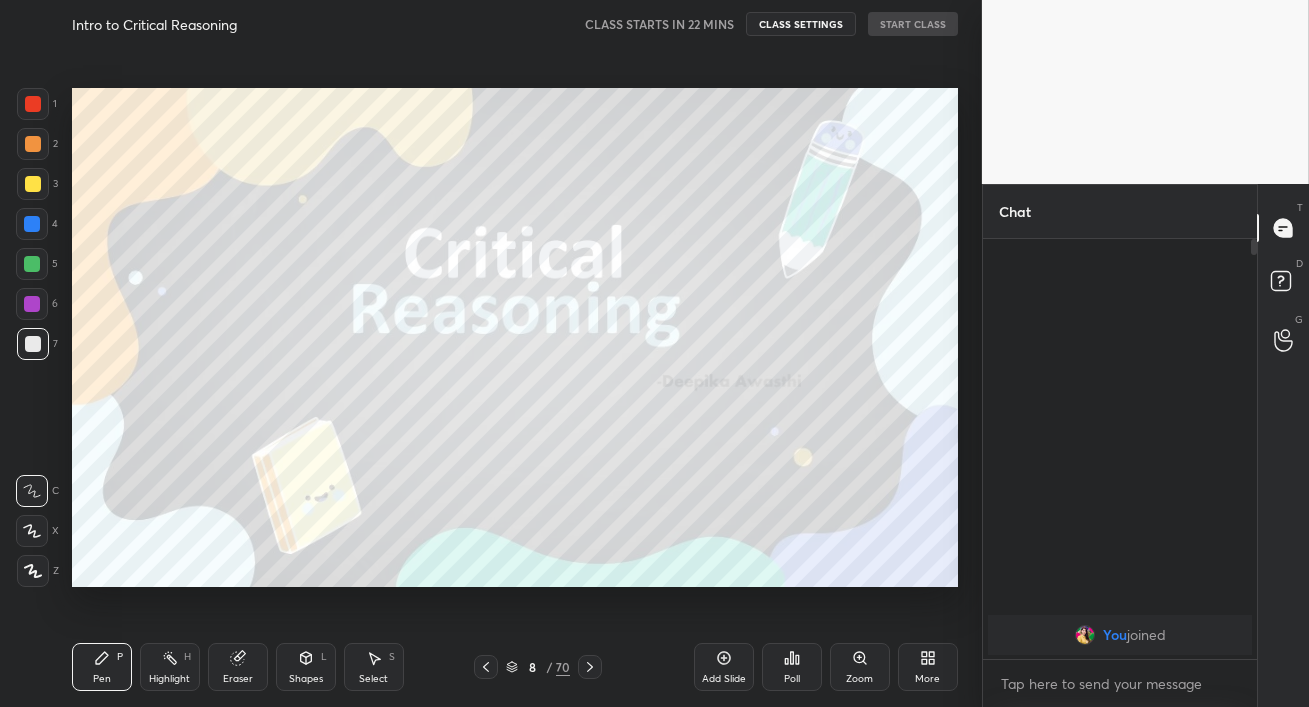 click at bounding box center (486, 667) 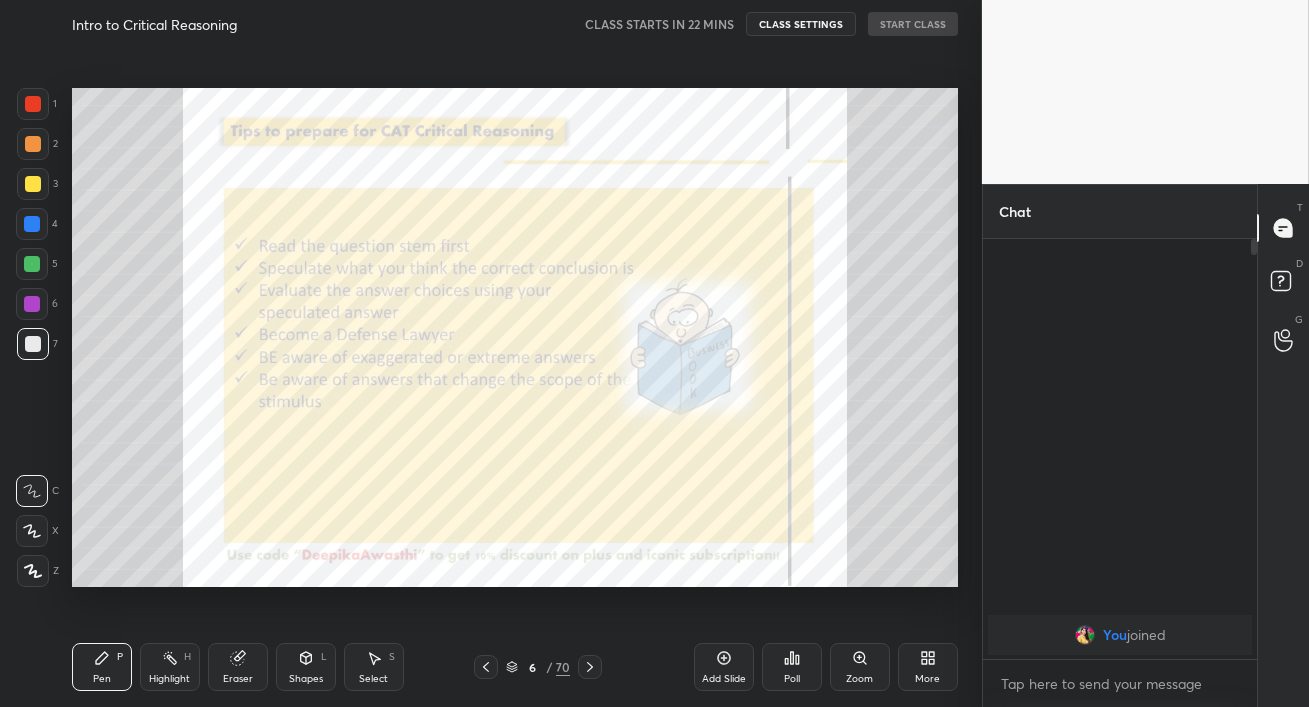 click at bounding box center [486, 667] 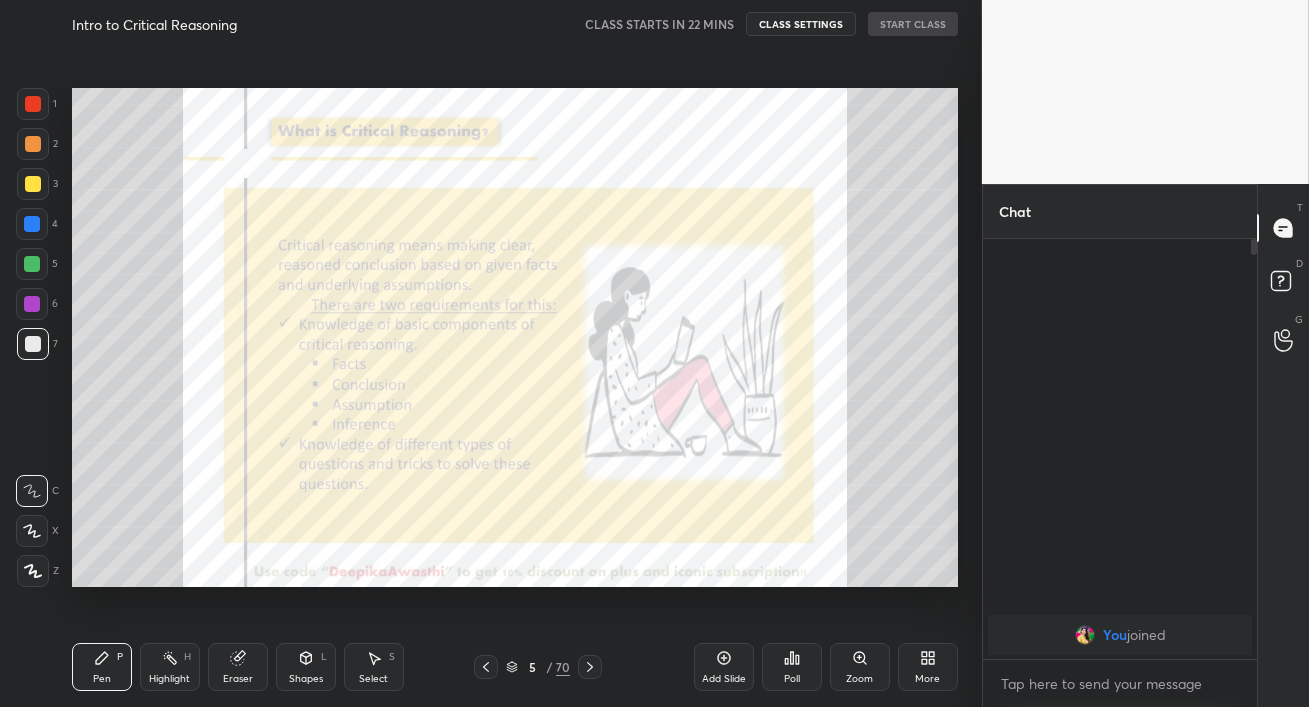 click at bounding box center (486, 667) 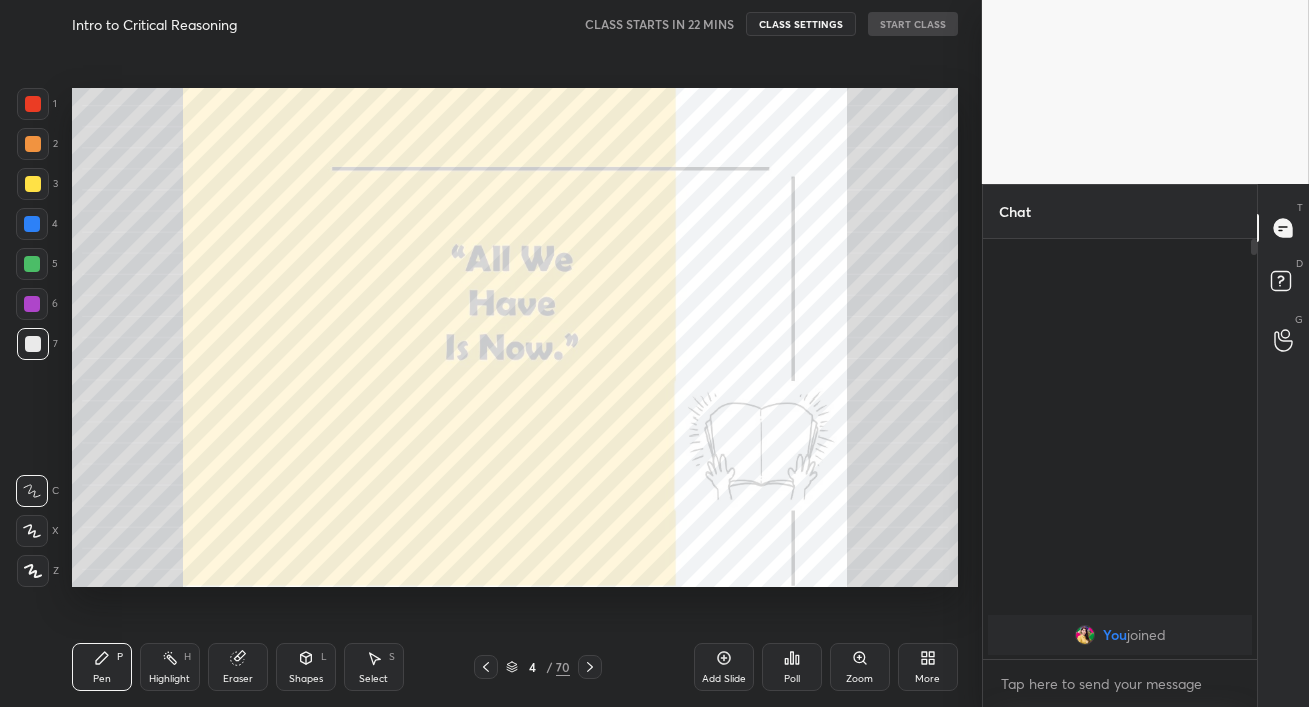 click at bounding box center [486, 667] 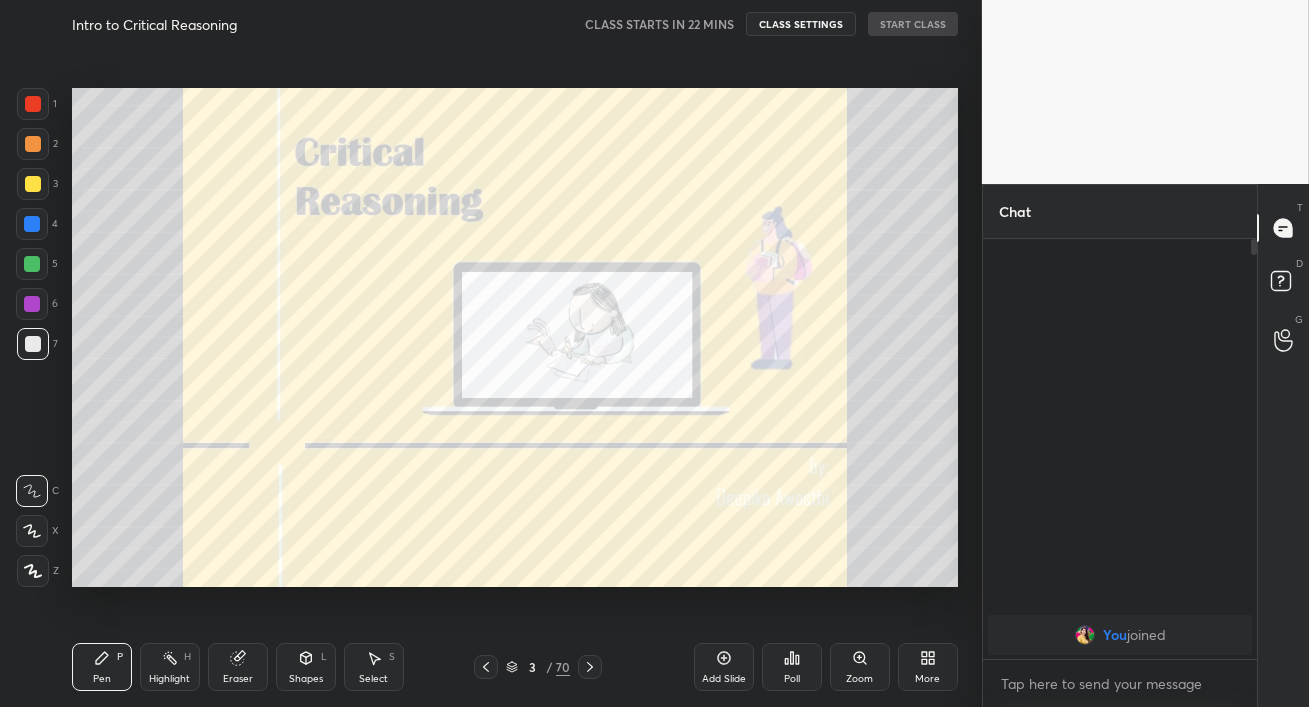 click 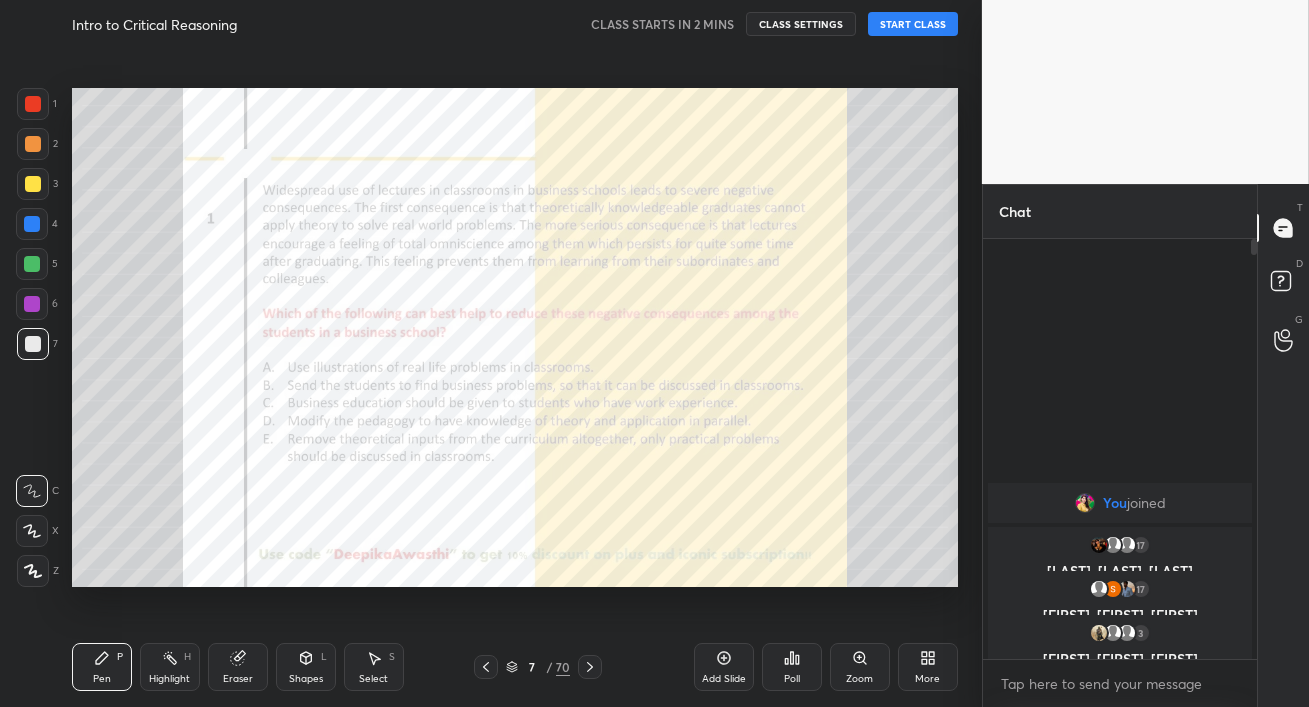 click 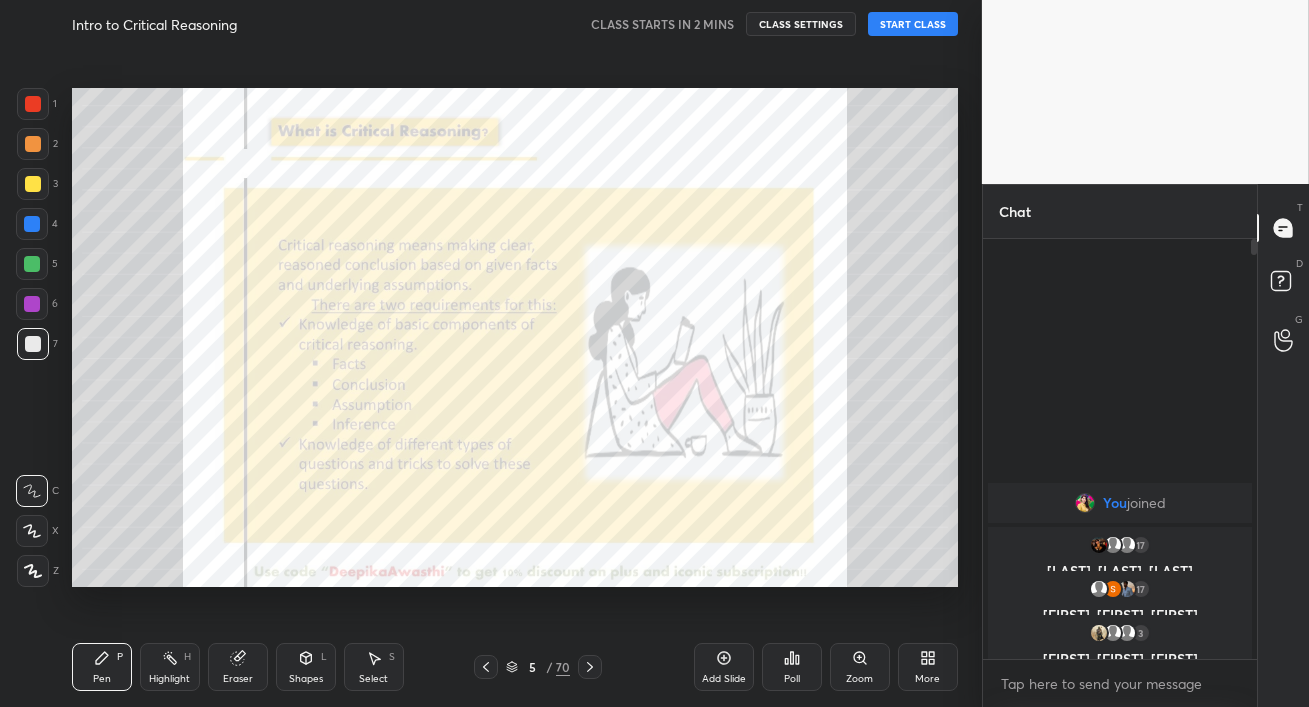 click 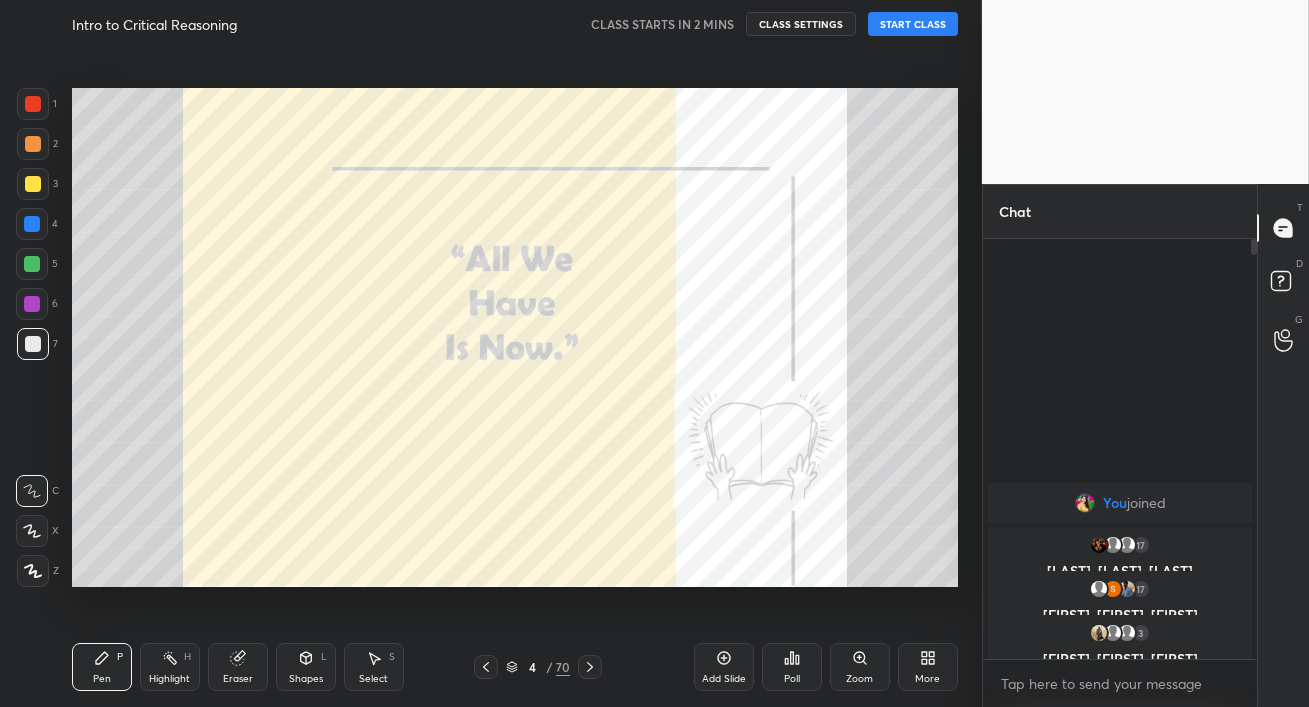 click 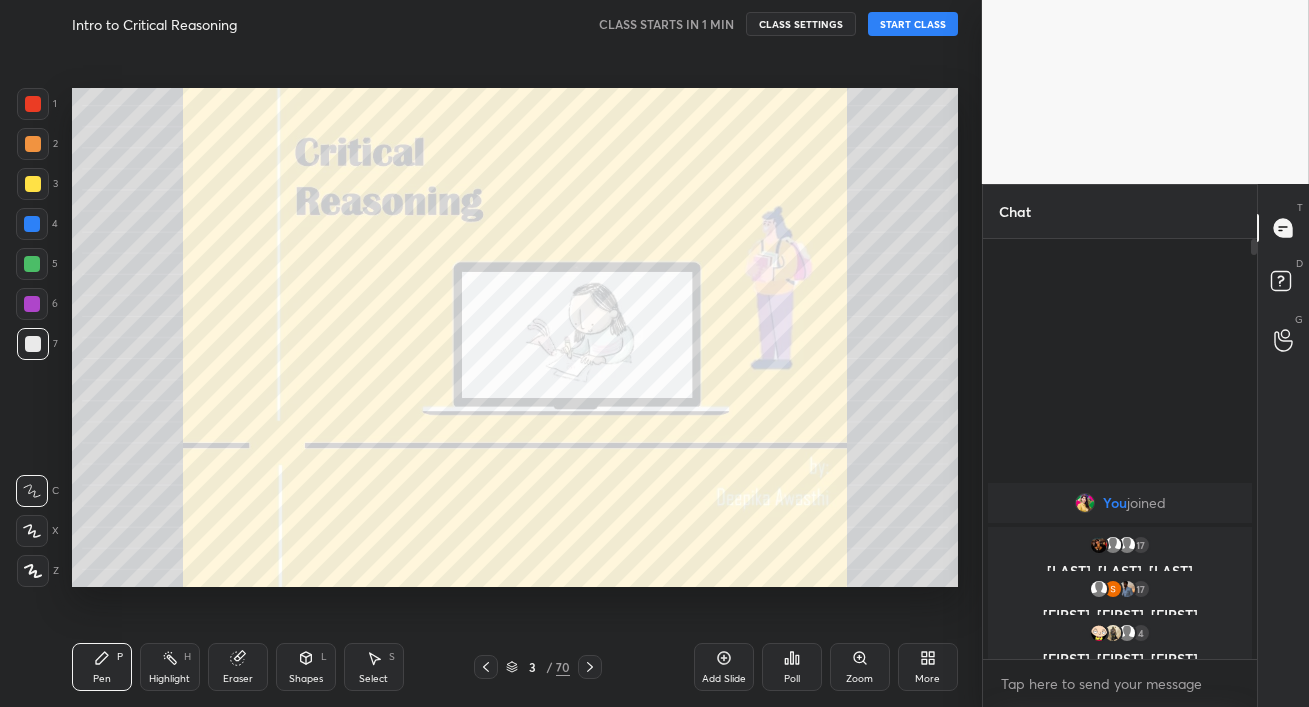 click on "START CLASS" at bounding box center (913, 24) 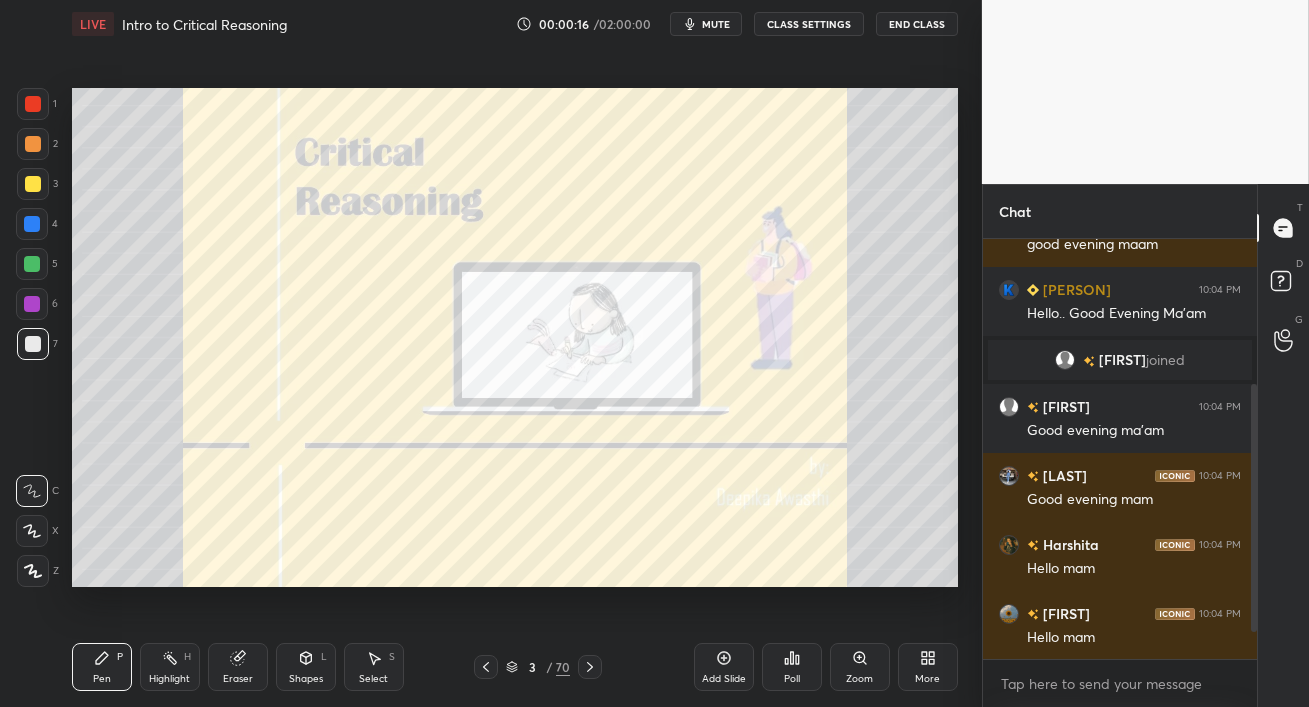 scroll, scrollTop: 290, scrollLeft: 0, axis: vertical 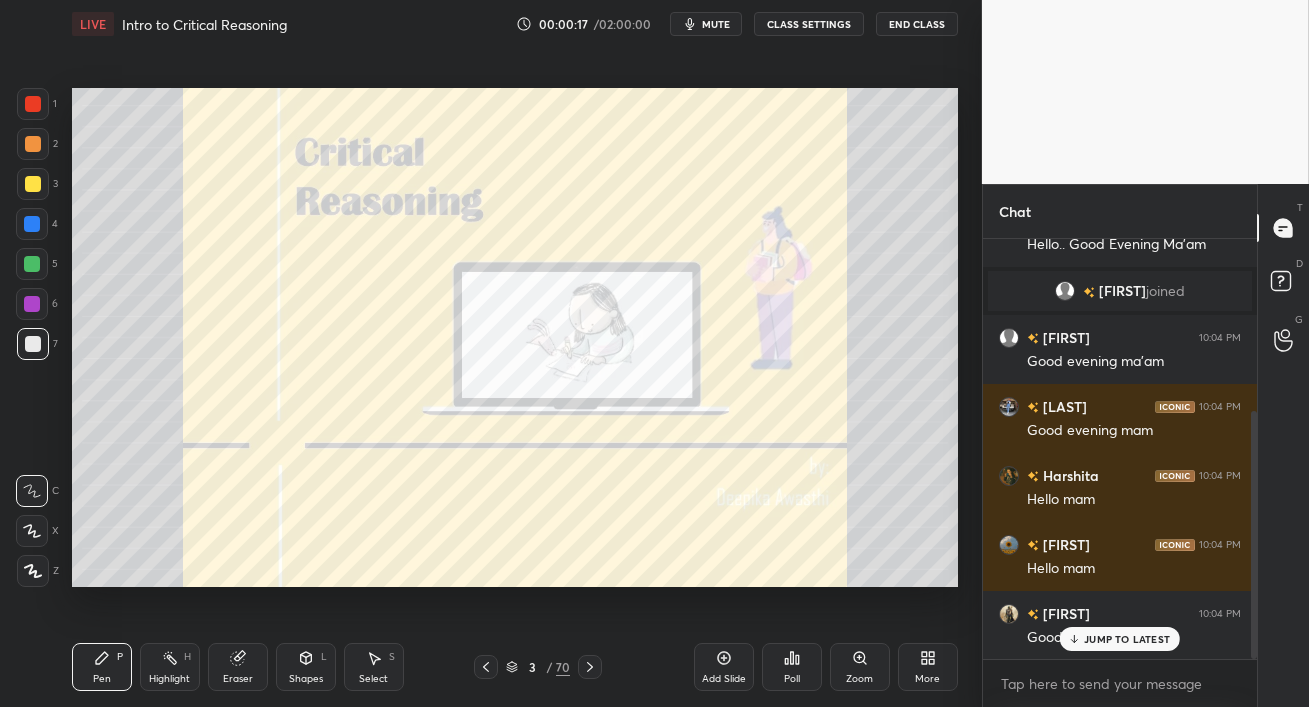 click on "JUMP TO LATEST" at bounding box center (1127, 639) 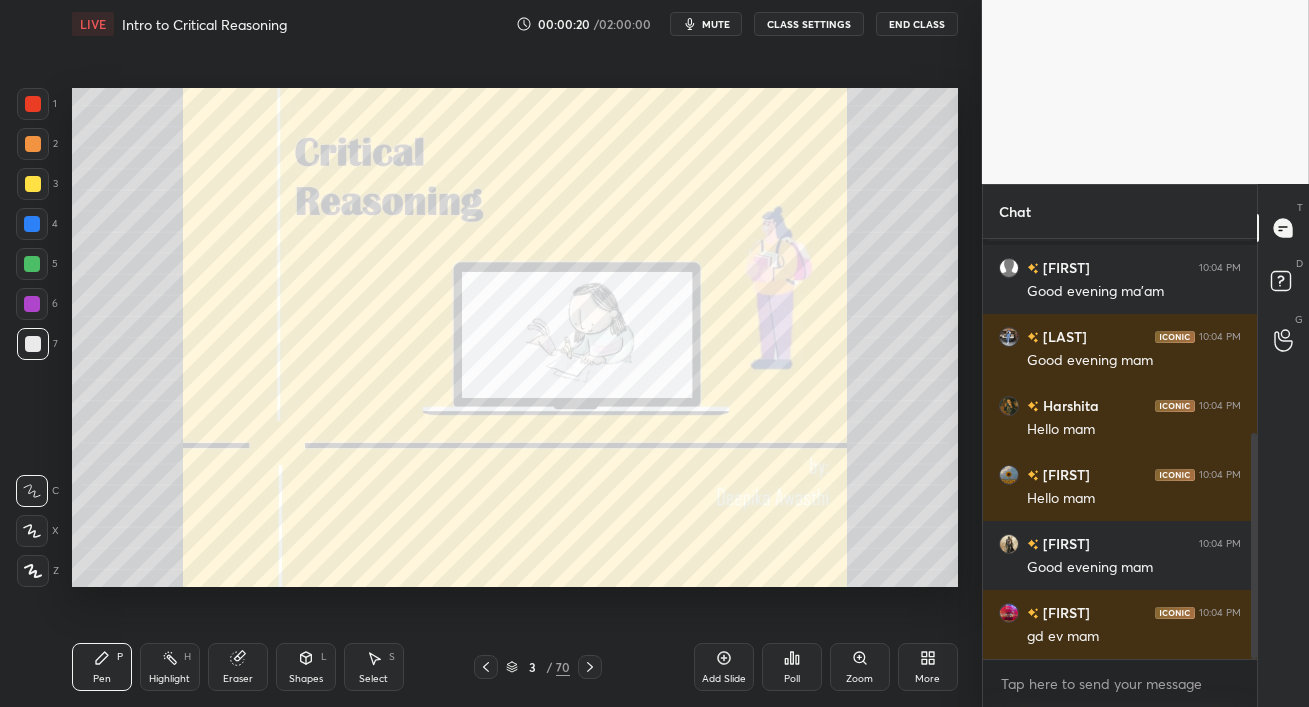 scroll, scrollTop: 498, scrollLeft: 0, axis: vertical 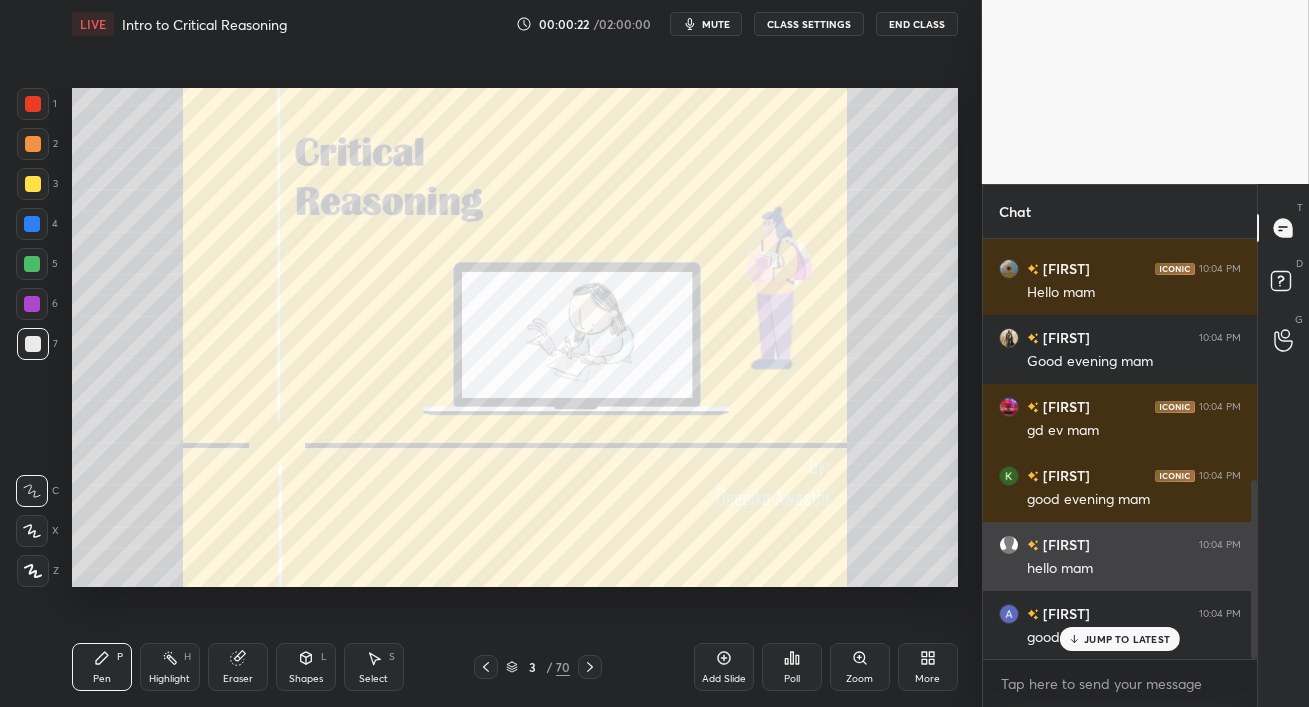 click on "[PERSON] [TIME]" at bounding box center [1120, 613] 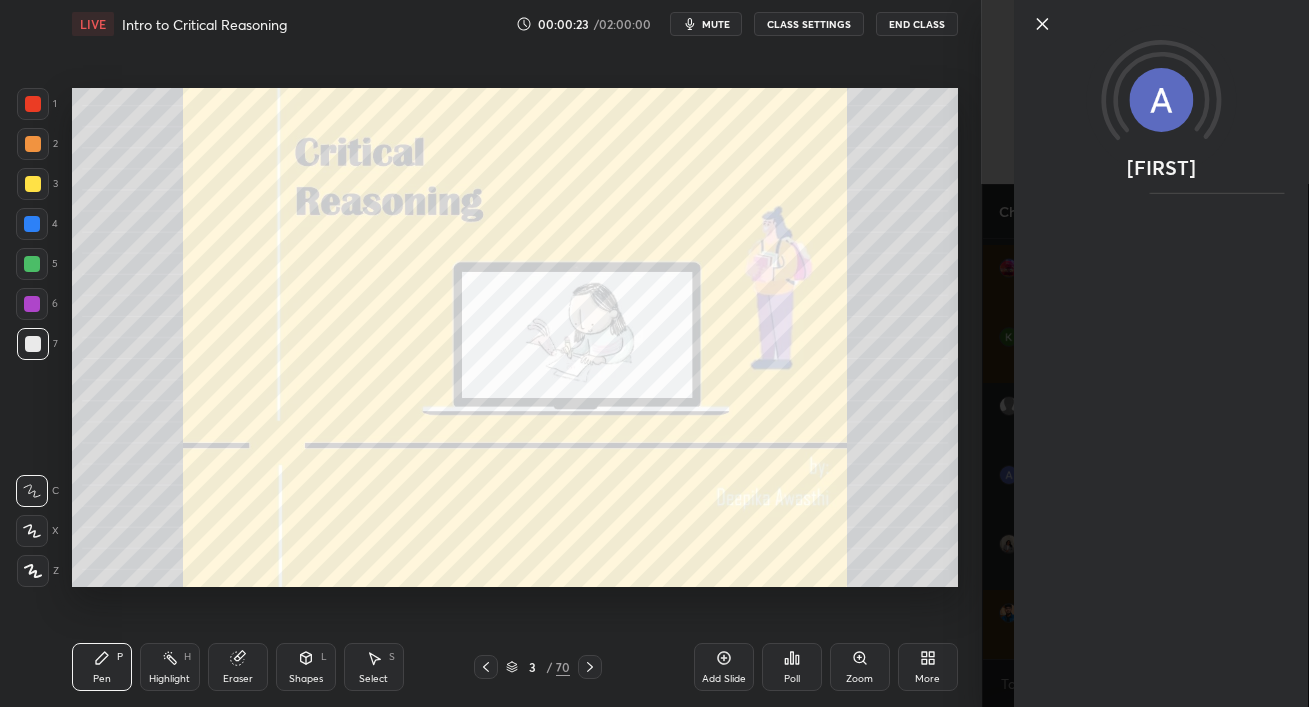 click on "Add Slide Poll Zoom More" at bounding box center (826, 667) 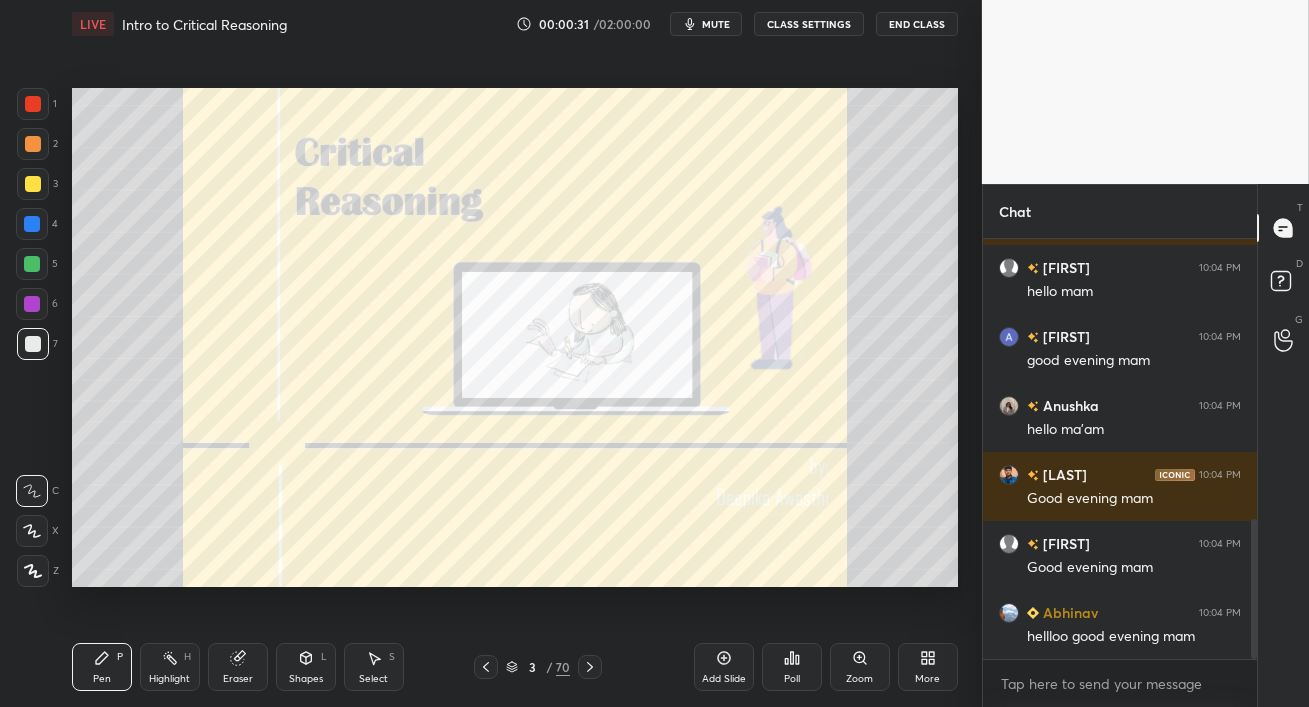 scroll, scrollTop: 911, scrollLeft: 0, axis: vertical 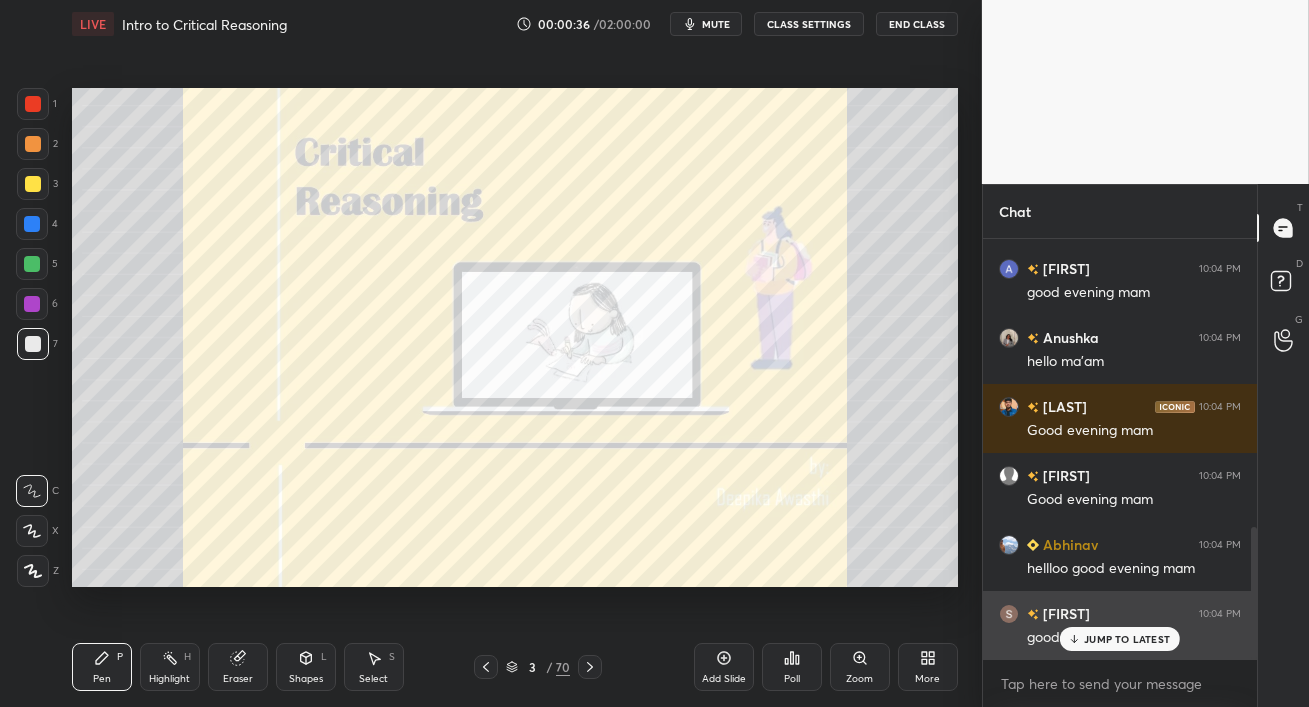click on "JUMP TO LATEST" at bounding box center (1127, 639) 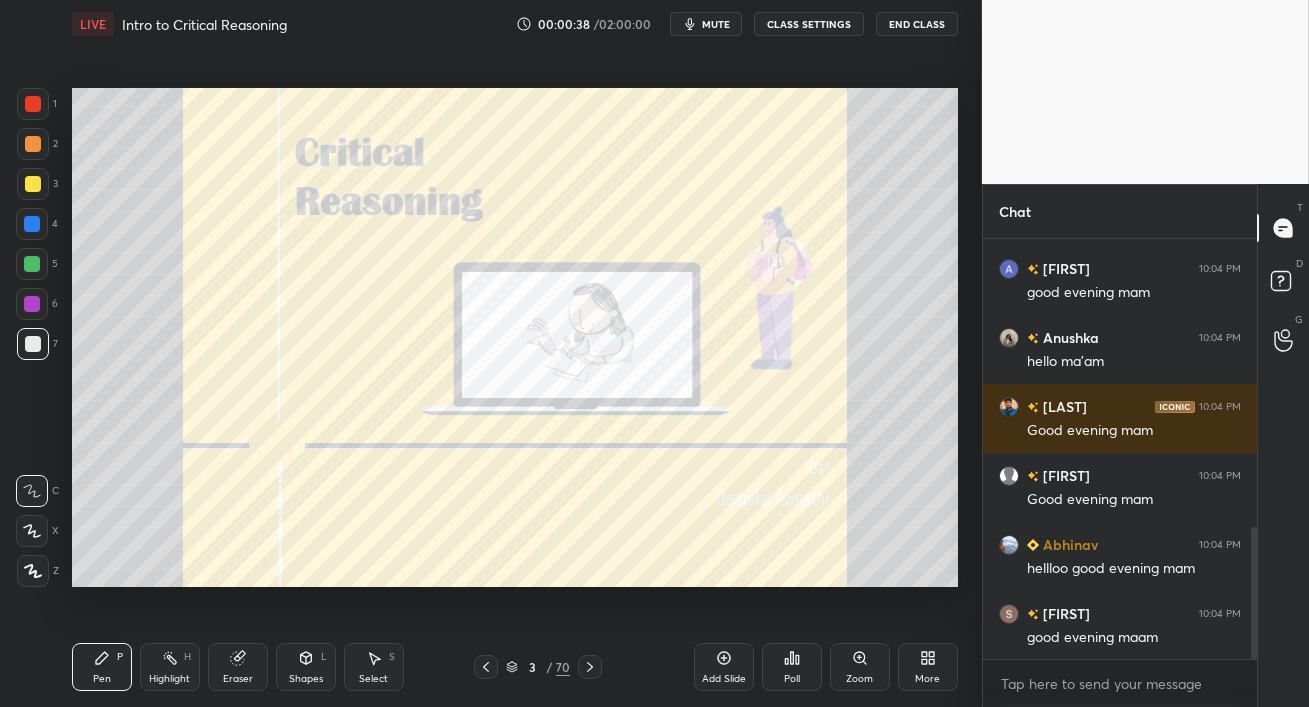 scroll, scrollTop: 980, scrollLeft: 0, axis: vertical 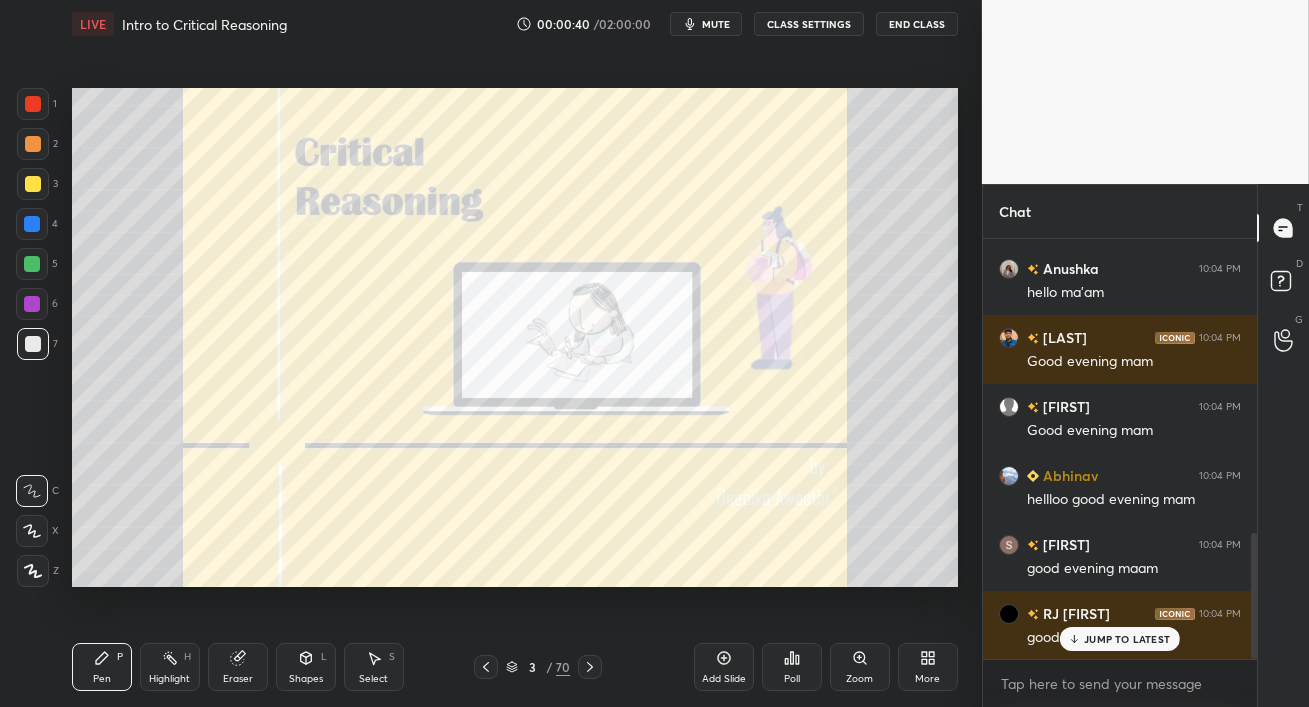 click 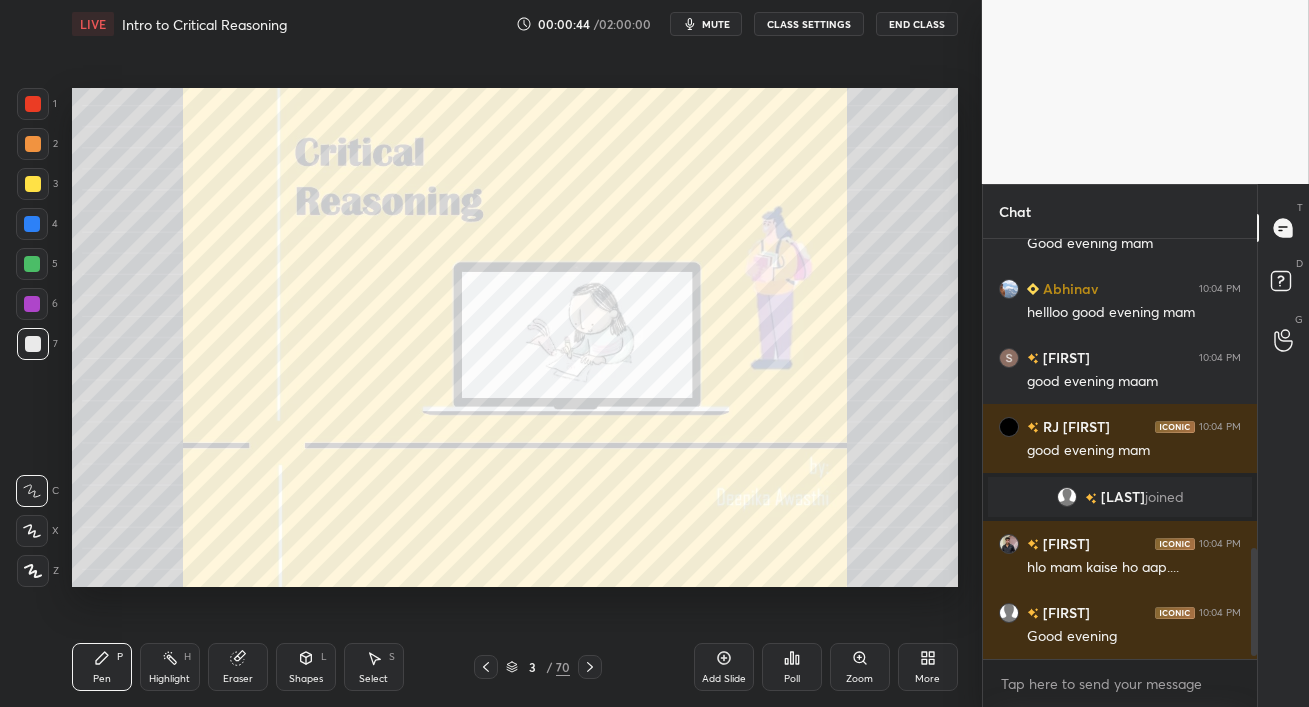 scroll, scrollTop: 1236, scrollLeft: 0, axis: vertical 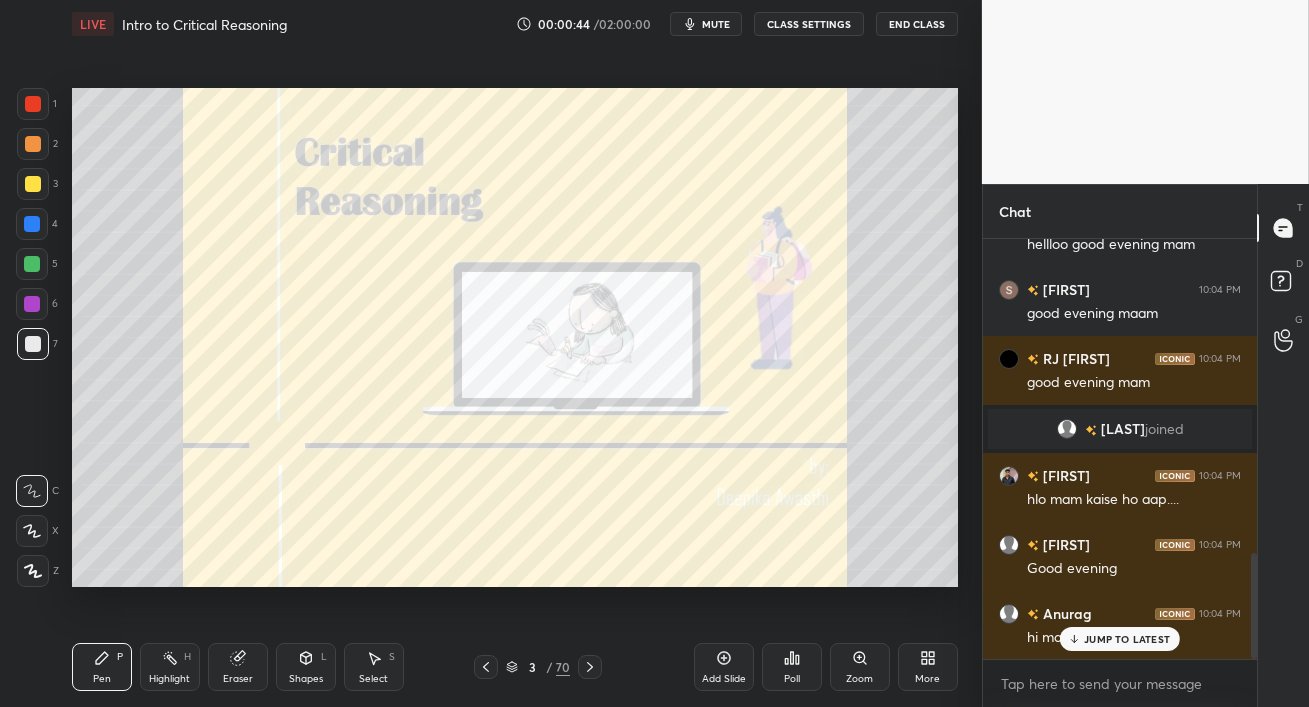 click at bounding box center [32, 224] 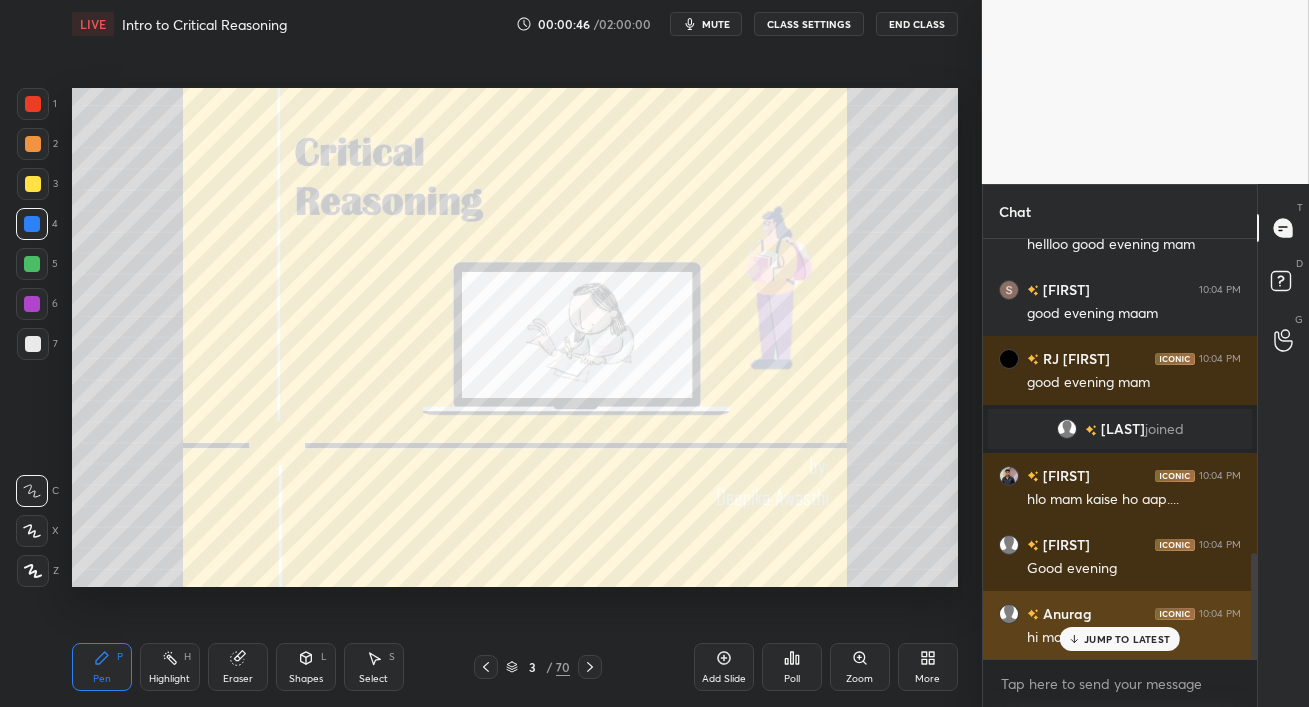 click on "JUMP TO LATEST" at bounding box center [1127, 639] 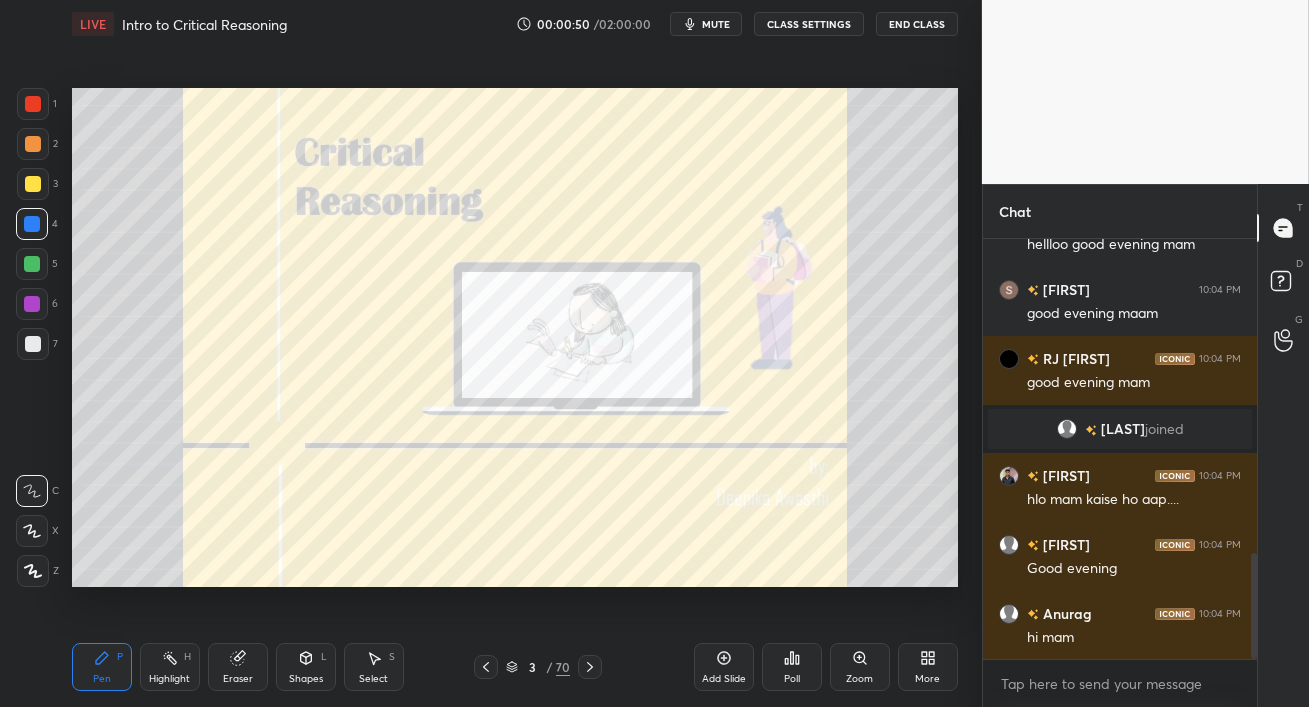 click at bounding box center [32, 224] 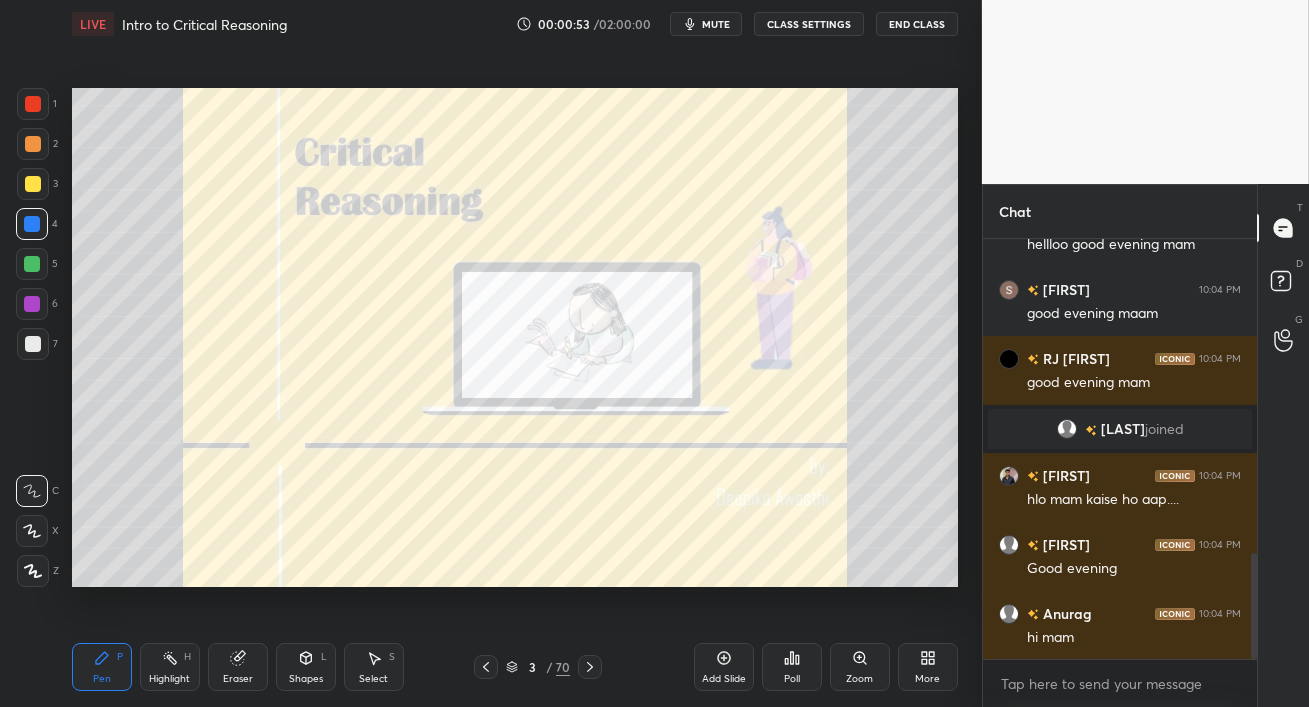 click on "mute" at bounding box center (716, 24) 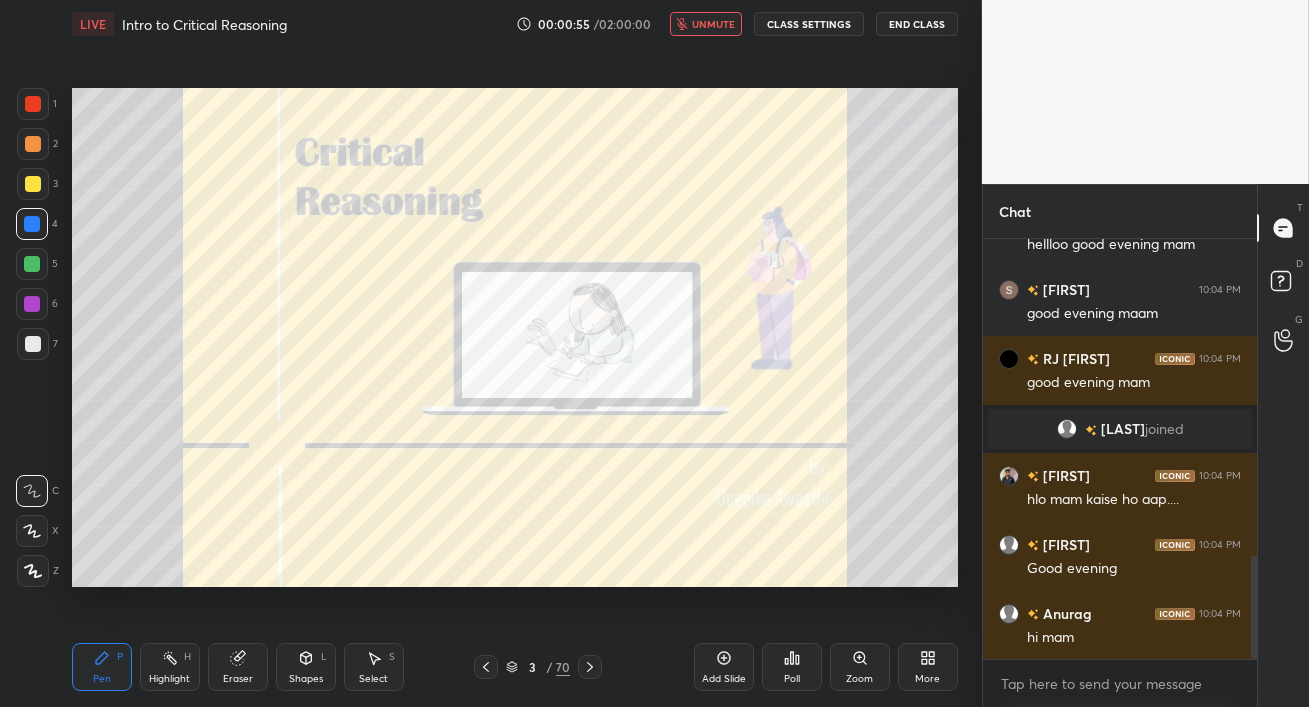 scroll, scrollTop: 1285, scrollLeft: 0, axis: vertical 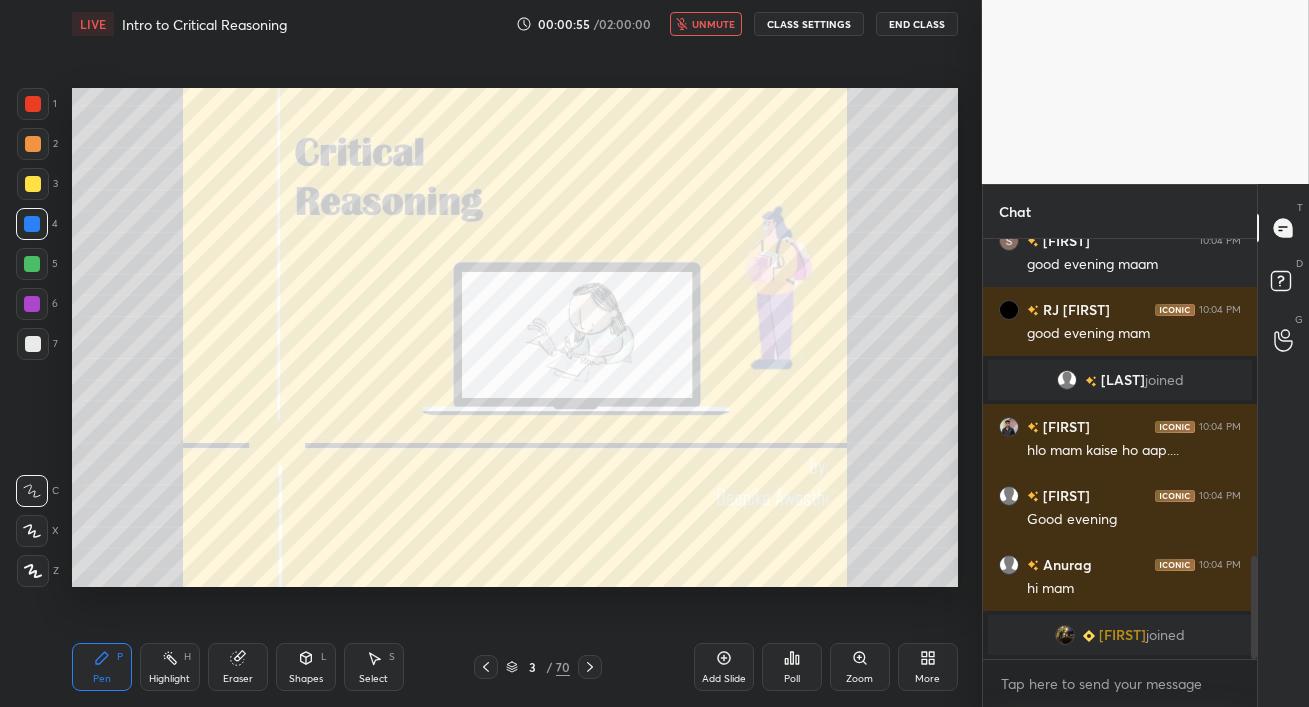 click on "unmute" at bounding box center [713, 24] 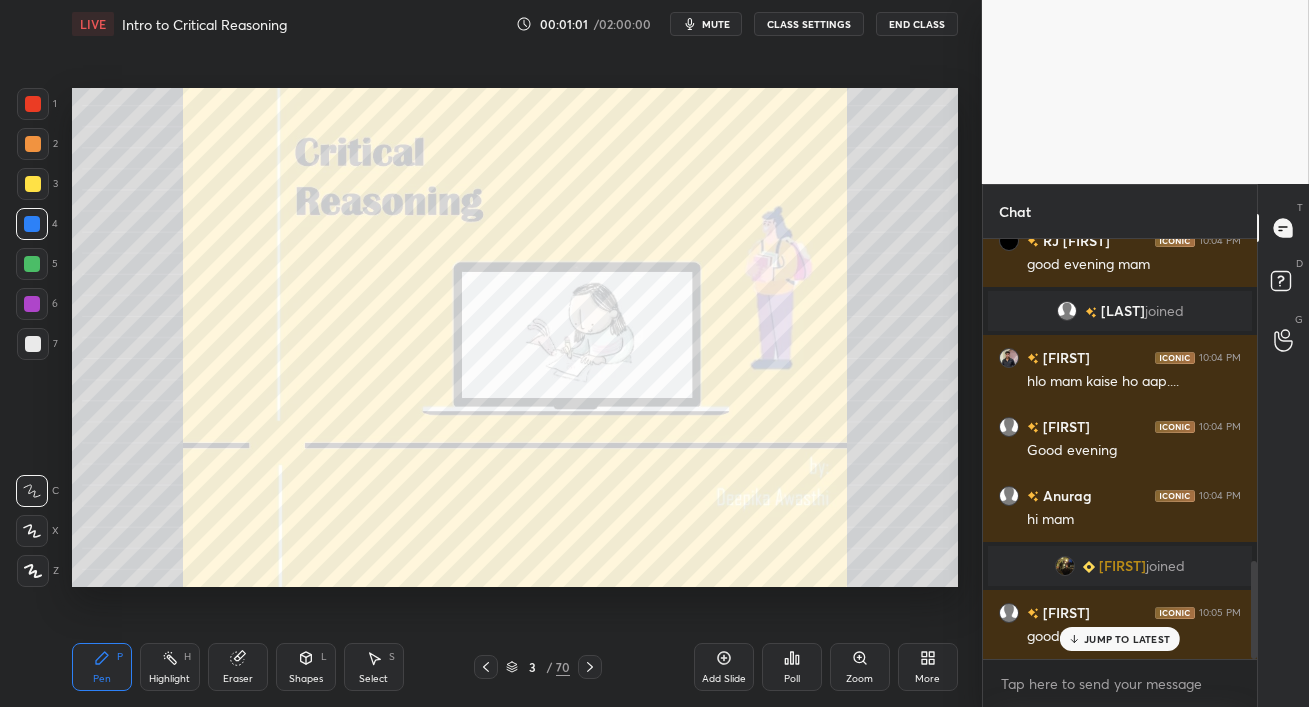 scroll, scrollTop: 1386, scrollLeft: 0, axis: vertical 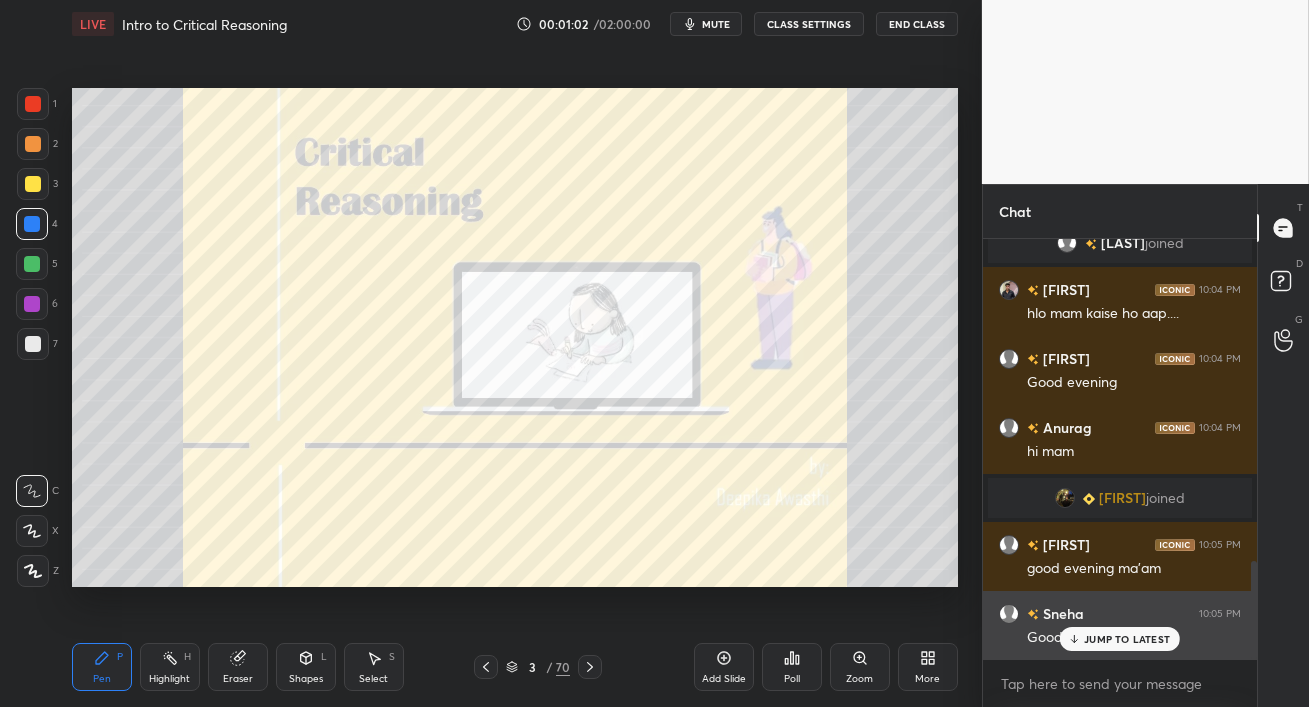 click on "JUMP TO LATEST" at bounding box center [1120, 639] 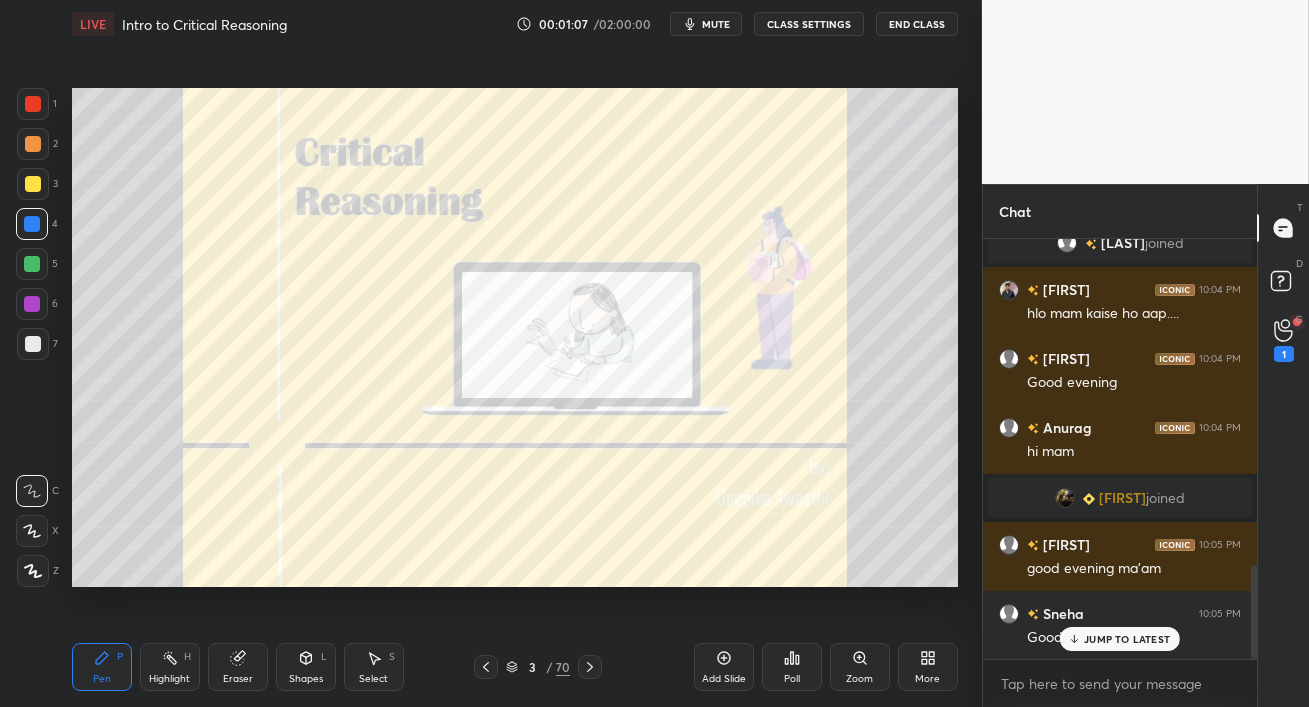 scroll, scrollTop: 1455, scrollLeft: 0, axis: vertical 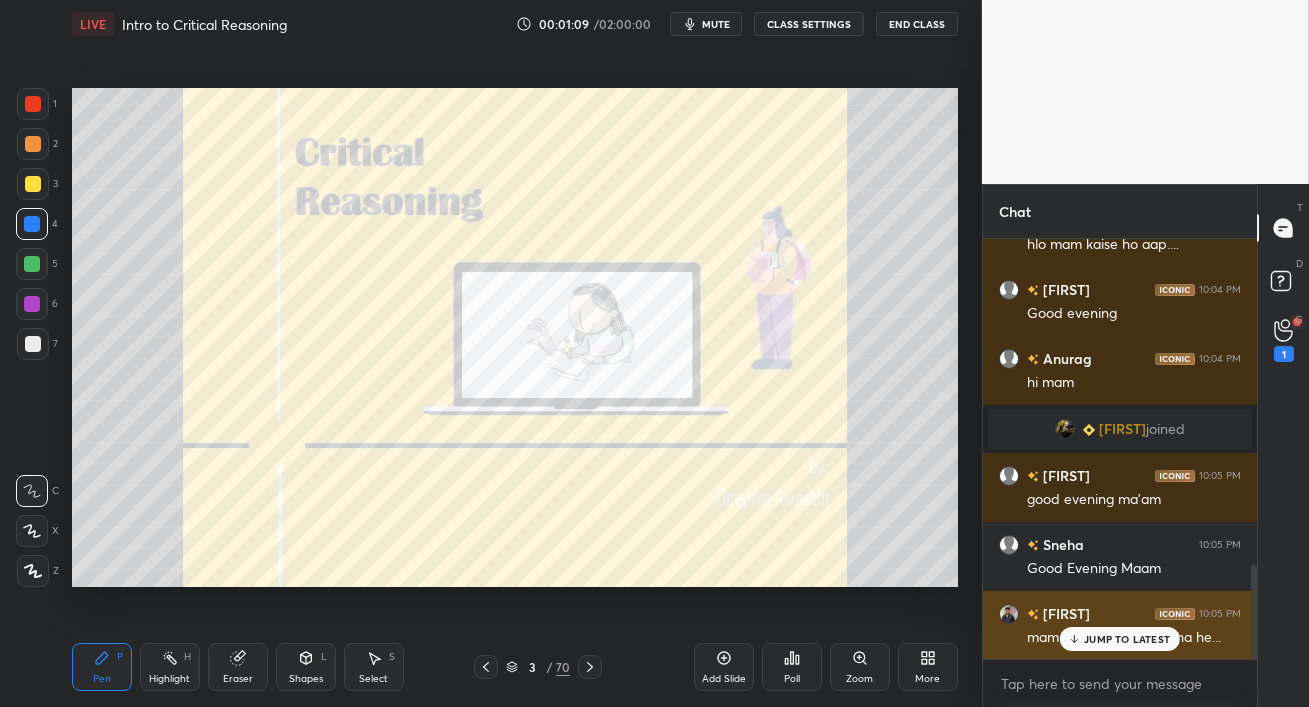 click on "JUMP TO LATEST" at bounding box center (1127, 639) 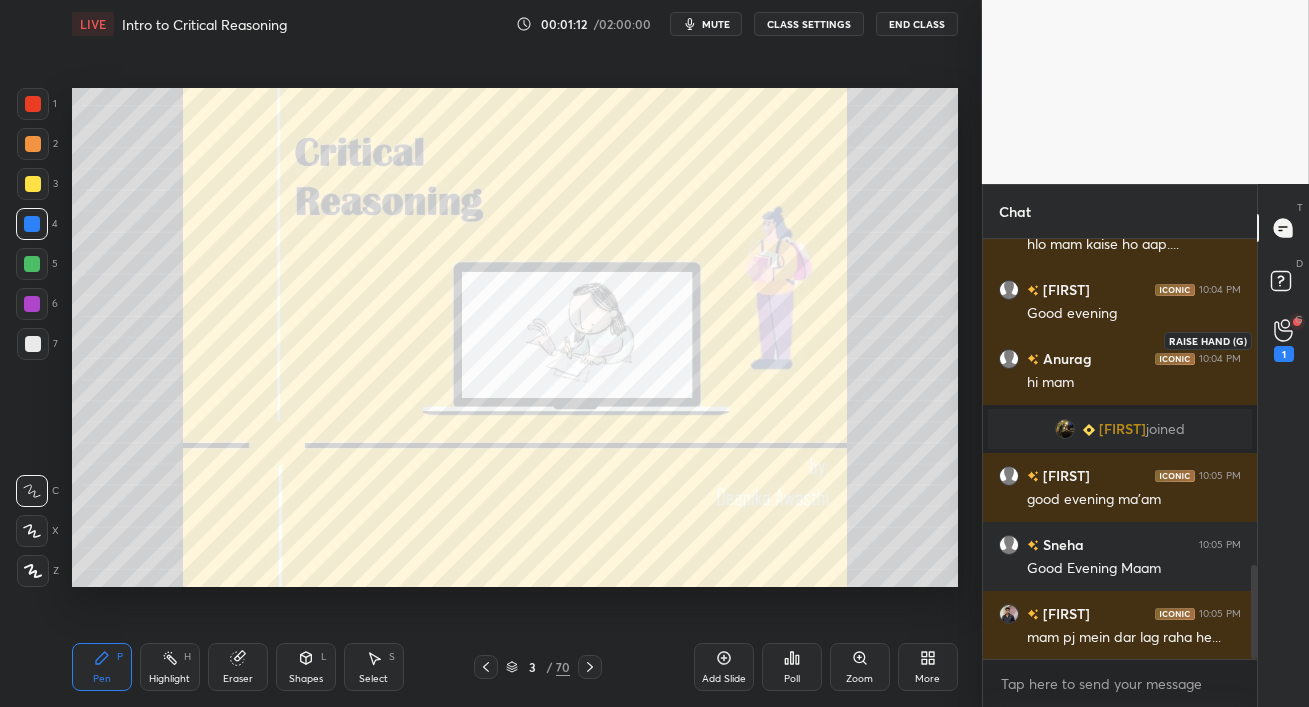 click 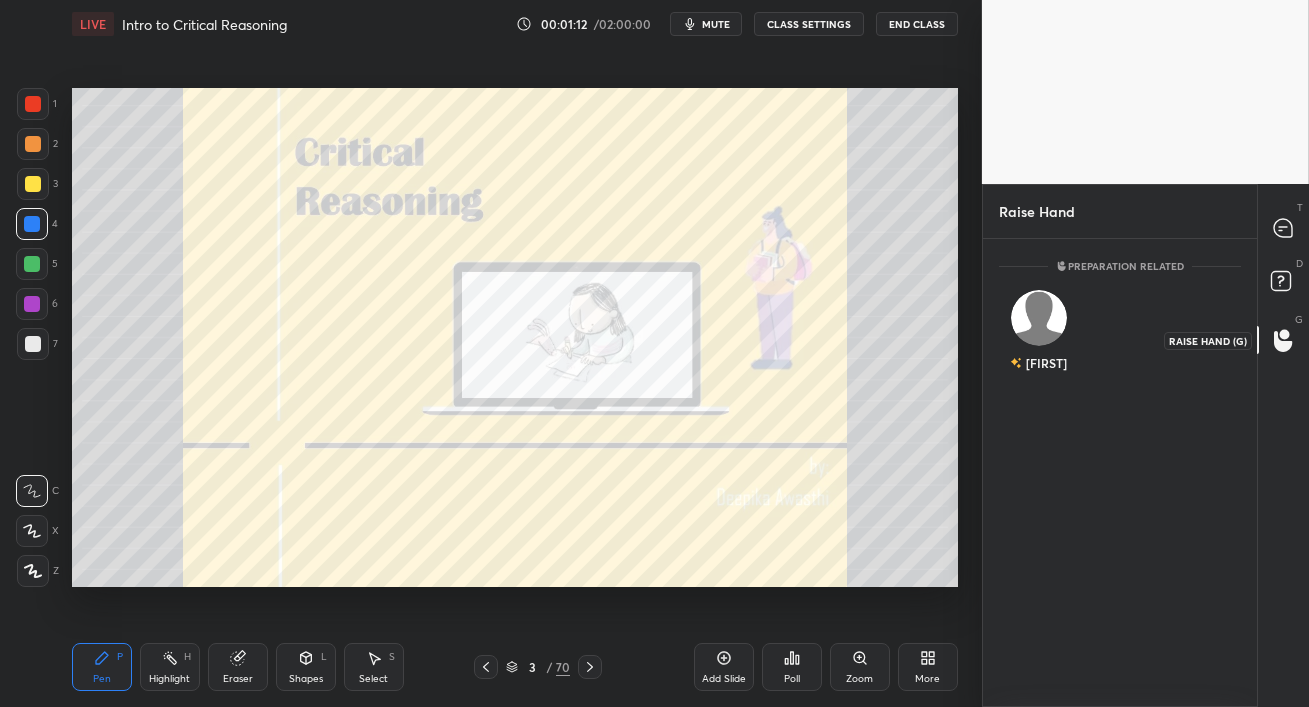 scroll, scrollTop: 462, scrollLeft: 268, axis: both 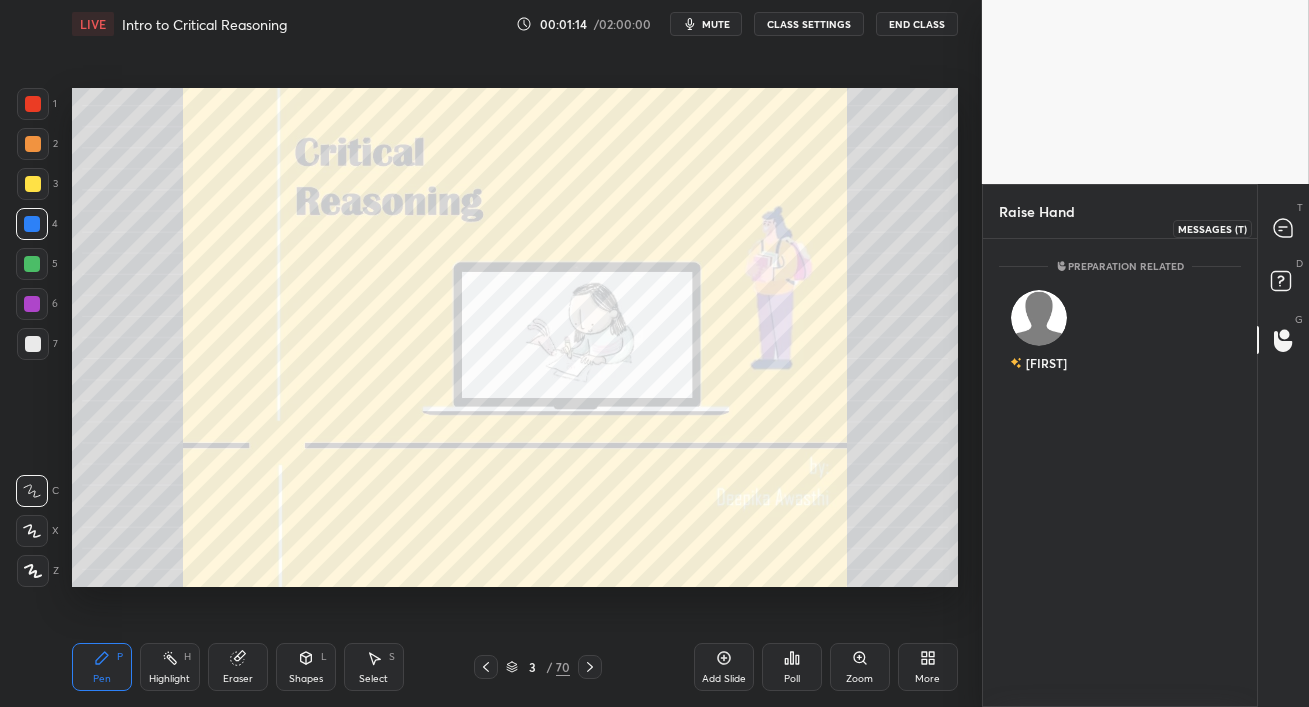 click 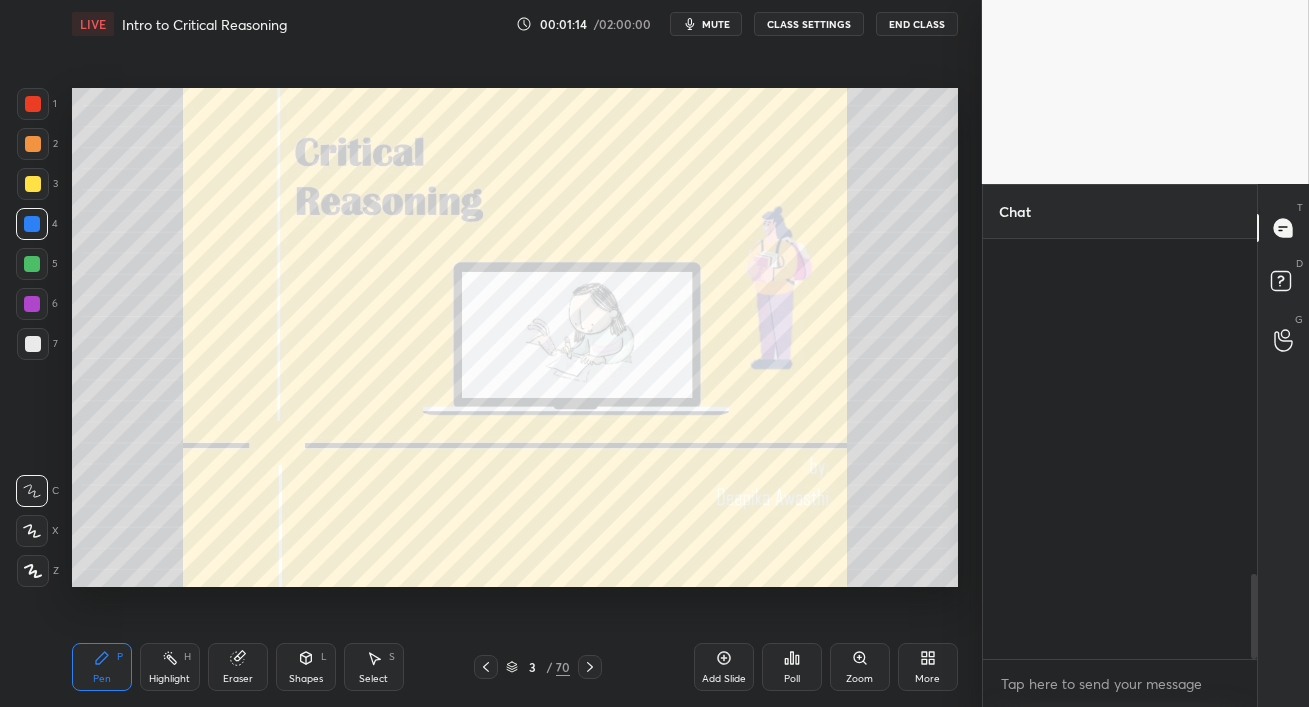 scroll, scrollTop: 1659, scrollLeft: 0, axis: vertical 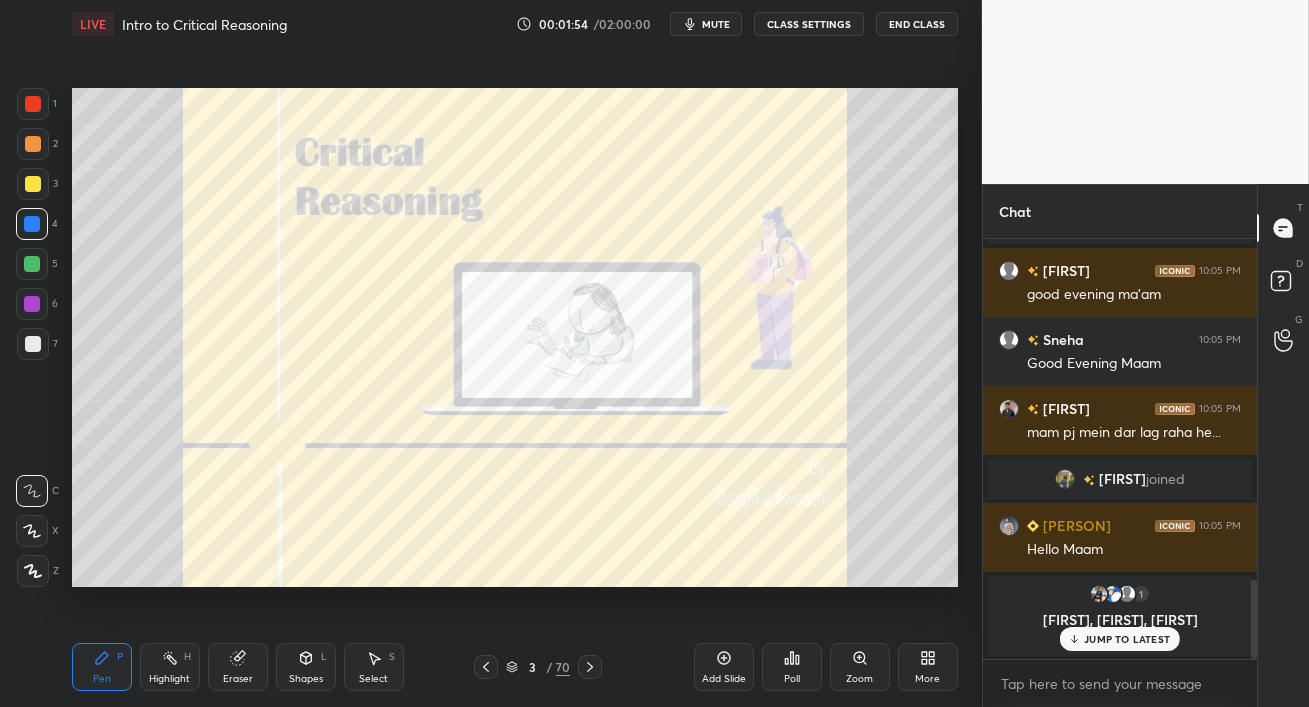 click on "JUMP TO LATEST" at bounding box center (1127, 639) 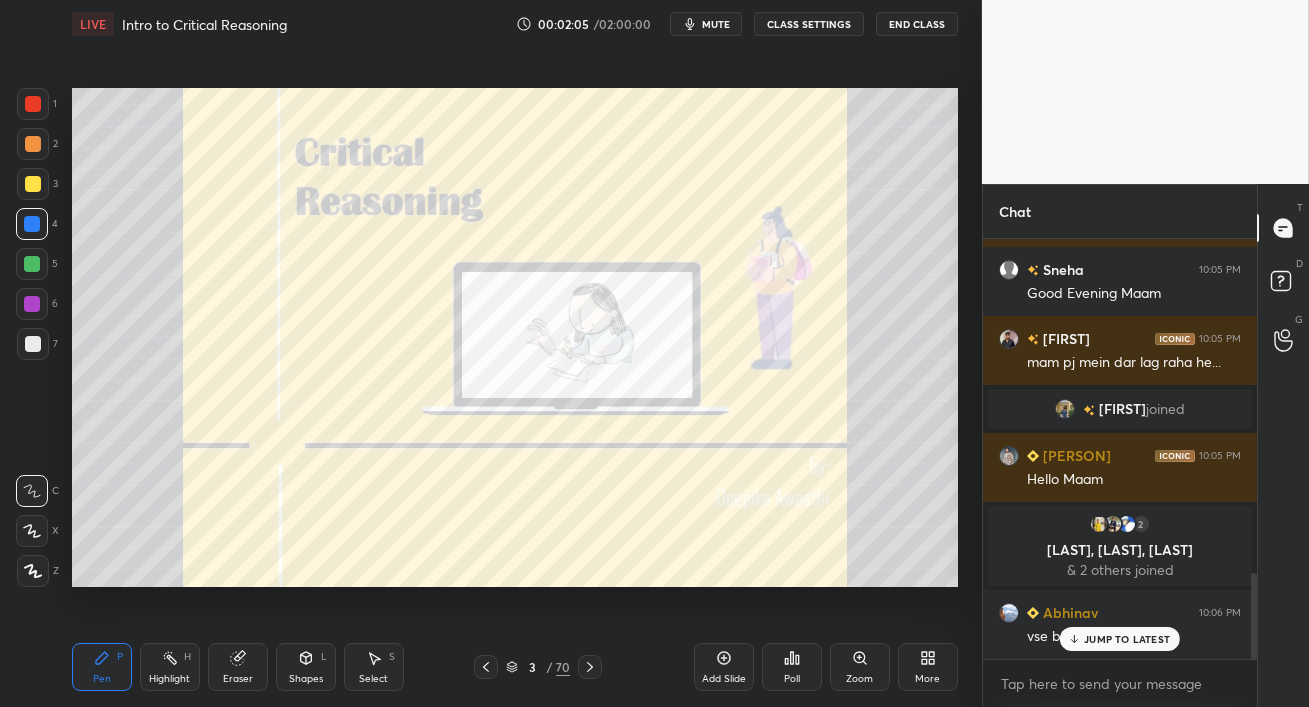 scroll, scrollTop: 1625, scrollLeft: 0, axis: vertical 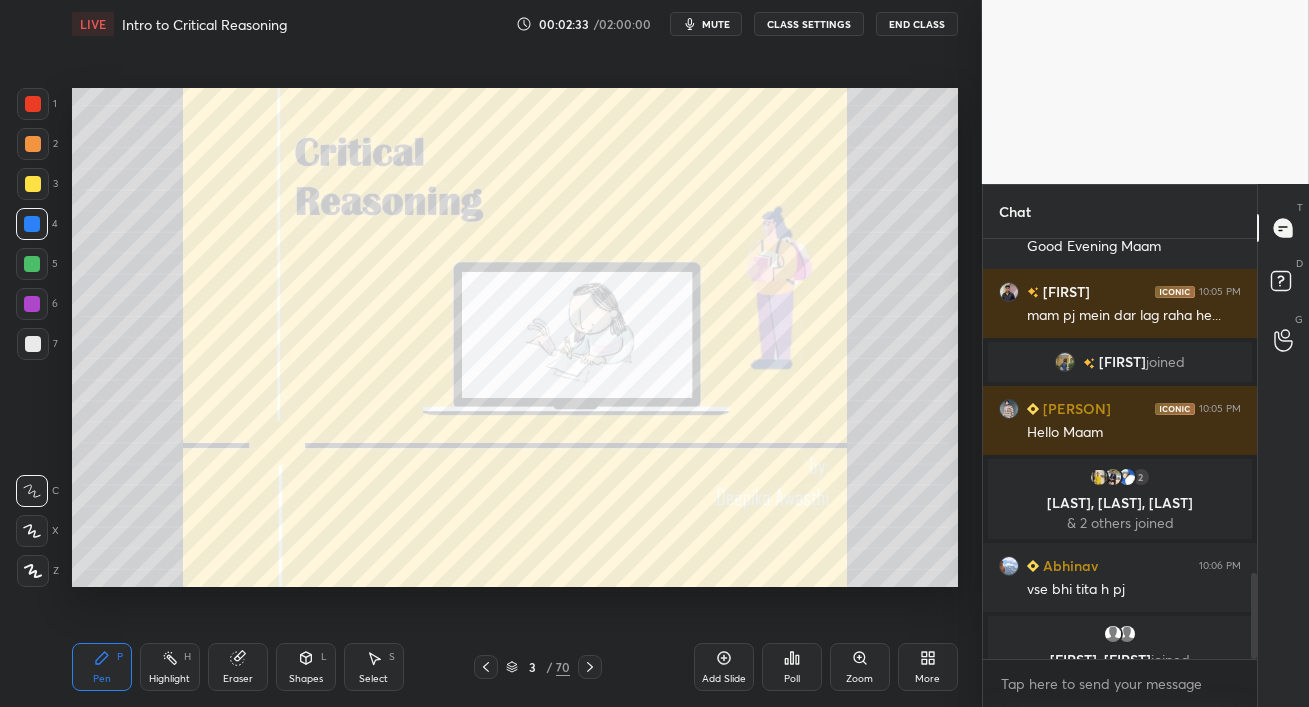 click at bounding box center (32, 264) 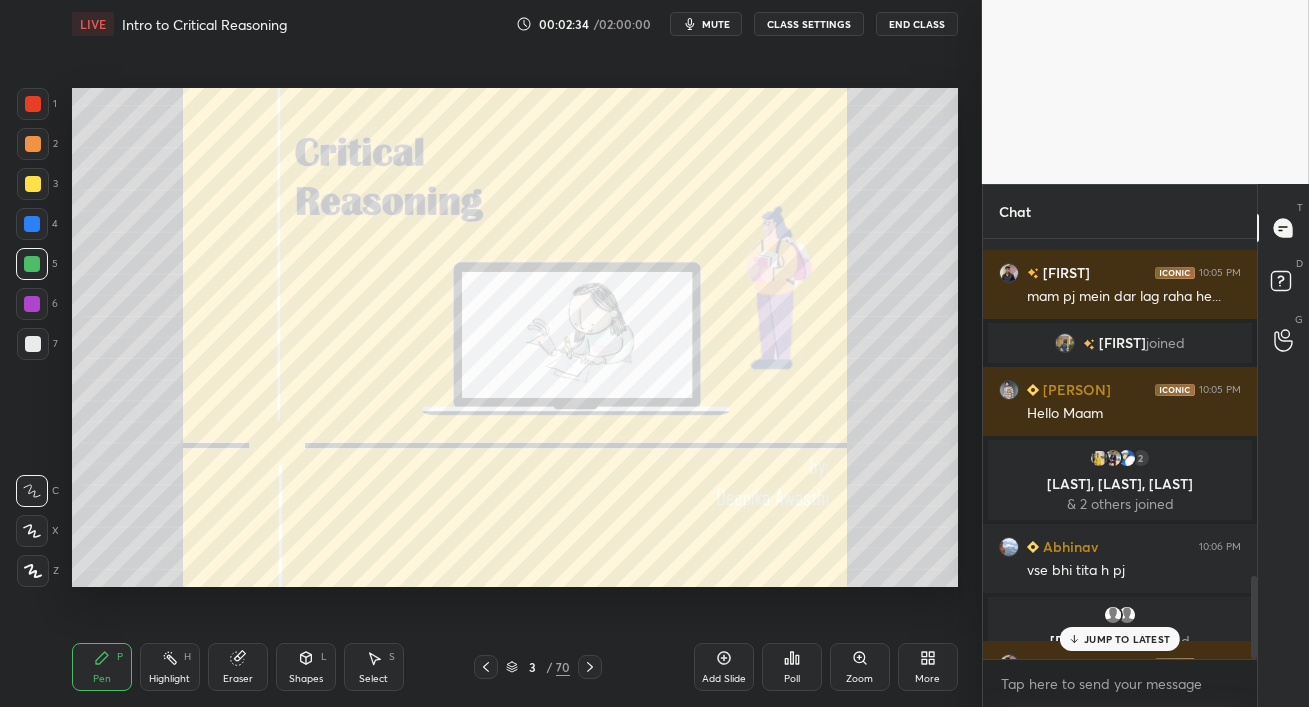 scroll, scrollTop: 1711, scrollLeft: 0, axis: vertical 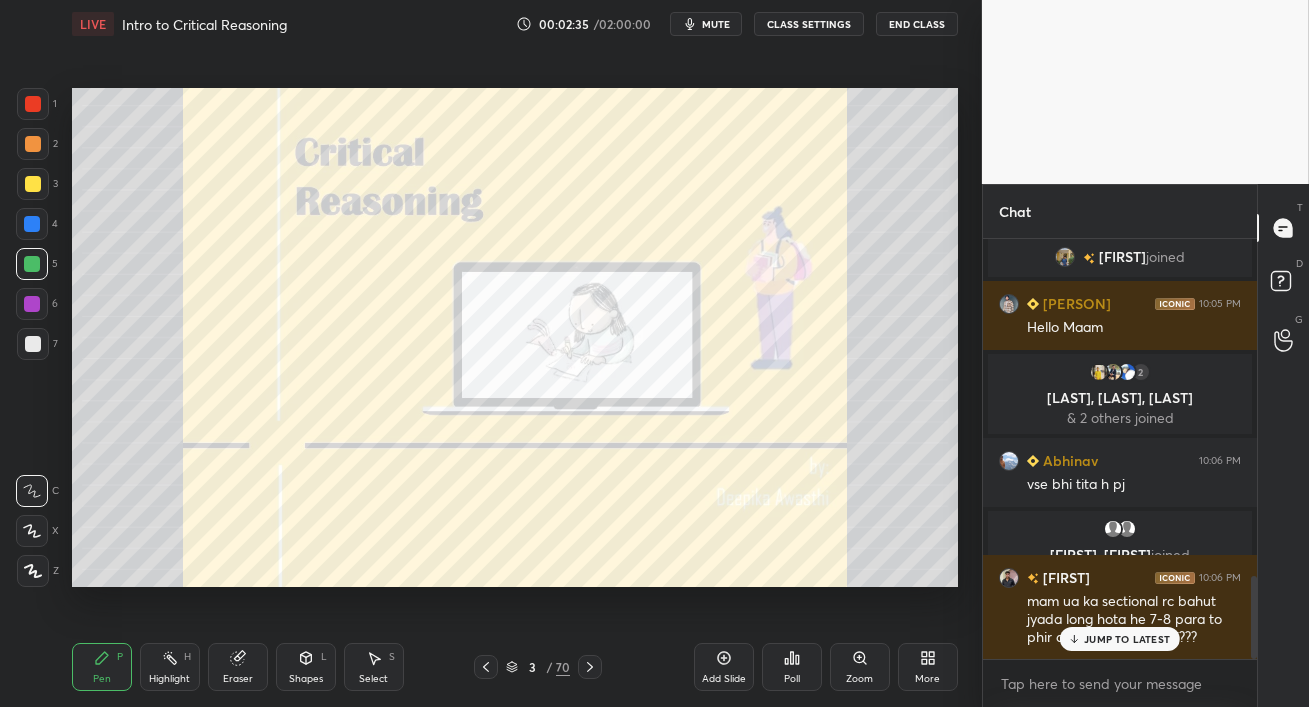 click on "JUMP TO LATEST" at bounding box center [1127, 639] 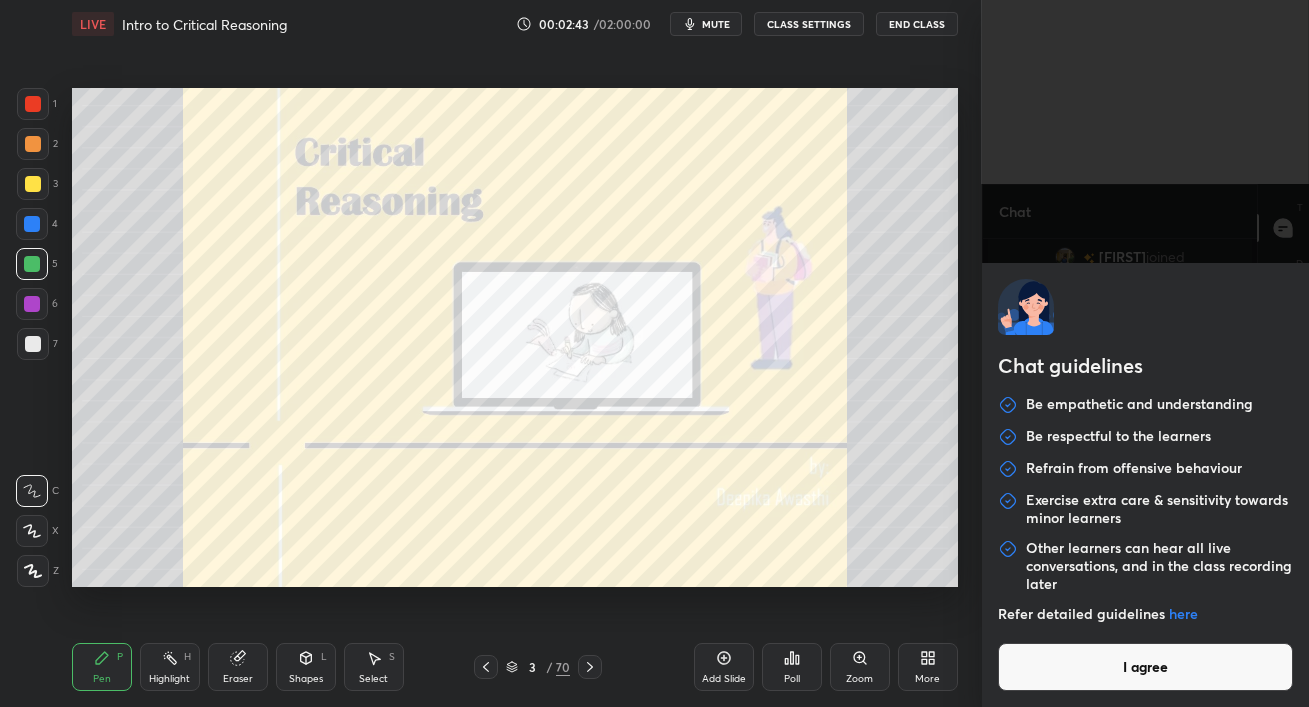 click on "[NUMBER] [NUMBER] [NUMBER] [NUMBER] [NUMBER] [NUMBER] [NUMBER] C X Z C X Z E E Erase all   H H LIVE Intro to Critical Reasoning 00:02:43 /  02:00:00 mute CLASS SETTINGS End Class Setting up your live class Poll for   secs No correct answer Start poll Back Intro to Critical Reasoning • L20 of Booster Course for VARC CAT 2025 [LAST] [LAST] Pen P Highlight H Eraser Shapes L Select S 3 / 70 Add Slide Poll Zoom More Chat [LAST] 10:05 PM mam pj mein dar lag raha he... [LAST]  joined [LAST] 10:05 PM Hello Maam 2 [LAST], [LAST] &  2 others  joined [LAST] 10:06 PM vse bhi tita h pj Poorna, [LAST]  joined [LAST] 10:06 PM mam ua ka sectional rc bahut jyada long hota he 7-8 para to phir aap se kaun ki nahi??? JUMP TO LATEST Enable hand raising Enable raise hand to speak to learners. Once enabled, chat will be turned off temporarily. Enable x   introducing Raise a hand with a doubt Now learners can raise their hand along with a doubt  How it works? Doubts asked by learners will show up here NEW DOUBTS ASKED Preparation related [LAST] Can't raise hand Got it" at bounding box center (654, 353) 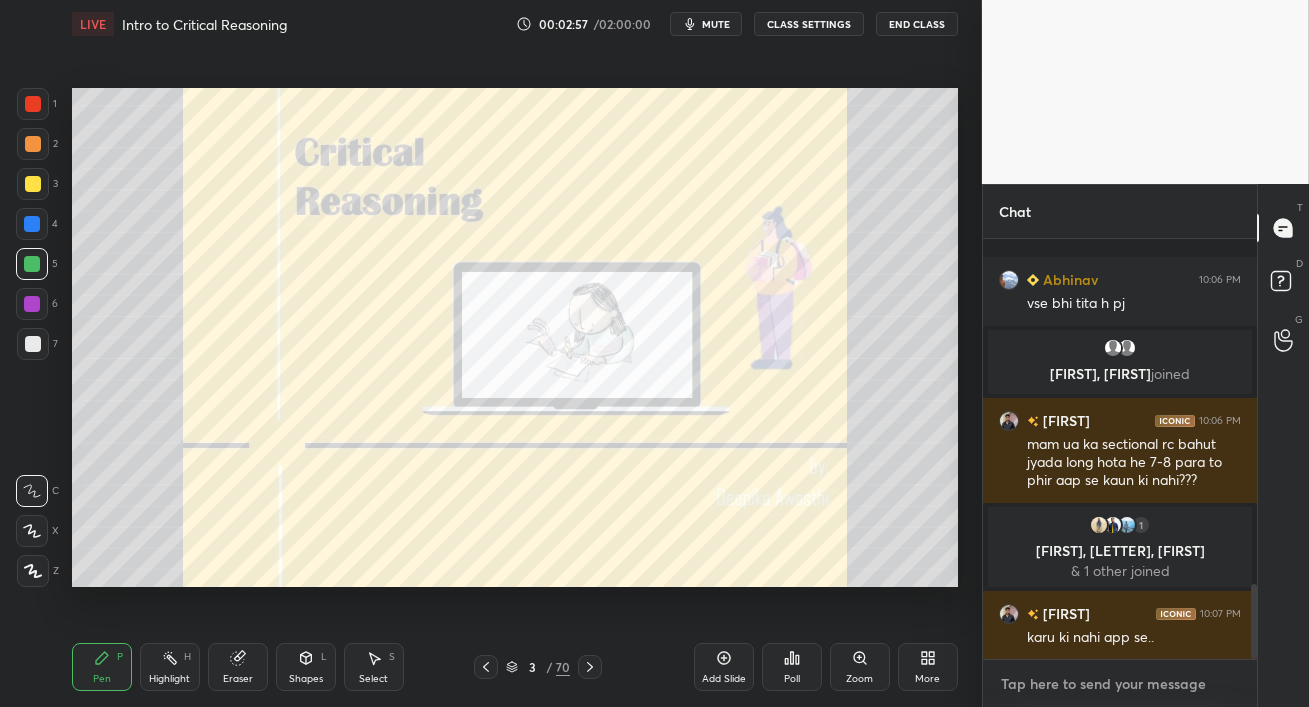 scroll, scrollTop: 1923, scrollLeft: 0, axis: vertical 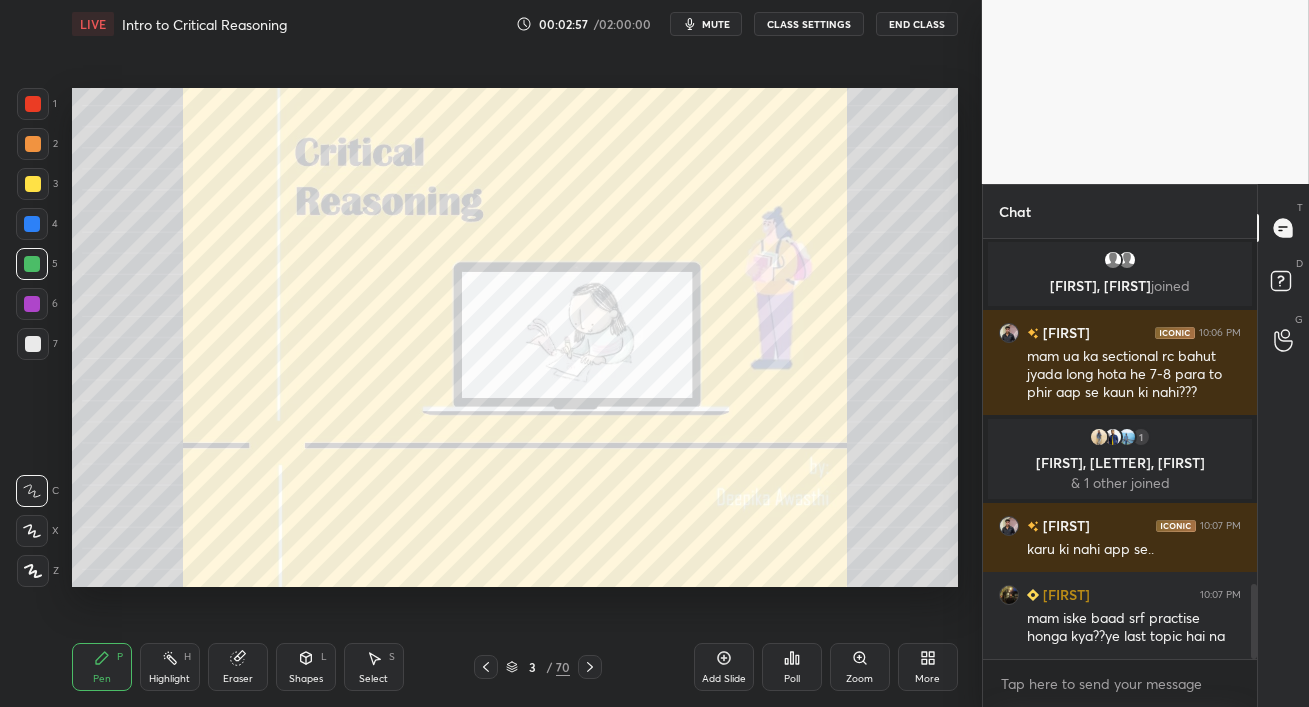 click on "mam iske baad srf practise honga kya??ye last topic hai na" at bounding box center (1134, 628) 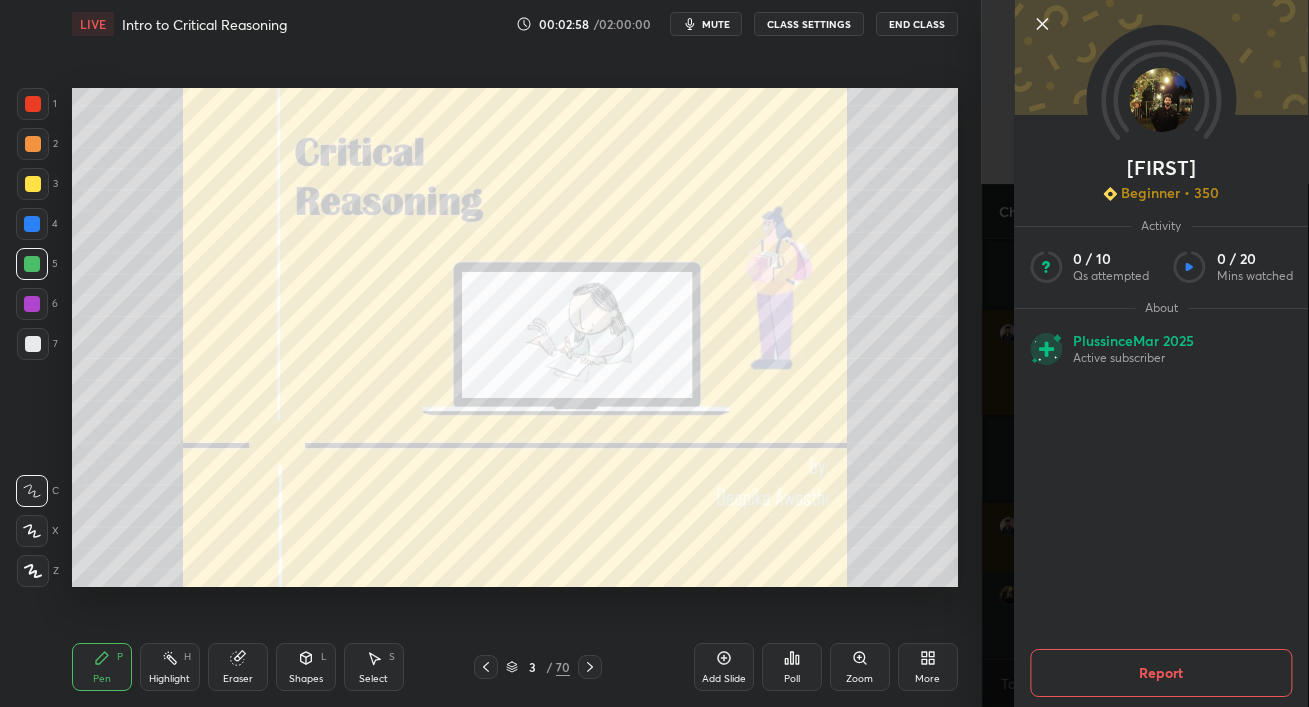 click on "[LAST] Beginner   •   350 Activity 0 / 10 Qs attempted 0 / 20 Mins watched About Plus  since  Mar   2025 Active subscriber Report" at bounding box center (1145, 353) 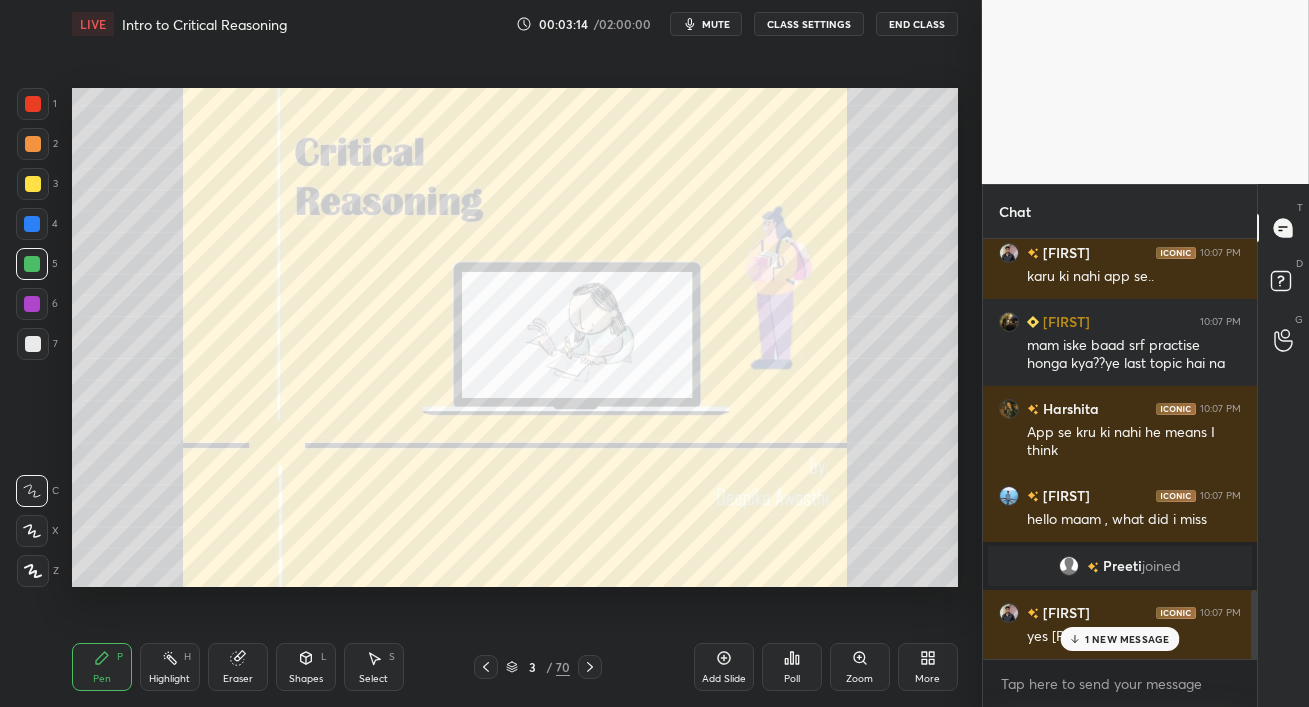 scroll, scrollTop: 2103, scrollLeft: 0, axis: vertical 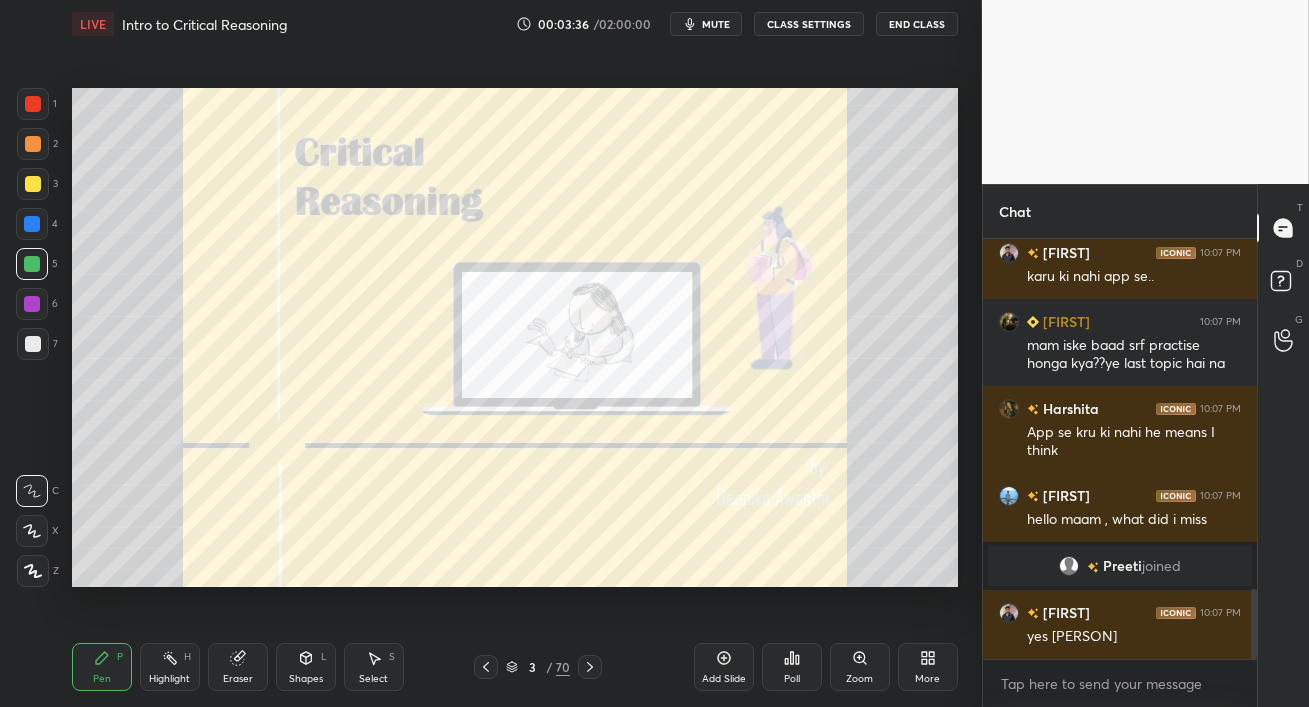click at bounding box center [32, 224] 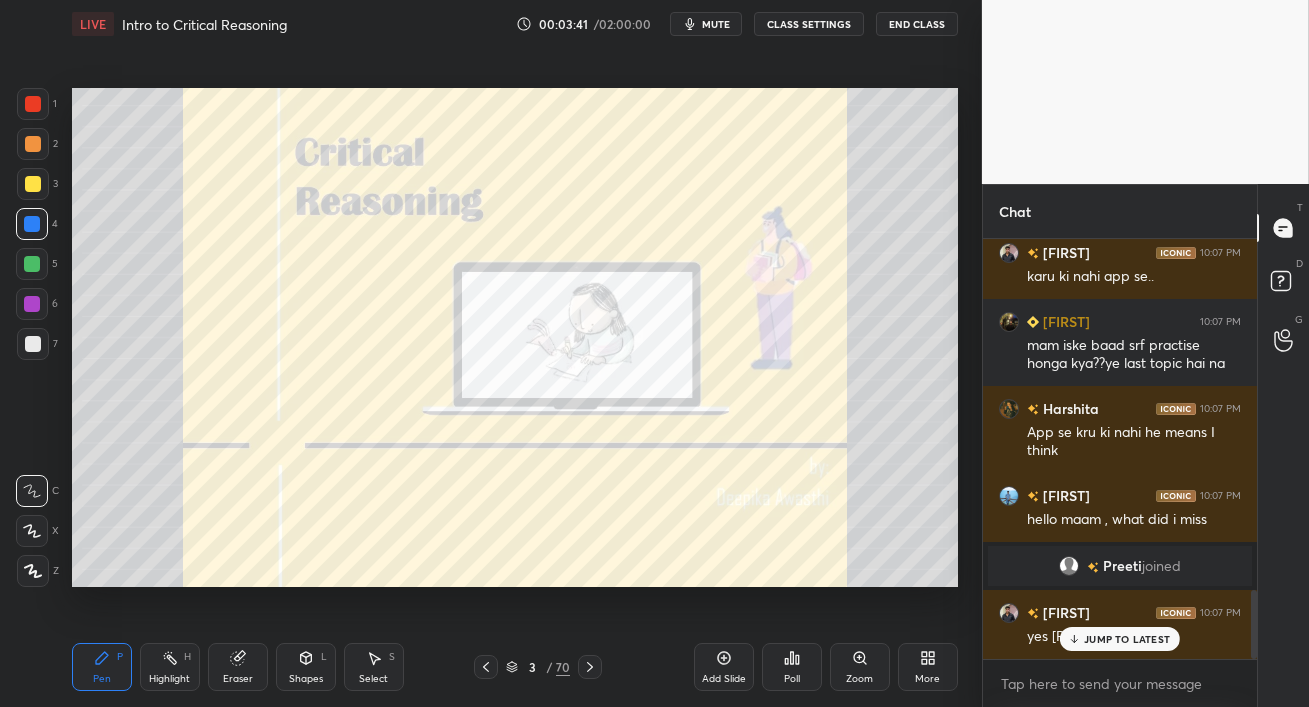 scroll, scrollTop: 2150, scrollLeft: 0, axis: vertical 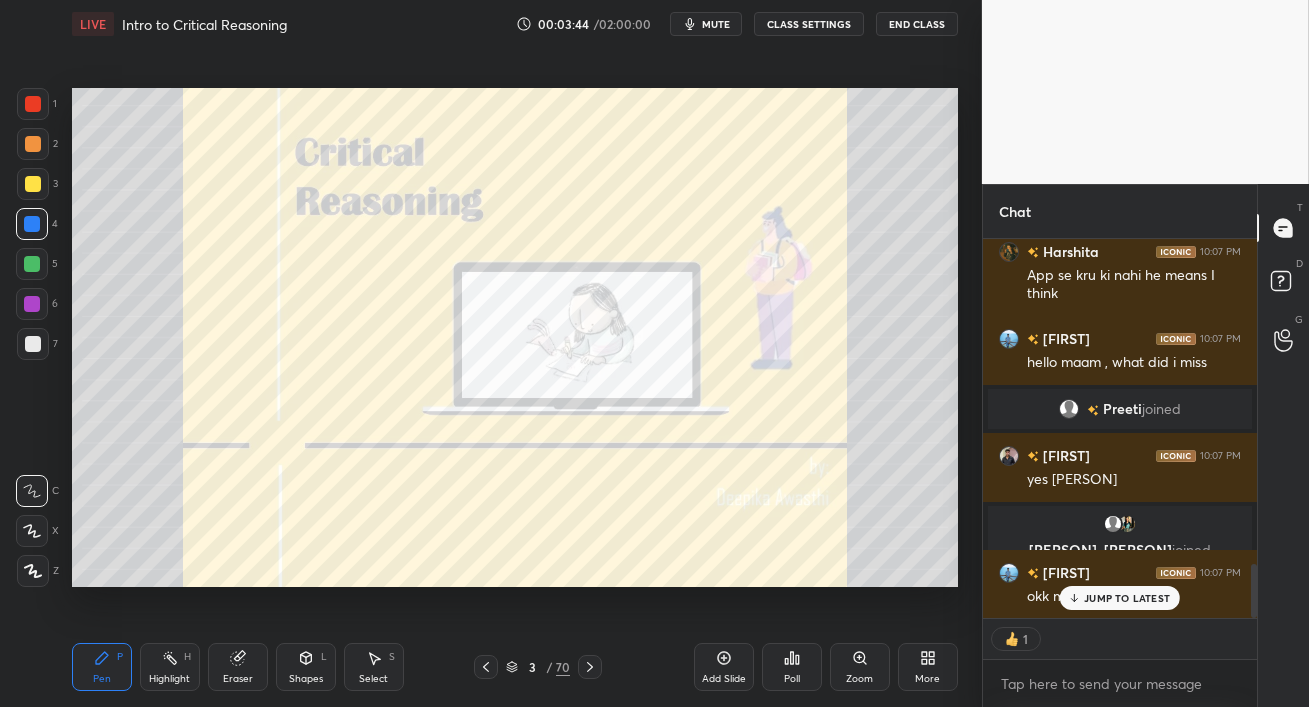 drag, startPoint x: 1073, startPoint y: 595, endPoint x: 1074, endPoint y: 621, distance: 26.019224 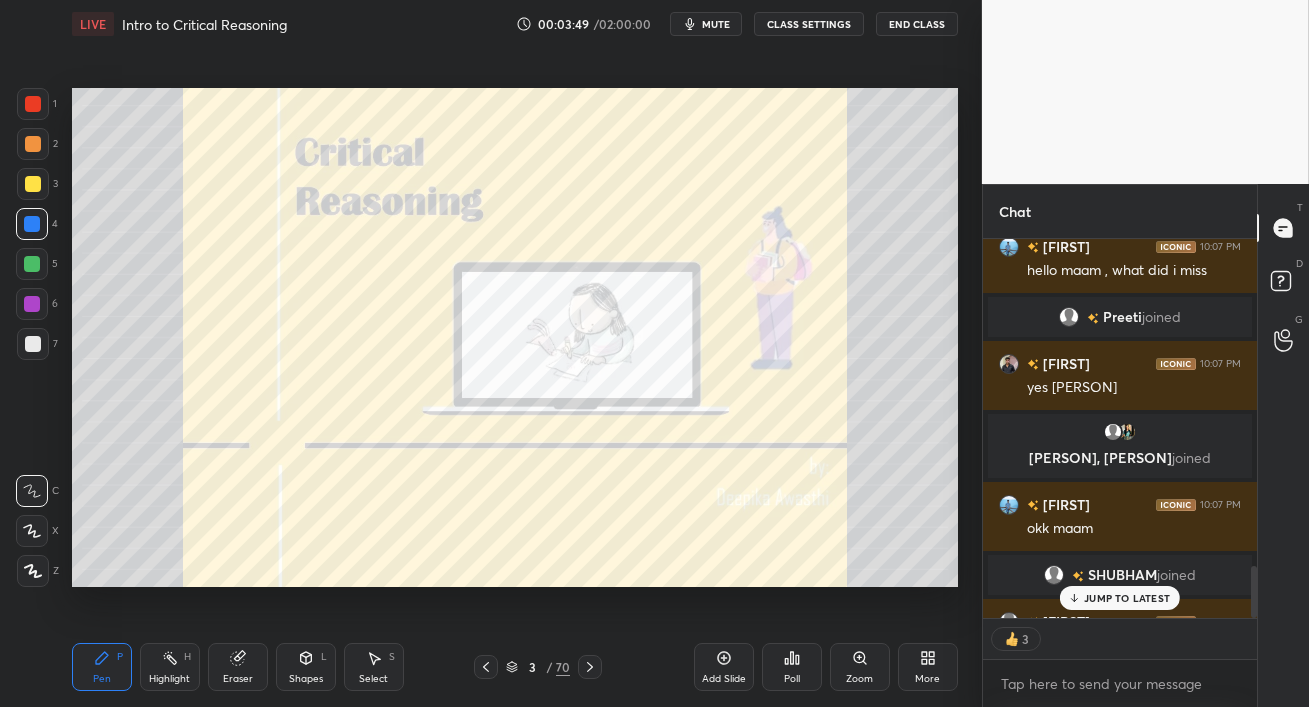 scroll, scrollTop: 2402, scrollLeft: 0, axis: vertical 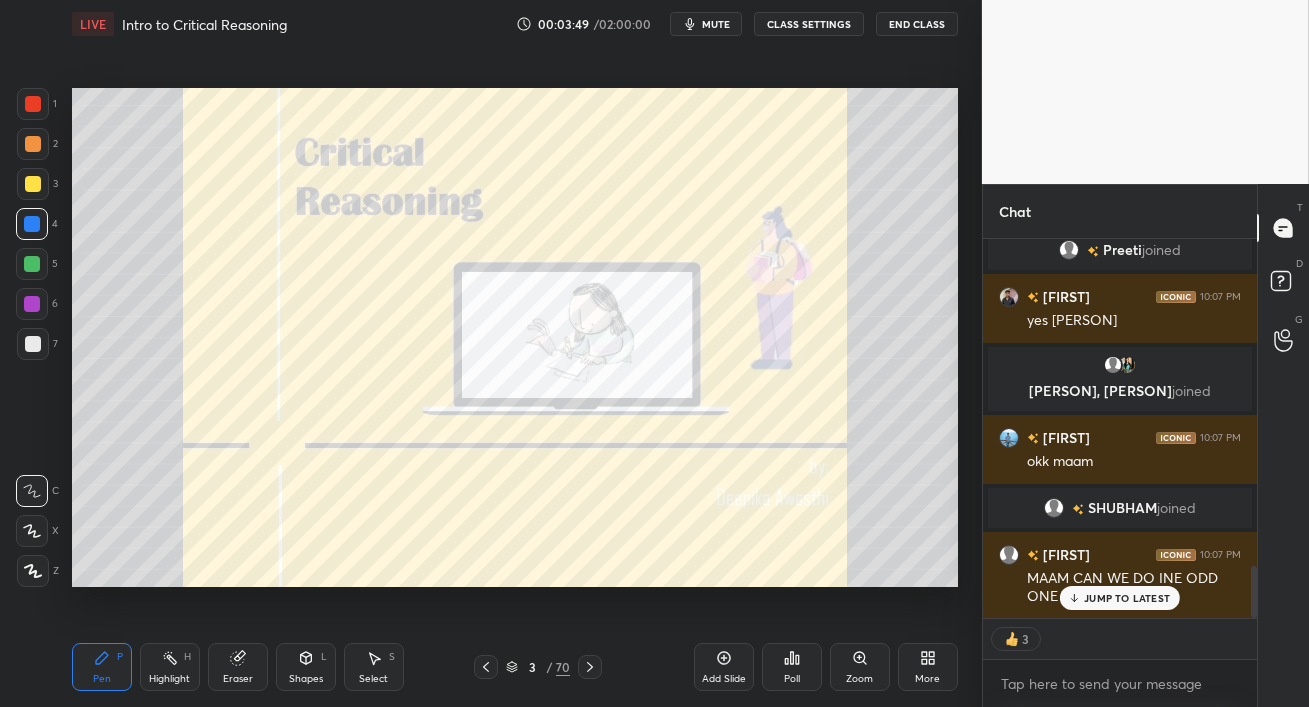 click at bounding box center [33, 144] 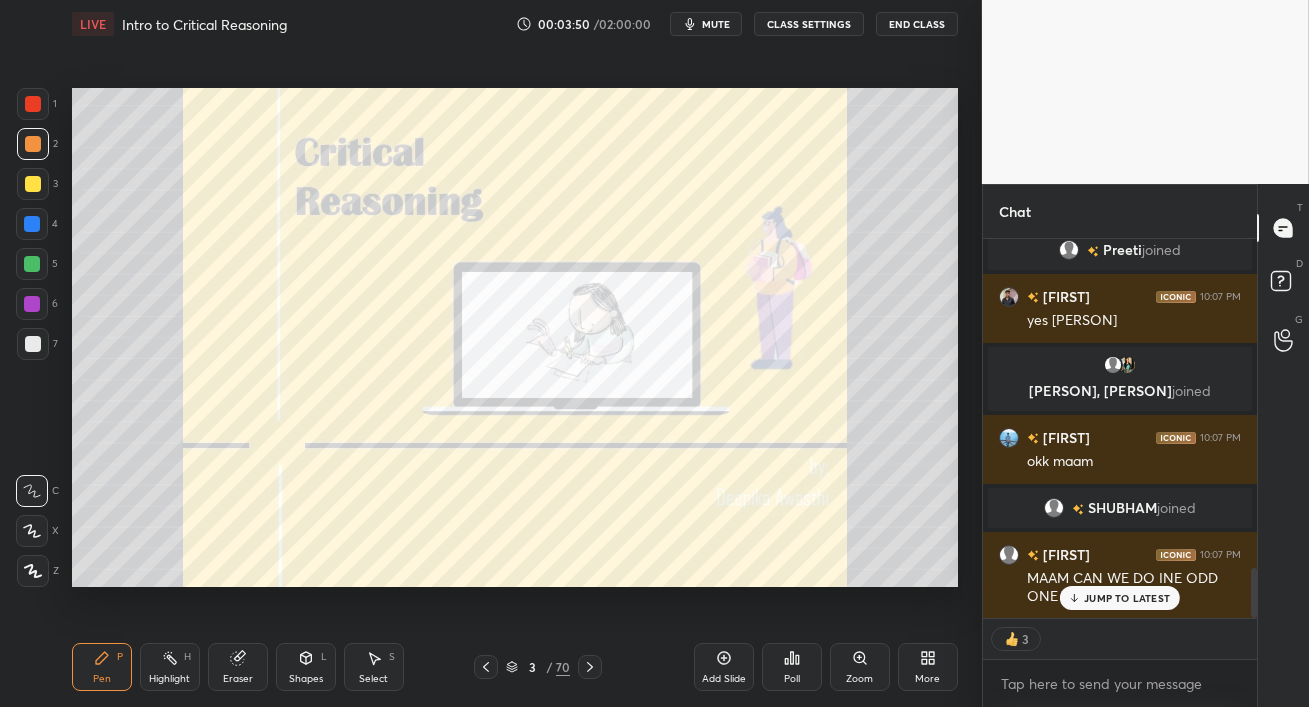 click at bounding box center [33, 104] 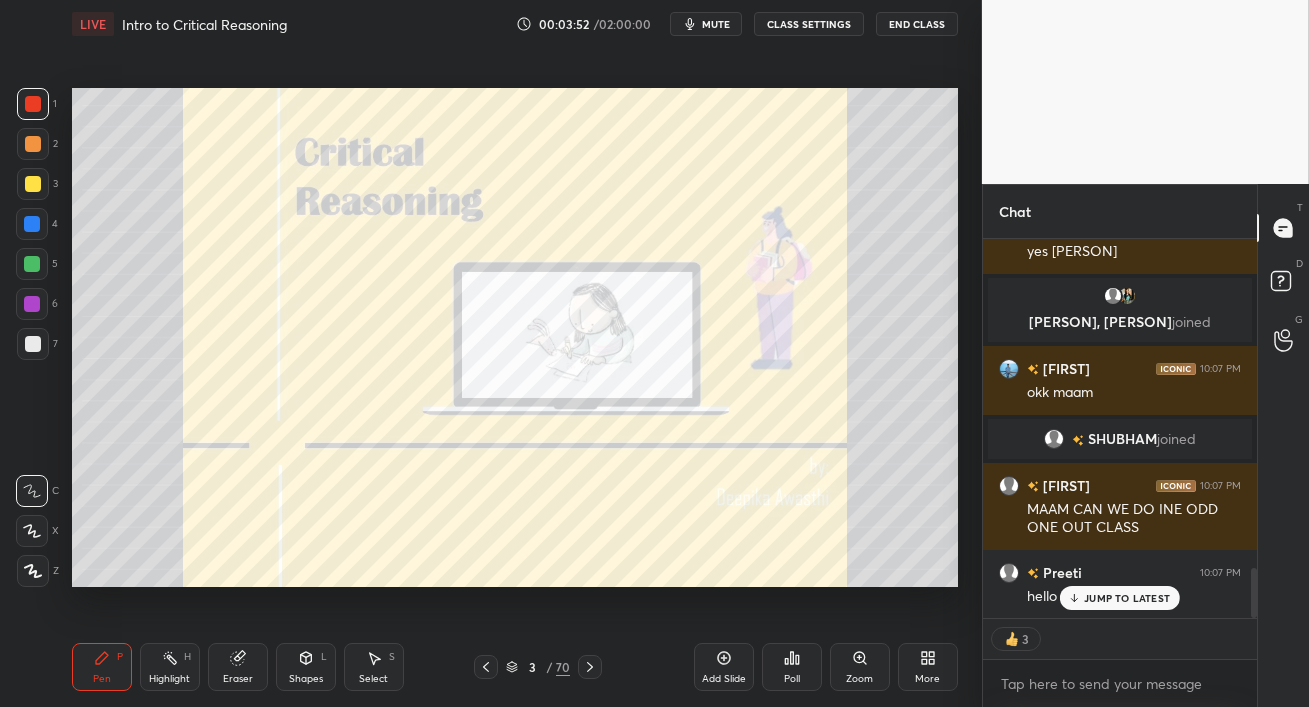 click on "JUMP TO LATEST" at bounding box center (1127, 598) 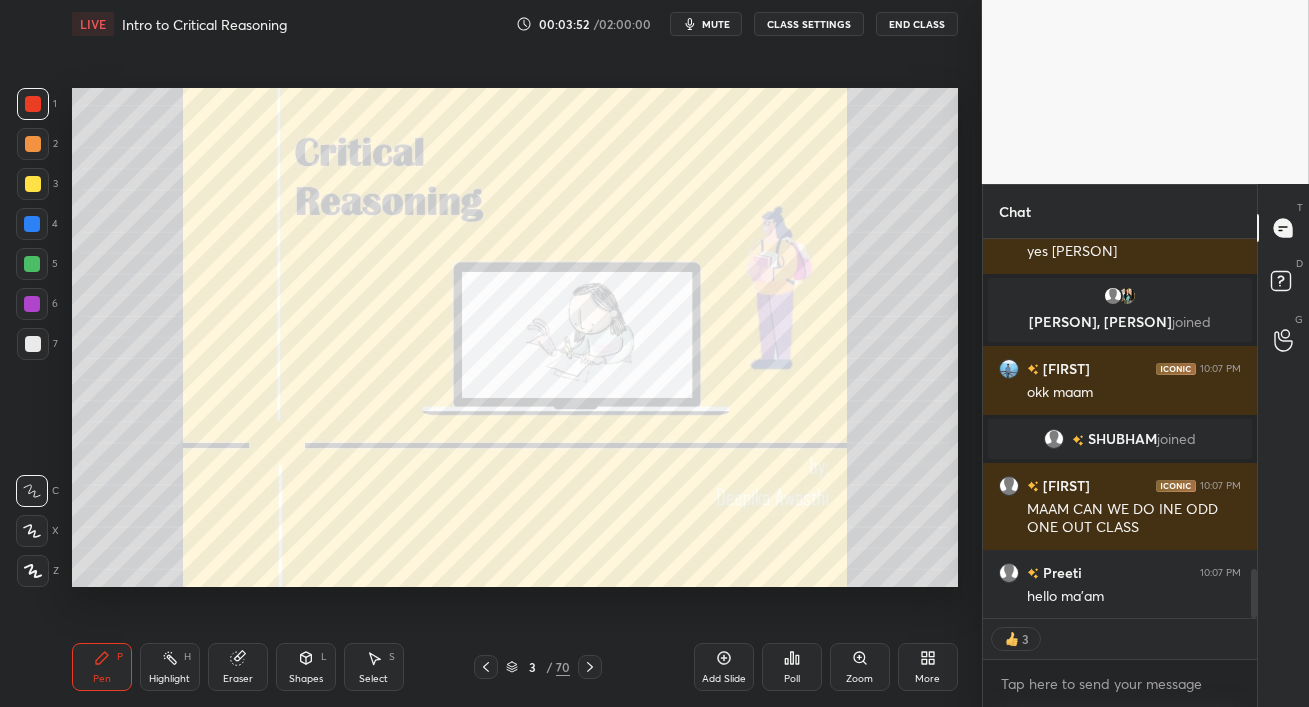 scroll, scrollTop: 2559, scrollLeft: 0, axis: vertical 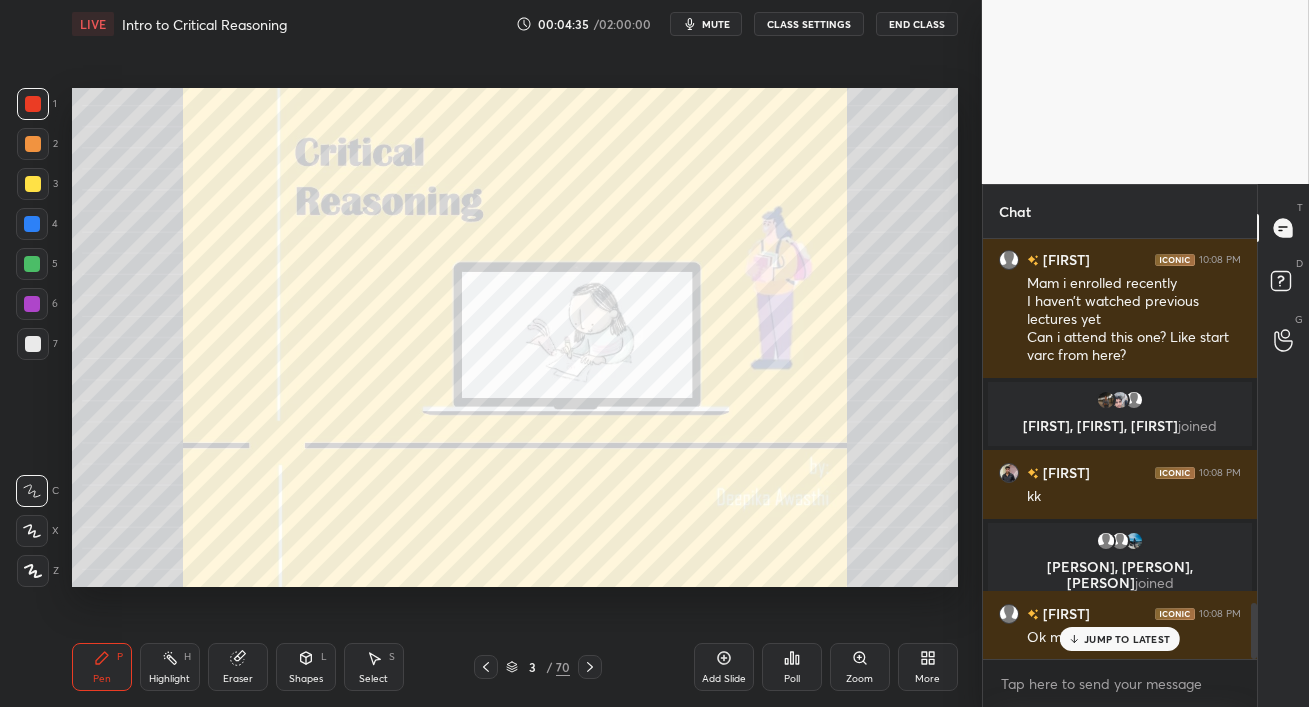click at bounding box center [33, 144] 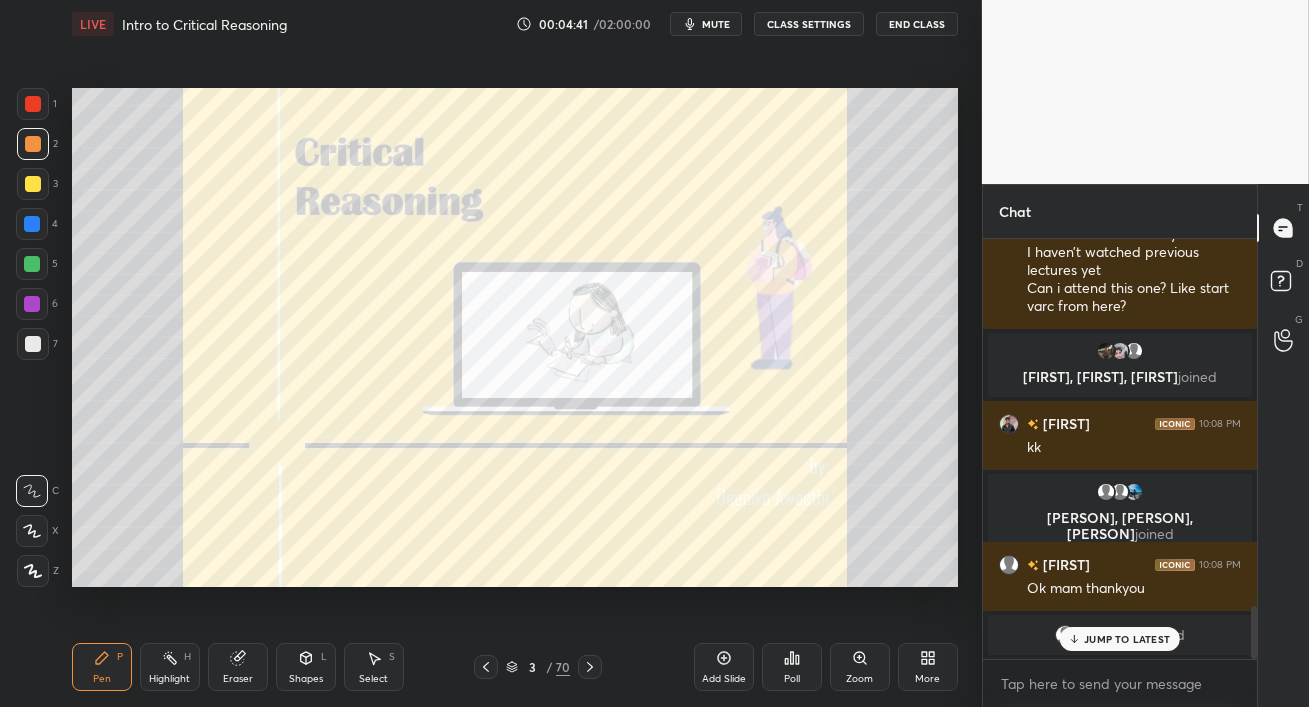 scroll, scrollTop: 2886, scrollLeft: 0, axis: vertical 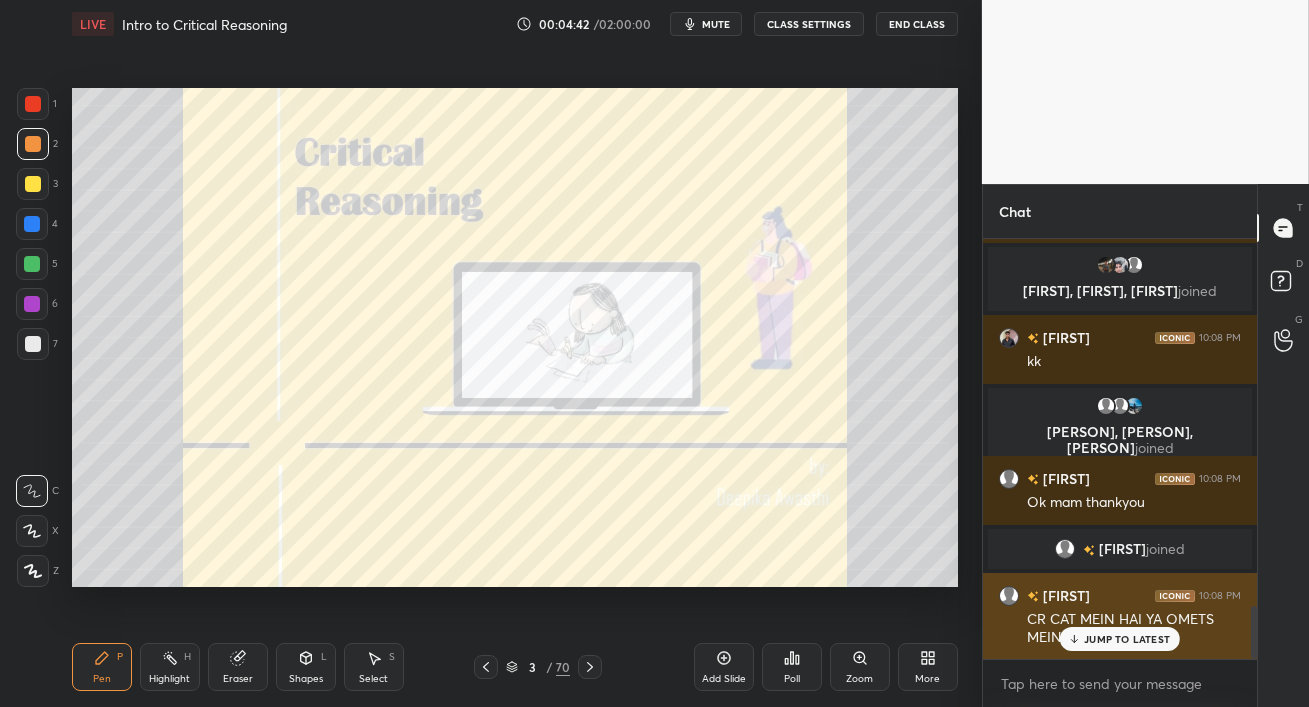 click on "JUMP TO LATEST" at bounding box center [1127, 639] 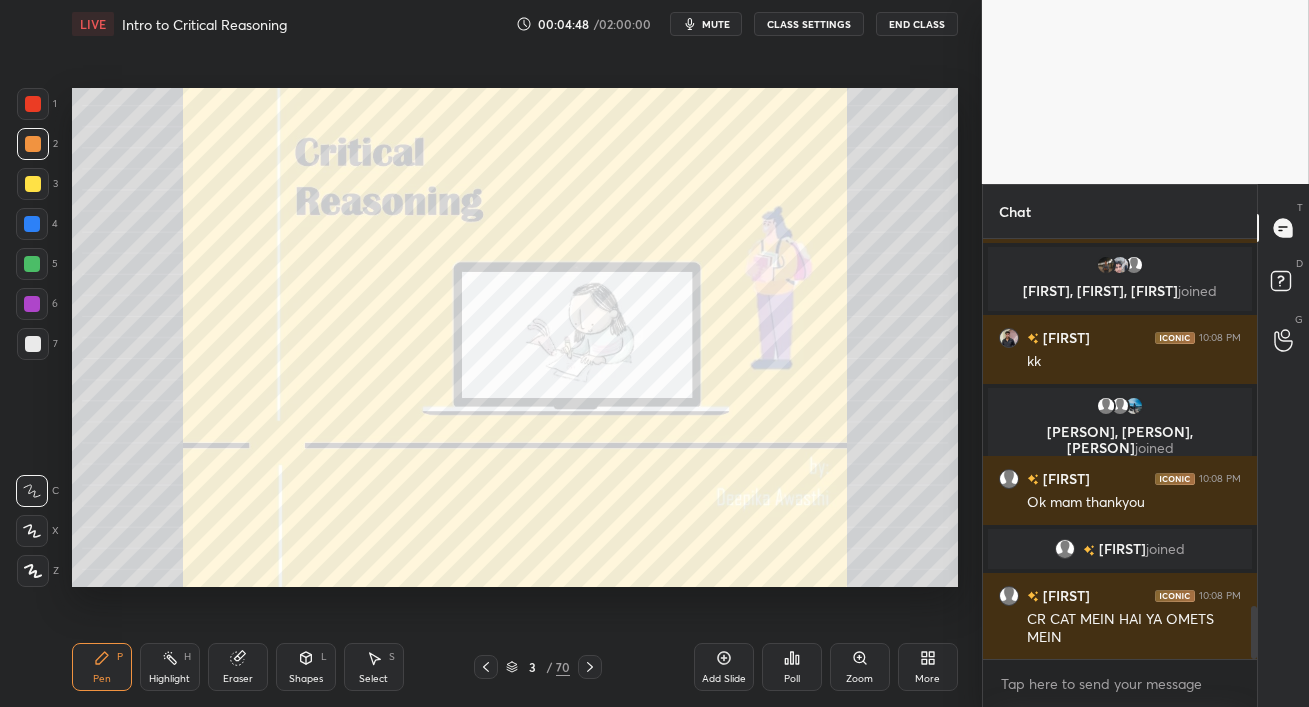 scroll, scrollTop: 2955, scrollLeft: 0, axis: vertical 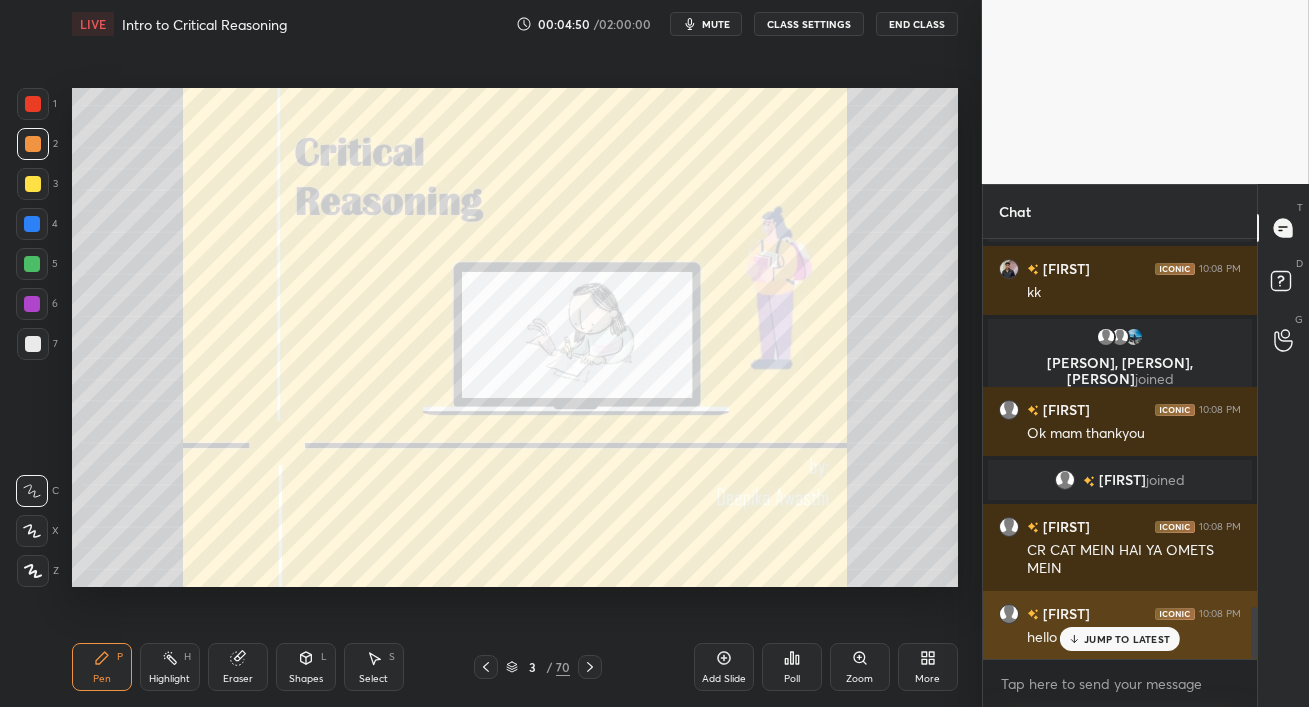 click on "JUMP TO LATEST" at bounding box center [1120, 639] 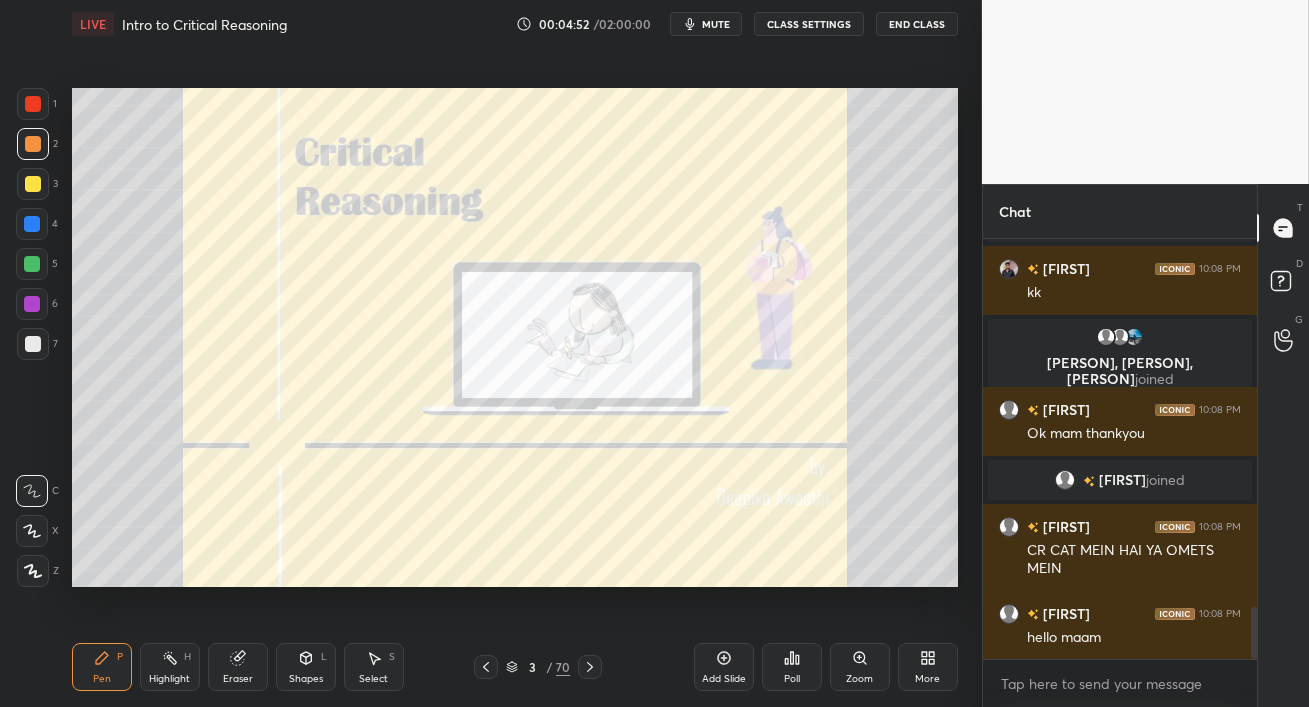 click at bounding box center (32, 224) 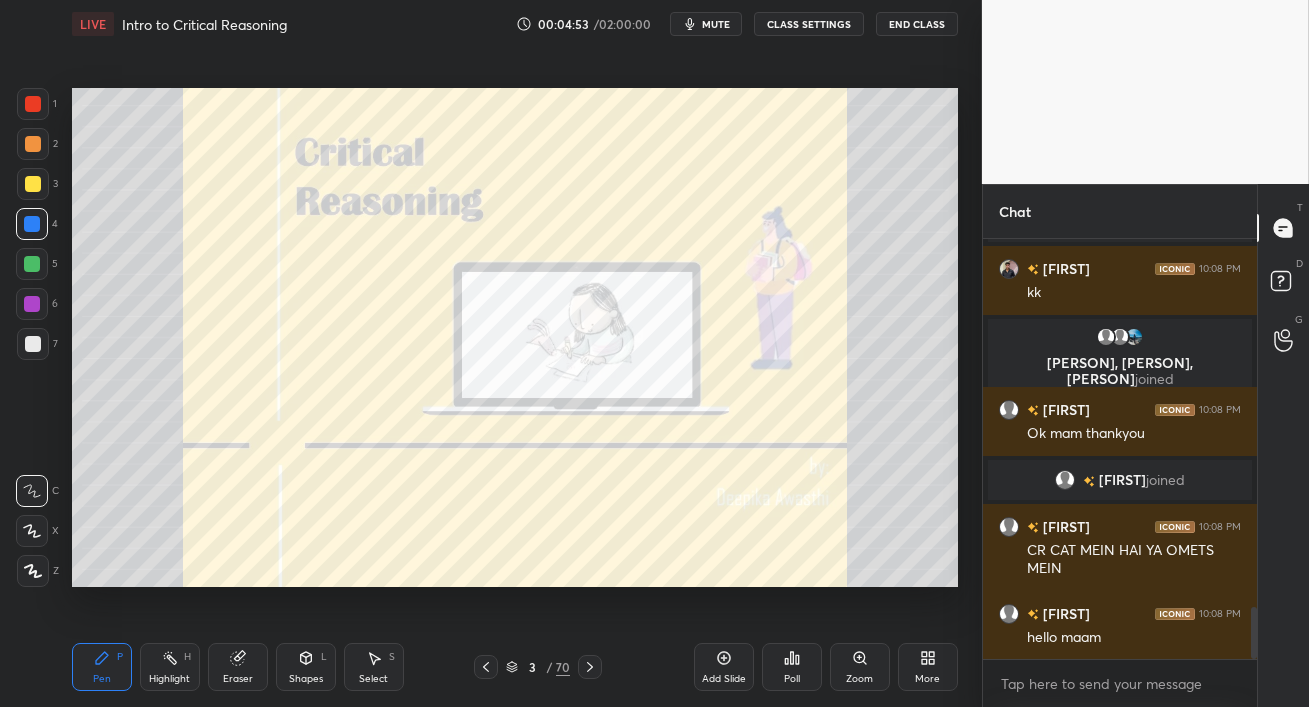 scroll, scrollTop: 3004, scrollLeft: 0, axis: vertical 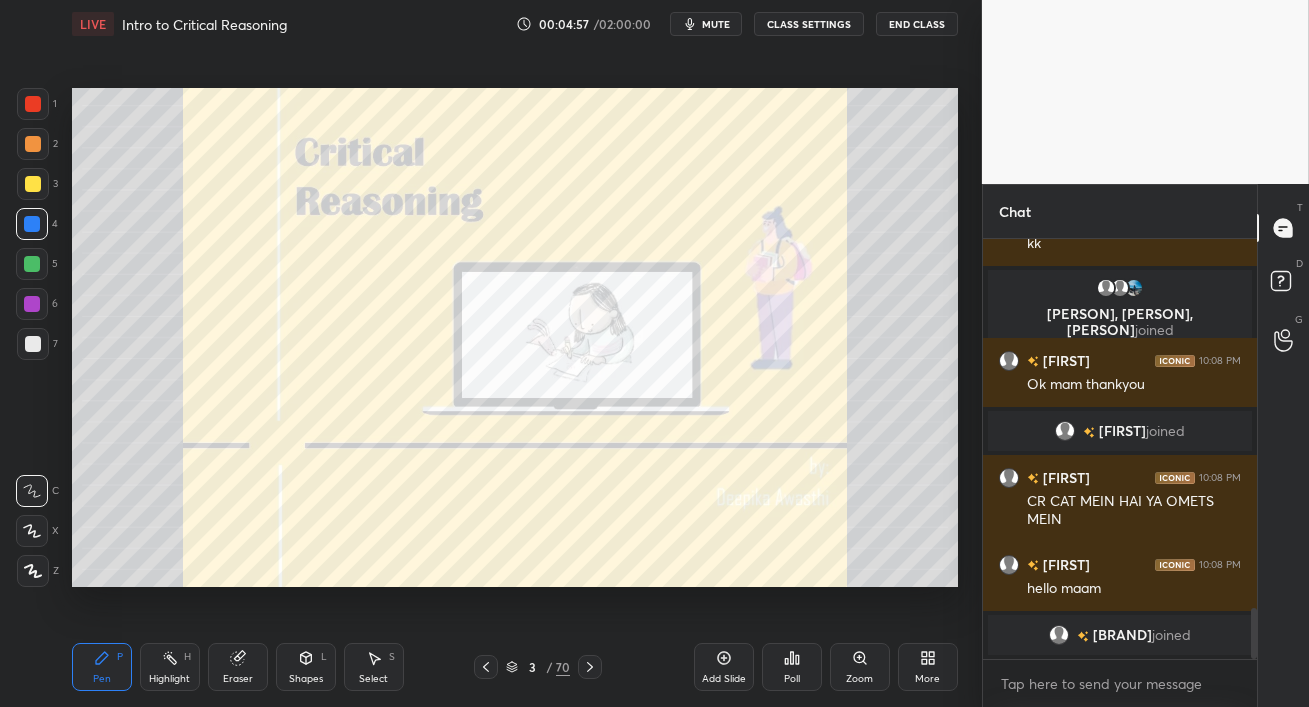 click 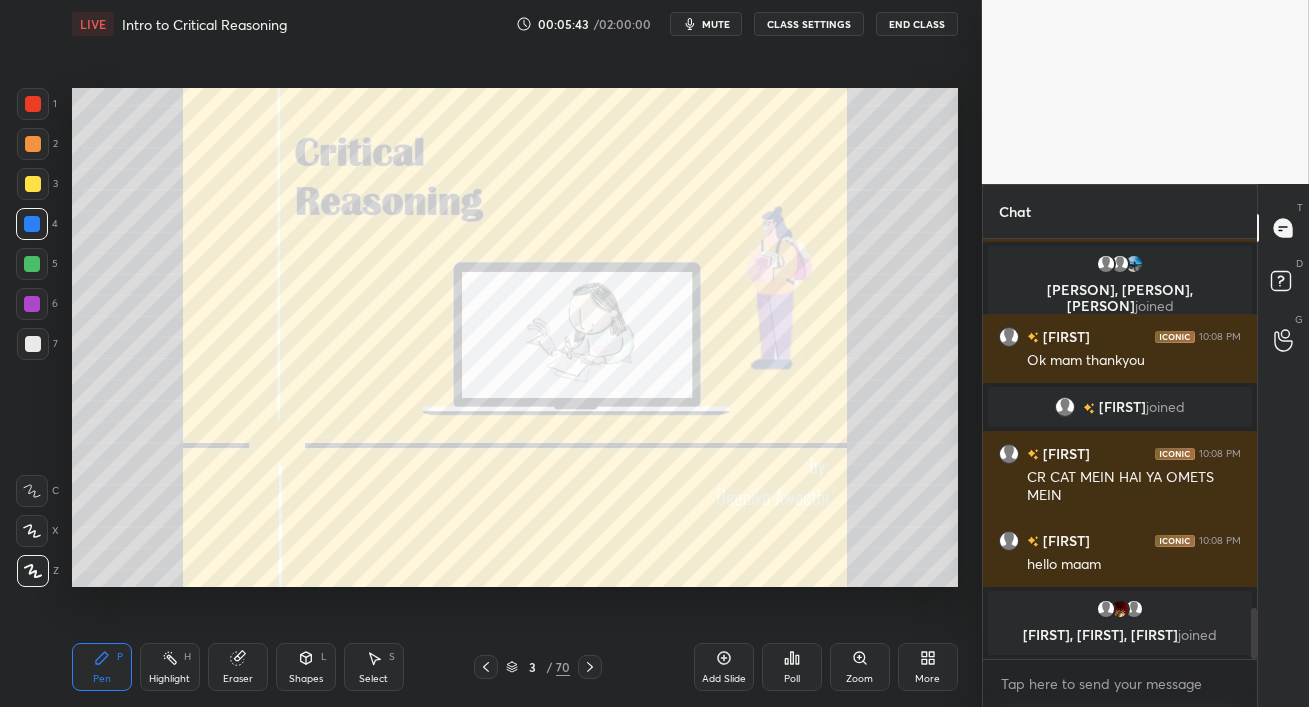 scroll, scrollTop: 3044, scrollLeft: 0, axis: vertical 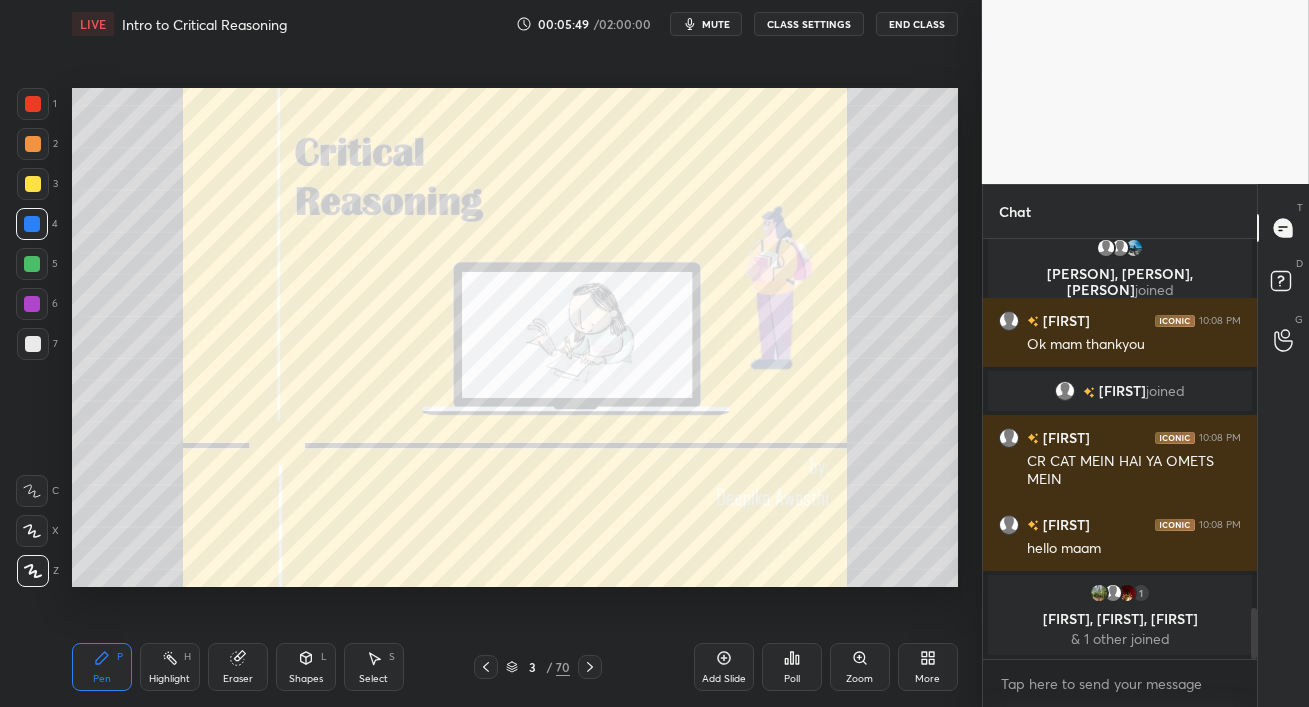click at bounding box center (32, 304) 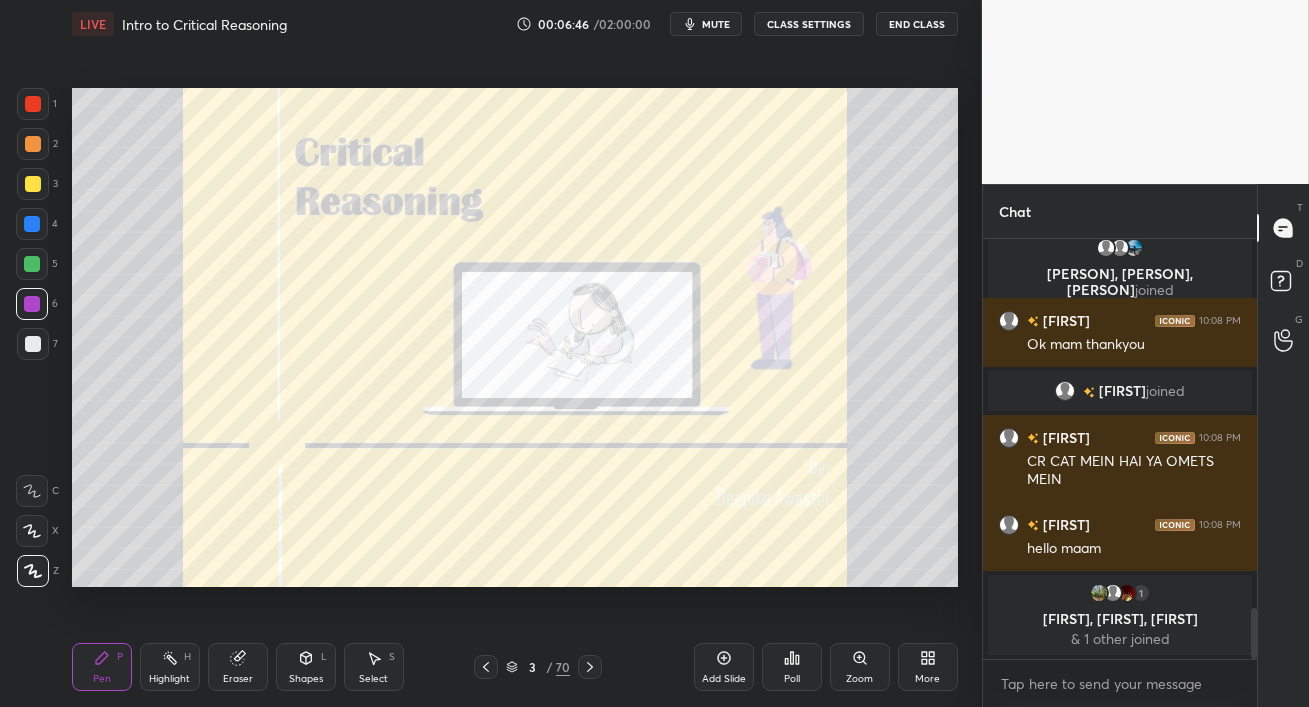 drag, startPoint x: 33, startPoint y: 227, endPoint x: 50, endPoint y: 229, distance: 17.117243 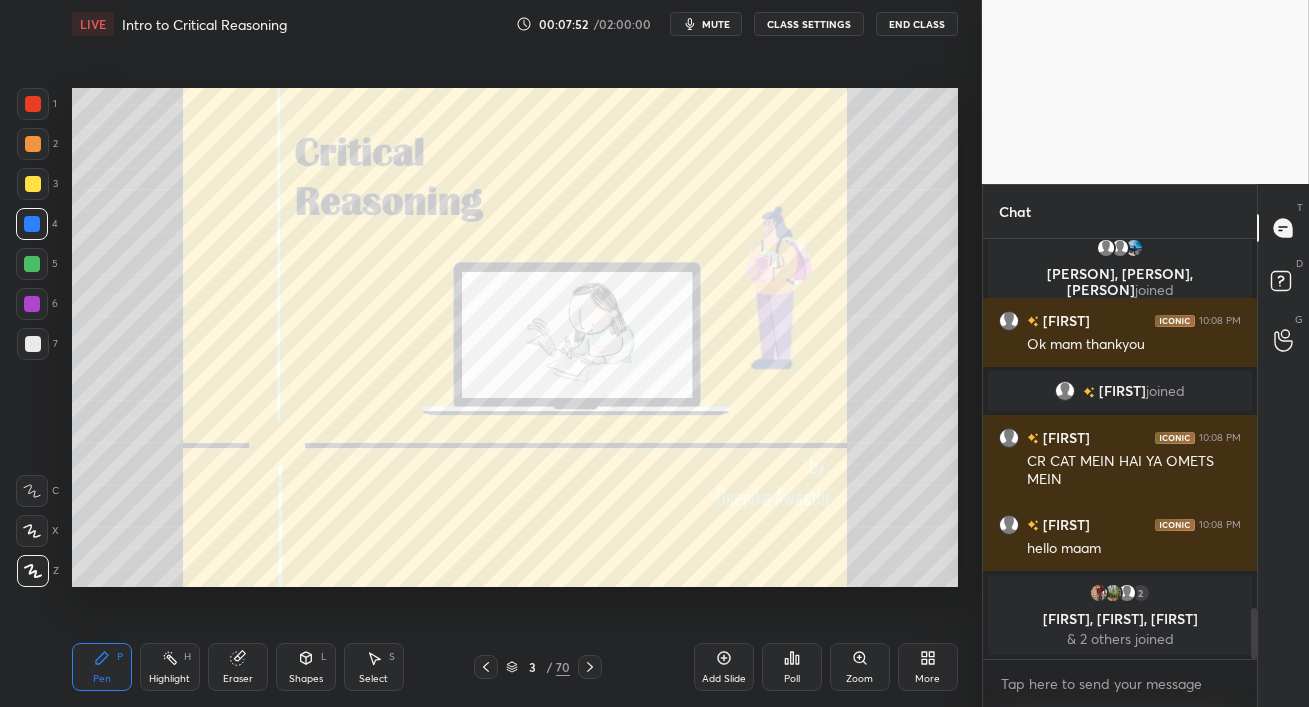 scroll, scrollTop: 393, scrollLeft: 268, axis: both 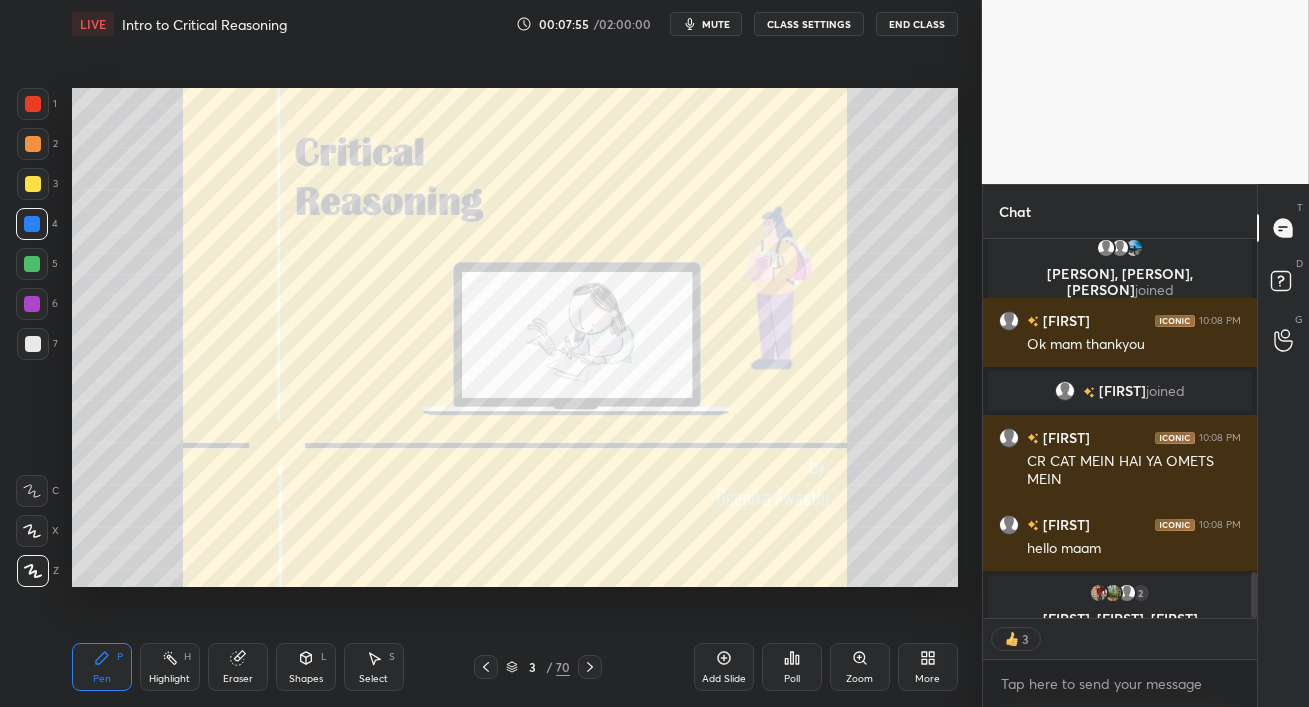 click at bounding box center [33, 144] 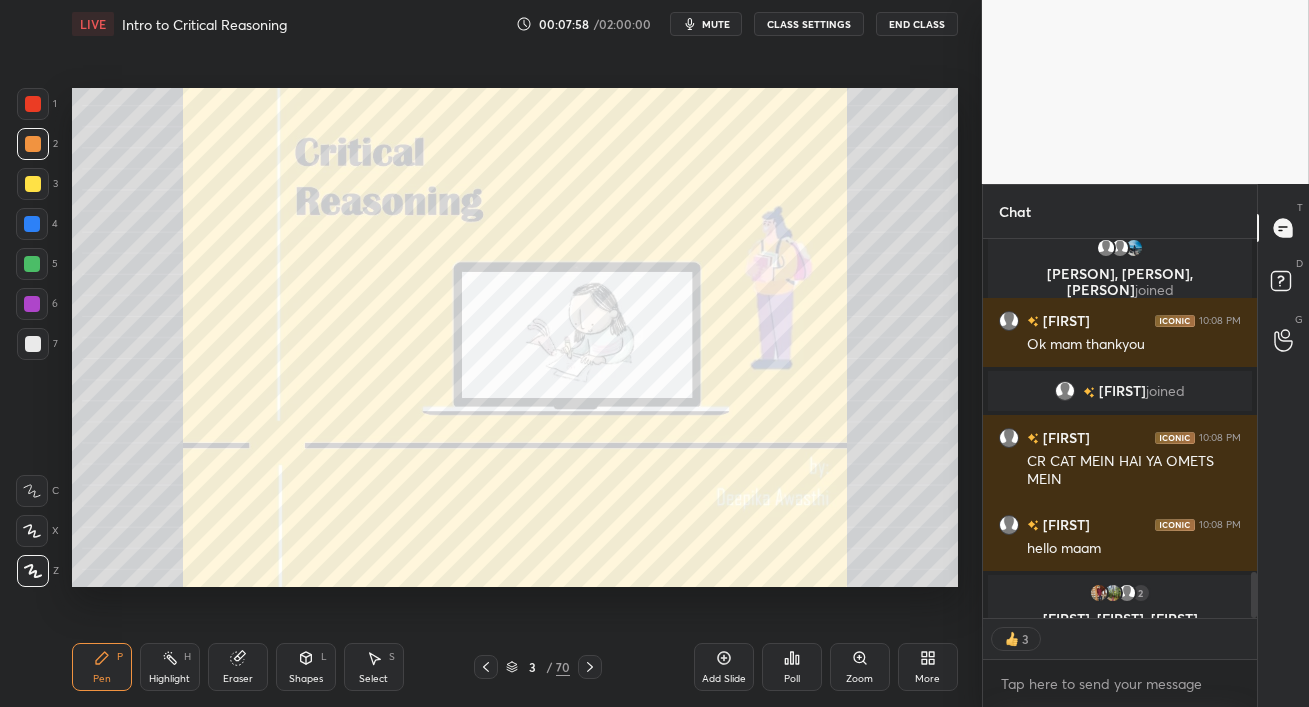 click at bounding box center (33, 184) 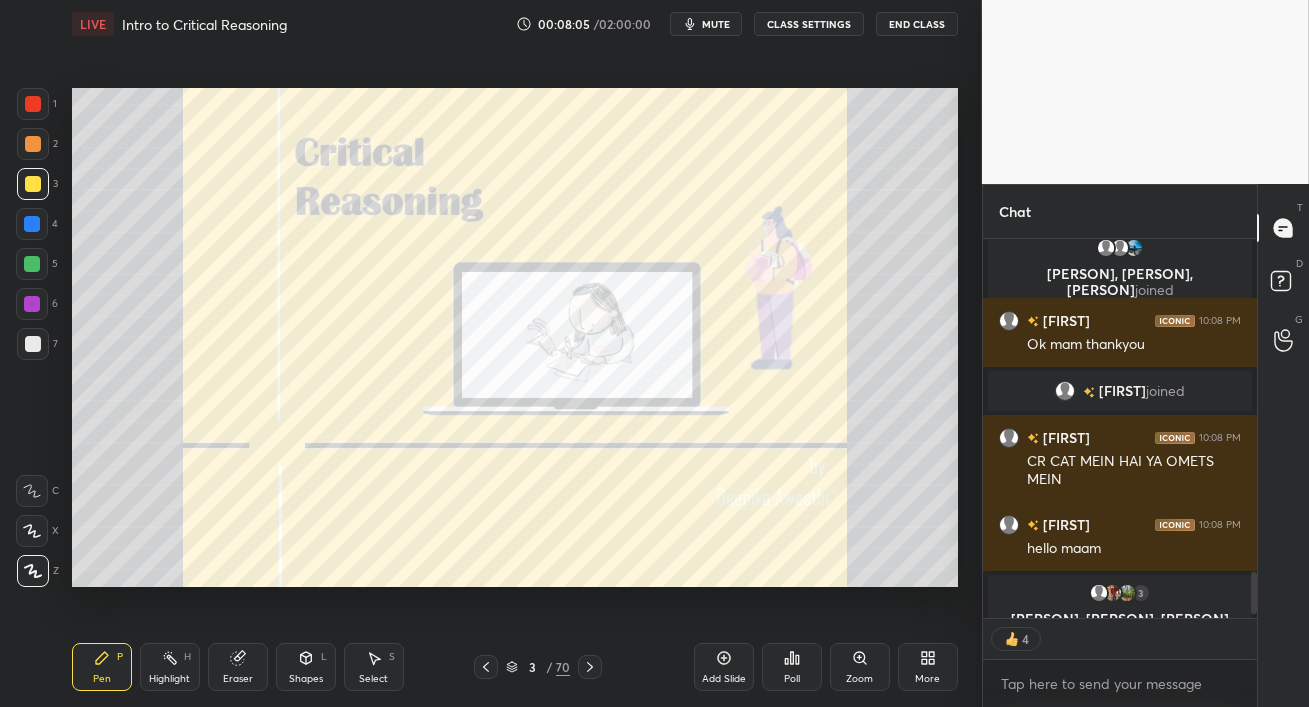 click at bounding box center (32, 304) 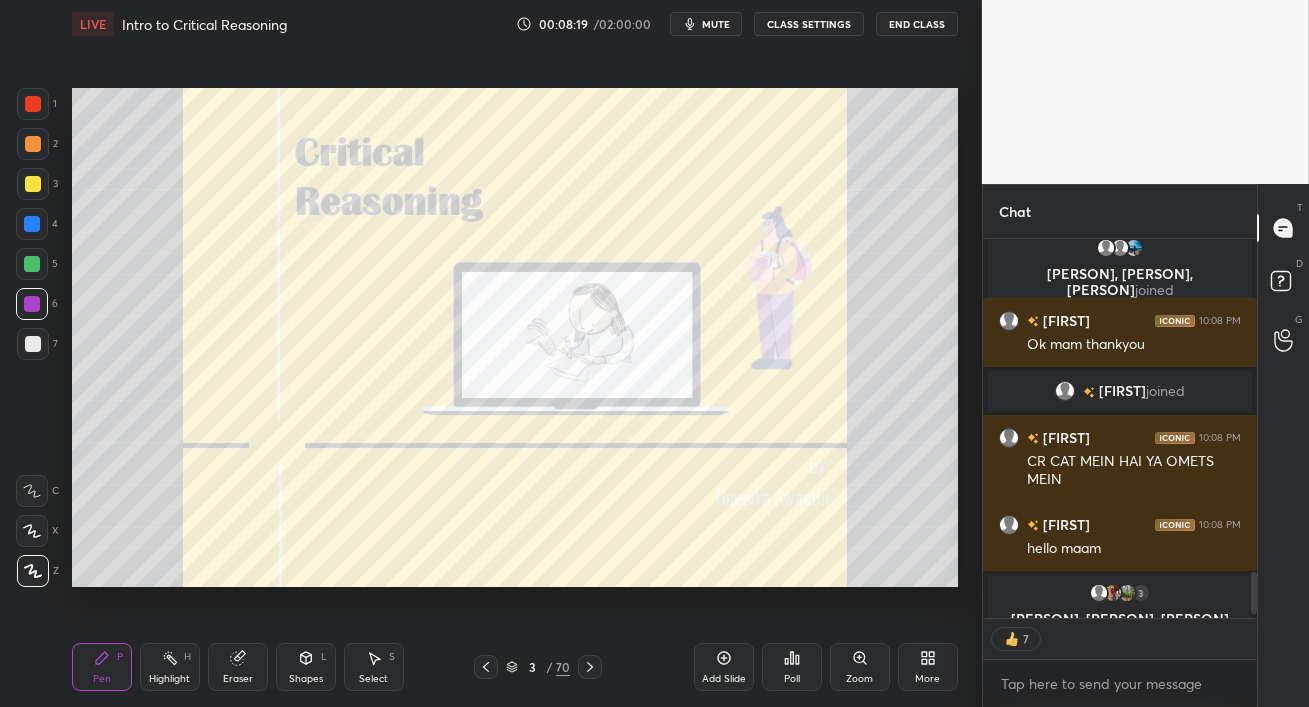click 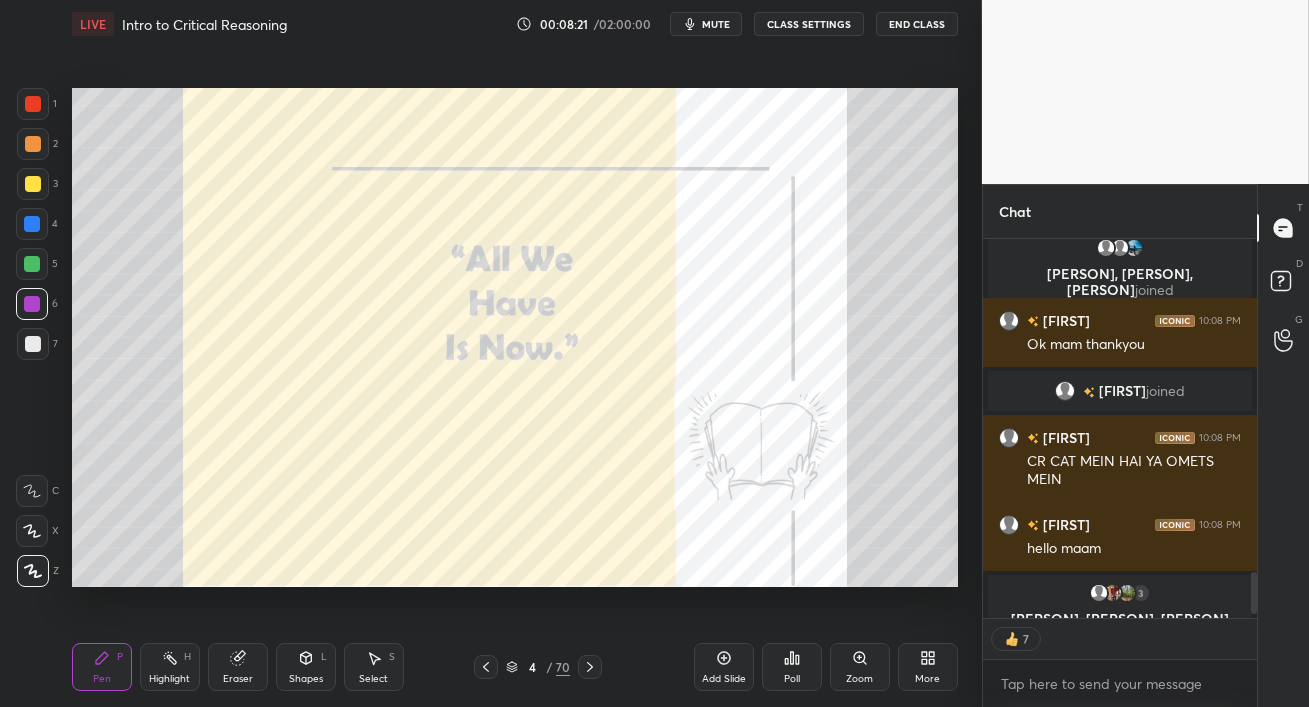 click at bounding box center [32, 264] 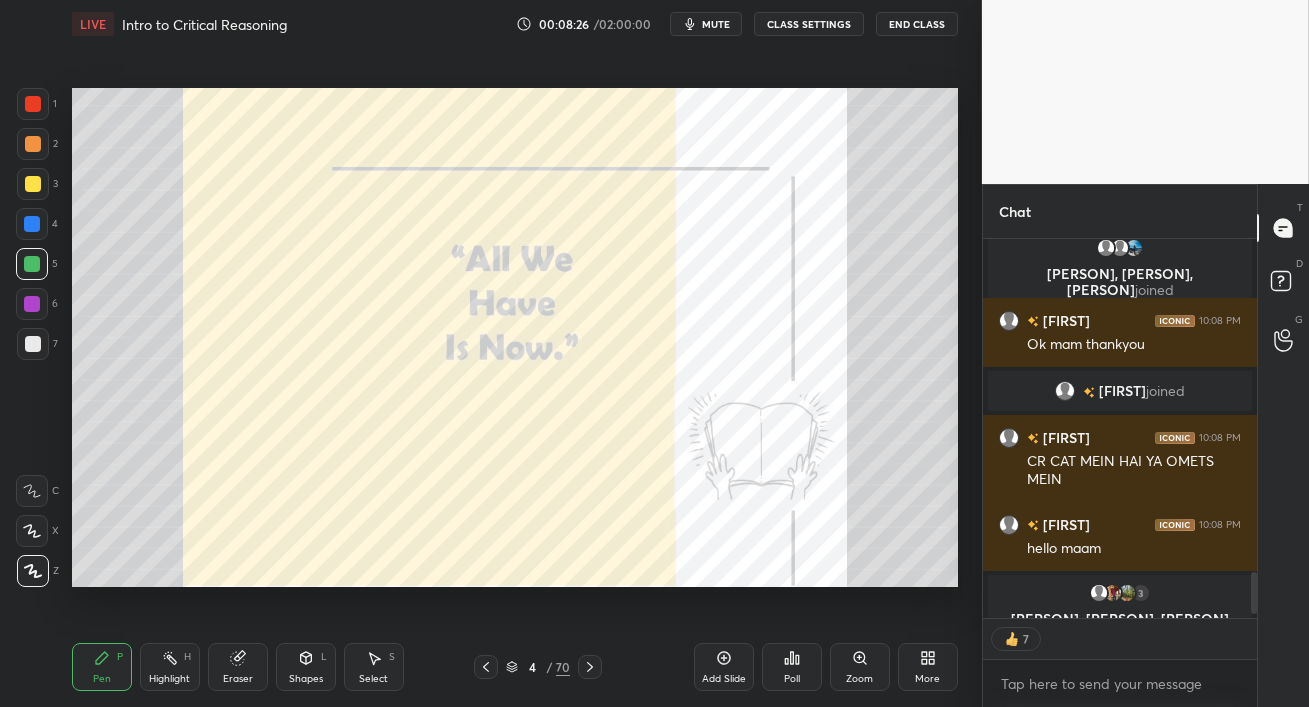 scroll, scrollTop: 0, scrollLeft: 0, axis: both 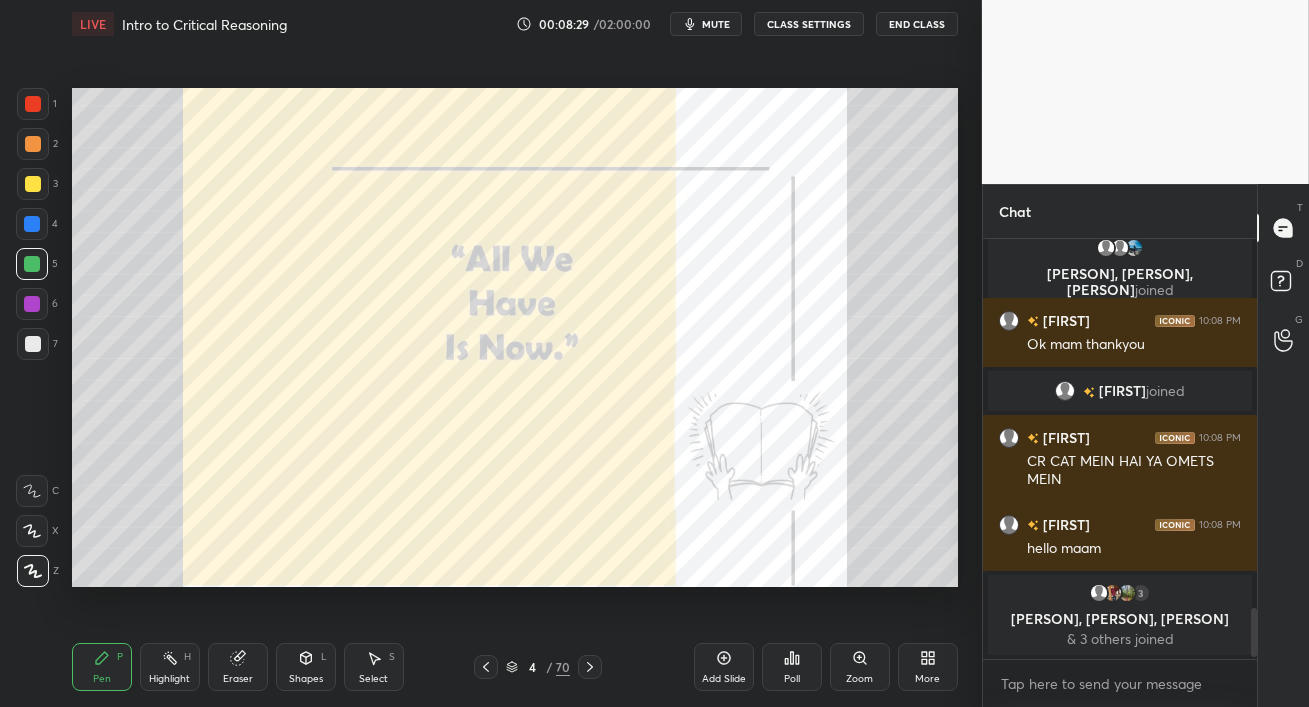 drag, startPoint x: 23, startPoint y: 275, endPoint x: 56, endPoint y: 299, distance: 40.804413 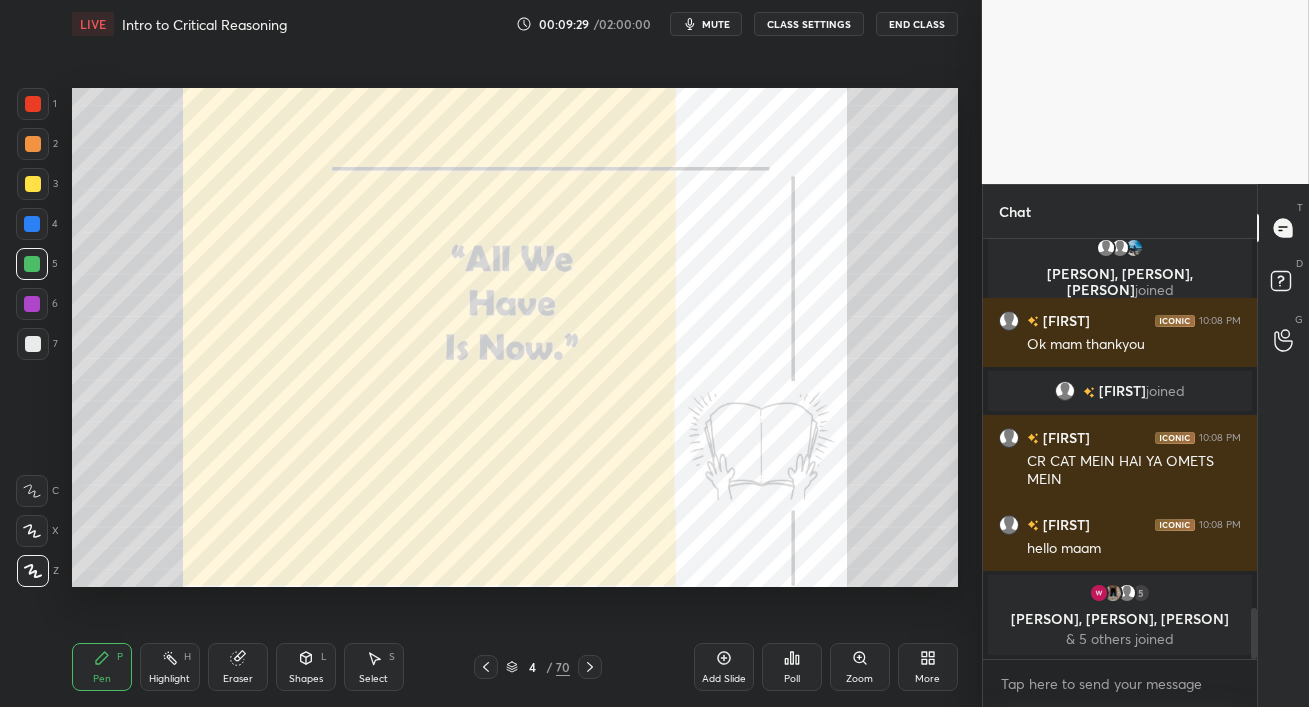 click 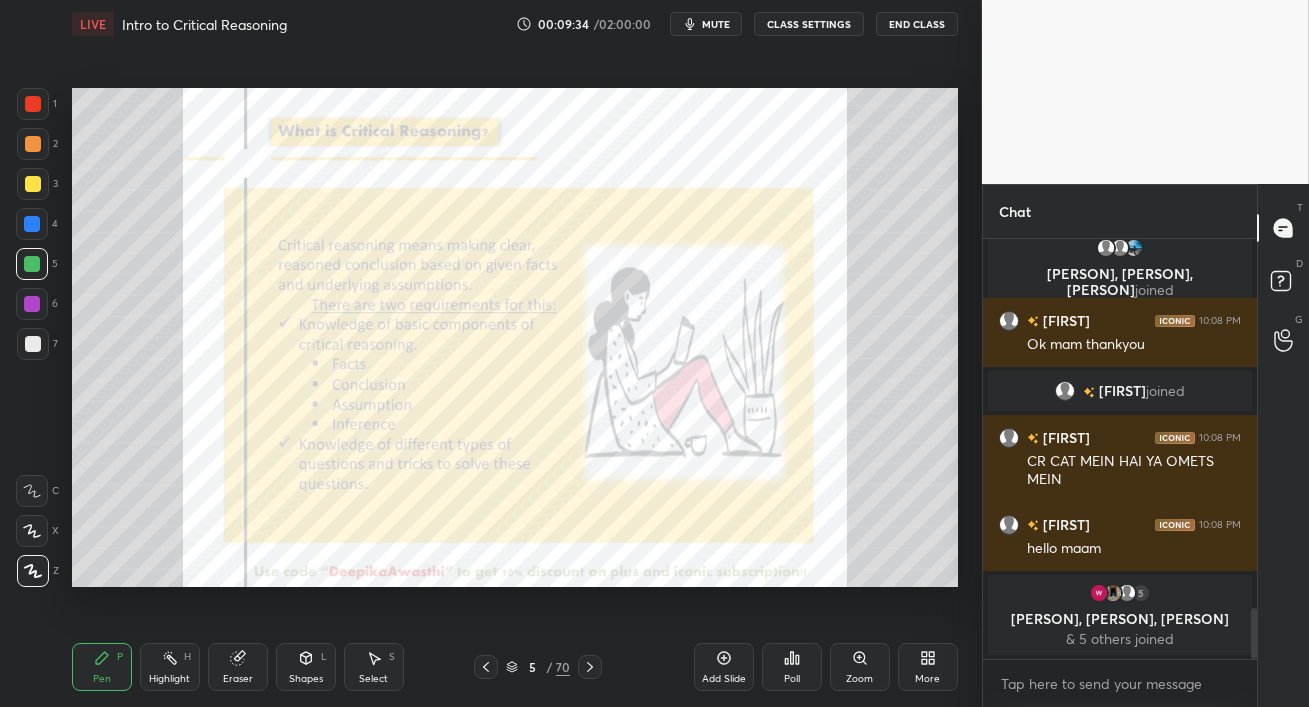 click on "5" at bounding box center (37, 268) 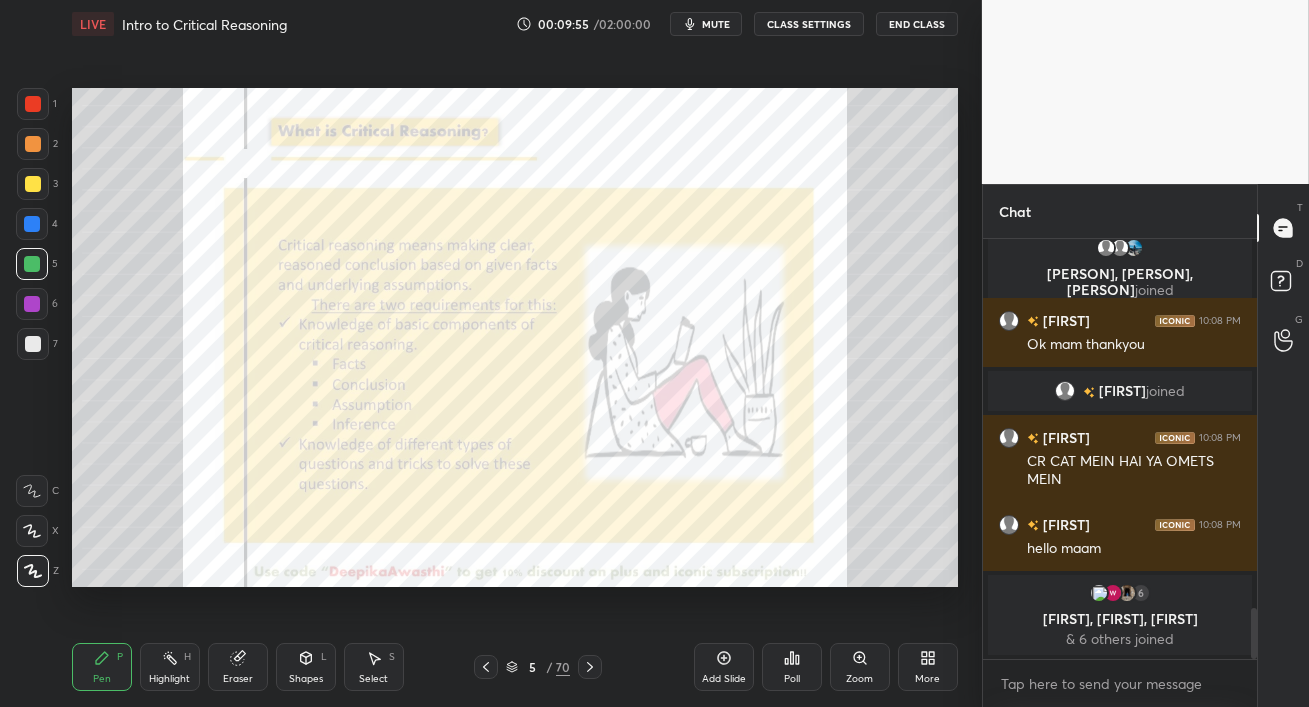 drag, startPoint x: 32, startPoint y: 223, endPoint x: 71, endPoint y: 225, distance: 39.051247 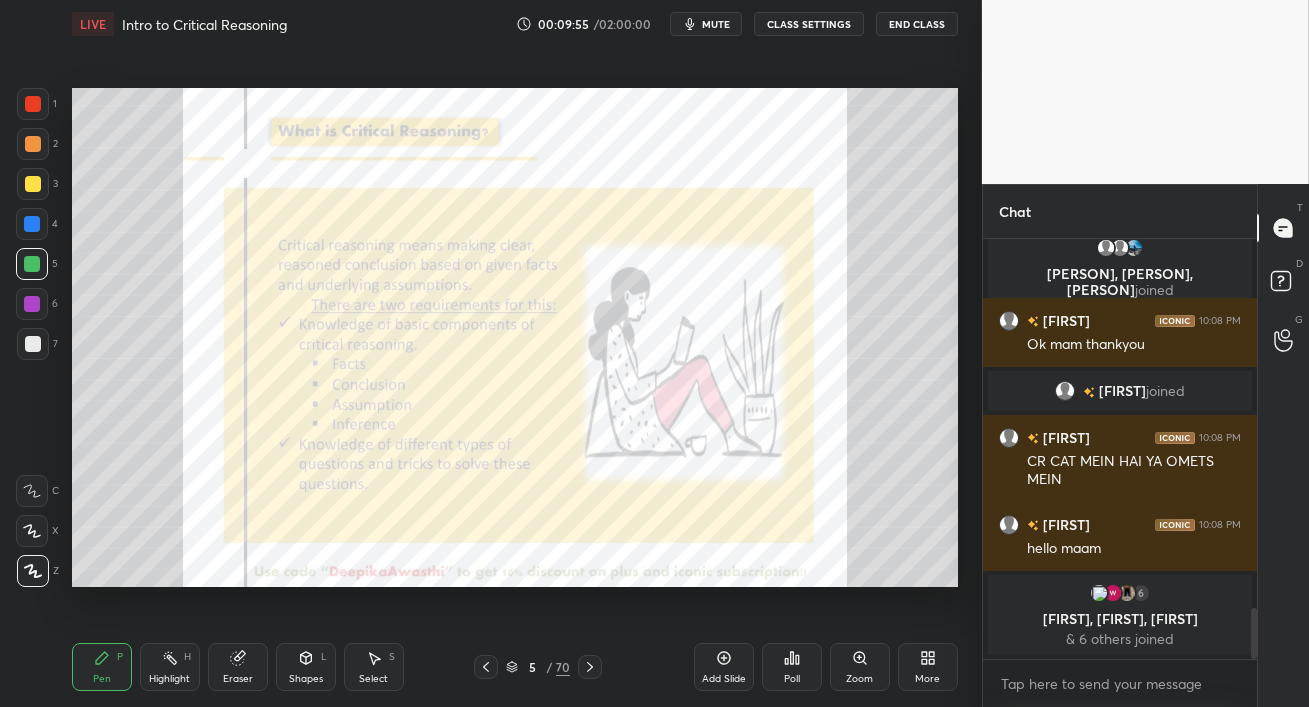 click at bounding box center (32, 224) 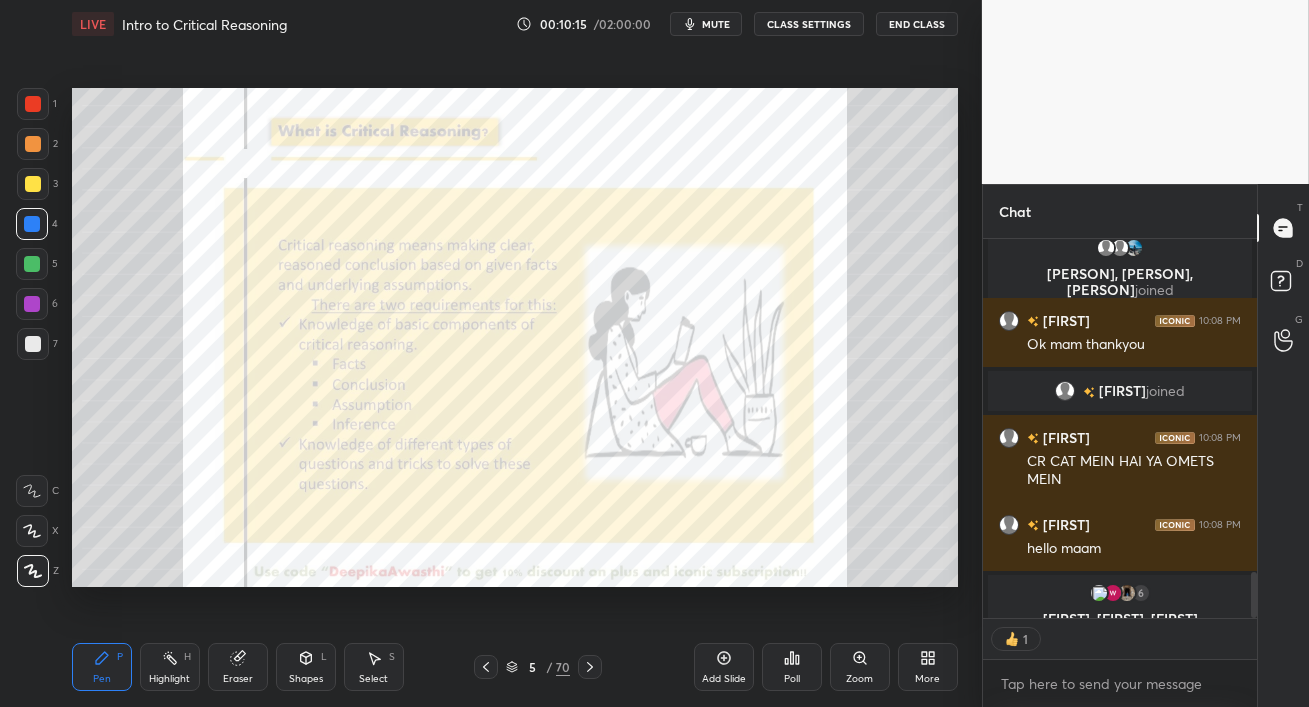 scroll, scrollTop: 373, scrollLeft: 268, axis: both 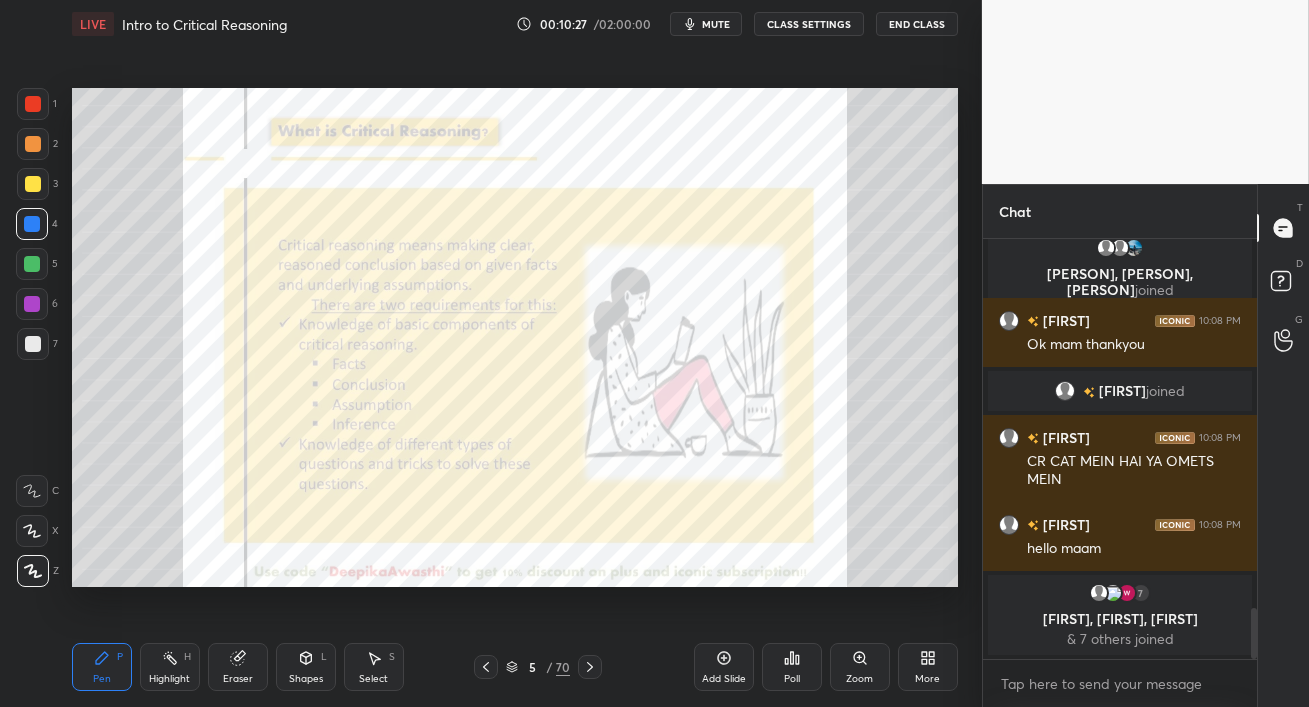 click at bounding box center [32, 224] 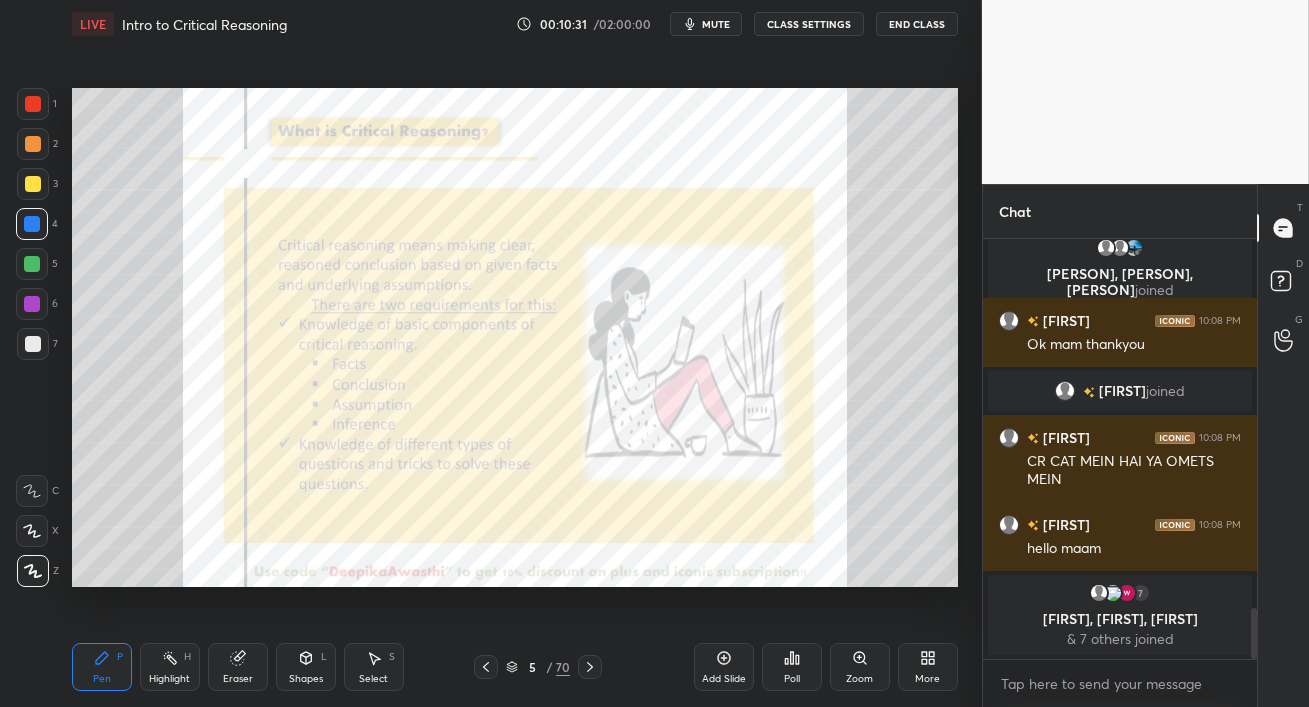 click at bounding box center [32, 264] 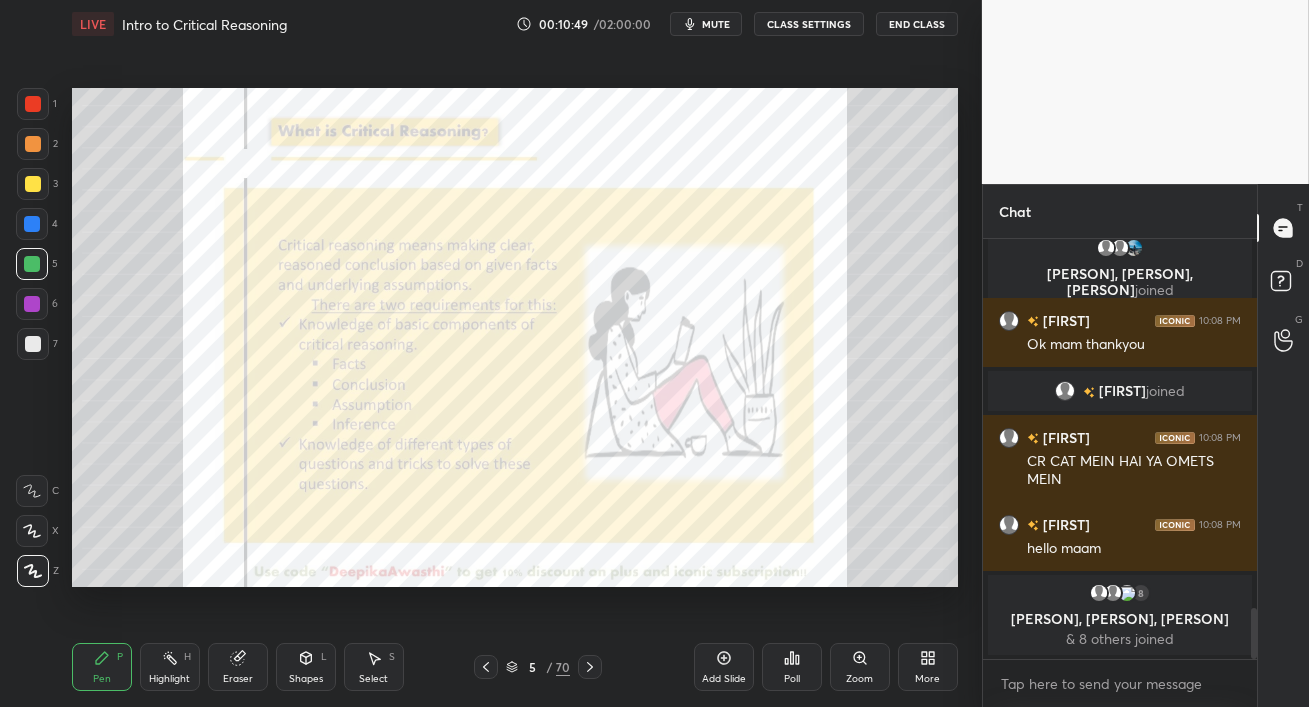click at bounding box center (32, 264) 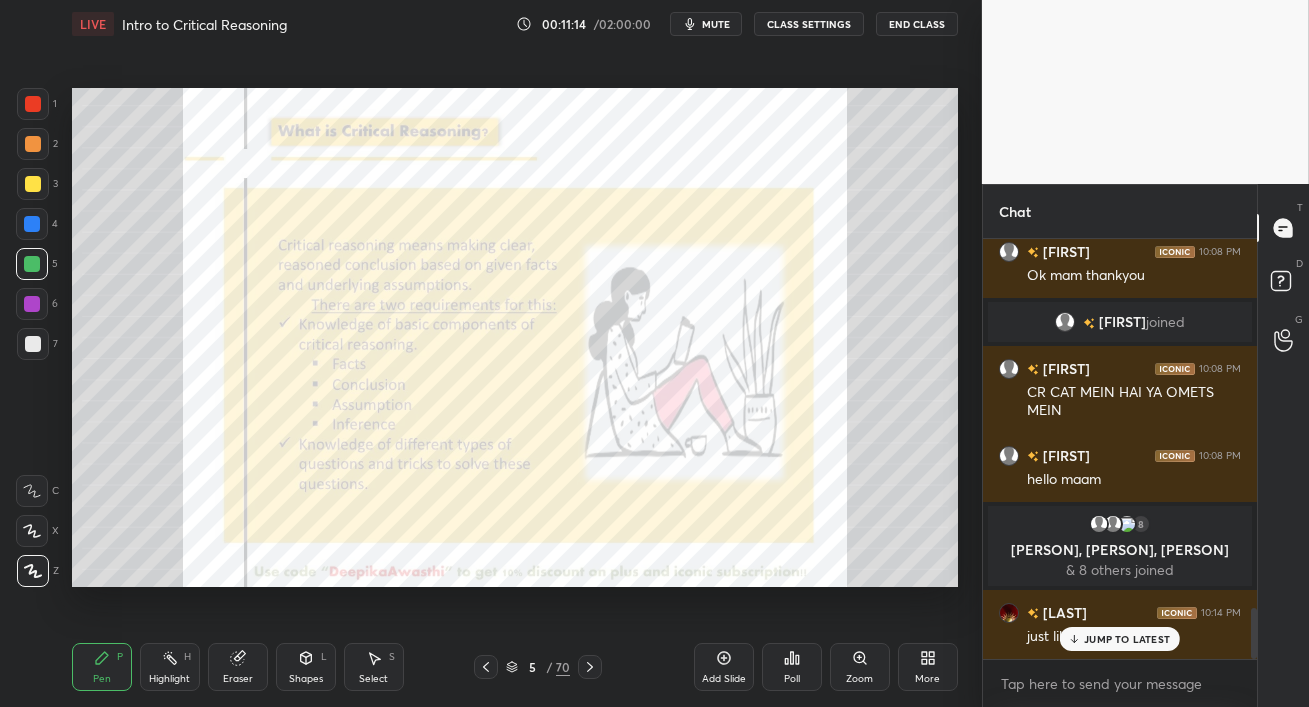 scroll, scrollTop: 3051, scrollLeft: 0, axis: vertical 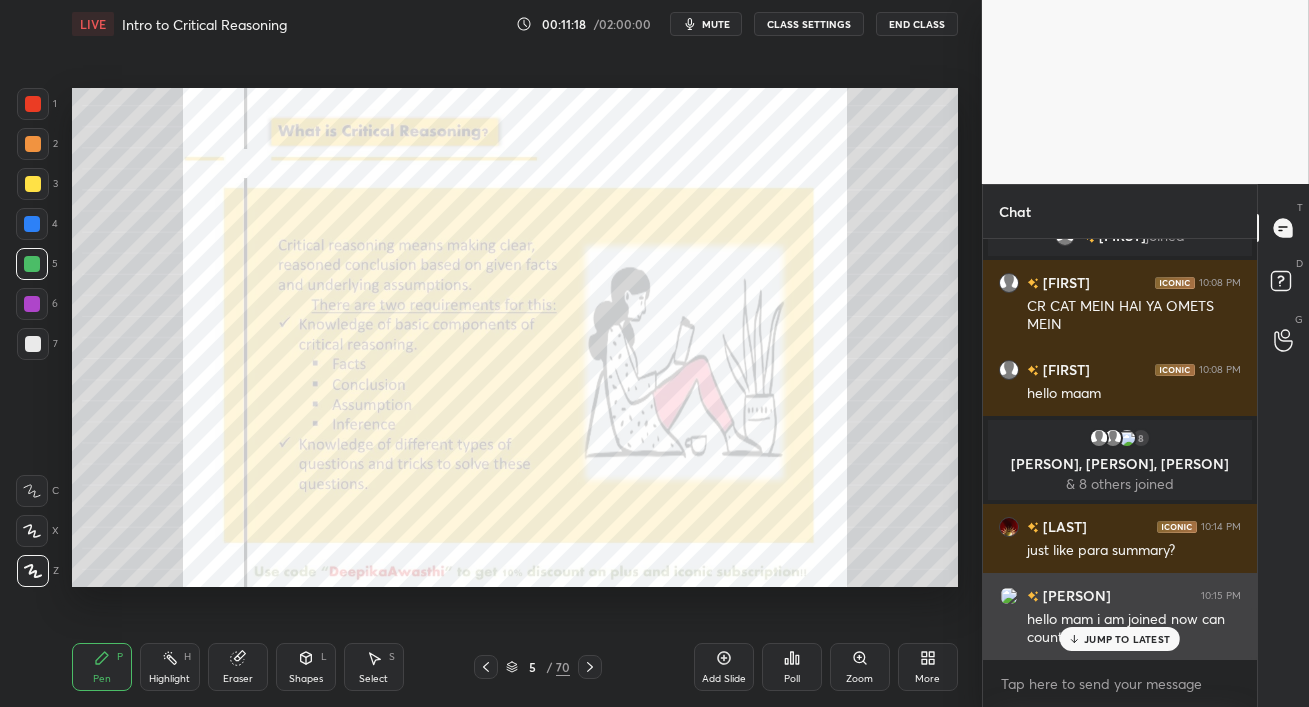 click on "JUMP TO LATEST" at bounding box center [1127, 639] 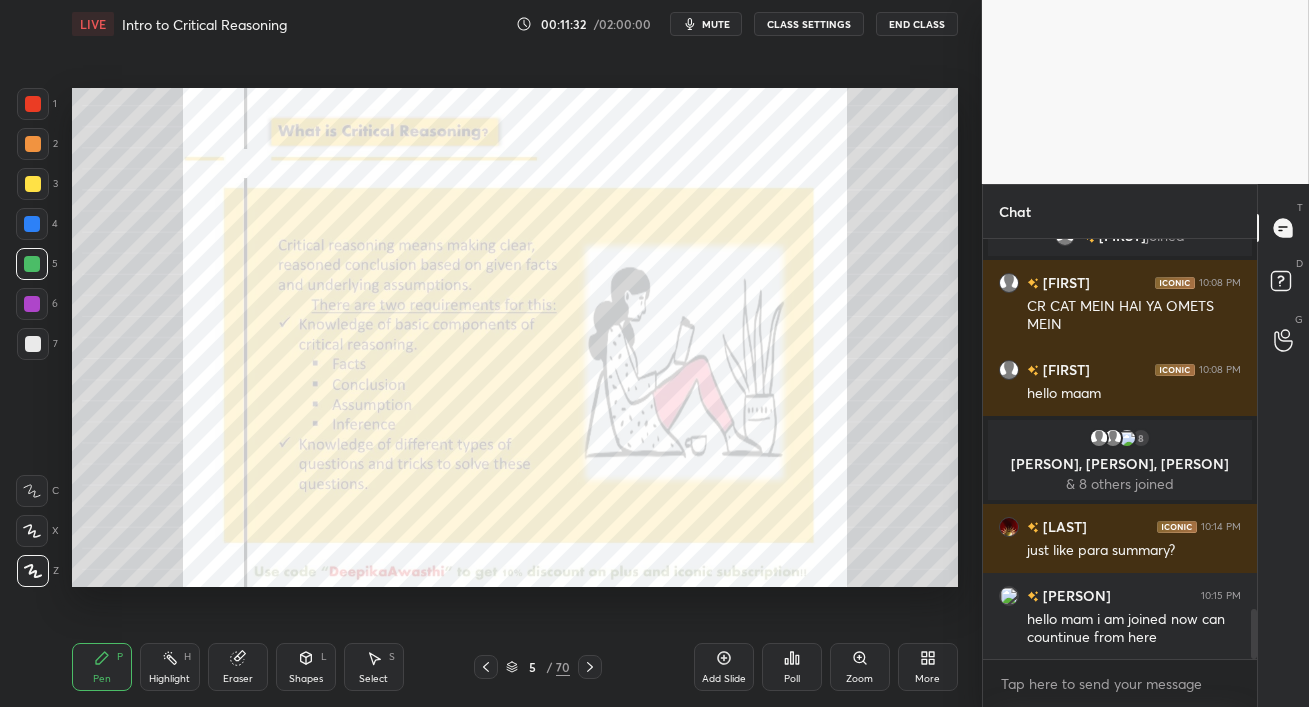 scroll, scrollTop: 3100, scrollLeft: 0, axis: vertical 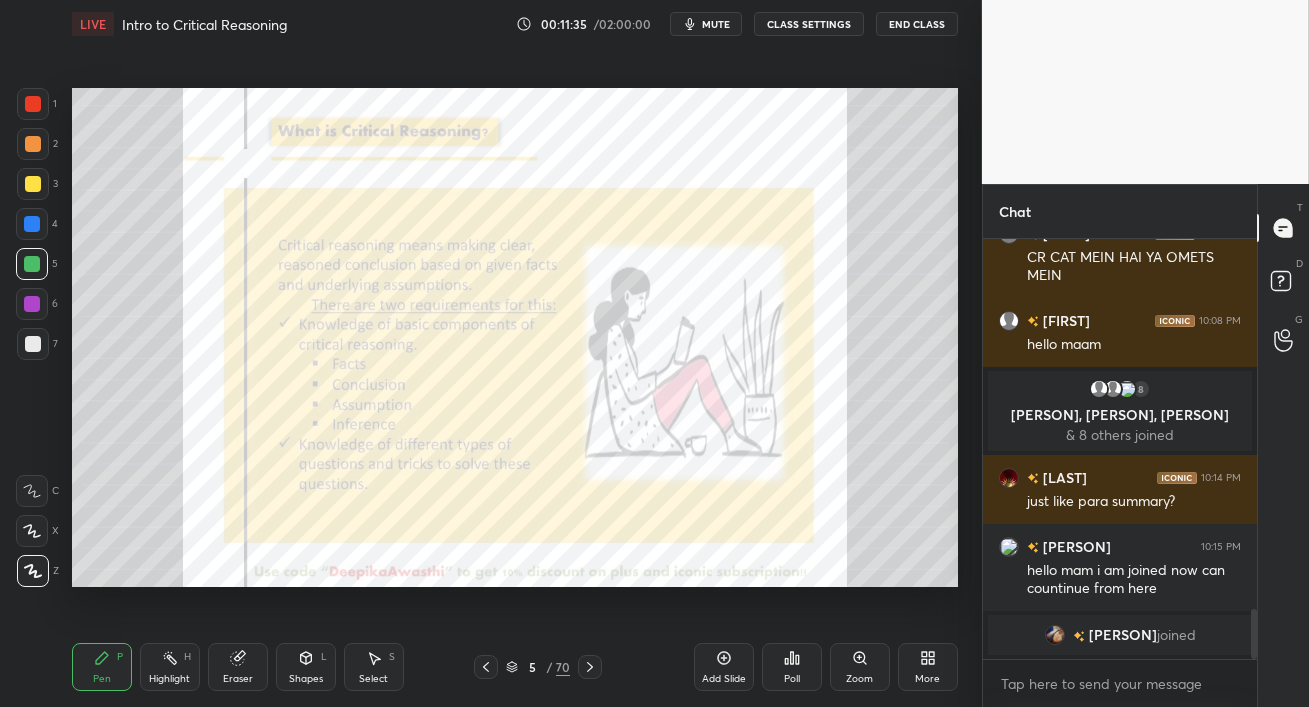 drag, startPoint x: 28, startPoint y: 304, endPoint x: 52, endPoint y: 323, distance: 30.610456 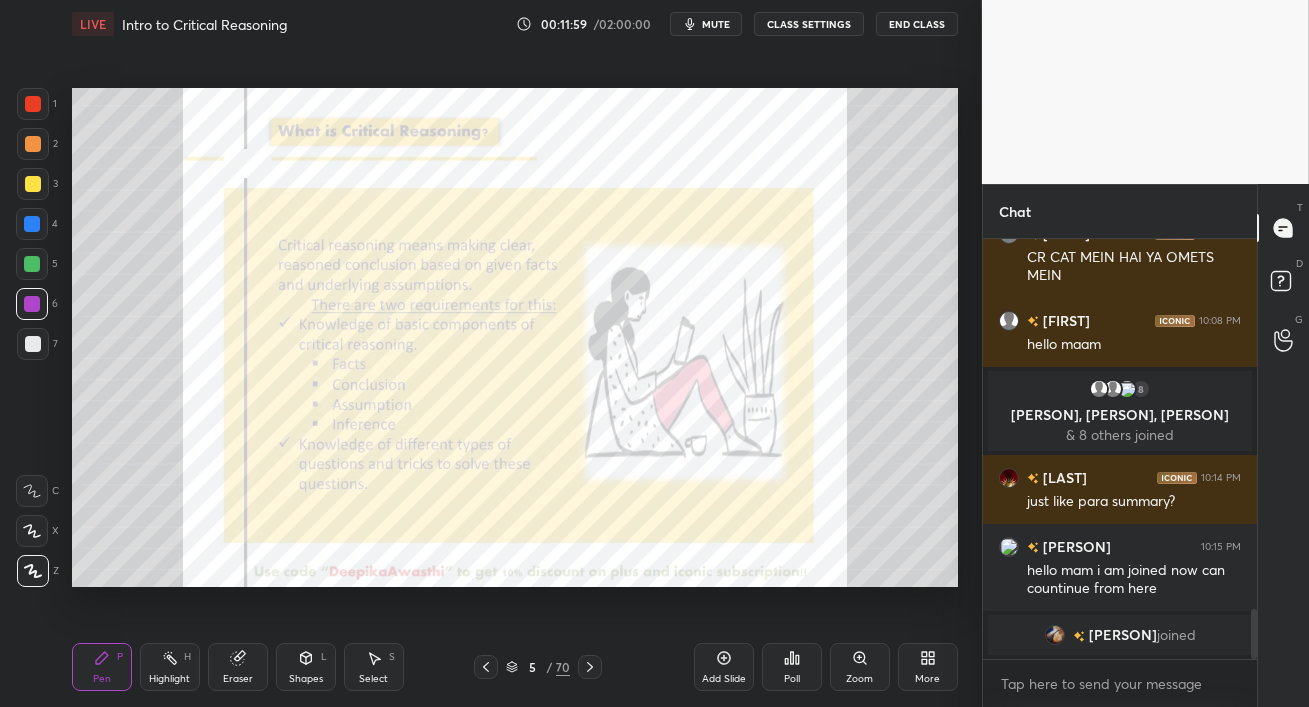 click 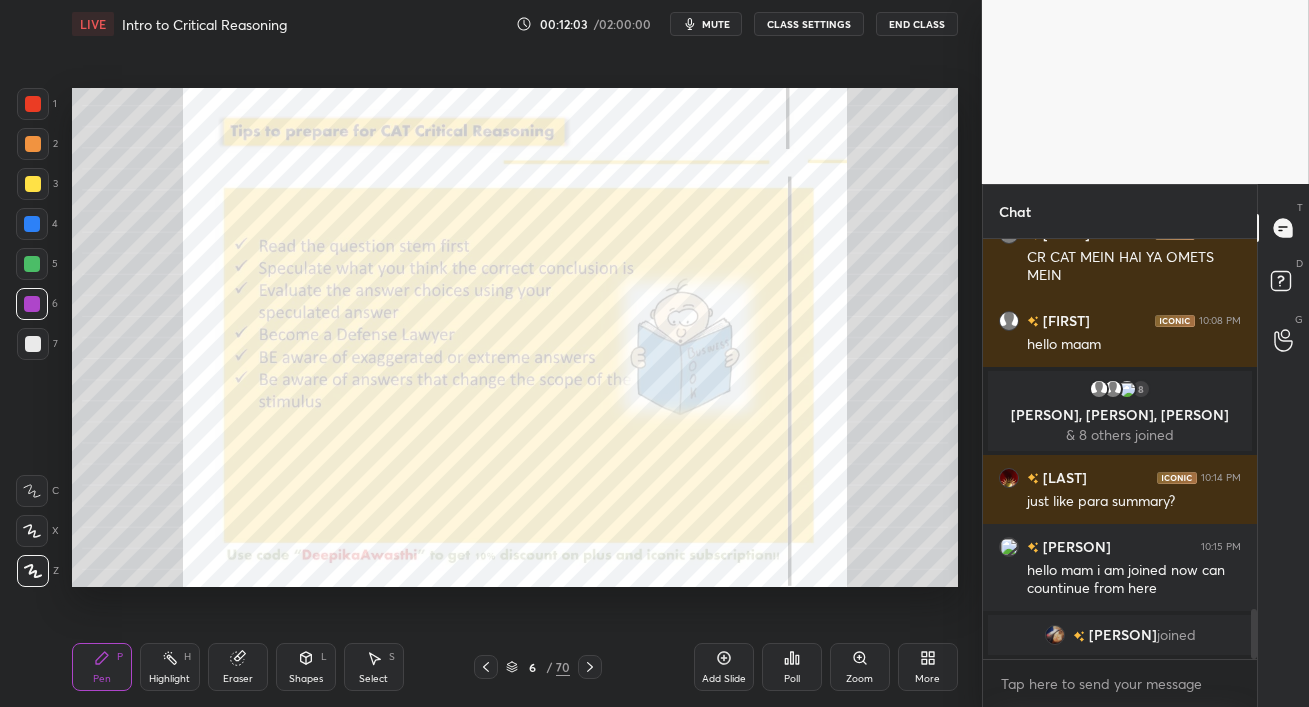 drag, startPoint x: 30, startPoint y: 219, endPoint x: 49, endPoint y: 227, distance: 20.615528 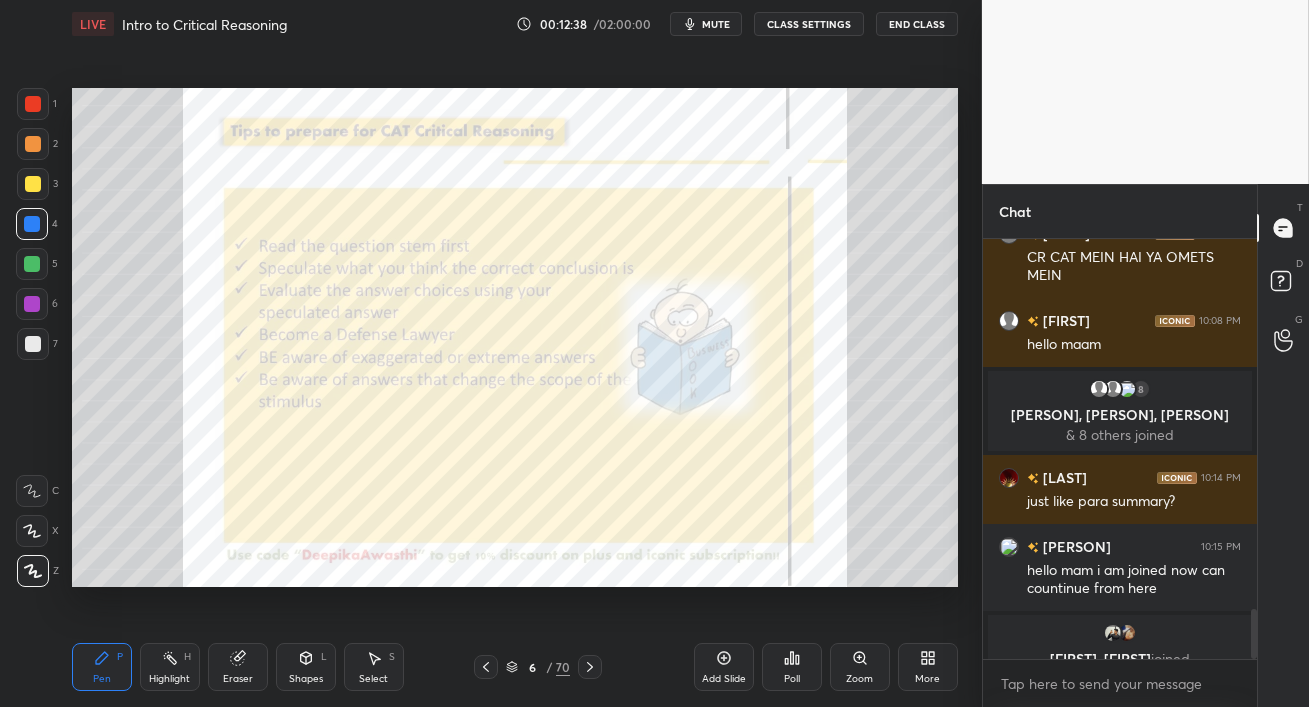 scroll, scrollTop: 3124, scrollLeft: 0, axis: vertical 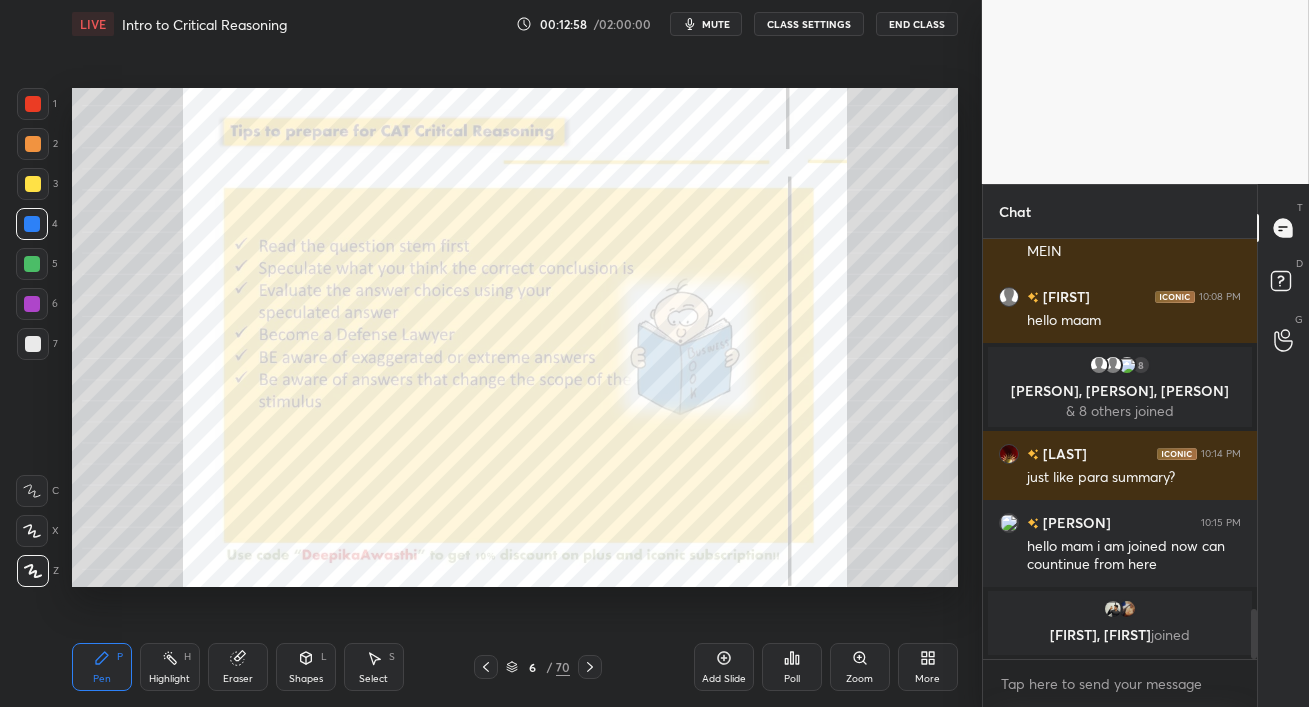 drag, startPoint x: 221, startPoint y: 685, endPoint x: 254, endPoint y: 631, distance: 63.28507 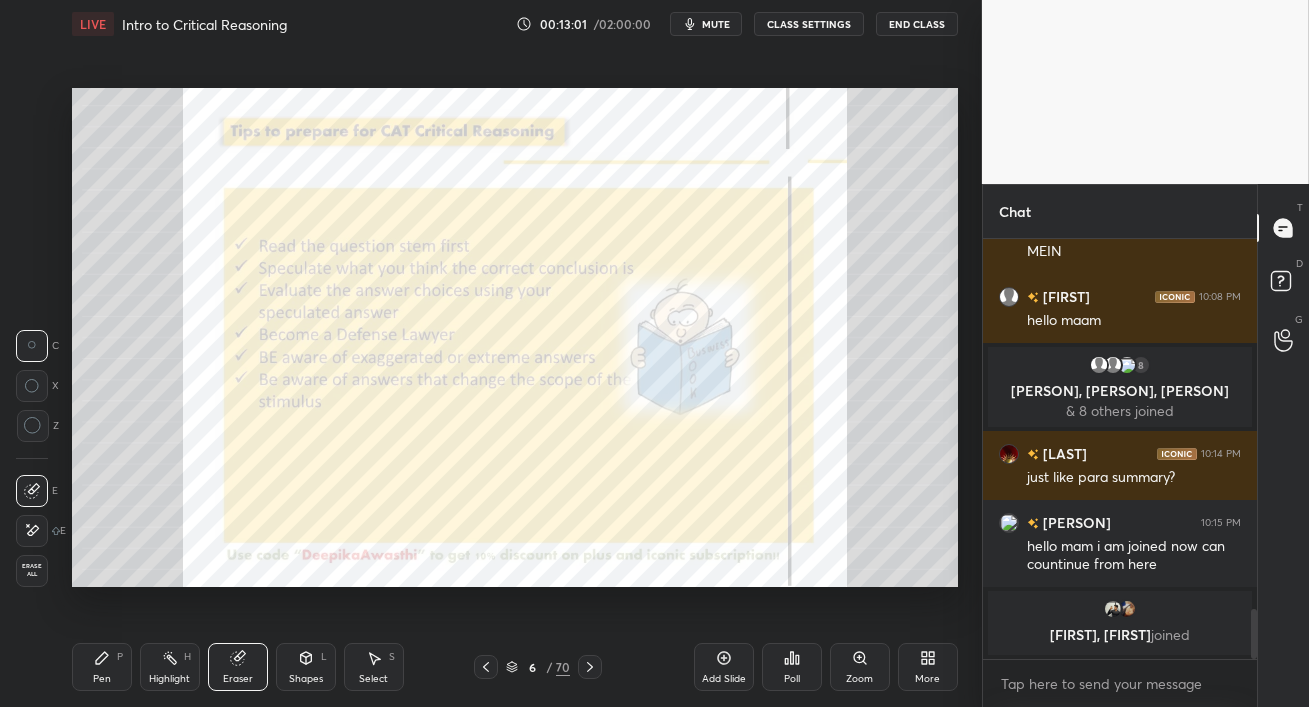 click on "Pen P" at bounding box center [102, 667] 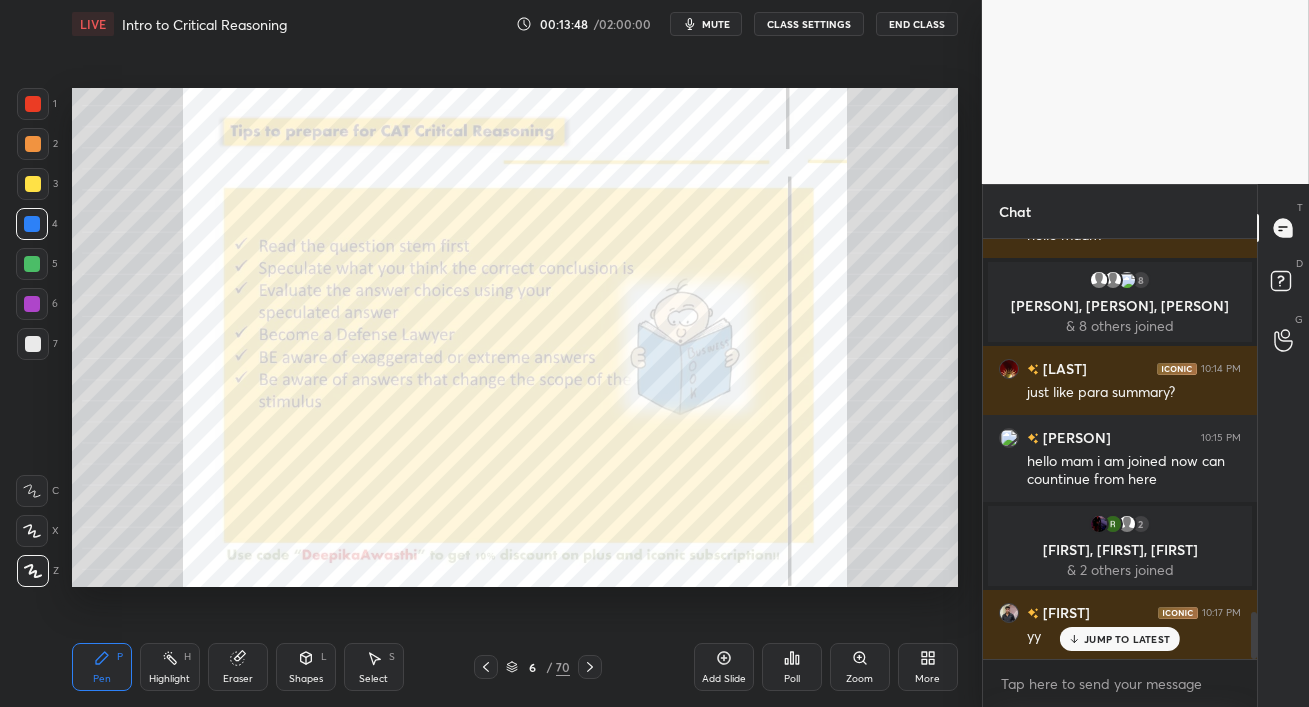 scroll, scrollTop: 3346, scrollLeft: 0, axis: vertical 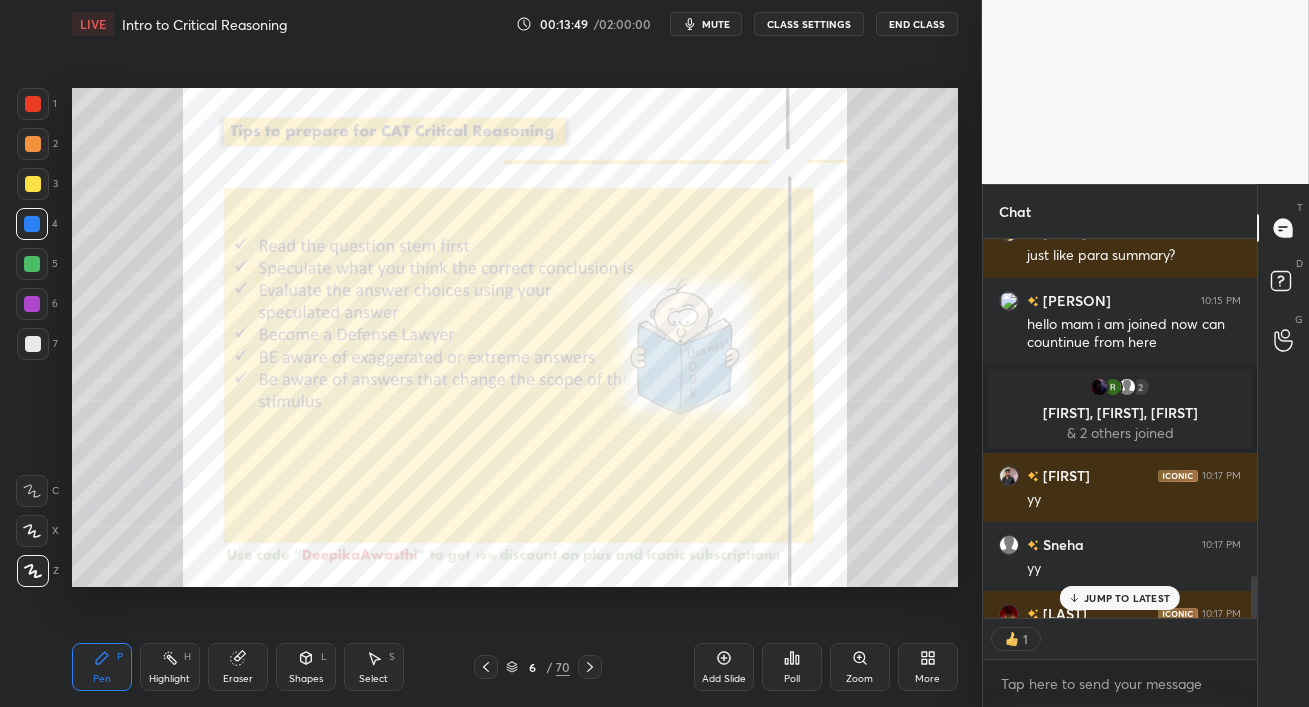 click on "1" at bounding box center (1120, 639) 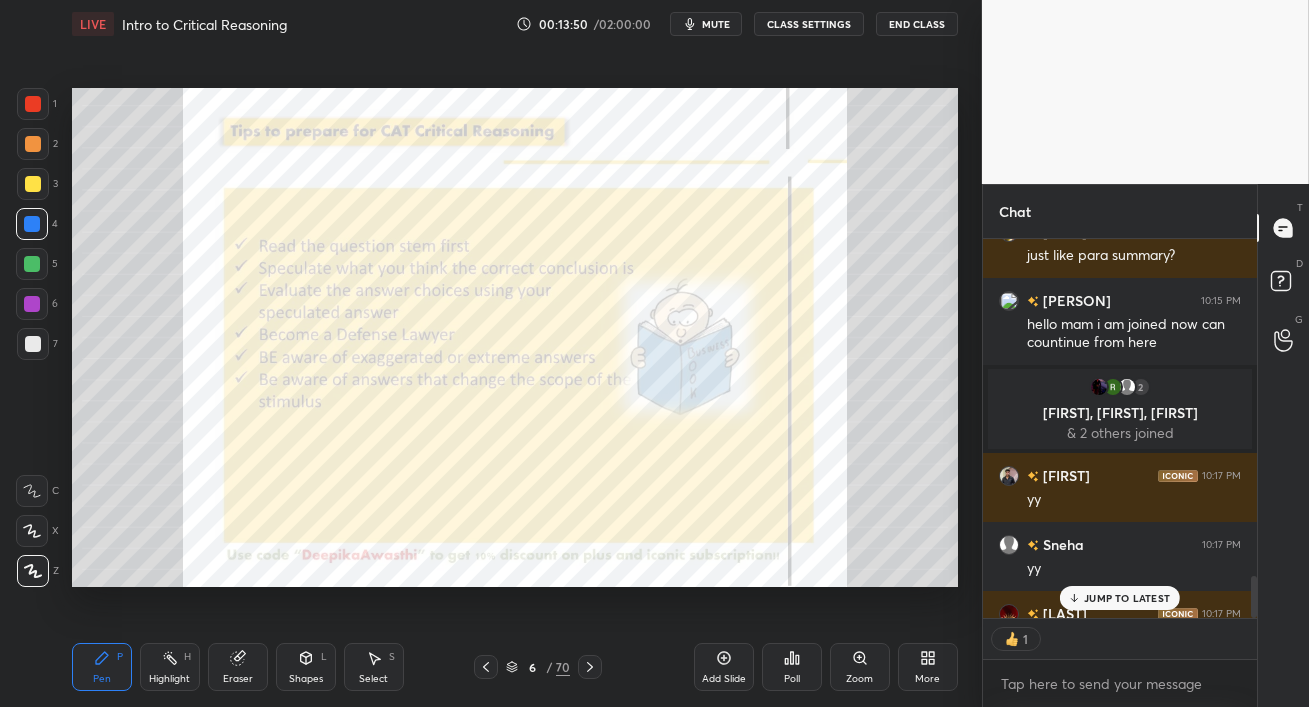 click 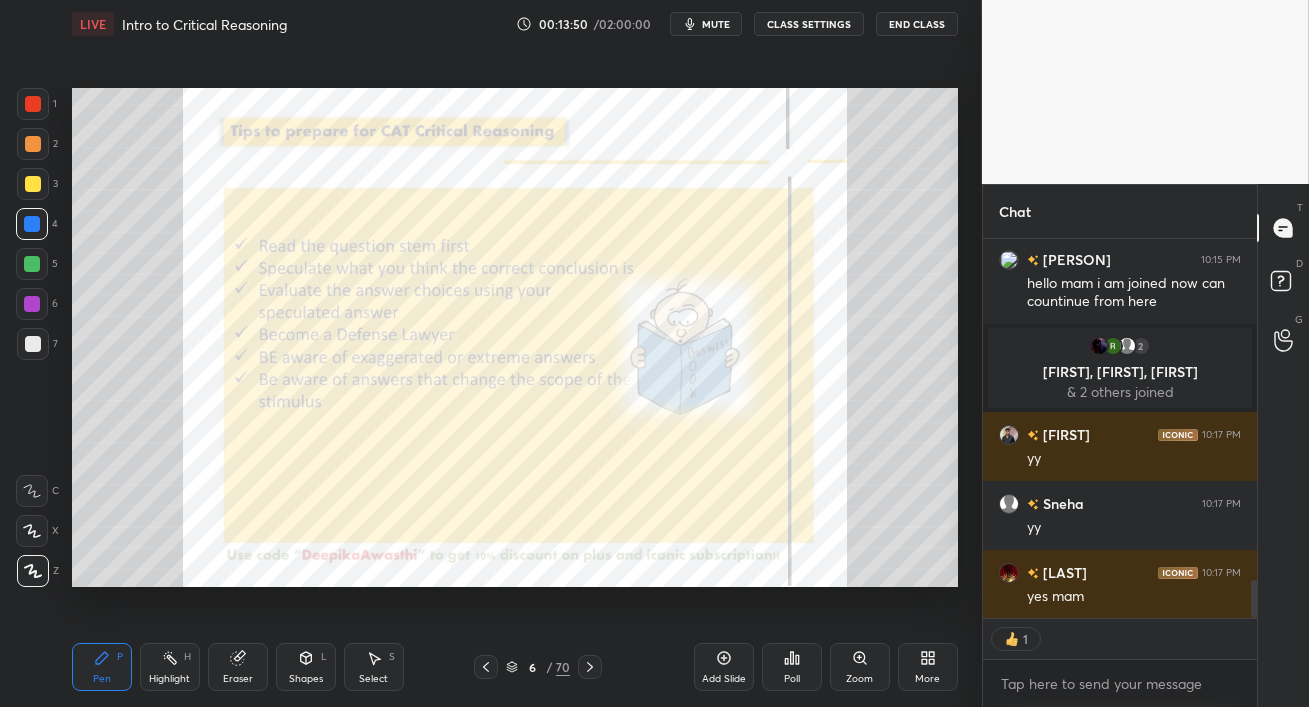 scroll, scrollTop: 3456, scrollLeft: 0, axis: vertical 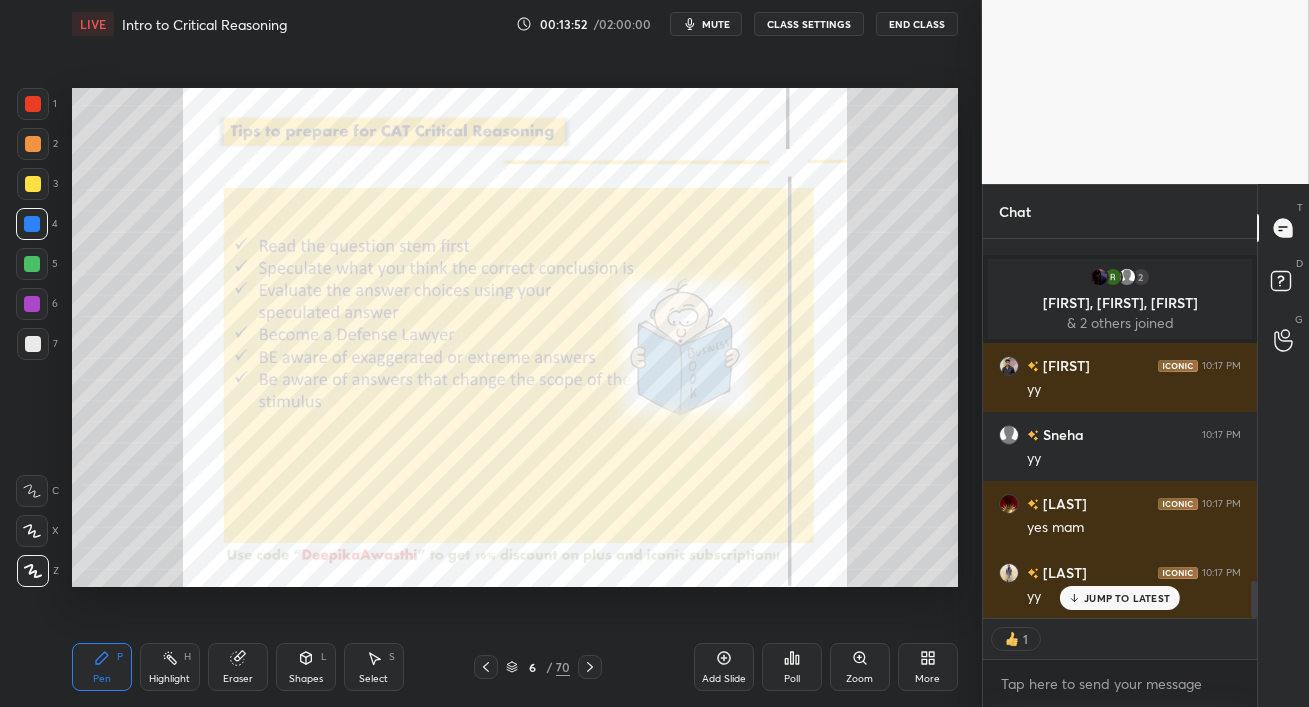 click on "JUMP TO LATEST" at bounding box center [1127, 598] 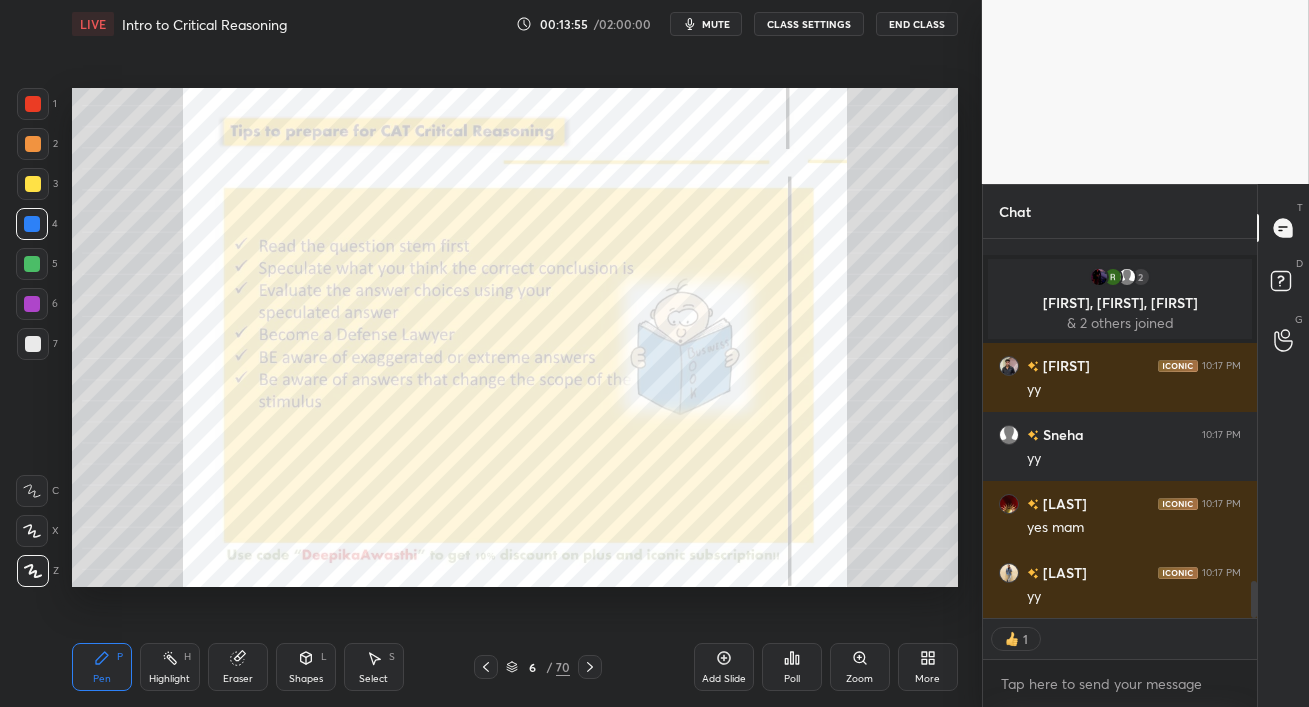 scroll, scrollTop: 3525, scrollLeft: 0, axis: vertical 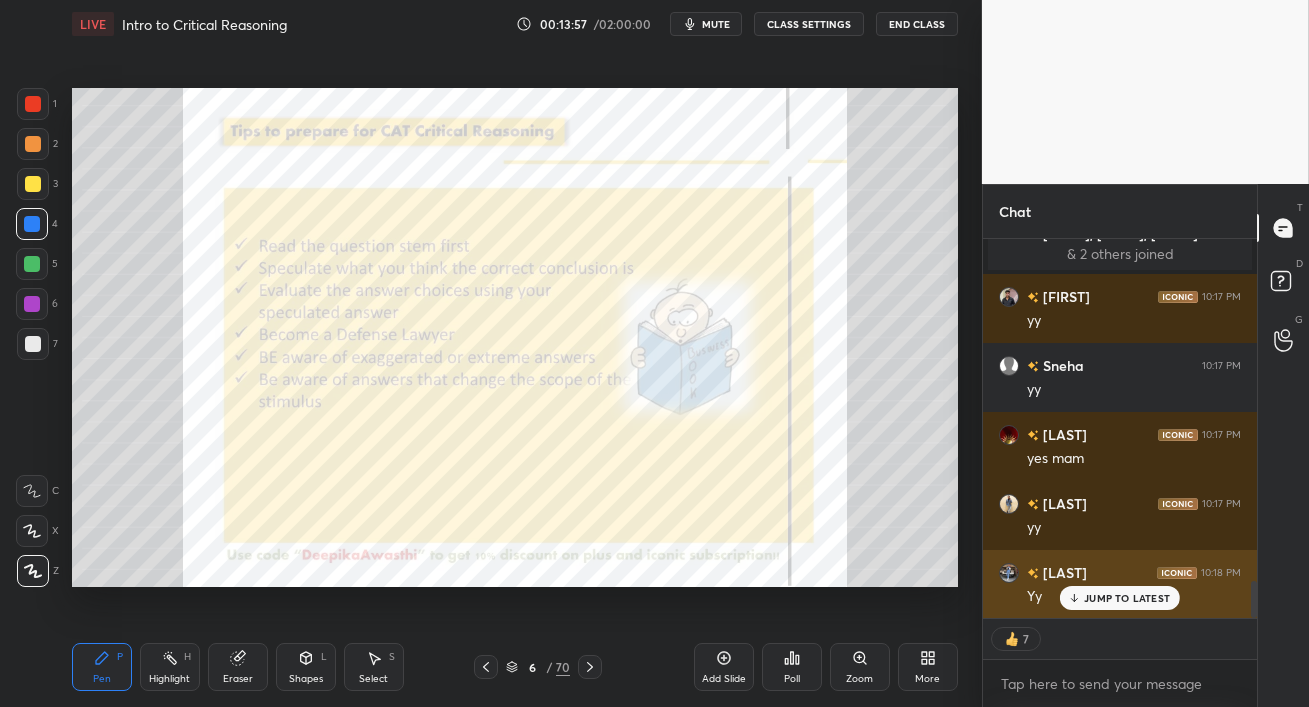 click on "JUMP TO LATEST" at bounding box center (1127, 598) 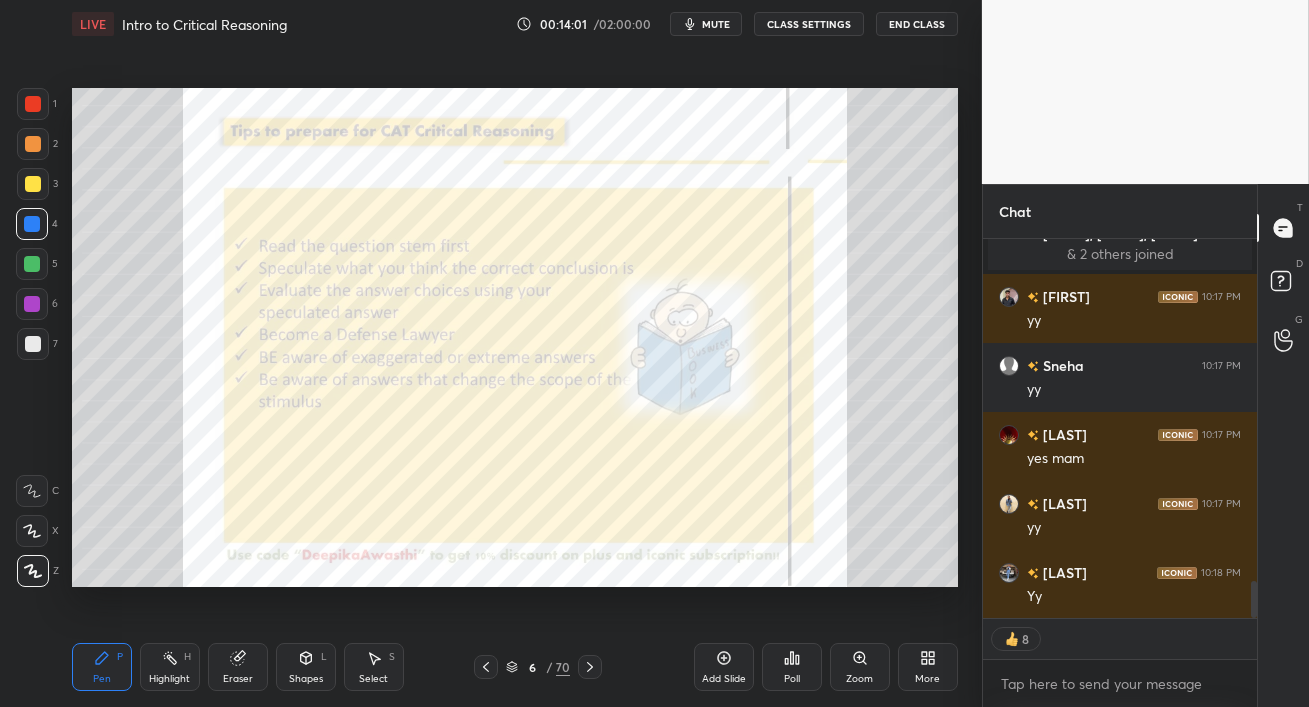 click 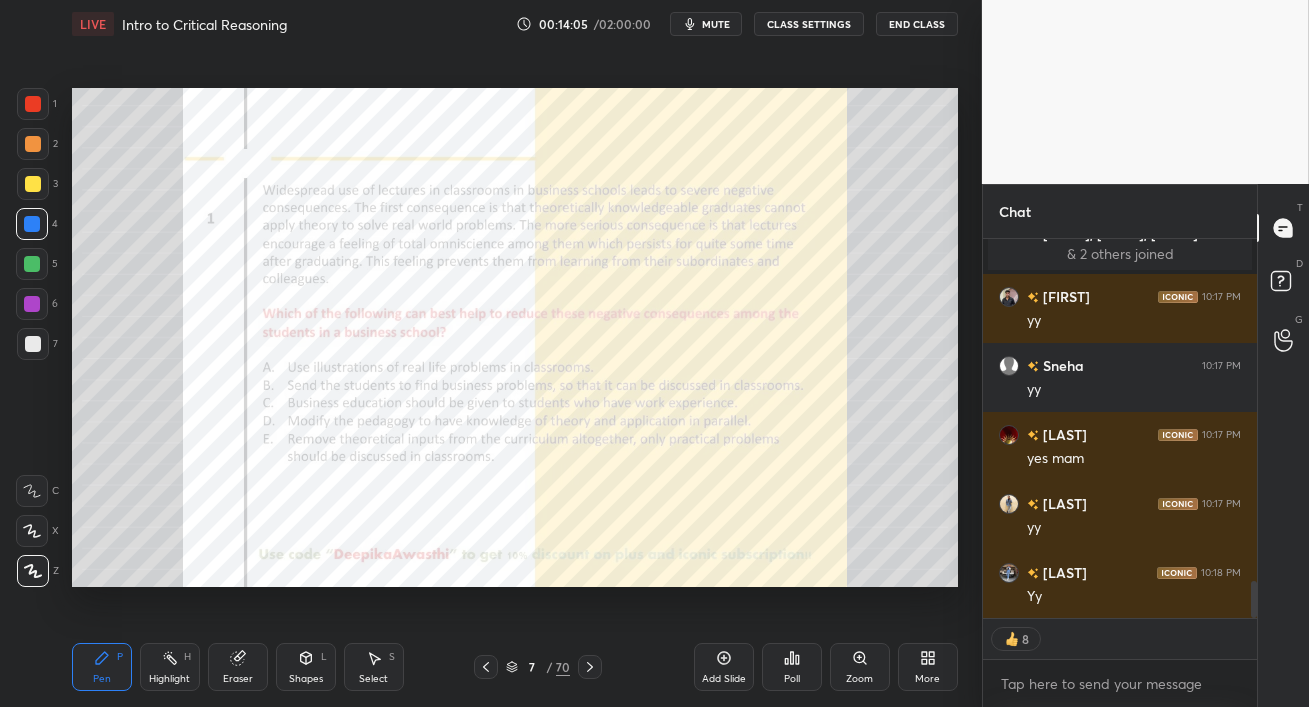 scroll, scrollTop: 3574, scrollLeft: 0, axis: vertical 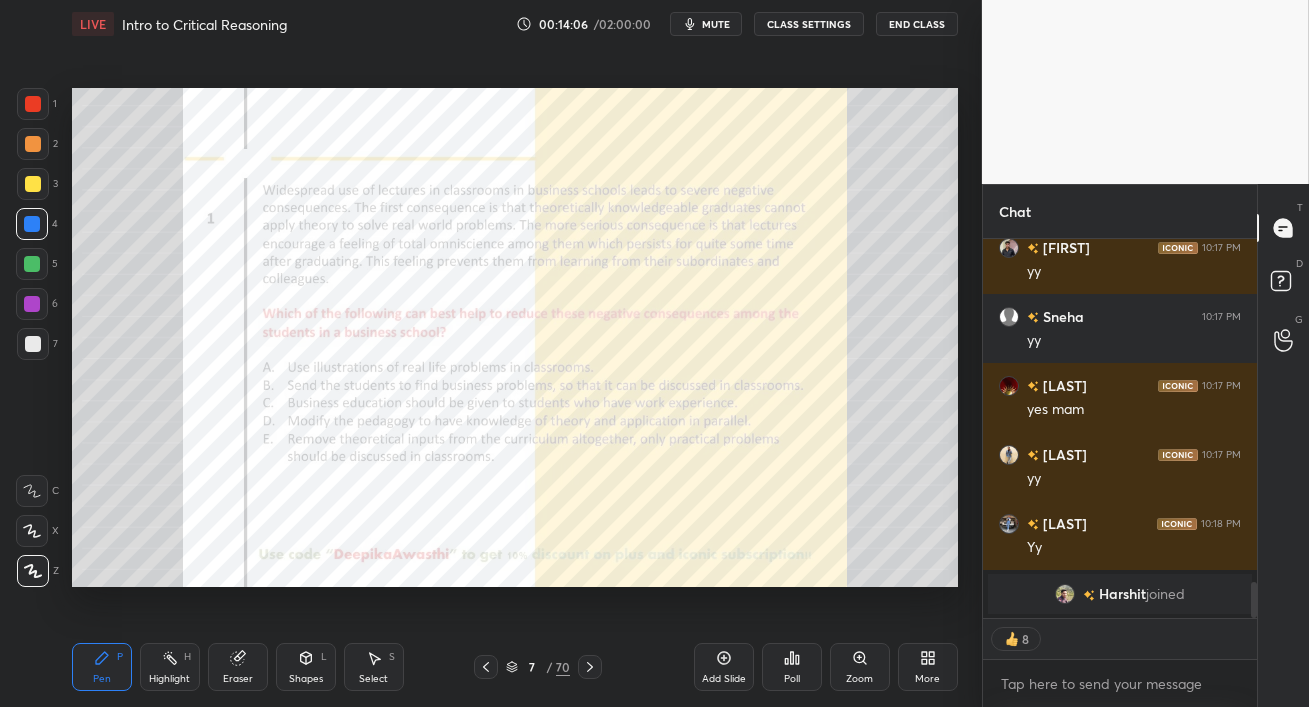 click at bounding box center [32, 264] 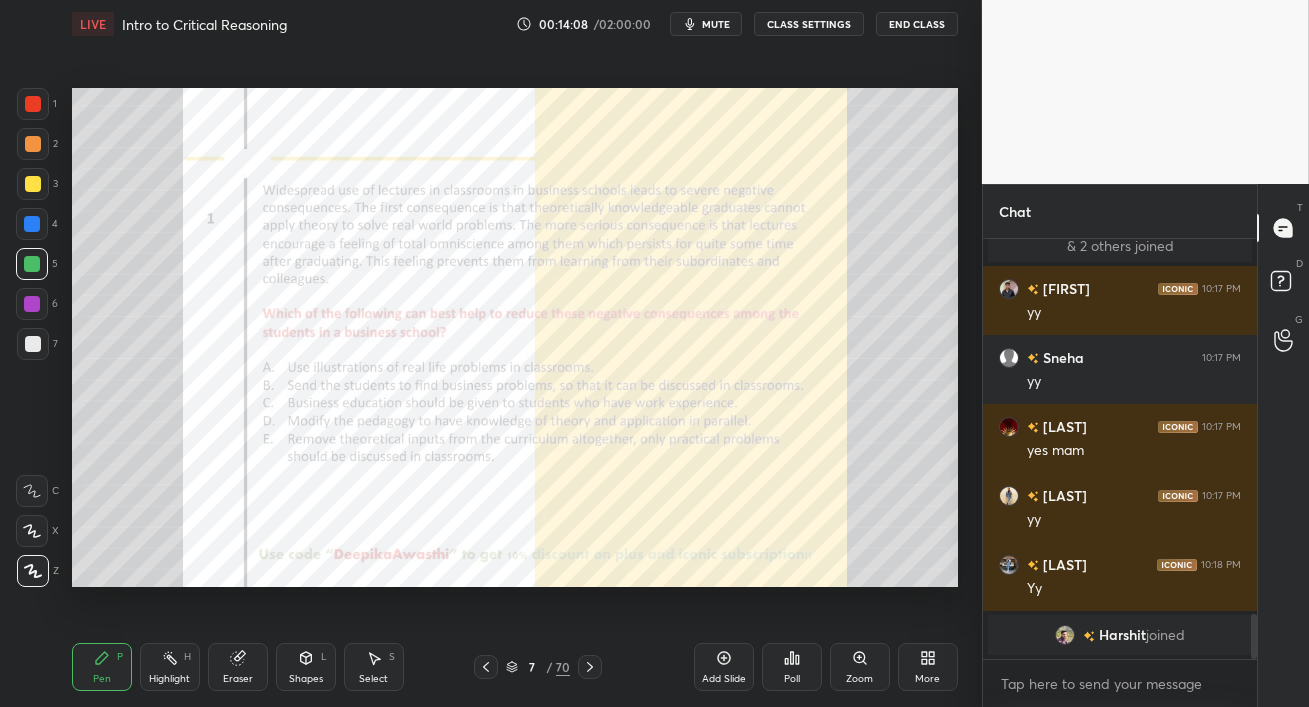 scroll, scrollTop: 6, scrollLeft: 6, axis: both 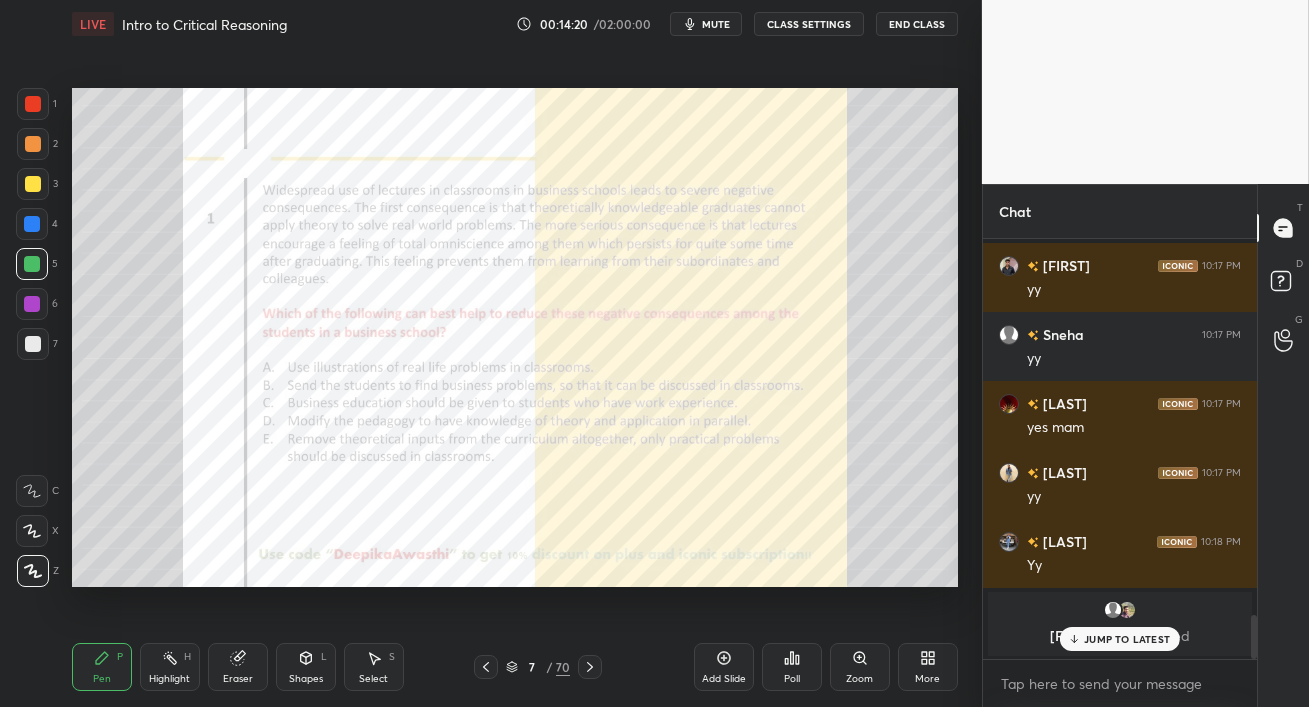 click on "JUMP TO LATEST" at bounding box center [1127, 639] 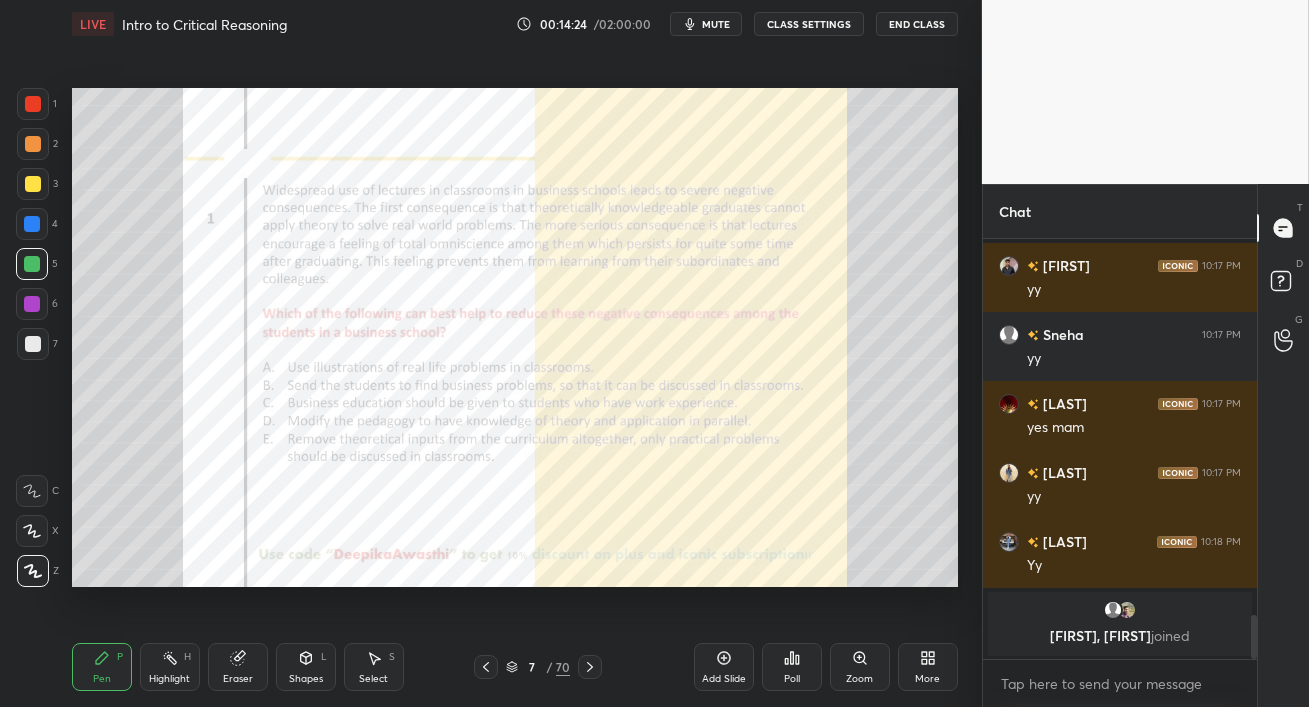 click on "mute" at bounding box center (716, 24) 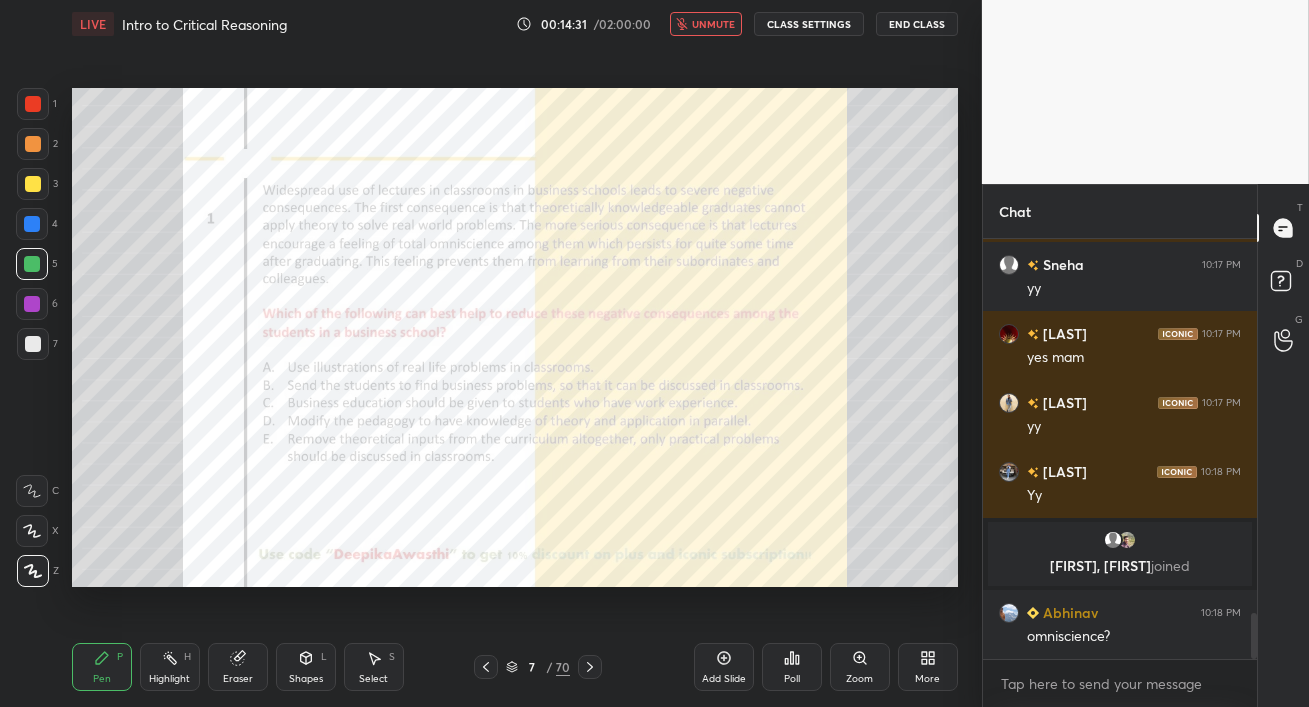 scroll, scrollTop: 3384, scrollLeft: 0, axis: vertical 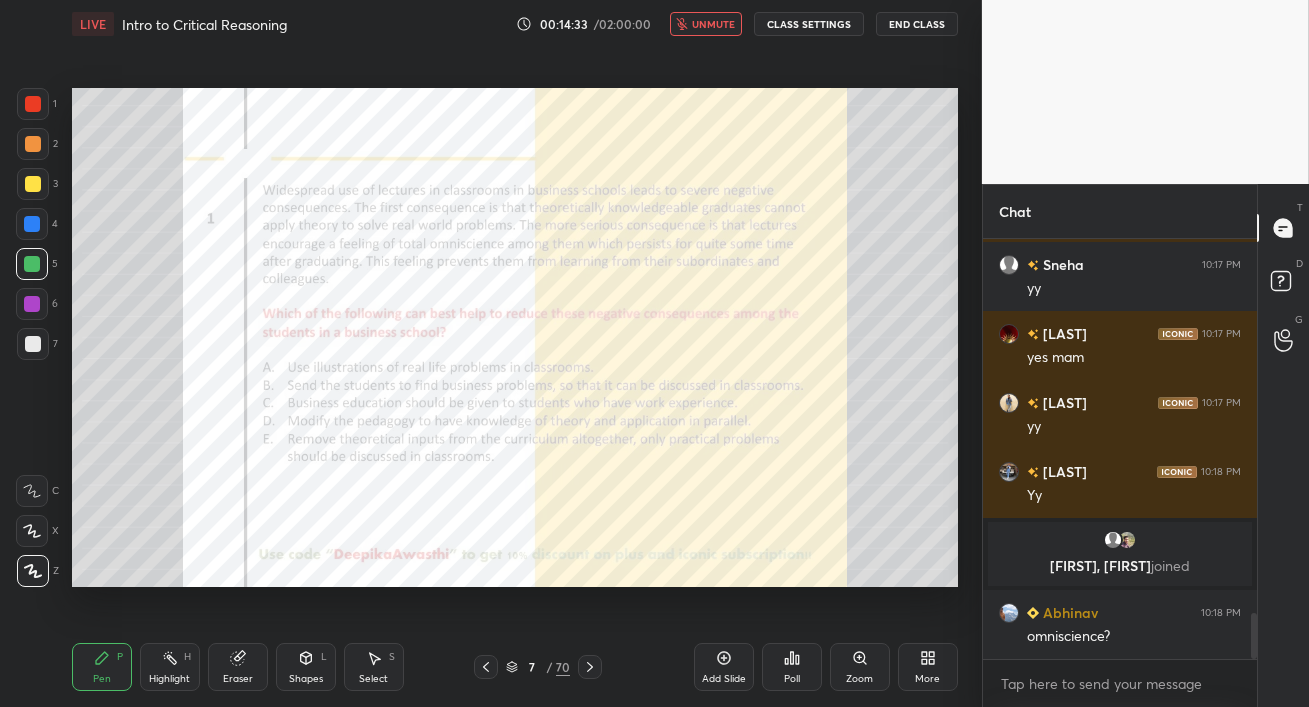 click on "unmute" at bounding box center (713, 24) 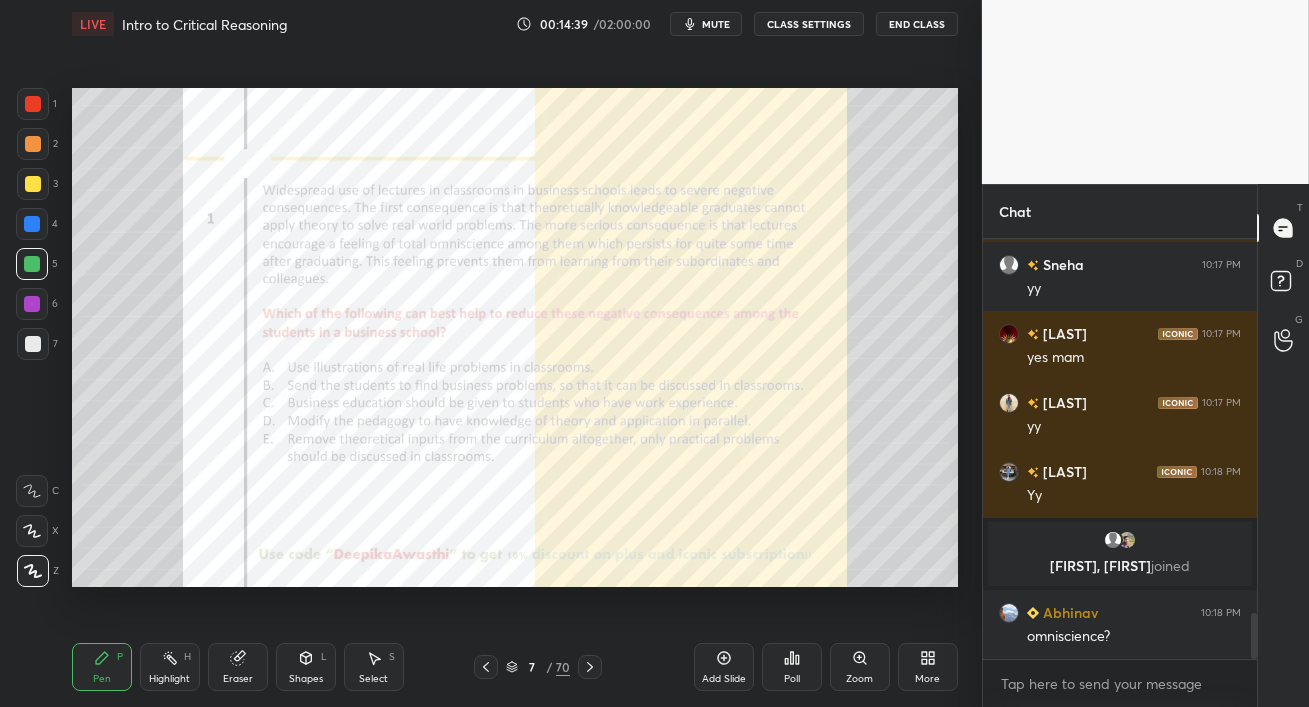 scroll, scrollTop: 3431, scrollLeft: 0, axis: vertical 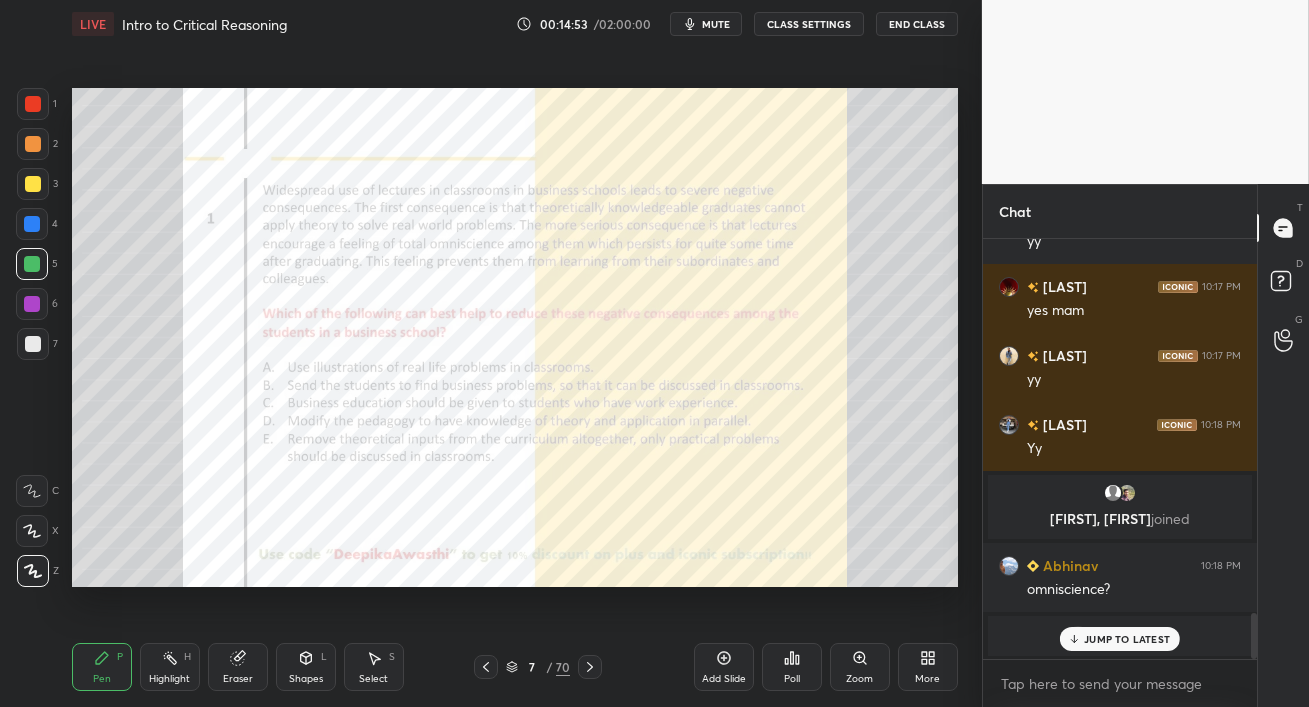 click on "JUMP TO LATEST" at bounding box center (1127, 639) 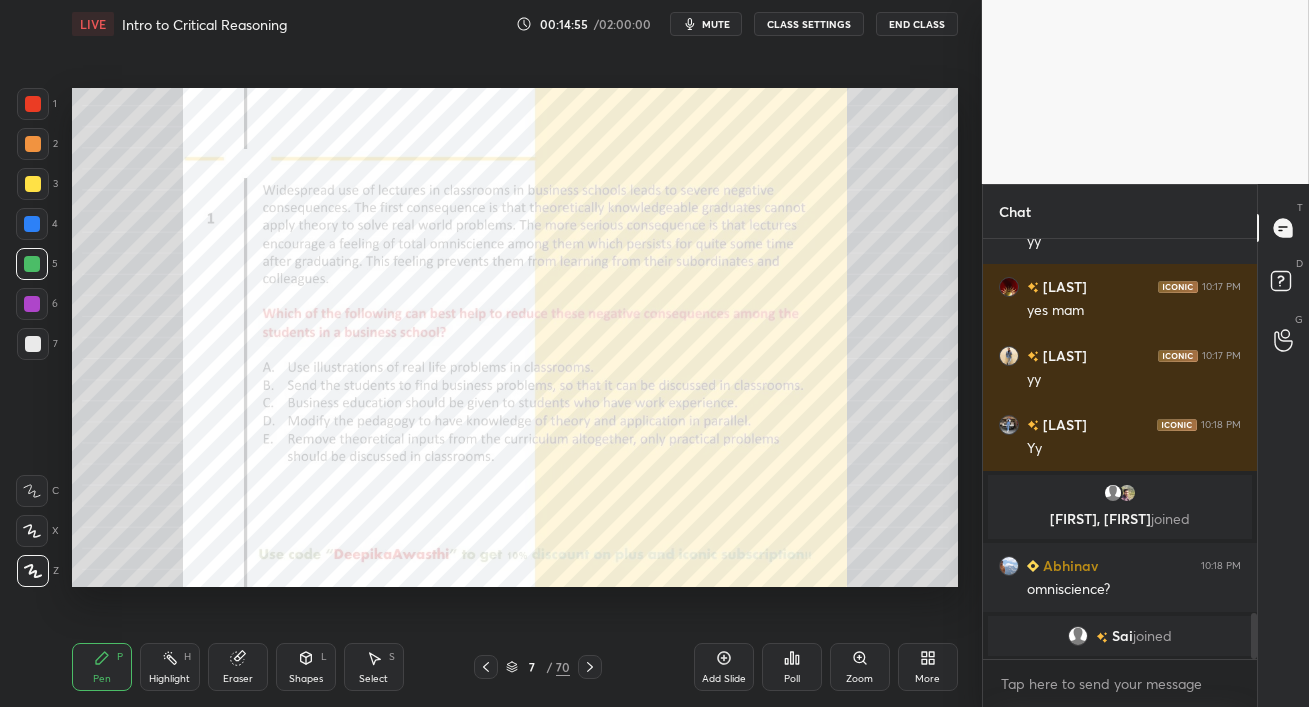 click on "mute" at bounding box center [706, 24] 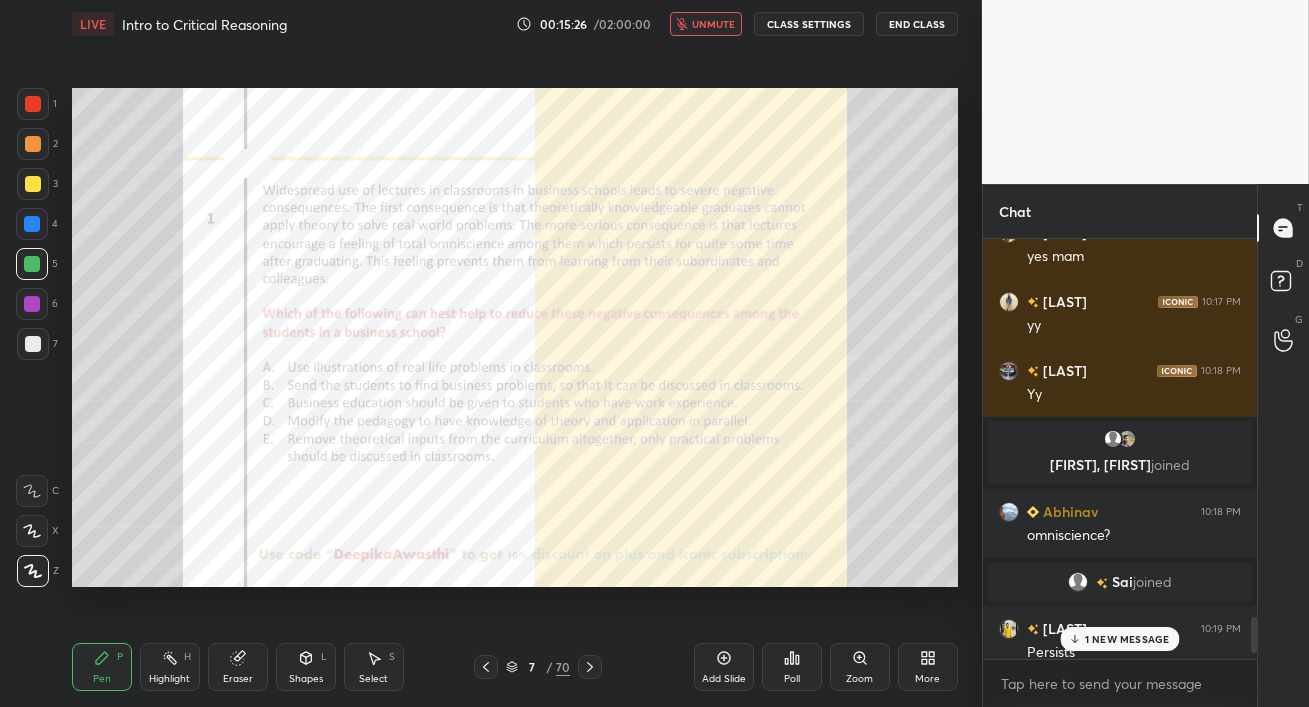 scroll, scrollTop: 4573, scrollLeft: 0, axis: vertical 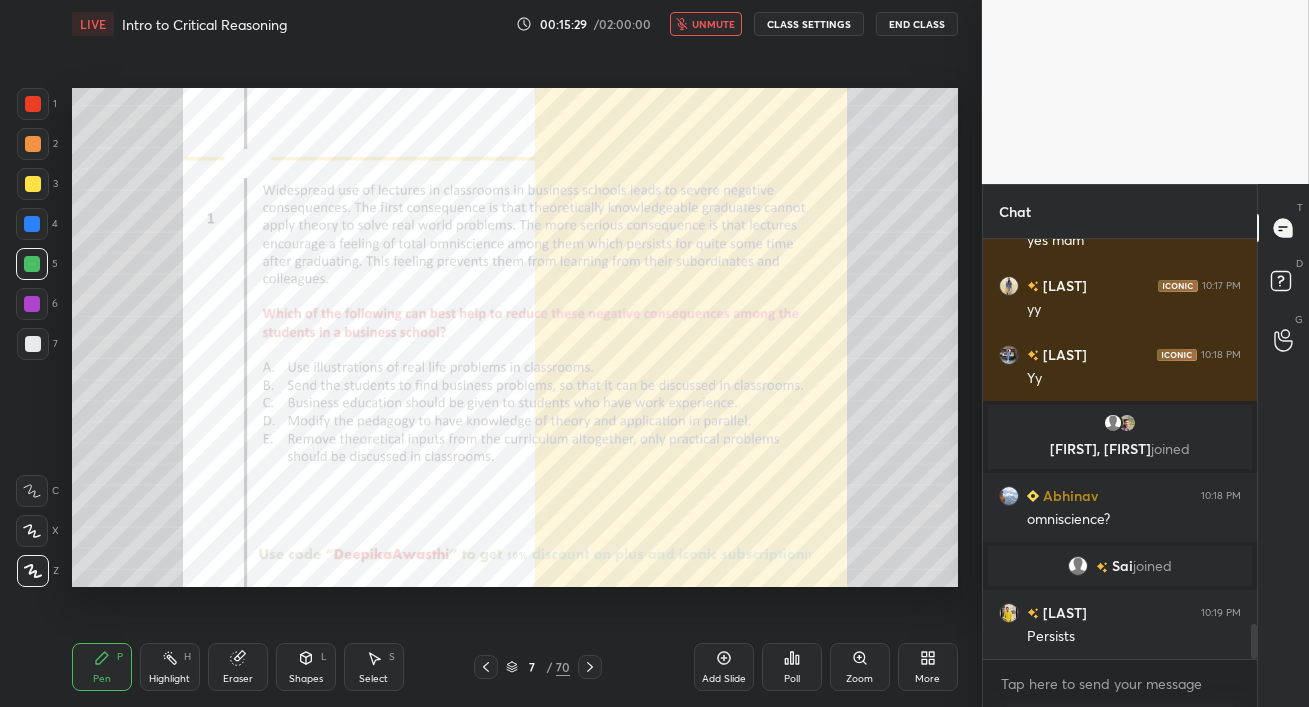 click on "unmute" at bounding box center [713, 24] 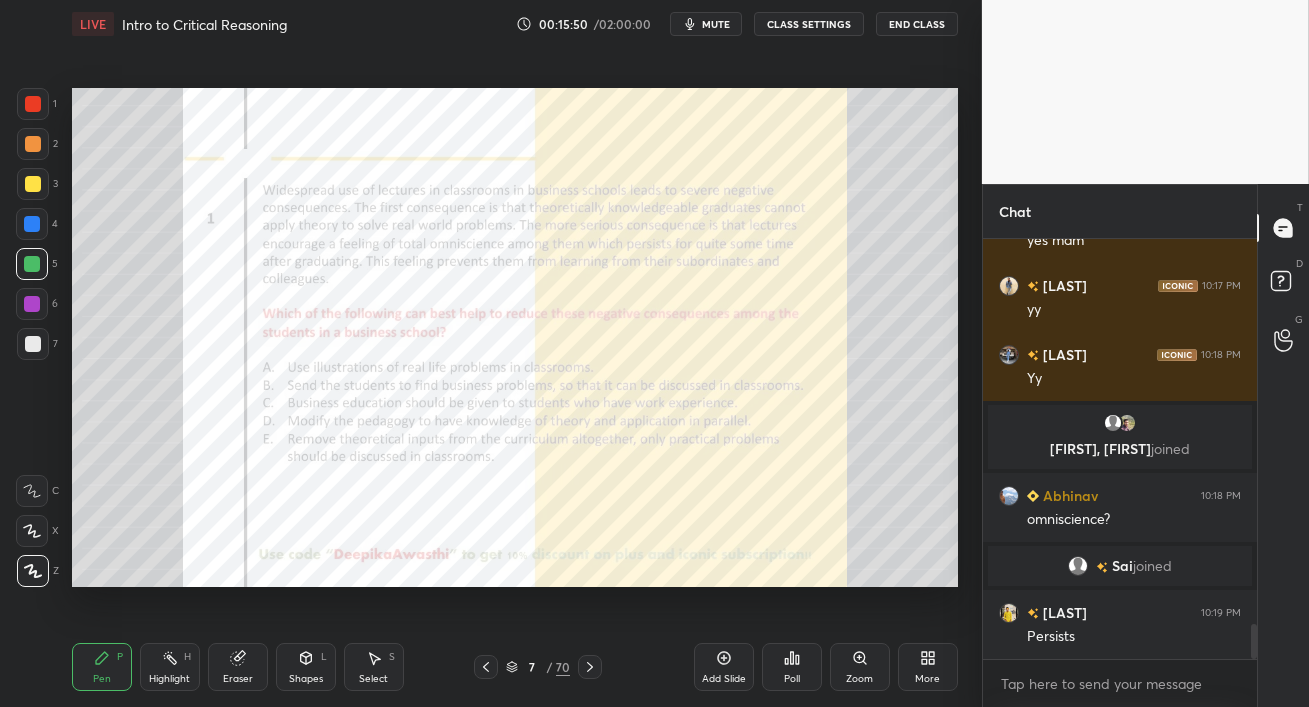 scroll, scrollTop: 4641, scrollLeft: 0, axis: vertical 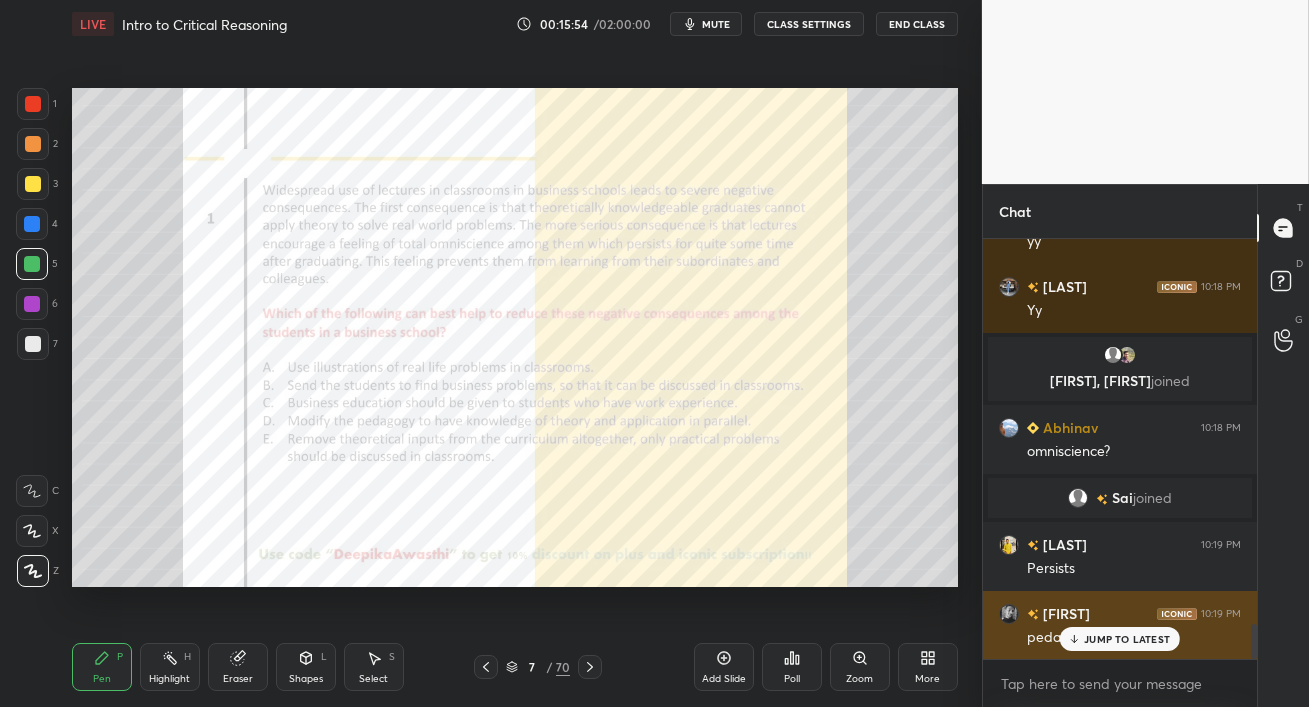 click on "JUMP TO LATEST" at bounding box center (1127, 639) 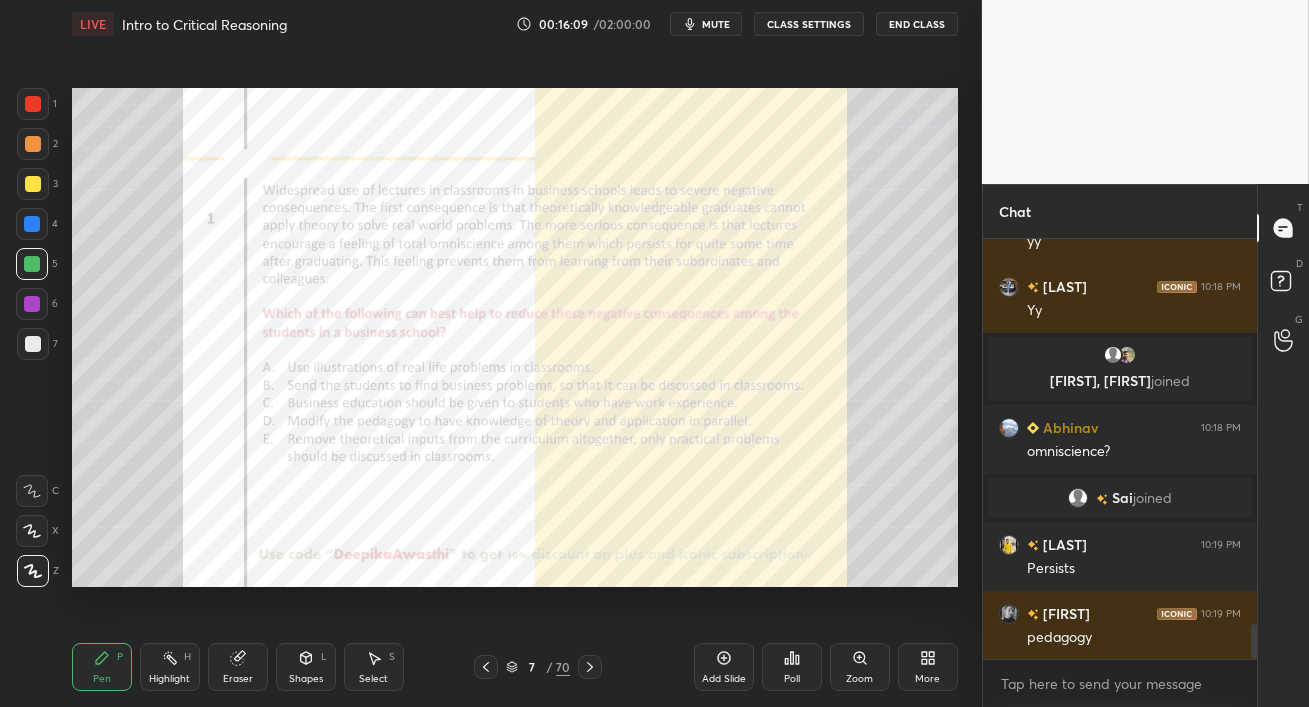 click at bounding box center [32, 304] 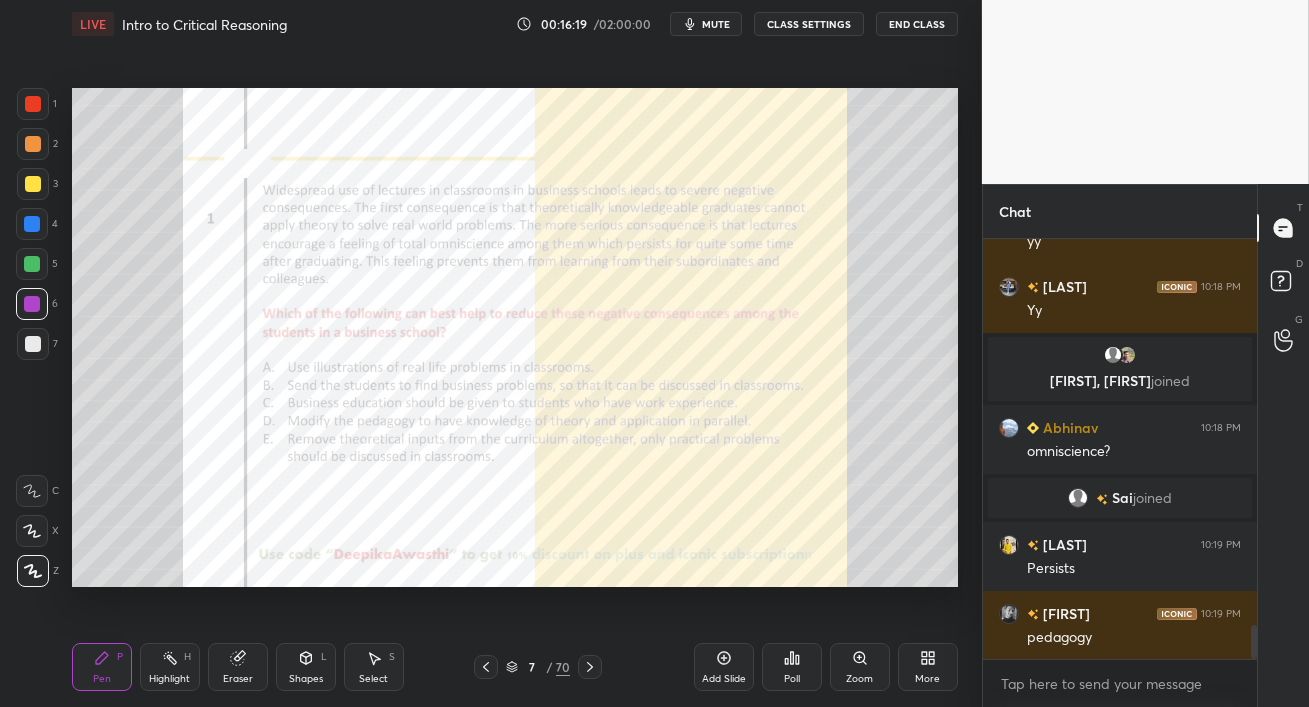 scroll, scrollTop: 4710, scrollLeft: 0, axis: vertical 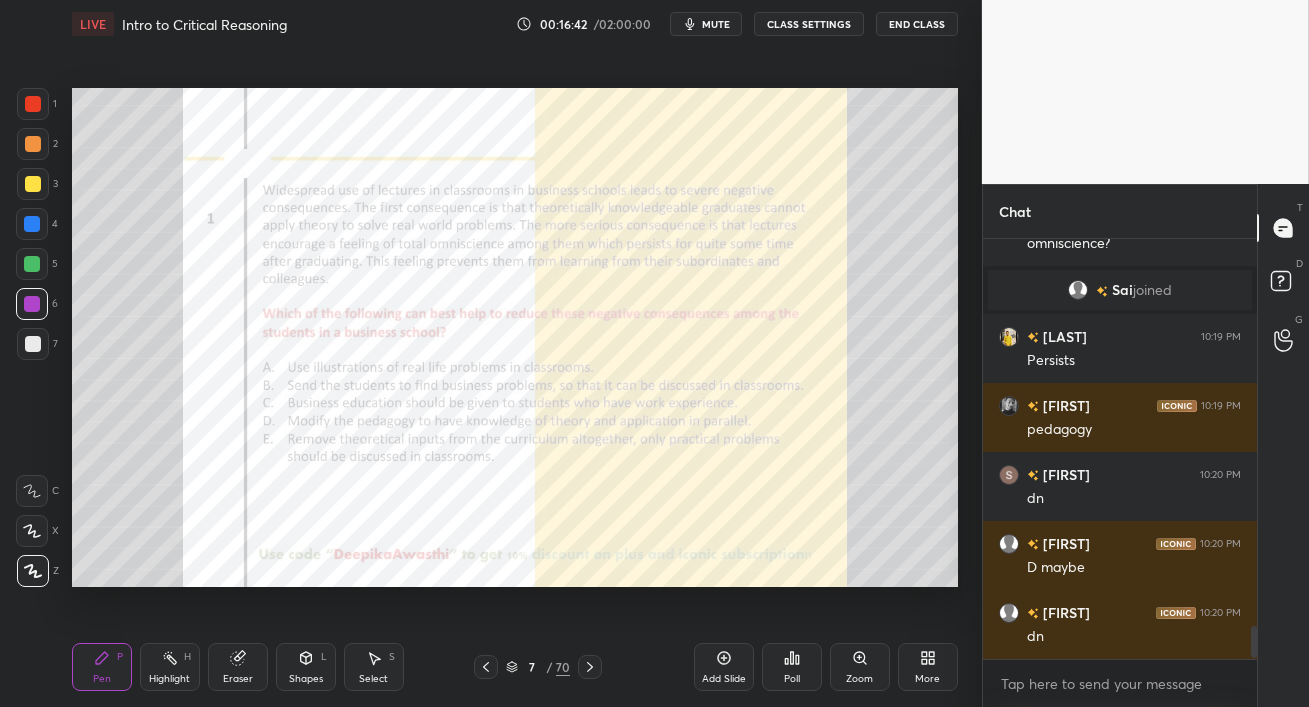 click on "mute" at bounding box center (716, 24) 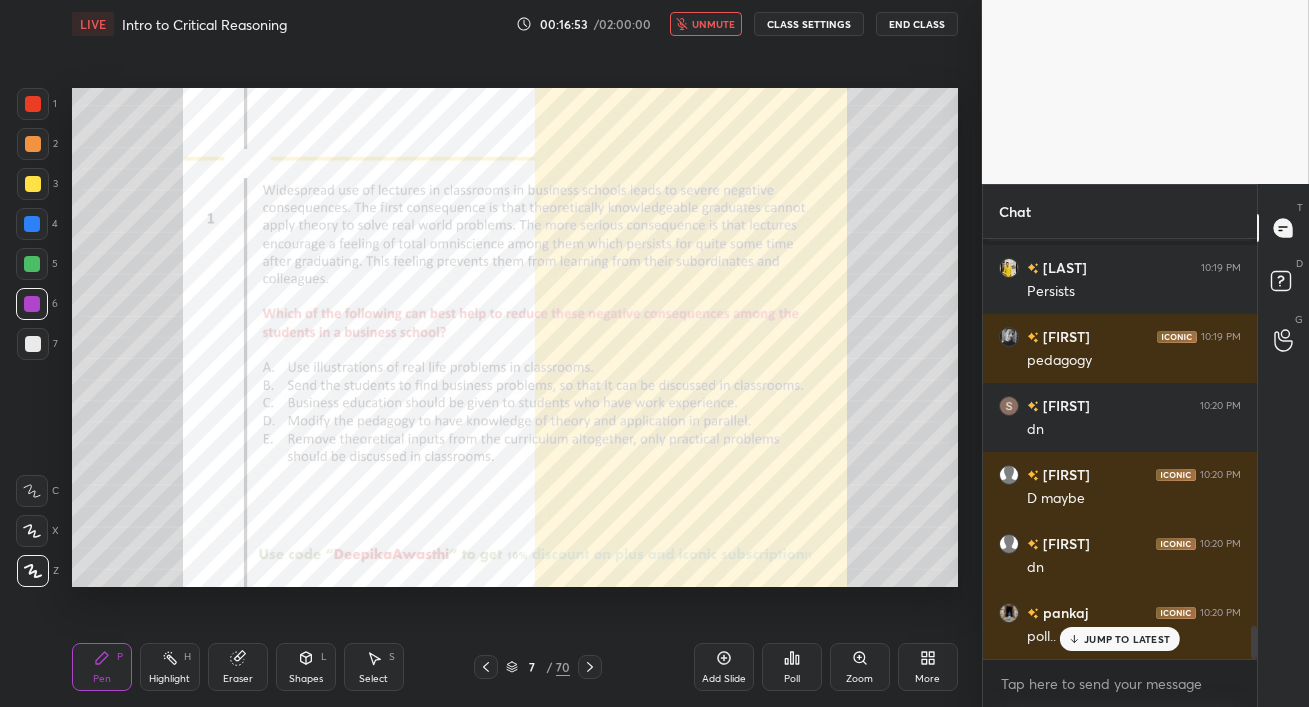 scroll, scrollTop: 4965, scrollLeft: 0, axis: vertical 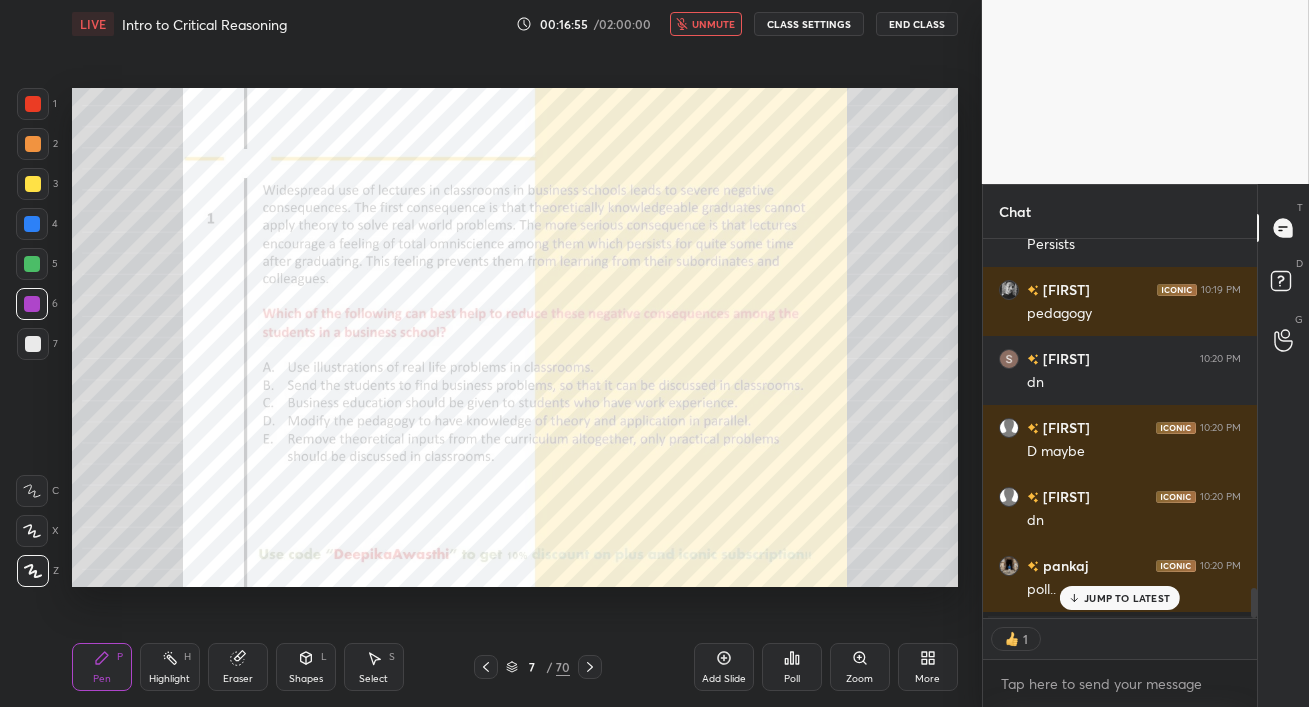 click on "JUMP TO LATEST" at bounding box center (1127, 598) 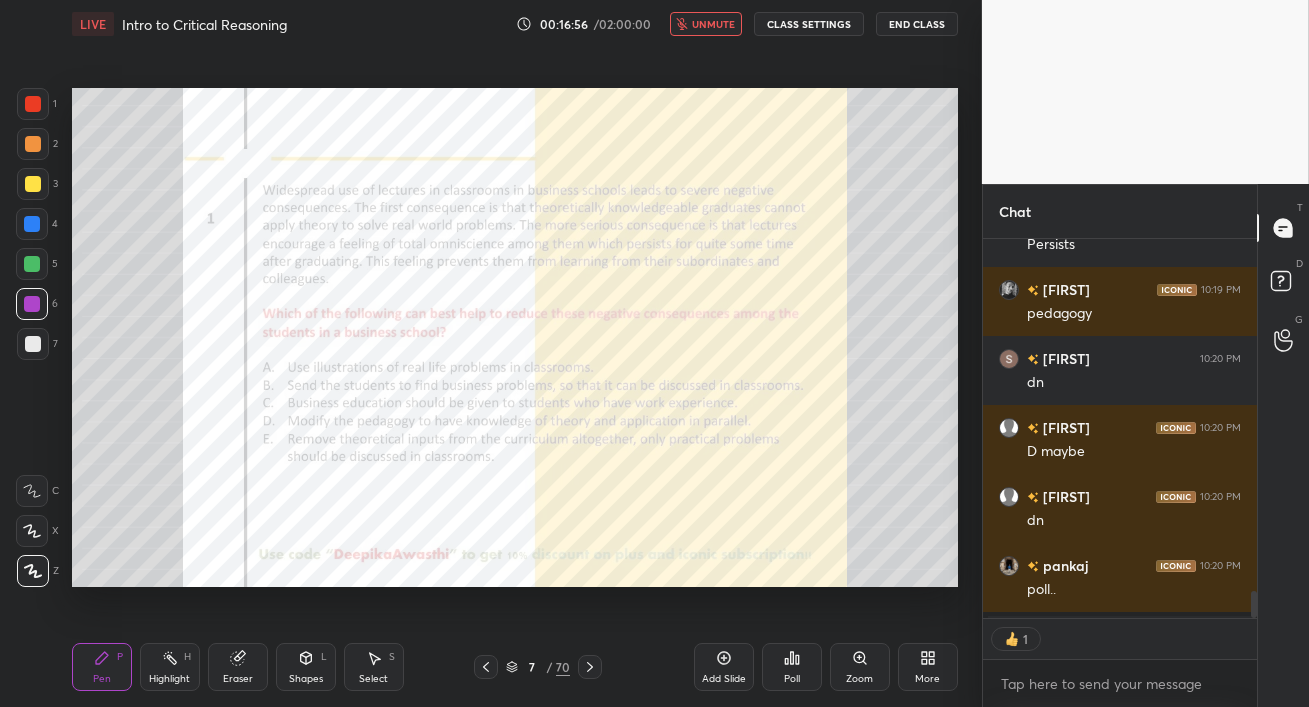 scroll, scrollTop: 5006, scrollLeft: 0, axis: vertical 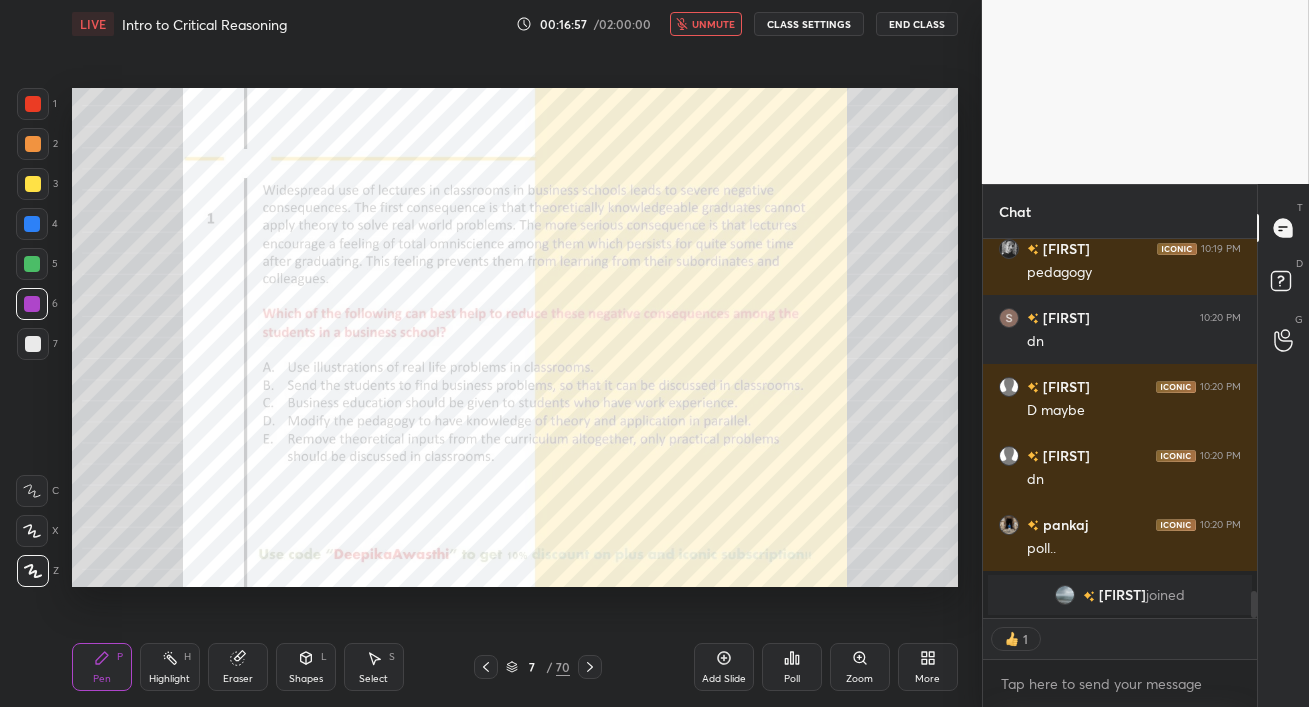 click on "unmute" at bounding box center (713, 24) 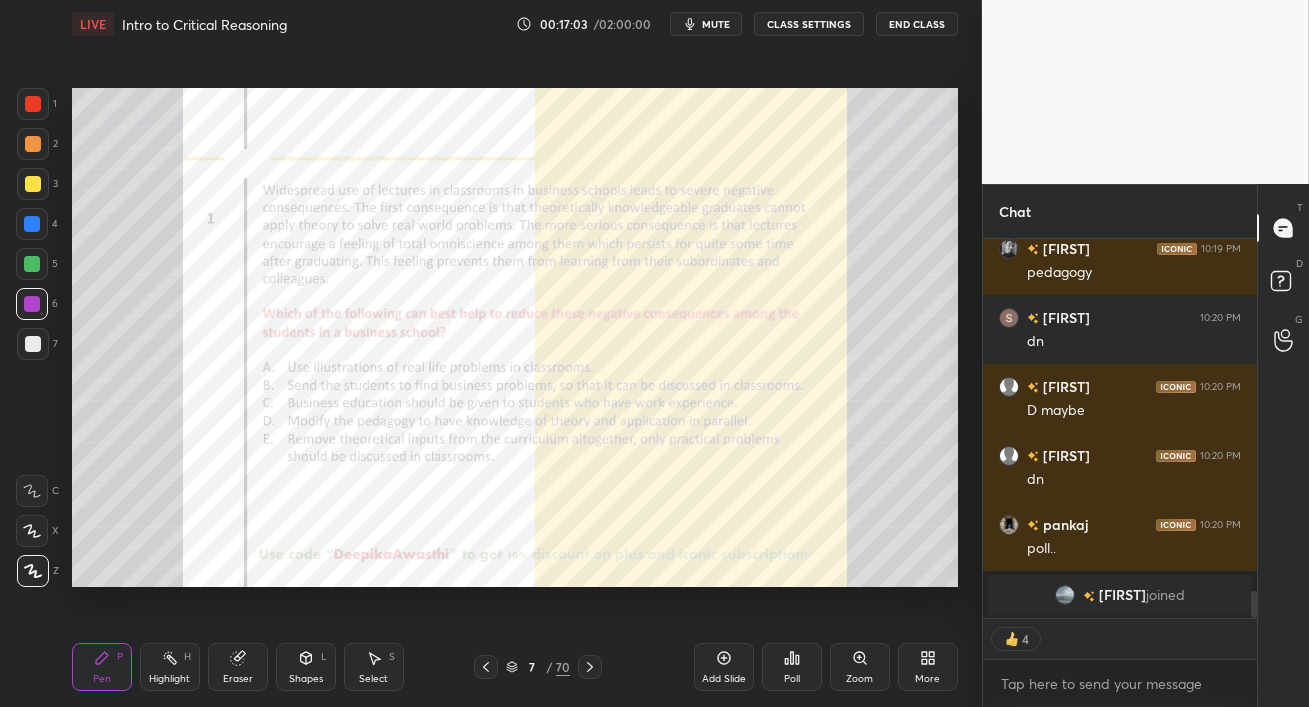 click on "mute" at bounding box center [716, 24] 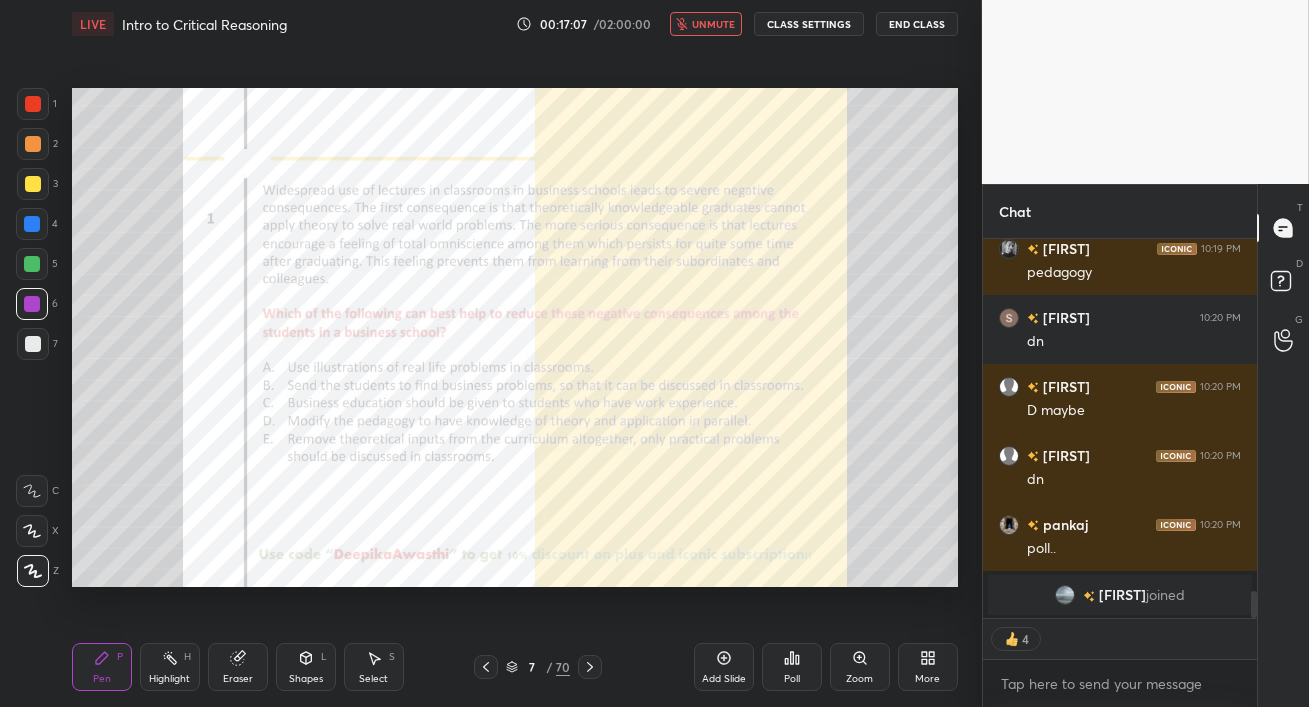 scroll, scrollTop: 3810, scrollLeft: 0, axis: vertical 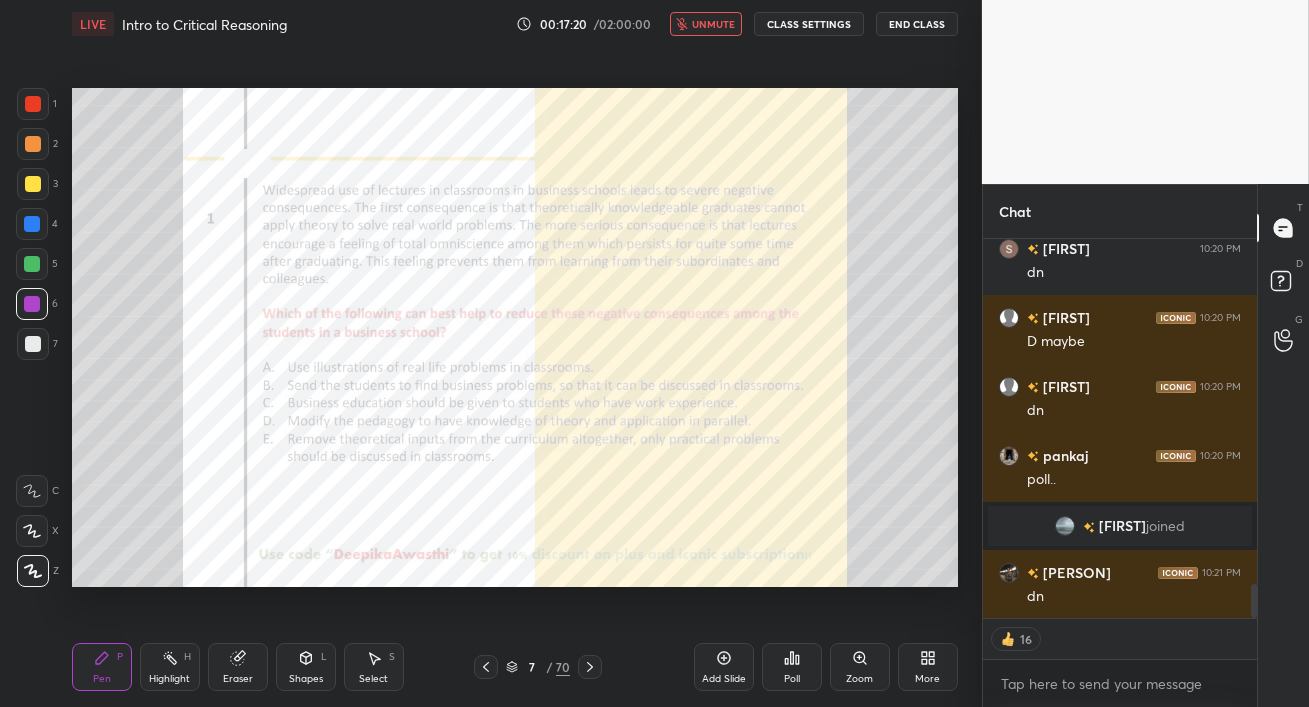 click on "unmute" at bounding box center [713, 24] 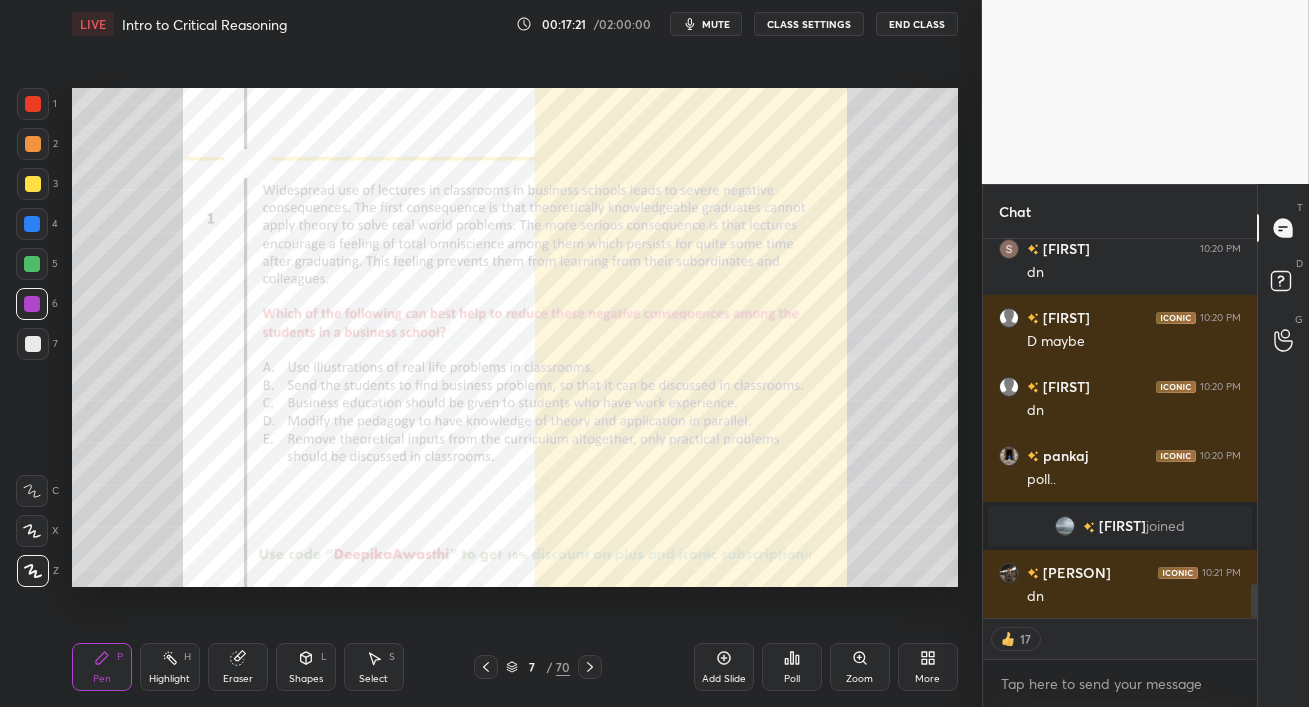 scroll, scrollTop: 3897, scrollLeft: 0, axis: vertical 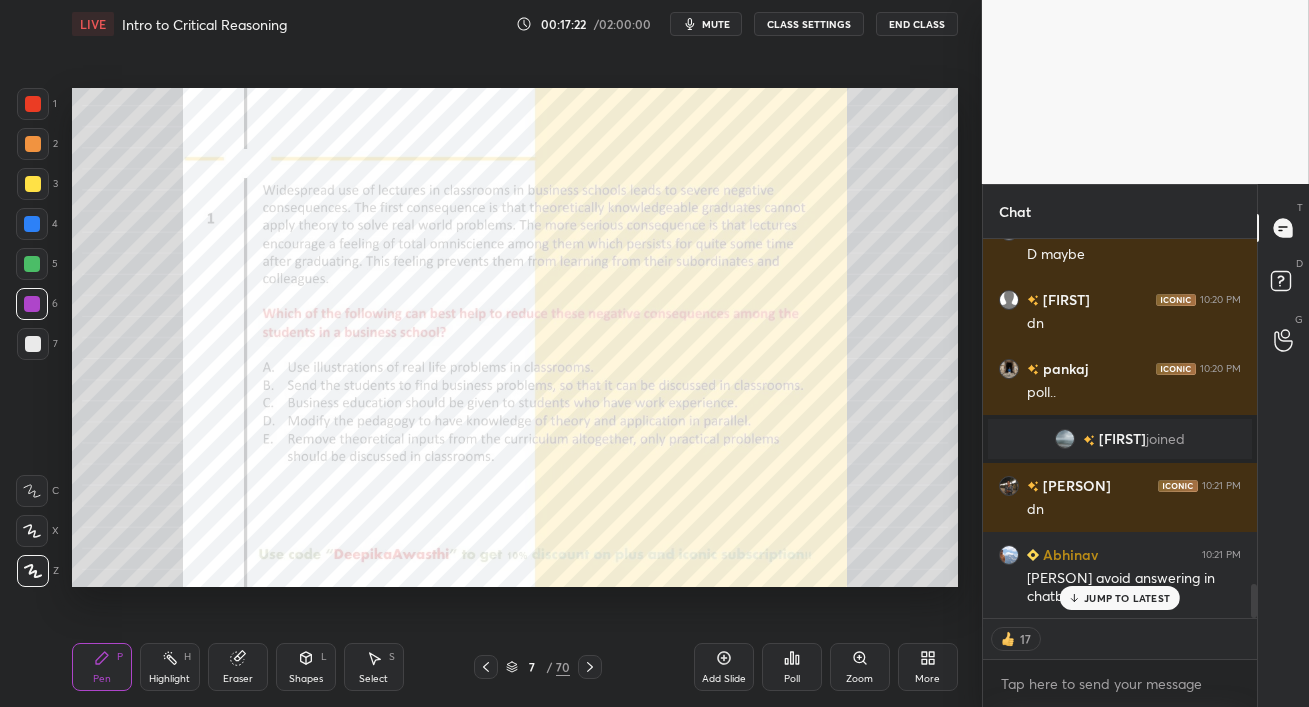 click 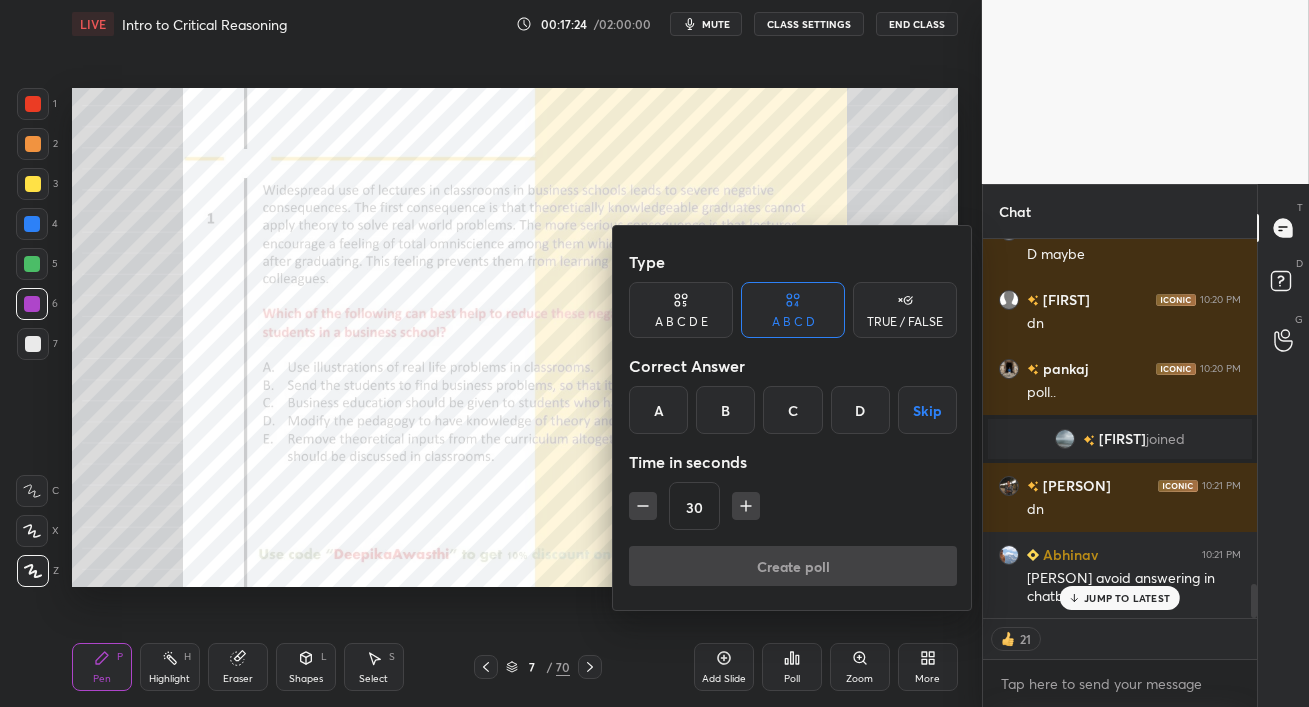 click 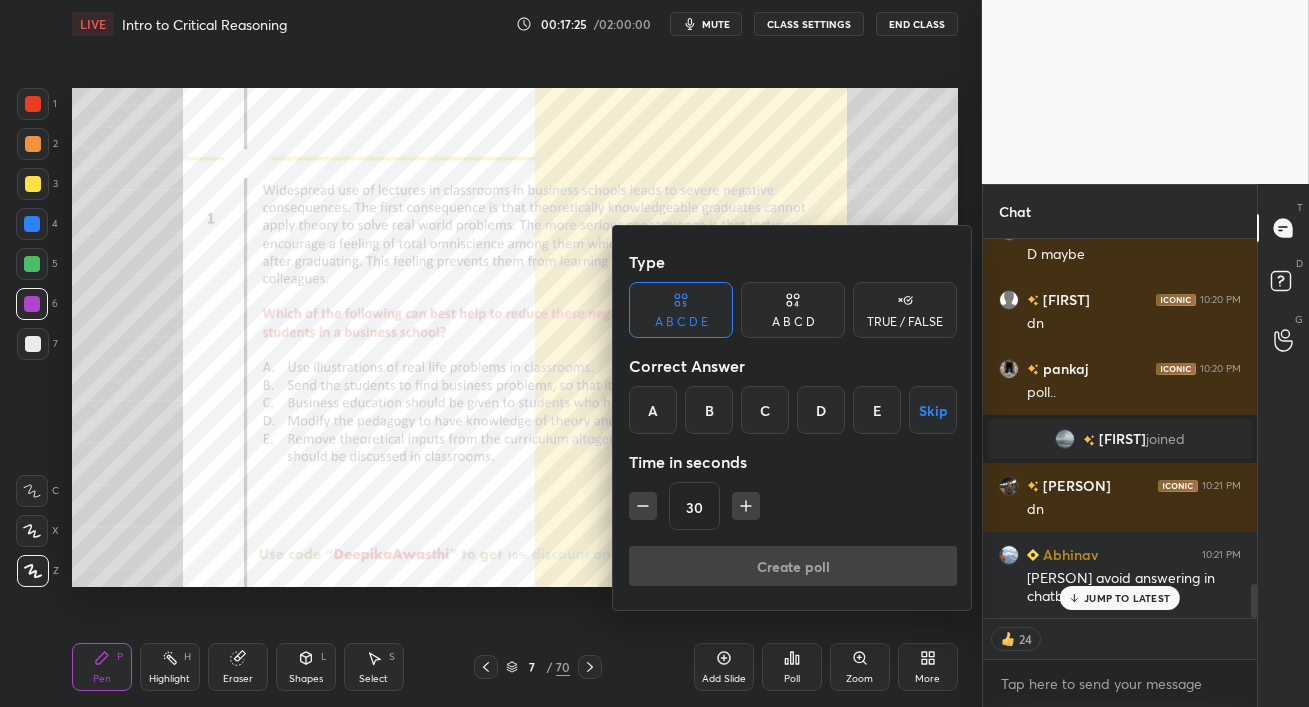 click at bounding box center (654, 353) 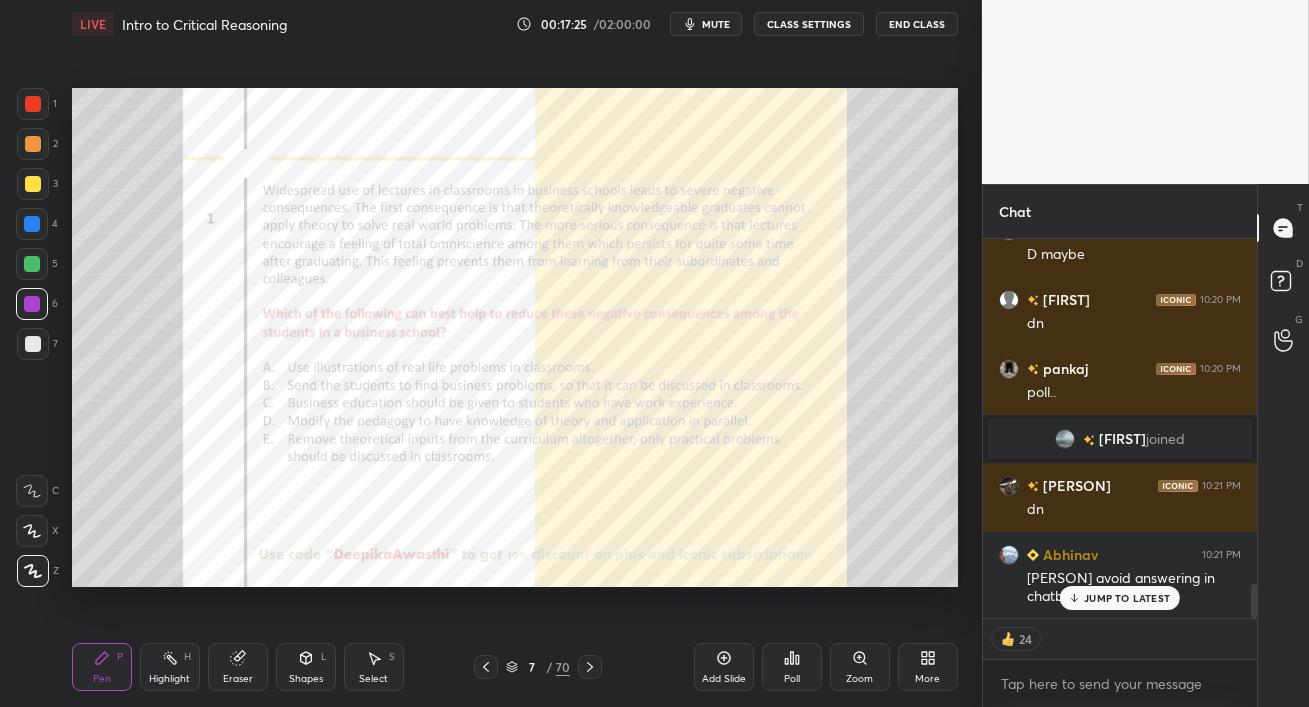 scroll, scrollTop: 3966, scrollLeft: 0, axis: vertical 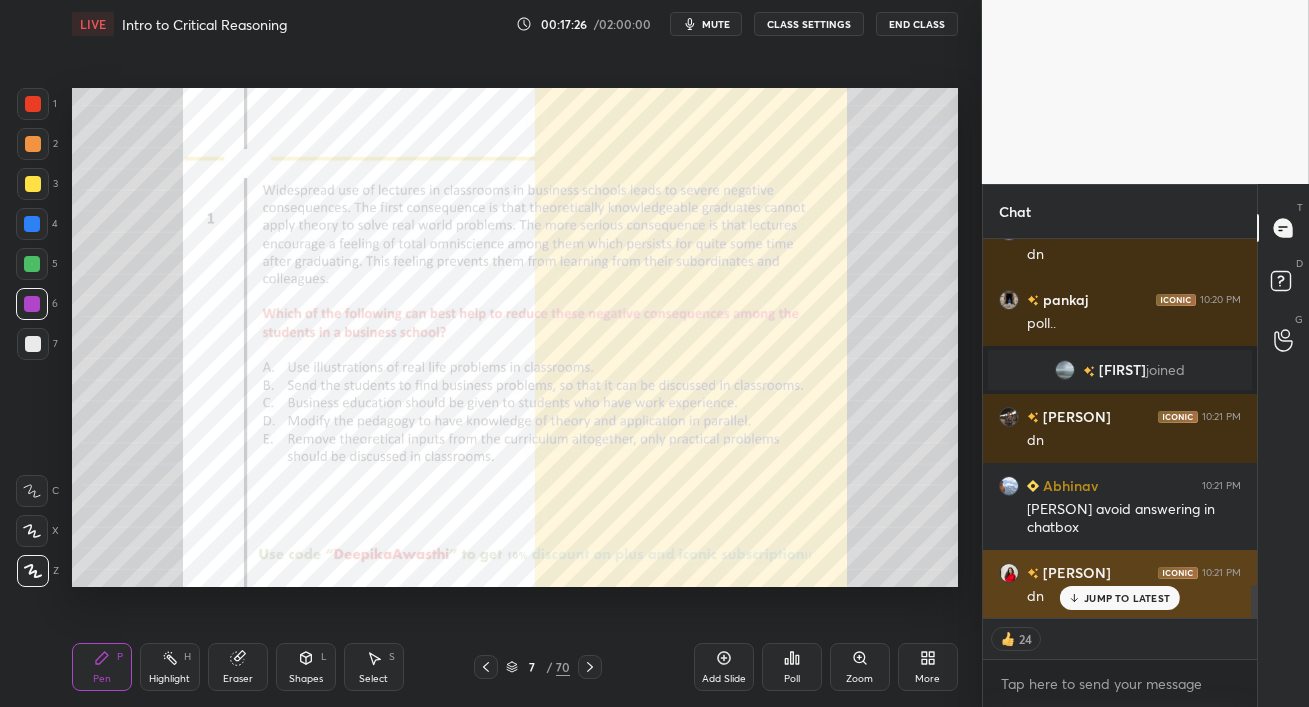 click on "JUMP TO LATEST" at bounding box center (1127, 598) 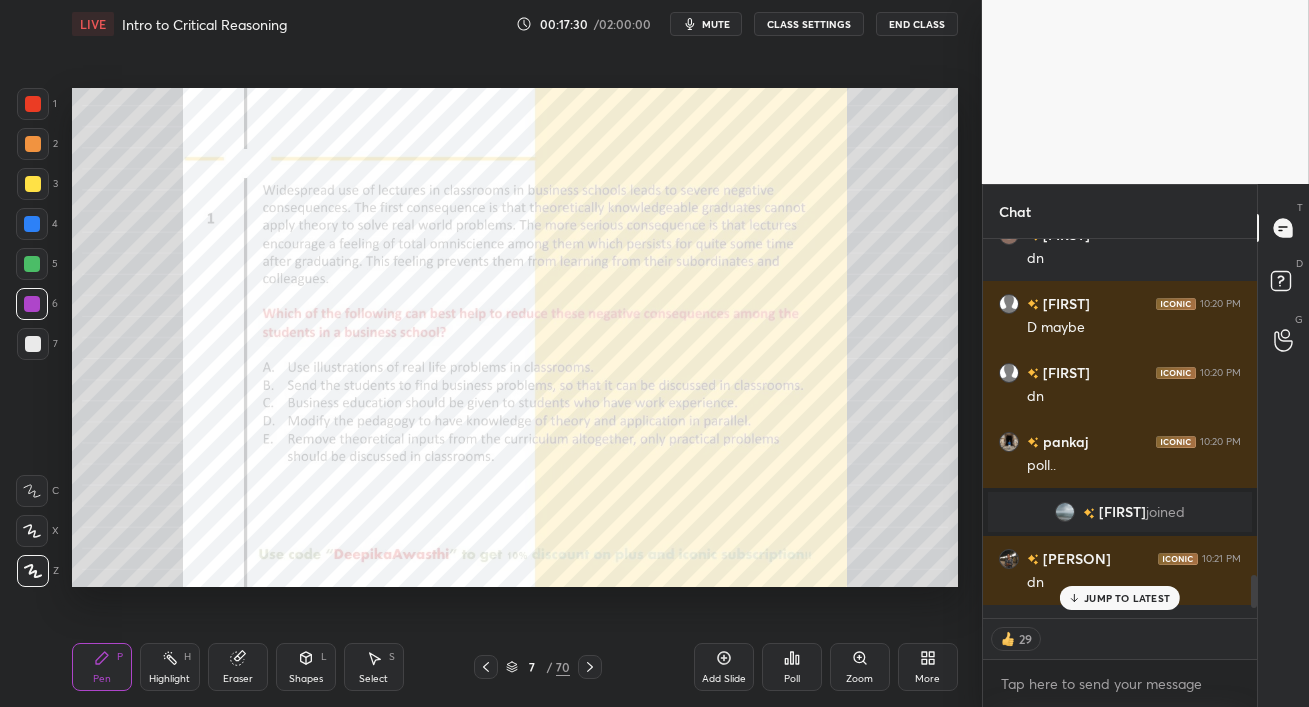 scroll, scrollTop: 3966, scrollLeft: 0, axis: vertical 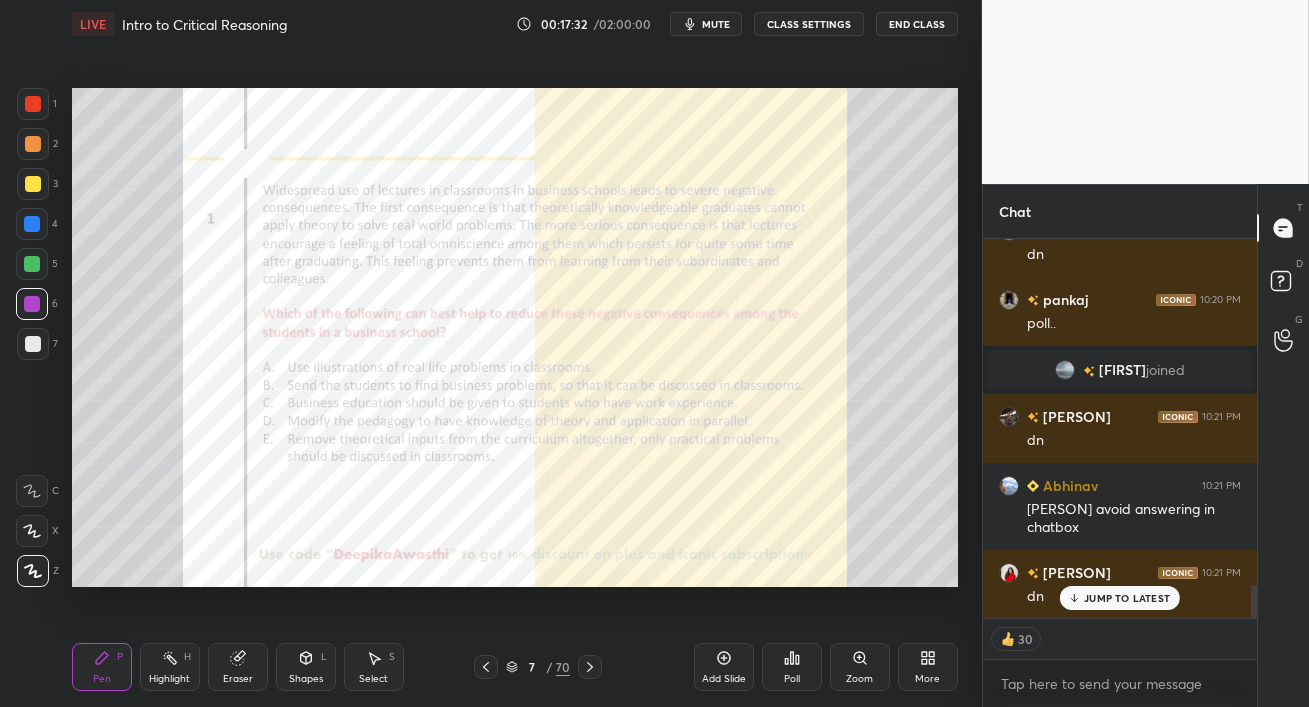 click on "JUMP TO LATEST" at bounding box center (1127, 598) 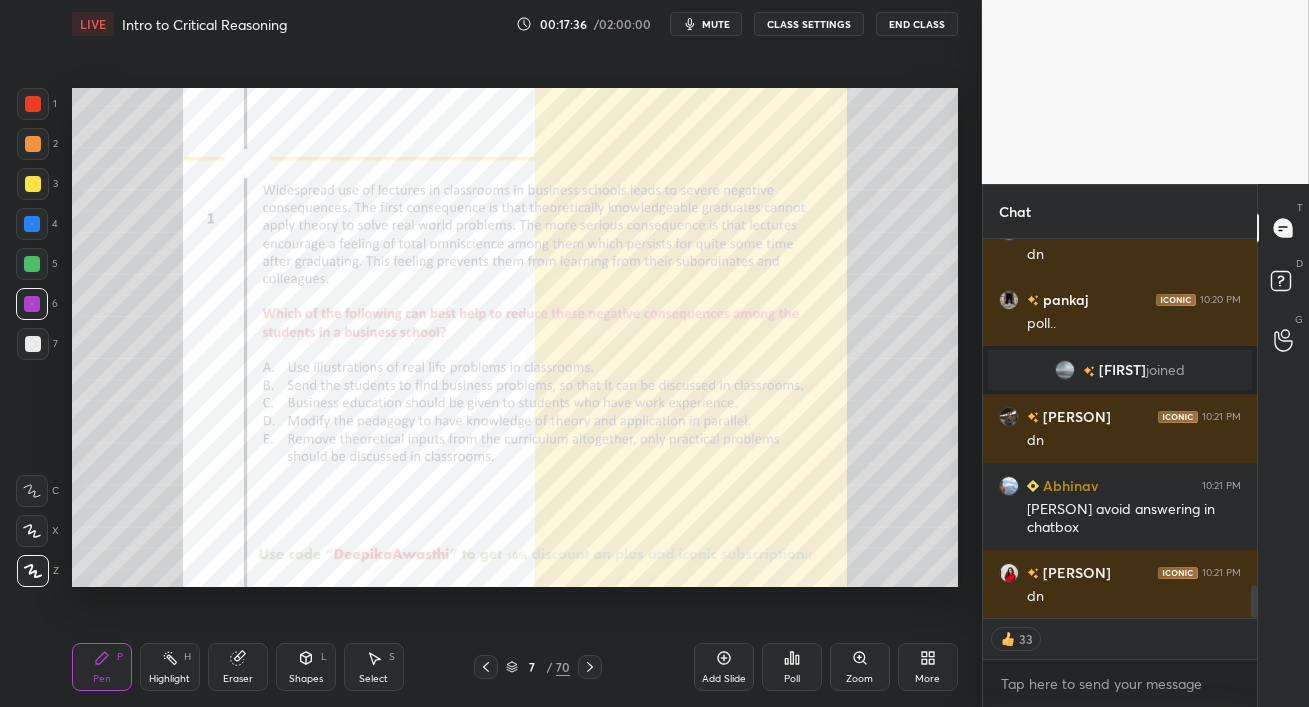 click on "Poll" at bounding box center [792, 679] 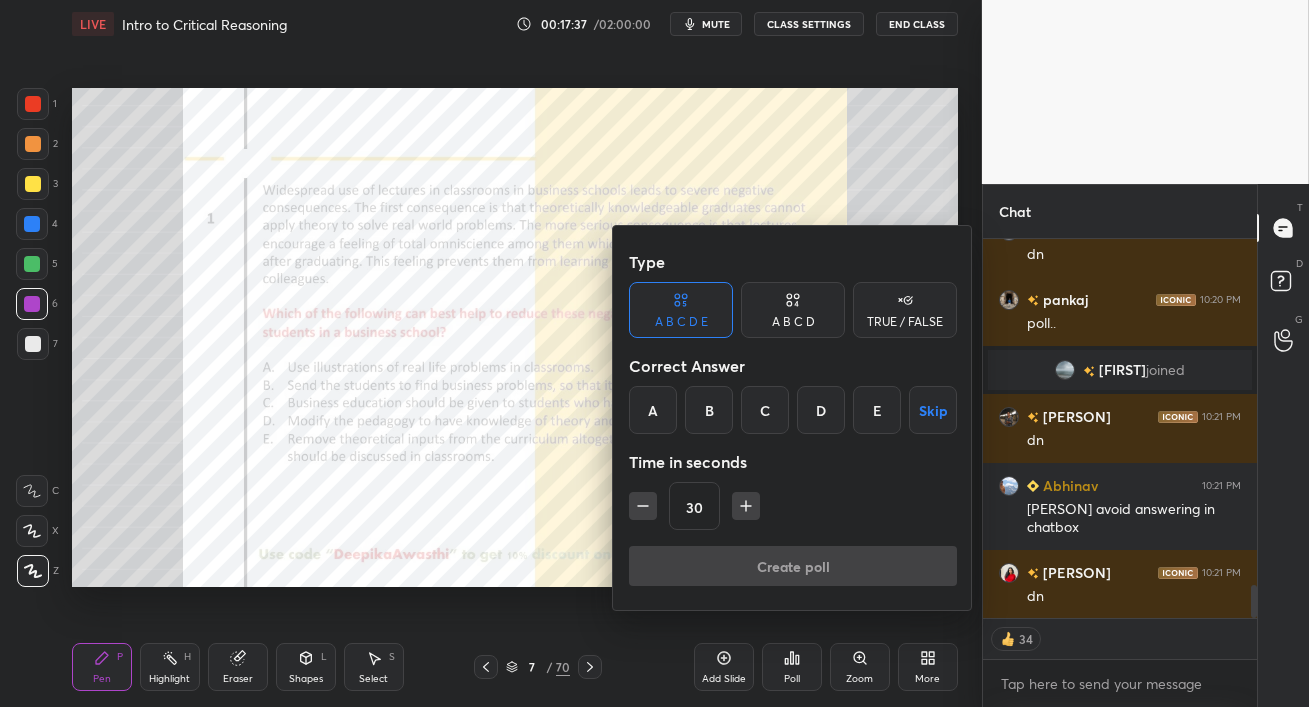 click on "D" at bounding box center (821, 410) 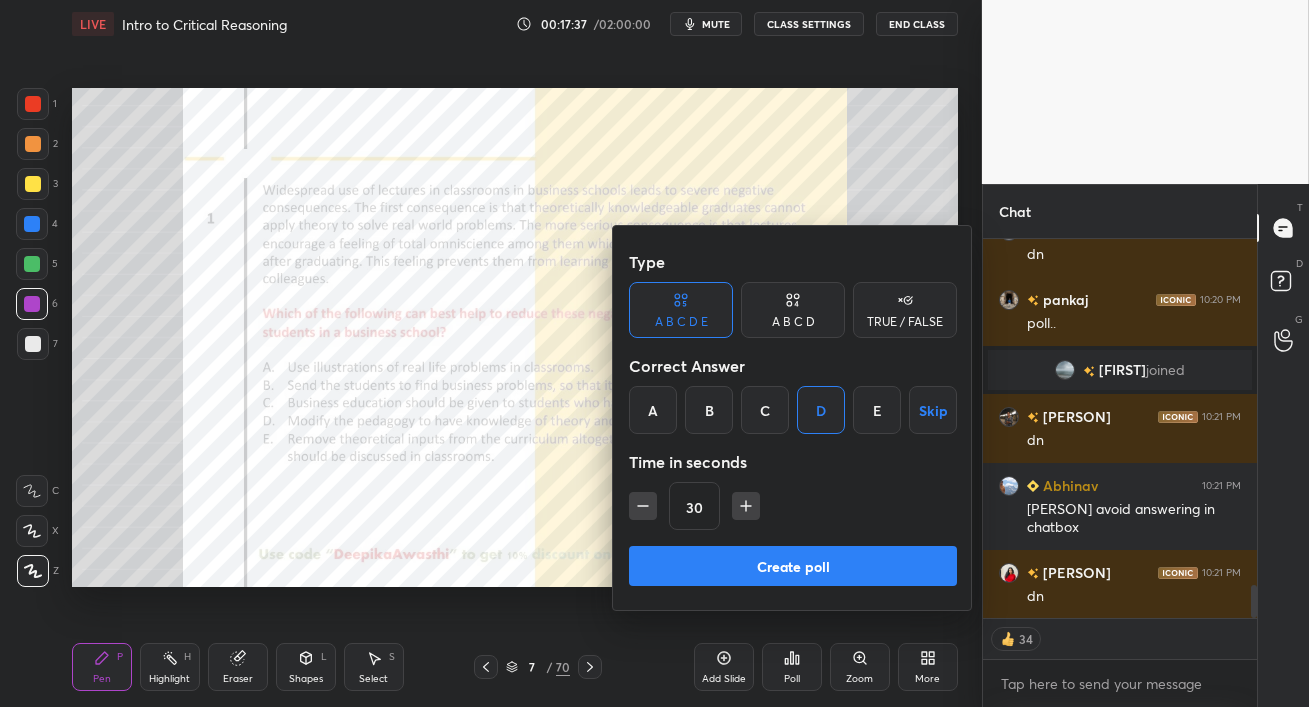 scroll, scrollTop: 4015, scrollLeft: 0, axis: vertical 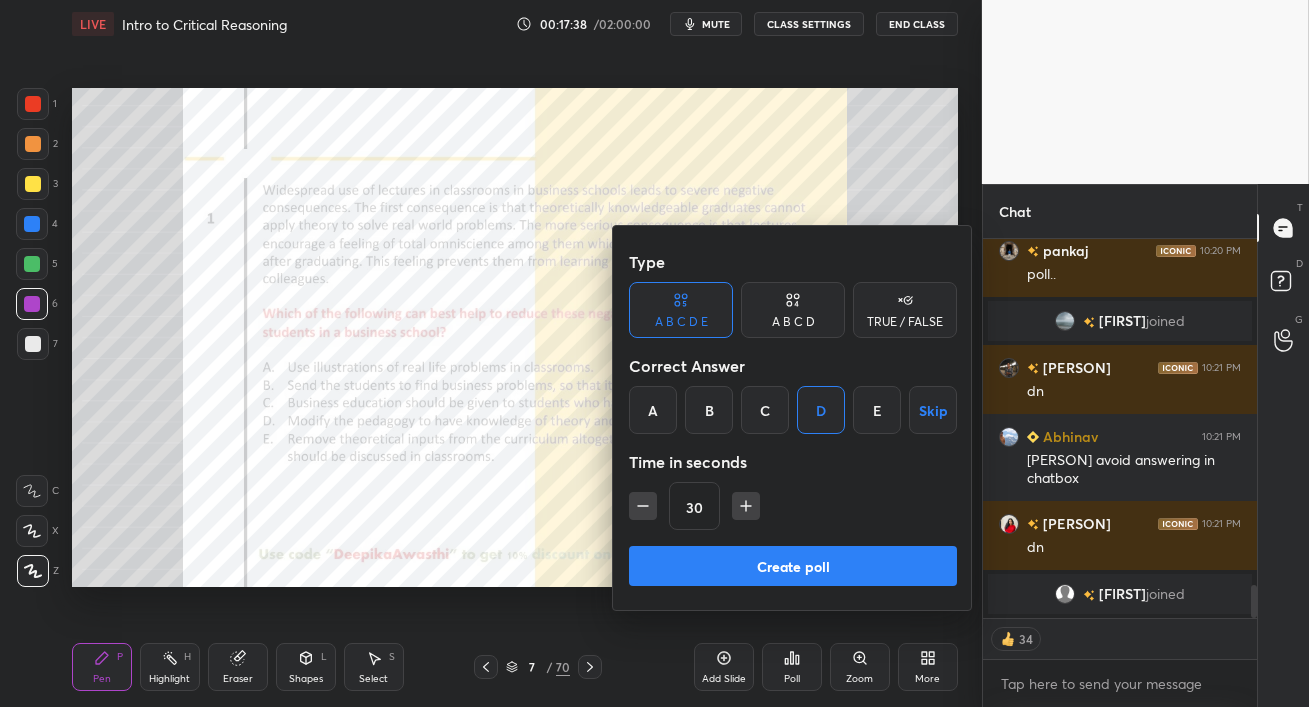 click on "Create poll" at bounding box center (793, 566) 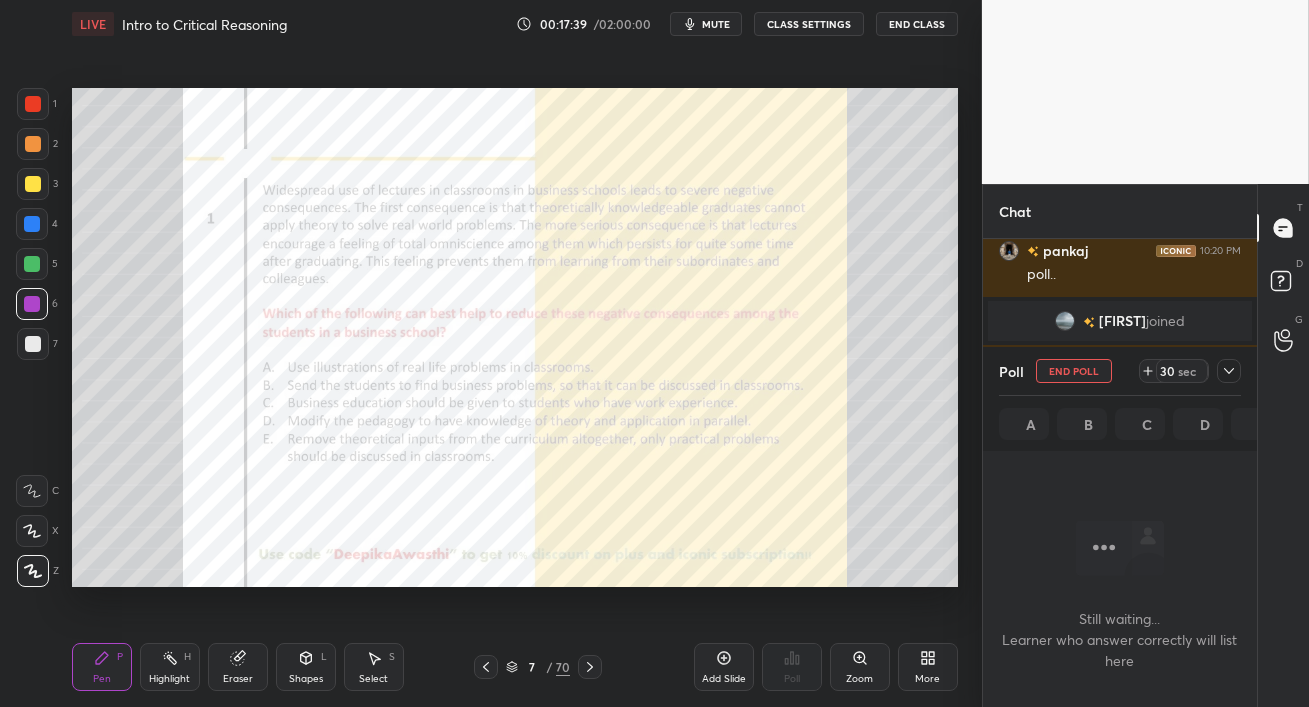 scroll, scrollTop: 320, scrollLeft: 268, axis: both 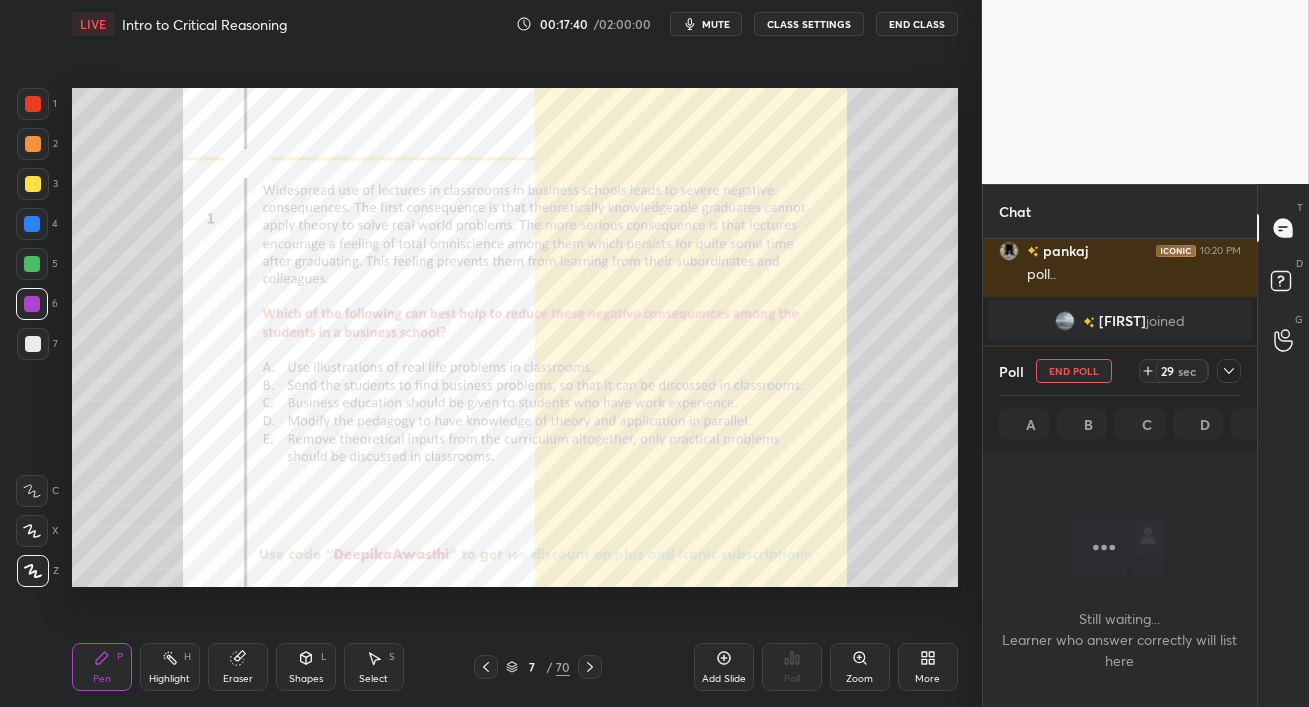 click on "mute" at bounding box center [716, 24] 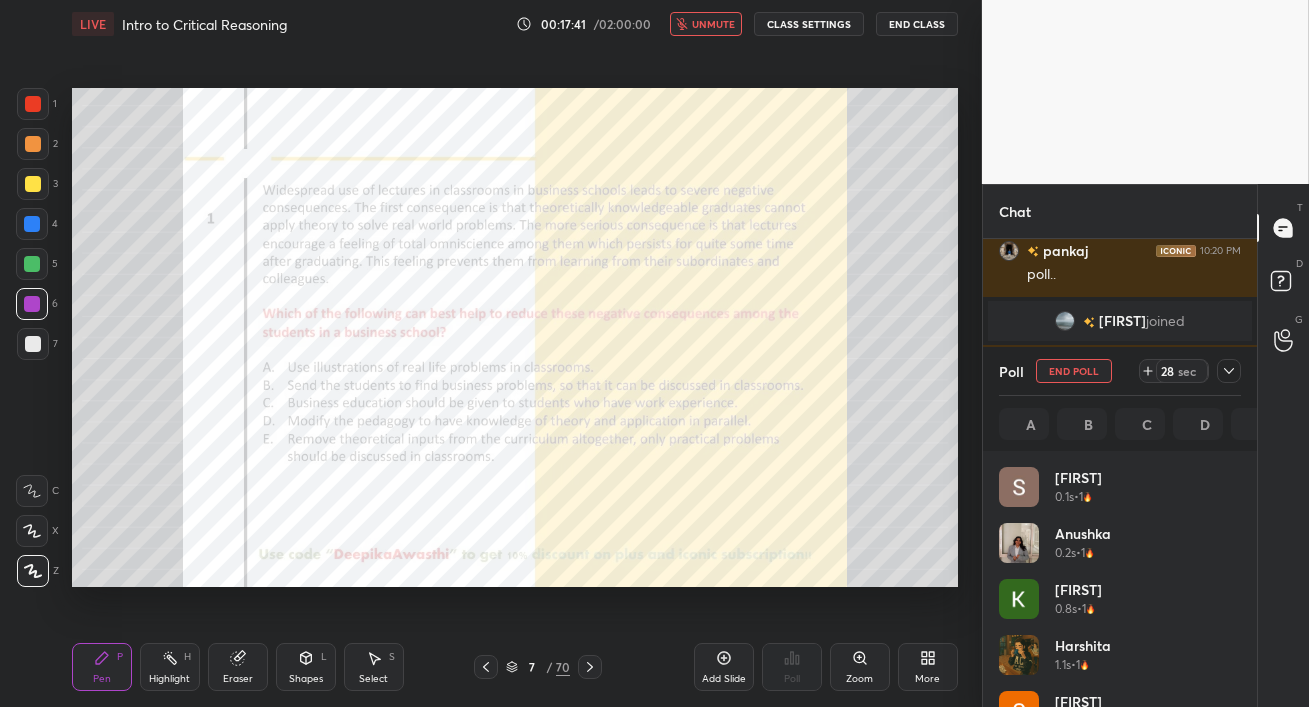 scroll, scrollTop: 6, scrollLeft: 6, axis: both 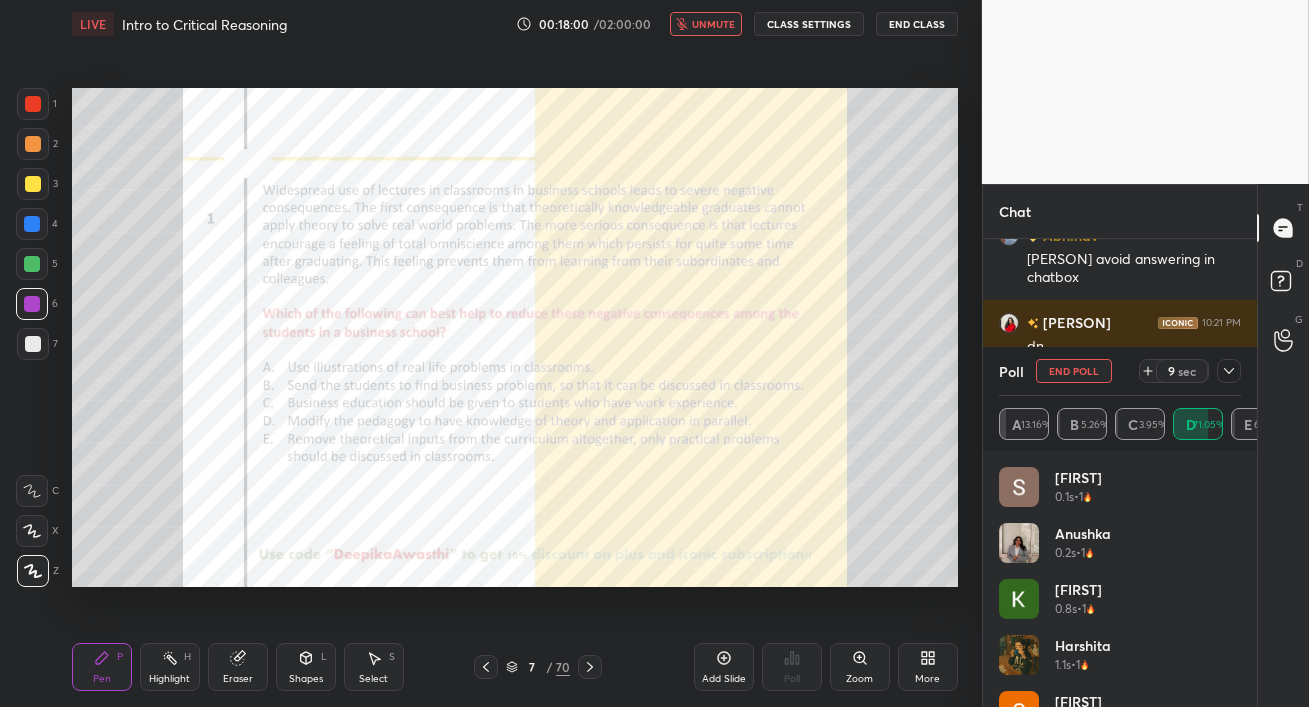 click on "unmute" at bounding box center (713, 24) 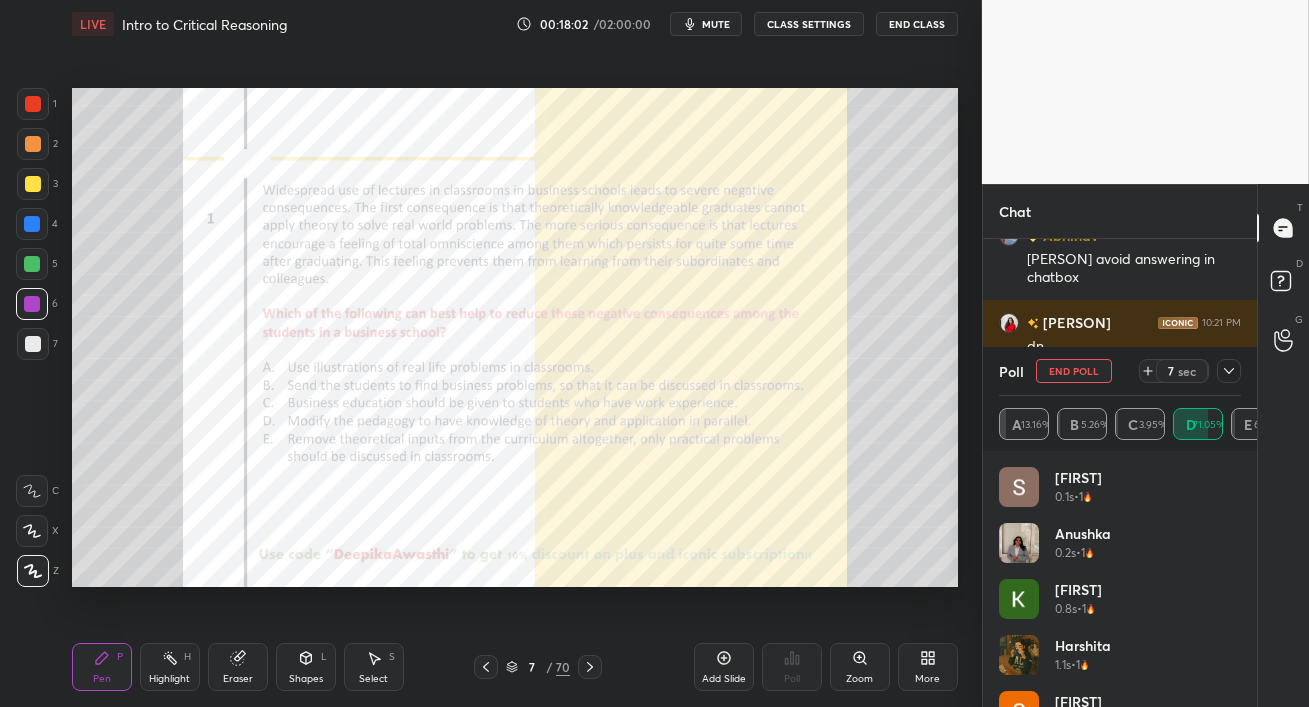 click 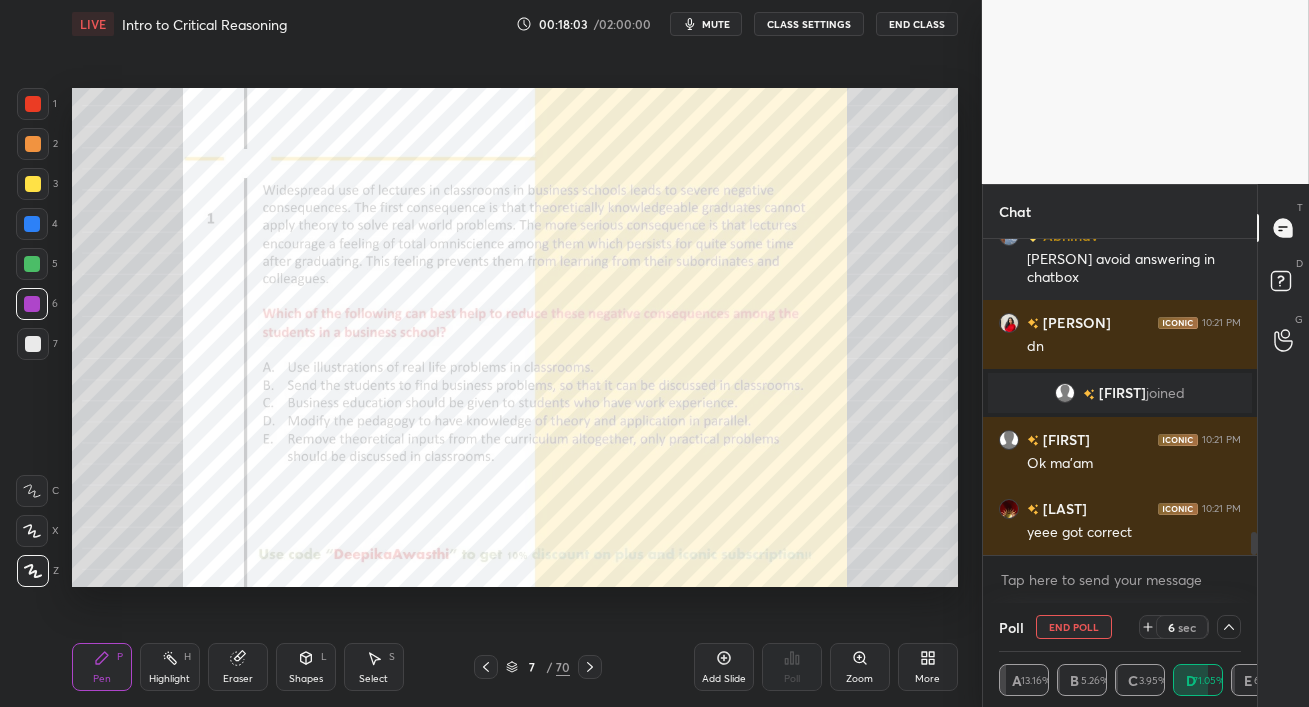 scroll, scrollTop: 0, scrollLeft: 0, axis: both 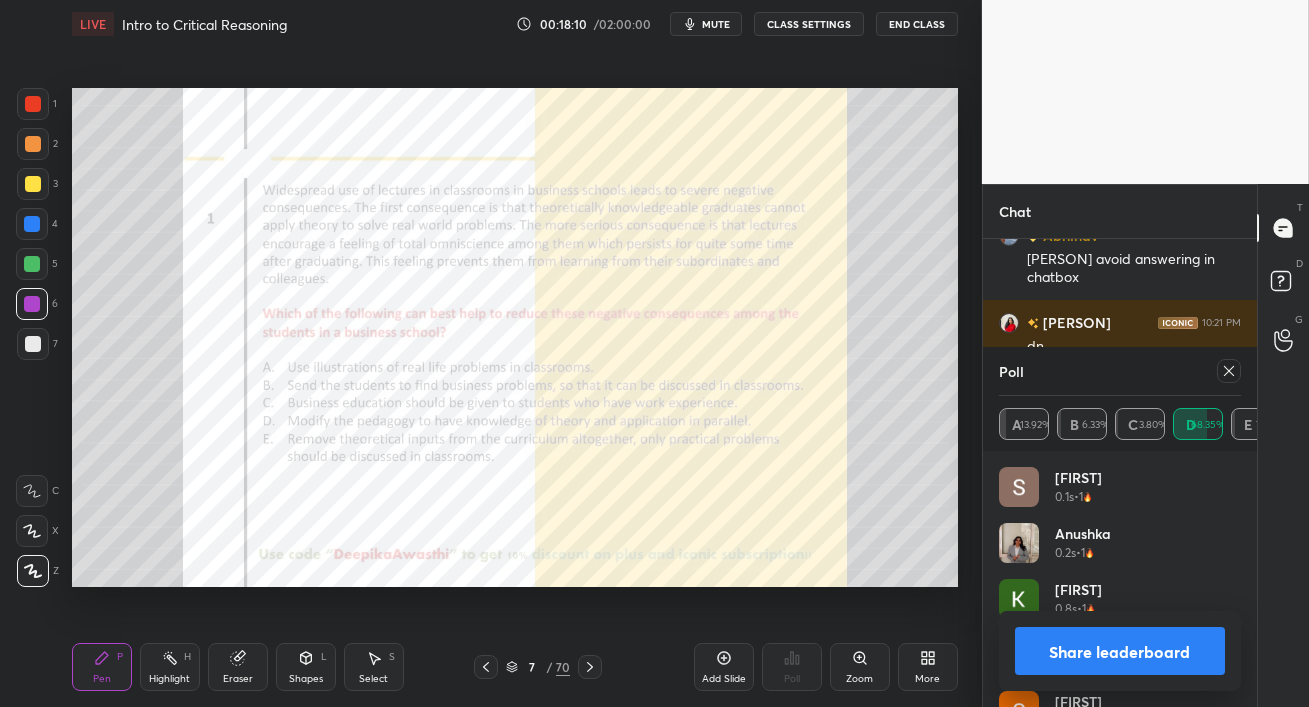 click 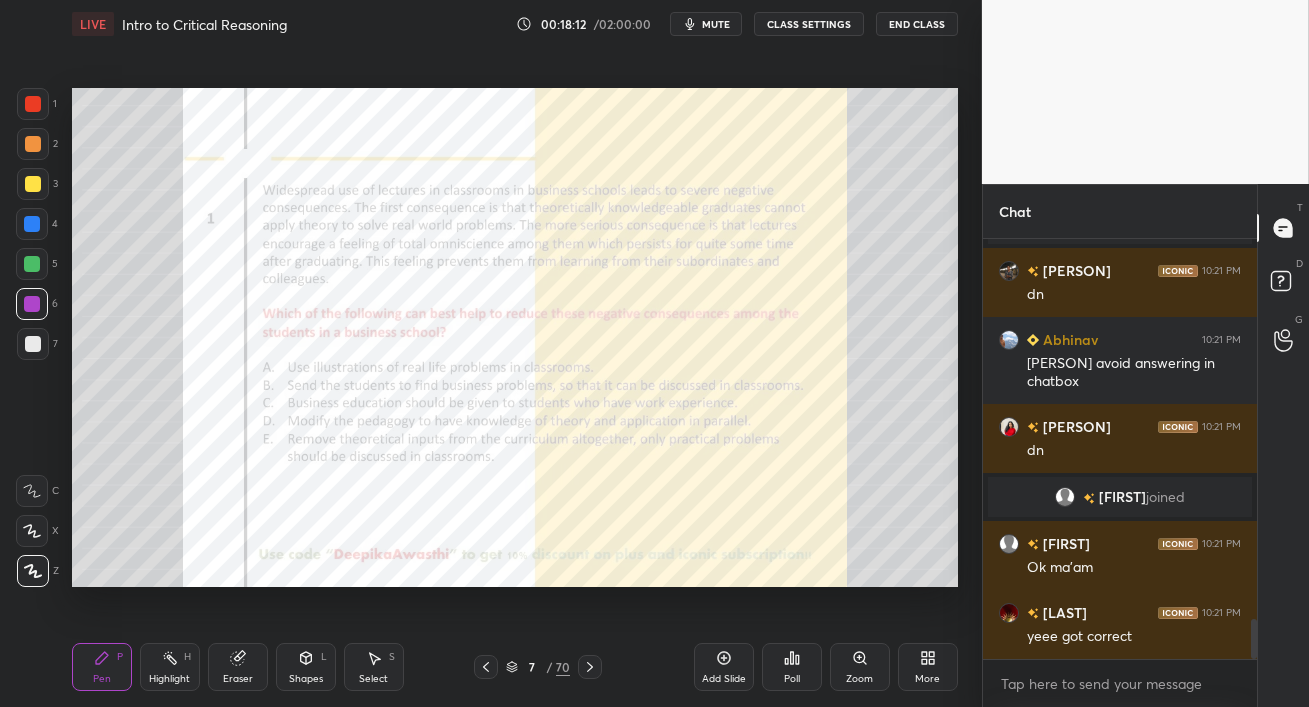 click at bounding box center (32, 264) 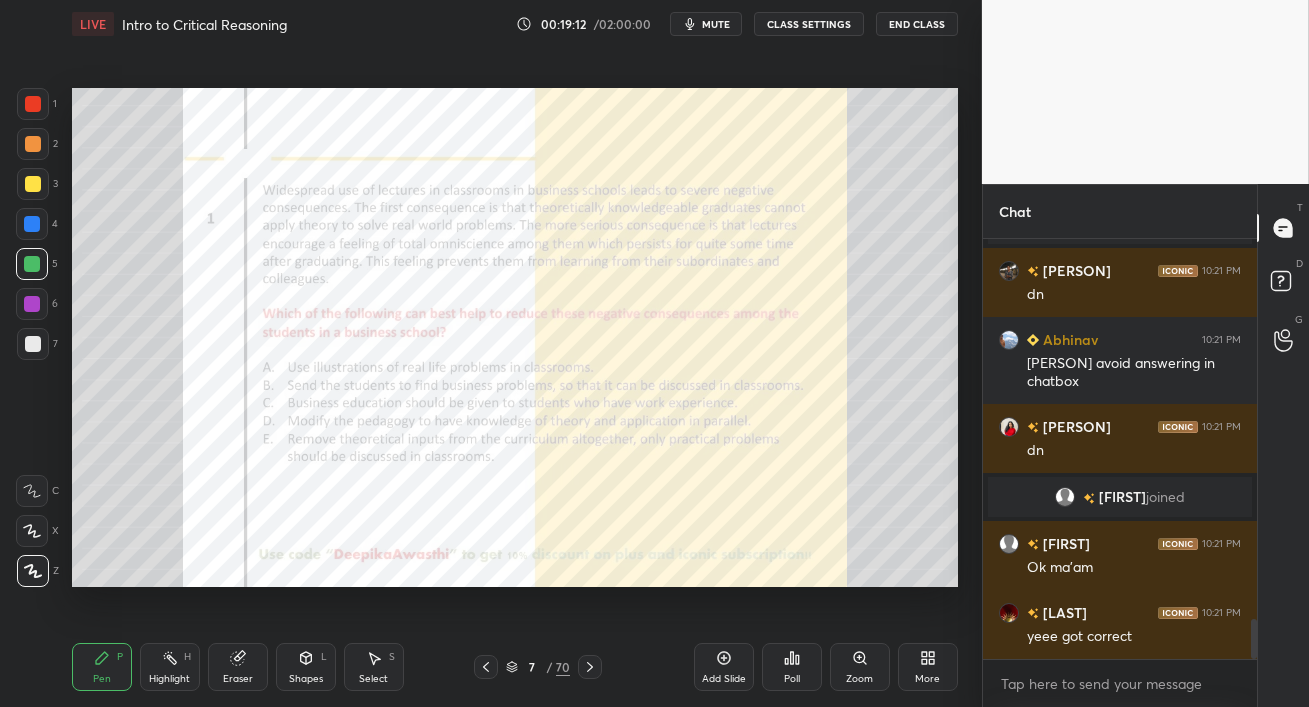 click at bounding box center [32, 264] 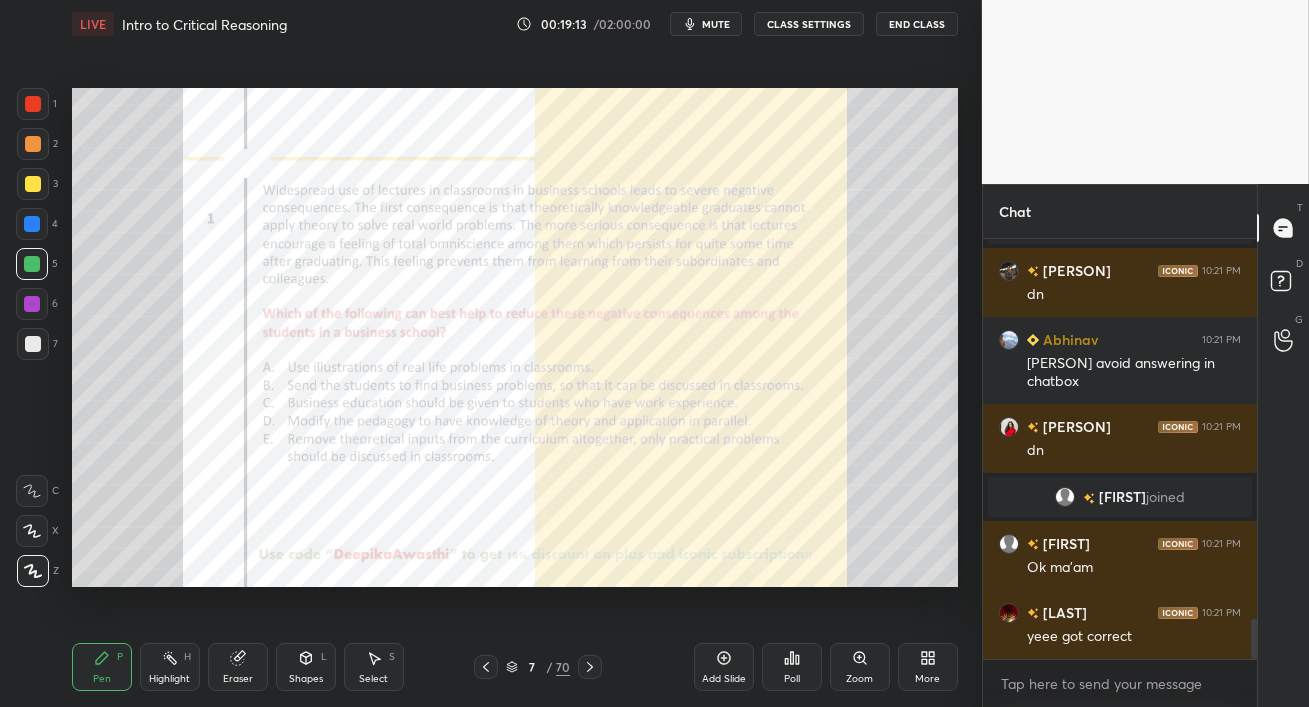 click at bounding box center [32, 224] 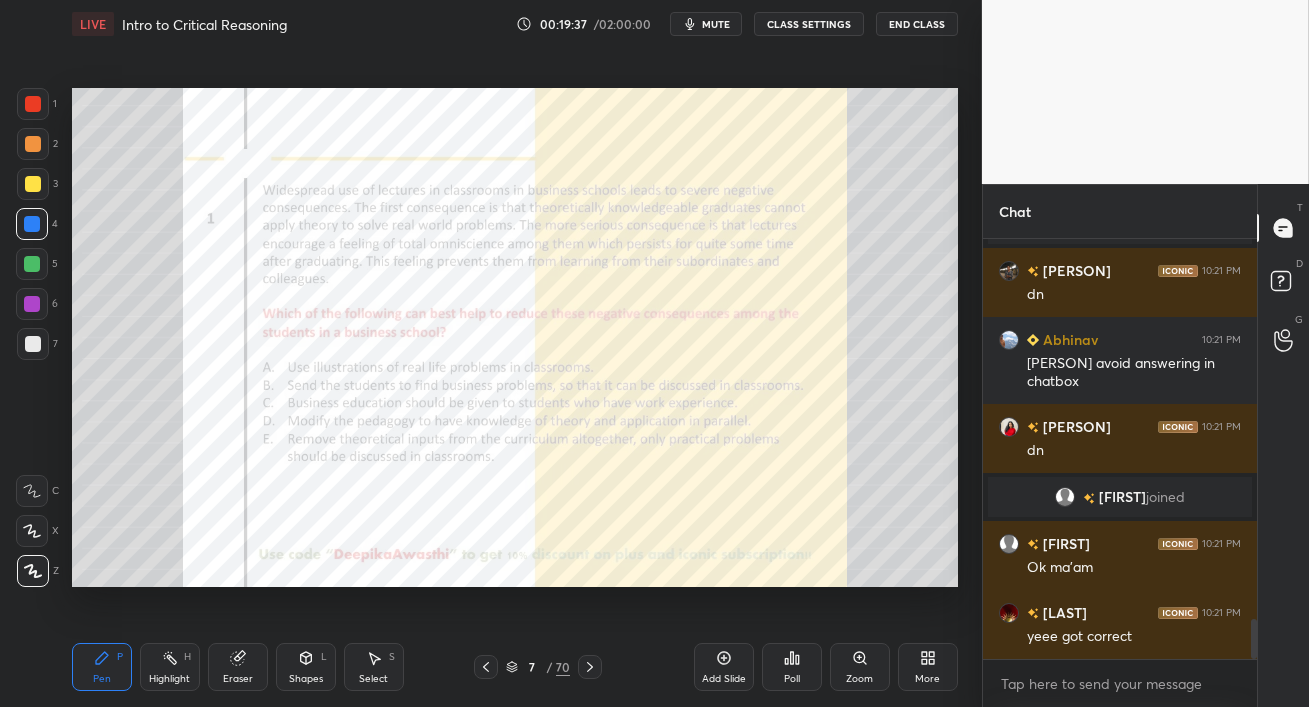 click at bounding box center (32, 304) 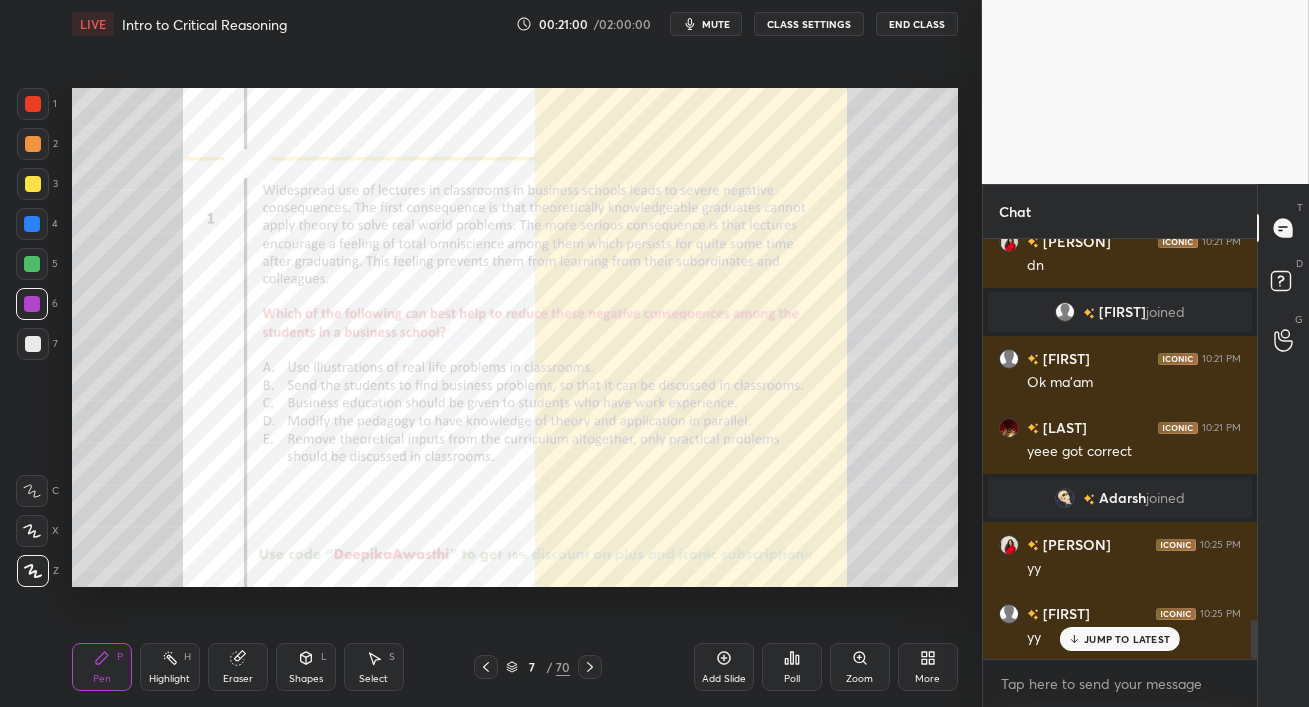 scroll, scrollTop: 4215, scrollLeft: 0, axis: vertical 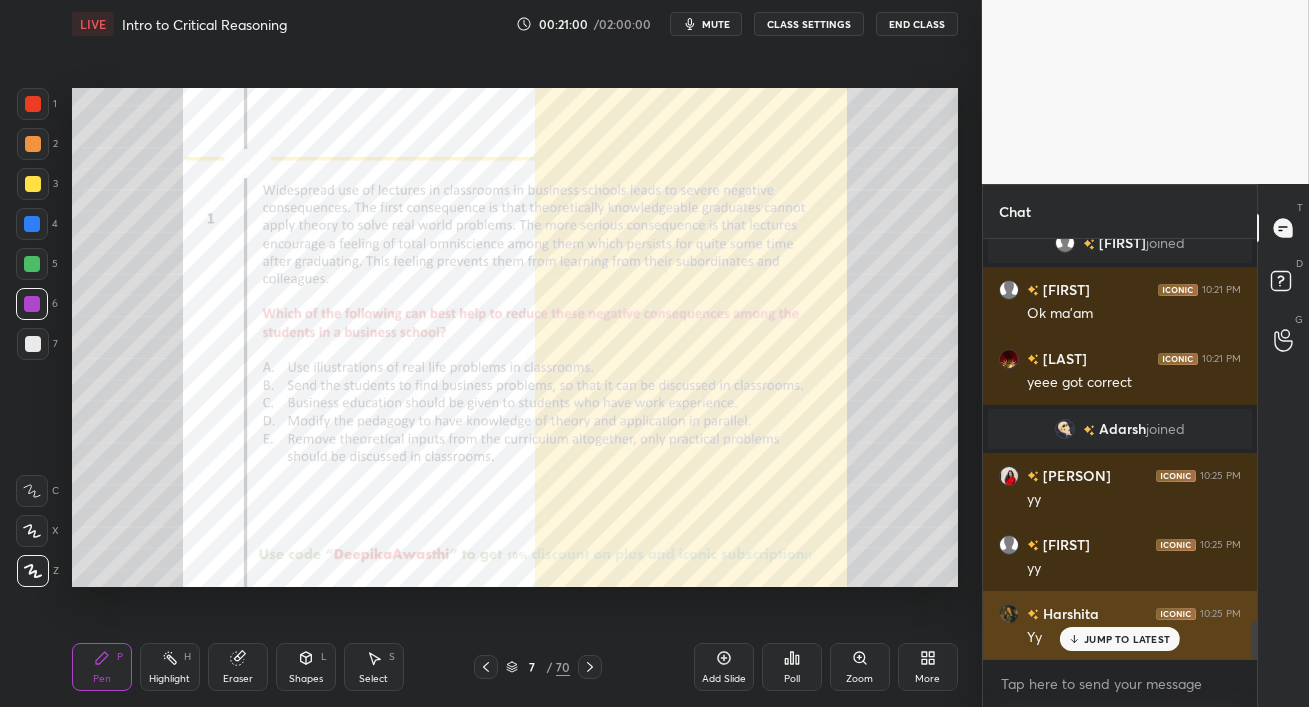 click on "JUMP TO LATEST" at bounding box center [1127, 639] 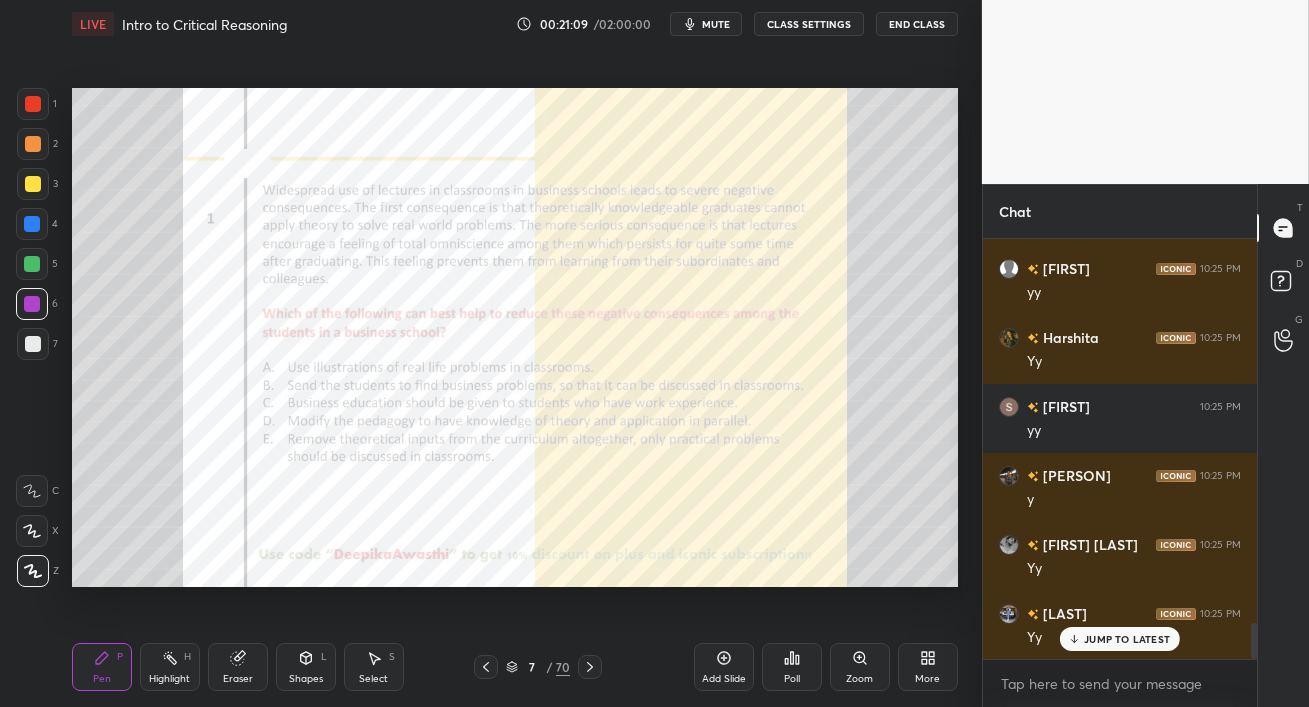 scroll, scrollTop: 4560, scrollLeft: 0, axis: vertical 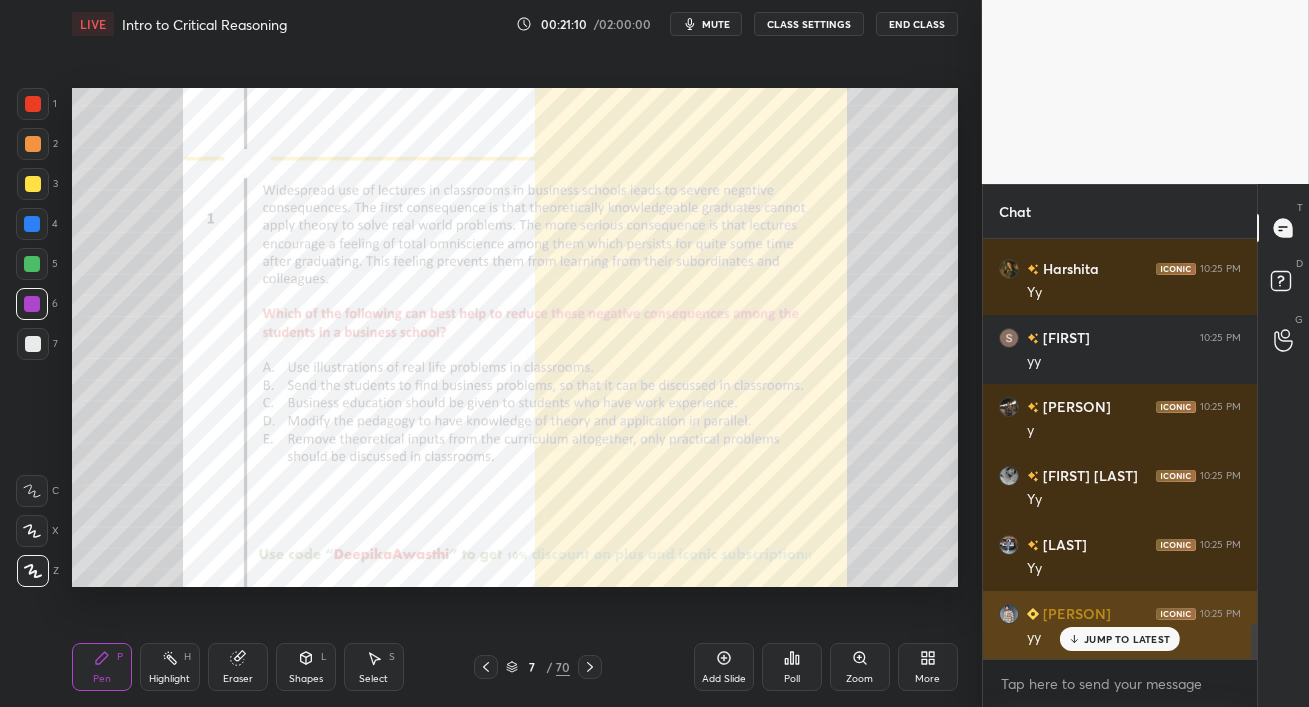 click on "JUMP TO LATEST" at bounding box center [1127, 639] 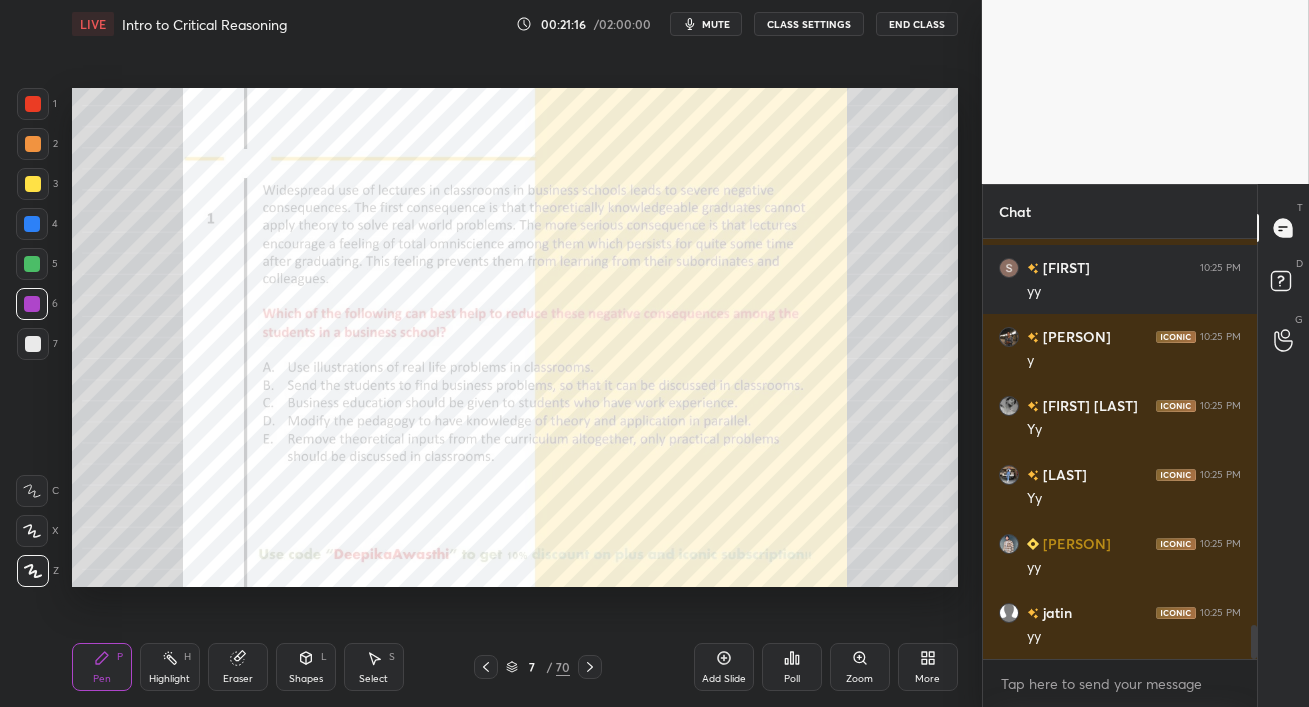 scroll, scrollTop: 4699, scrollLeft: 0, axis: vertical 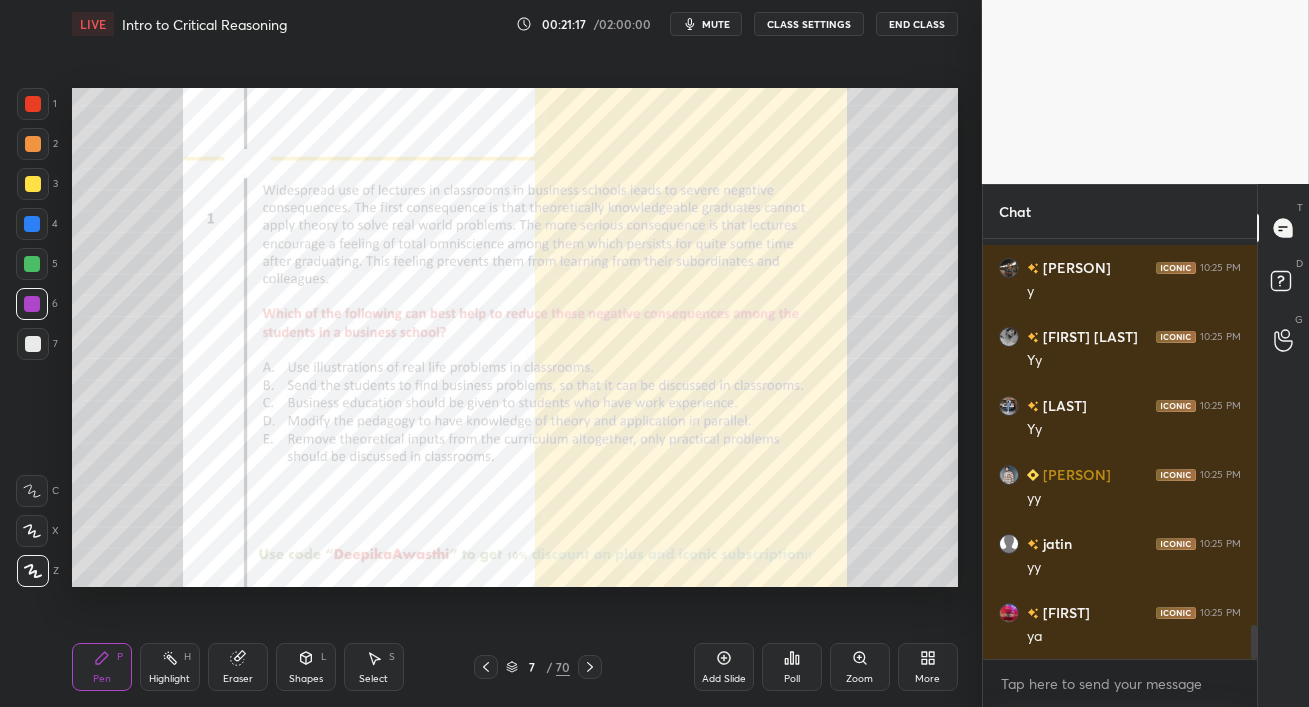 click 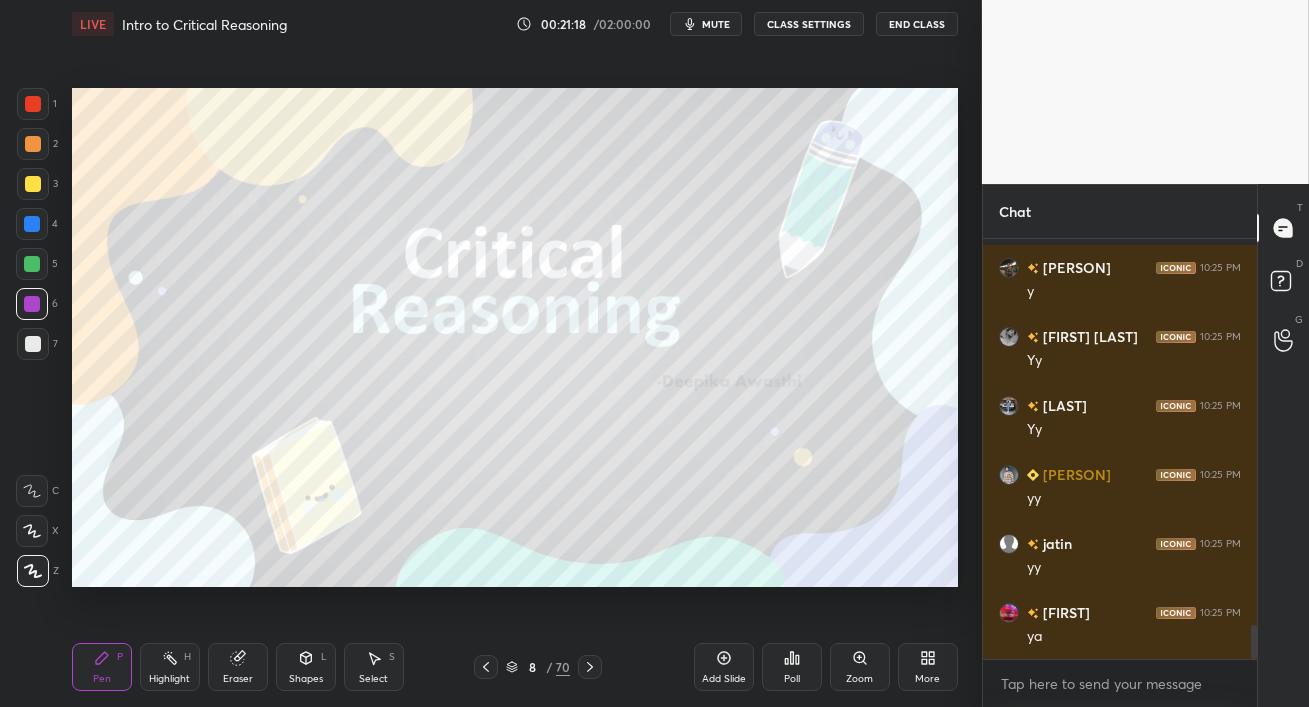 click 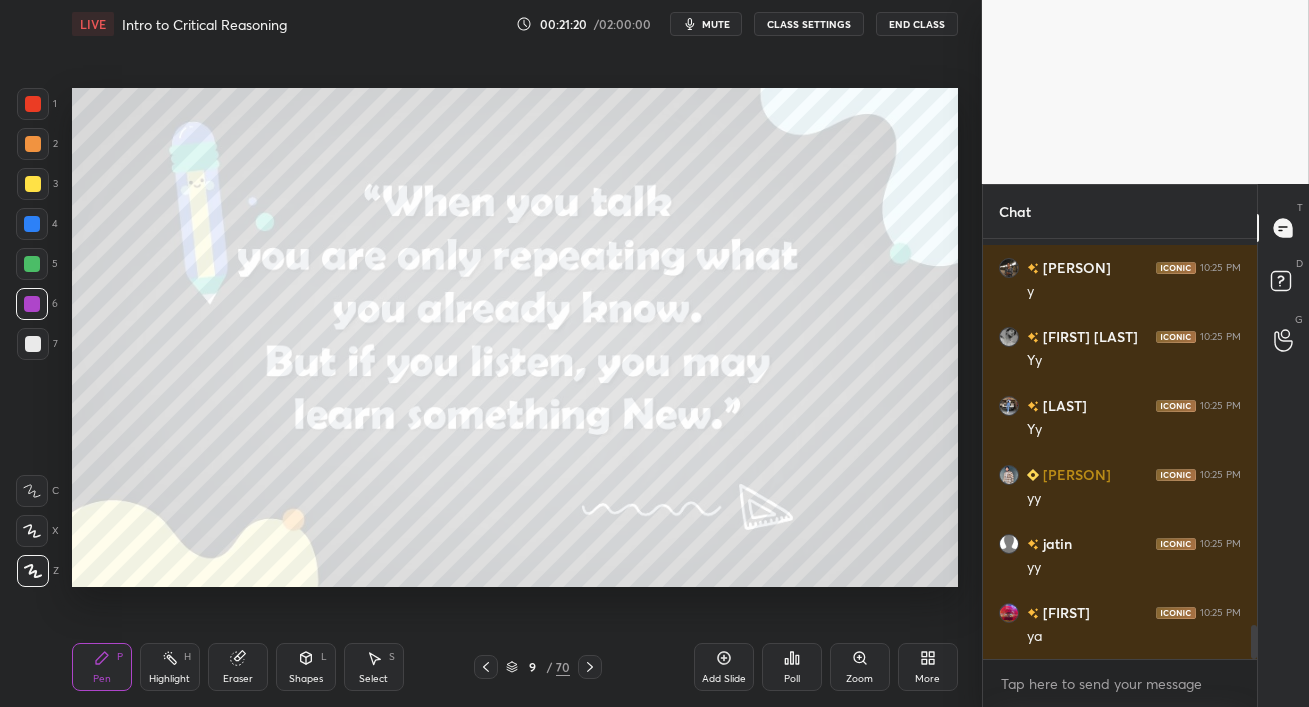 click 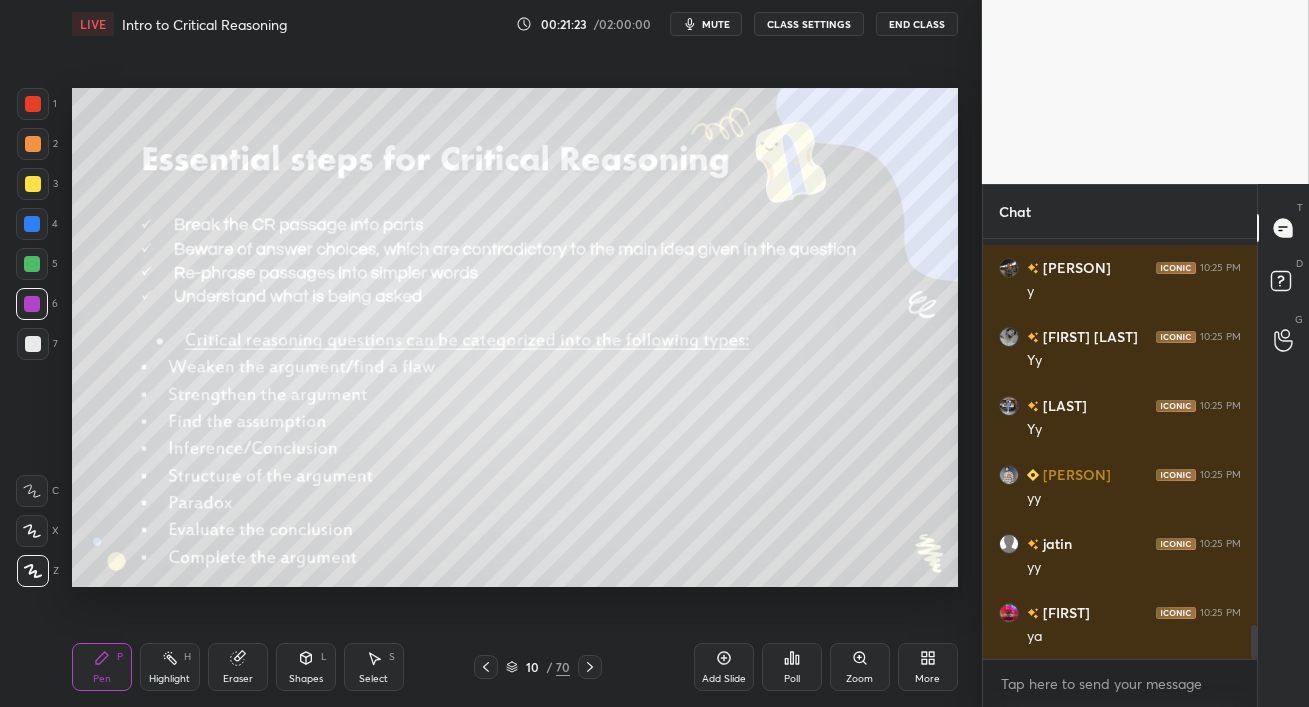 click at bounding box center (32, 264) 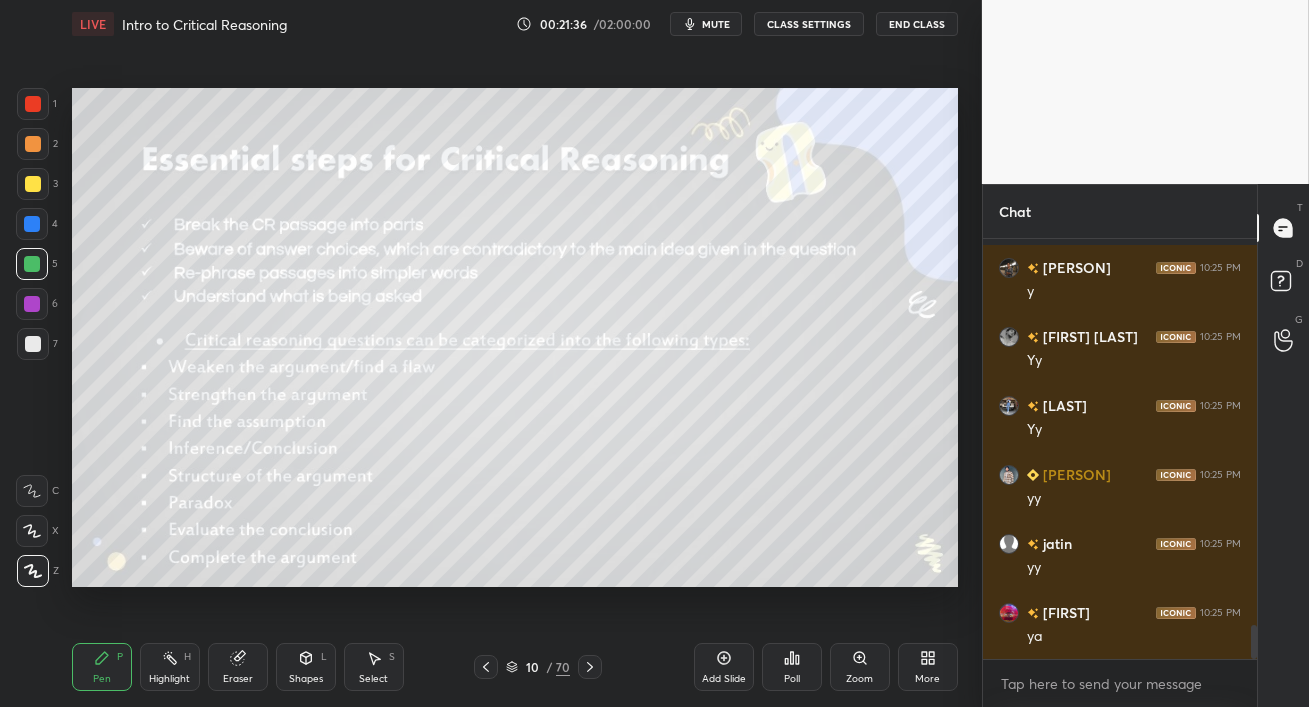 click at bounding box center (32, 304) 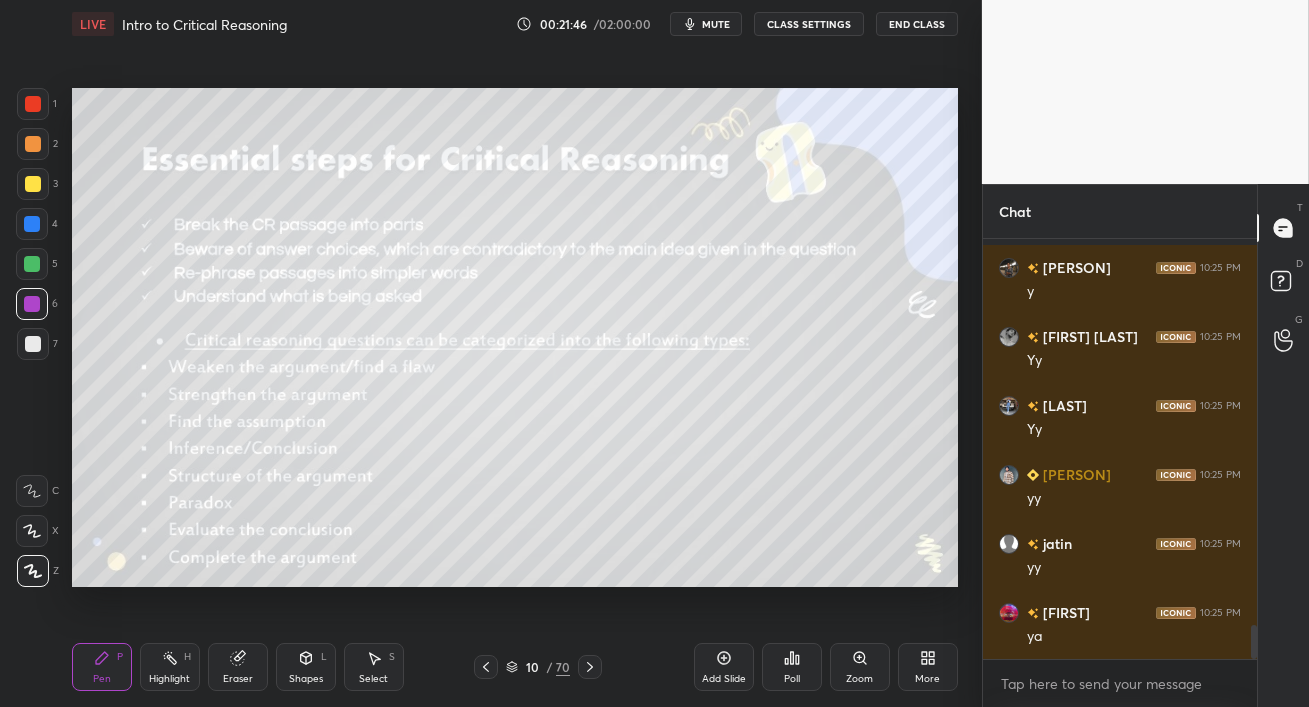 click at bounding box center (32, 264) 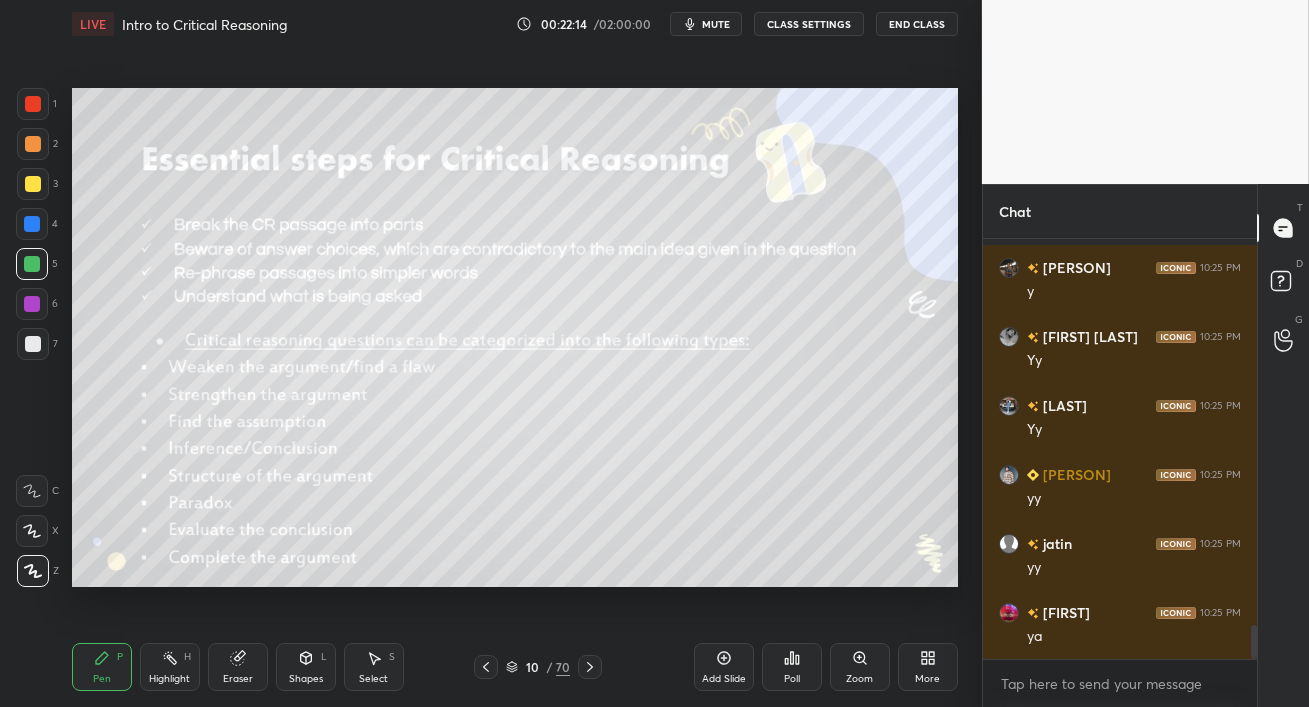 click at bounding box center [32, 304] 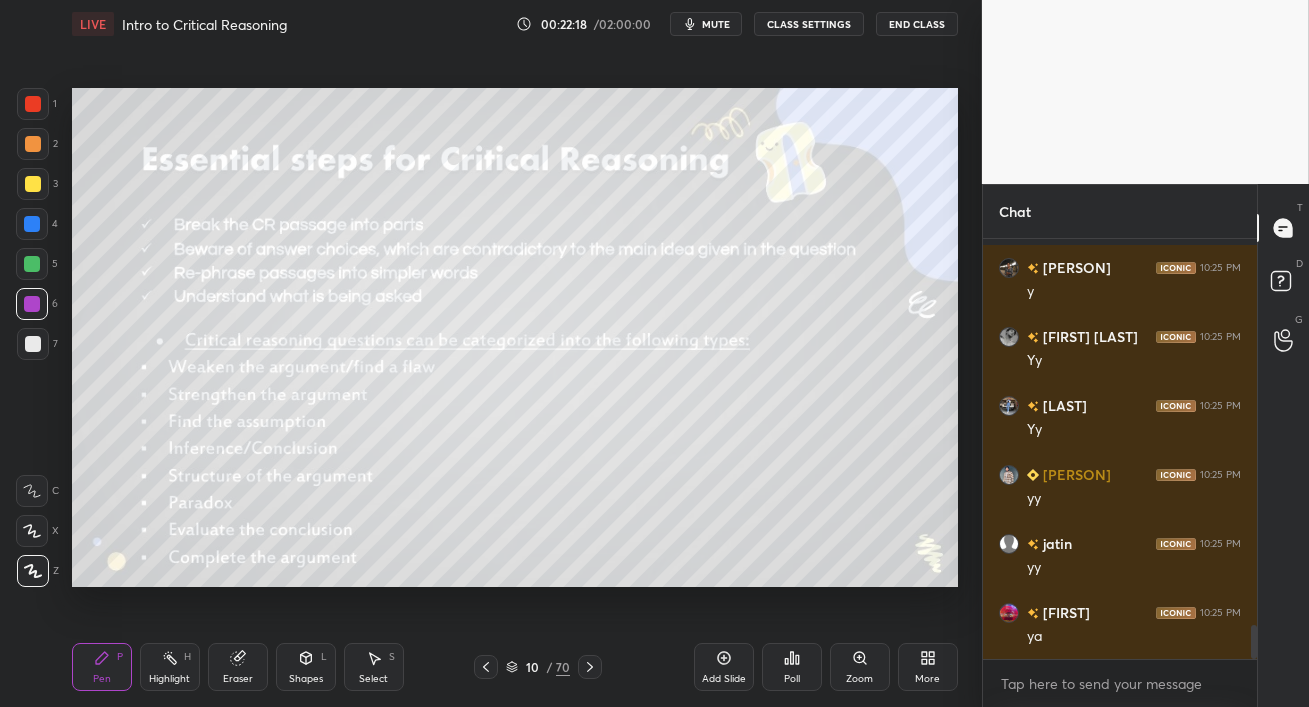 drag, startPoint x: 20, startPoint y: 257, endPoint x: 52, endPoint y: 299, distance: 52.801514 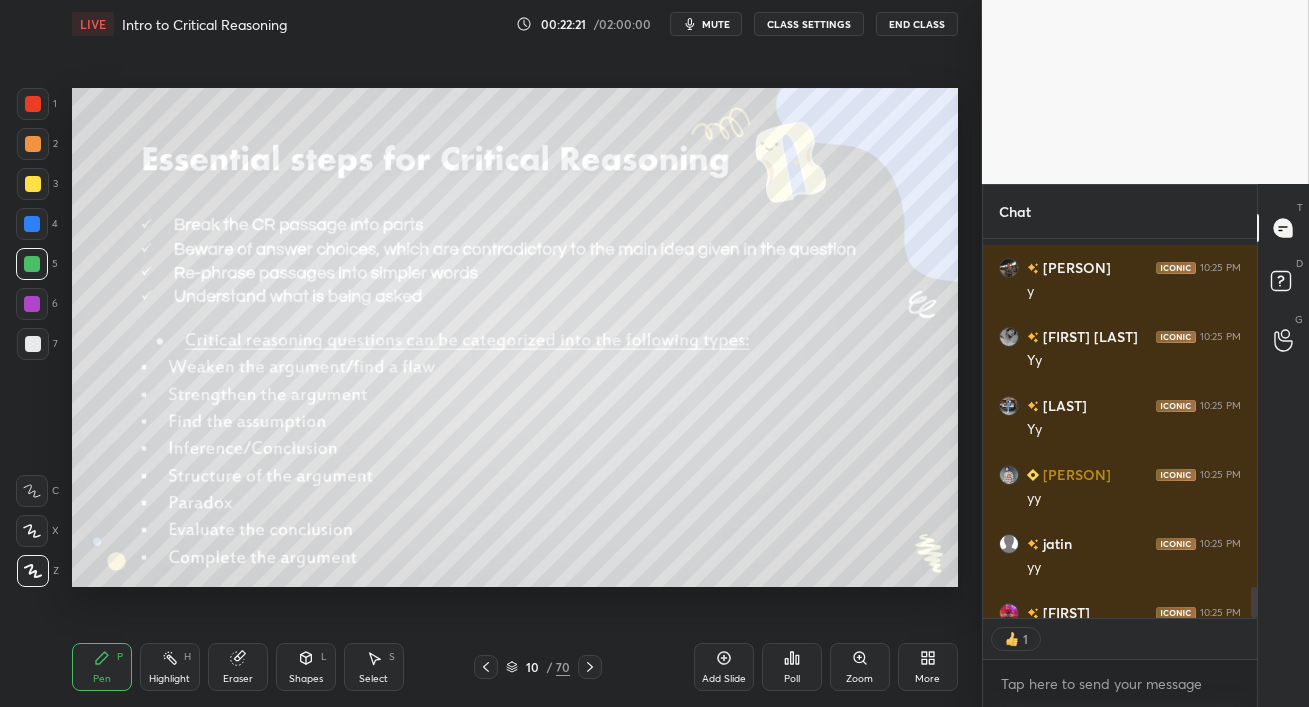 scroll, scrollTop: 373, scrollLeft: 268, axis: both 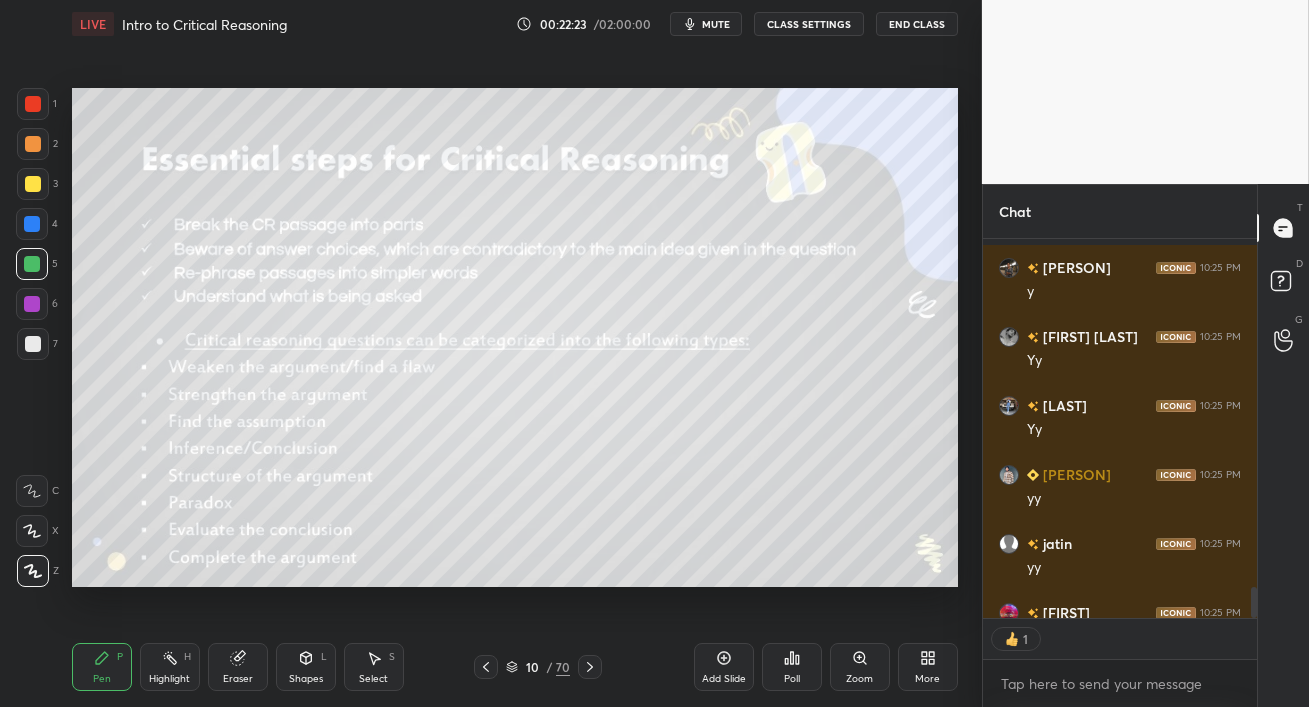 drag, startPoint x: 31, startPoint y: 300, endPoint x: 63, endPoint y: 313, distance: 34.539833 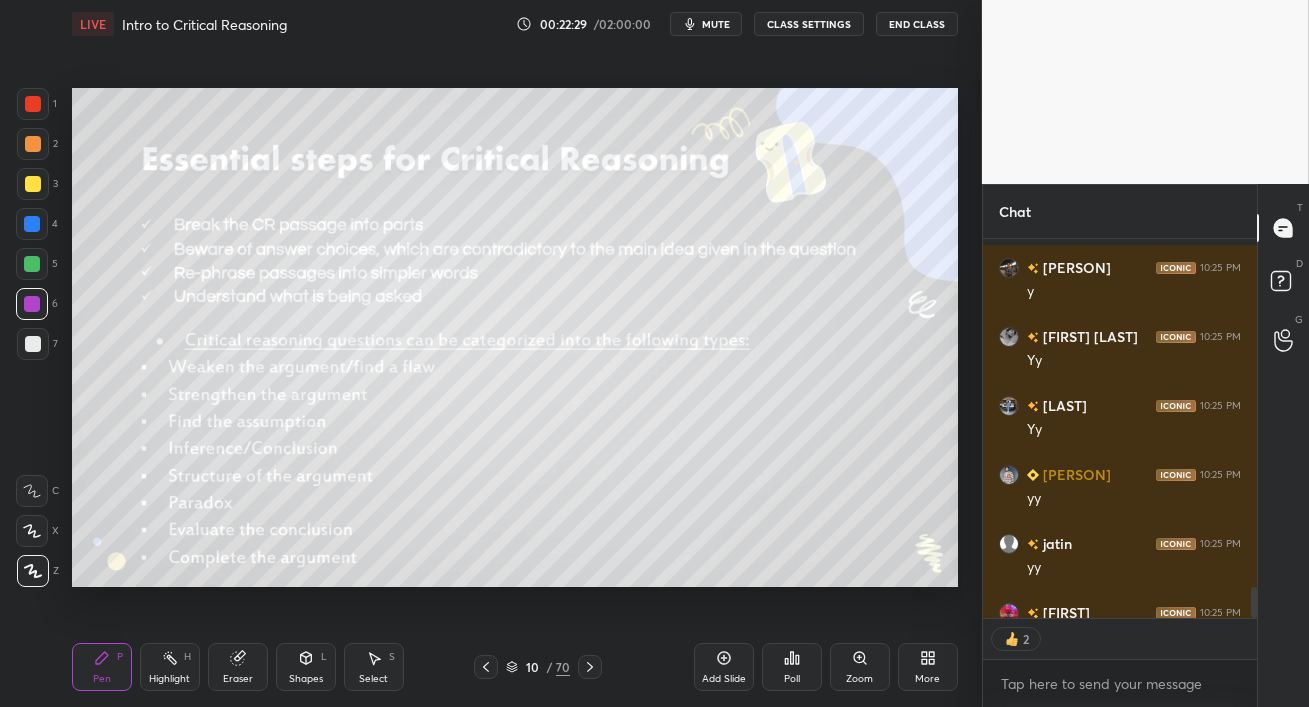 click at bounding box center (32, 264) 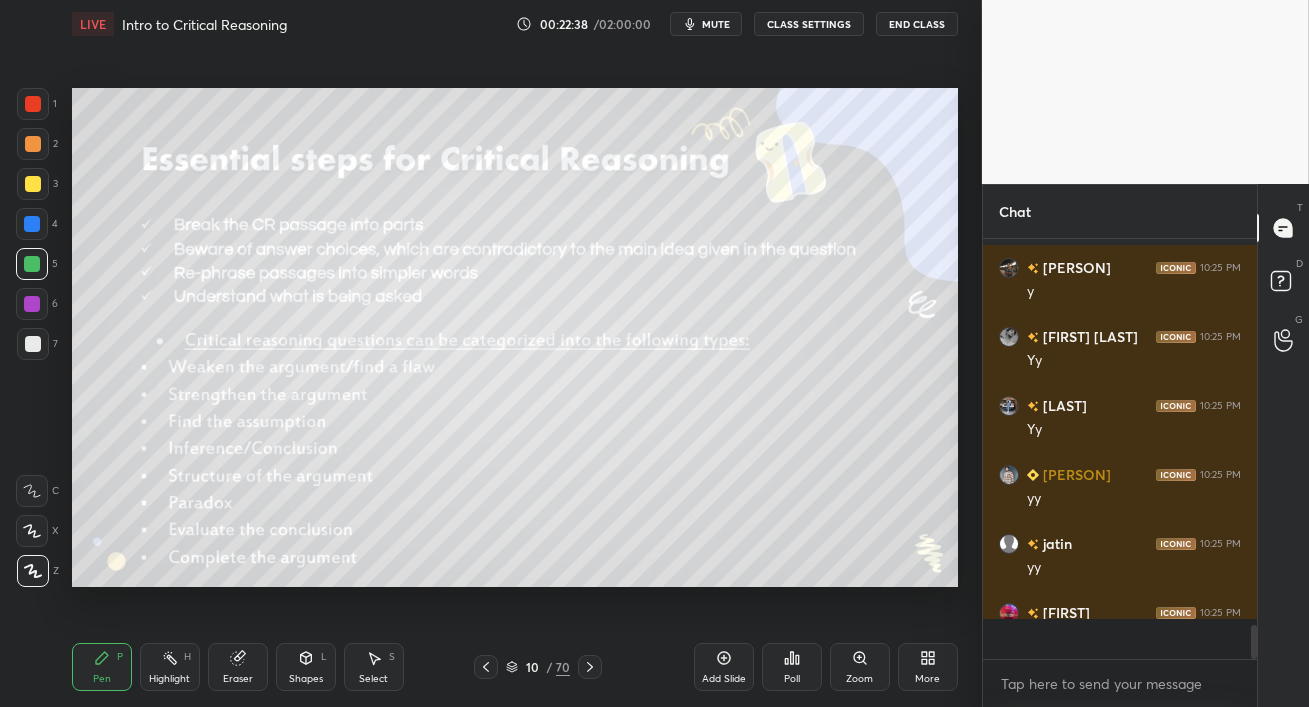 scroll, scrollTop: 6, scrollLeft: 6, axis: both 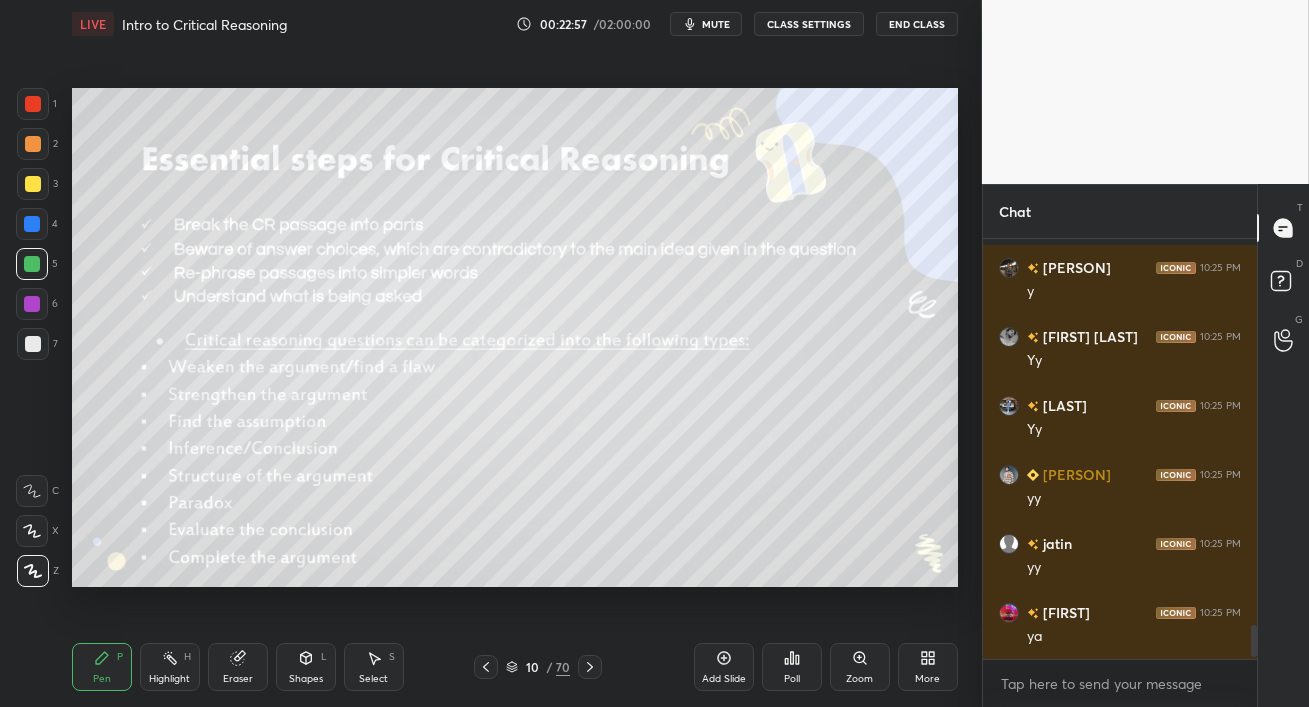 click at bounding box center (32, 264) 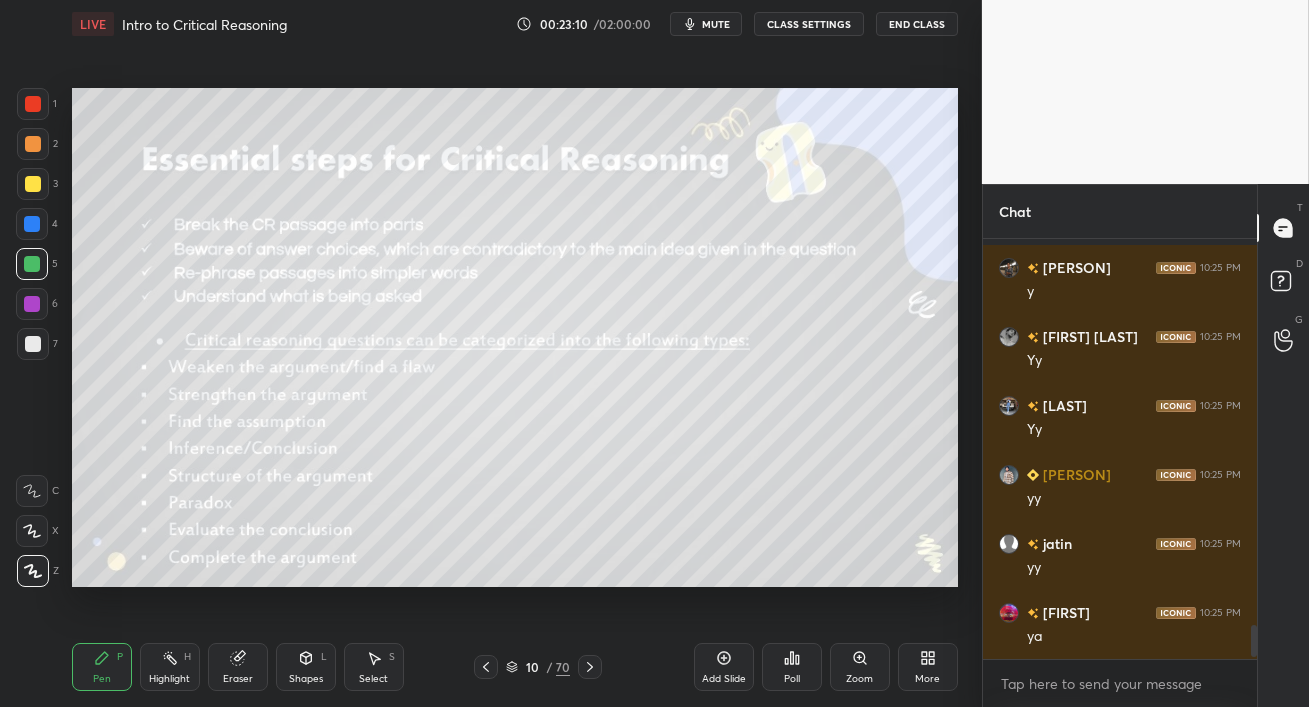 click 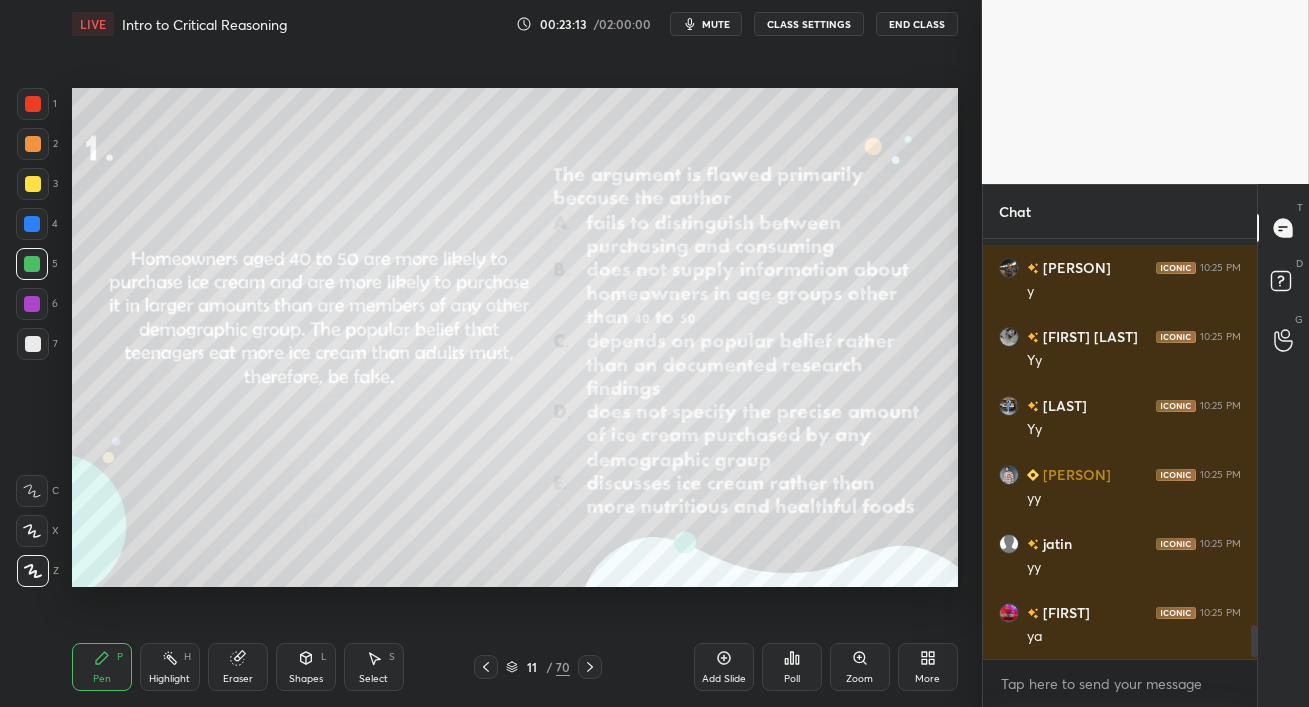 click at bounding box center [32, 224] 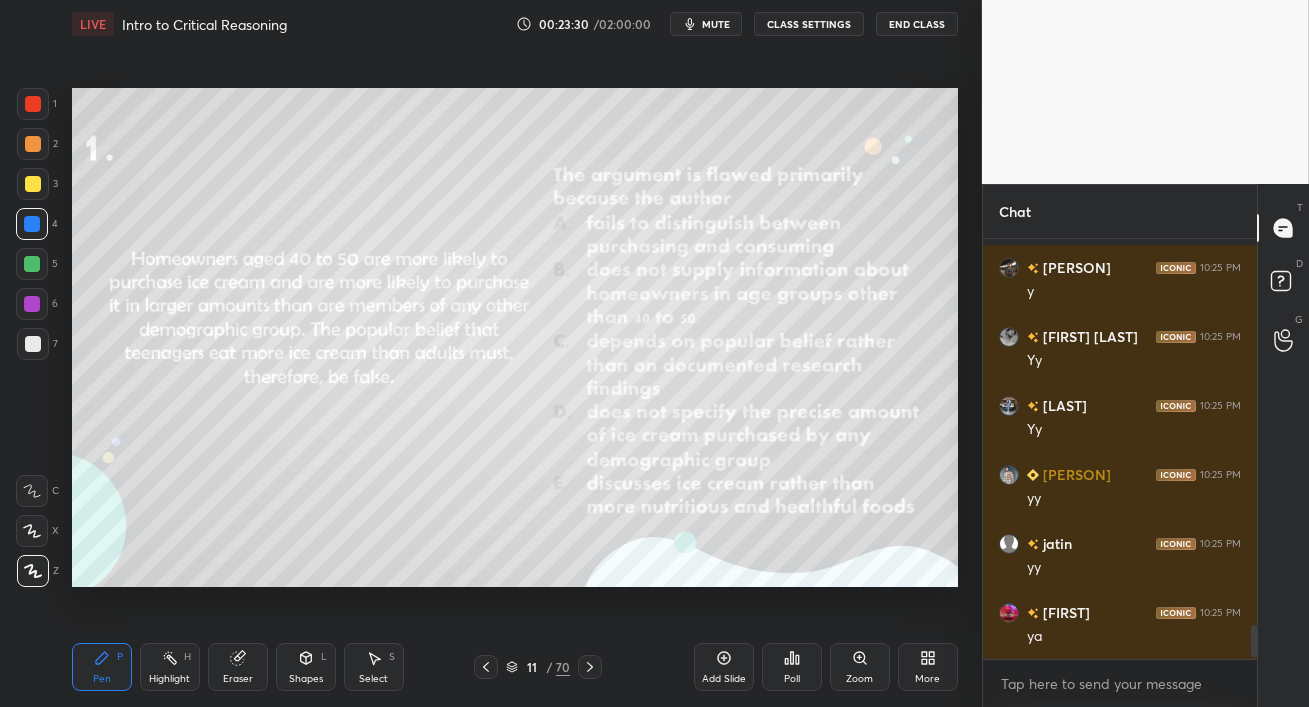 click on "mute" at bounding box center [716, 24] 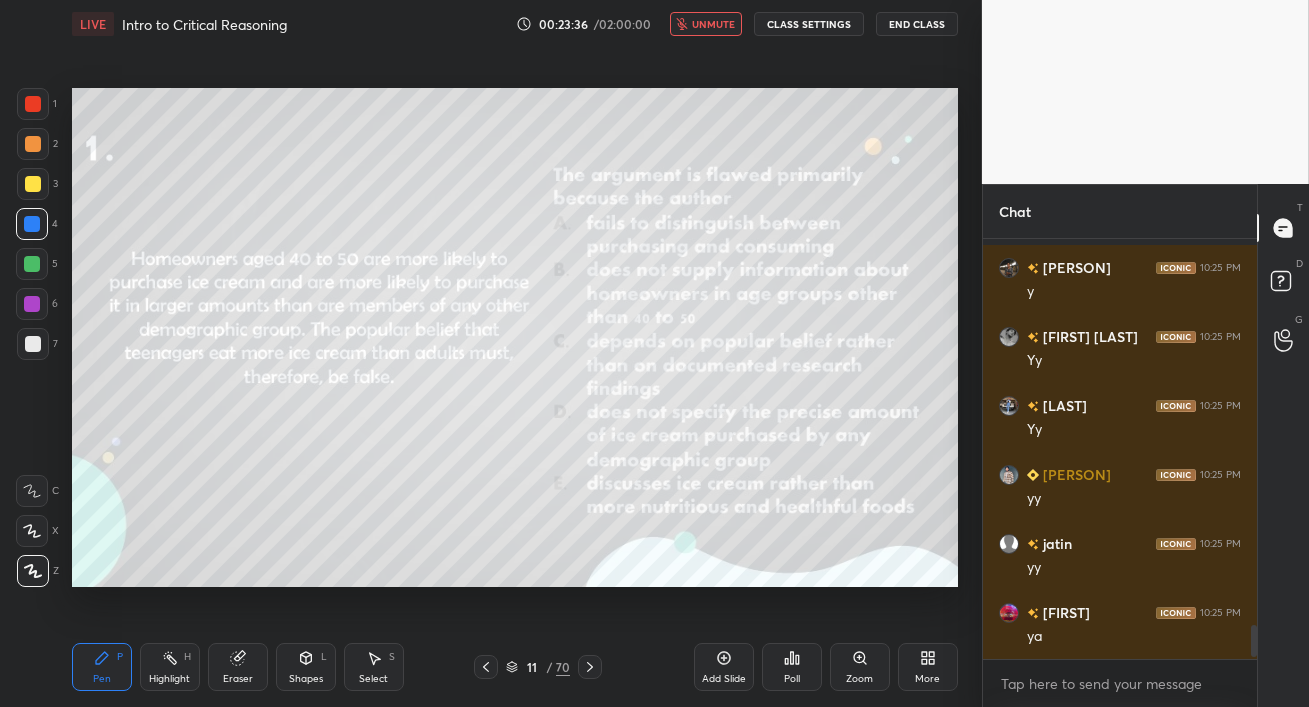 scroll, scrollTop: 4785, scrollLeft: 0, axis: vertical 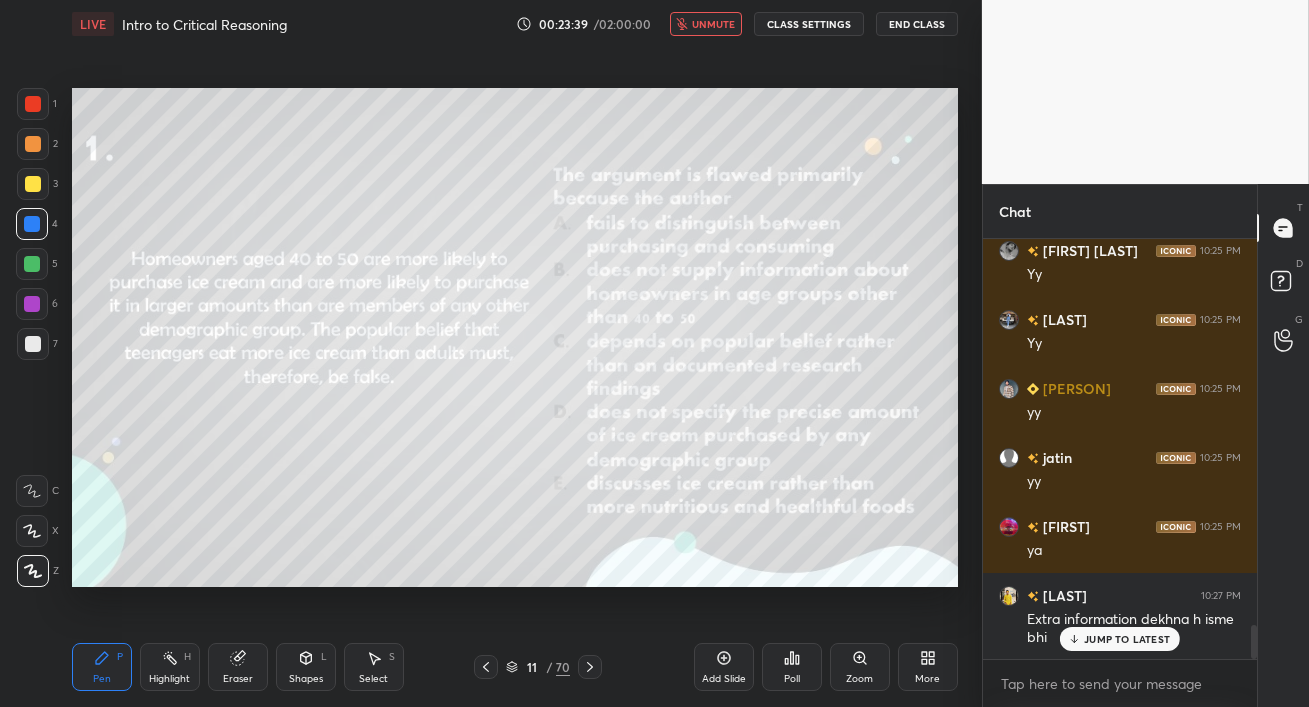 click on "unmute" at bounding box center (713, 24) 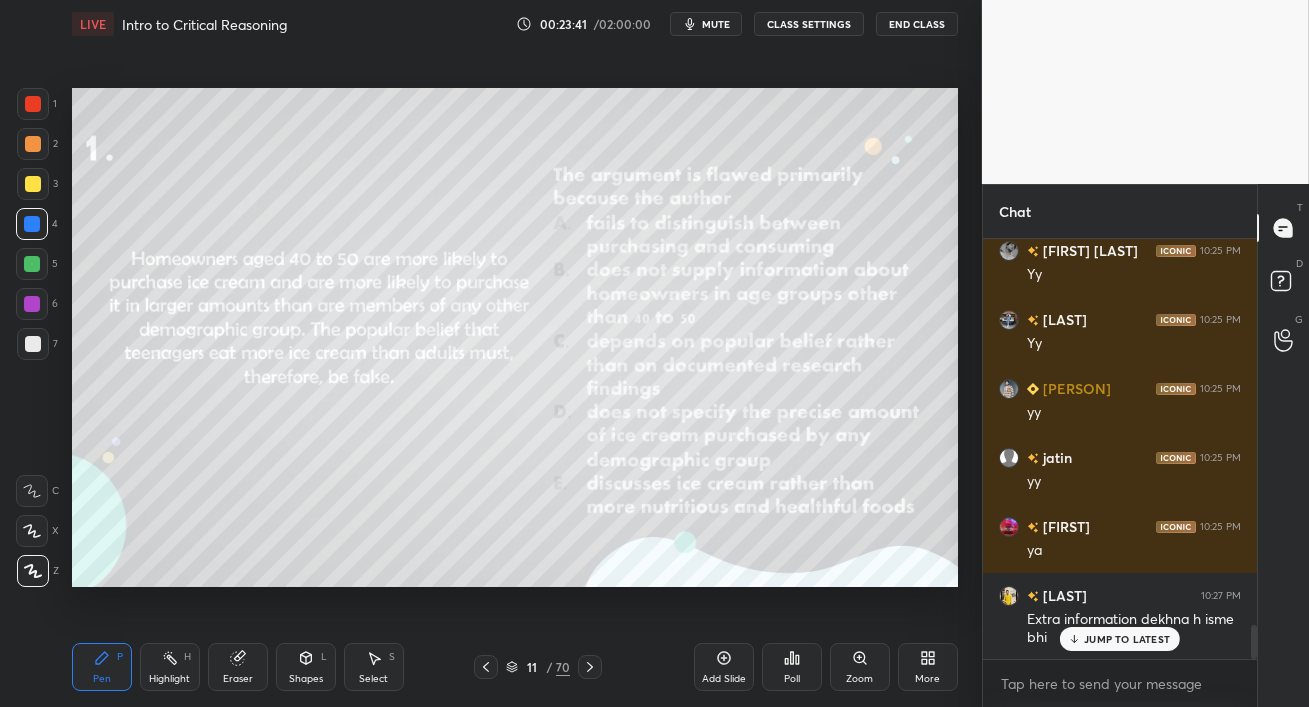 click on "JUMP TO LATEST" at bounding box center (1120, 639) 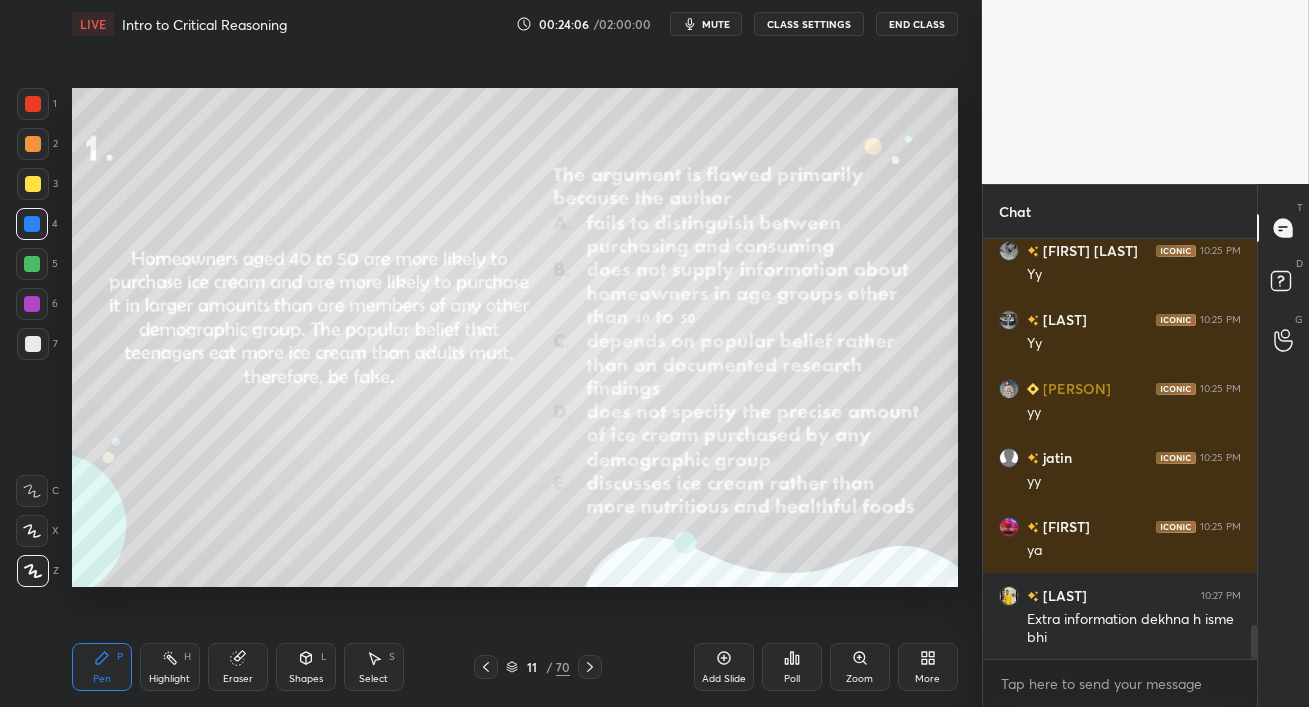 scroll, scrollTop: 373, scrollLeft: 268, axis: both 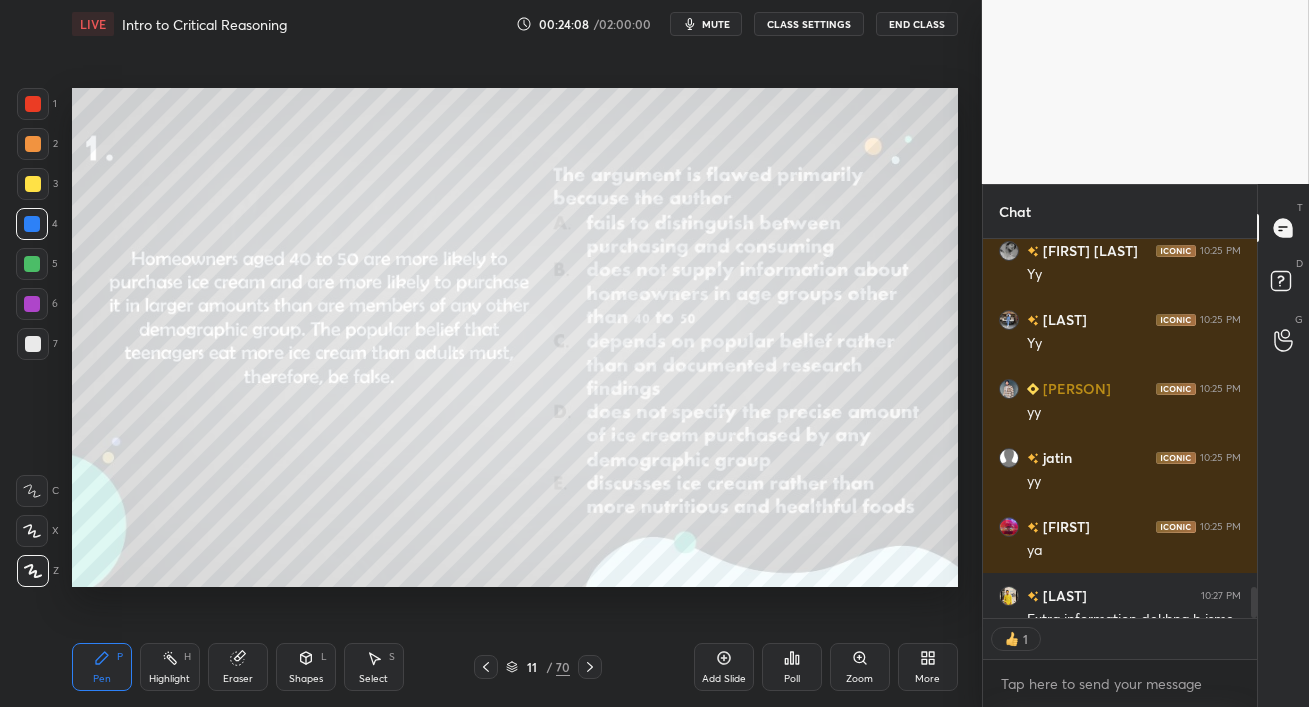 click on "mute" at bounding box center (716, 24) 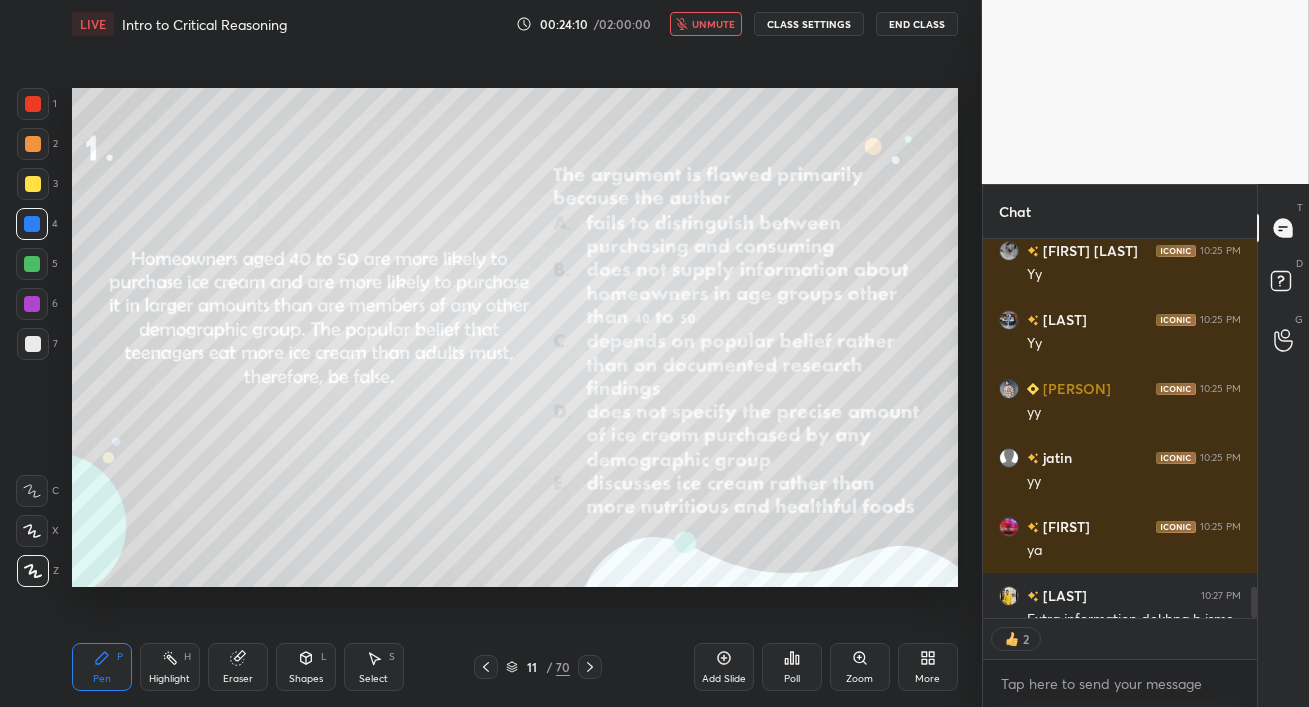 drag, startPoint x: 31, startPoint y: 185, endPoint x: 44, endPoint y: 184, distance: 13.038404 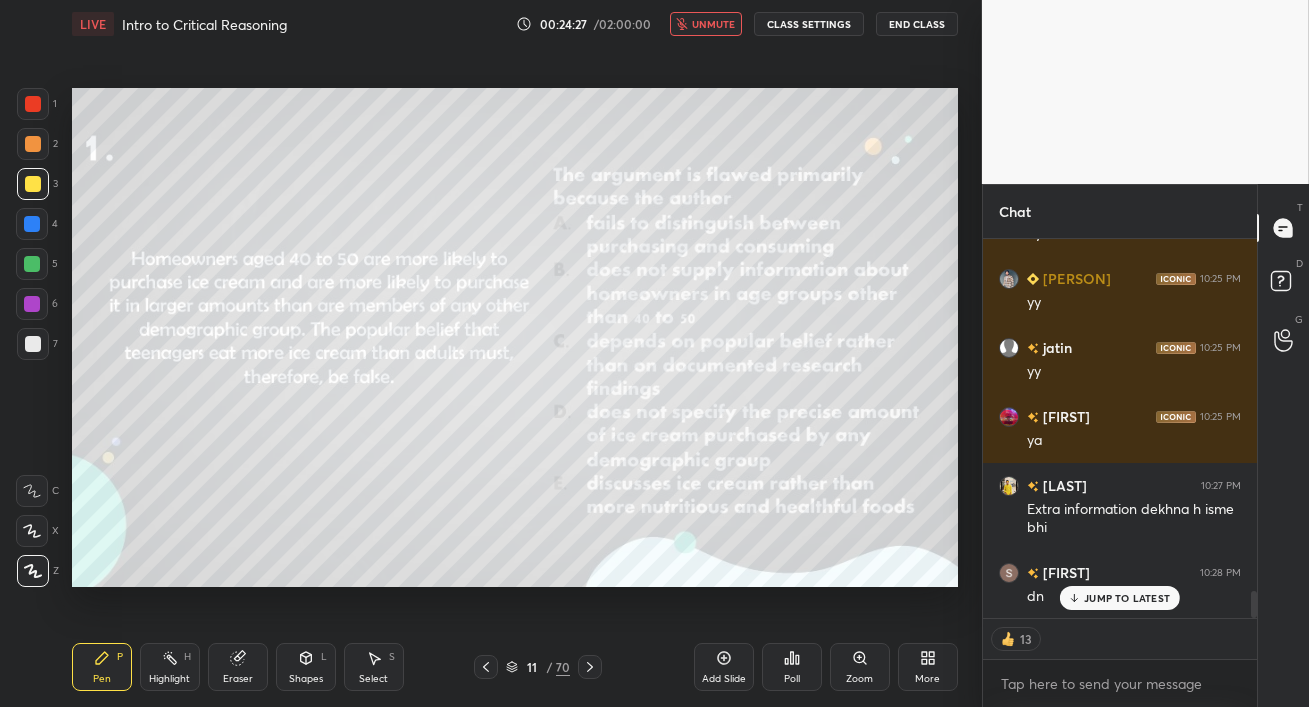 scroll, scrollTop: 4965, scrollLeft: 0, axis: vertical 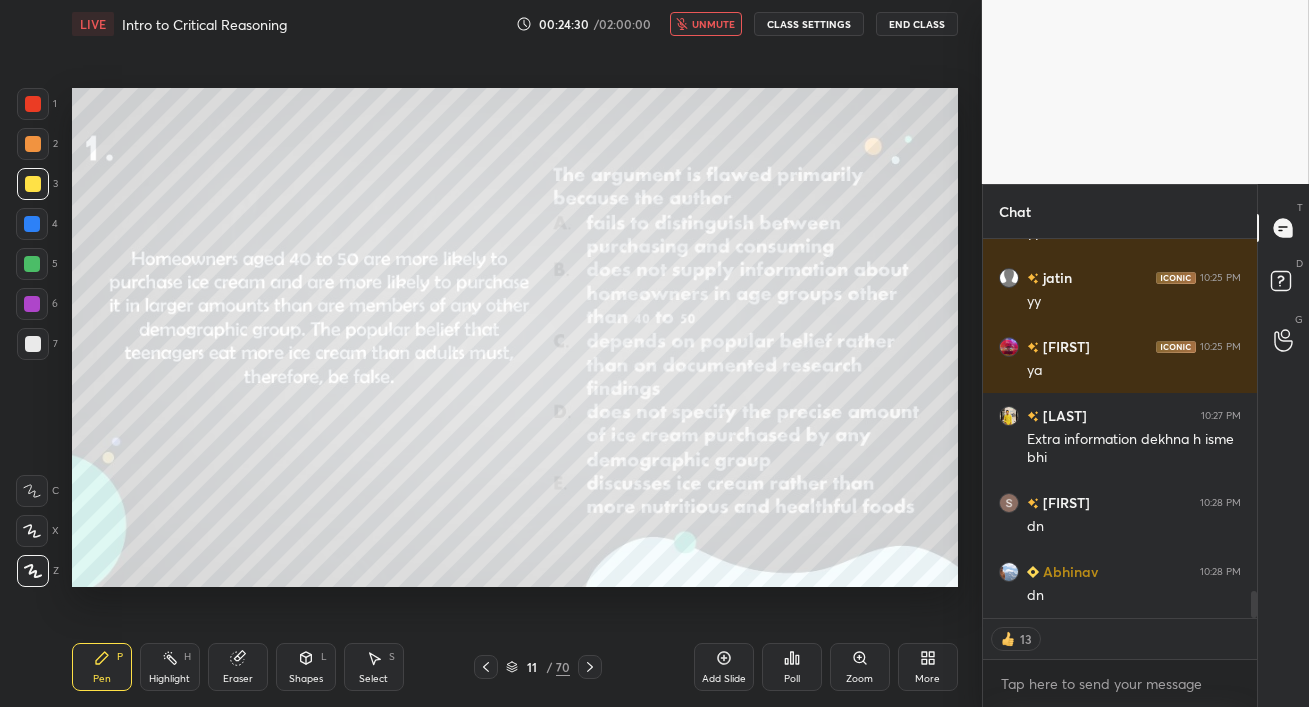 click on "unmute" at bounding box center (713, 24) 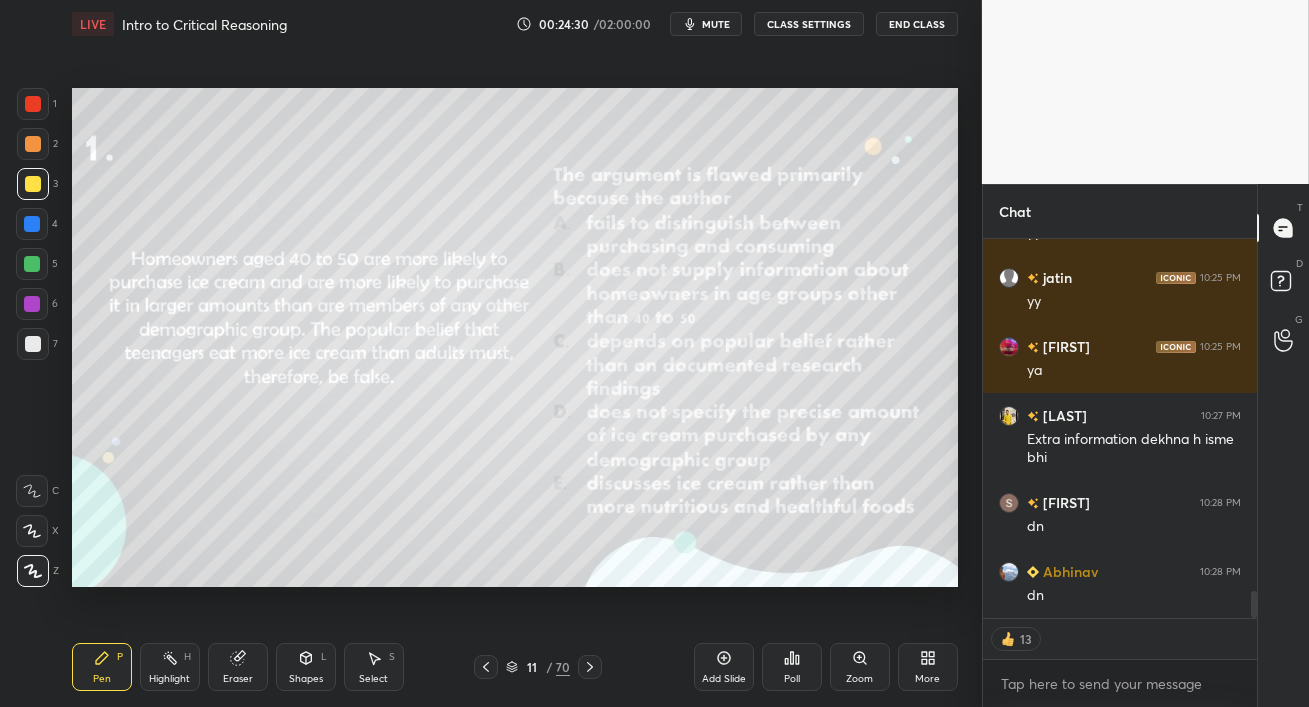 scroll, scrollTop: 5034, scrollLeft: 0, axis: vertical 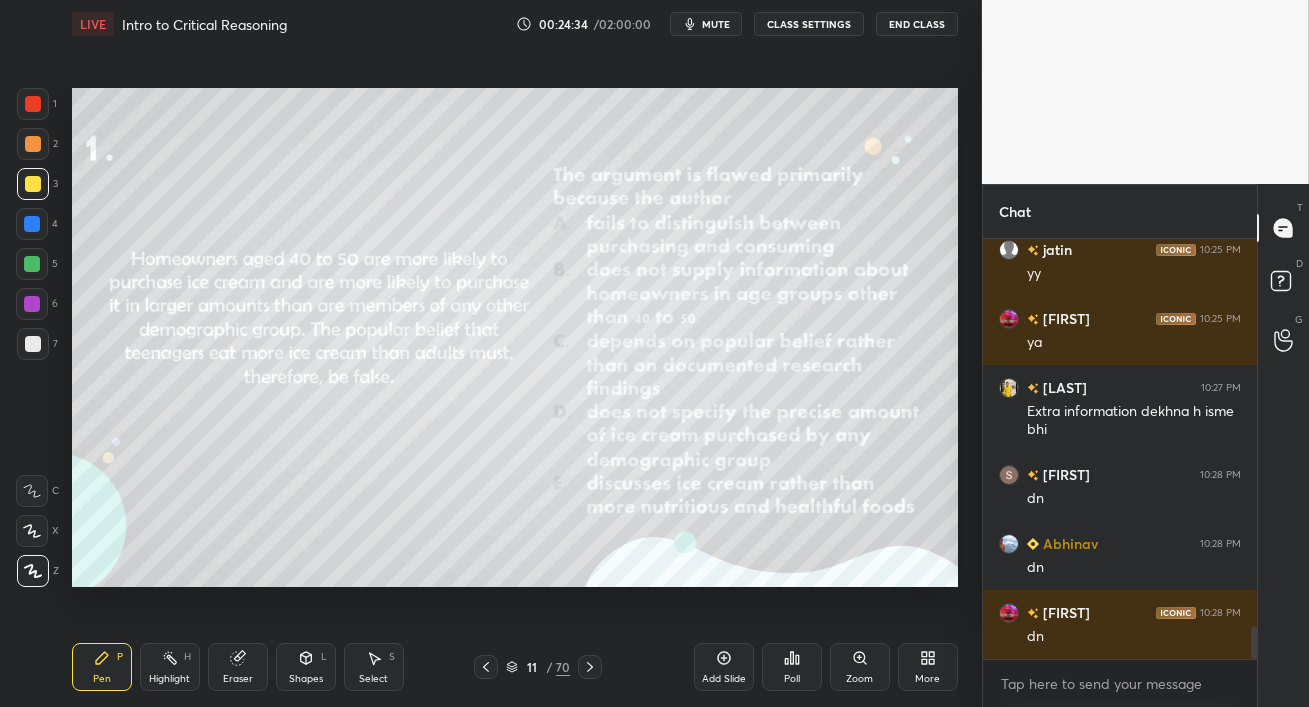 click on "mute" at bounding box center (716, 24) 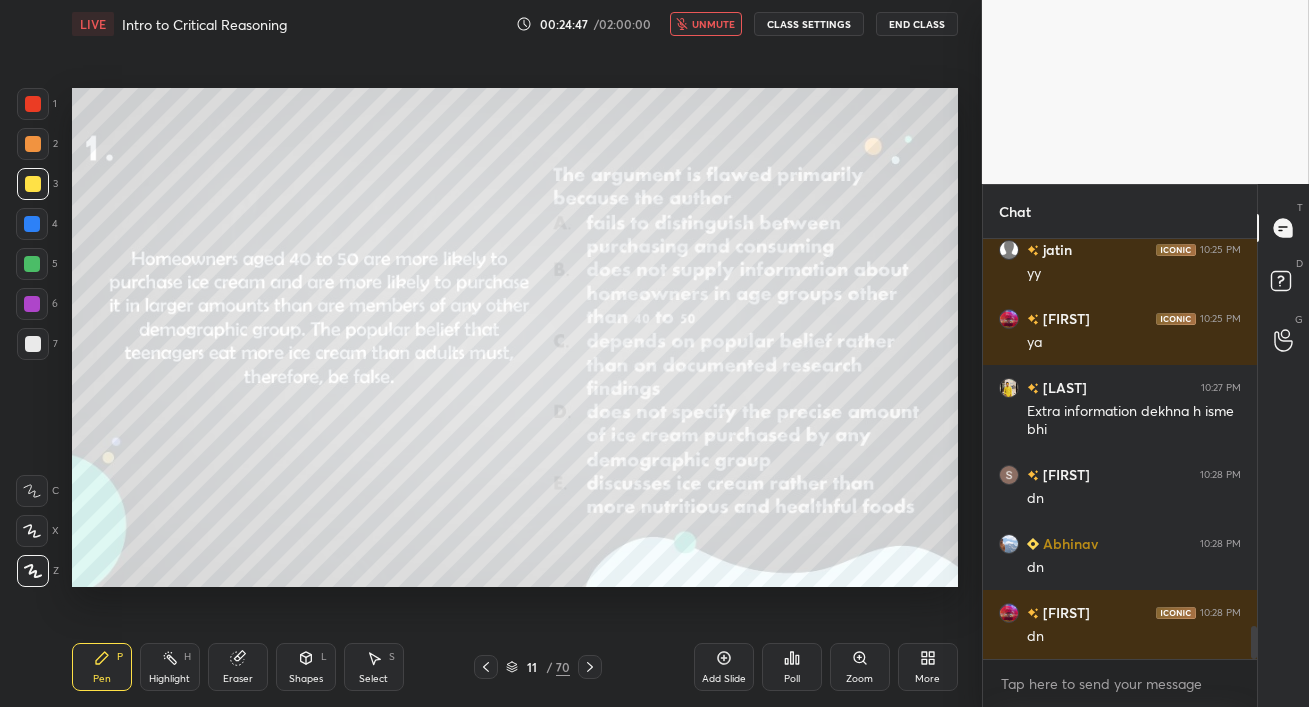 scroll, scrollTop: 373, scrollLeft: 268, axis: both 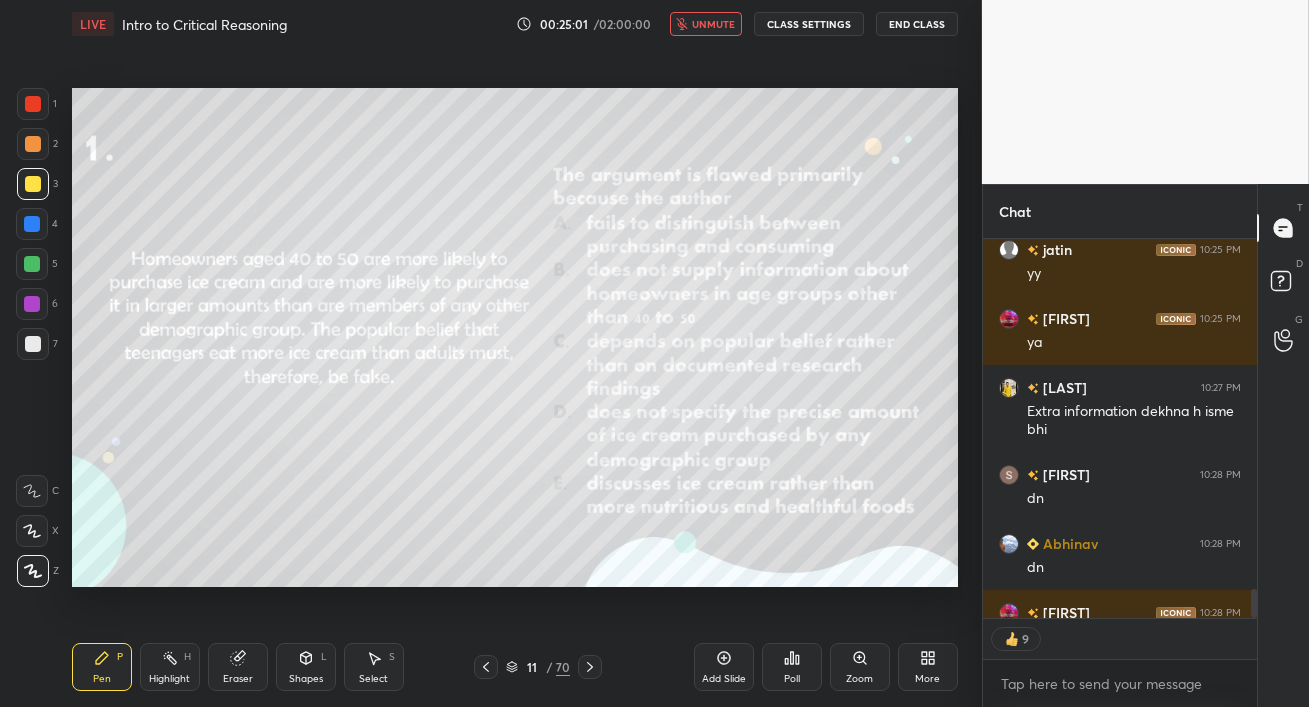 click on "unmute" at bounding box center [713, 24] 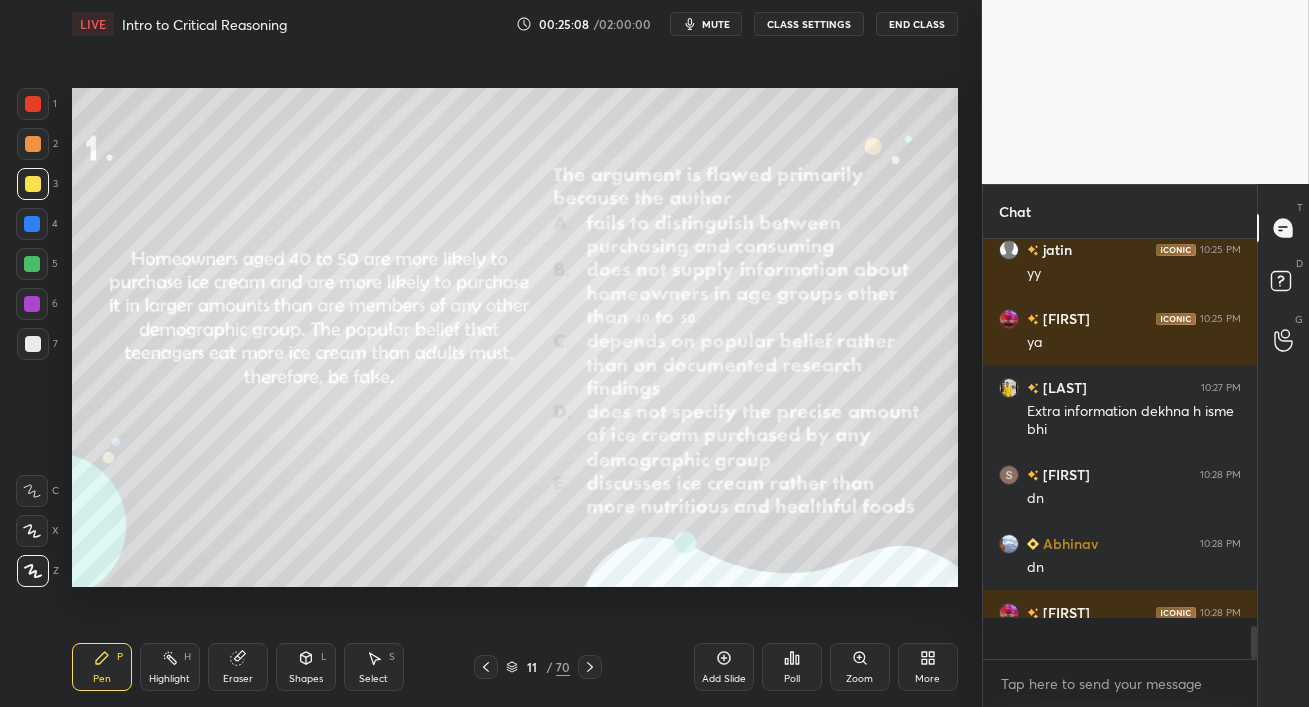 click on "Poll" at bounding box center [792, 667] 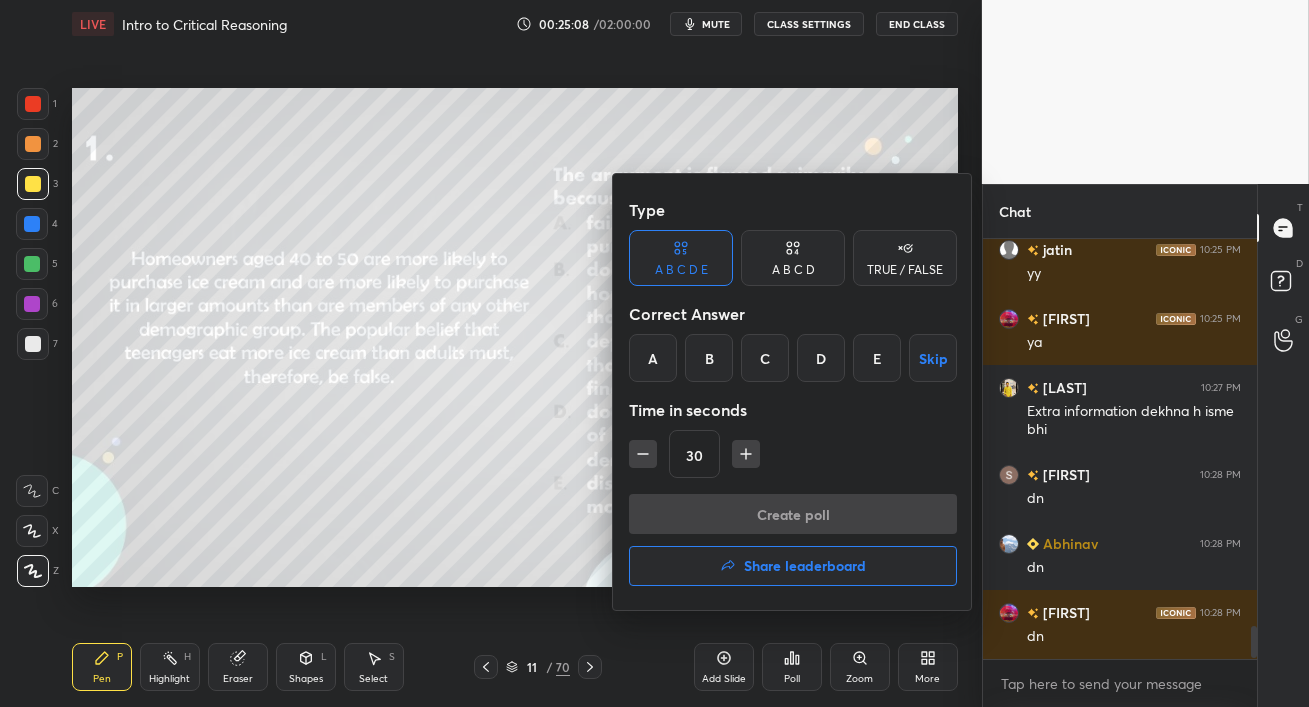 scroll, scrollTop: 4993, scrollLeft: 0, axis: vertical 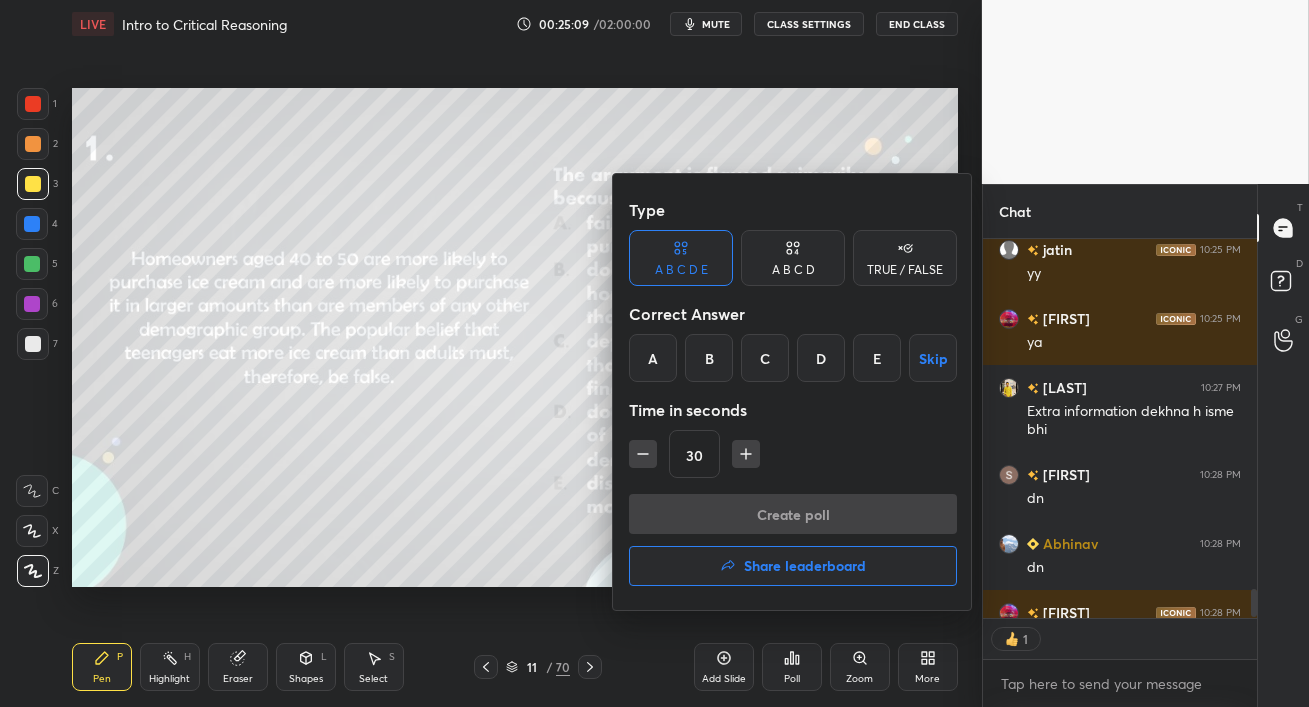 click on "A" at bounding box center [653, 358] 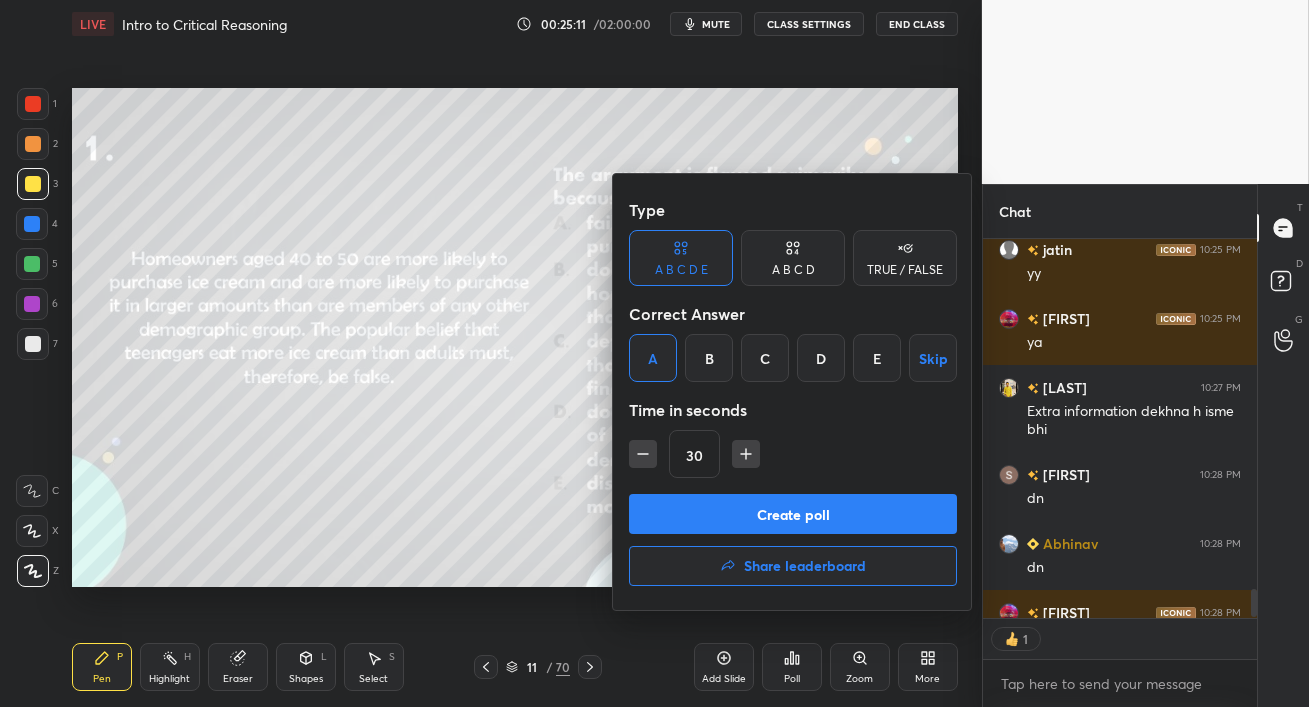 click on "Create poll" at bounding box center (793, 514) 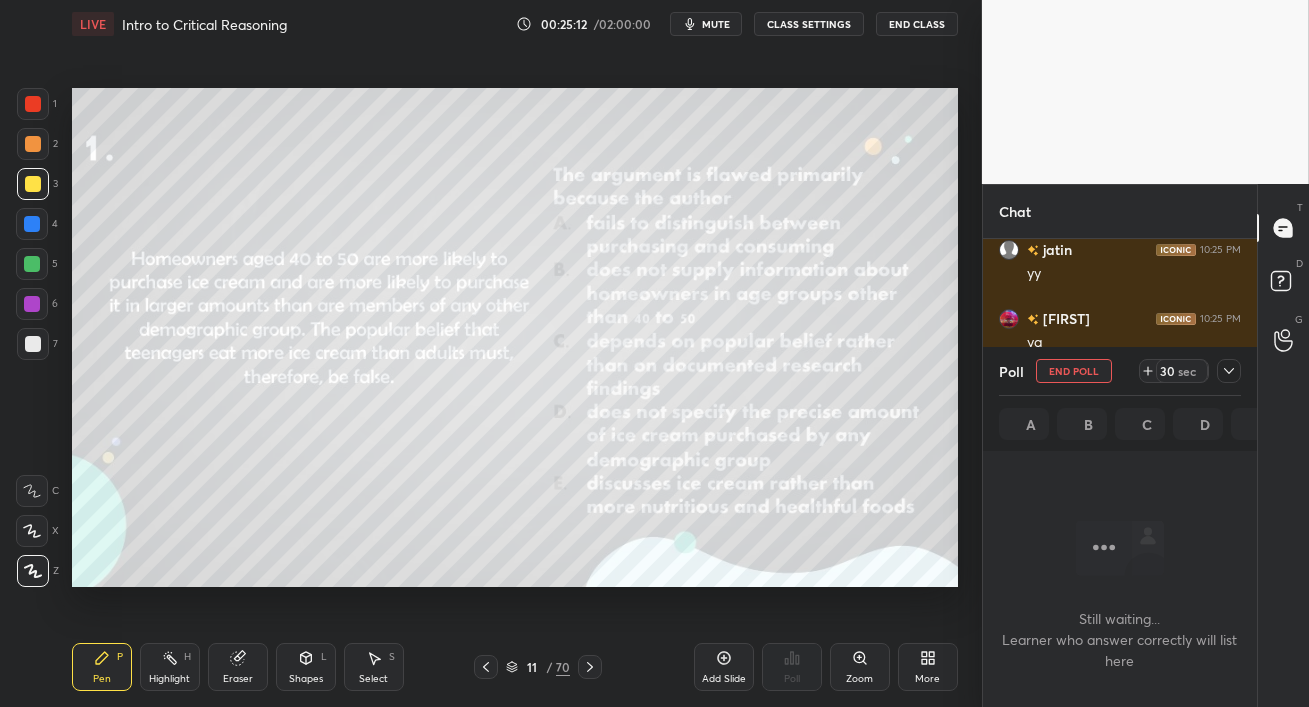 scroll, scrollTop: 5102, scrollLeft: 0, axis: vertical 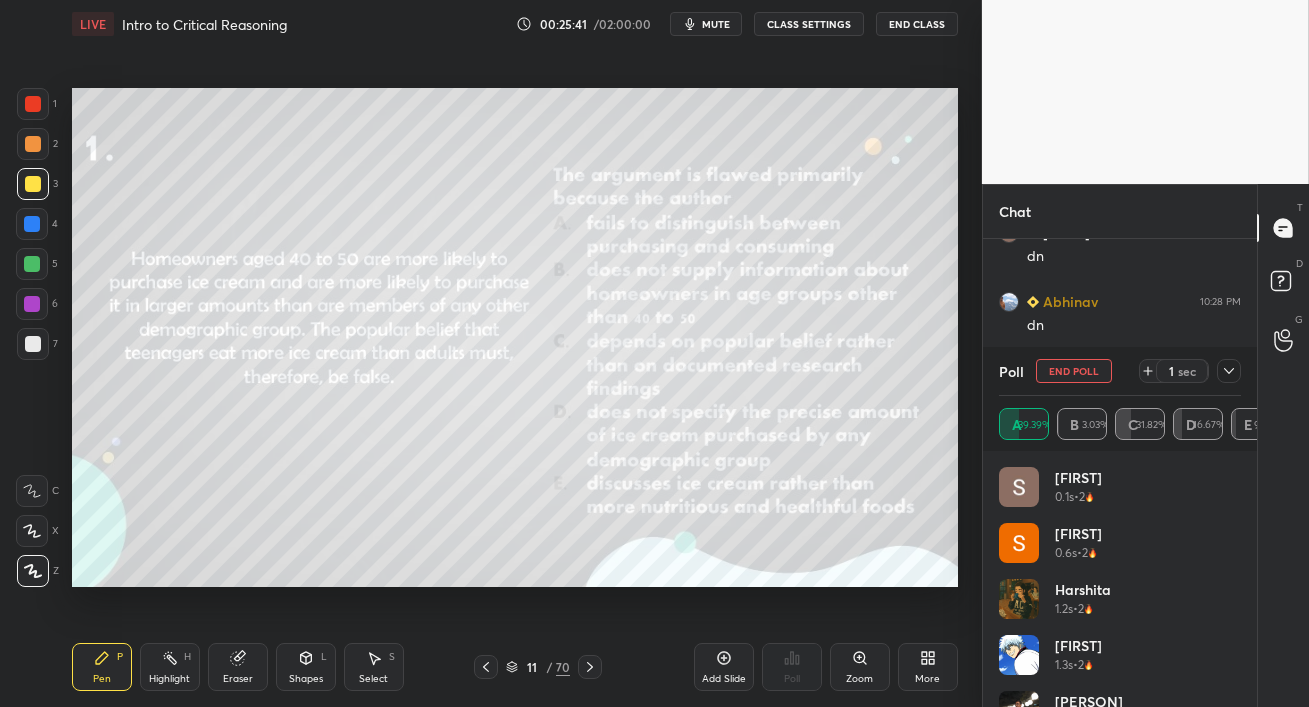 click 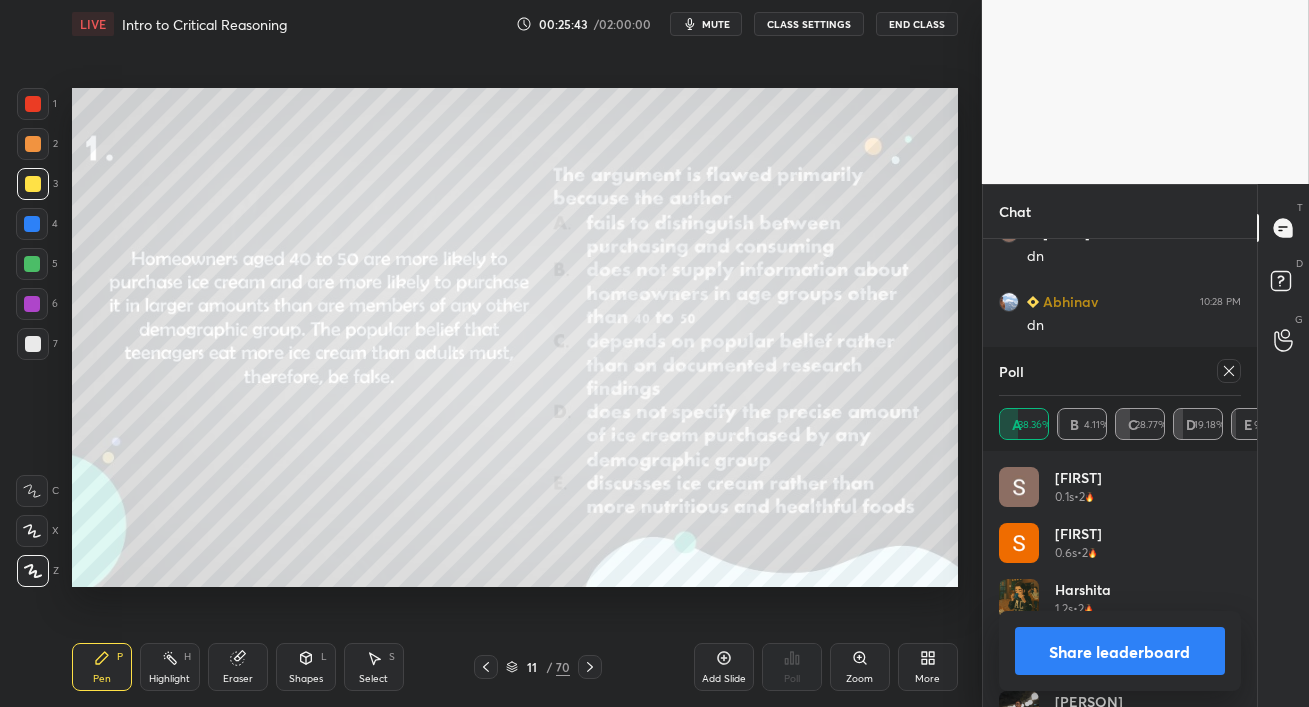 click 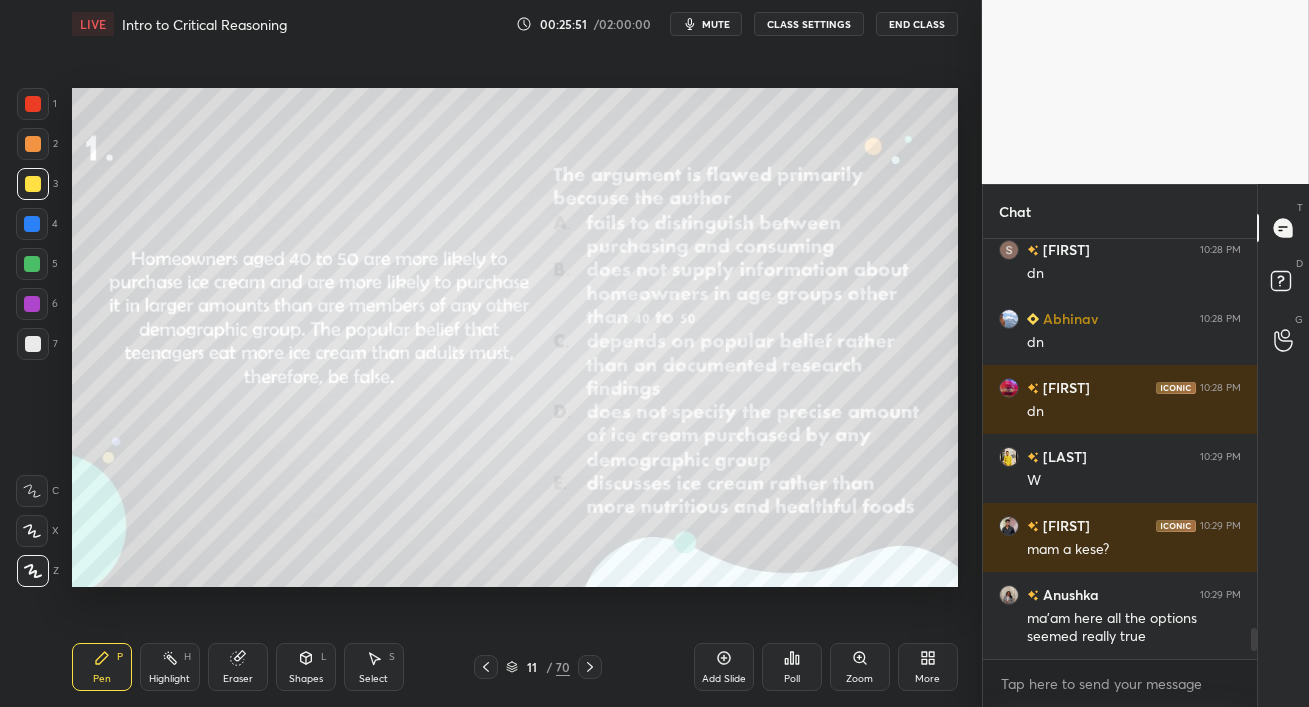 drag, startPoint x: 20, startPoint y: 229, endPoint x: 51, endPoint y: 242, distance: 33.61547 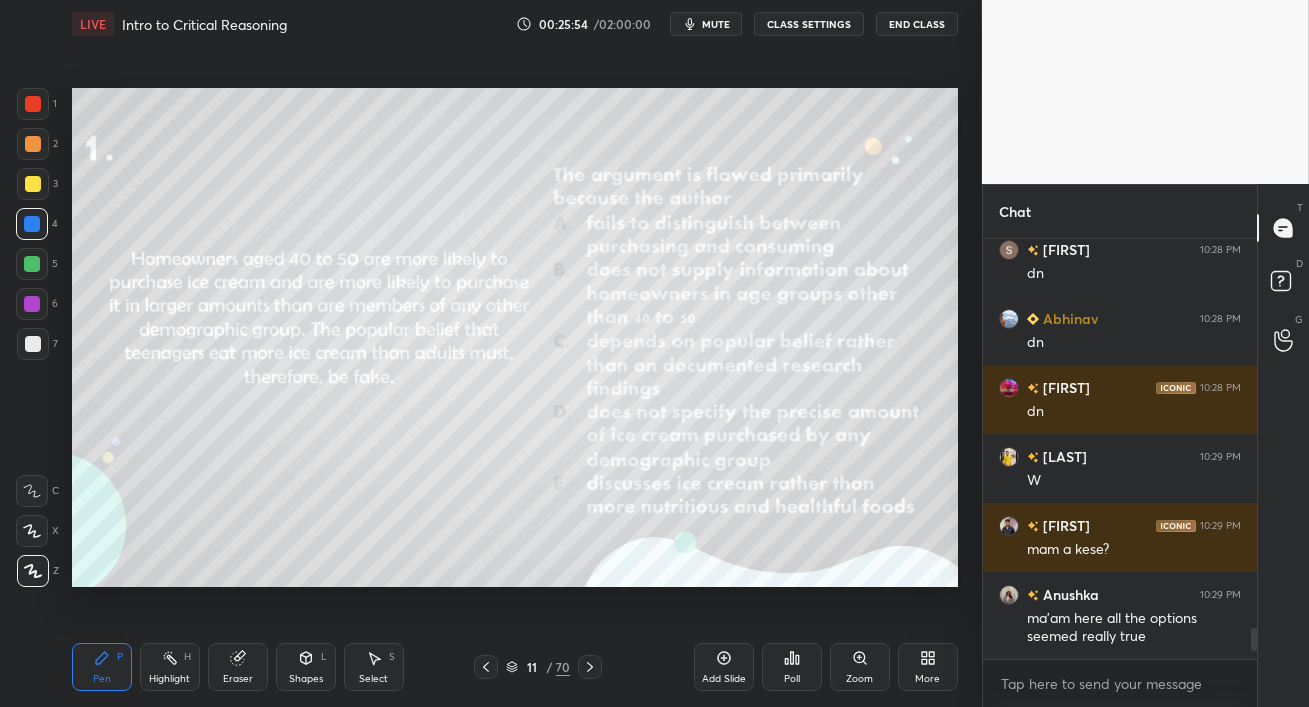 click 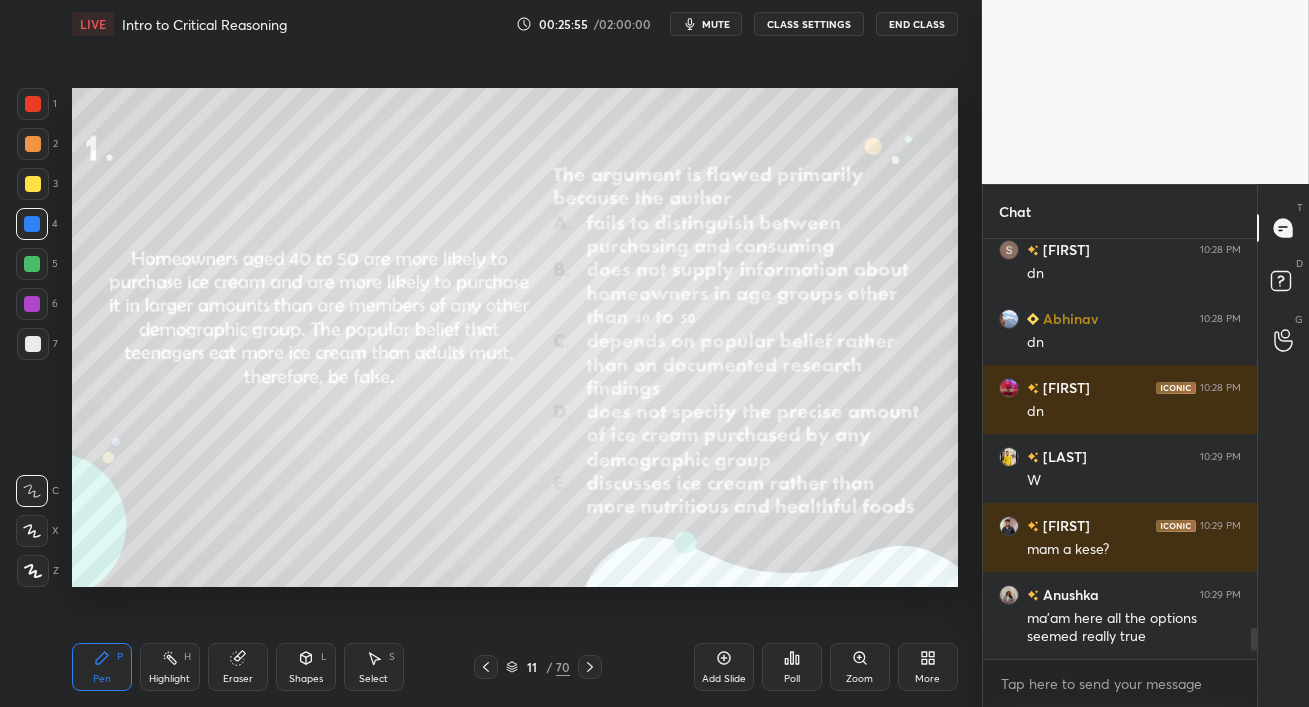 click on "Shapes" at bounding box center [306, 679] 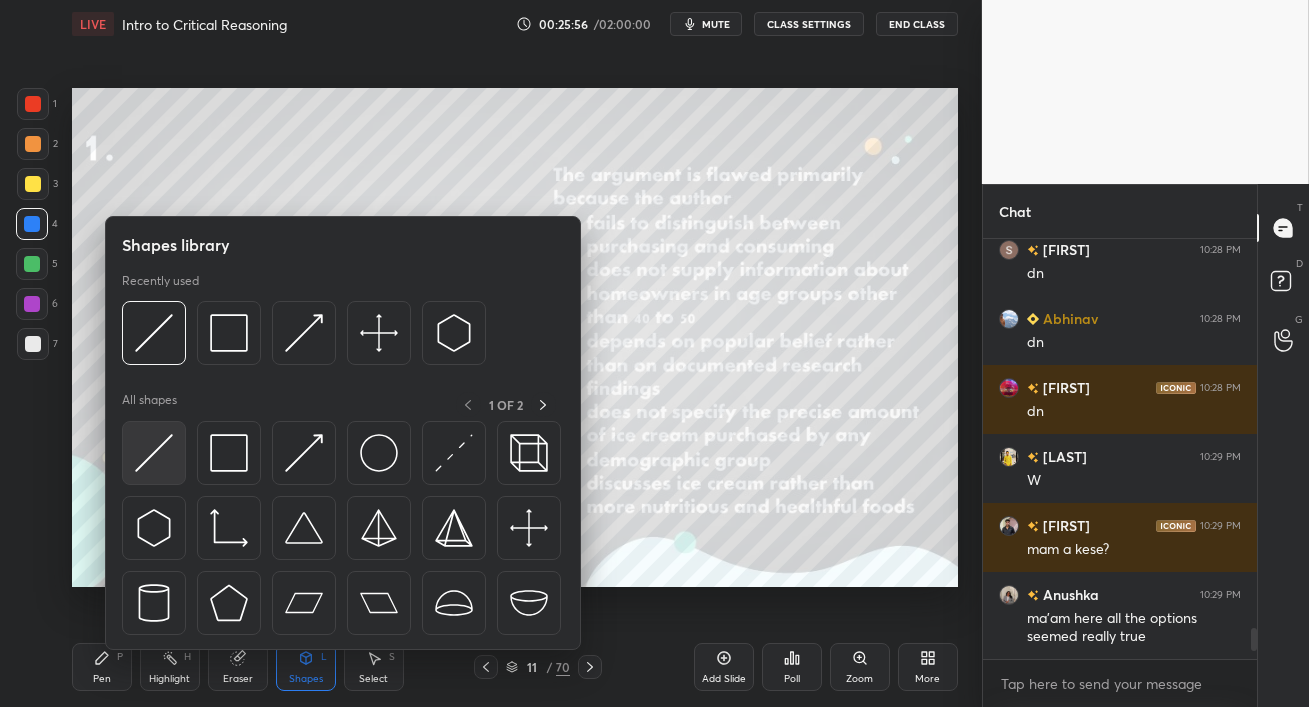 click at bounding box center (154, 453) 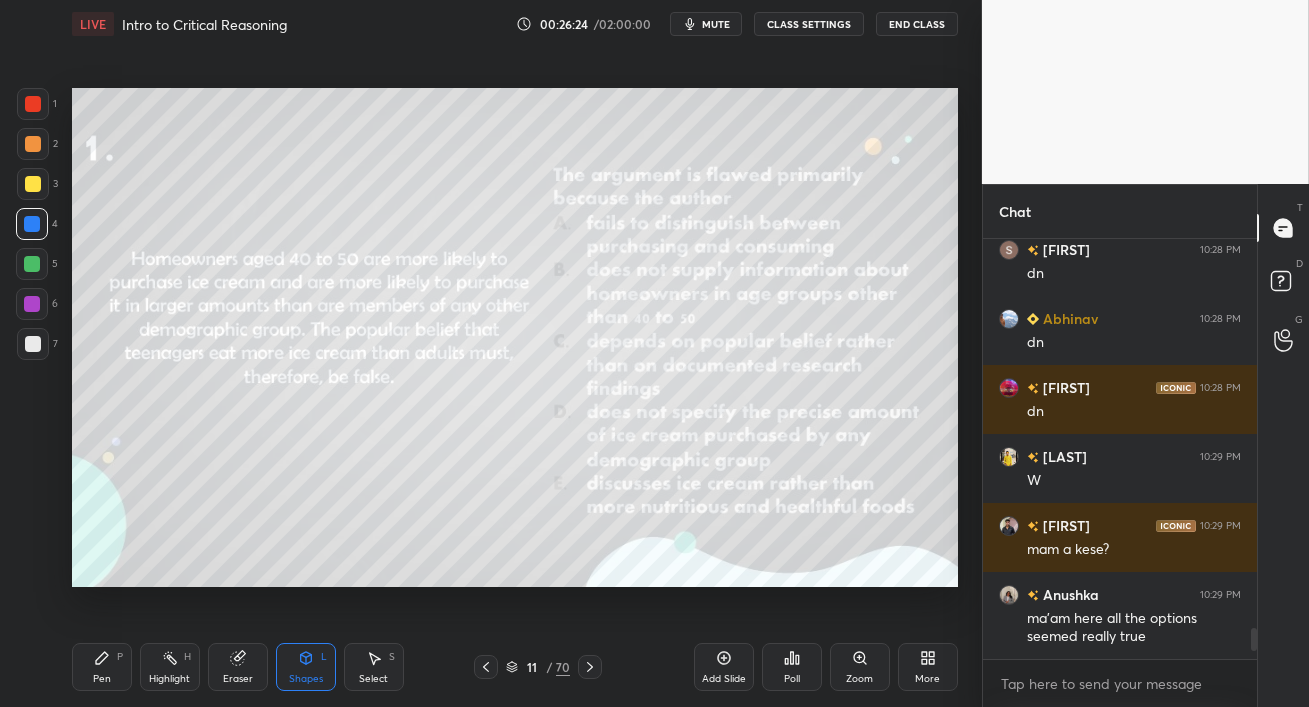 click at bounding box center [32, 264] 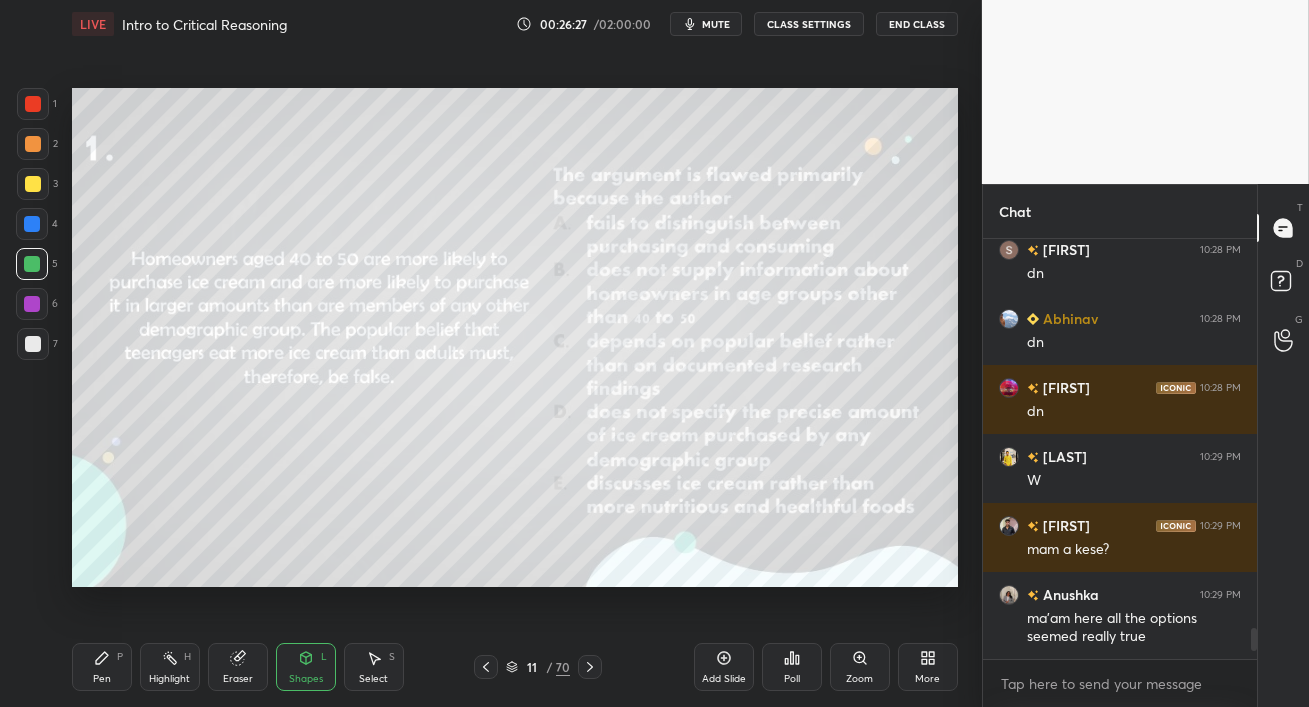 click at bounding box center [32, 224] 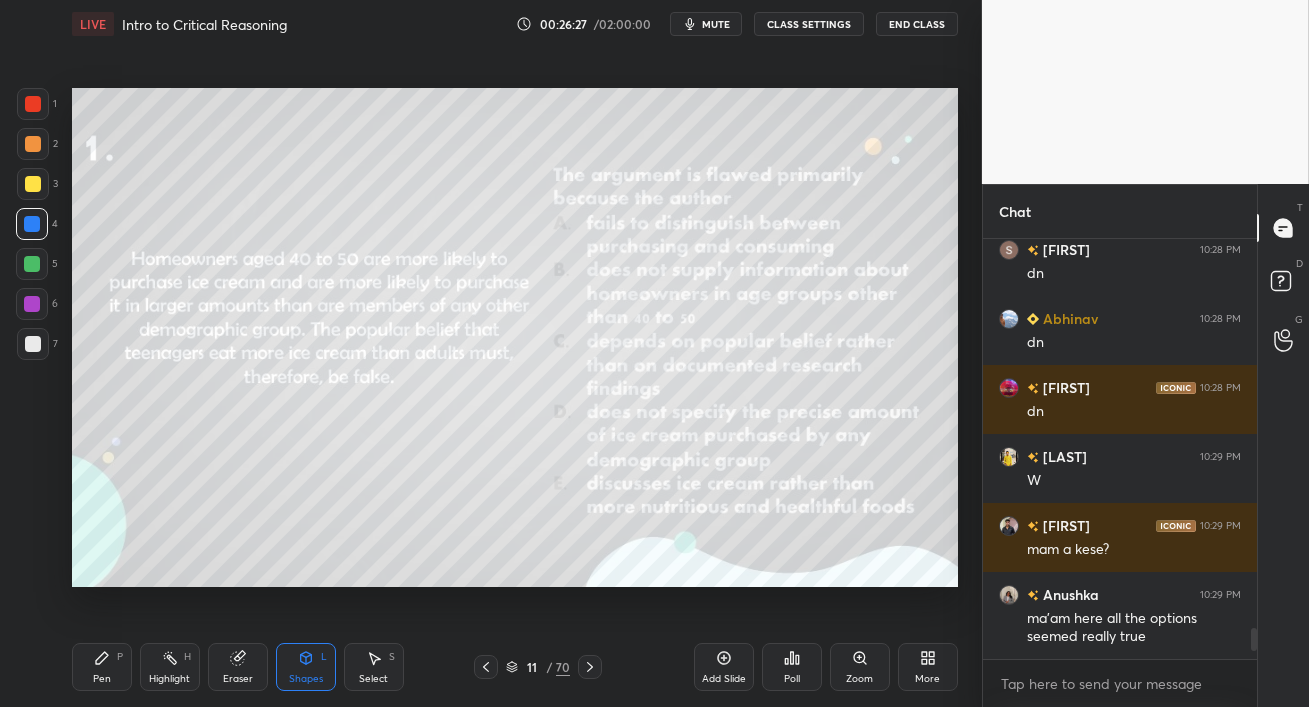 click on "Pen" at bounding box center [102, 679] 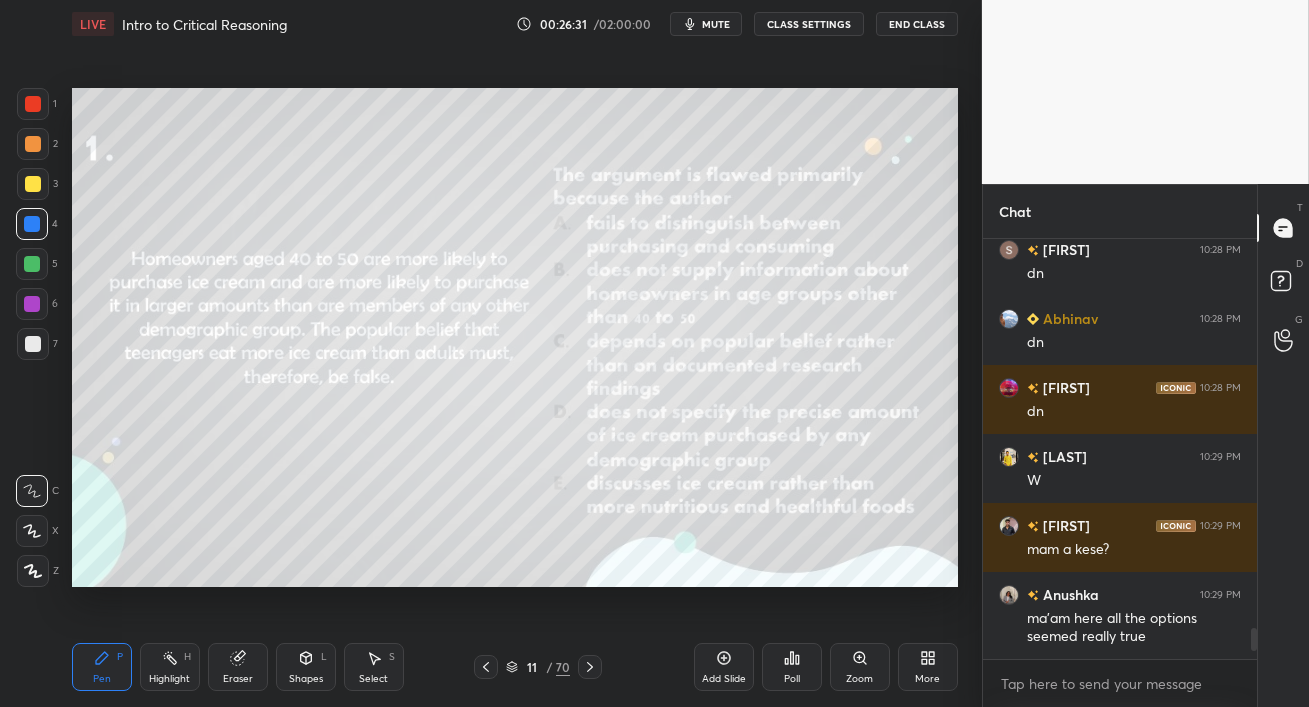 drag, startPoint x: 30, startPoint y: 261, endPoint x: 44, endPoint y: 269, distance: 16.124516 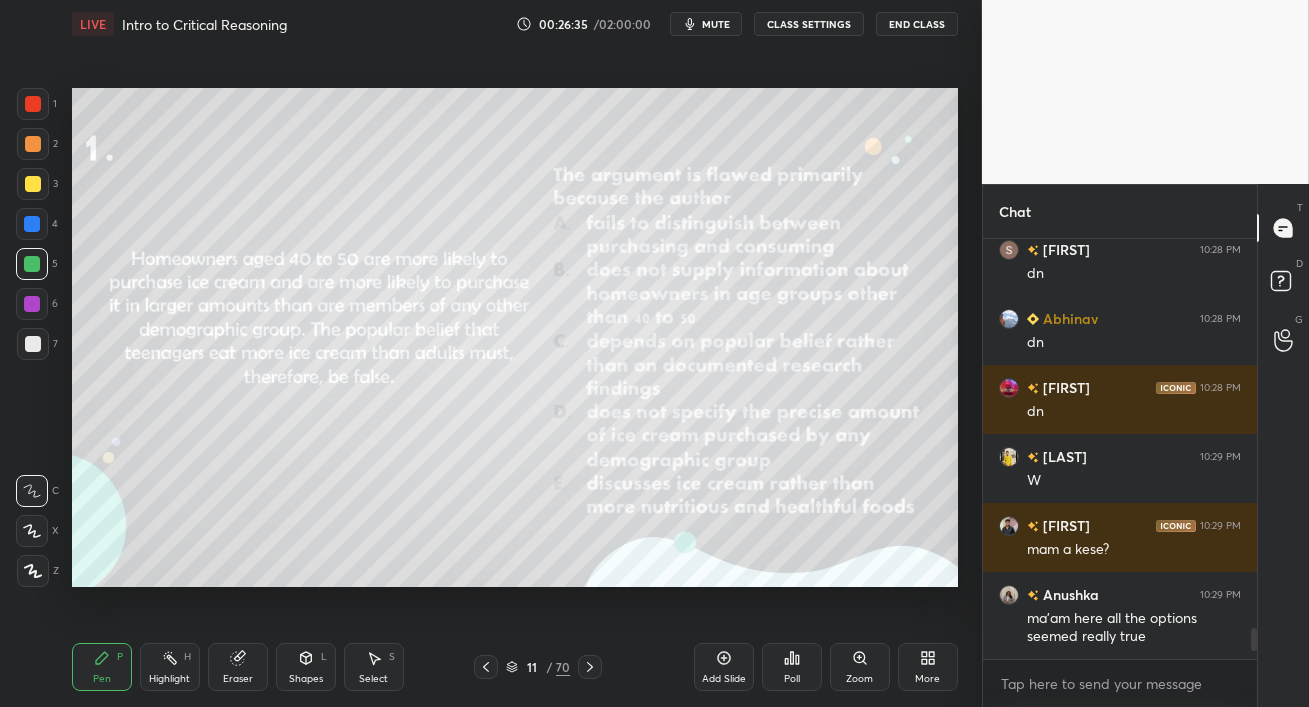 drag, startPoint x: 32, startPoint y: 306, endPoint x: 52, endPoint y: 304, distance: 20.09975 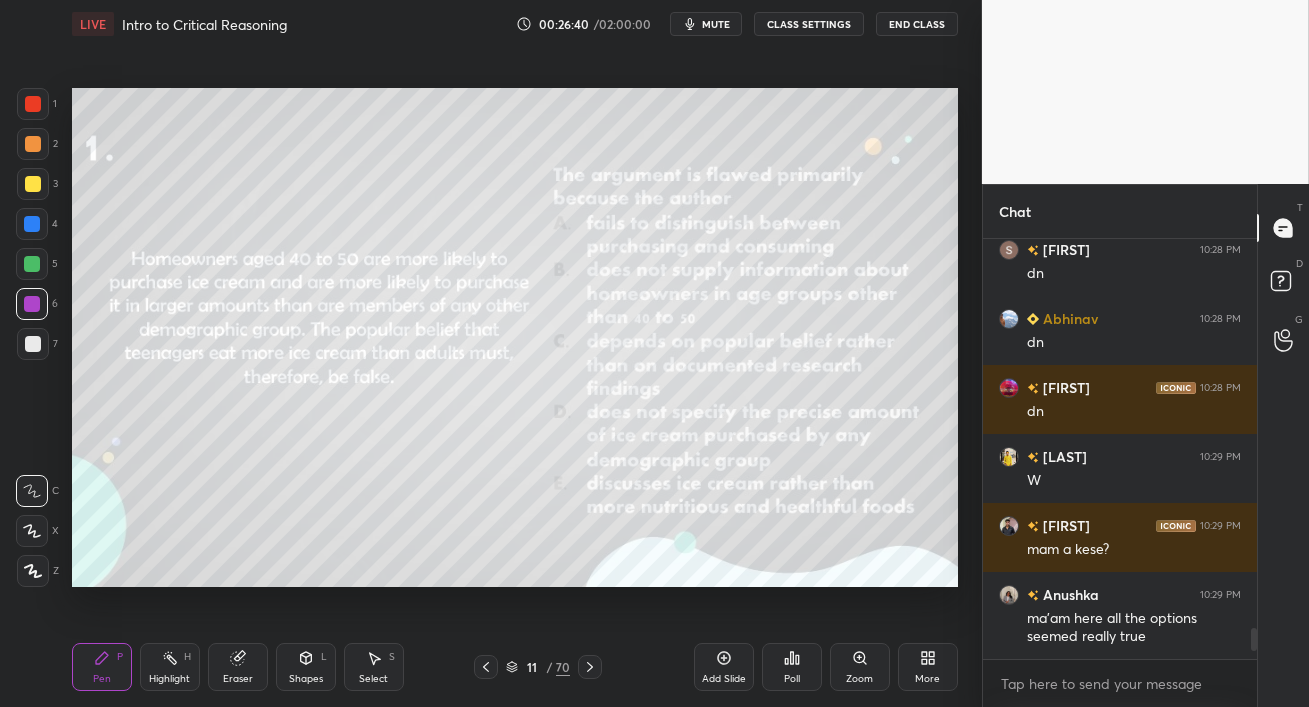 click at bounding box center [33, 344] 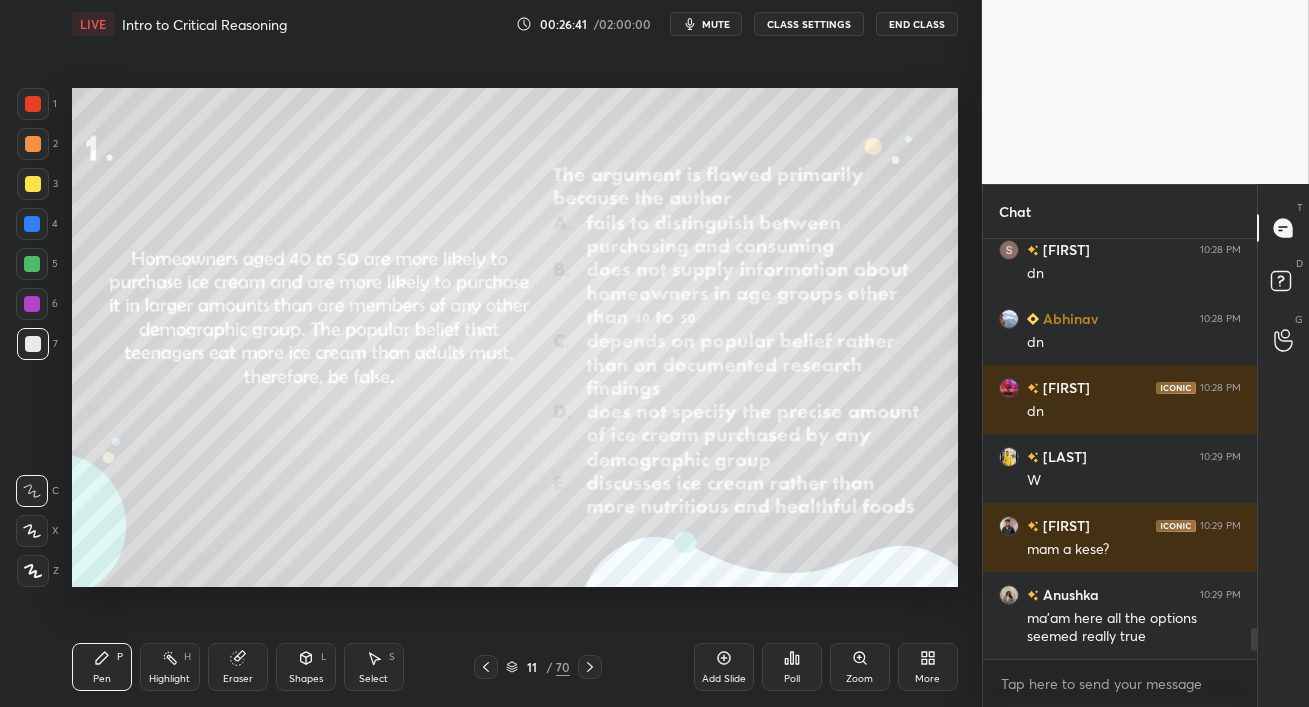 click at bounding box center [33, 184] 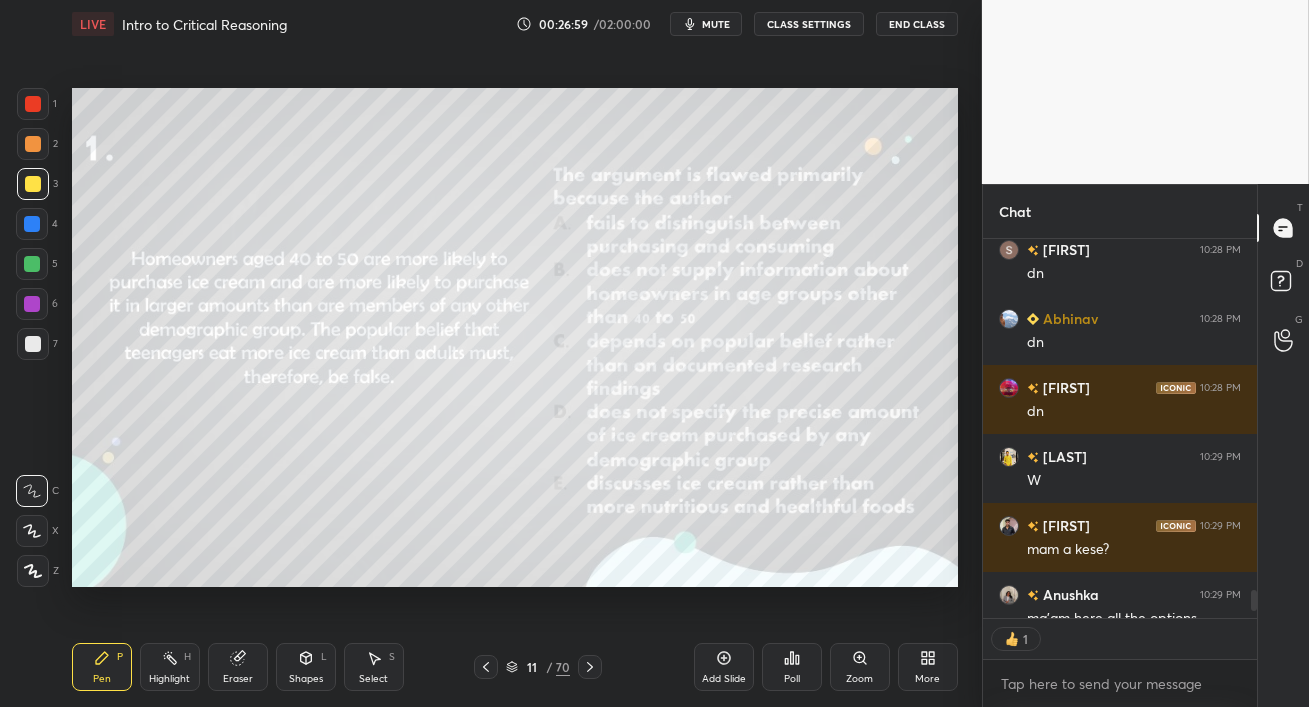 scroll, scrollTop: 373, scrollLeft: 268, axis: both 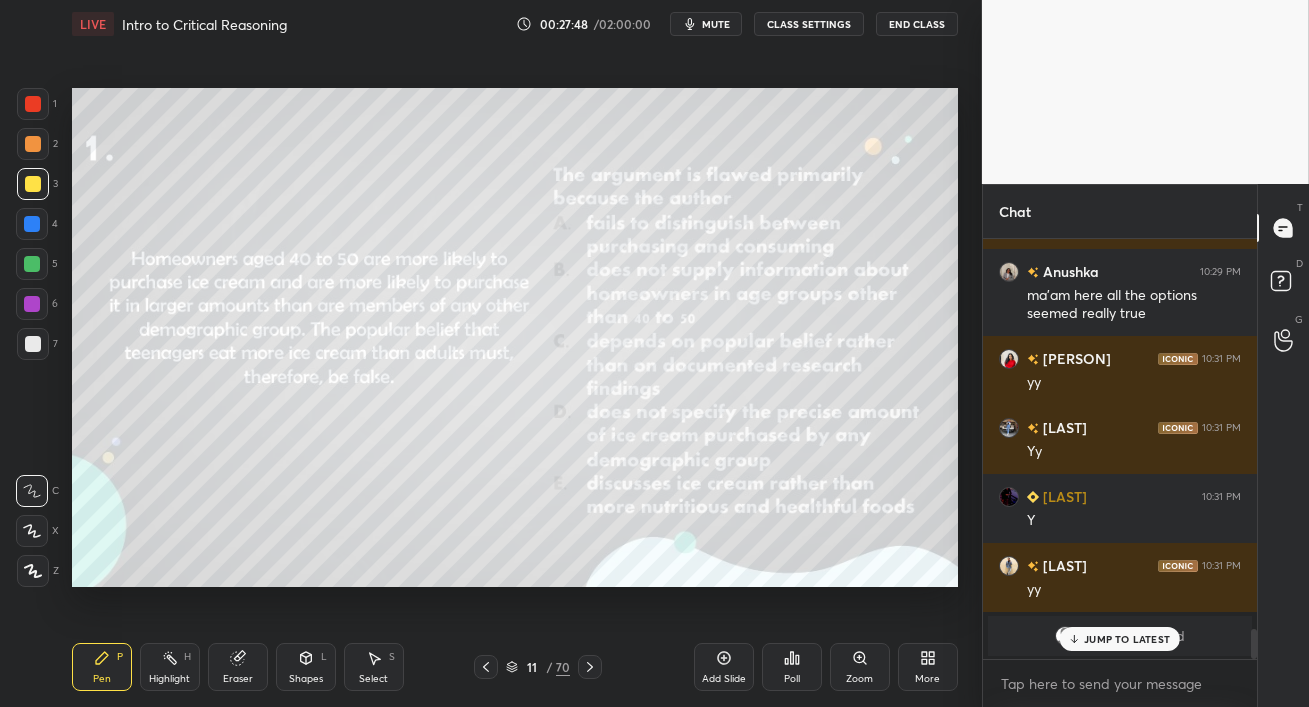 click on "JUMP TO LATEST" at bounding box center (1127, 639) 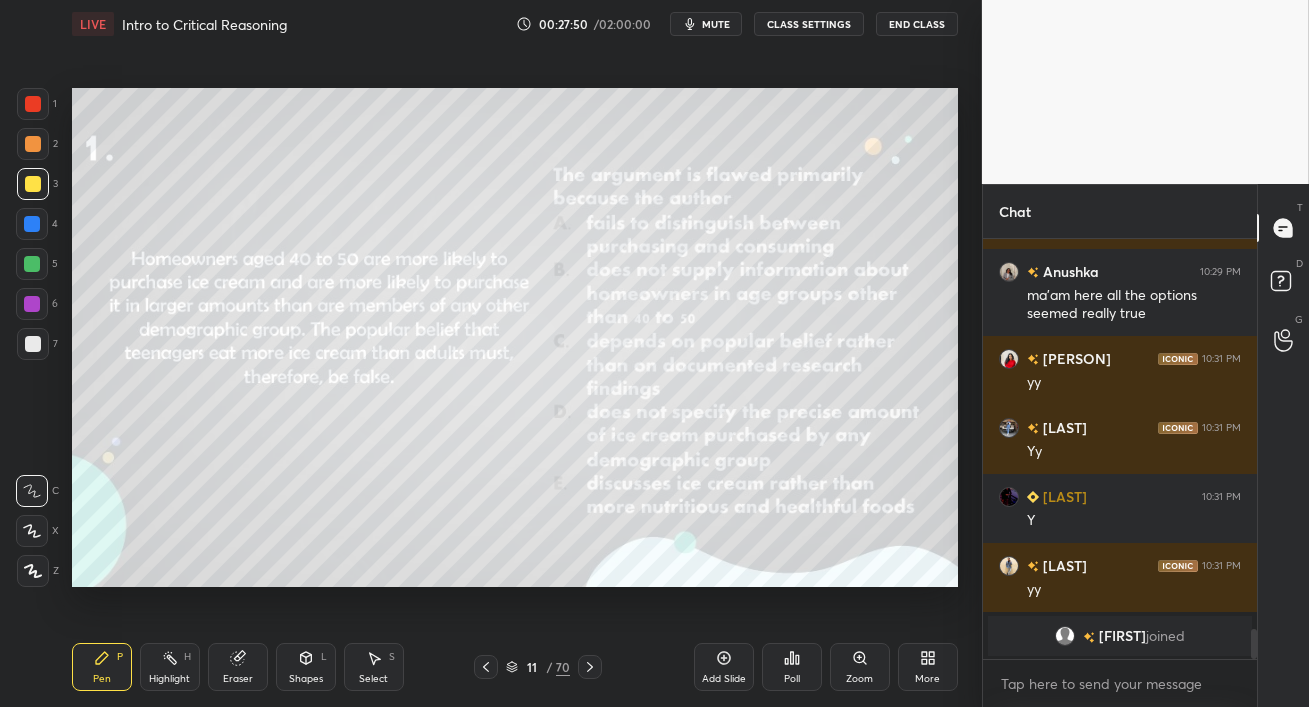 click at bounding box center (32, 264) 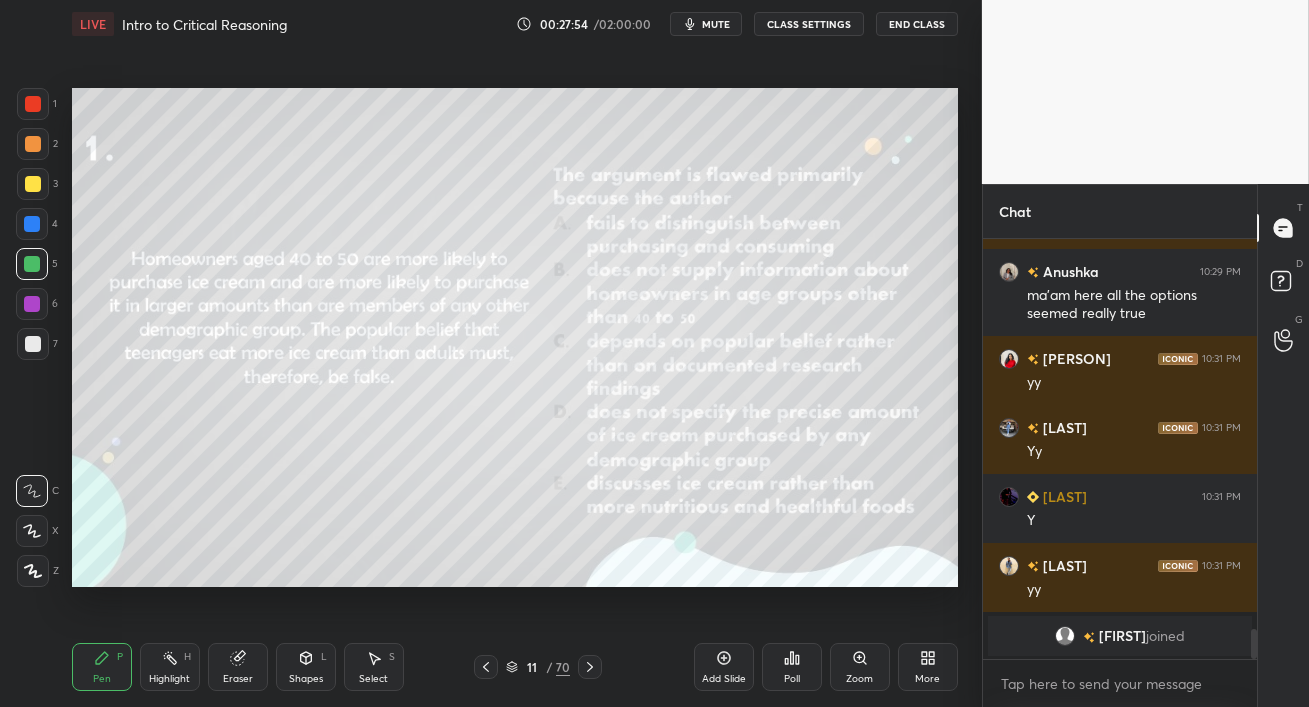 scroll, scrollTop: 5565, scrollLeft: 0, axis: vertical 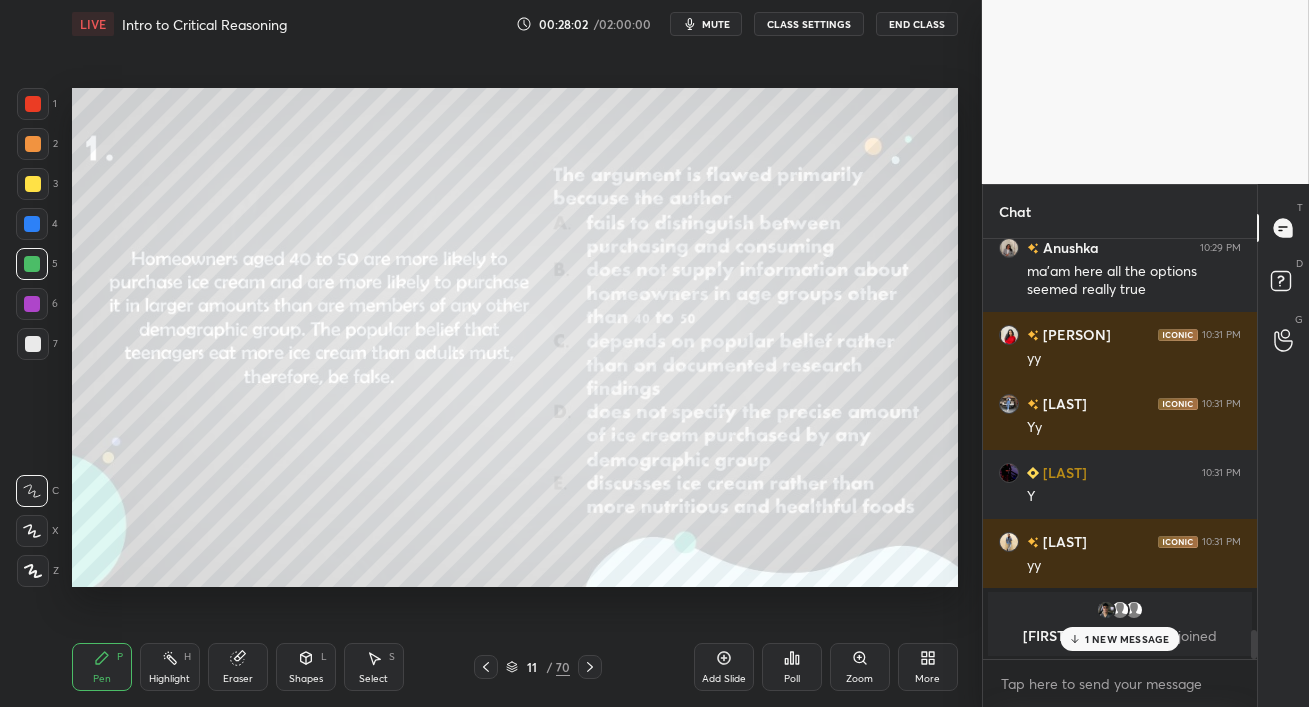 click on "1 NEW MESSAGE" at bounding box center [1127, 639] 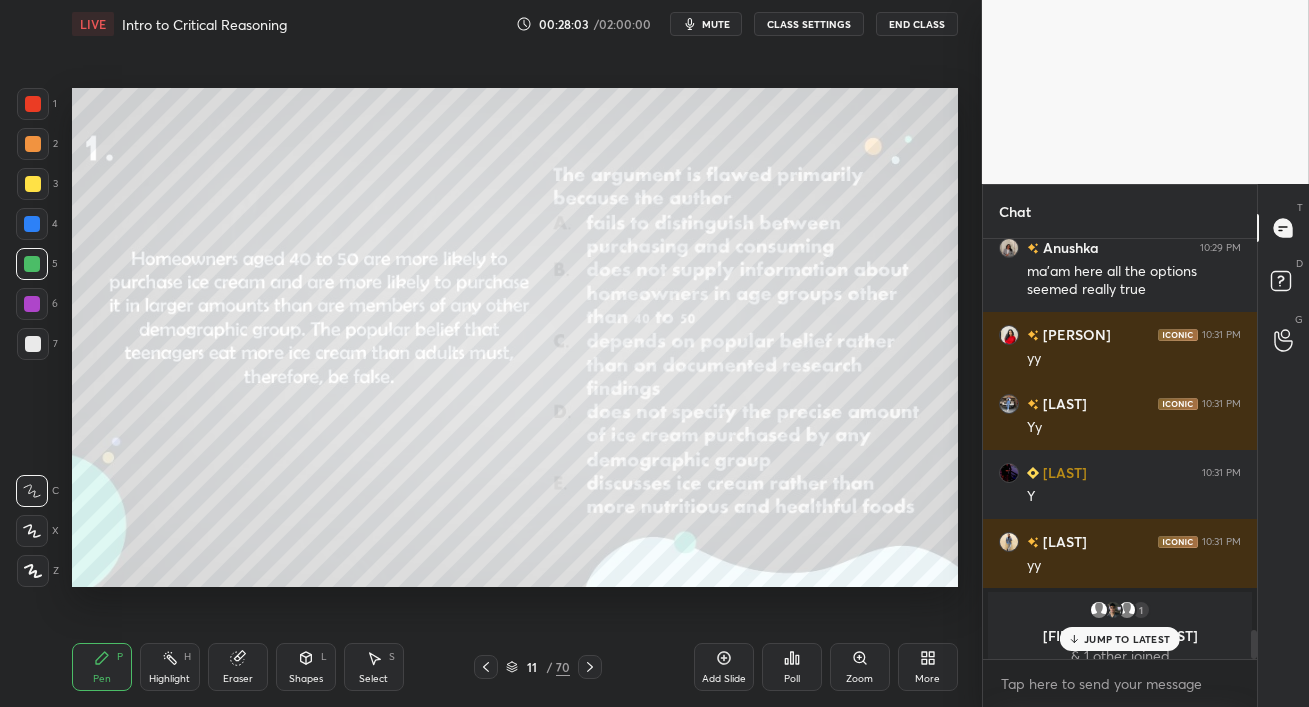 scroll, scrollTop: 5581, scrollLeft: 0, axis: vertical 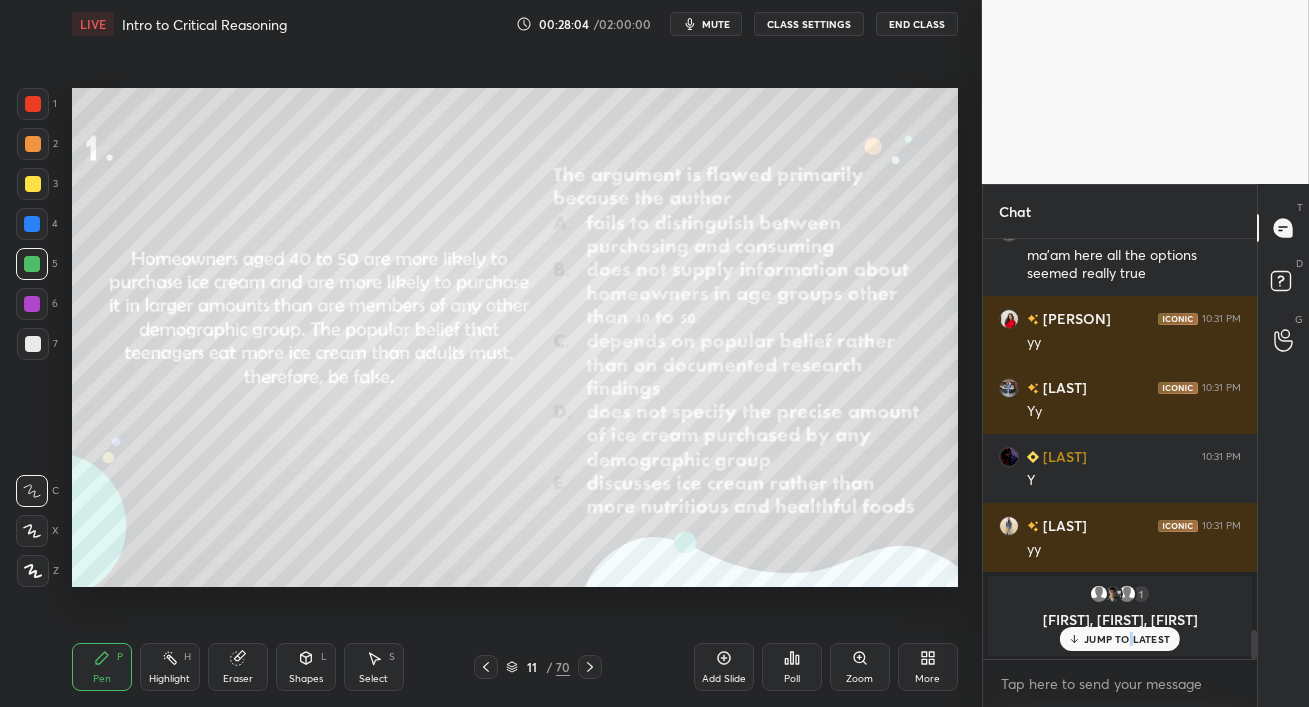 click on "JUMP TO LATEST" at bounding box center [1127, 639] 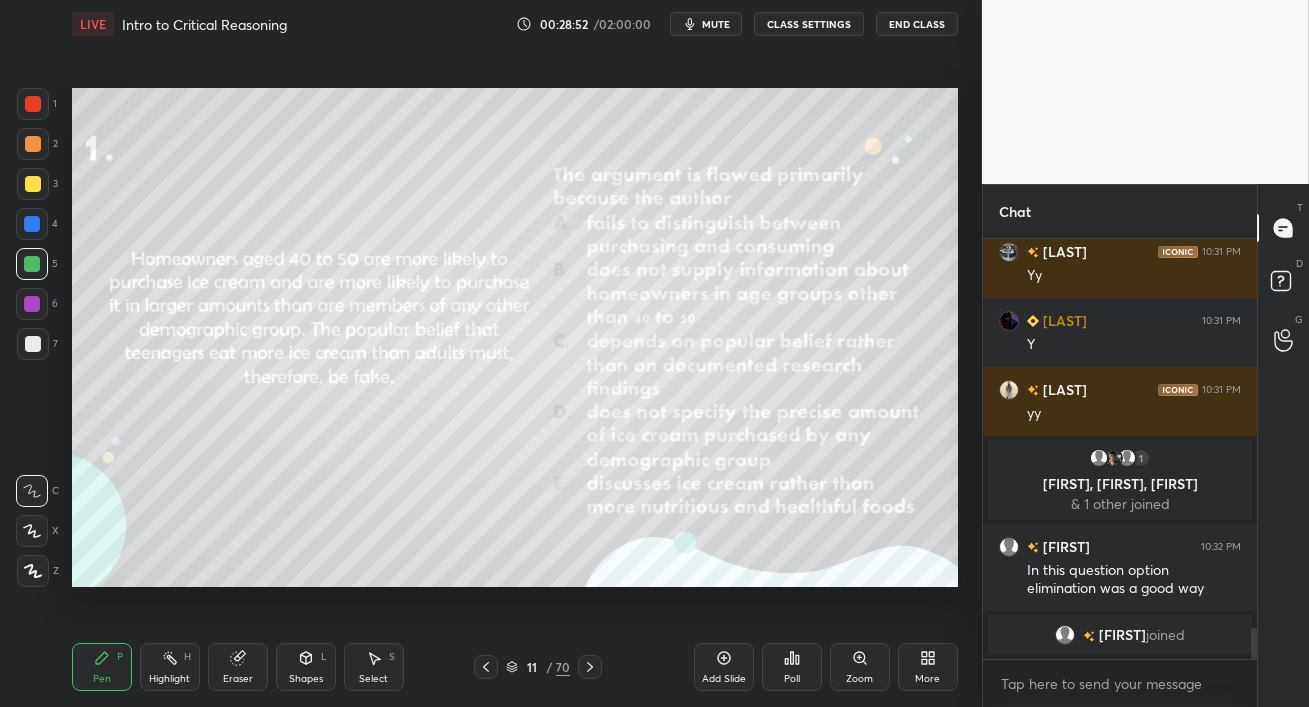 scroll, scrollTop: 5348, scrollLeft: 0, axis: vertical 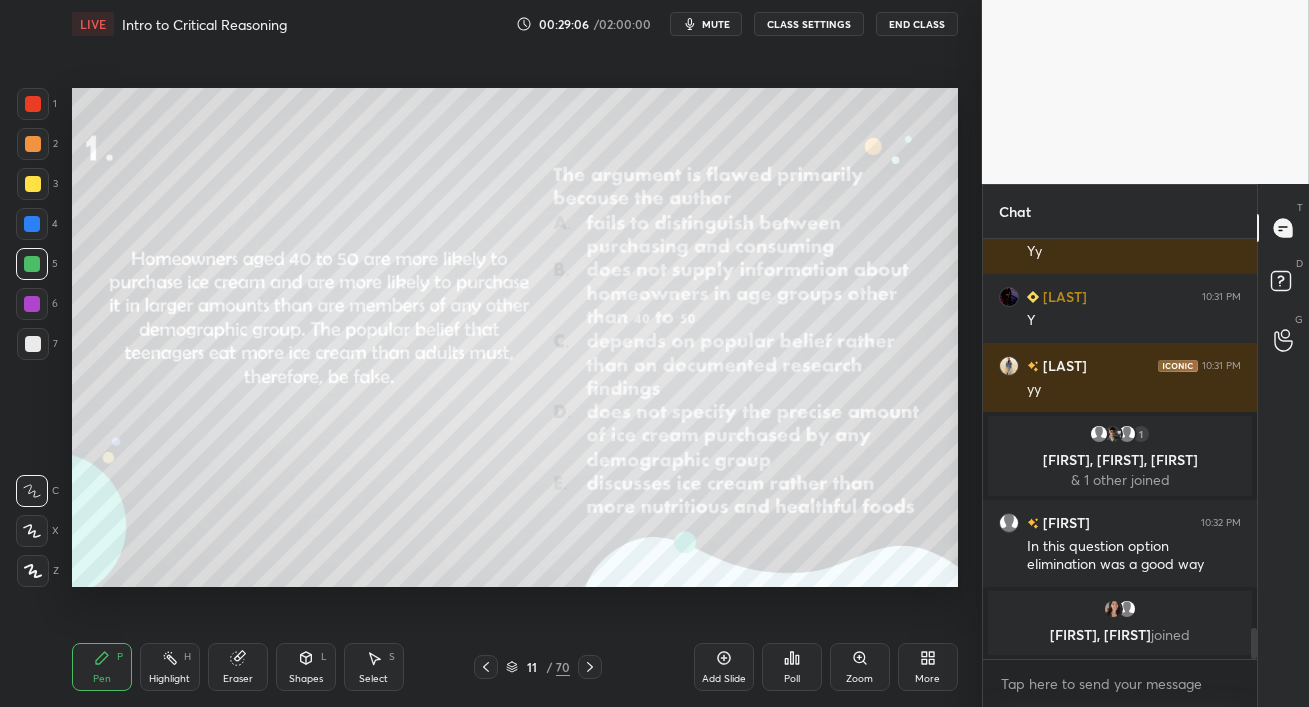 click at bounding box center [32, 304] 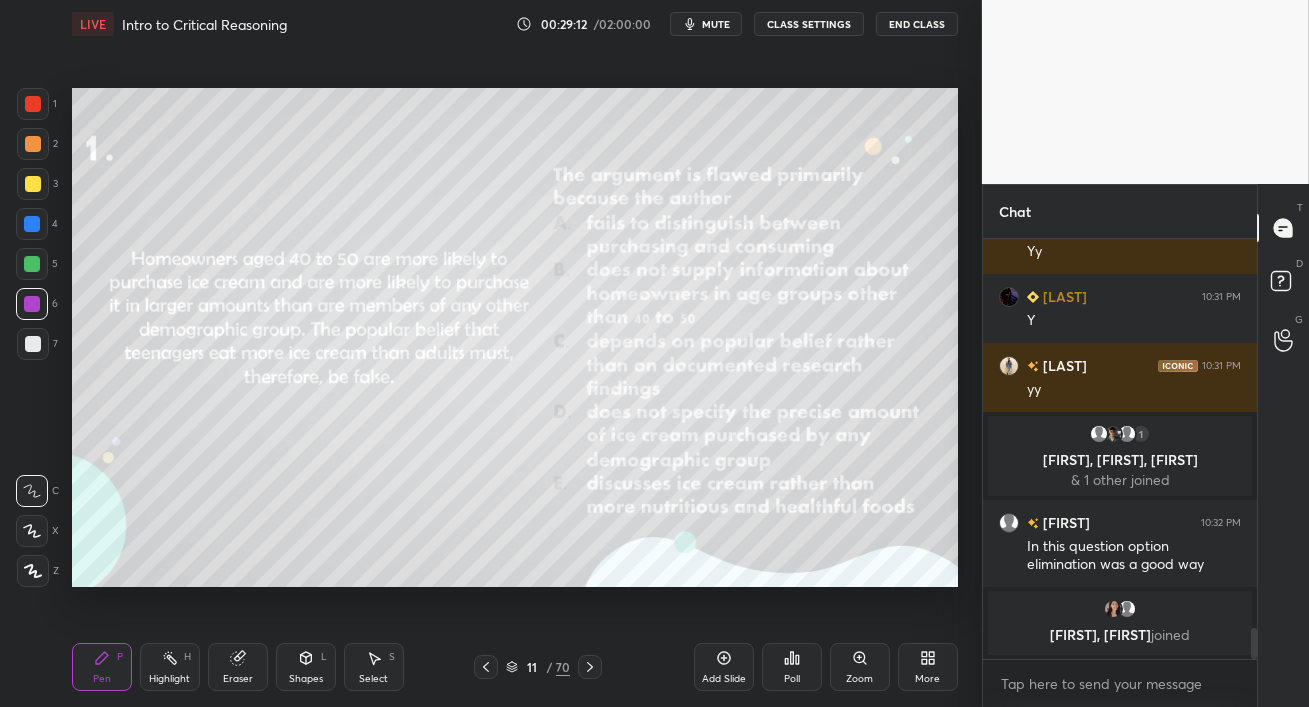 click at bounding box center (32, 264) 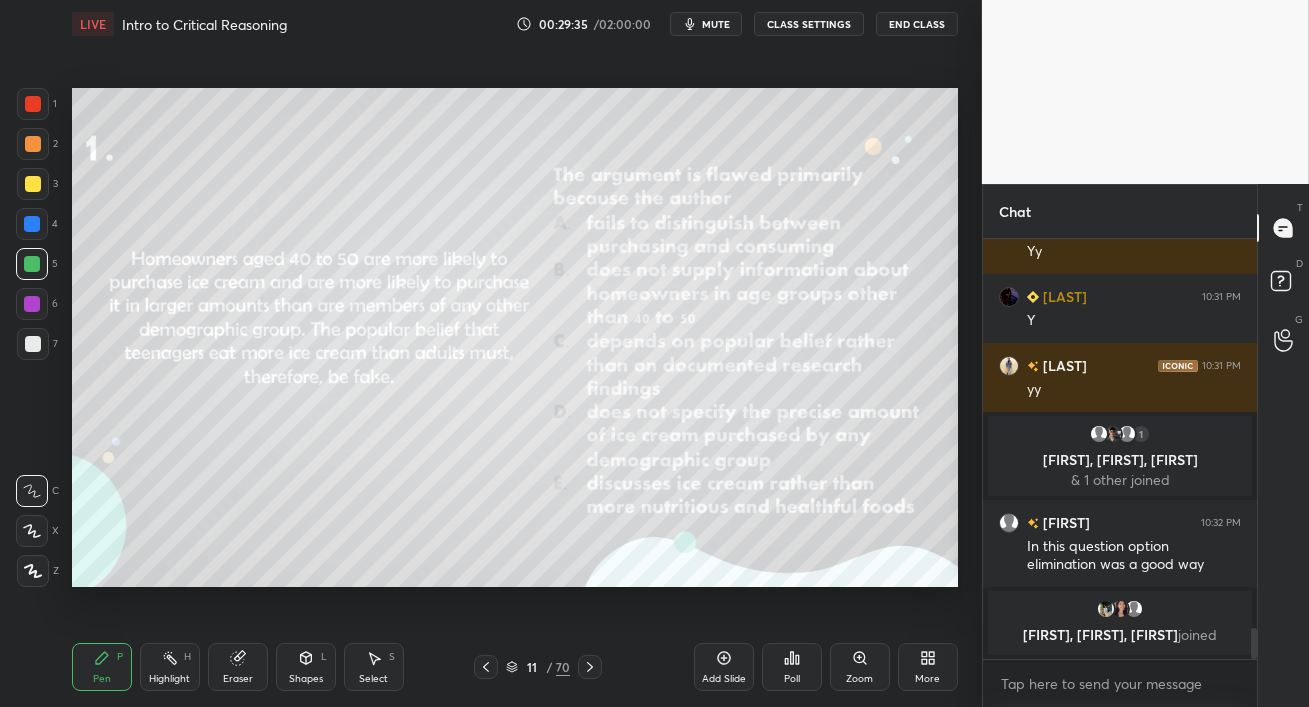 scroll, scrollTop: 373, scrollLeft: 268, axis: both 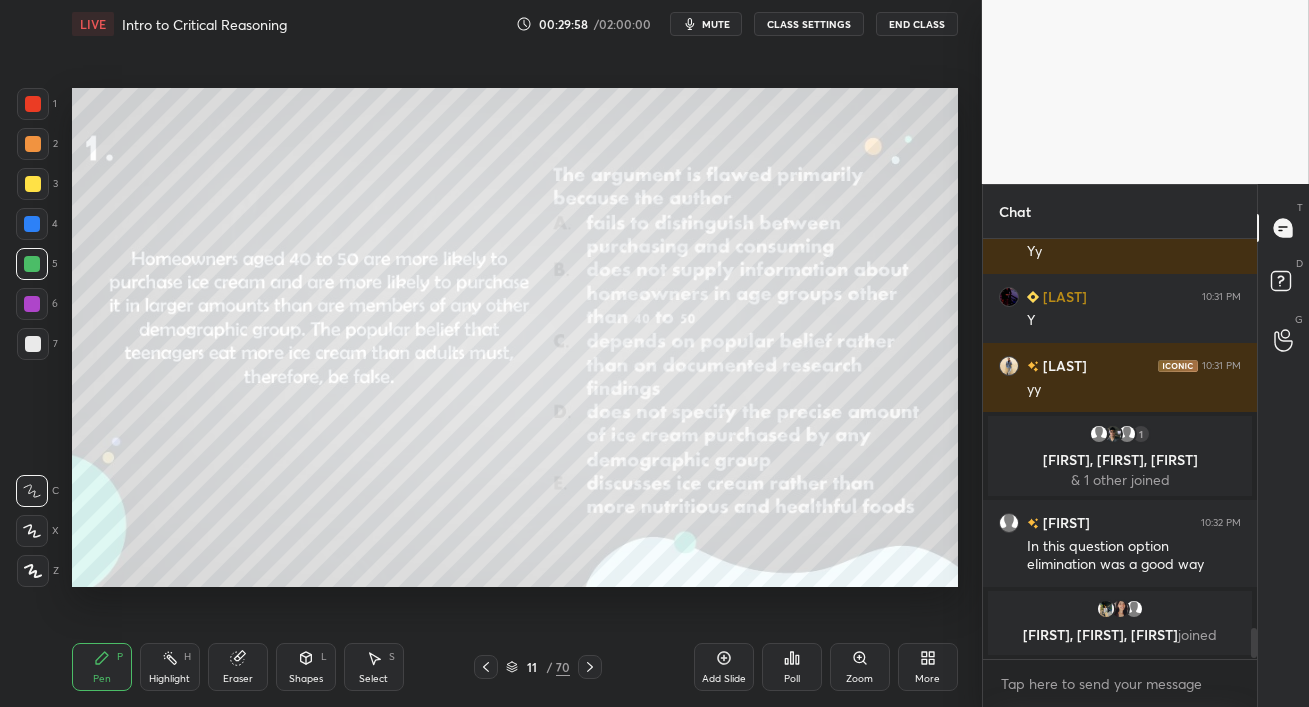 click 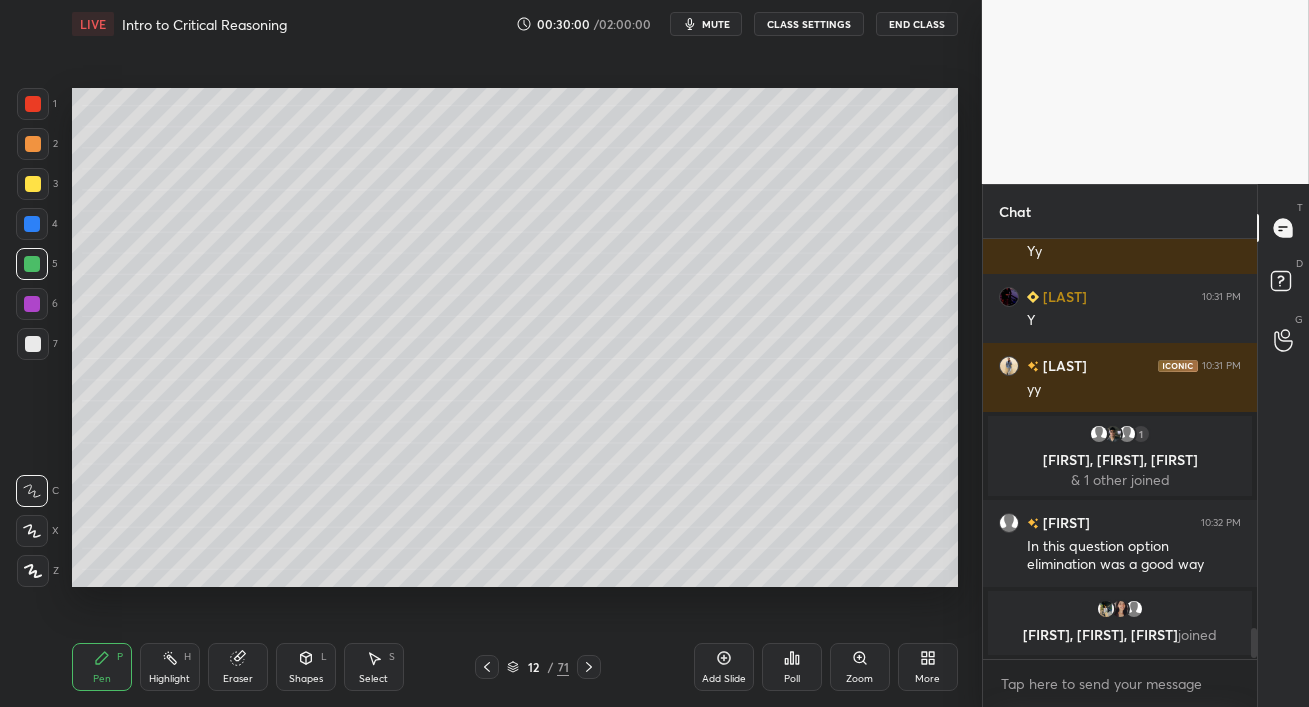 click at bounding box center [33, 184] 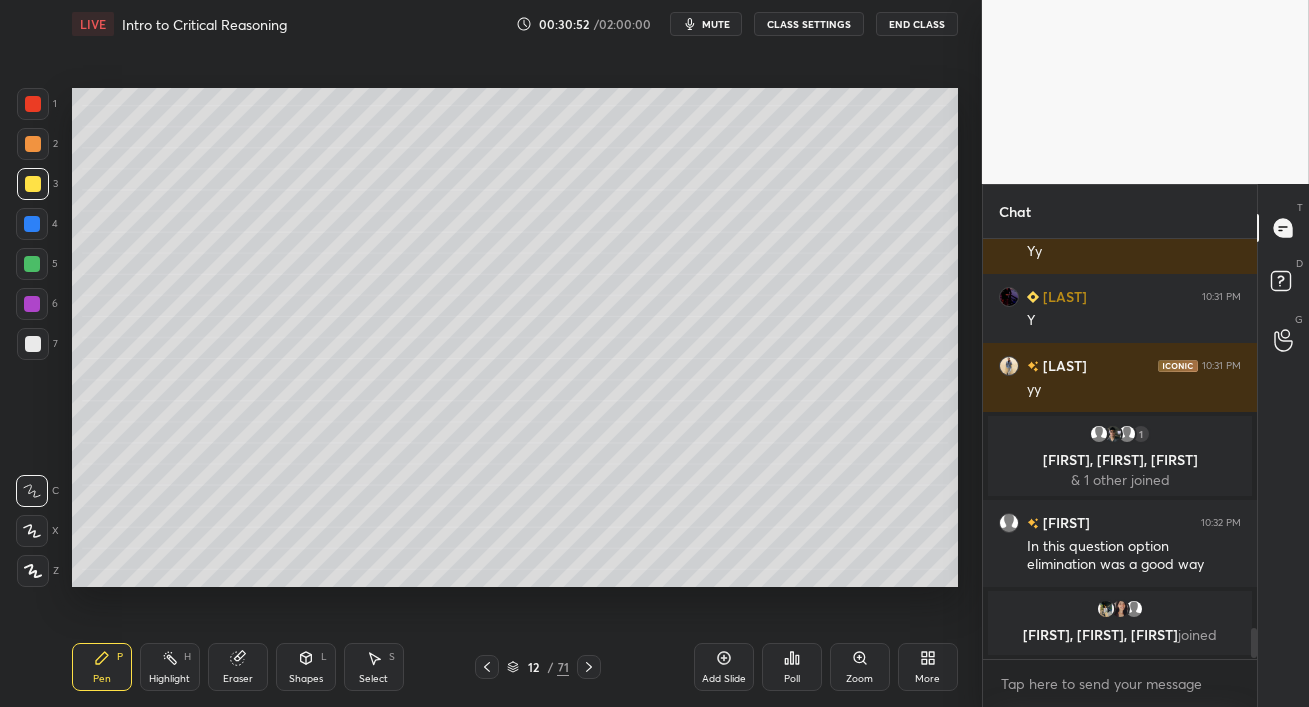 click on "Eraser" at bounding box center [238, 667] 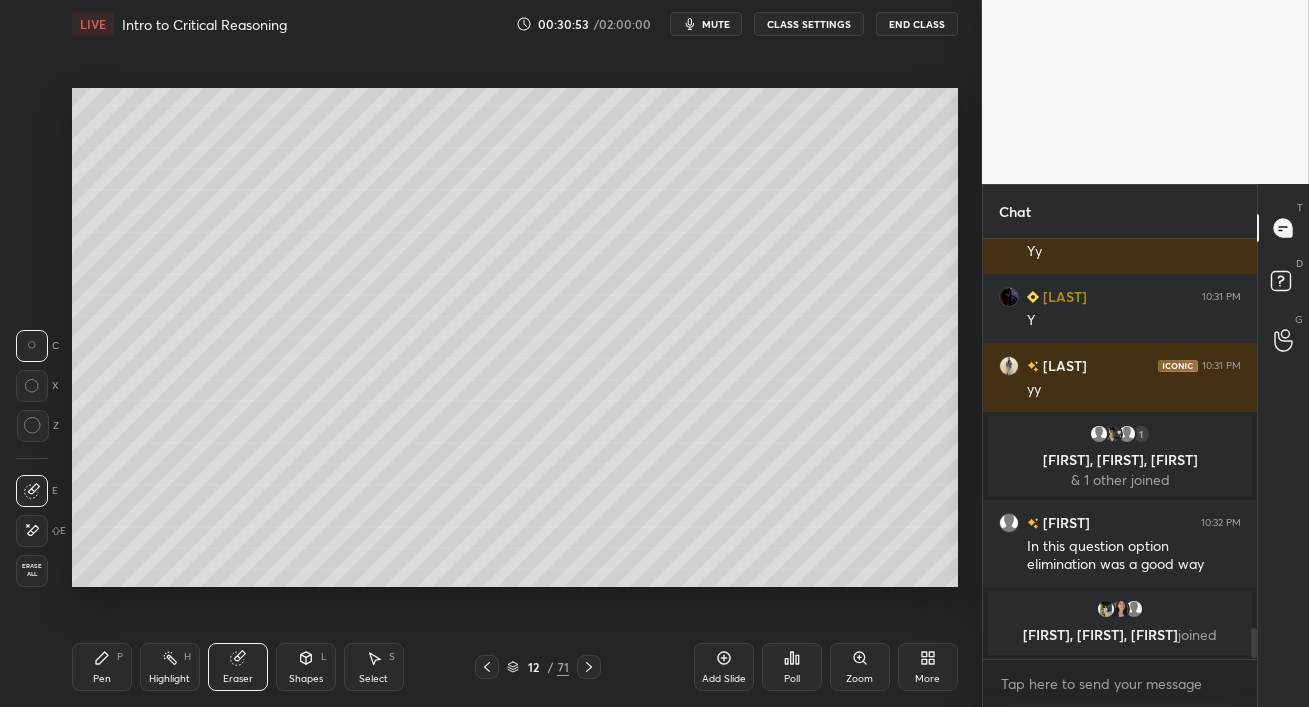 click on "Pen P" at bounding box center [102, 667] 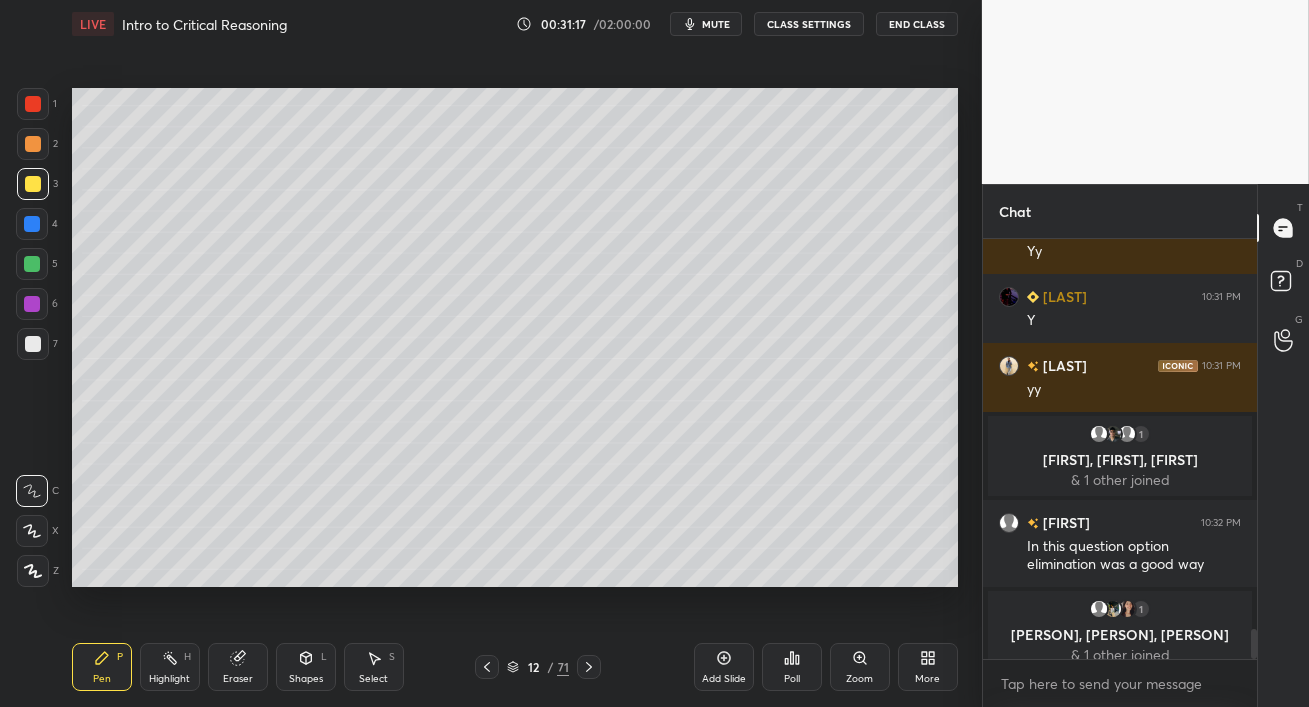 scroll, scrollTop: 5364, scrollLeft: 0, axis: vertical 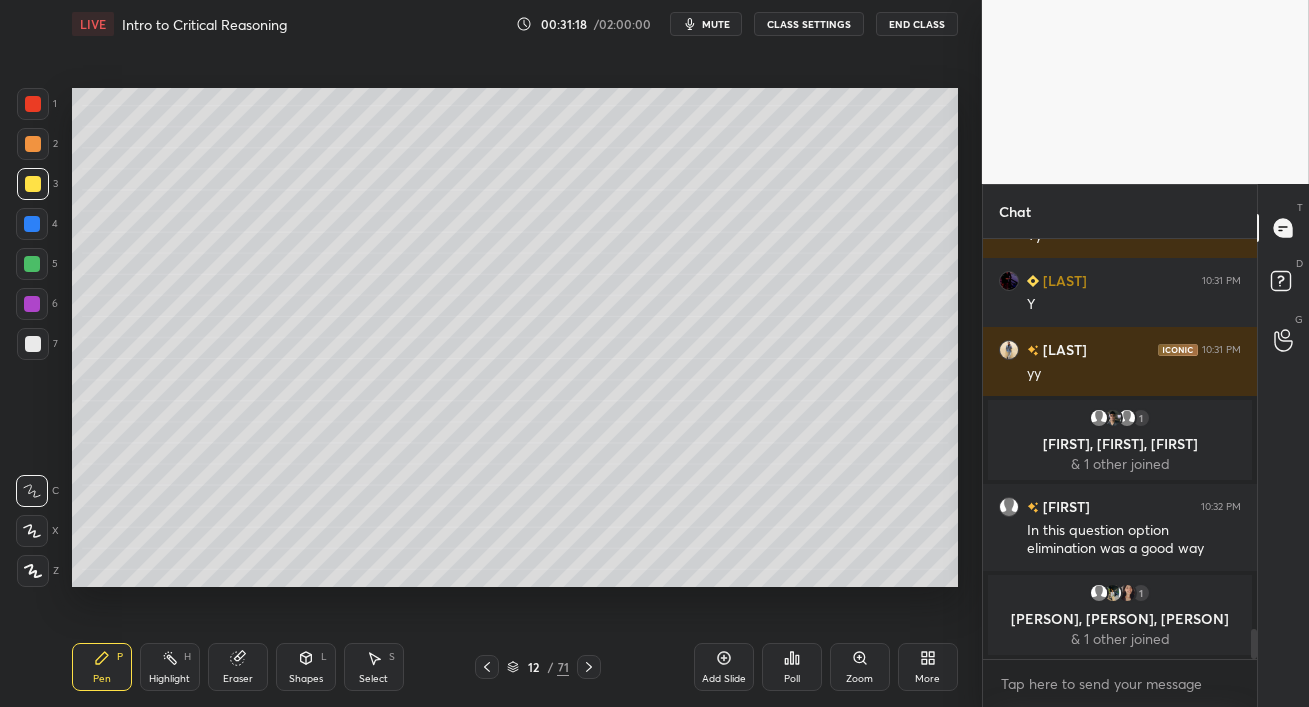 click at bounding box center (32, 304) 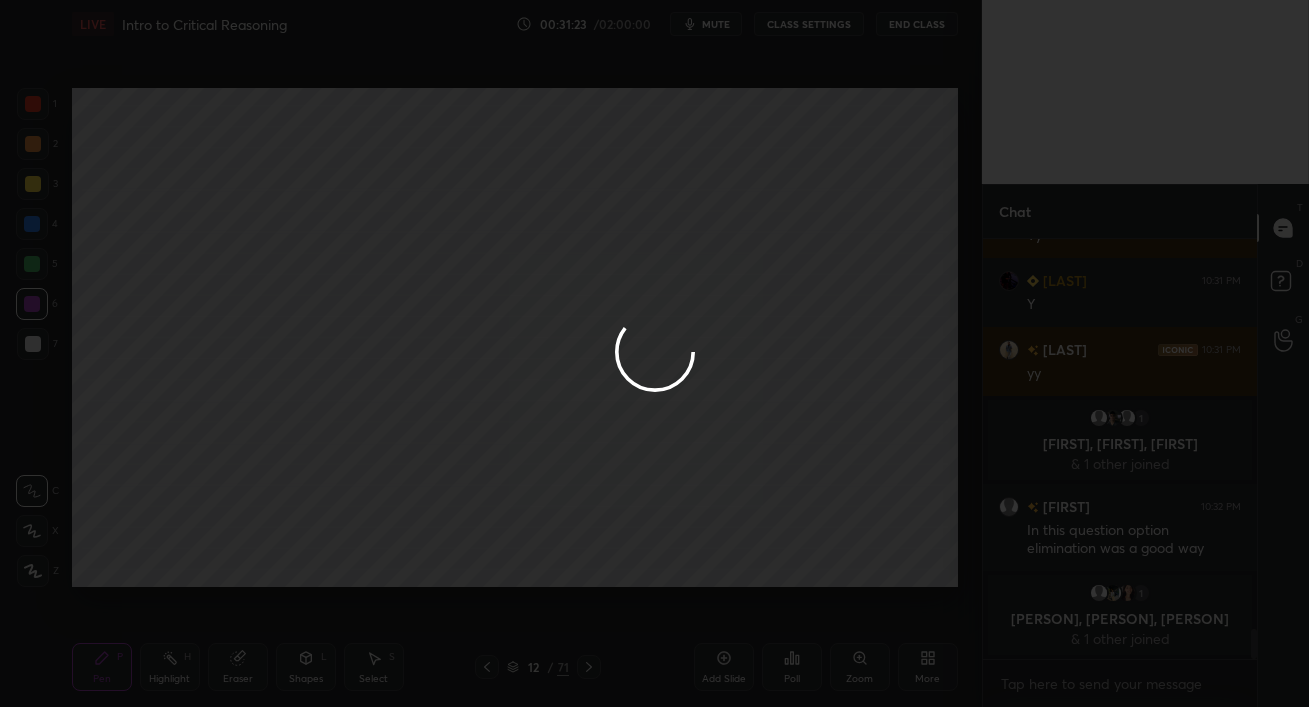 click at bounding box center [654, 353] 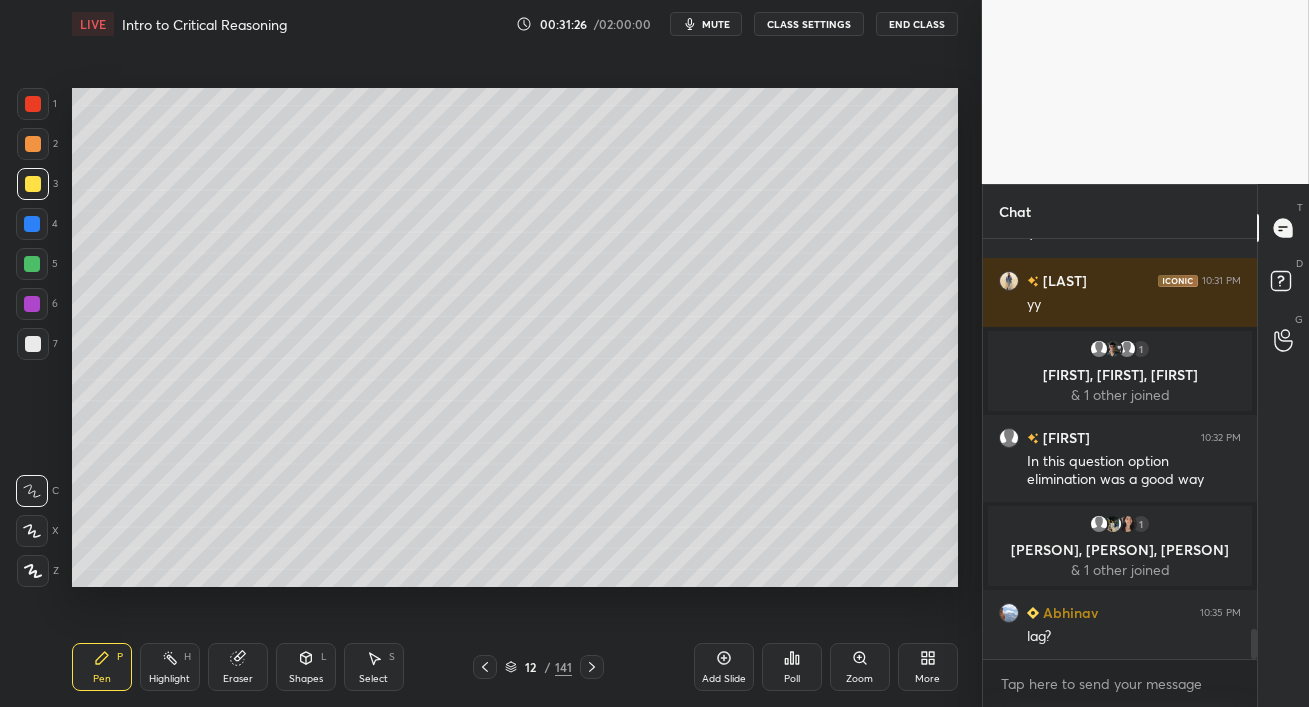 scroll, scrollTop: 5464, scrollLeft: 0, axis: vertical 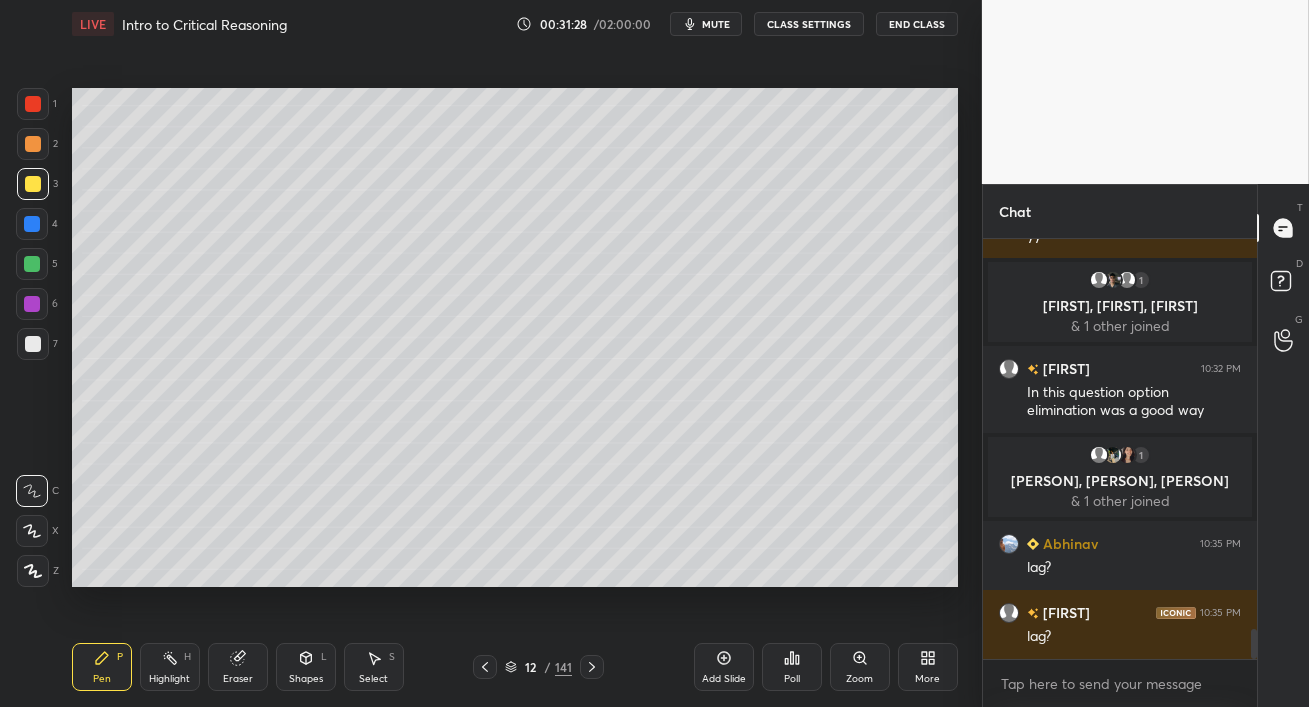click at bounding box center (32, 304) 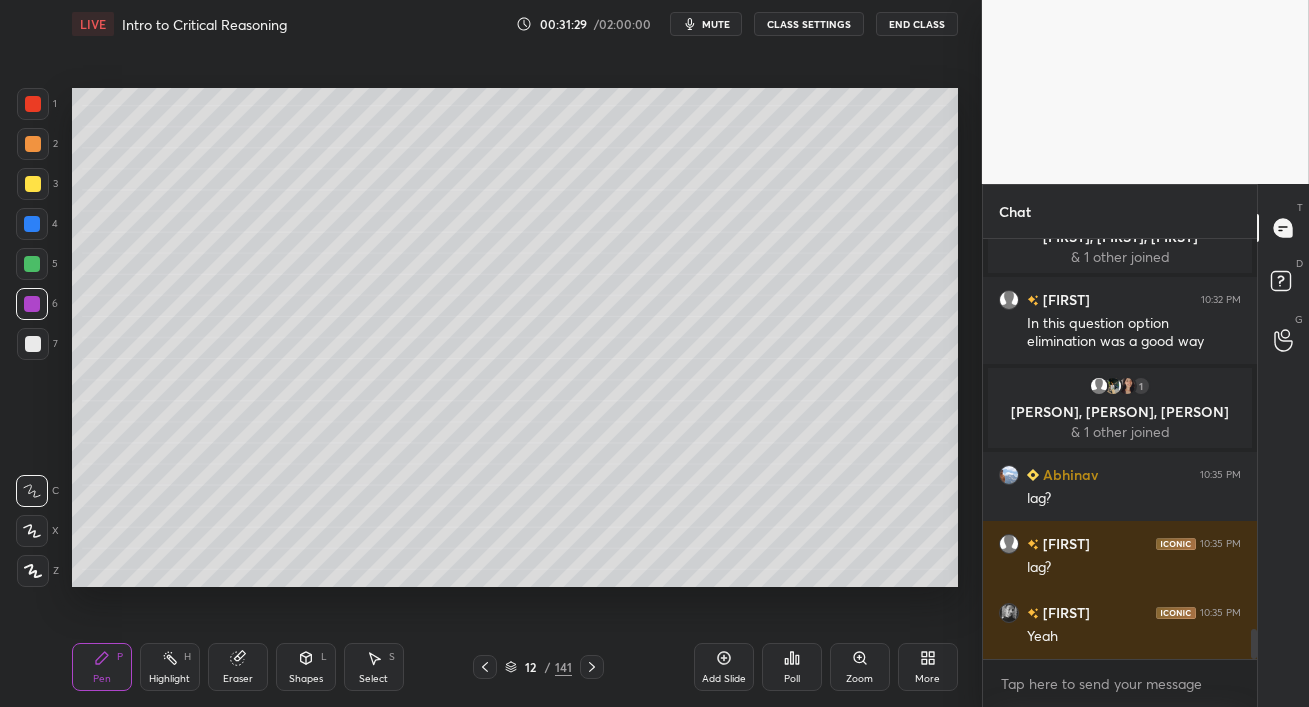 drag, startPoint x: 35, startPoint y: 272, endPoint x: 59, endPoint y: 288, distance: 28.84441 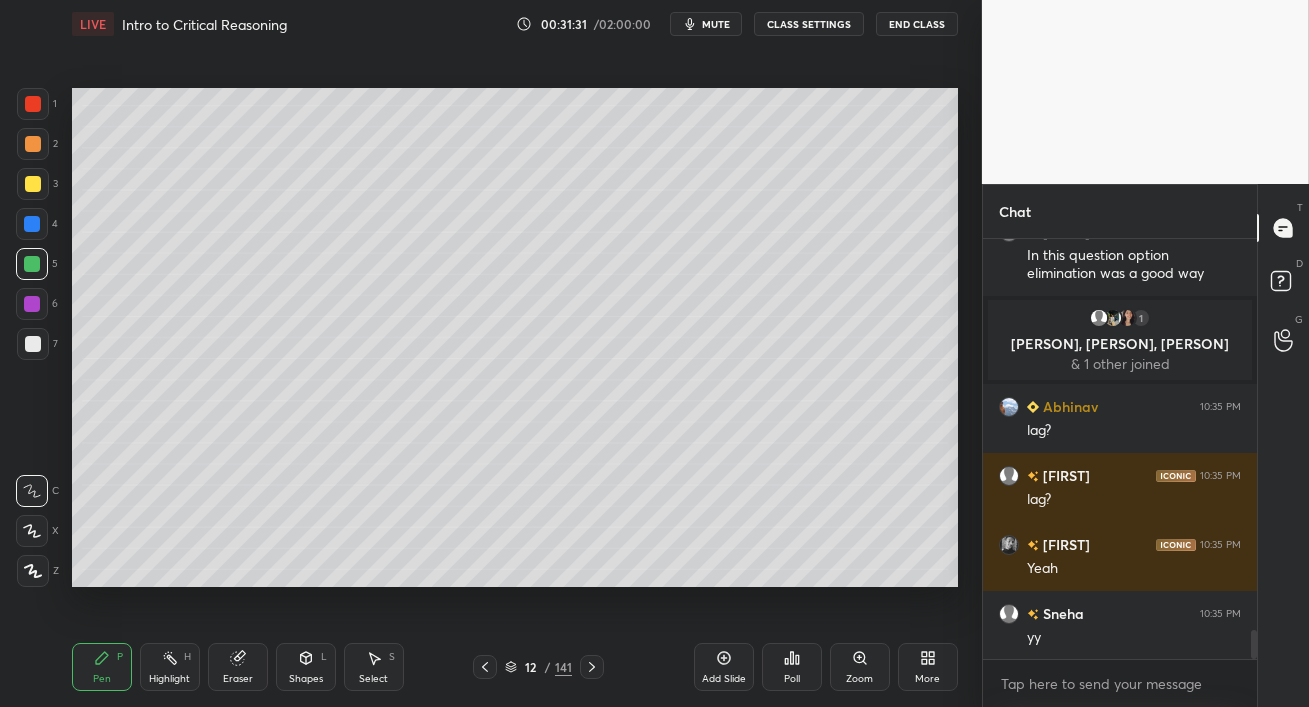 scroll, scrollTop: 5740, scrollLeft: 0, axis: vertical 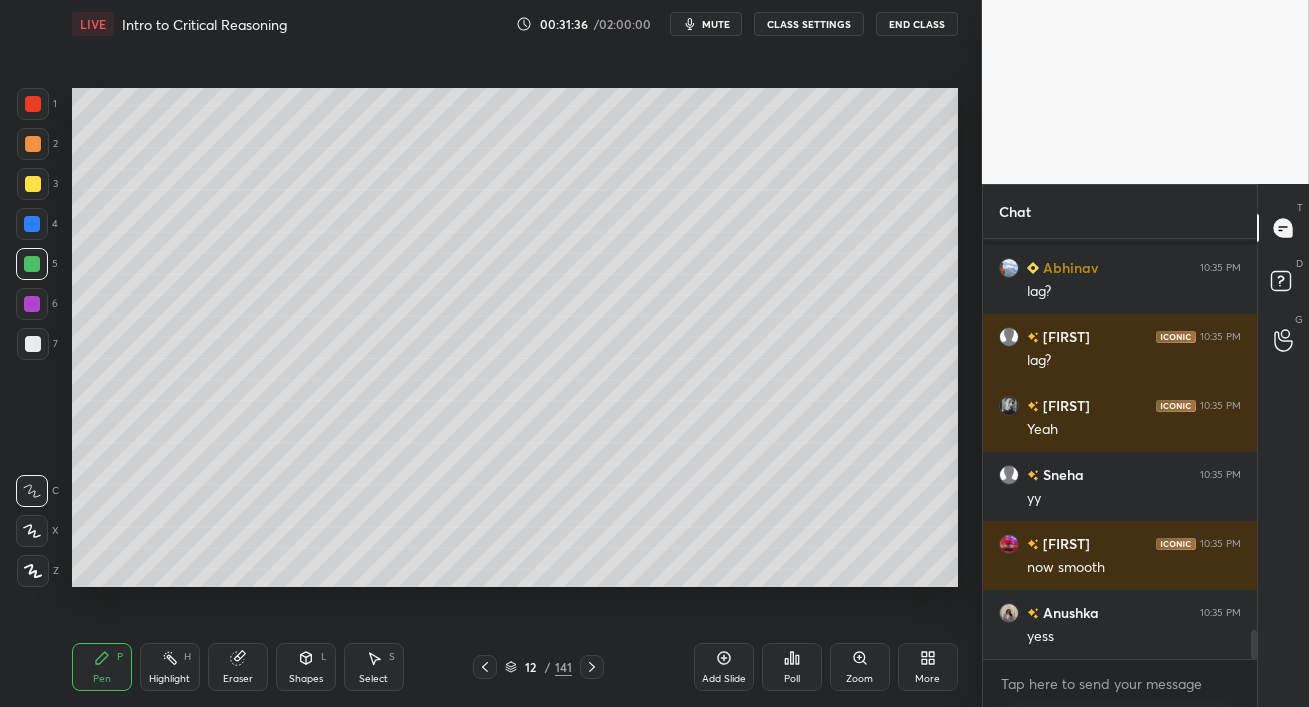 click at bounding box center (33, 184) 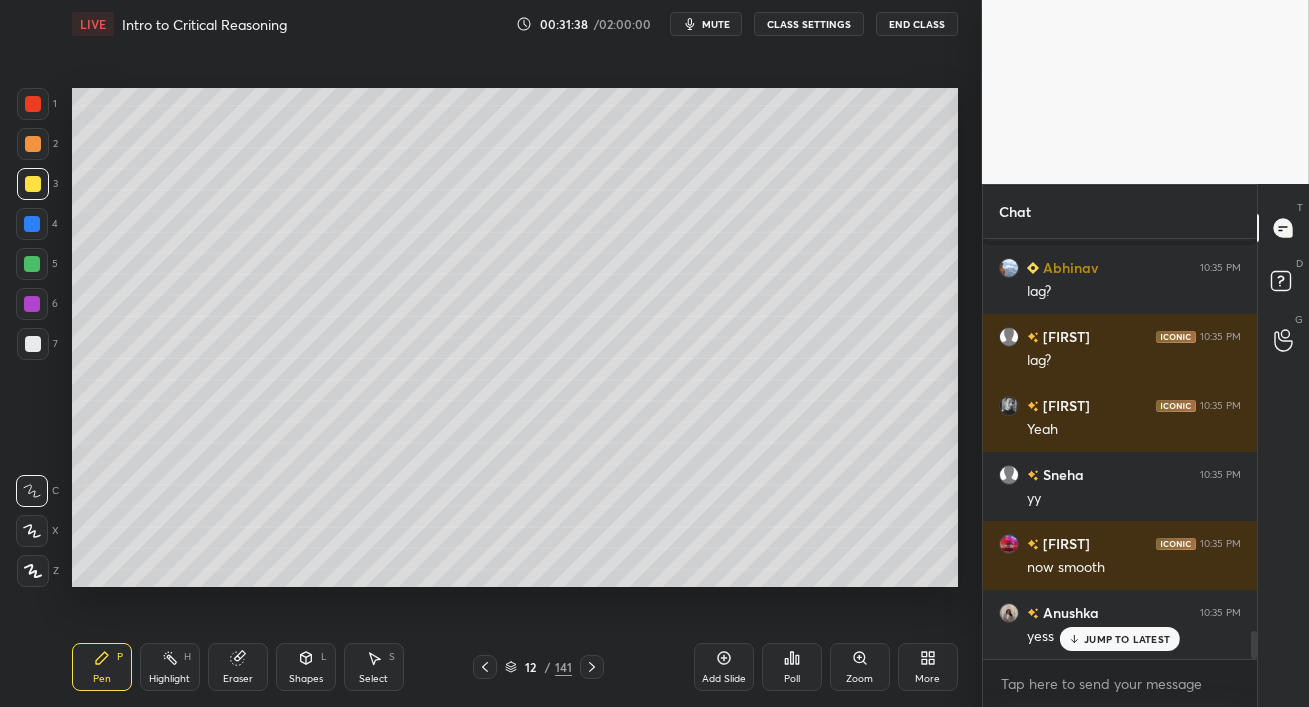 scroll, scrollTop: 5826, scrollLeft: 0, axis: vertical 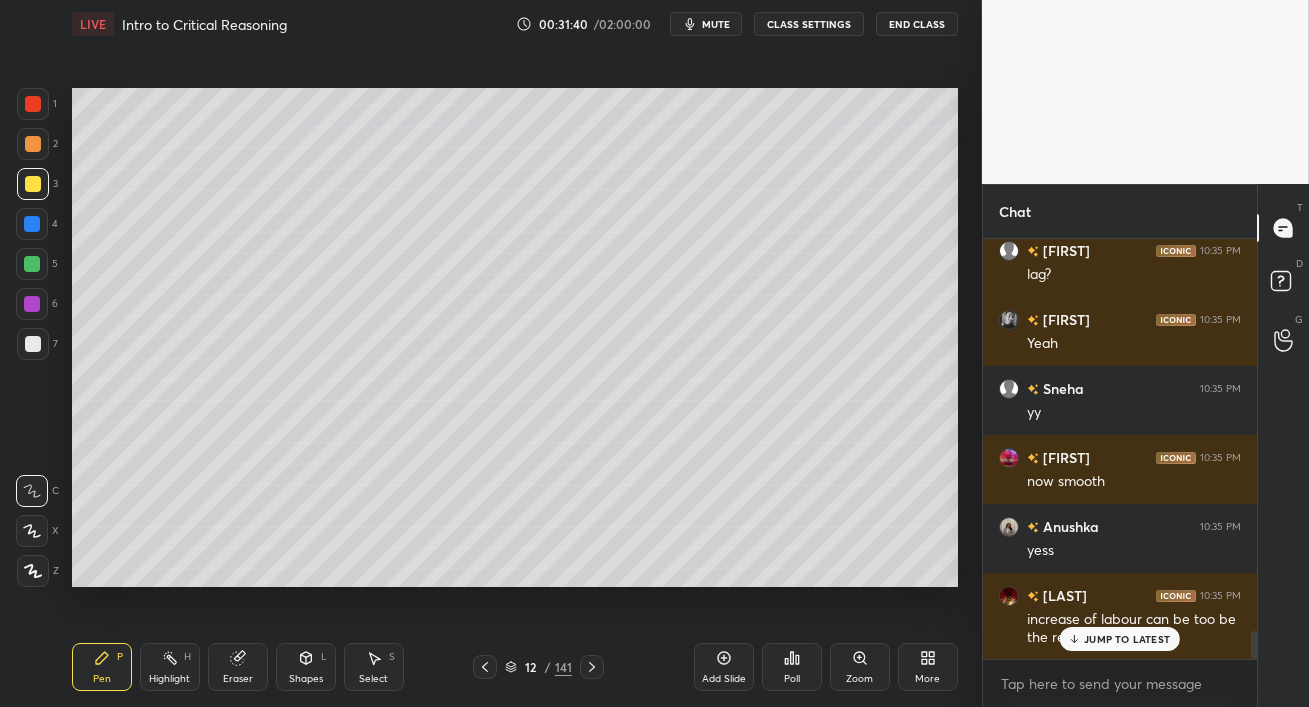 click on "increase of labour can be too be the reason mam" at bounding box center [1134, 629] 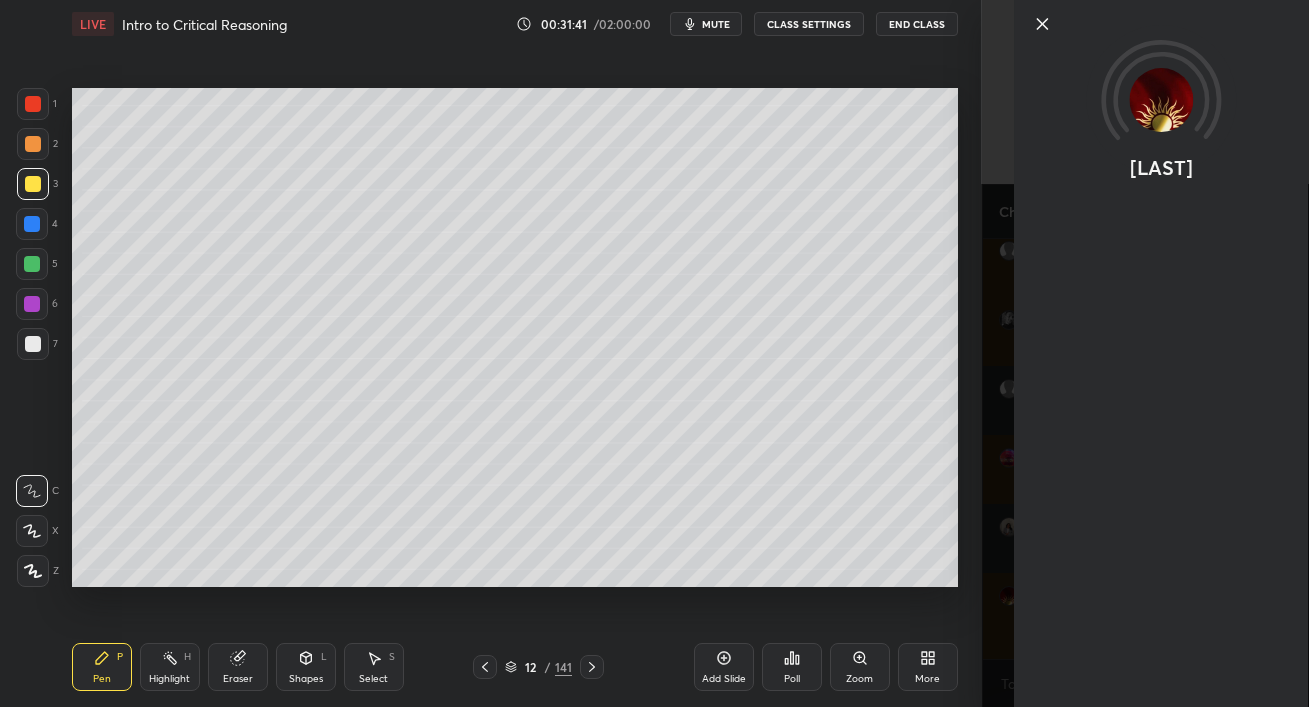 click on "[LAST]" at bounding box center (1145, 353) 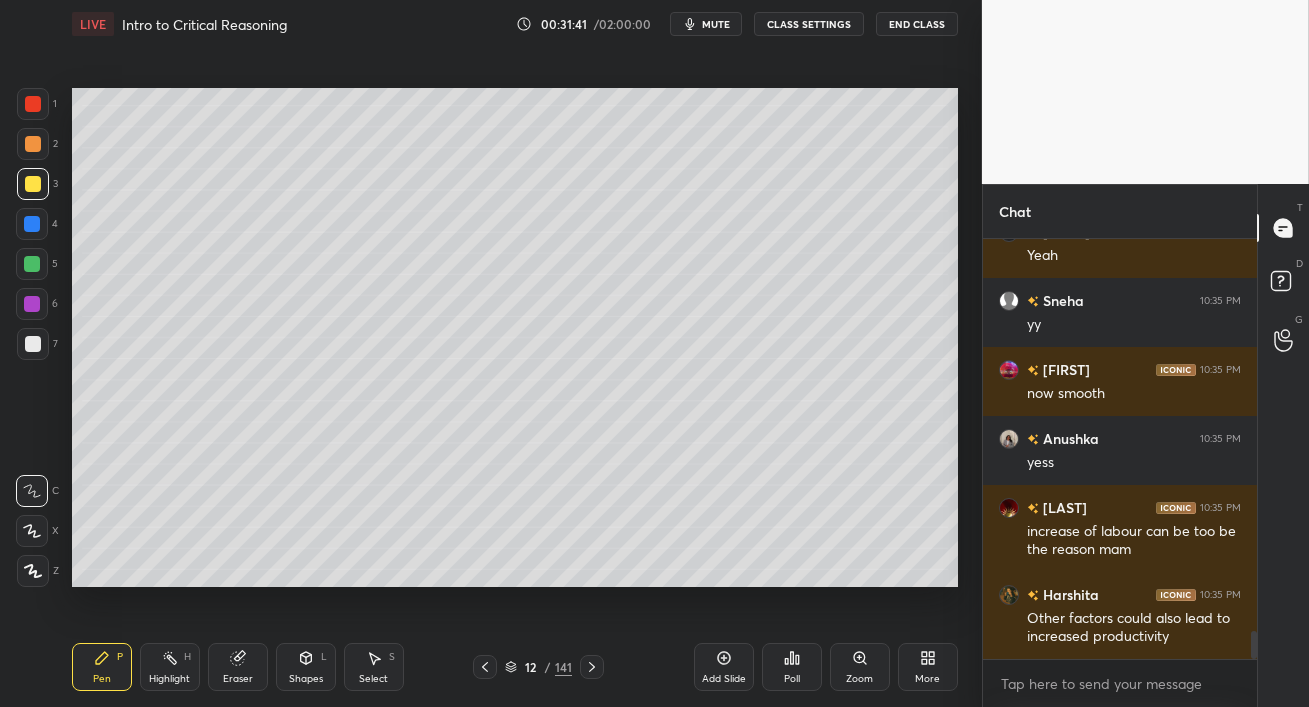 click on "Add Slide Poll Zoom More" at bounding box center (826, 667) 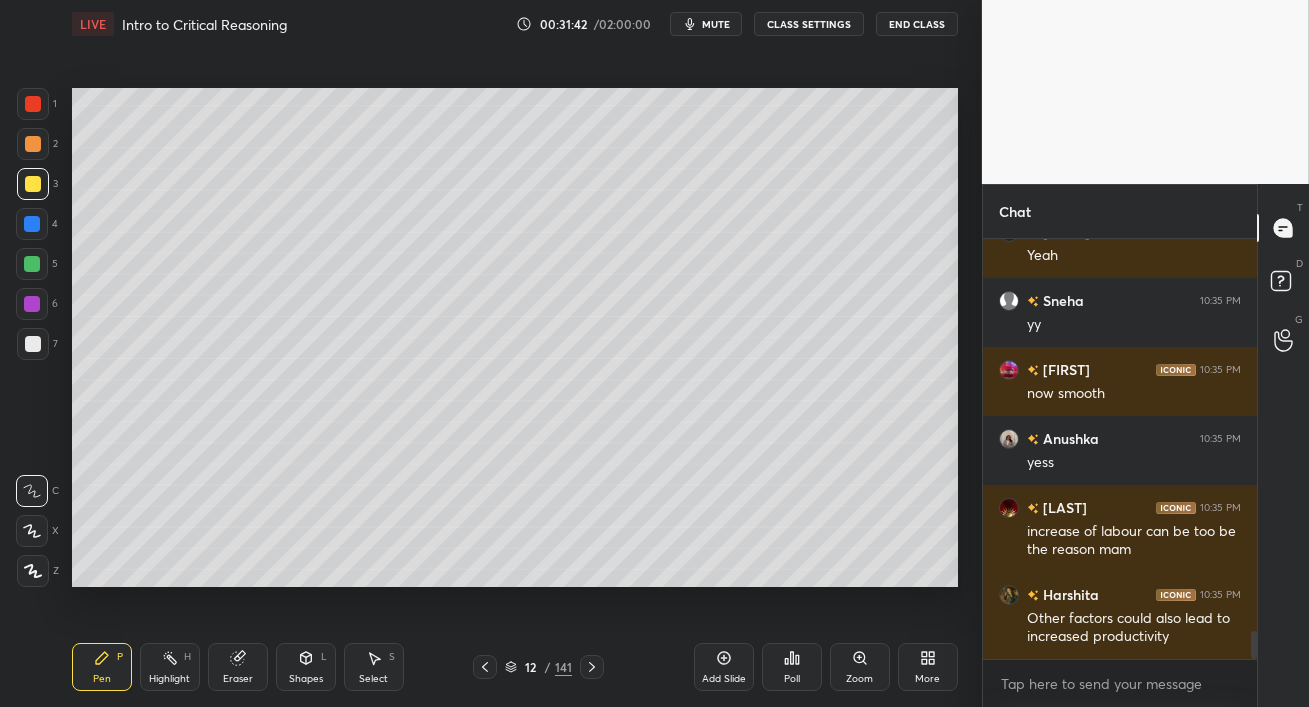scroll, scrollTop: 6000, scrollLeft: 0, axis: vertical 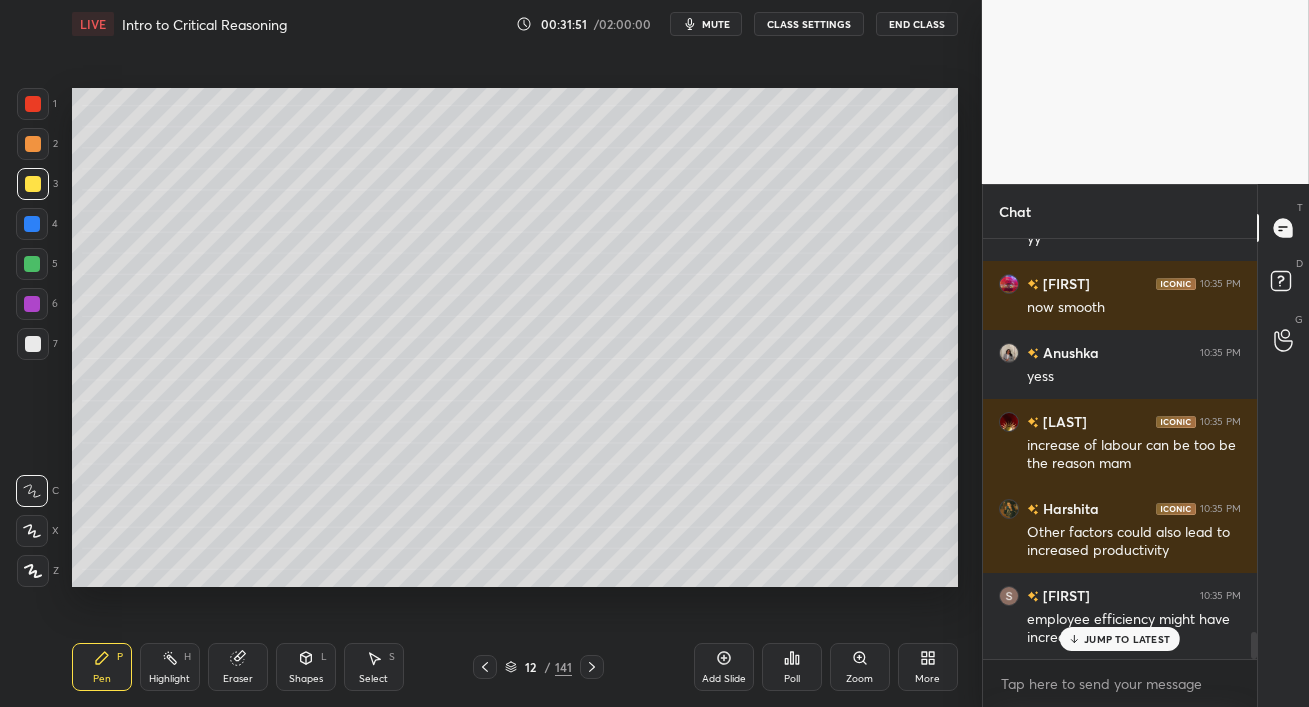 click at bounding box center [32, 264] 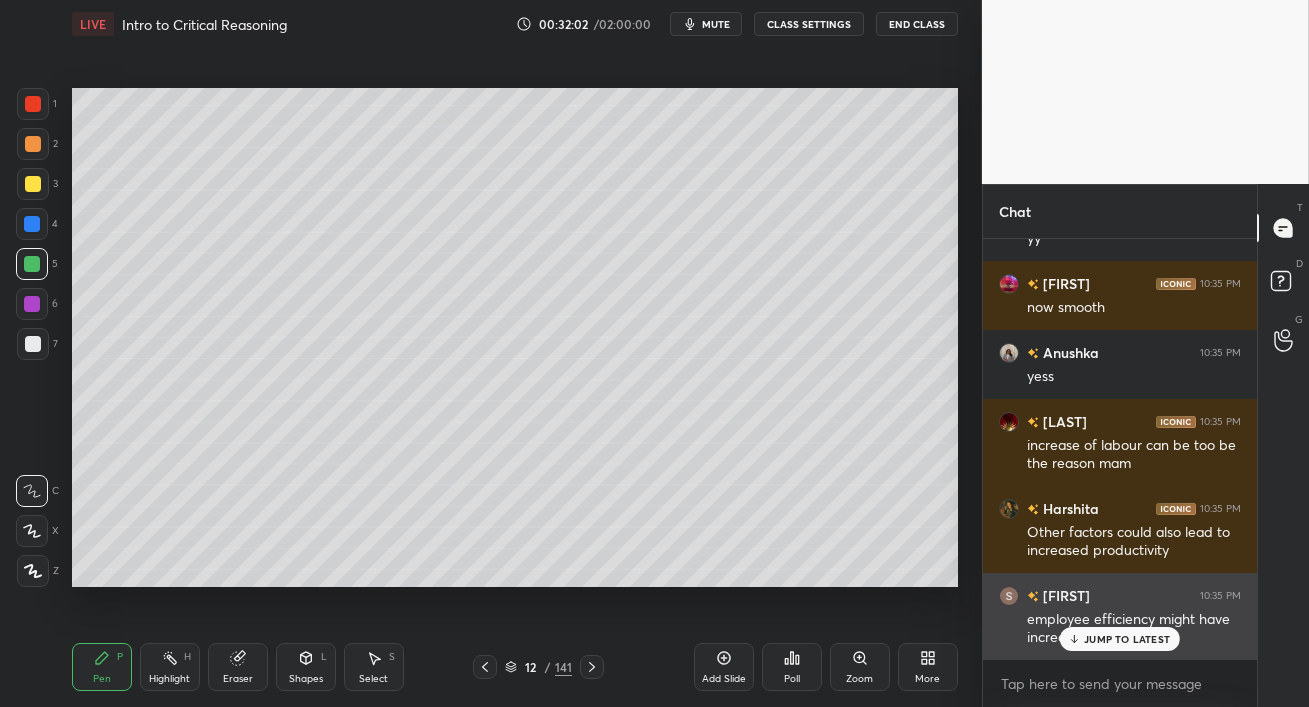 click on "JUMP TO LATEST" at bounding box center (1127, 639) 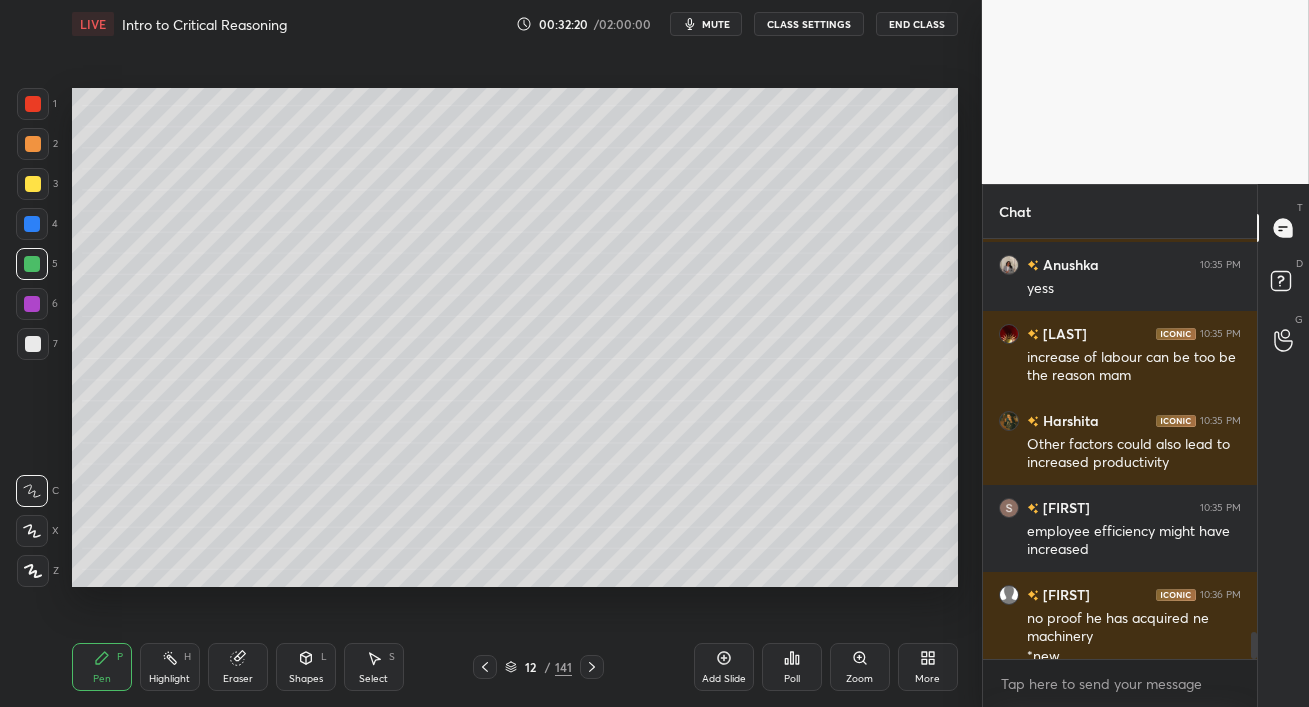 scroll, scrollTop: 6108, scrollLeft: 0, axis: vertical 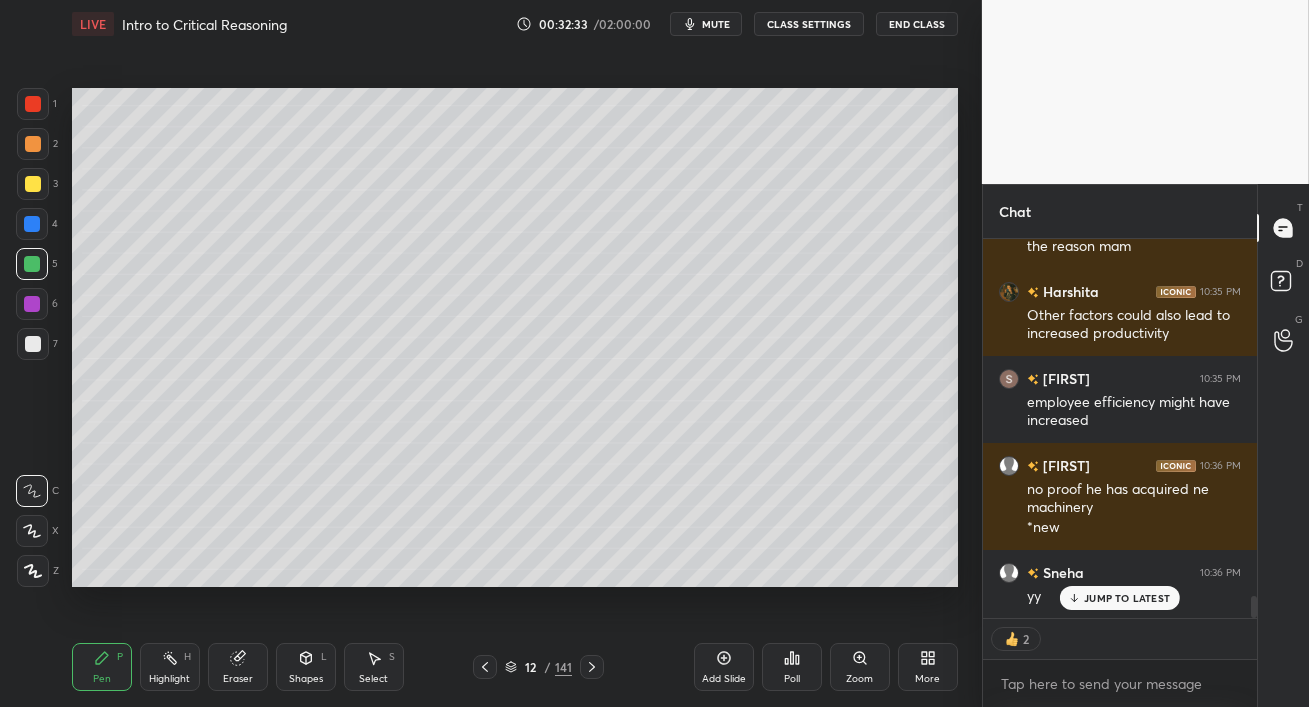 click 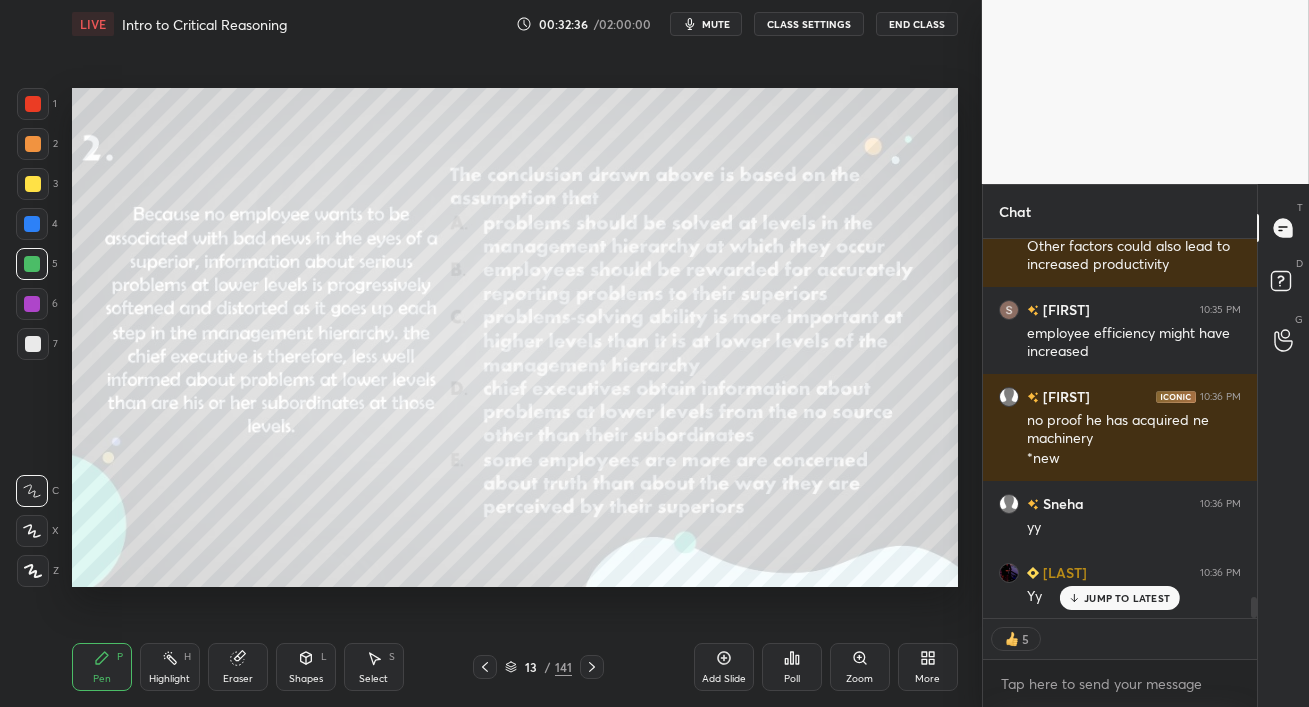 scroll, scrollTop: 6355, scrollLeft: 0, axis: vertical 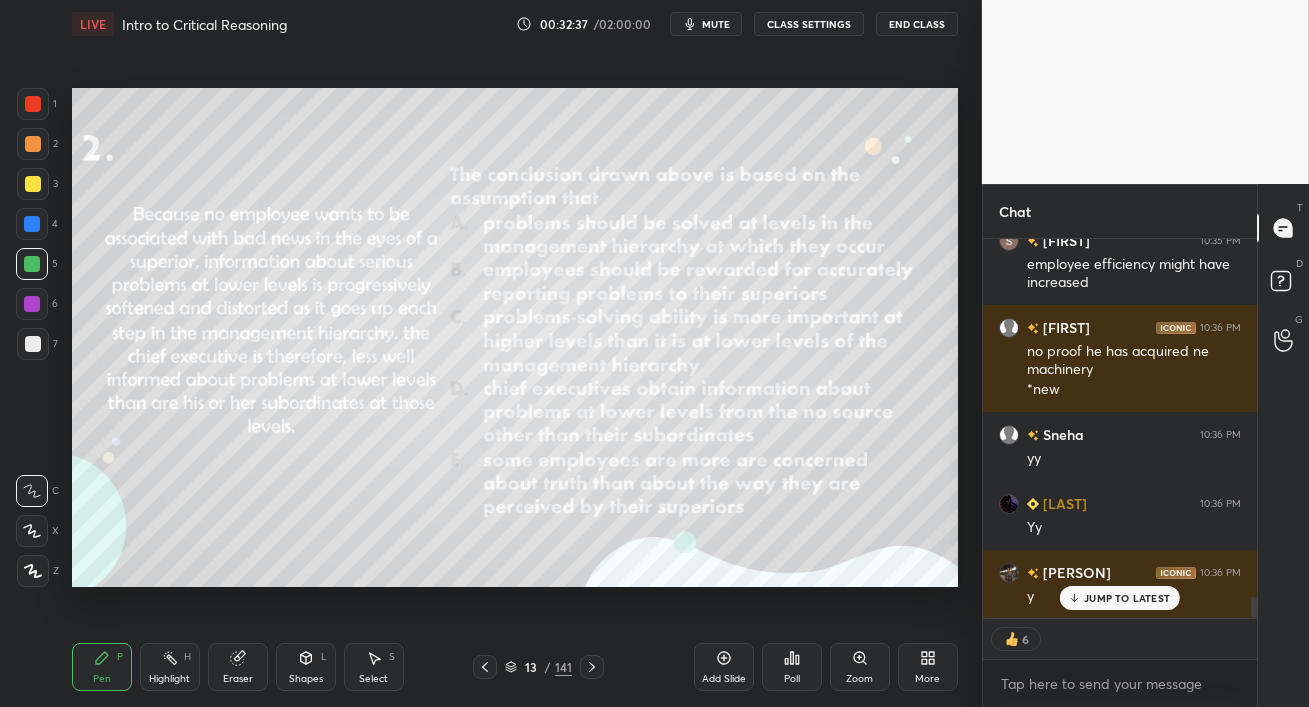 click at bounding box center (32, 224) 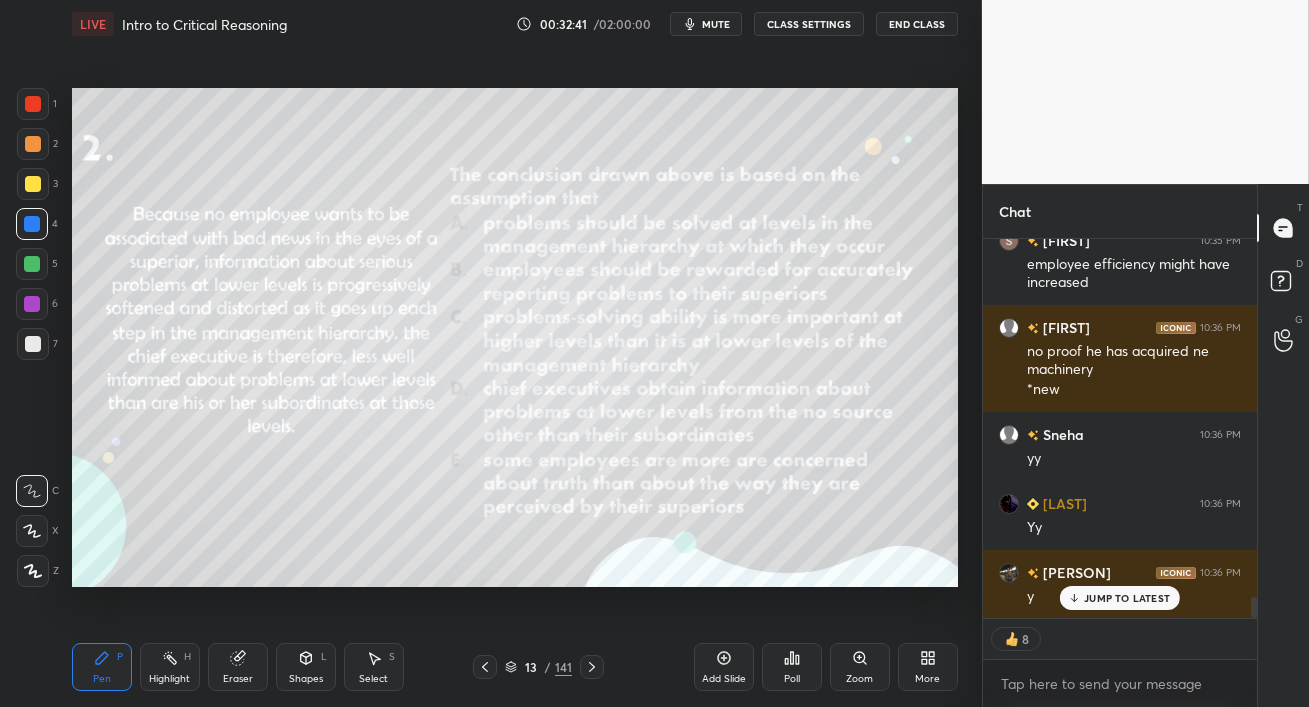 click at bounding box center [32, 264] 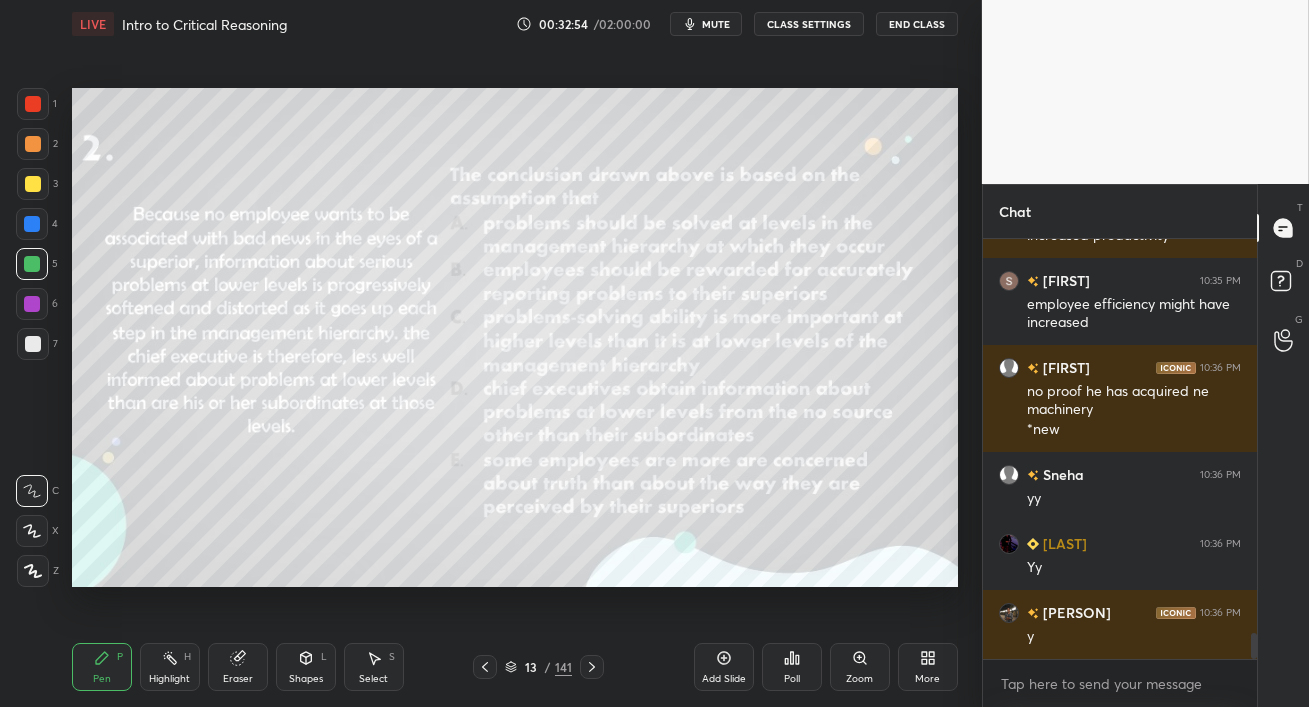 scroll, scrollTop: 6, scrollLeft: 6, axis: both 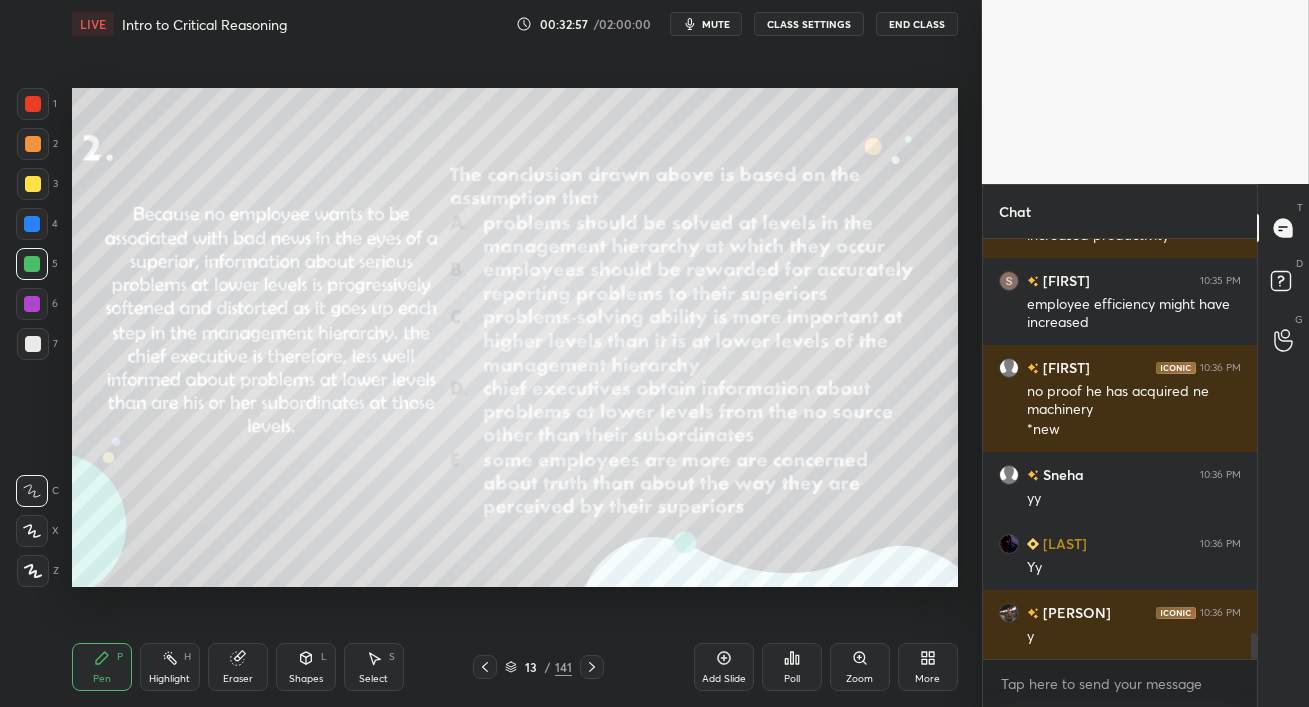 click on "mute" at bounding box center (716, 24) 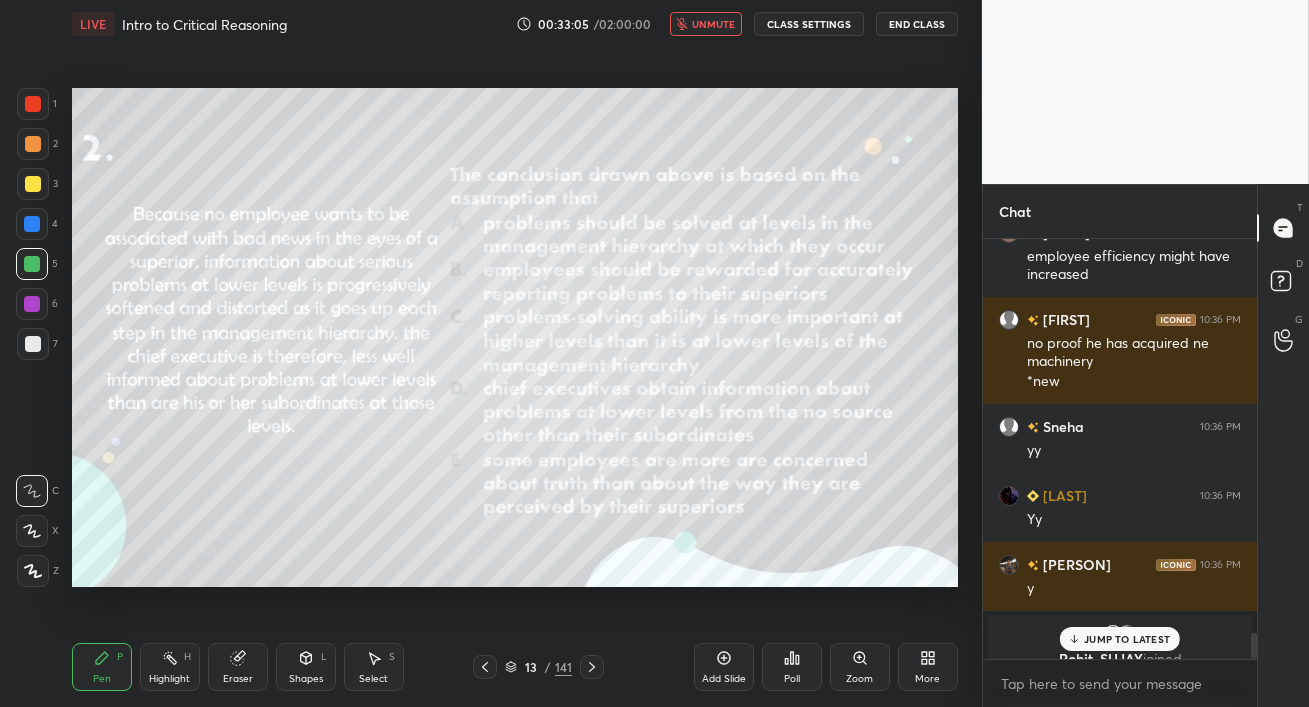 scroll, scrollTop: 6386, scrollLeft: 0, axis: vertical 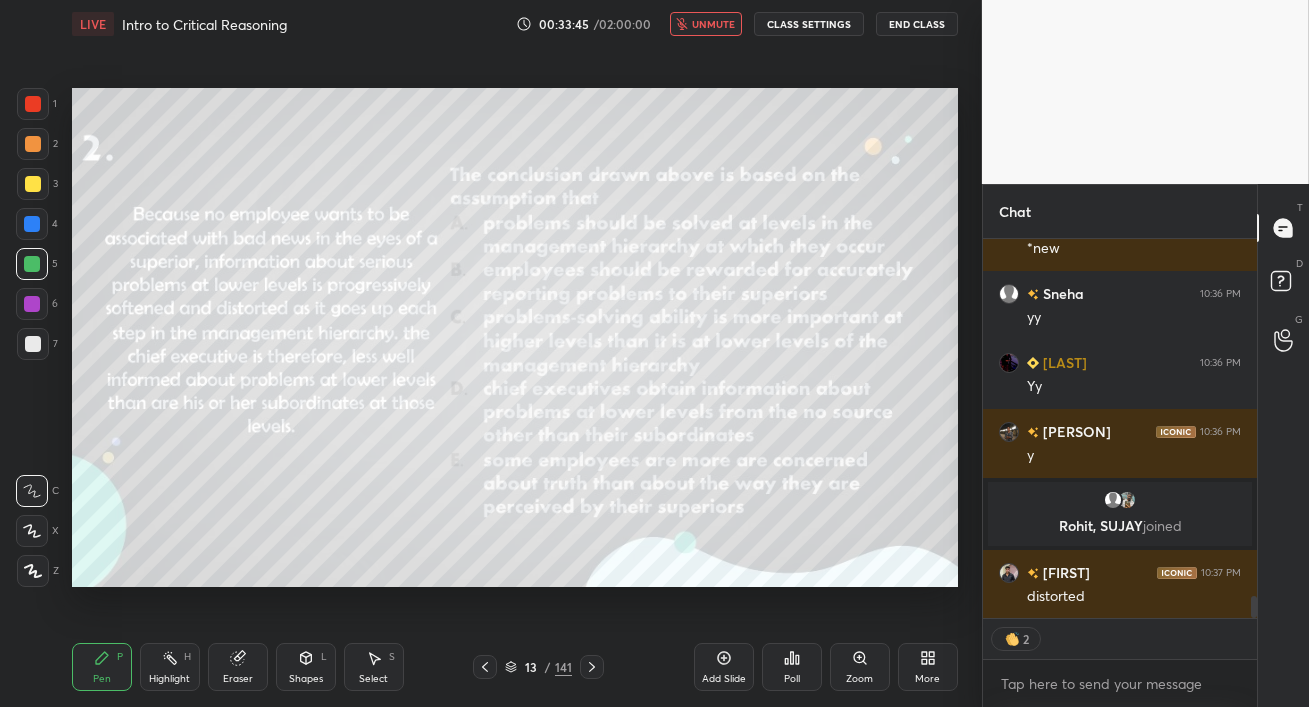 click on "unmute" at bounding box center (713, 24) 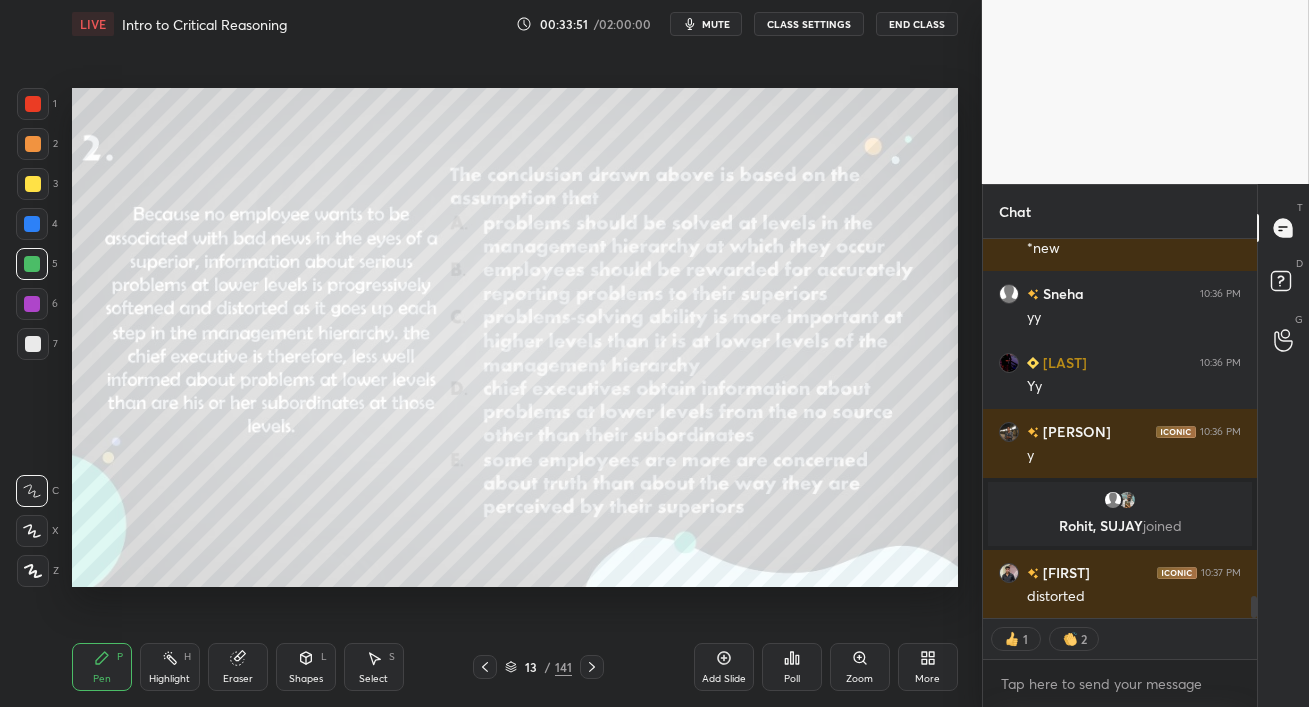 click on "mute" at bounding box center [716, 24] 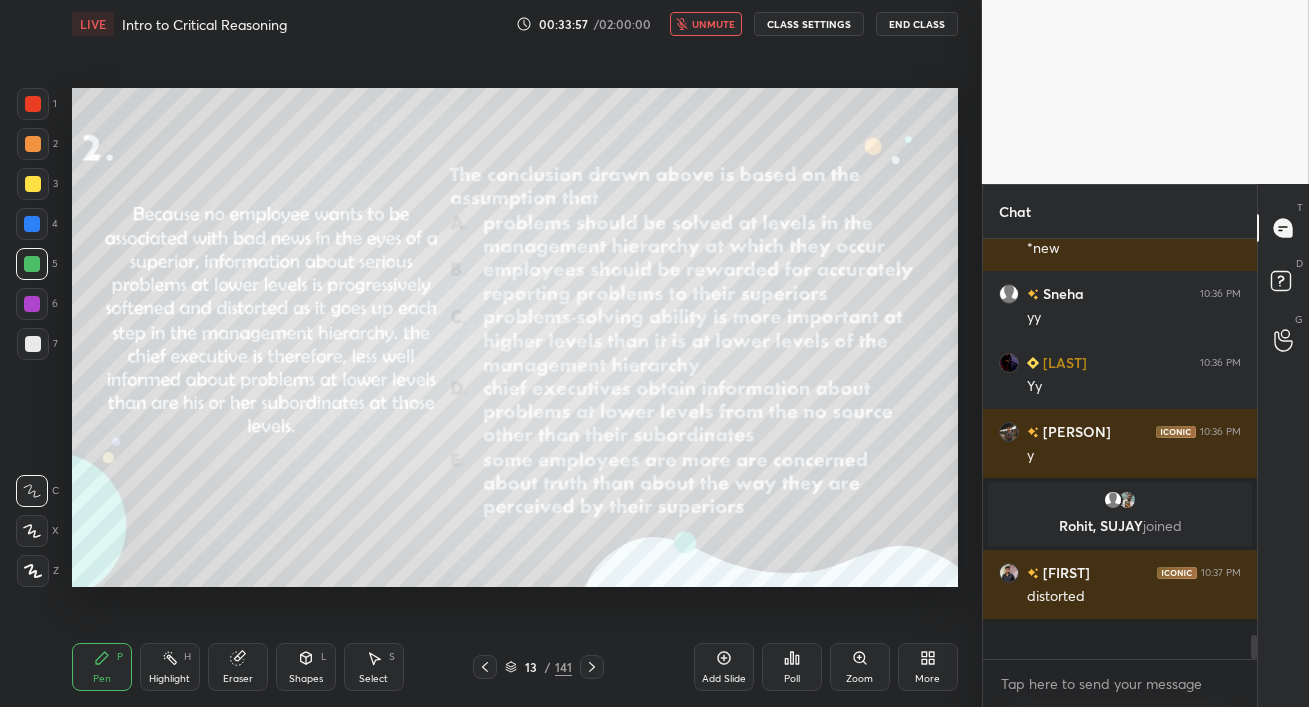 scroll, scrollTop: 6, scrollLeft: 6, axis: both 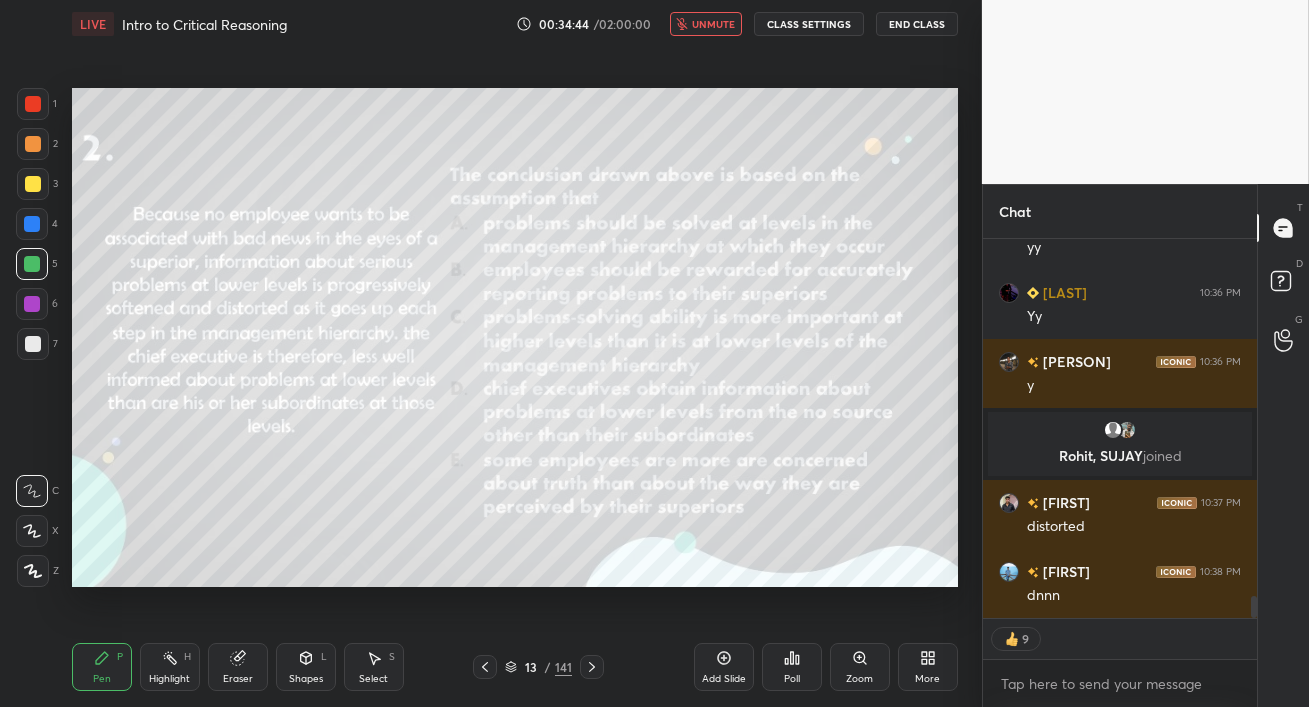 click on "unmute" at bounding box center (713, 24) 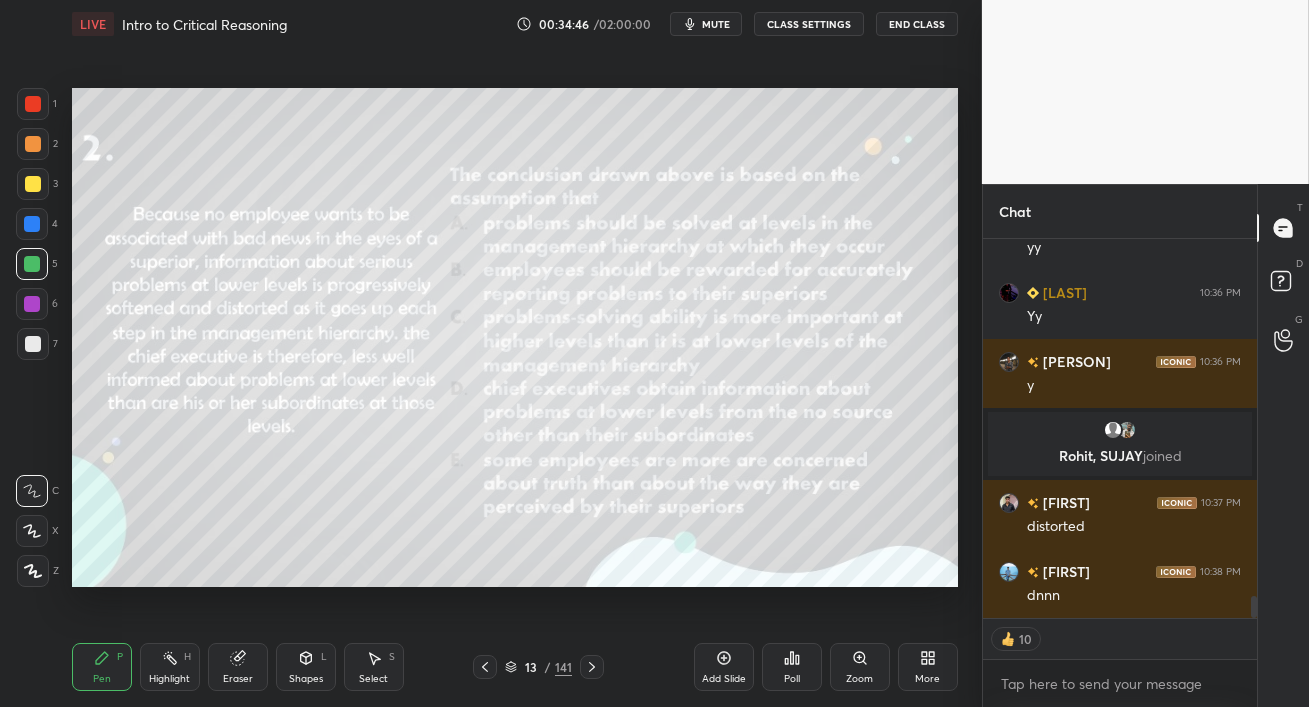click on "mute" at bounding box center (716, 24) 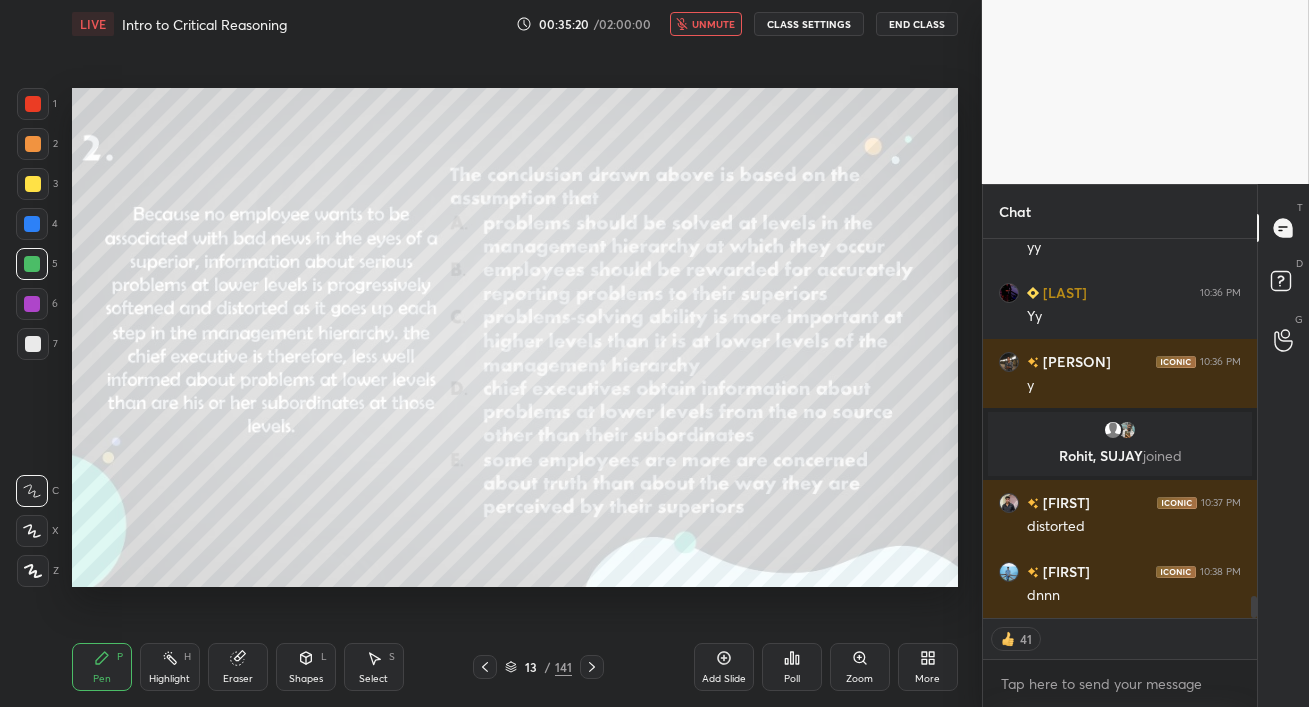 click on "unmute" at bounding box center [713, 24] 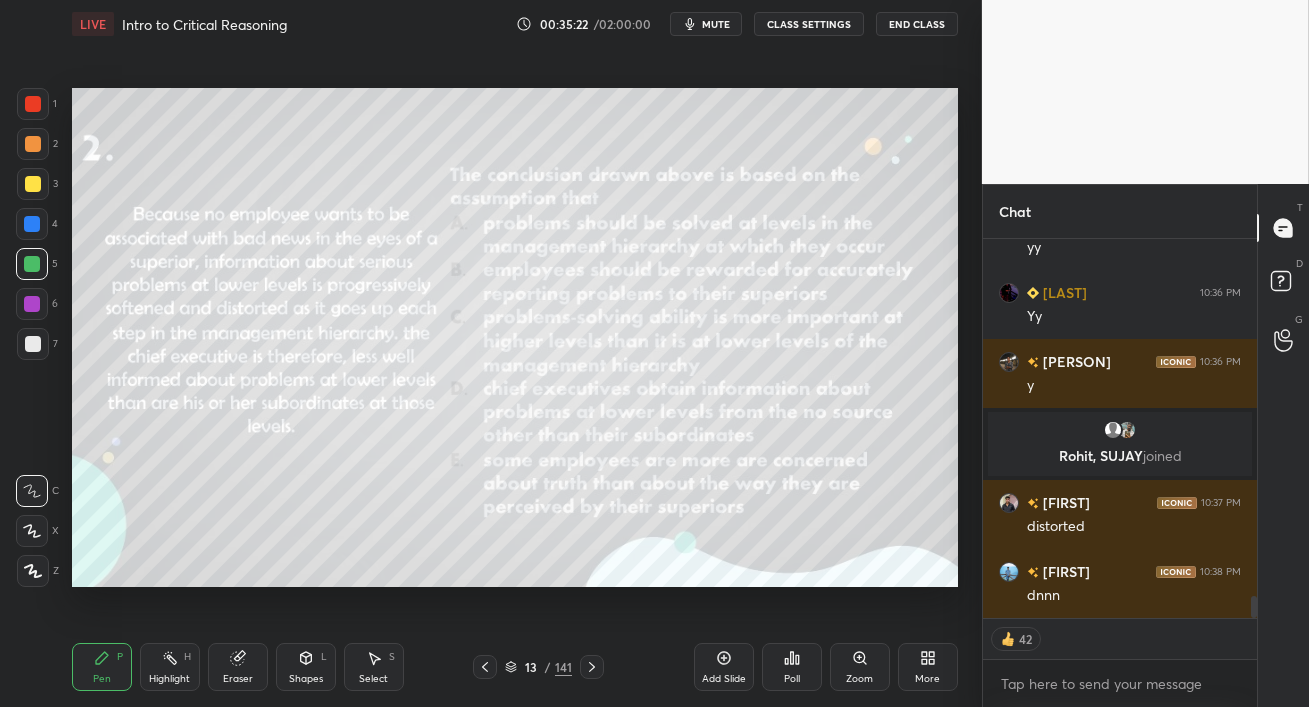 click on "Poll" at bounding box center [792, 667] 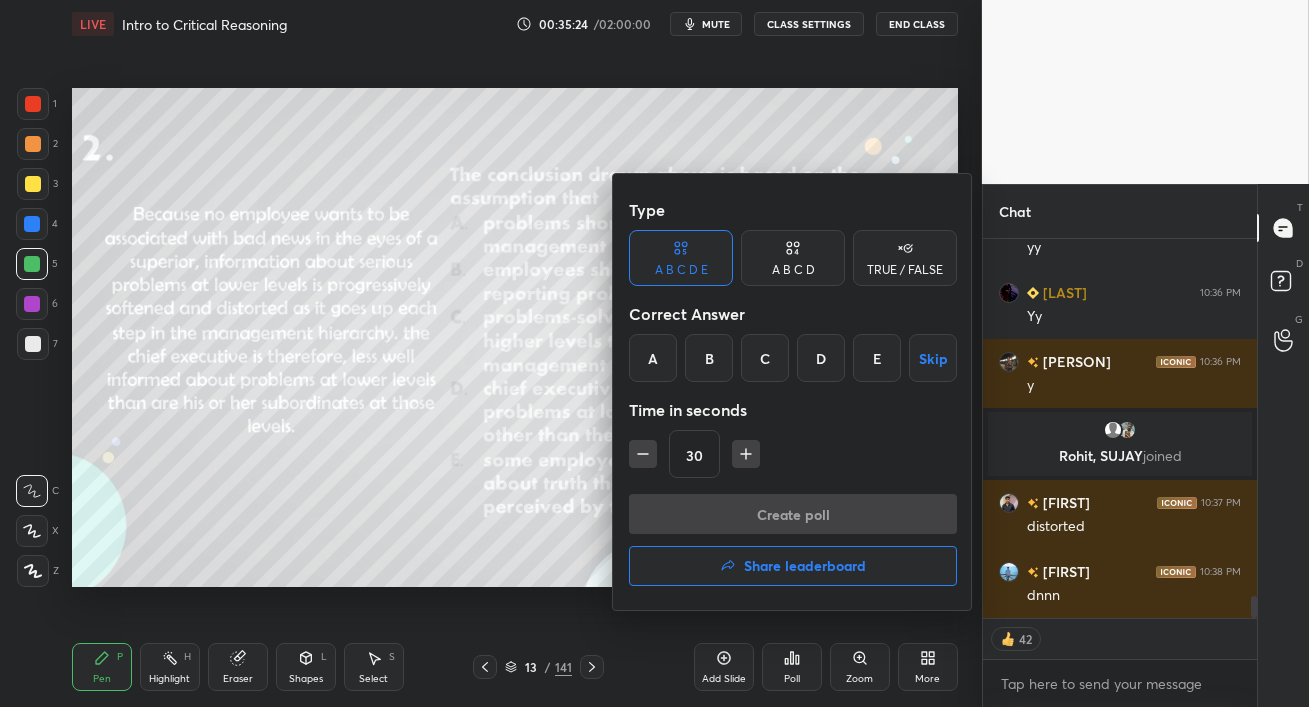 click on "D" at bounding box center (821, 358) 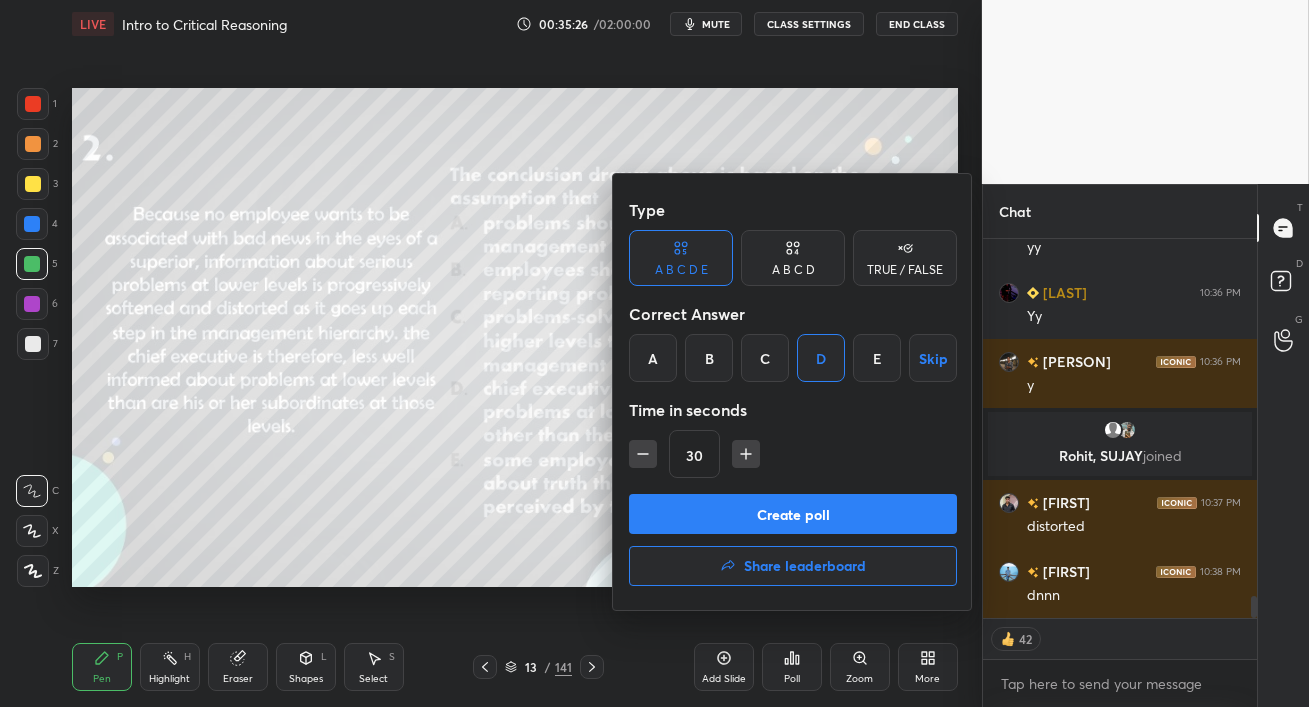 click on "Create poll" at bounding box center (793, 514) 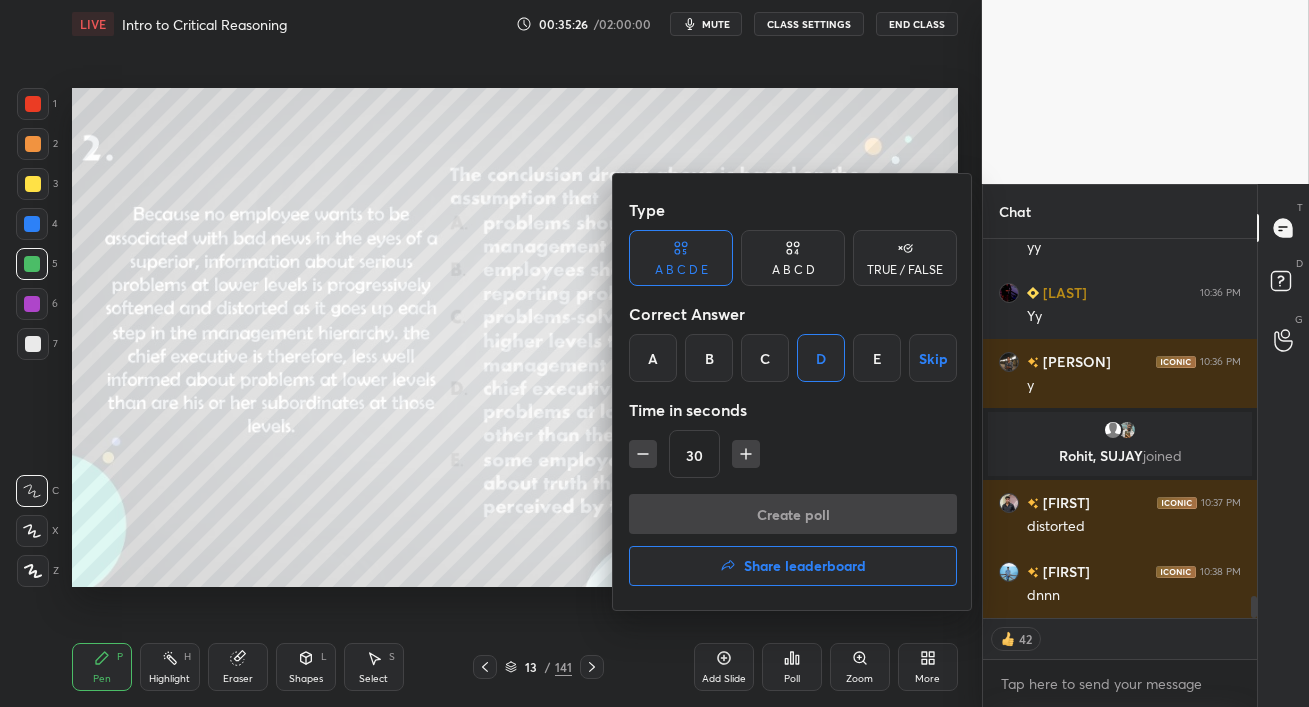 scroll, scrollTop: 340, scrollLeft: 268, axis: both 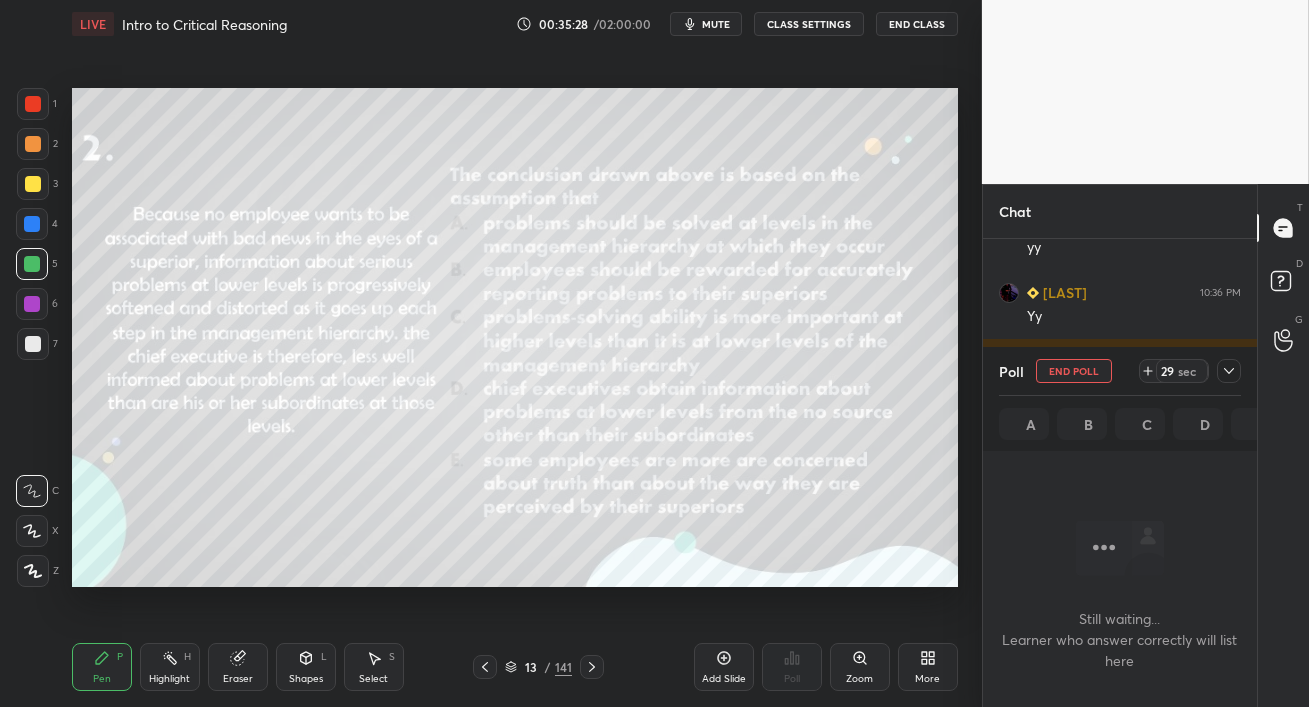 click on "mute" at bounding box center [716, 24] 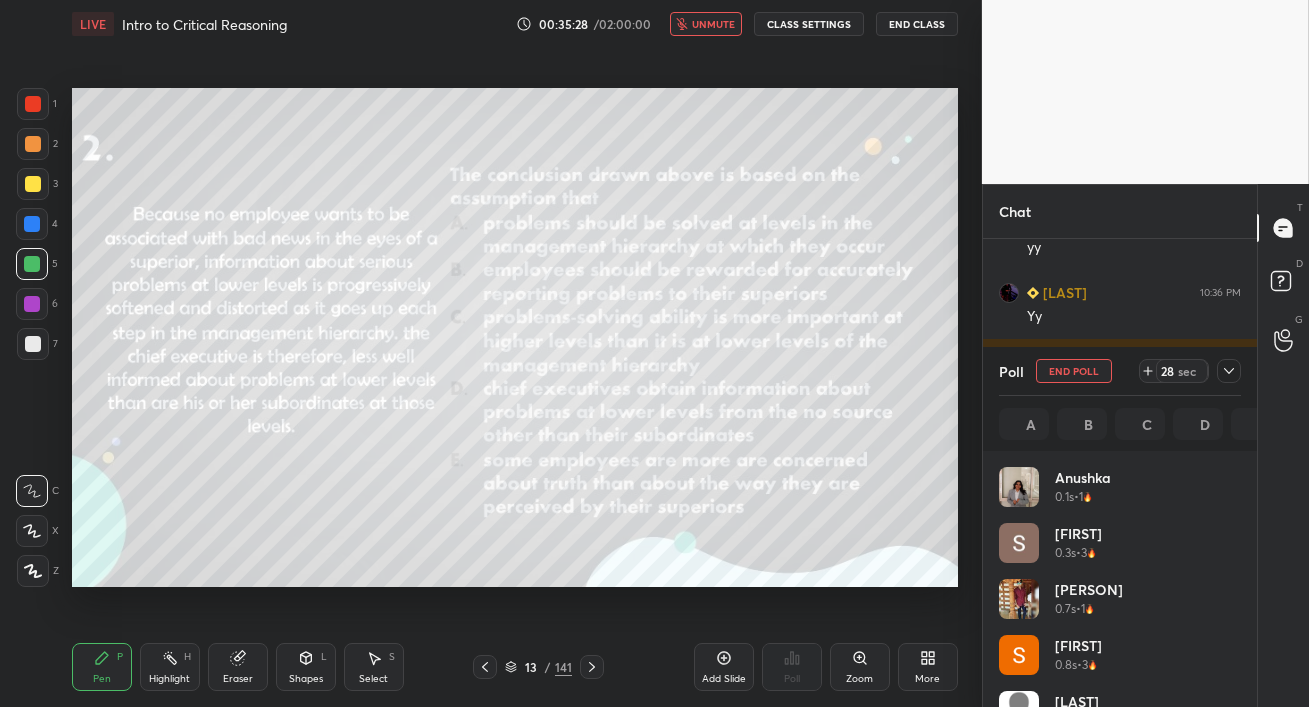 scroll, scrollTop: 6, scrollLeft: 6, axis: both 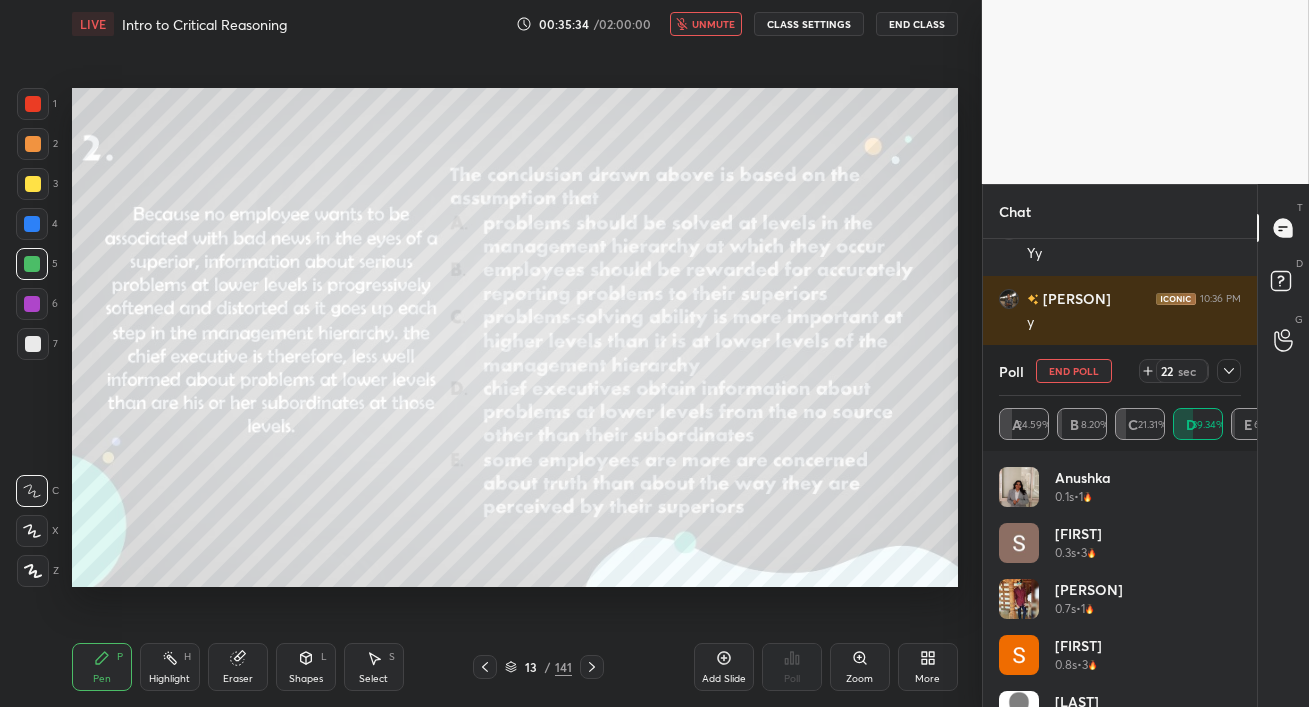 click on "unmute" at bounding box center [706, 24] 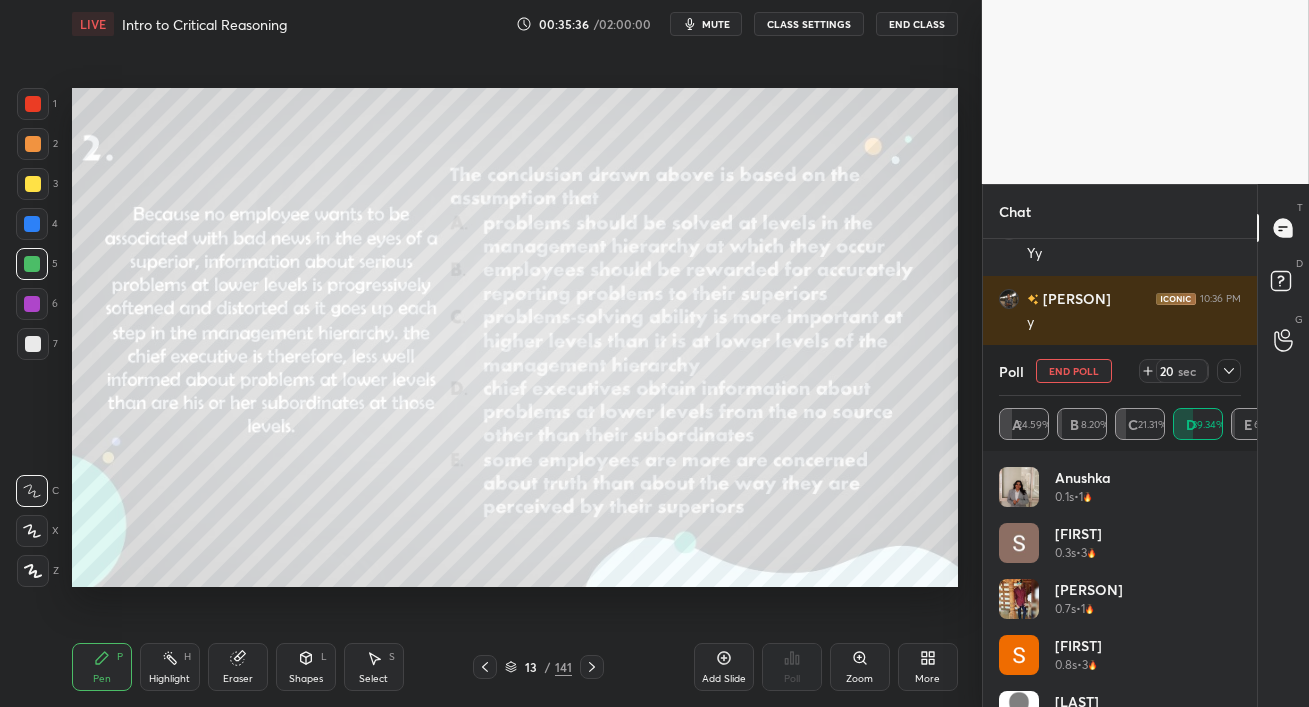 click 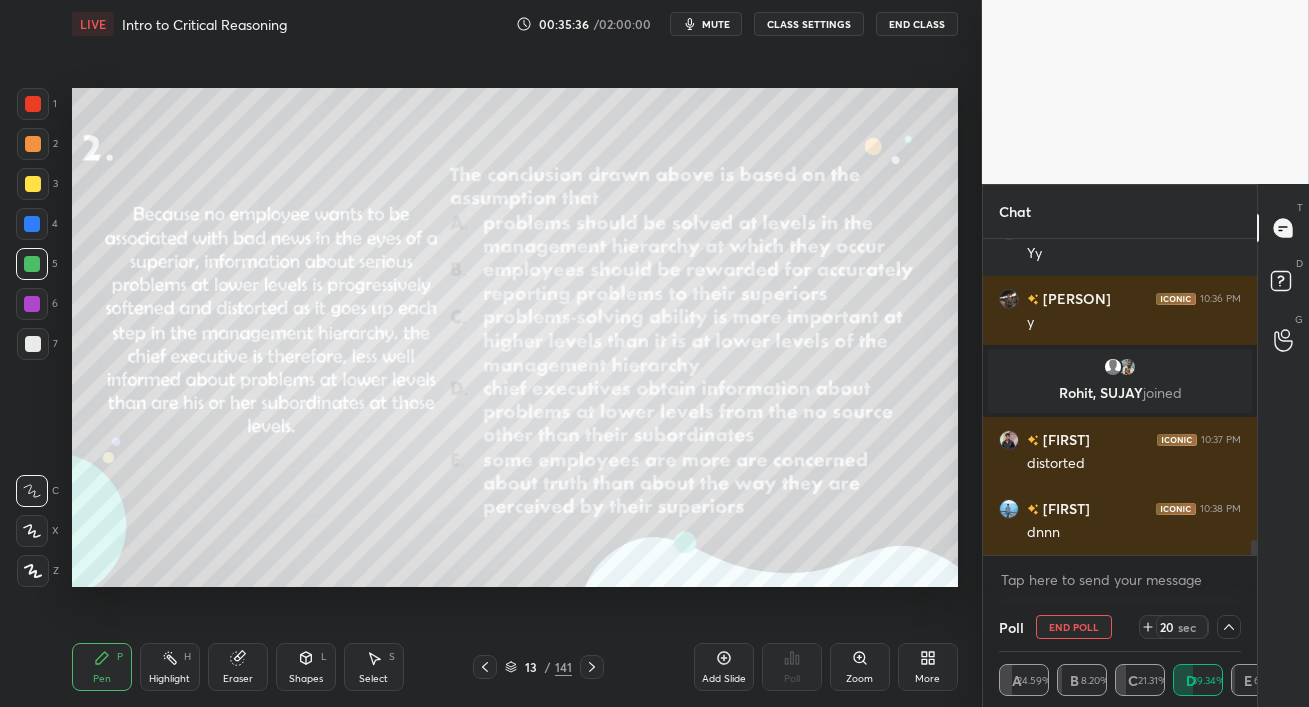 scroll, scrollTop: 131, scrollLeft: 236, axis: both 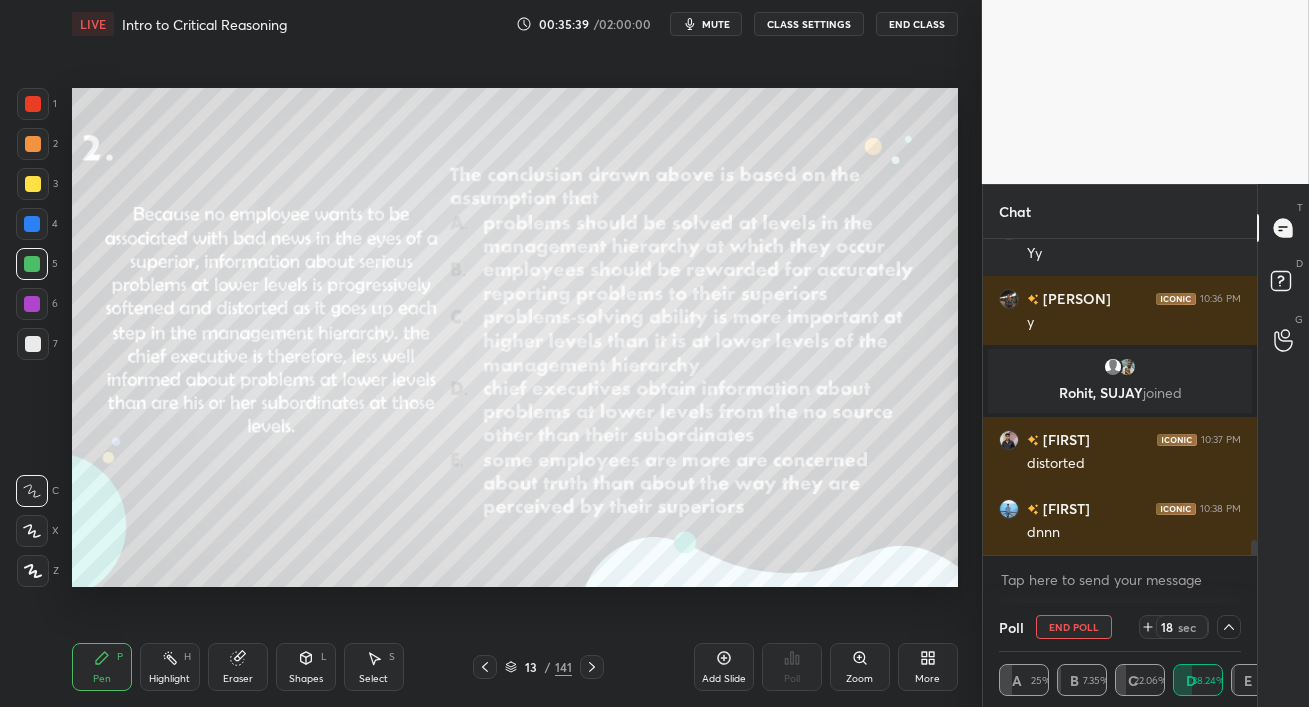 click 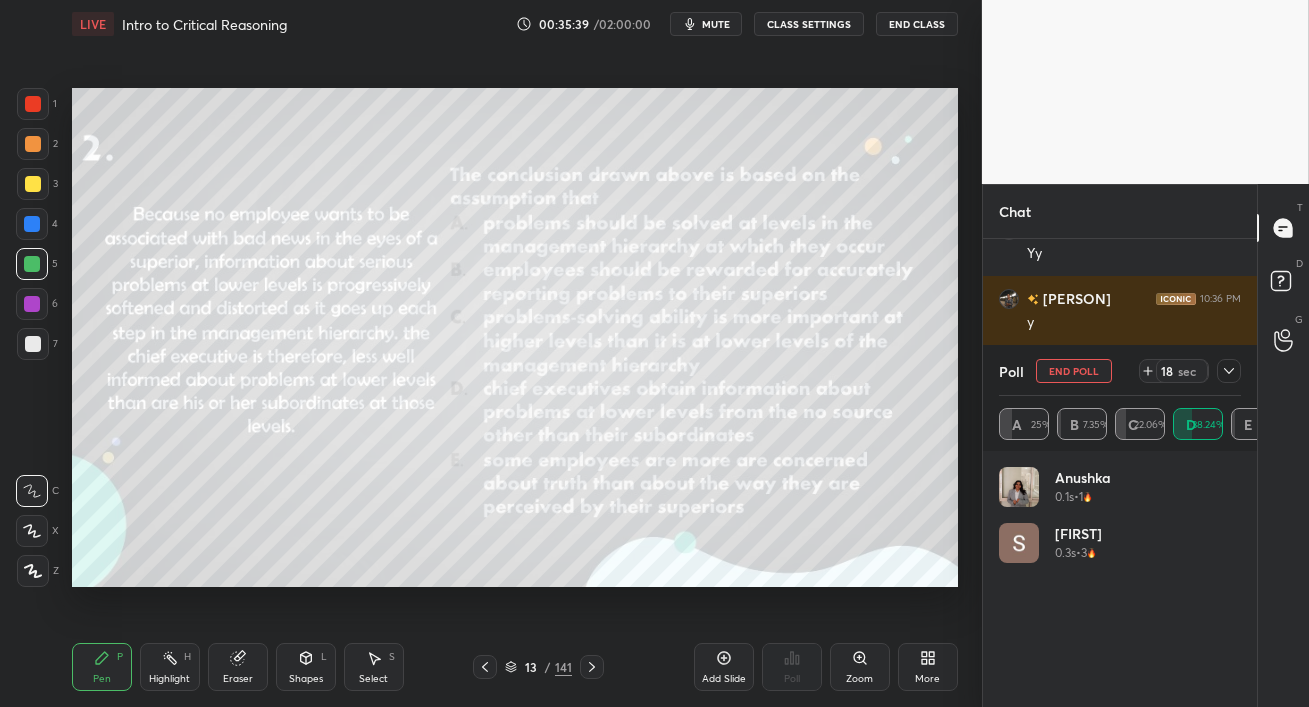 scroll, scrollTop: 6, scrollLeft: 6, axis: both 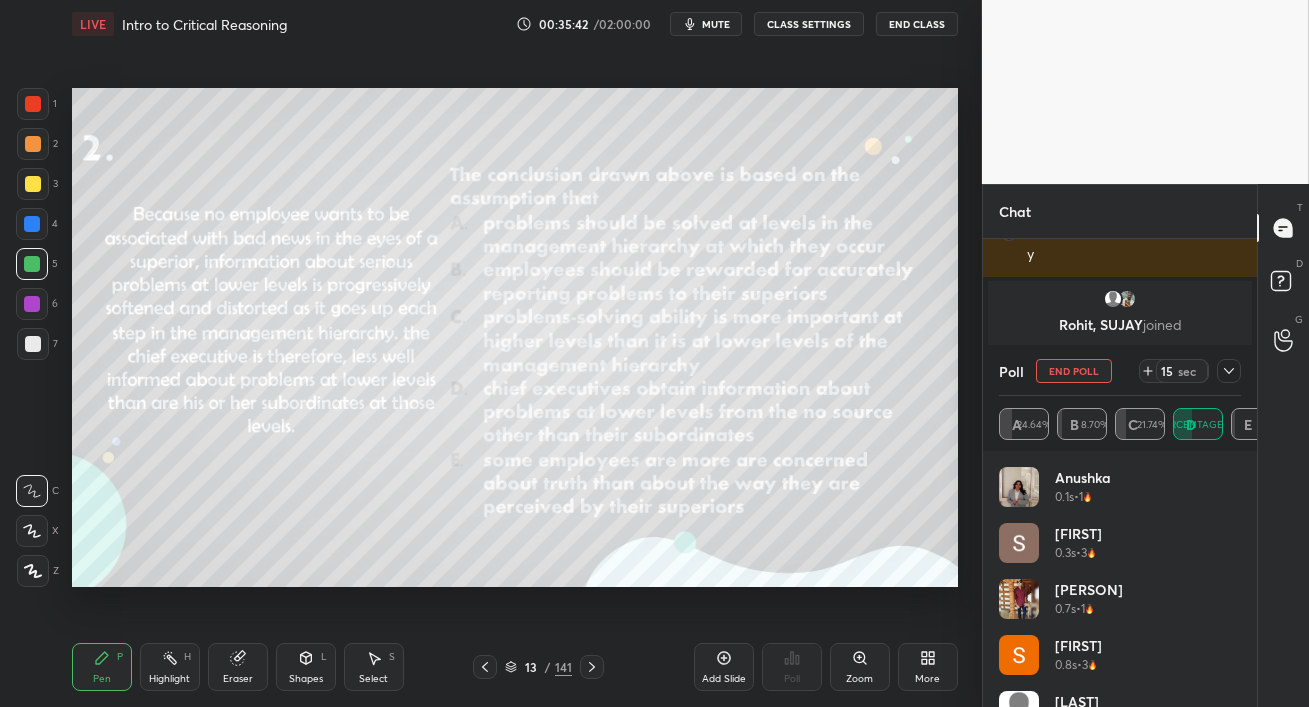 click 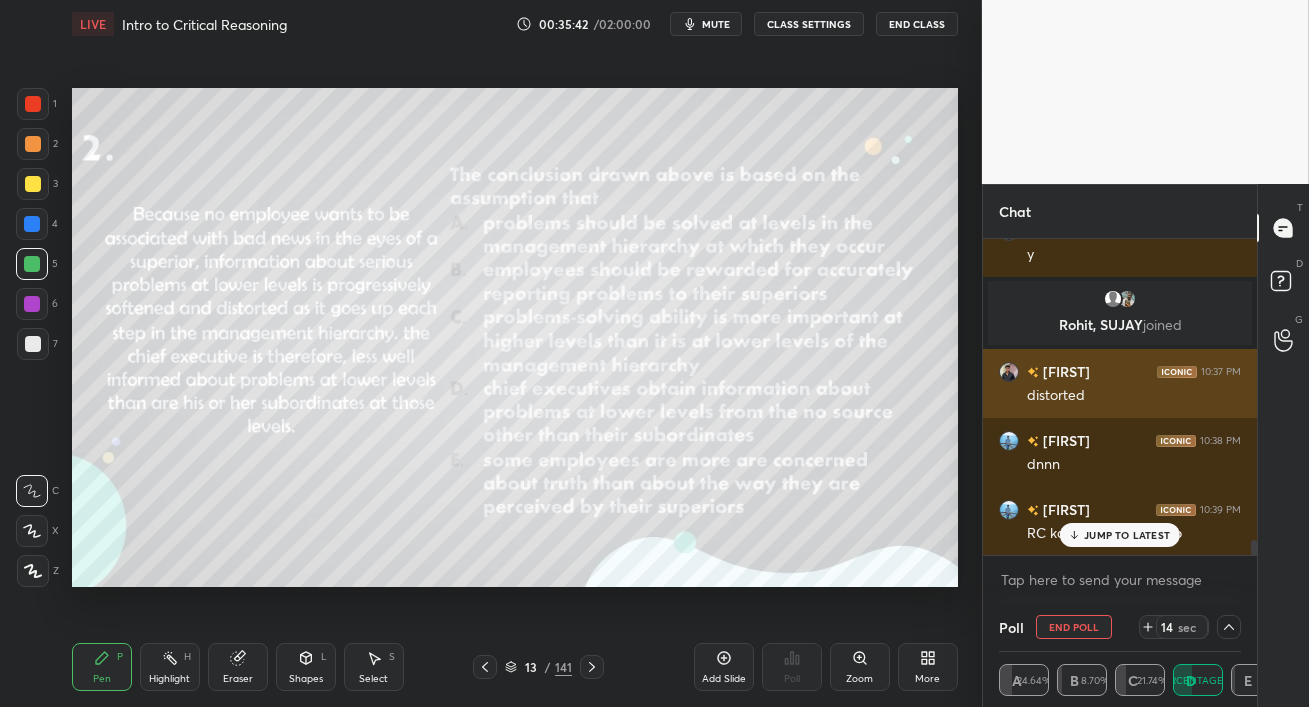 scroll, scrollTop: 129, scrollLeft: 236, axis: both 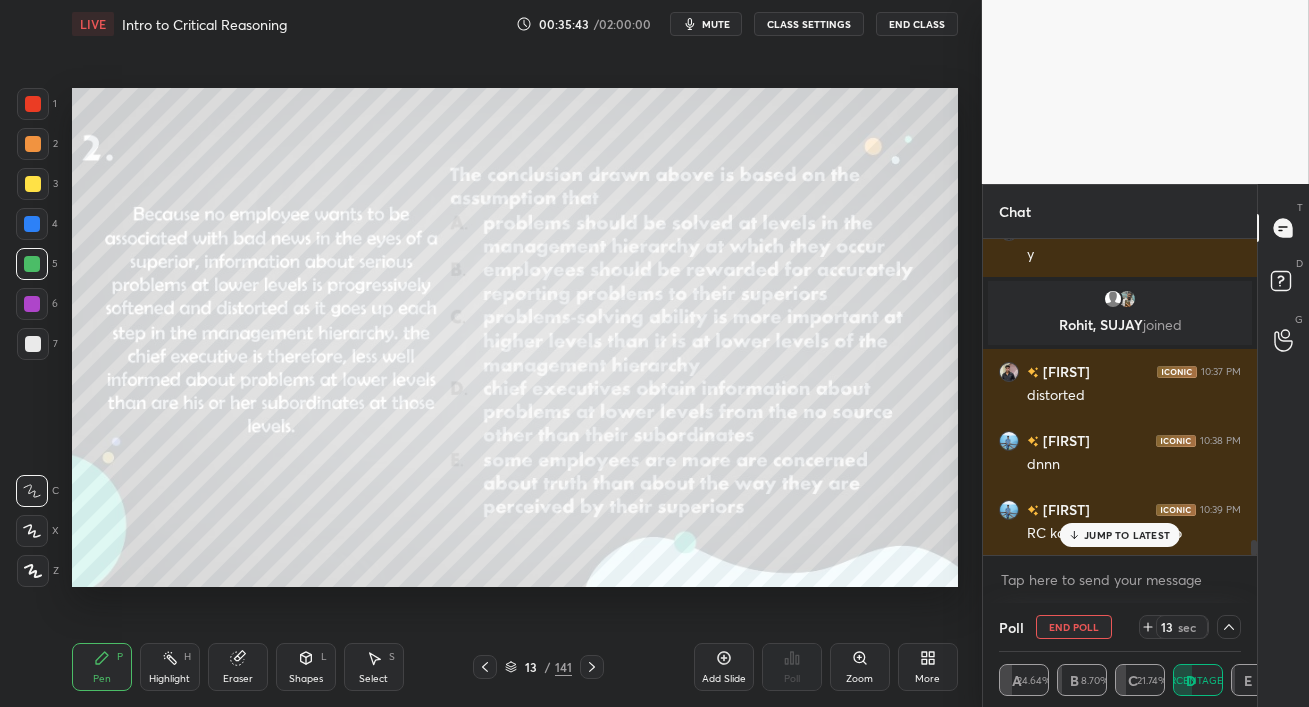 click on "JUMP TO LATEST" at bounding box center [1127, 535] 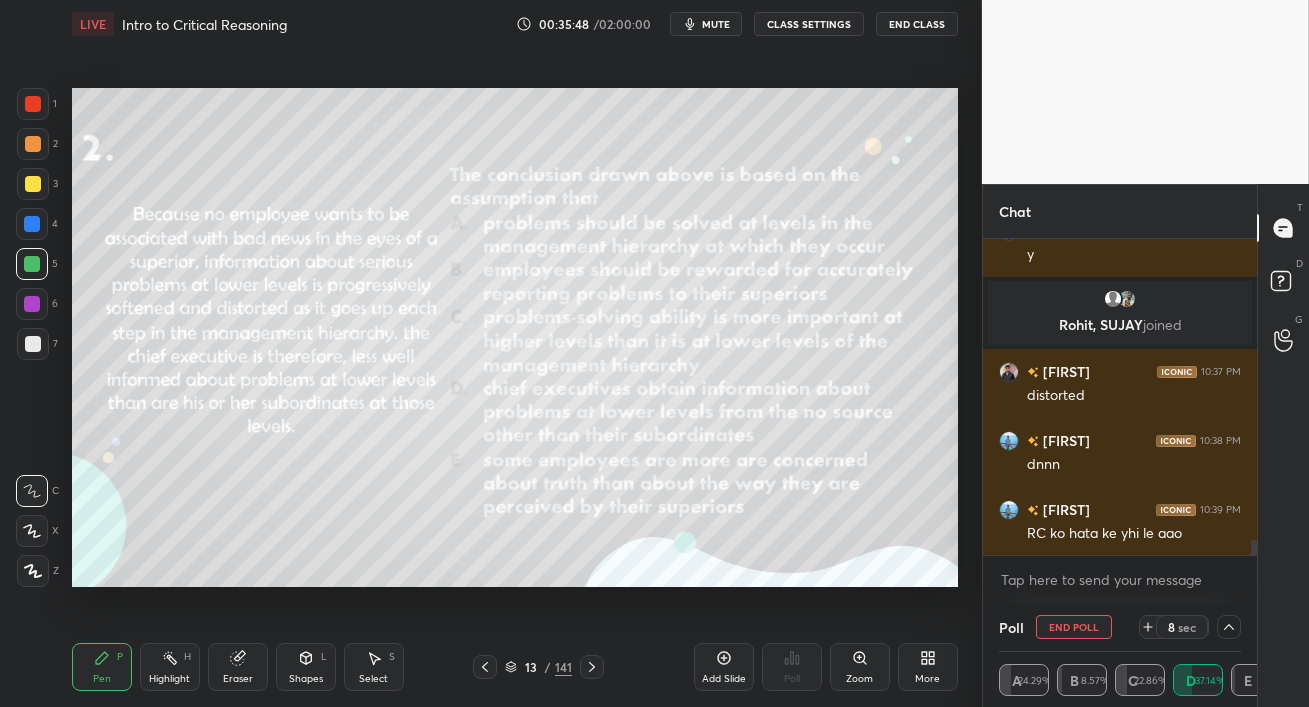 click 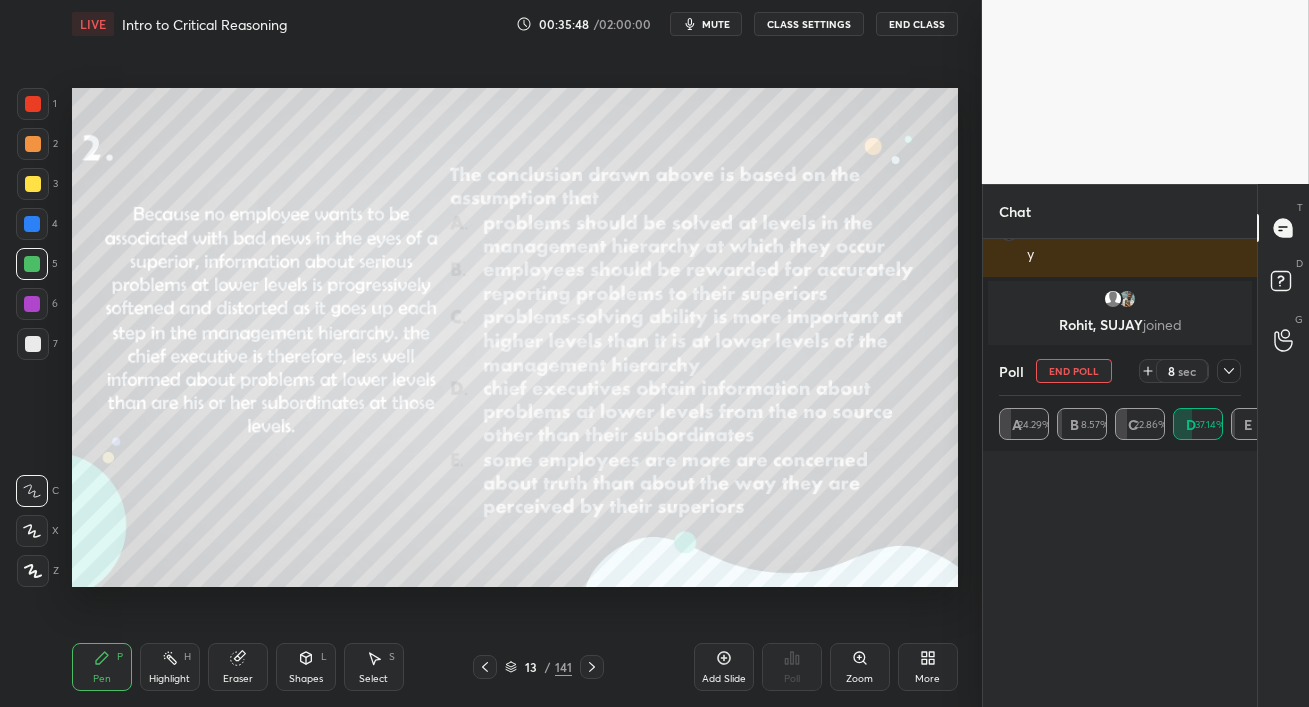 scroll, scrollTop: 6, scrollLeft: 6, axis: both 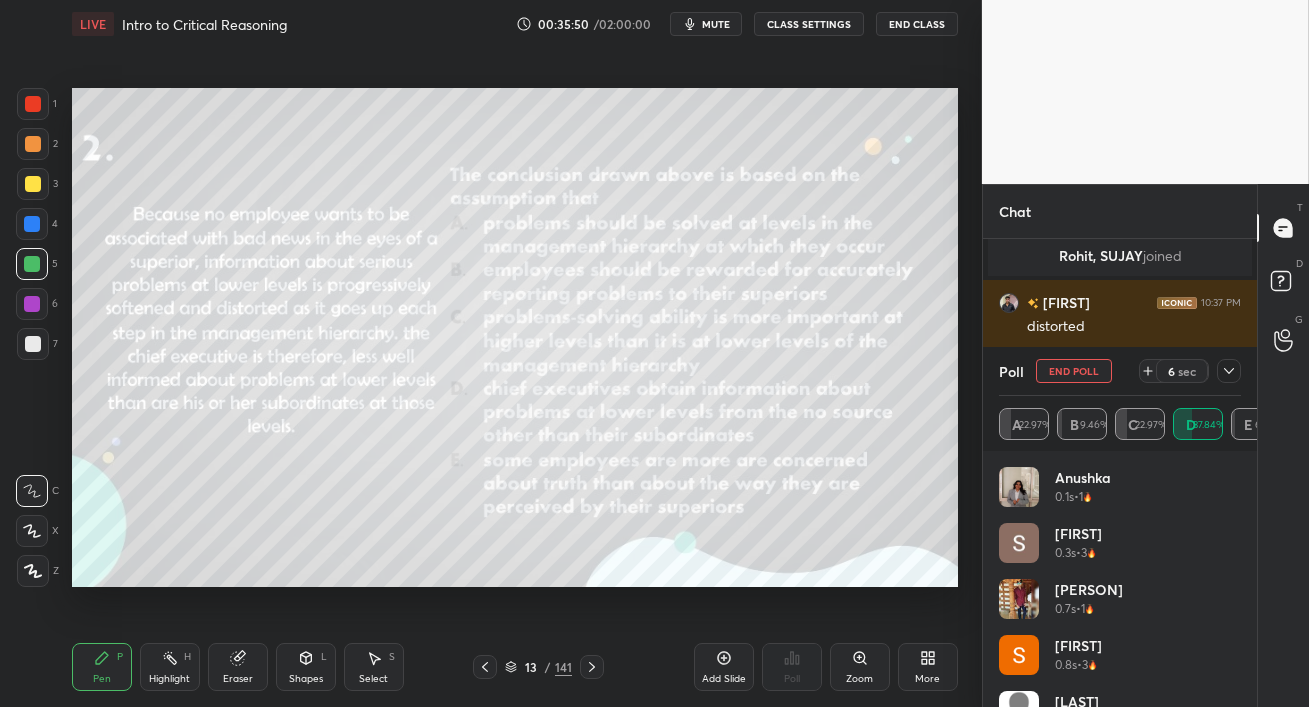 click 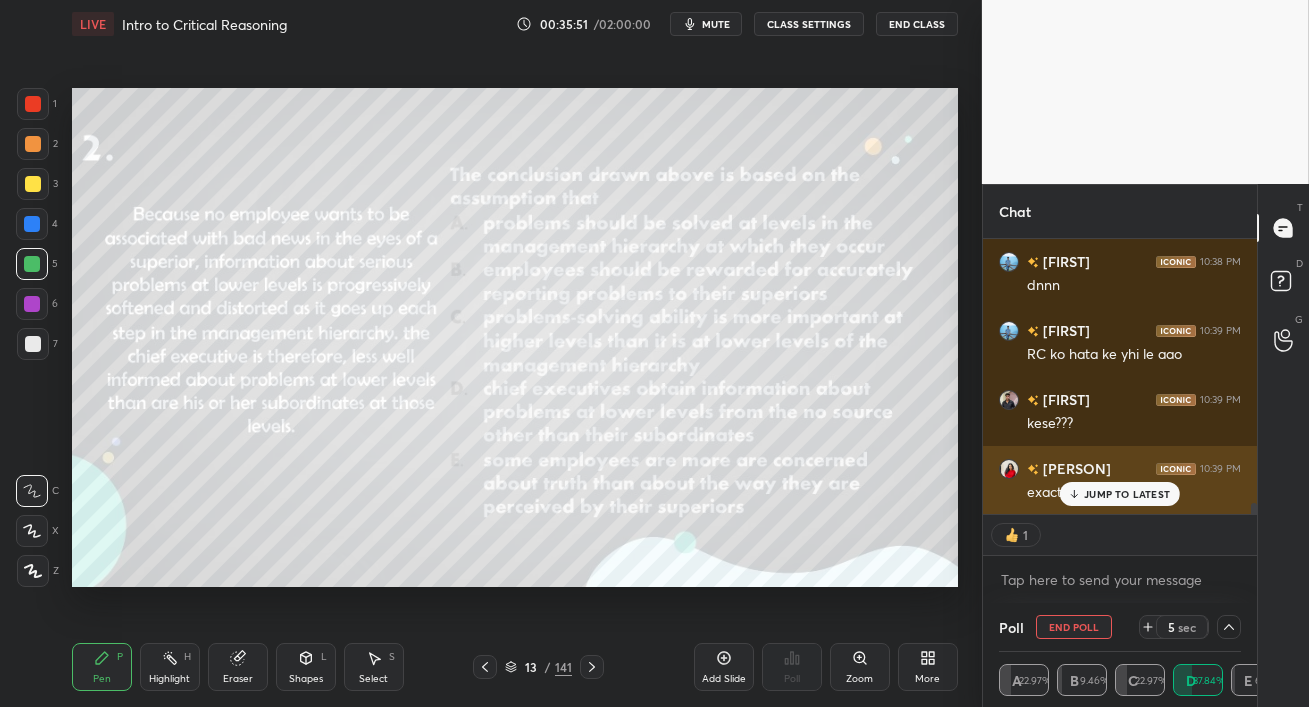 click on "JUMP TO LATEST" at bounding box center [1127, 494] 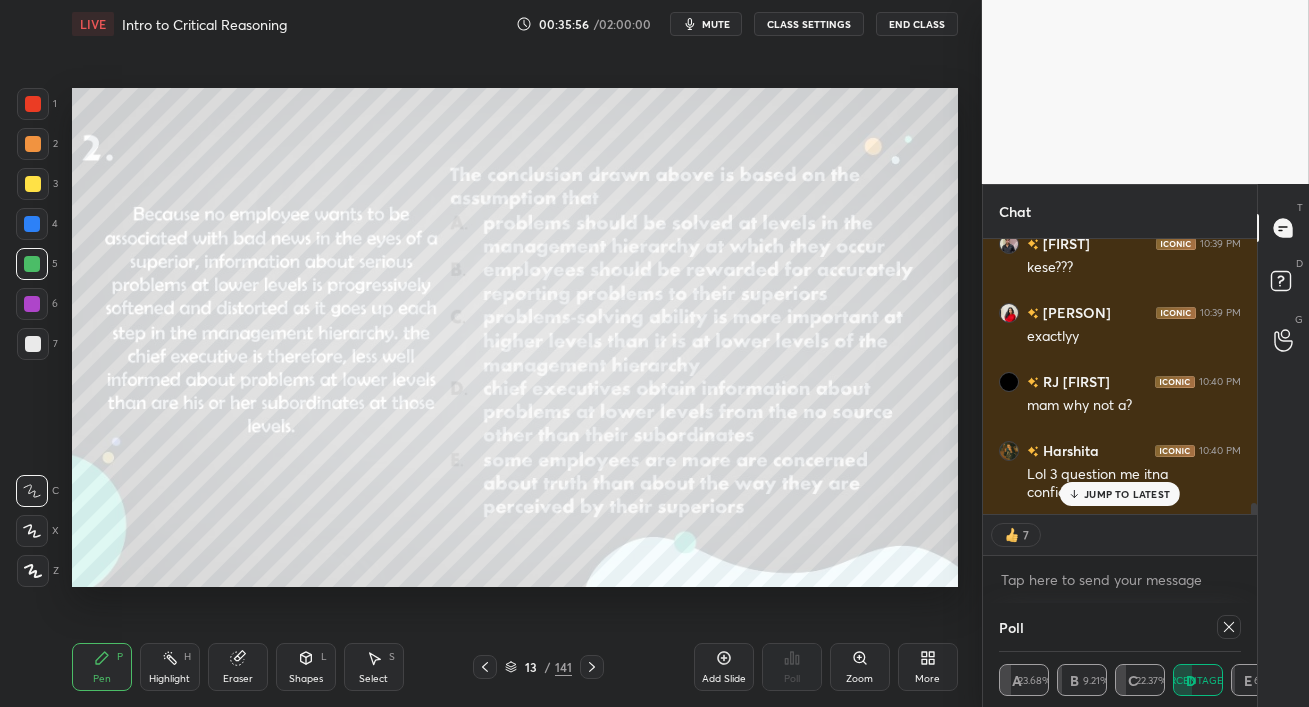 click on "JUMP TO LATEST" at bounding box center (1127, 494) 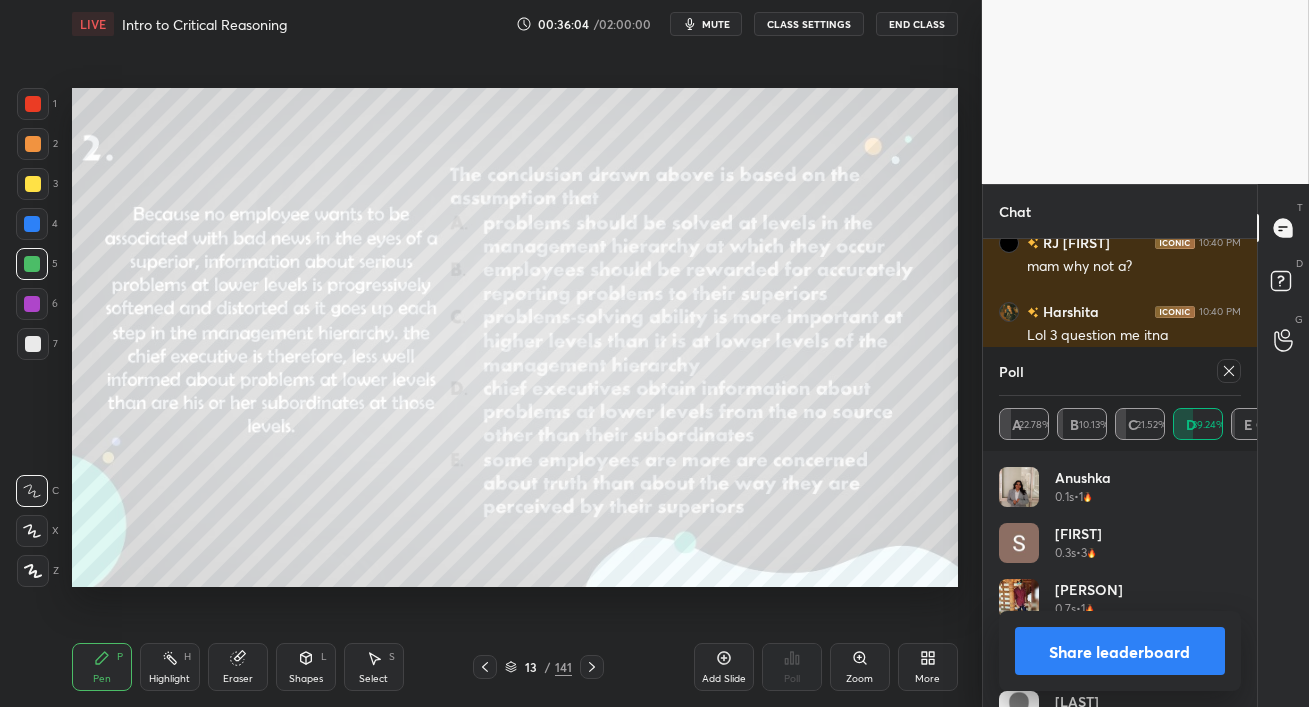 click 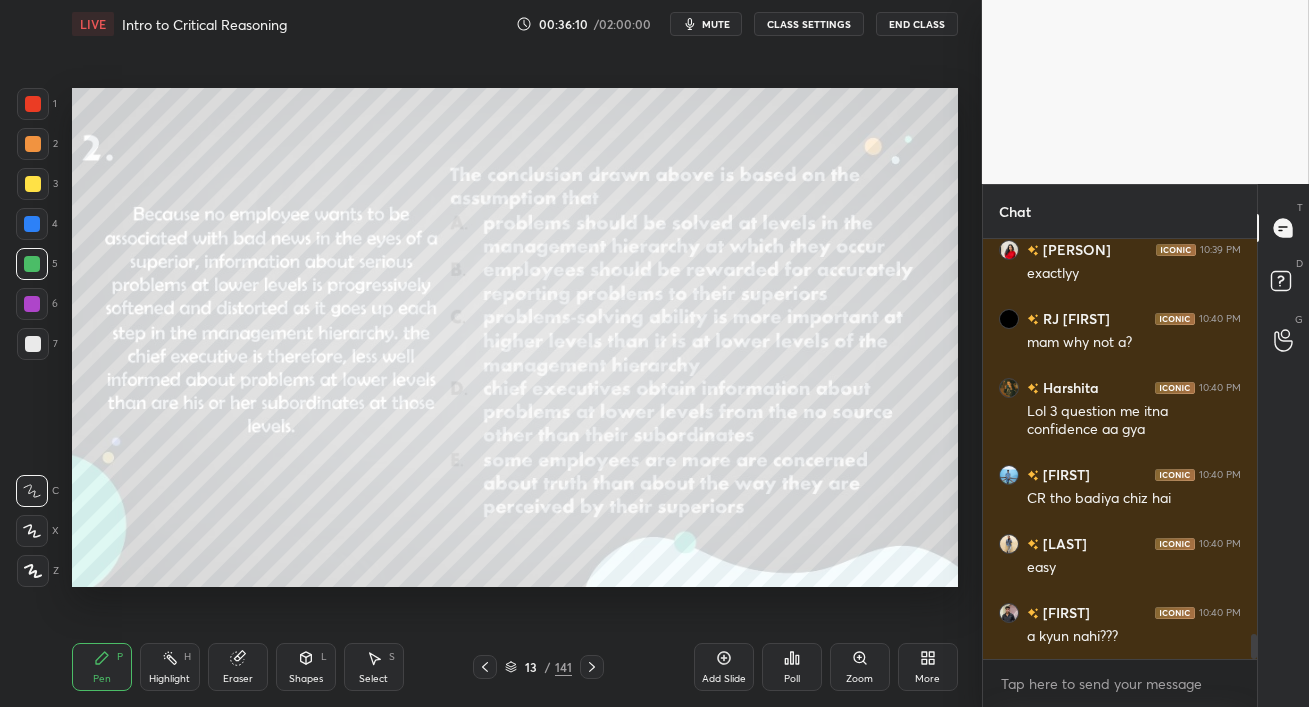 click at bounding box center [32, 264] 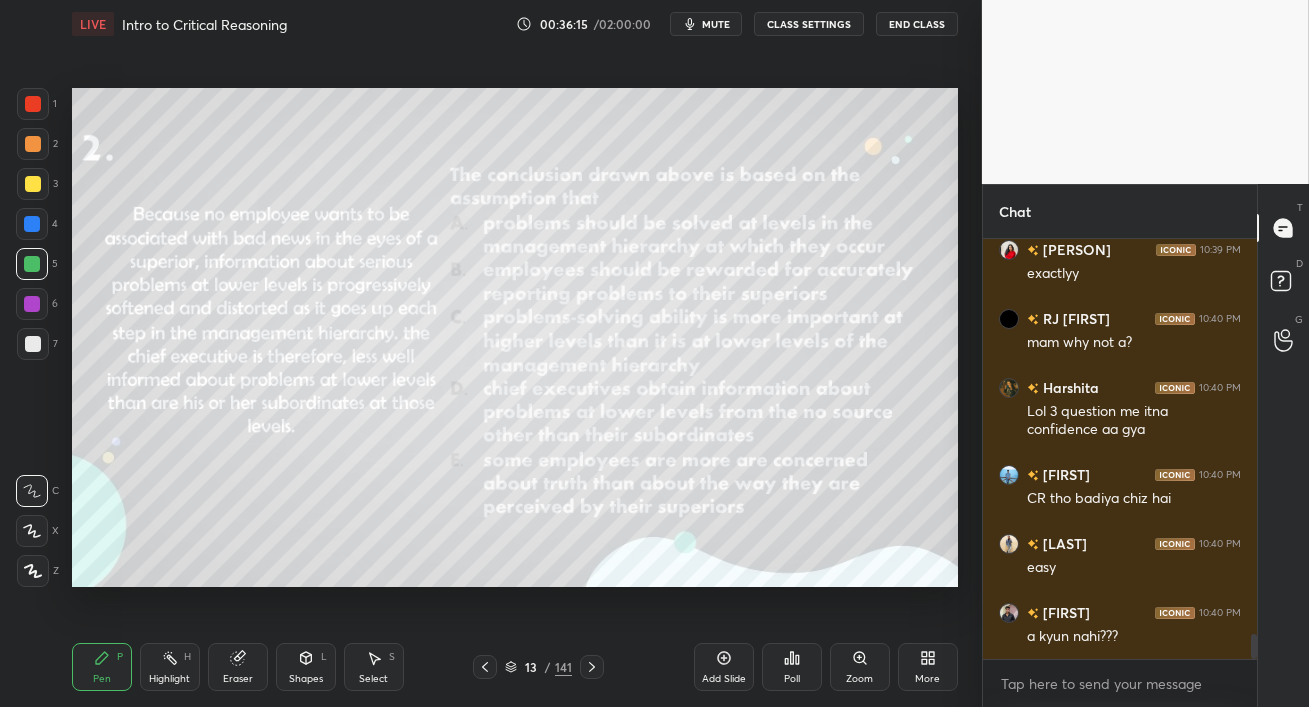 click at bounding box center (32, 304) 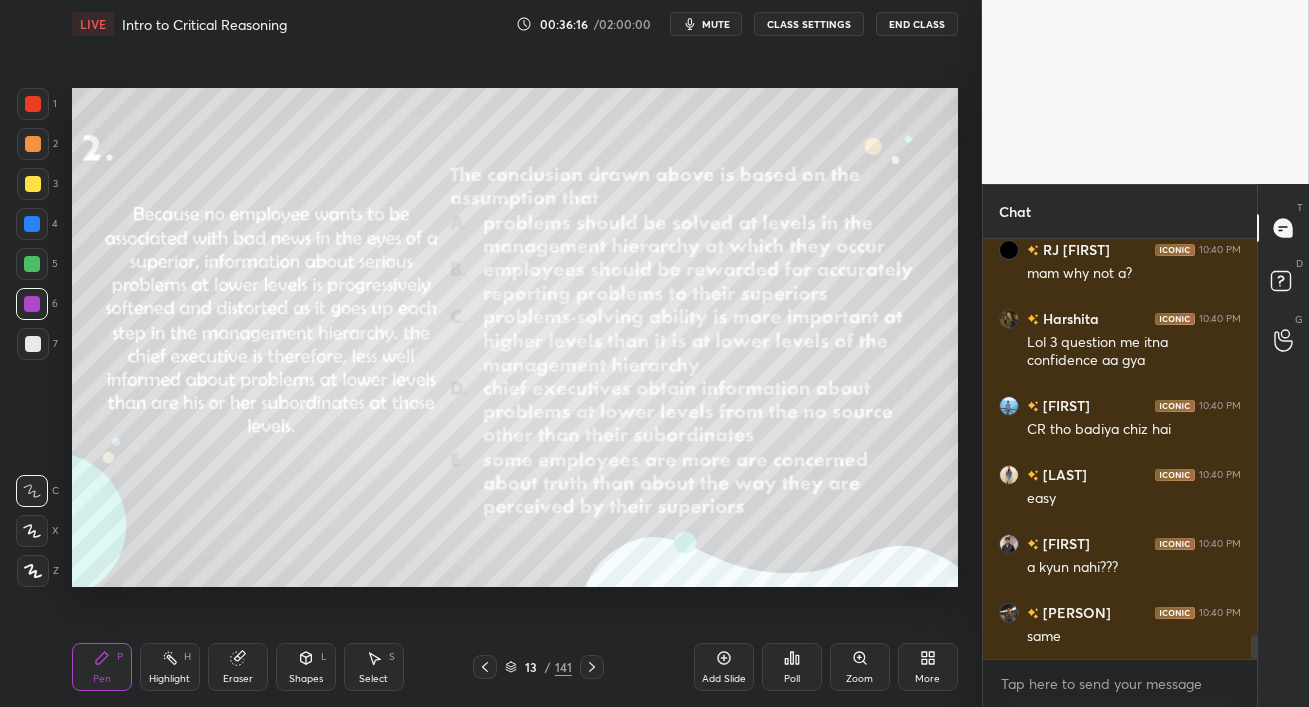click on "Shapes L" at bounding box center [306, 667] 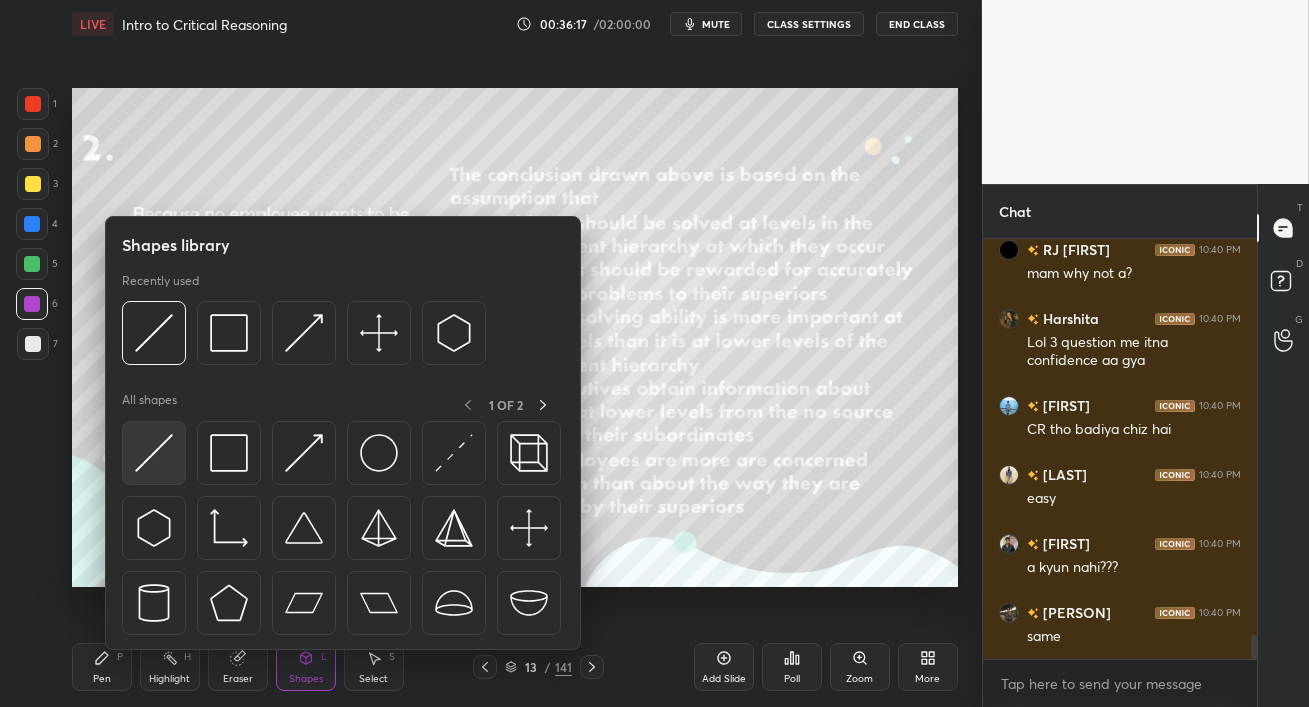 click at bounding box center (154, 453) 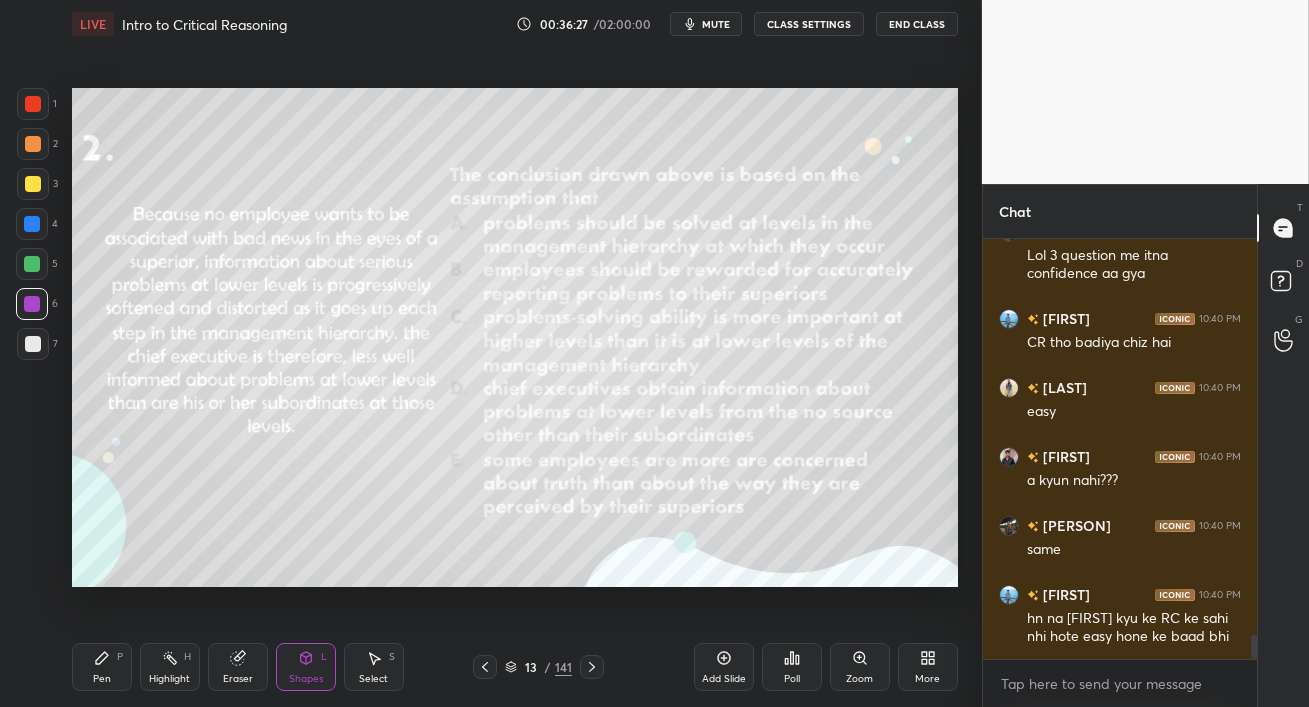 click at bounding box center [33, 184] 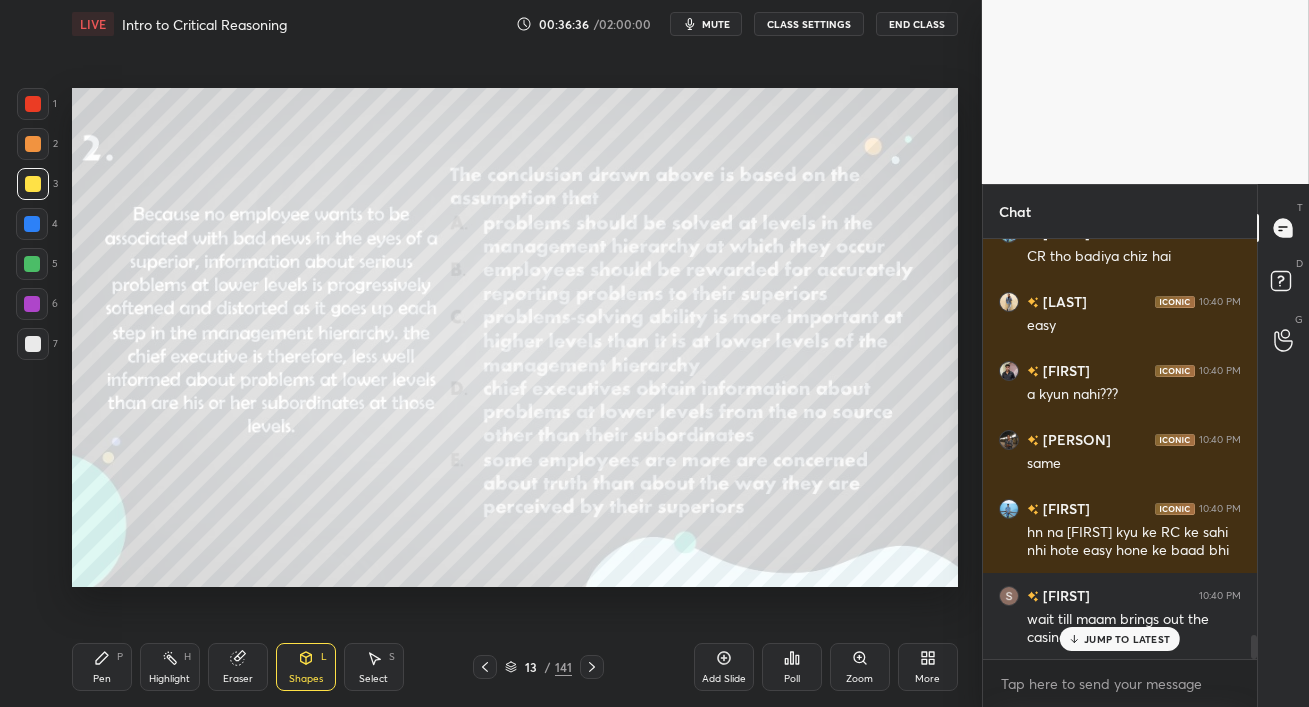 click at bounding box center [32, 264] 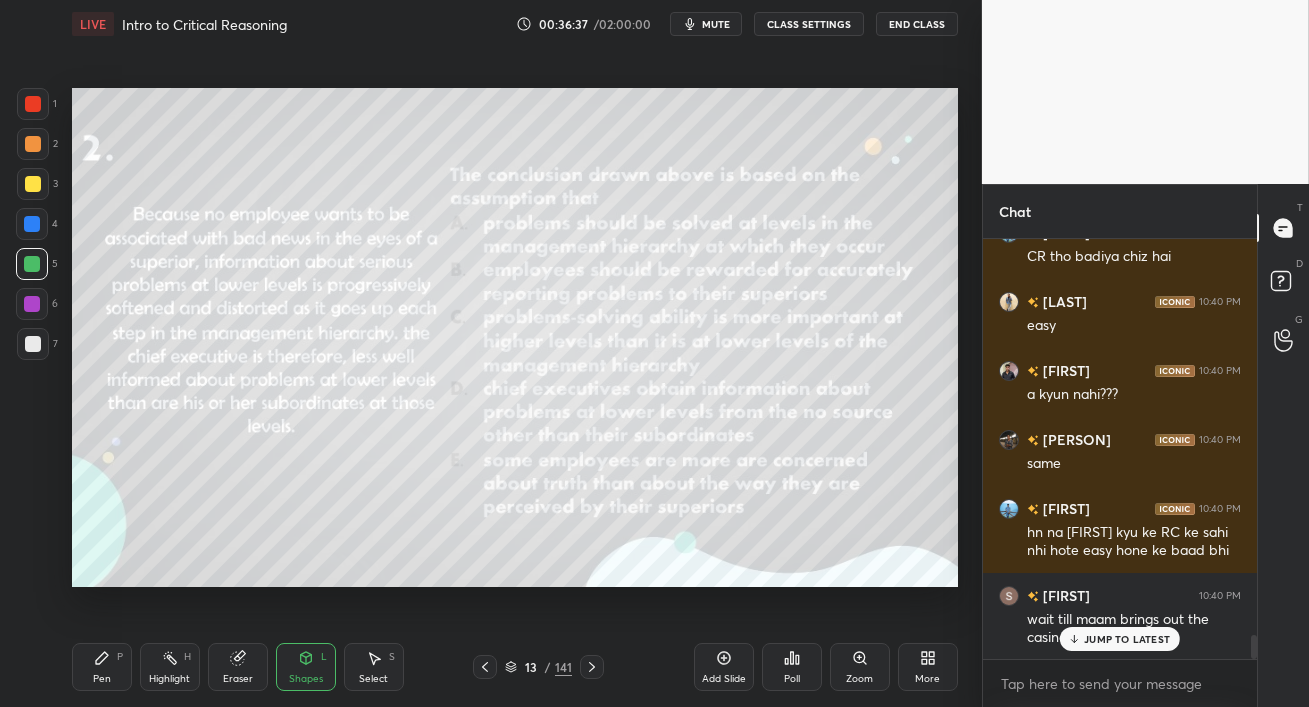 click on "Pen P" at bounding box center (102, 667) 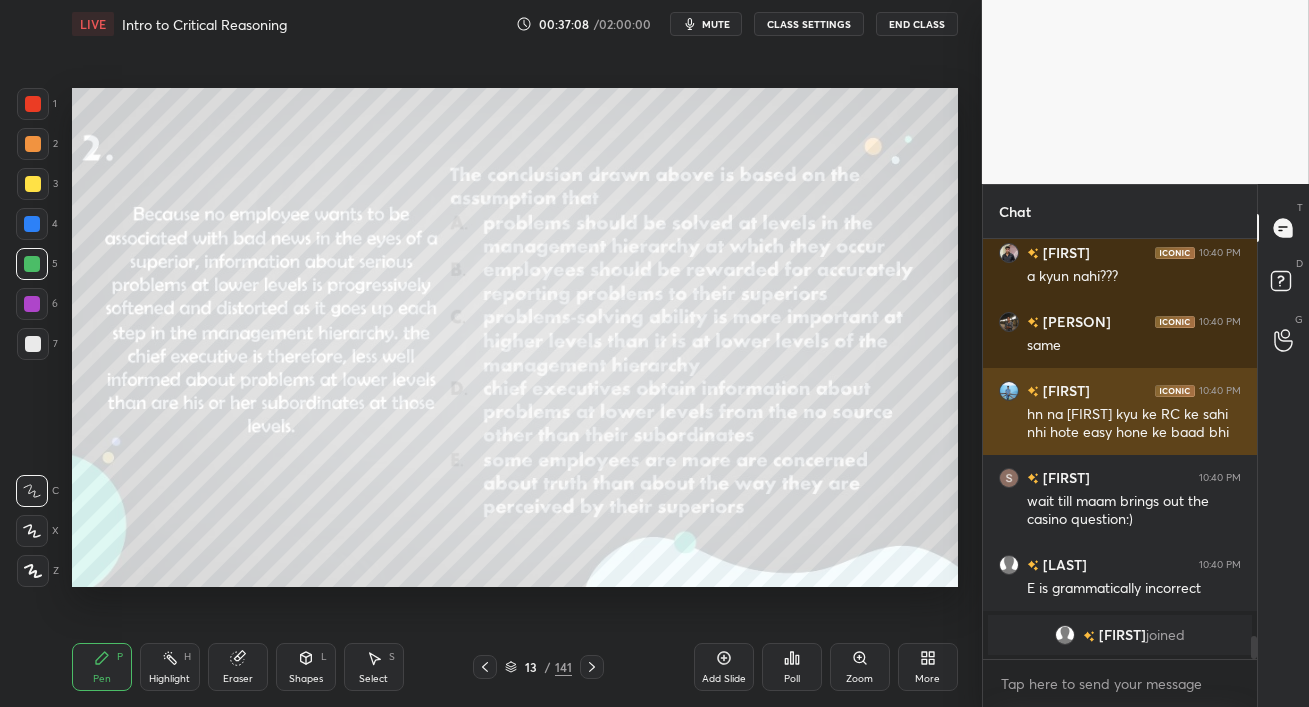scroll, scrollTop: 7203, scrollLeft: 0, axis: vertical 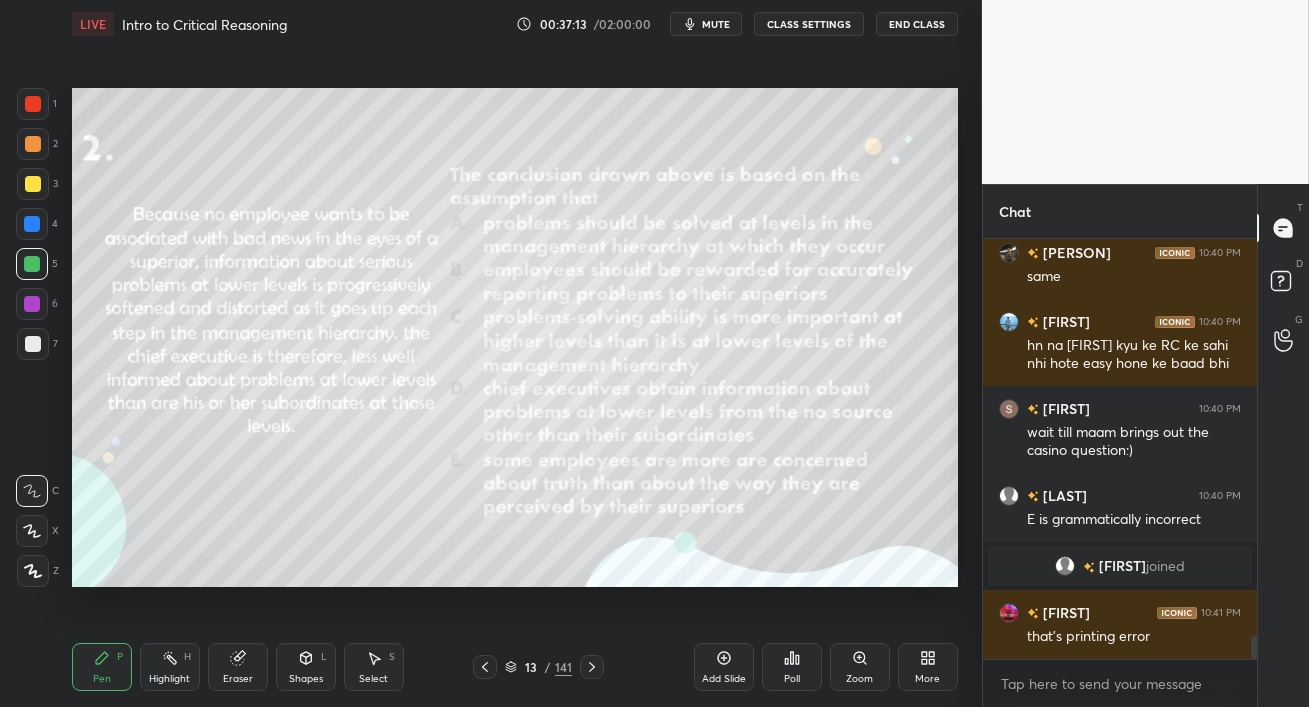 click at bounding box center (32, 264) 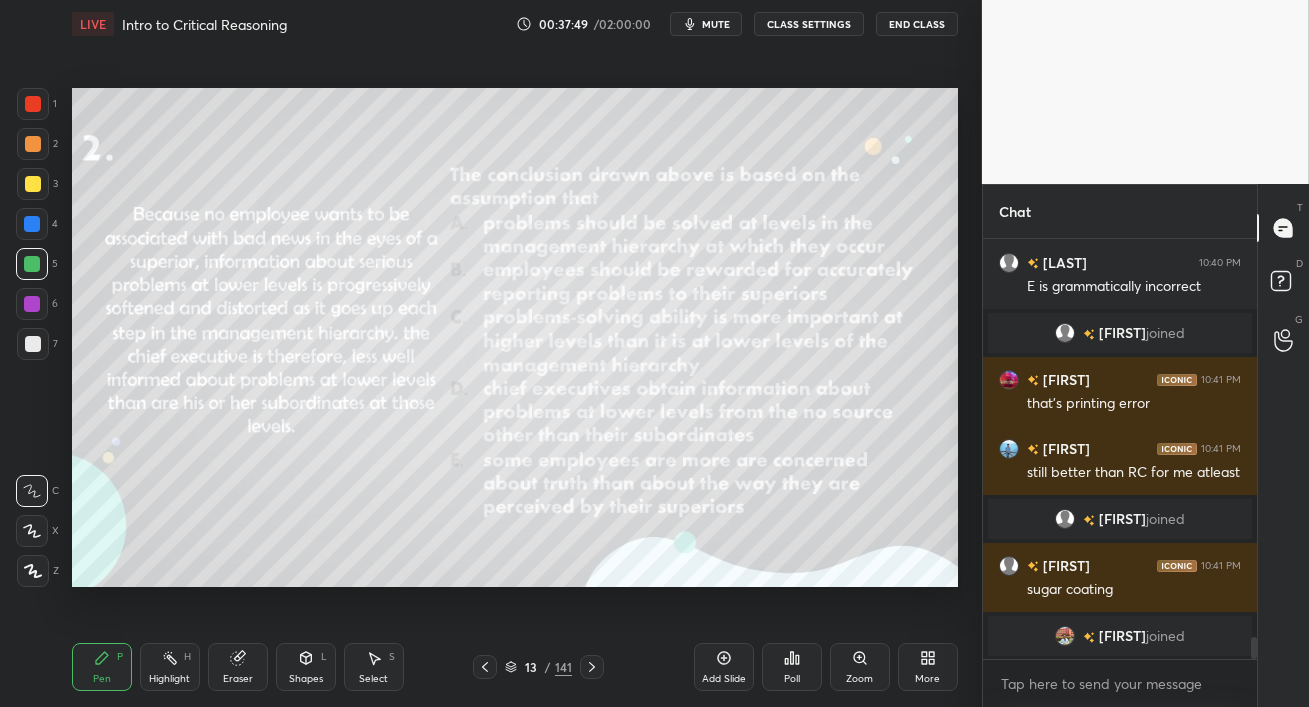 scroll, scrollTop: 7460, scrollLeft: 0, axis: vertical 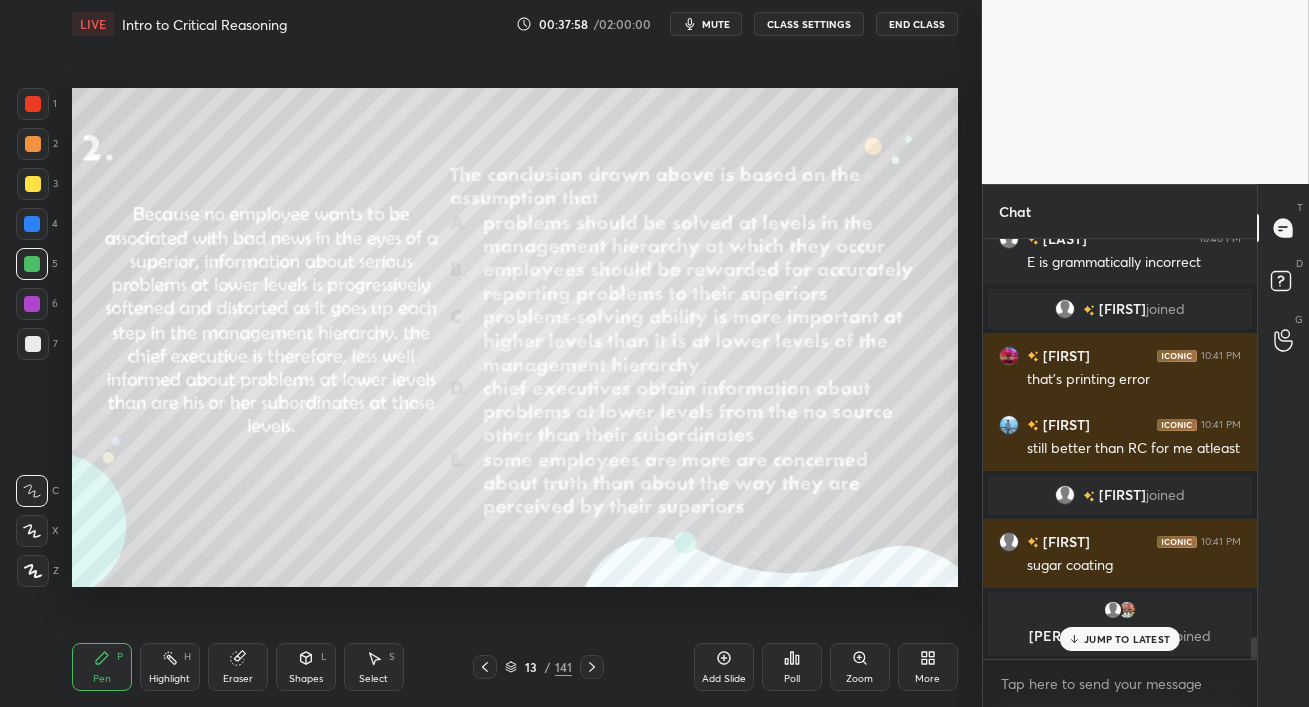 drag, startPoint x: 1126, startPoint y: 640, endPoint x: 1094, endPoint y: 639, distance: 32.01562 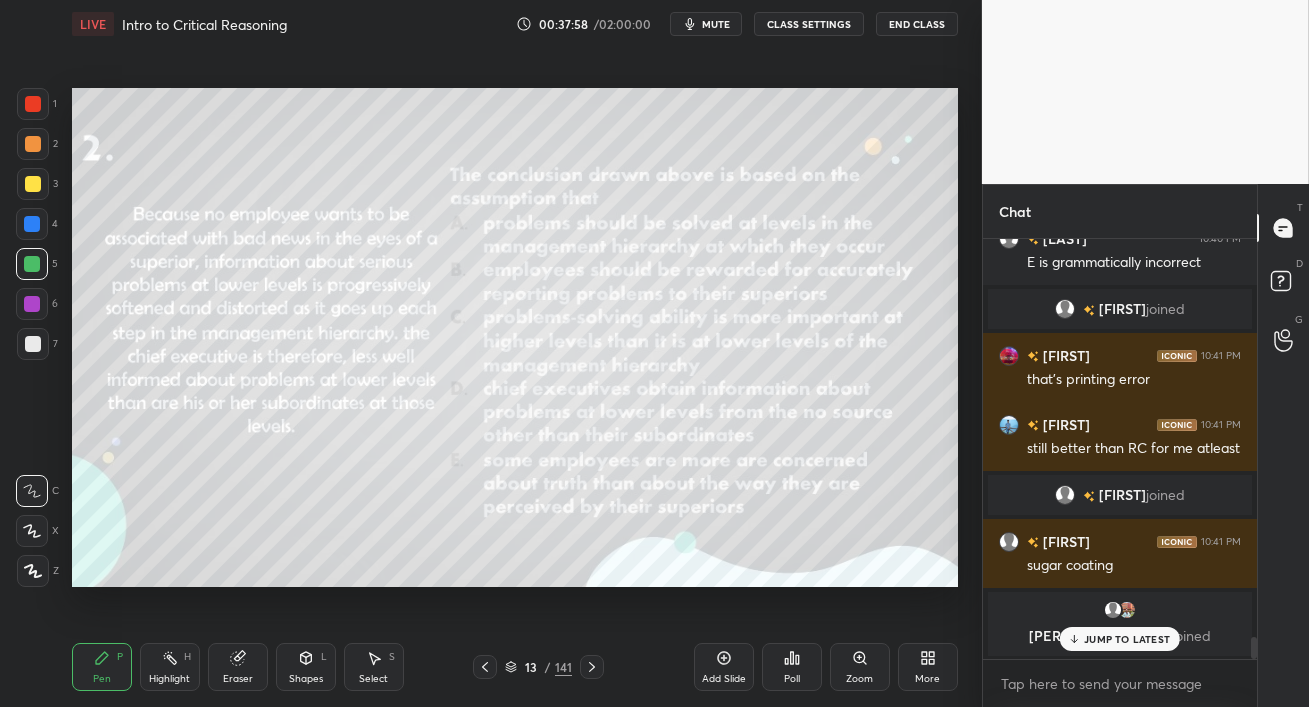 click on "JUMP TO LATEST" at bounding box center (1127, 639) 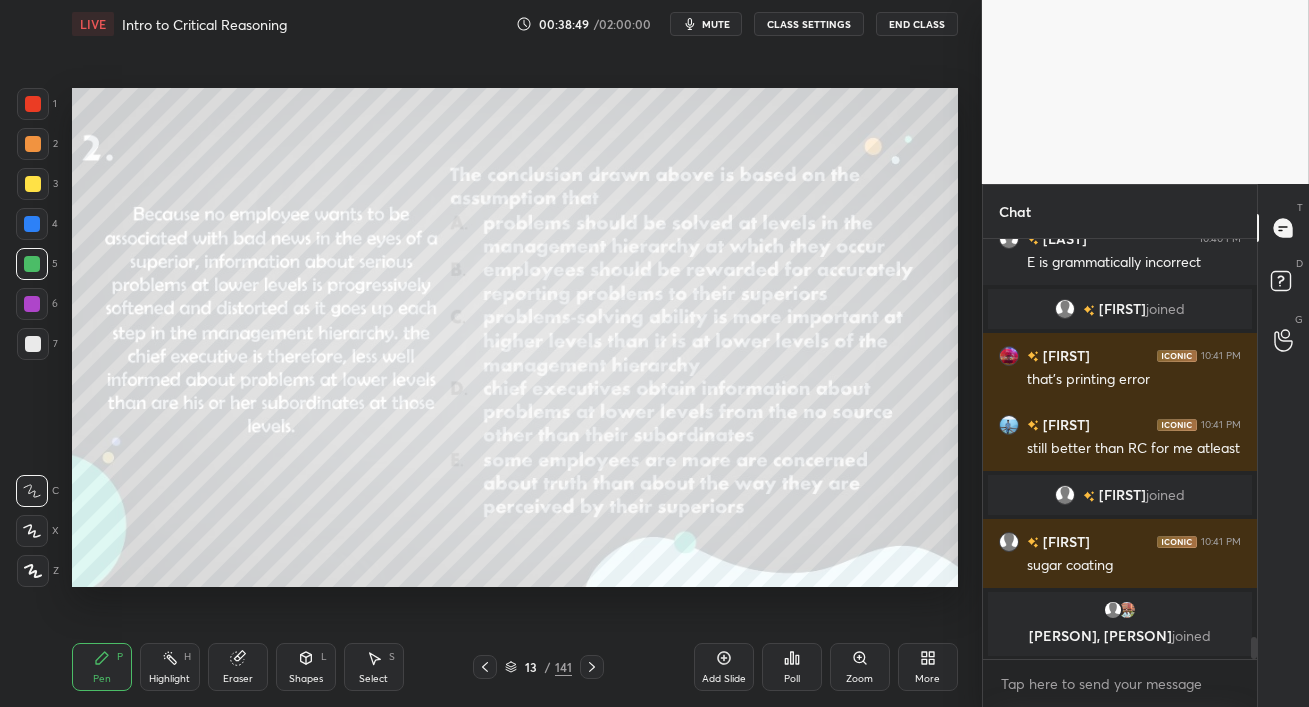 scroll, scrollTop: 373, scrollLeft: 268, axis: both 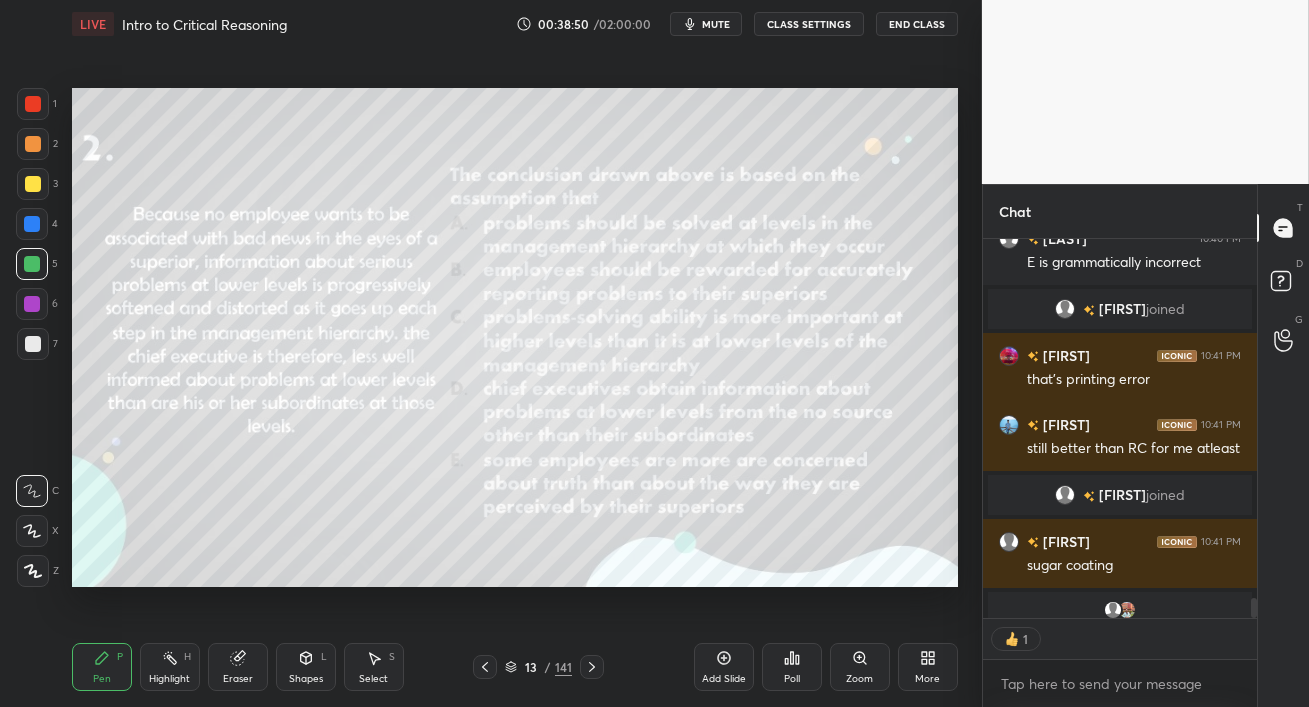 click at bounding box center [32, 304] 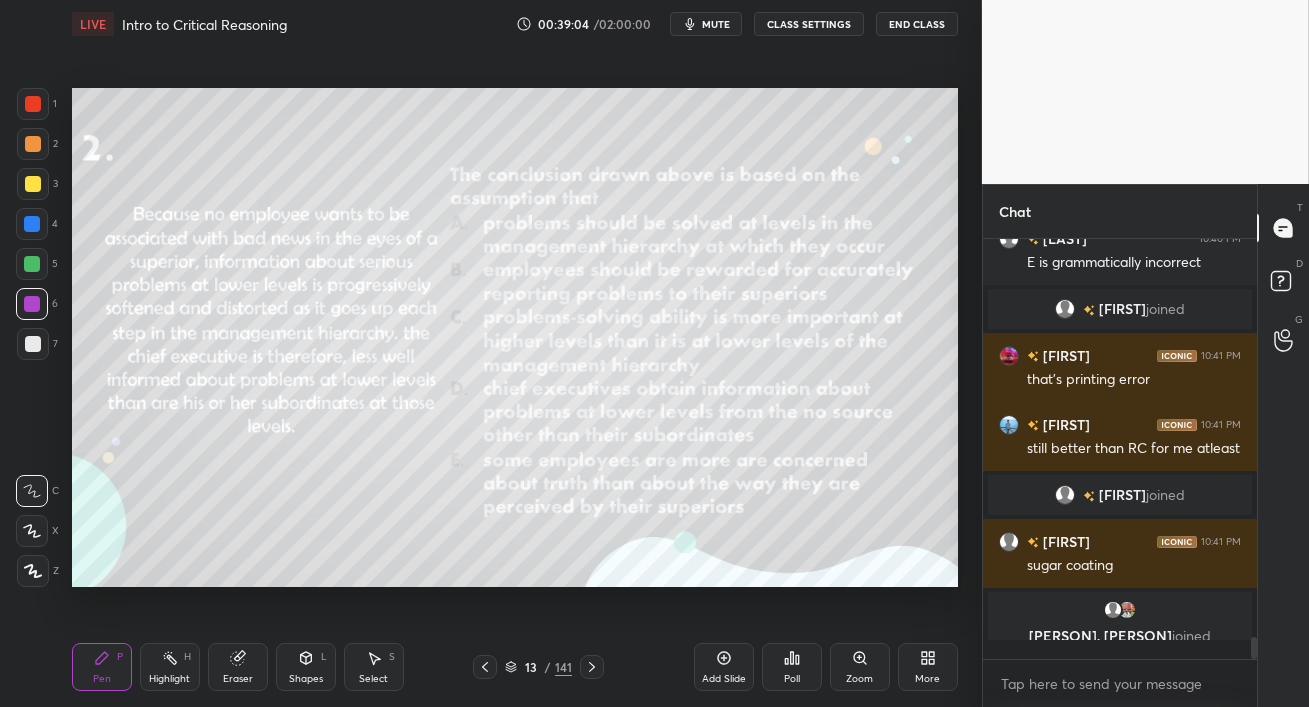 scroll, scrollTop: 6, scrollLeft: 6, axis: both 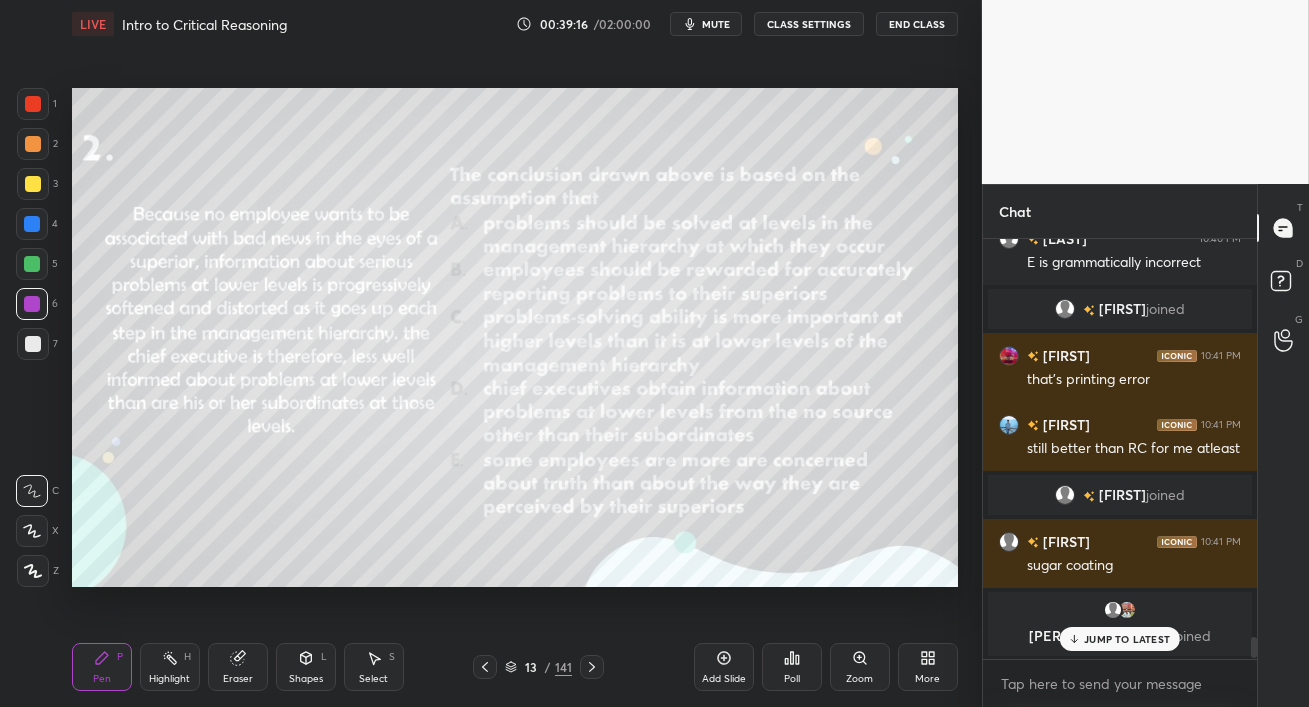click on "JUMP TO LATEST" at bounding box center [1120, 639] 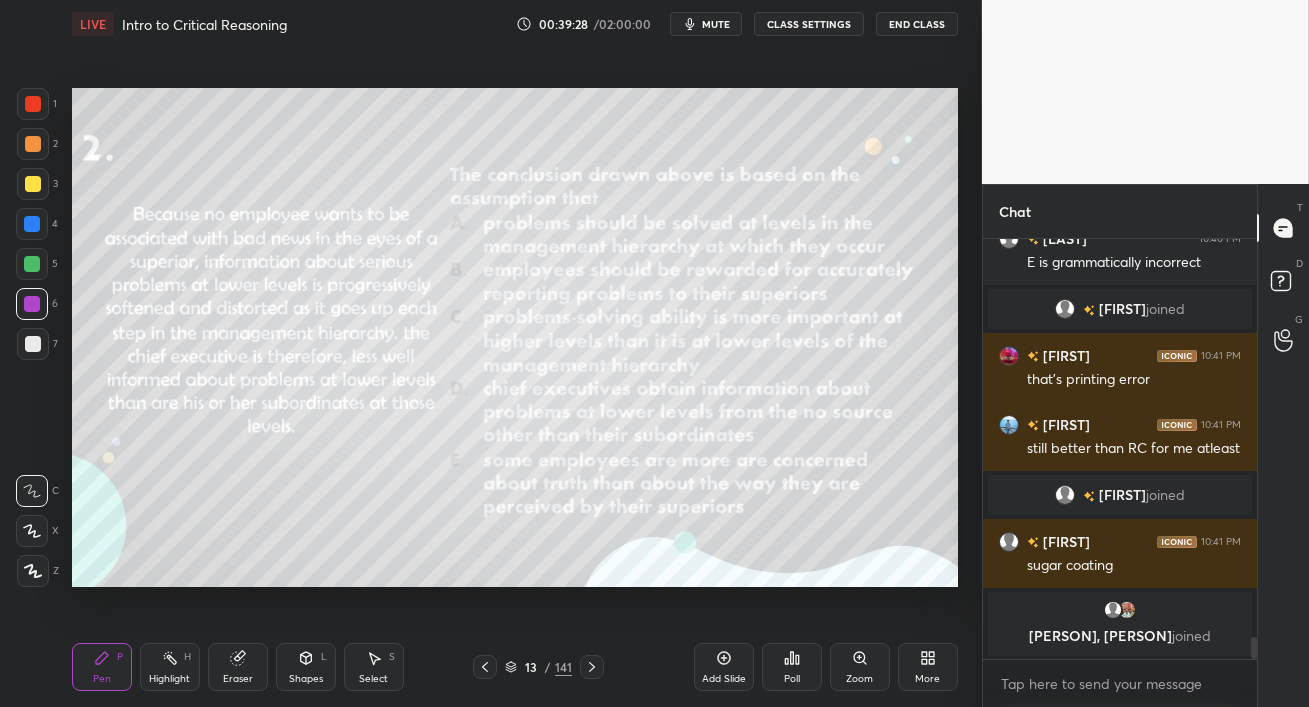 scroll, scrollTop: 7036, scrollLeft: 0, axis: vertical 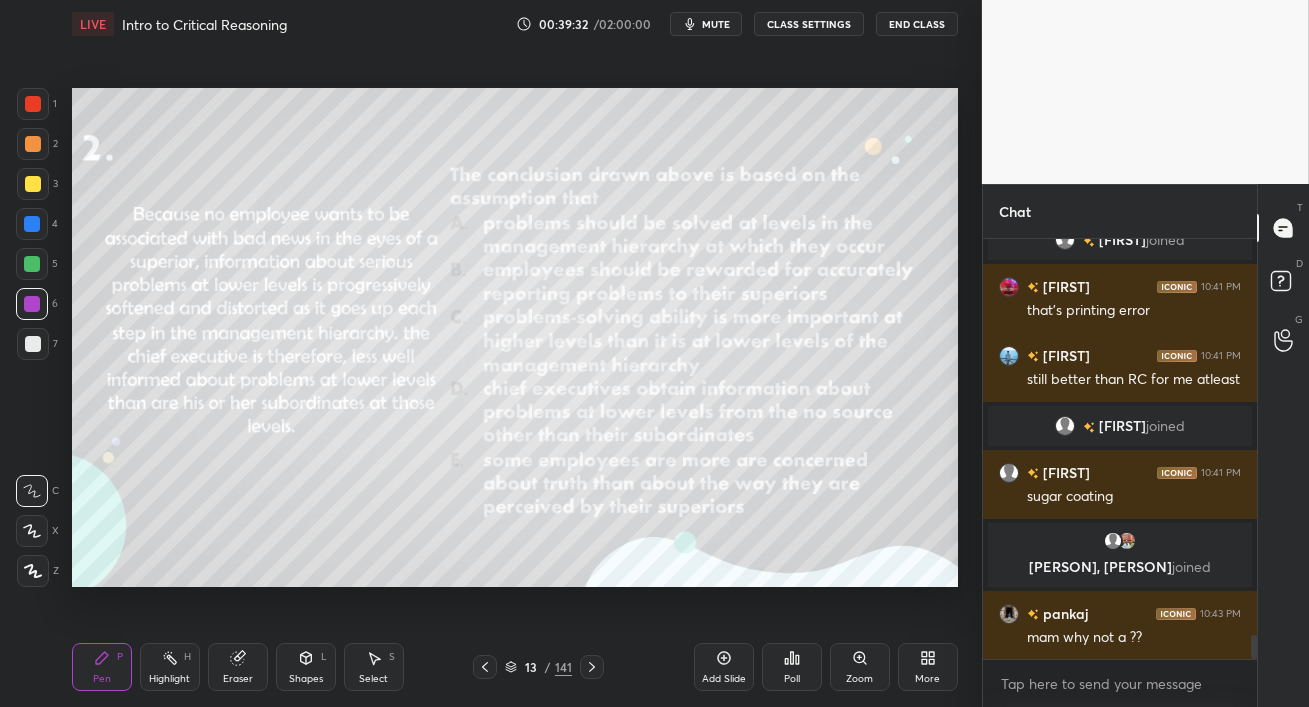 drag, startPoint x: 31, startPoint y: 187, endPoint x: 69, endPoint y: 226, distance: 54.451813 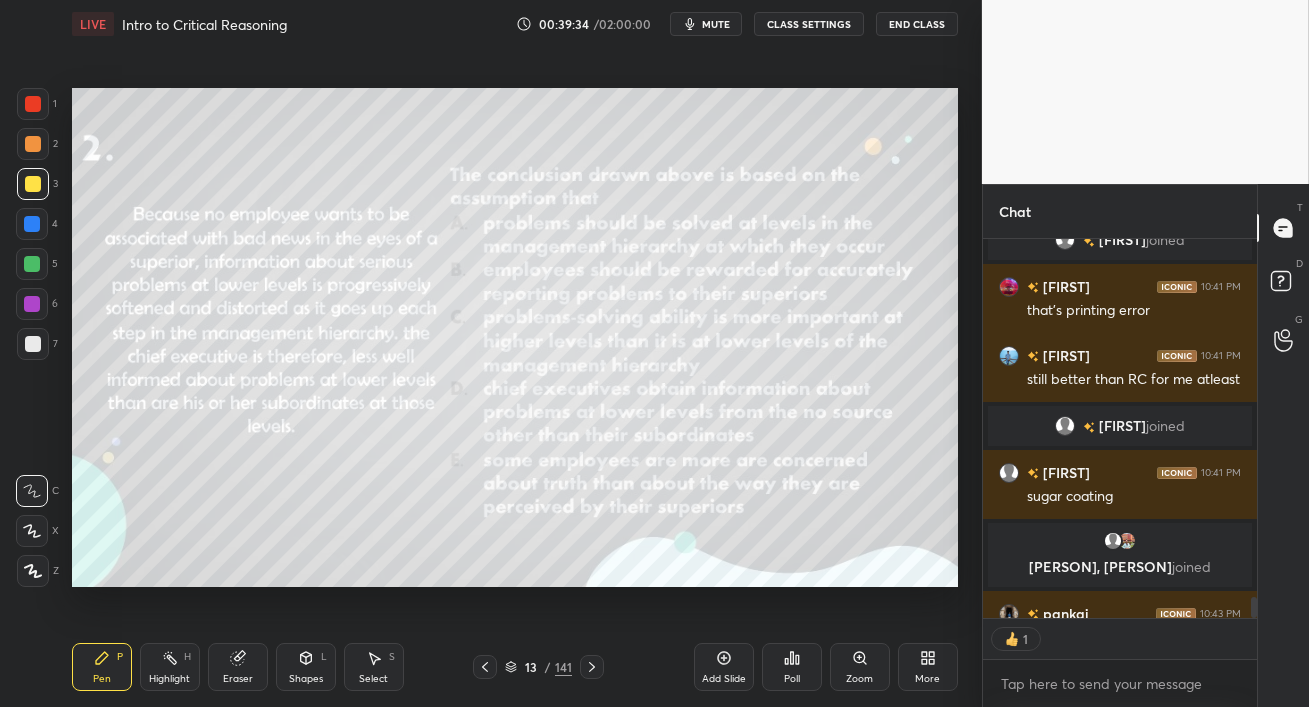 scroll, scrollTop: 373, scrollLeft: 268, axis: both 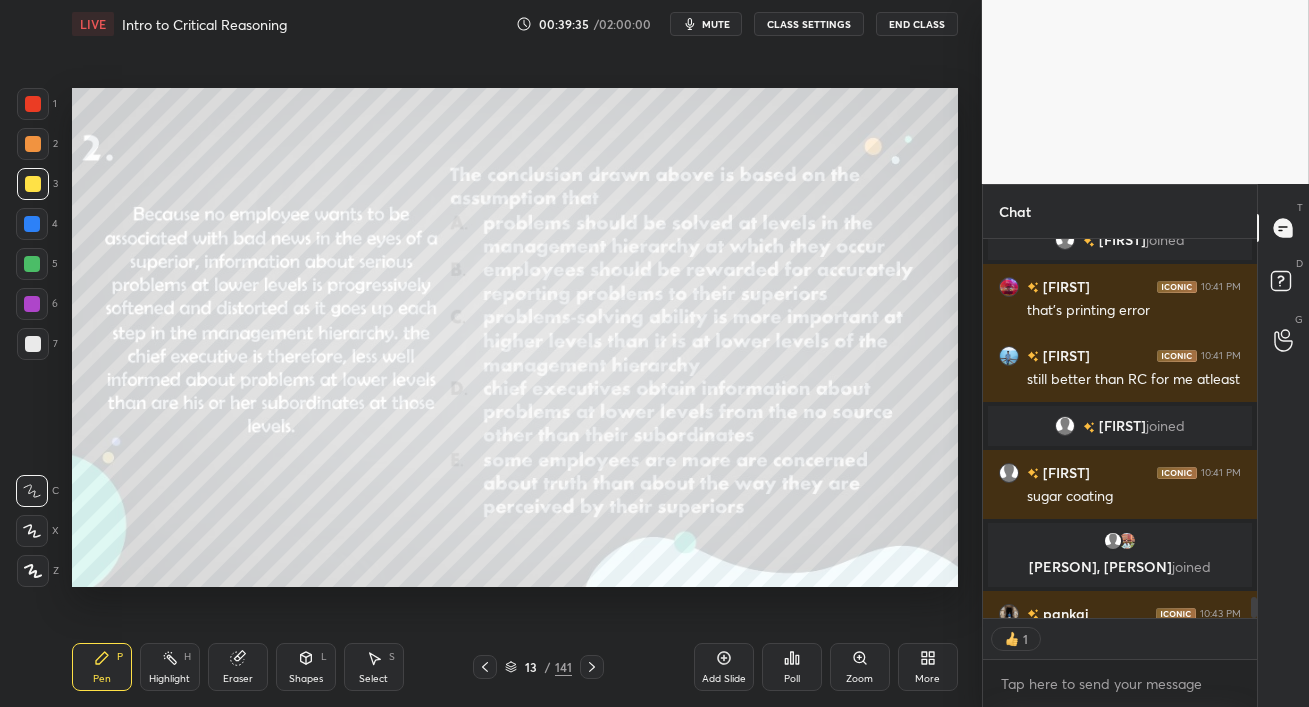 click at bounding box center [32, 531] 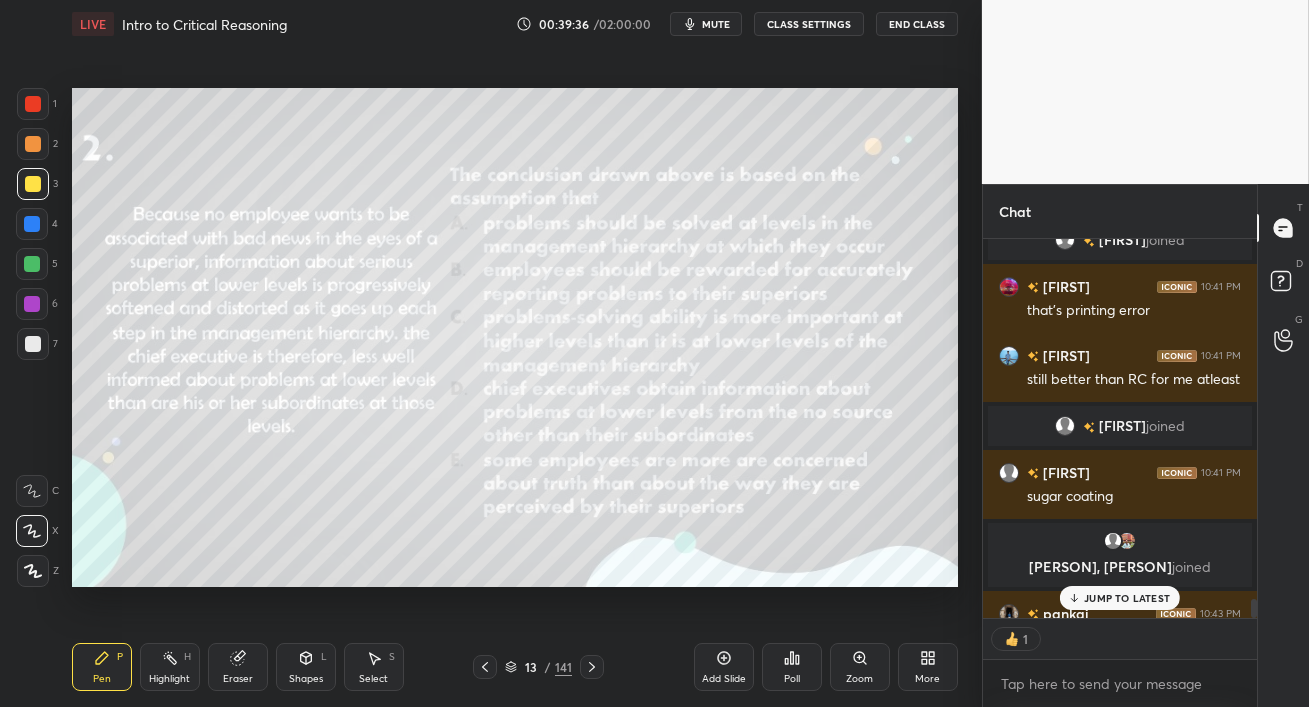 scroll, scrollTop: 7097, scrollLeft: 0, axis: vertical 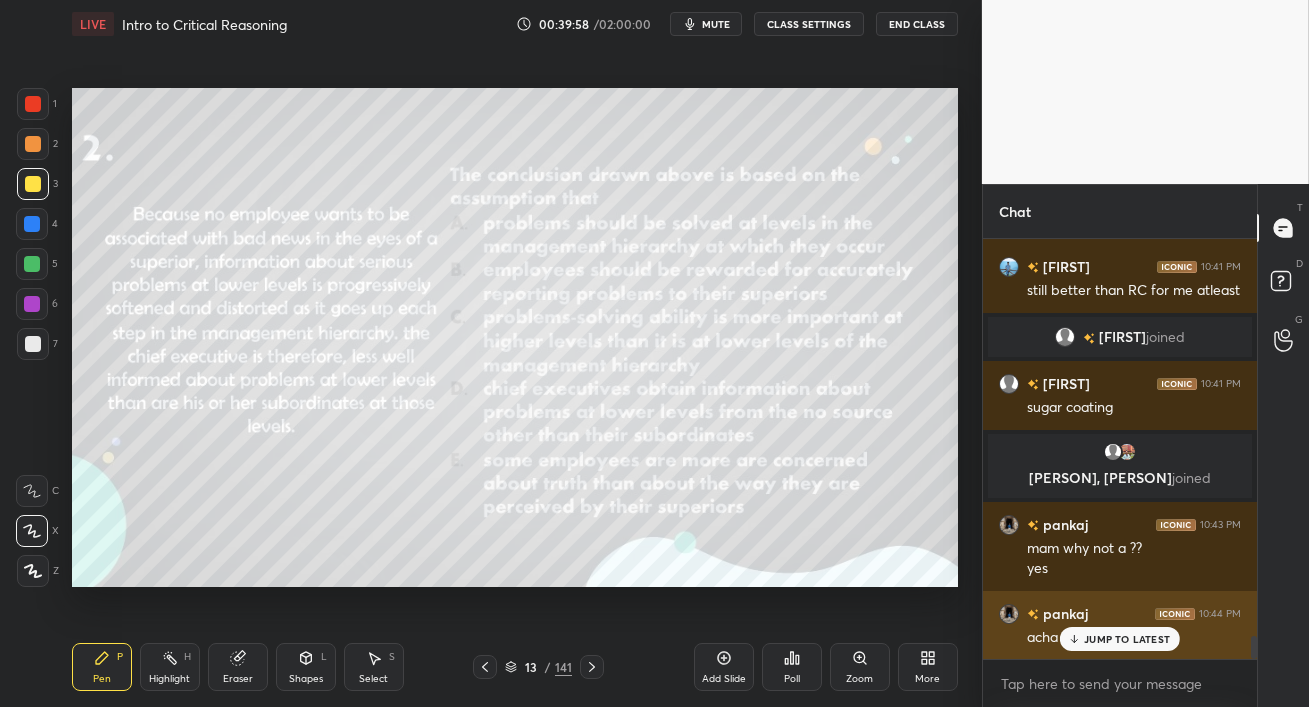 click on "JUMP TO LATEST" at bounding box center (1127, 639) 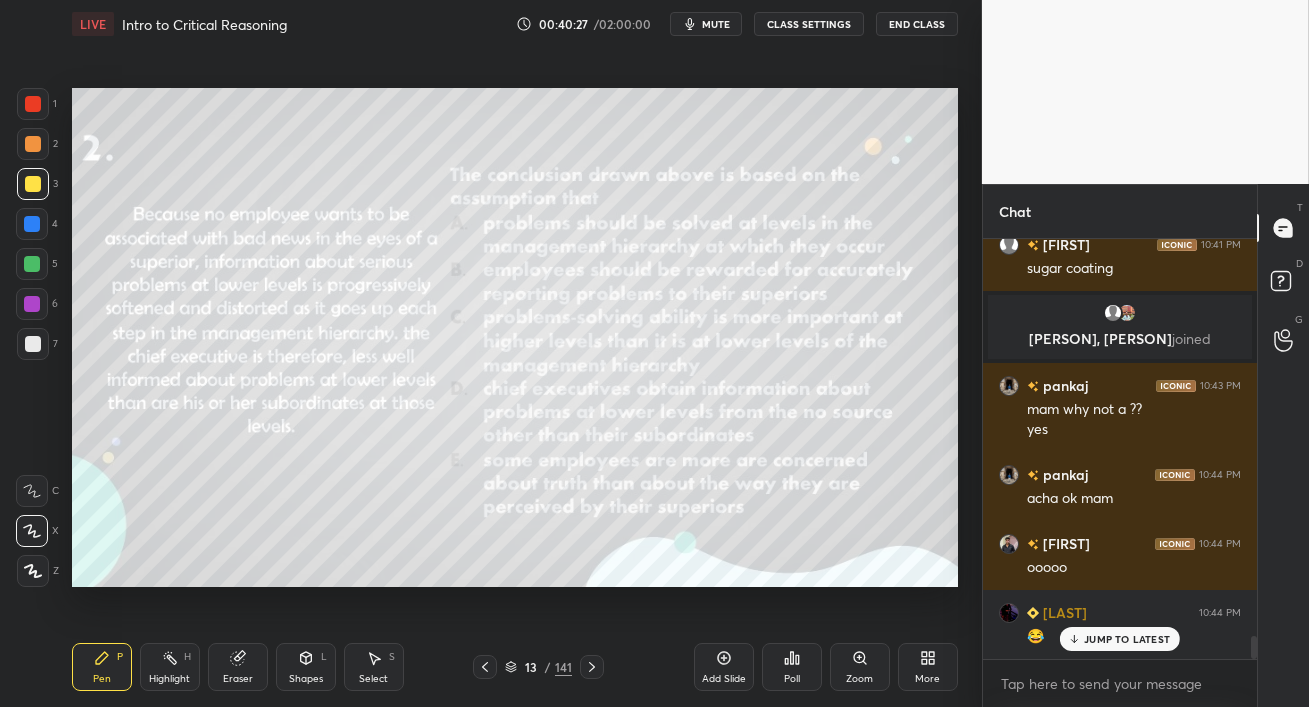 scroll, scrollTop: 7311, scrollLeft: 0, axis: vertical 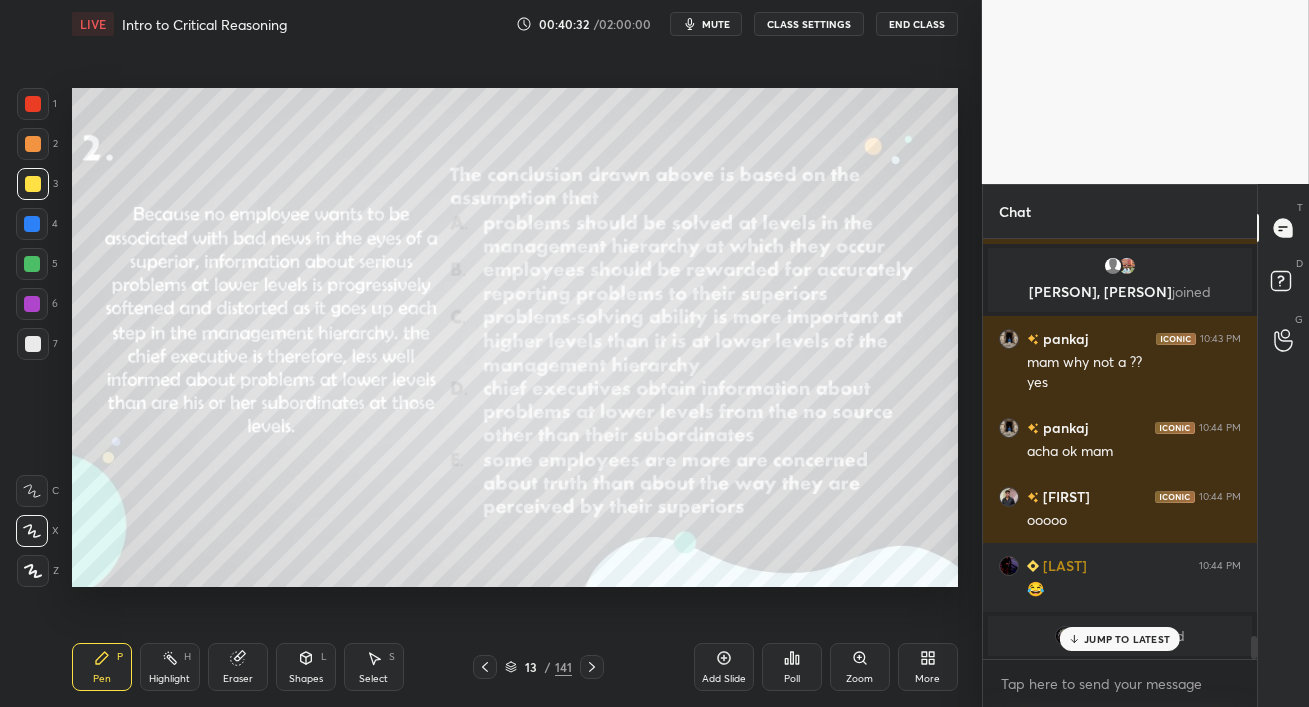 click on "JUMP TO LATEST" at bounding box center (1127, 639) 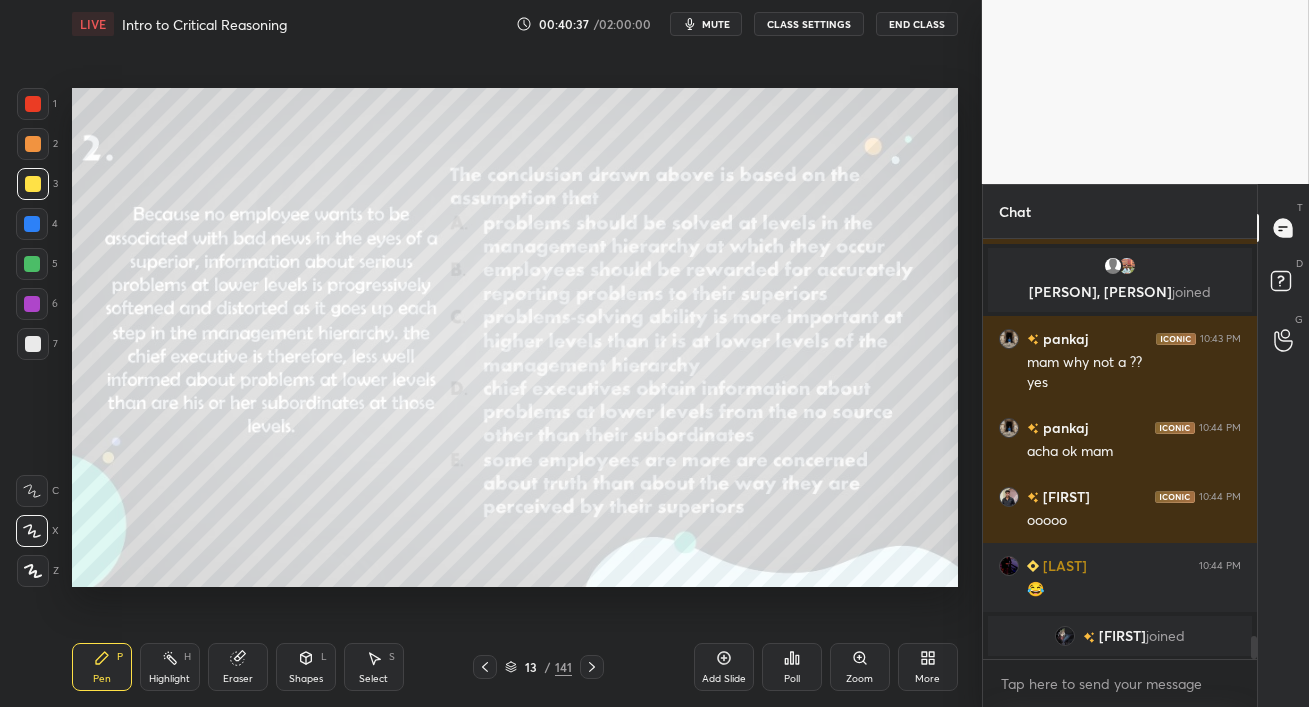 click at bounding box center (32, 264) 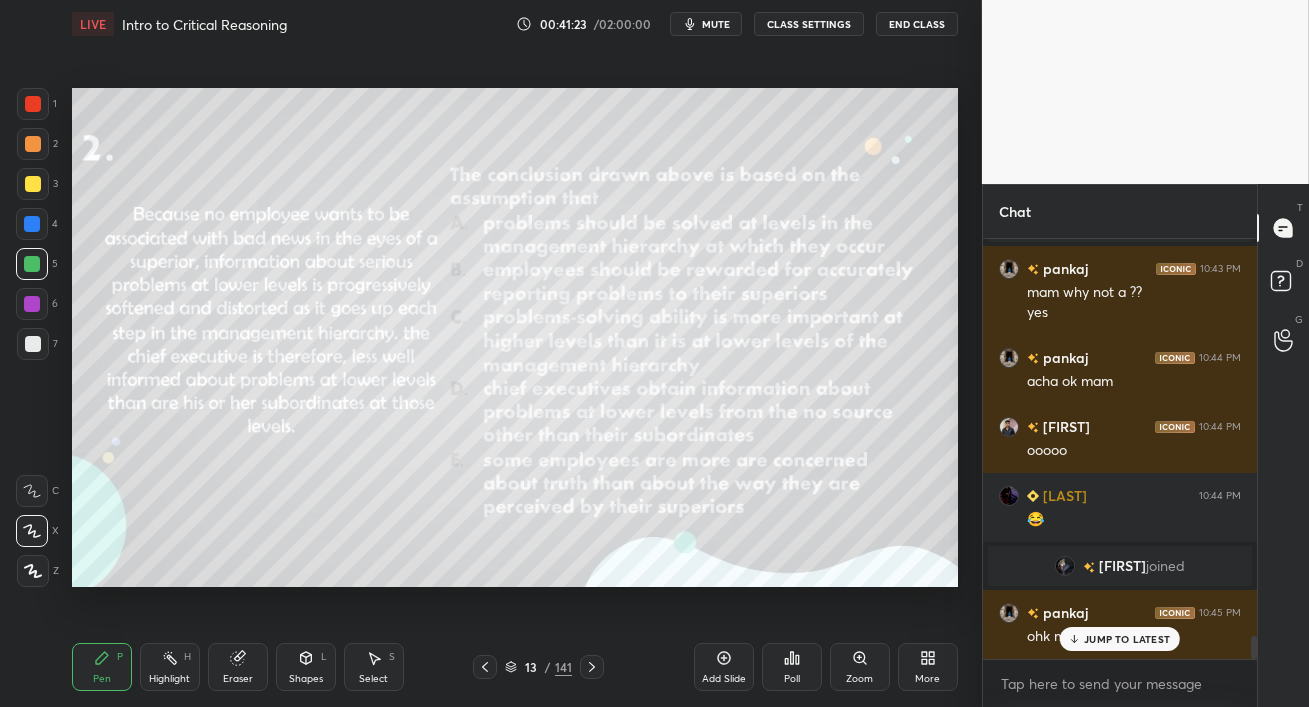 scroll, scrollTop: 7336, scrollLeft: 0, axis: vertical 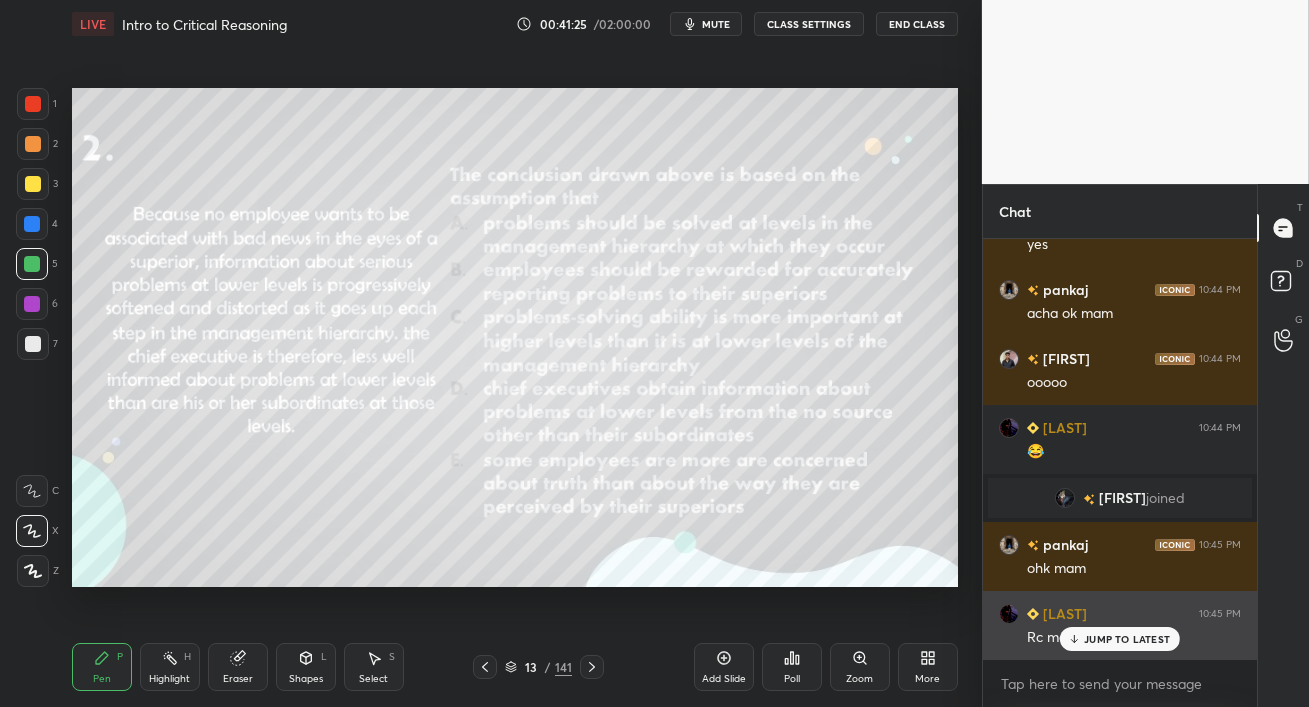 click on "JUMP TO LATEST" at bounding box center (1127, 639) 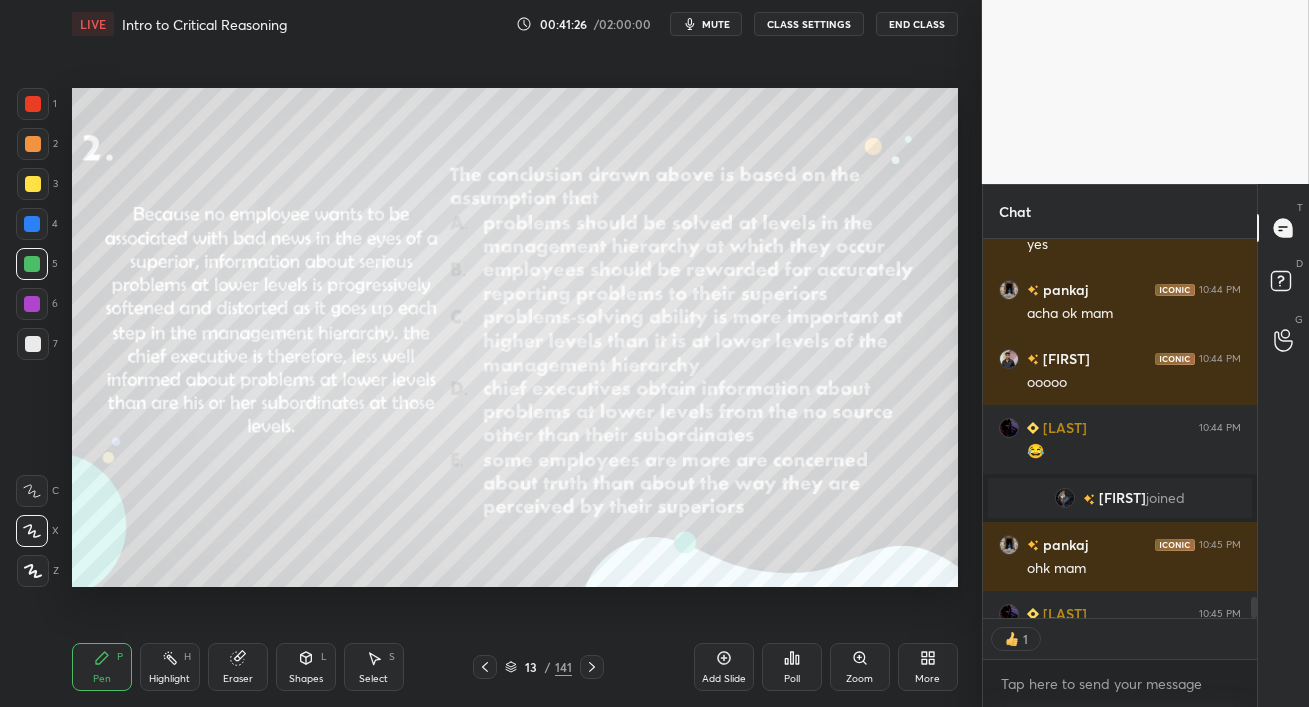 scroll, scrollTop: 373, scrollLeft: 268, axis: both 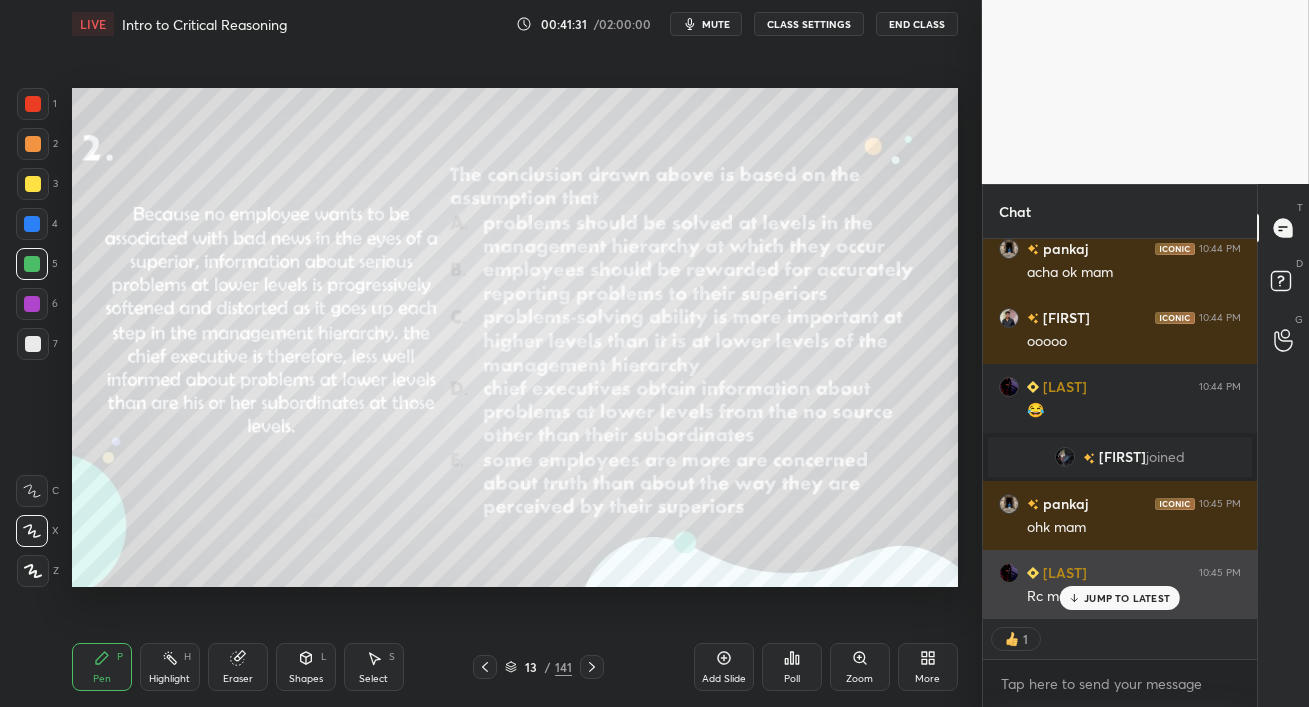 click on "JUMP TO LATEST" at bounding box center [1120, 598] 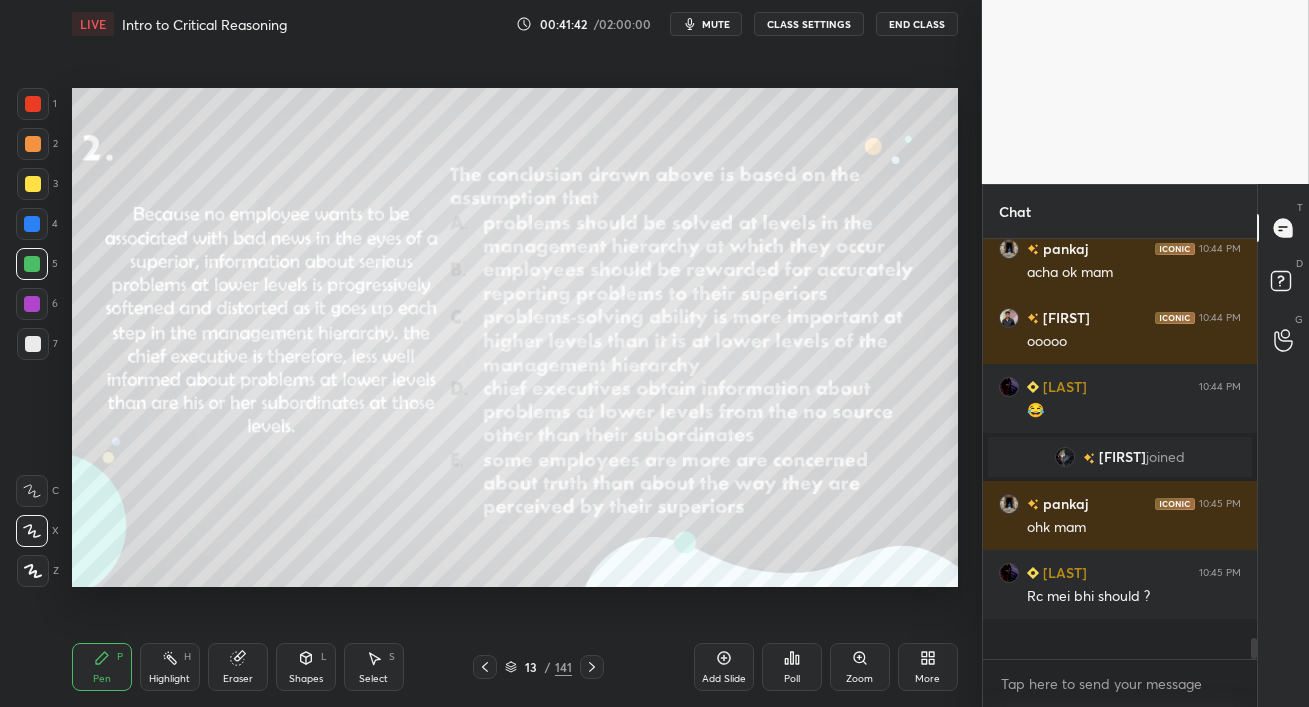 scroll, scrollTop: 6, scrollLeft: 6, axis: both 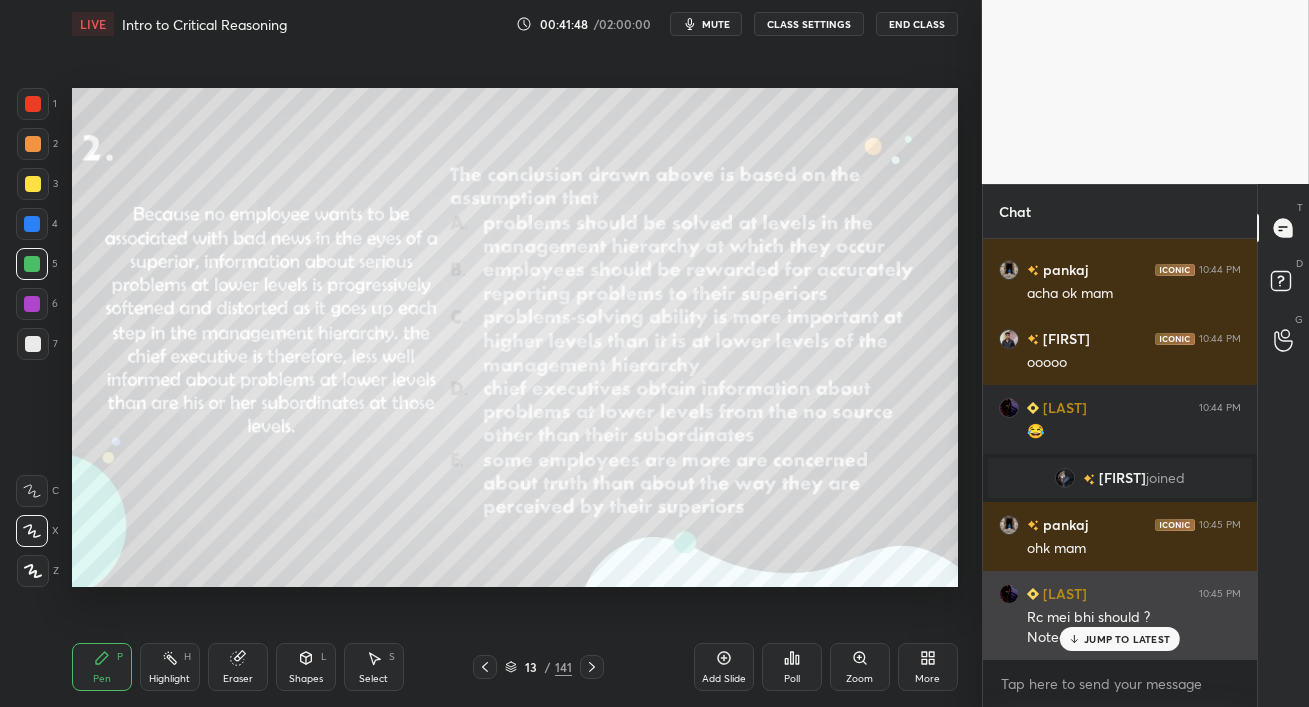 drag, startPoint x: 1115, startPoint y: 633, endPoint x: 1115, endPoint y: 644, distance: 11 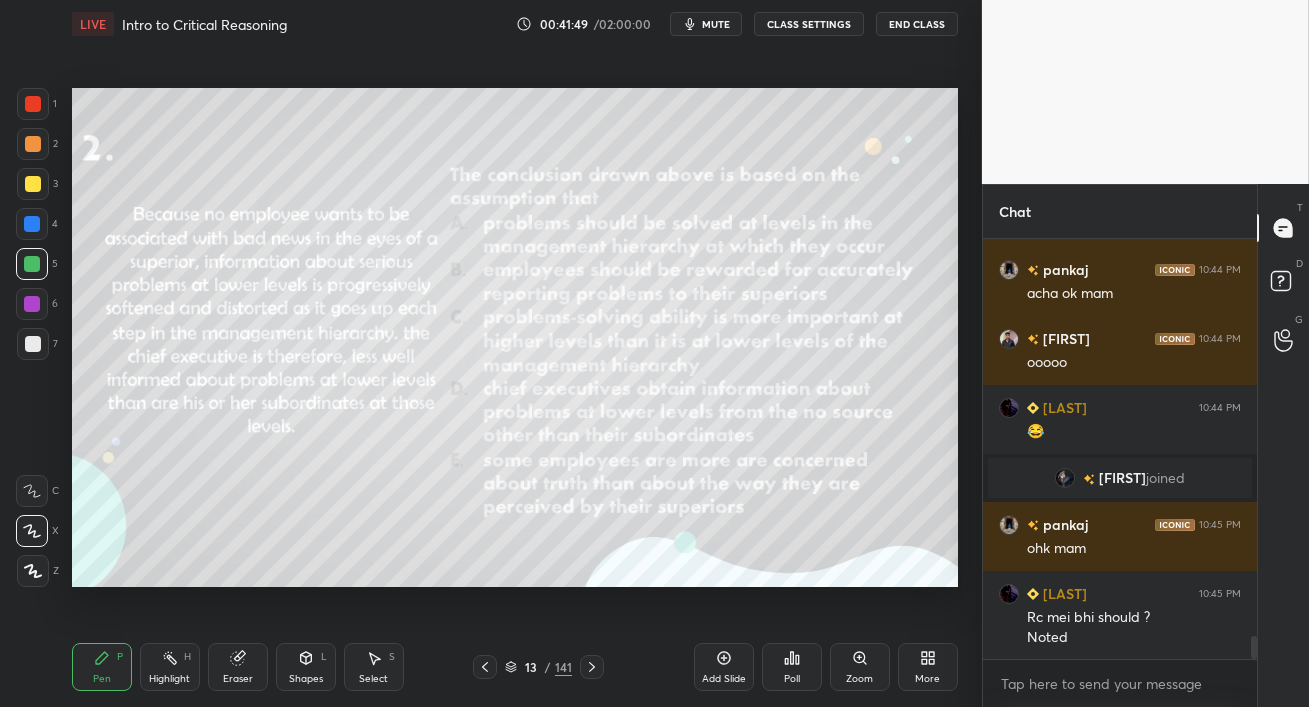 drag, startPoint x: 24, startPoint y: 223, endPoint x: 61, endPoint y: 230, distance: 37.65634 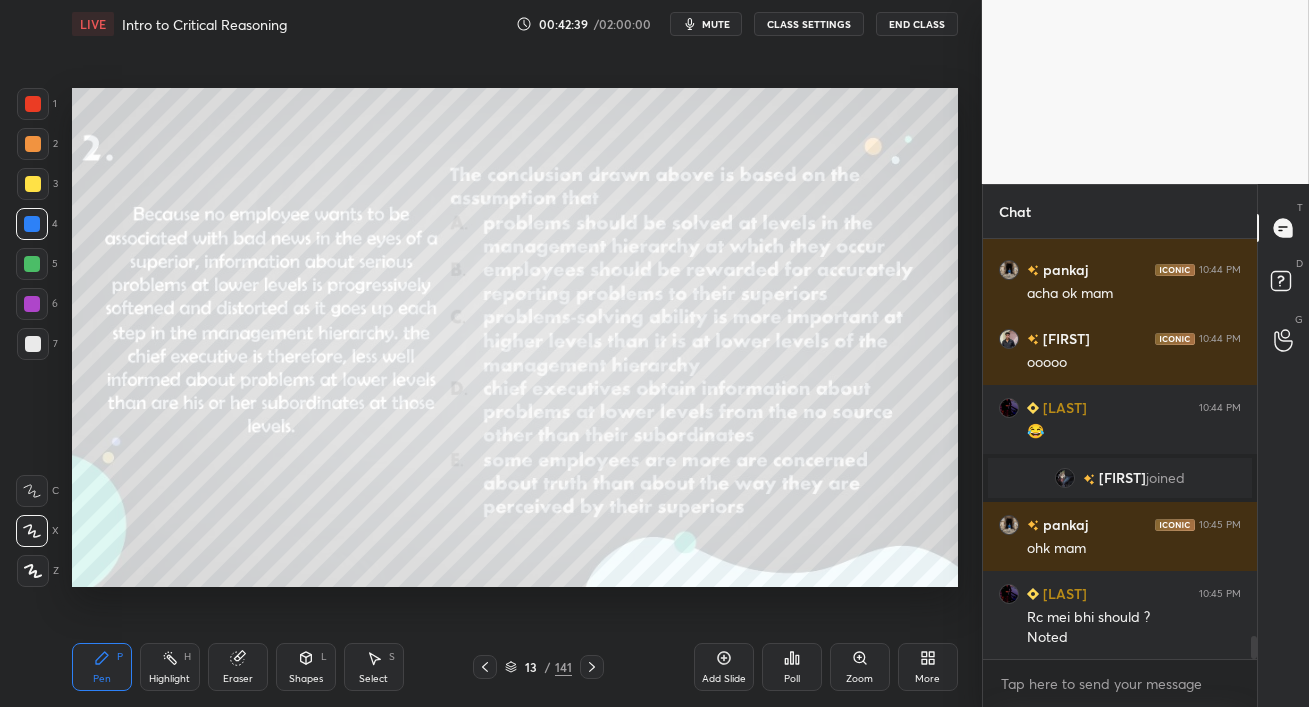 click 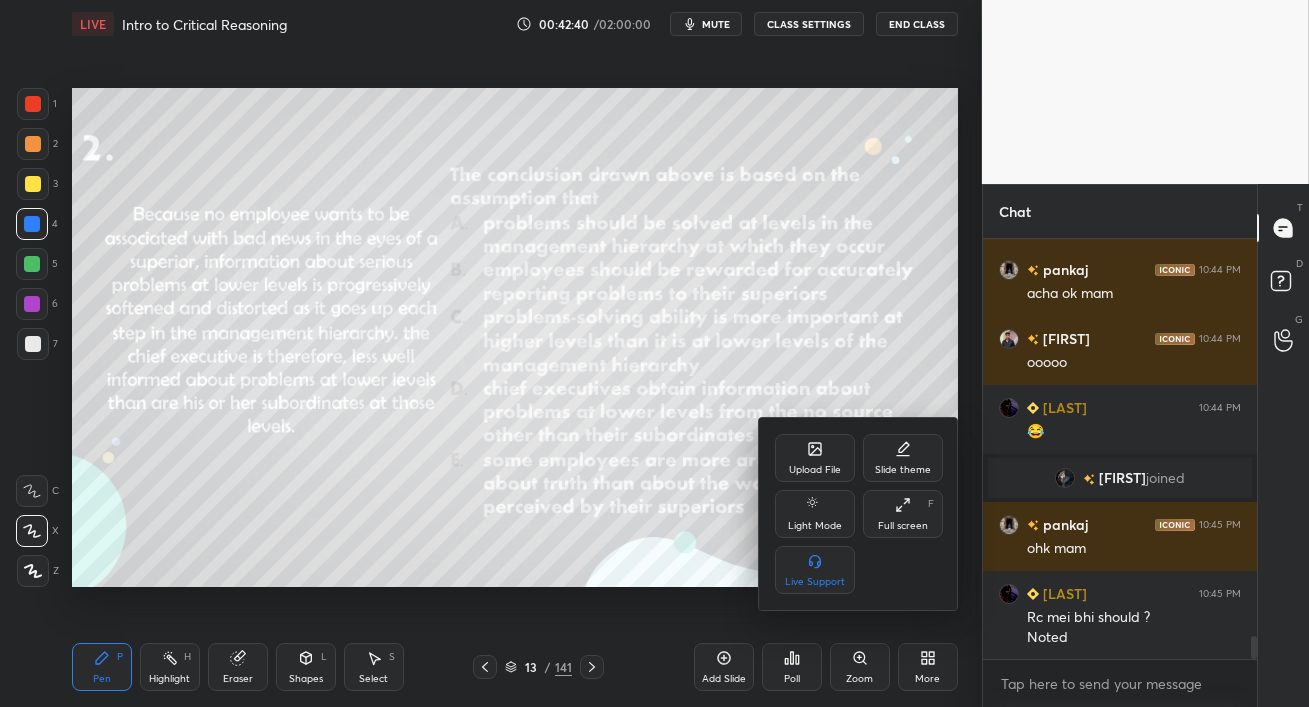 click 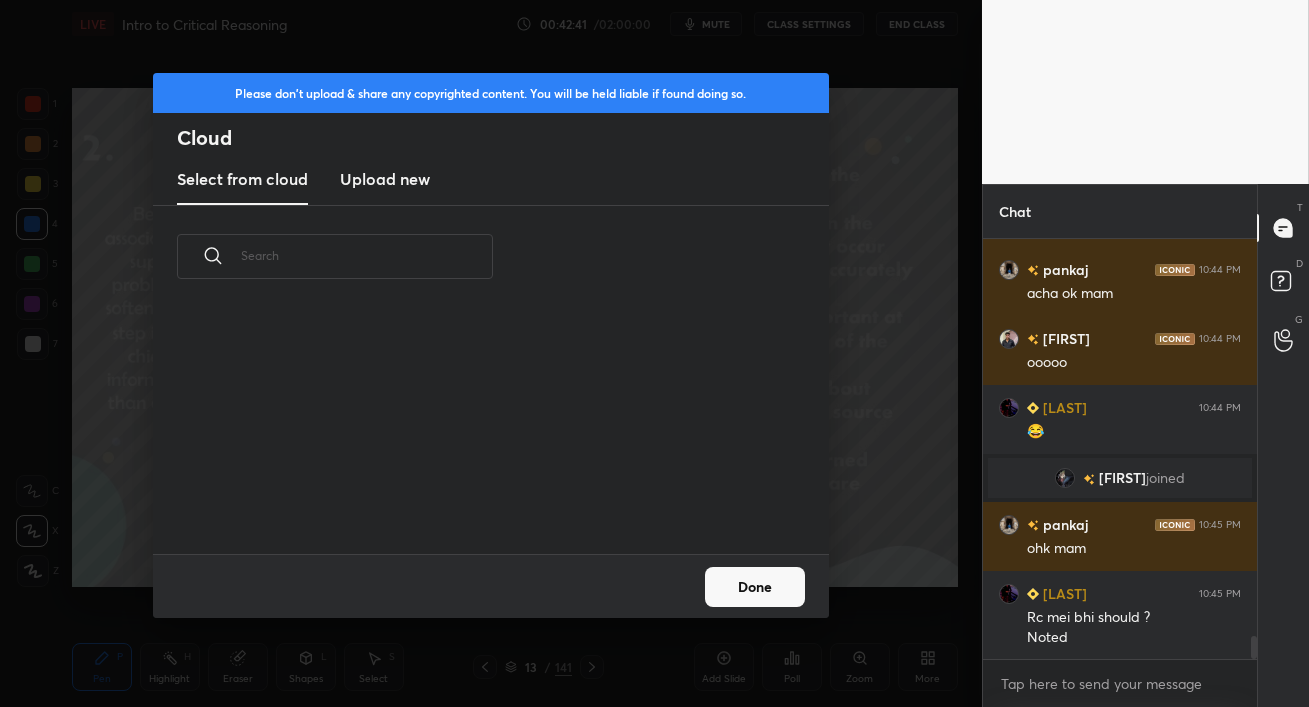 scroll, scrollTop: 6, scrollLeft: 11, axis: both 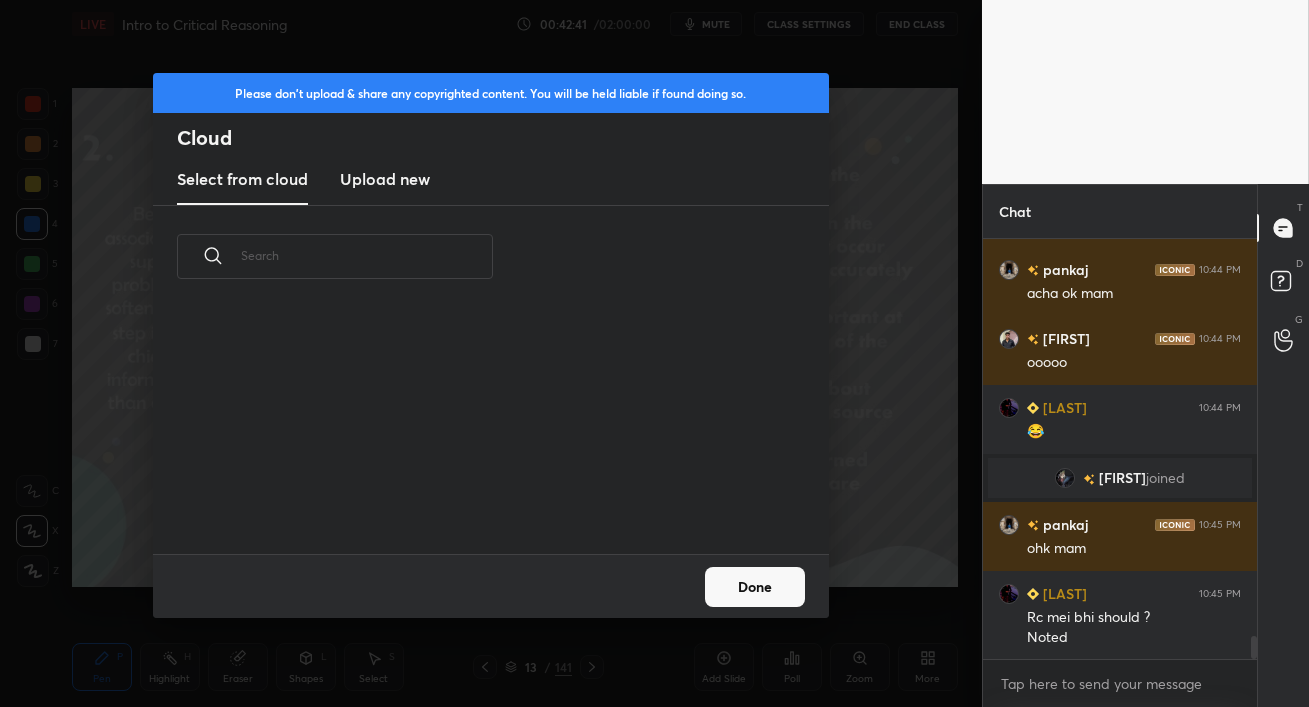 click on "Upload new" at bounding box center [385, 179] 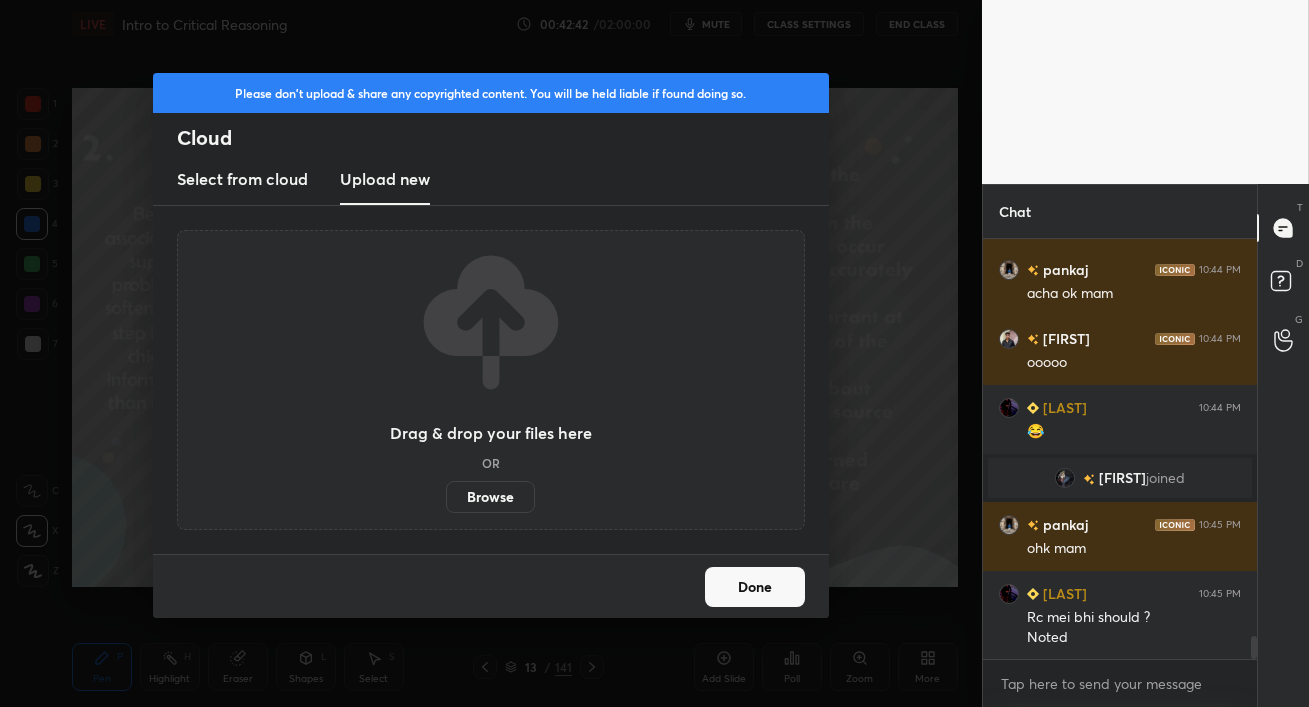 click on "Browse" at bounding box center [490, 497] 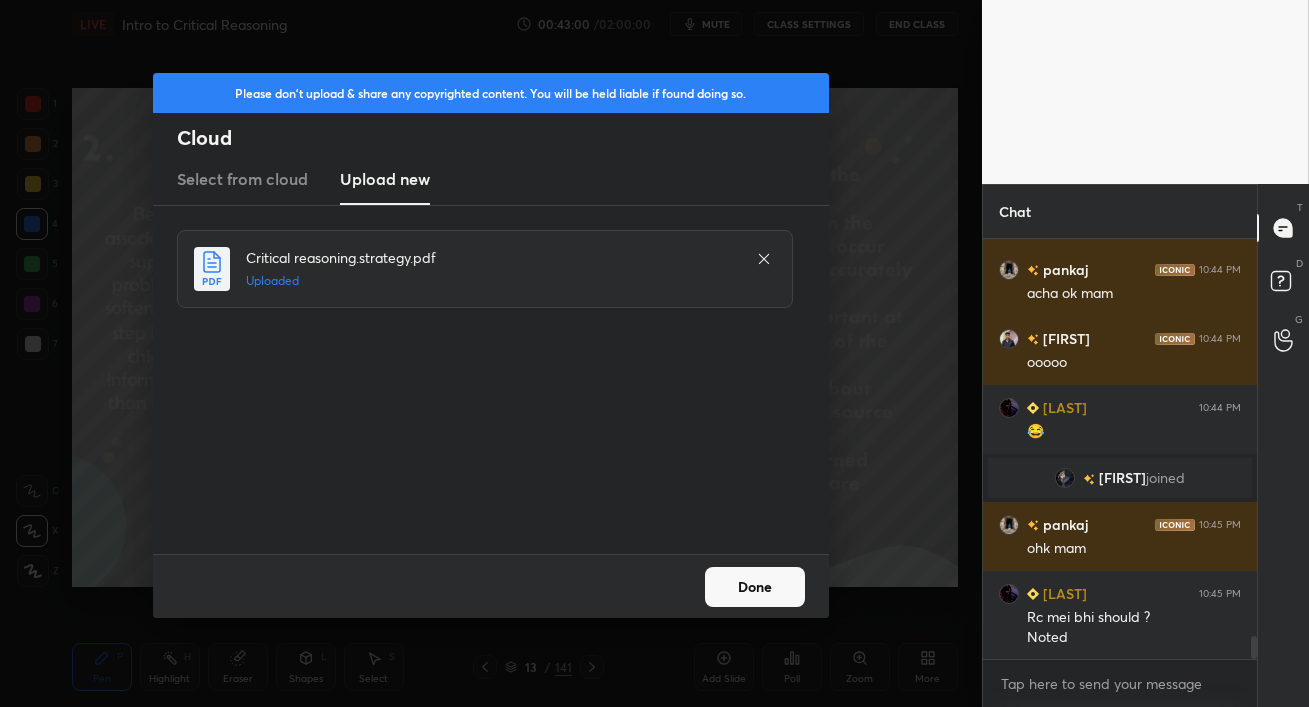 click on "Done" at bounding box center [755, 587] 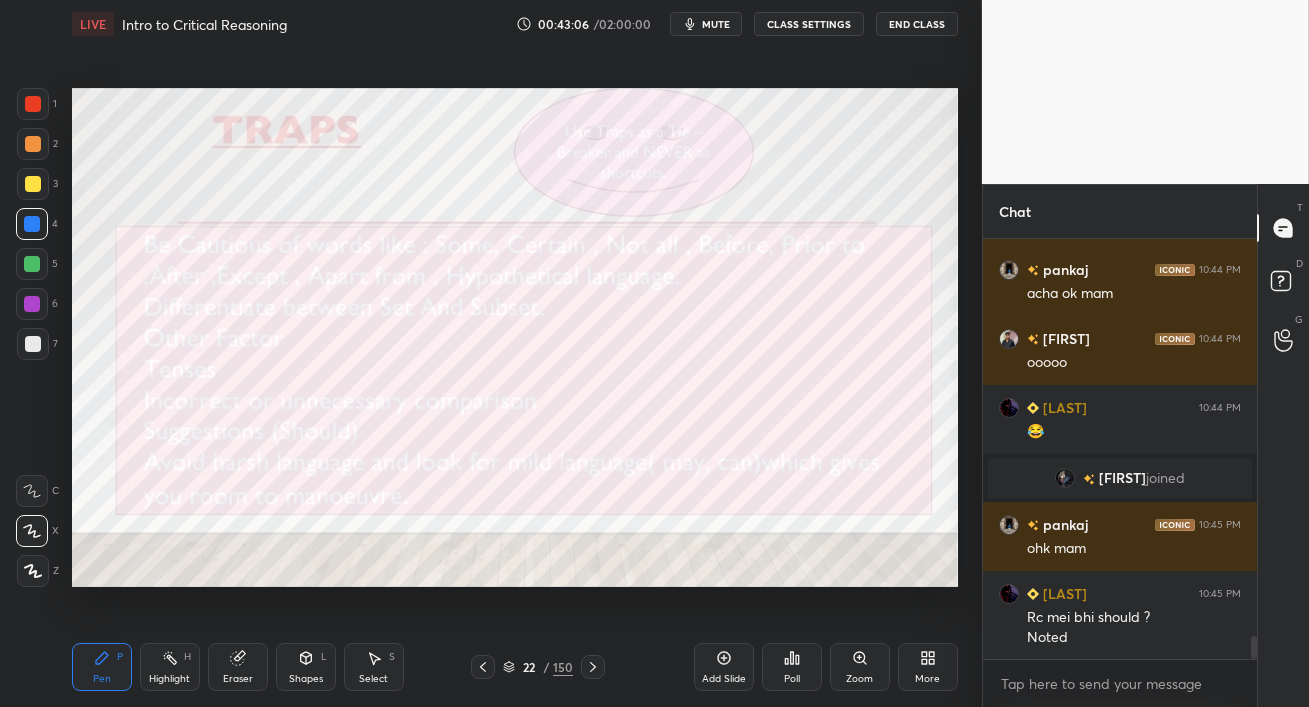 drag, startPoint x: 27, startPoint y: 223, endPoint x: 70, endPoint y: 249, distance: 50.24938 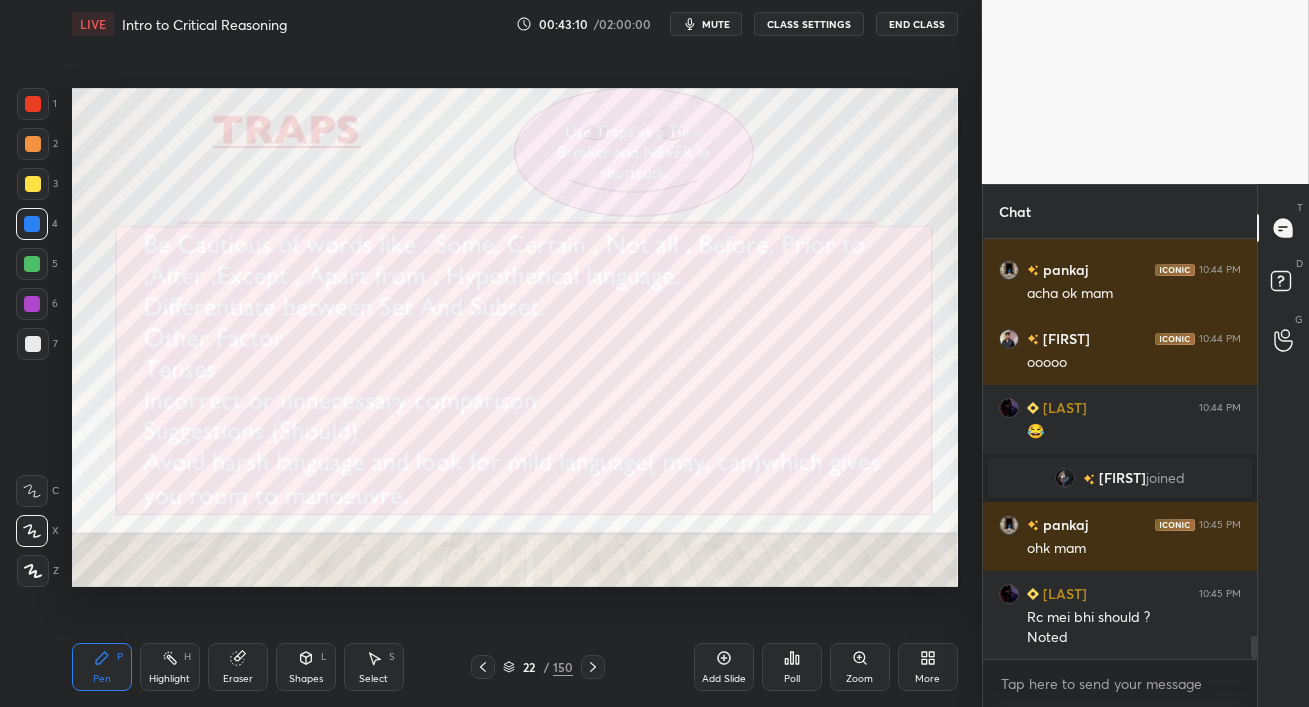 click at bounding box center [33, 144] 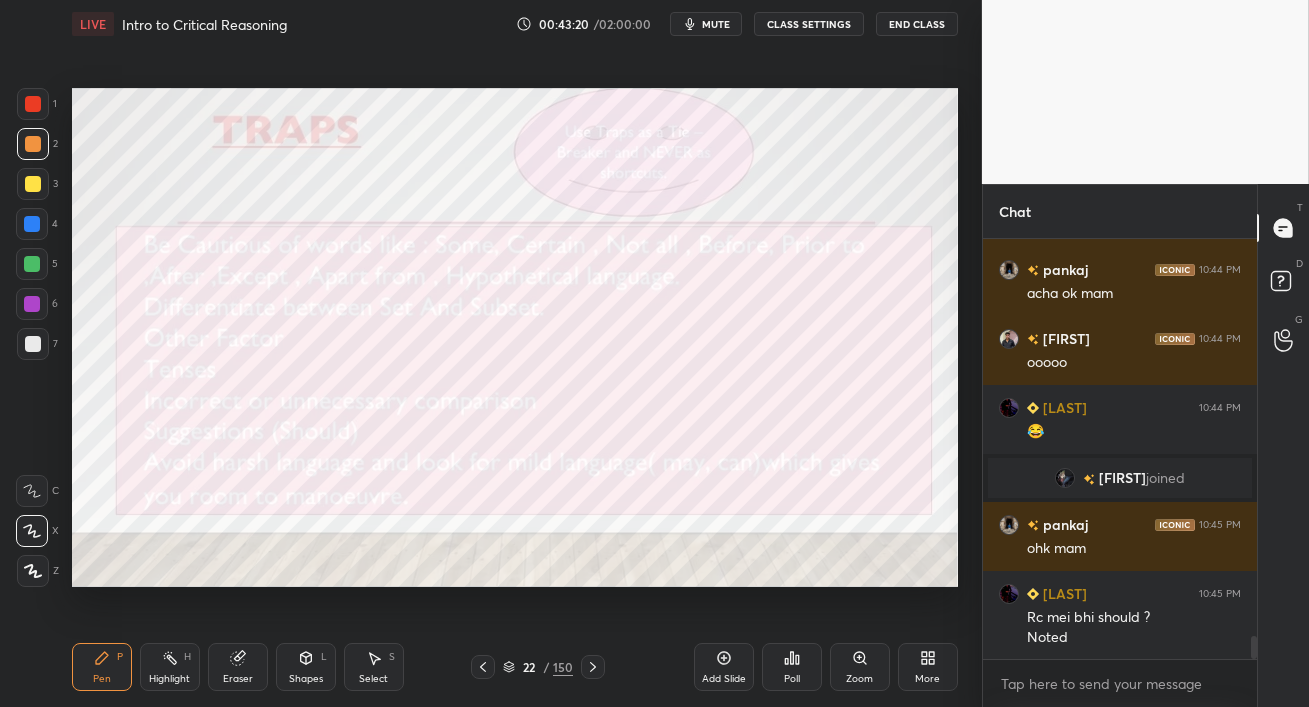 click at bounding box center (33, 104) 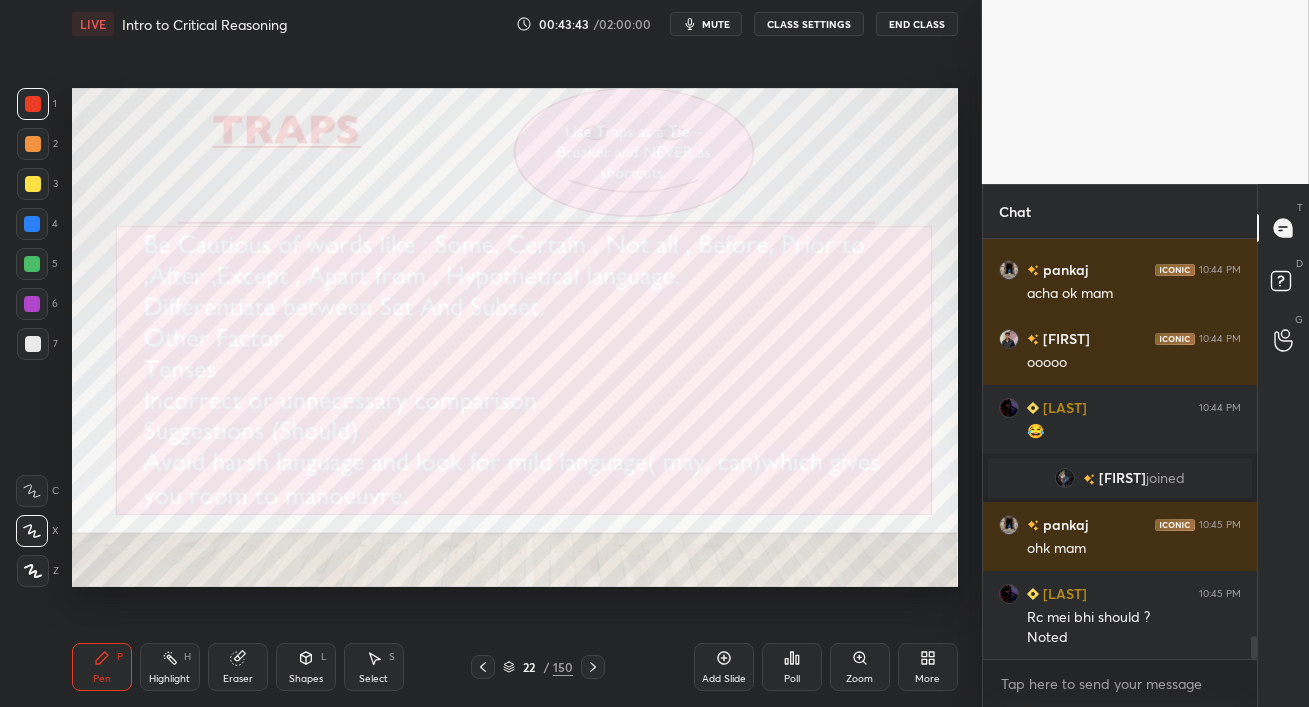 click on "Eraser" at bounding box center [238, 667] 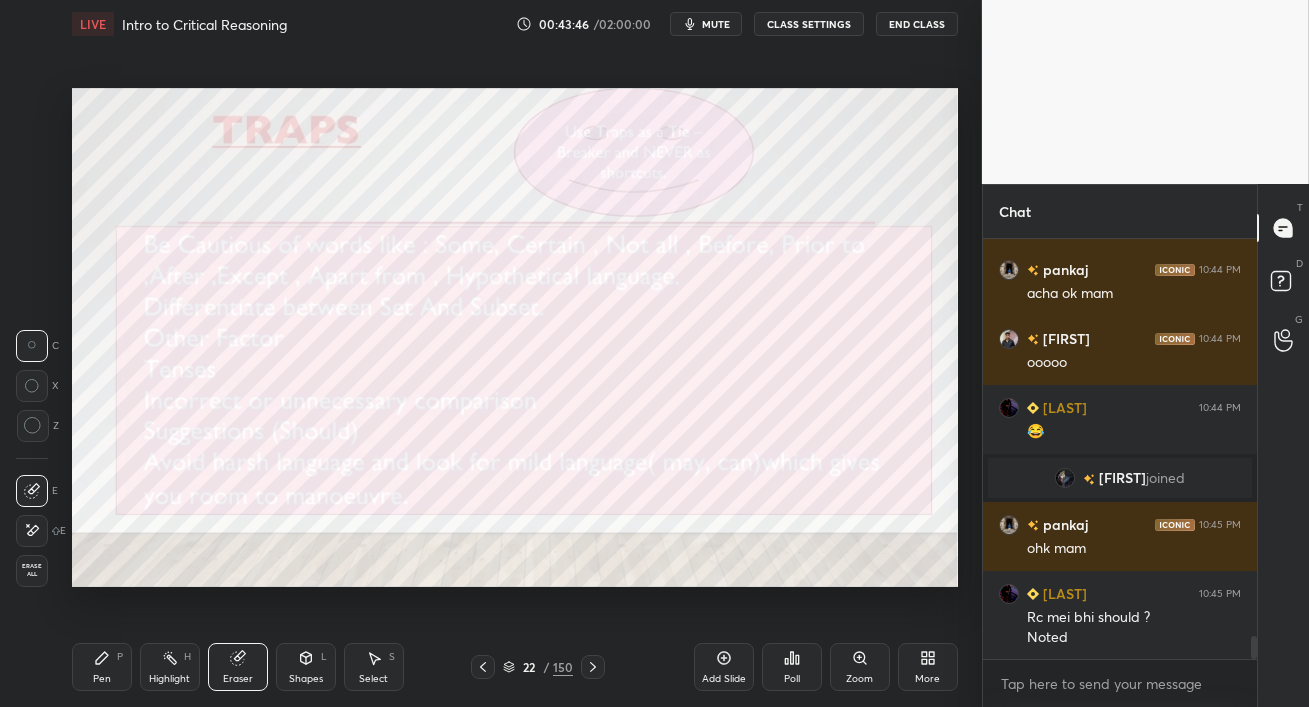 click on "Pen" at bounding box center [102, 679] 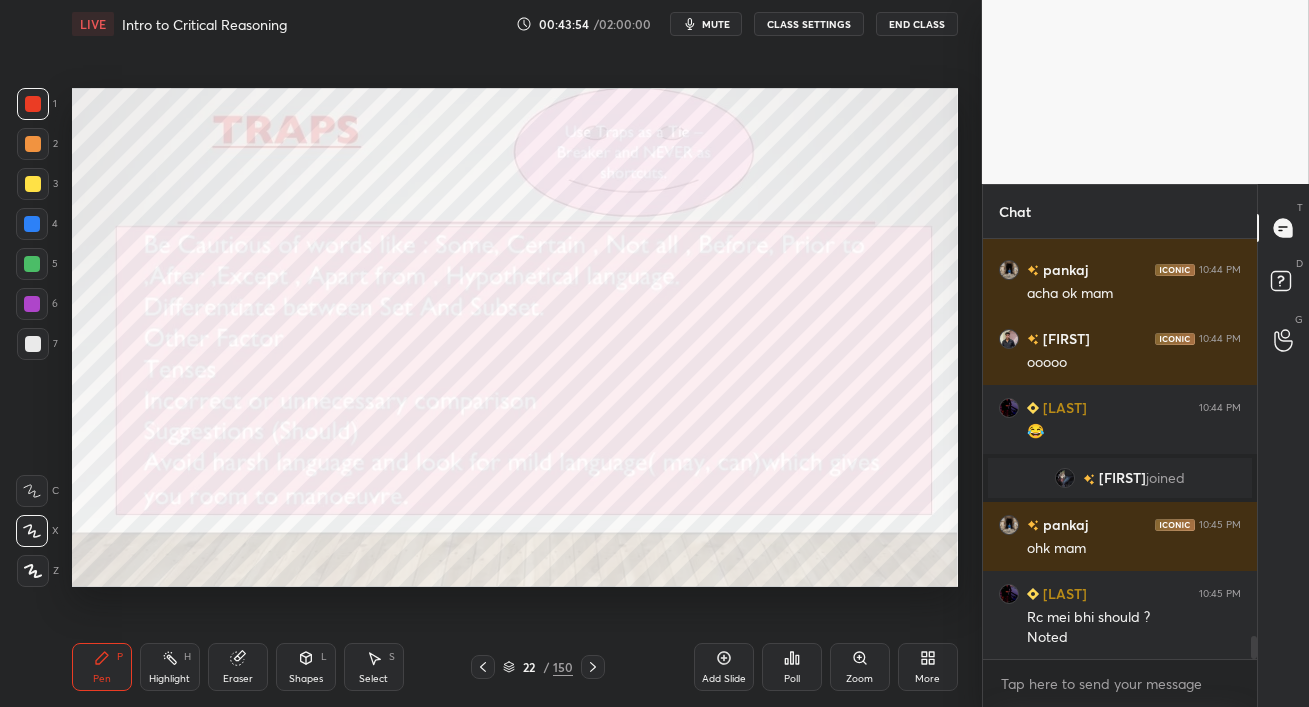 drag, startPoint x: 29, startPoint y: 268, endPoint x: 32, endPoint y: 282, distance: 14.3178215 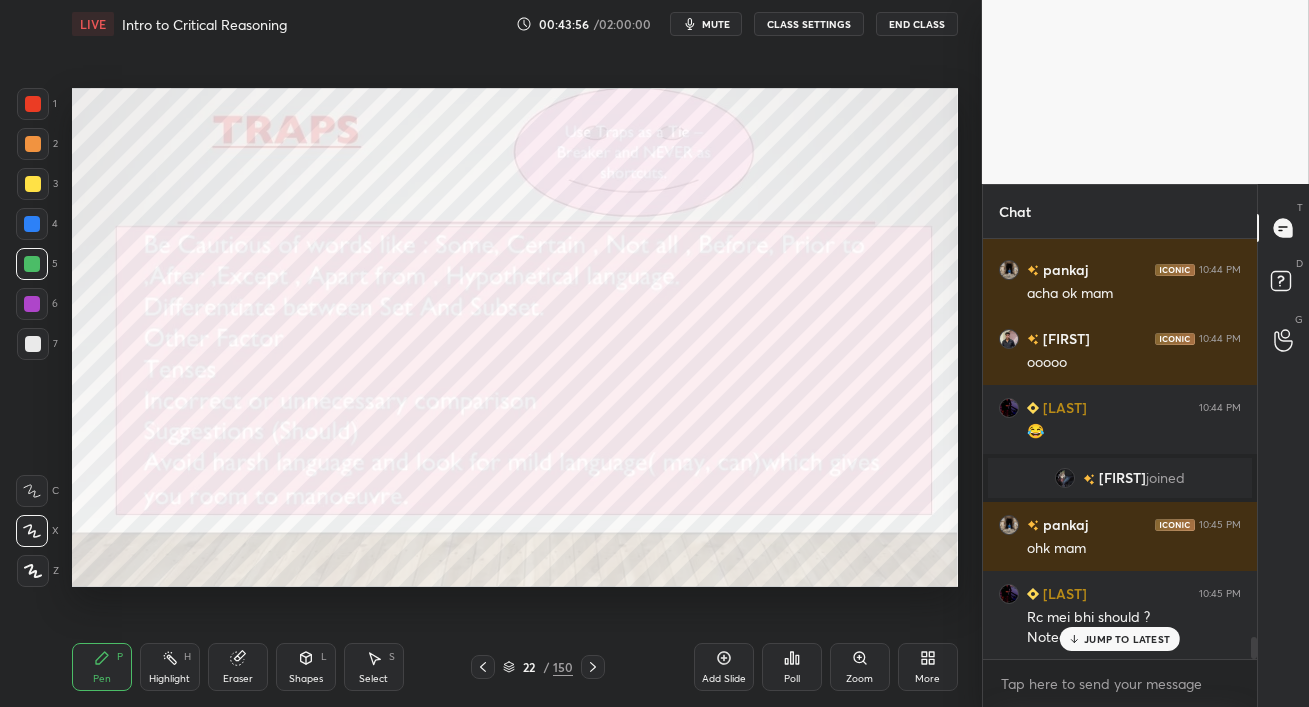 scroll, scrollTop: 7425, scrollLeft: 0, axis: vertical 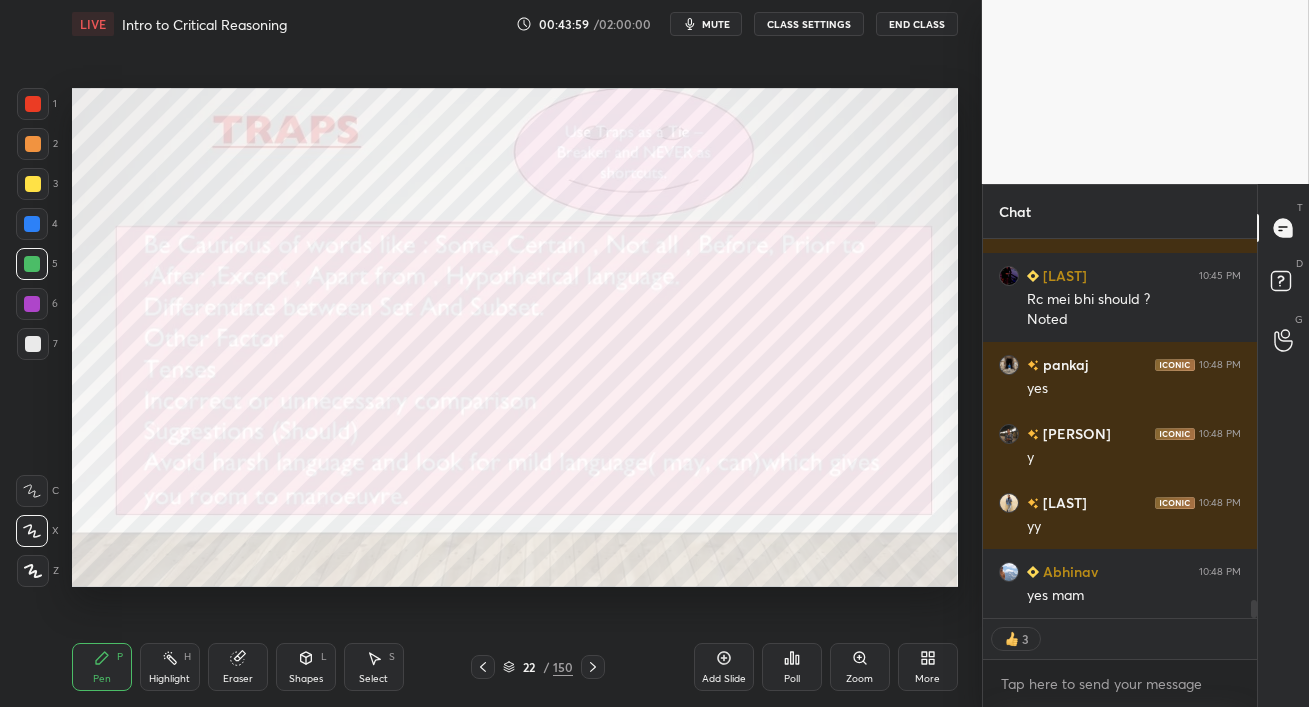 click at bounding box center (32, 304) 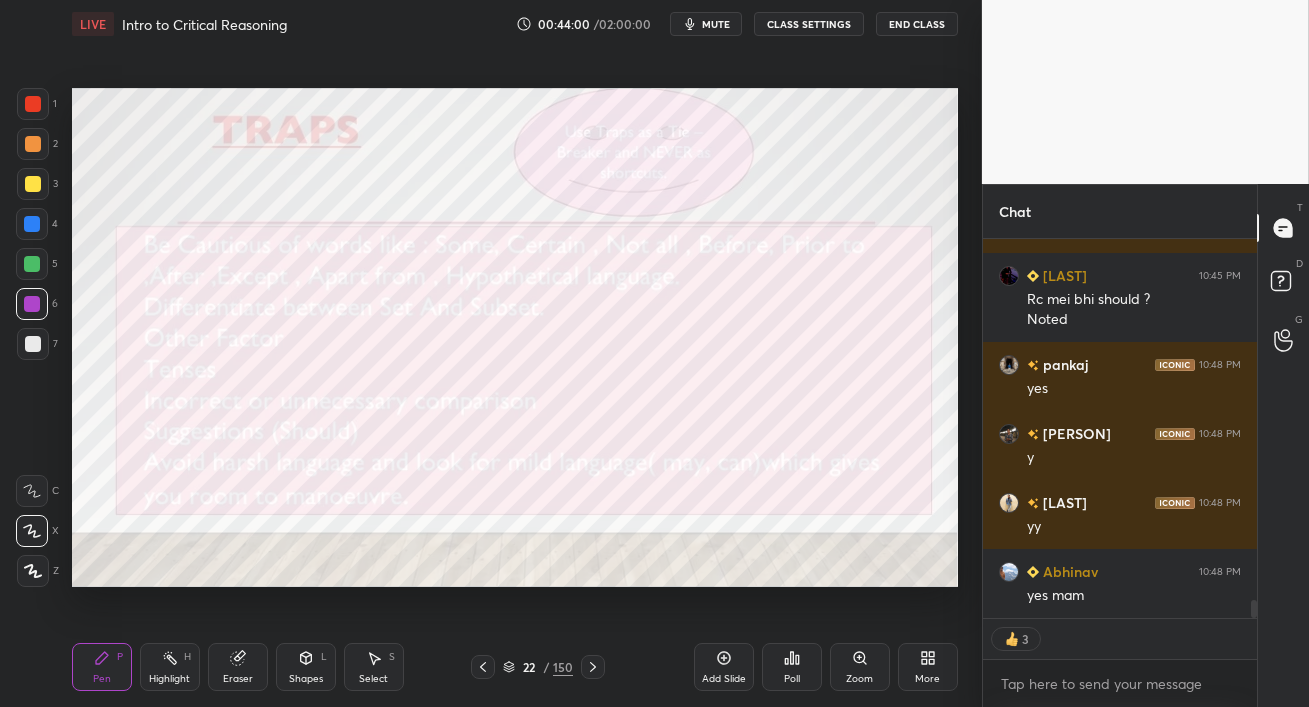 scroll, scrollTop: 7721, scrollLeft: 0, axis: vertical 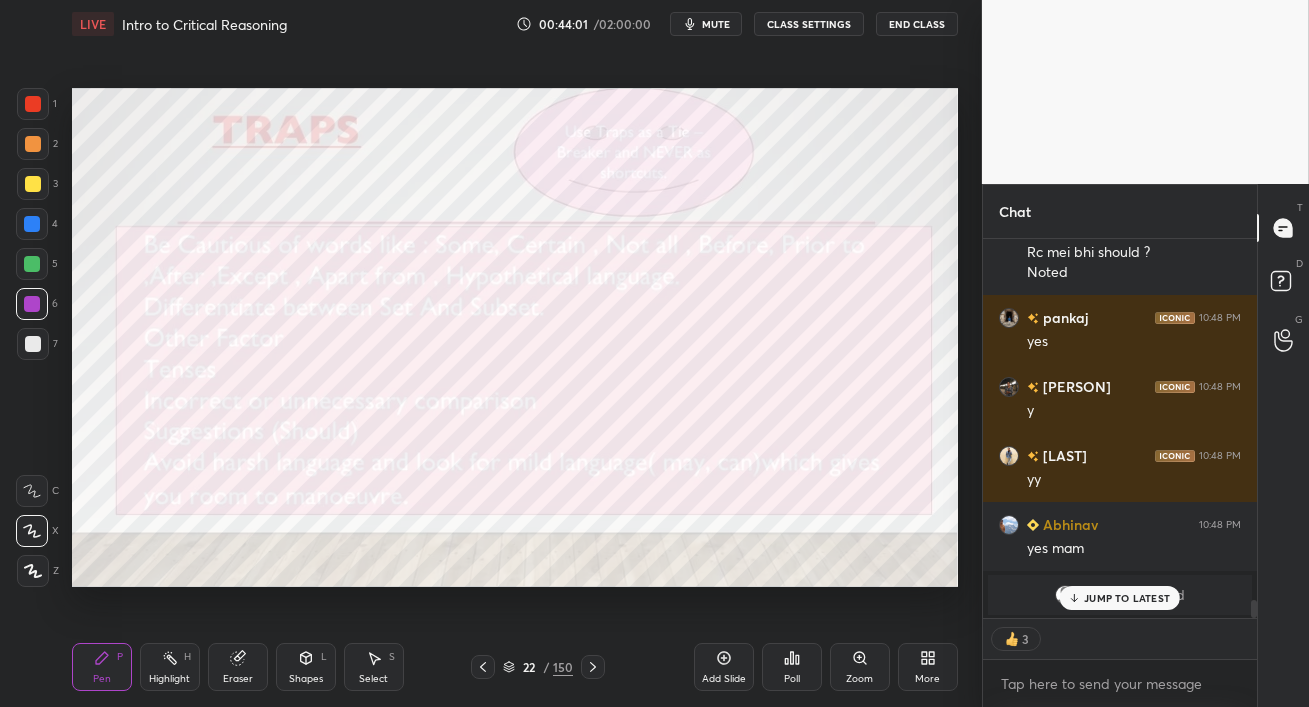 click at bounding box center [33, 104] 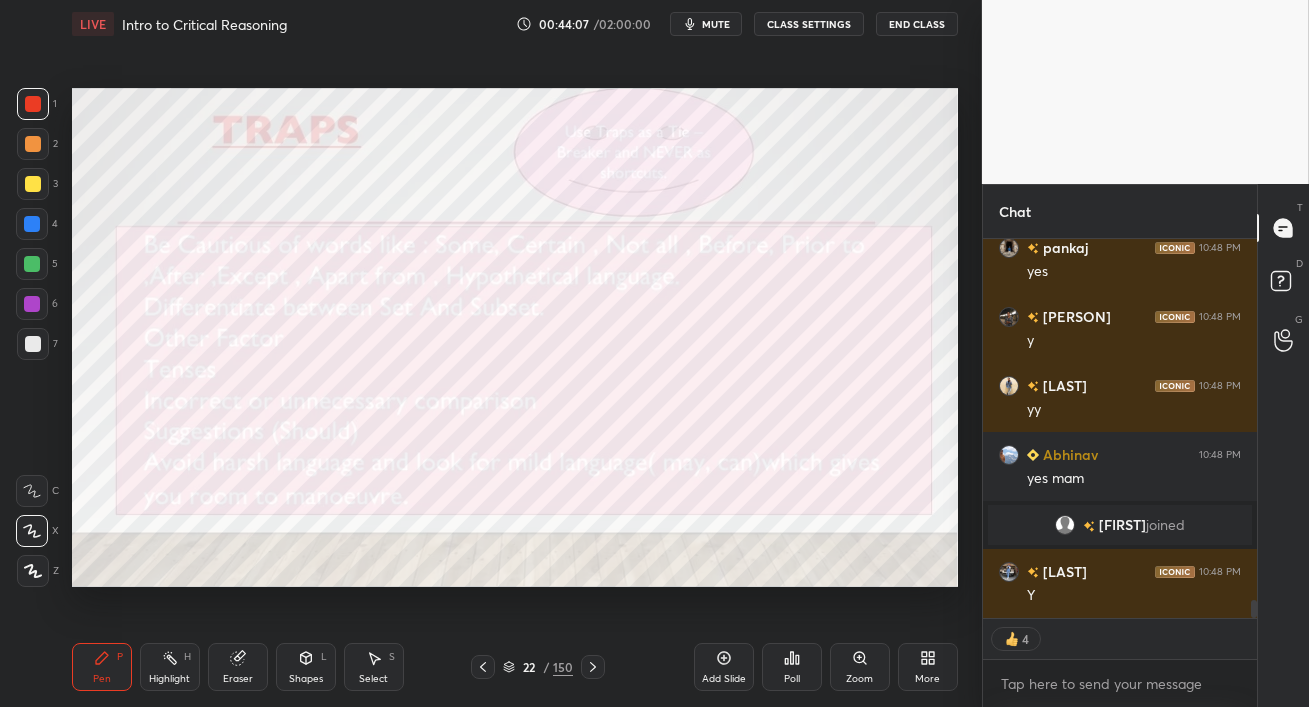 click at bounding box center [32, 224] 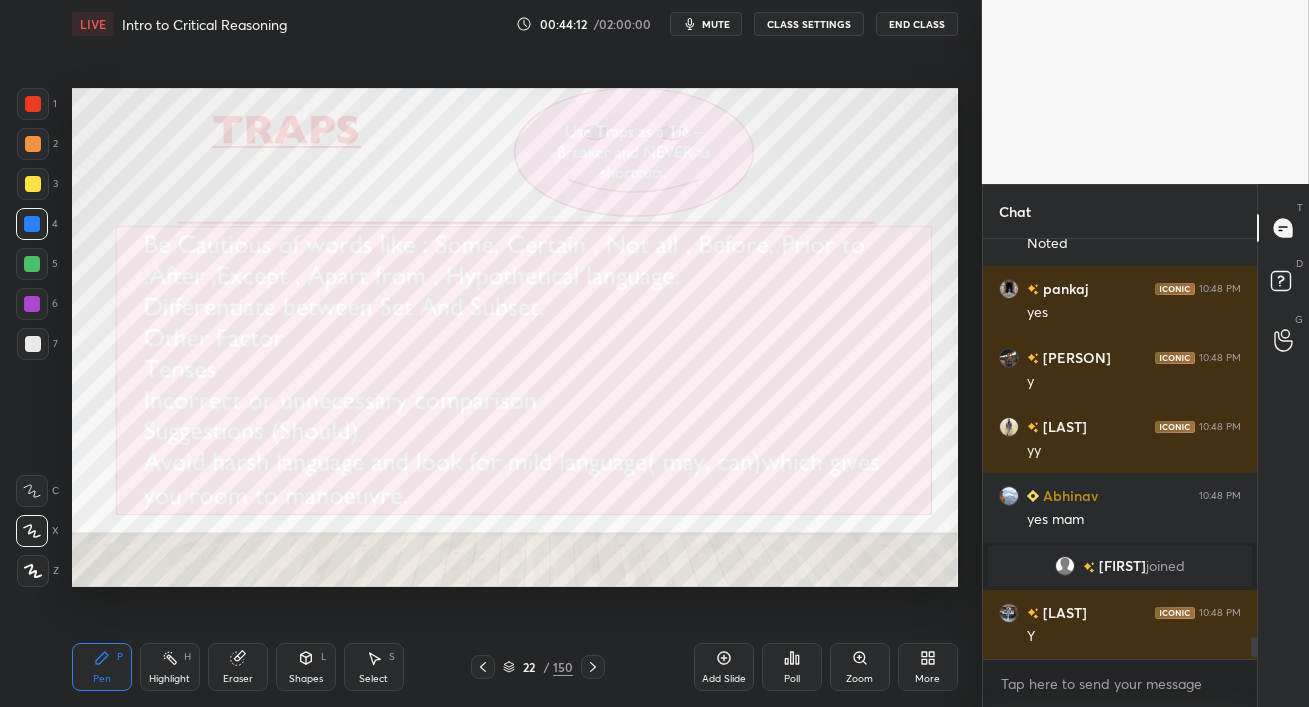scroll, scrollTop: 6, scrollLeft: 6, axis: both 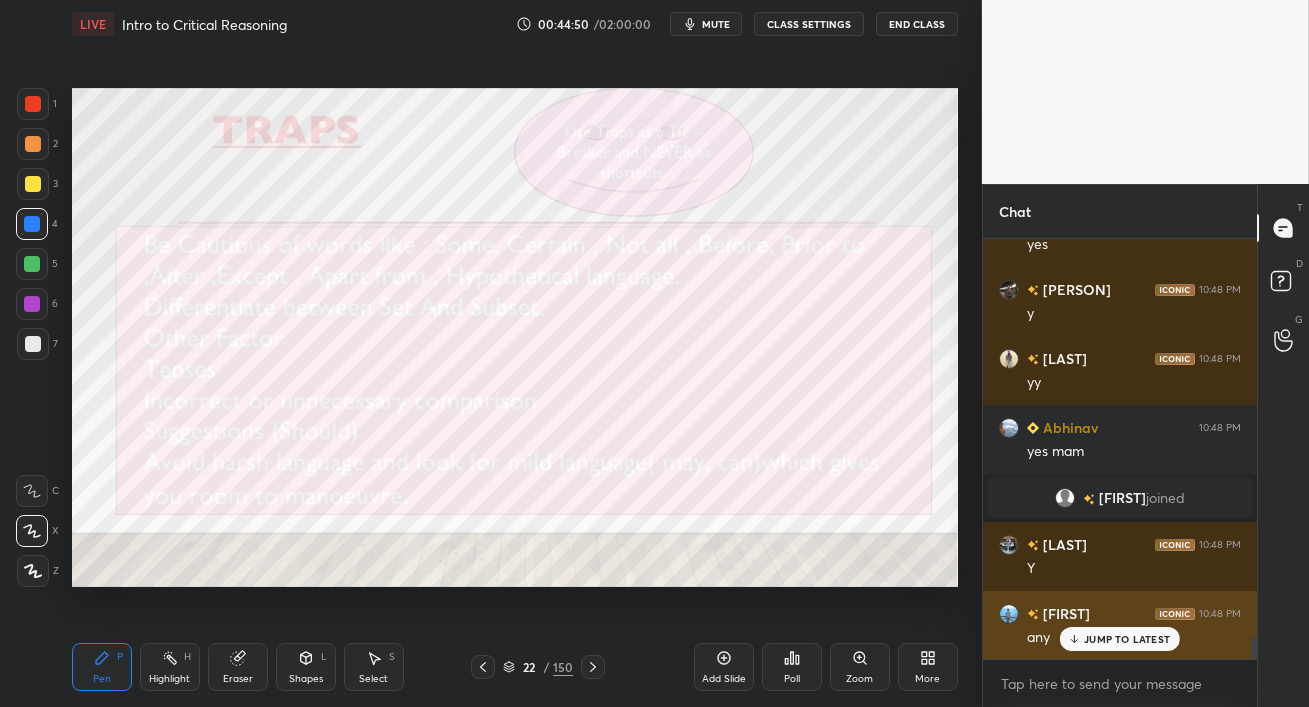 click on "JUMP TO LATEST" at bounding box center [1127, 639] 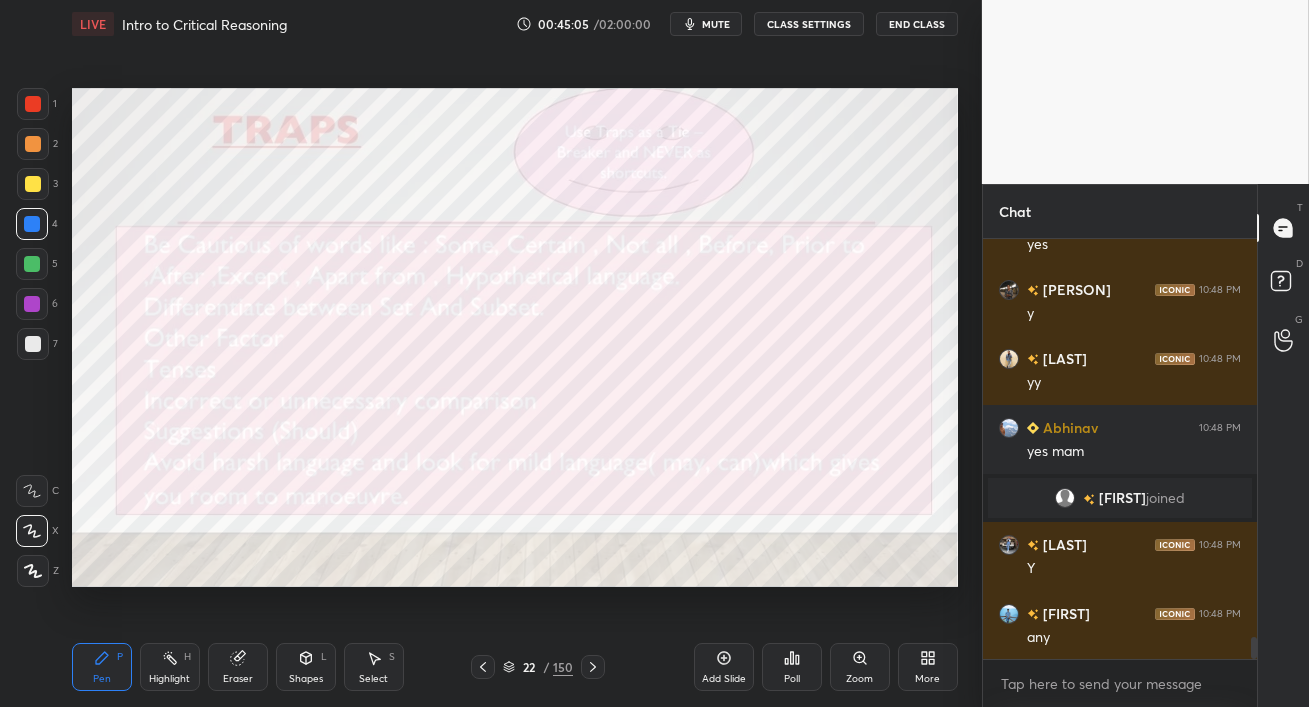 click at bounding box center (32, 224) 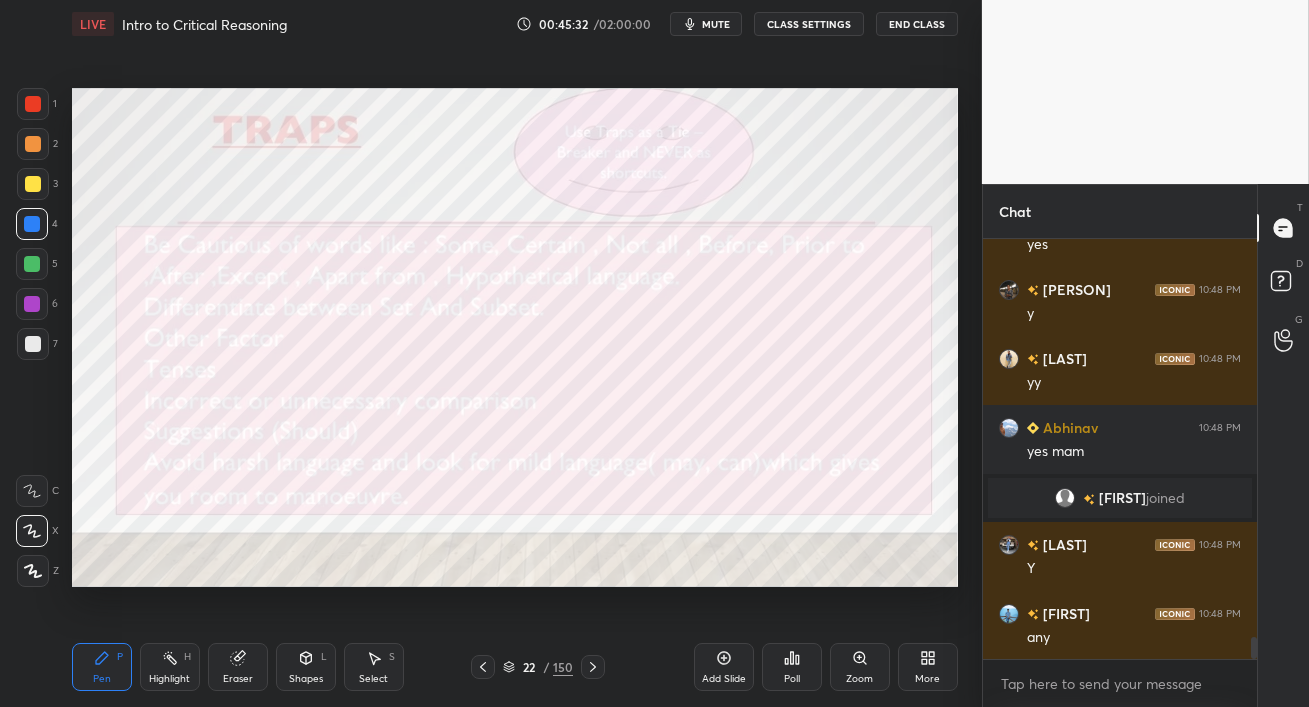 drag, startPoint x: 30, startPoint y: 102, endPoint x: 40, endPoint y: 107, distance: 11.18034 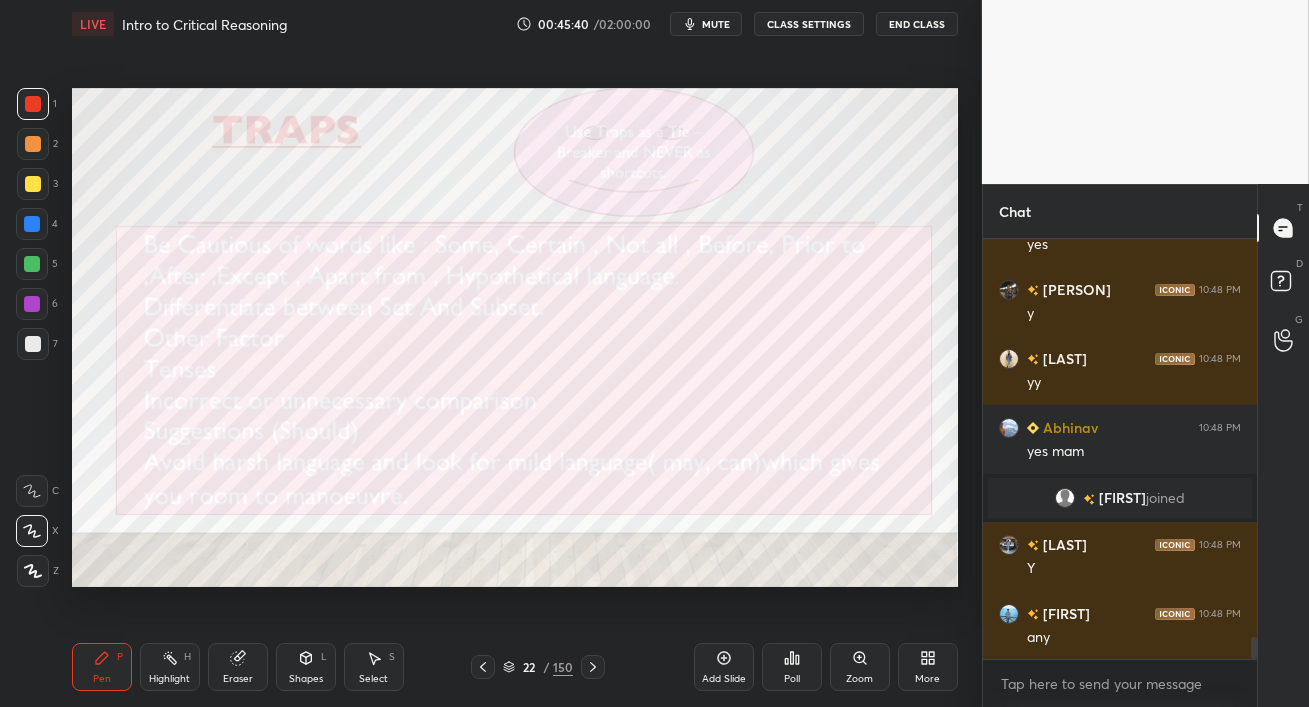scroll, scrollTop: 373, scrollLeft: 268, axis: both 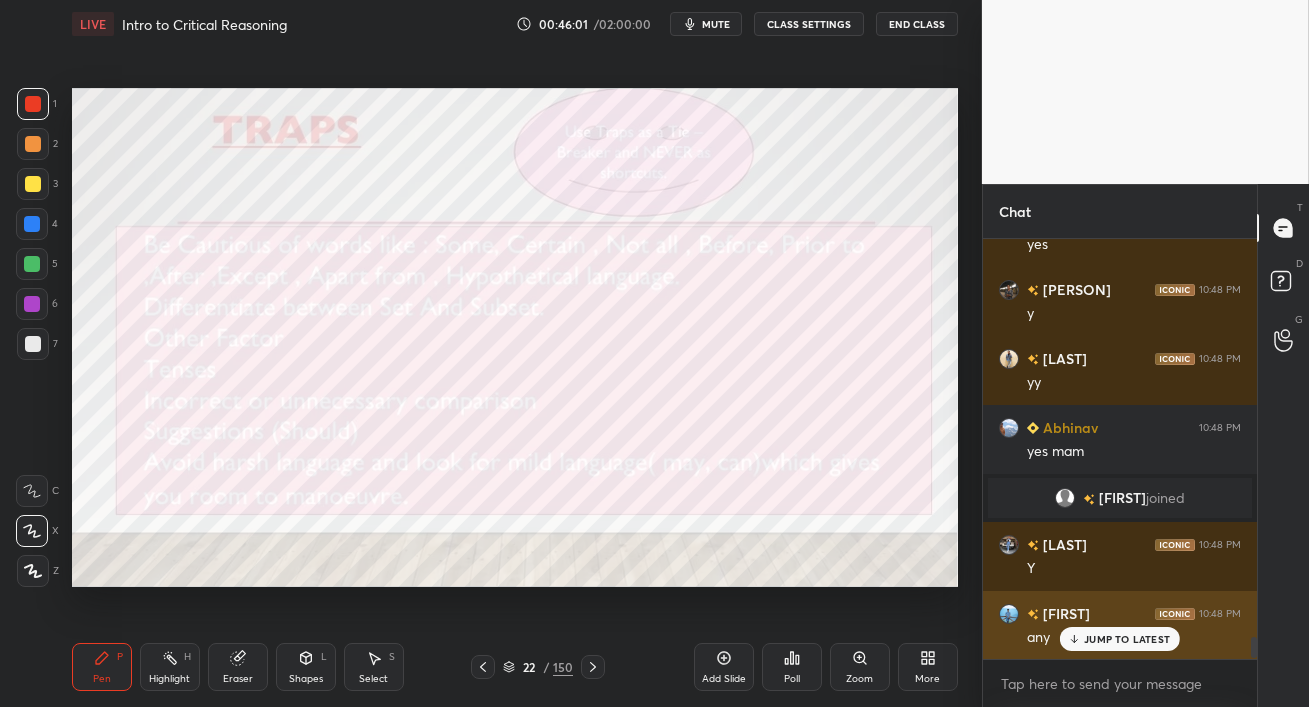 click on "JUMP TO LATEST" at bounding box center (1127, 639) 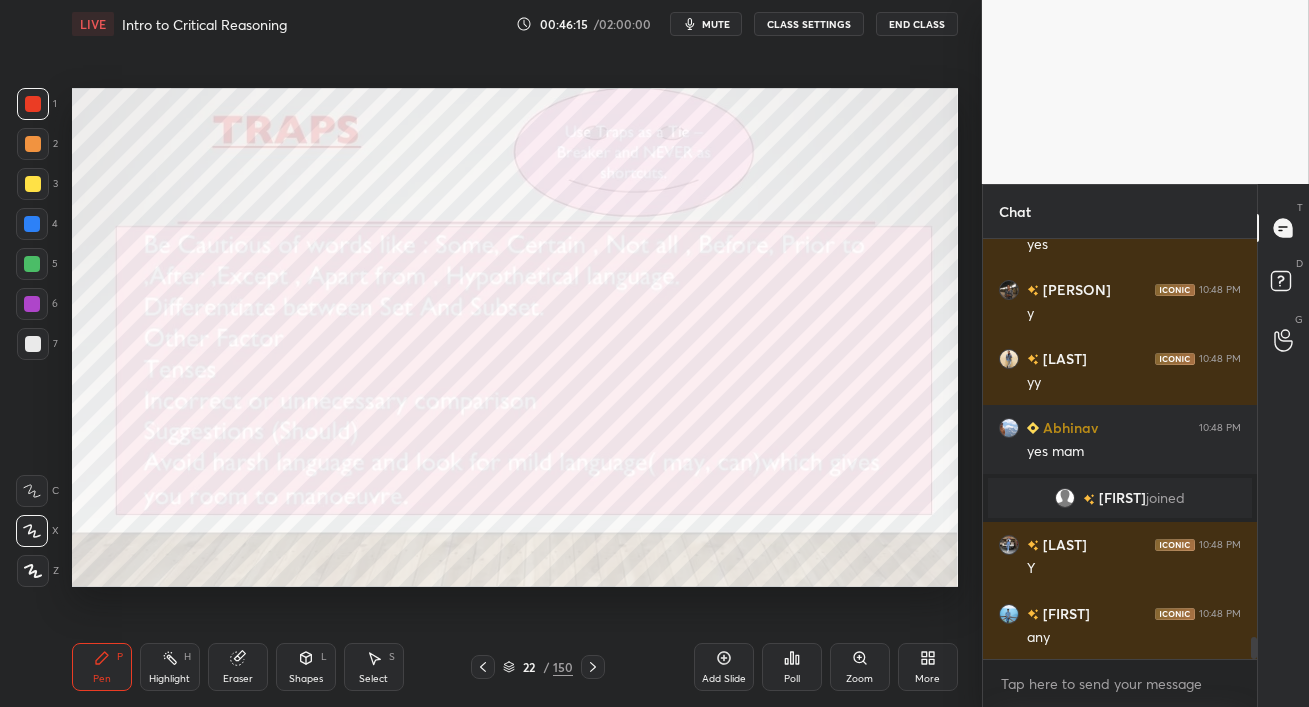 click at bounding box center [32, 264] 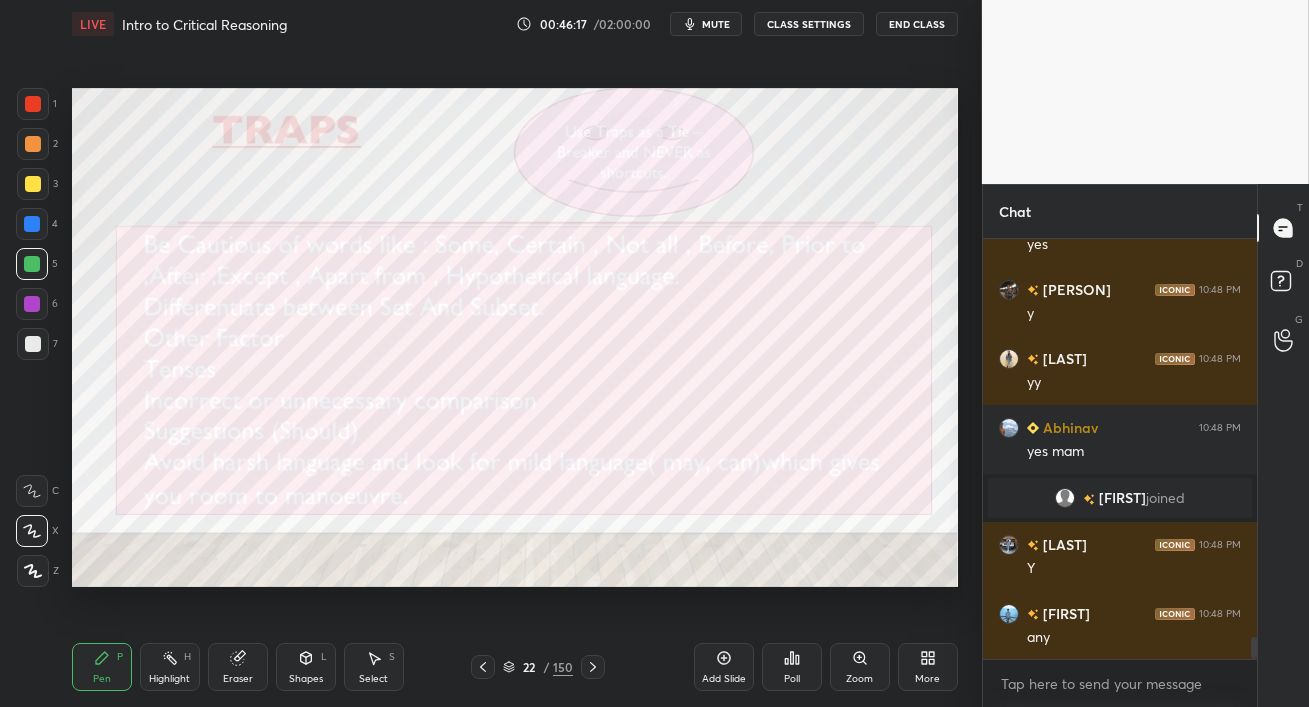 scroll, scrollTop: 373, scrollLeft: 268, axis: both 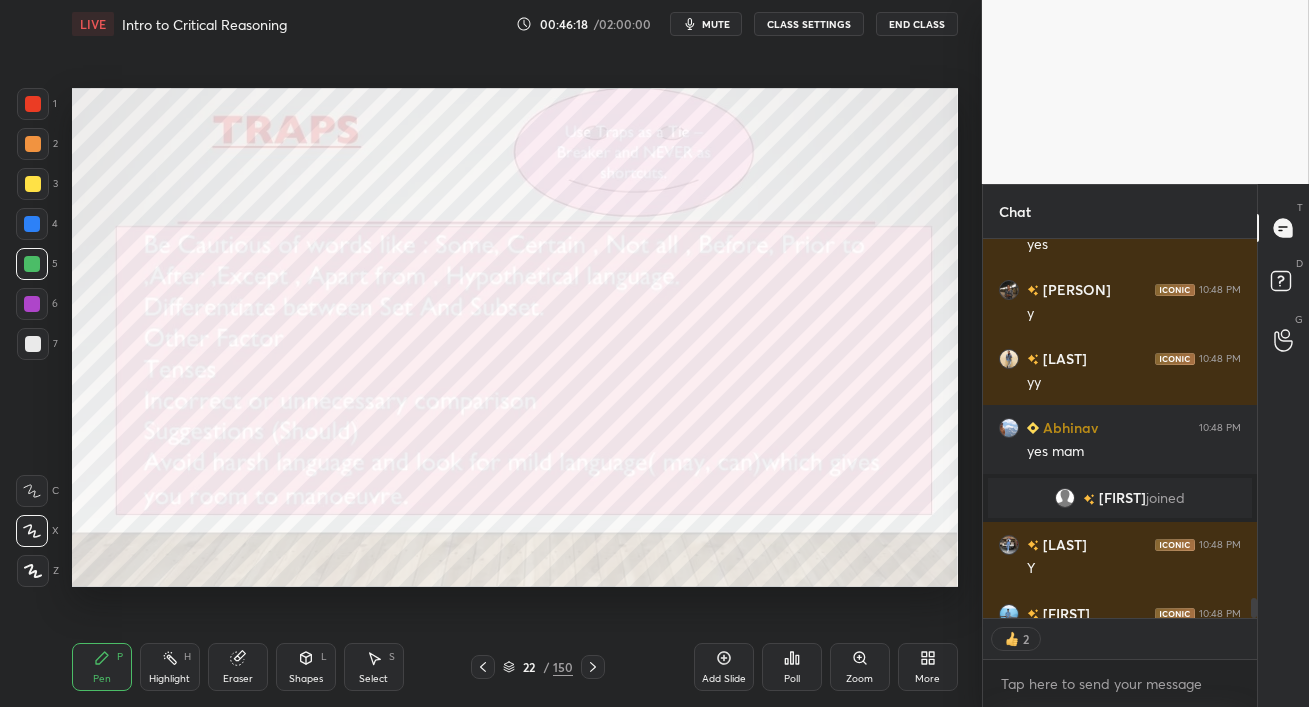 click at bounding box center (32, 224) 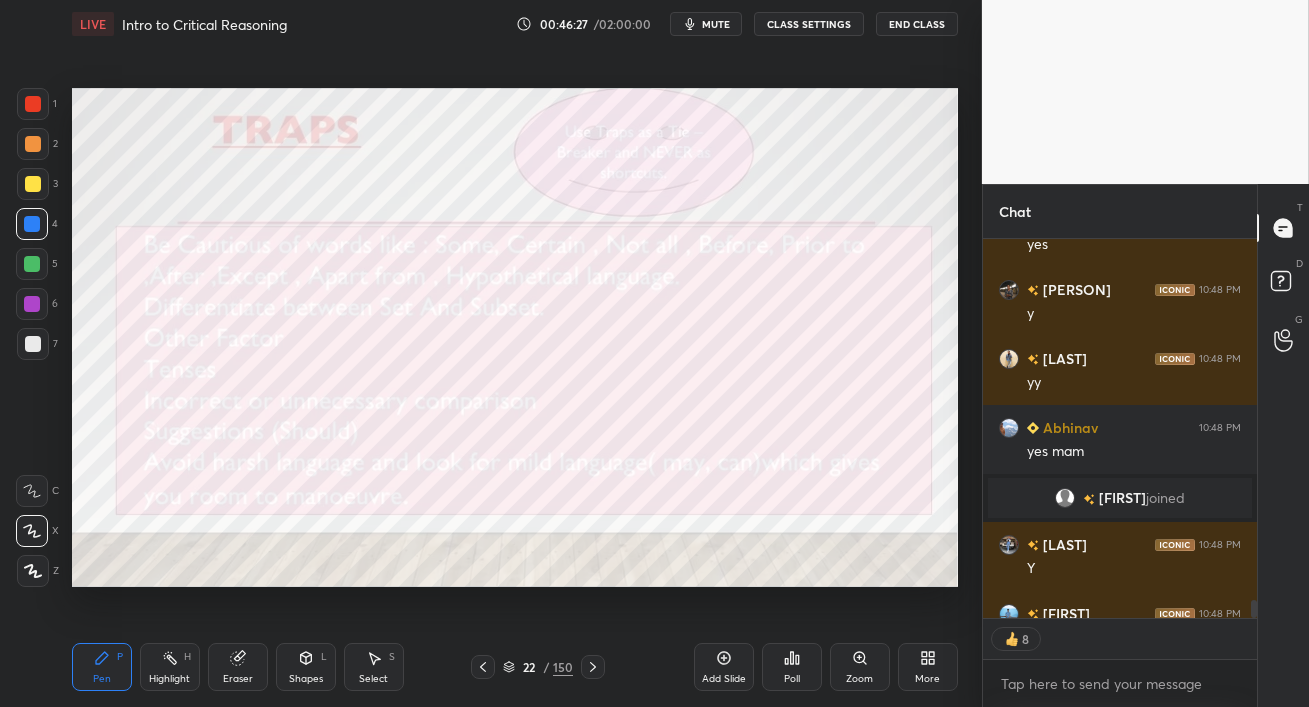 scroll, scrollTop: 7740, scrollLeft: 0, axis: vertical 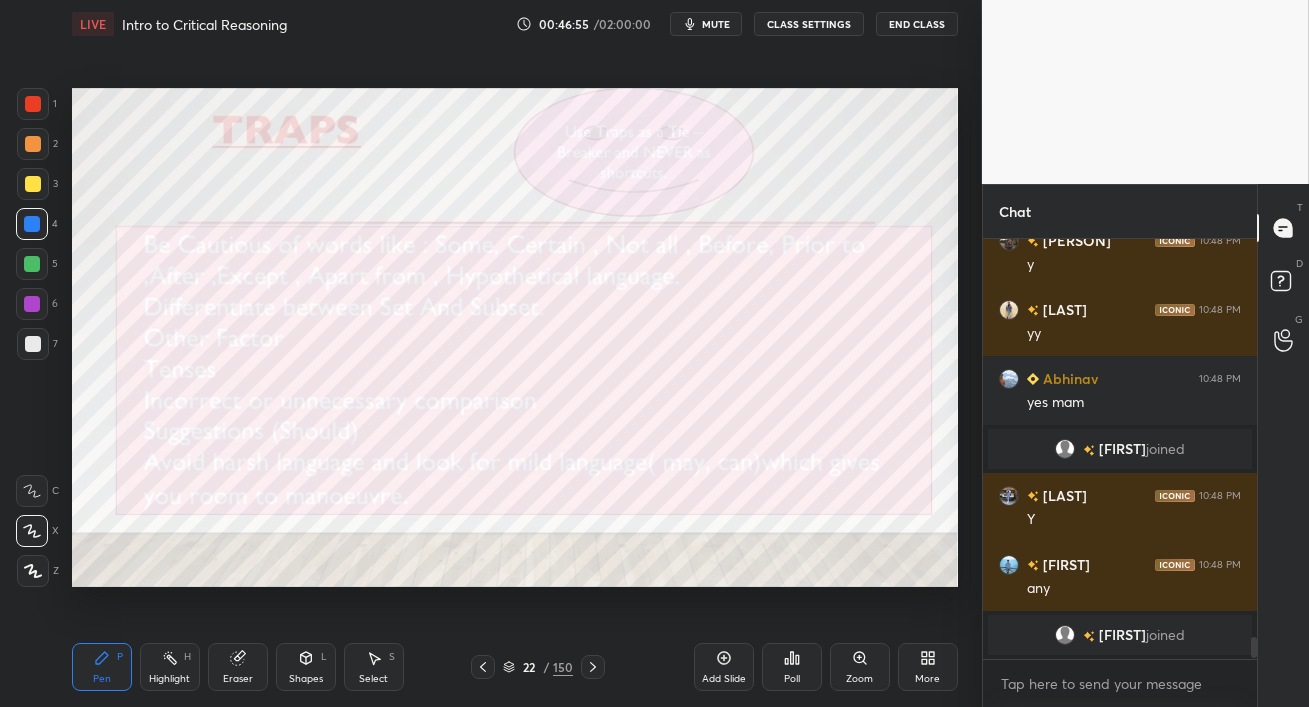 drag, startPoint x: 26, startPoint y: 310, endPoint x: 54, endPoint y: 324, distance: 31.304953 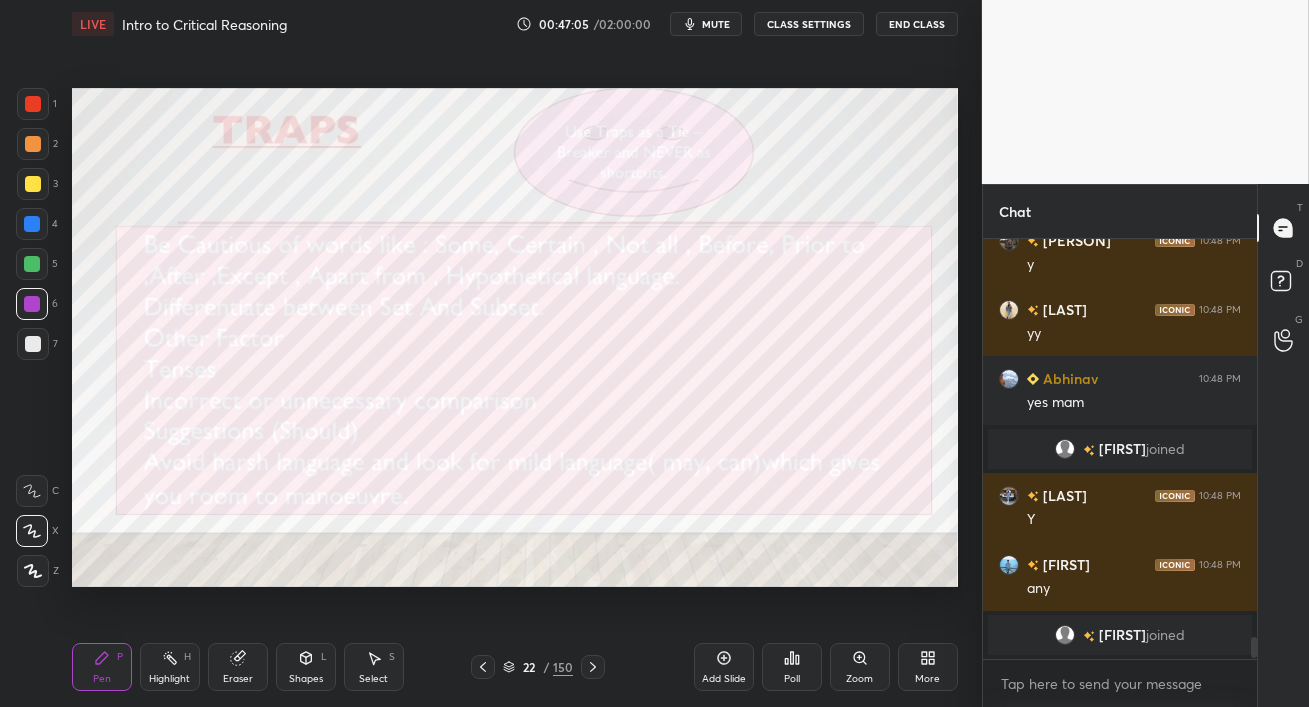 click at bounding box center (32, 264) 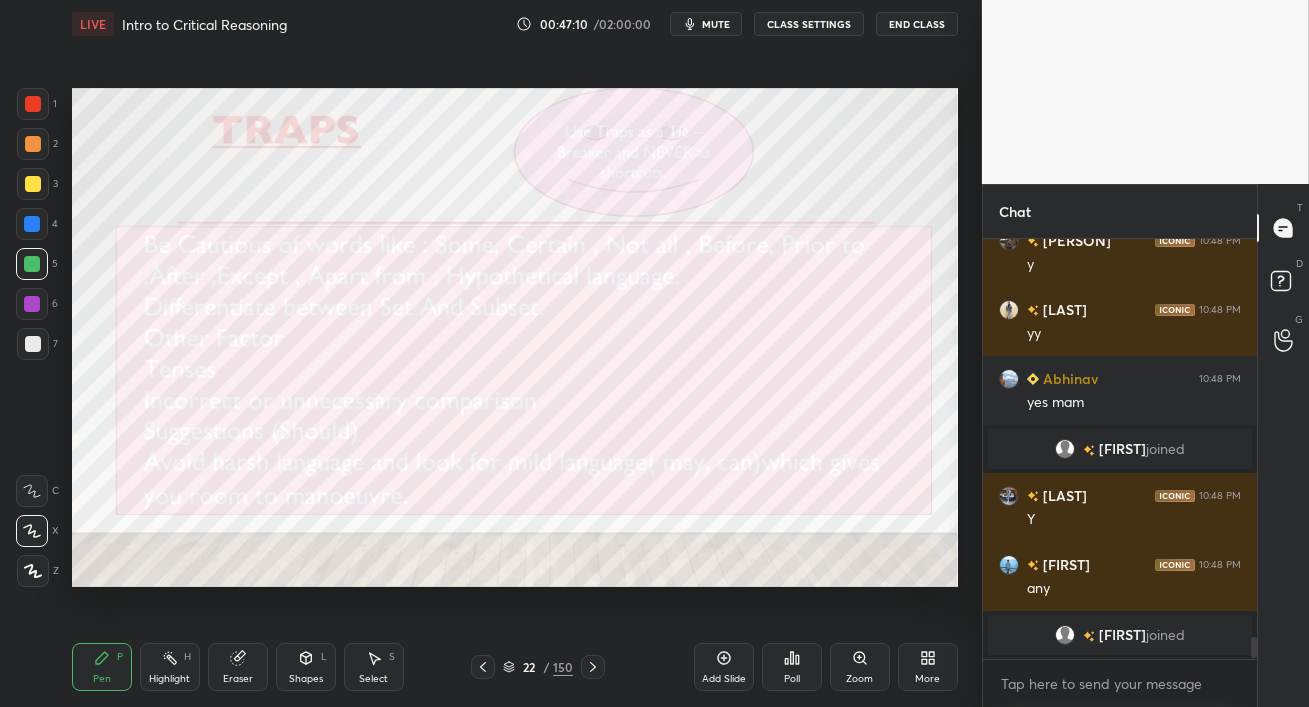 click at bounding box center [33, 104] 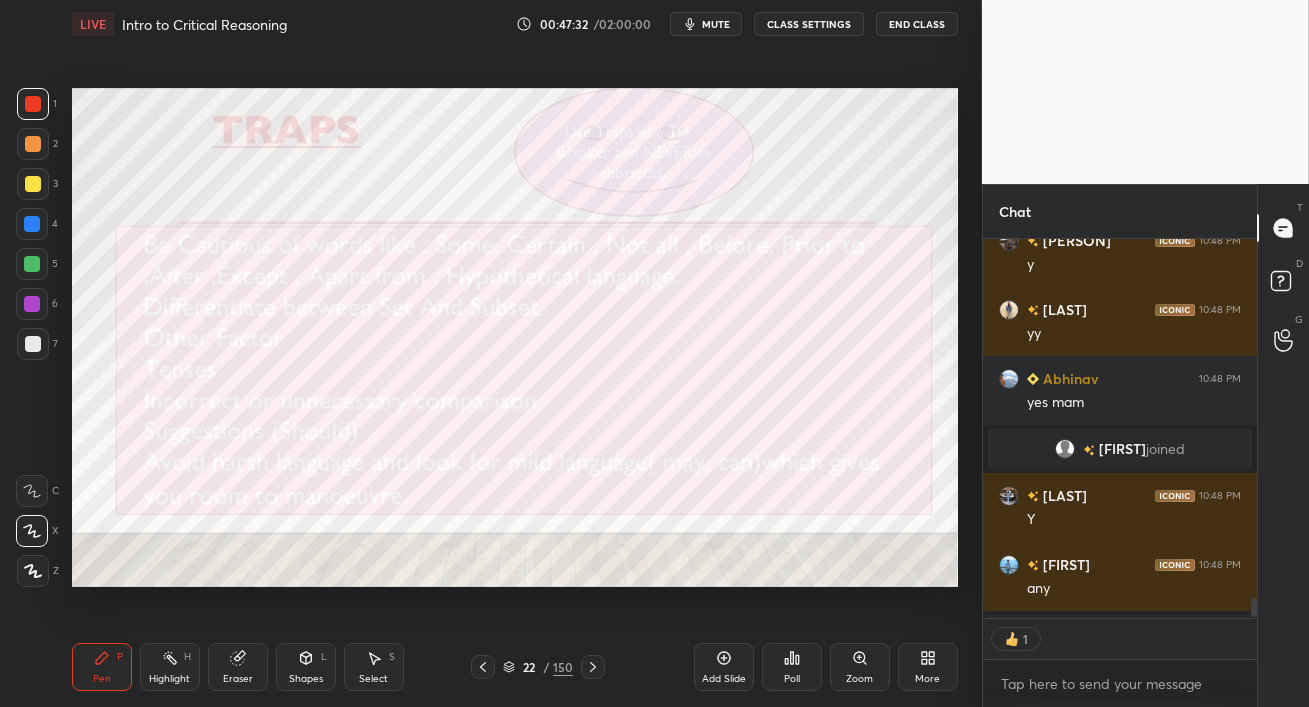 scroll, scrollTop: 373, scrollLeft: 268, axis: both 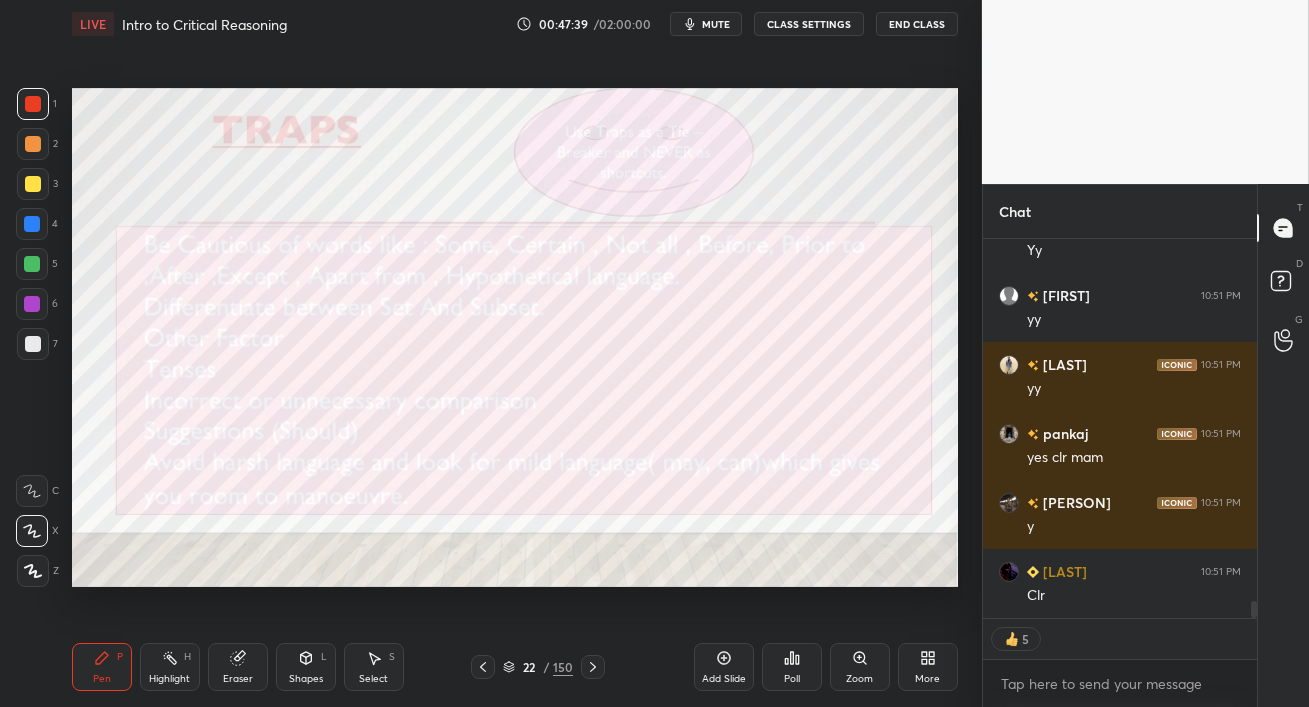 click at bounding box center (32, 224) 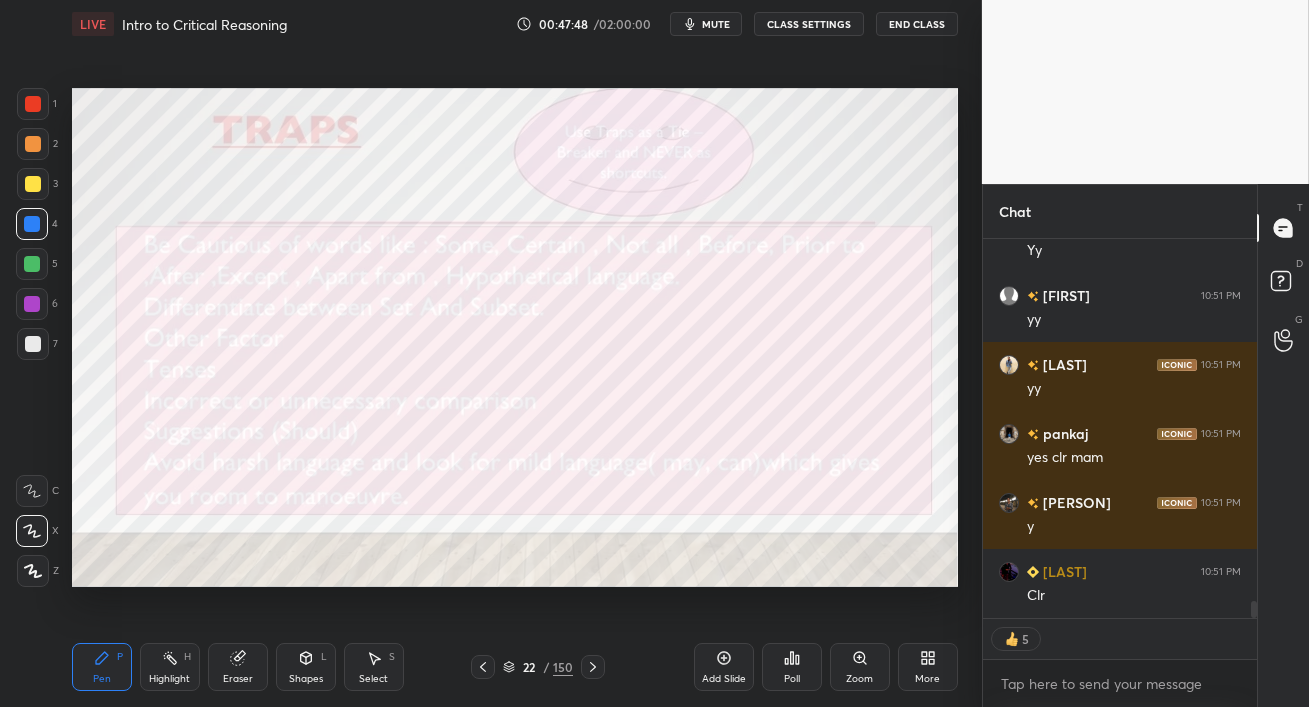 scroll, scrollTop: 6, scrollLeft: 6, axis: both 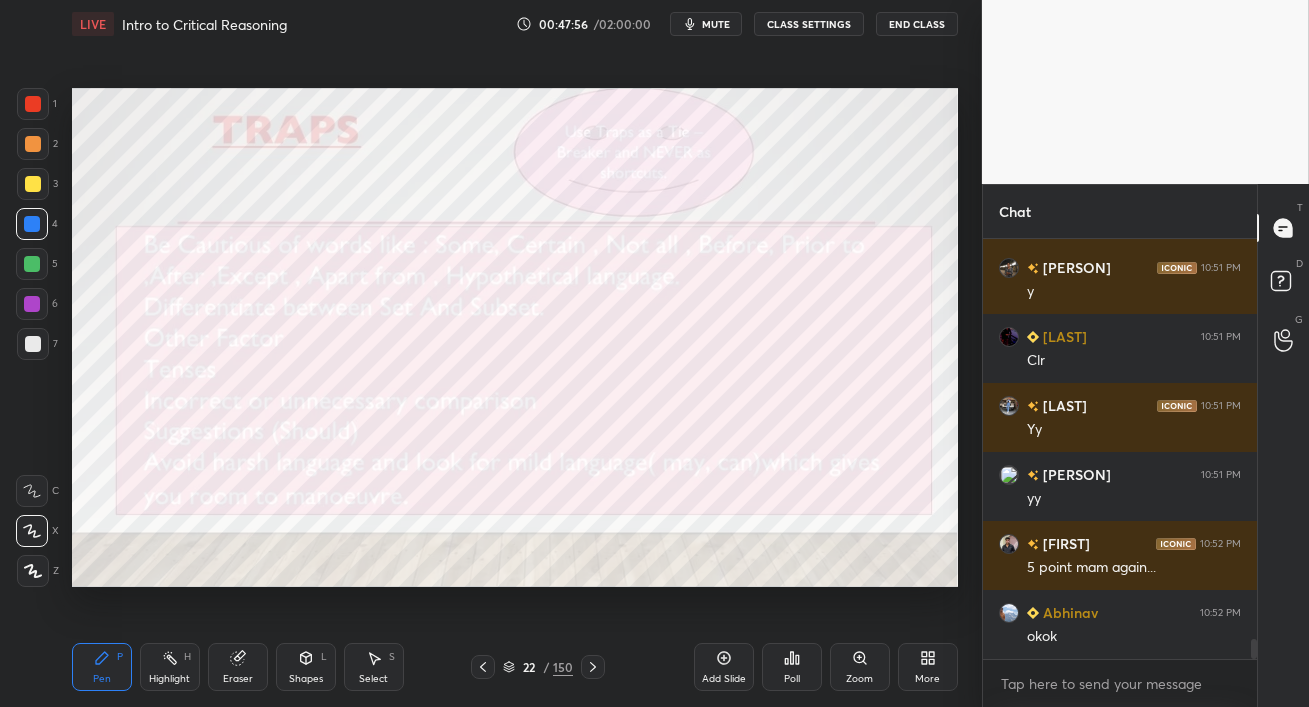 click at bounding box center [33, 104] 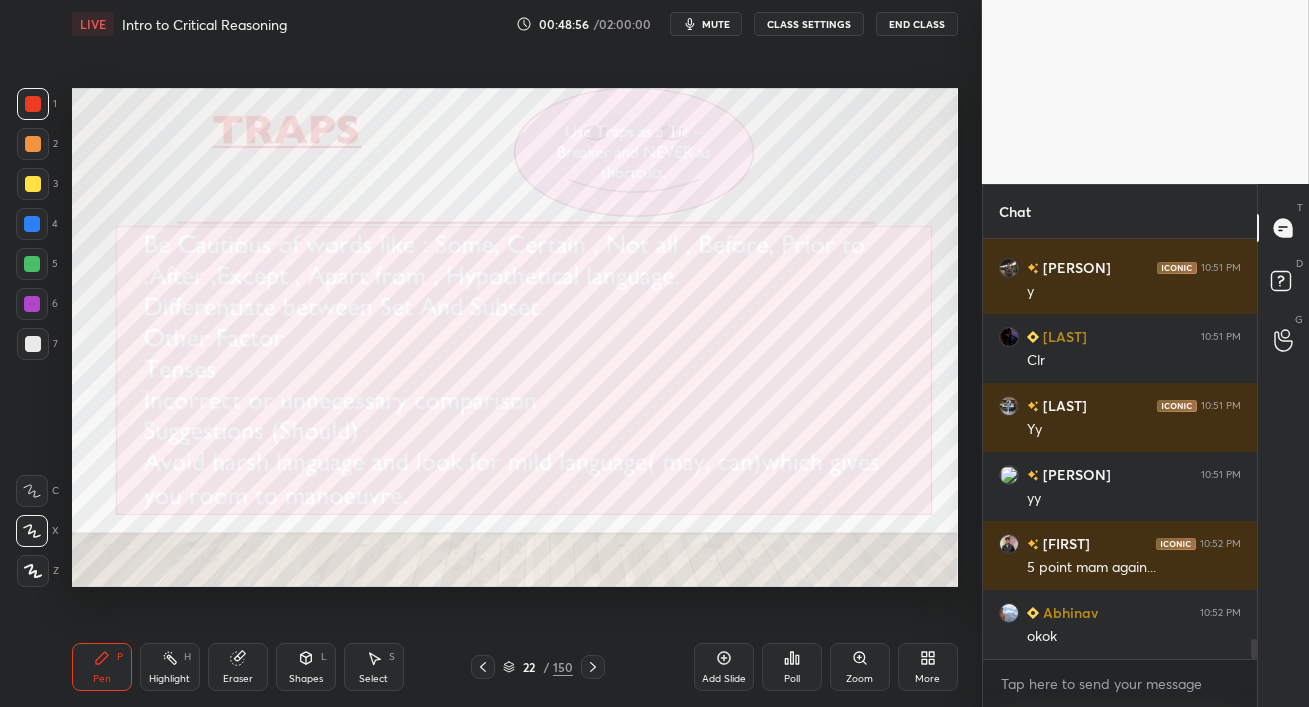 scroll, scrollTop: 8508, scrollLeft: 0, axis: vertical 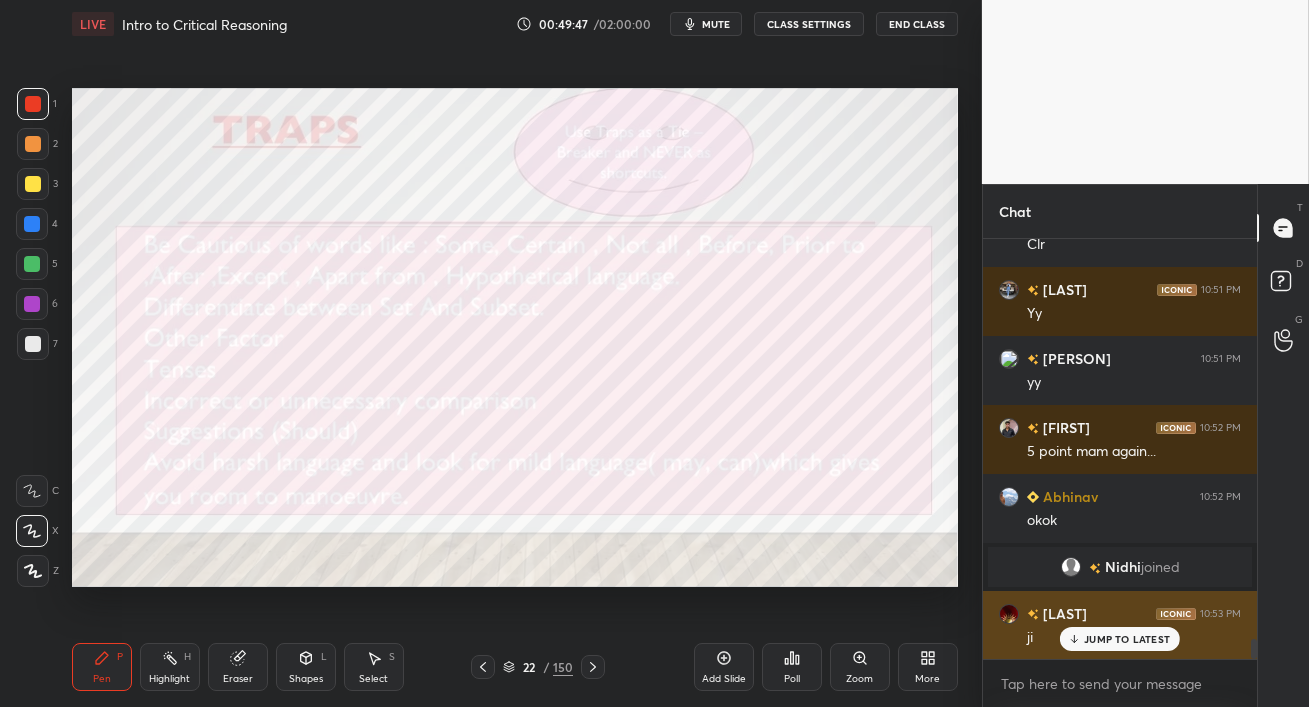 click on "JUMP TO LATEST" at bounding box center (1127, 639) 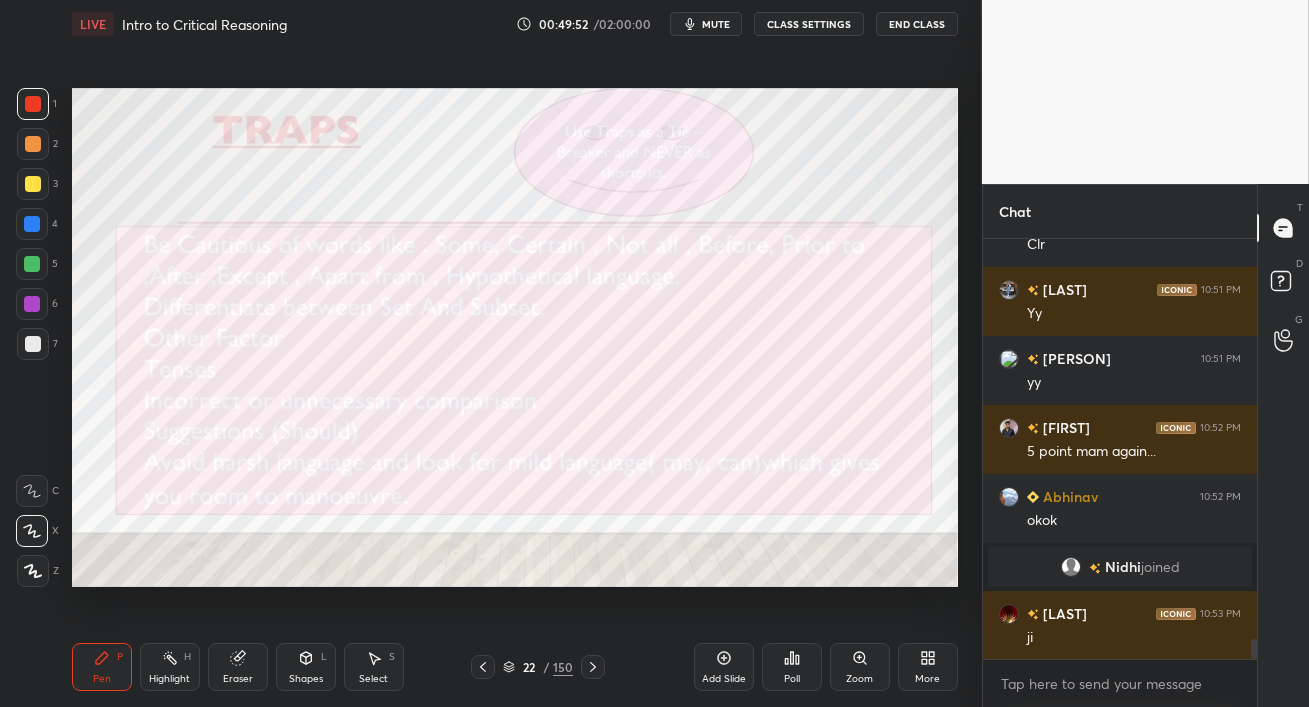 click at bounding box center (32, 304) 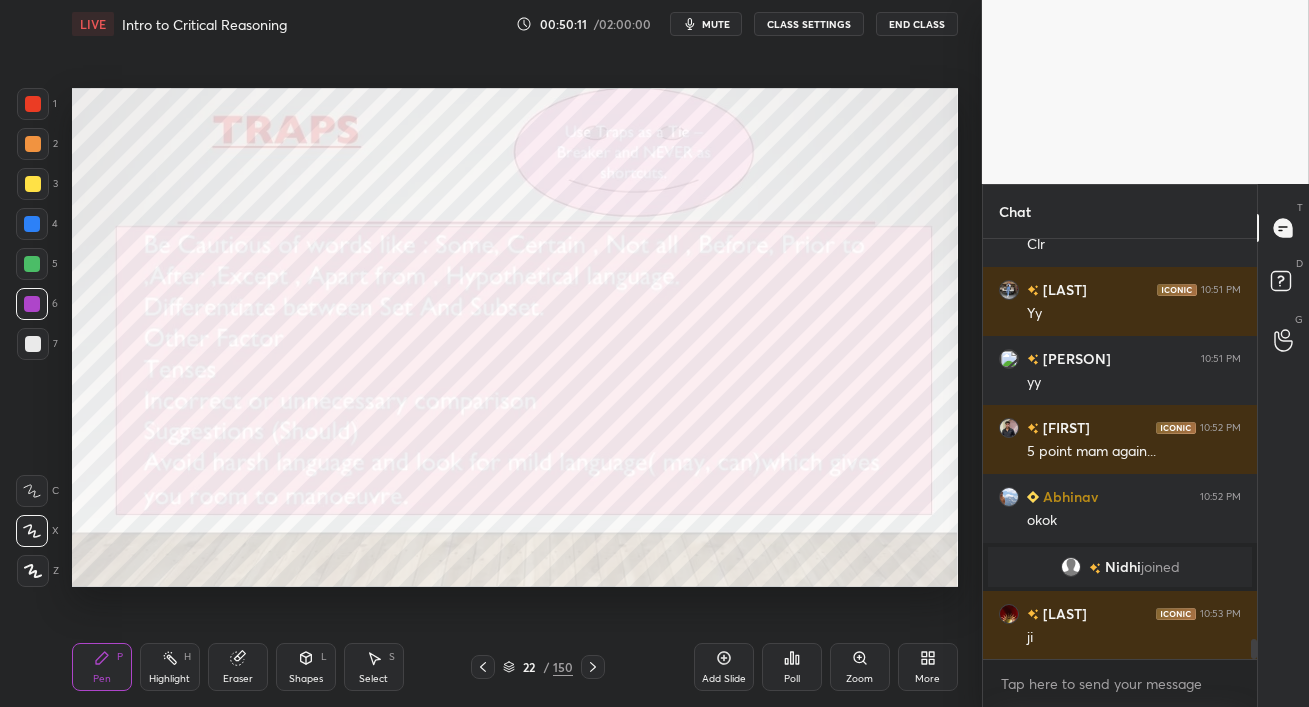 scroll, scrollTop: 8395, scrollLeft: 0, axis: vertical 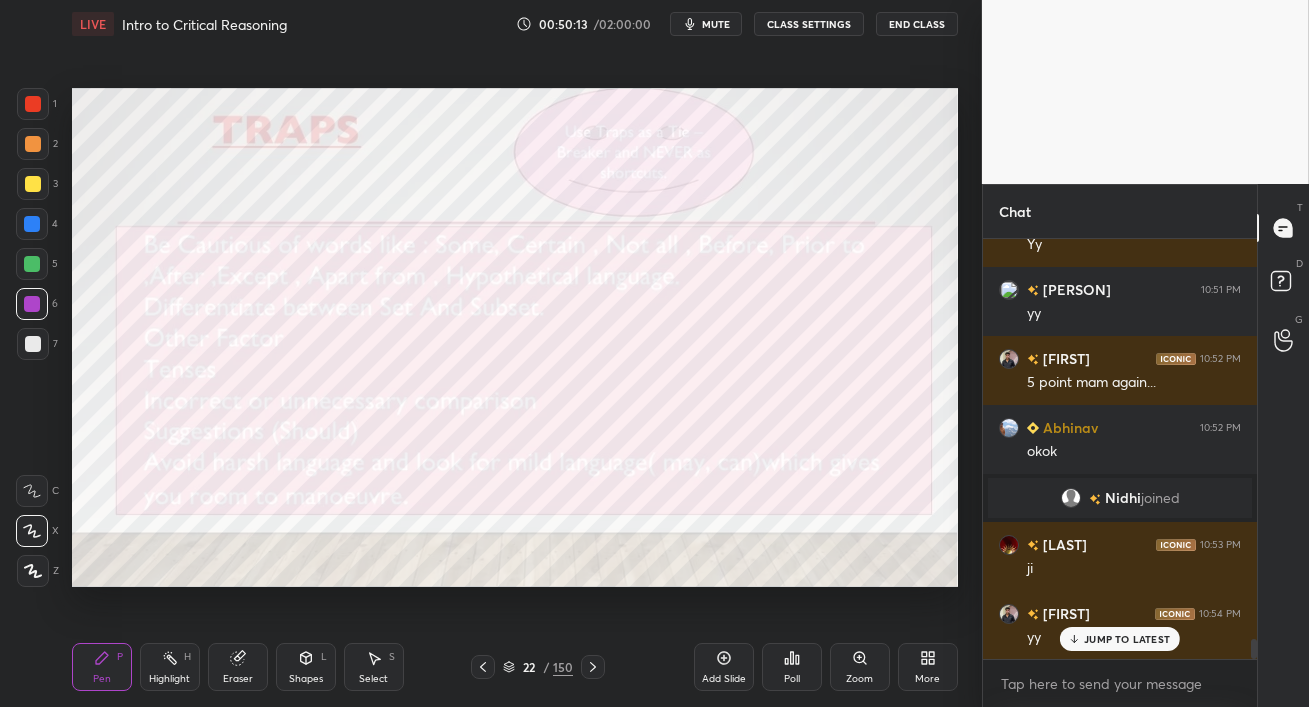 drag, startPoint x: 28, startPoint y: 272, endPoint x: 62, endPoint y: 306, distance: 48.08326 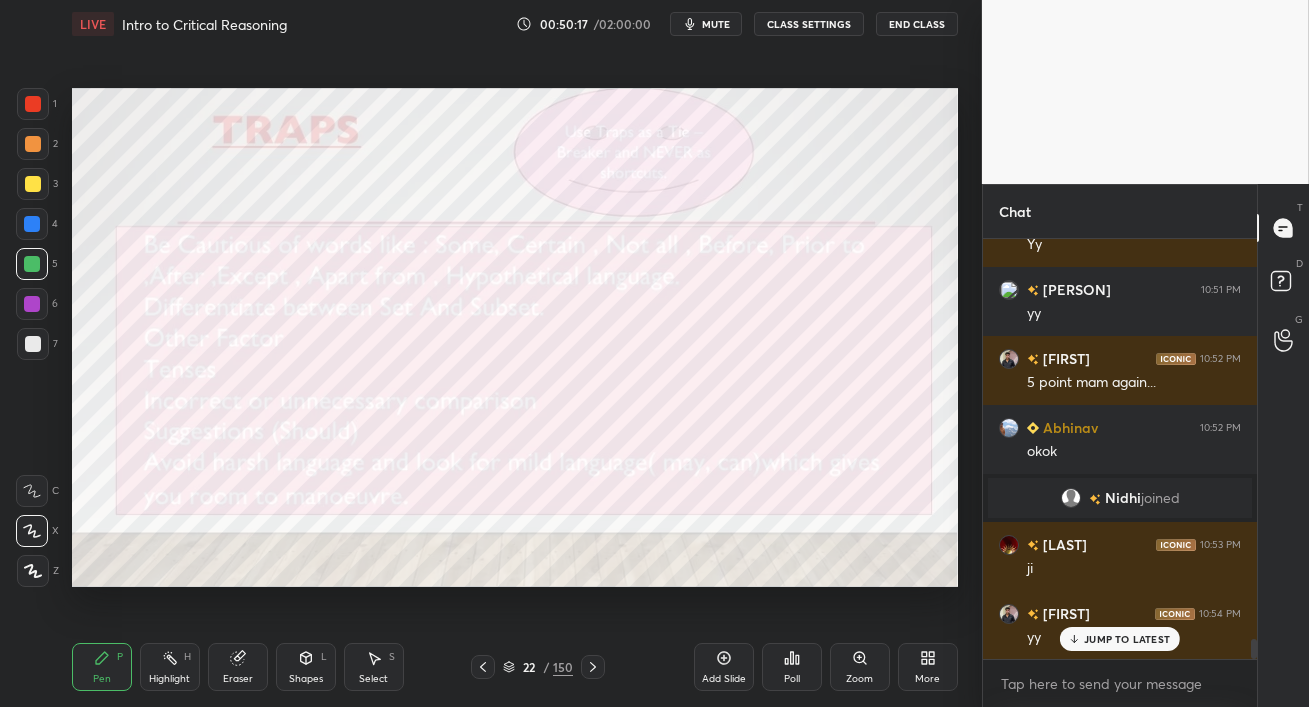 click at bounding box center (33, 104) 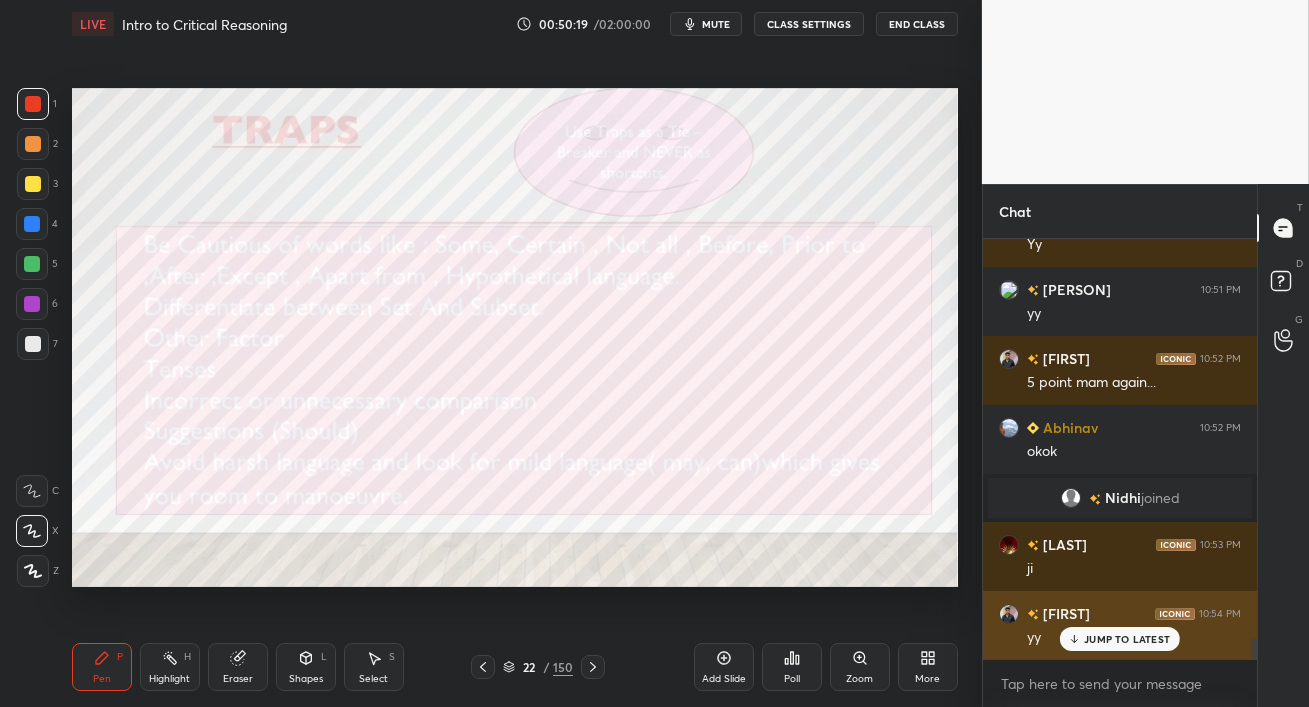 click on "[PERSON] 10:54 PM yy" at bounding box center (1120, 625) 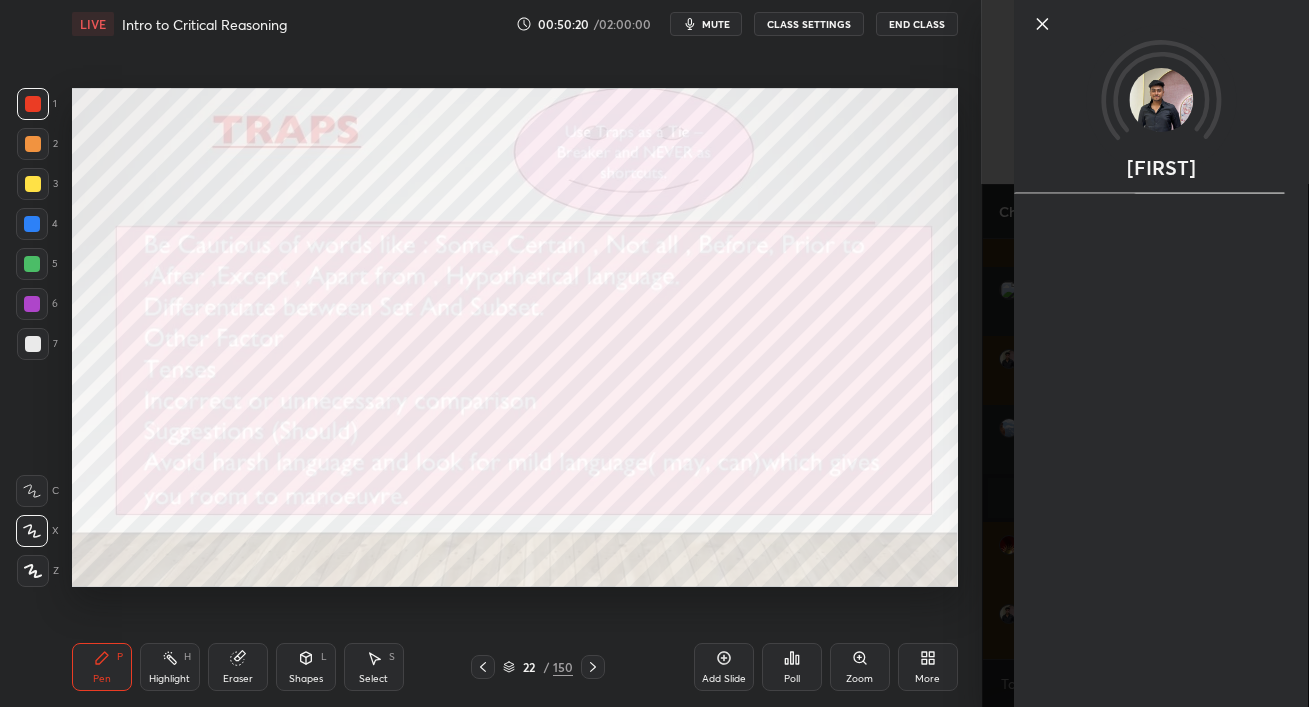 click on "Add Slide Poll Zoom More" at bounding box center (826, 667) 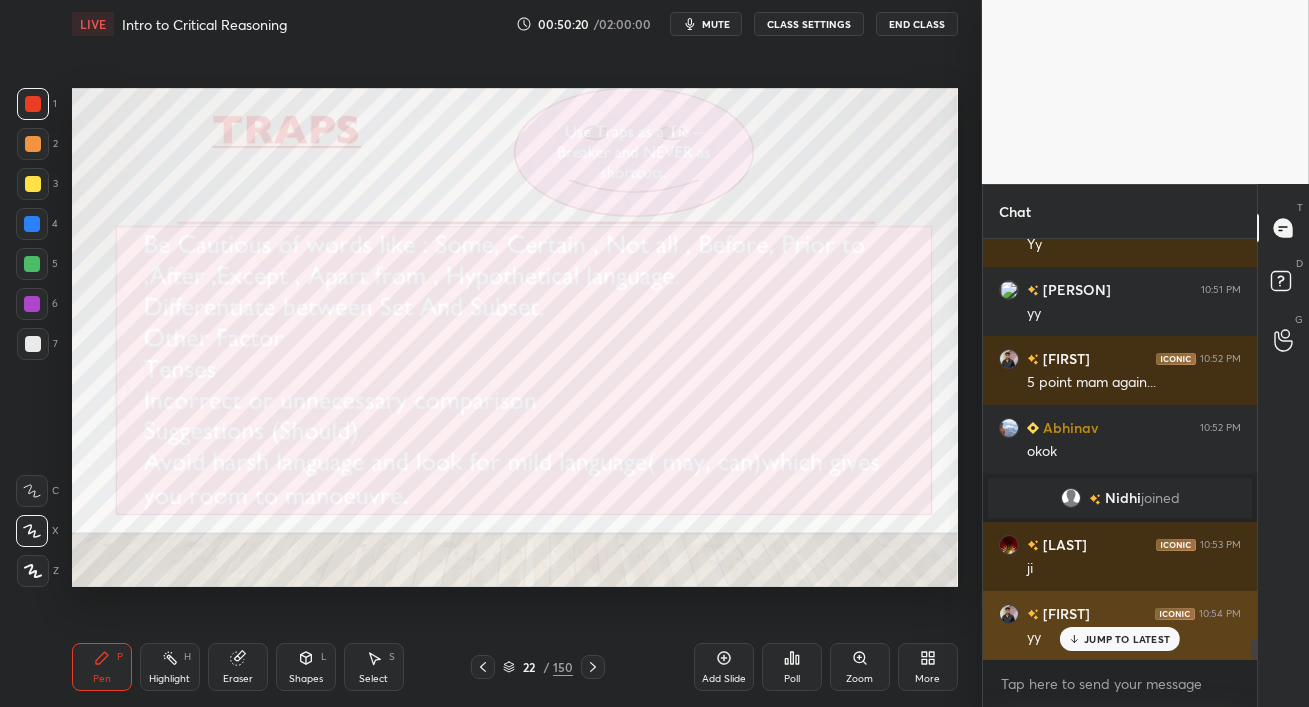 click on "JUMP TO LATEST" at bounding box center (1127, 639) 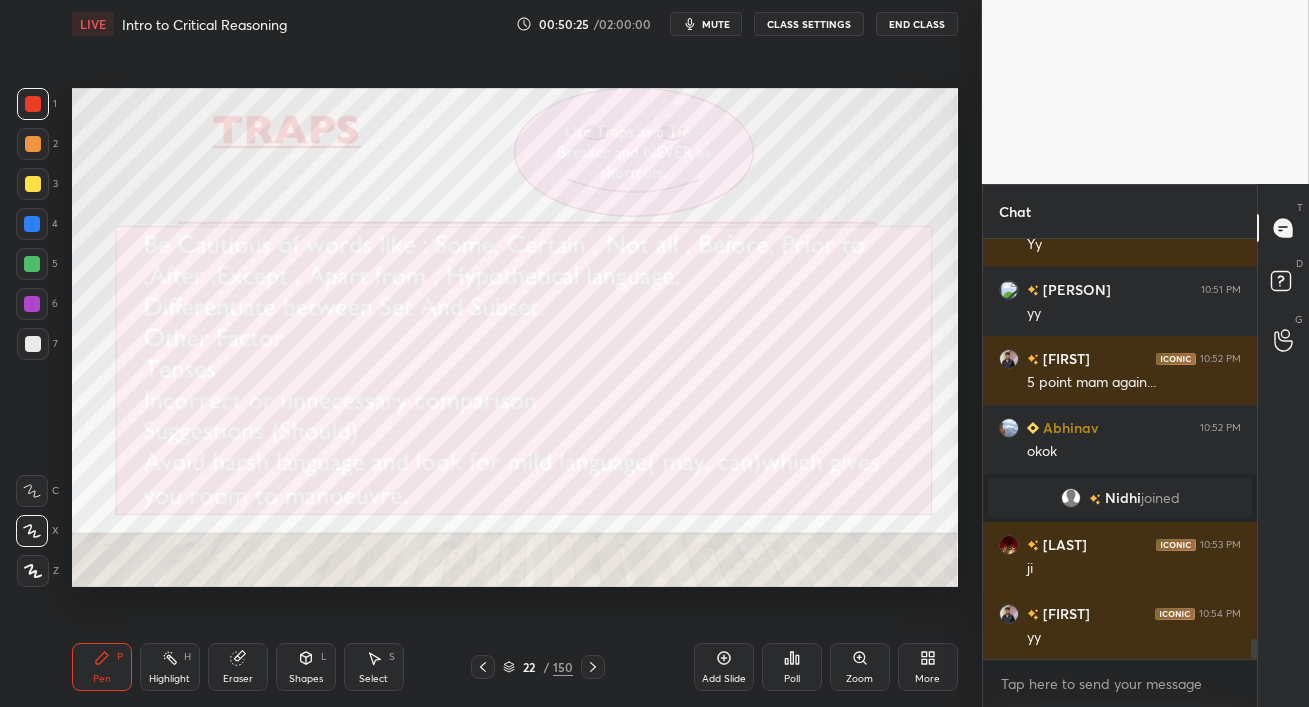 click at bounding box center (33, 344) 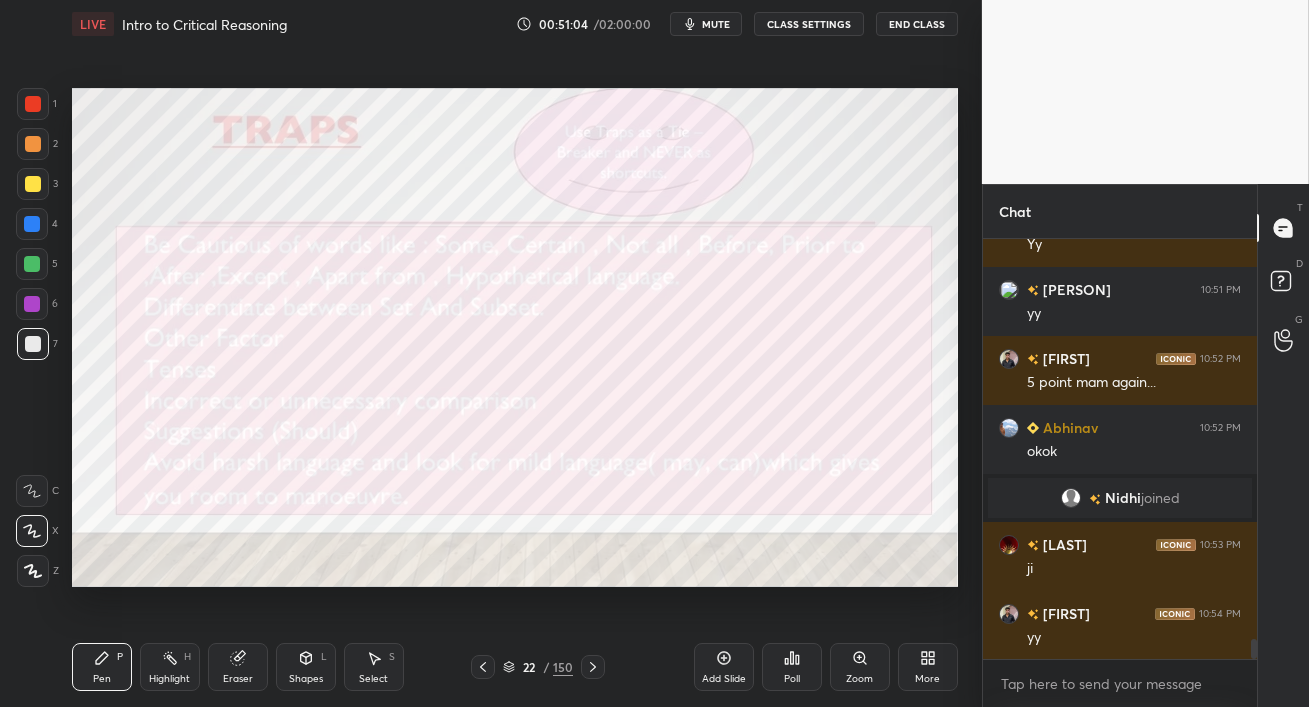 scroll, scrollTop: 373, scrollLeft: 268, axis: both 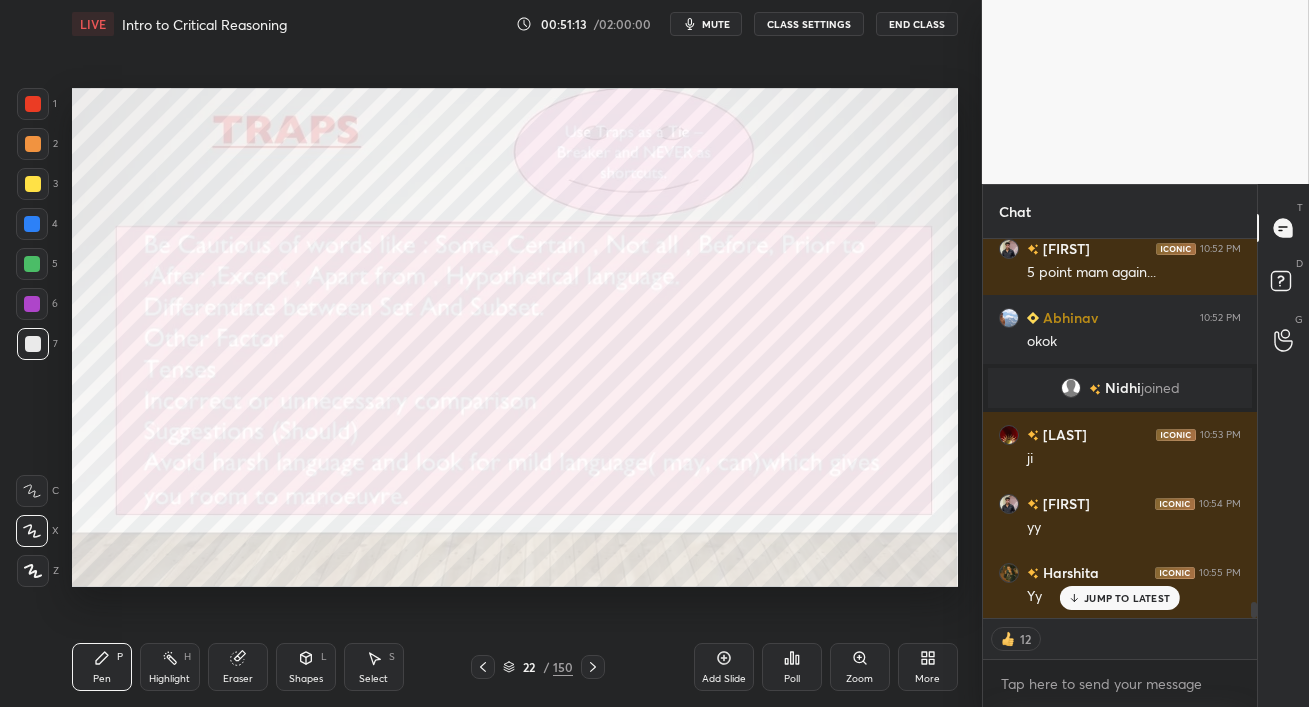 click 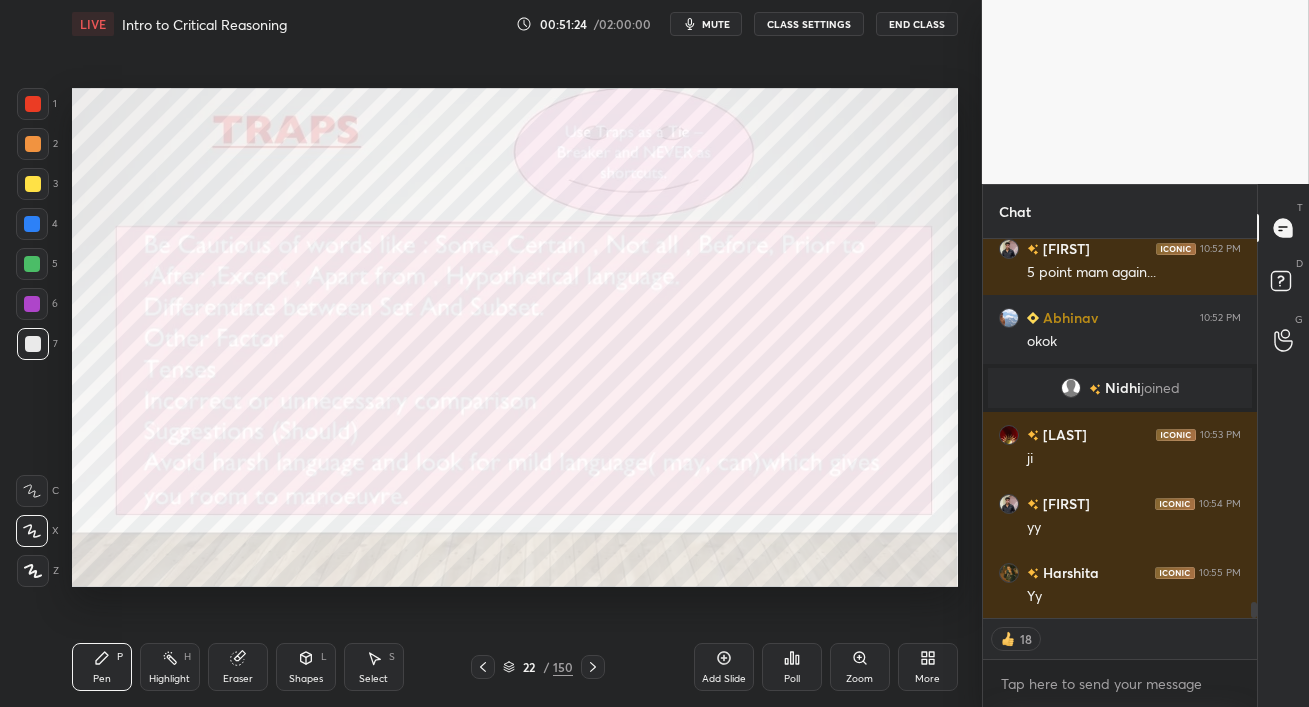 drag, startPoint x: 24, startPoint y: 337, endPoint x: 56, endPoint y: 369, distance: 45.254833 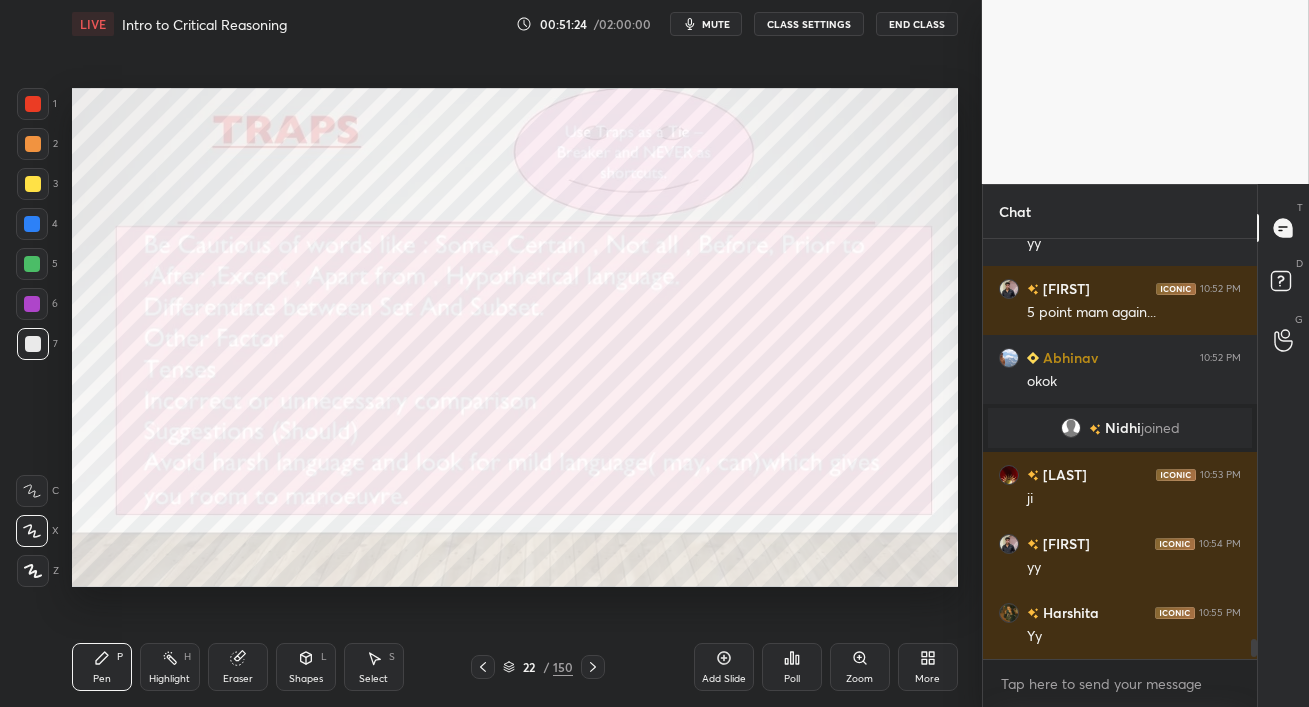 scroll, scrollTop: 6, scrollLeft: 6, axis: both 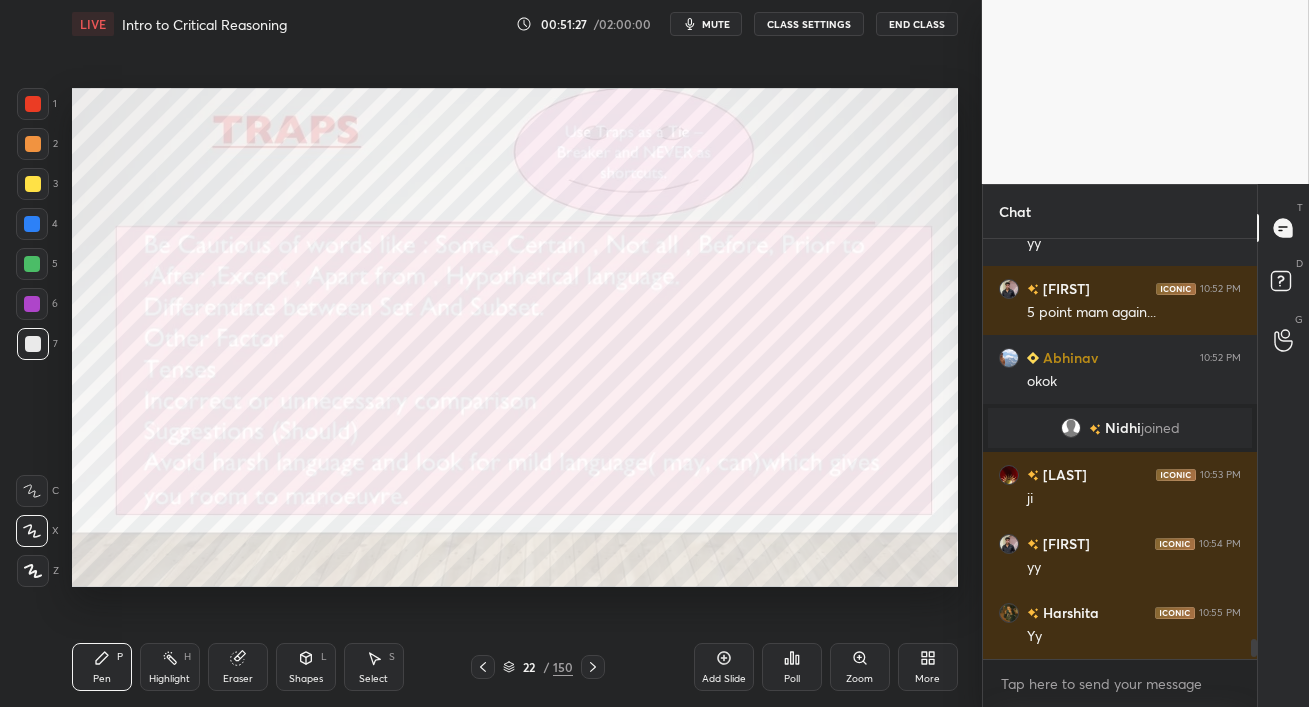 drag, startPoint x: 32, startPoint y: 108, endPoint x: 70, endPoint y: 140, distance: 49.67897 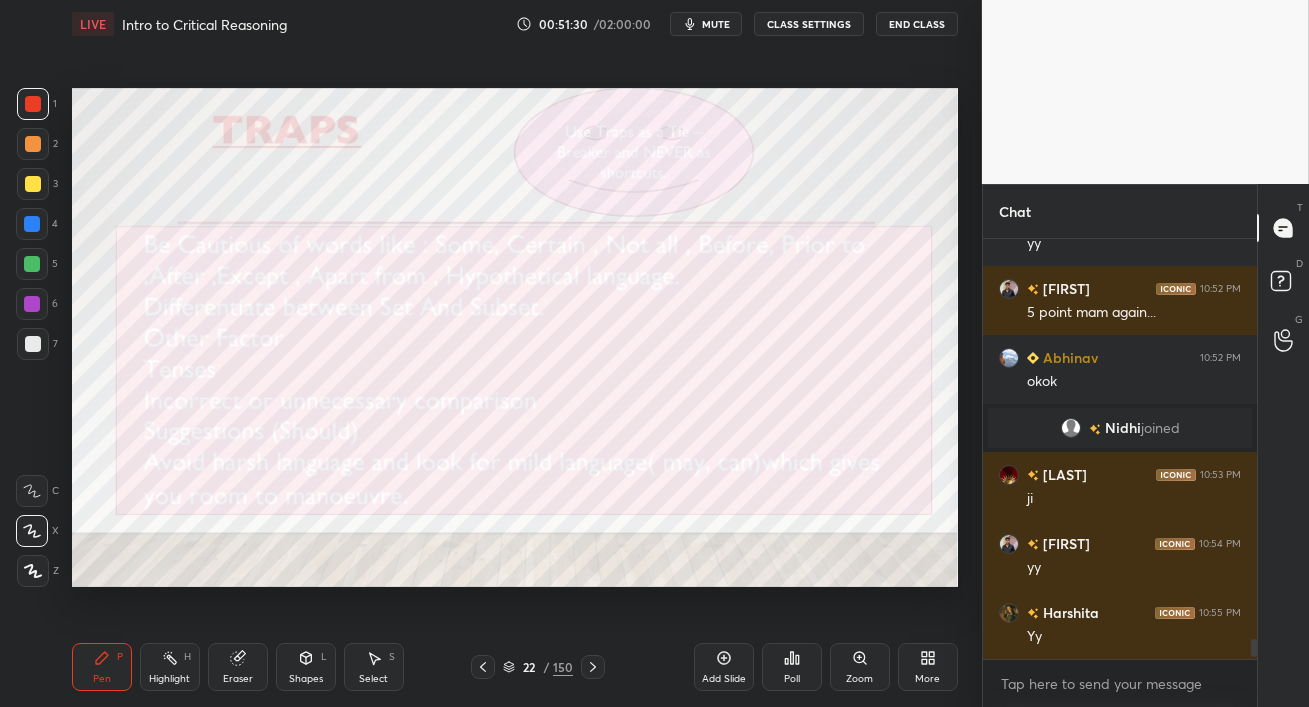 scroll, scrollTop: 373, scrollLeft: 268, axis: both 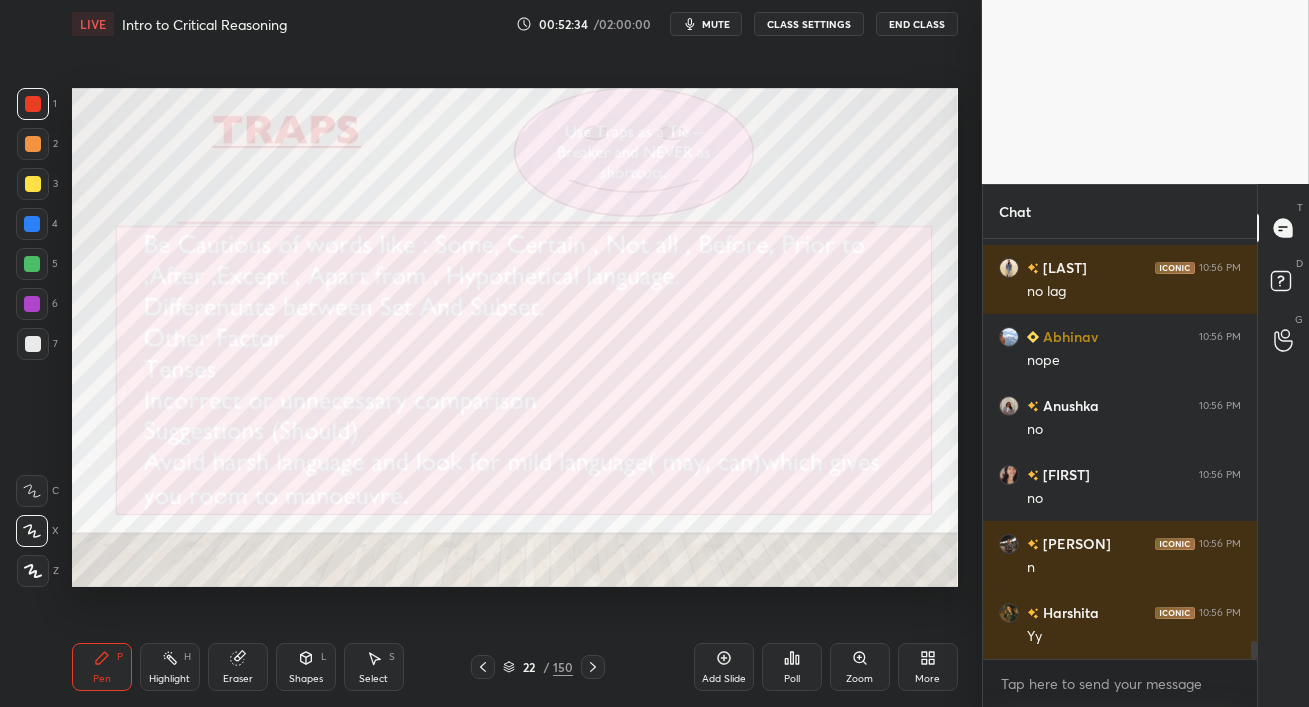 click at bounding box center (32, 304) 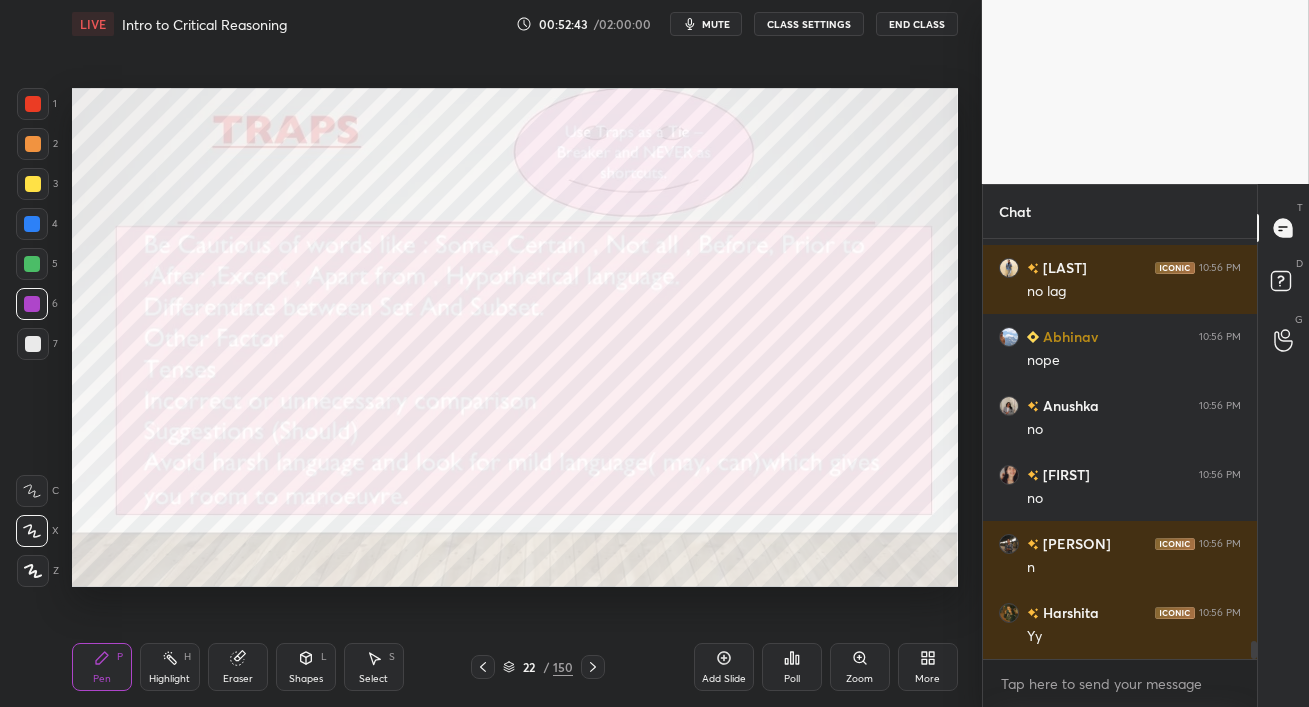 scroll, scrollTop: 9293, scrollLeft: 0, axis: vertical 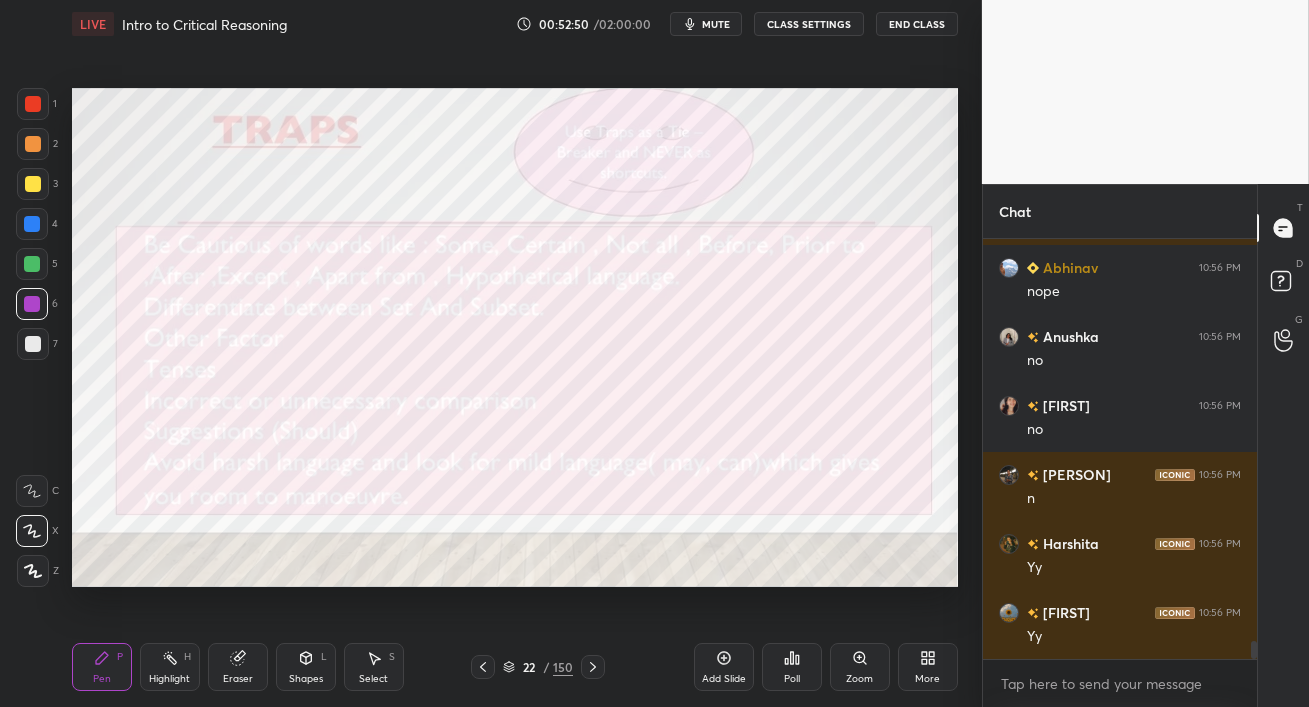 click 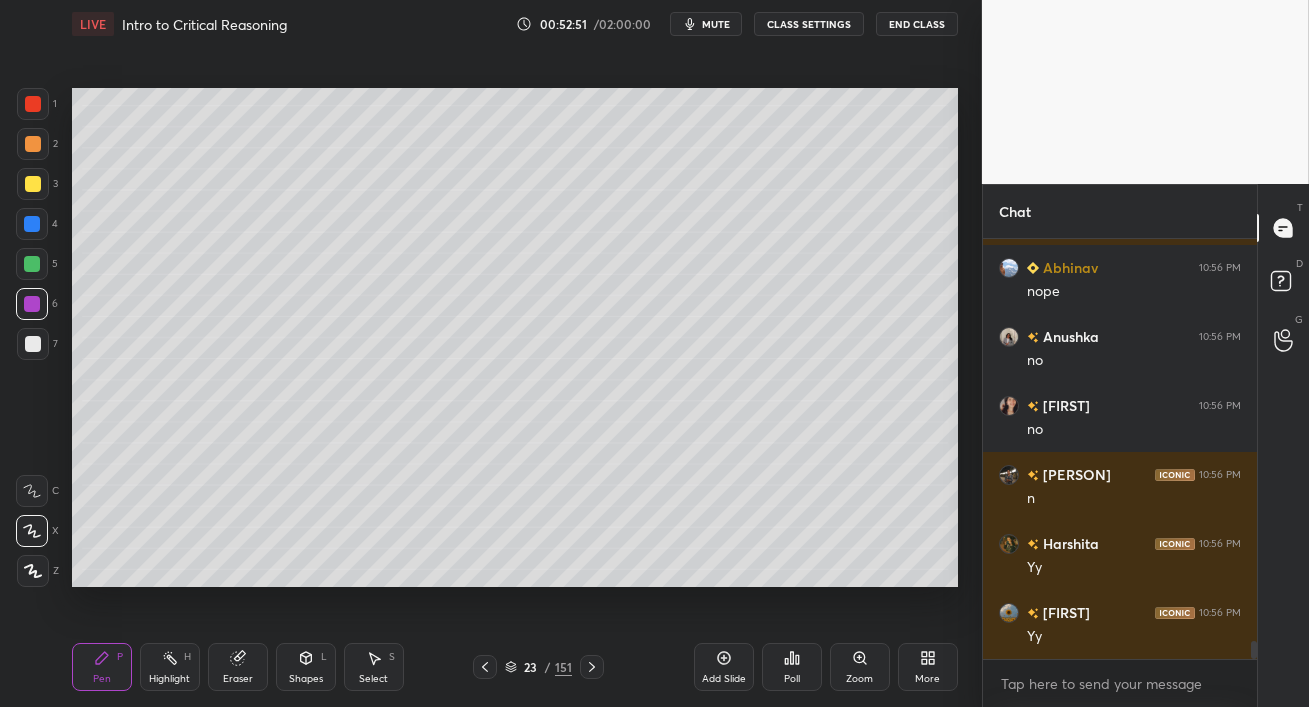 click at bounding box center (33, 144) 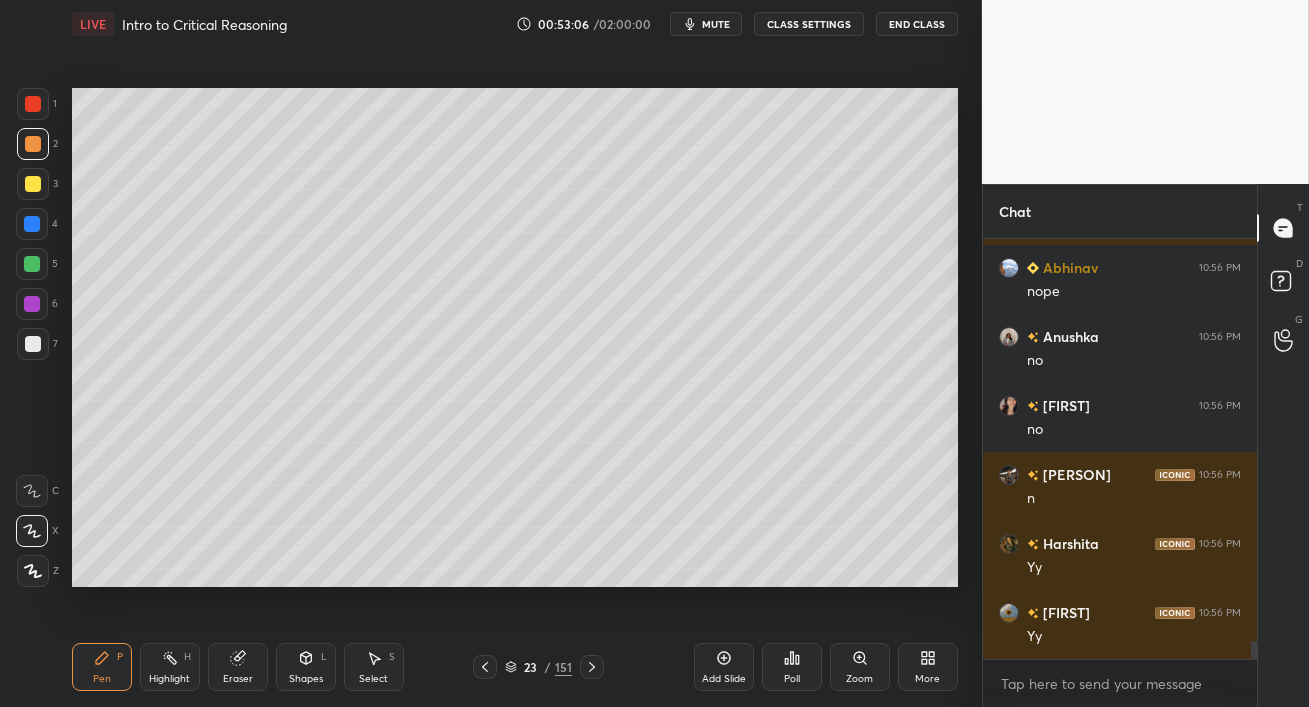 click at bounding box center [33, 184] 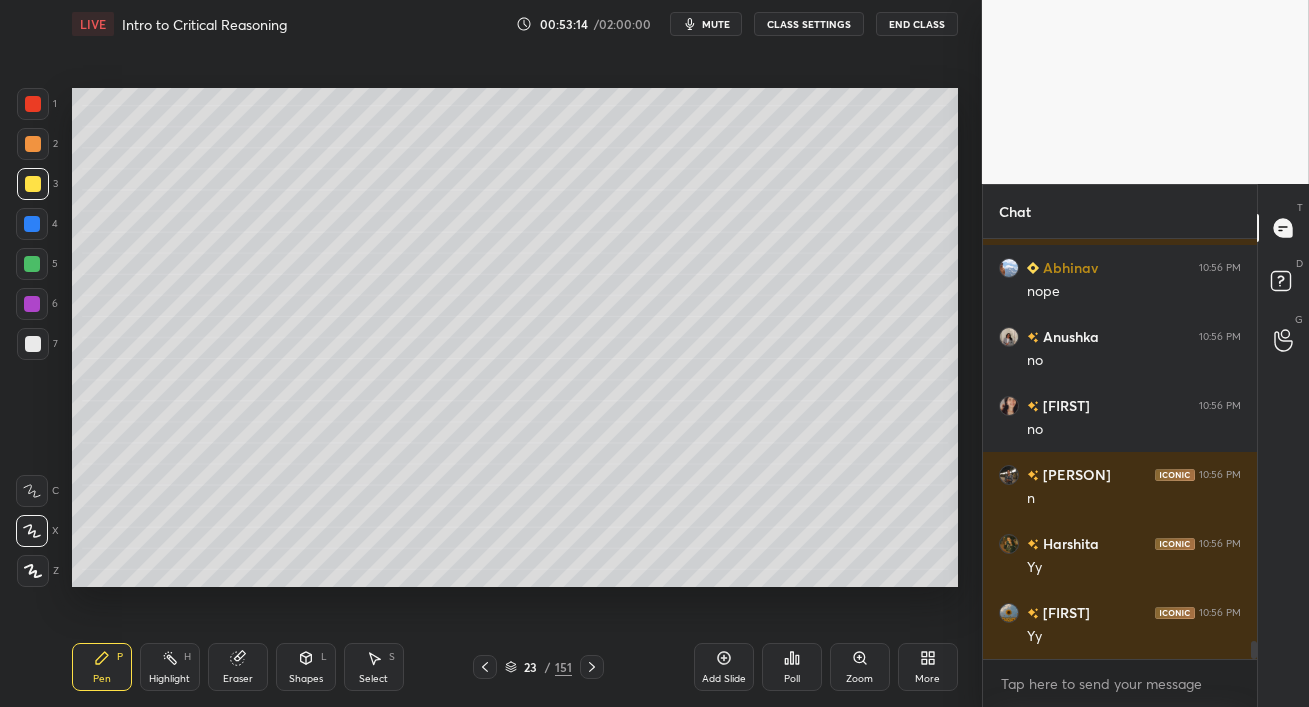 scroll, scrollTop: 9340, scrollLeft: 0, axis: vertical 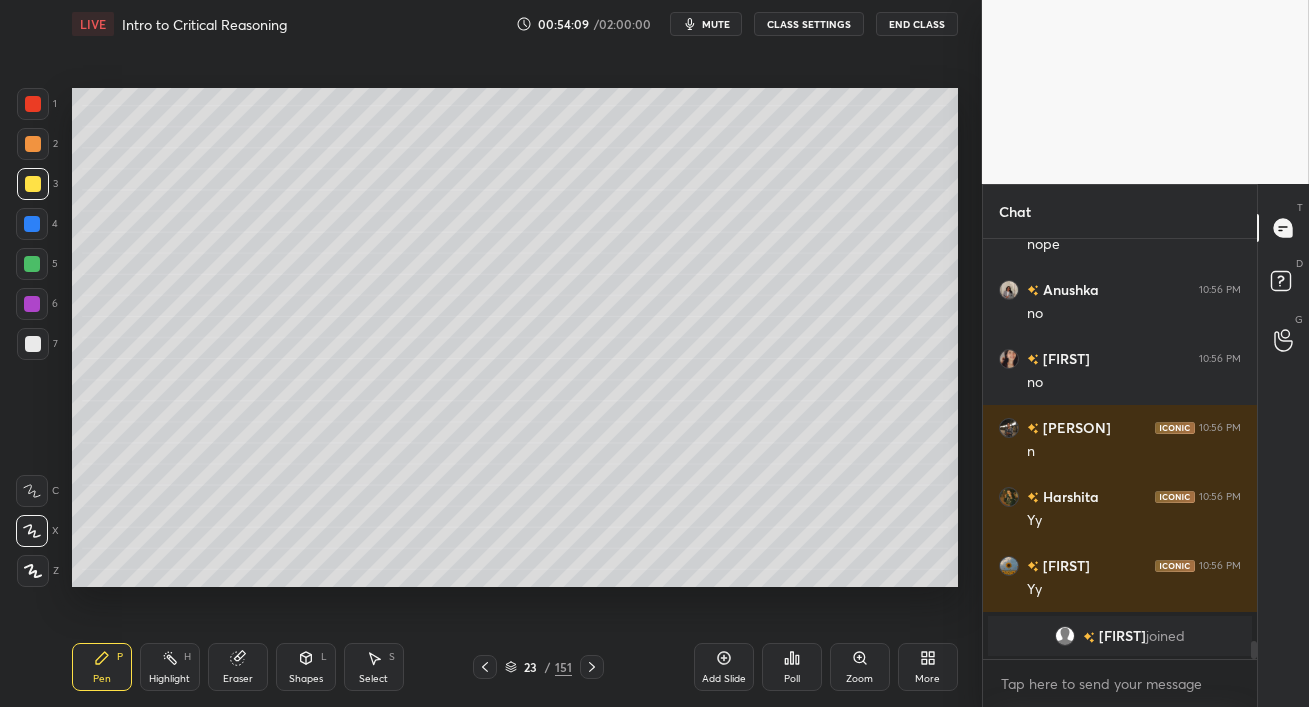 click at bounding box center (33, 184) 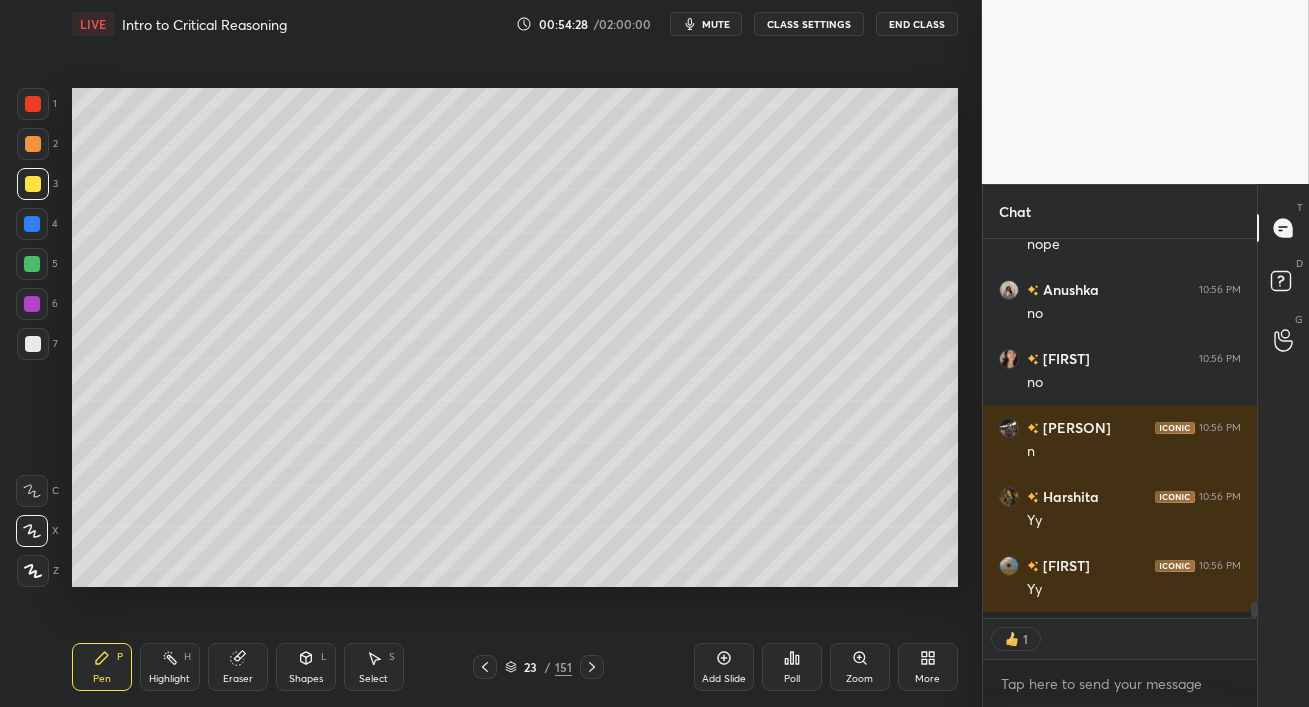 scroll, scrollTop: 373, scrollLeft: 268, axis: both 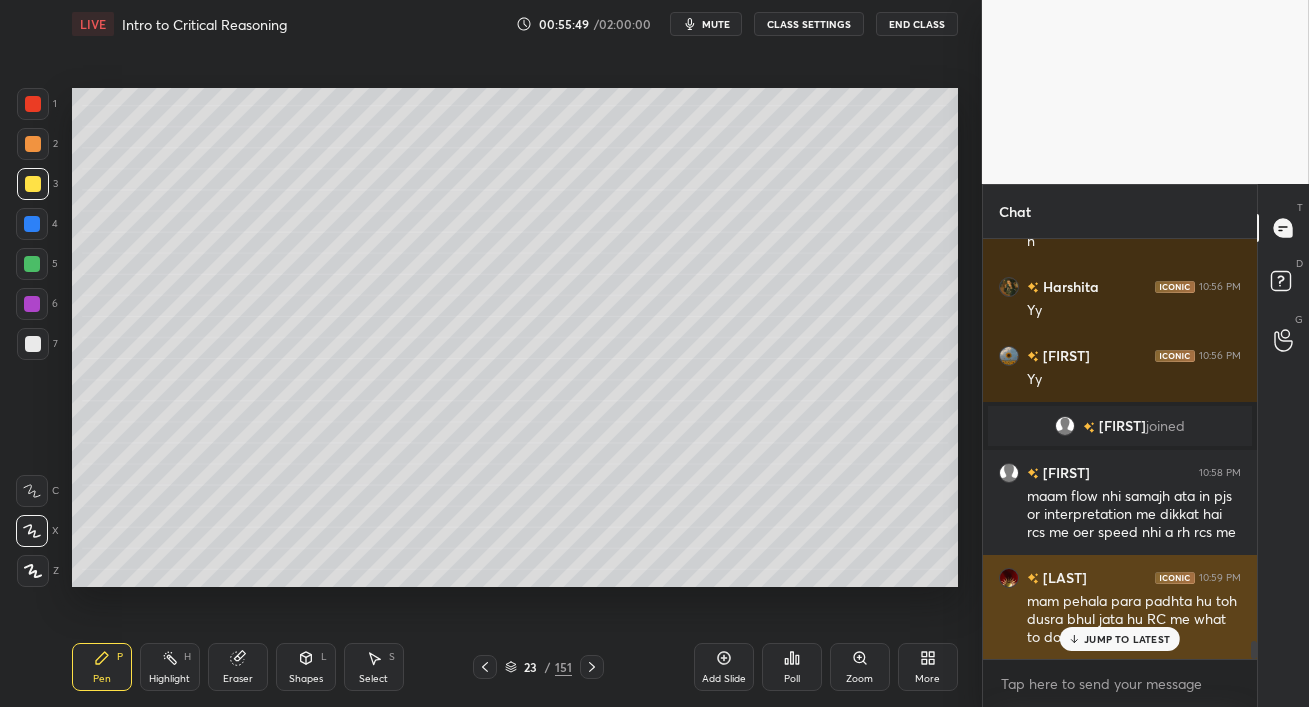 click on "JUMP TO LATEST" at bounding box center [1127, 639] 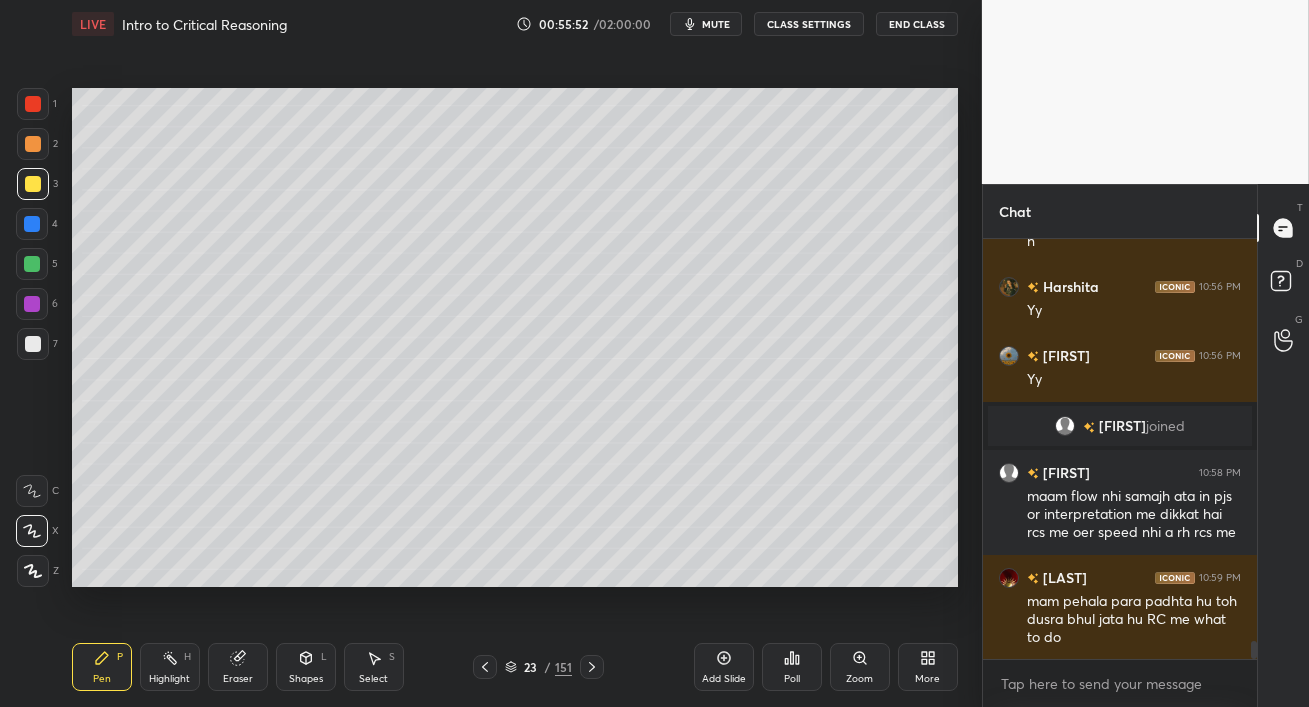 scroll, scrollTop: 9340, scrollLeft: 0, axis: vertical 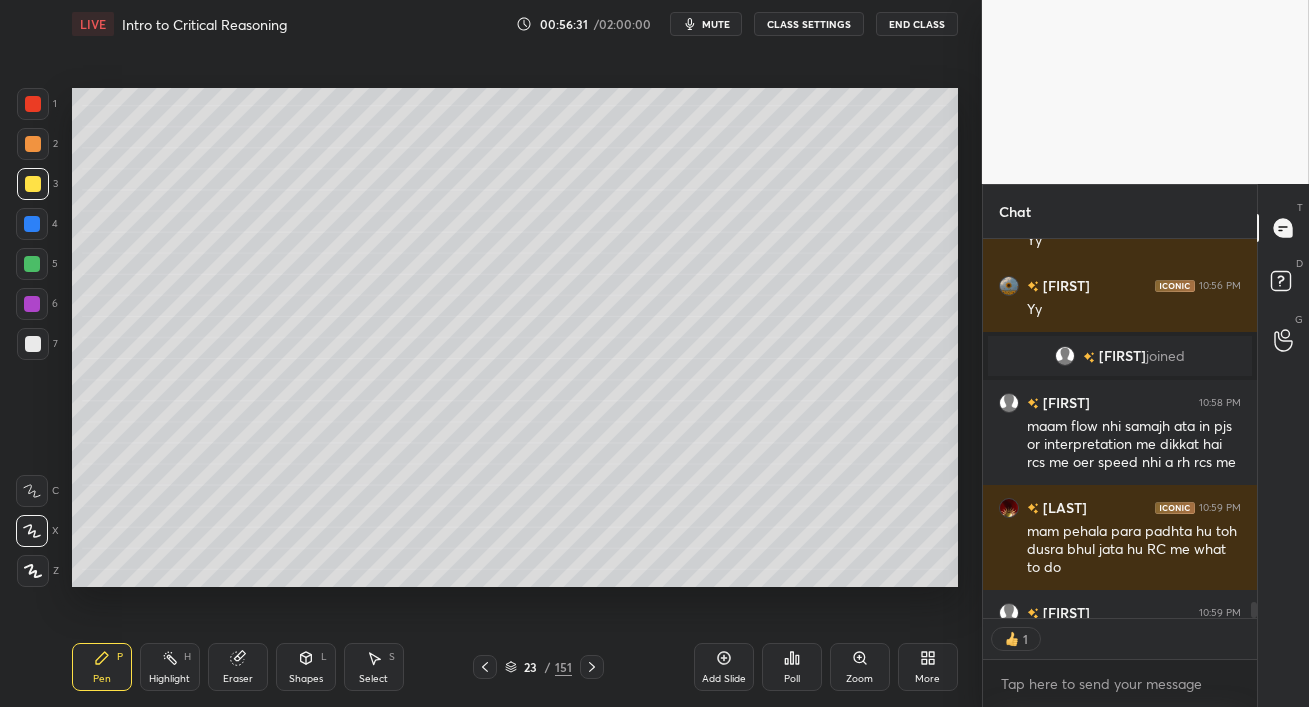 click 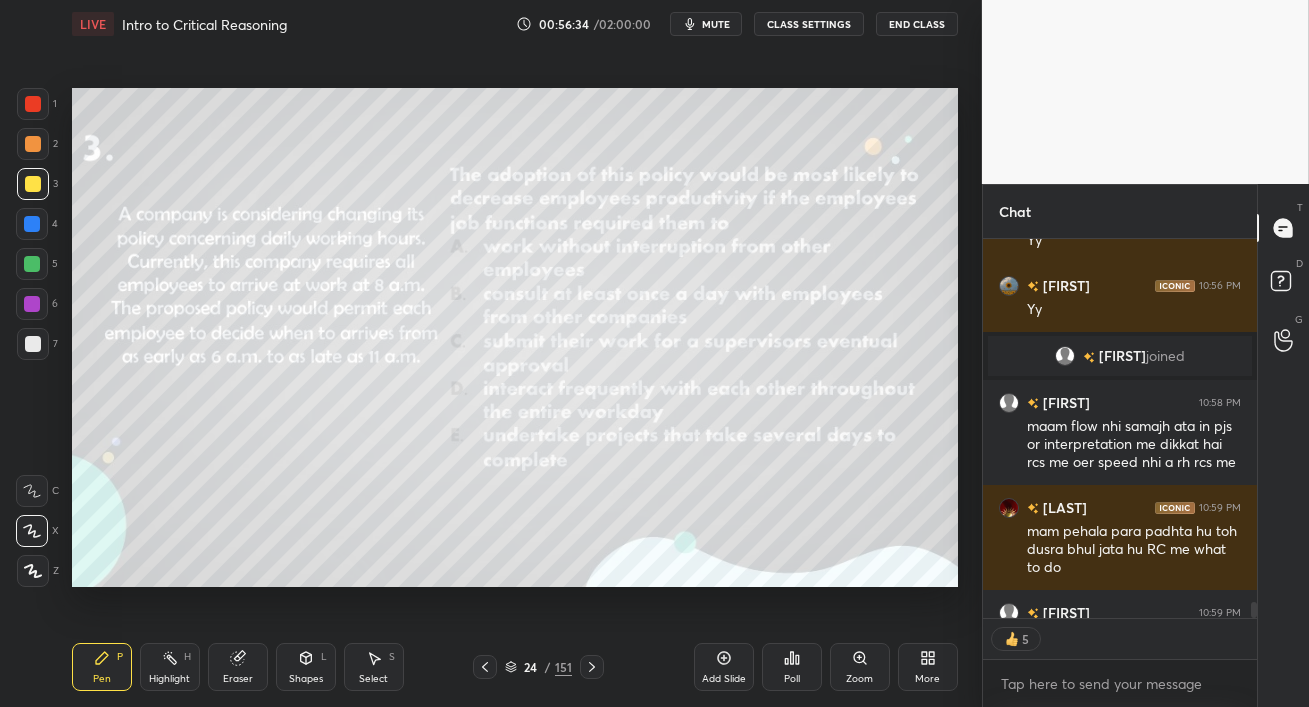 click at bounding box center [33, 144] 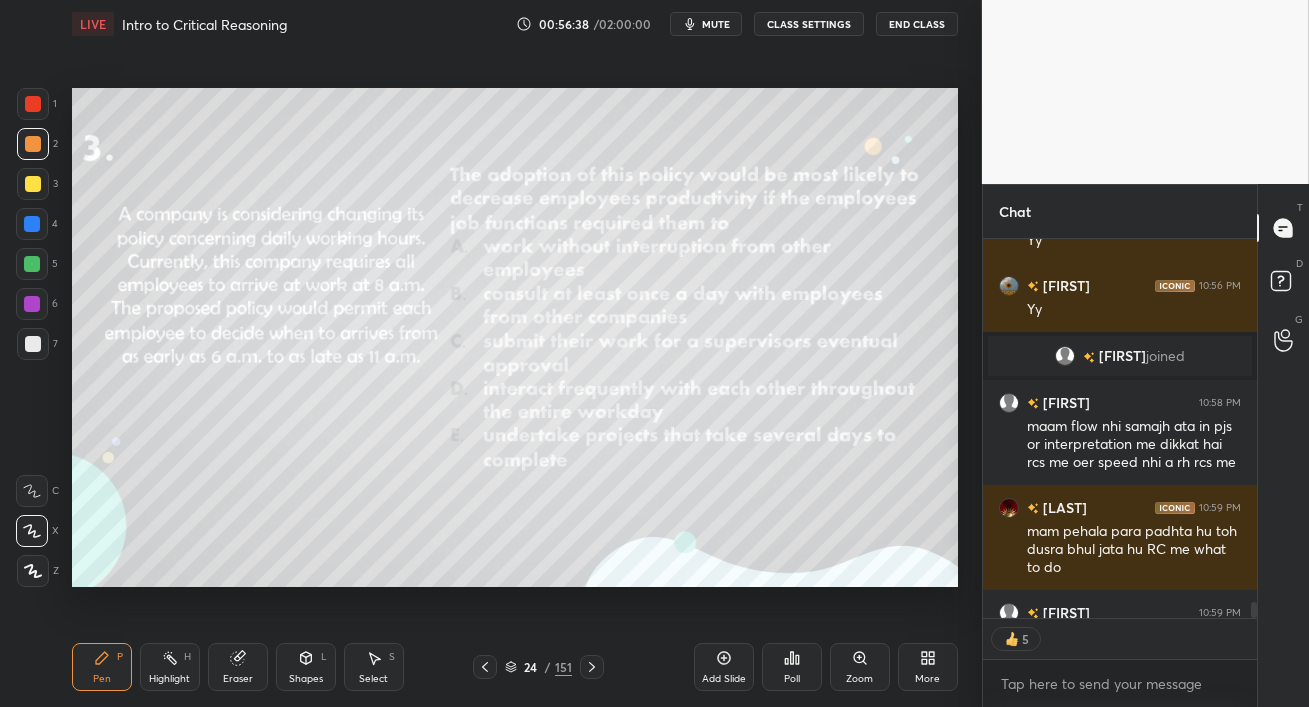 click on "mute" at bounding box center [716, 24] 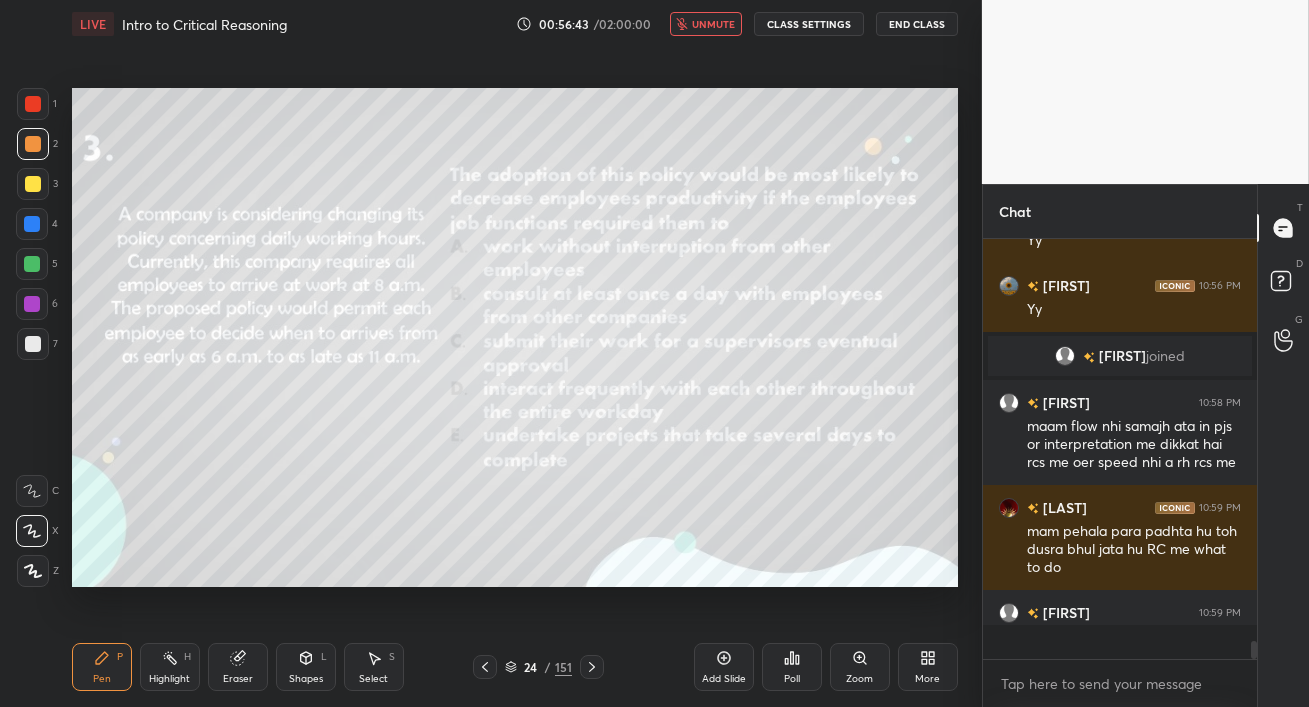 scroll, scrollTop: 6, scrollLeft: 6, axis: both 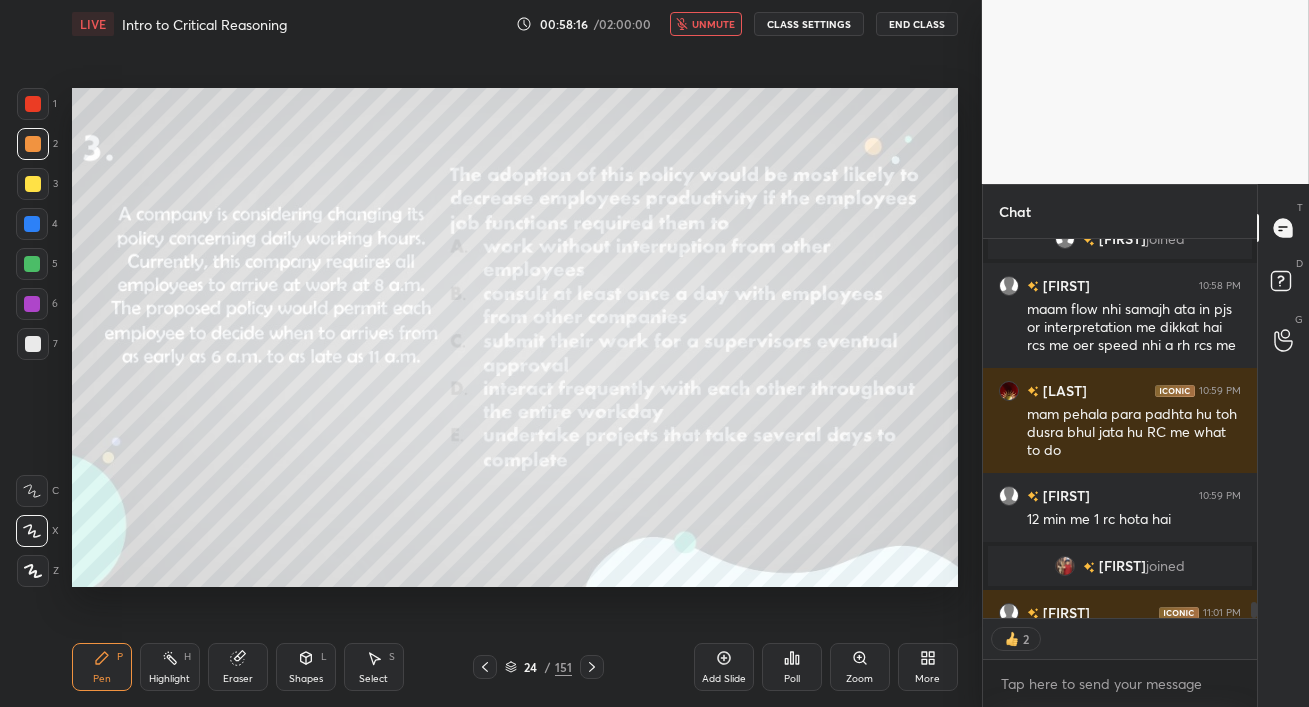 click on "unmute" at bounding box center (713, 24) 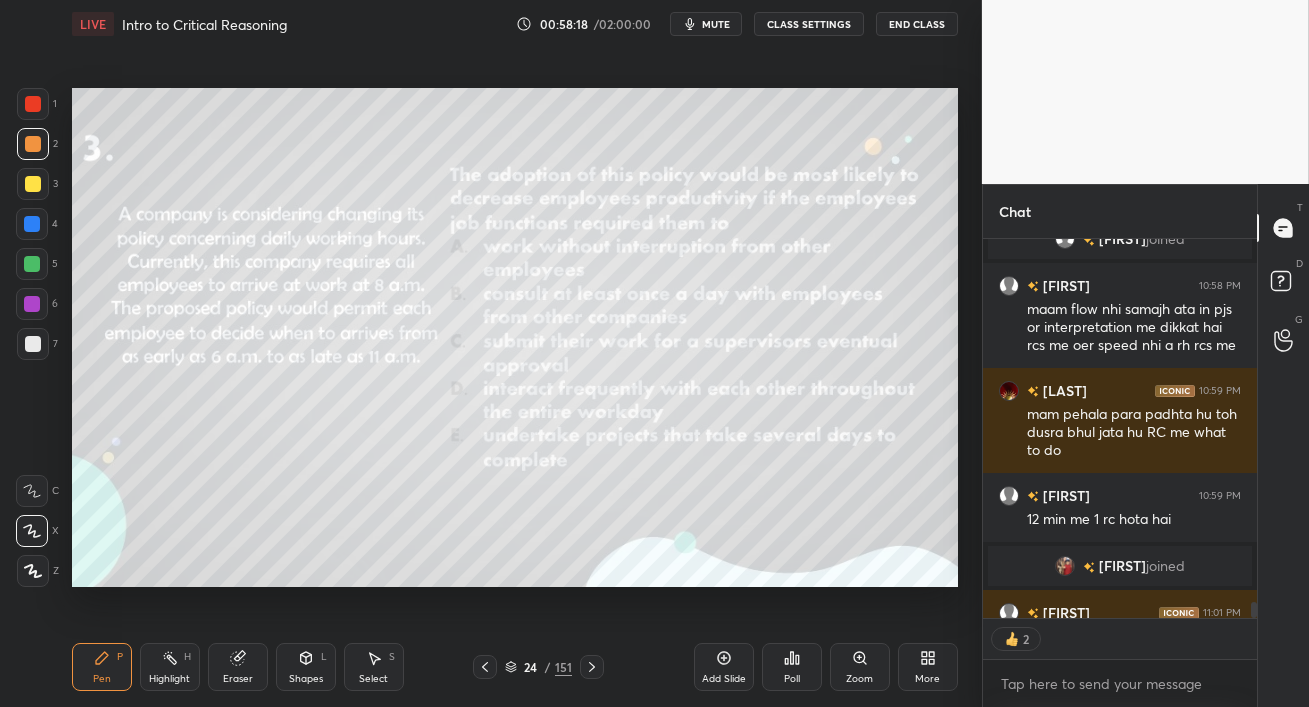 click on "mute" at bounding box center [716, 24] 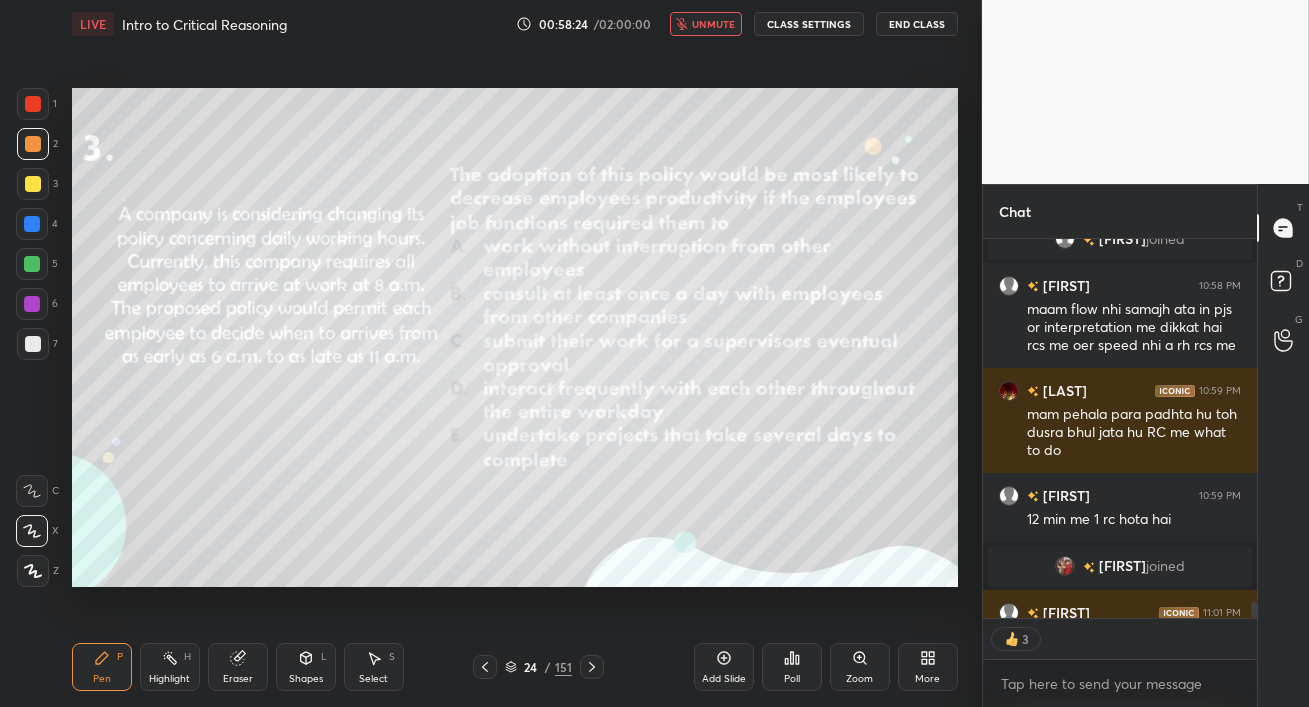 click on "unmute" at bounding box center [713, 24] 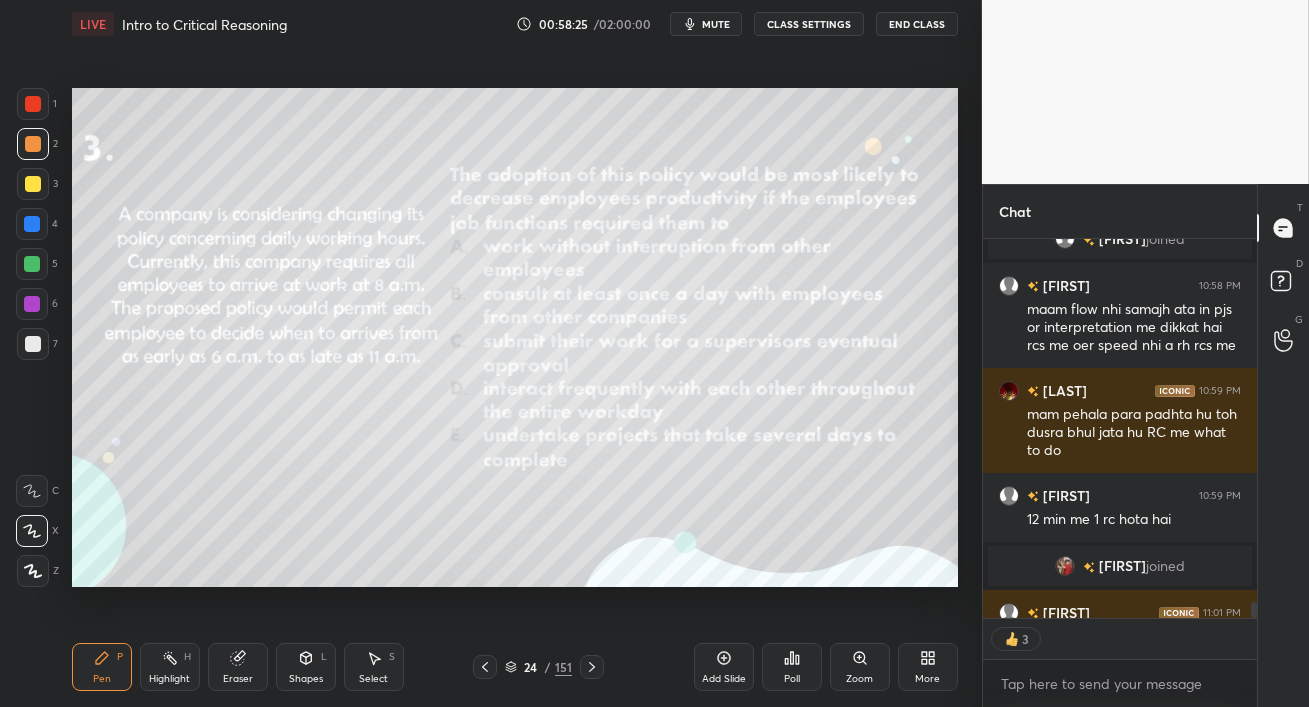 click on "mute" at bounding box center [716, 24] 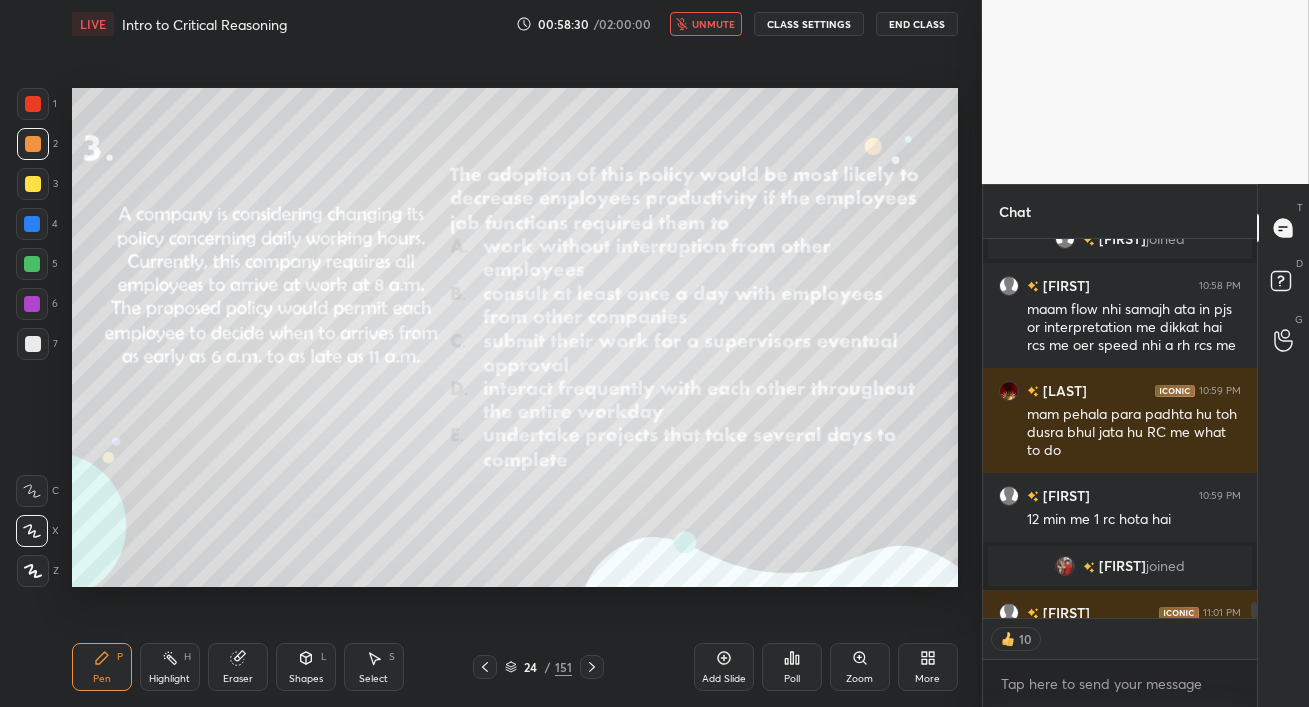 click on "unmute" at bounding box center (713, 24) 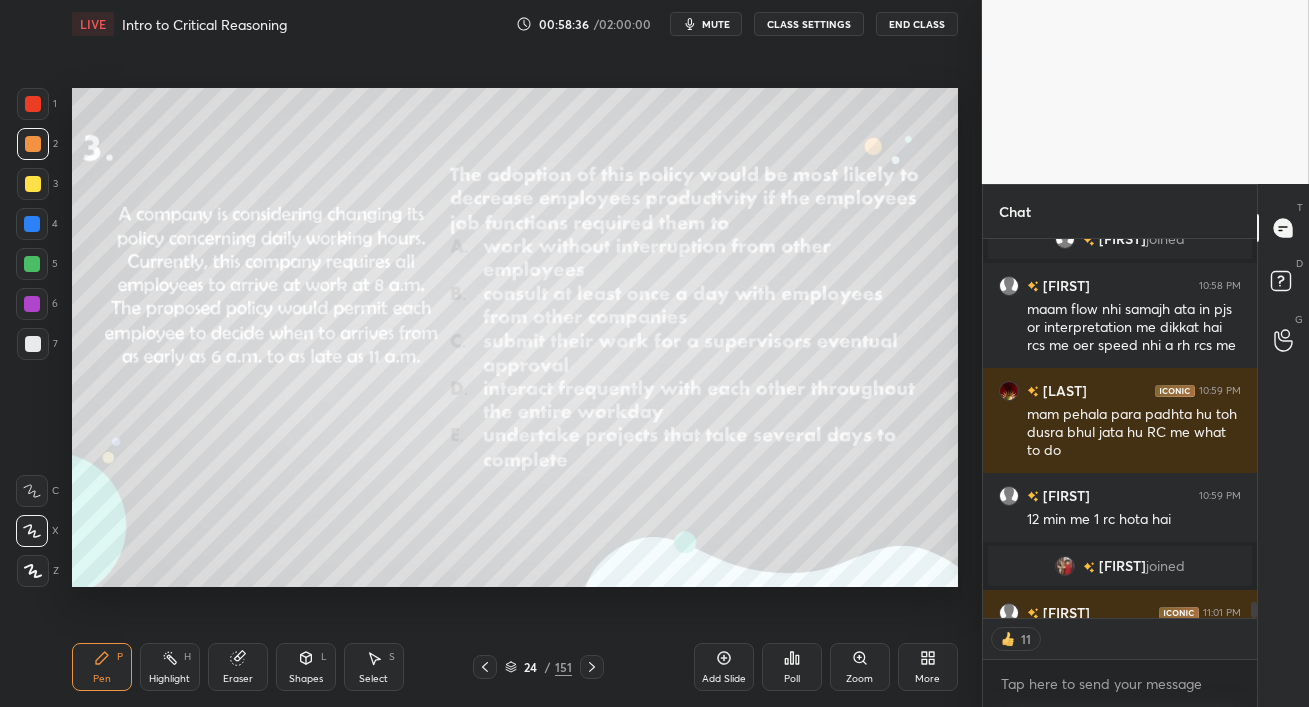 click on "mute" at bounding box center (716, 24) 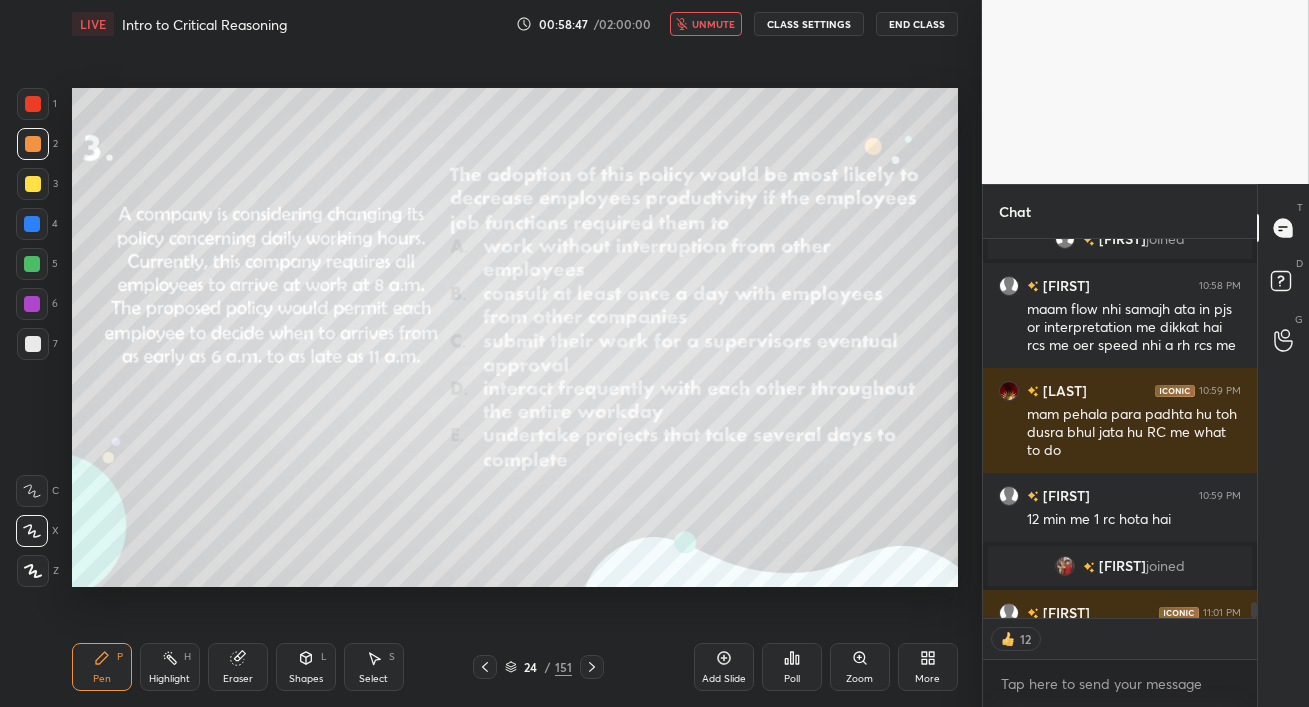 scroll, scrollTop: 6, scrollLeft: 6, axis: both 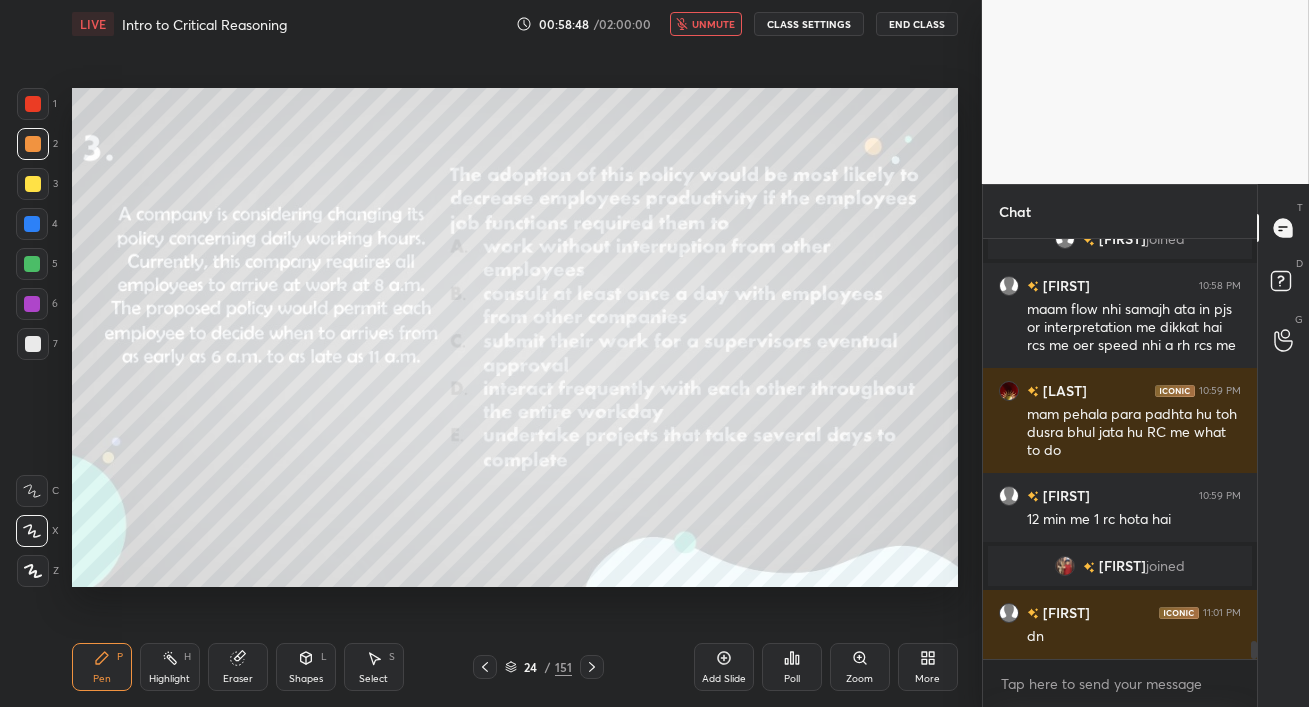 click on "unmute" at bounding box center (713, 24) 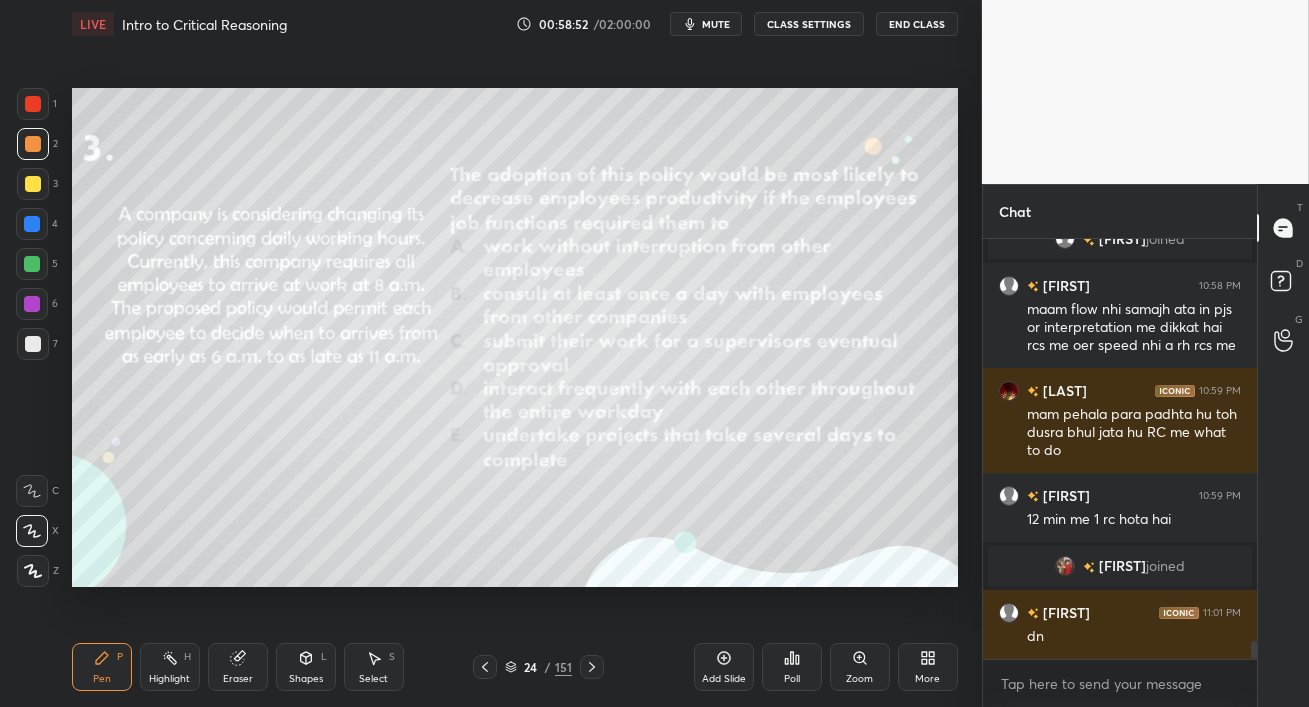 click on "Poll" at bounding box center (792, 667) 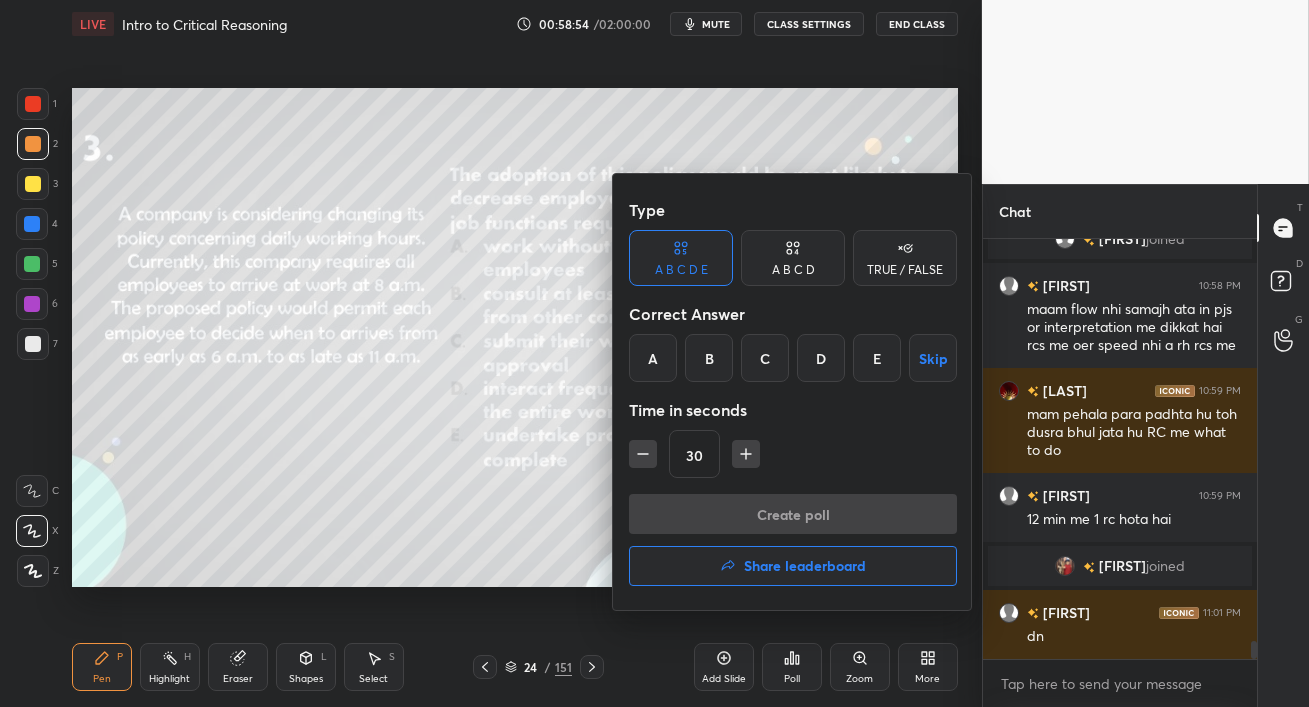 click on "D" at bounding box center (821, 358) 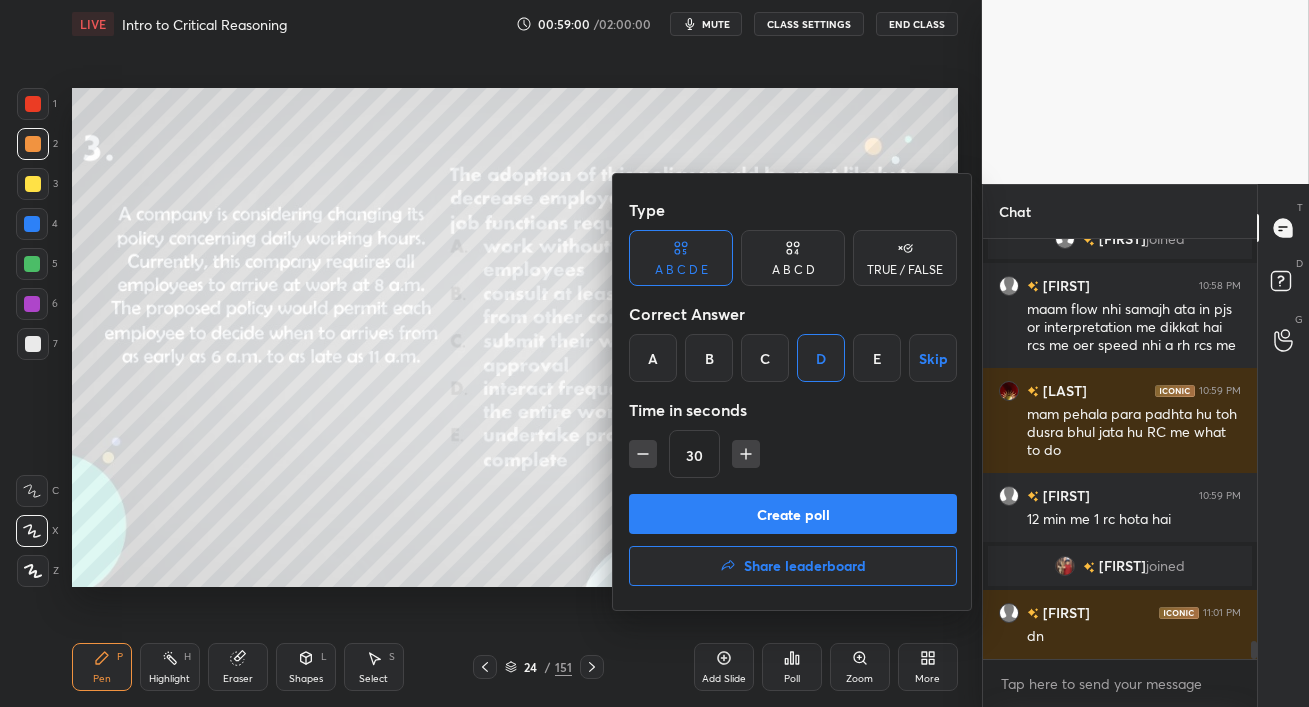 scroll, scrollTop: 373, scrollLeft: 268, axis: both 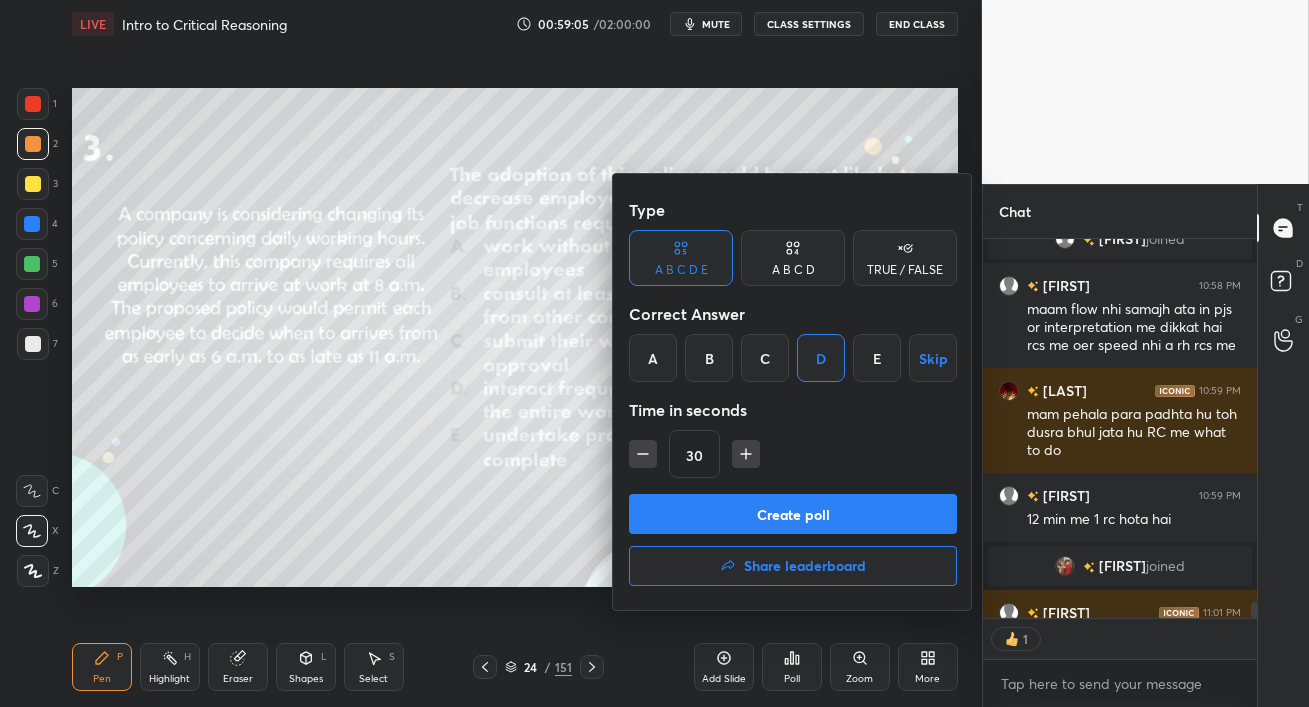 click on "Create poll" at bounding box center (793, 514) 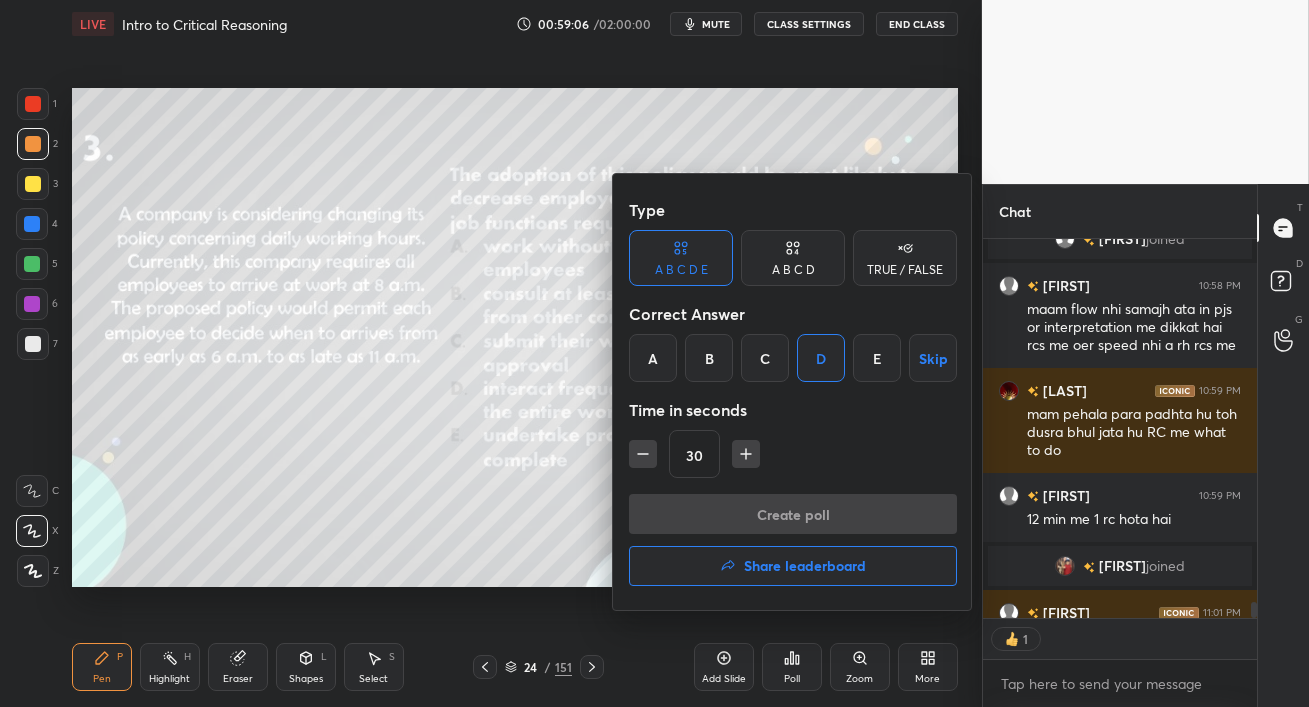 scroll, scrollTop: 340, scrollLeft: 268, axis: both 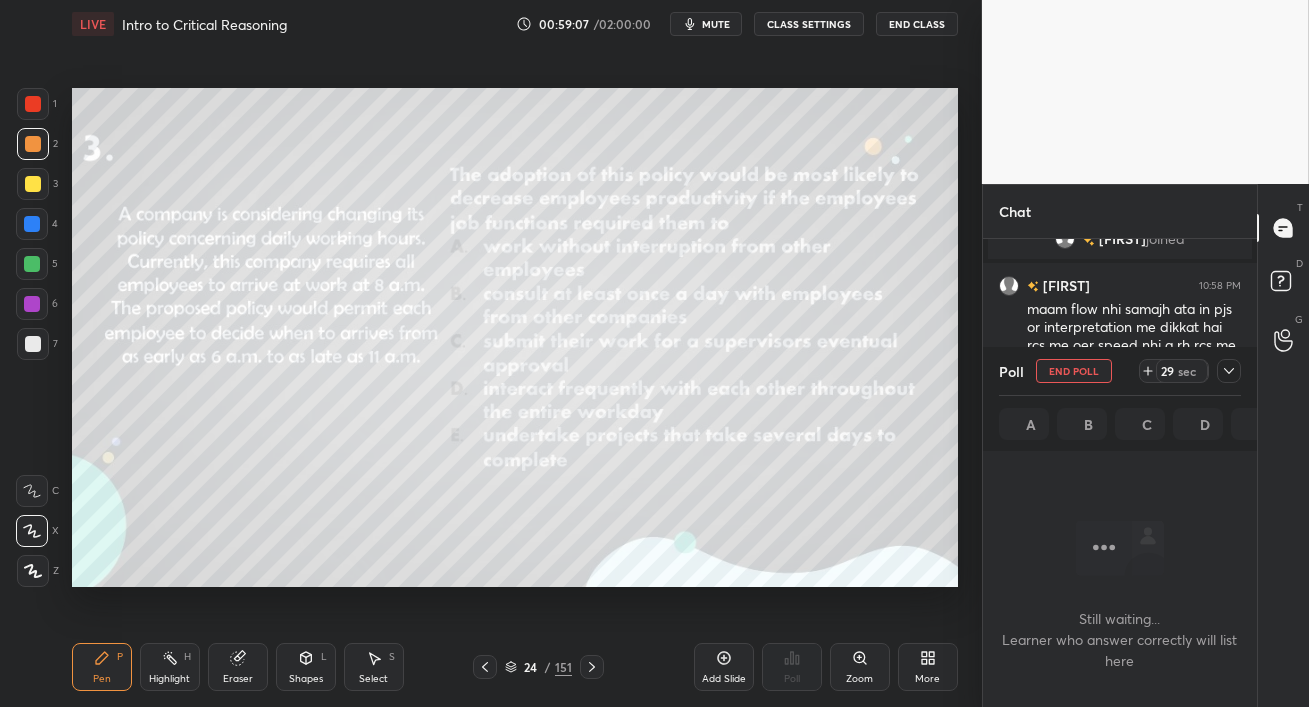 click on "mute" at bounding box center [716, 24] 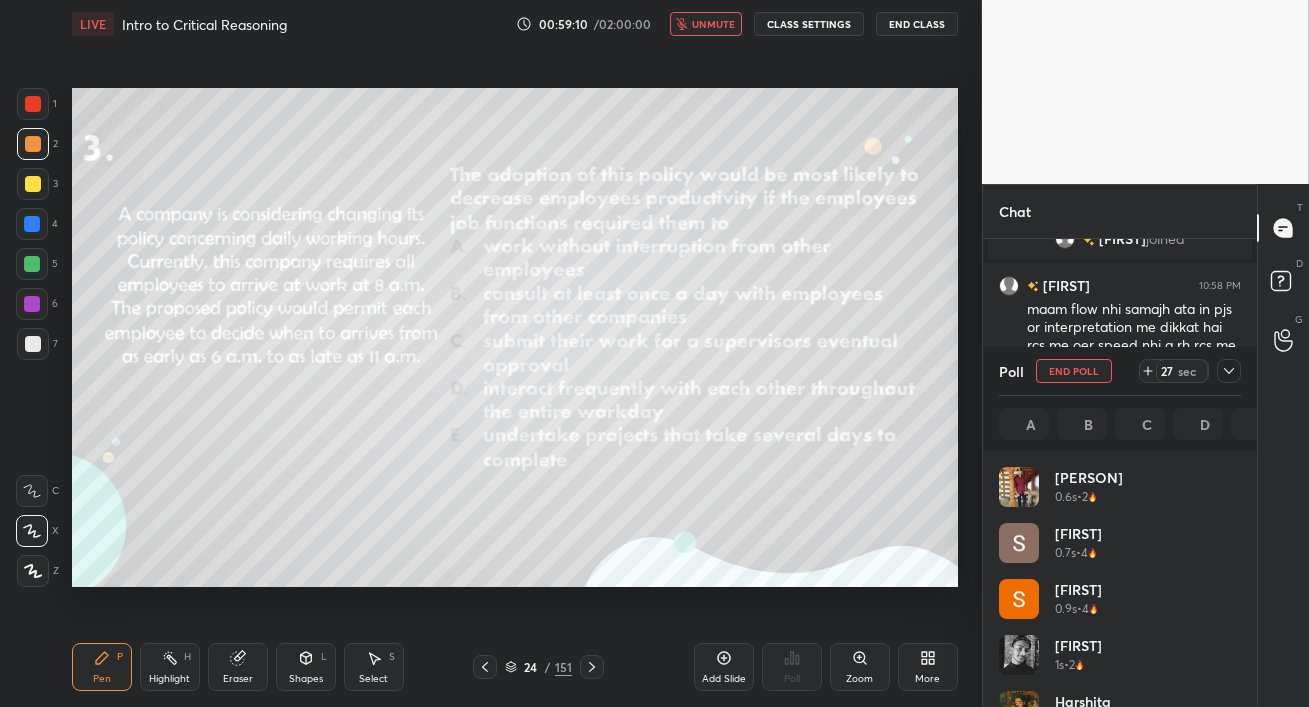 scroll, scrollTop: 6, scrollLeft: 6, axis: both 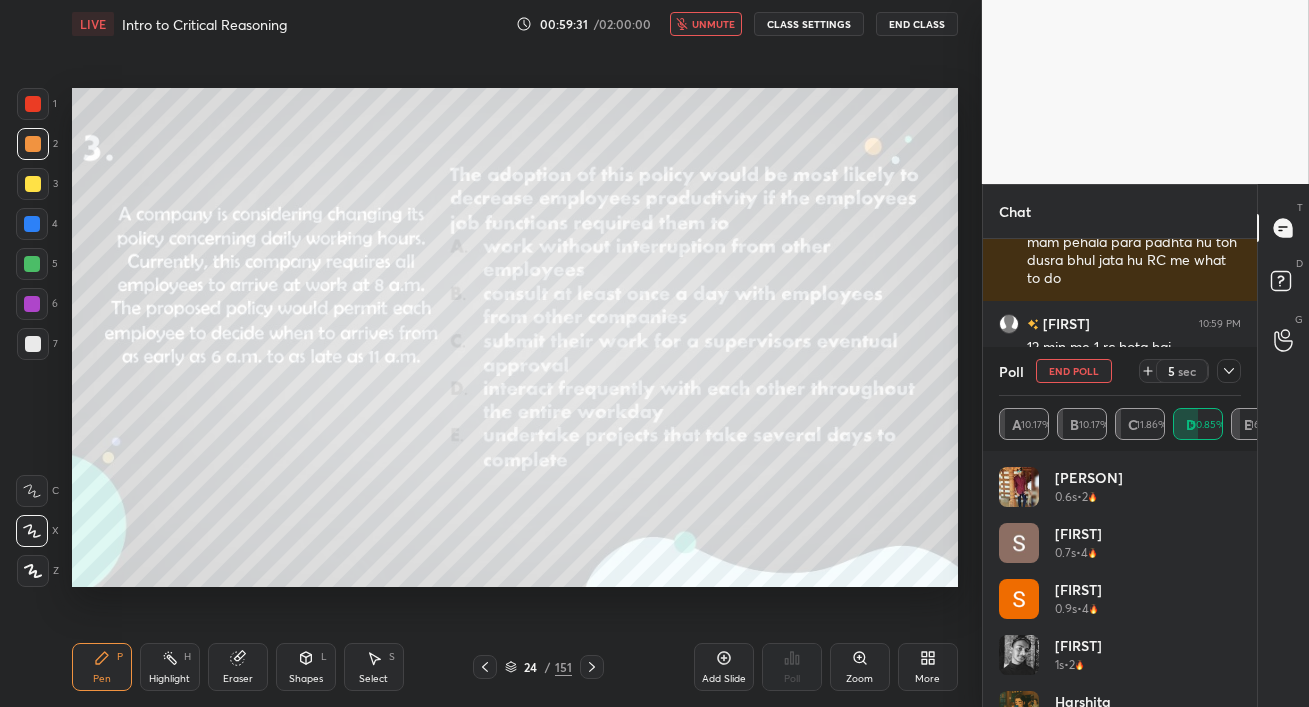 click on "unmute" at bounding box center (713, 24) 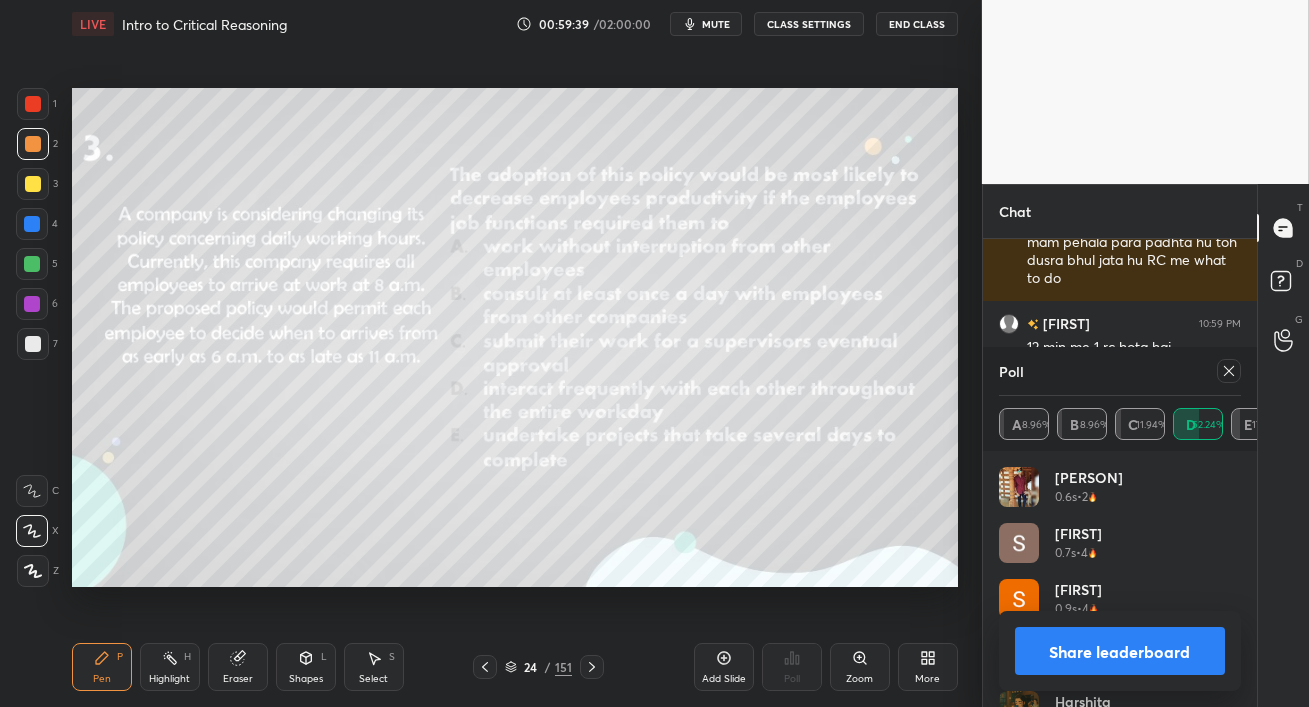 click 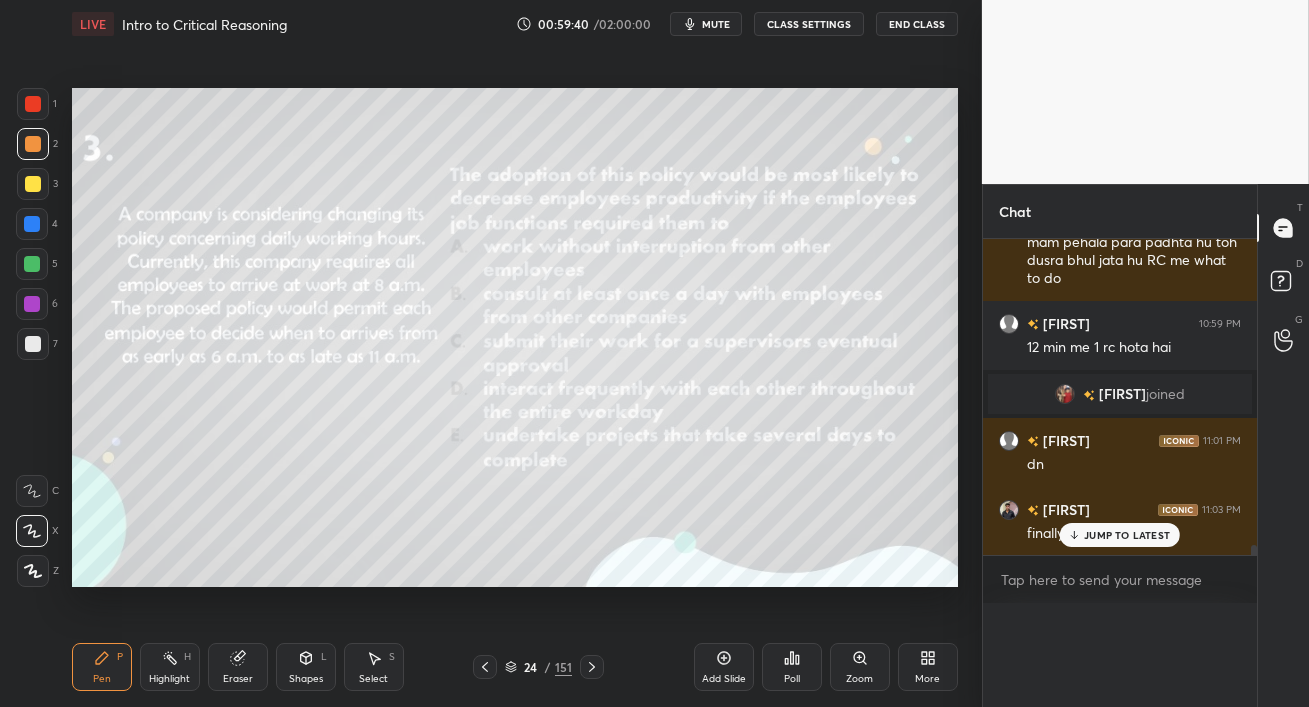 scroll, scrollTop: 119, scrollLeft: 236, axis: both 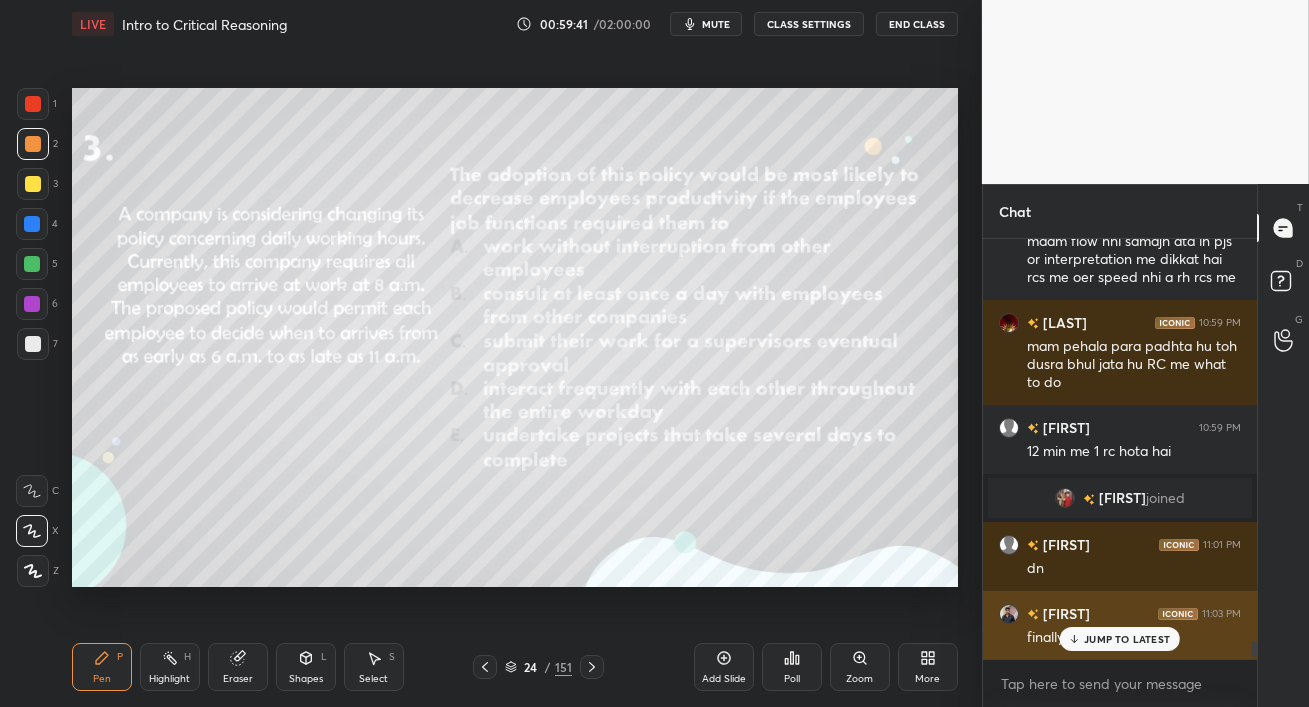 click on "JUMP TO LATEST" at bounding box center (1120, 639) 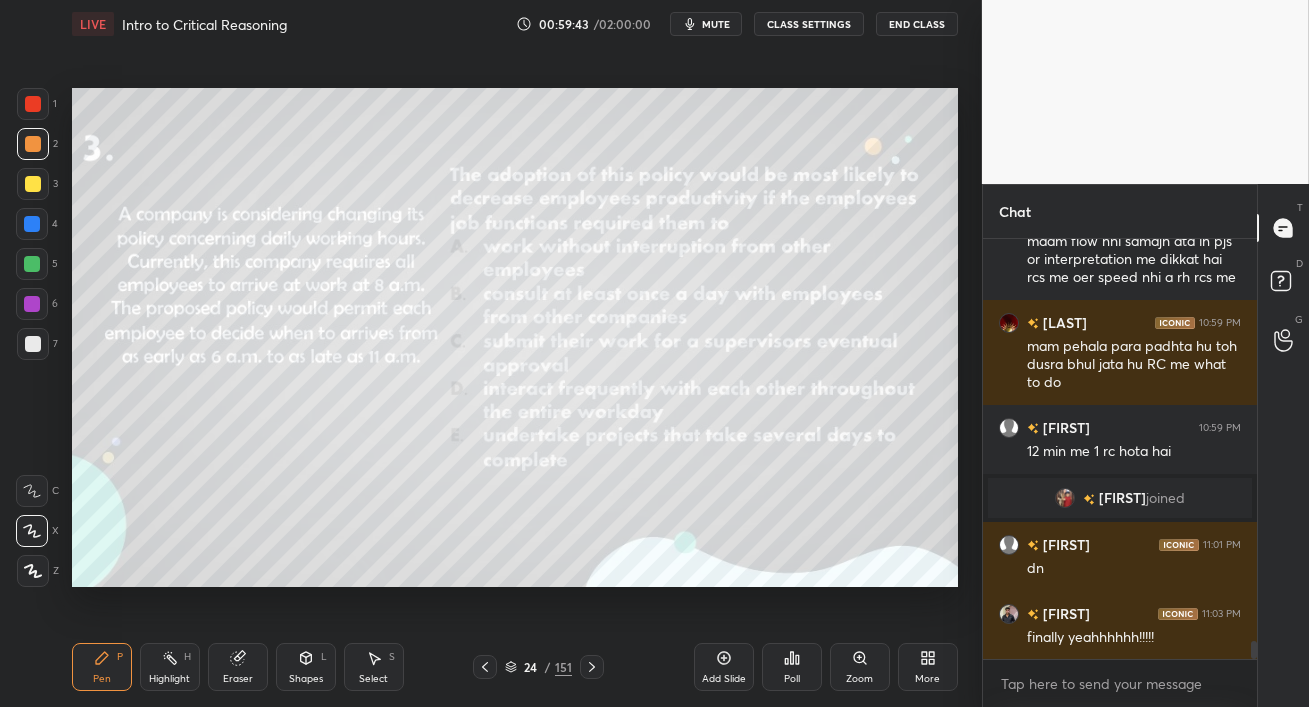 click at bounding box center [32, 264] 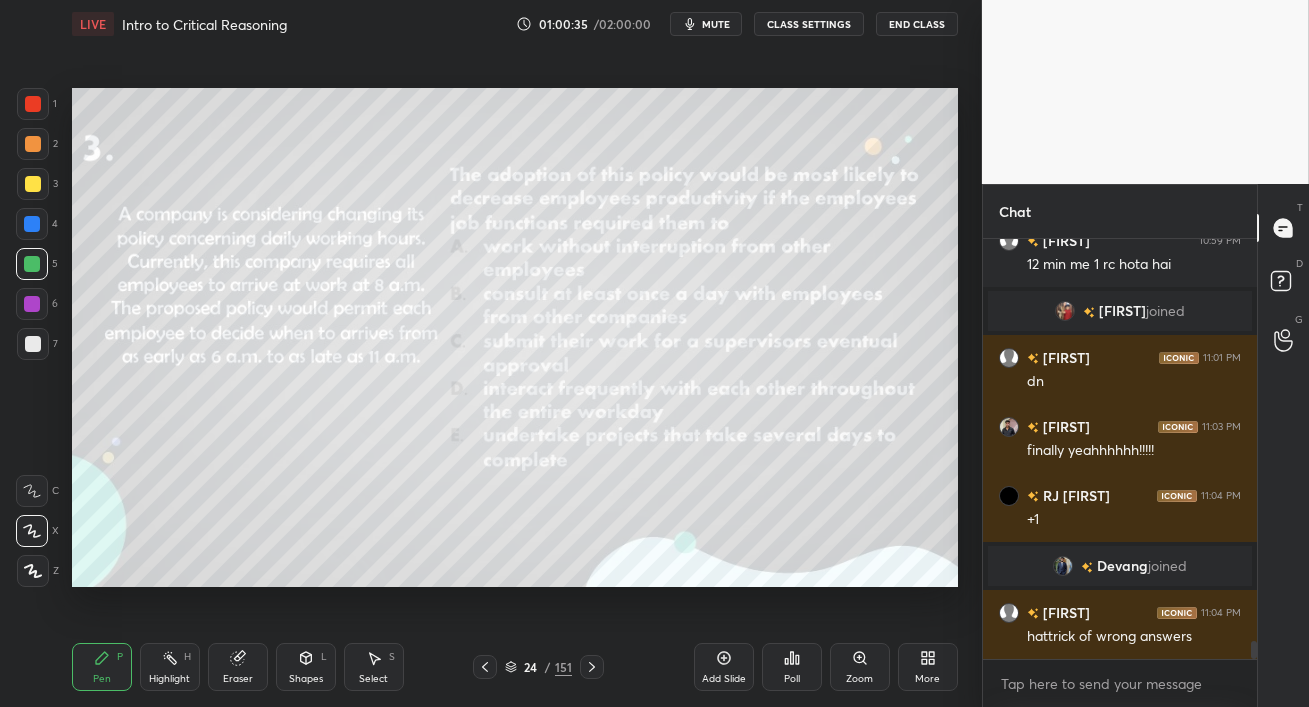 click at bounding box center (32, 264) 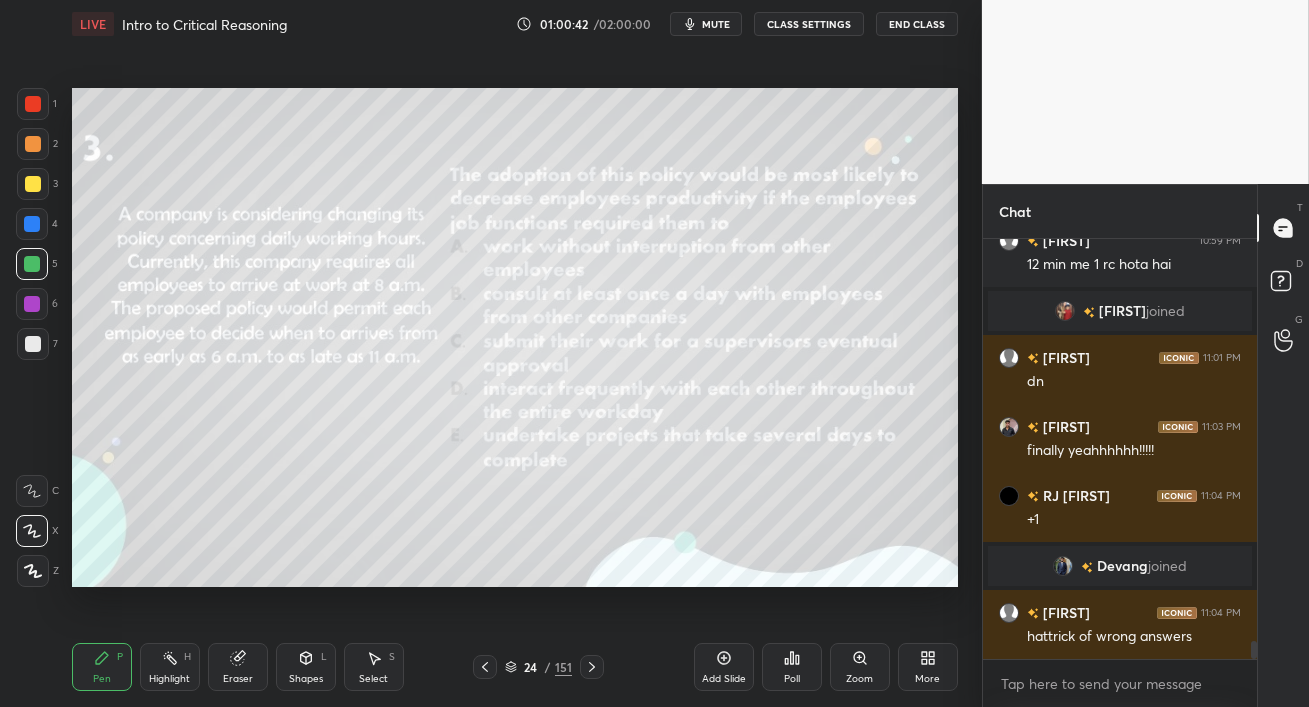 scroll, scrollTop: 373, scrollLeft: 268, axis: both 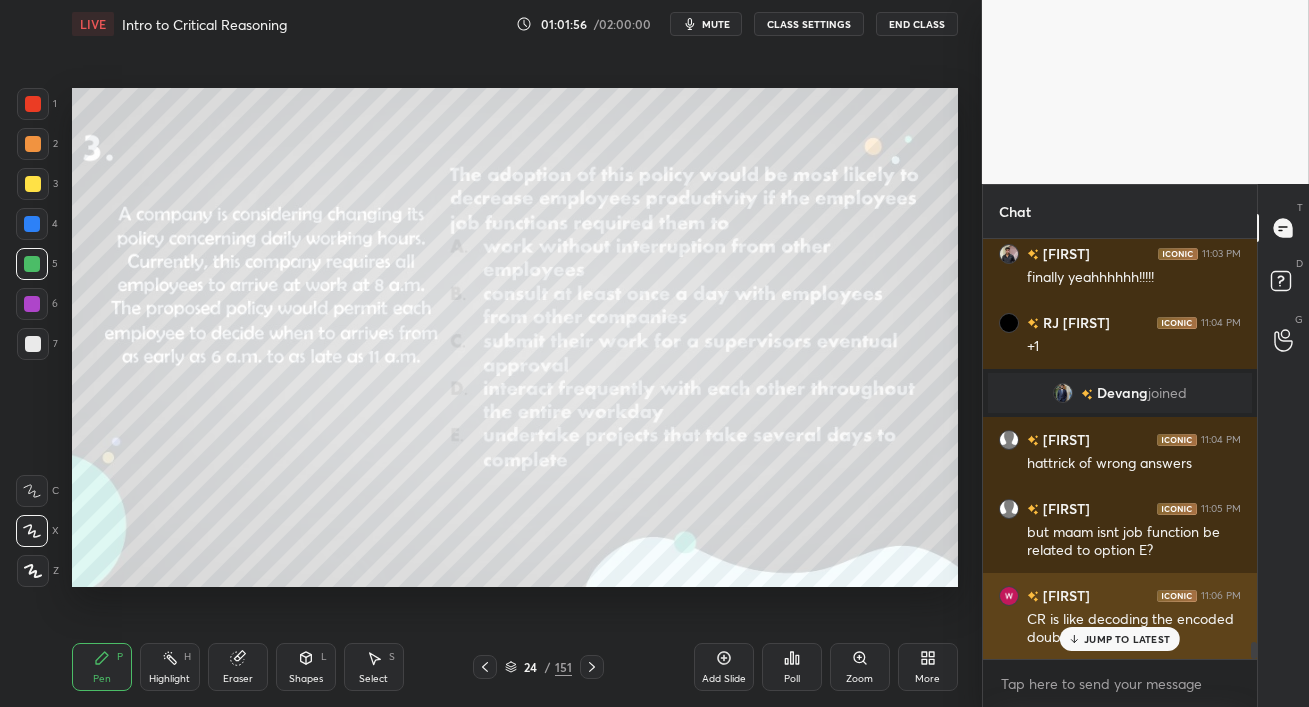 click on "JUMP TO LATEST" at bounding box center (1120, 639) 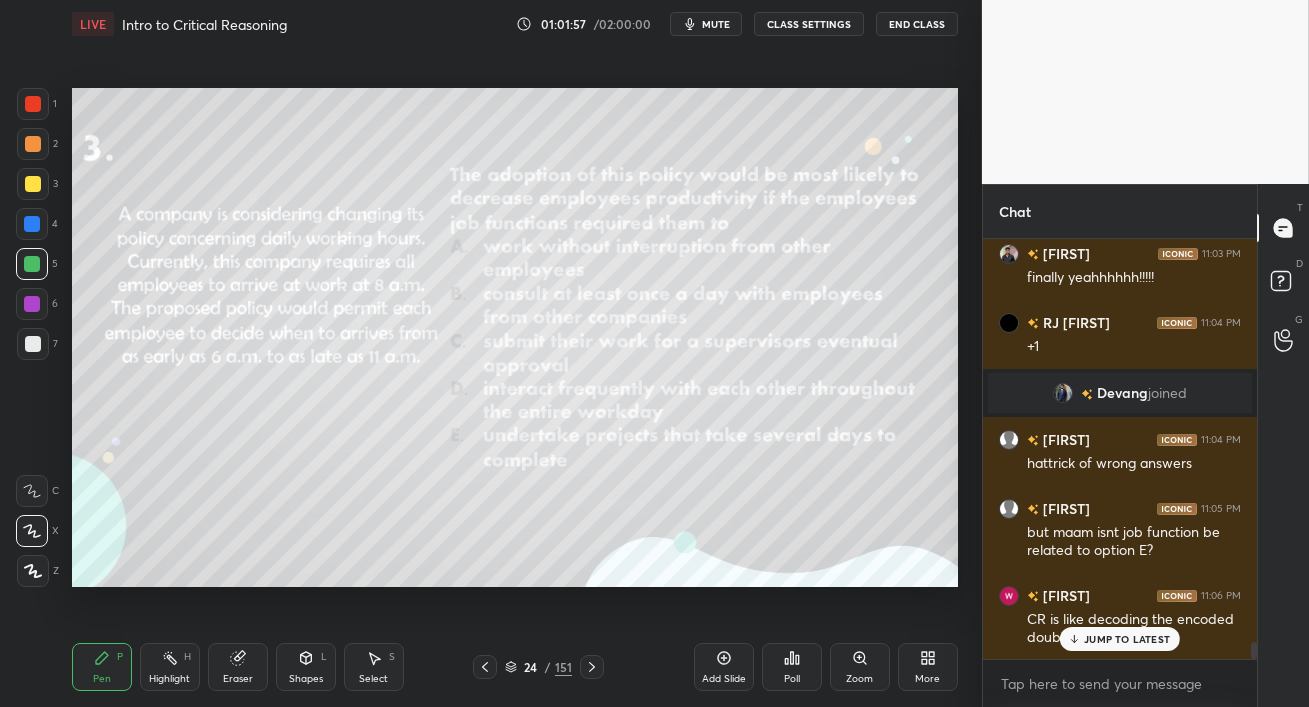 scroll, scrollTop: 9880, scrollLeft: 0, axis: vertical 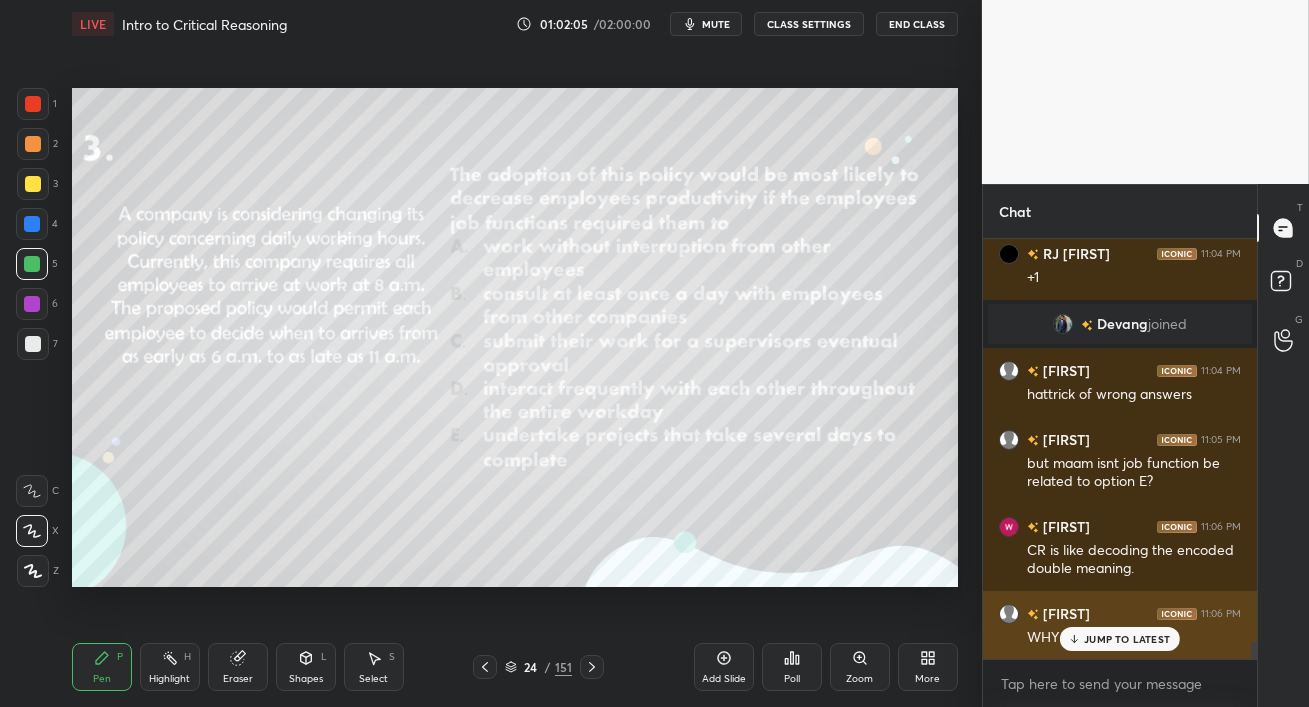 click on "JUMP TO LATEST" at bounding box center (1127, 639) 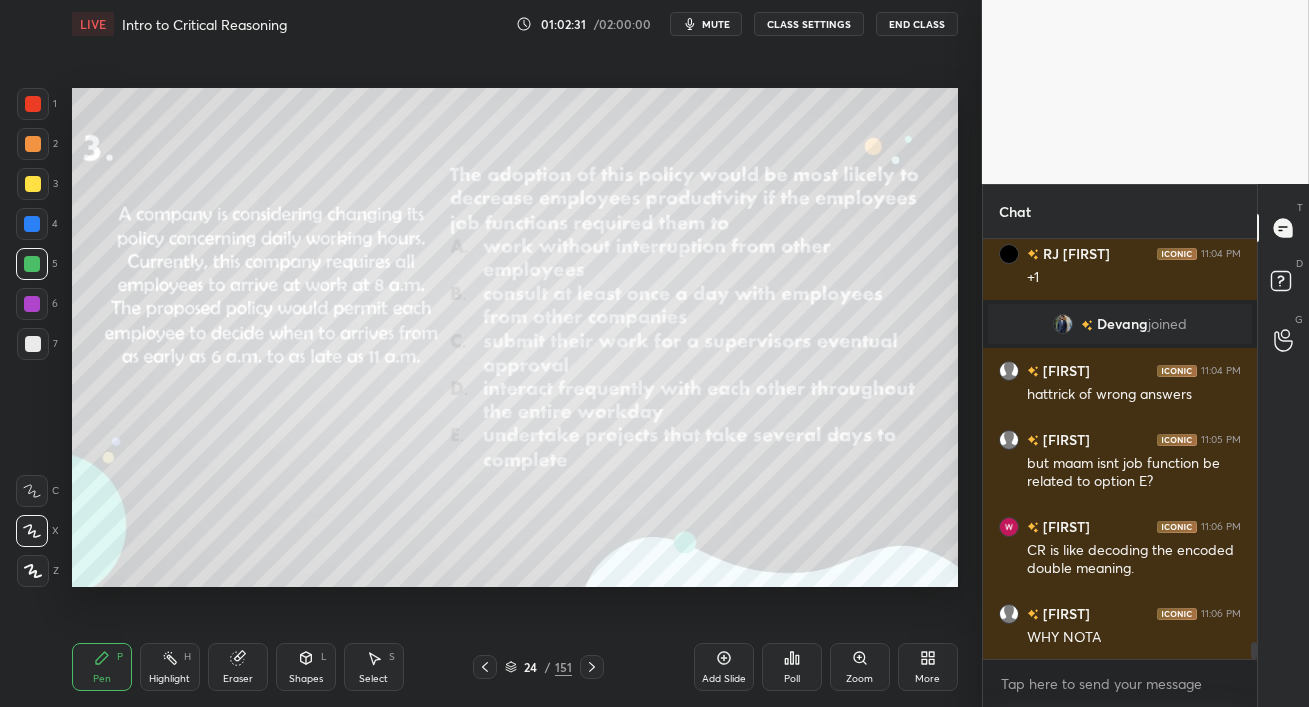 click at bounding box center (32, 224) 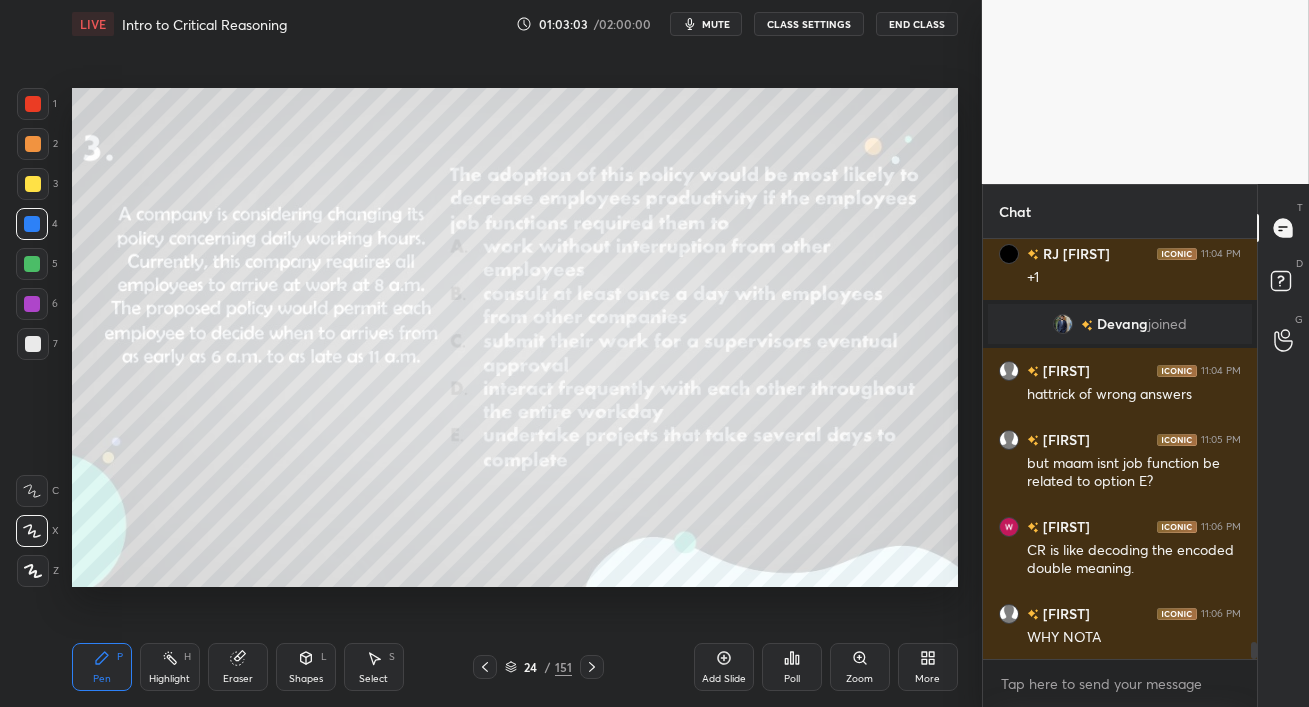 scroll, scrollTop: 9950, scrollLeft: 0, axis: vertical 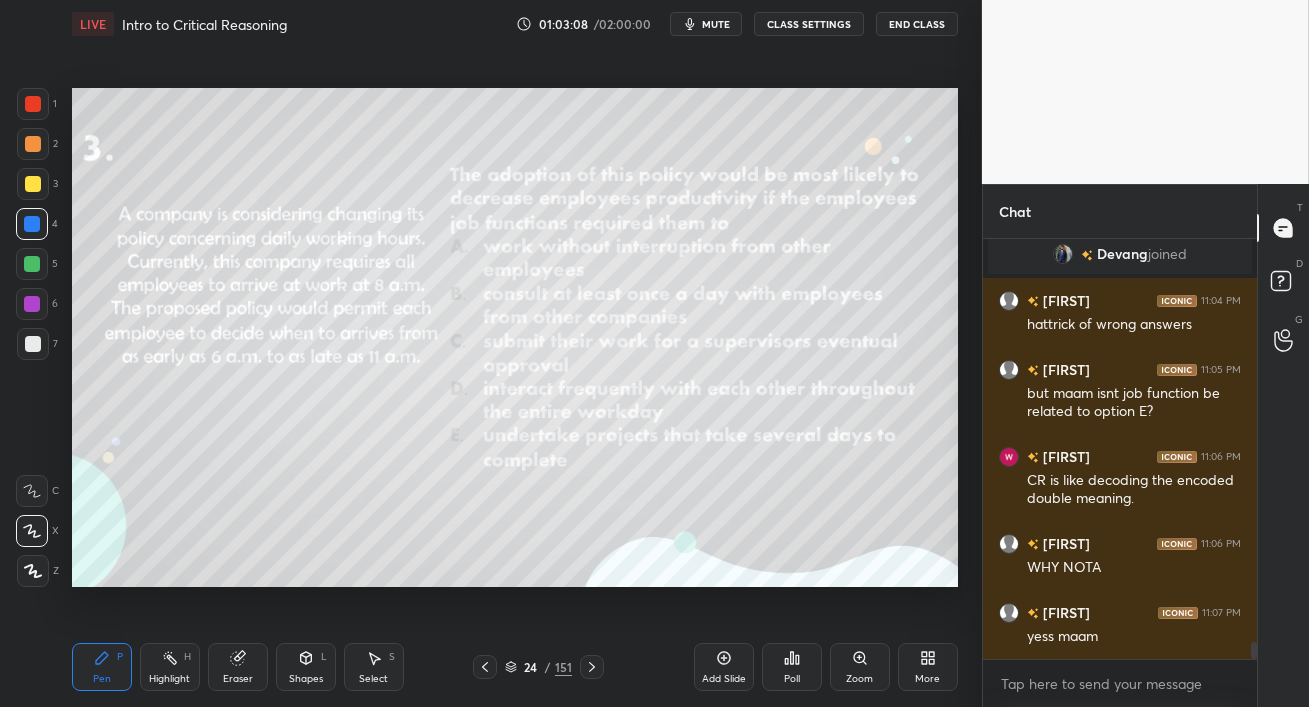 click at bounding box center [32, 264] 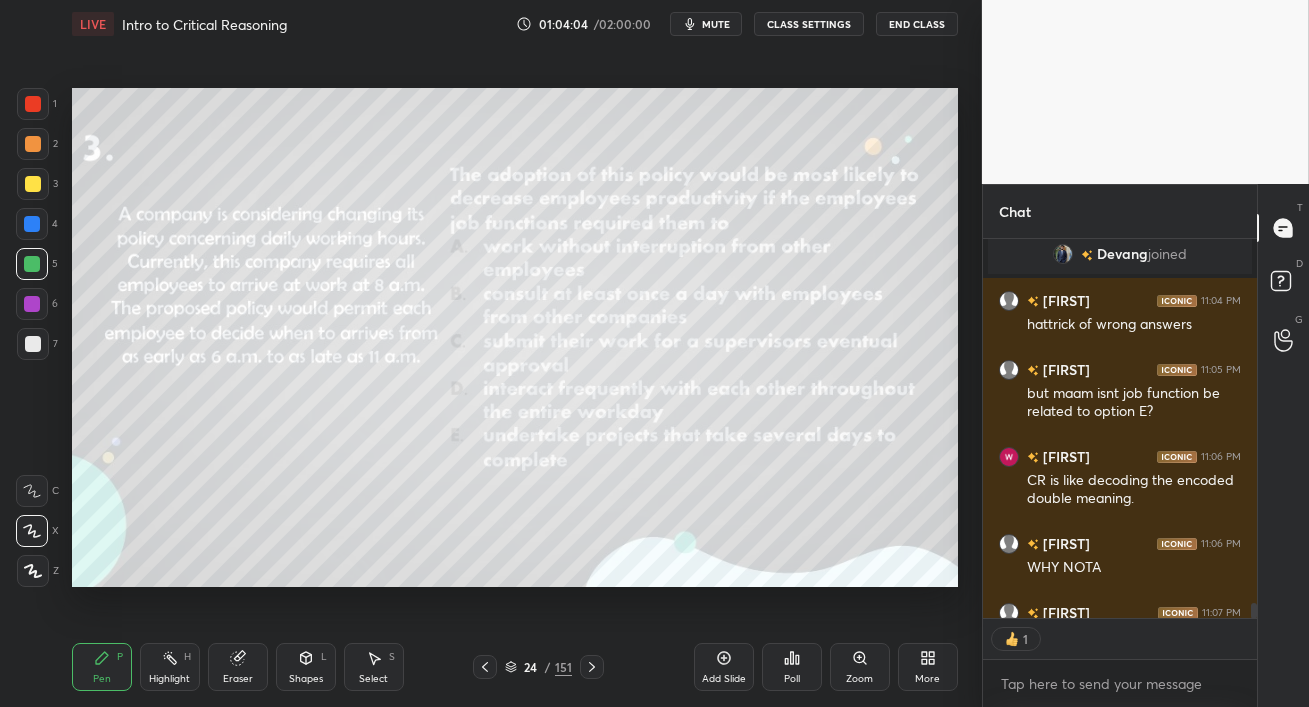 scroll, scrollTop: 373, scrollLeft: 268, axis: both 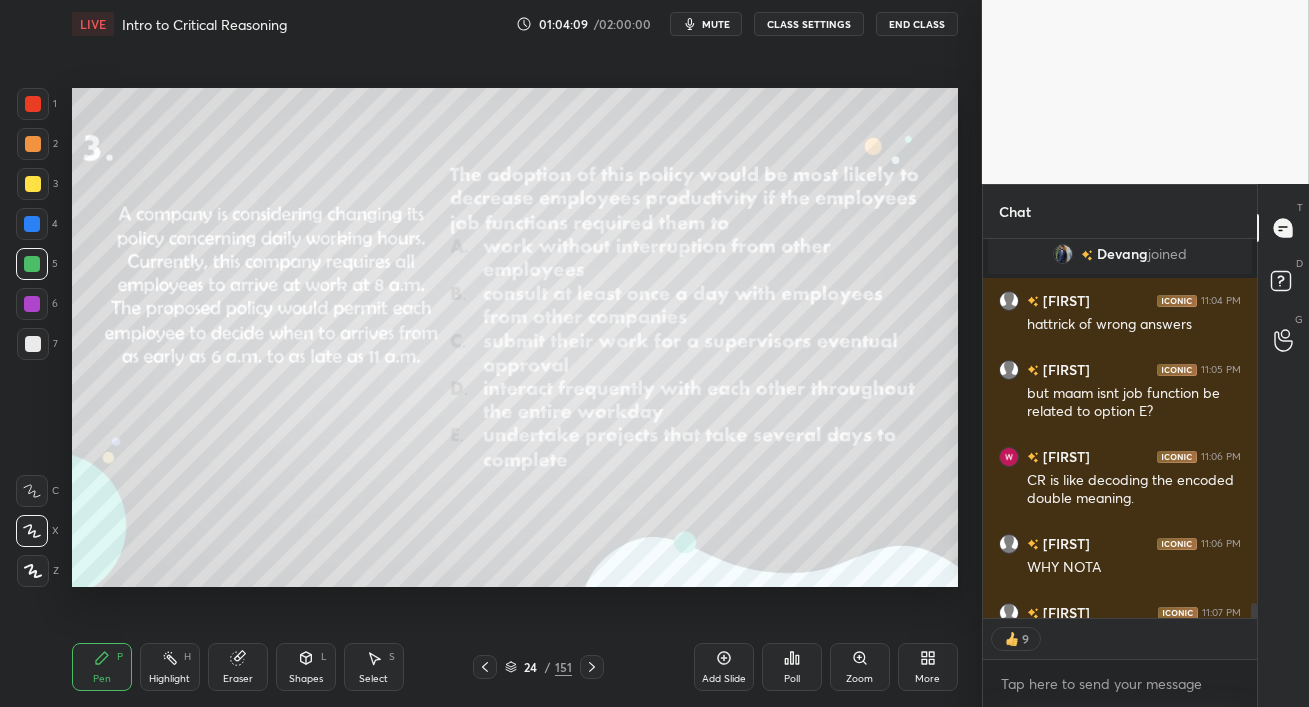 click 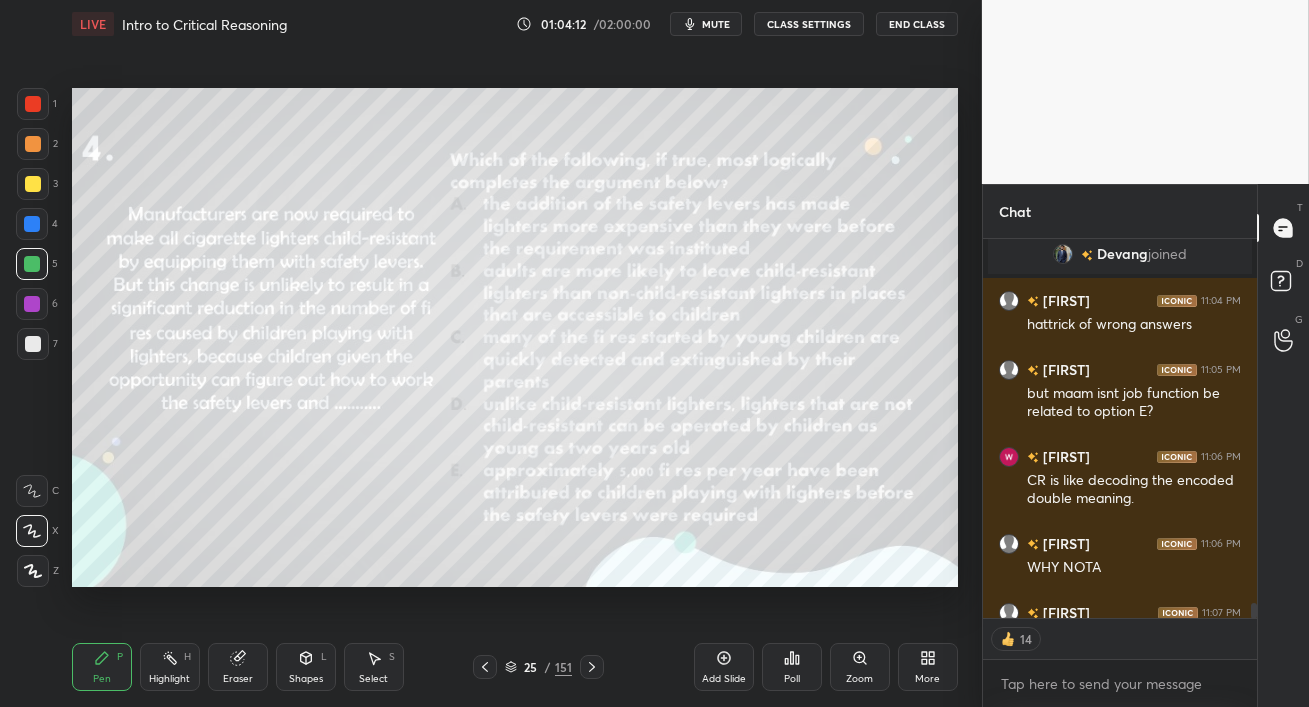 click at bounding box center (33, 184) 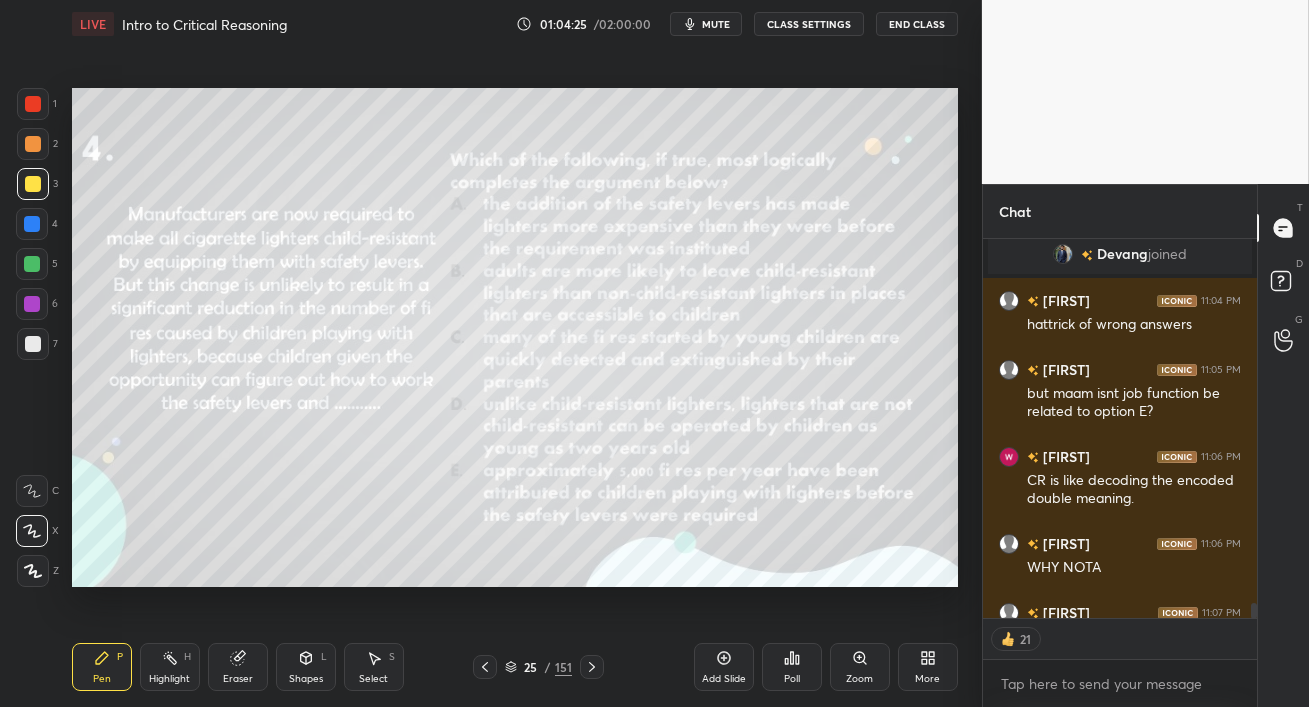 click on "mute" at bounding box center (716, 24) 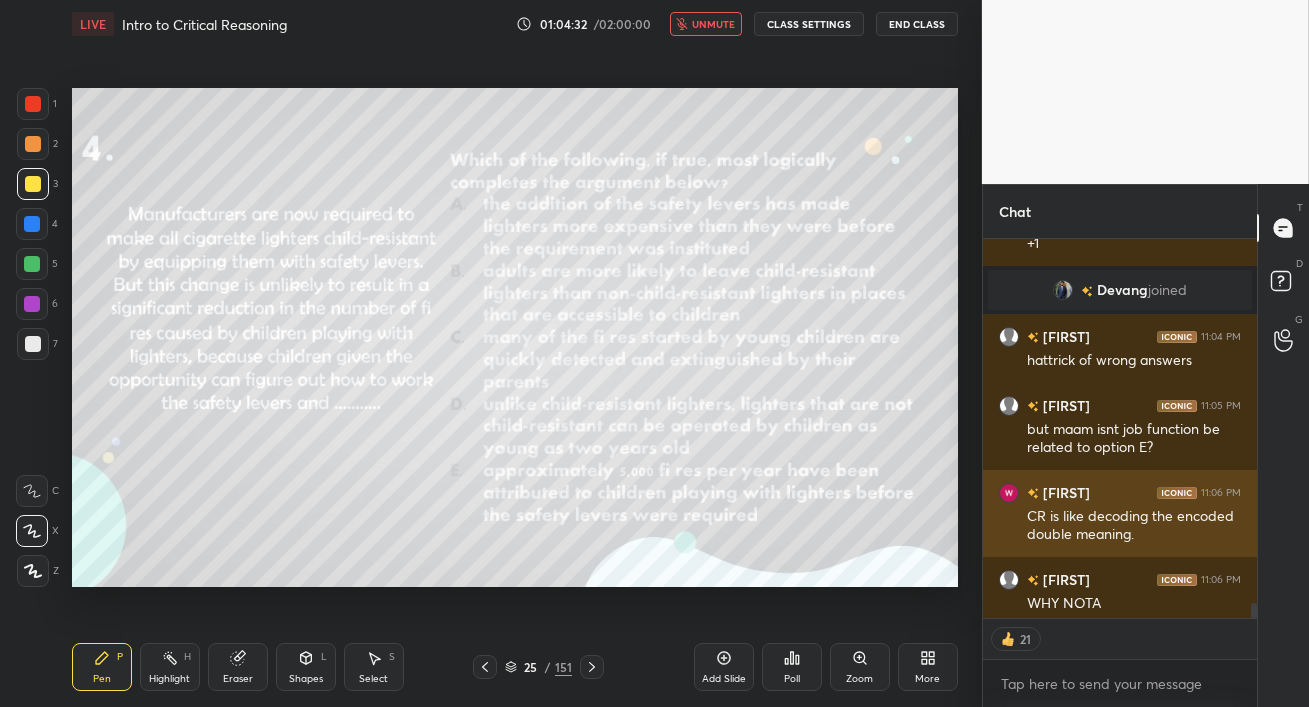 scroll, scrollTop: 9882, scrollLeft: 0, axis: vertical 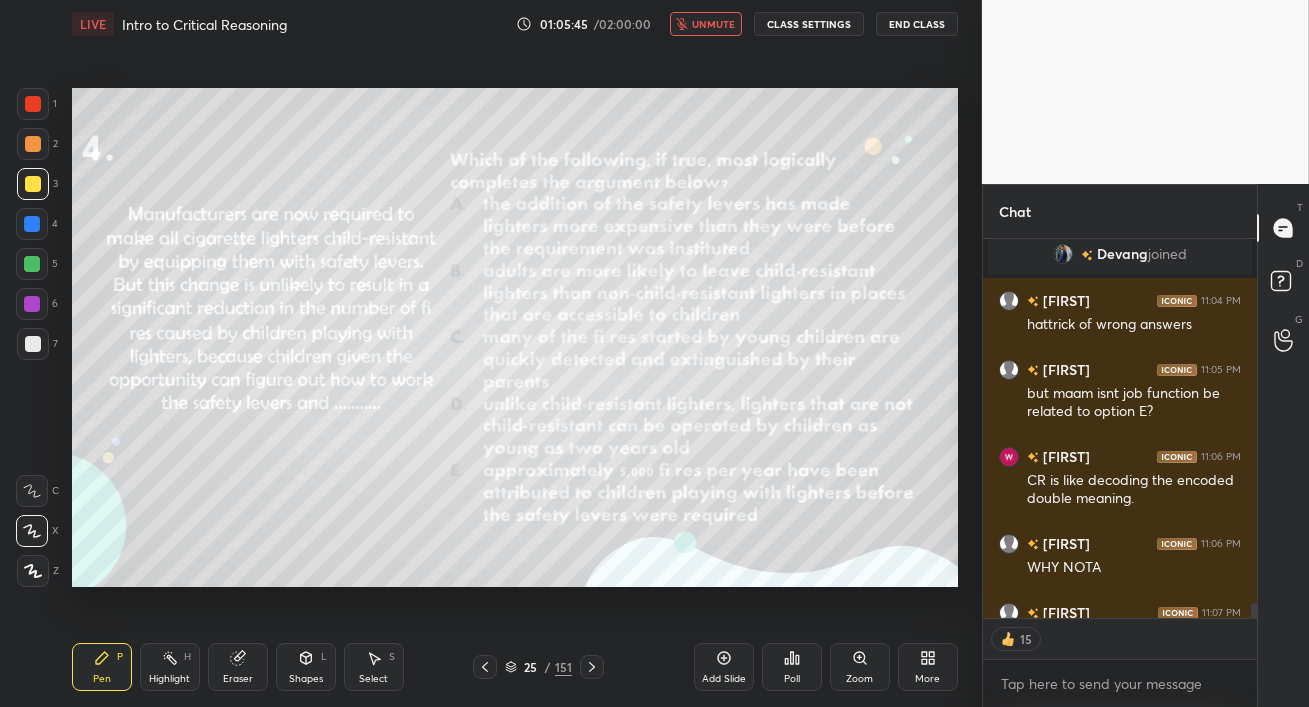 click on "unmute" at bounding box center (713, 24) 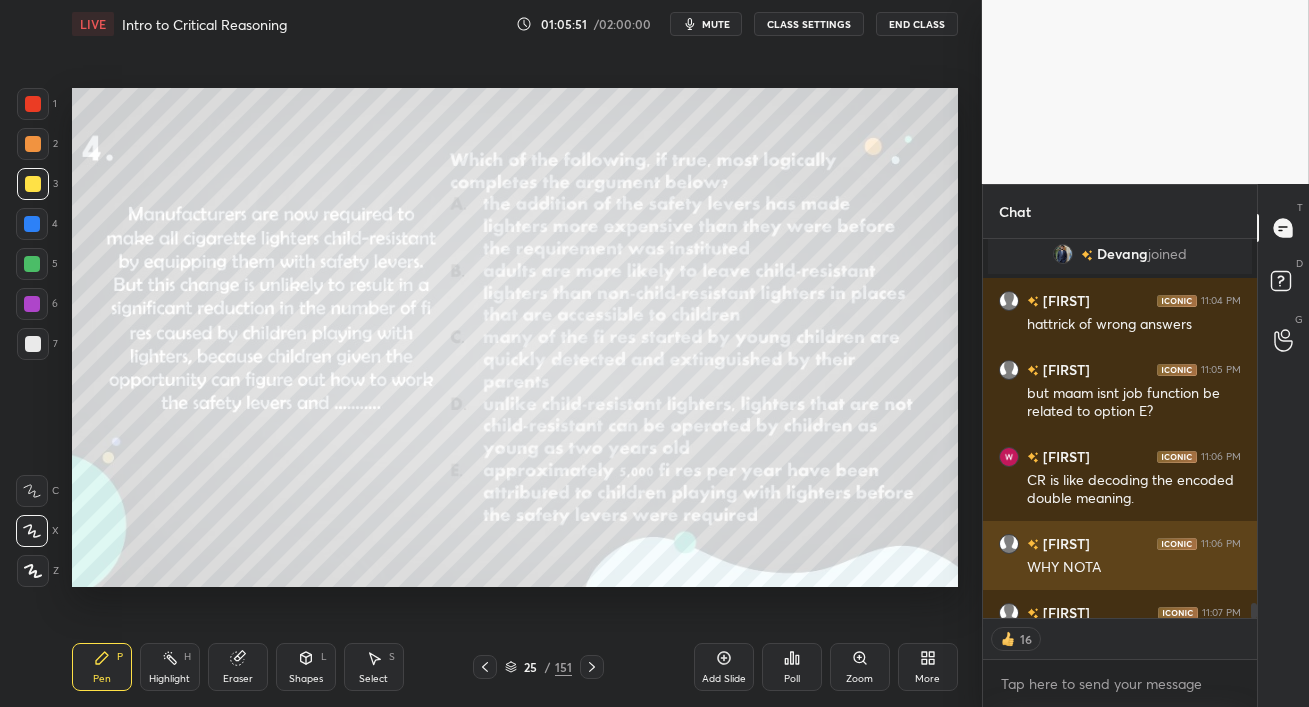 scroll, scrollTop: 9990, scrollLeft: 0, axis: vertical 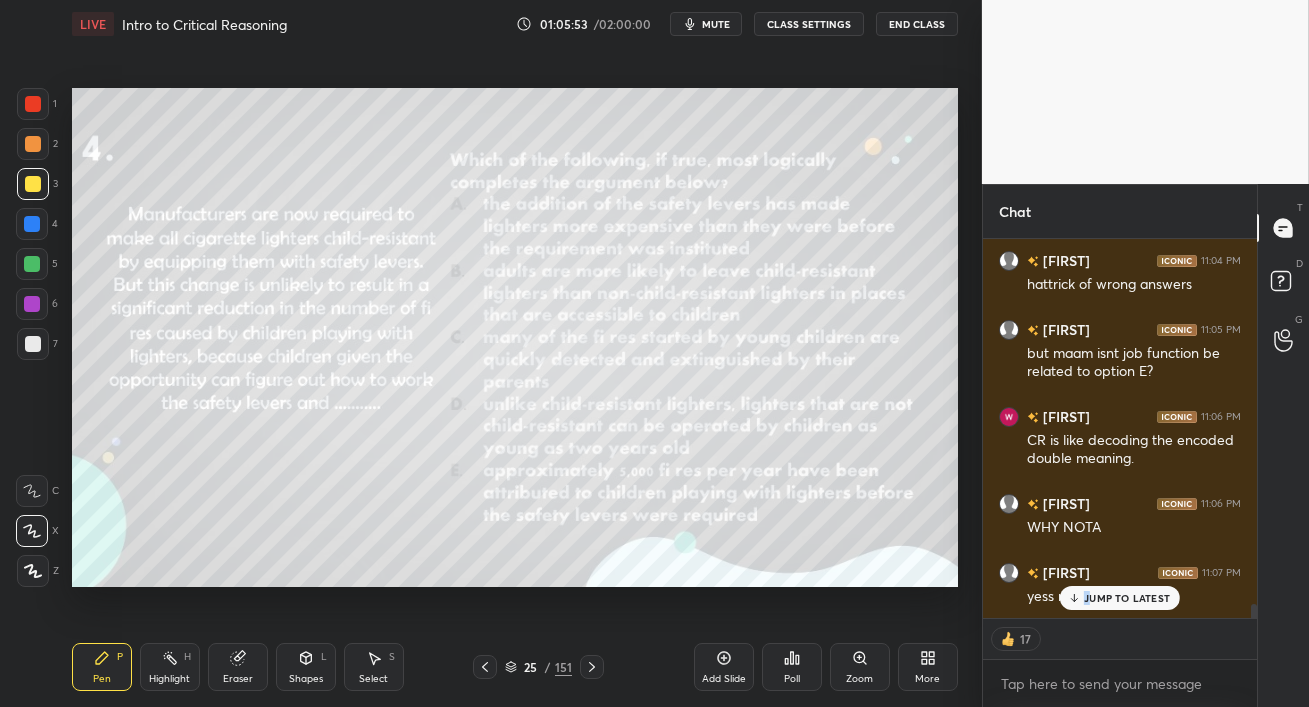 click on "JUMP TO LATEST" at bounding box center [1127, 598] 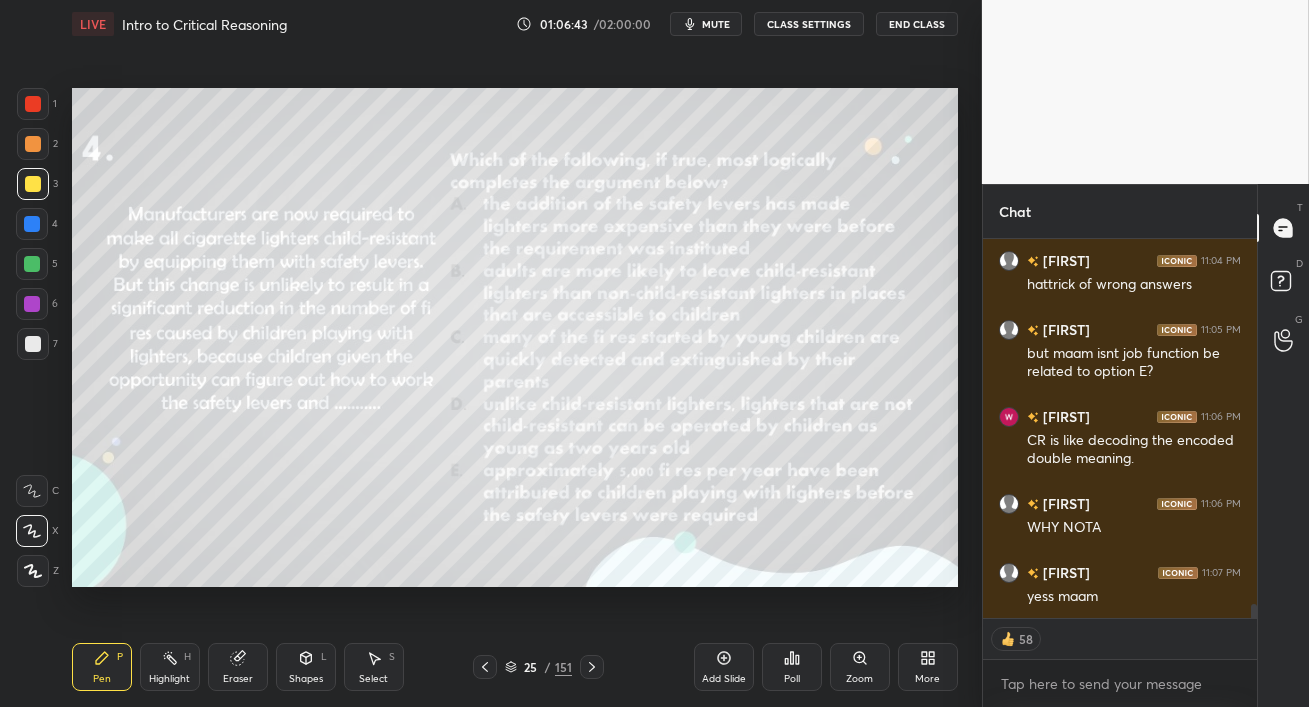 click on "Poll" at bounding box center (792, 667) 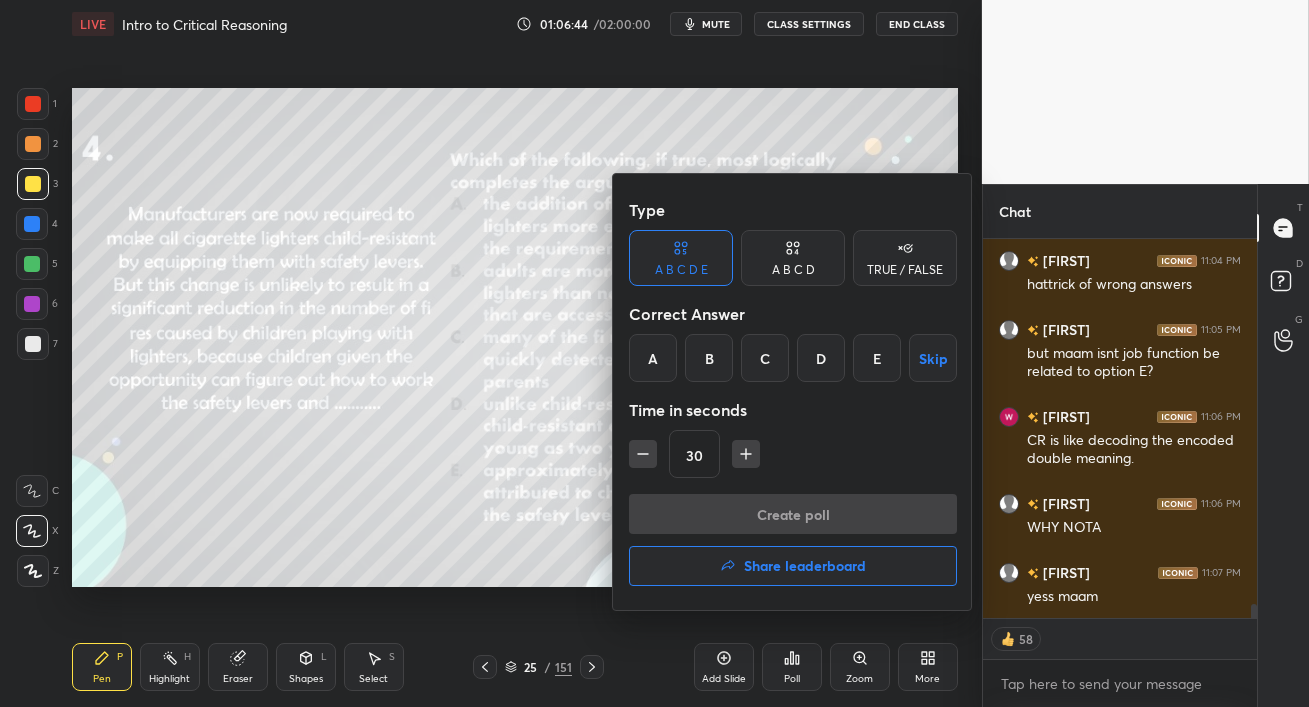 click on "B" at bounding box center (709, 358) 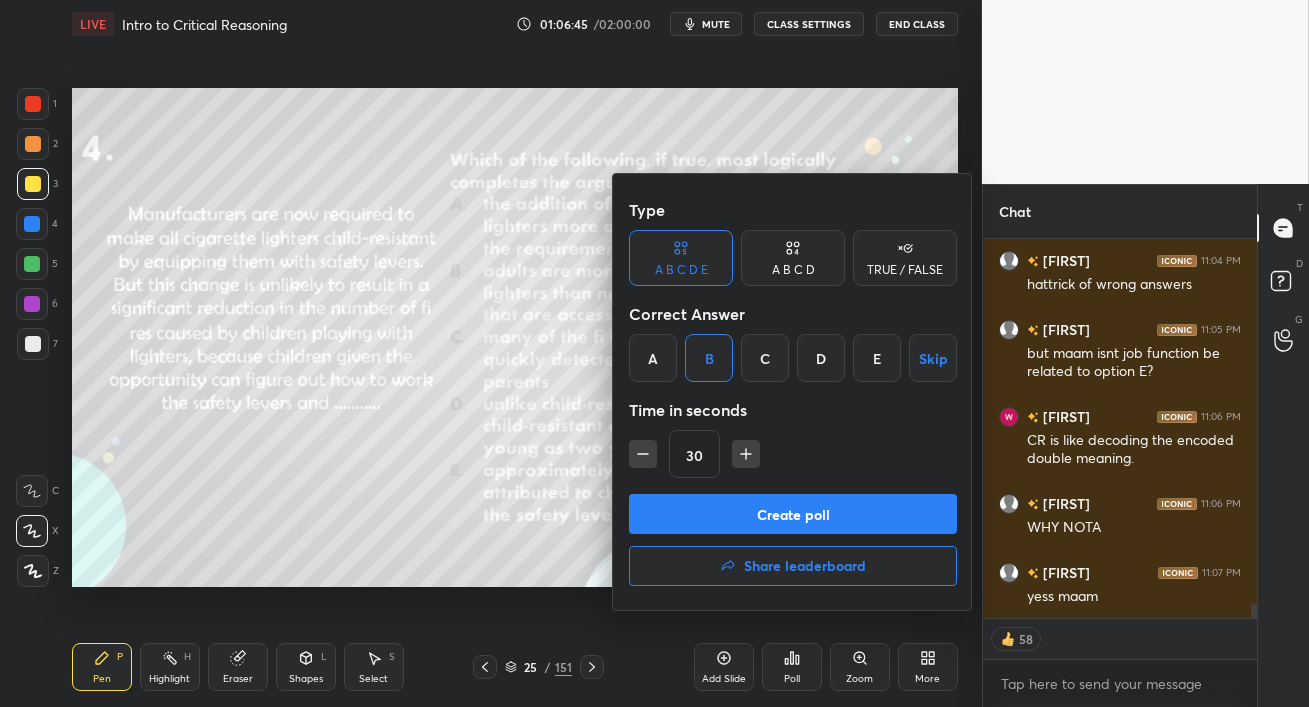 click on "Create poll" at bounding box center [793, 514] 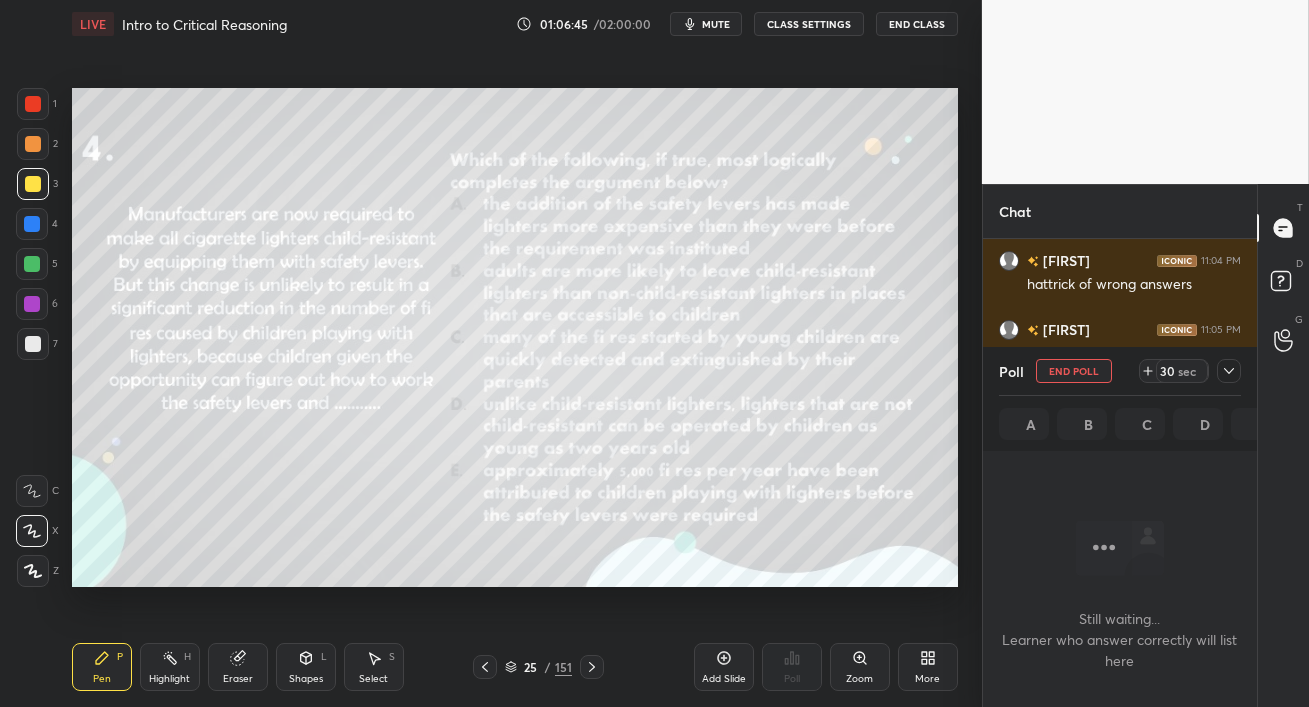 scroll, scrollTop: 340, scrollLeft: 268, axis: both 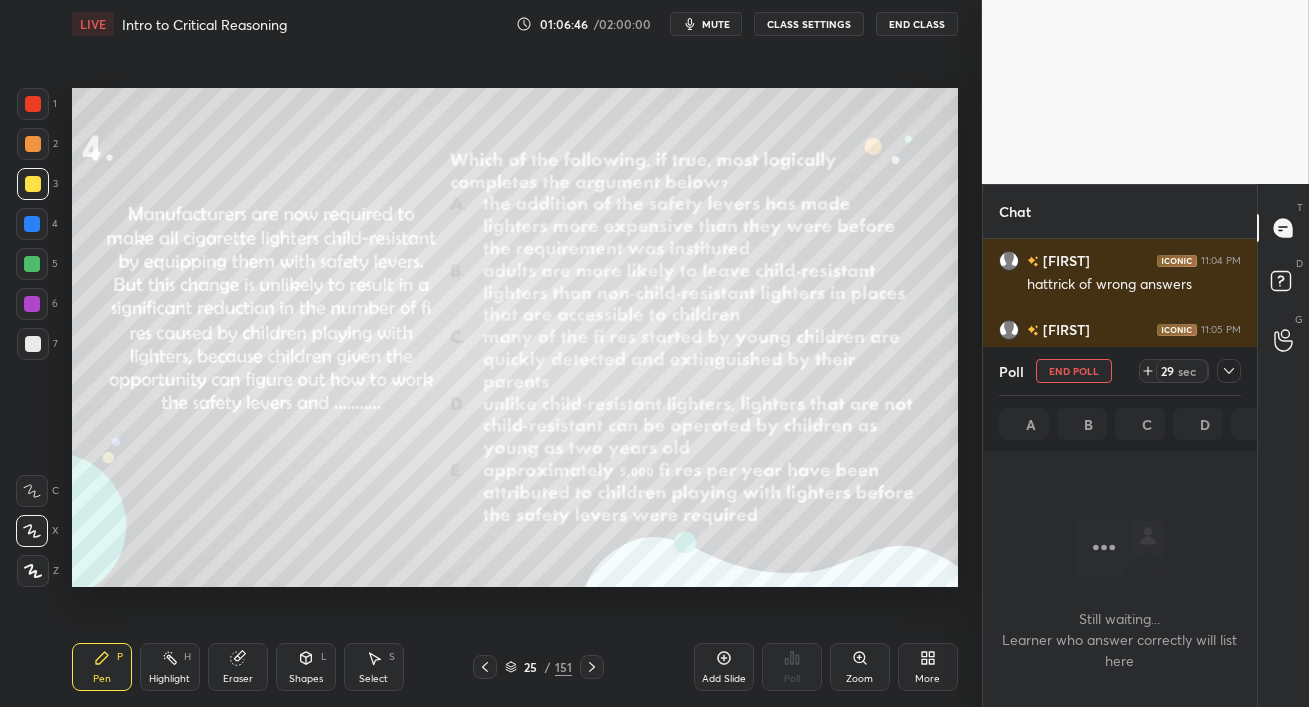click on "mute" at bounding box center (716, 24) 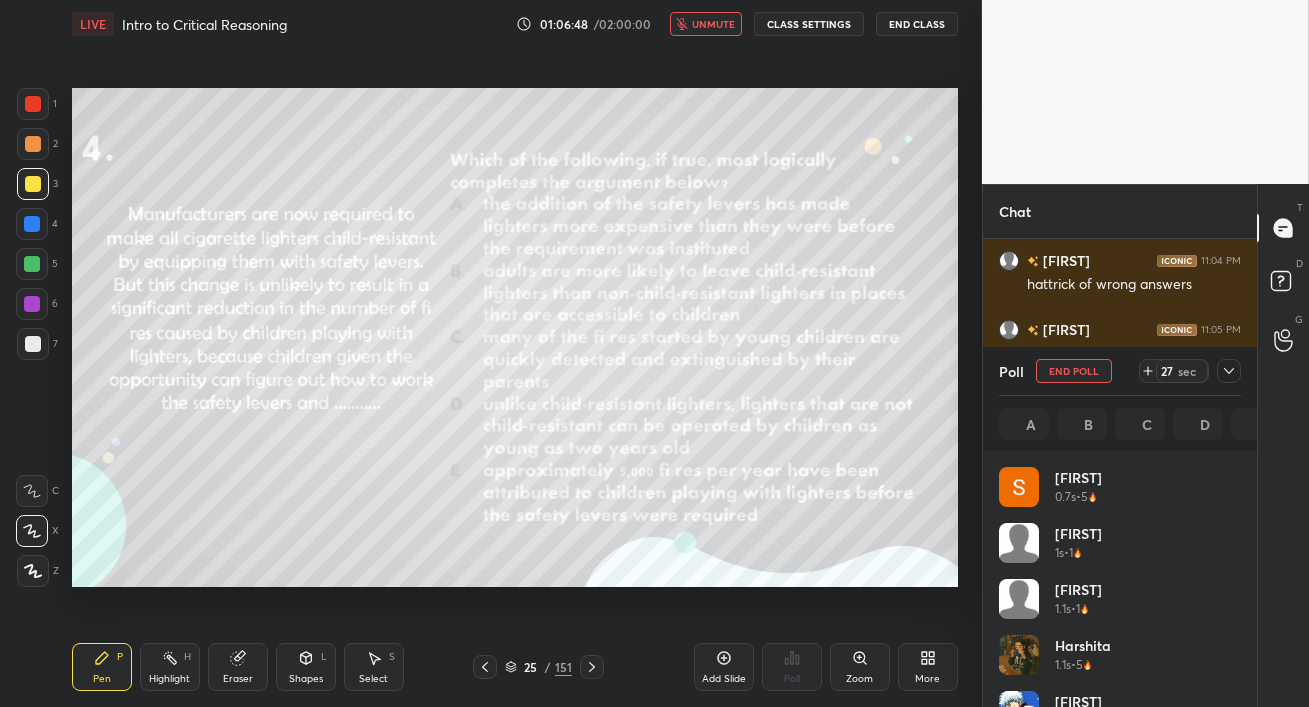 scroll, scrollTop: 6, scrollLeft: 6, axis: both 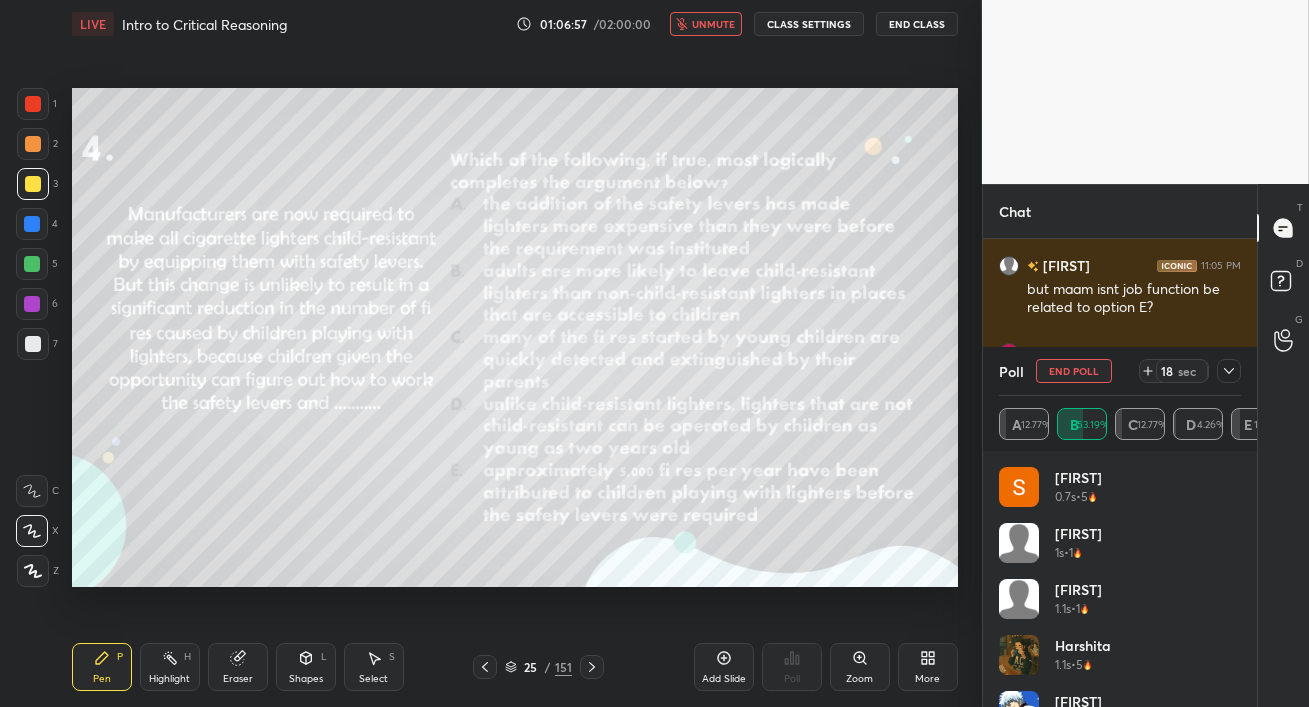 click on "unmute" at bounding box center [713, 24] 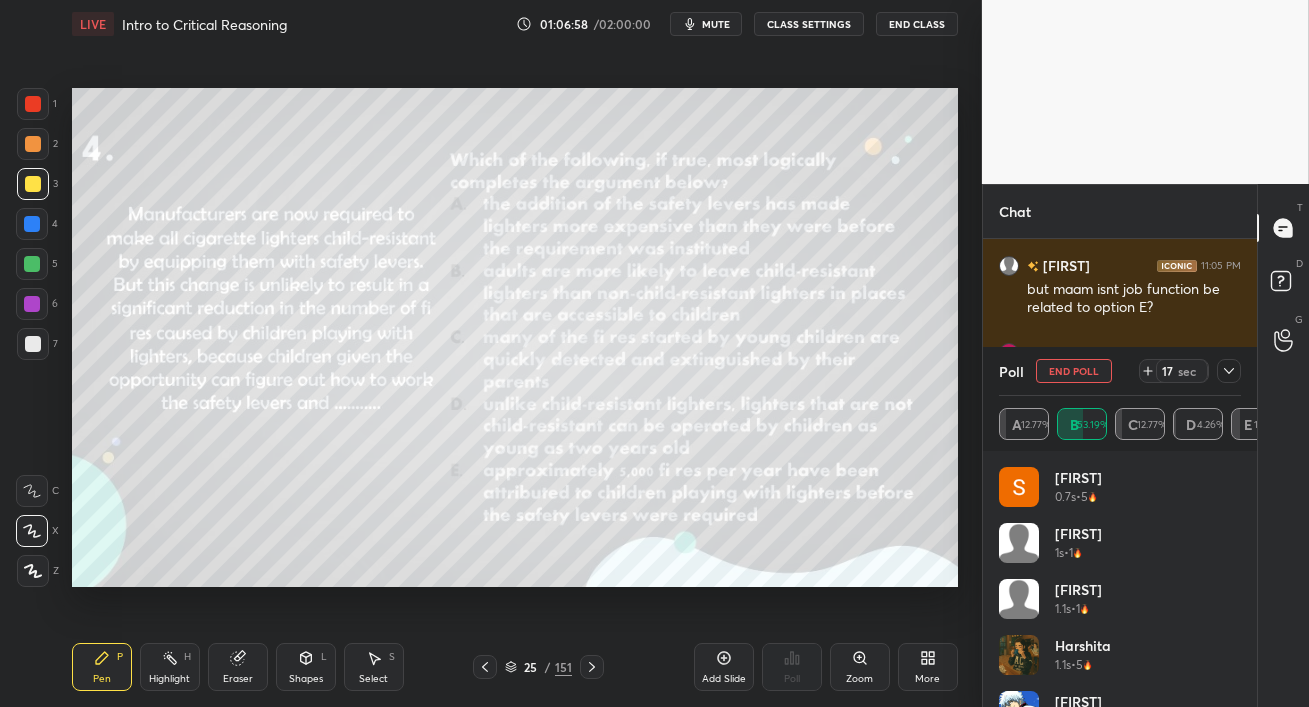 scroll, scrollTop: 10123, scrollLeft: 0, axis: vertical 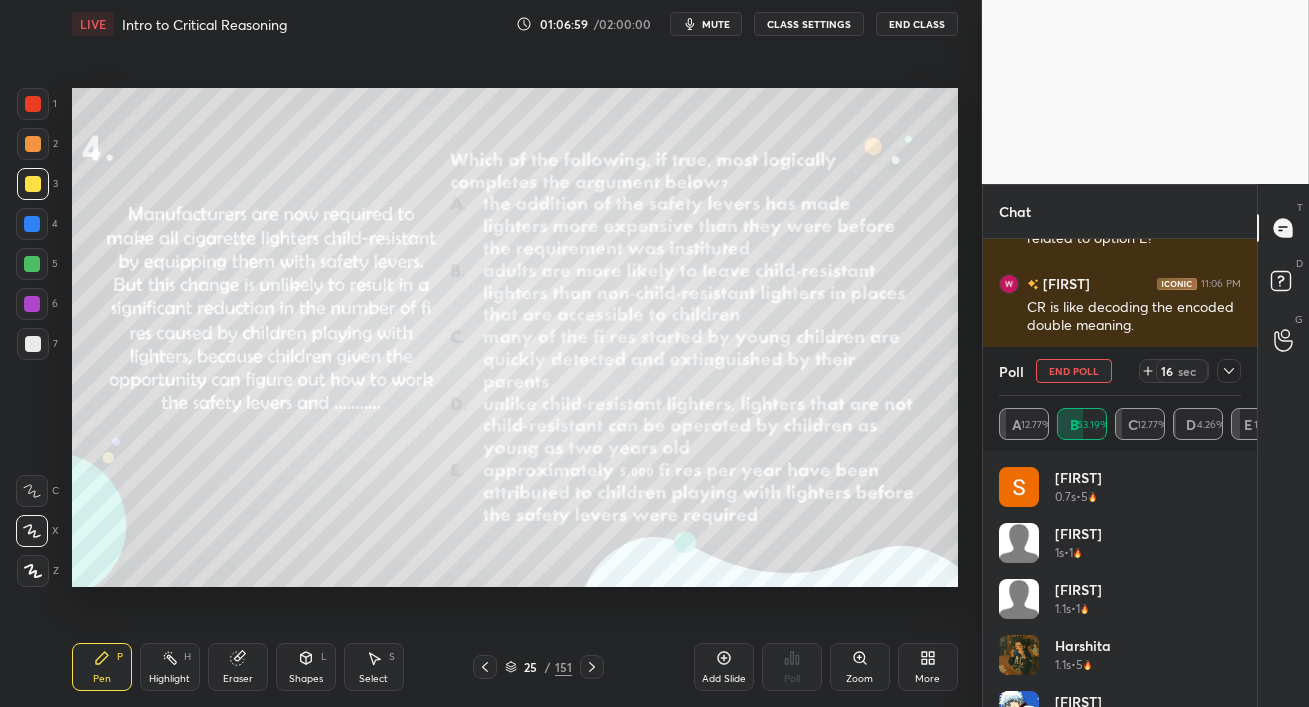 click 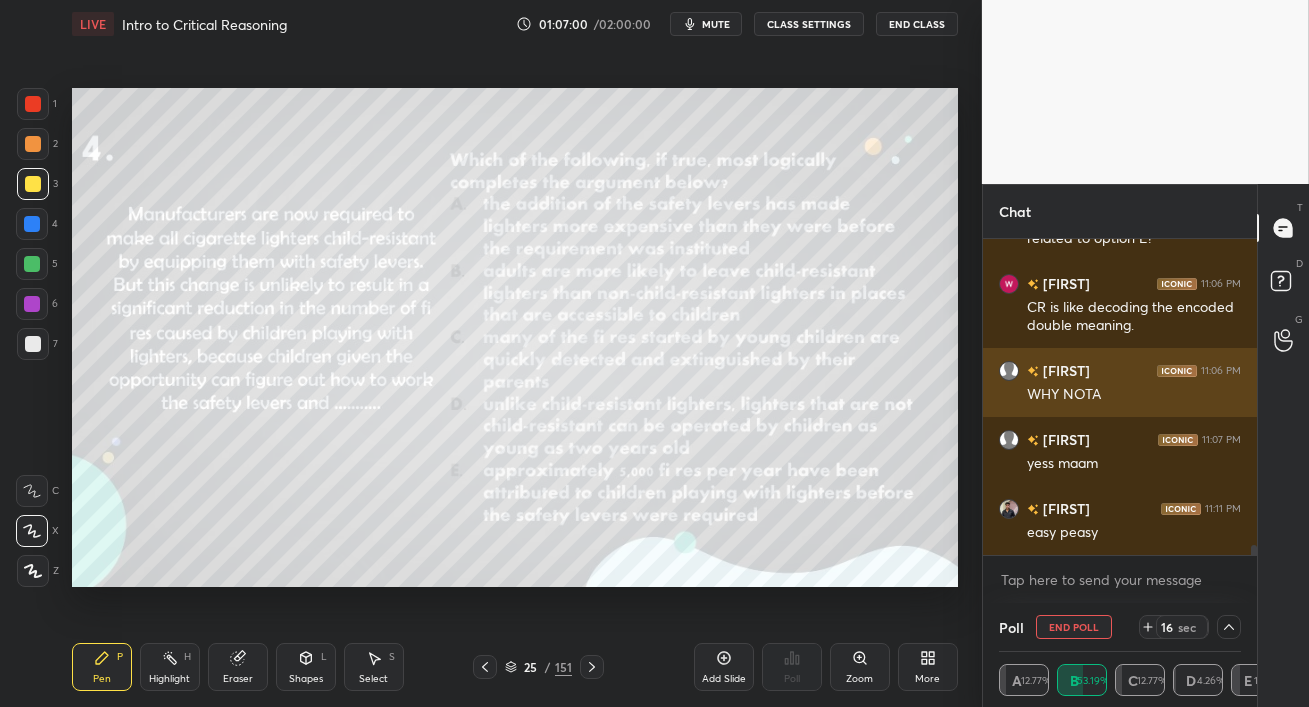 scroll, scrollTop: 153, scrollLeft: 236, axis: both 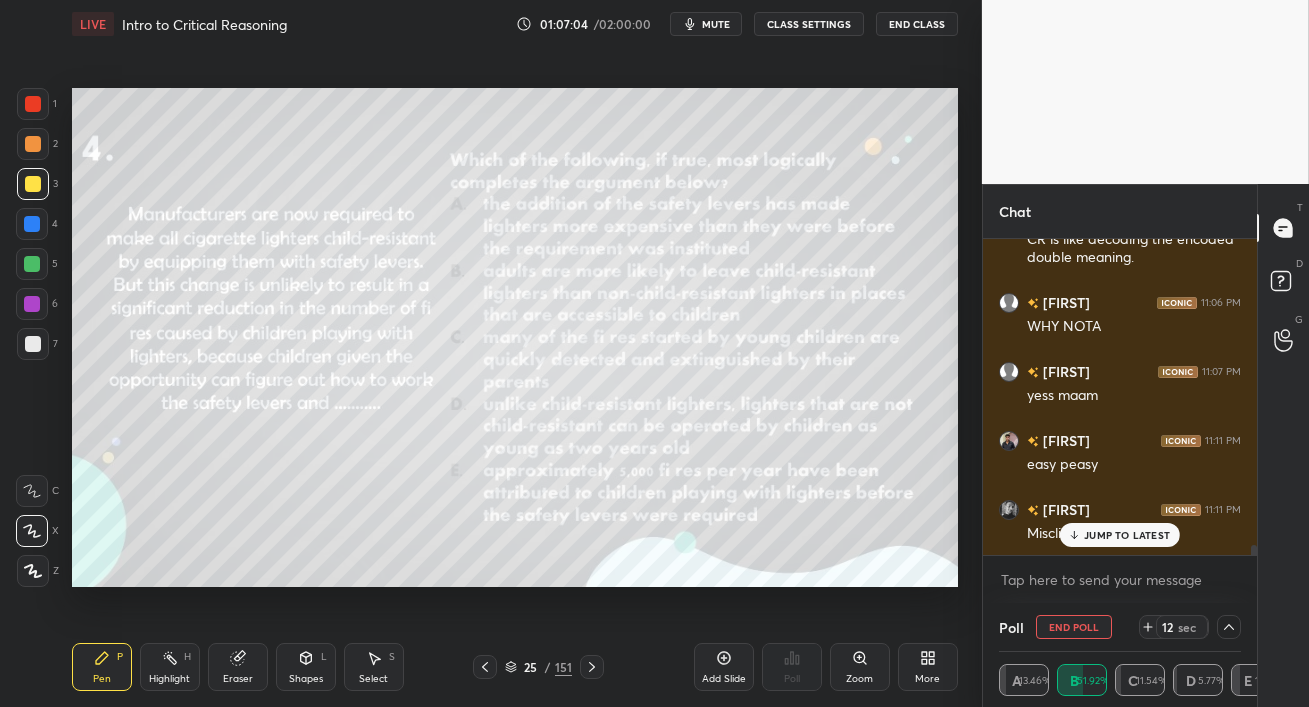 click on "JUMP TO LATEST" at bounding box center [1127, 535] 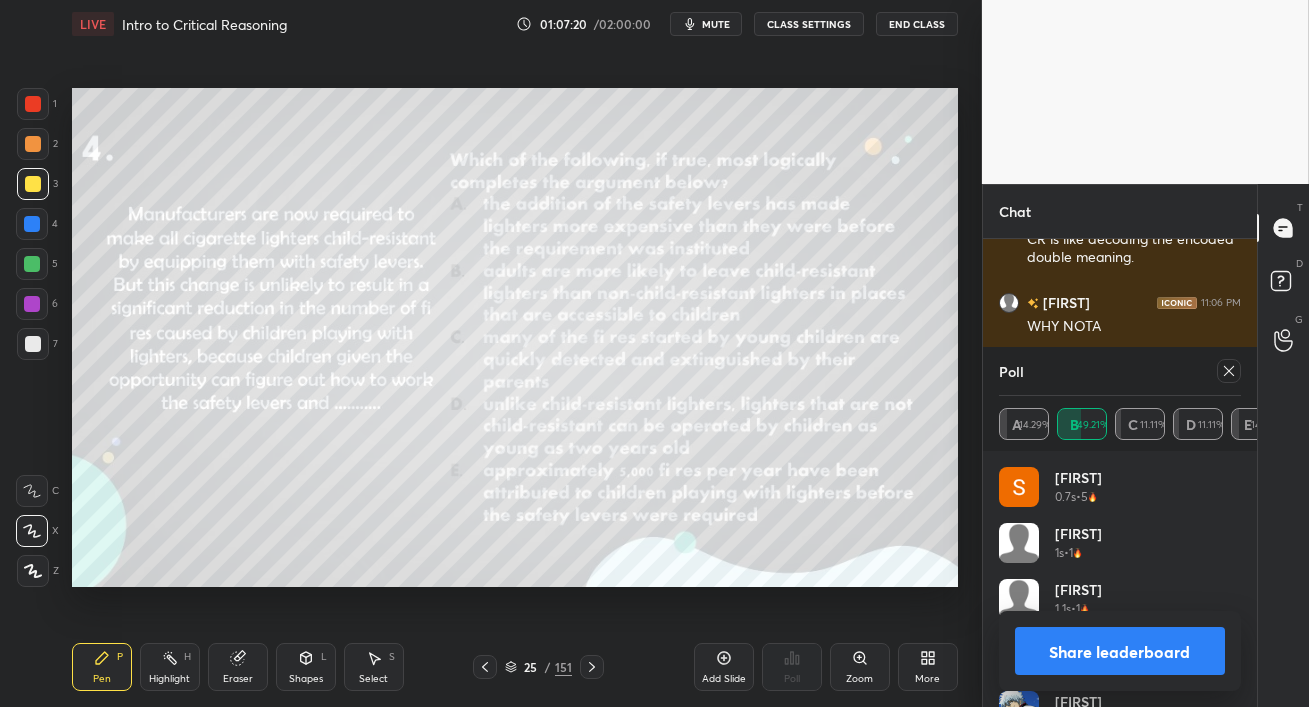 scroll, scrollTop: 10260, scrollLeft: 0, axis: vertical 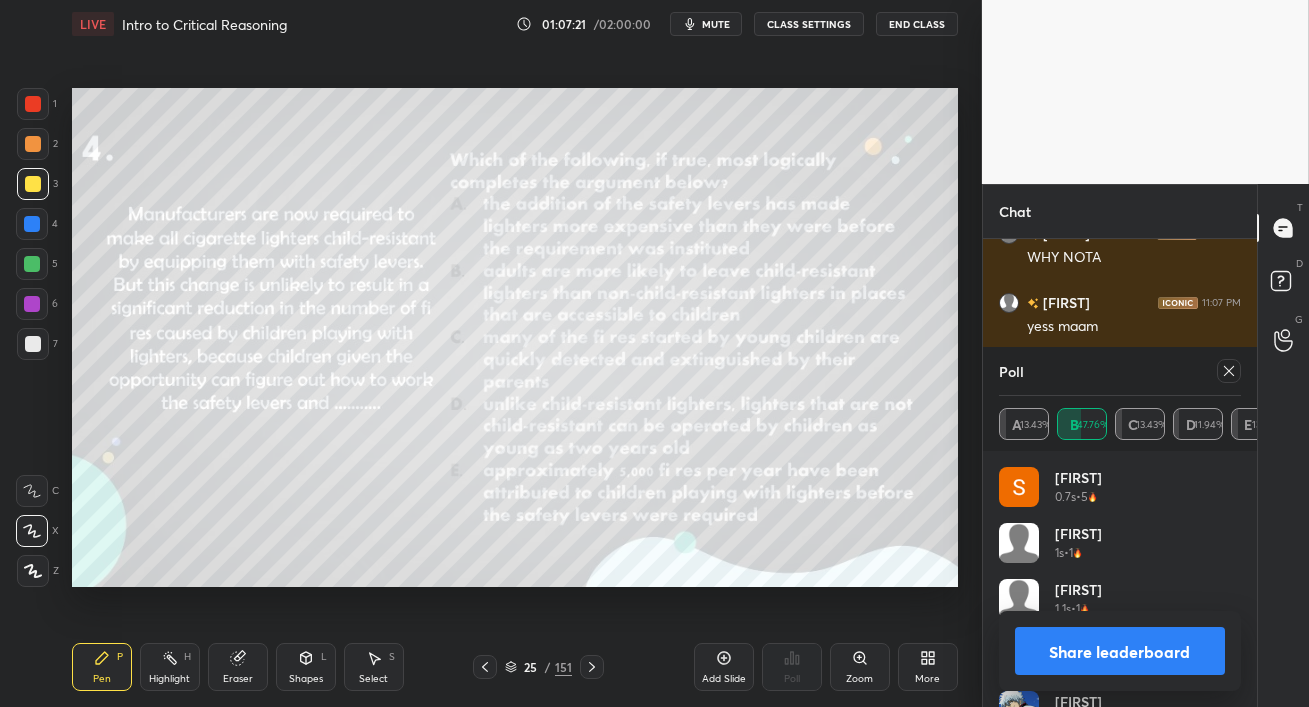 click on "Poll A 13.43% B 47.76% C 13.43% D 11.94% E 13.43% [LAST] 0.7s  •  5 [LAST] 1s  •  1 [LAST] 1.1s  •  1 [LAST] 1.1s  •  5 [LAST] 1.1s  •  5 [LAST] 1.4s  •  2 [LAST] 1.5s  •  4 [LAST] 1.5s  •  1 Share leaderboard" at bounding box center [1120, 527] 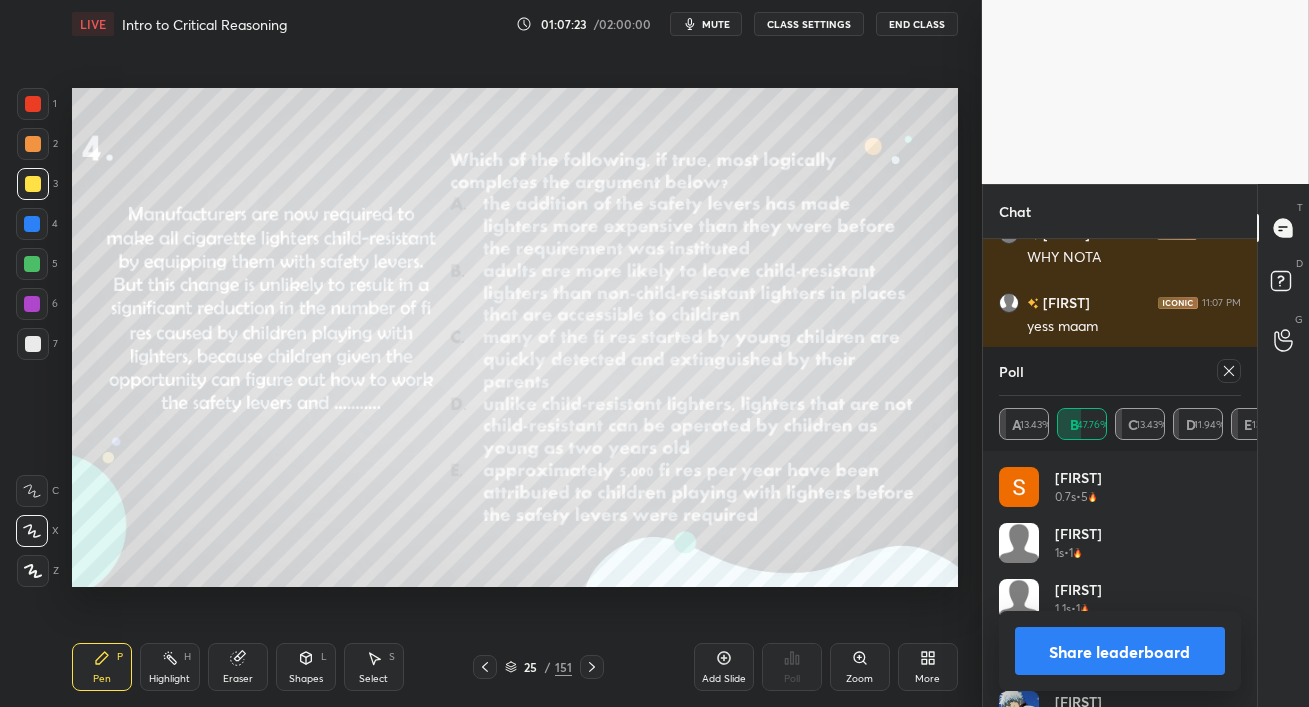 click 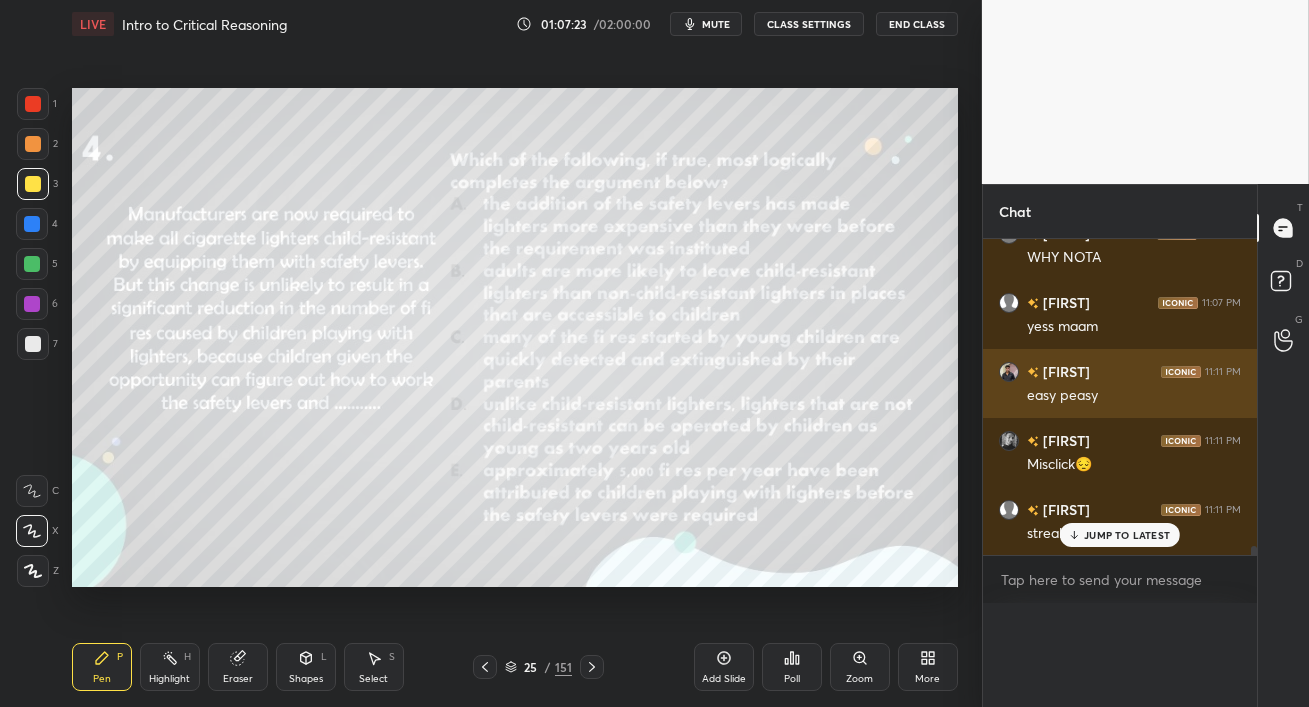scroll, scrollTop: 120, scrollLeft: 236, axis: both 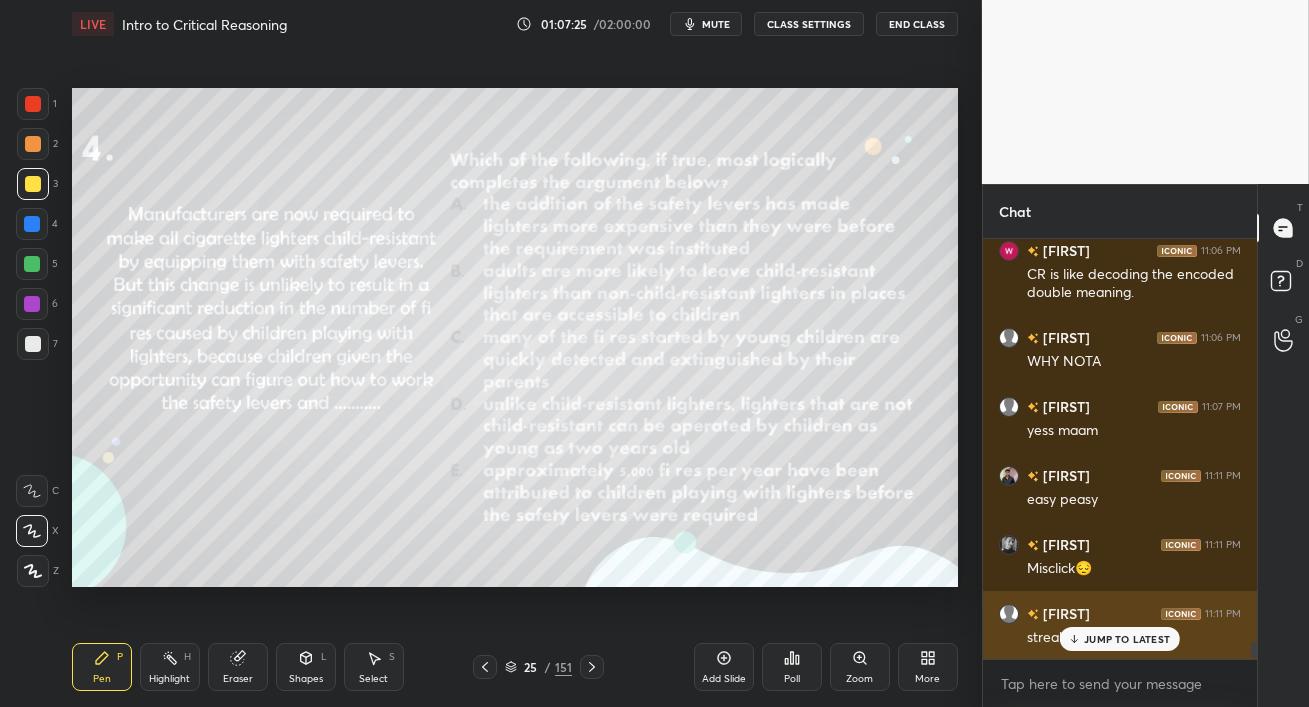 click on "JUMP TO LATEST" at bounding box center (1127, 639) 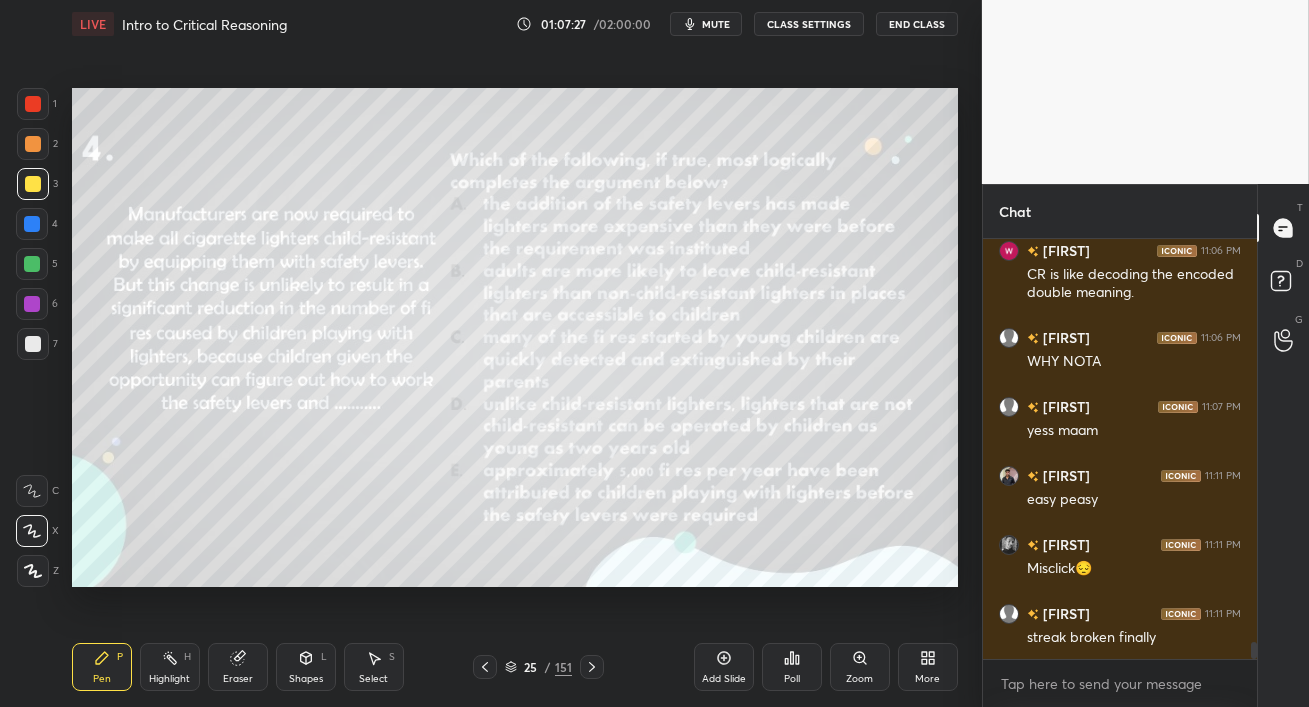 click at bounding box center (32, 264) 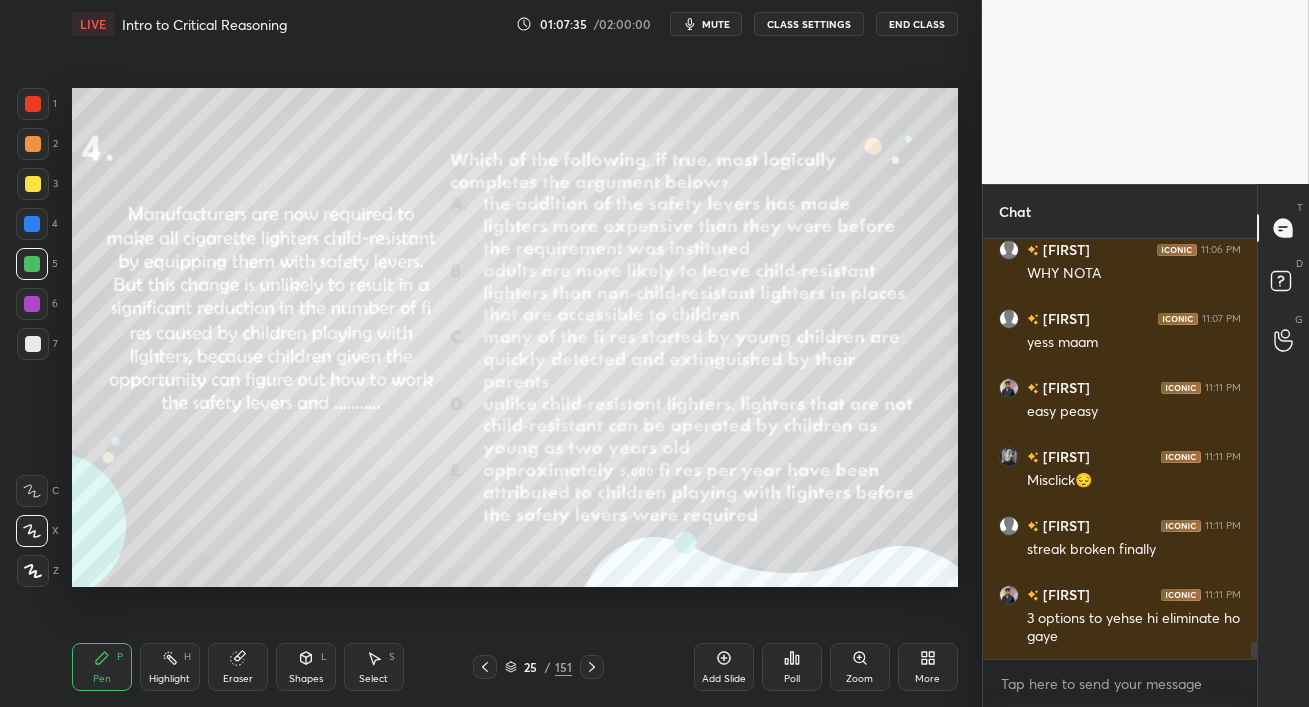 click on "5" at bounding box center (37, 268) 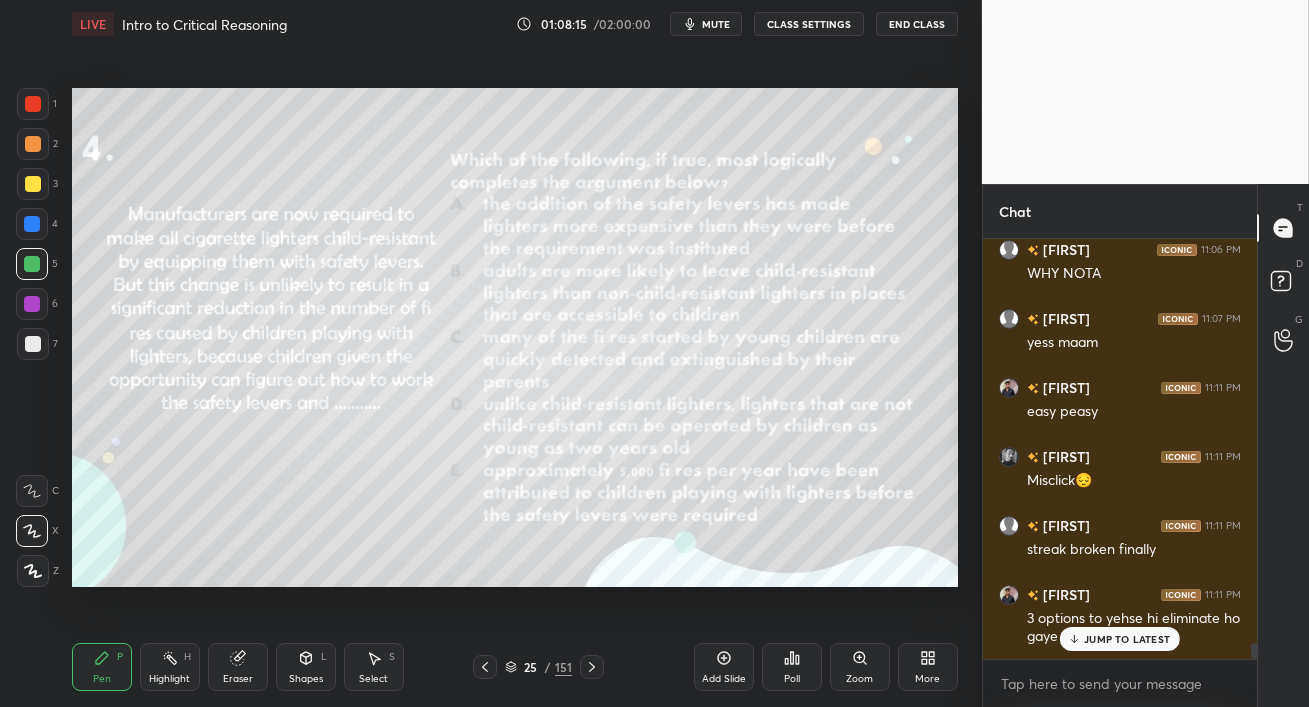 scroll, scrollTop: 10330, scrollLeft: 0, axis: vertical 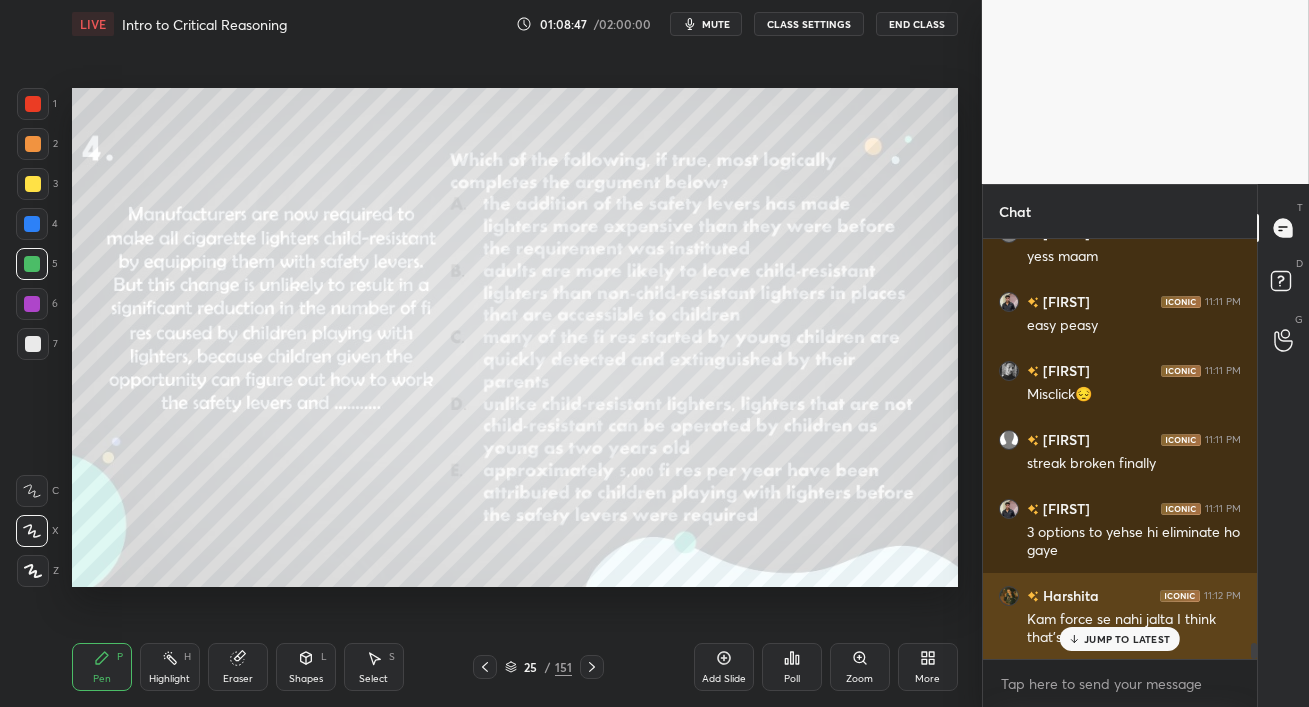 click on "[FIRST] 11:12 PM Kam force se nahi jalta I think that's what" at bounding box center (1120, 616) 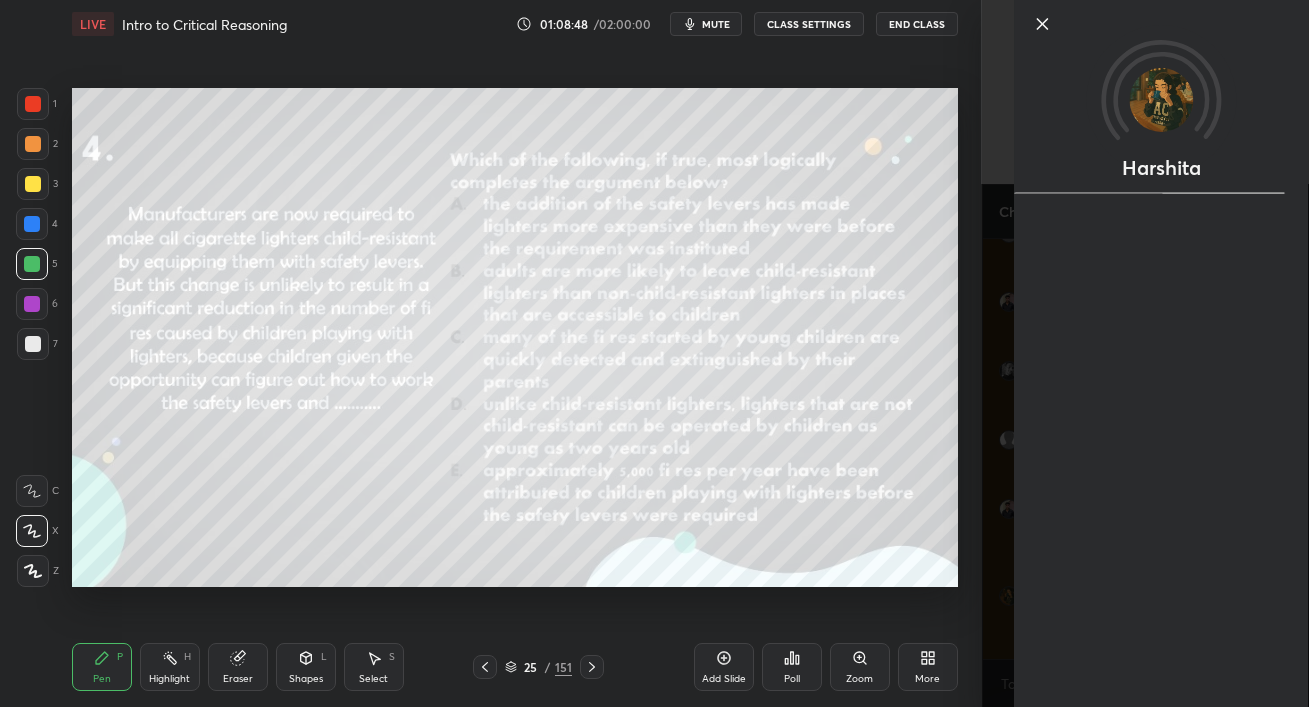 click on "Setting up your live class Poll for   secs No correct answer Start poll" at bounding box center (515, 337) 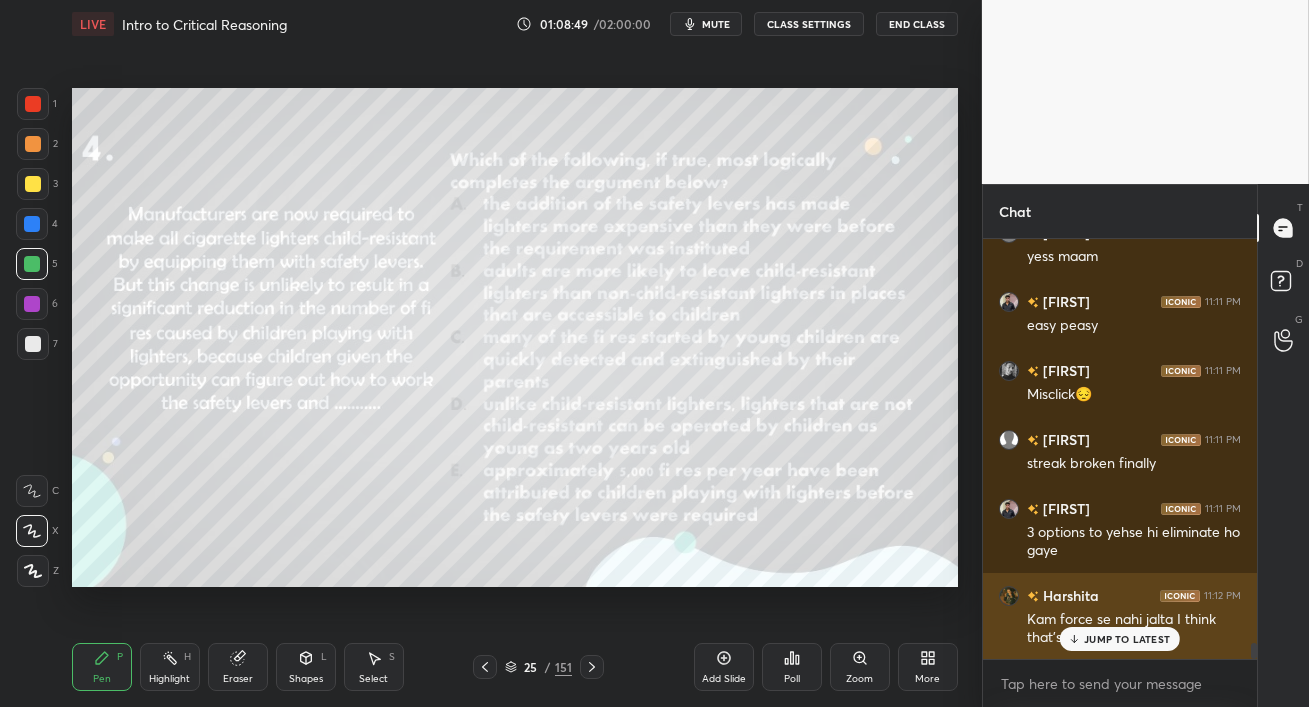 click on "JUMP TO LATEST" at bounding box center [1120, 639] 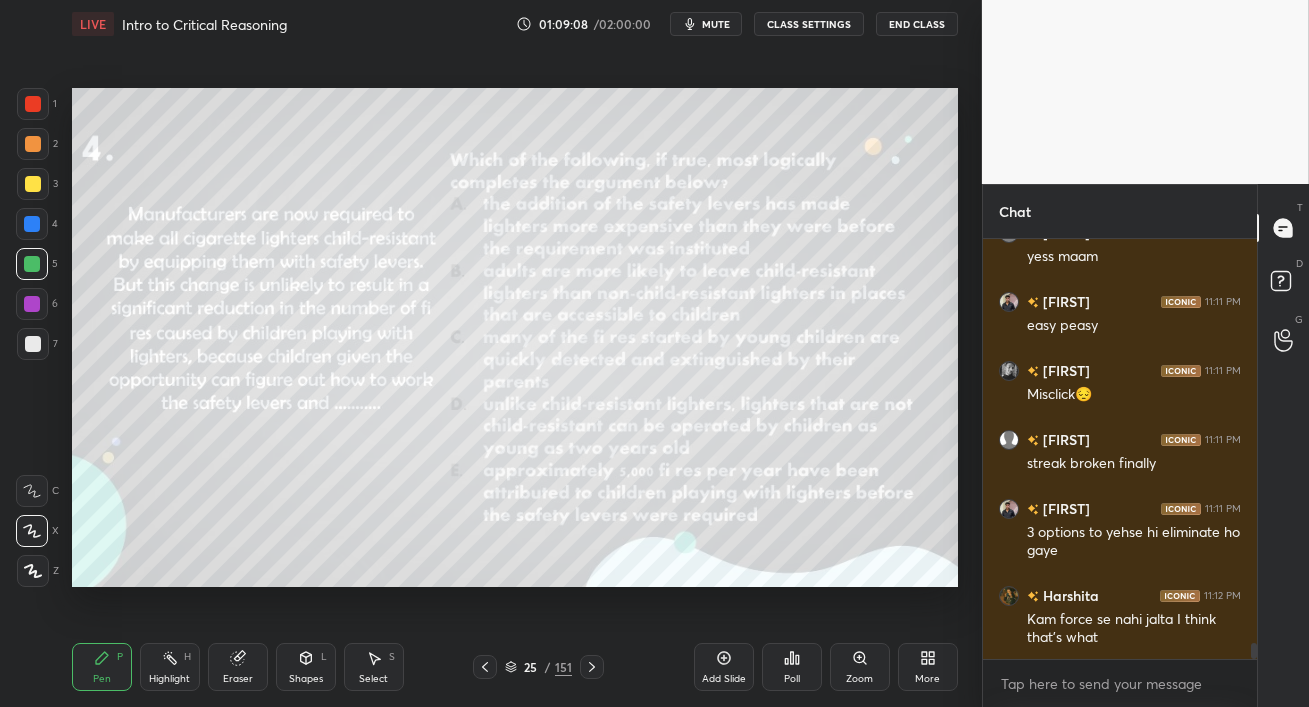 click at bounding box center [32, 224] 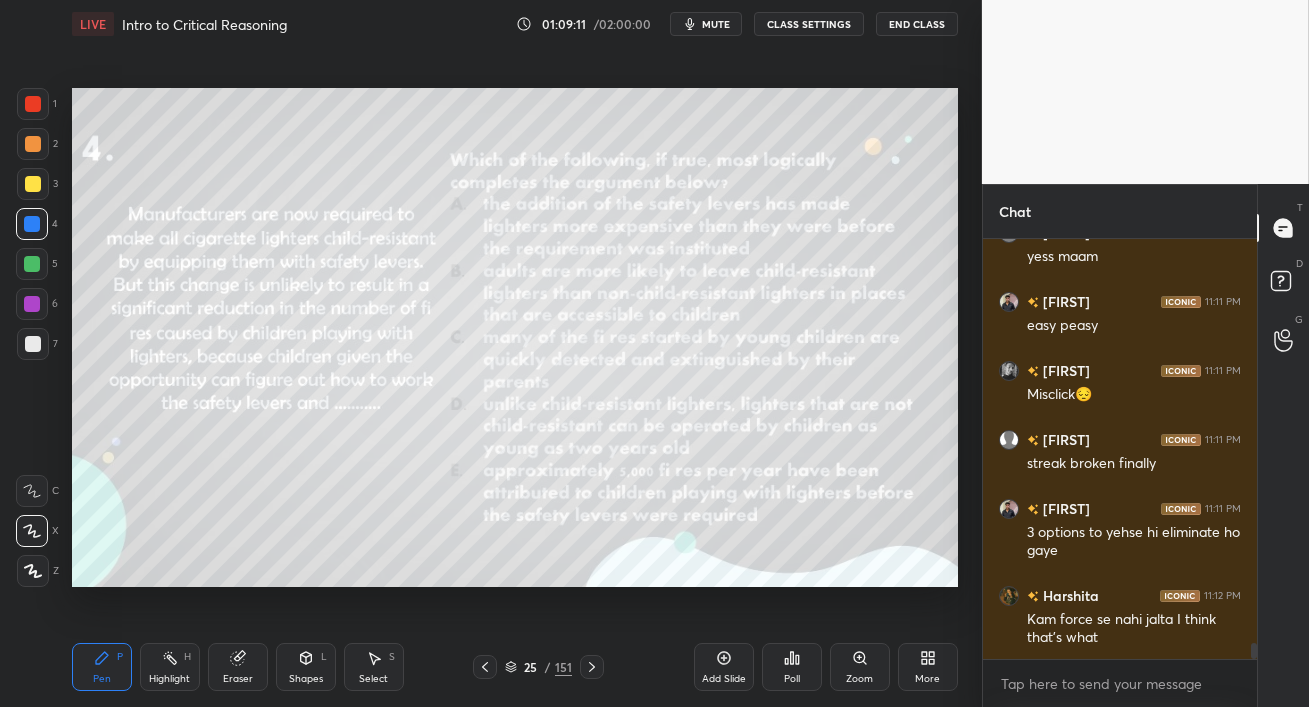 scroll, scrollTop: 10400, scrollLeft: 0, axis: vertical 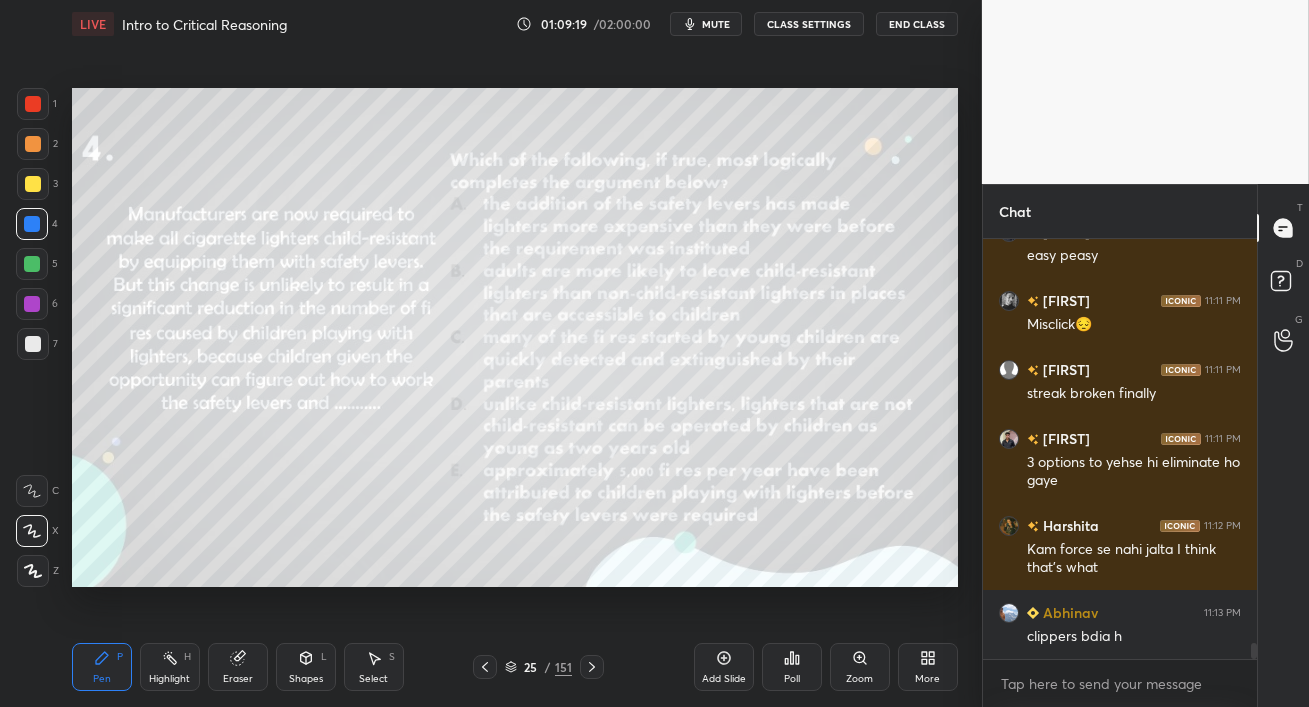 click at bounding box center [32, 224] 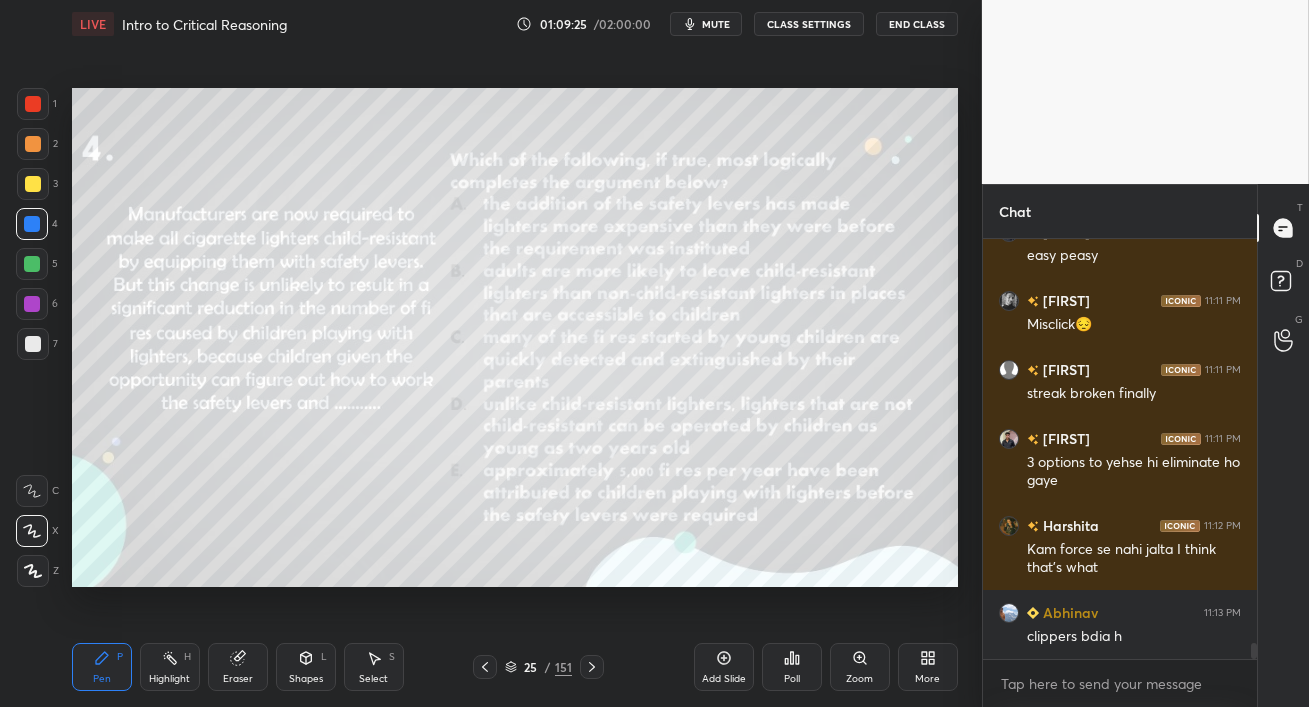 click at bounding box center [32, 224] 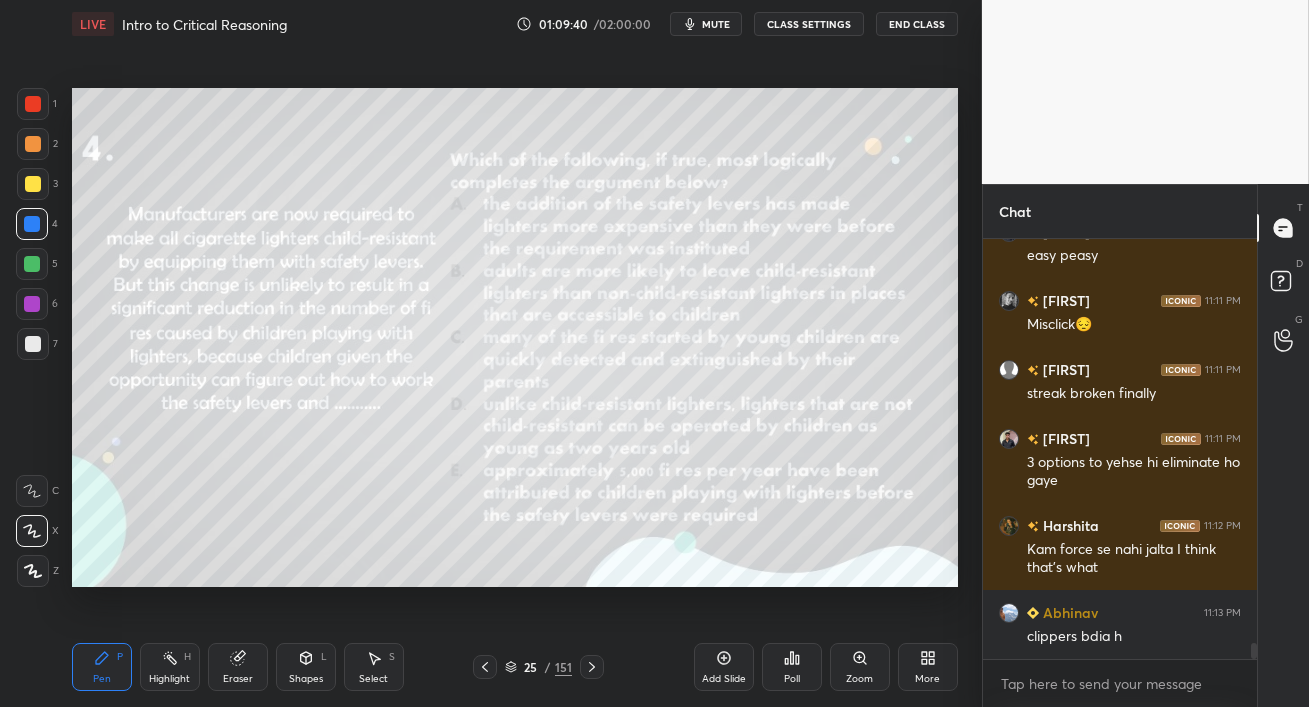 scroll, scrollTop: 10486, scrollLeft: 0, axis: vertical 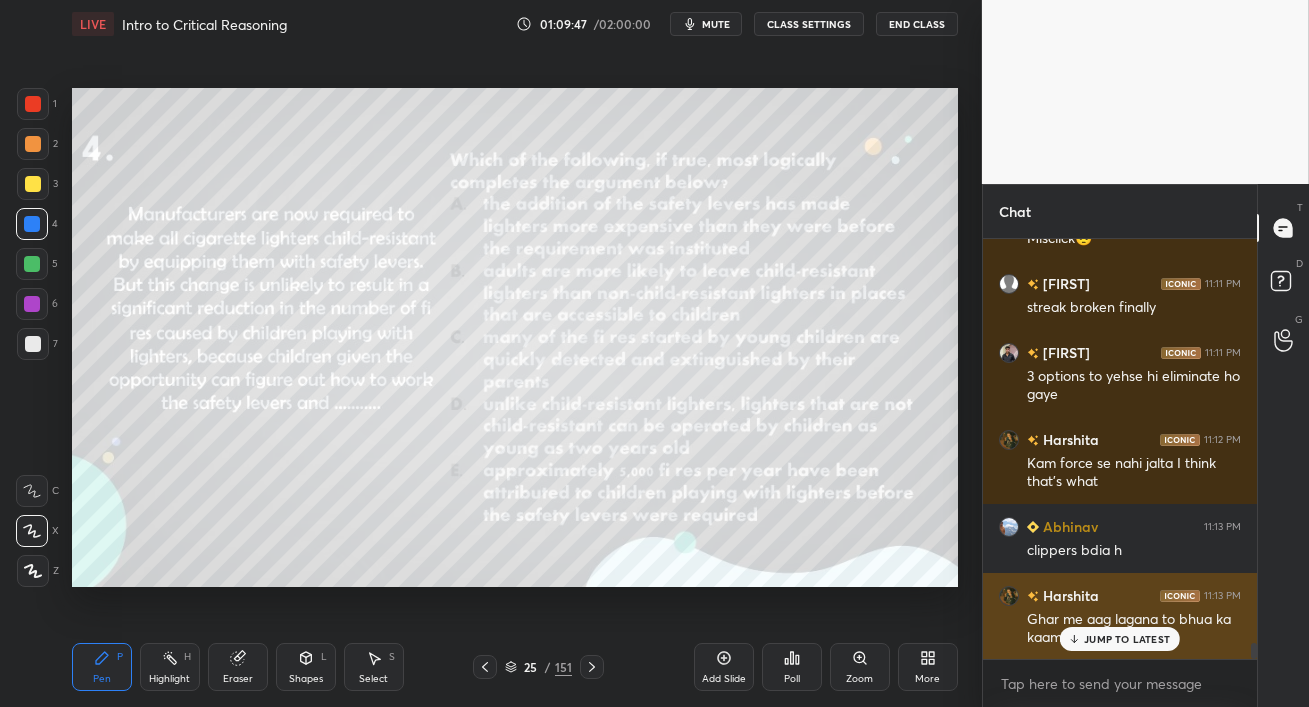 click on "JUMP TO LATEST" at bounding box center [1127, 639] 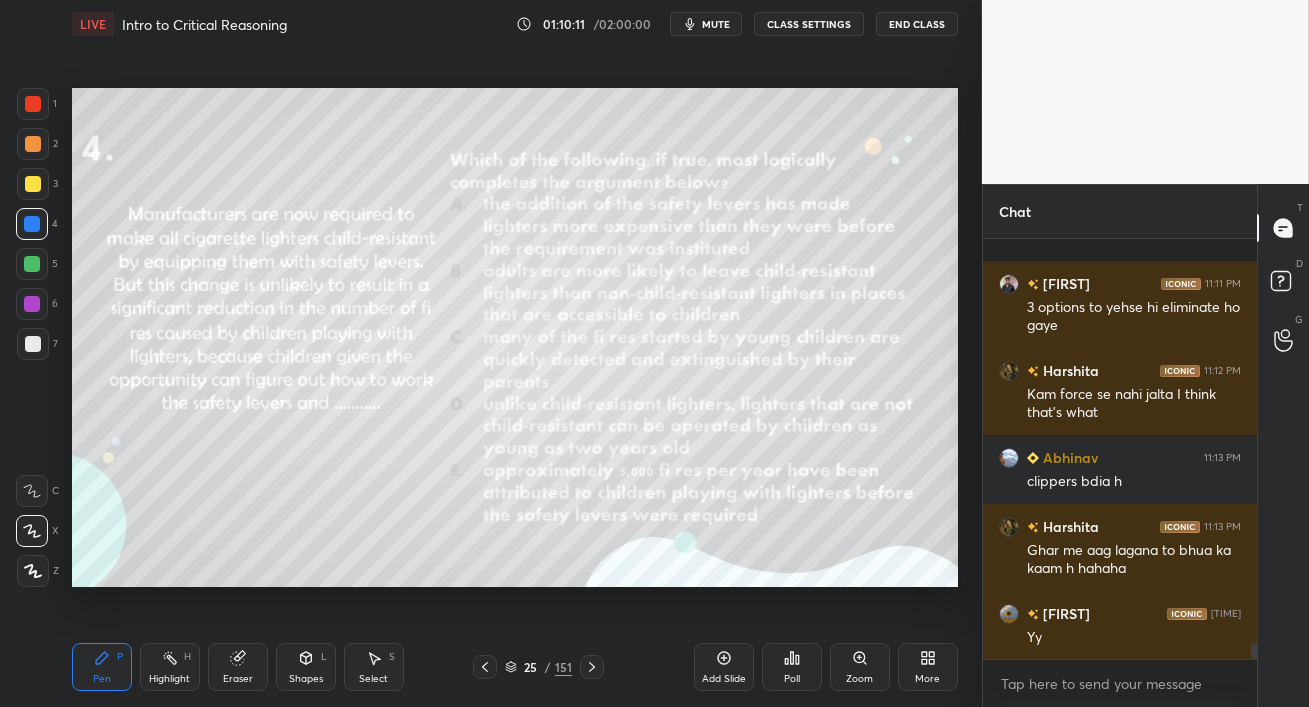 scroll, scrollTop: 10694, scrollLeft: 0, axis: vertical 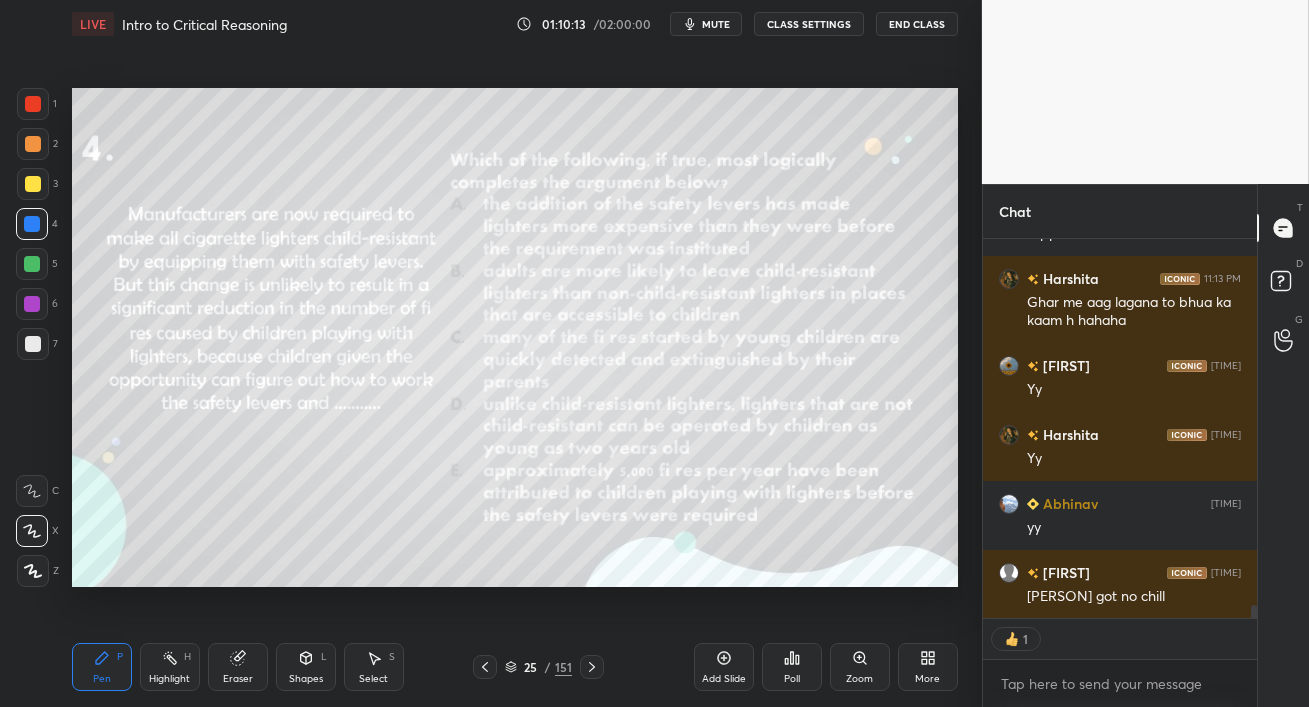 click at bounding box center [33, 184] 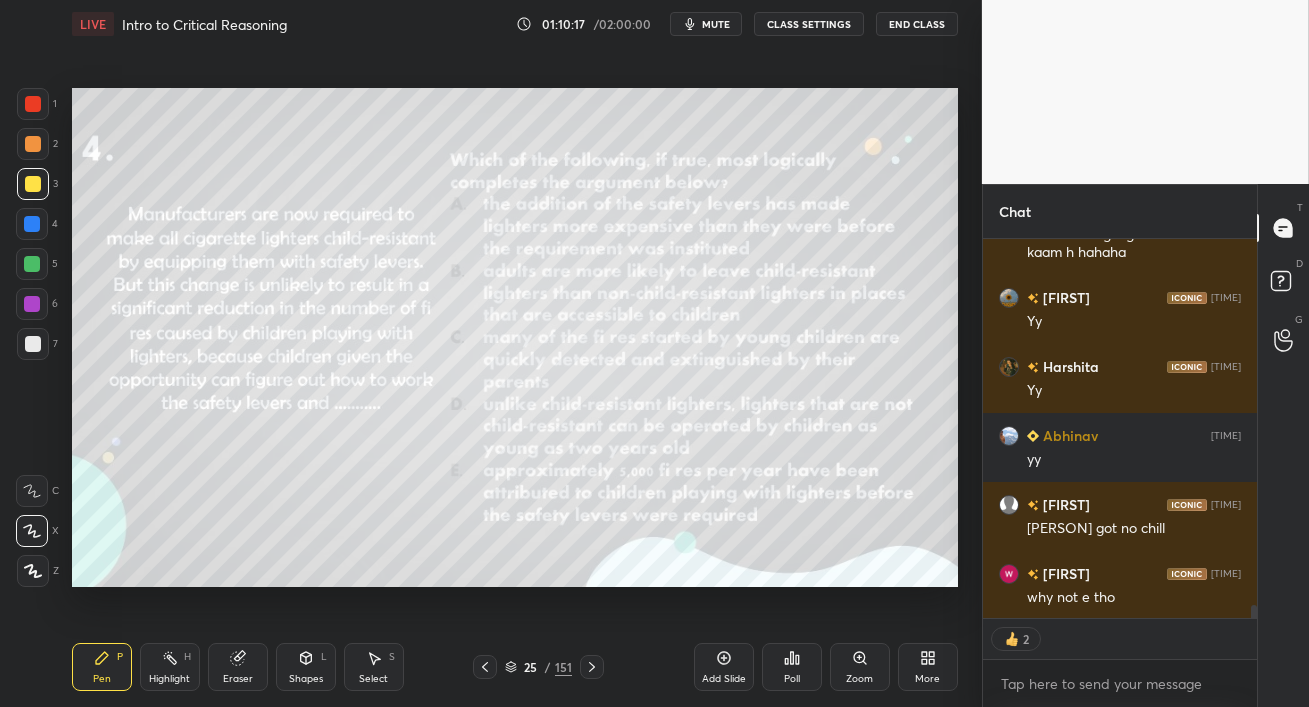 scroll, scrollTop: 10940, scrollLeft: 0, axis: vertical 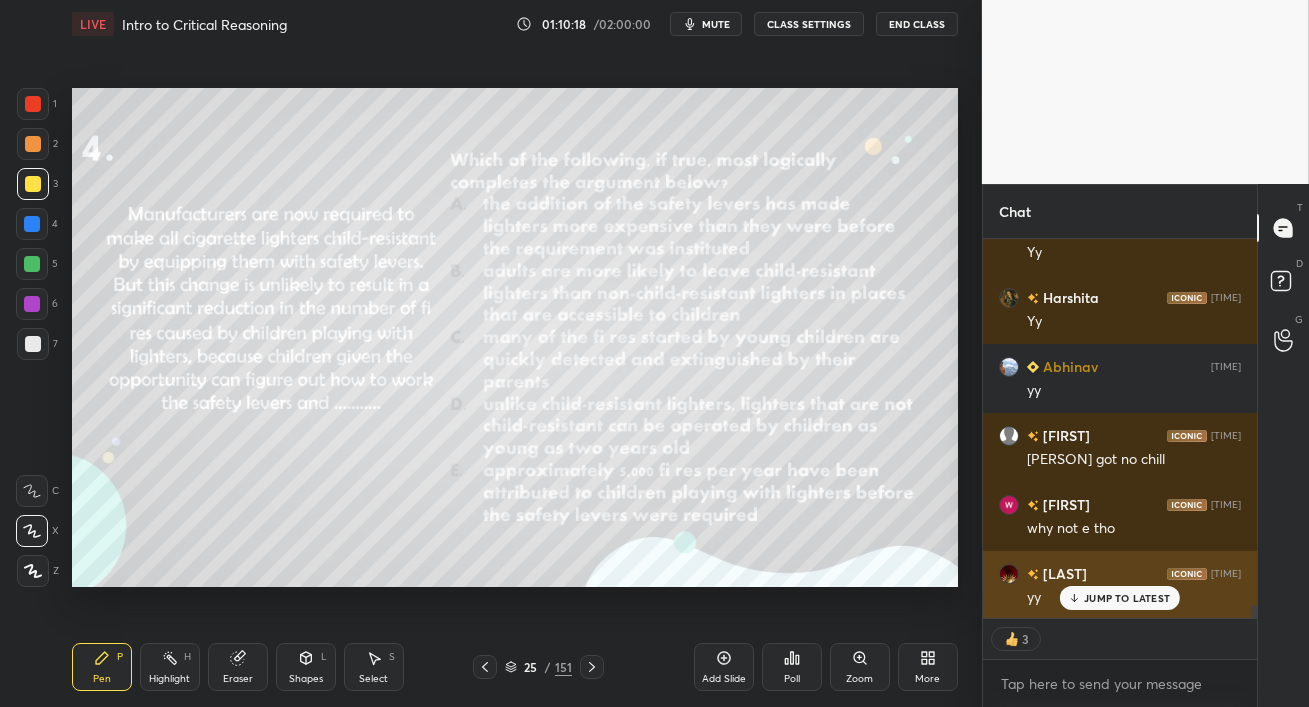click on "JUMP TO LATEST" at bounding box center (1127, 598) 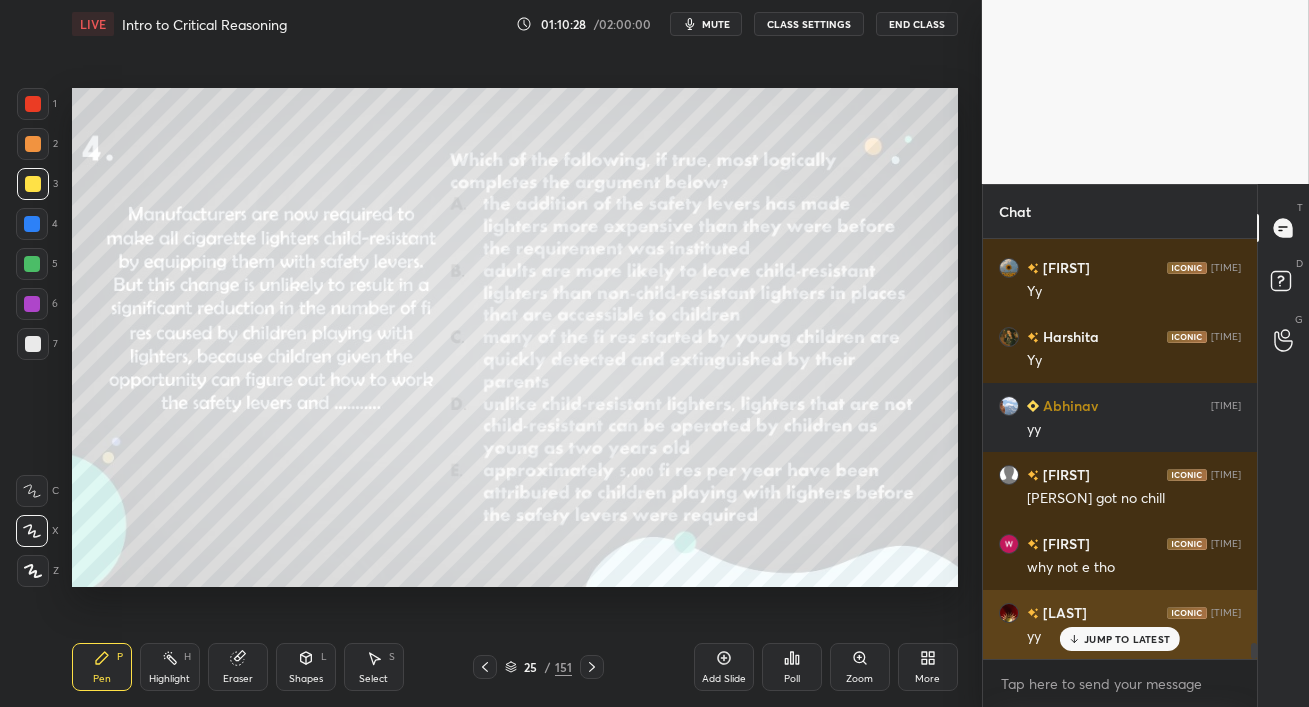 scroll, scrollTop: 6, scrollLeft: 6, axis: both 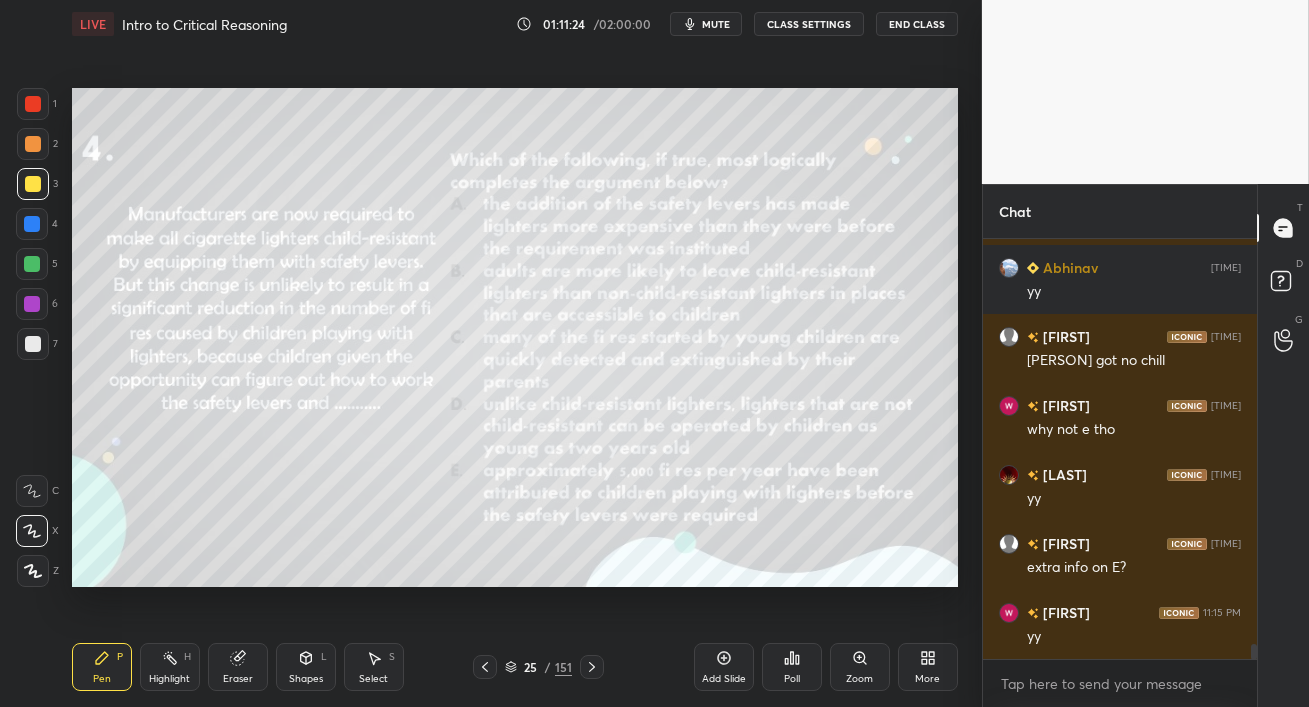 click on "Eraser" at bounding box center (238, 679) 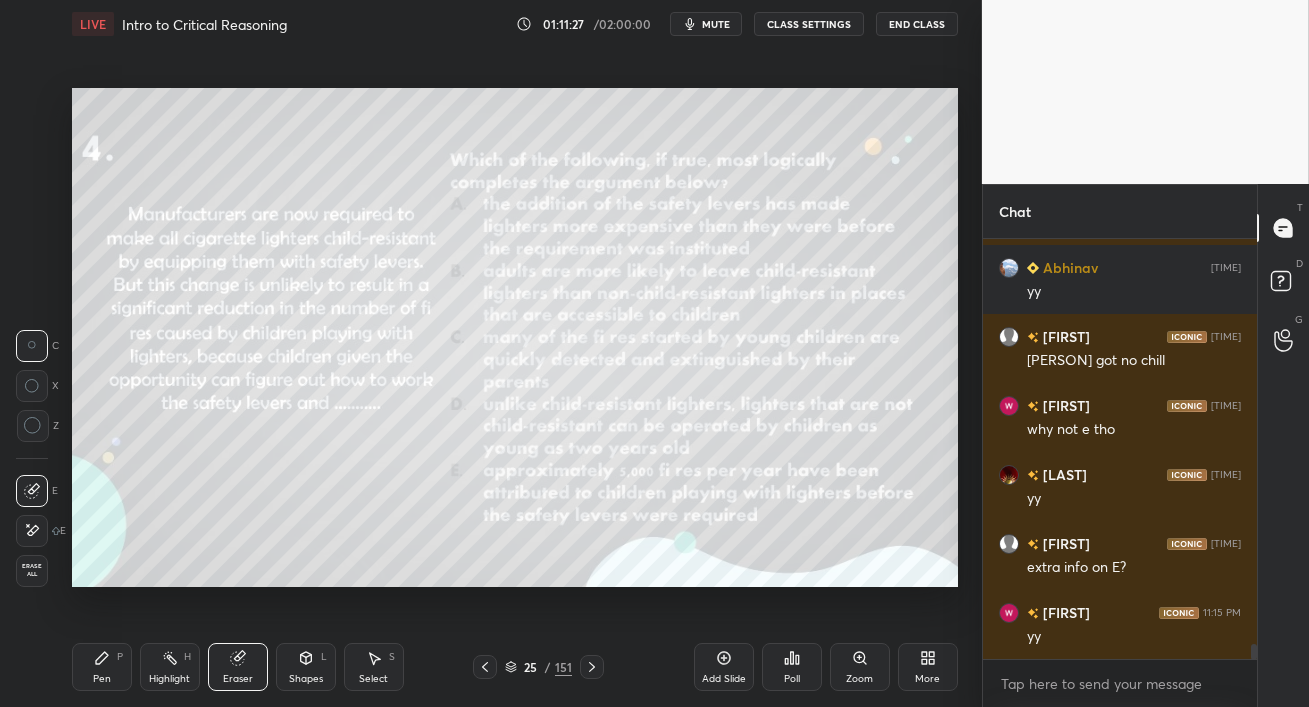 click 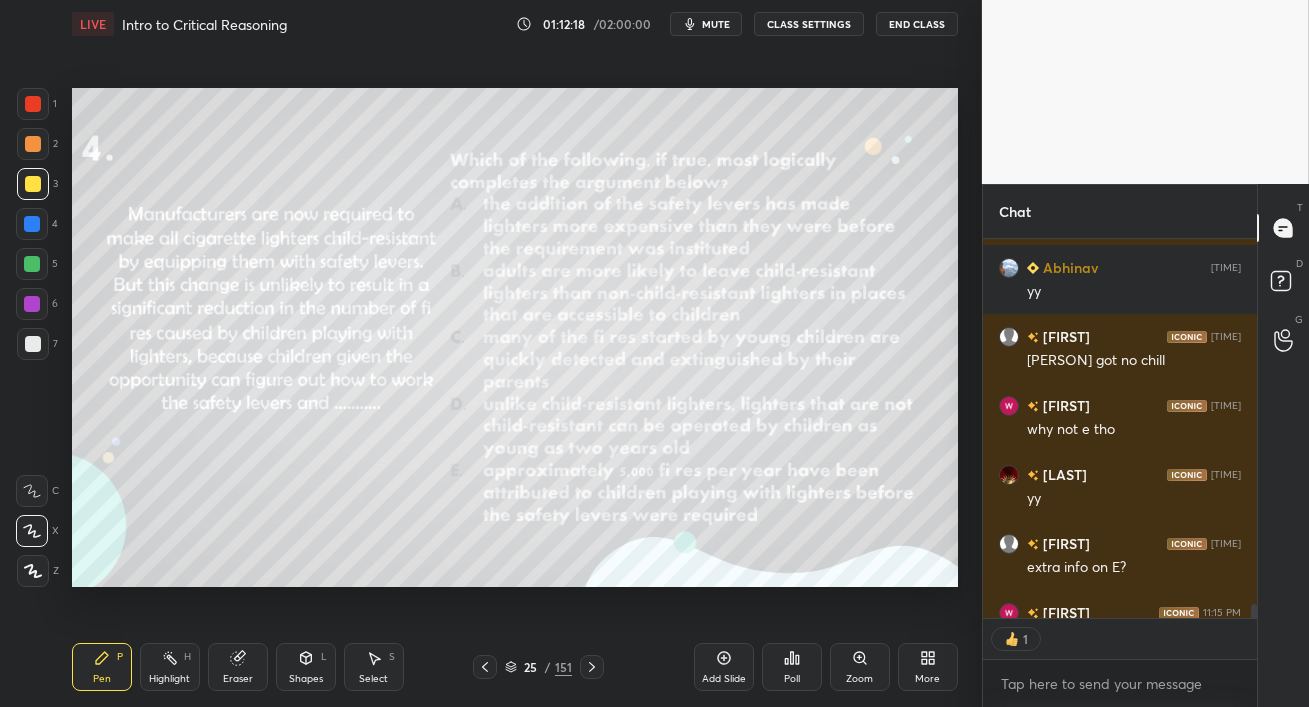 scroll, scrollTop: 373, scrollLeft: 268, axis: both 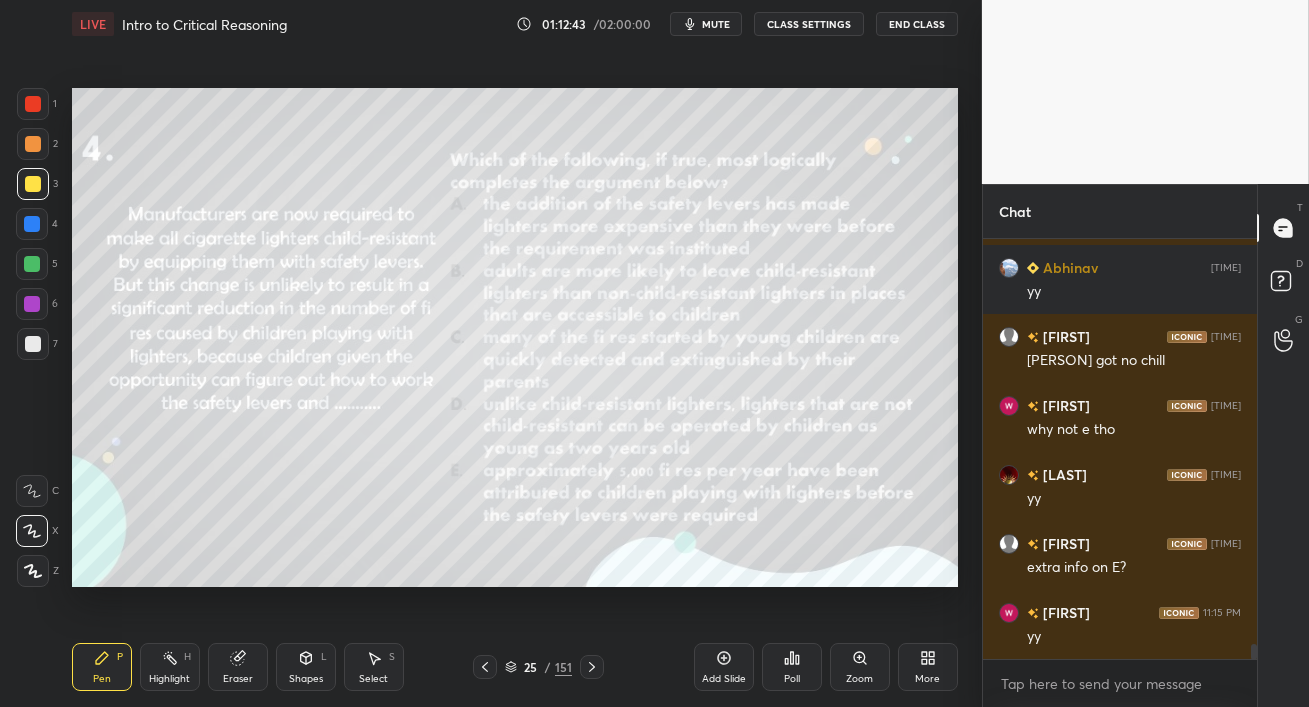 click 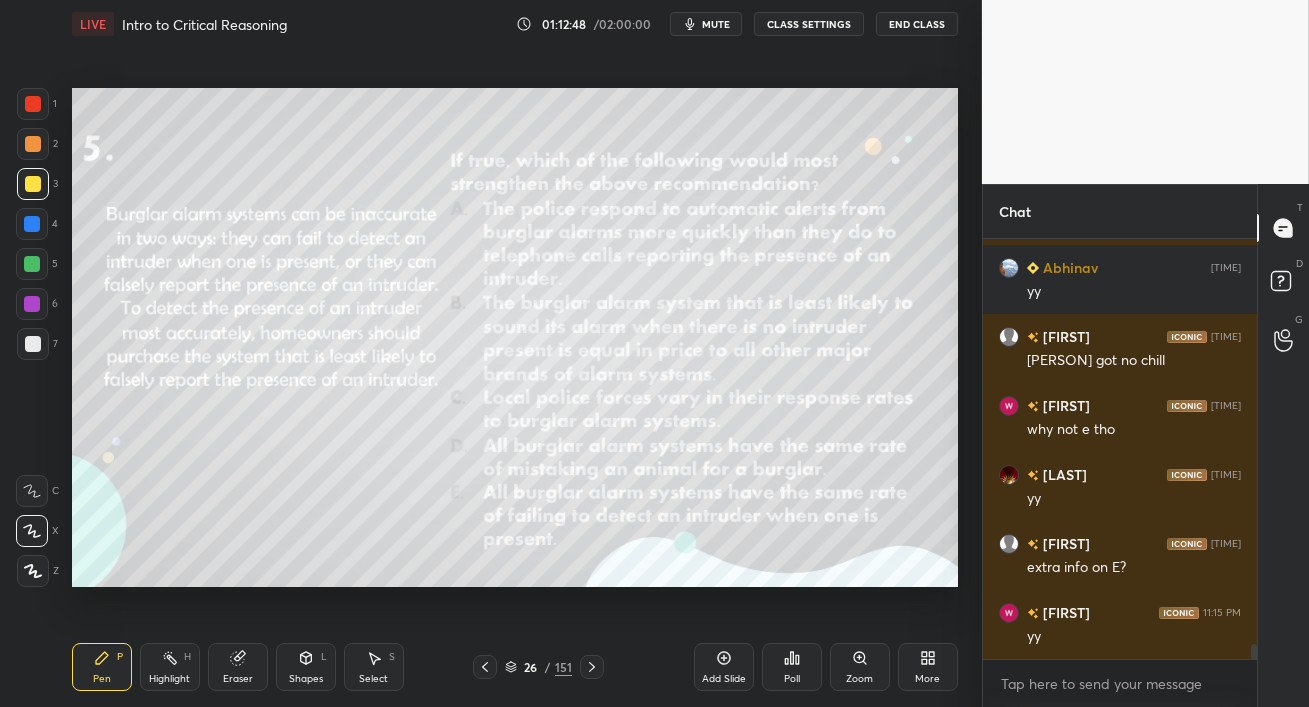 click at bounding box center [32, 264] 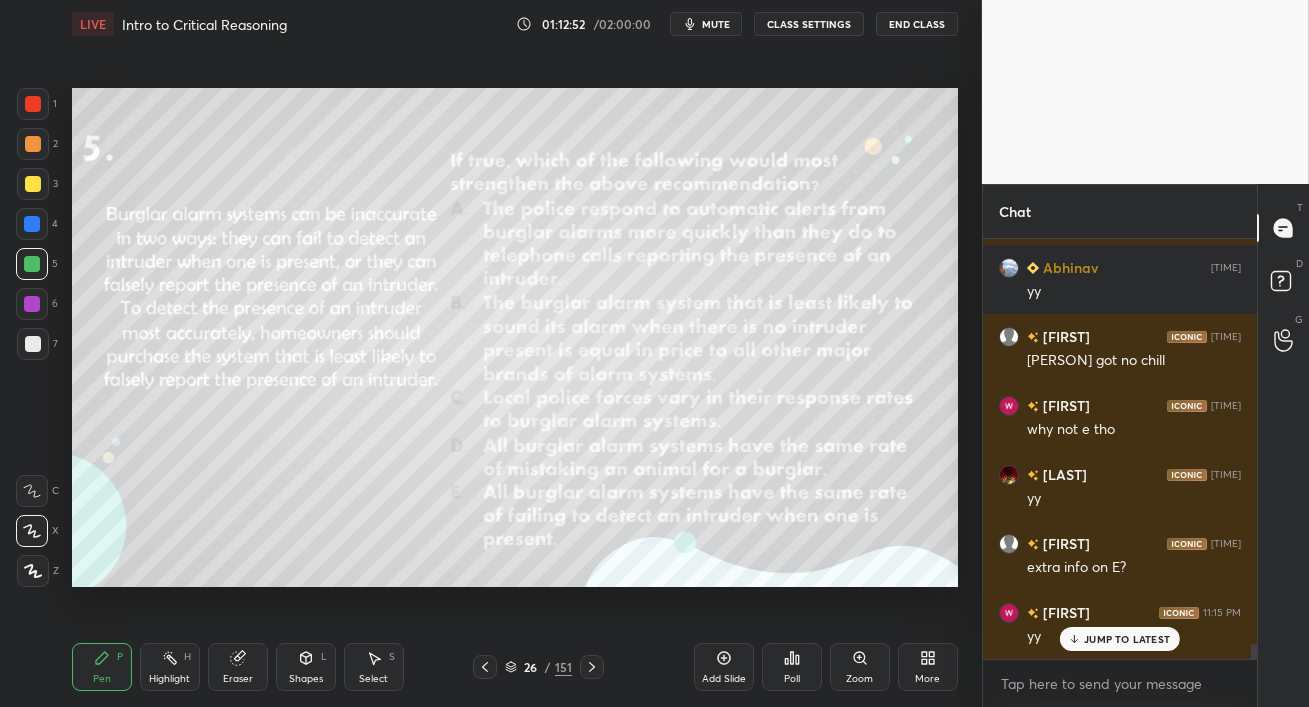 scroll, scrollTop: 11125, scrollLeft: 0, axis: vertical 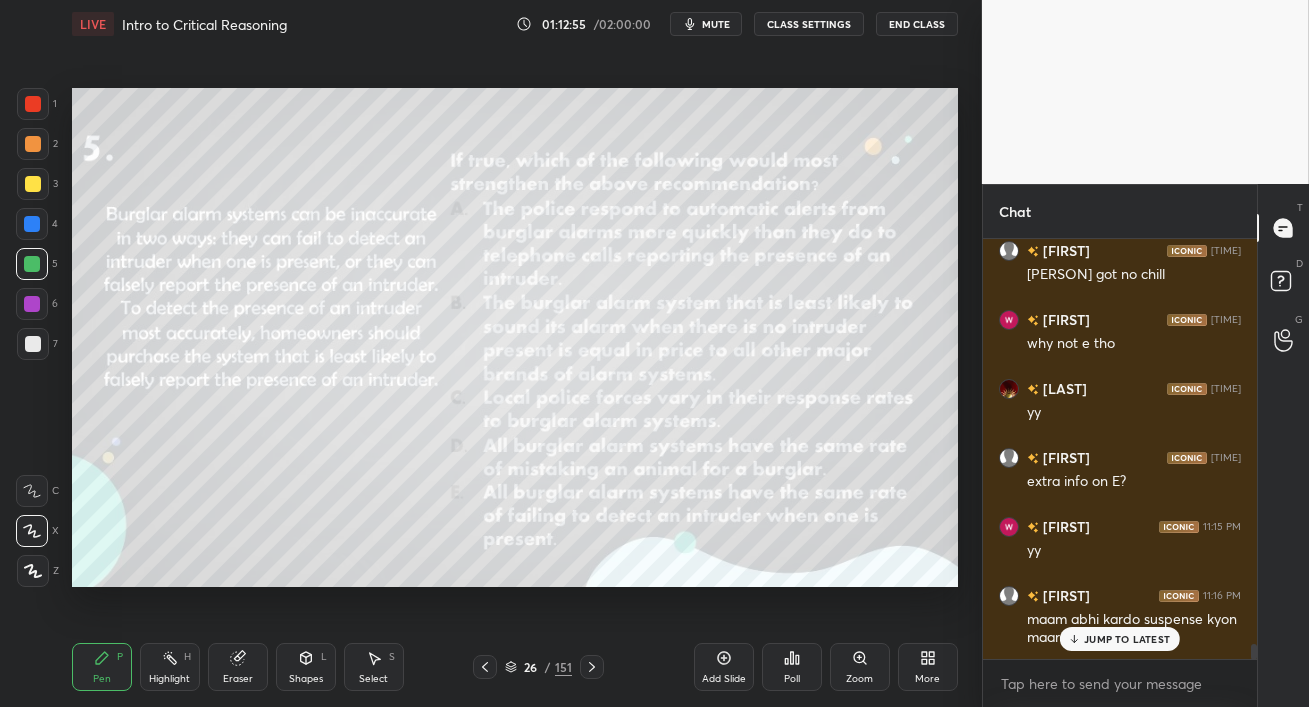 click on "JUMP TO LATEST" at bounding box center (1127, 639) 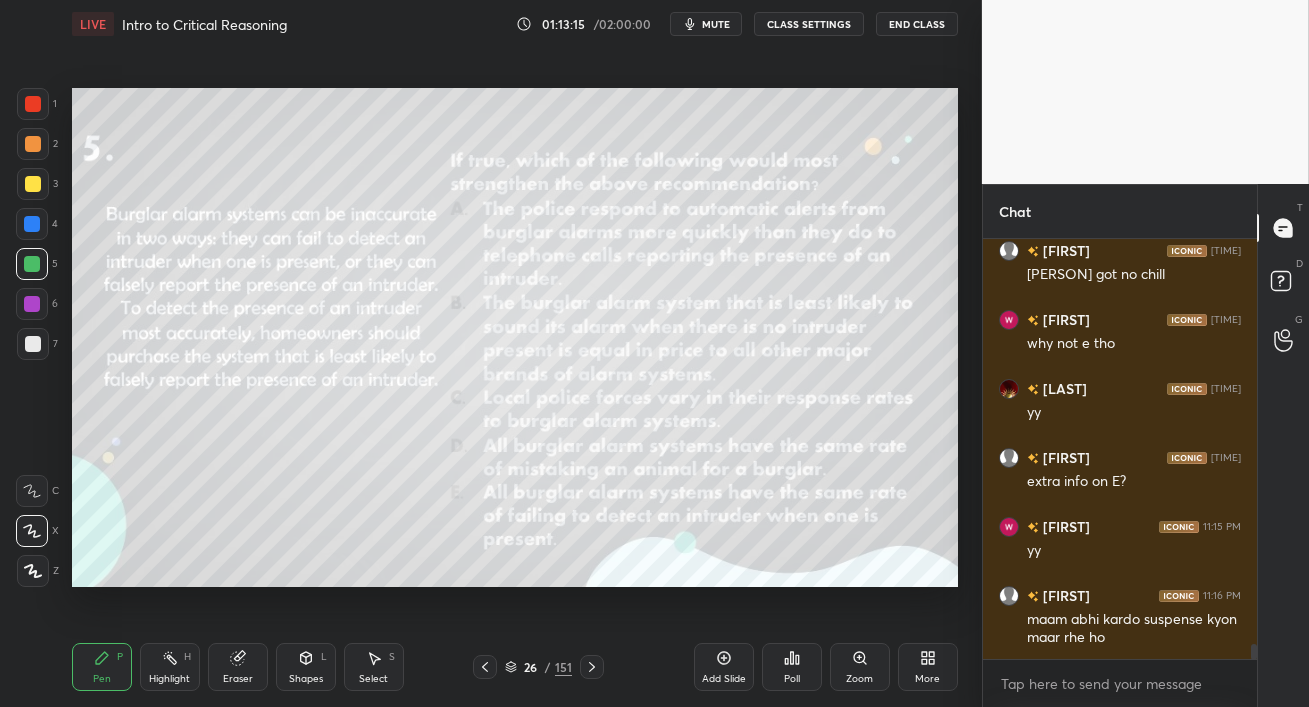 scroll, scrollTop: 11195, scrollLeft: 0, axis: vertical 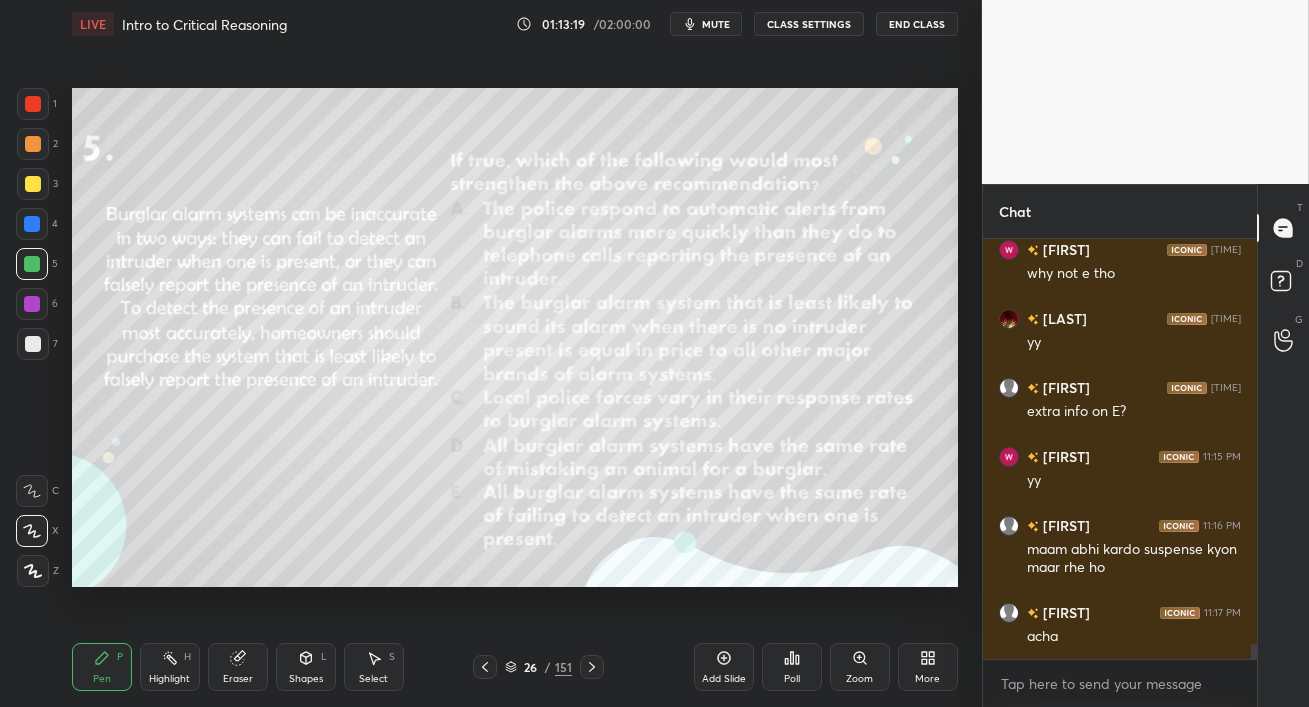 click on "mute" at bounding box center [716, 24] 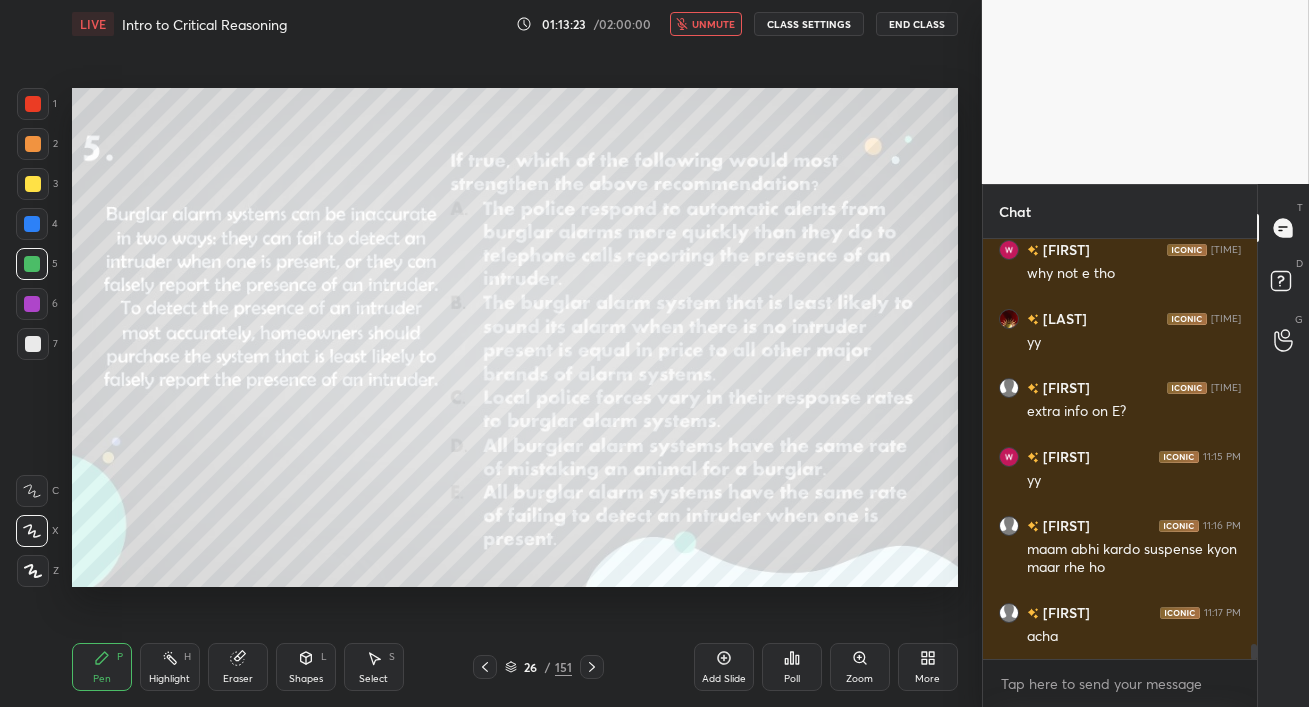 scroll, scrollTop: 11264, scrollLeft: 0, axis: vertical 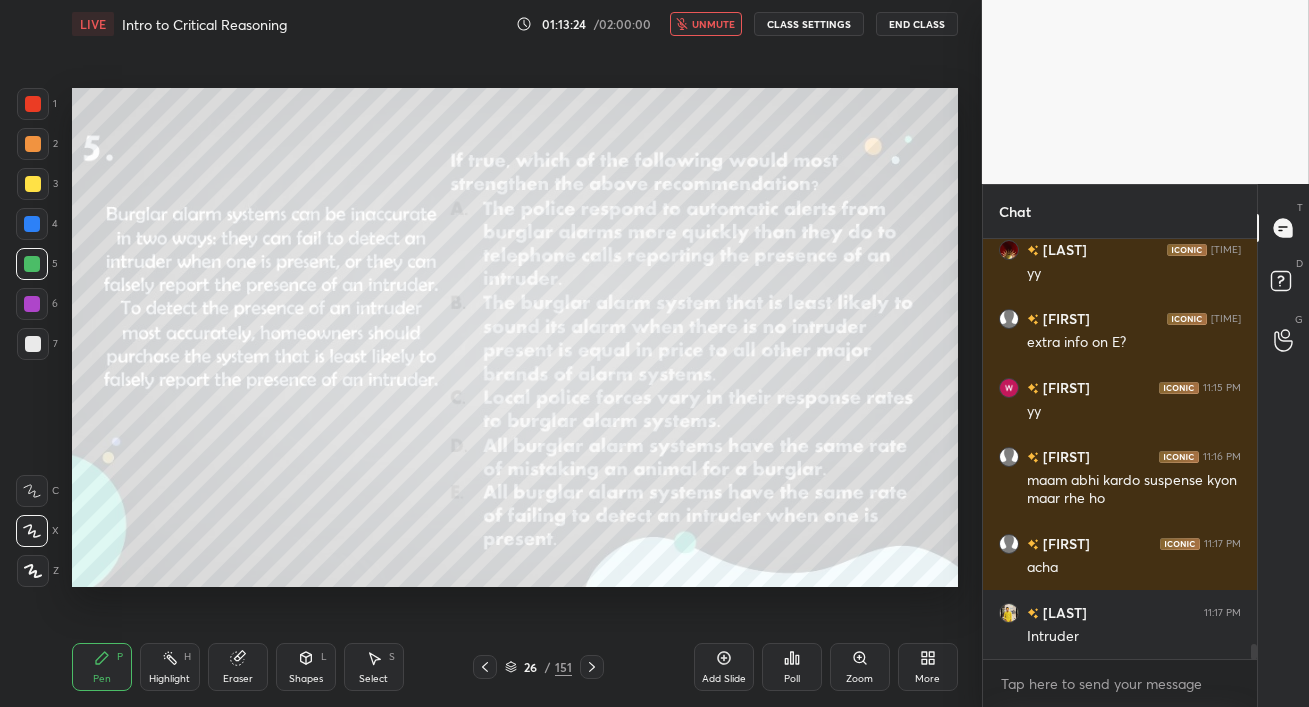 click on "unmute" at bounding box center (713, 24) 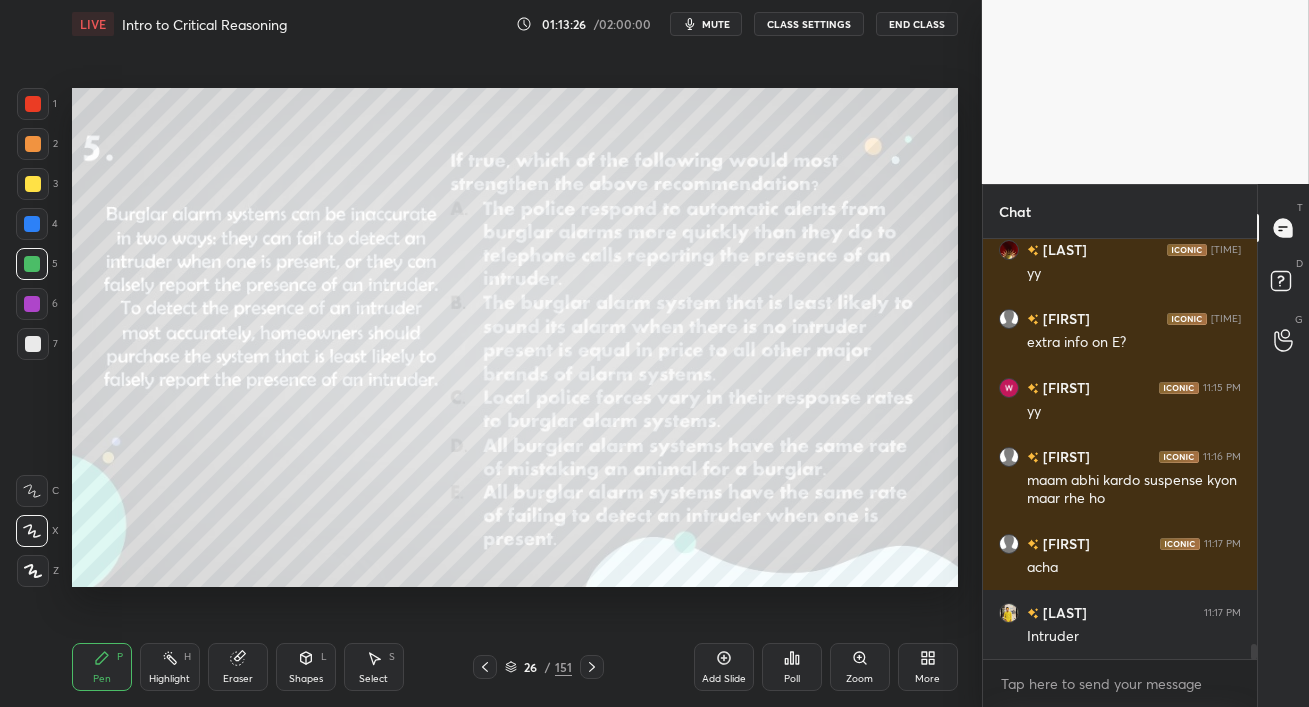 scroll, scrollTop: 11333, scrollLeft: 0, axis: vertical 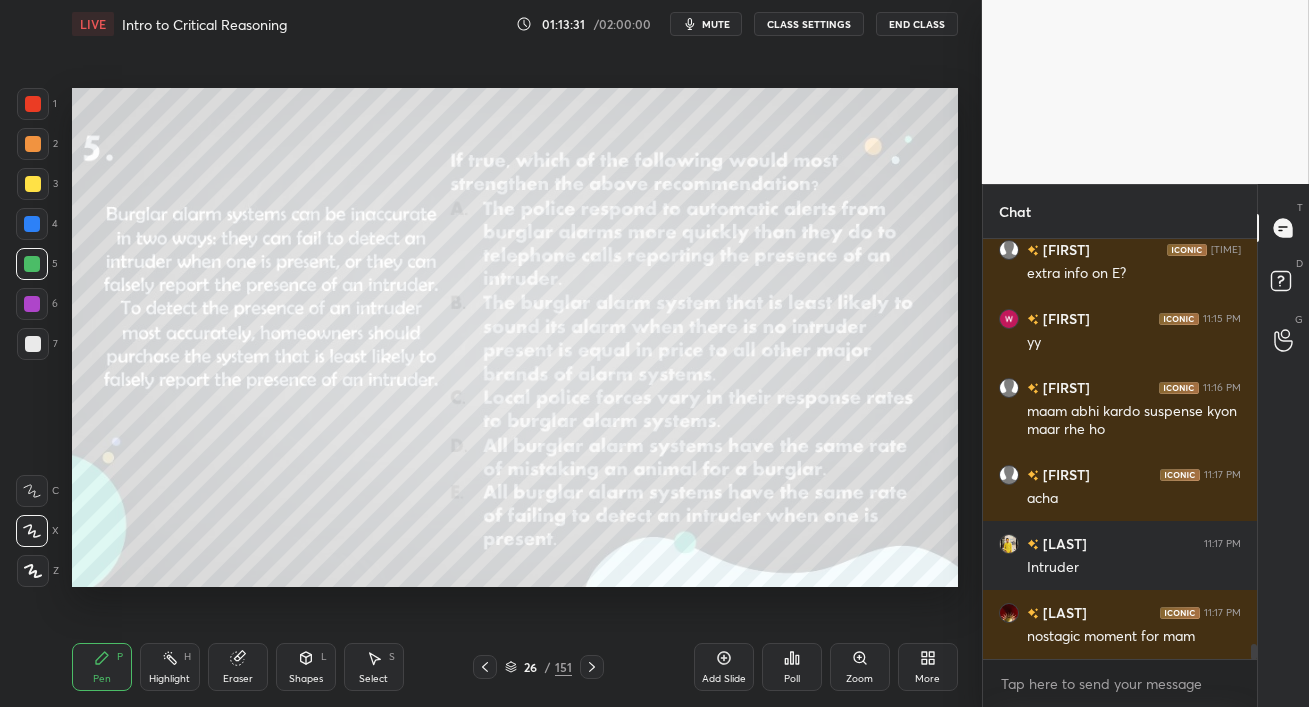 click on "mute" at bounding box center (716, 24) 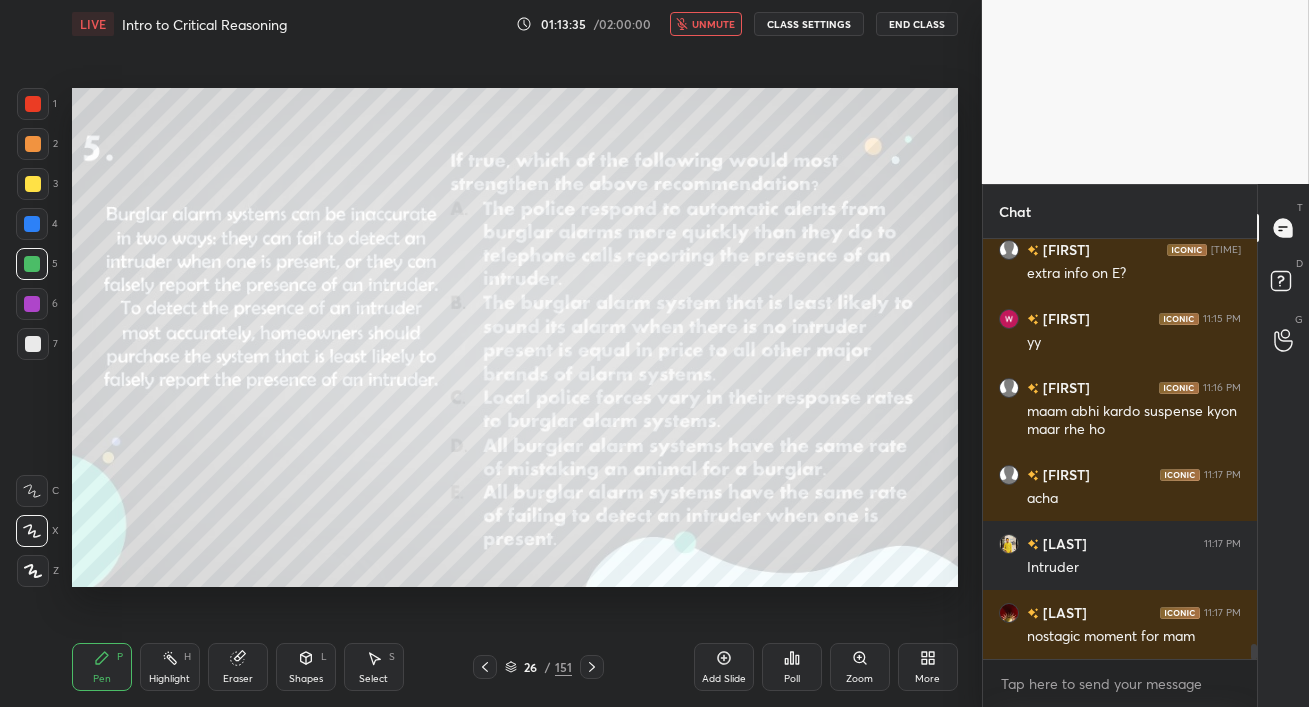 scroll, scrollTop: 11401, scrollLeft: 0, axis: vertical 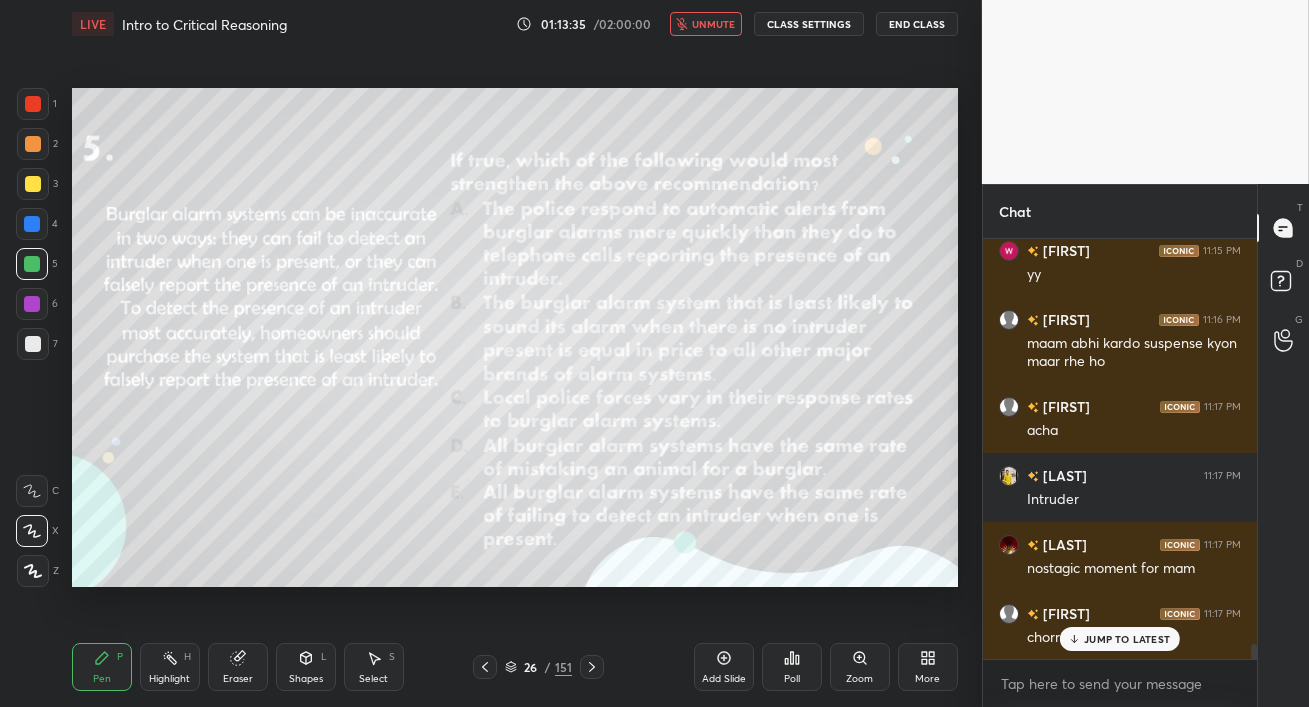 click at bounding box center [32, 304] 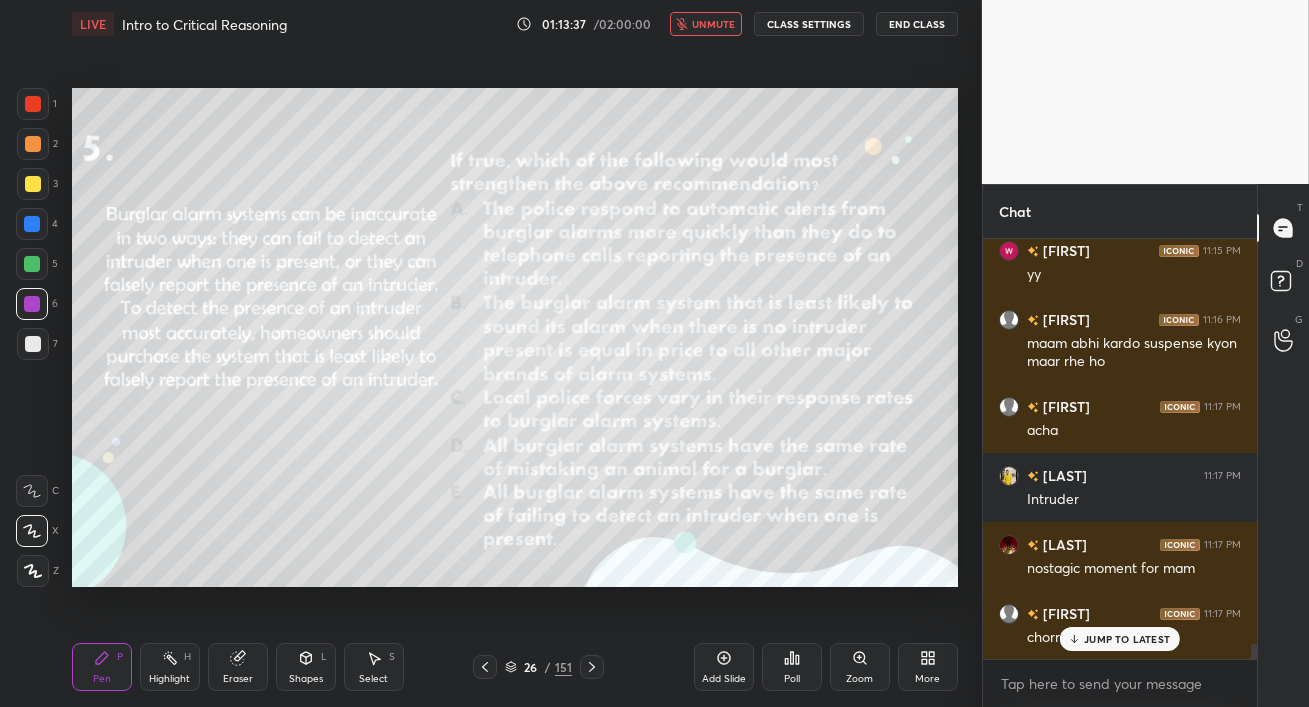 click on "JUMP TO LATEST" at bounding box center (1127, 639) 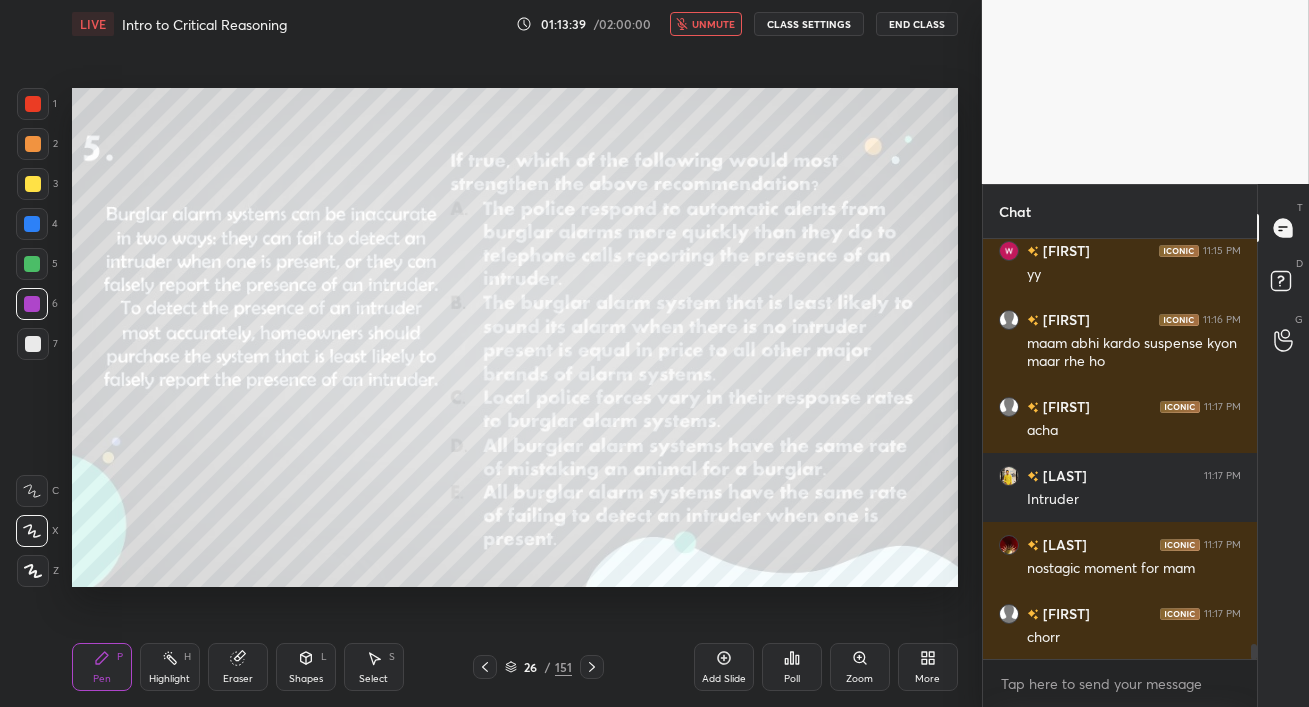 click on "unmute" at bounding box center (713, 24) 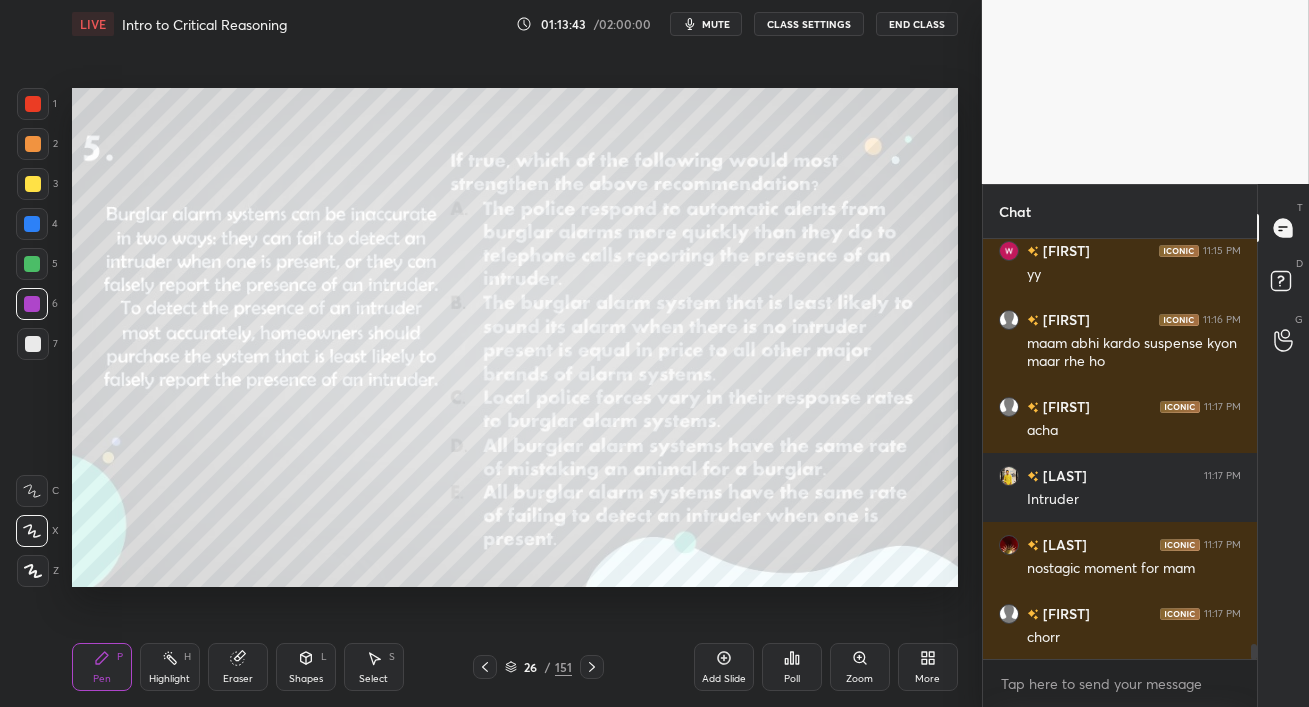 click on "mute" at bounding box center [716, 24] 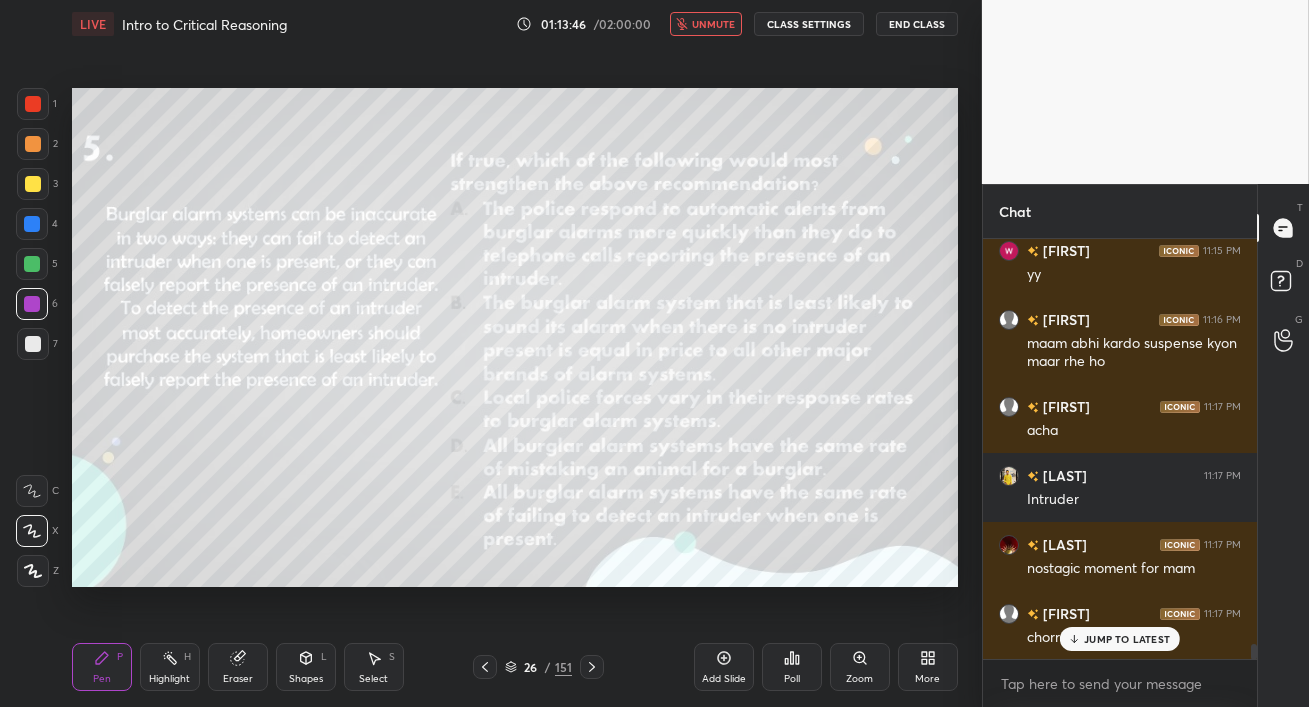 scroll, scrollTop: 11470, scrollLeft: 0, axis: vertical 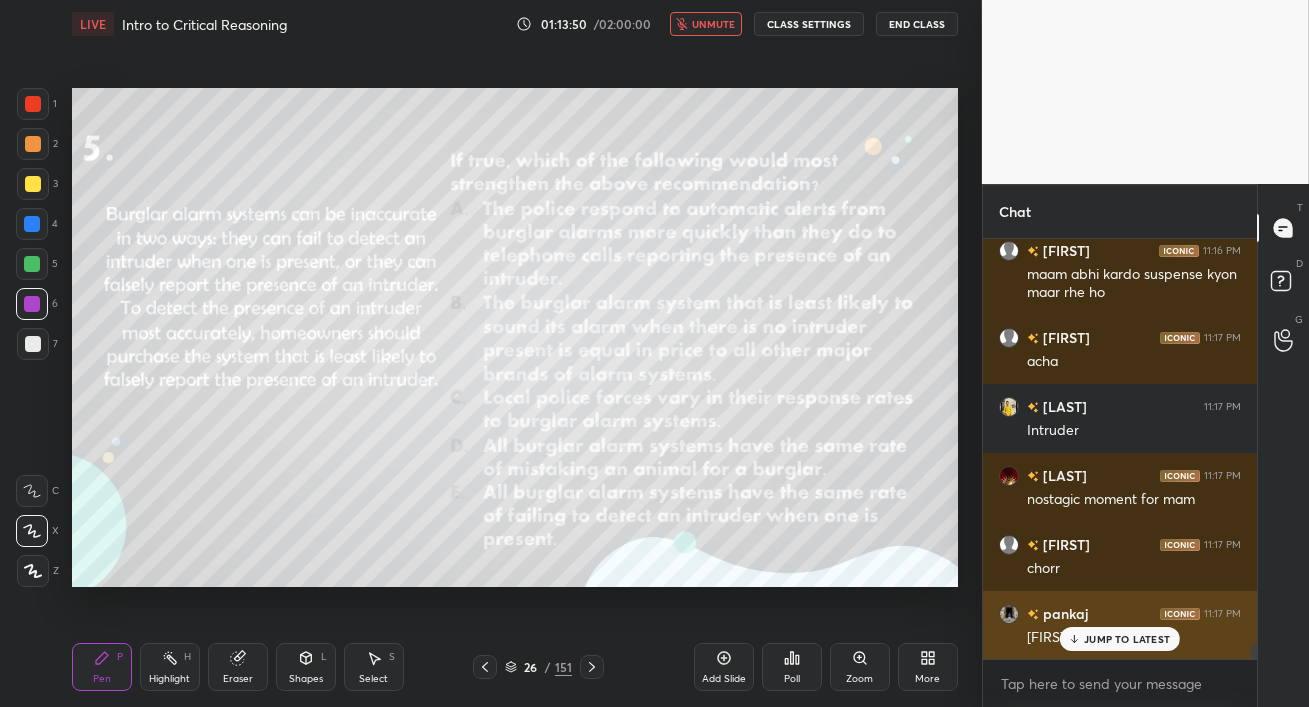 click on "JUMP TO LATEST" at bounding box center (1120, 639) 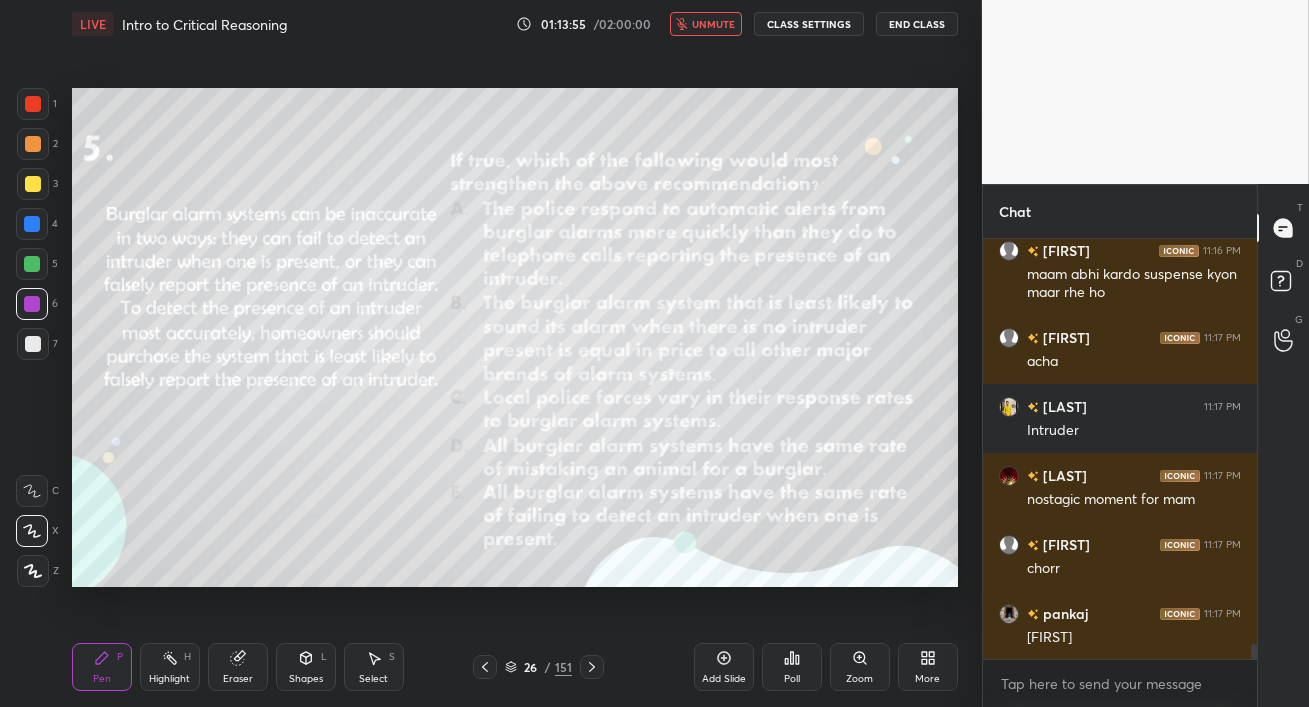 click on "unmute" at bounding box center (706, 24) 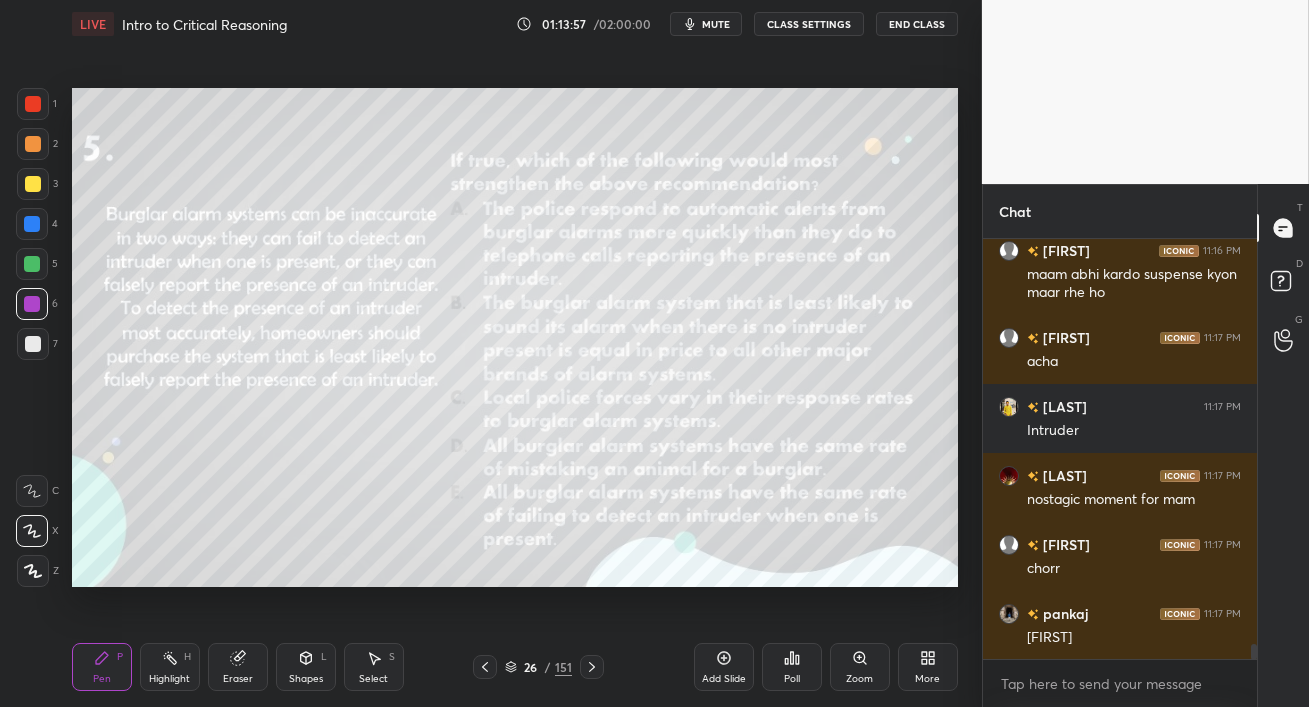 click on "mute" at bounding box center [716, 24] 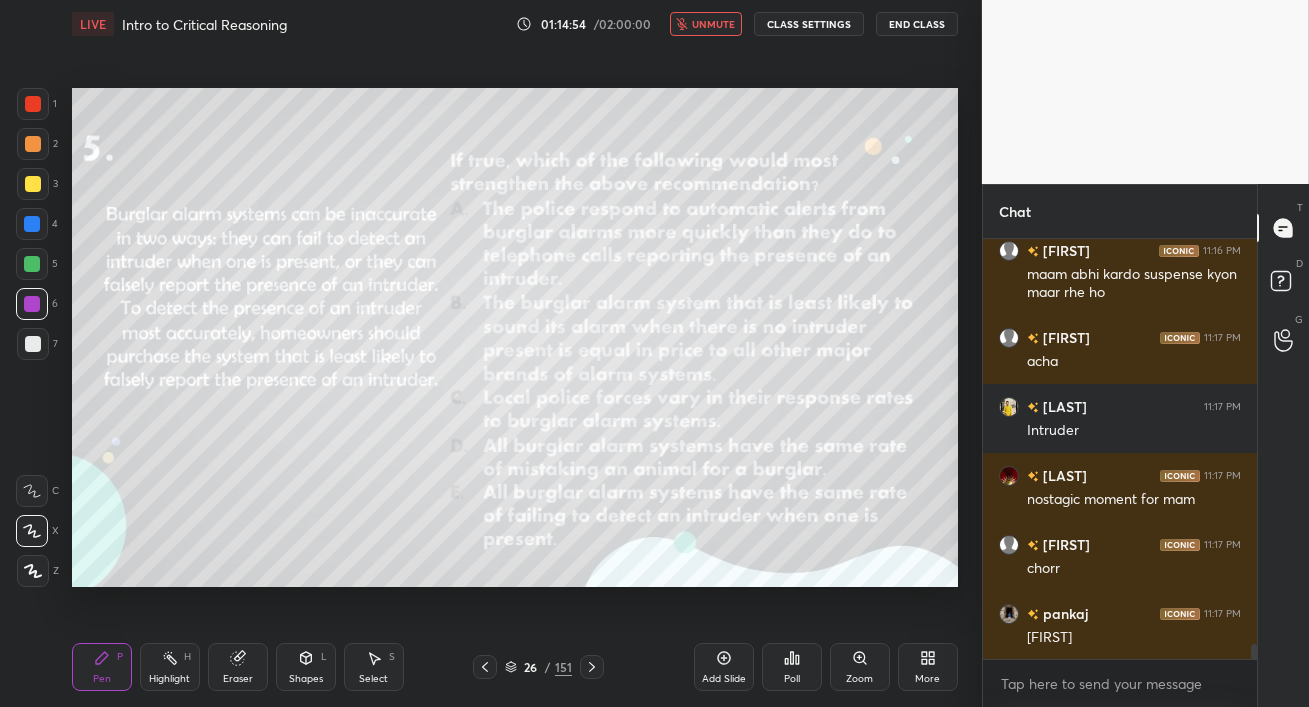 scroll, scrollTop: 11558, scrollLeft: 0, axis: vertical 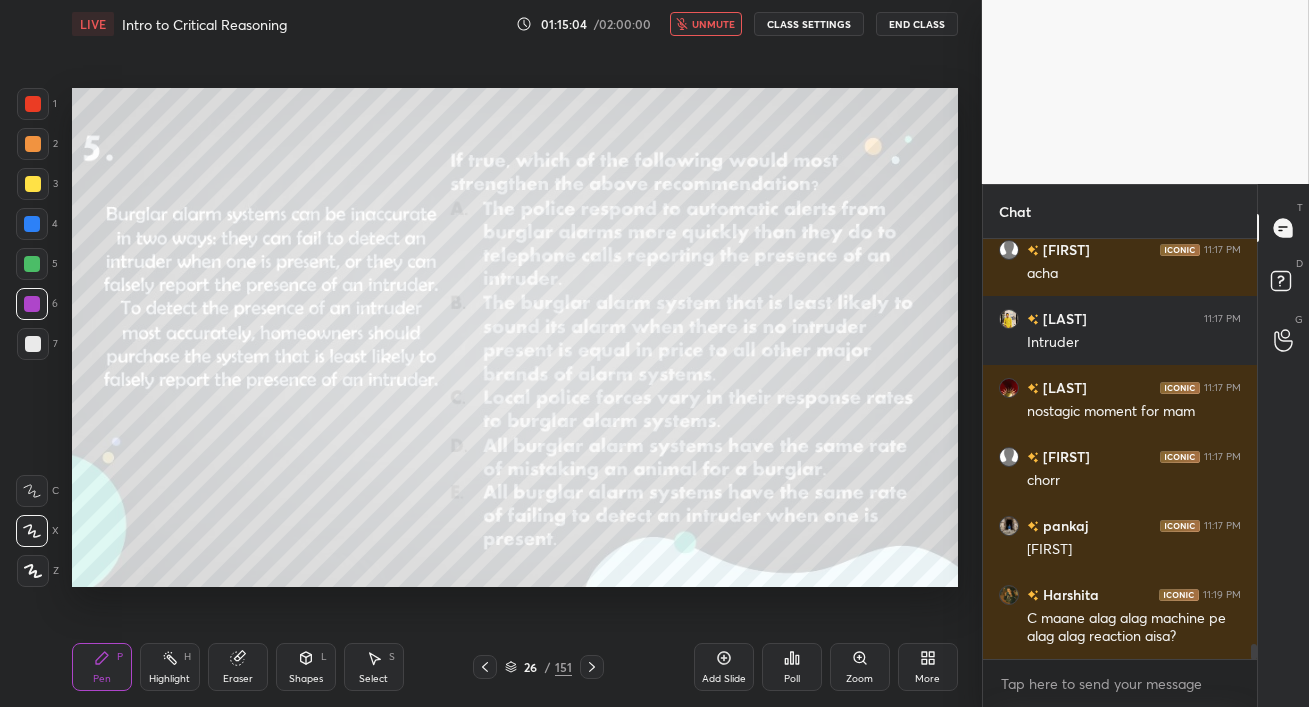 click on "unmute" at bounding box center (706, 24) 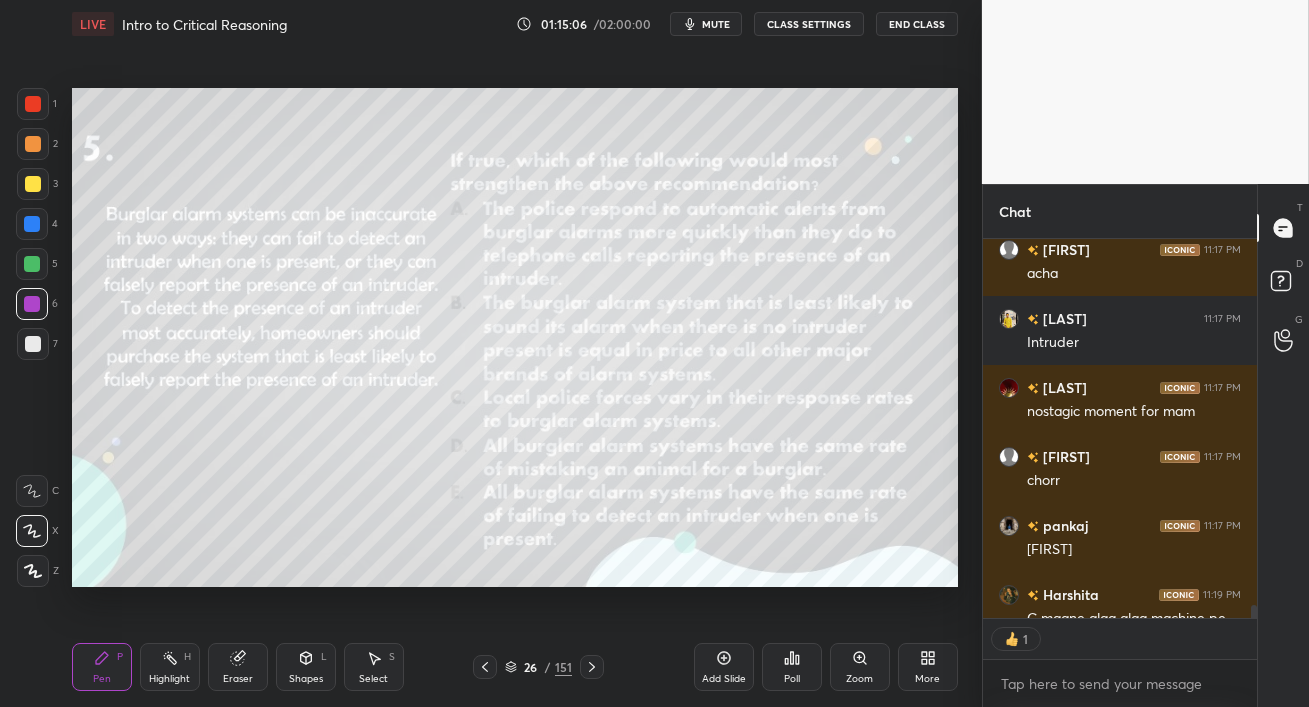scroll, scrollTop: 373, scrollLeft: 268, axis: both 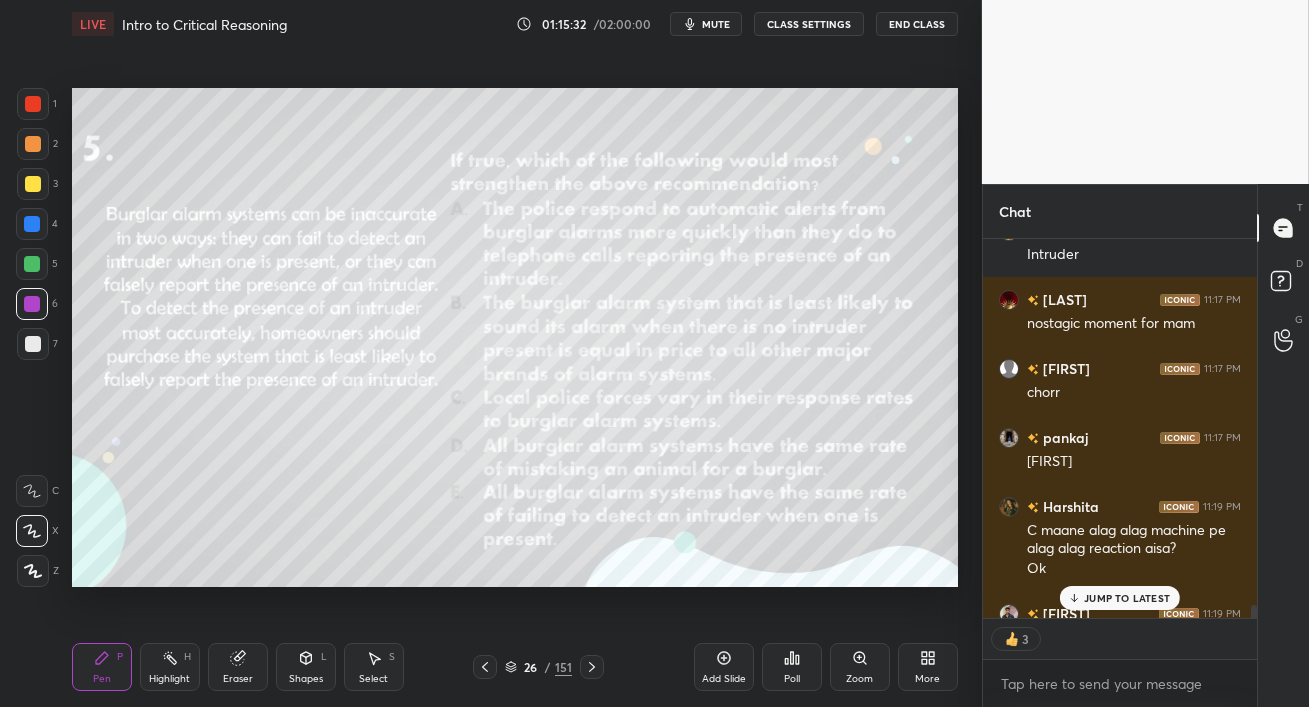 click on "mute" at bounding box center [716, 24] 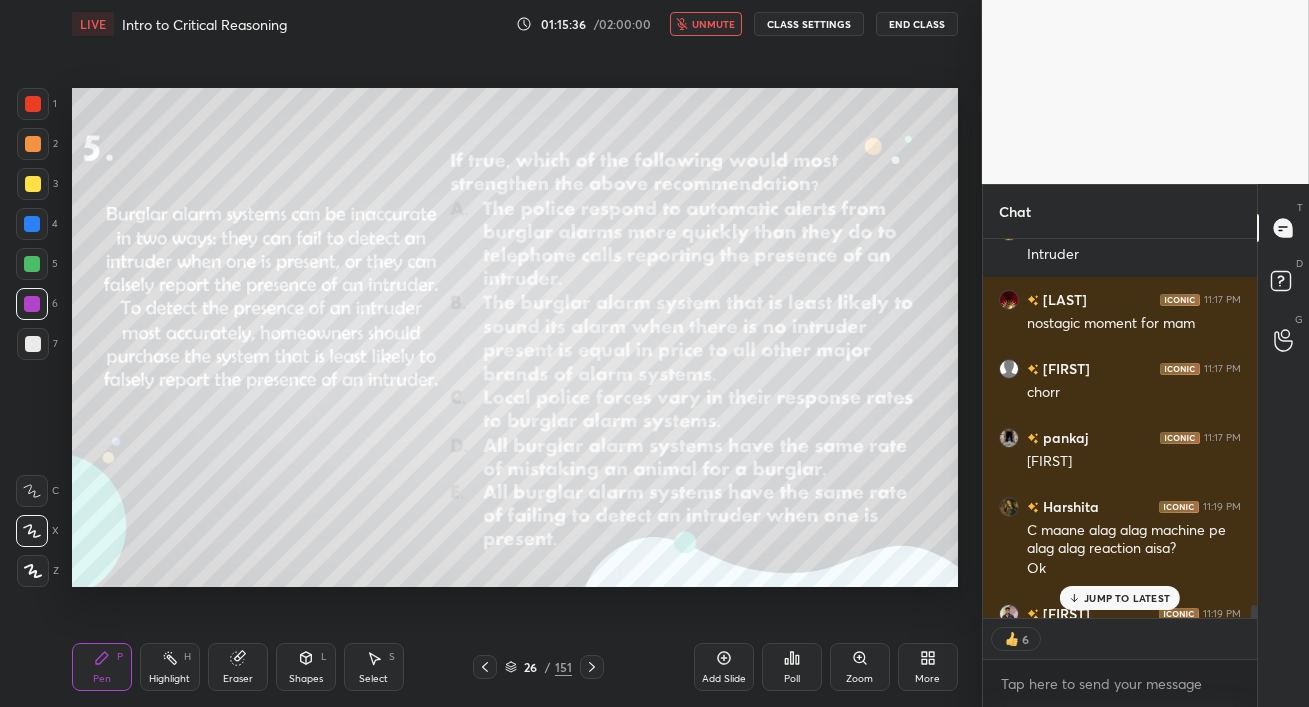 click on "unmute" at bounding box center [713, 24] 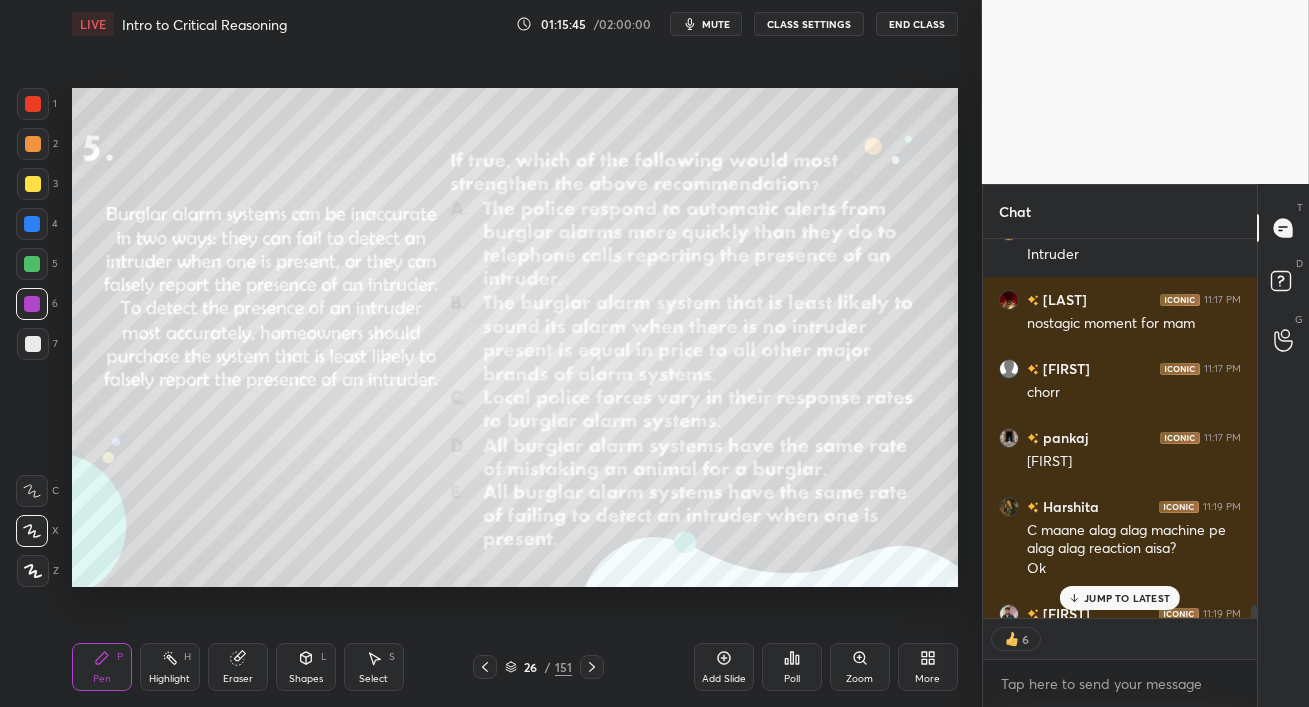 scroll, scrollTop: 6, scrollLeft: 6, axis: both 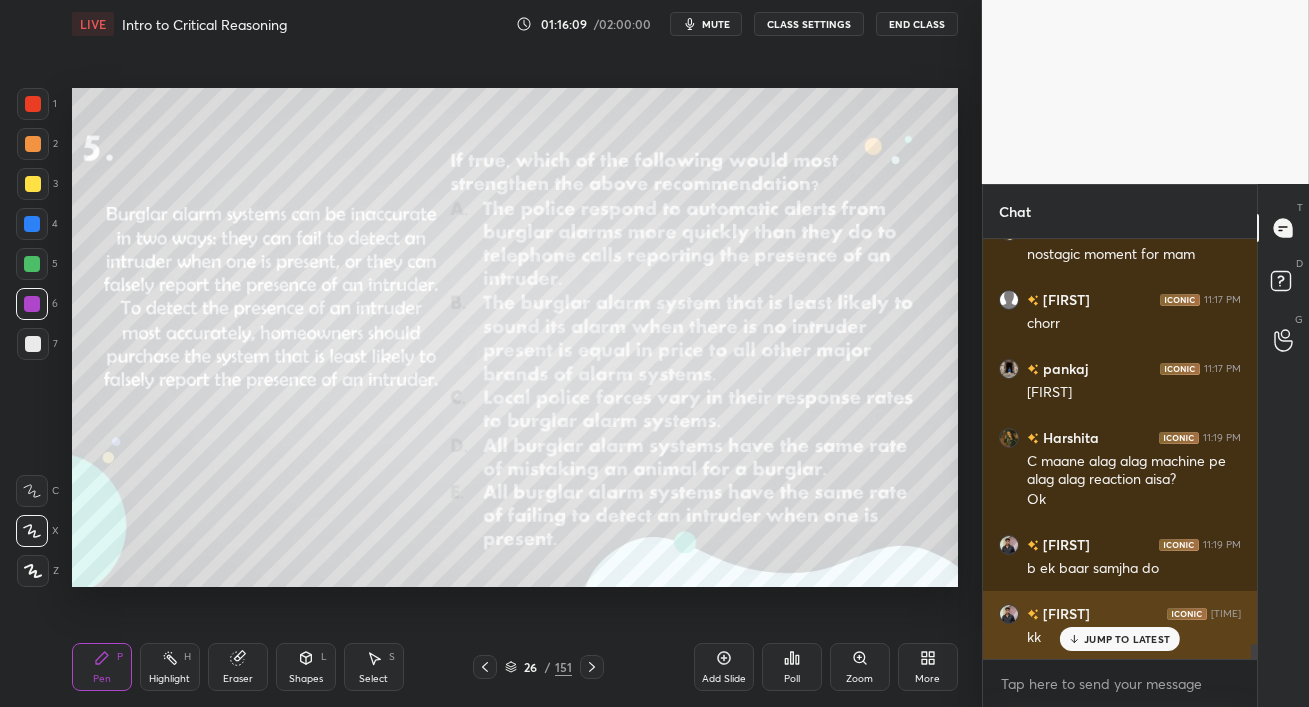 click on "JUMP TO LATEST" at bounding box center [1127, 639] 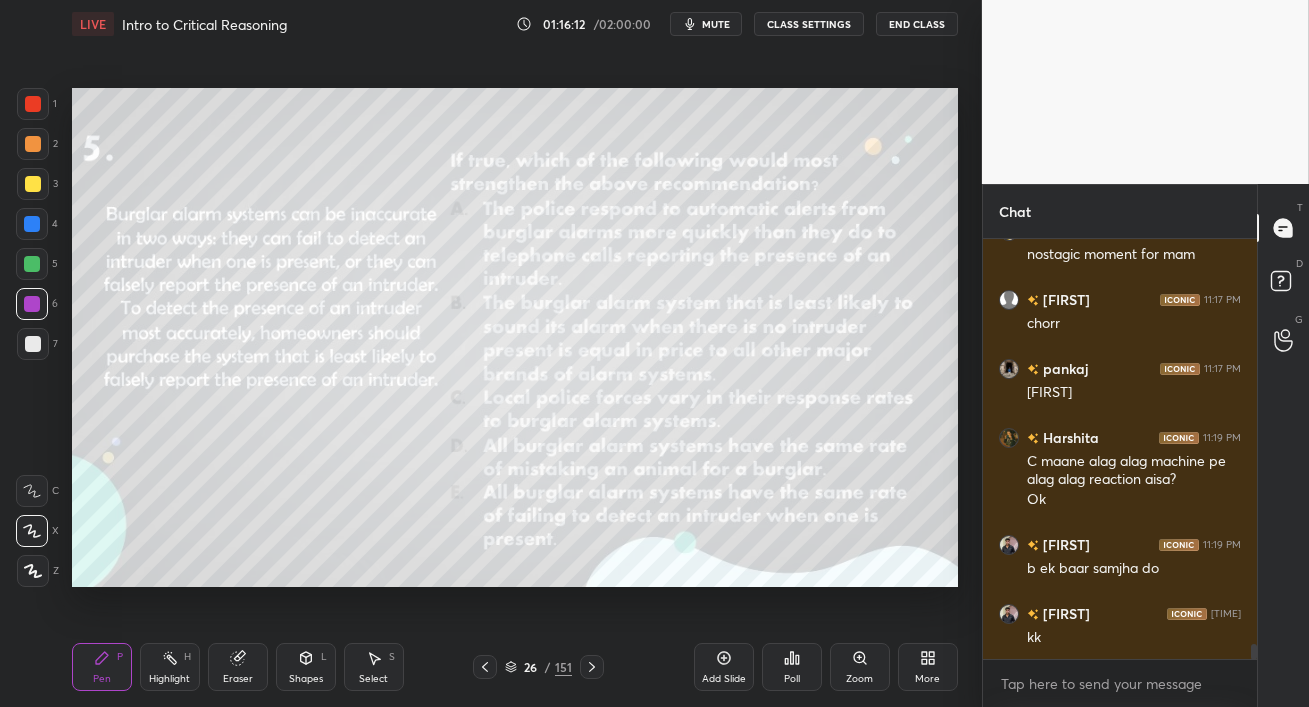 click on "mute" at bounding box center [716, 24] 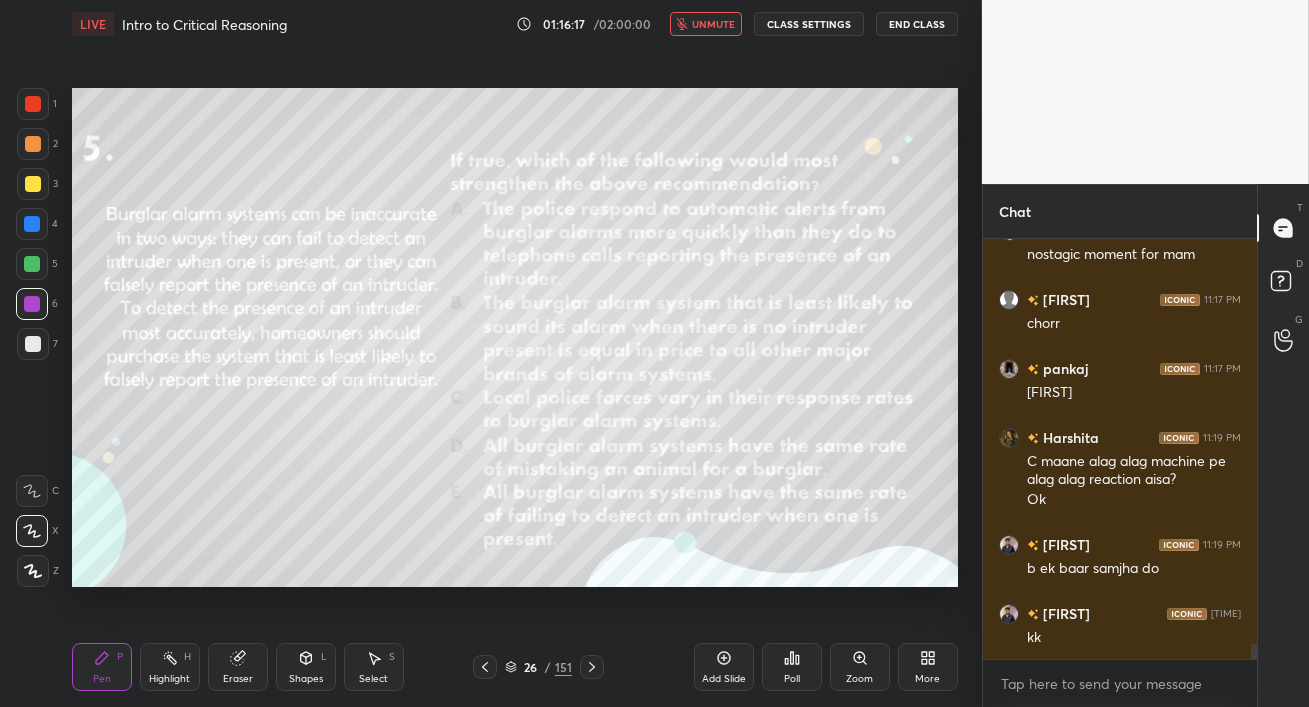 scroll, scrollTop: 373, scrollLeft: 268, axis: both 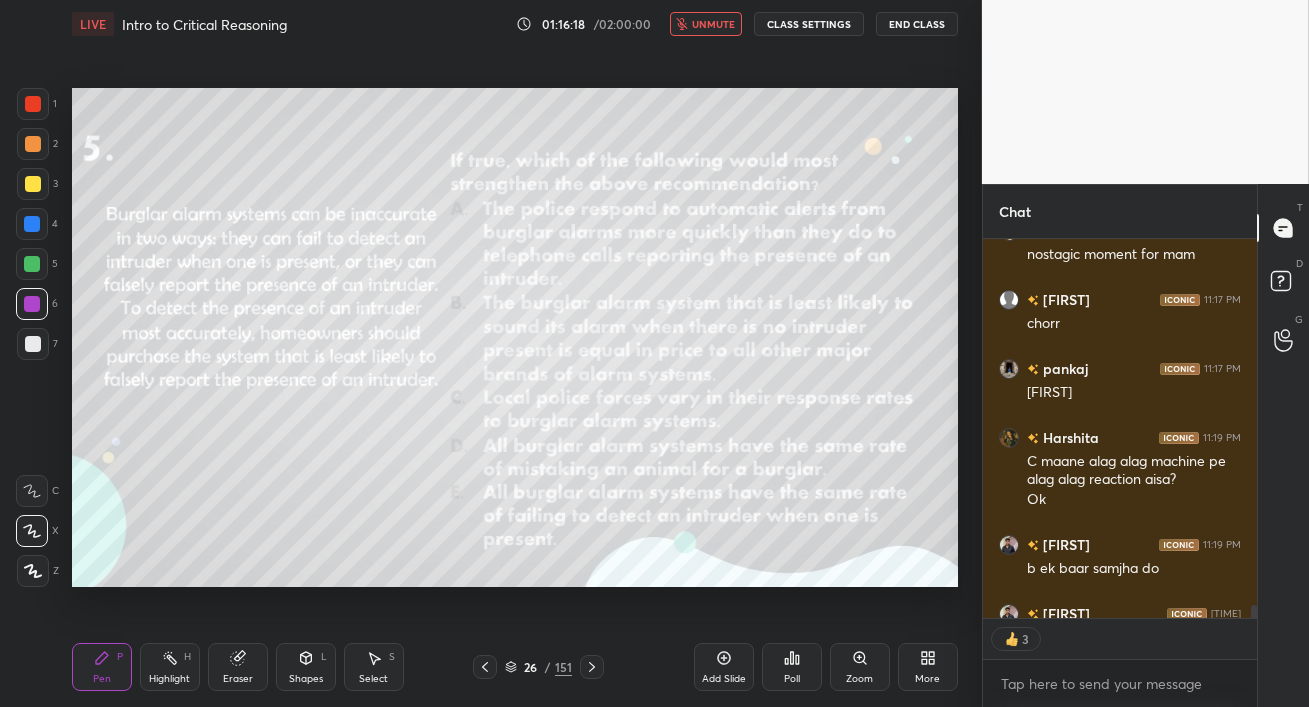 click on "unmute" at bounding box center [713, 24] 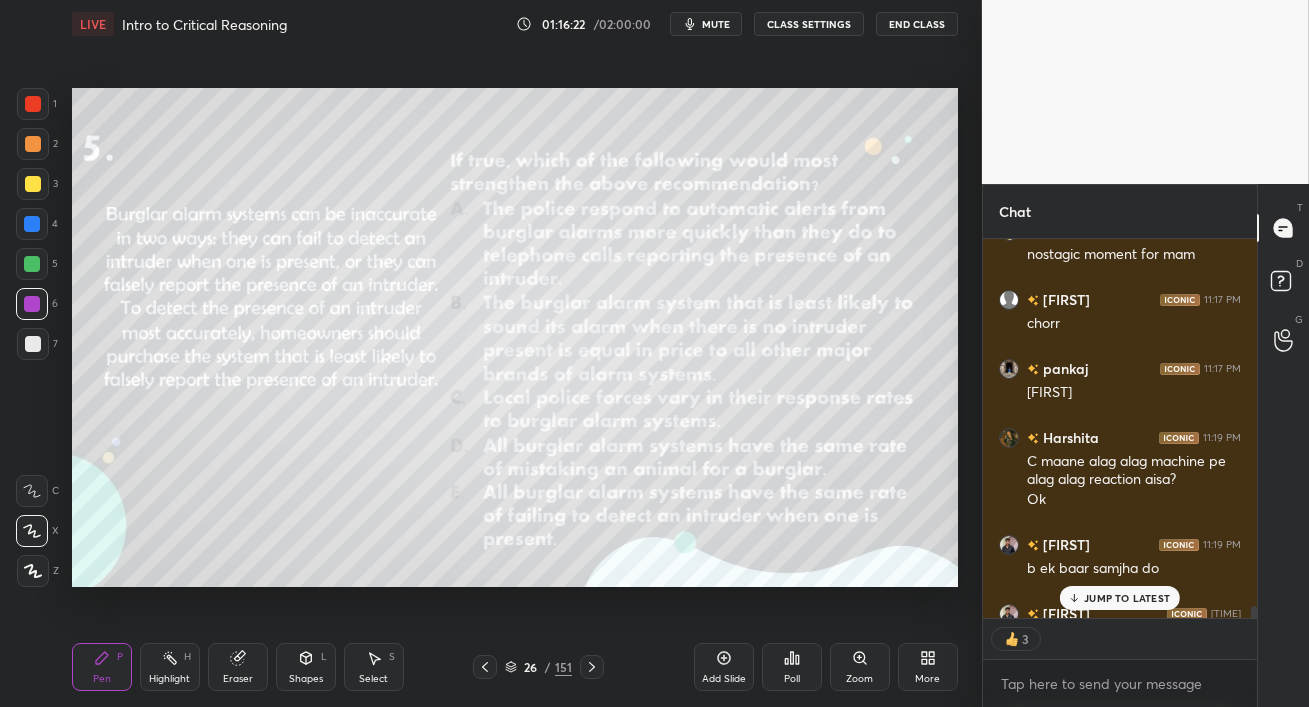 scroll, scrollTop: 11825, scrollLeft: 0, axis: vertical 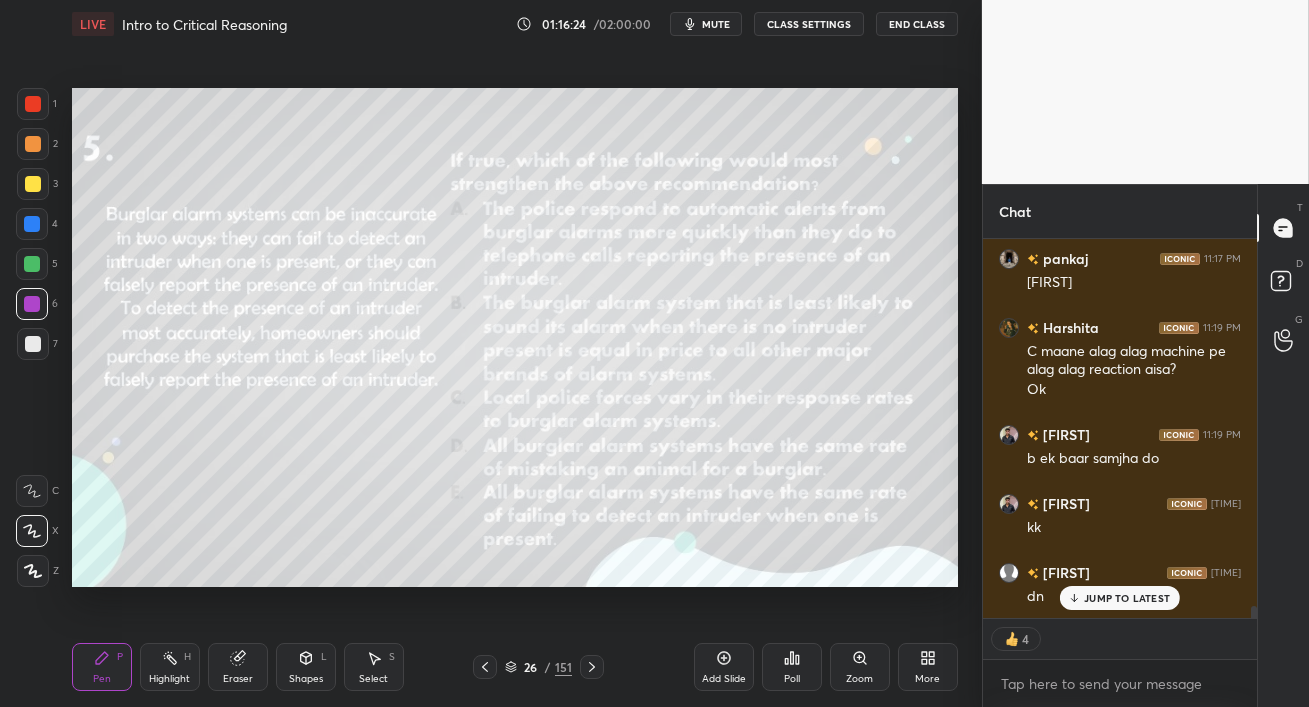drag, startPoint x: 796, startPoint y: 668, endPoint x: 795, endPoint y: 690, distance: 22.022715 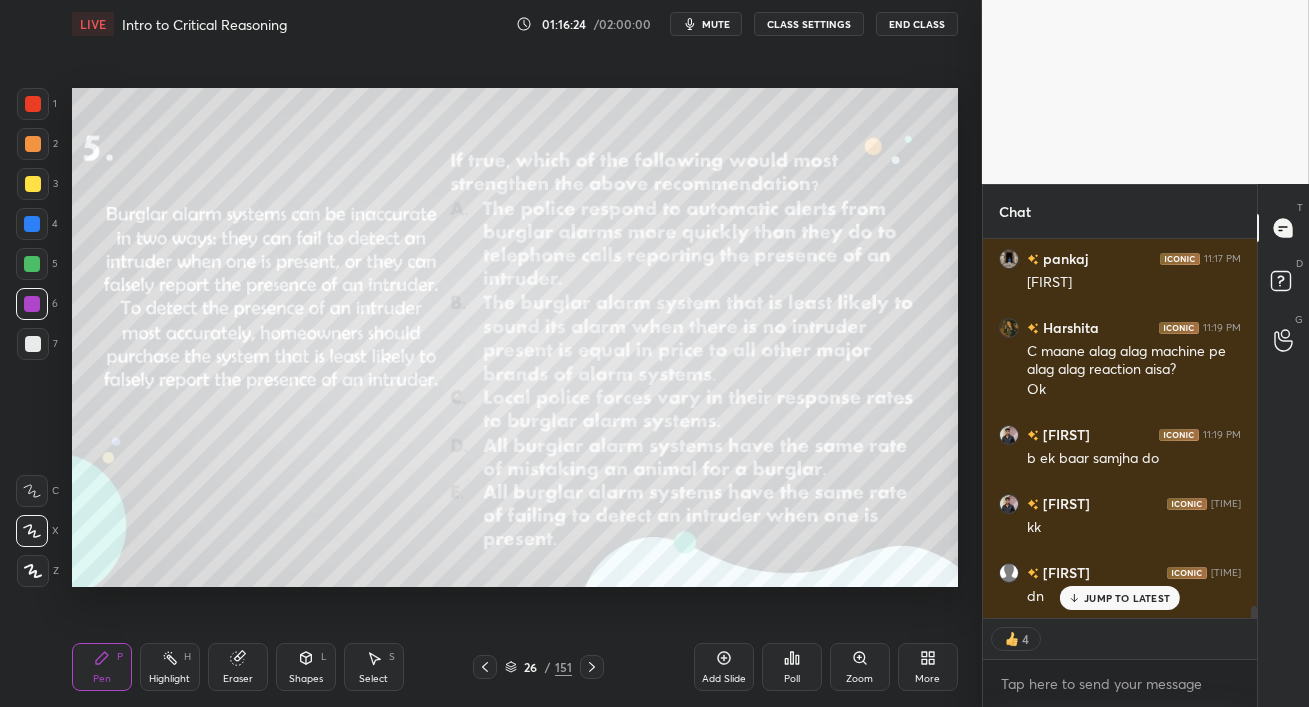 click on "Poll" at bounding box center [792, 667] 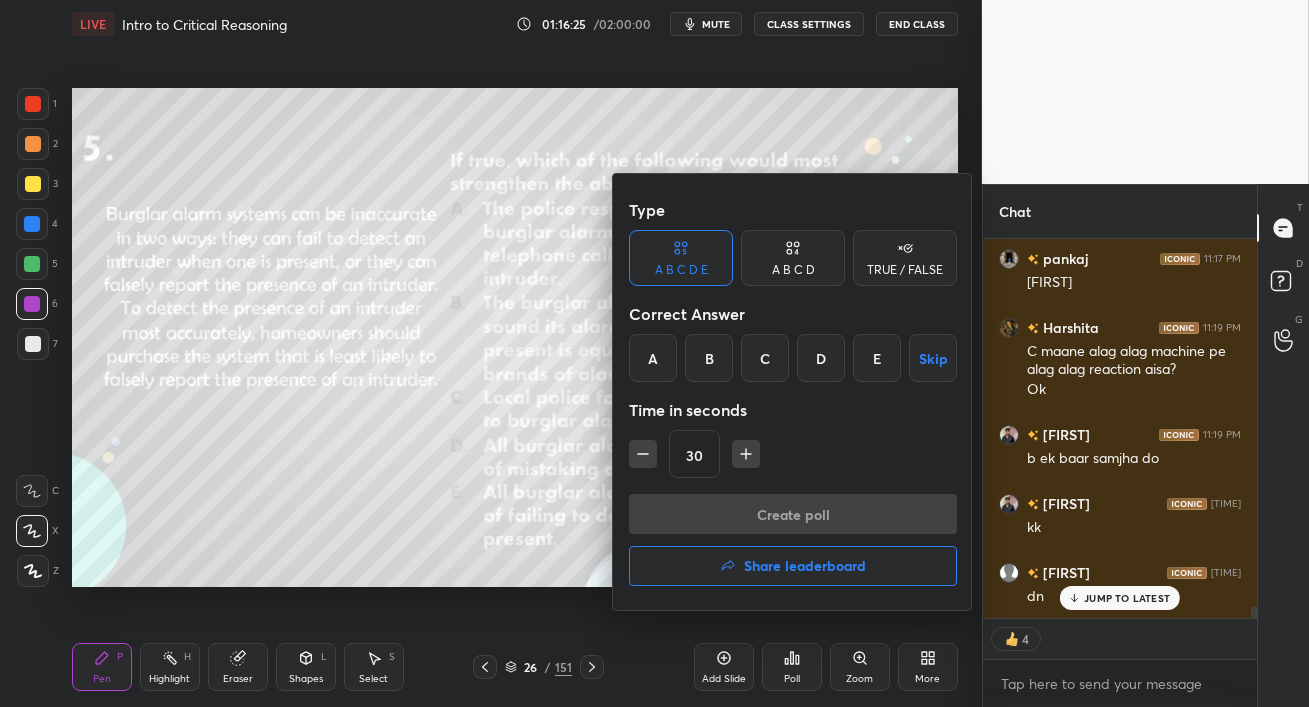 click at bounding box center [654, 353] 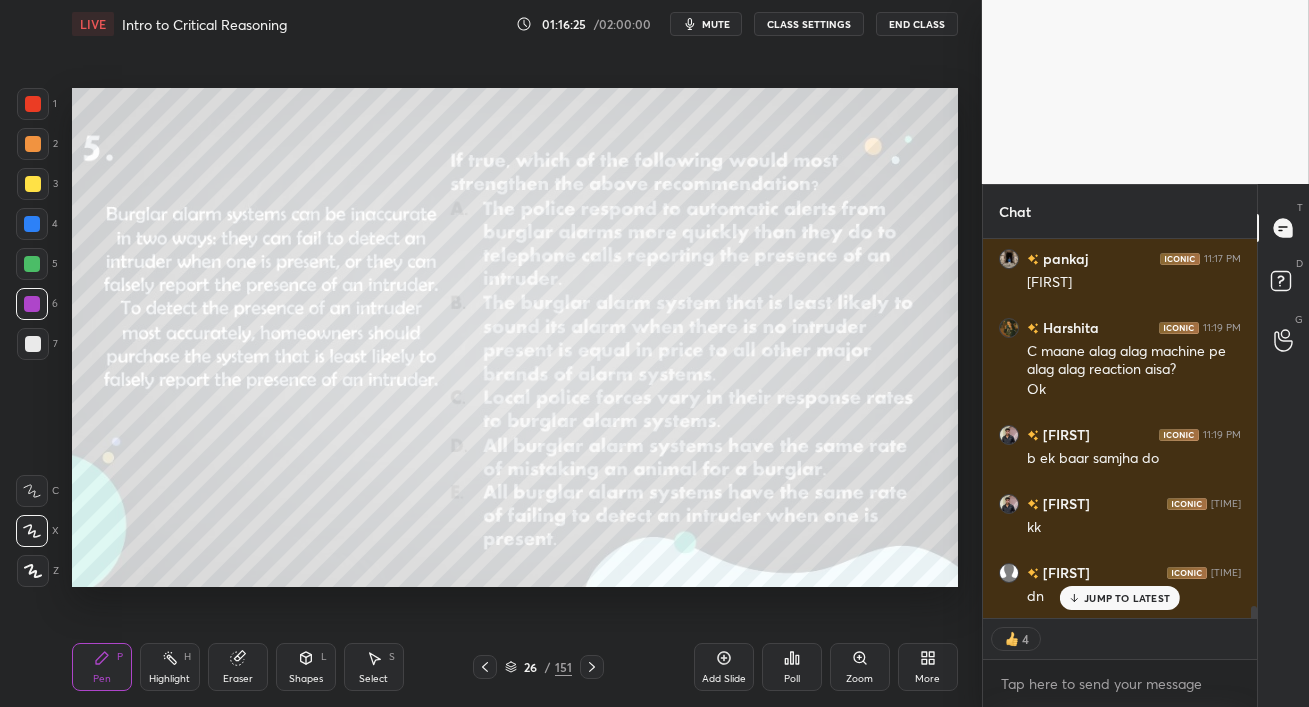 click 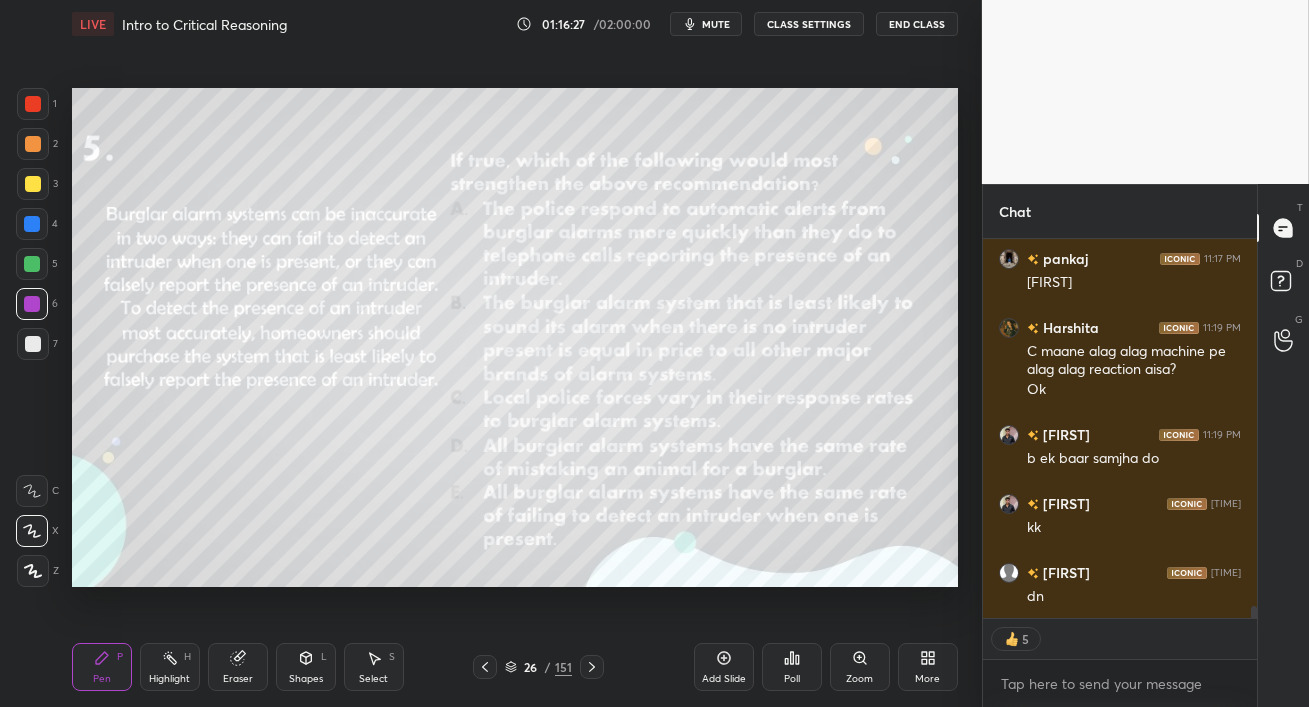 click on "Poll" at bounding box center [792, 667] 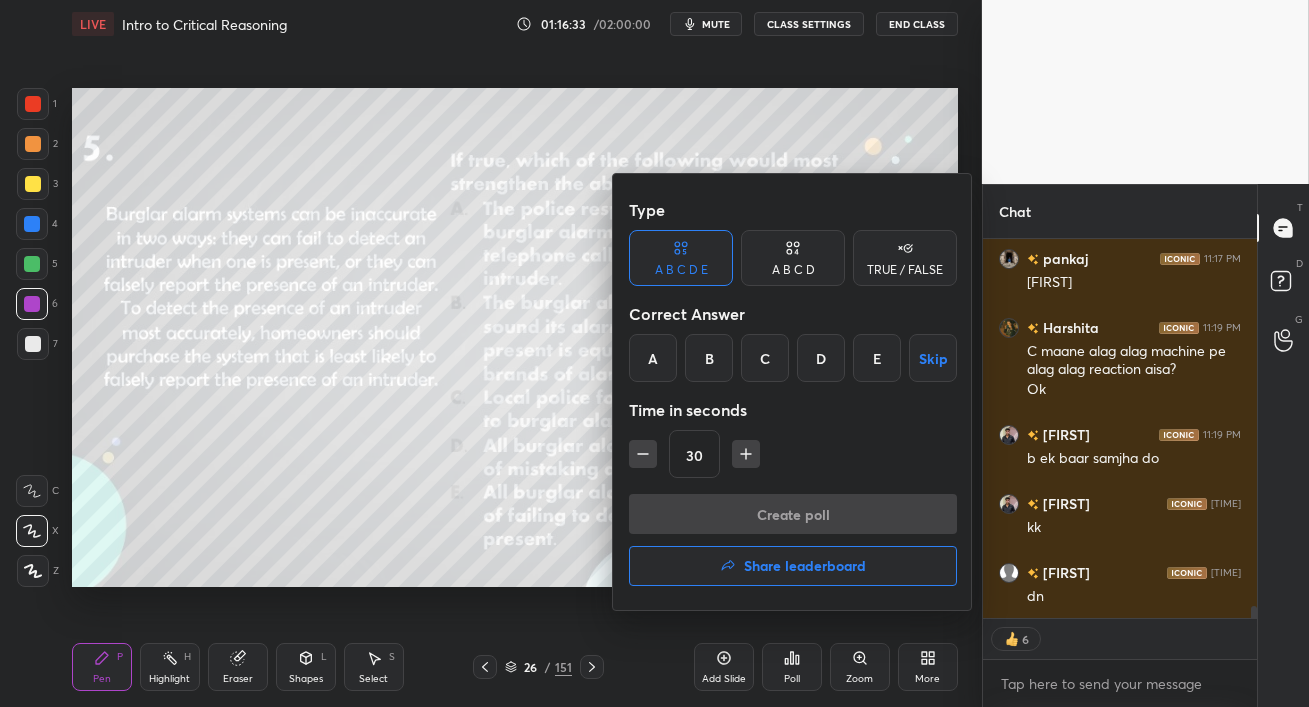 click on "D" at bounding box center [821, 358] 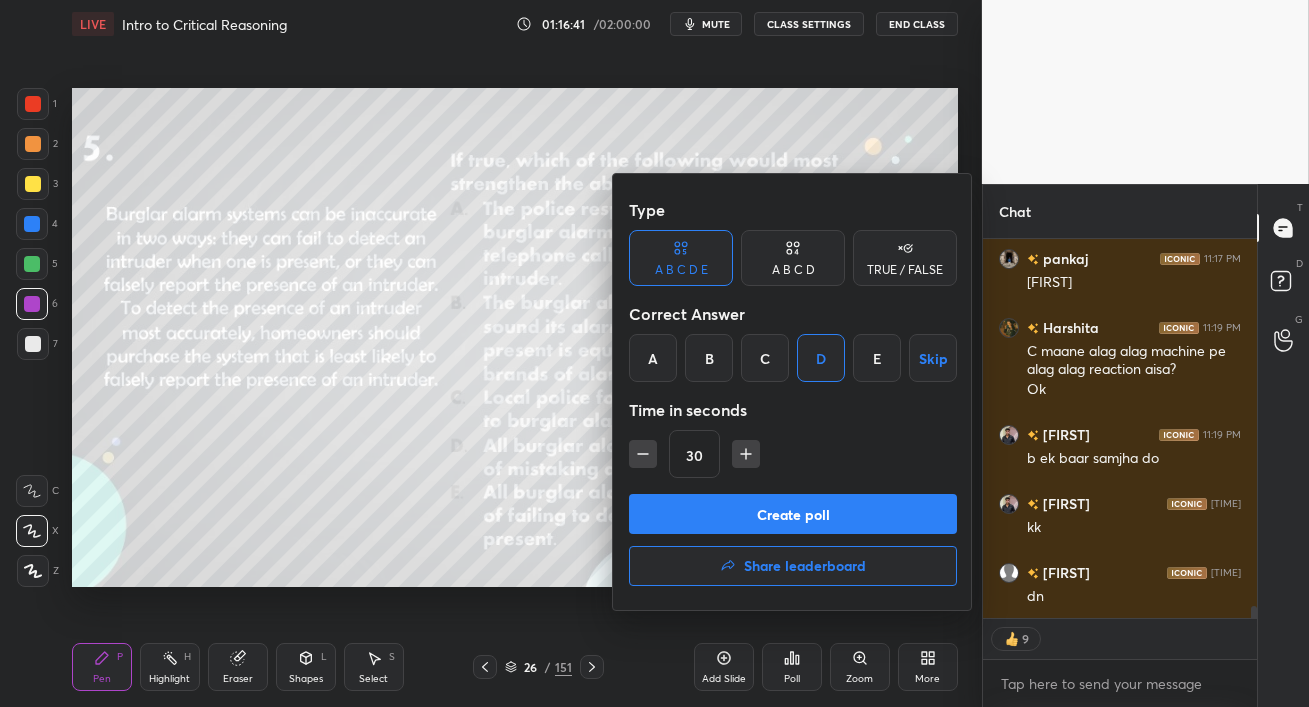 click on "Create poll" at bounding box center [793, 514] 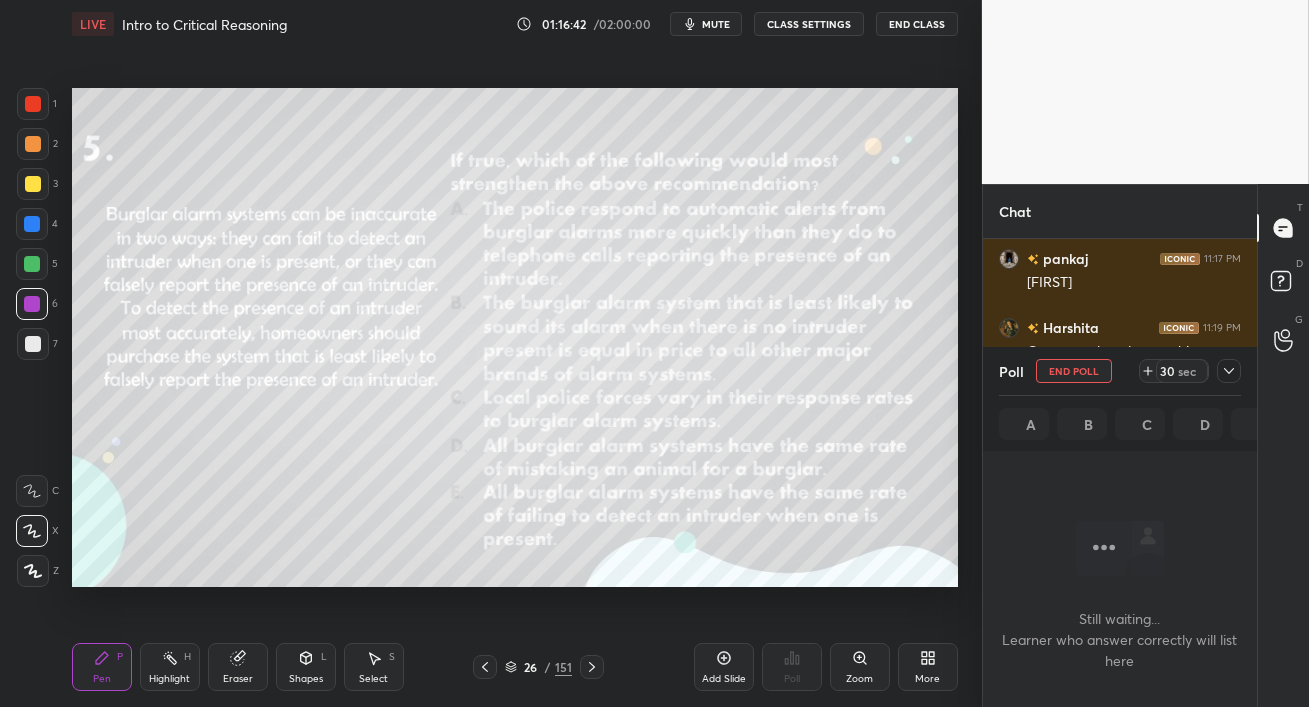 scroll, scrollTop: 293, scrollLeft: 268, axis: both 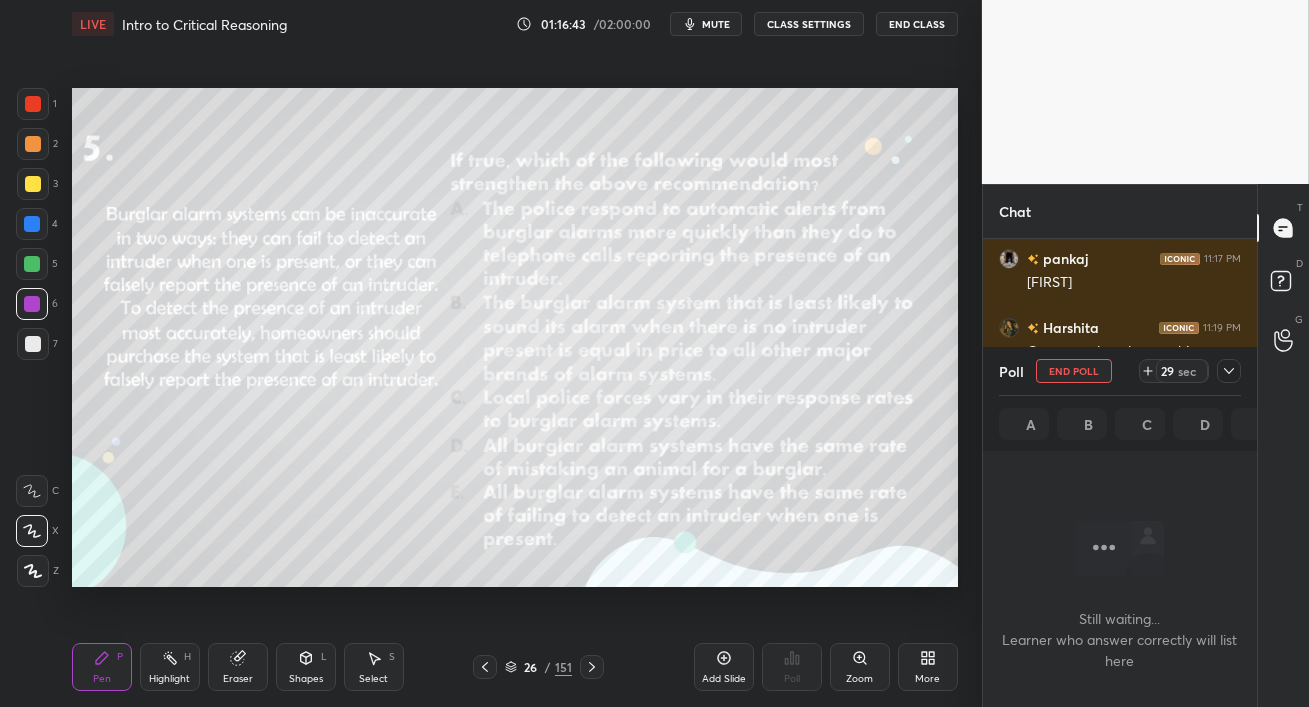 click on "mute" at bounding box center [716, 24] 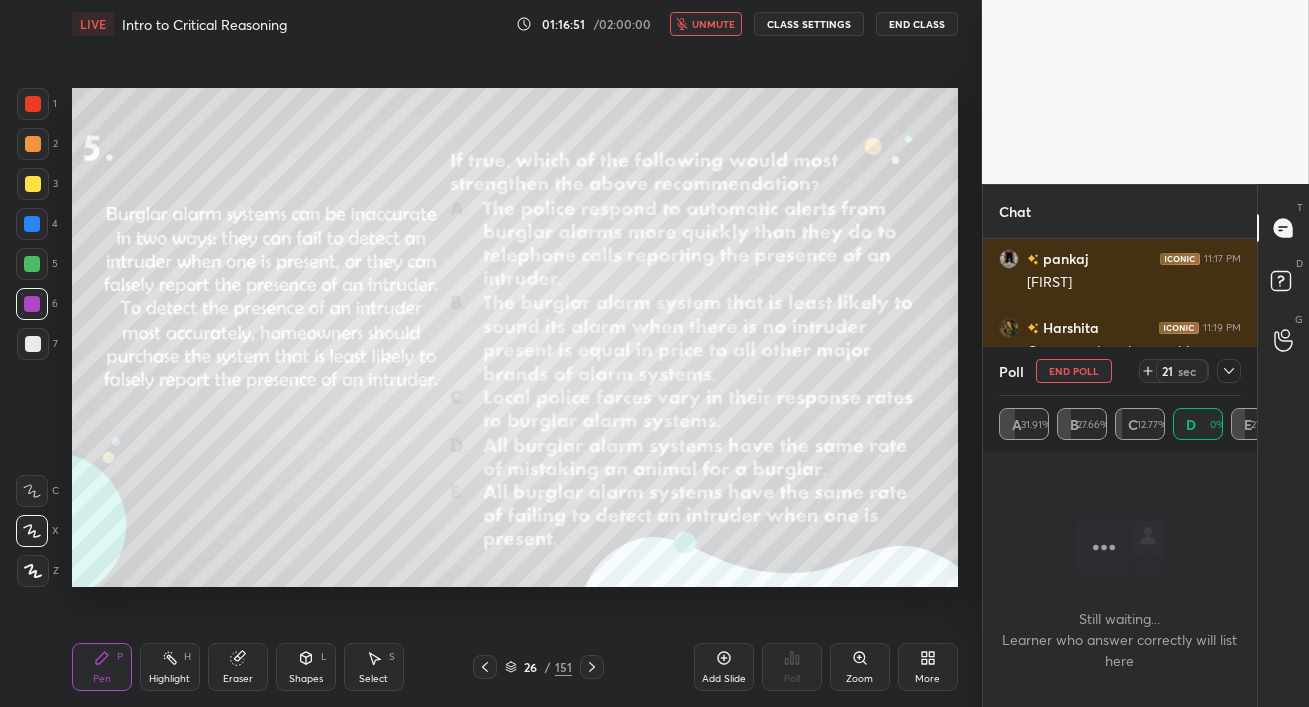 scroll, scrollTop: 11999, scrollLeft: 0, axis: vertical 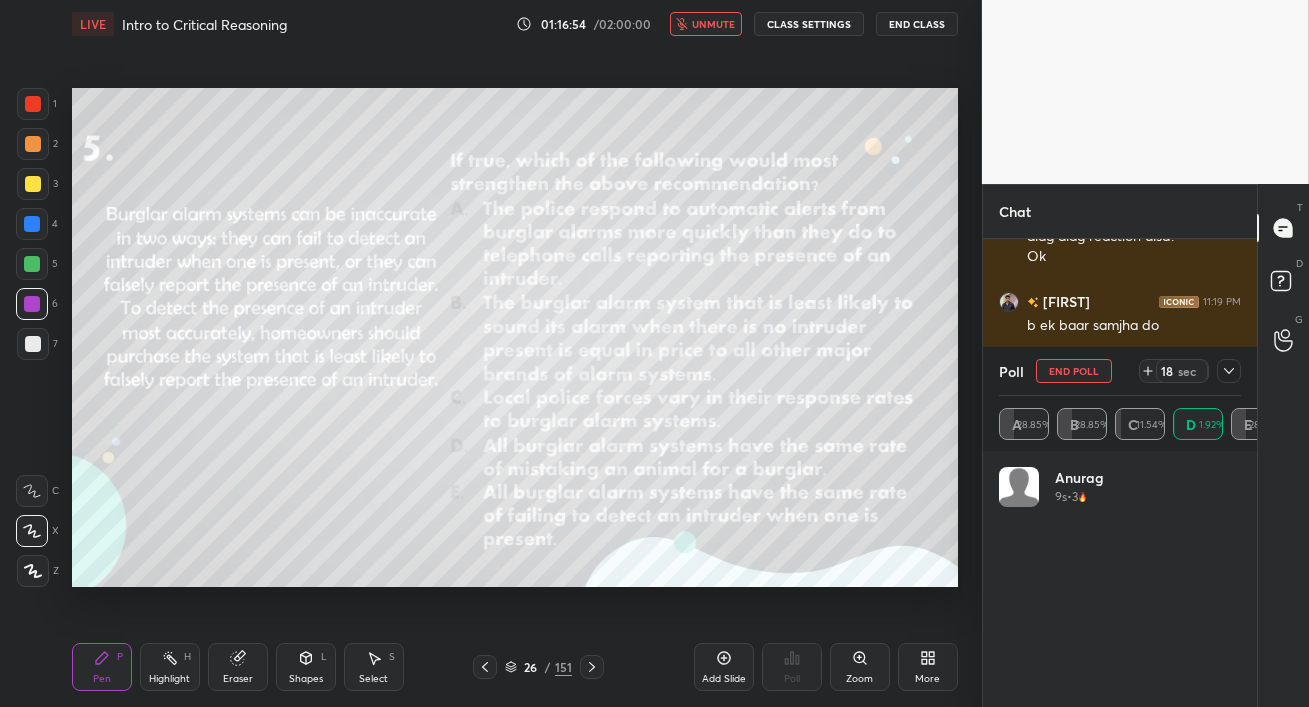 click on "unmute" at bounding box center (713, 24) 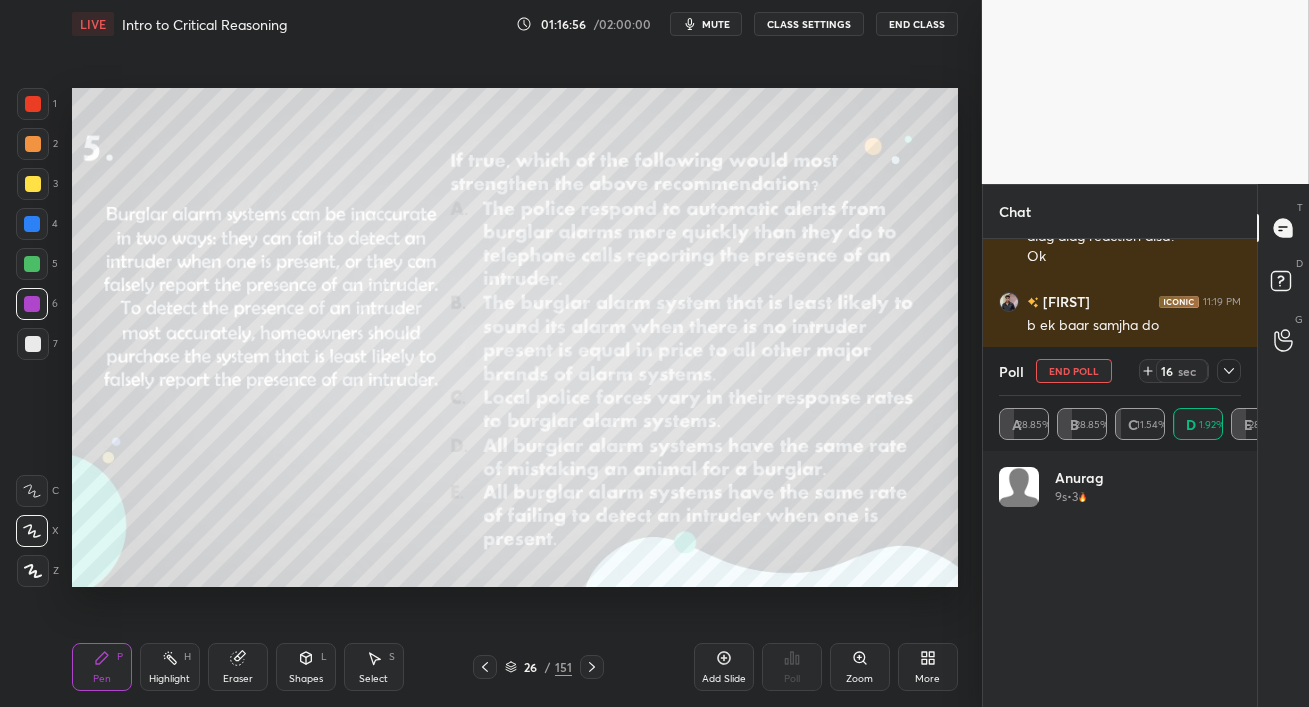 click 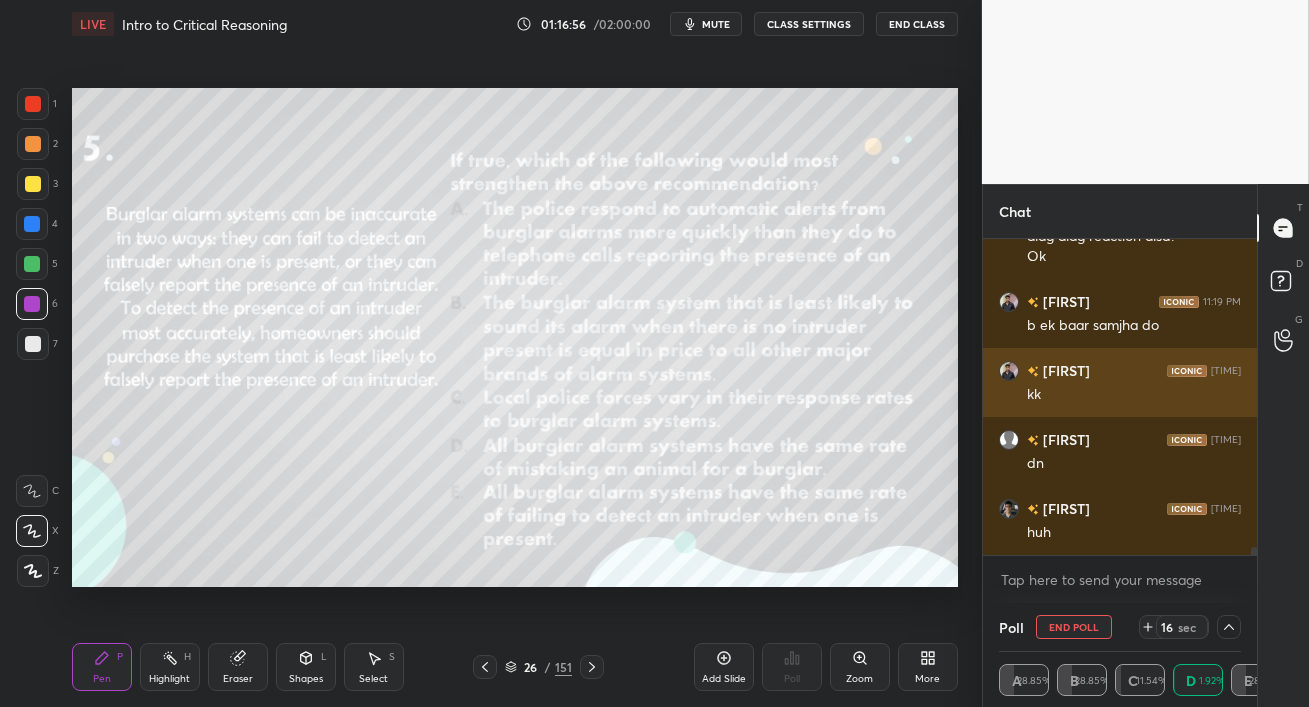 scroll, scrollTop: 18, scrollLeft: 236, axis: both 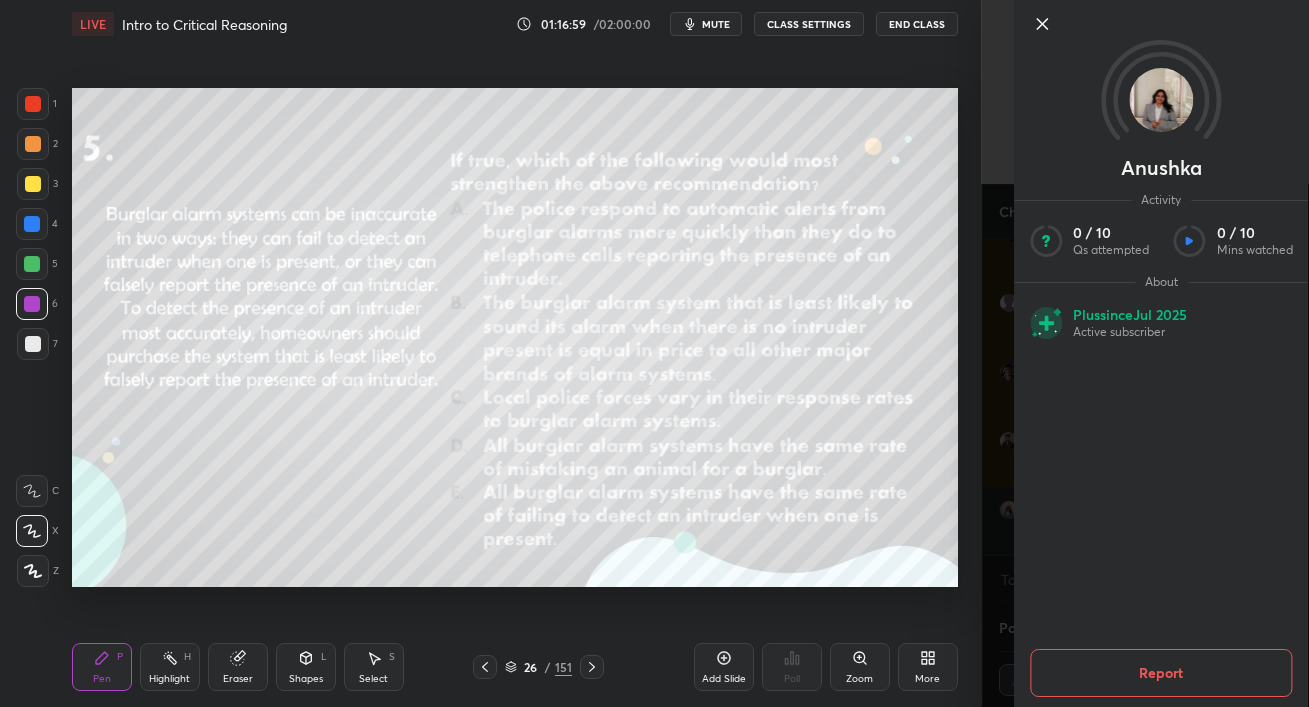 click on "1 2 3 4 5 6 7 C X Z C X Z E E Erase all   H H LIVE Intro to Critical Reasoning 01:16:59 /  02:00:00 mute CLASS SETTINGS End Class Setting up your live class Poll for   secs No correct answer Start poll Back Intro to Critical Reasoning • L20 of Booster Course for VARC CAT 2025 [FIRST] [LAST] Pen P Highlight H Eraser Shapes L Select S 26 / 151 Add Slide Poll Zoom More" at bounding box center (491, 353) 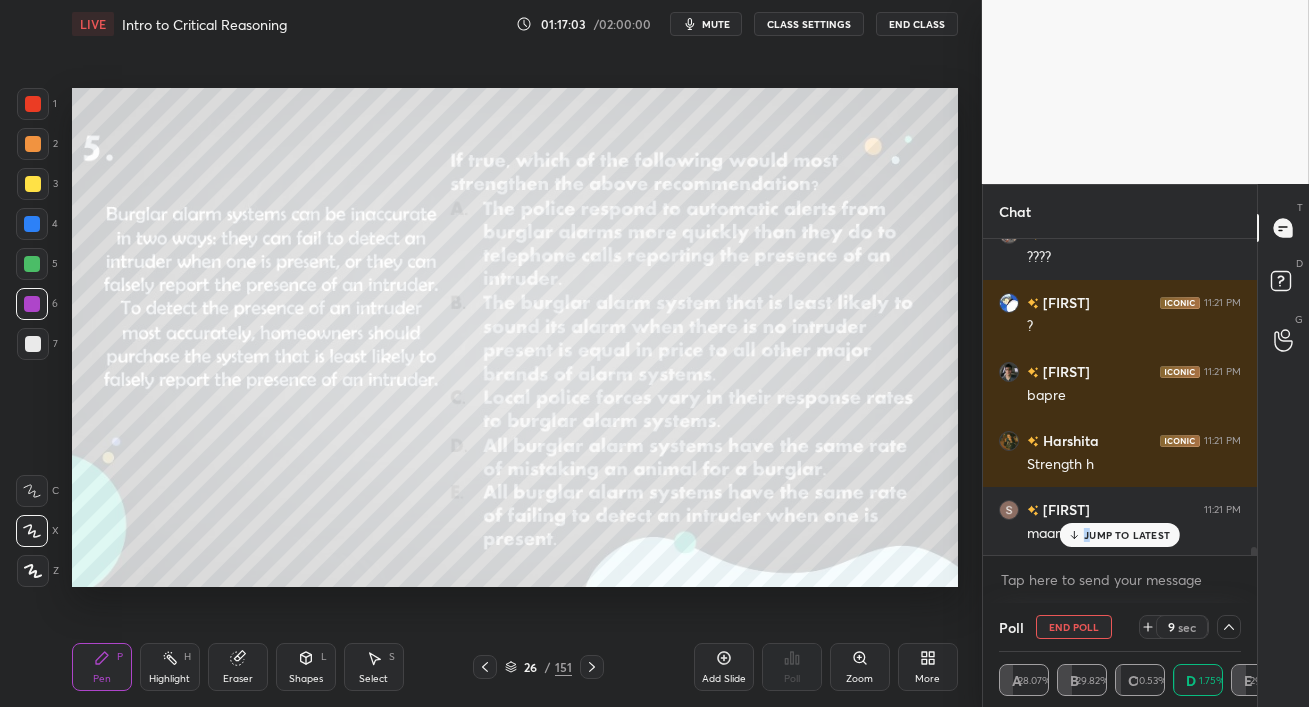 click on "JUMP TO LATEST" at bounding box center [1127, 535] 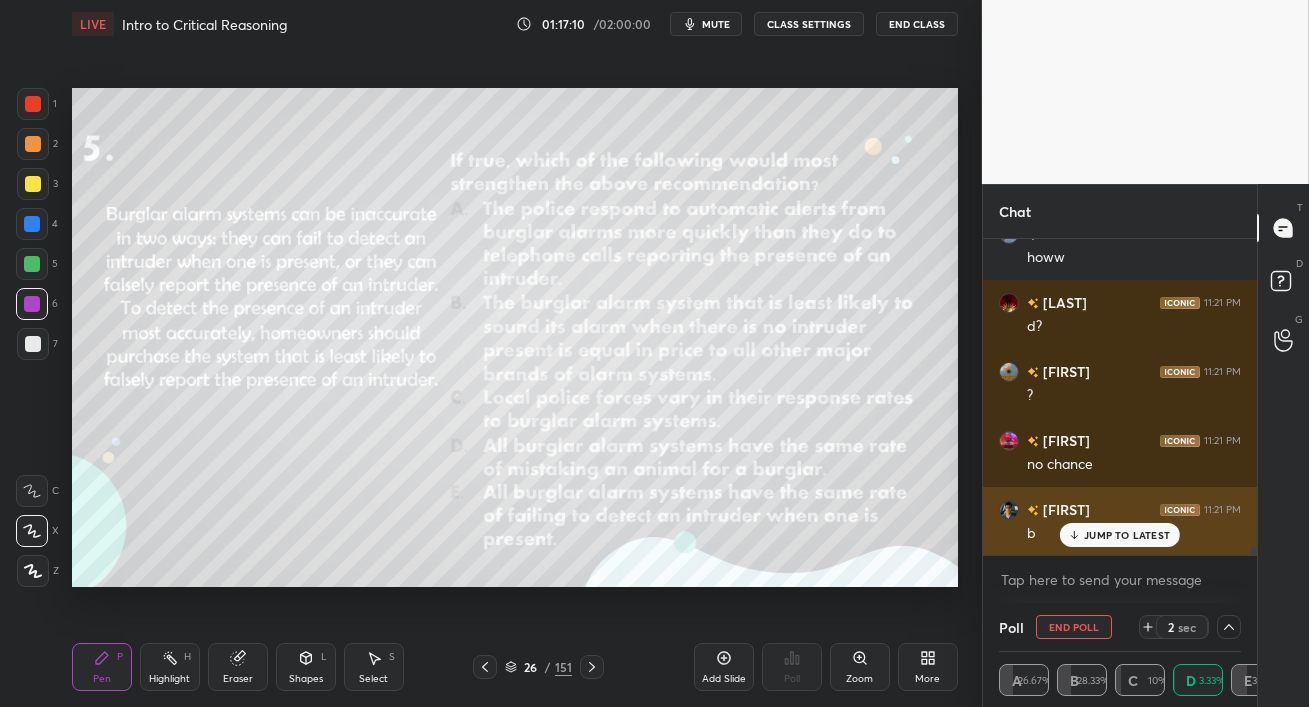 click on "JUMP TO LATEST" at bounding box center (1127, 535) 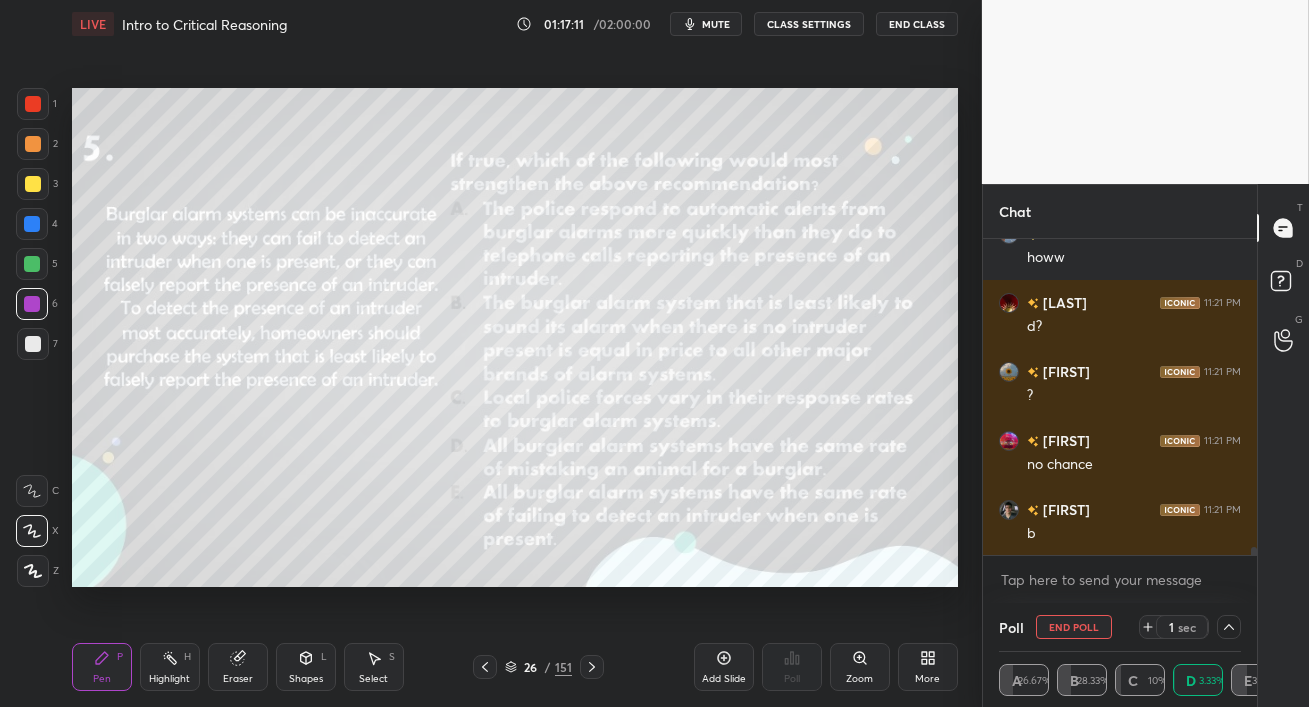 click 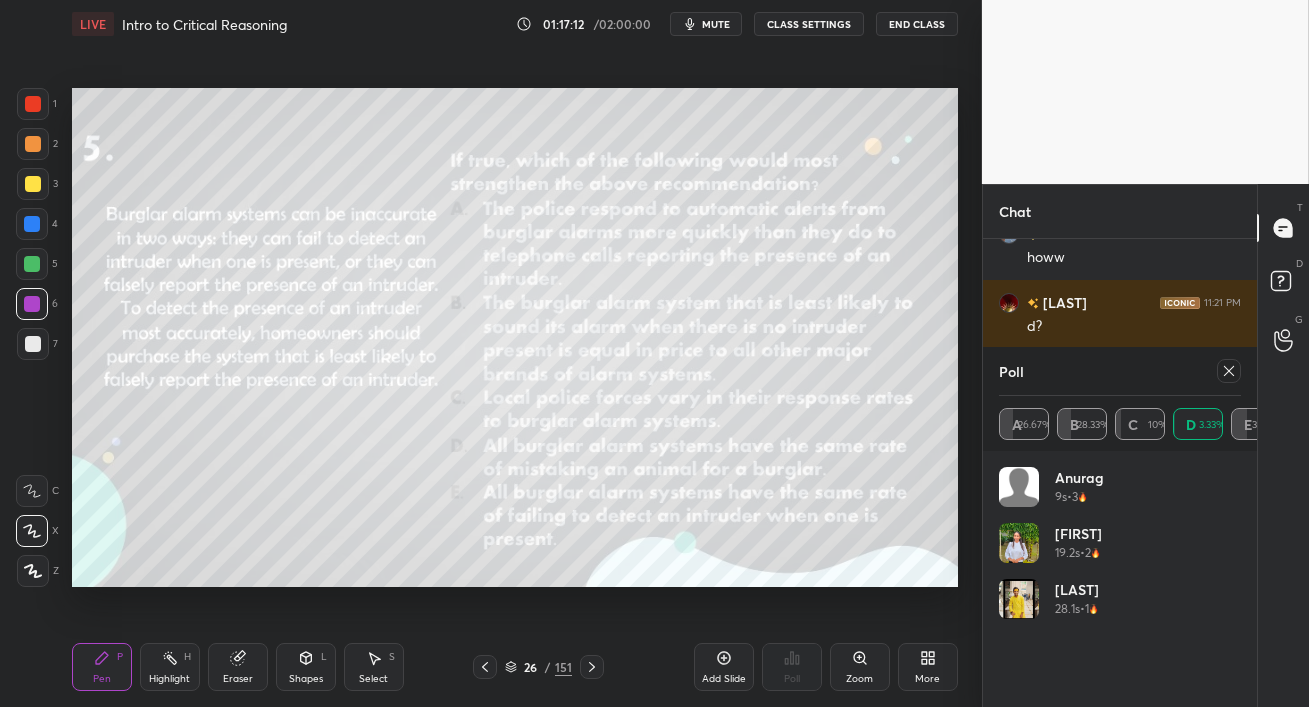 click 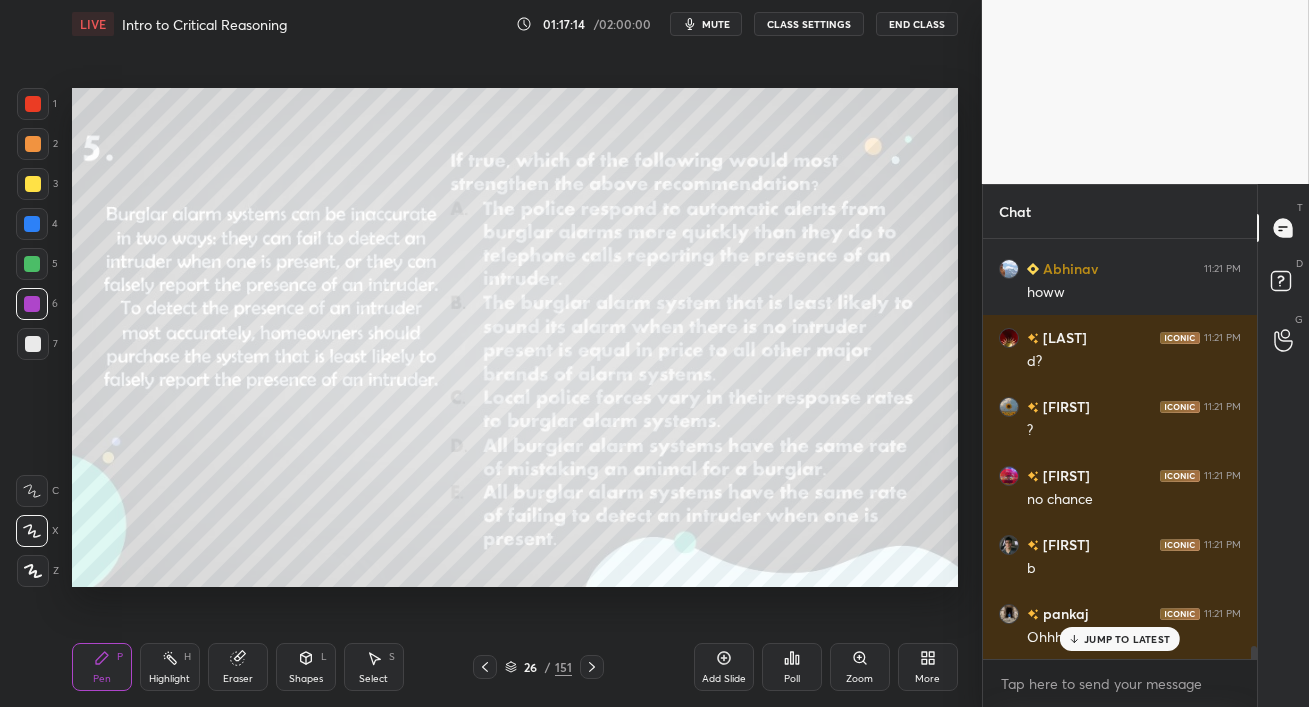 click on "Poll" at bounding box center [792, 667] 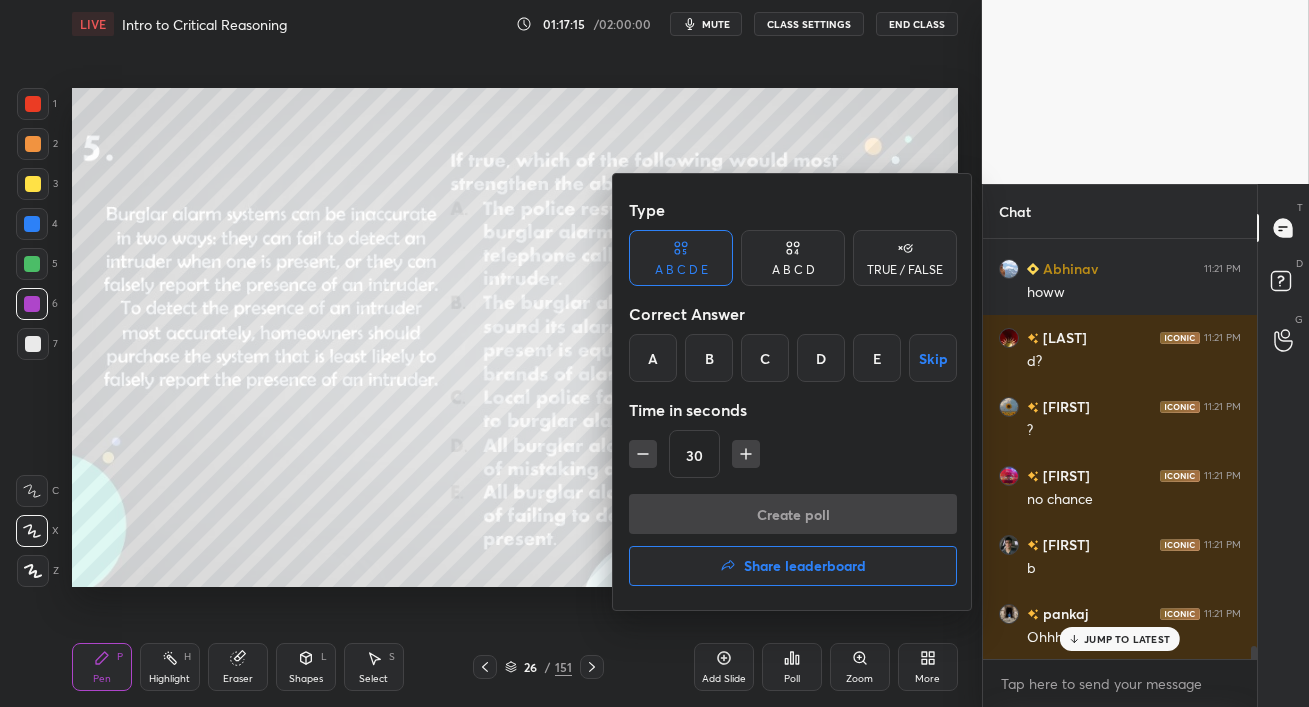 click on "B" at bounding box center [709, 358] 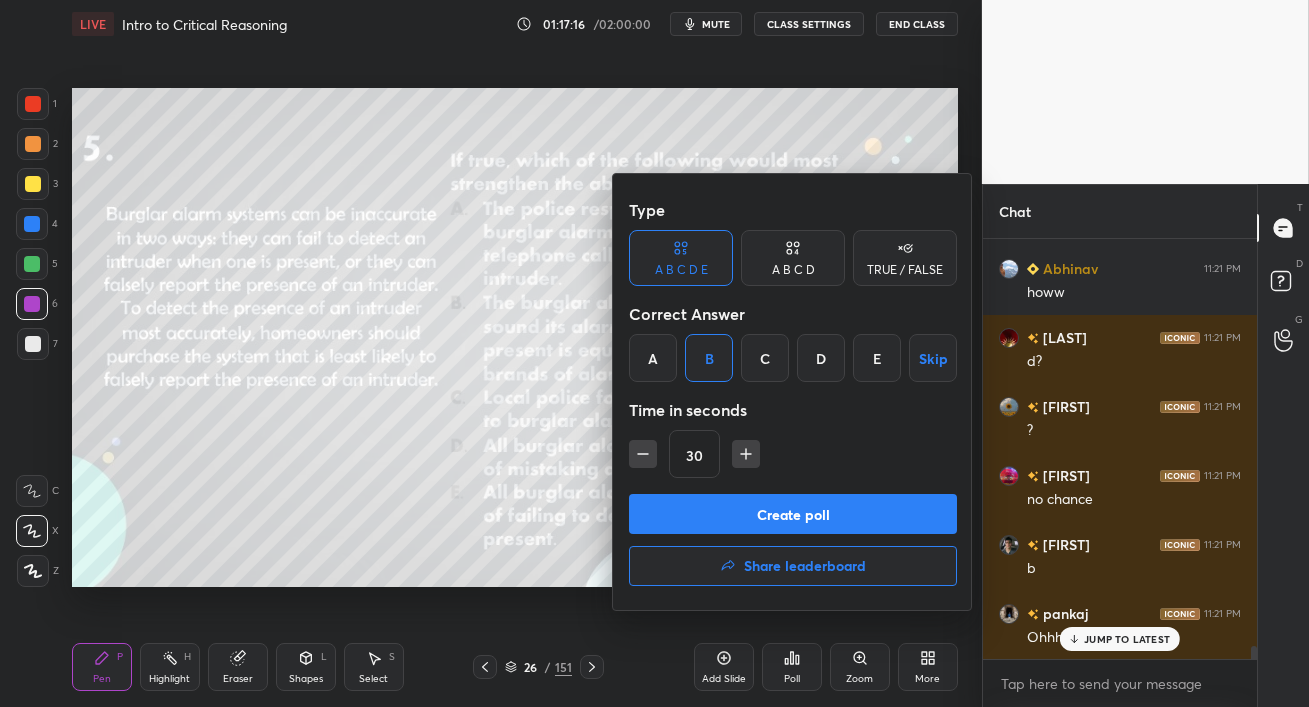 click on "Create poll" at bounding box center [793, 514] 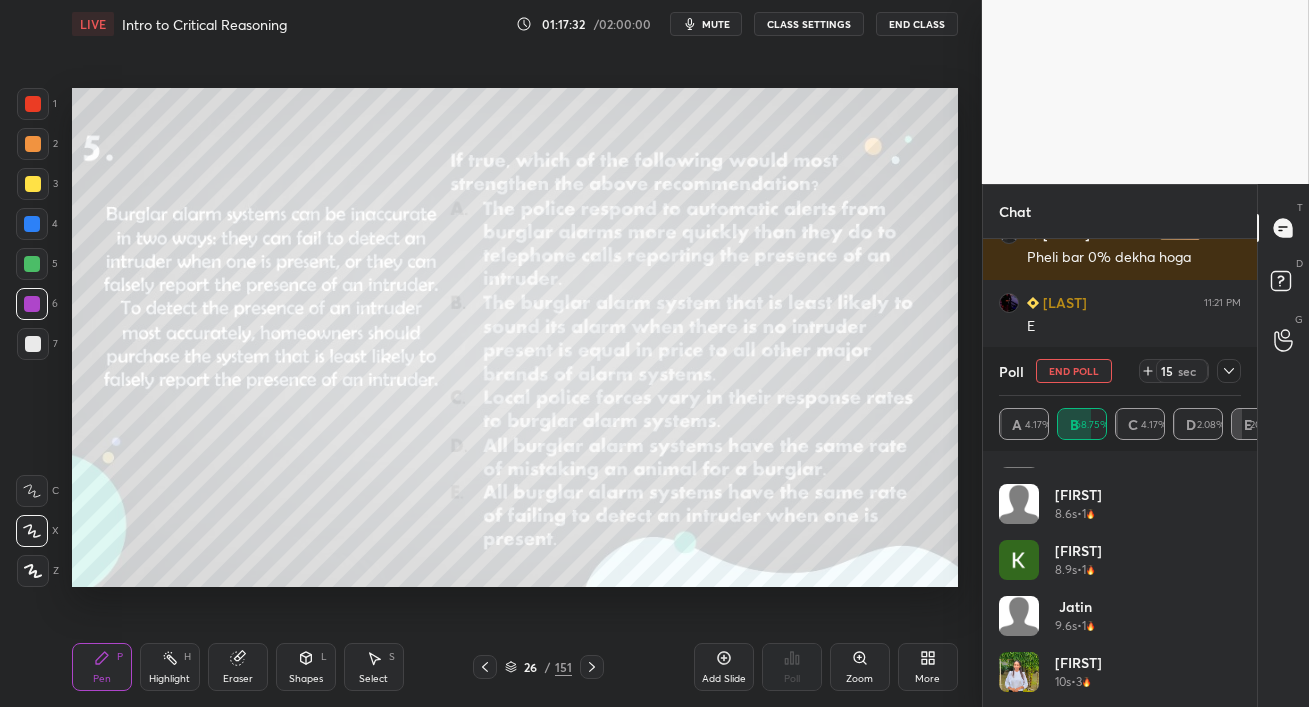 click 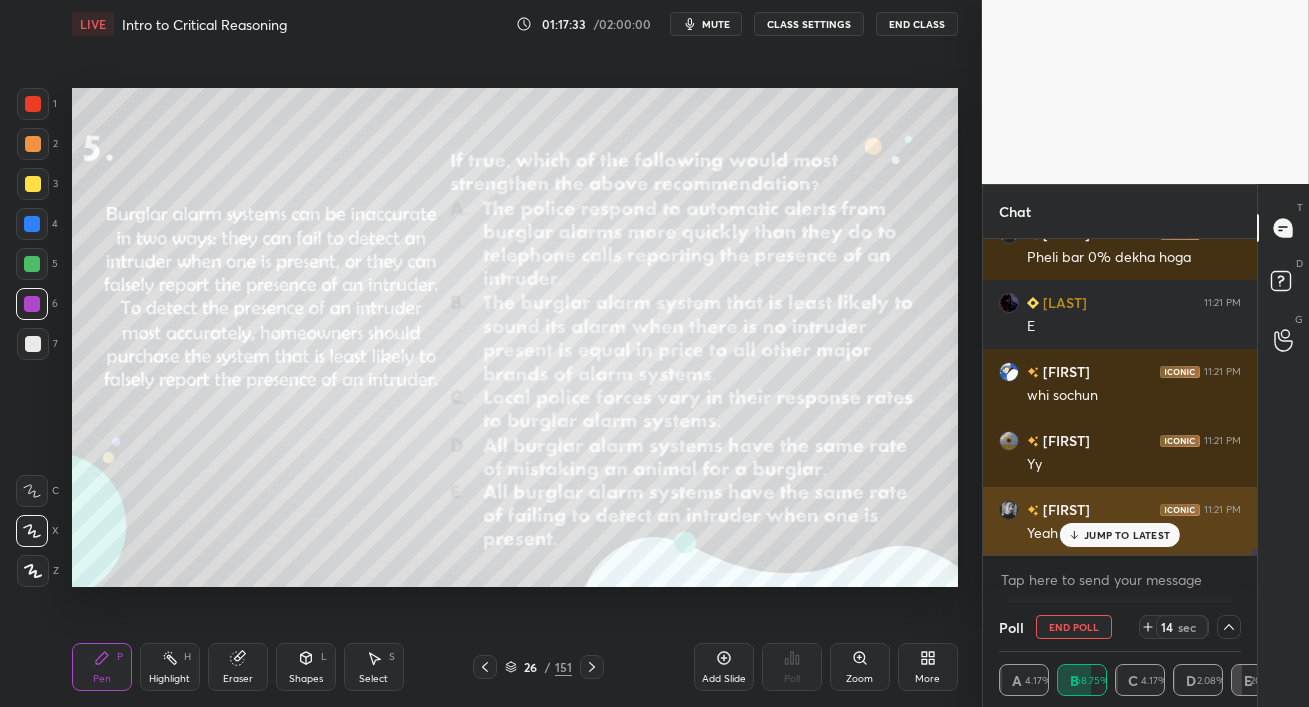 click on "JUMP TO LATEST" at bounding box center (1127, 535) 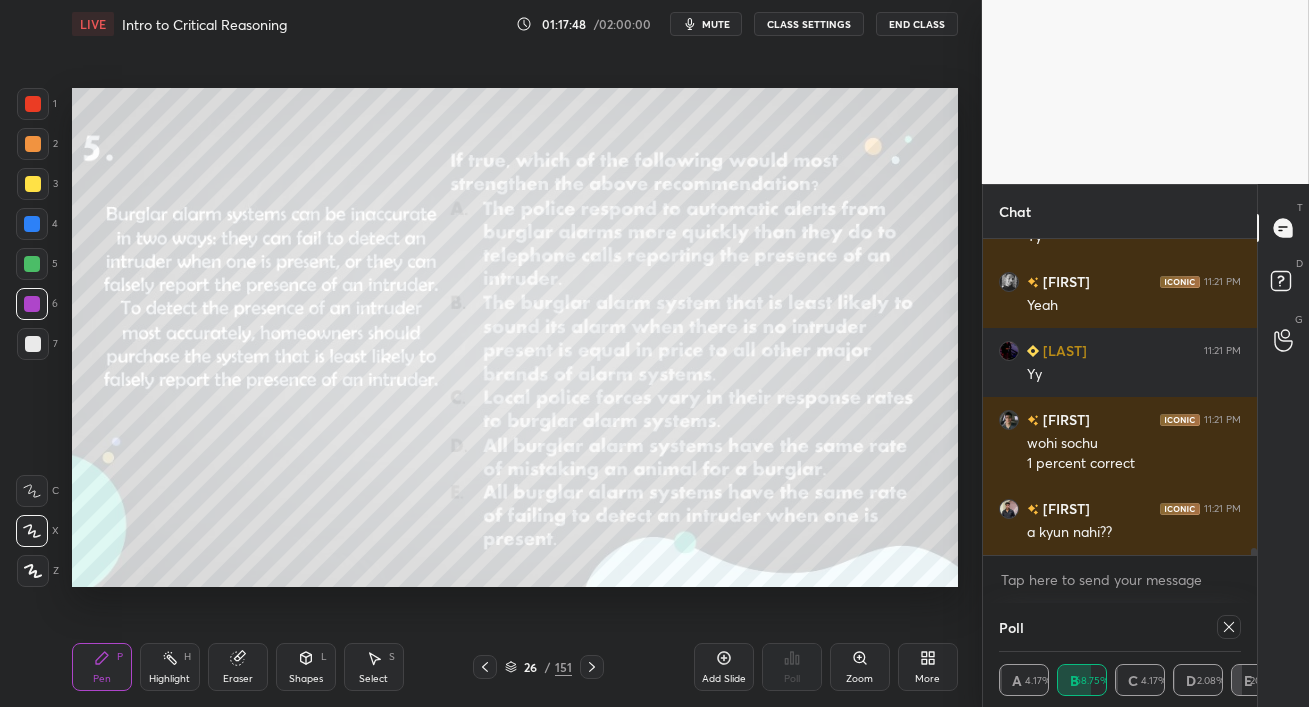 click 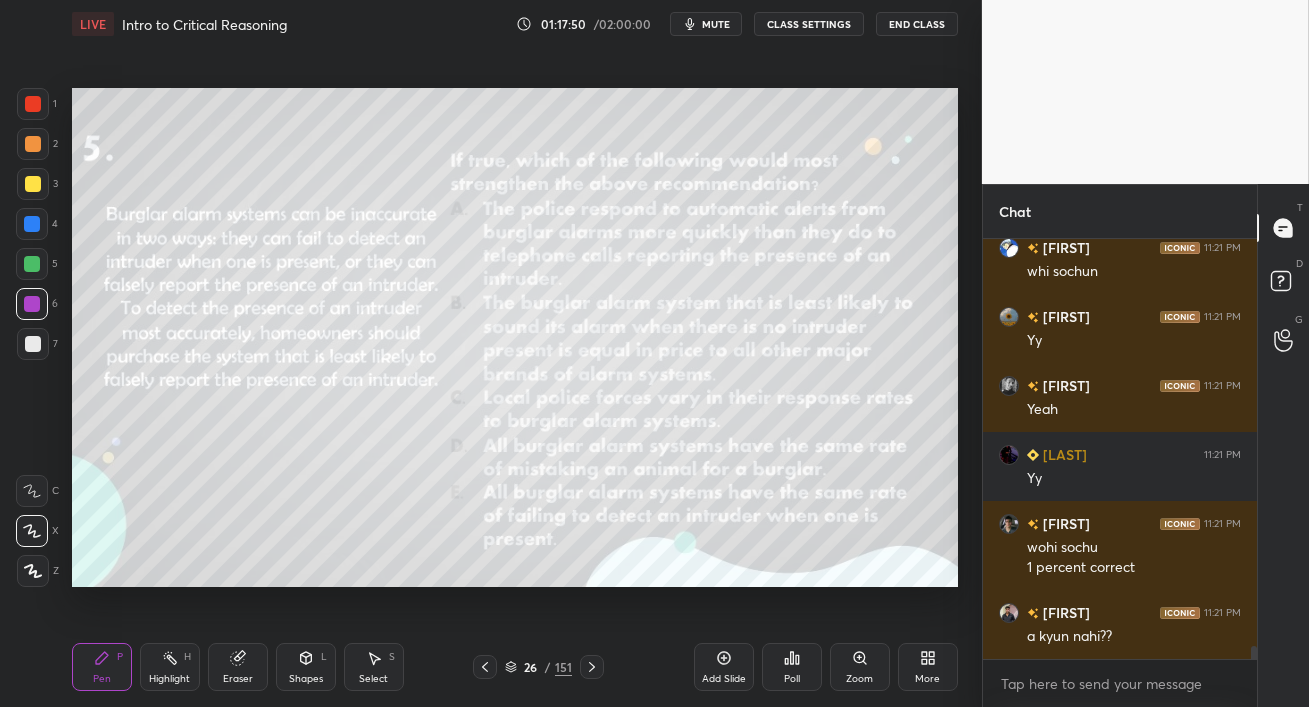 drag, startPoint x: 34, startPoint y: 257, endPoint x: 59, endPoint y: 265, distance: 26.24881 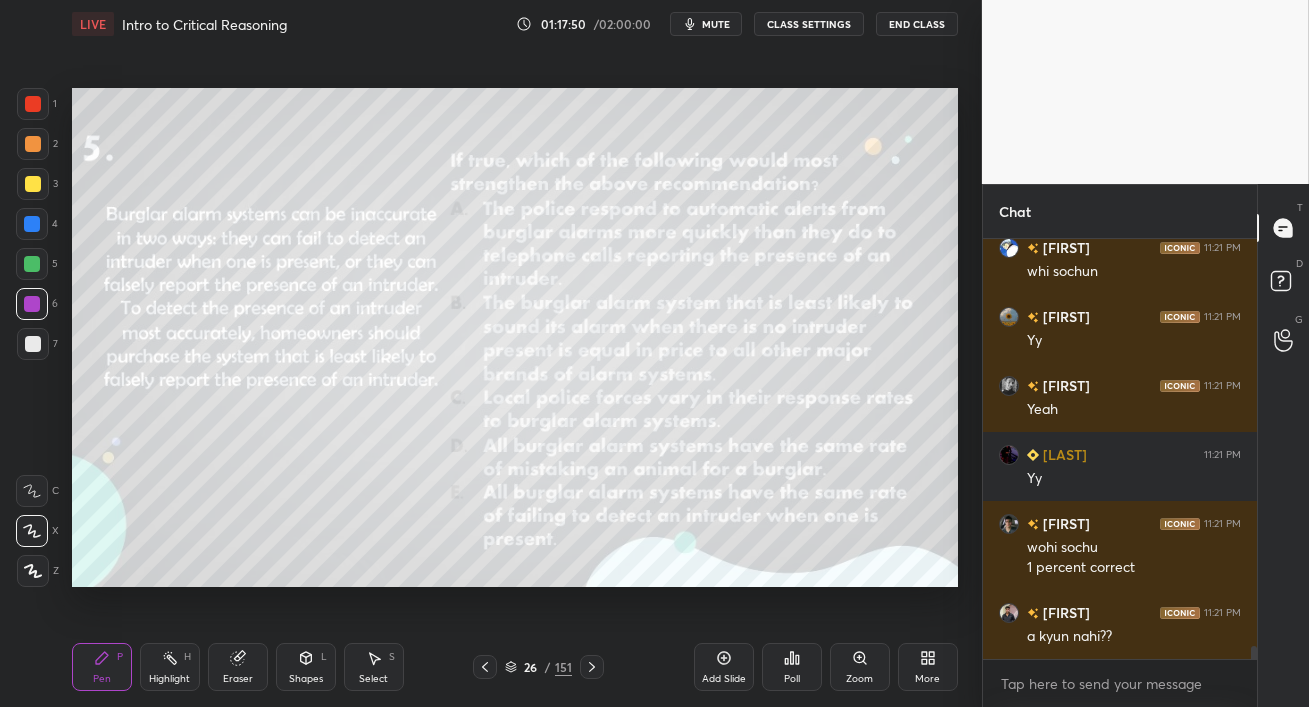 click at bounding box center (32, 264) 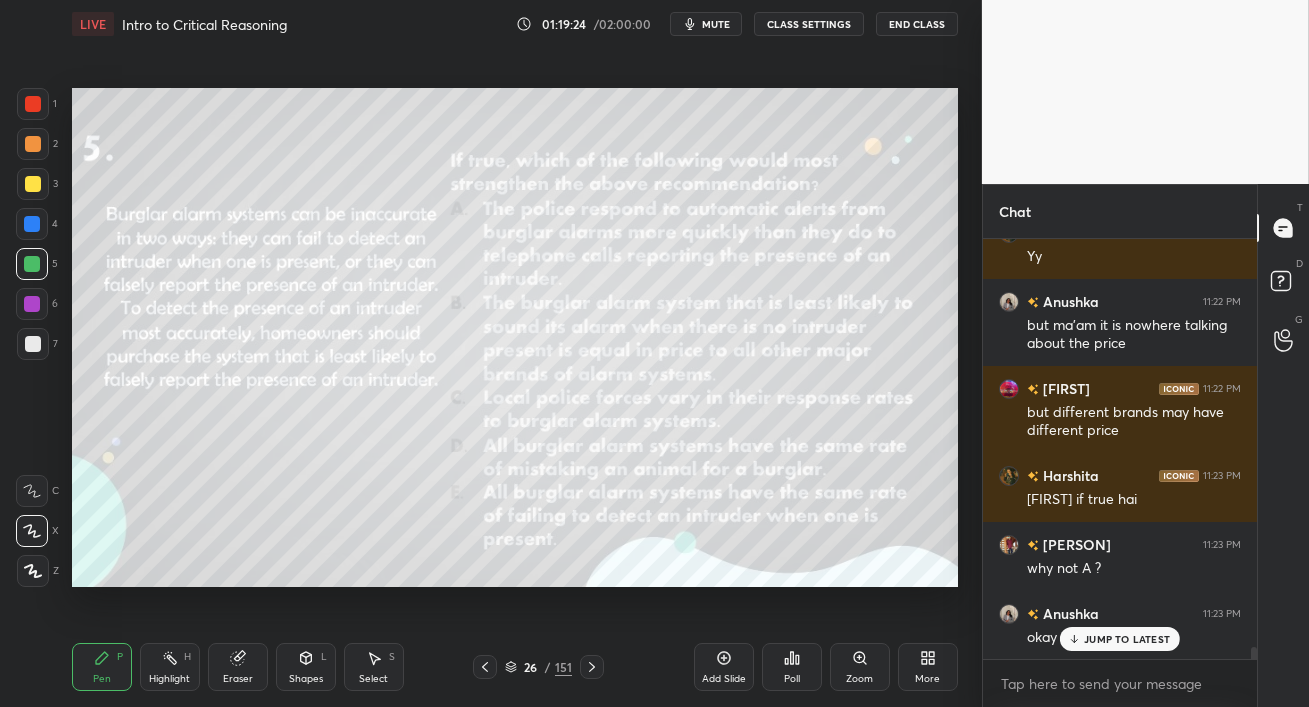 scroll, scrollTop: 13910, scrollLeft: 0, axis: vertical 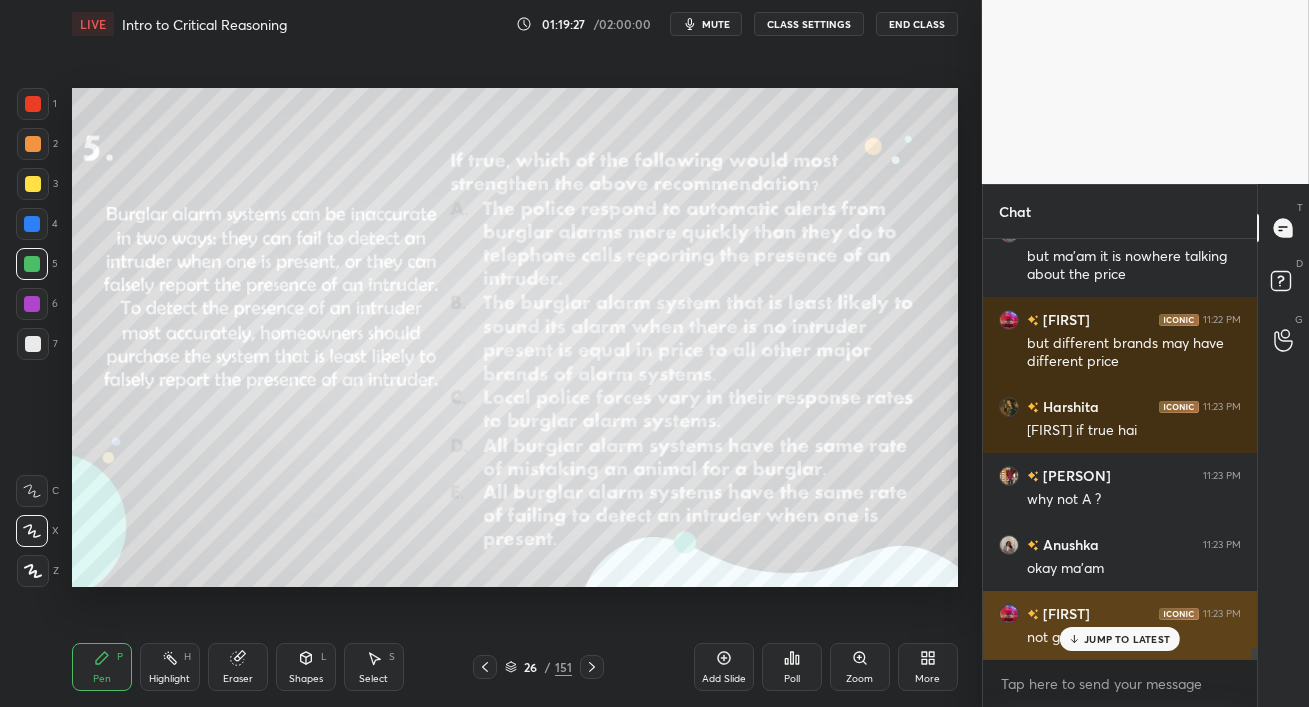 click on "JUMP TO LATEST" at bounding box center [1127, 639] 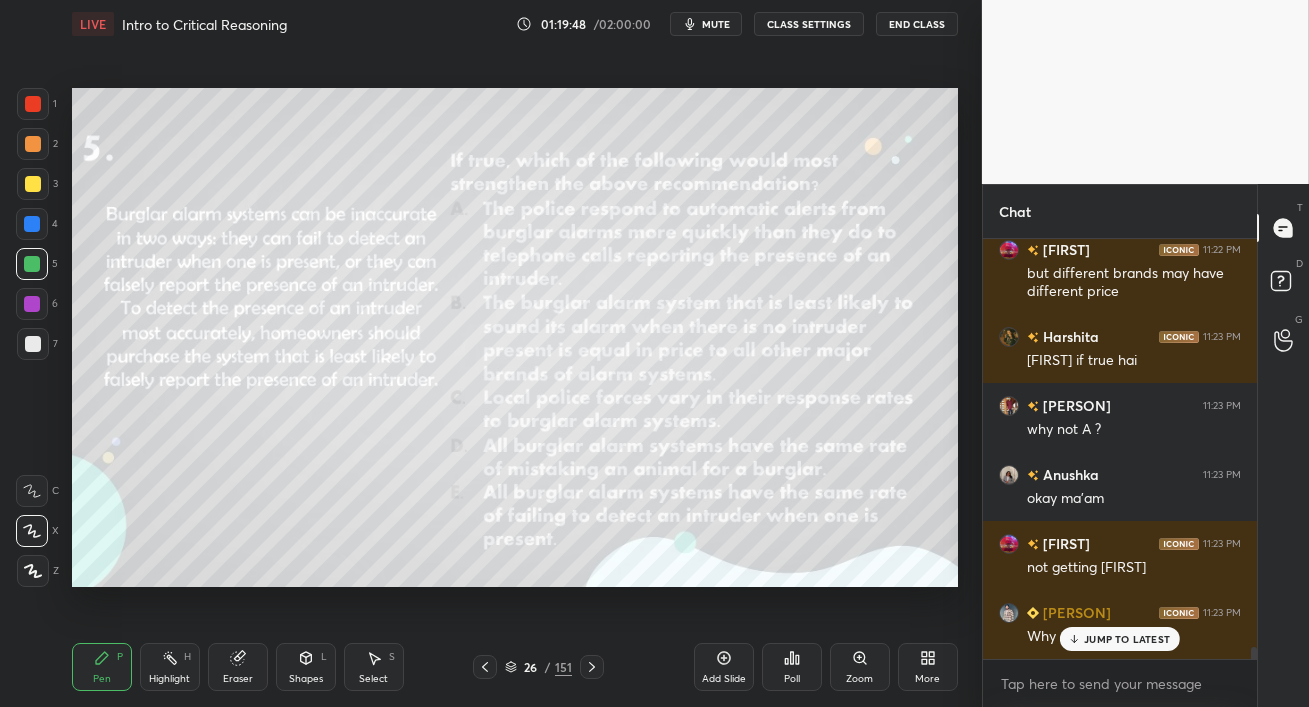 scroll, scrollTop: 14066, scrollLeft: 0, axis: vertical 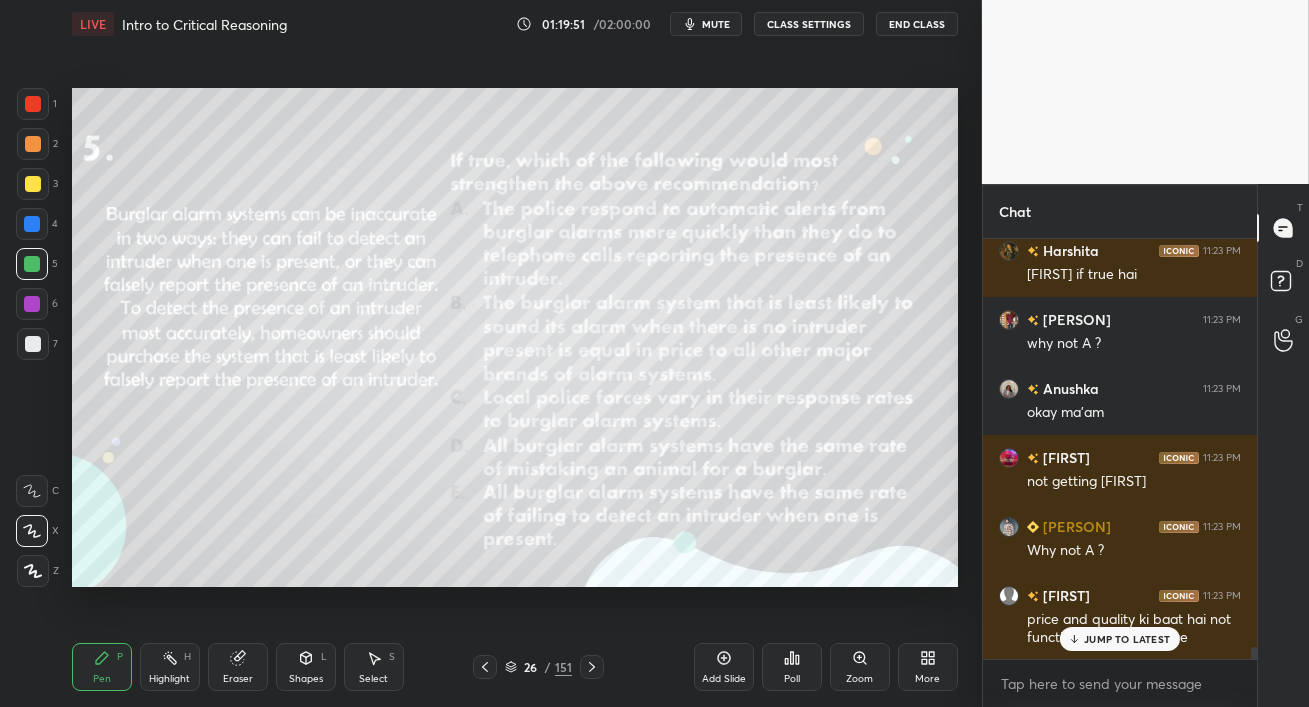 click on "JUMP TO LATEST" at bounding box center (1127, 639) 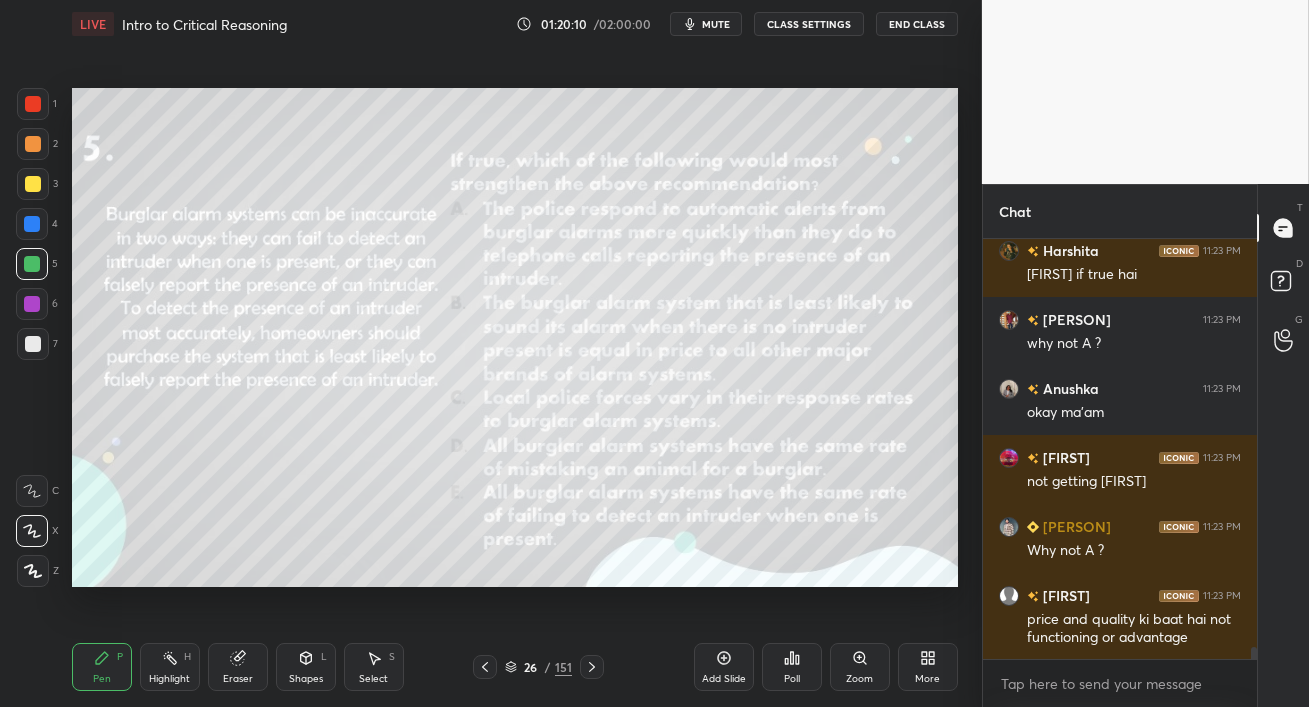 scroll, scrollTop: 14135, scrollLeft: 0, axis: vertical 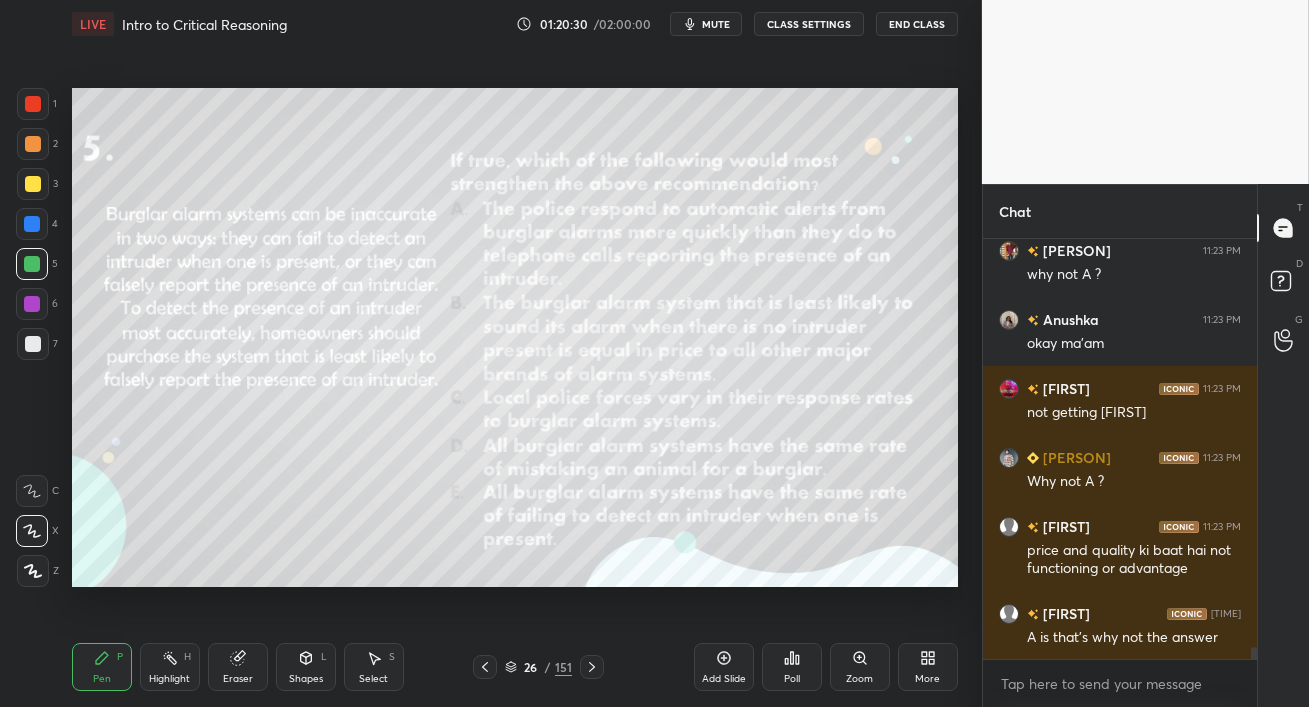click on "Eraser" at bounding box center (238, 667) 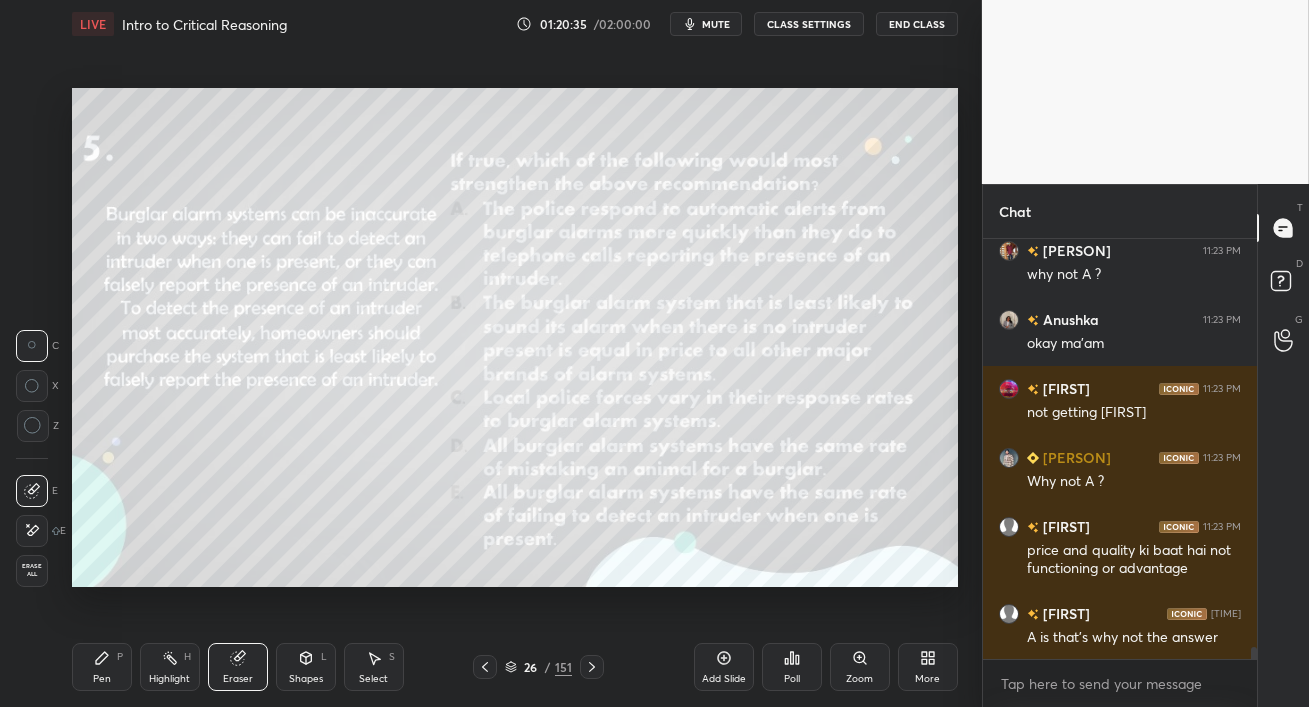 click 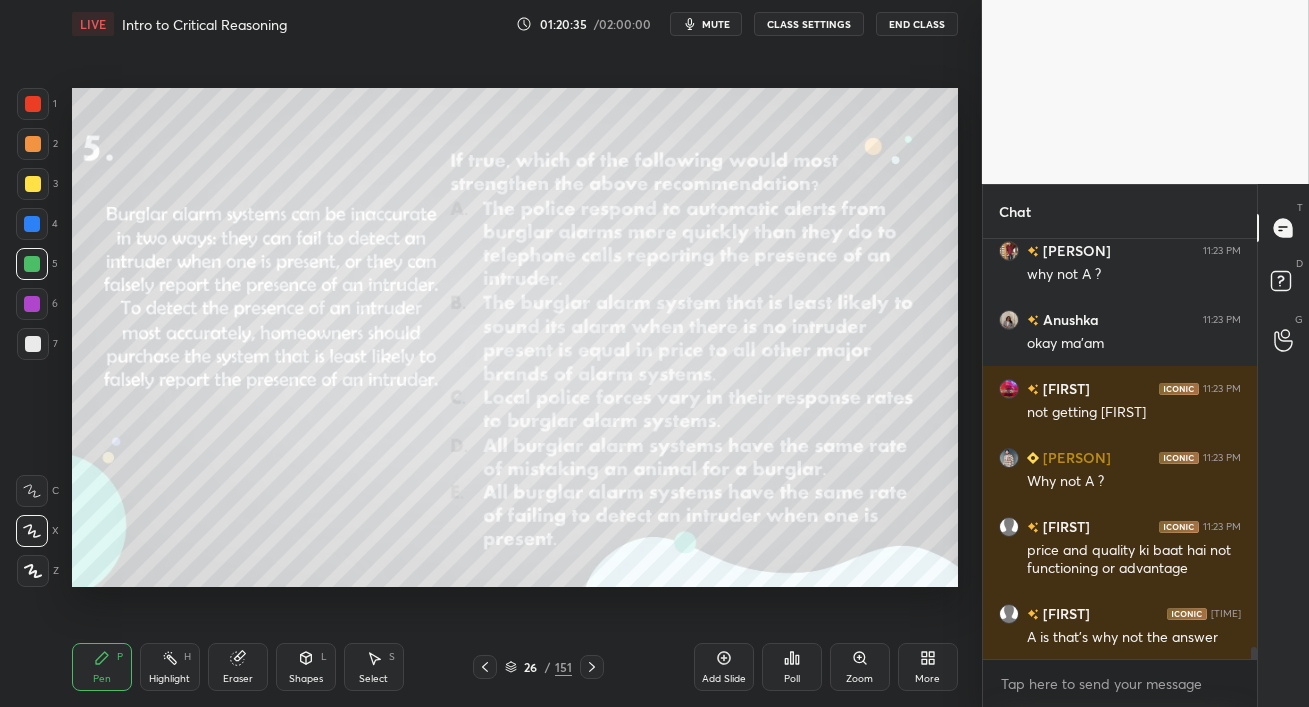 click at bounding box center [32, 264] 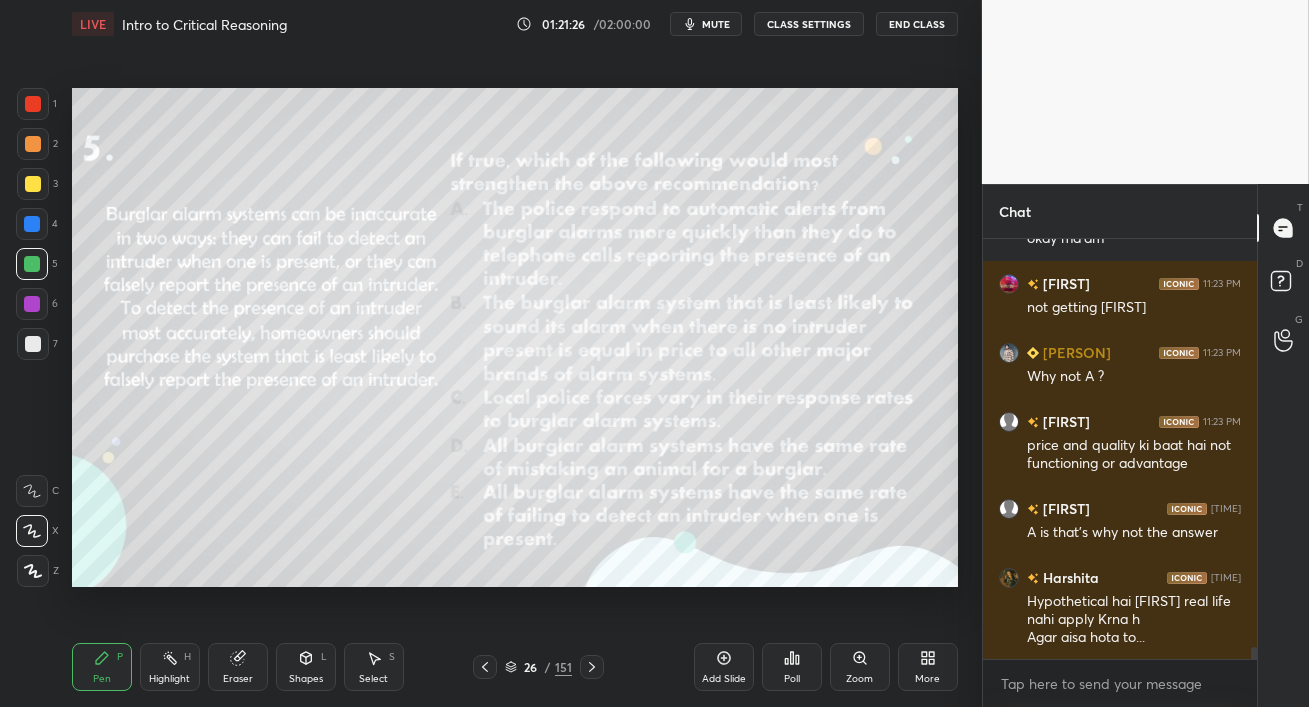 scroll, scrollTop: 14310, scrollLeft: 0, axis: vertical 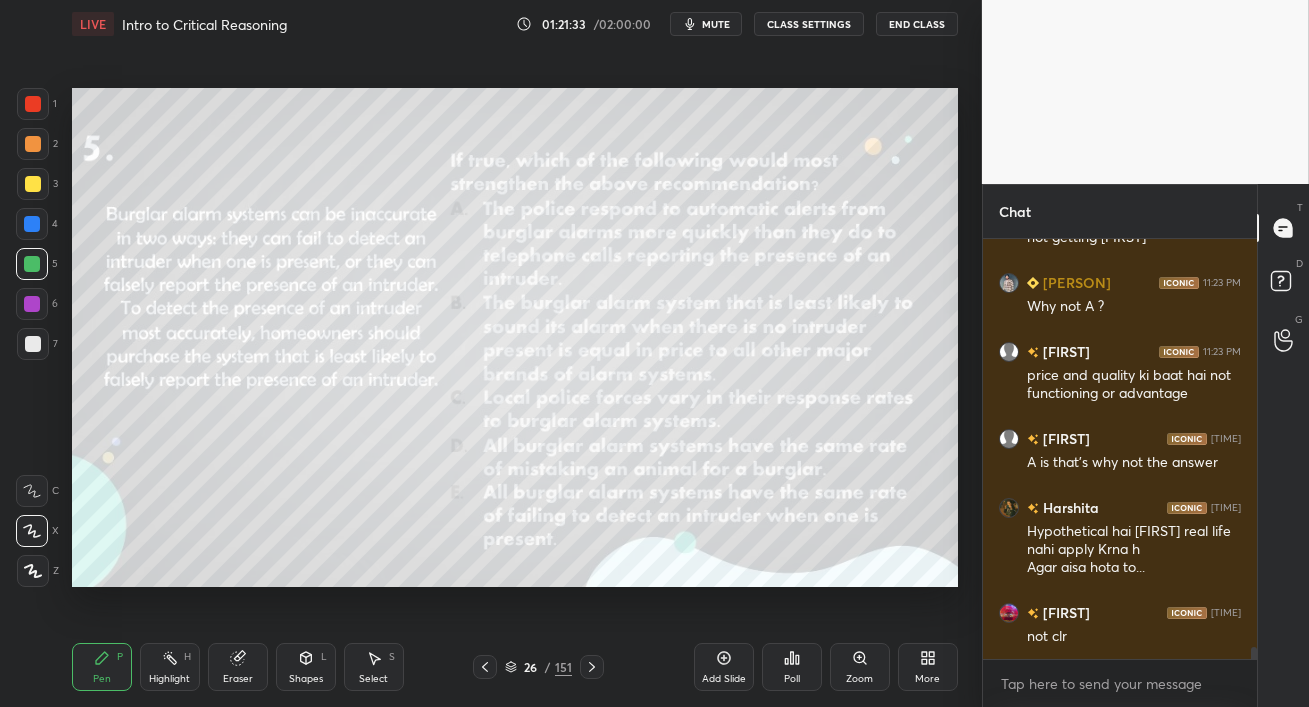 click 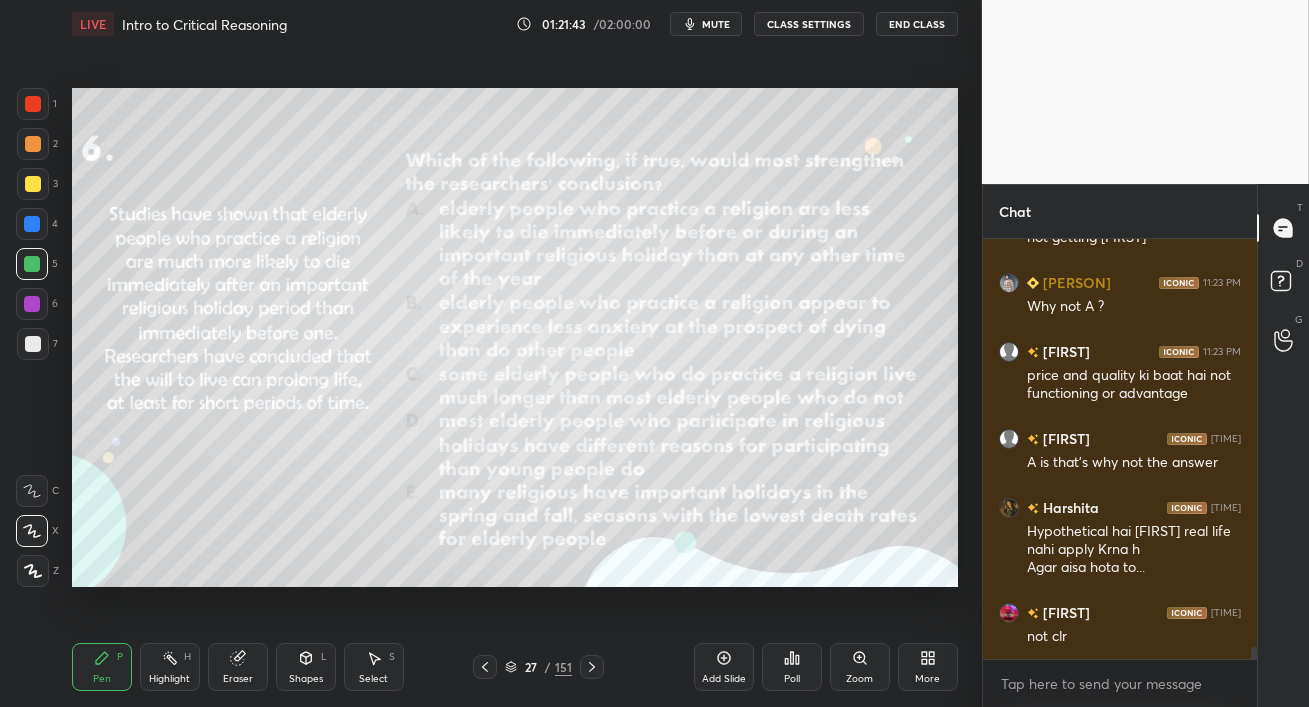 click on "mute" at bounding box center (716, 24) 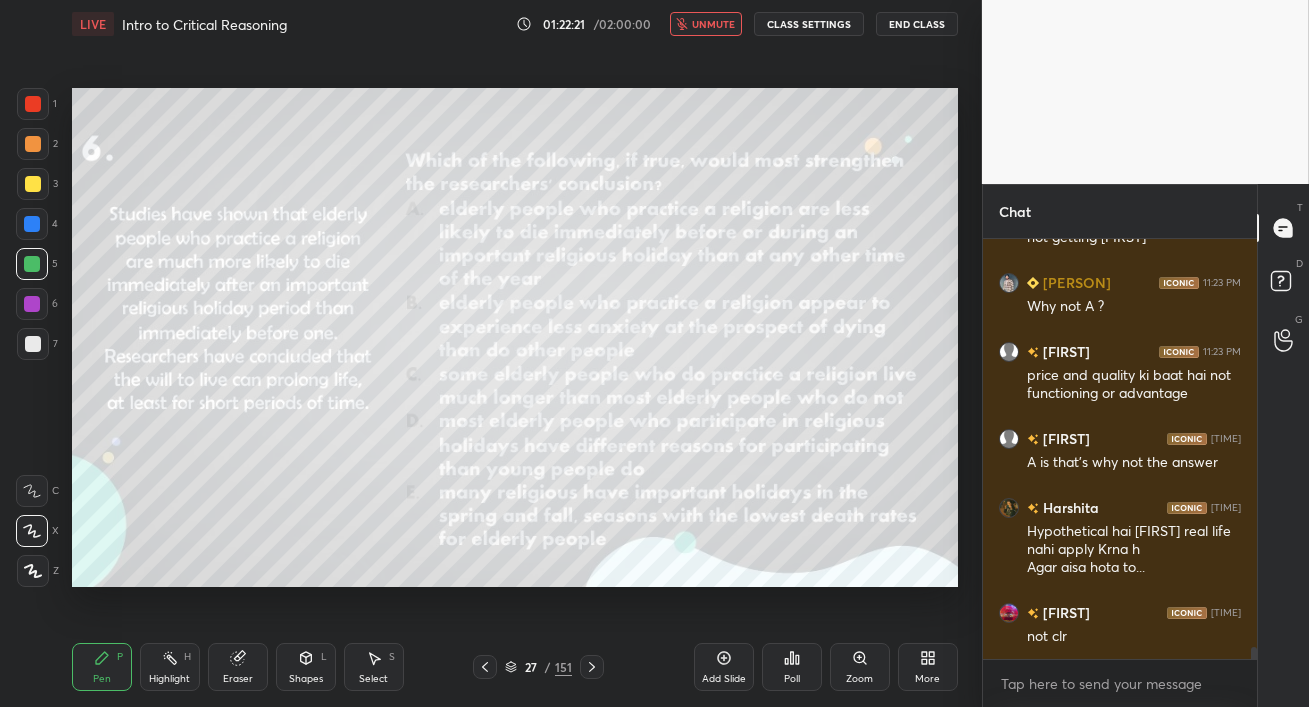 scroll, scrollTop: 14379, scrollLeft: 0, axis: vertical 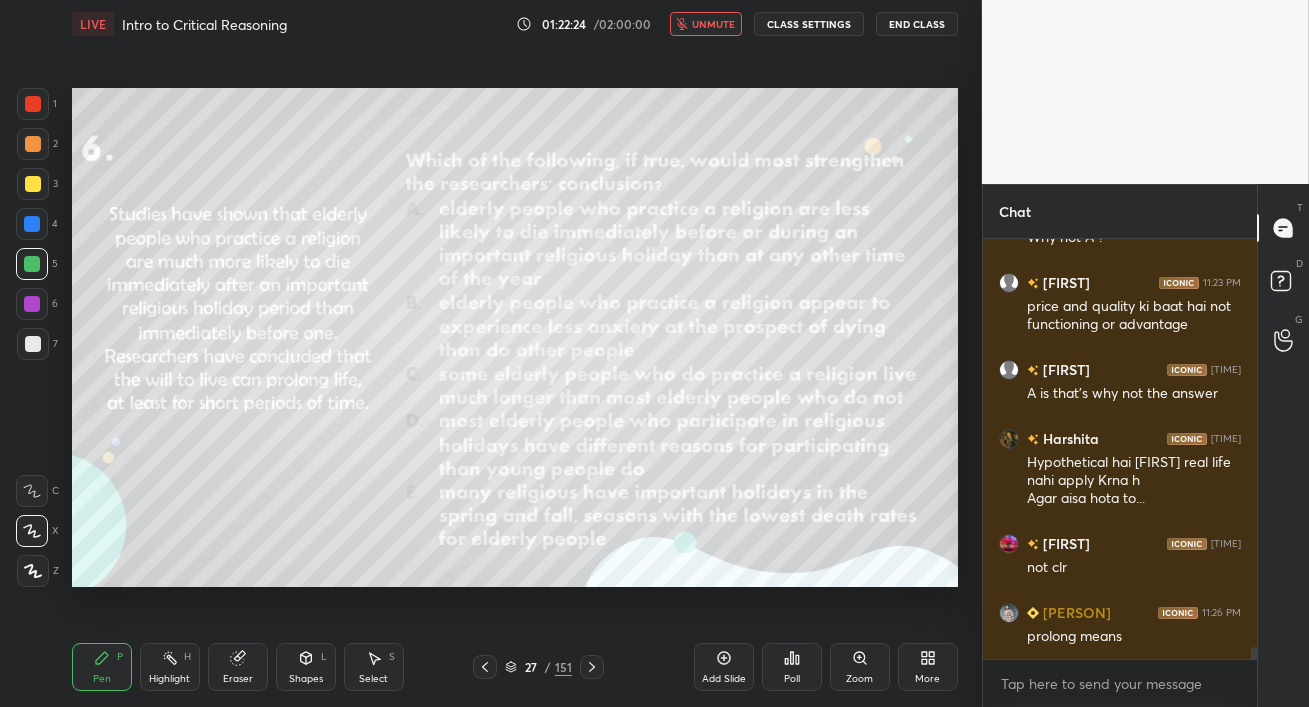 click on "unmute" at bounding box center (713, 24) 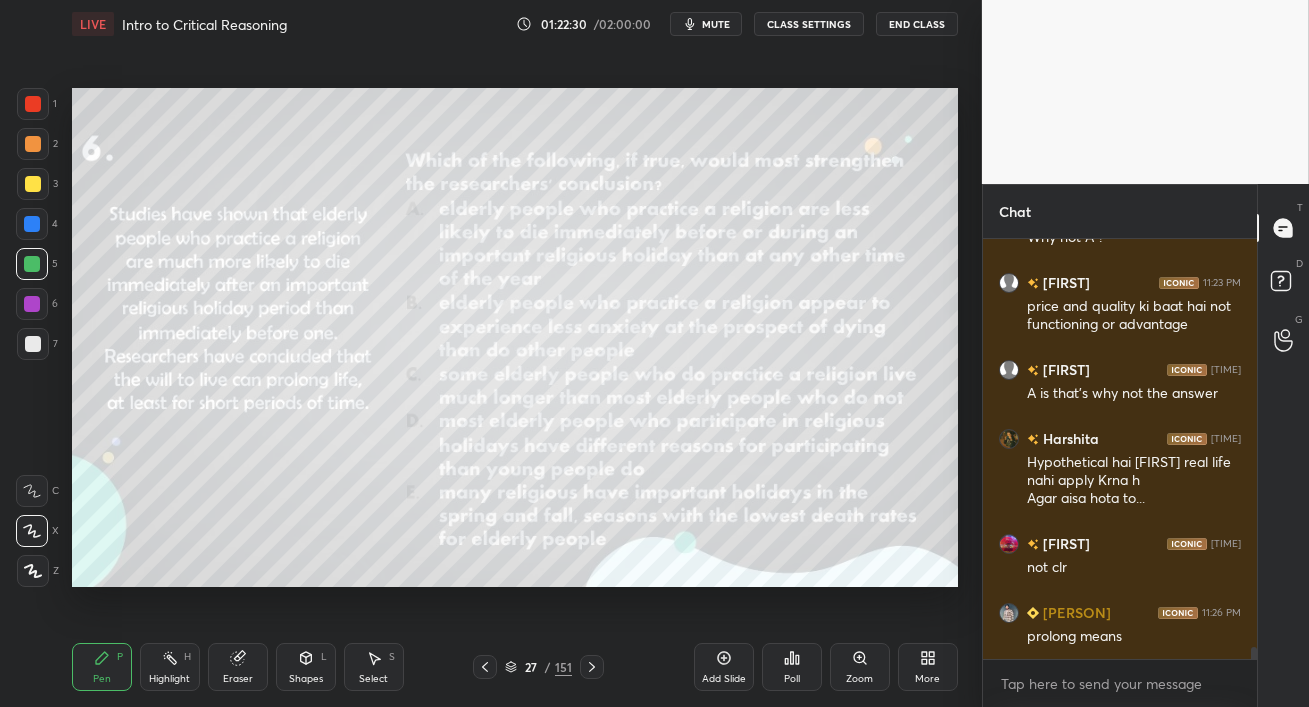 click on "mute" at bounding box center [716, 24] 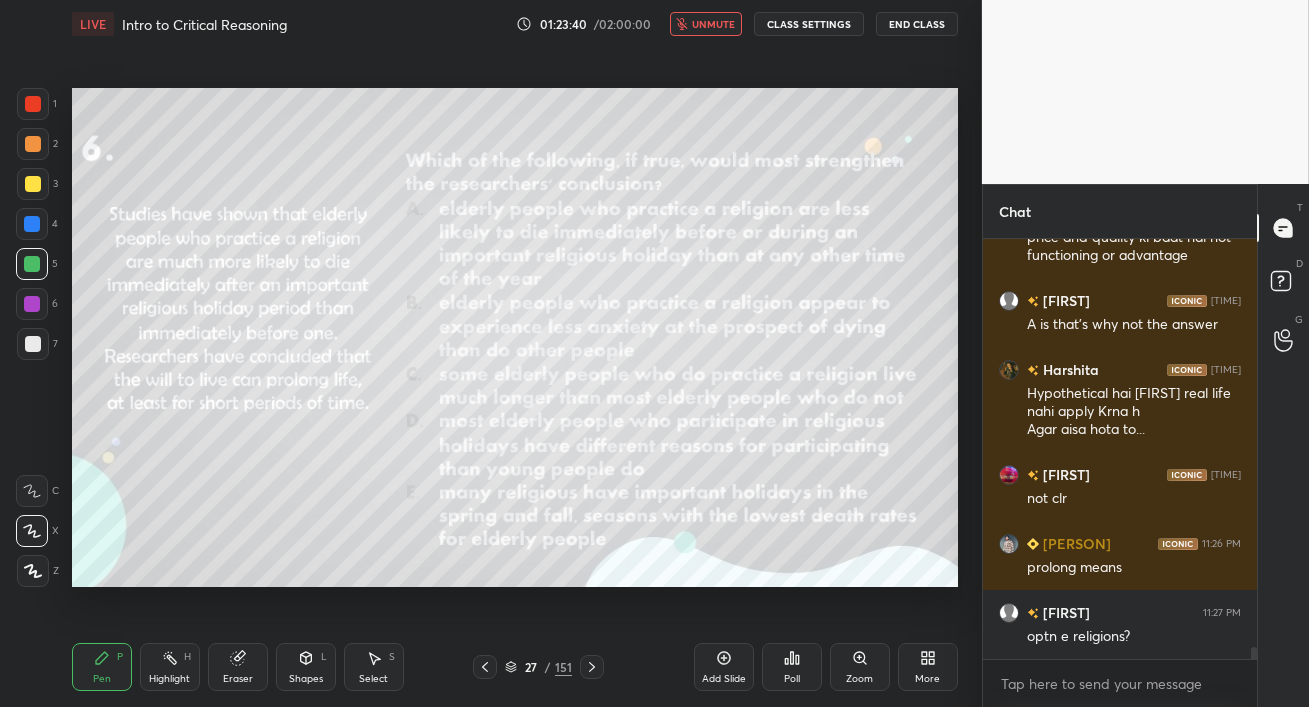scroll, scrollTop: 14516, scrollLeft: 0, axis: vertical 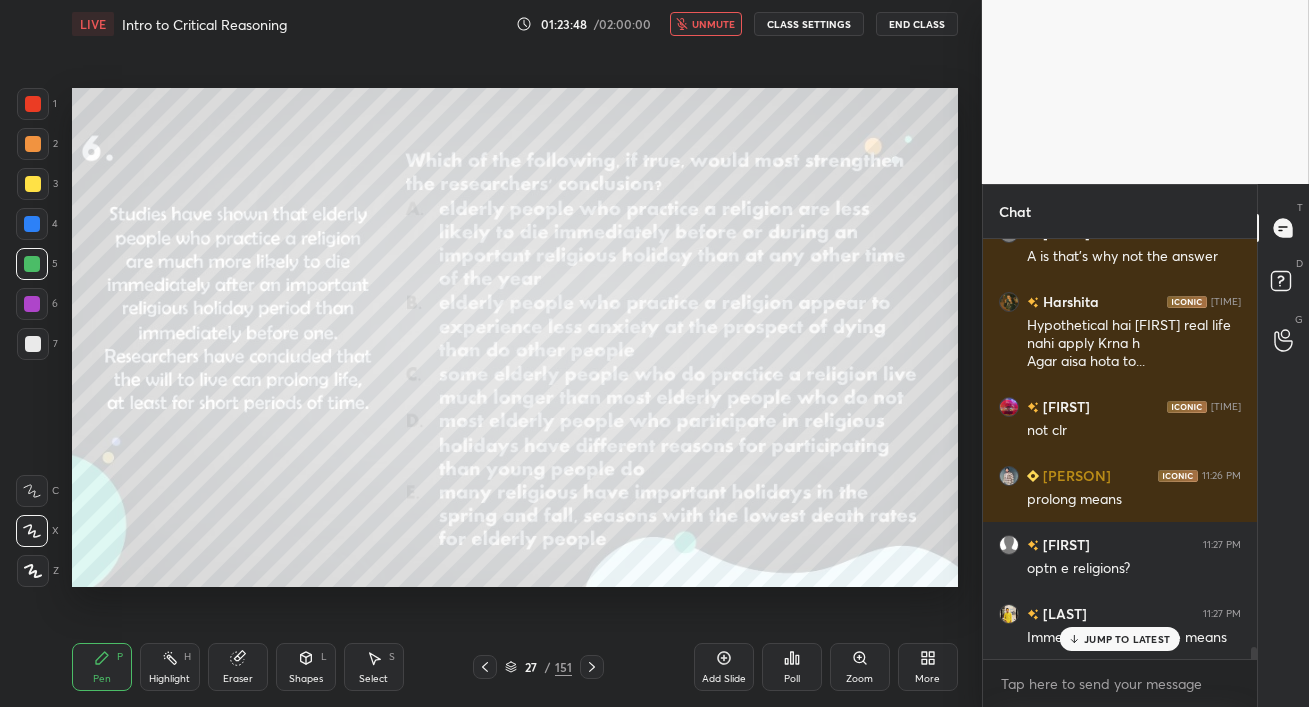 click on "JUMP TO LATEST" at bounding box center [1127, 639] 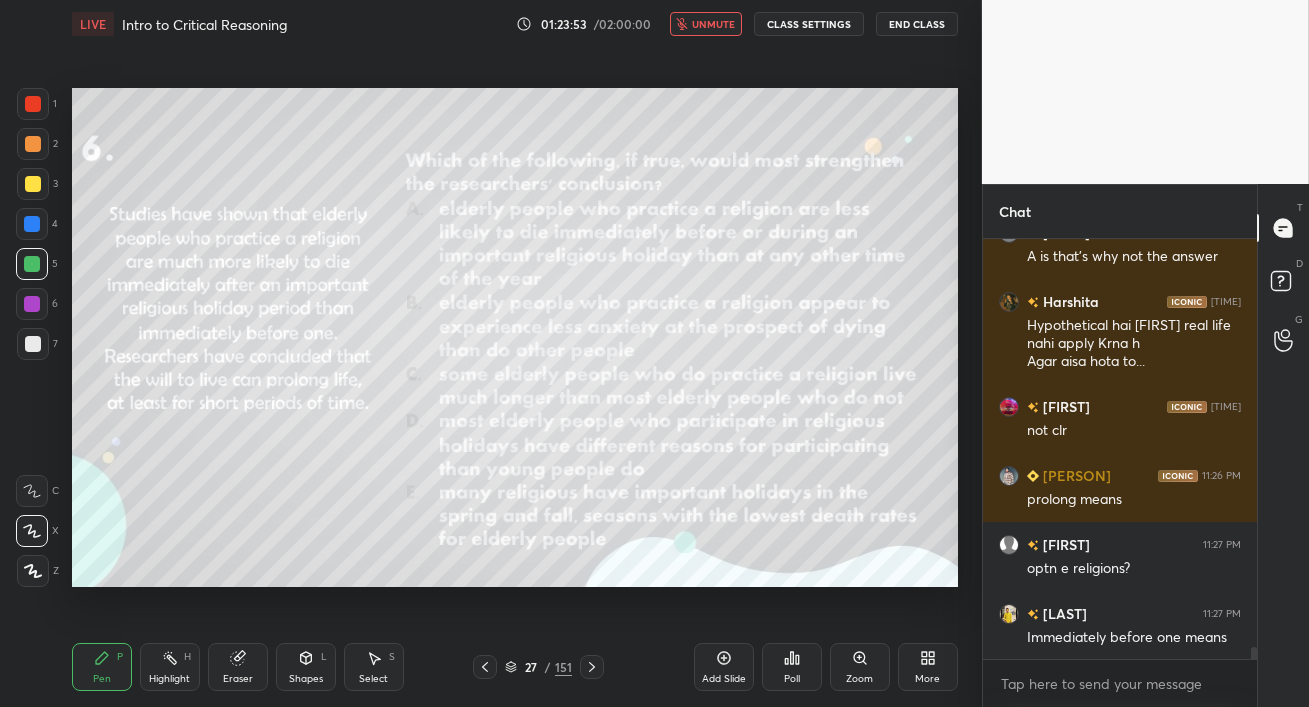 click on "unmute" at bounding box center (706, 24) 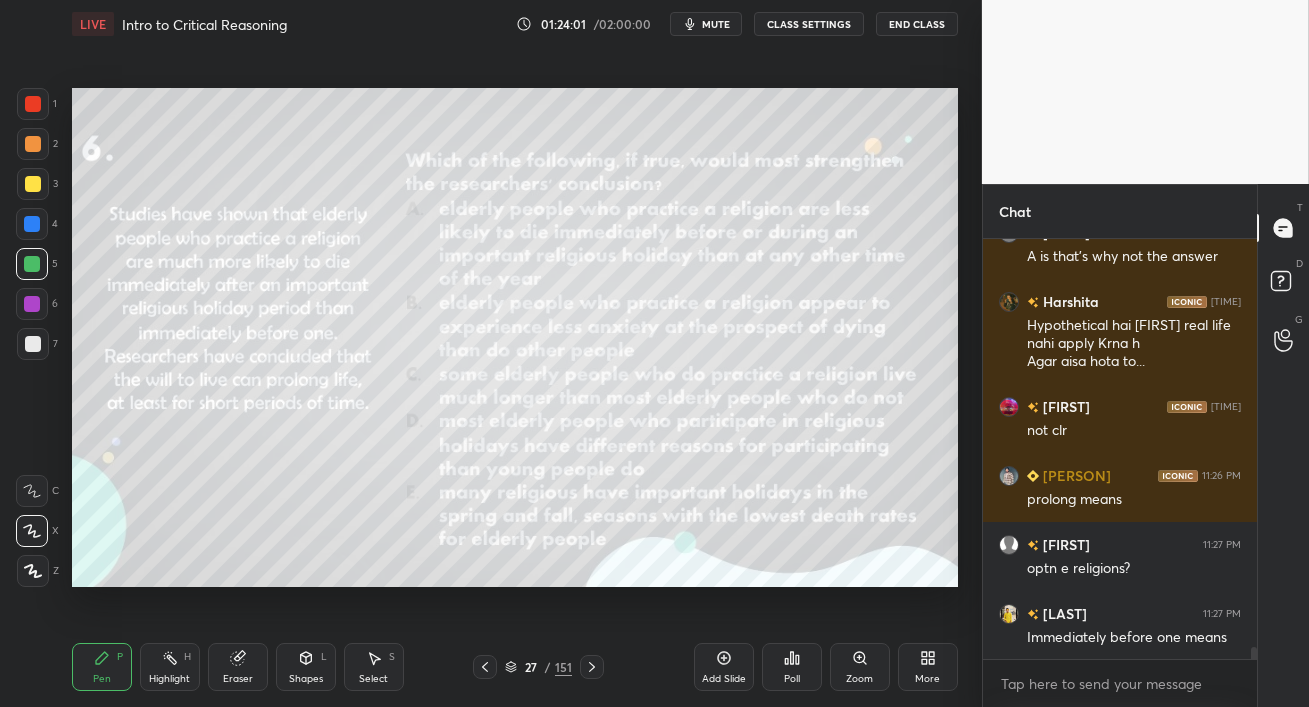 scroll, scrollTop: 14585, scrollLeft: 0, axis: vertical 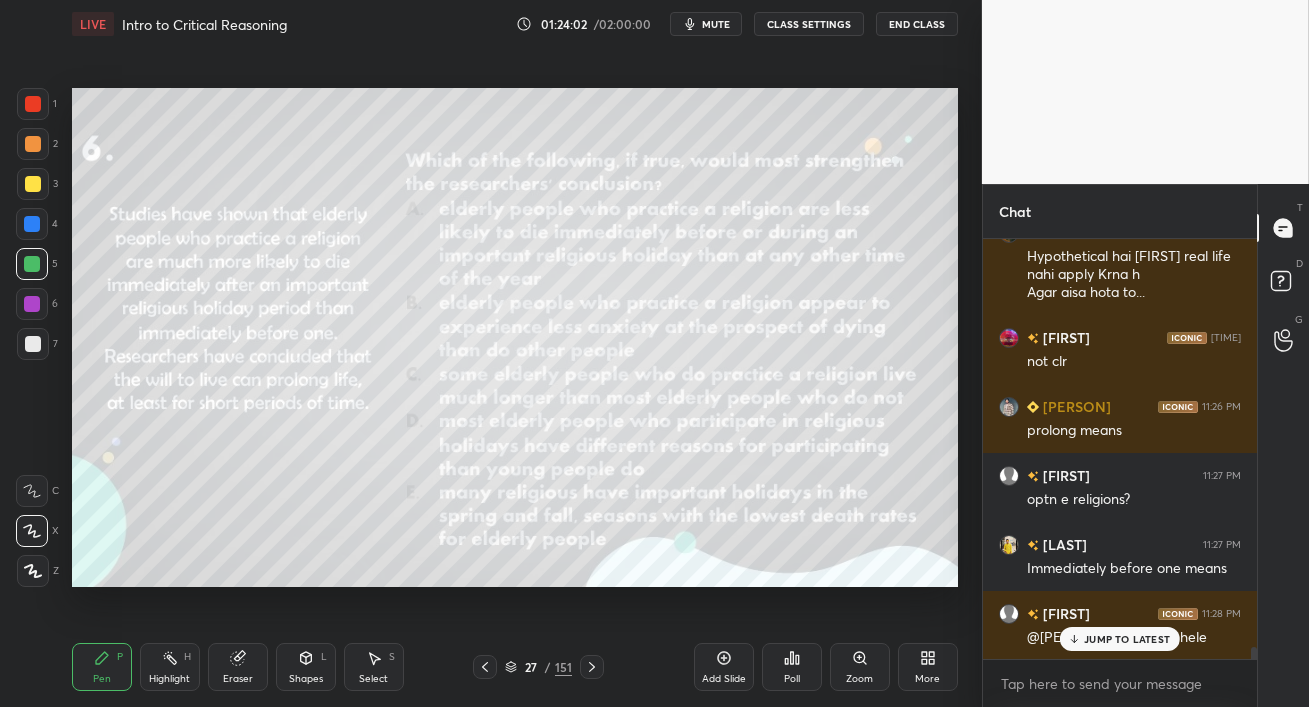 click at bounding box center [33, 344] 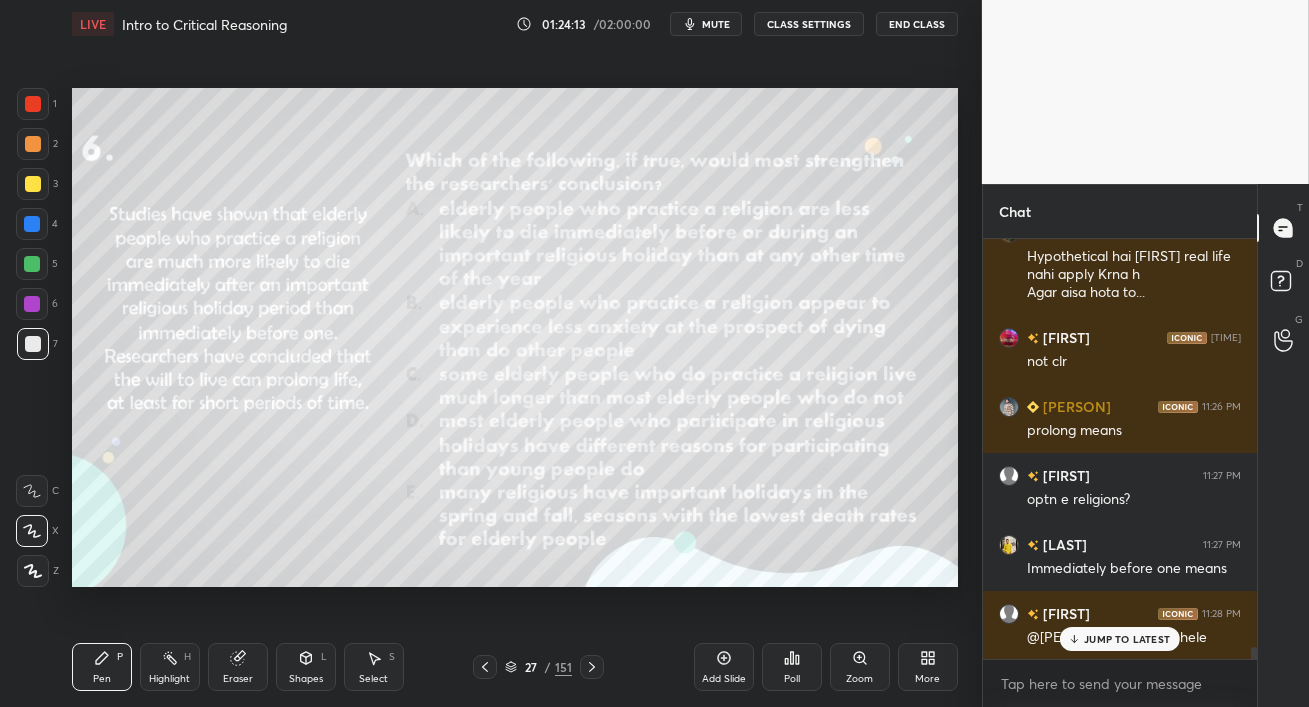 click on "JUMP TO LATEST" at bounding box center [1120, 639] 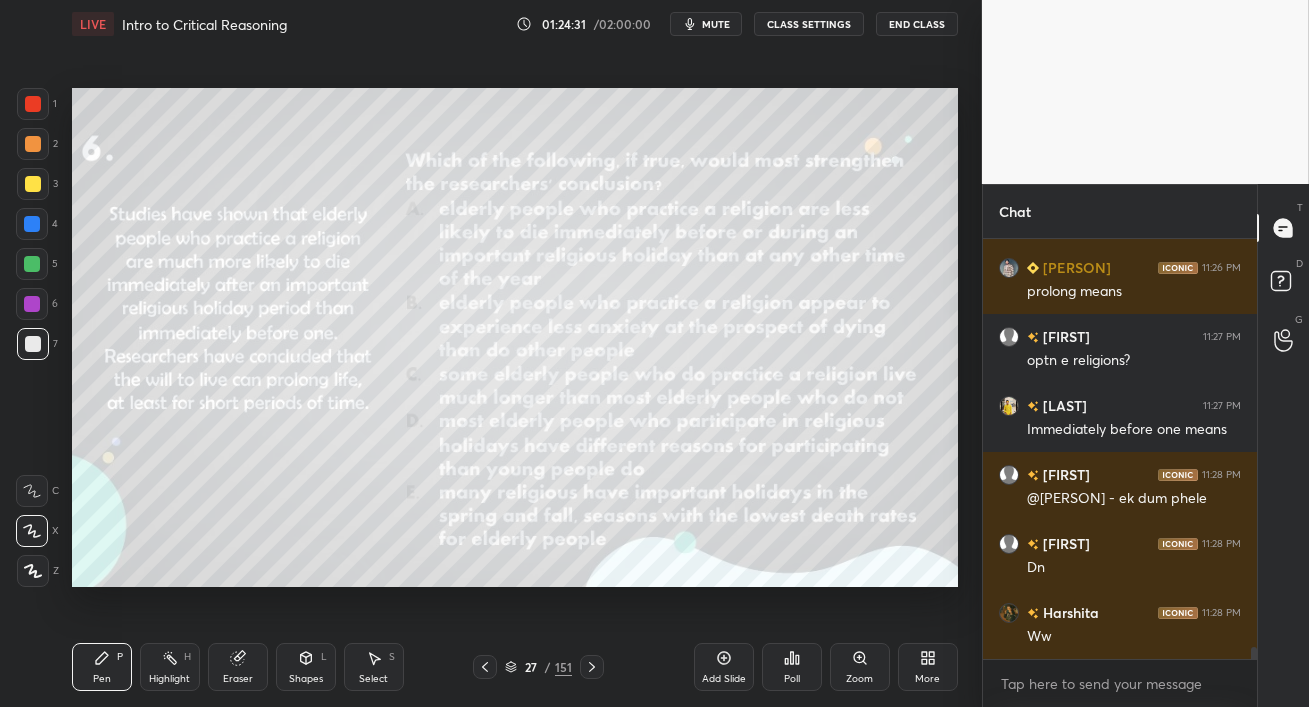 scroll, scrollTop: 14793, scrollLeft: 0, axis: vertical 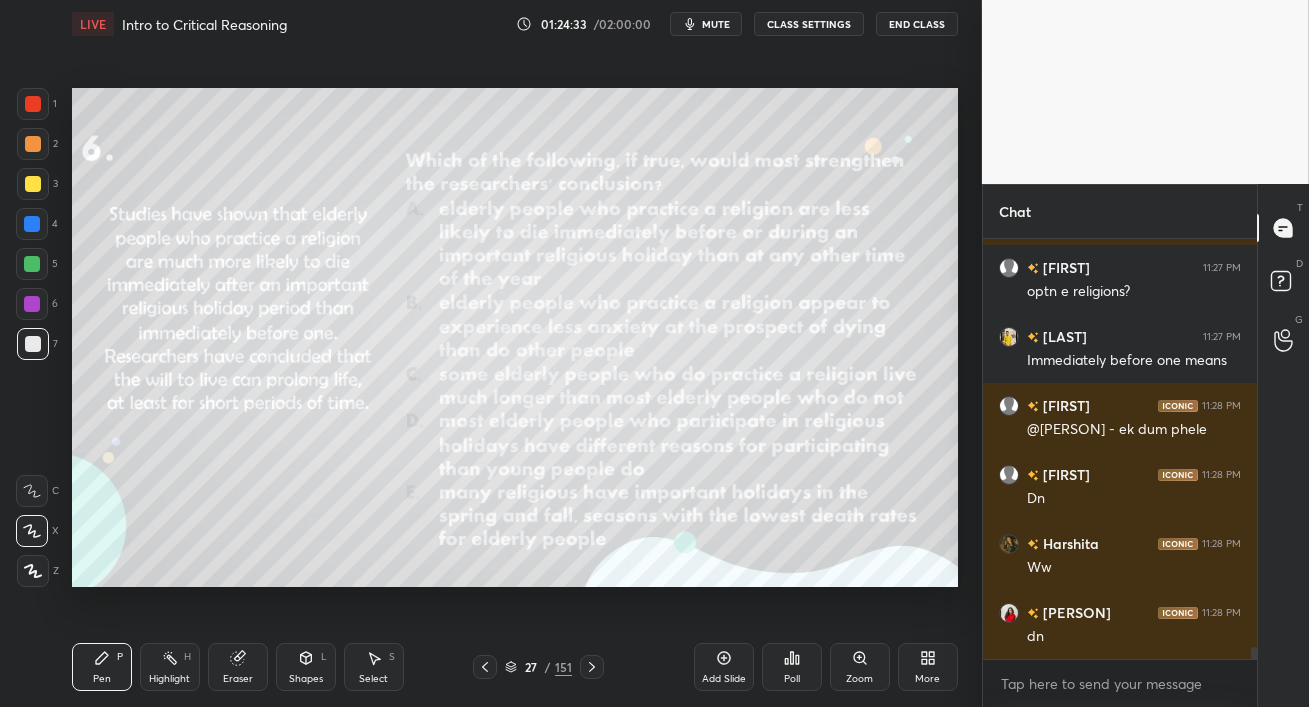 click on "mute" at bounding box center [716, 24] 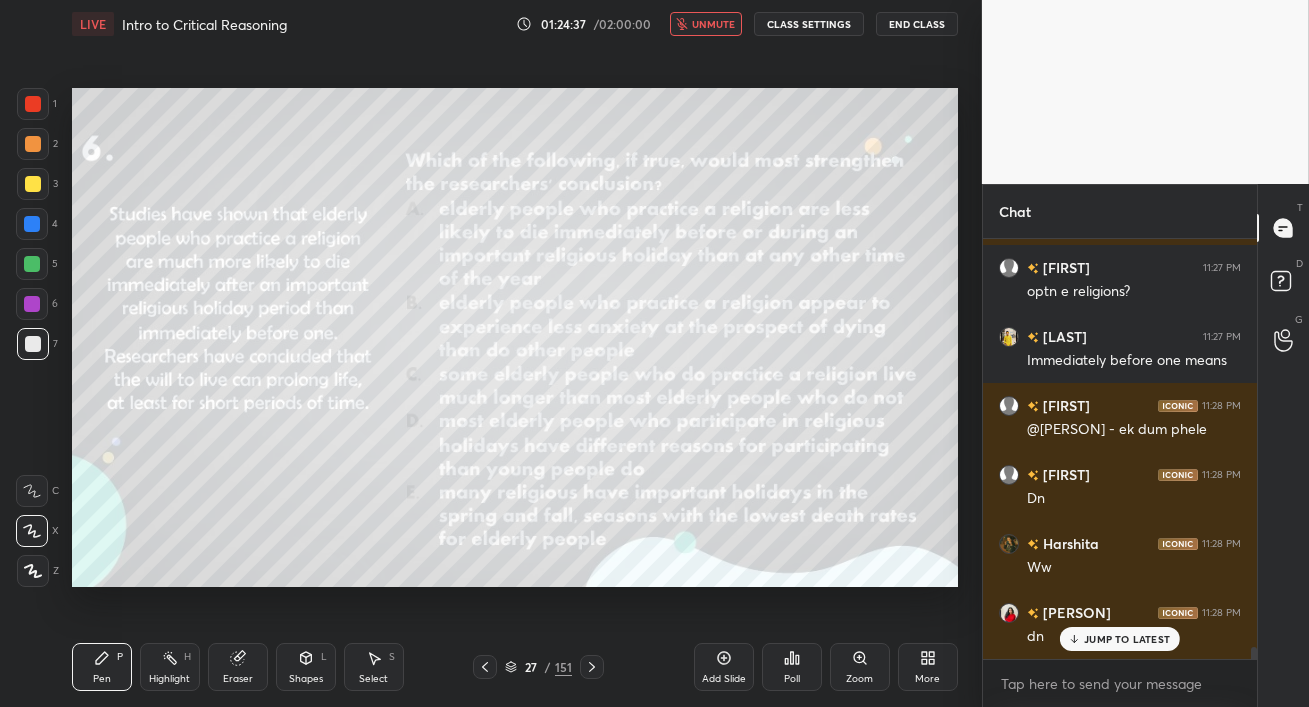 scroll, scrollTop: 14861, scrollLeft: 0, axis: vertical 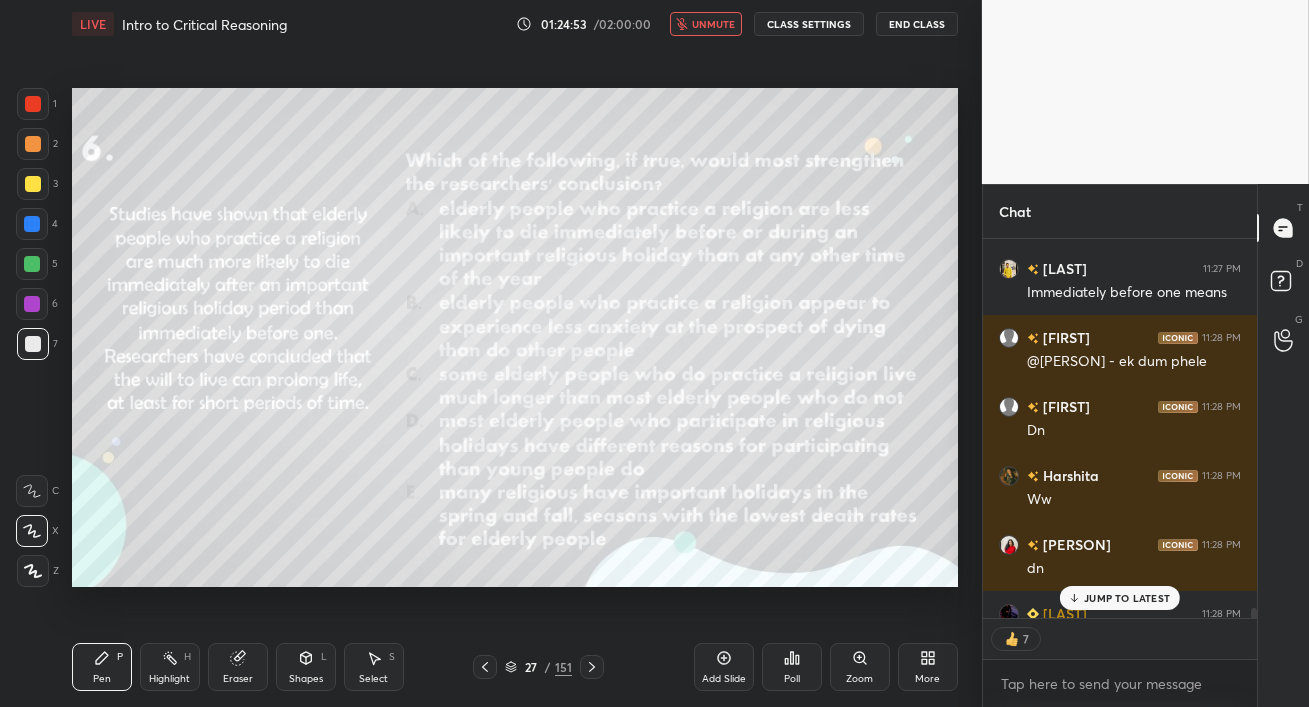 click on "JUMP TO LATEST" at bounding box center (1120, 598) 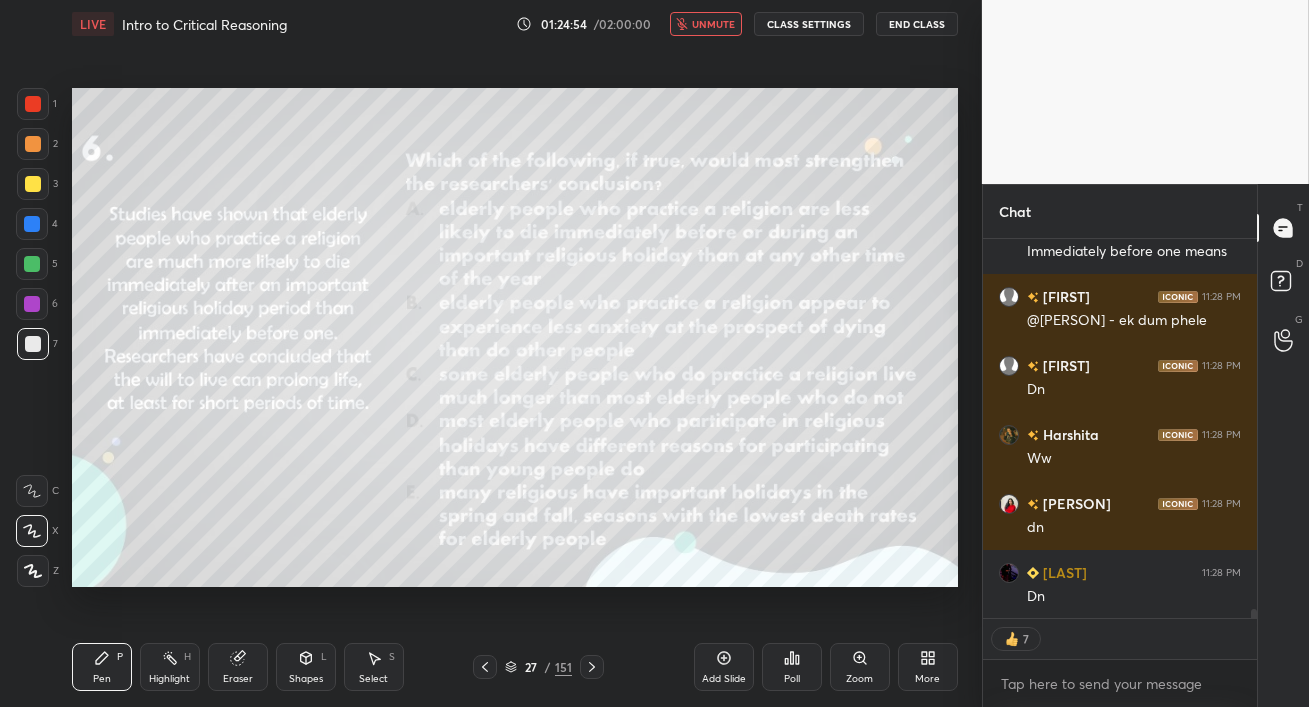 scroll, scrollTop: 14971, scrollLeft: 0, axis: vertical 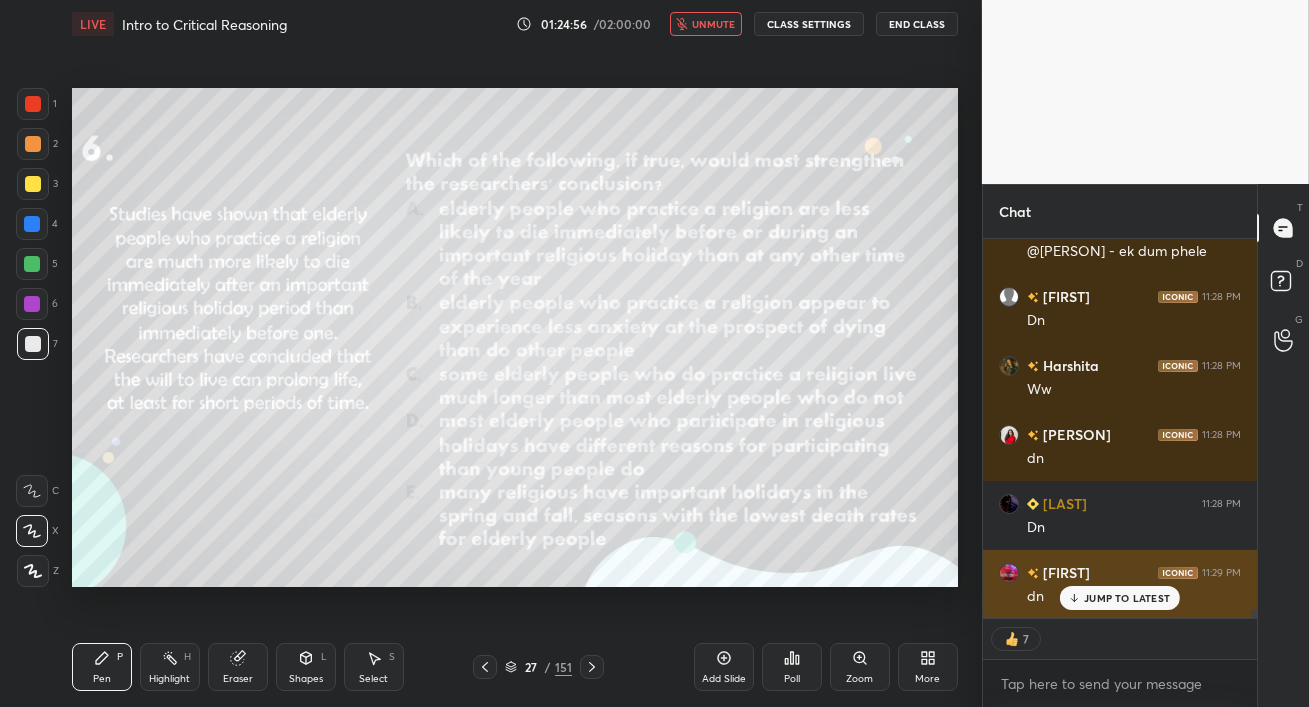 click on "JUMP TO LATEST" at bounding box center [1127, 598] 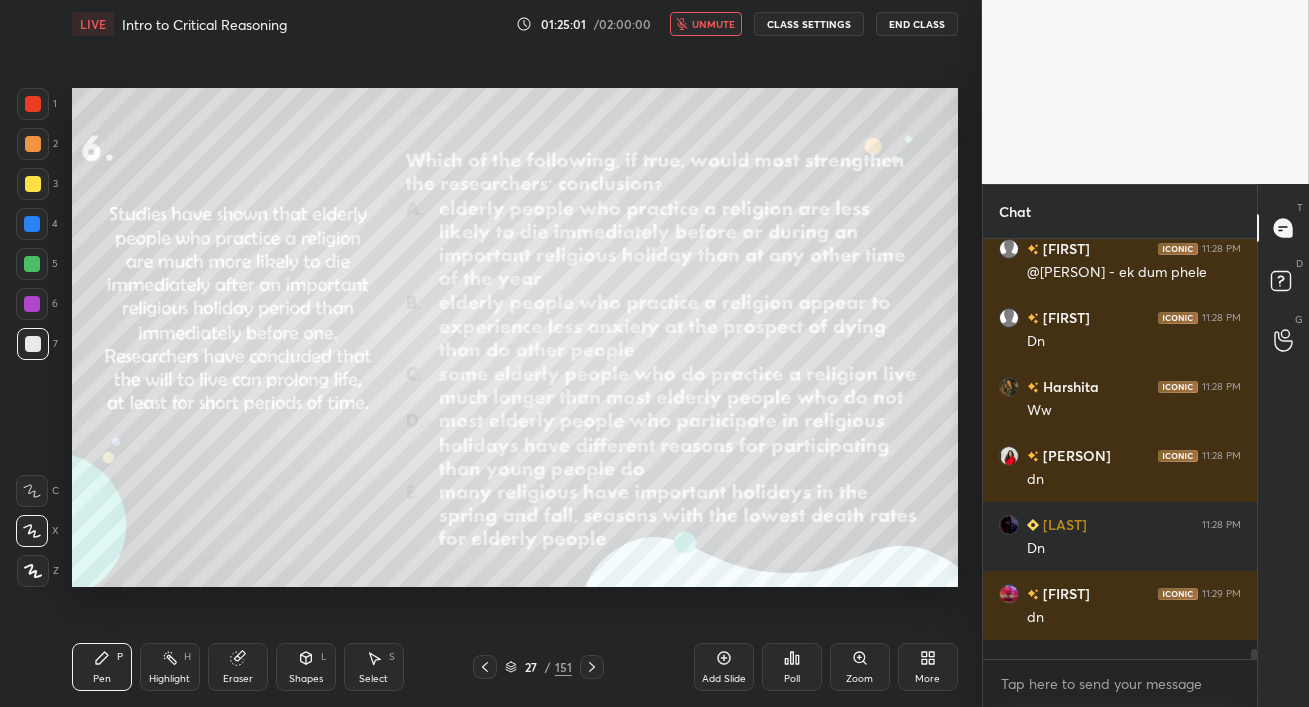 scroll, scrollTop: 6, scrollLeft: 6, axis: both 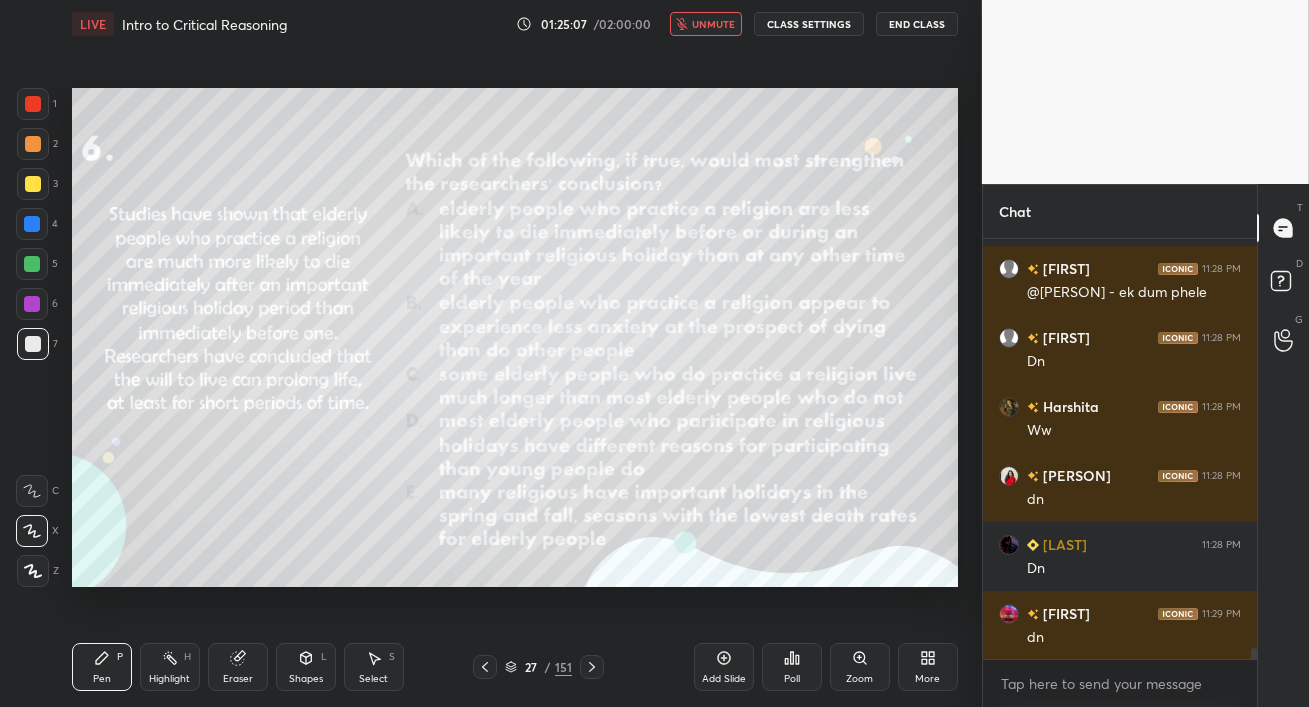 click on "unmute" at bounding box center [713, 24] 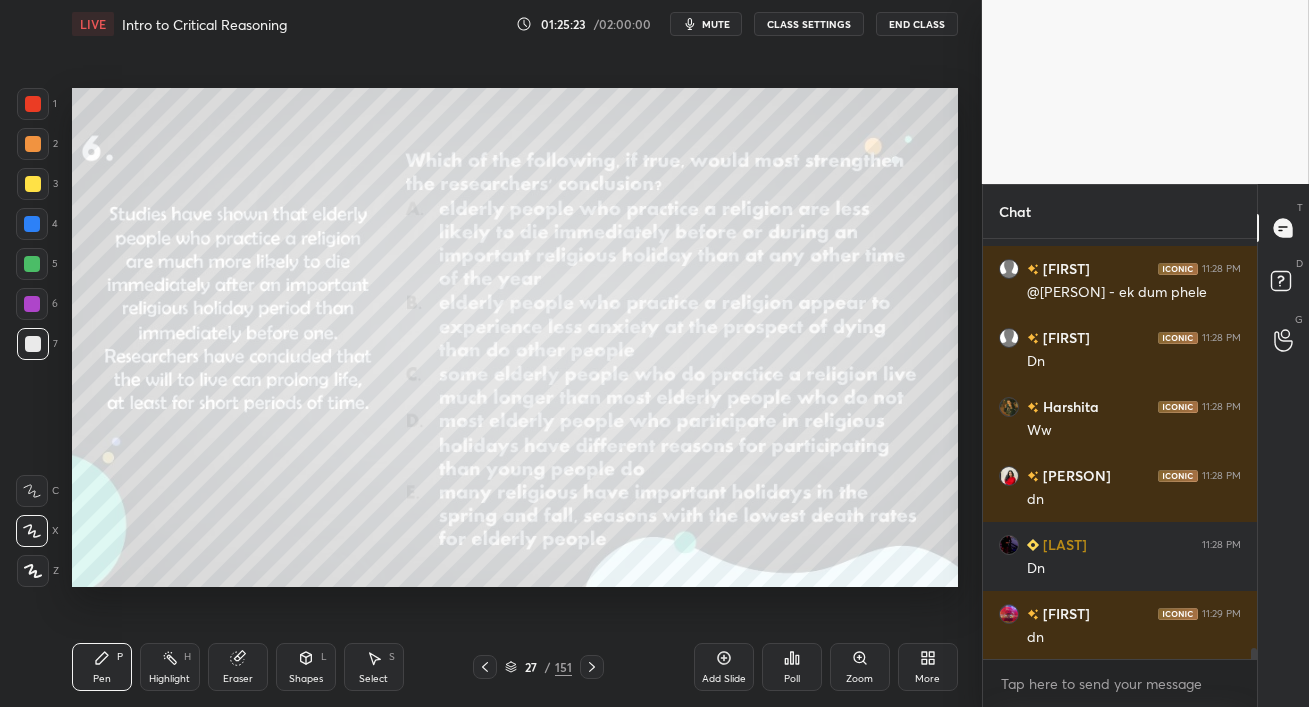 click on "Poll" at bounding box center [792, 679] 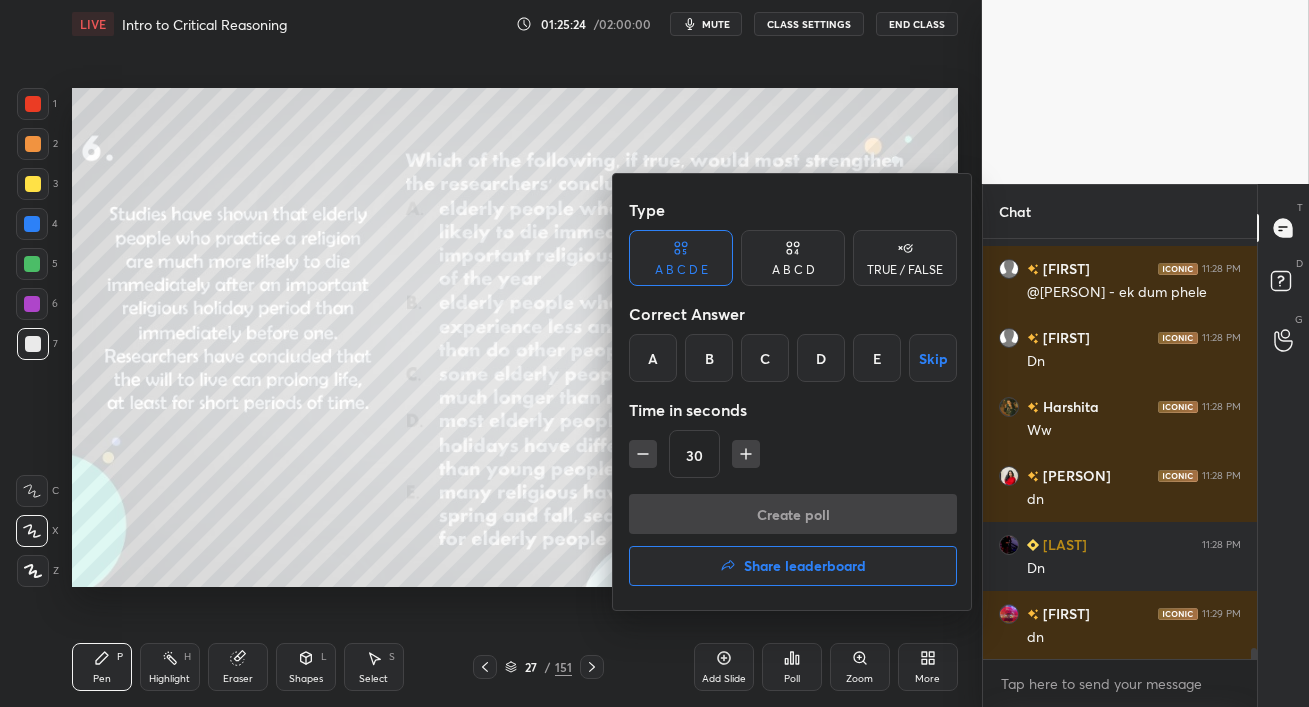 click on "A" at bounding box center [653, 358] 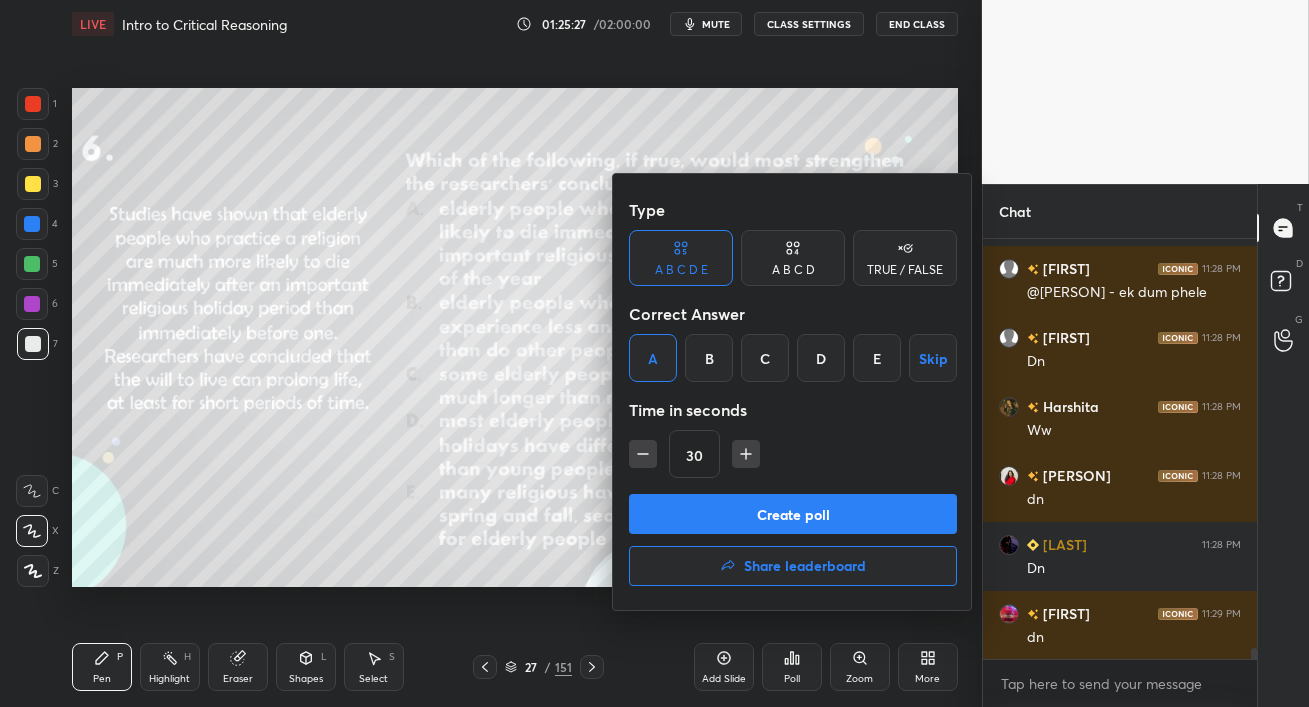 scroll, scrollTop: 15000, scrollLeft: 0, axis: vertical 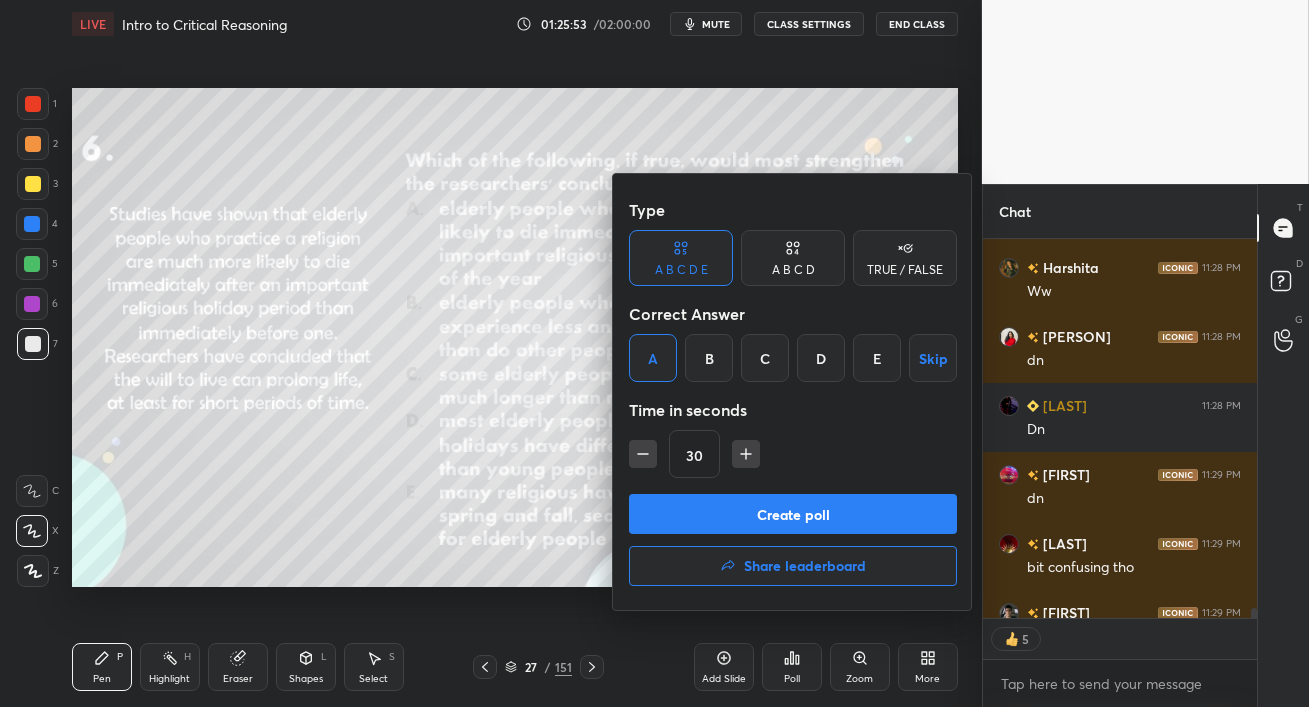 drag, startPoint x: 841, startPoint y: 514, endPoint x: 797, endPoint y: 505, distance: 44.911022 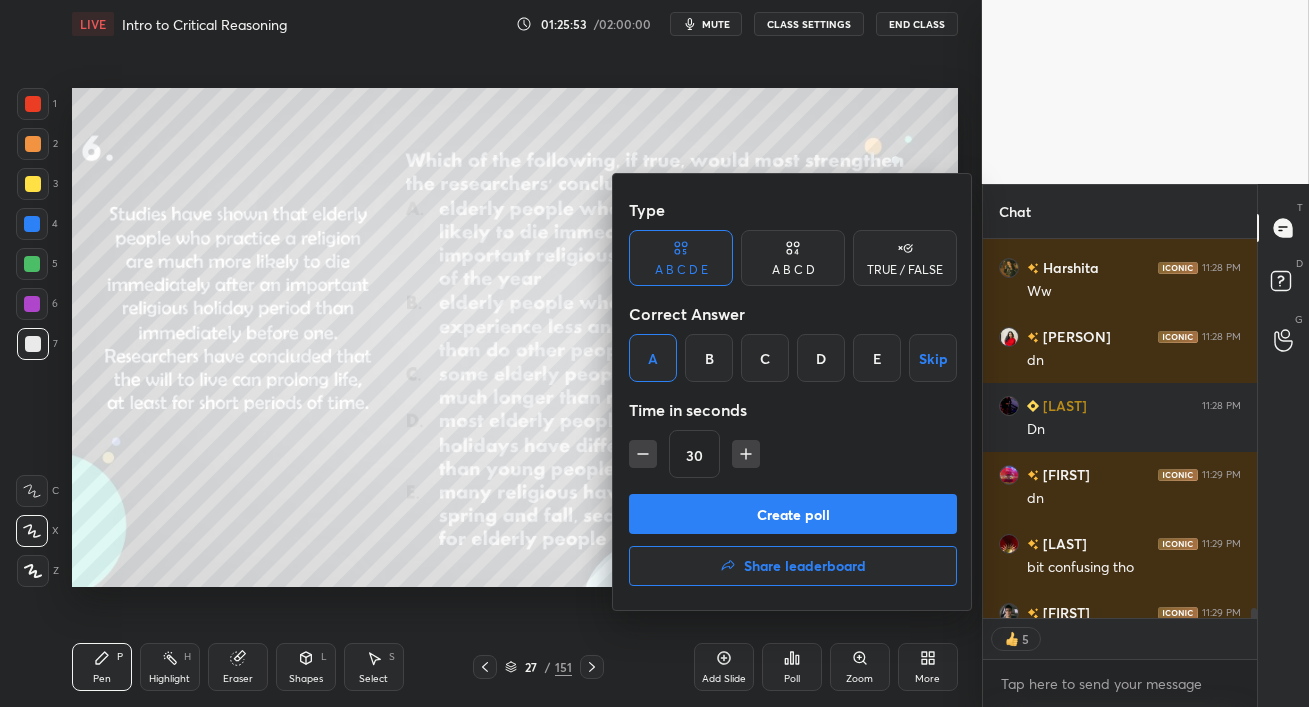 click on "Create poll" at bounding box center (793, 514) 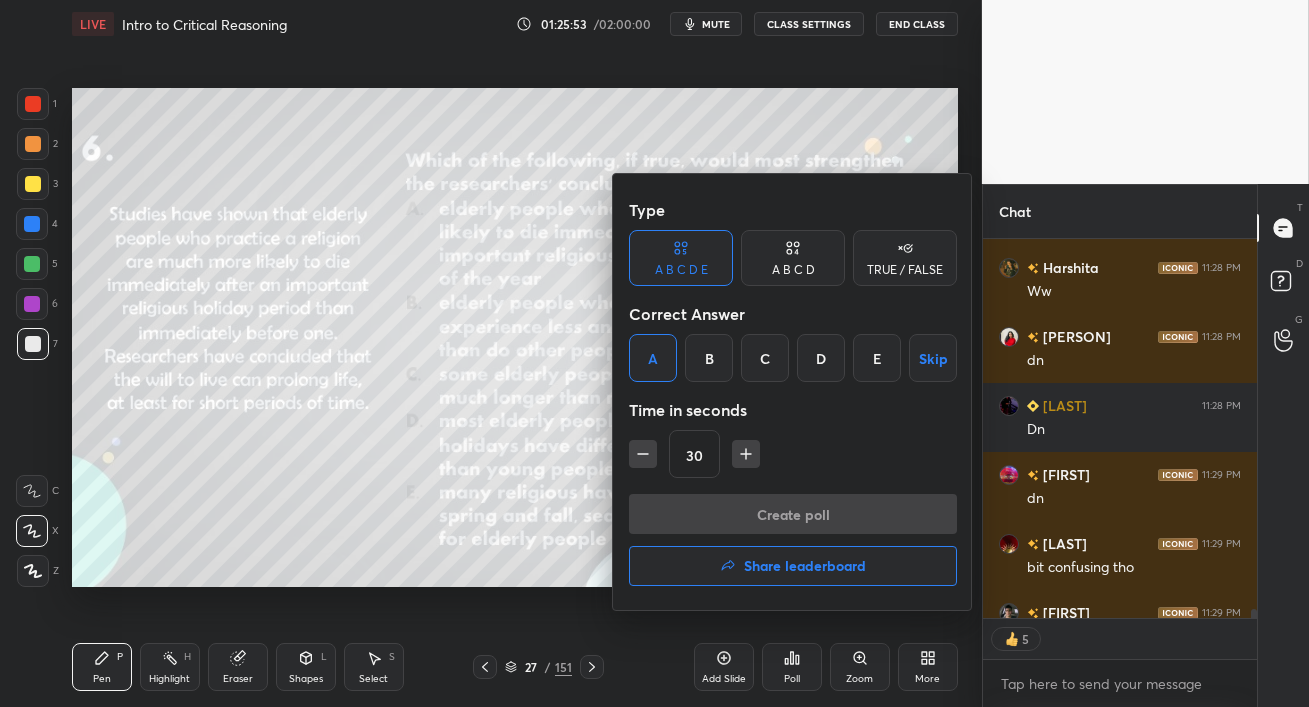 scroll, scrollTop: 15130, scrollLeft: 0, axis: vertical 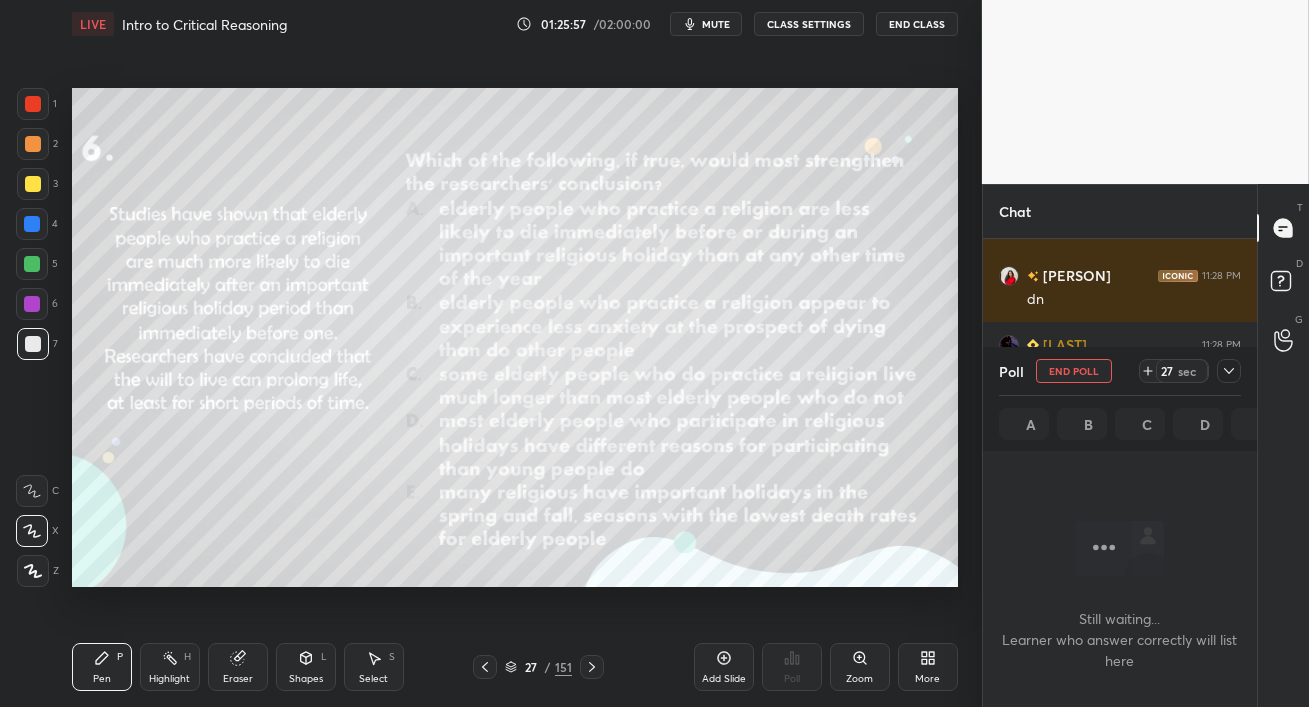 click on "mute" at bounding box center (716, 24) 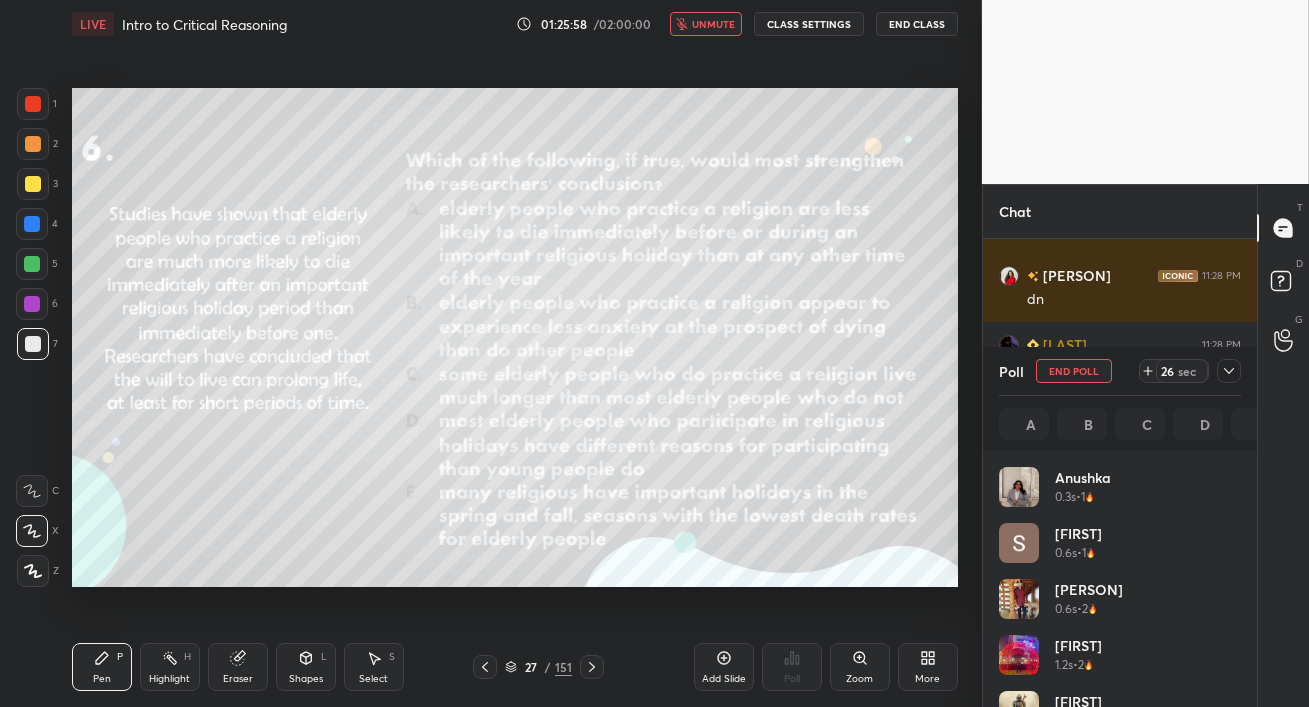 scroll, scrollTop: 6, scrollLeft: 6, axis: both 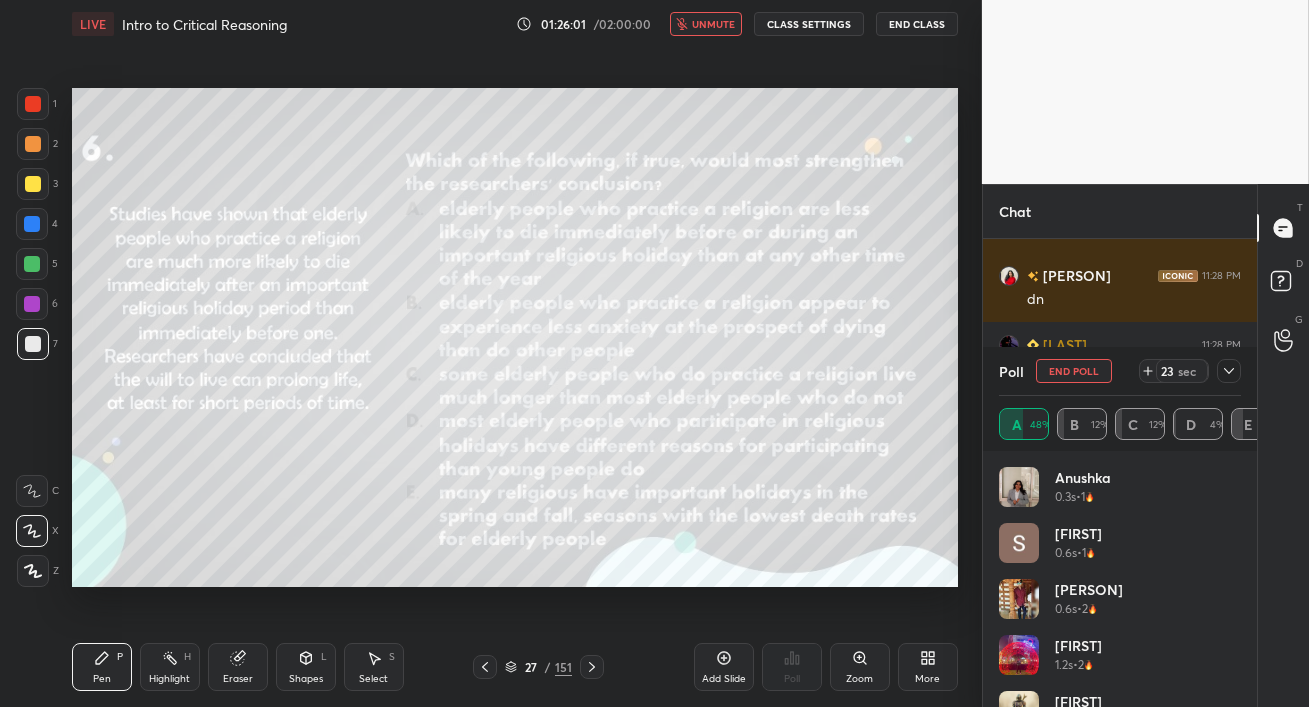 click on "unmute" at bounding box center [713, 24] 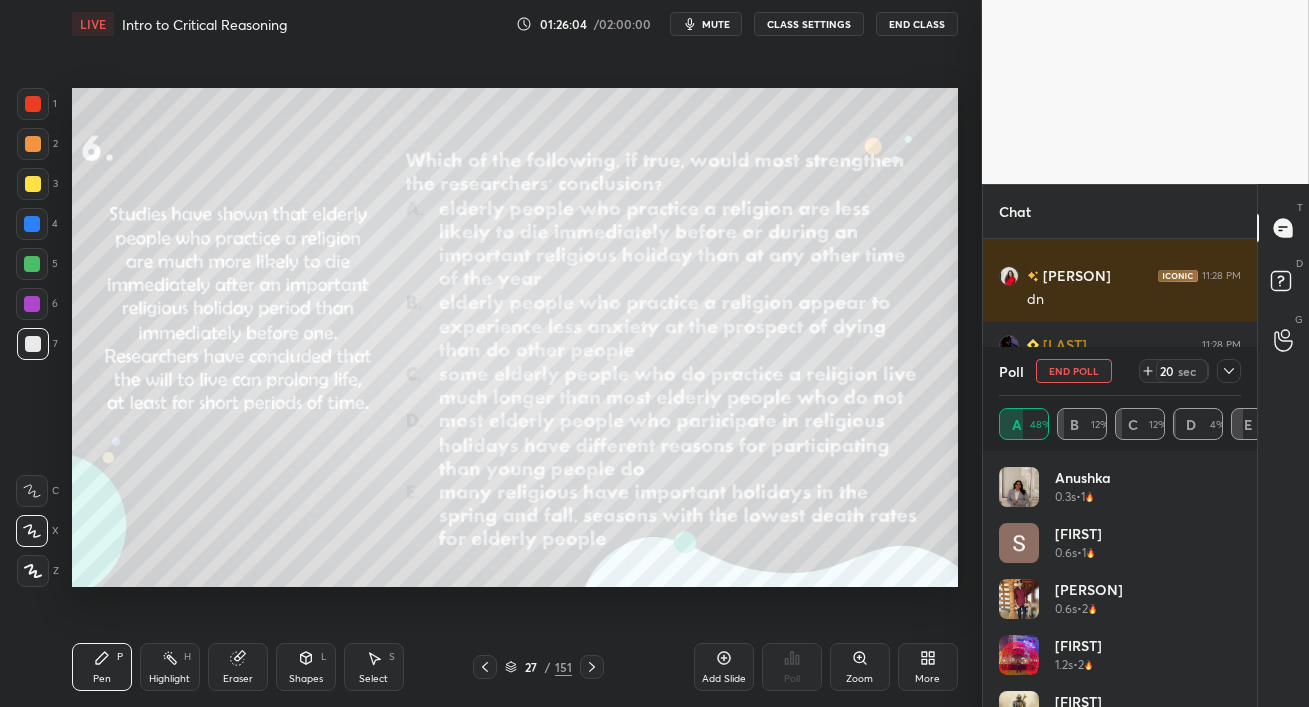 scroll, scrollTop: 6, scrollLeft: 6, axis: both 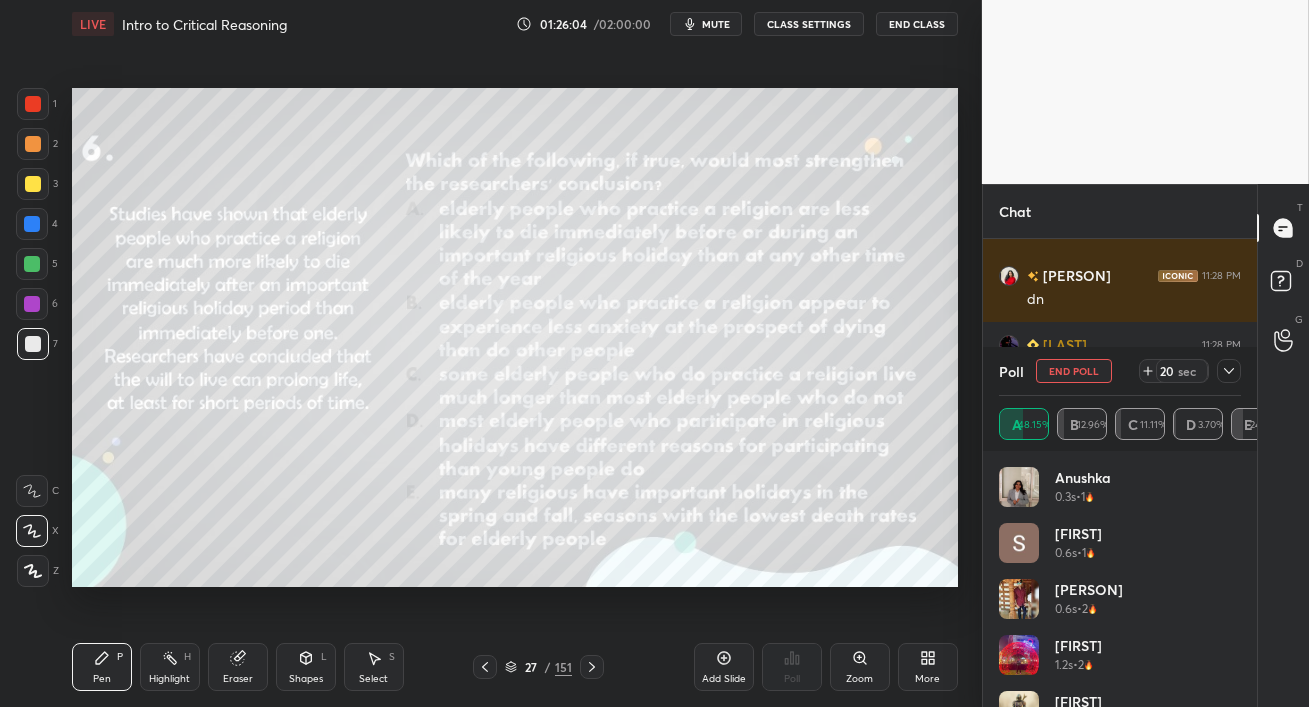 click at bounding box center (32, 264) 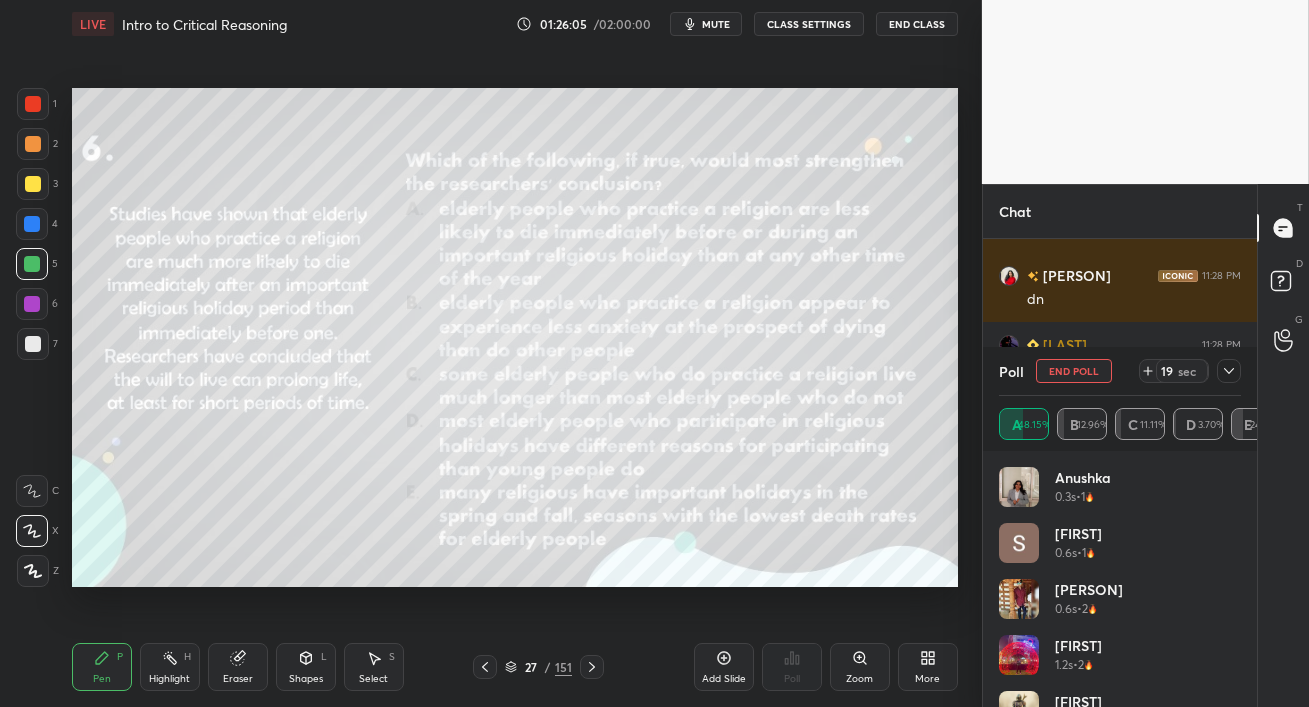 scroll, scrollTop: 15193, scrollLeft: 0, axis: vertical 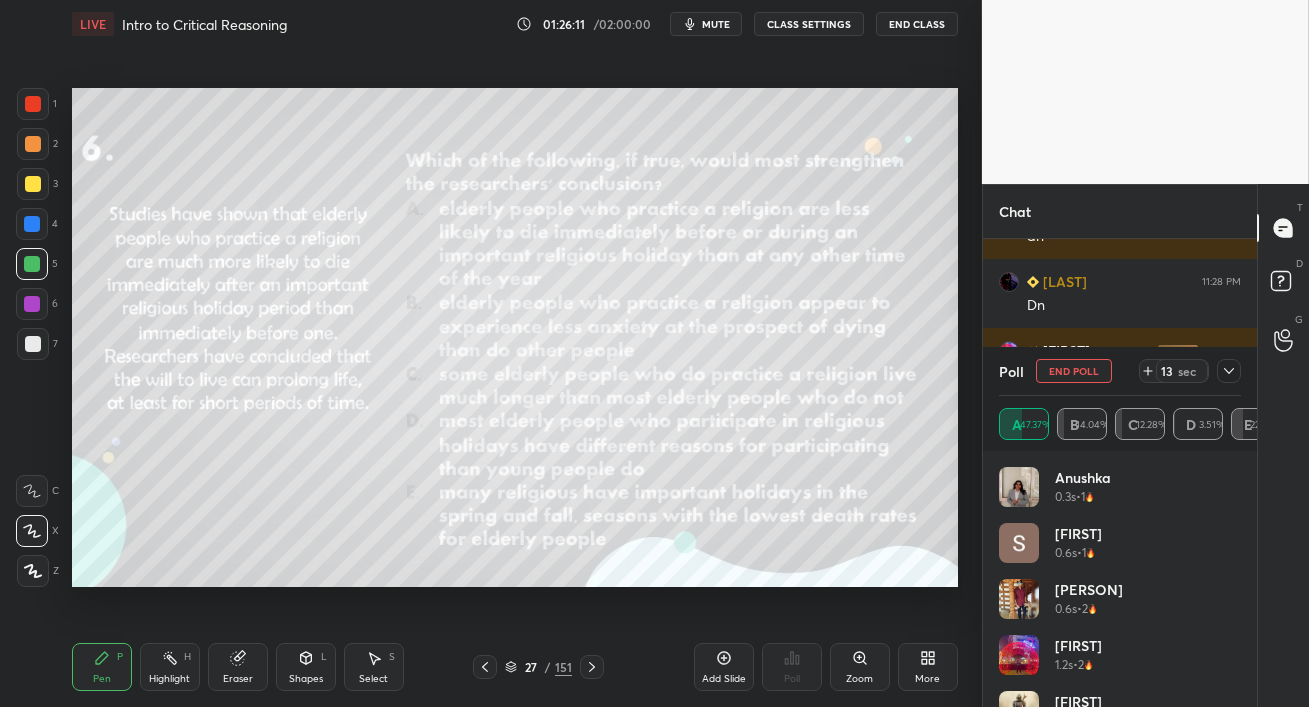 click 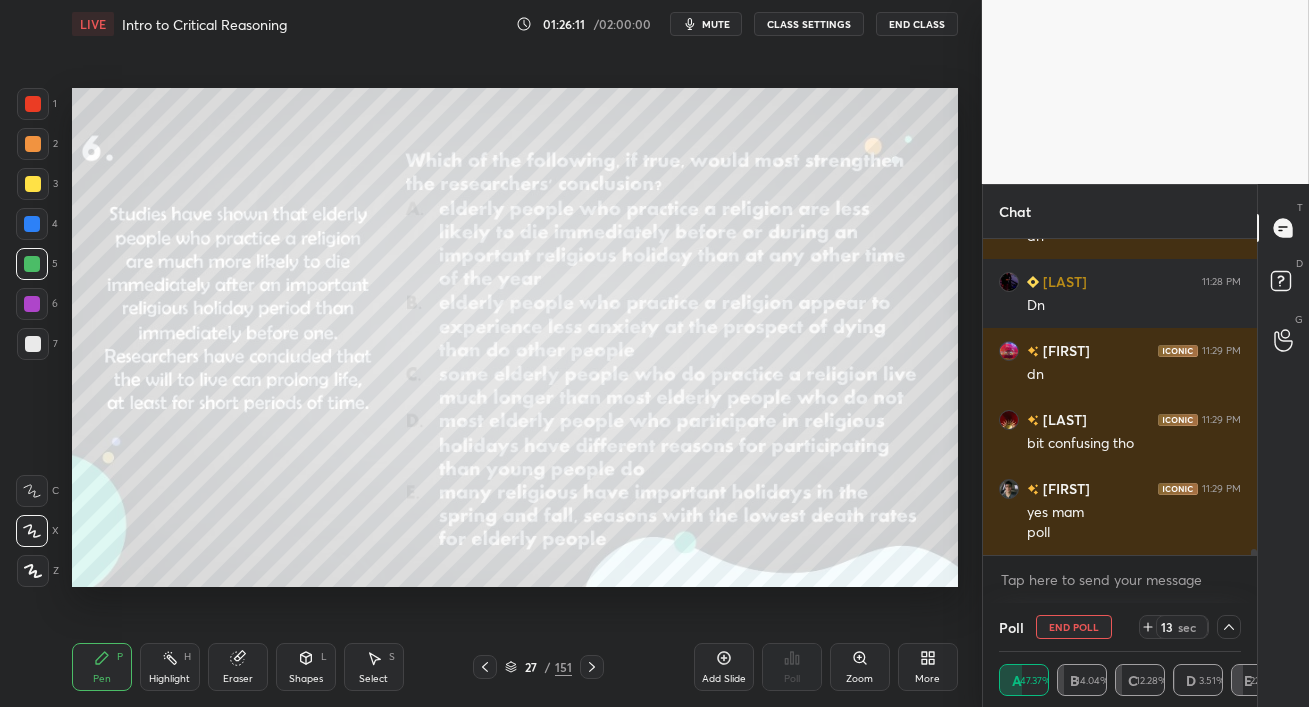 scroll, scrollTop: 130, scrollLeft: 236, axis: both 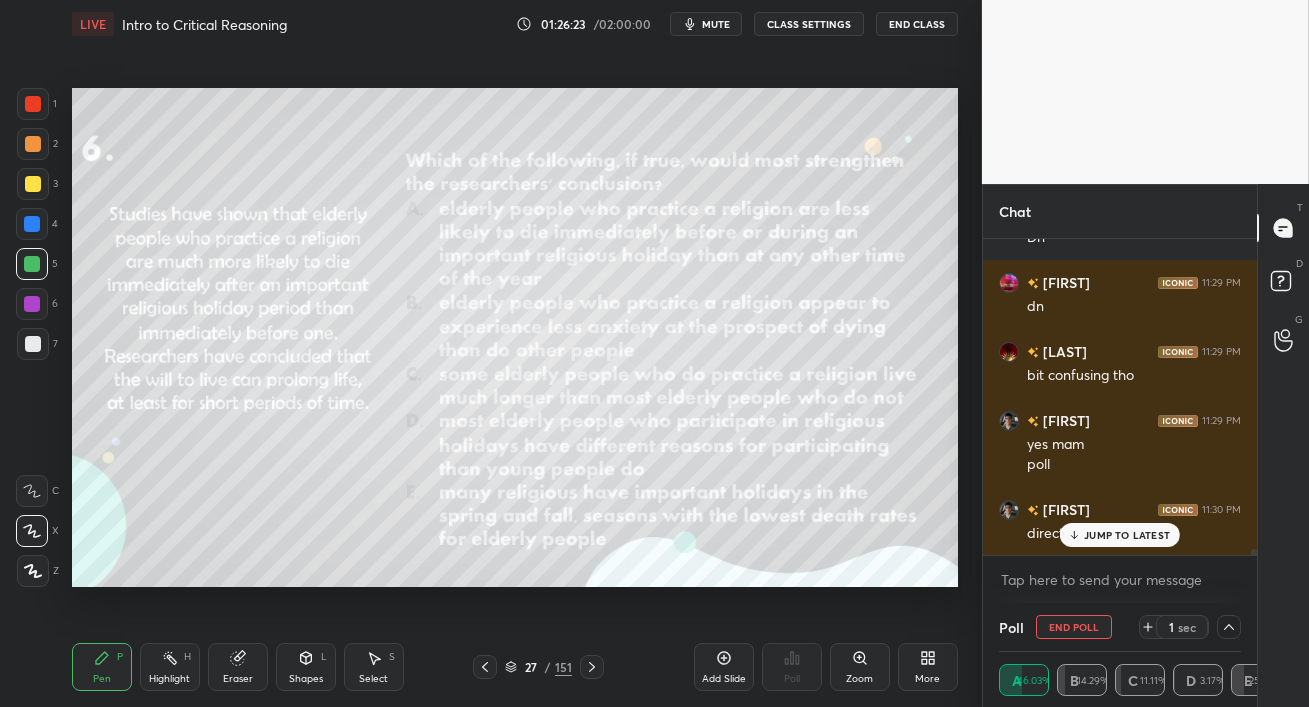 click on "JUMP TO LATEST" at bounding box center (1120, 535) 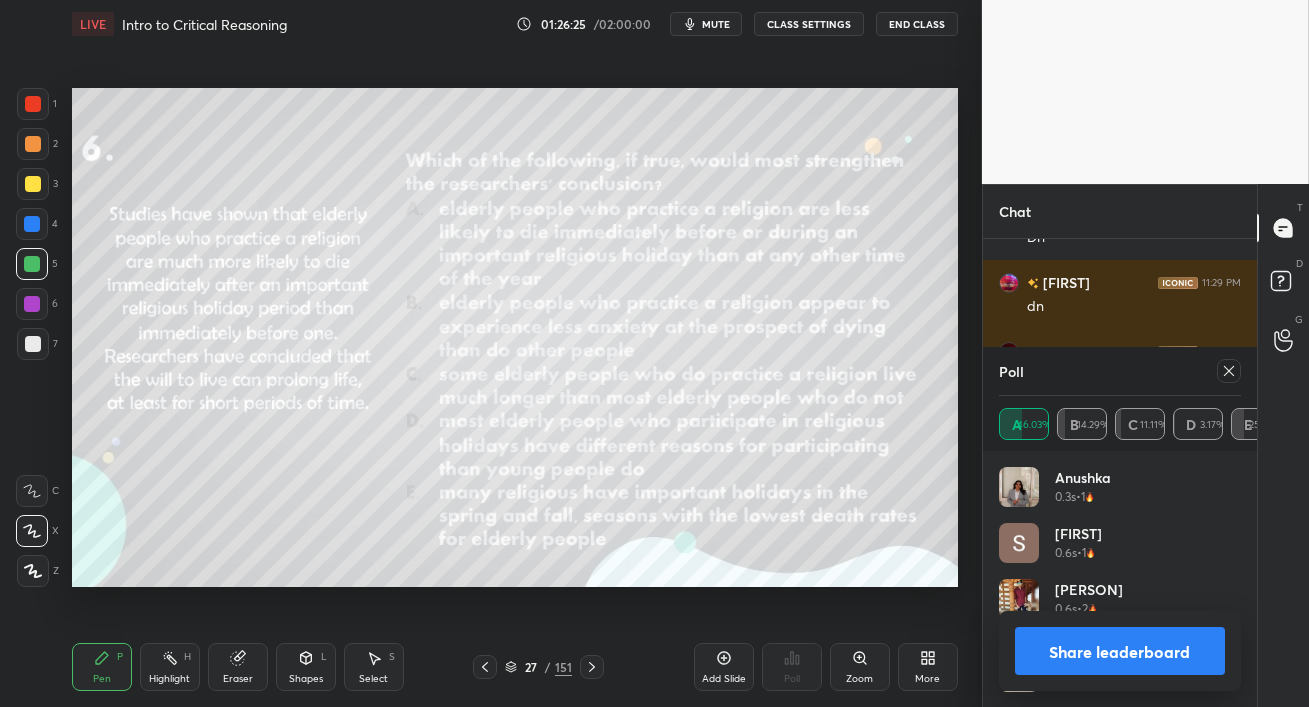 scroll, scrollTop: 6, scrollLeft: 6, axis: both 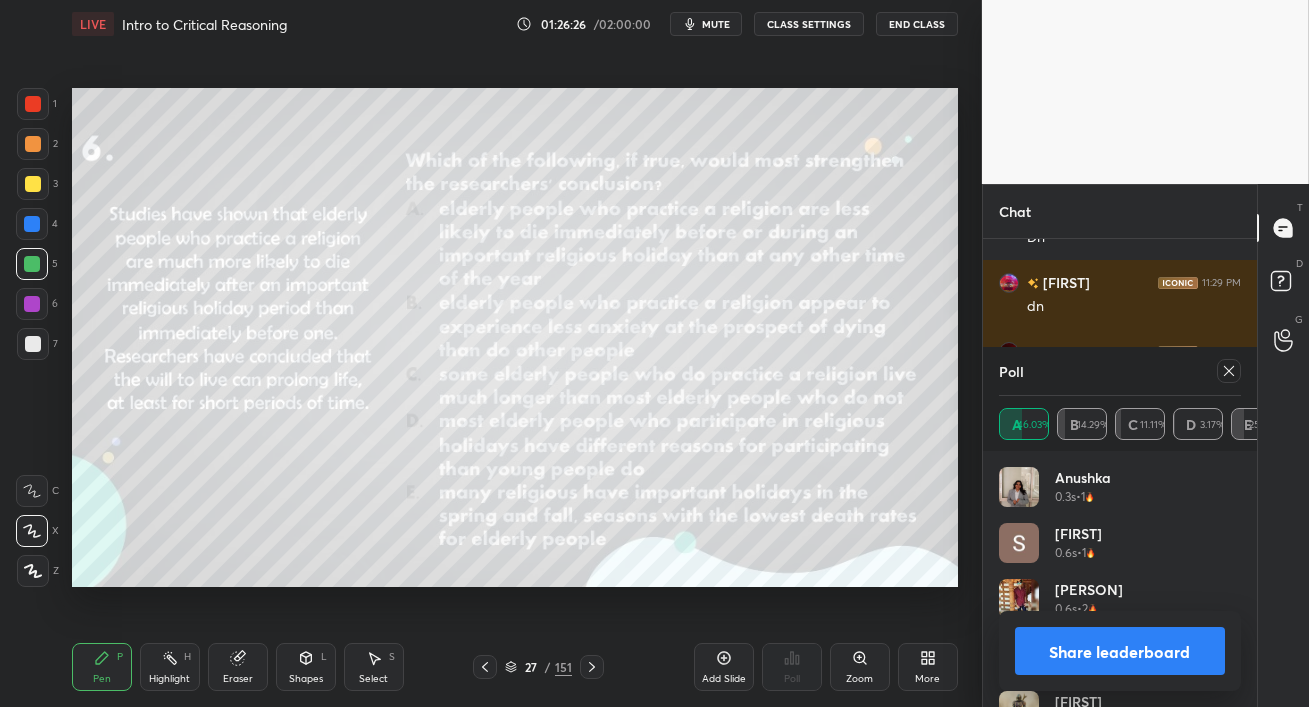 click 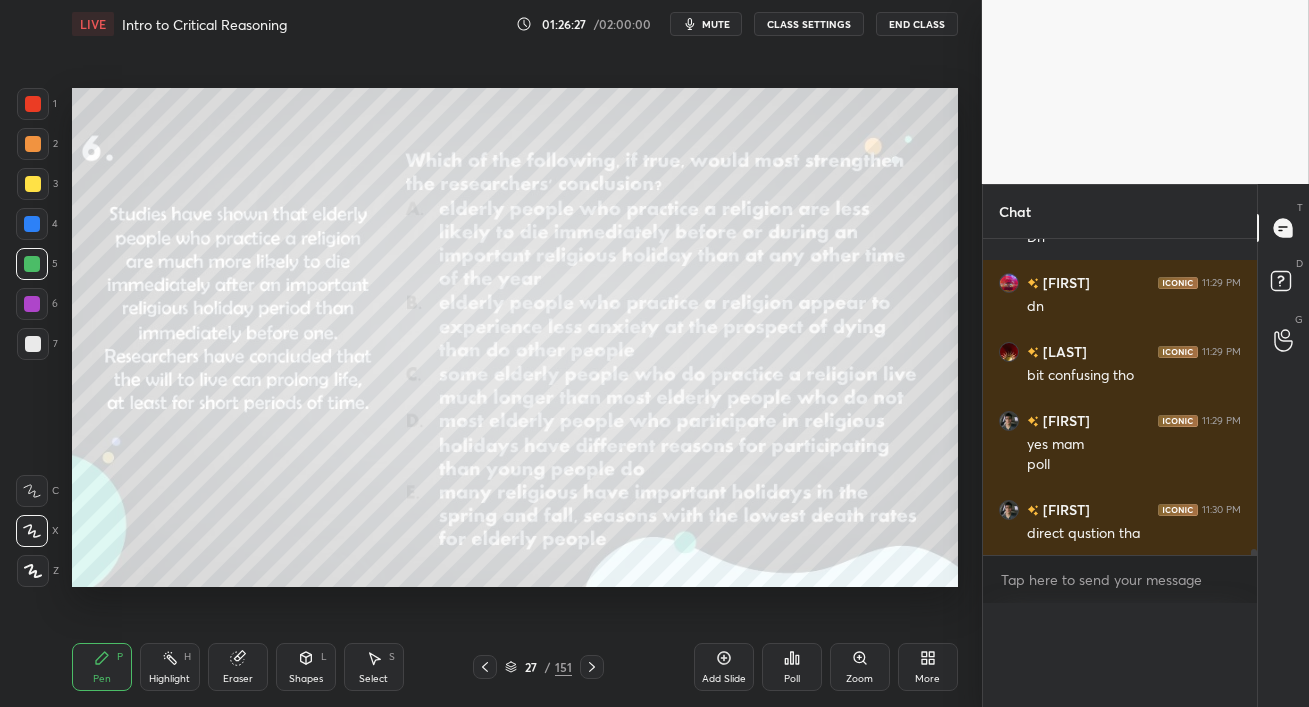 scroll, scrollTop: 0, scrollLeft: 0, axis: both 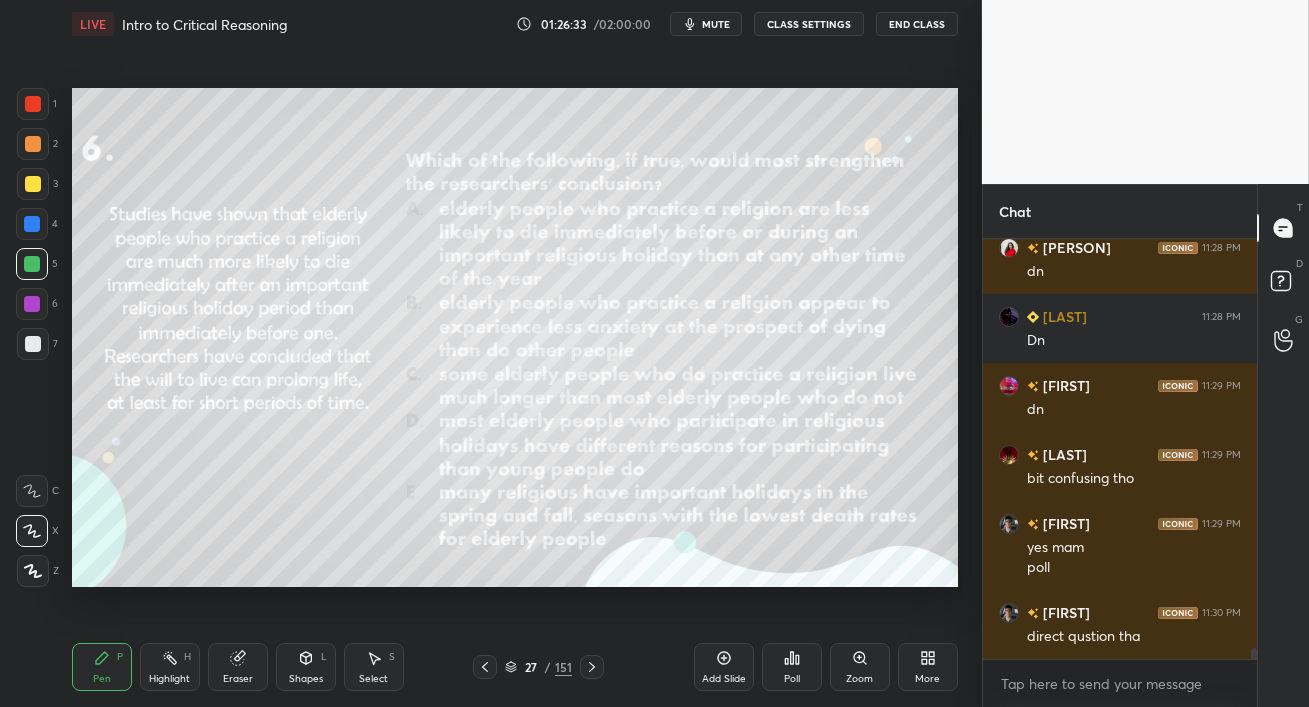 click at bounding box center (32, 264) 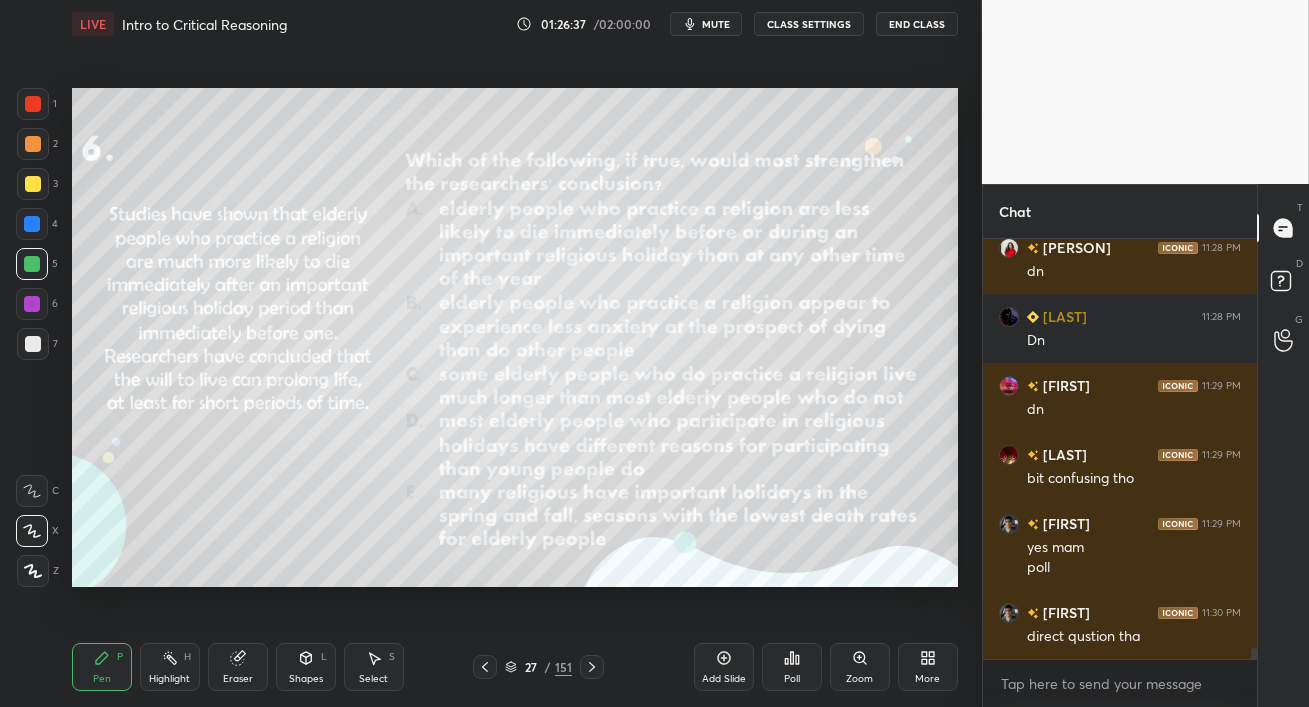 click at bounding box center [32, 224] 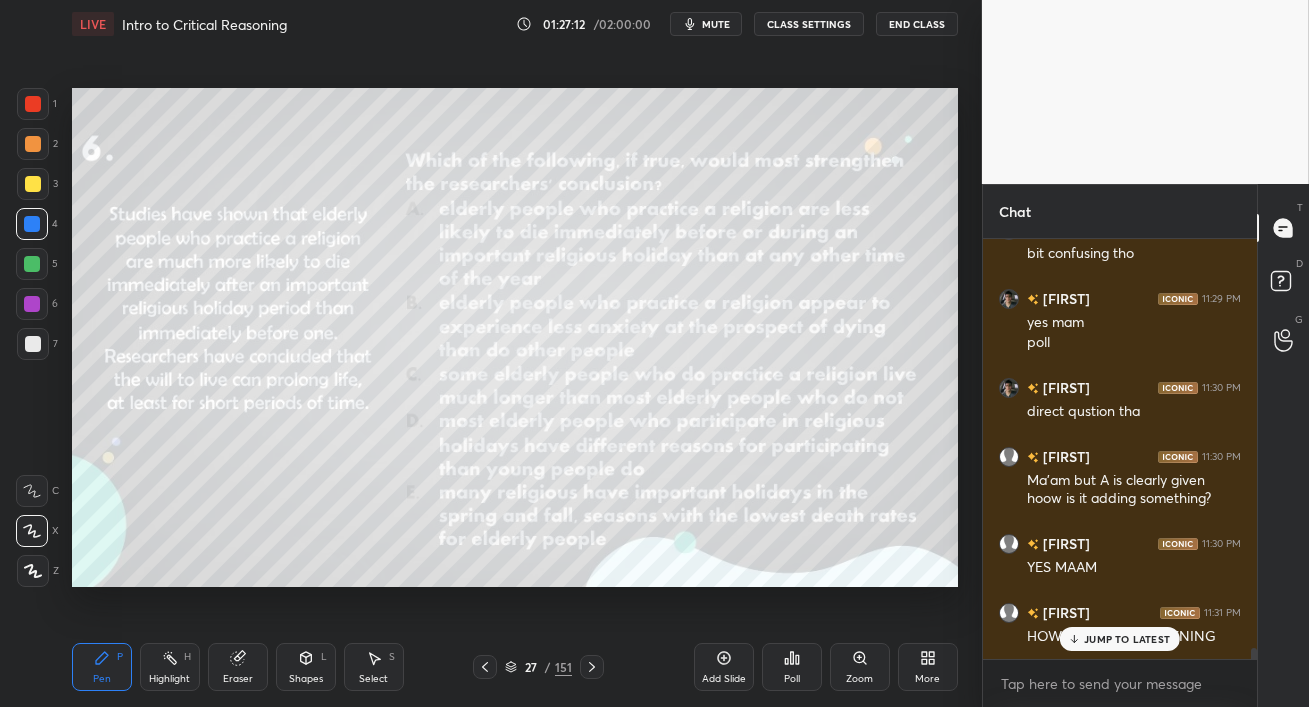 scroll, scrollTop: 15451, scrollLeft: 0, axis: vertical 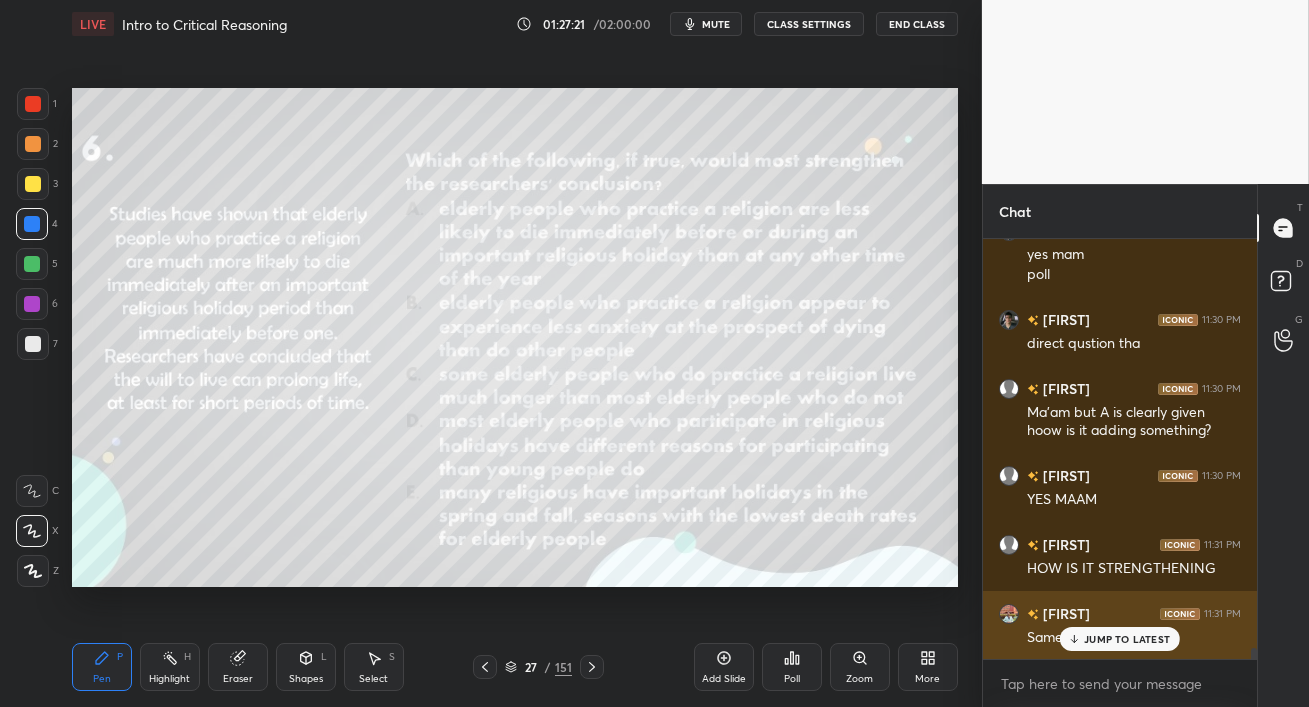 click on "JUMP TO LATEST" at bounding box center [1127, 639] 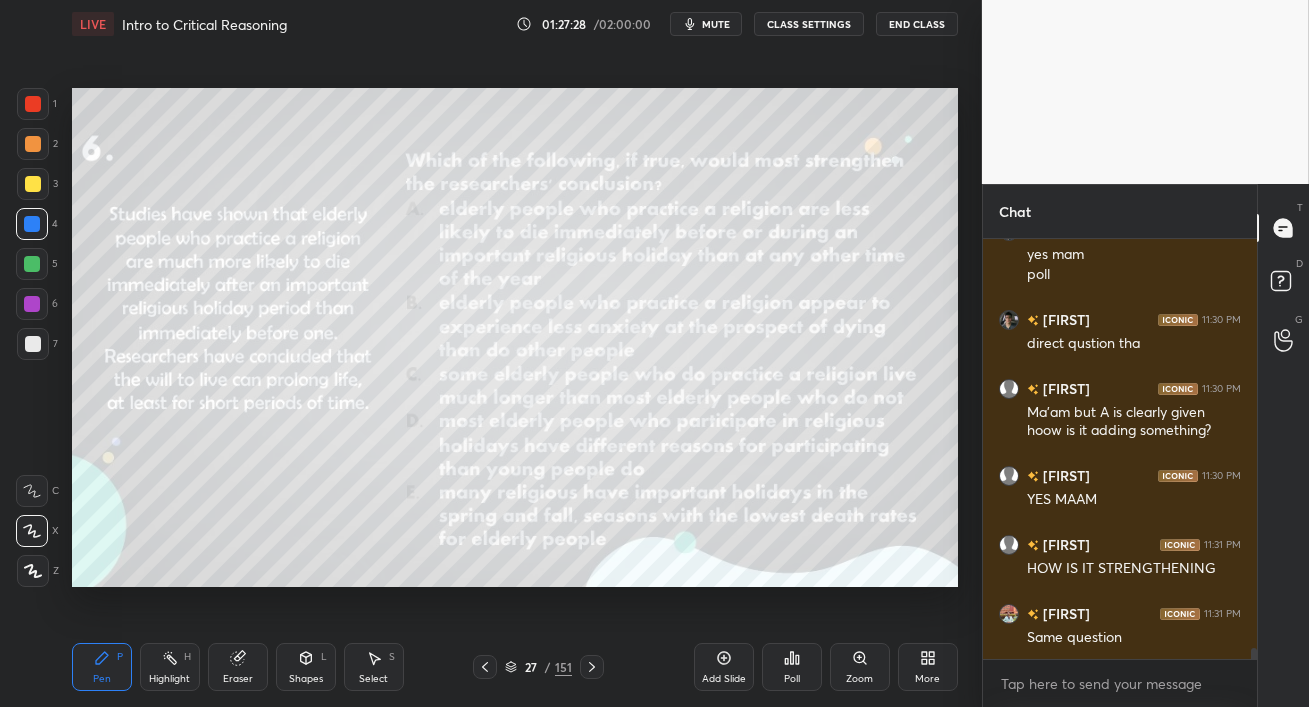 click at bounding box center [32, 304] 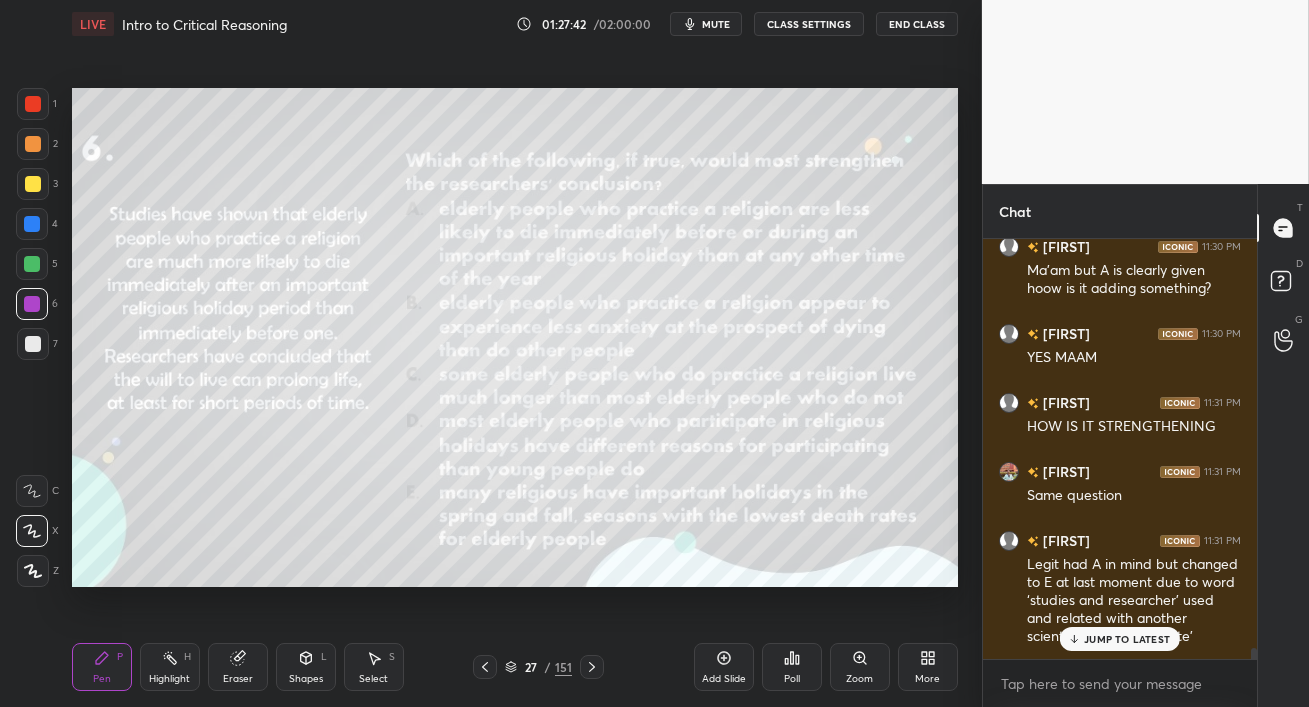 scroll, scrollTop: 15661, scrollLeft: 0, axis: vertical 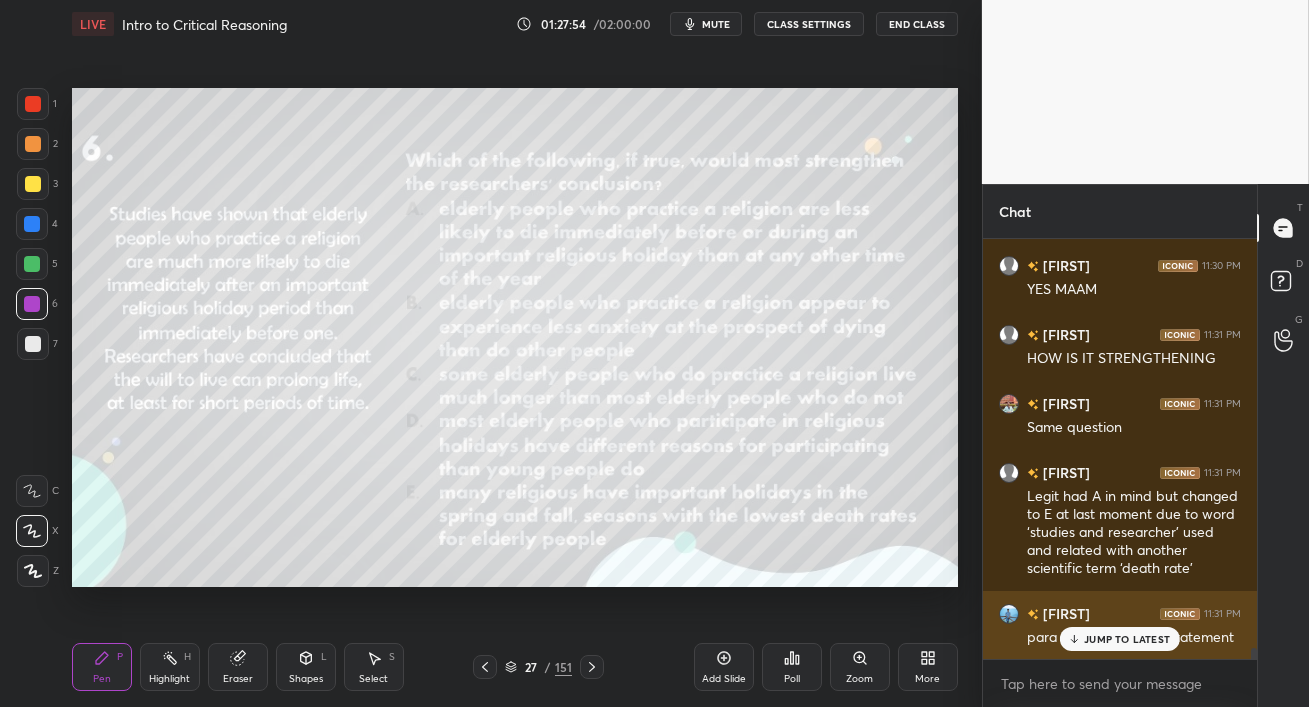 click on "JUMP TO LATEST" at bounding box center (1127, 639) 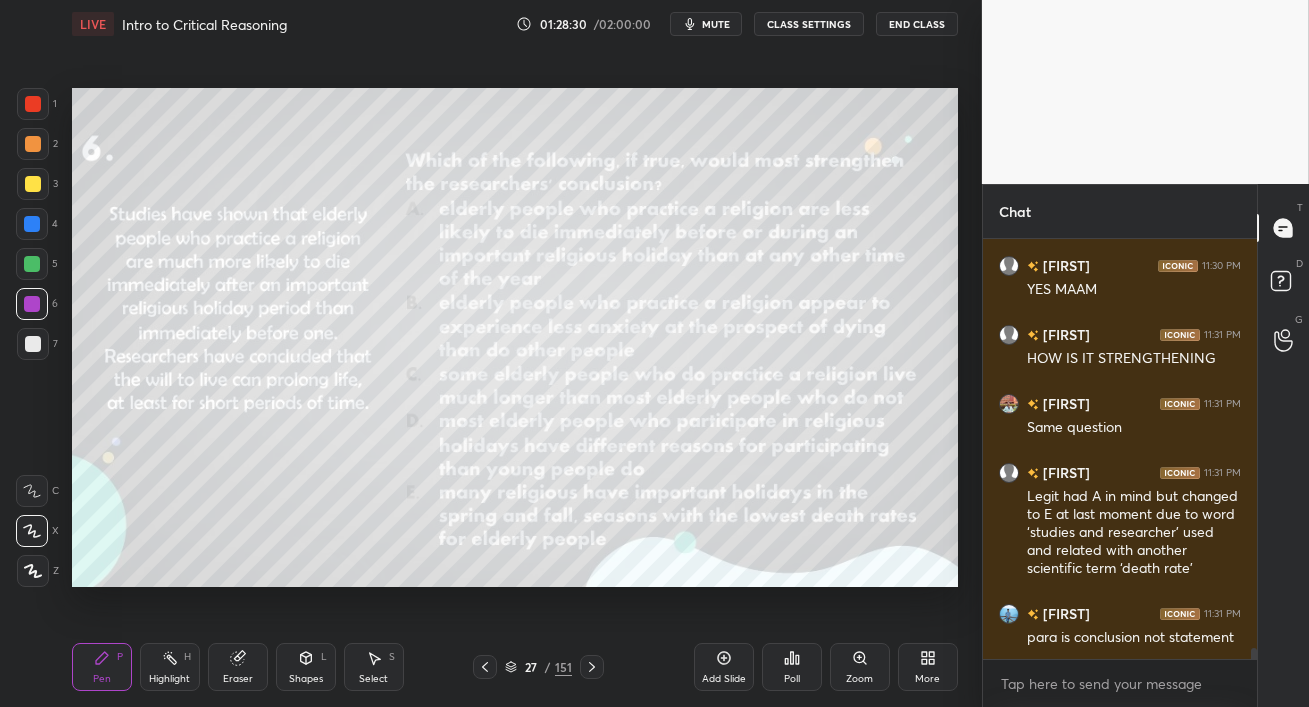 drag, startPoint x: 29, startPoint y: 305, endPoint x: 53, endPoint y: 315, distance: 26 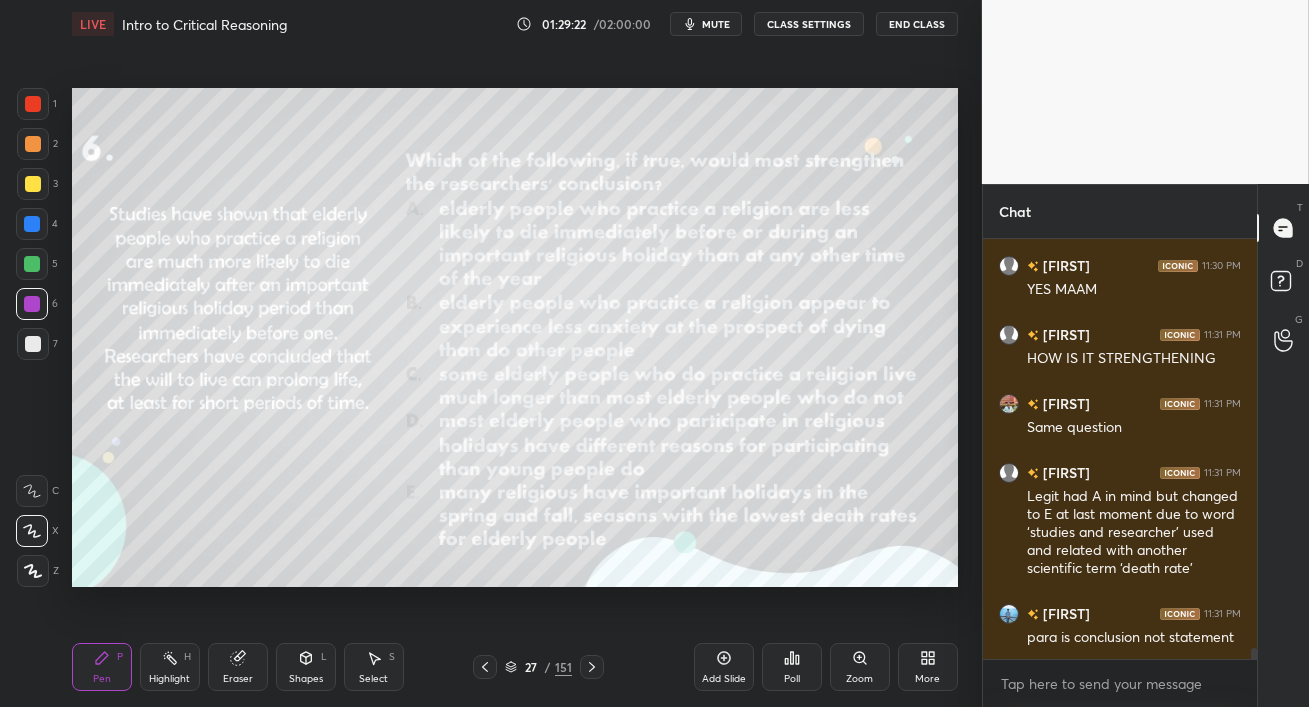 scroll, scrollTop: 15730, scrollLeft: 0, axis: vertical 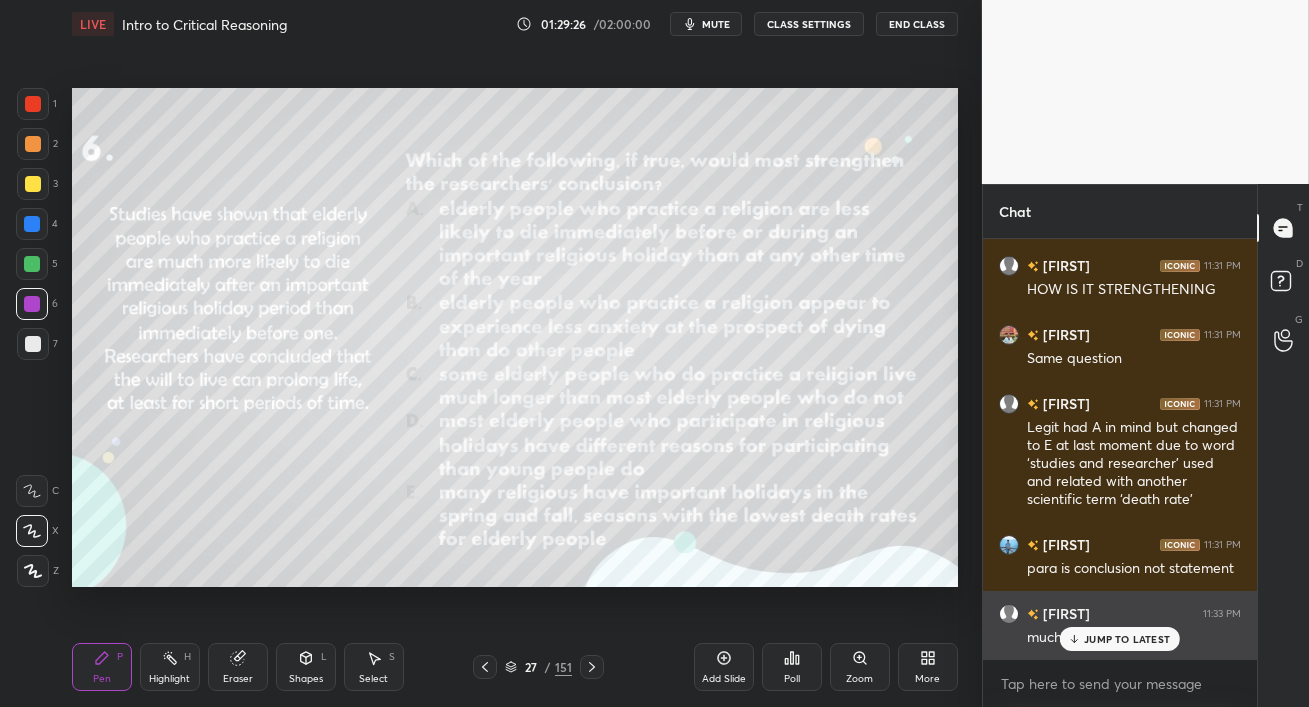 click on "JUMP TO LATEST" at bounding box center [1127, 639] 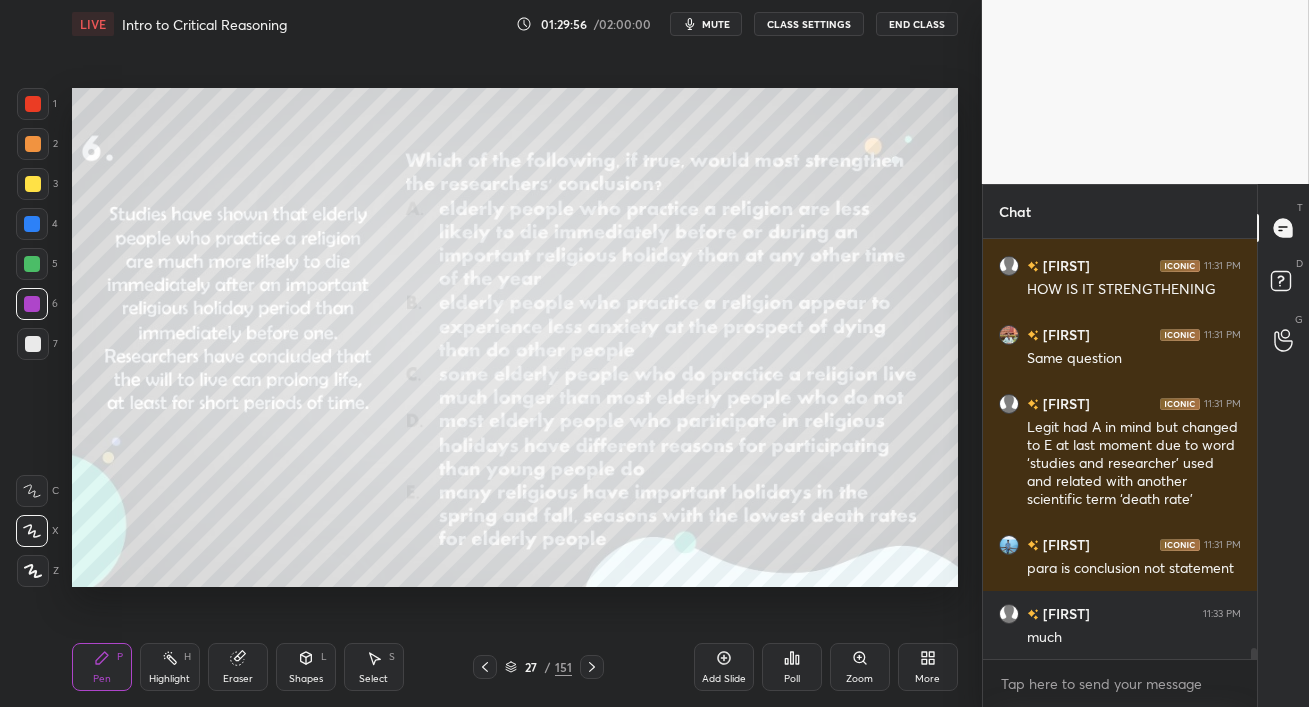 click on "1 2 3 4 5 6 7 C X Z C X Z E E Erase all   H H" at bounding box center [32, 337] 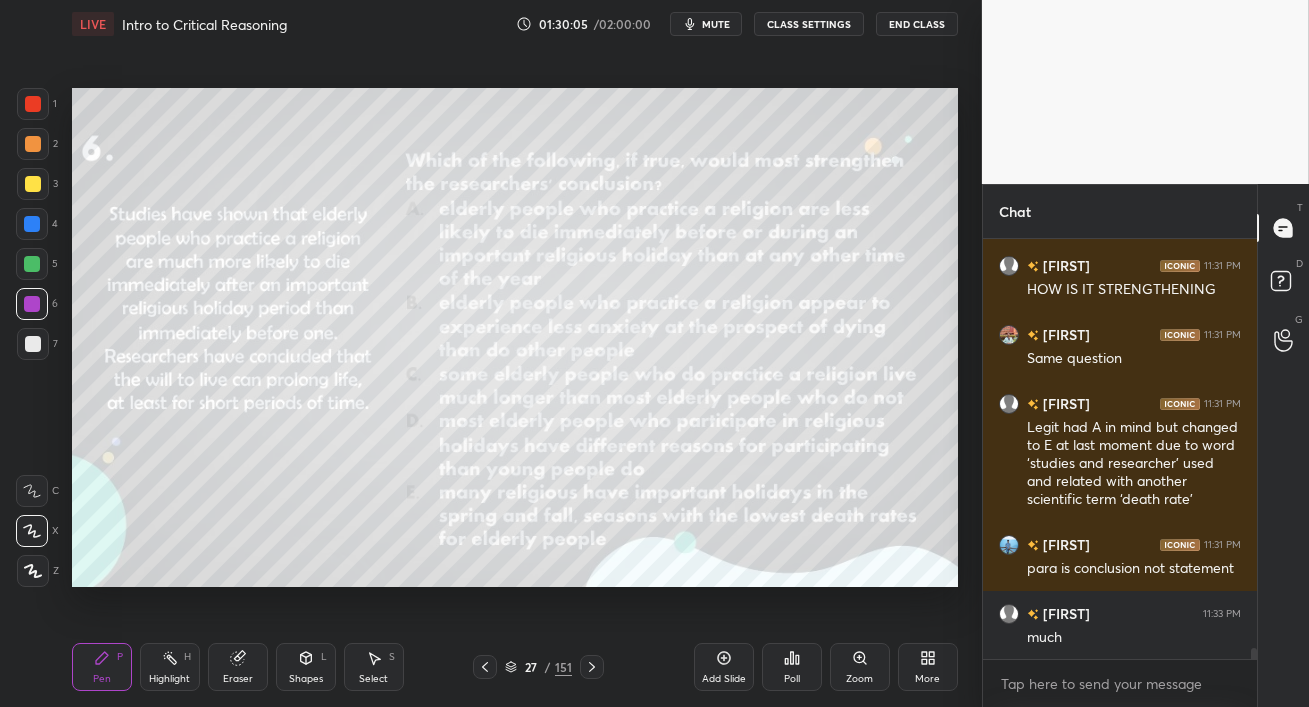 drag, startPoint x: 22, startPoint y: 343, endPoint x: 44, endPoint y: 361, distance: 28.42534 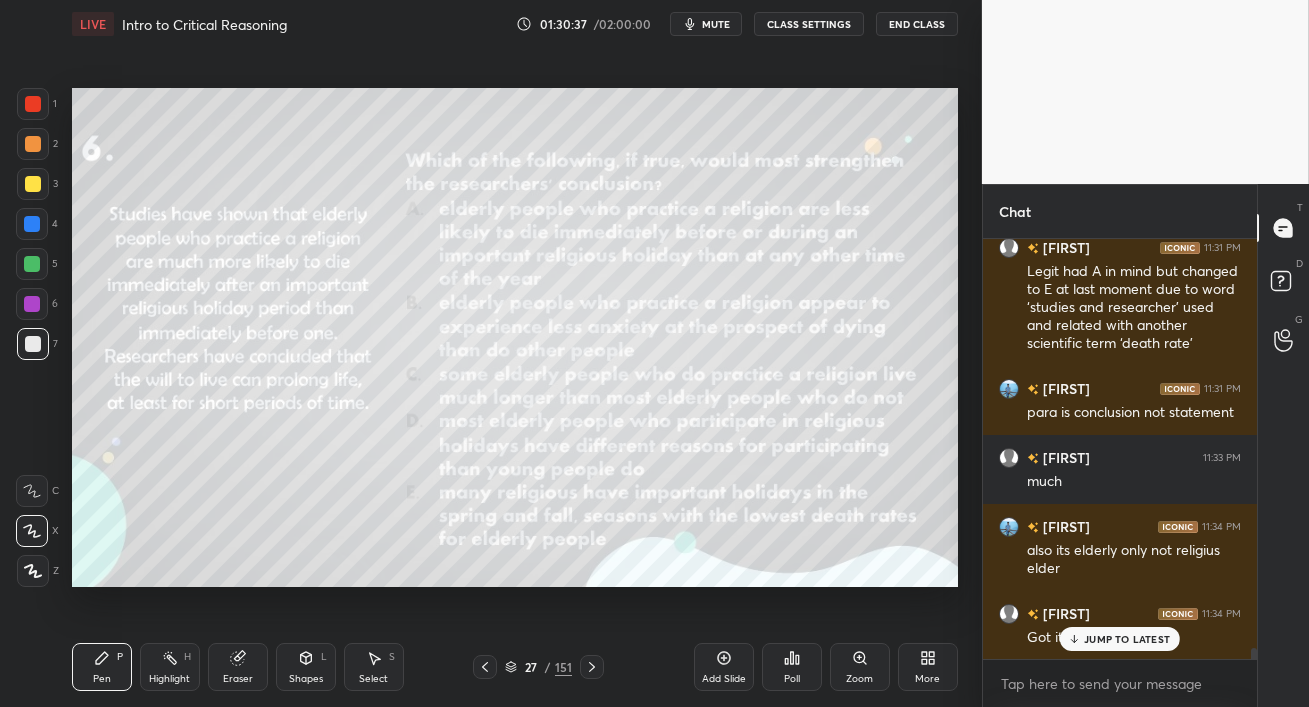 scroll, scrollTop: 15955, scrollLeft: 0, axis: vertical 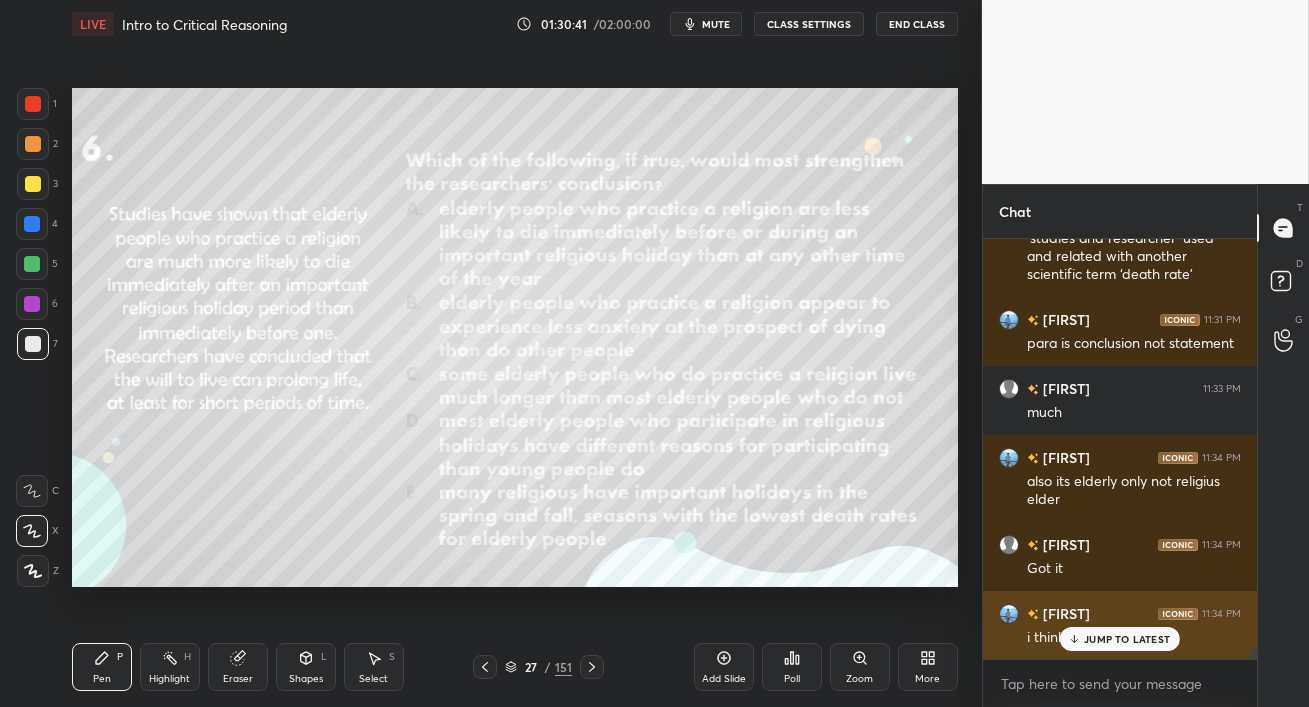 click on "JUMP TO LATEST" at bounding box center [1127, 639] 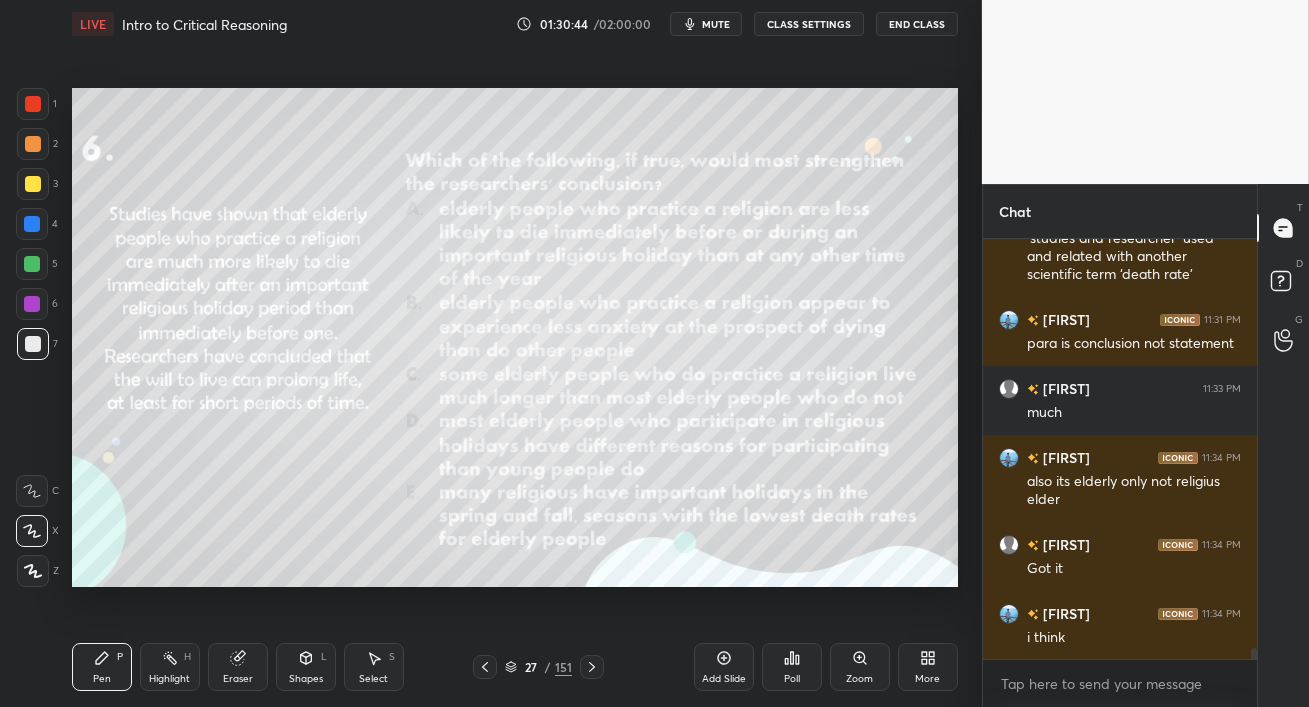 scroll, scrollTop: 373, scrollLeft: 268, axis: both 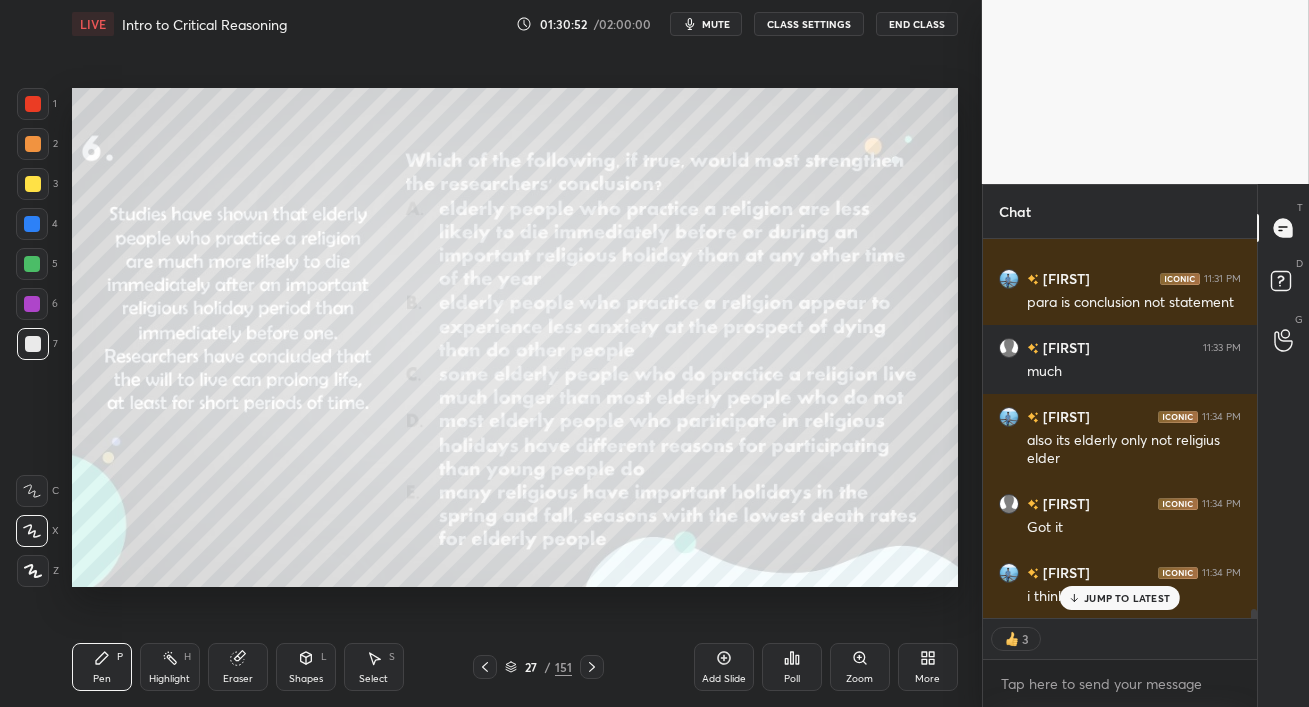 click on "JUMP TO LATEST" at bounding box center [1120, 598] 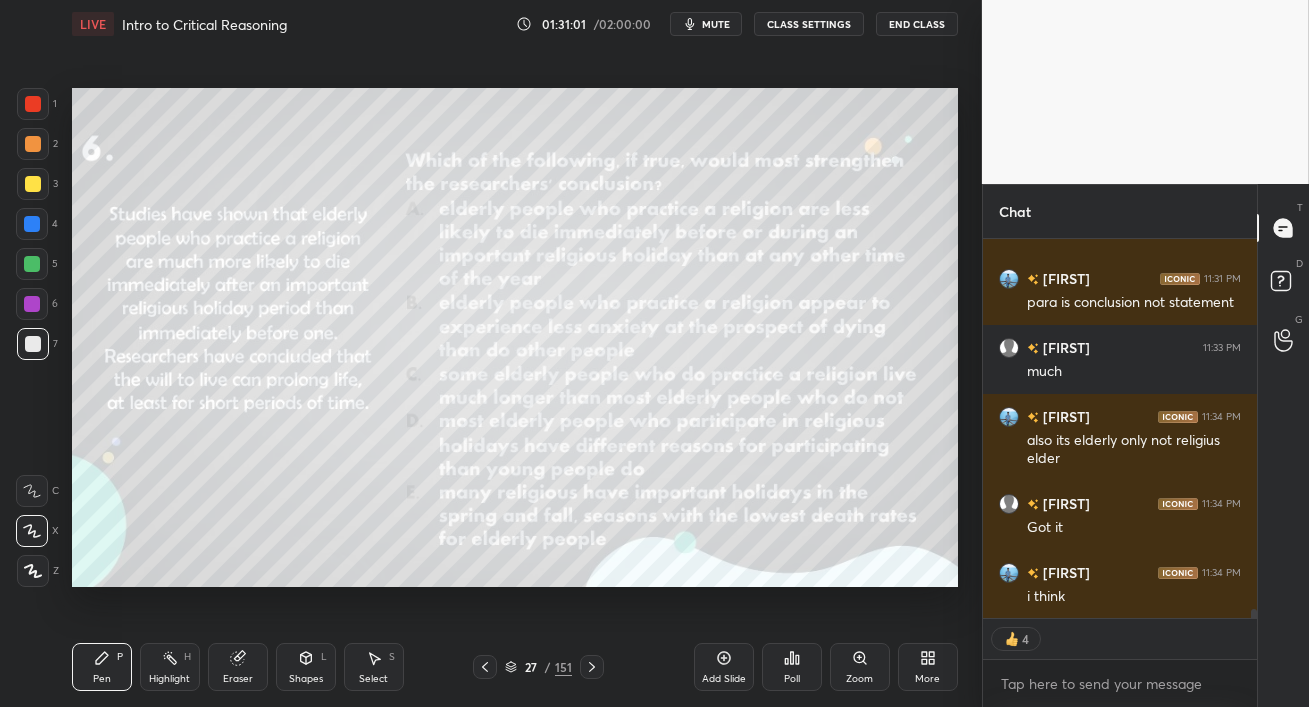 scroll, scrollTop: 16065, scrollLeft: 0, axis: vertical 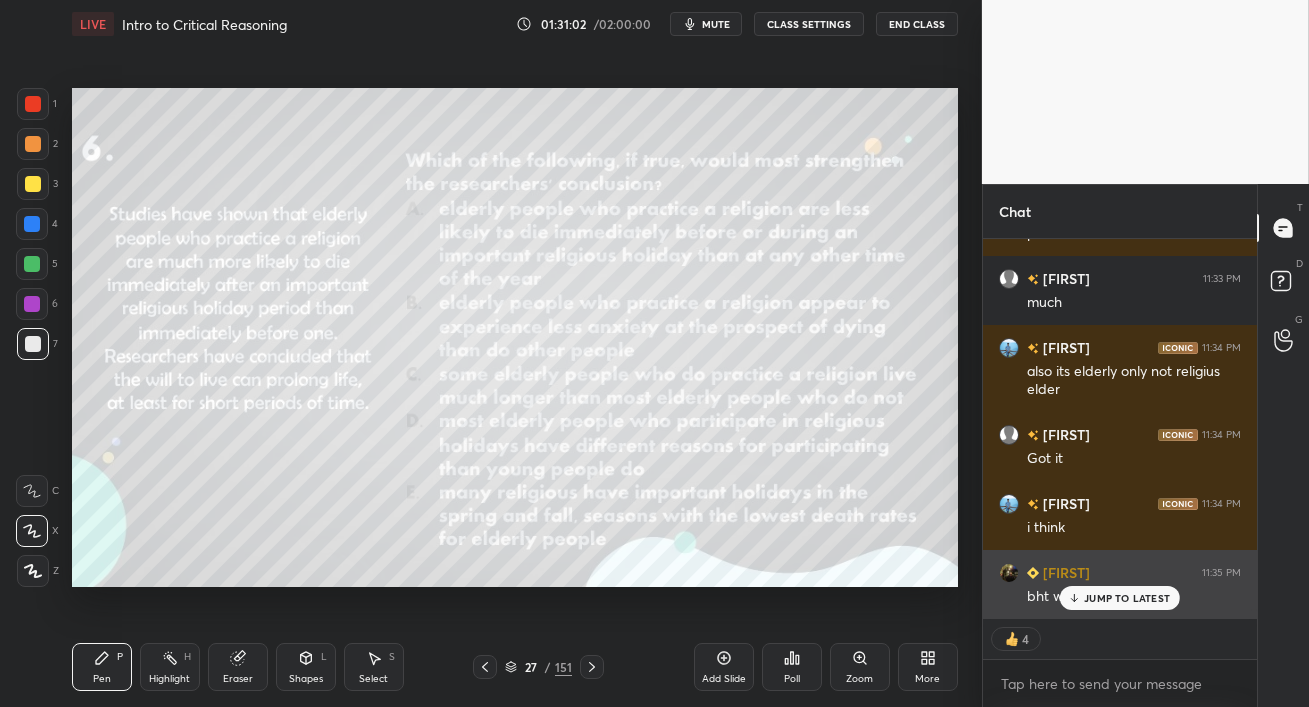 click on "JUMP TO LATEST" at bounding box center [1127, 598] 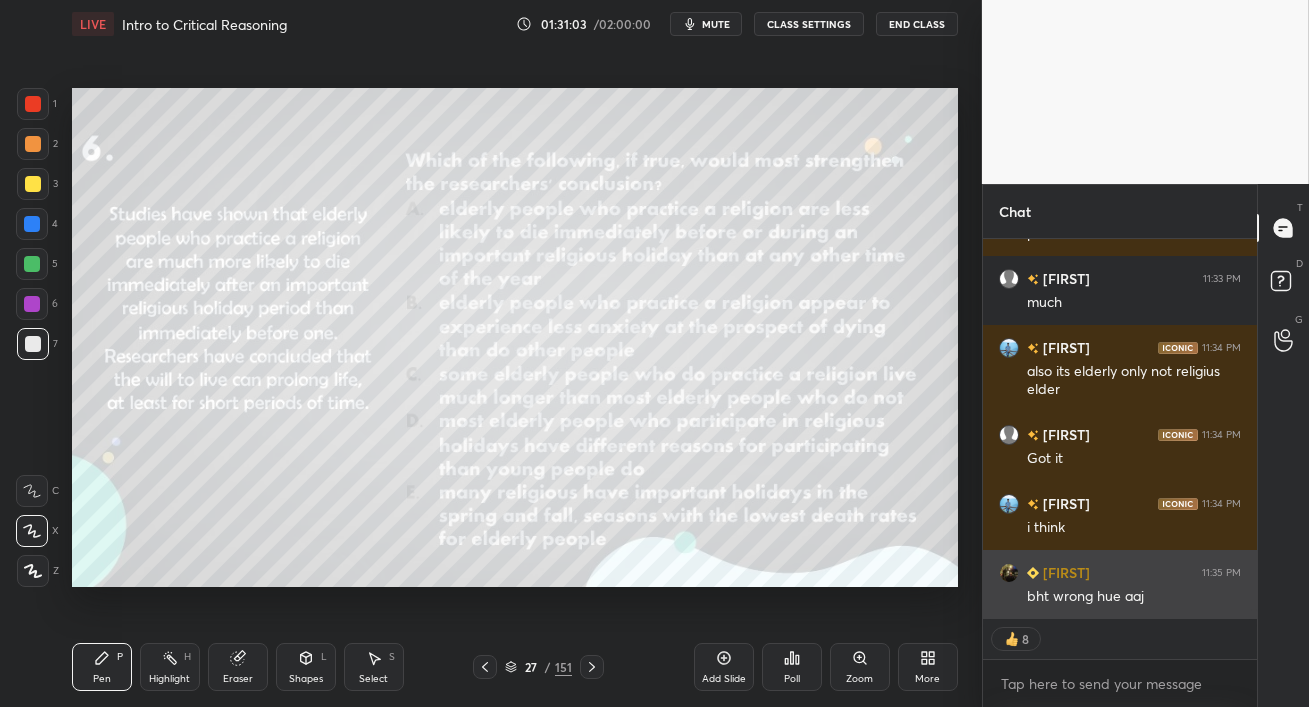 scroll, scrollTop: 16135, scrollLeft: 0, axis: vertical 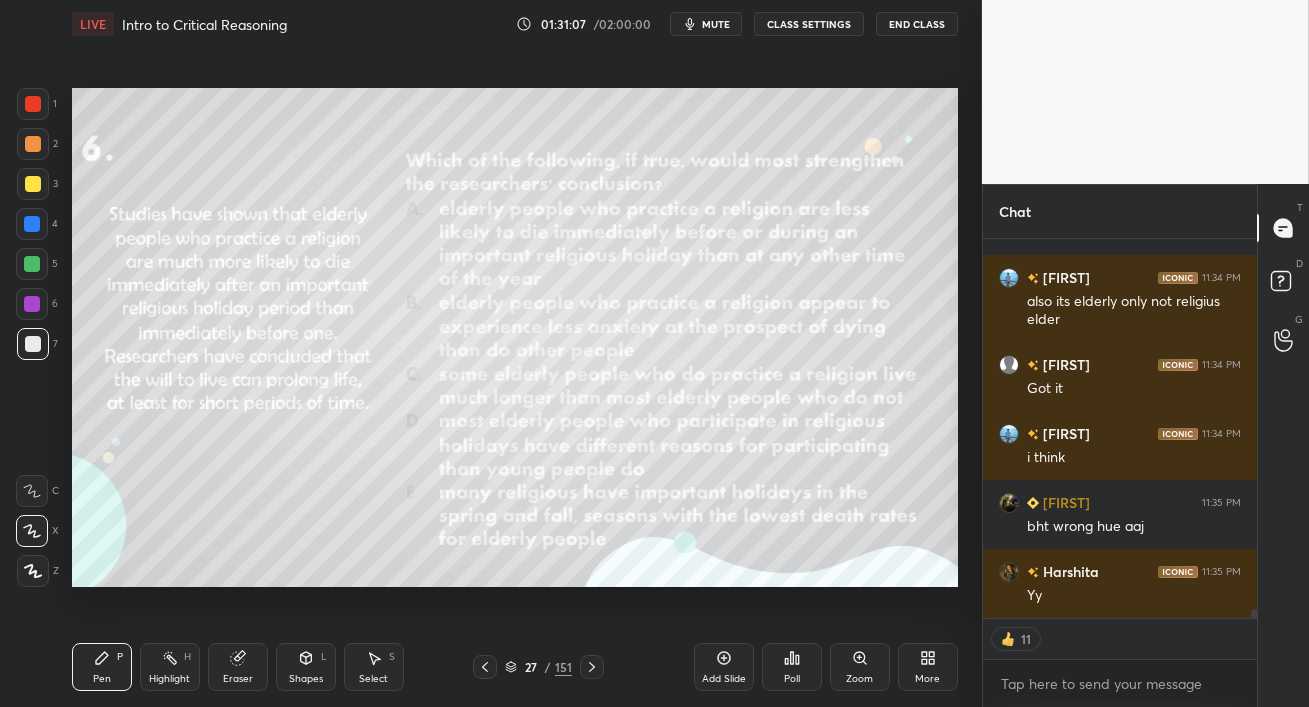 click on "Poll" at bounding box center (792, 667) 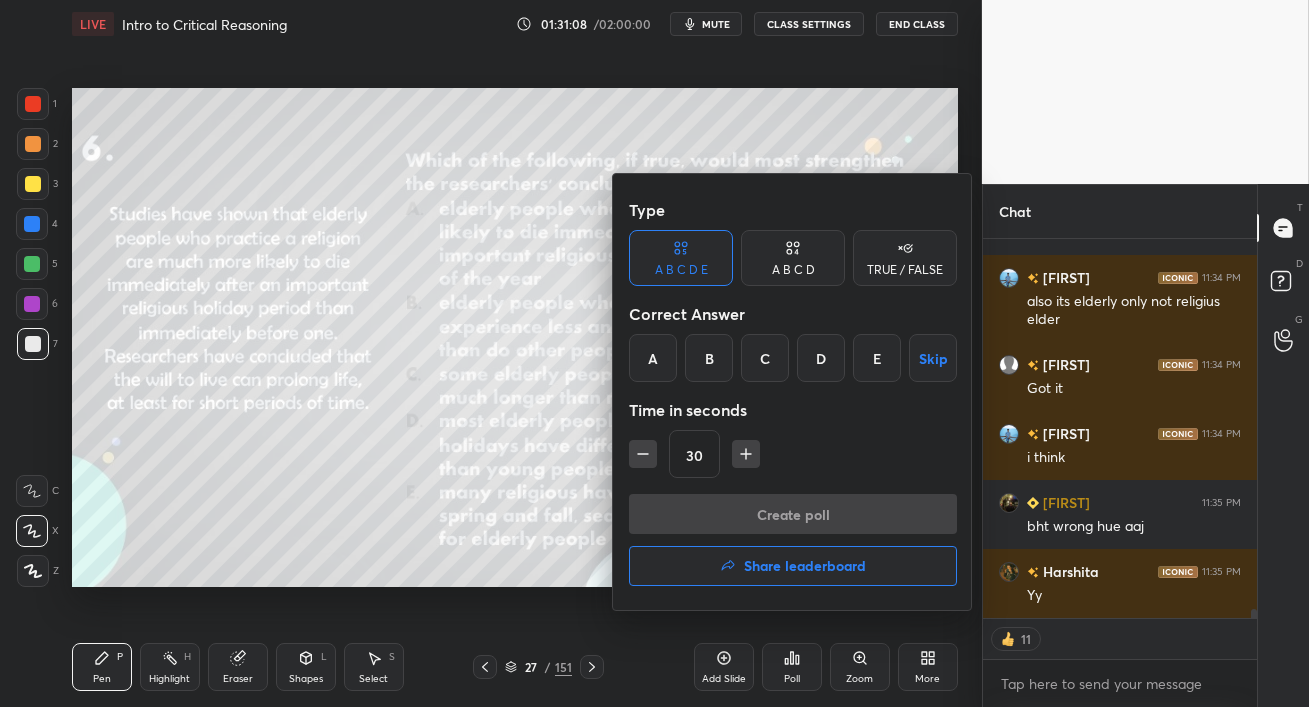 click on "Share leaderboard" at bounding box center [805, 566] 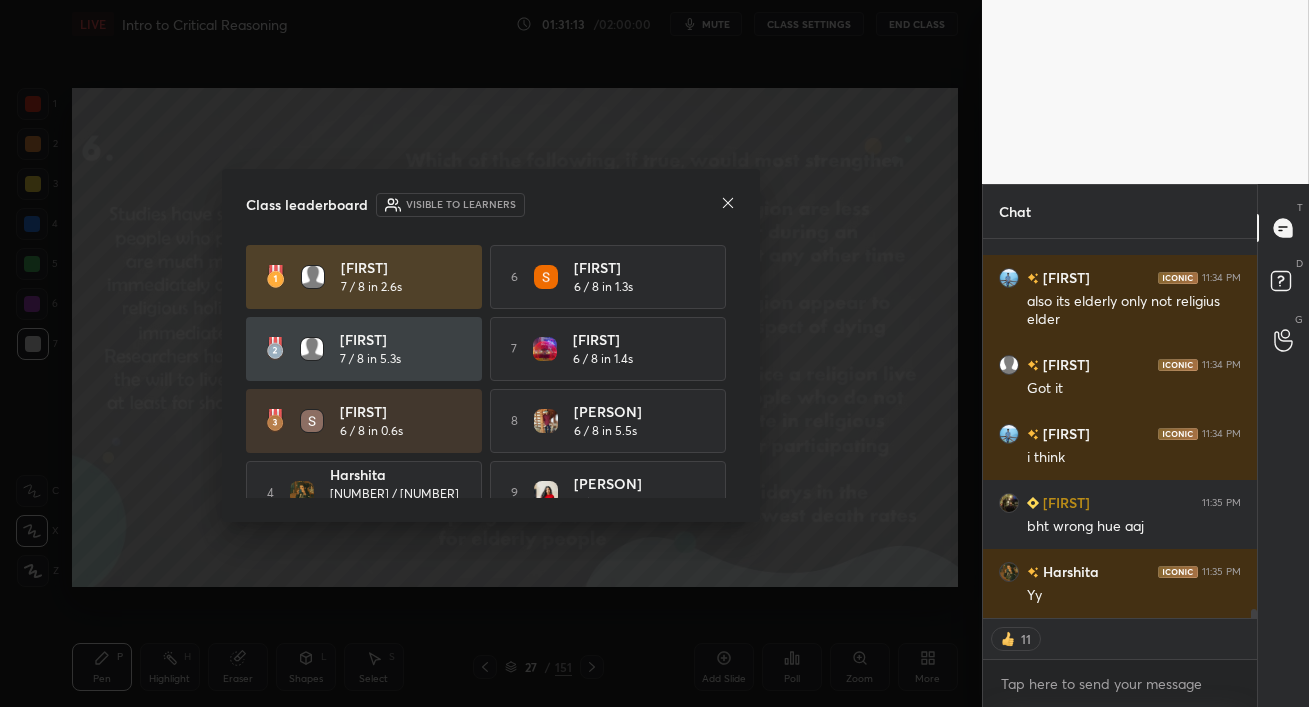 scroll, scrollTop: 6, scrollLeft: 6, axis: both 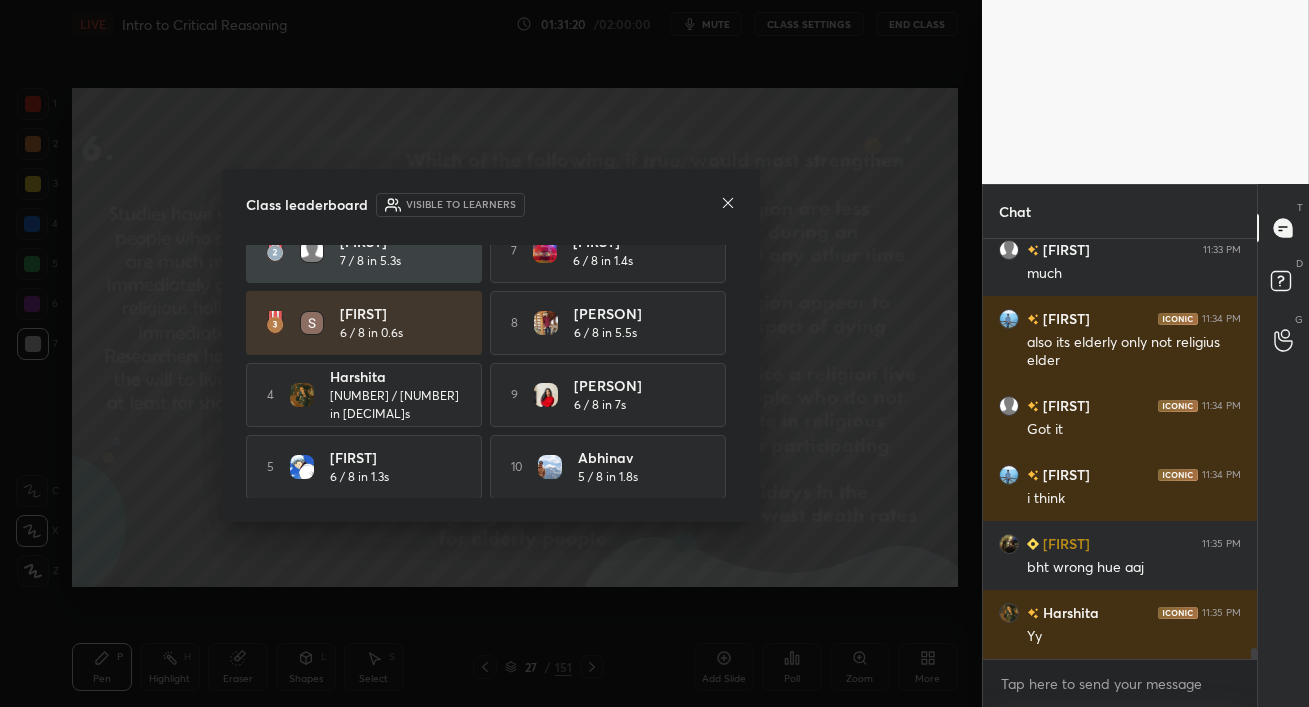 click 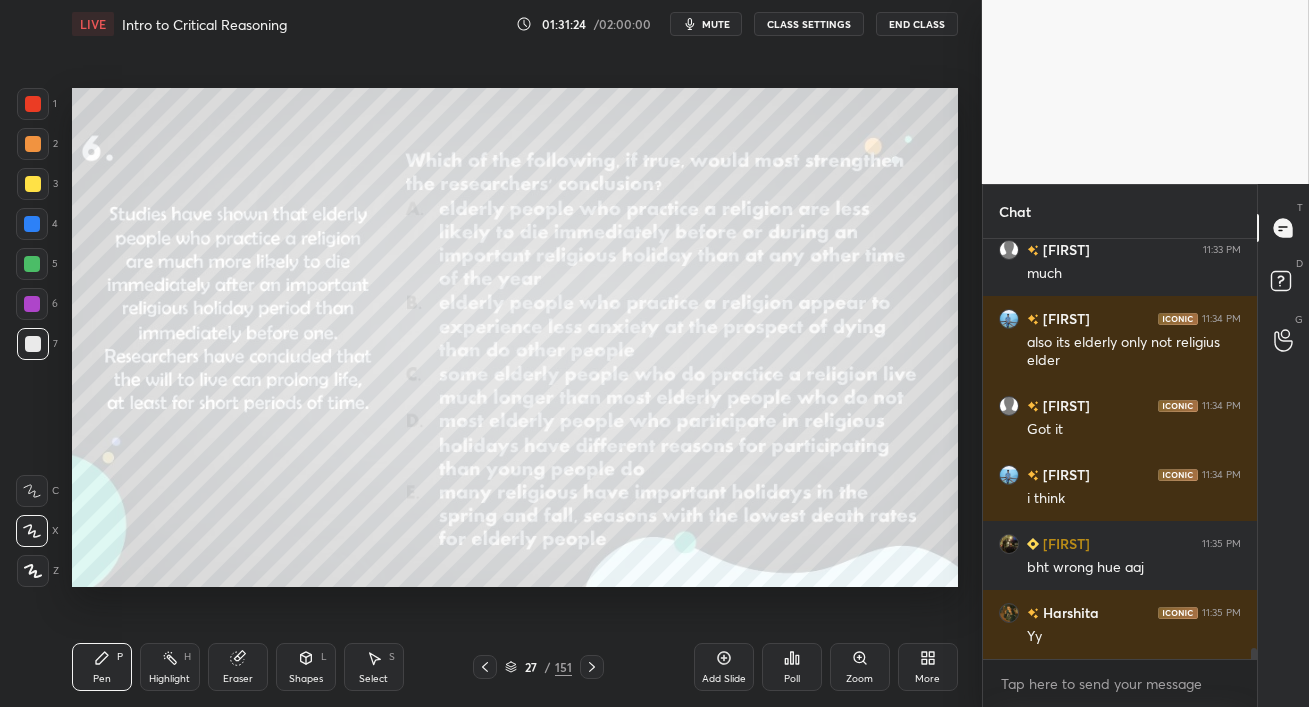 click 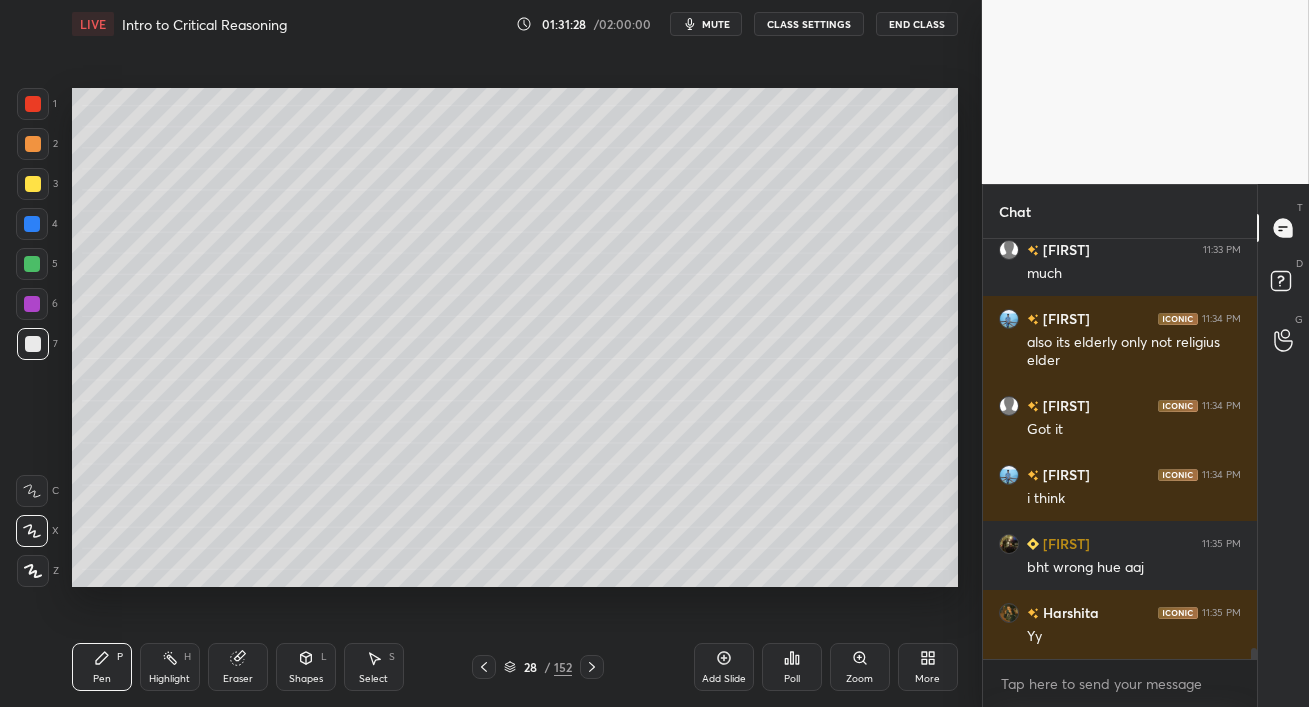 scroll, scrollTop: 16163, scrollLeft: 0, axis: vertical 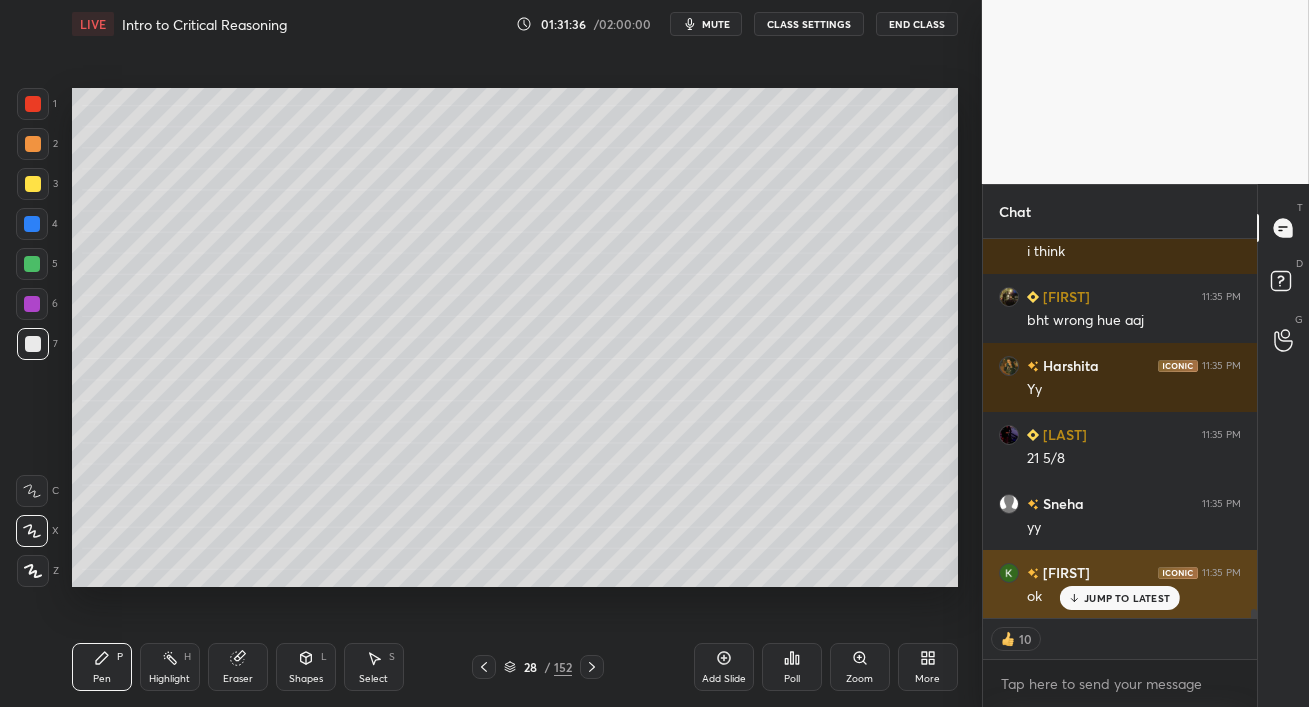 click on "JUMP TO LATEST" at bounding box center [1127, 598] 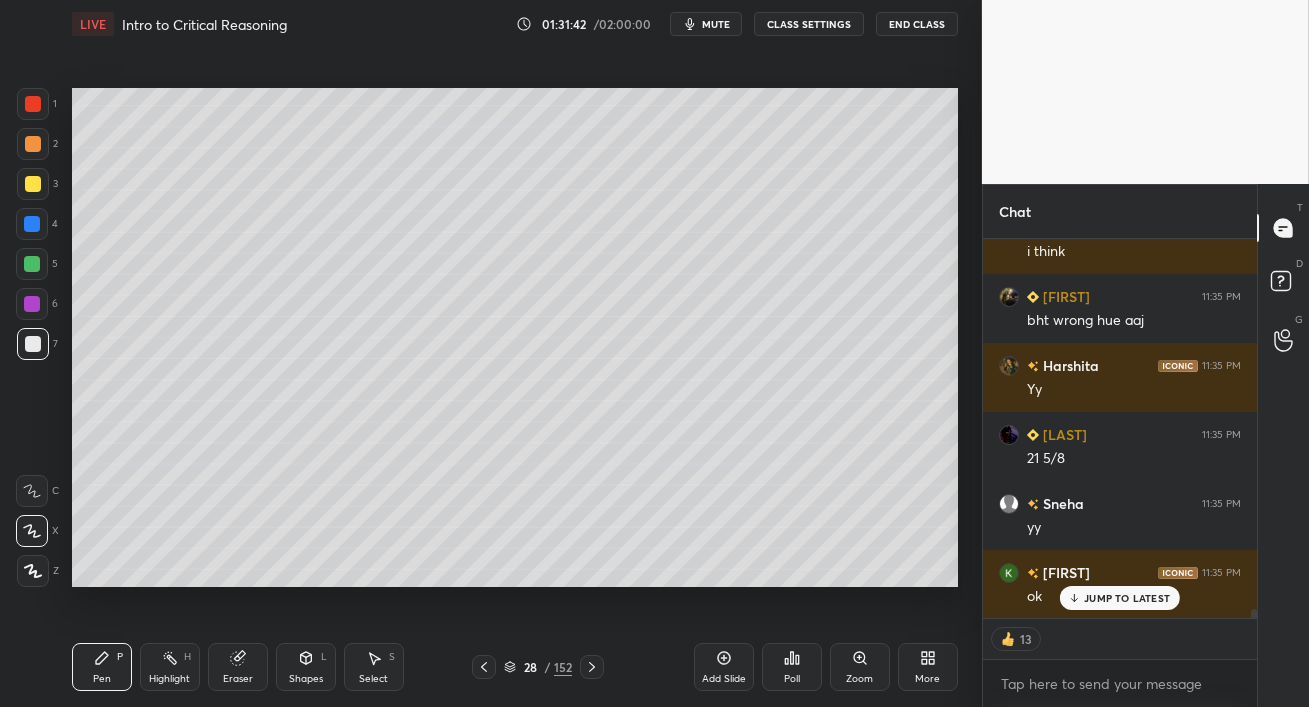 scroll, scrollTop: 16410, scrollLeft: 0, axis: vertical 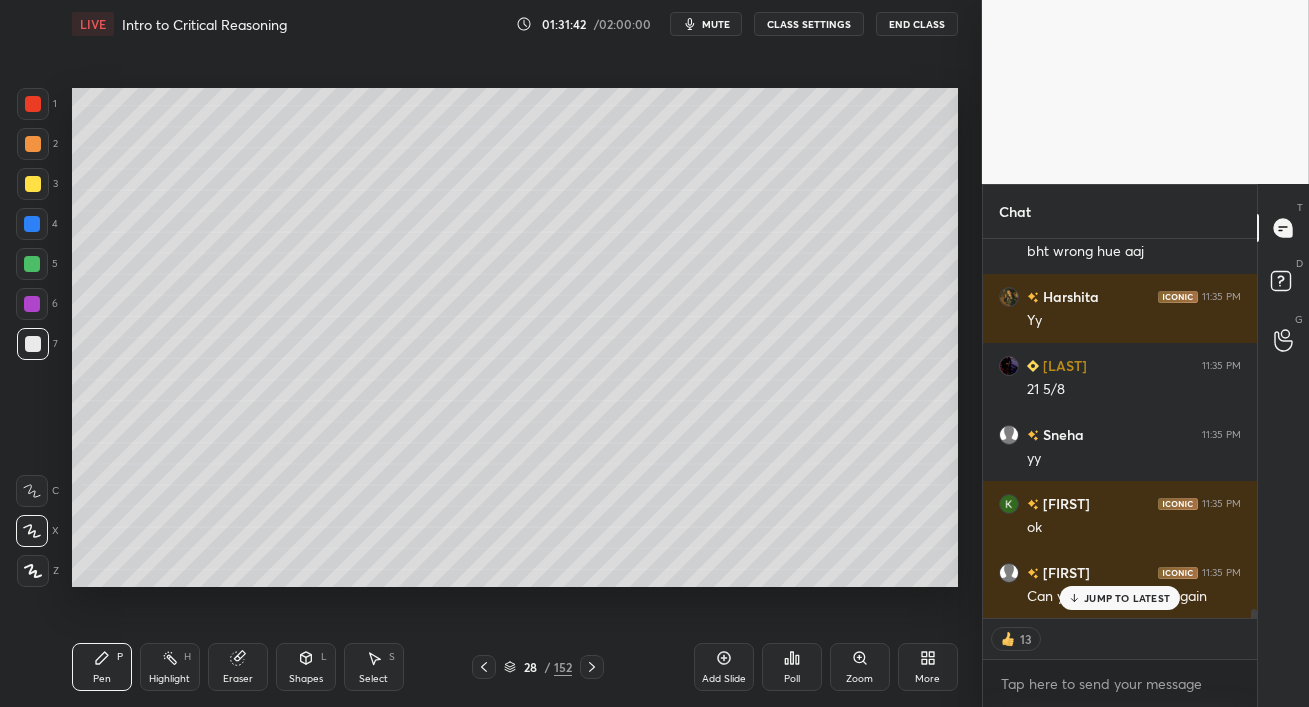 click on "1 2 3 4 5 6 7 C X Z C X Z E E Erase all H H LIVE Intro to Critical Reasoning 01:31:42 / 02:00:00 mute CLASS SETTINGS End Class Setting up your live class Poll for secs No correct answer Start poll Back Intro to Critical Reasoning • L20 of Booster Course for VARC CAT 2025 [FIRST] [LAST] Pen P Highlight H Eraser Shapes L Select S 28 / 152 Add Slide Poll Zoom More Chat [FIRST] 11:30 PM Ma’am but A is clearly given hoow is it adding something? [FIRST] 11:30 PM YES MAAM [FIRST] 11:31 PM HOW IS IT STRENGTHENING [FIRST] 11:31 PM Same question [FIRST] 11:31 PM Legit had A in mind but changed to E at last moment due to word ‘studies and researcher’ used and related with another scientific term ‘death rate’ [FIRST] 11:31 PM para is conclusion not statement [FIRST] 11:33 PM much [FIRST] 11:34 PM also its elderly only not religius elder [FIRST] 11:34 PM Got it [FIRST] 11:34 PM i think [FIRST] 11:35 PM bht wrong hue aaj [FIRST] 11:35 PM Yy [FIRST] 11:35 PM 21 5/8 [FIRST] yy [FIRST] 11:35 PM ok [FIRST] x" at bounding box center (654, 353) 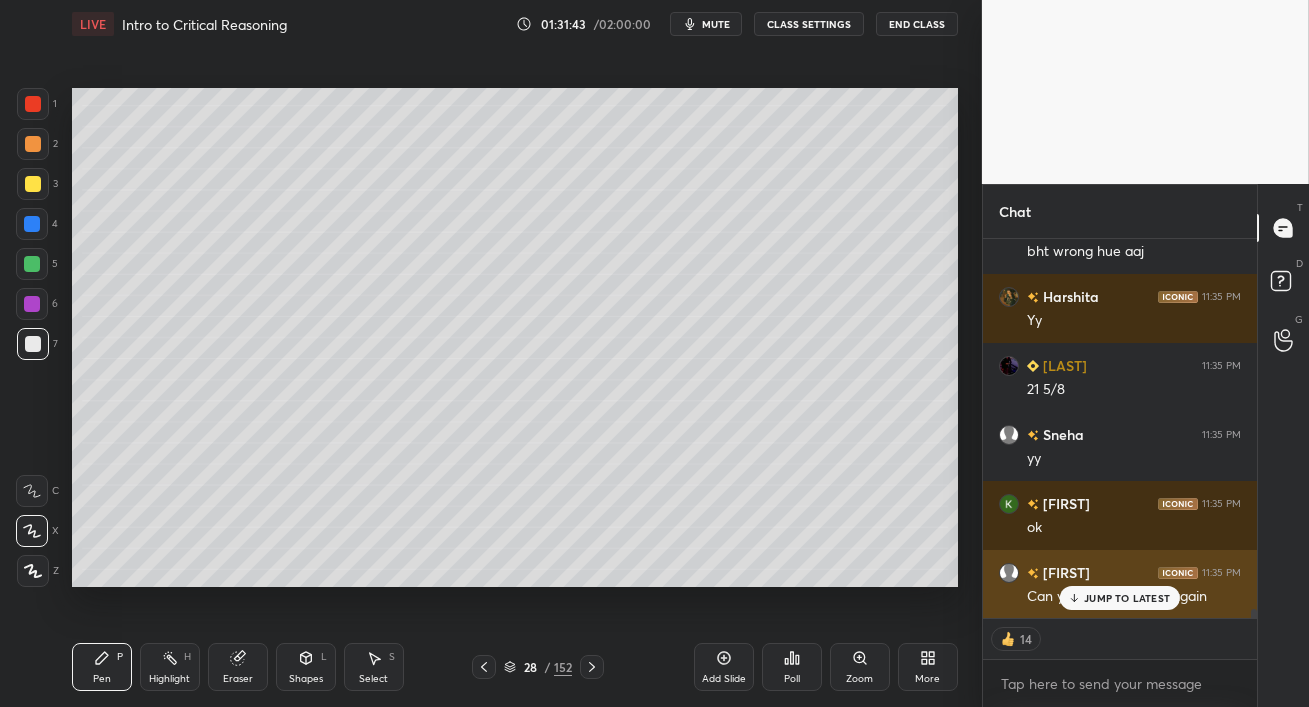 click on "JUMP TO LATEST" at bounding box center [1120, 598] 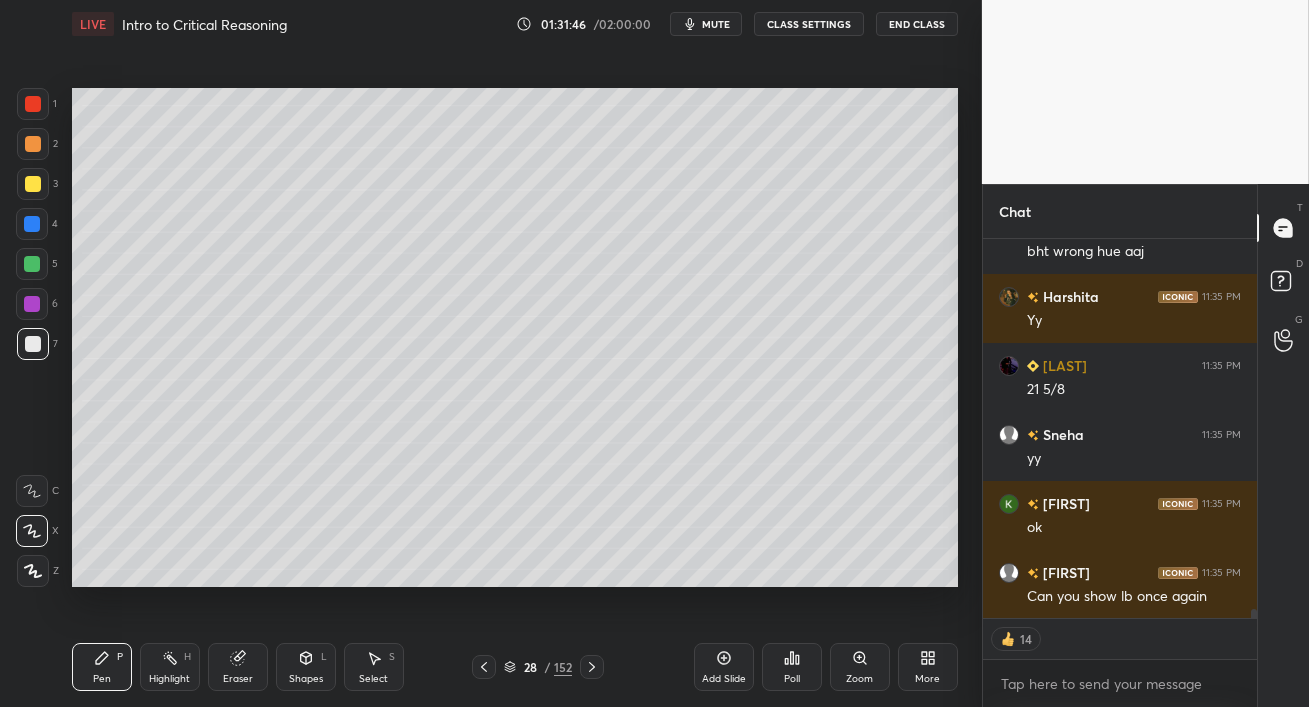 click on "Poll" at bounding box center [792, 667] 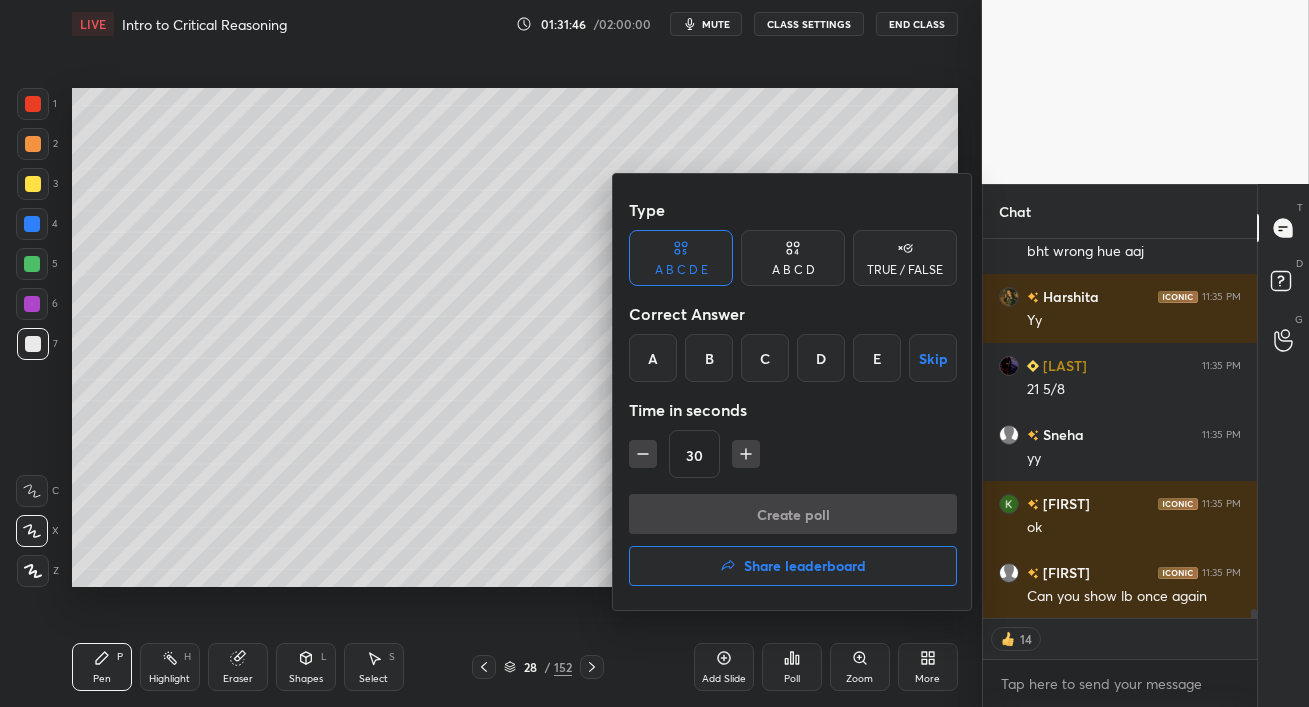 click on "Share leaderboard" at bounding box center (805, 566) 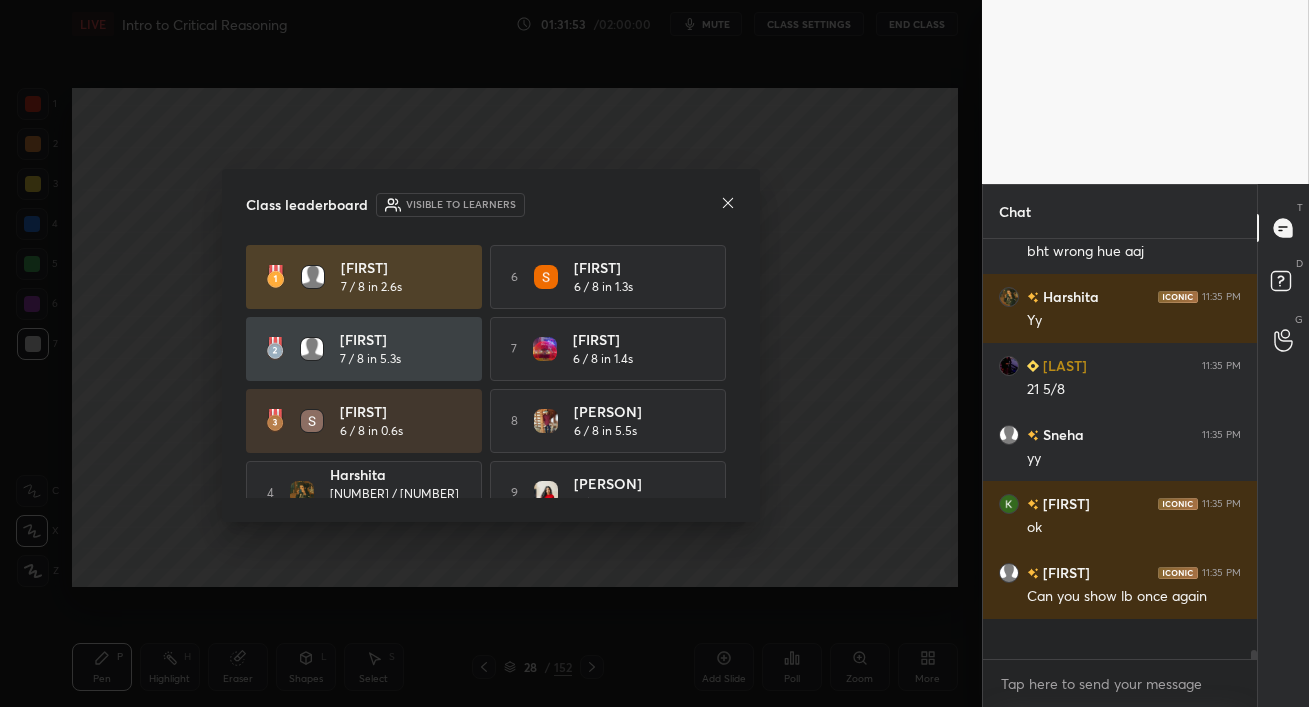 scroll, scrollTop: 6, scrollLeft: 6, axis: both 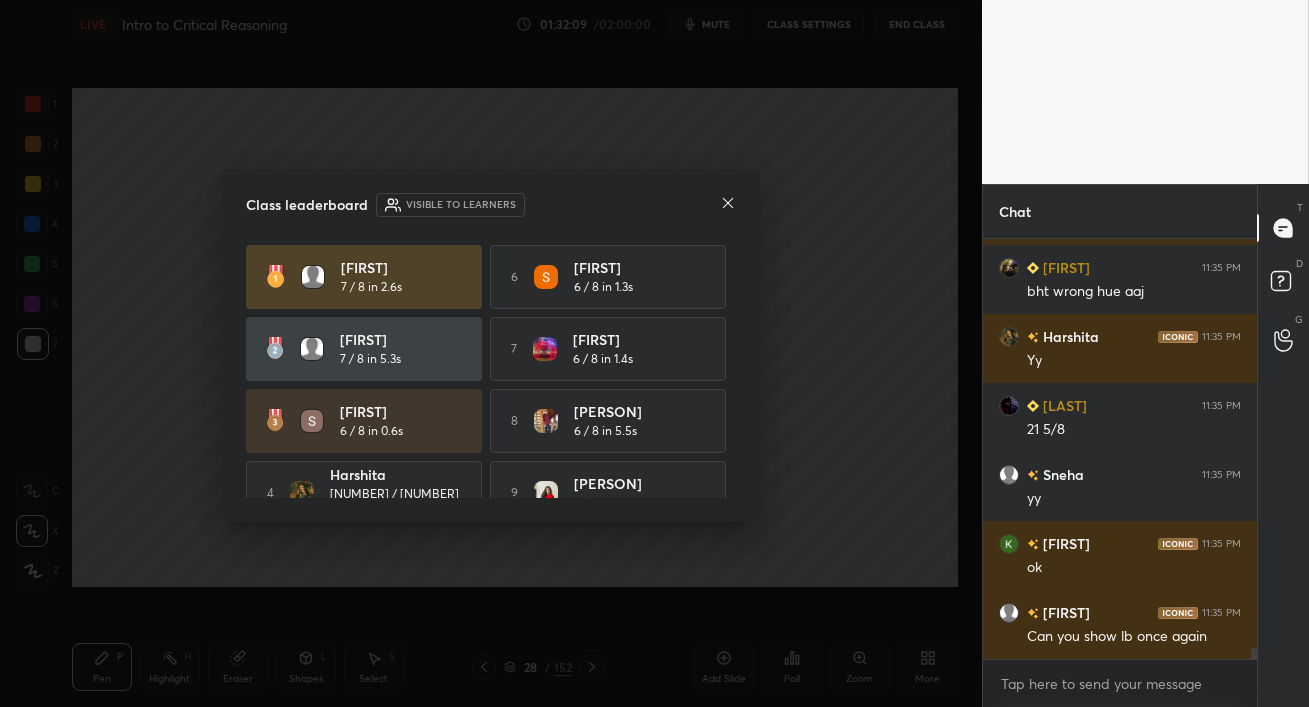 click 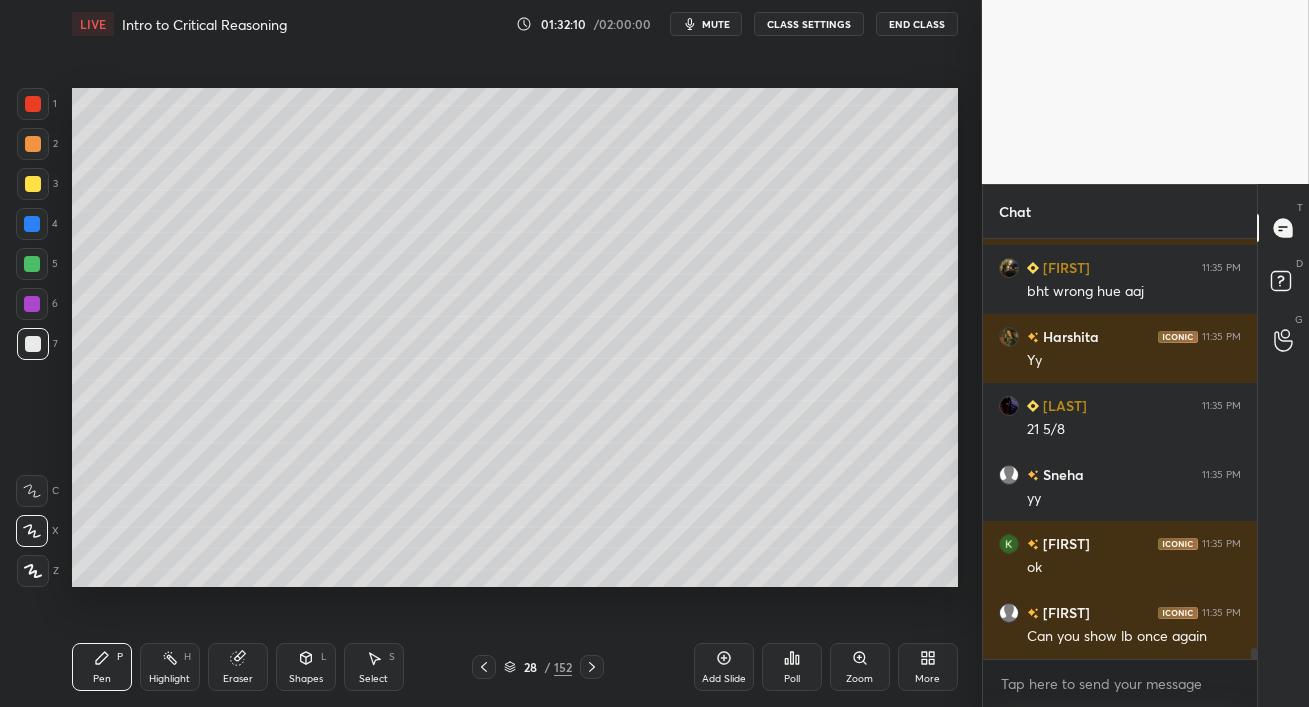 scroll, scrollTop: 16456, scrollLeft: 0, axis: vertical 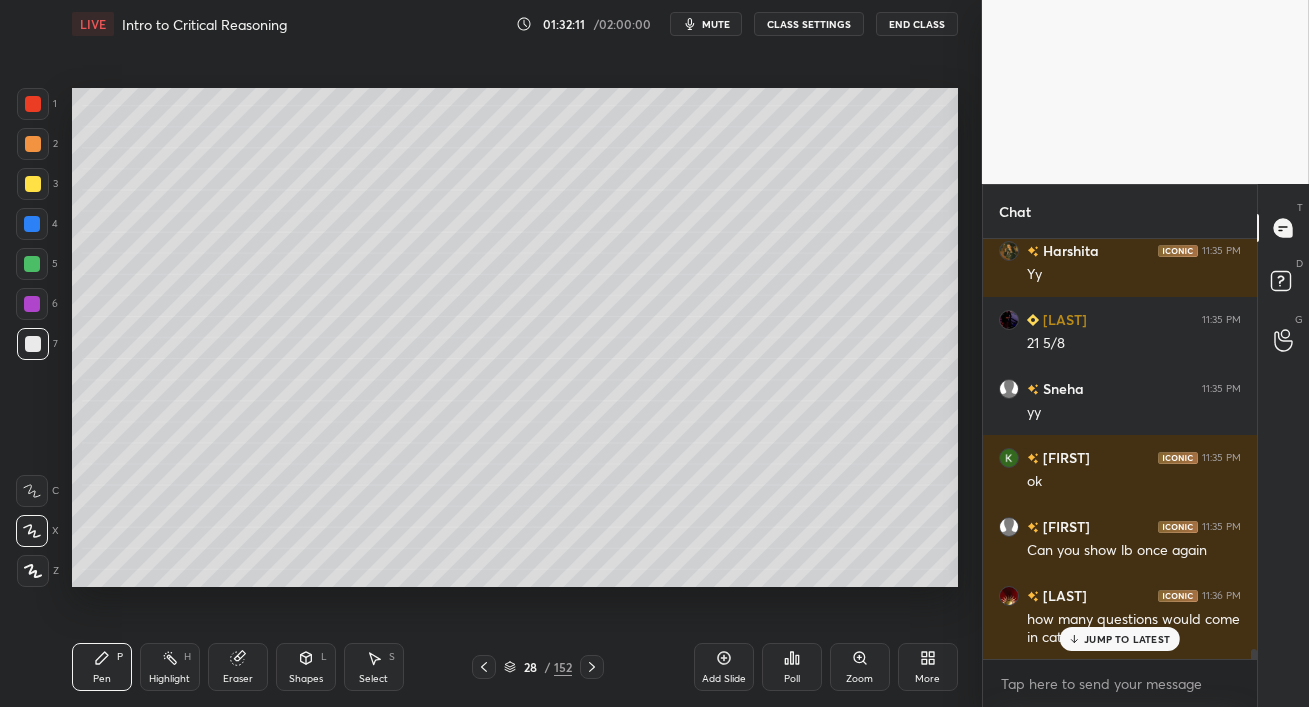 click on "JUMP TO LATEST" at bounding box center [1127, 639] 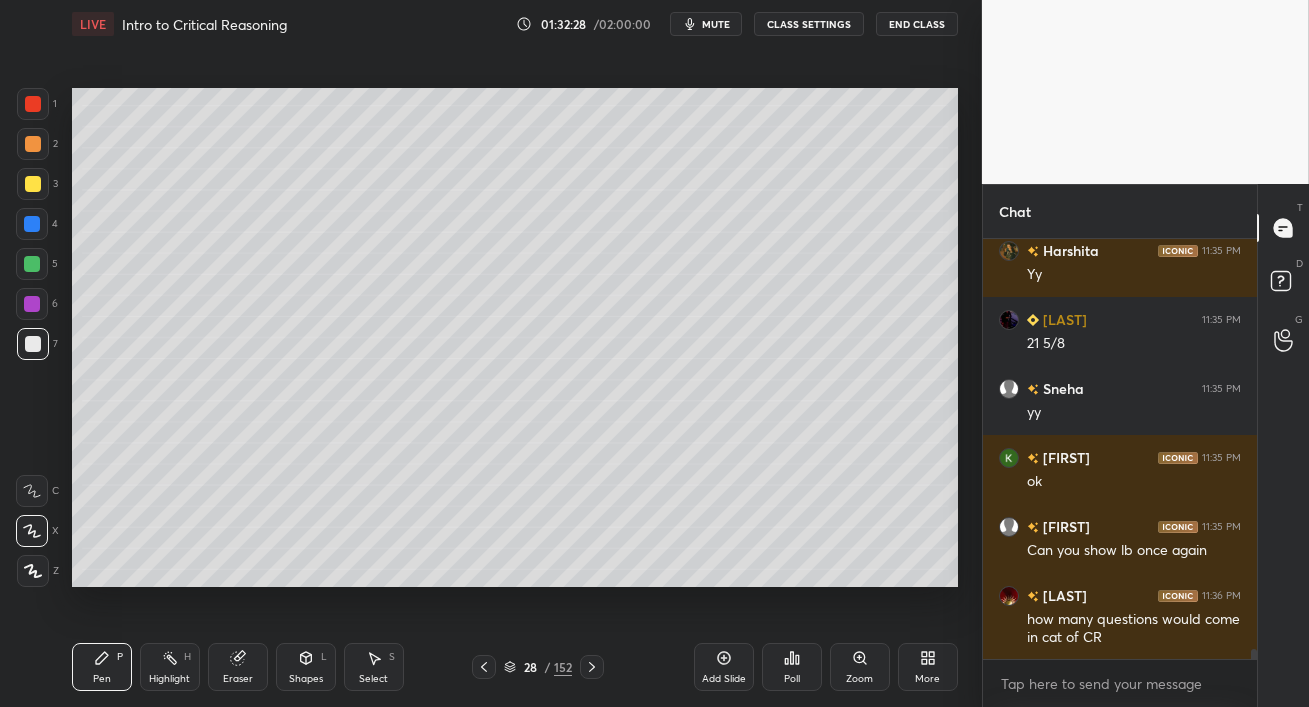 scroll, scrollTop: 16525, scrollLeft: 0, axis: vertical 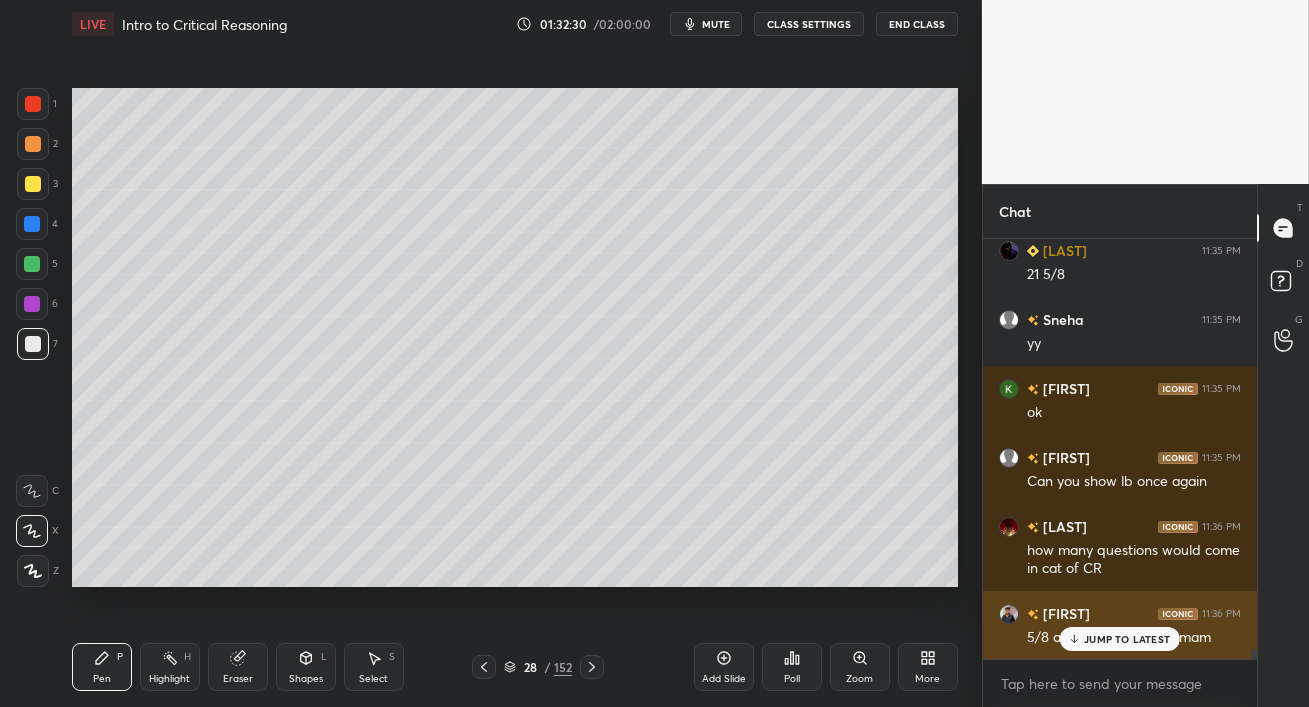click on "JUMP TO LATEST" at bounding box center (1127, 639) 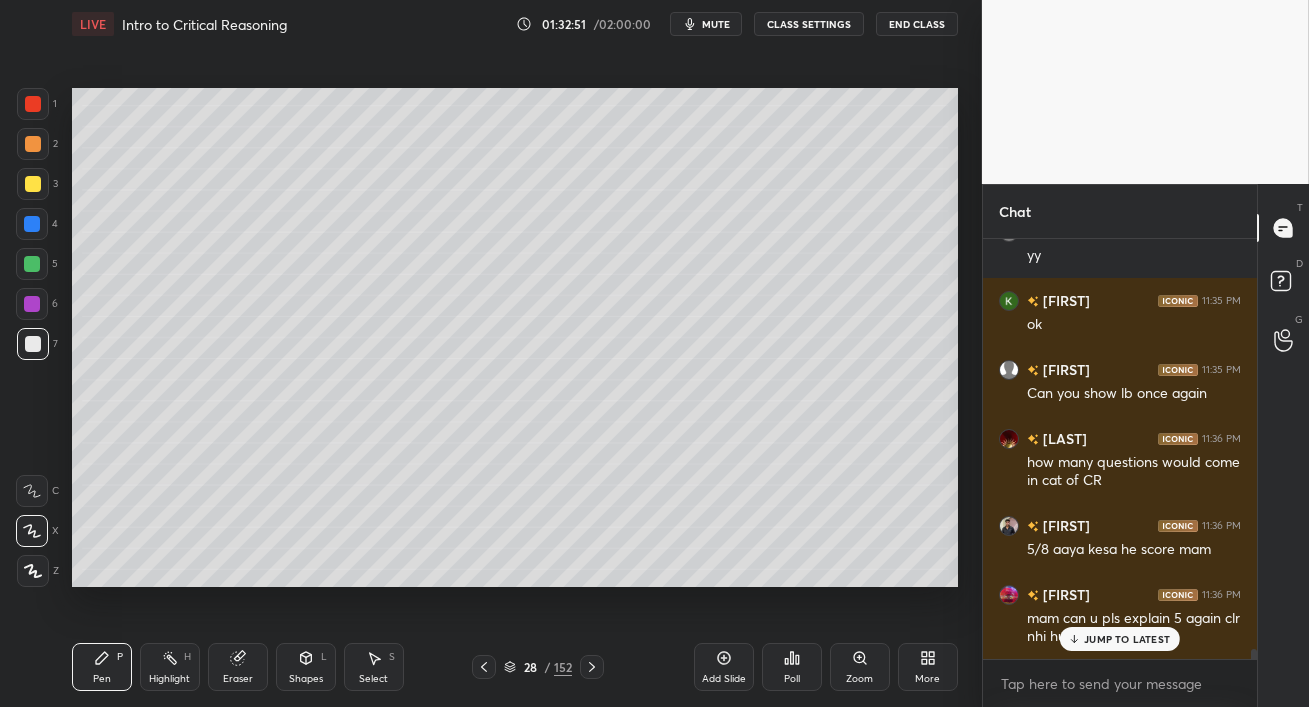 scroll, scrollTop: 16681, scrollLeft: 0, axis: vertical 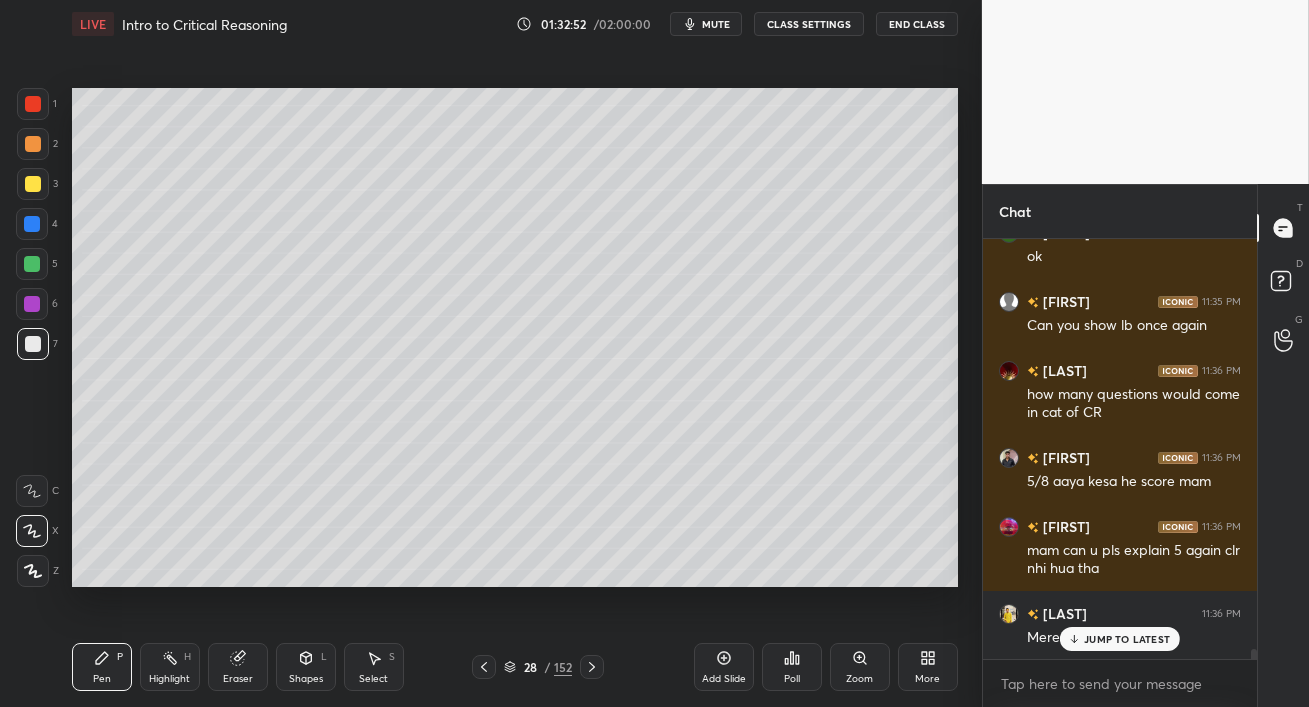 click on "JUMP TO LATEST" at bounding box center [1127, 639] 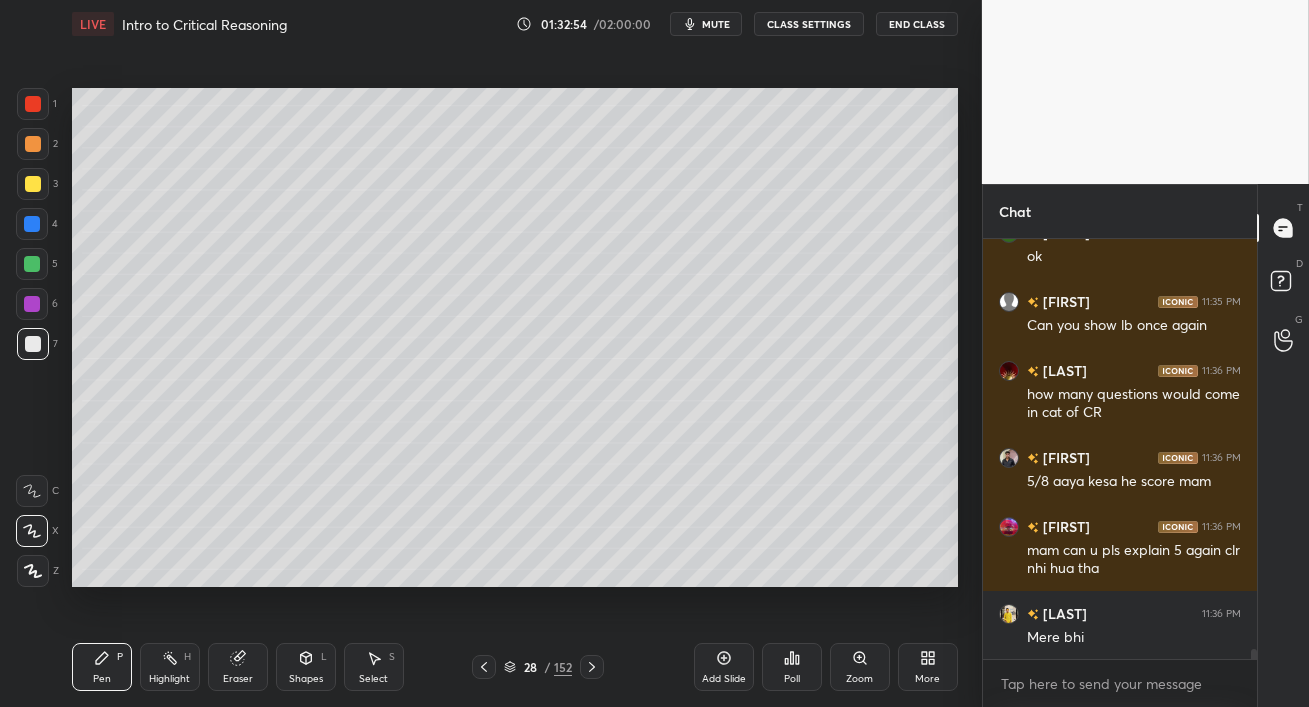 click 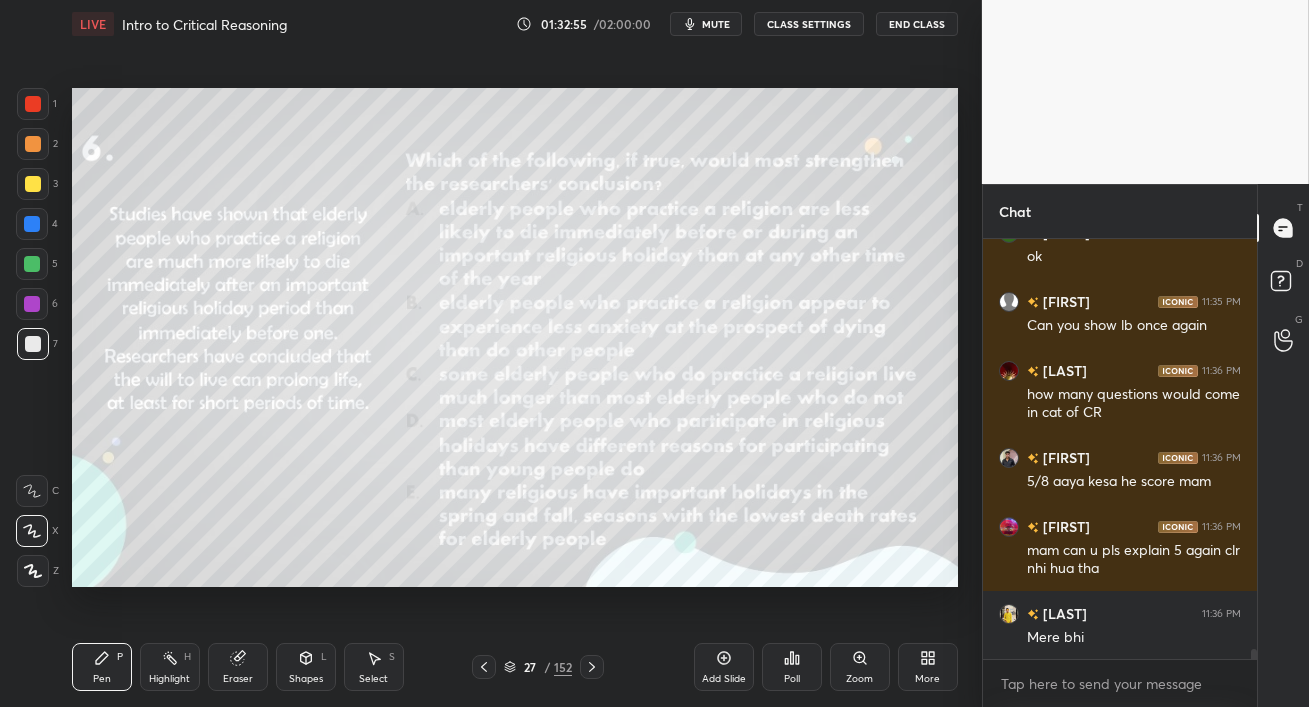 scroll, scrollTop: 16750, scrollLeft: 0, axis: vertical 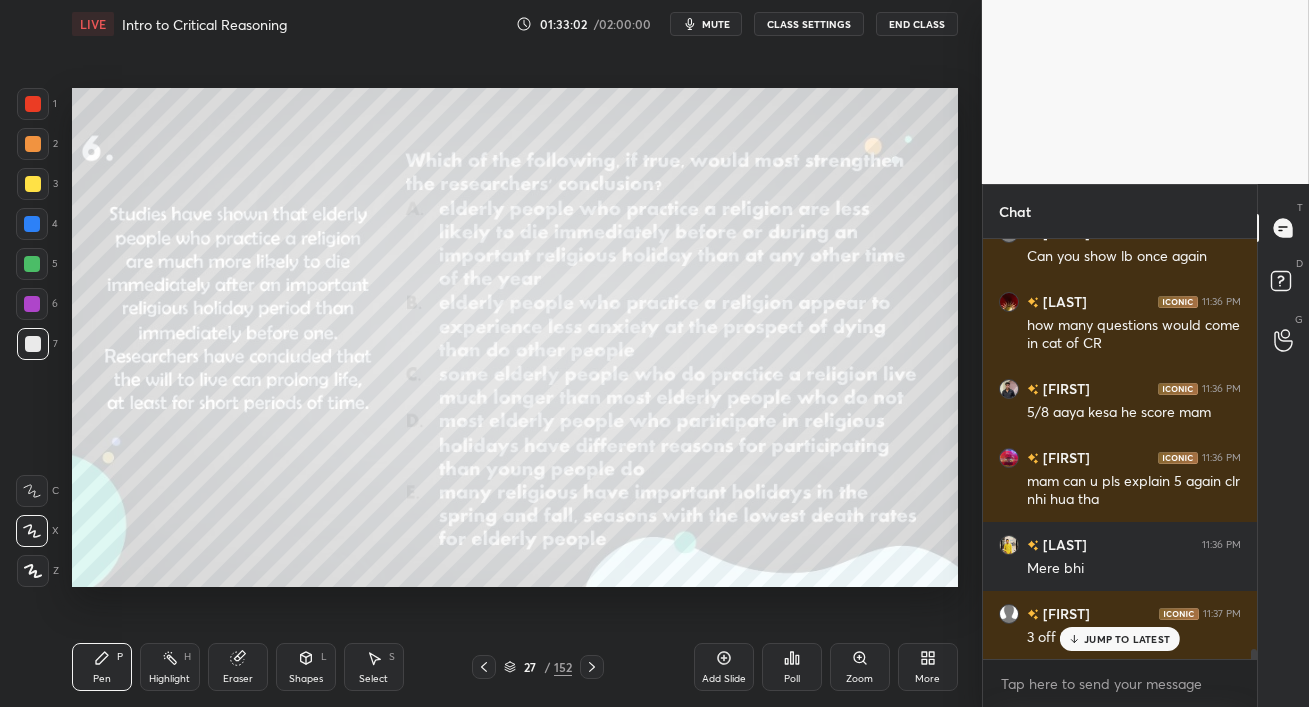 click on "Eraser" at bounding box center (238, 667) 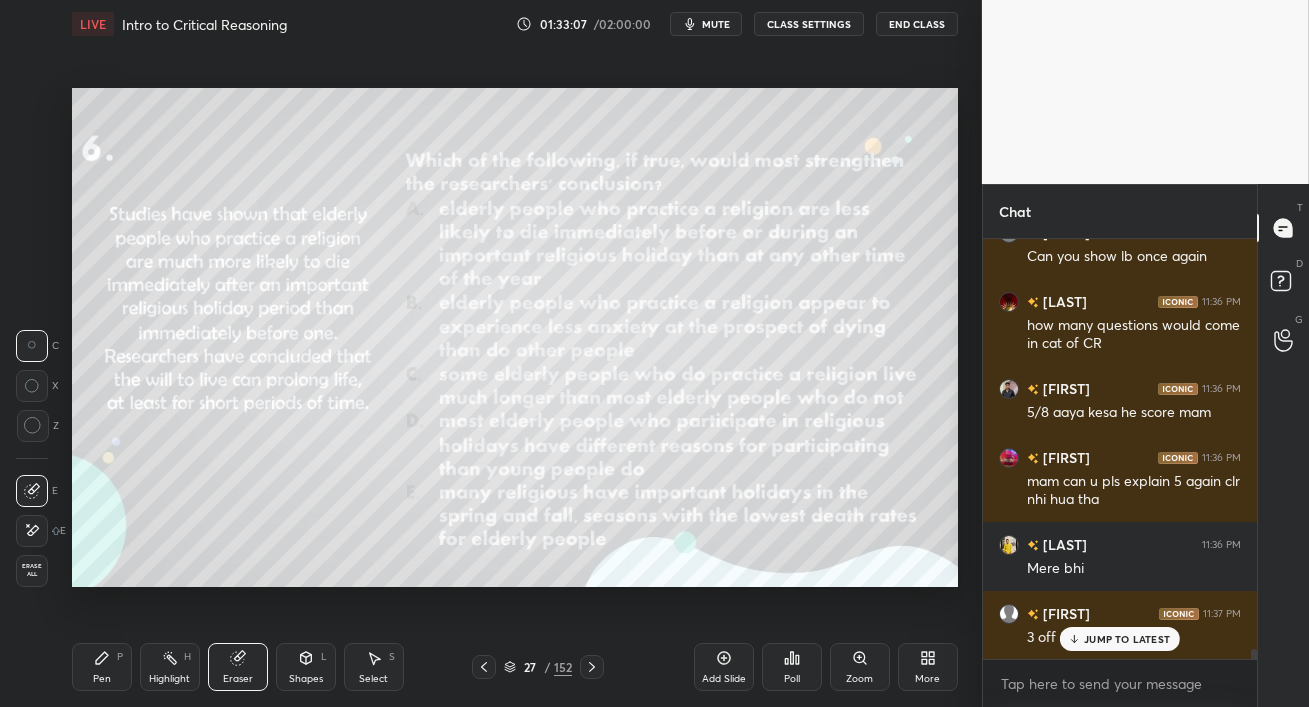 click 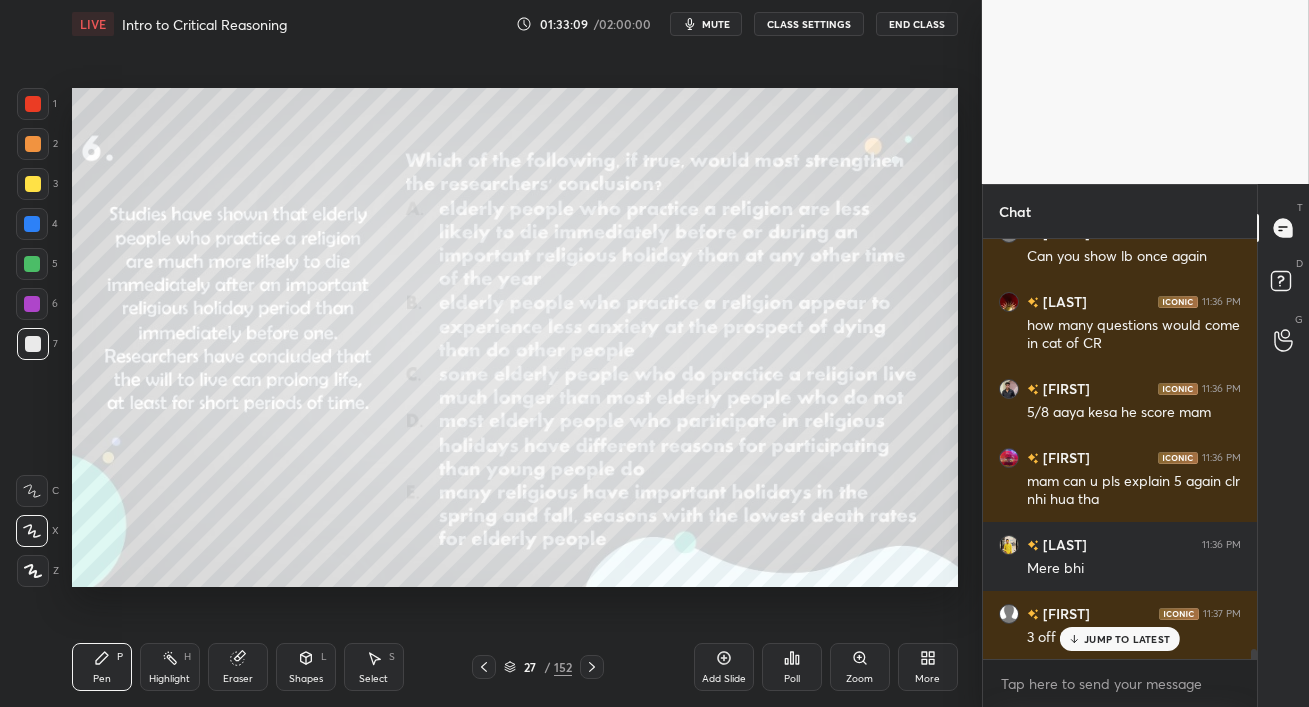 click at bounding box center [32, 264] 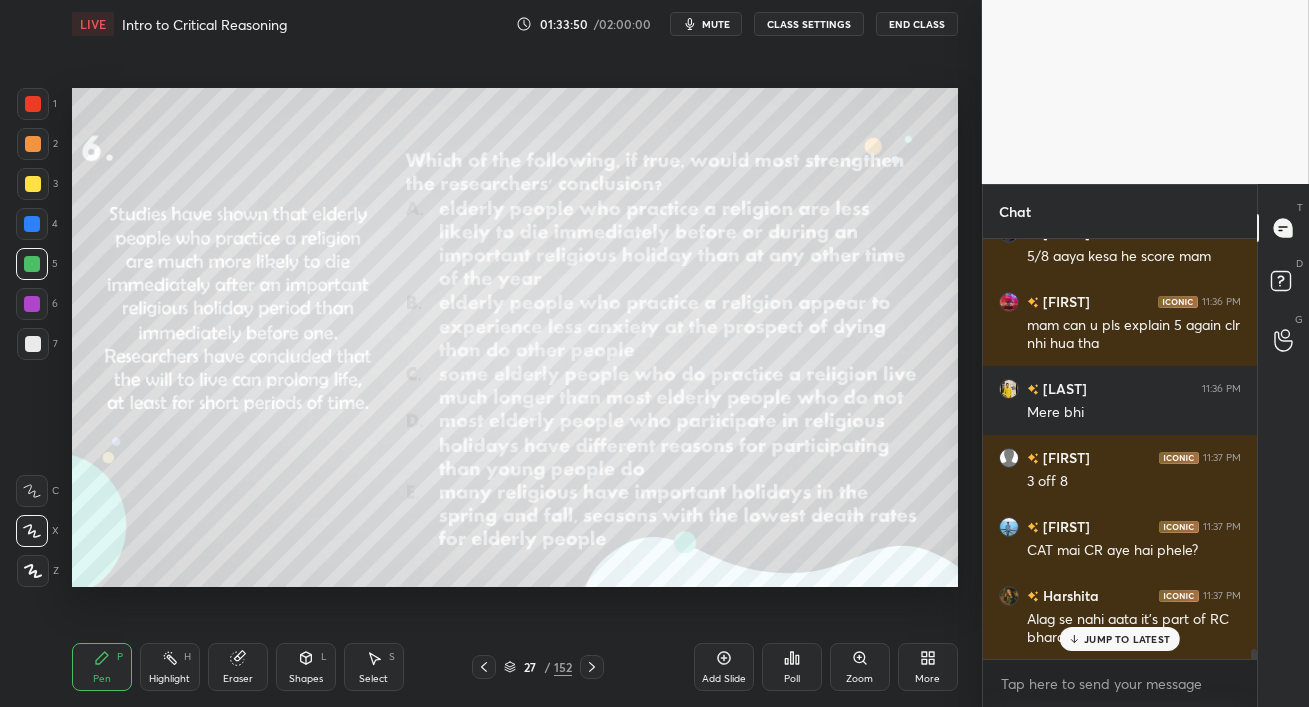 scroll, scrollTop: 16975, scrollLeft: 0, axis: vertical 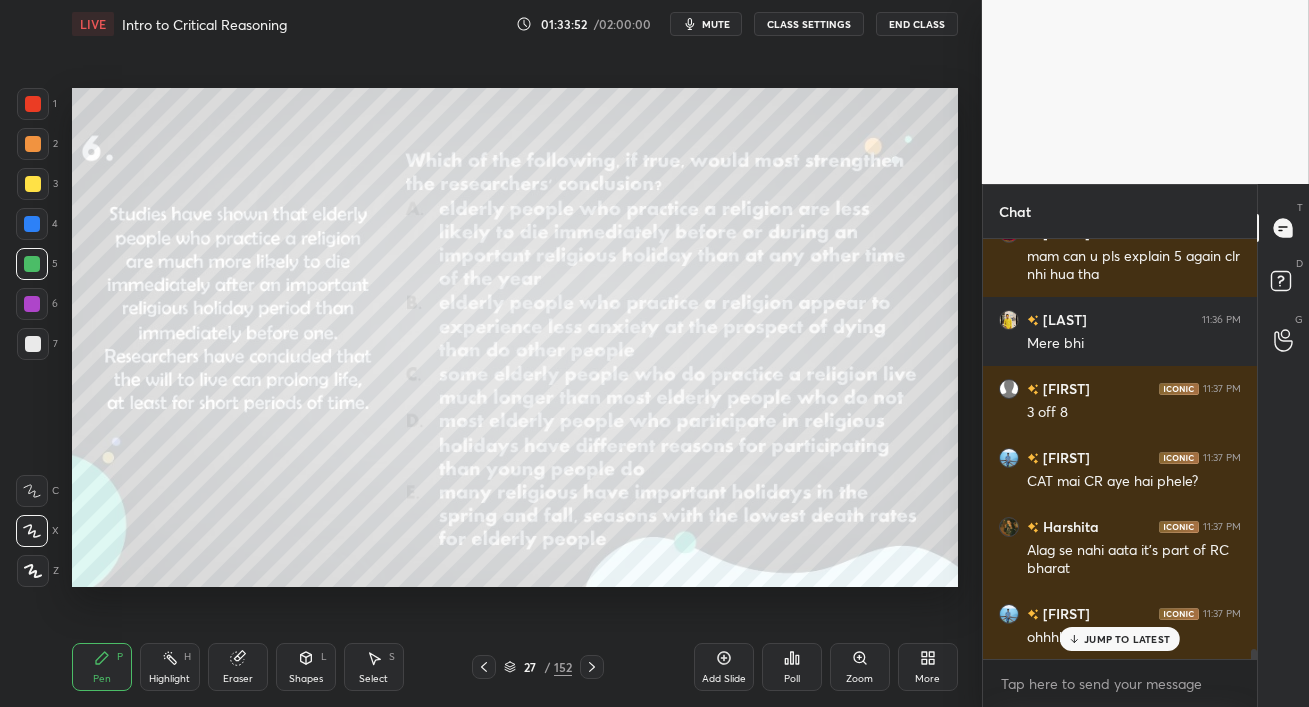 click on "JUMP TO LATEST" at bounding box center (1127, 639) 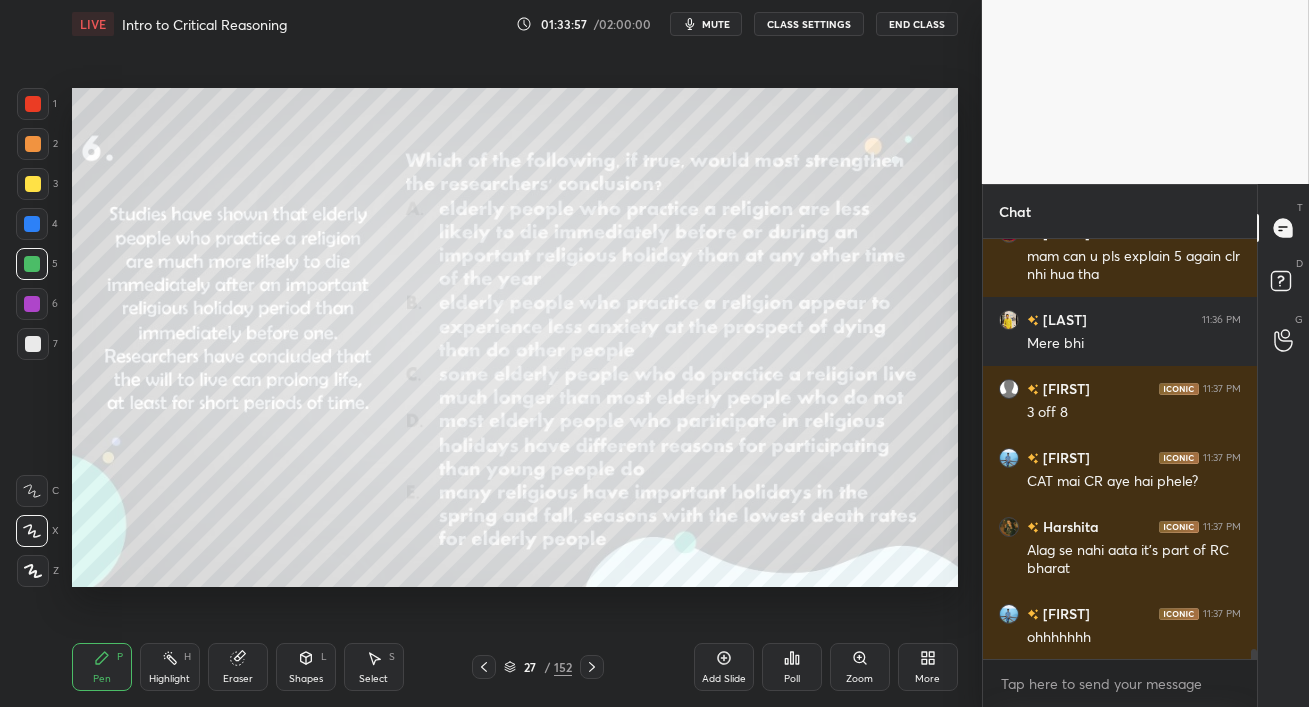 scroll, scrollTop: 17045, scrollLeft: 0, axis: vertical 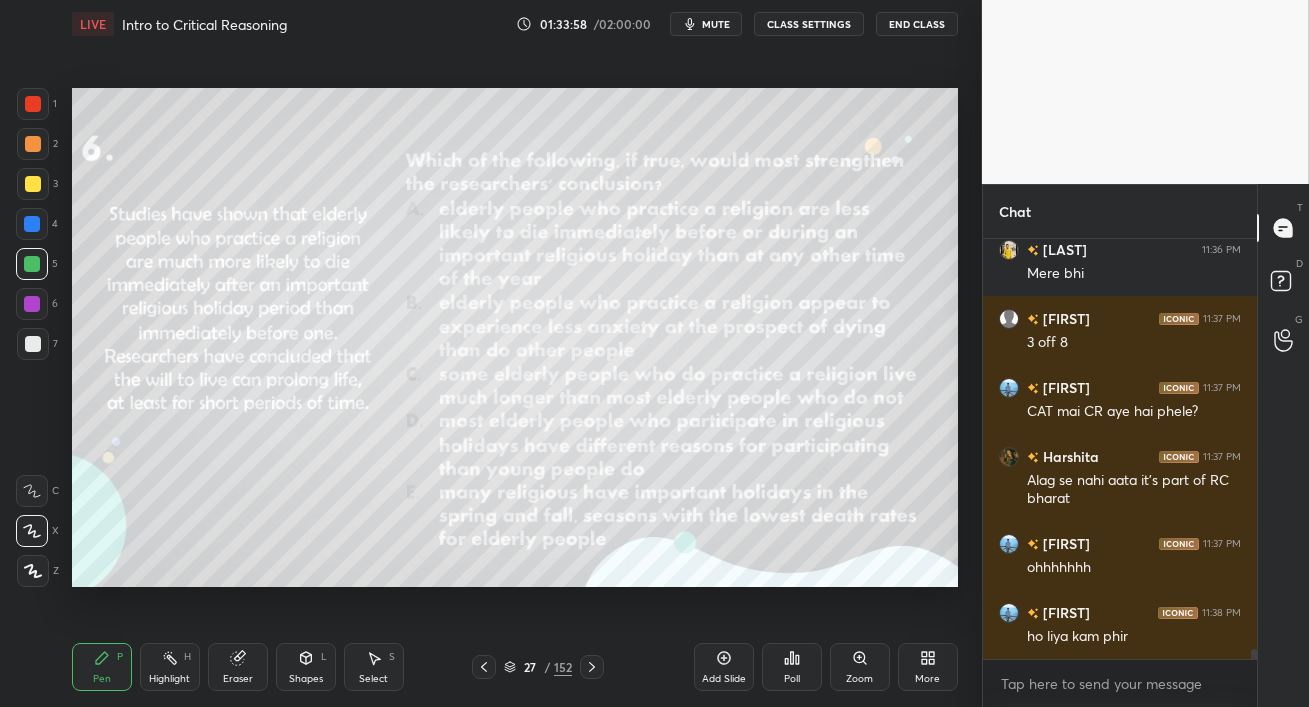 click at bounding box center [32, 304] 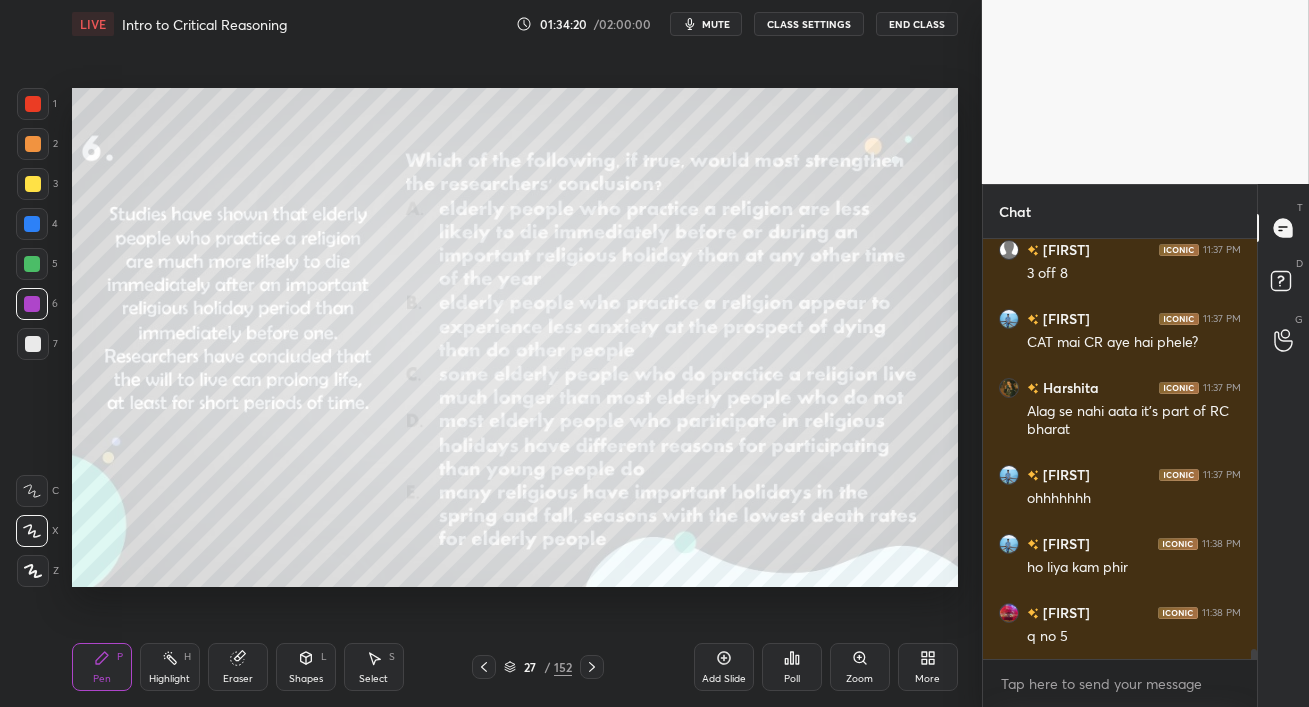 scroll, scrollTop: 17183, scrollLeft: 0, axis: vertical 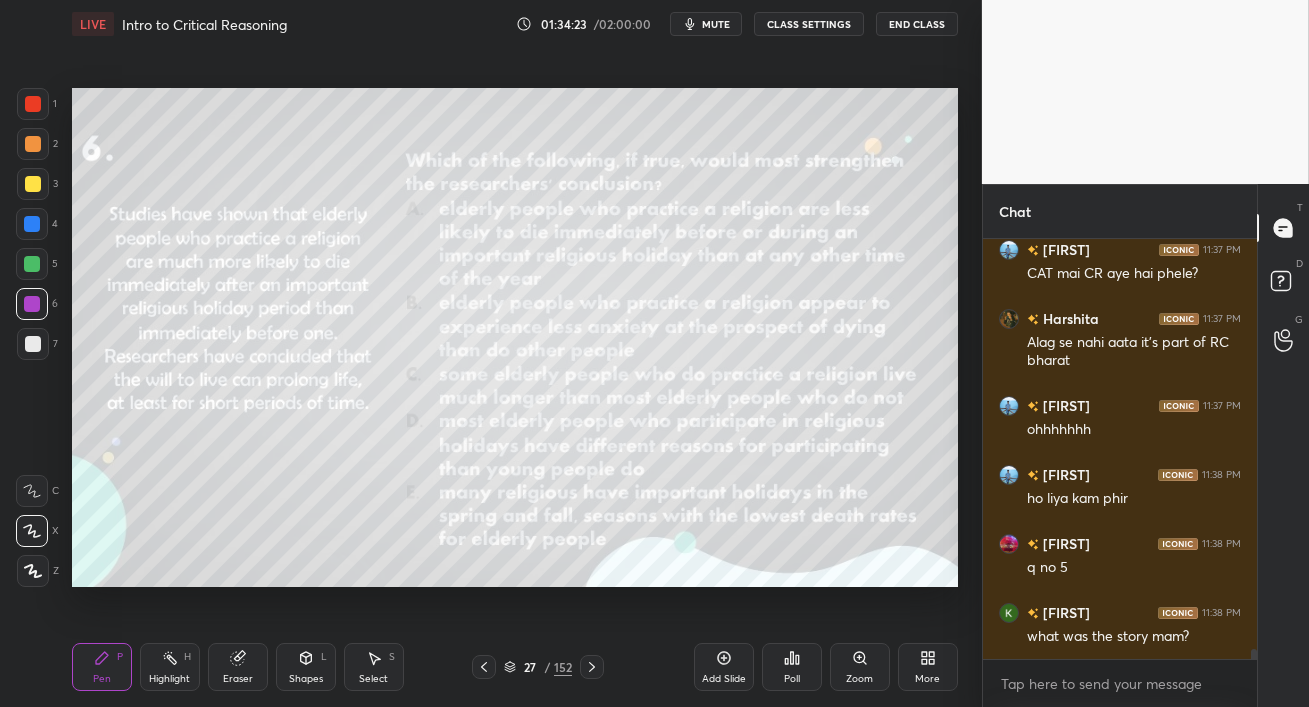 click 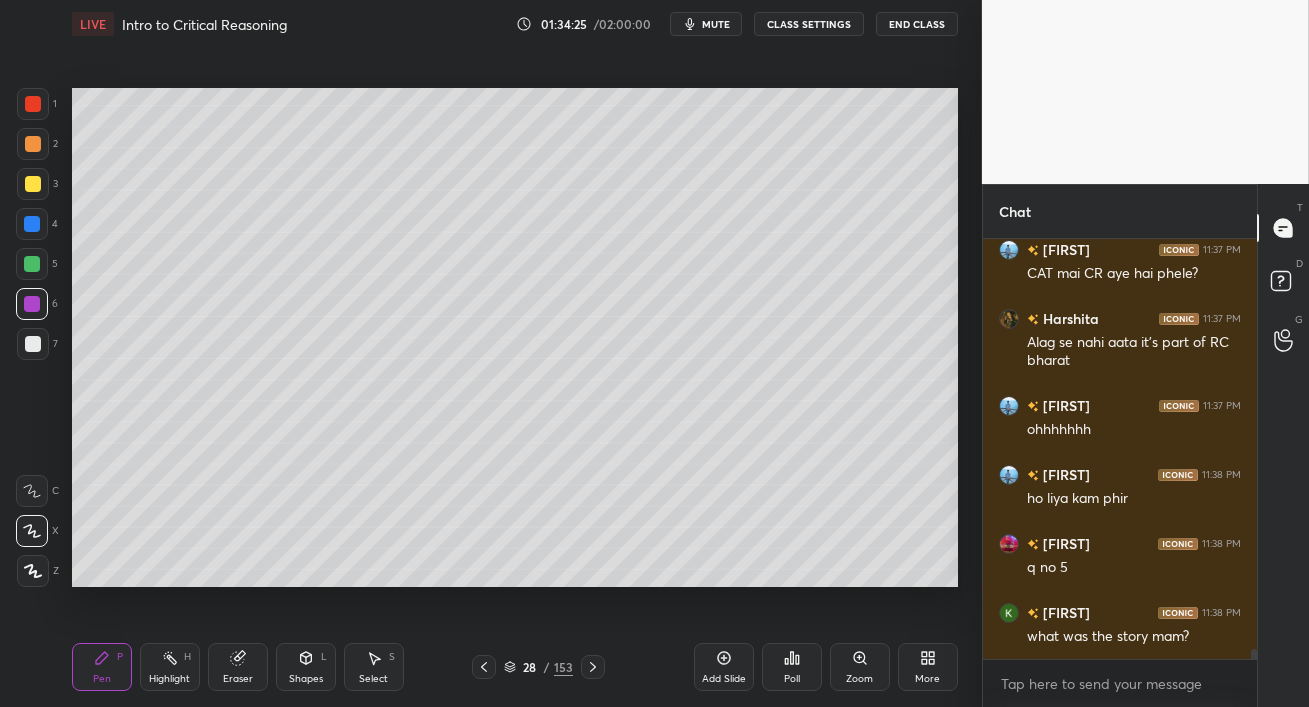 scroll, scrollTop: 17251, scrollLeft: 0, axis: vertical 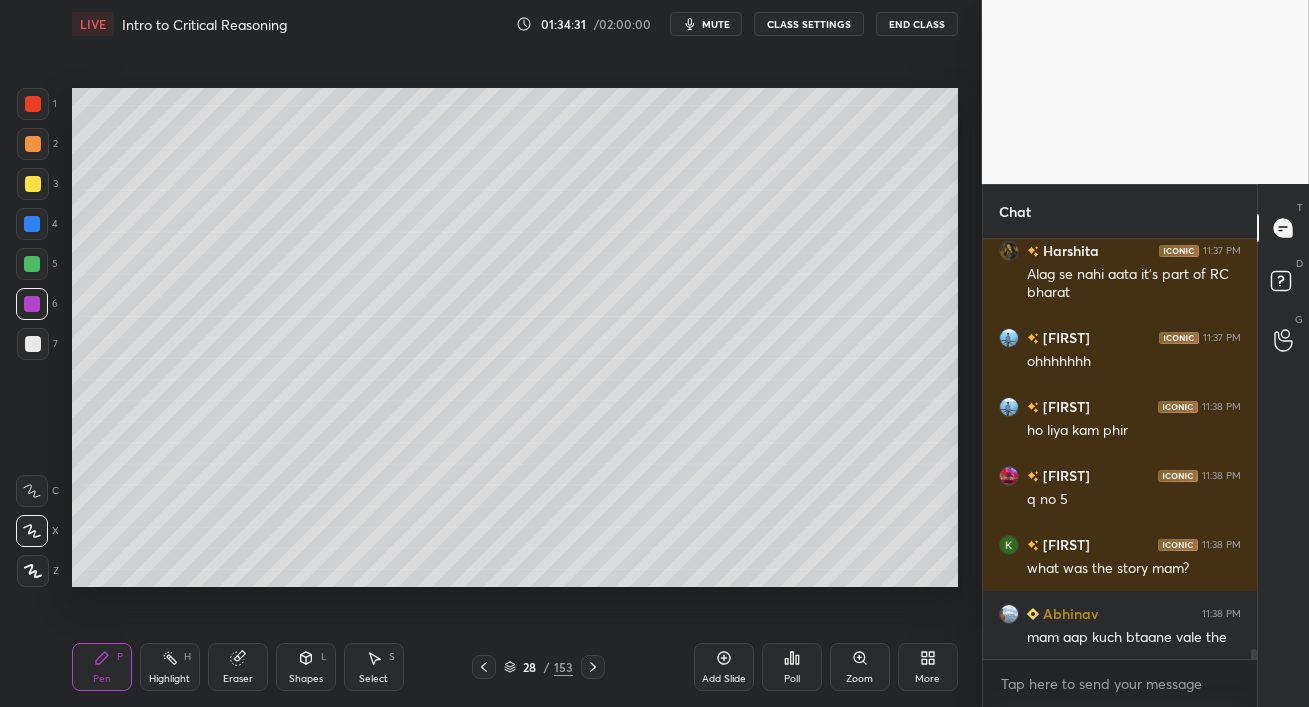 drag, startPoint x: 20, startPoint y: 258, endPoint x: 49, endPoint y: 255, distance: 29.15476 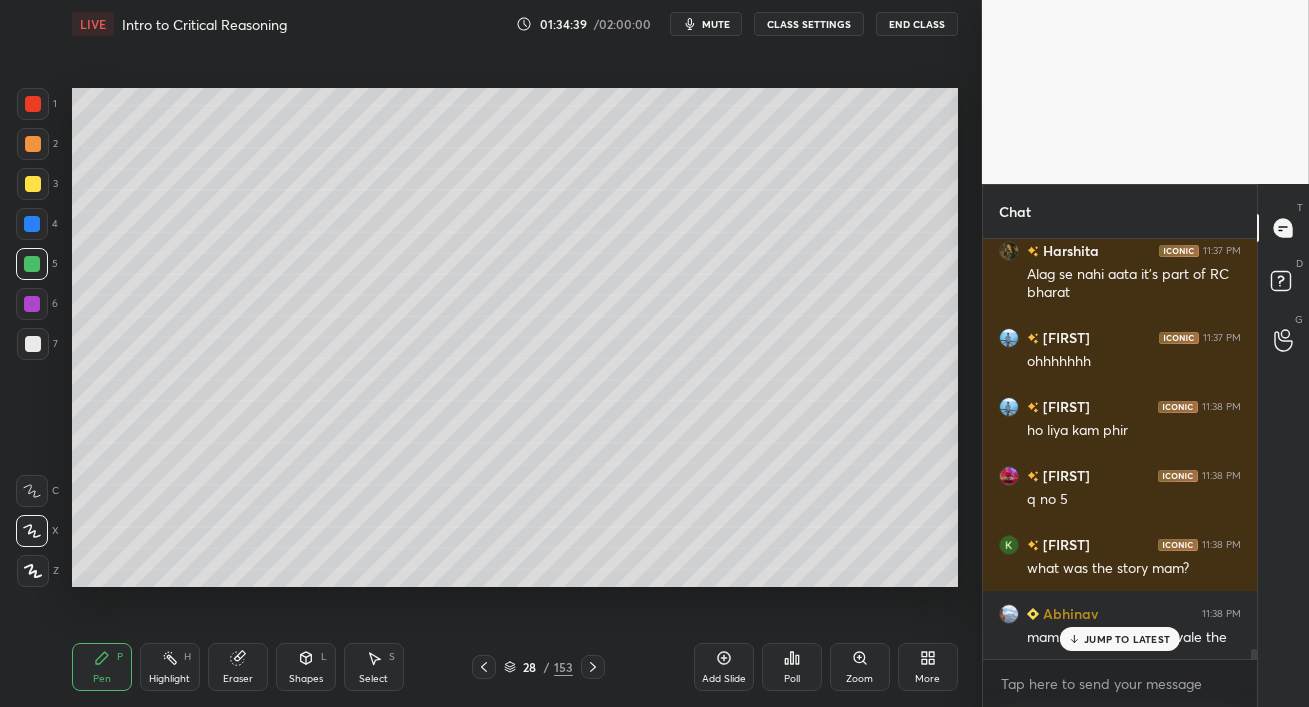 scroll, scrollTop: 17320, scrollLeft: 0, axis: vertical 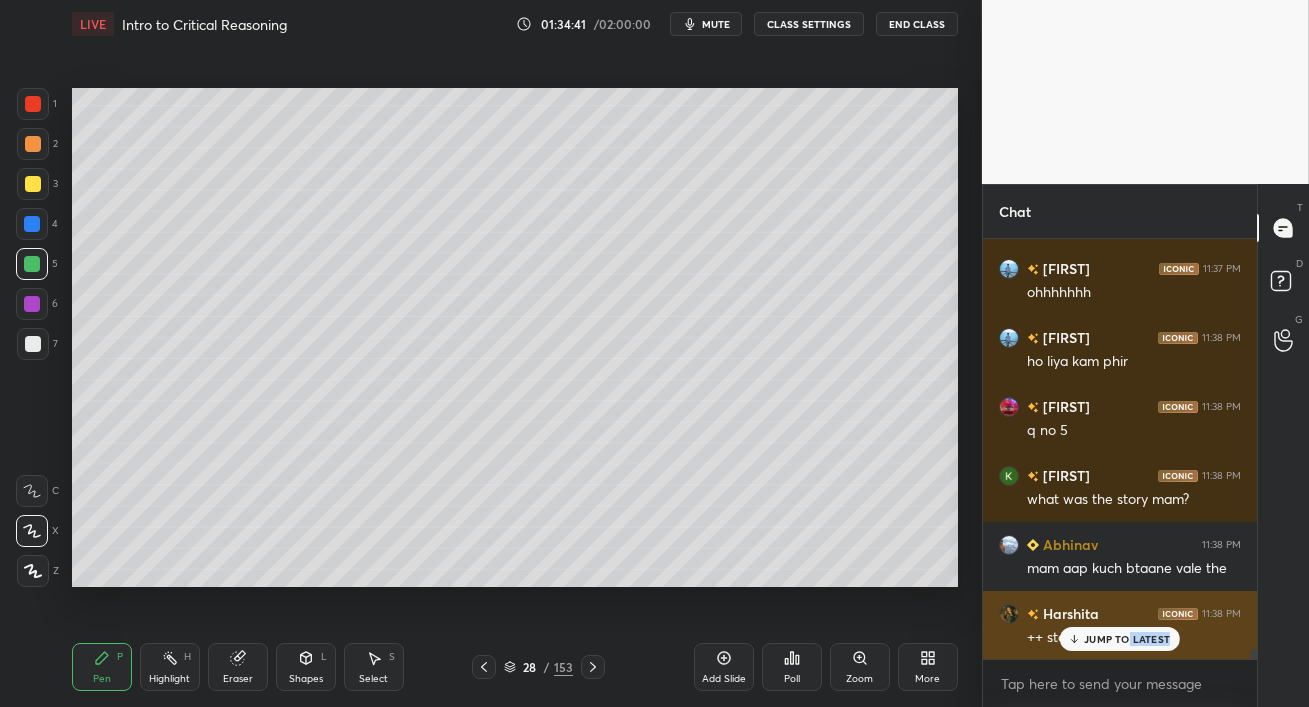 click on "JUMP TO LATEST" at bounding box center [1120, 639] 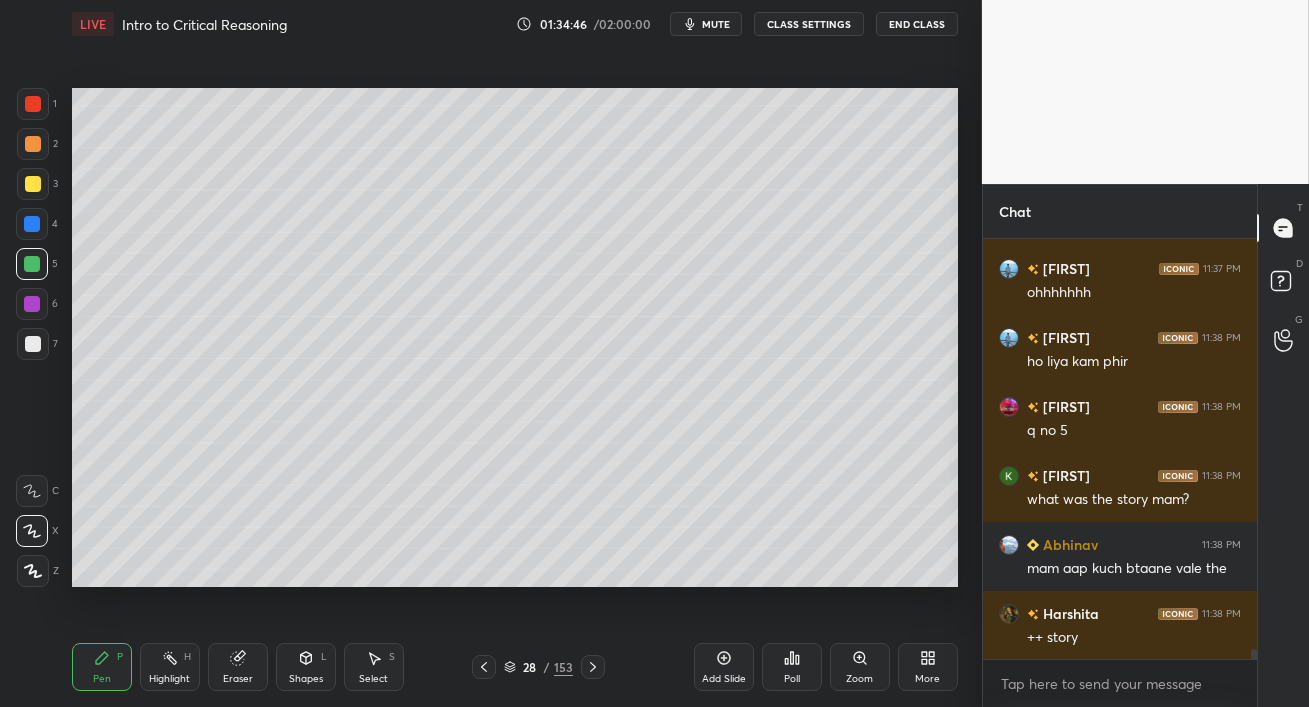 drag, startPoint x: 38, startPoint y: 269, endPoint x: 55, endPoint y: 278, distance: 19.235384 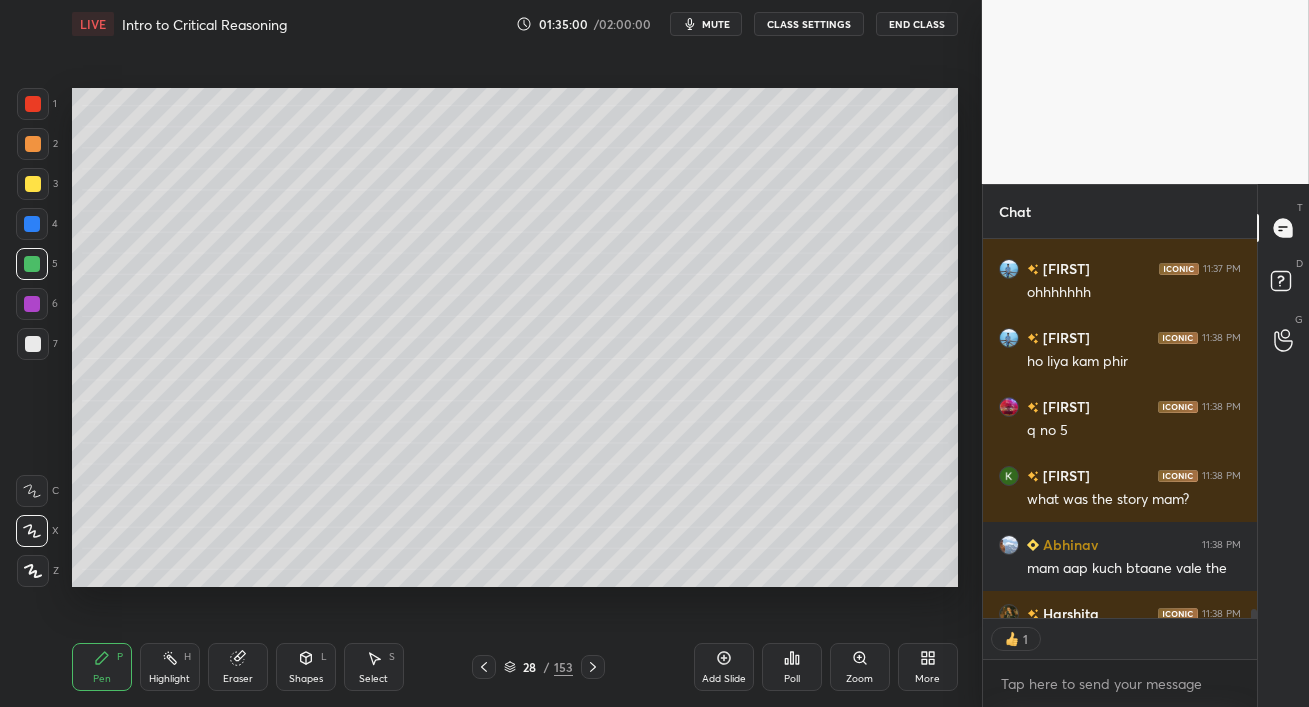 scroll, scrollTop: 373, scrollLeft: 268, axis: both 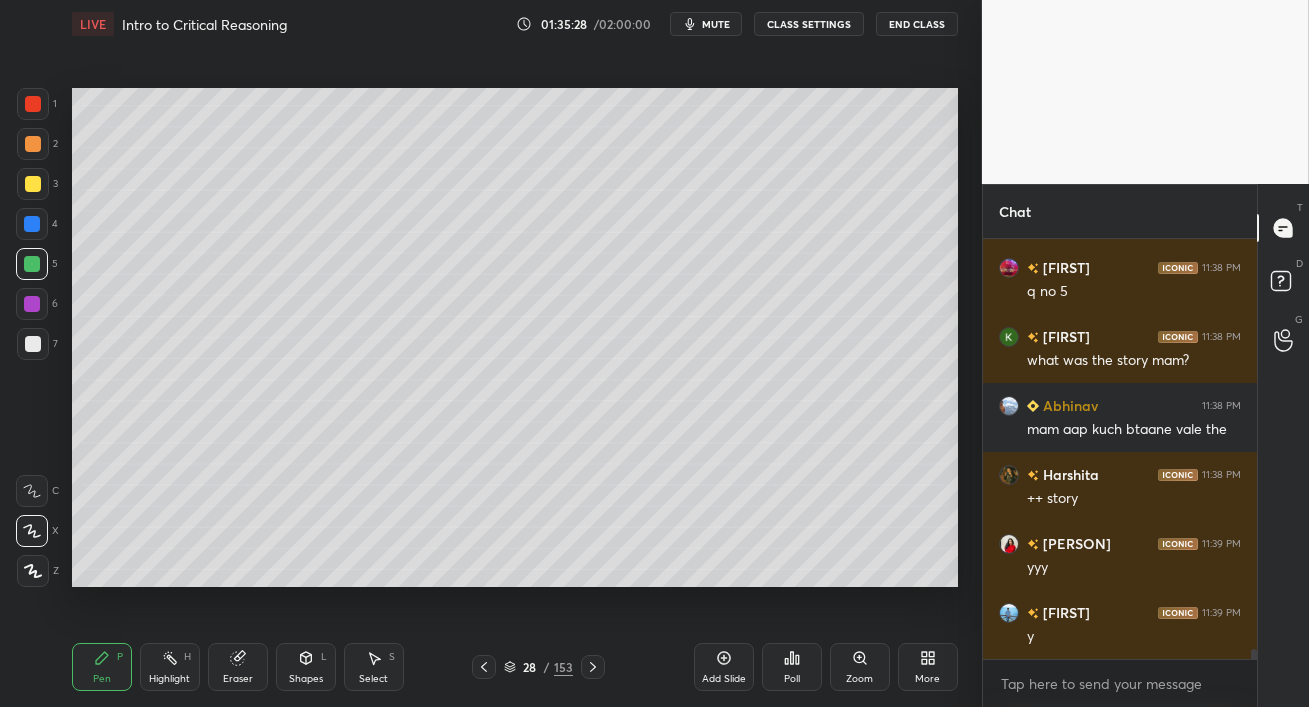 click 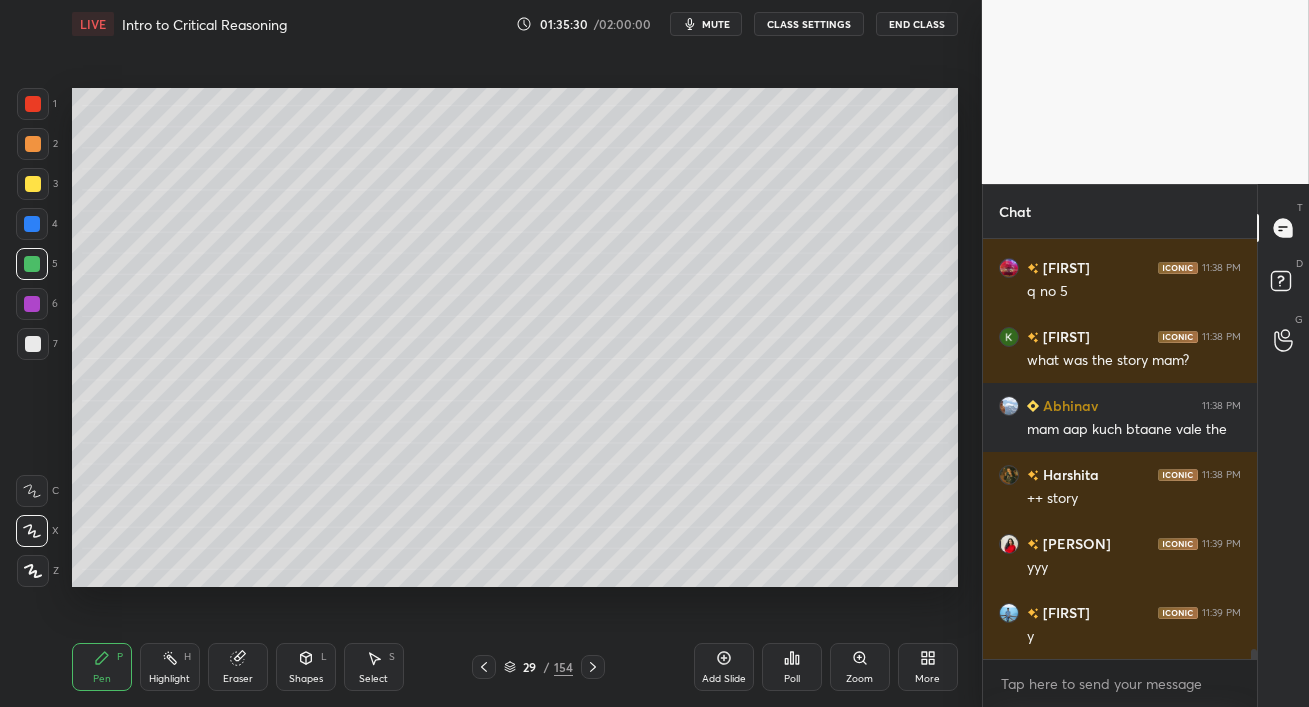 click at bounding box center (33, 184) 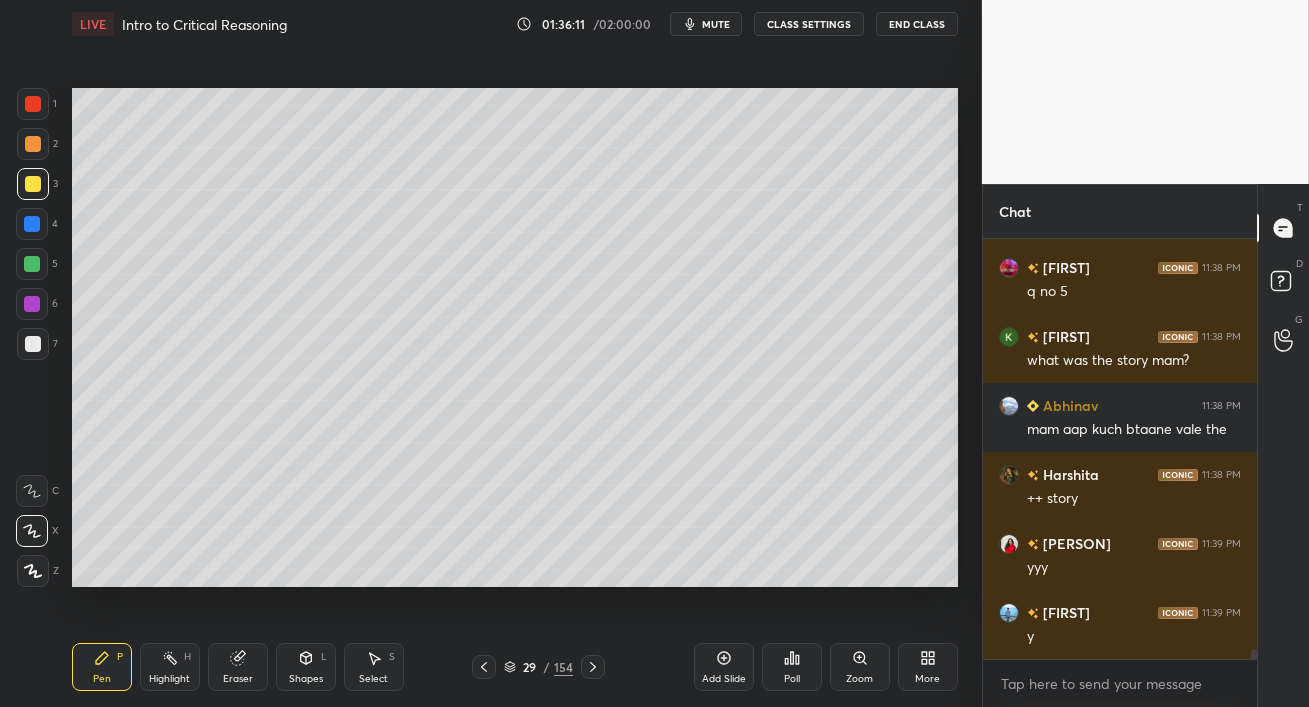 click at bounding box center [32, 264] 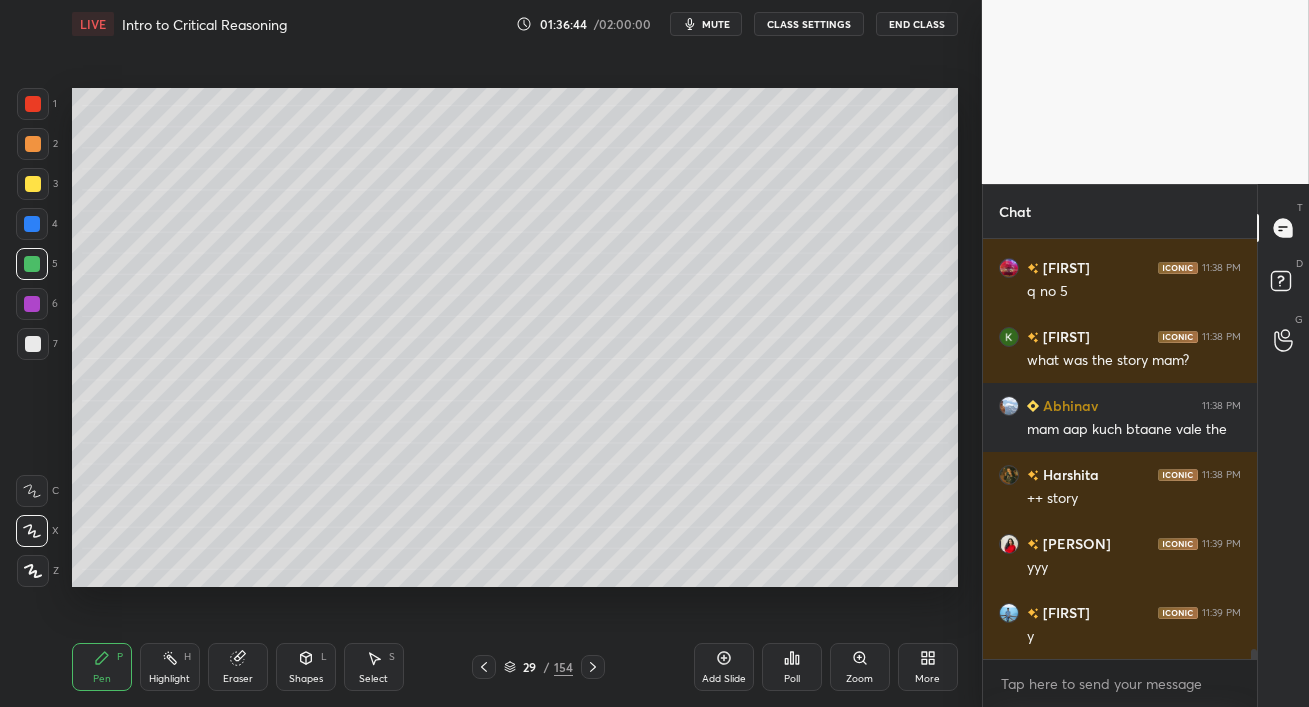 click at bounding box center (32, 264) 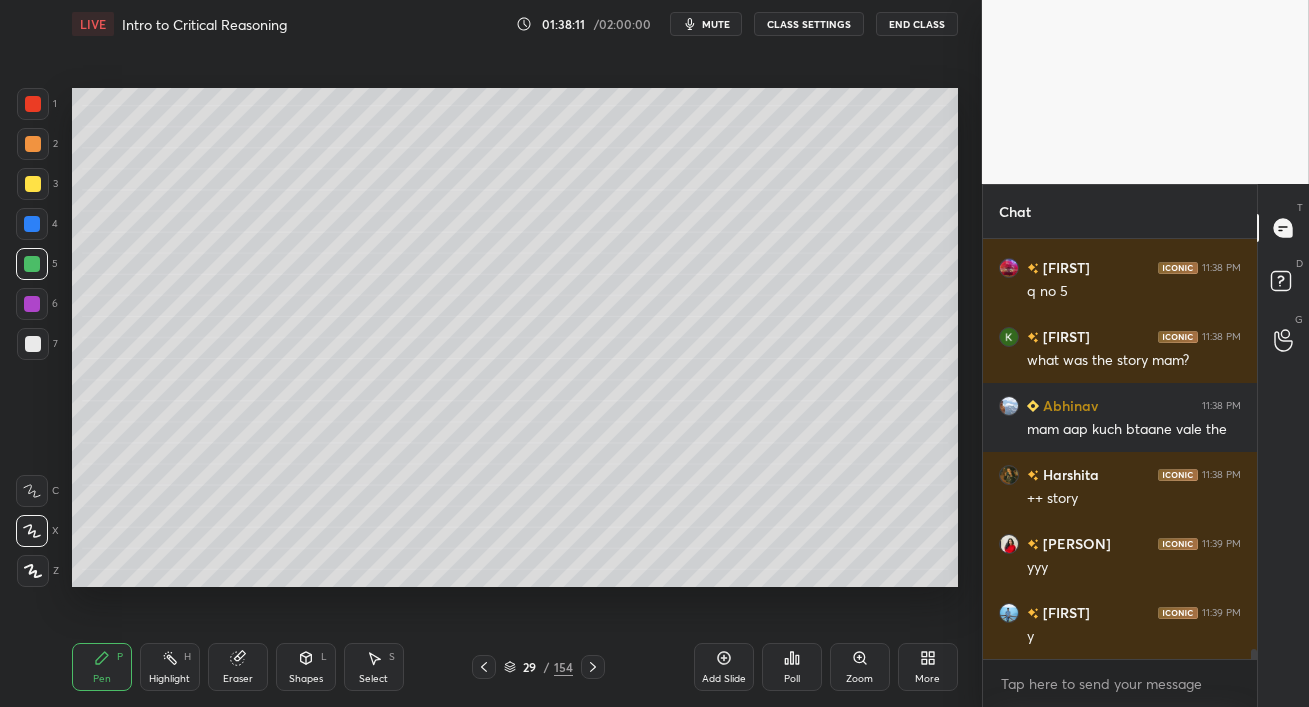 click at bounding box center [32, 224] 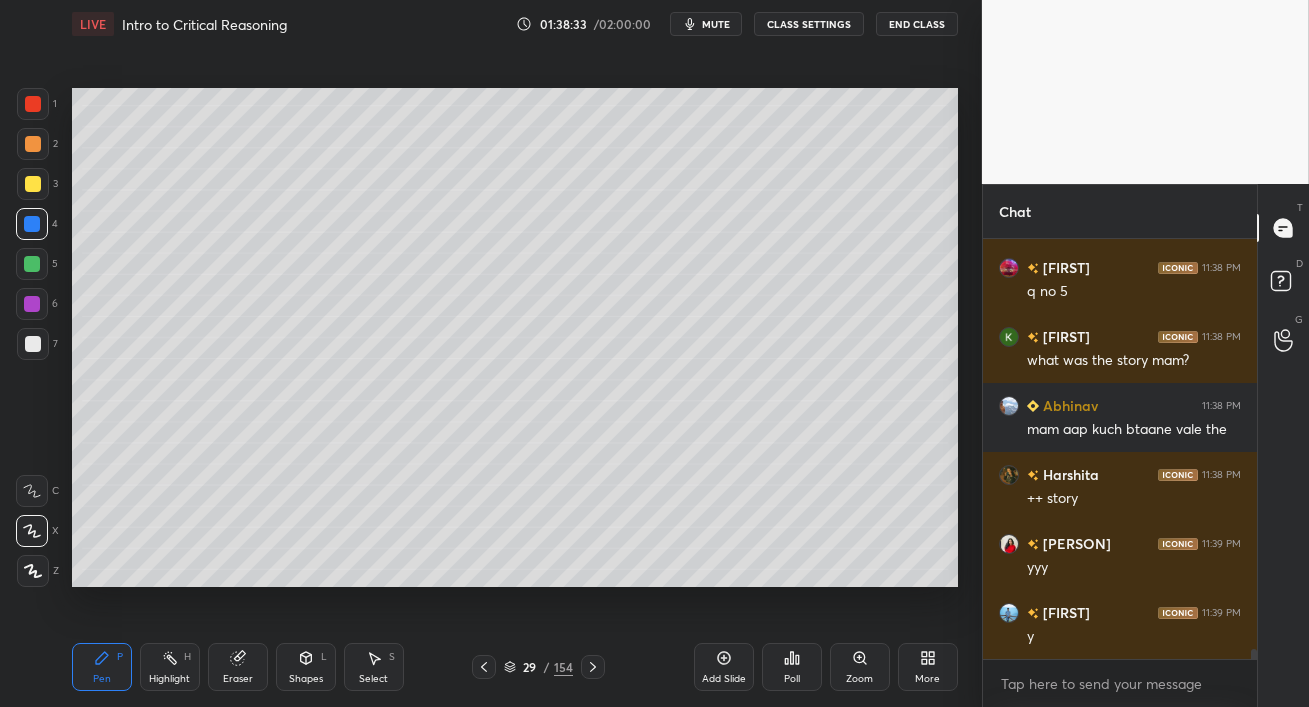 drag, startPoint x: 31, startPoint y: 267, endPoint x: 41, endPoint y: 268, distance: 10.049875 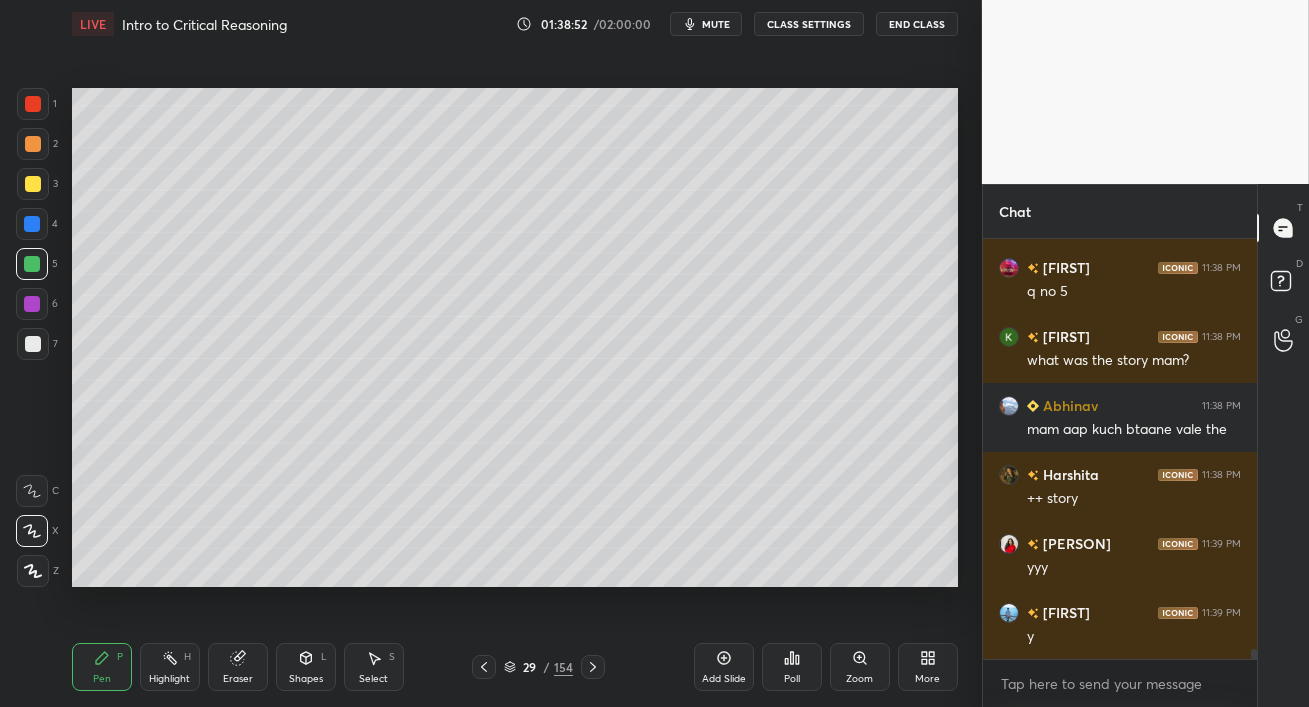 click at bounding box center (32, 264) 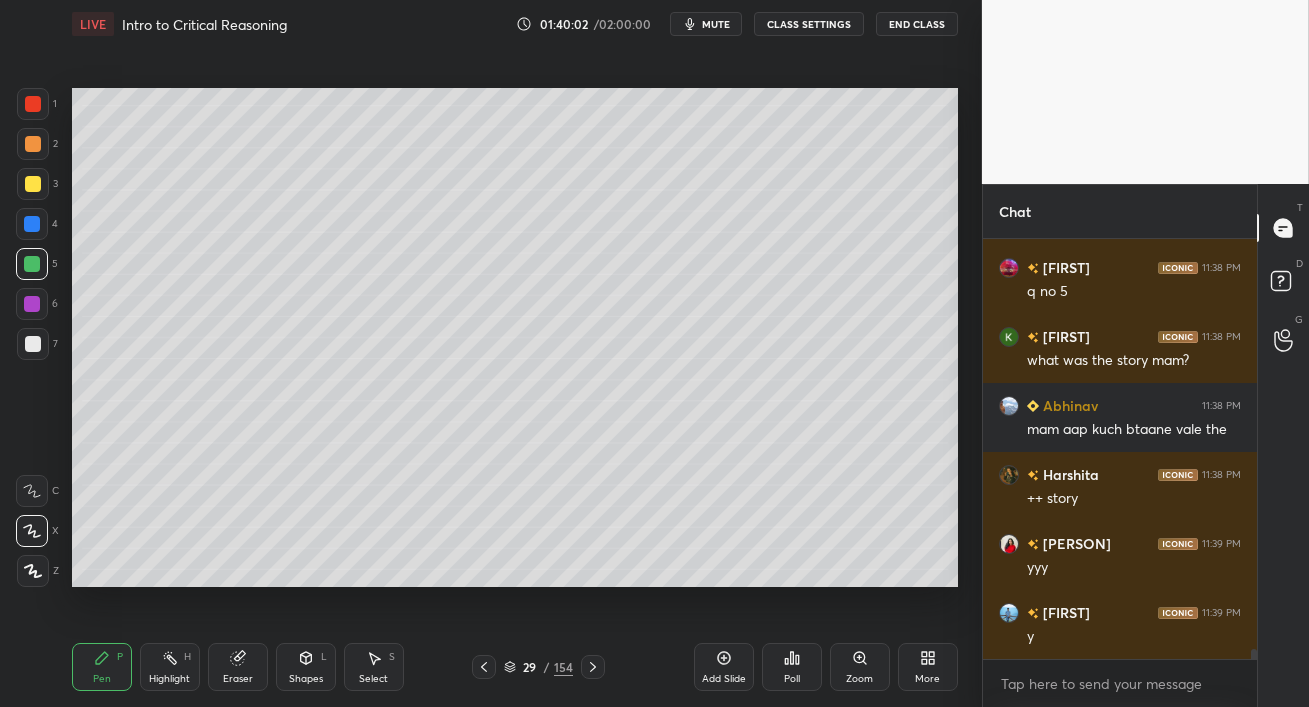 click at bounding box center (32, 304) 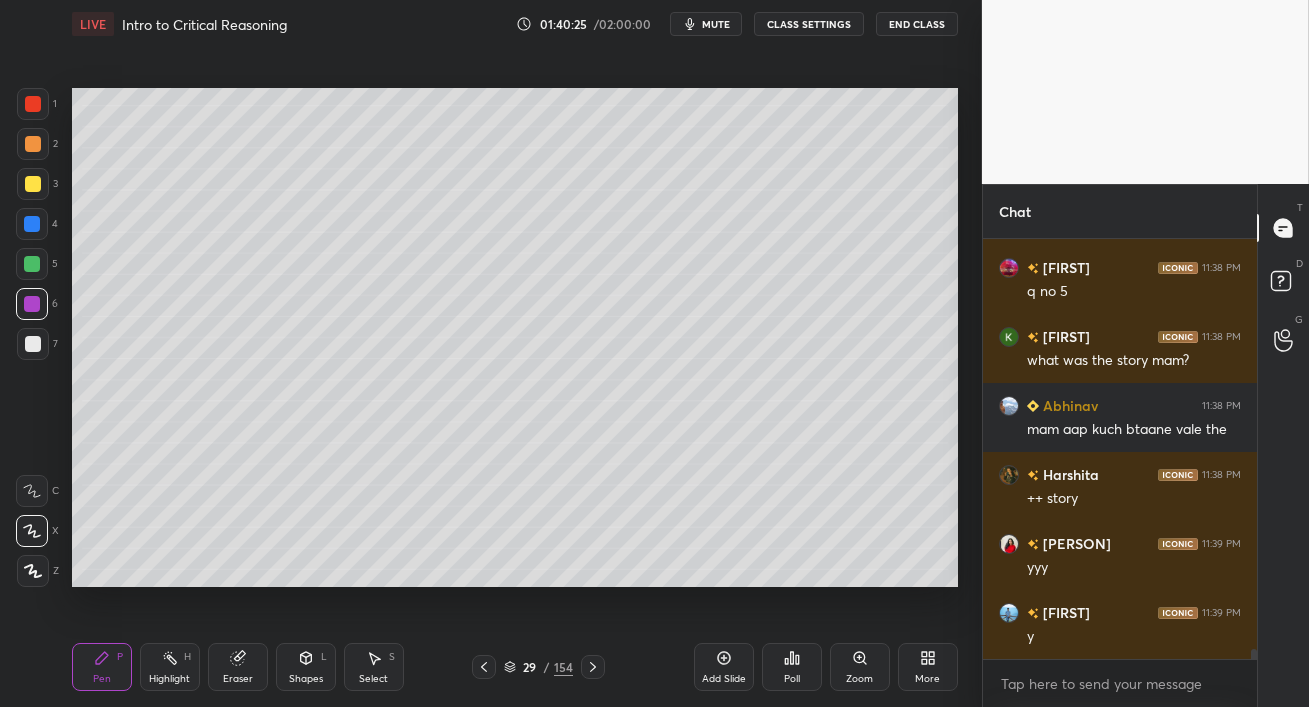 click at bounding box center [33, 344] 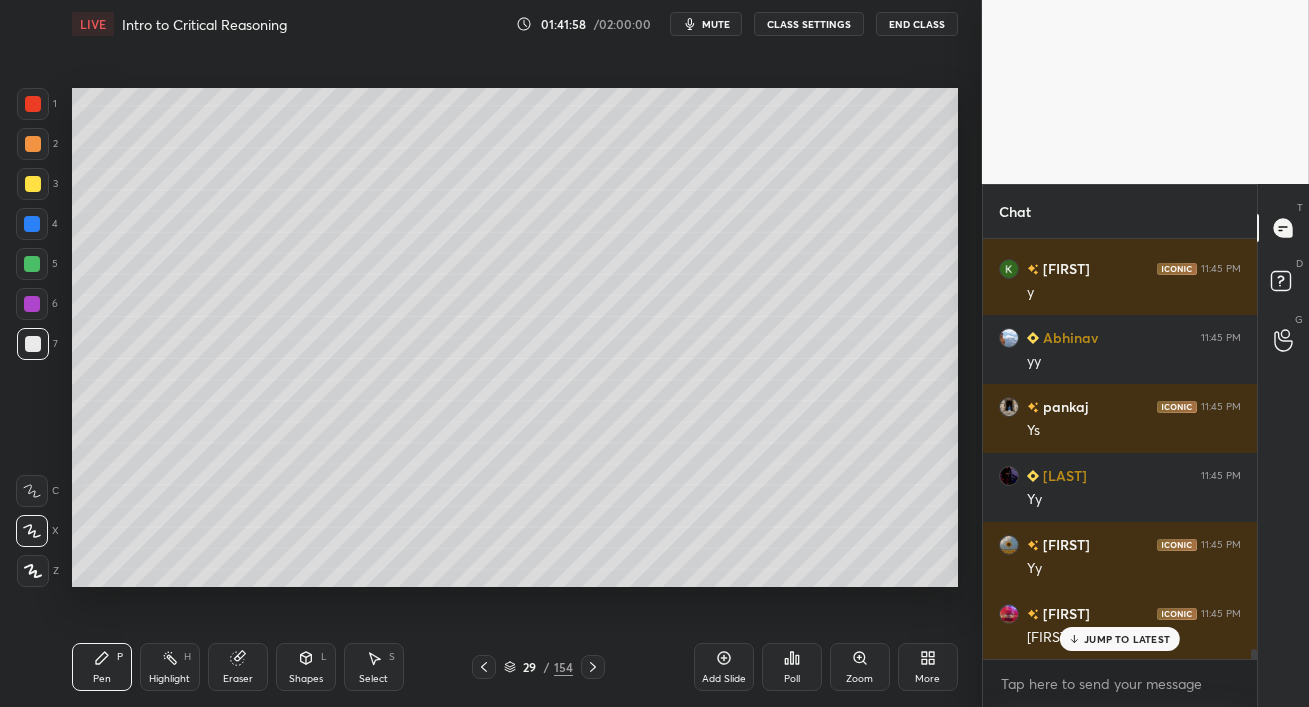 scroll, scrollTop: 18010, scrollLeft: 0, axis: vertical 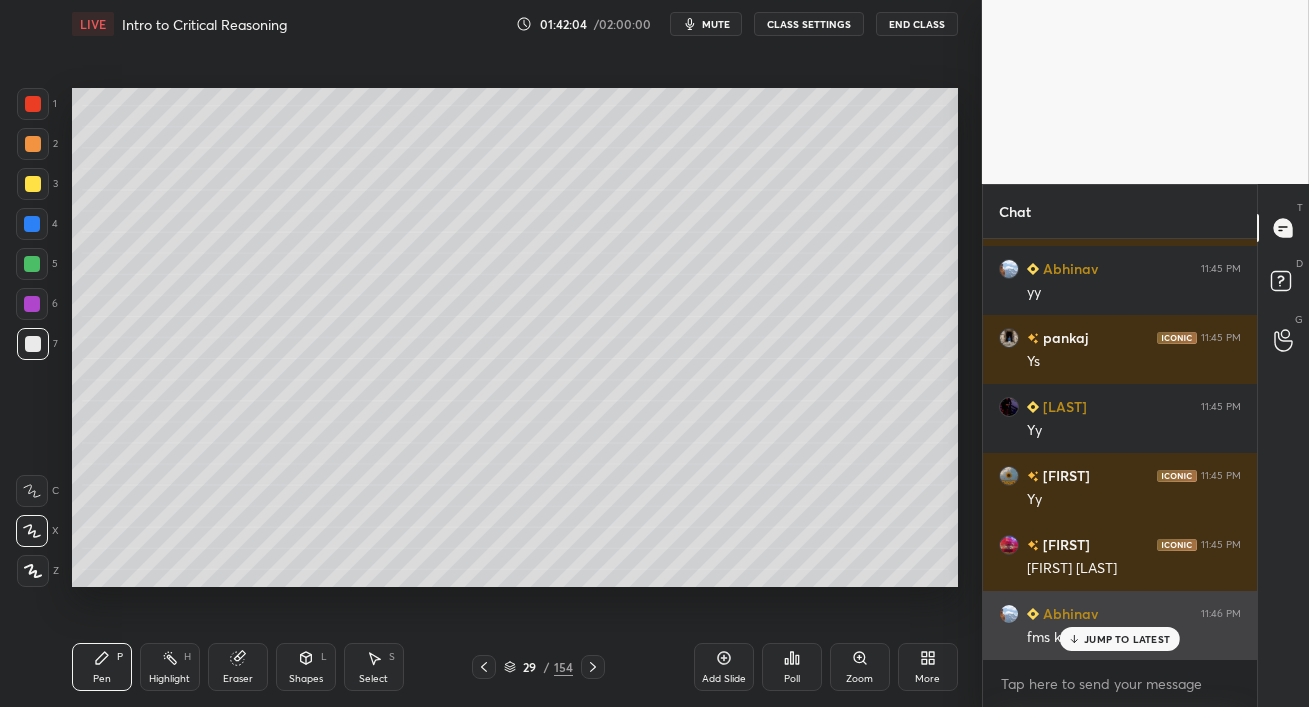 click on "JUMP TO LATEST" at bounding box center [1127, 639] 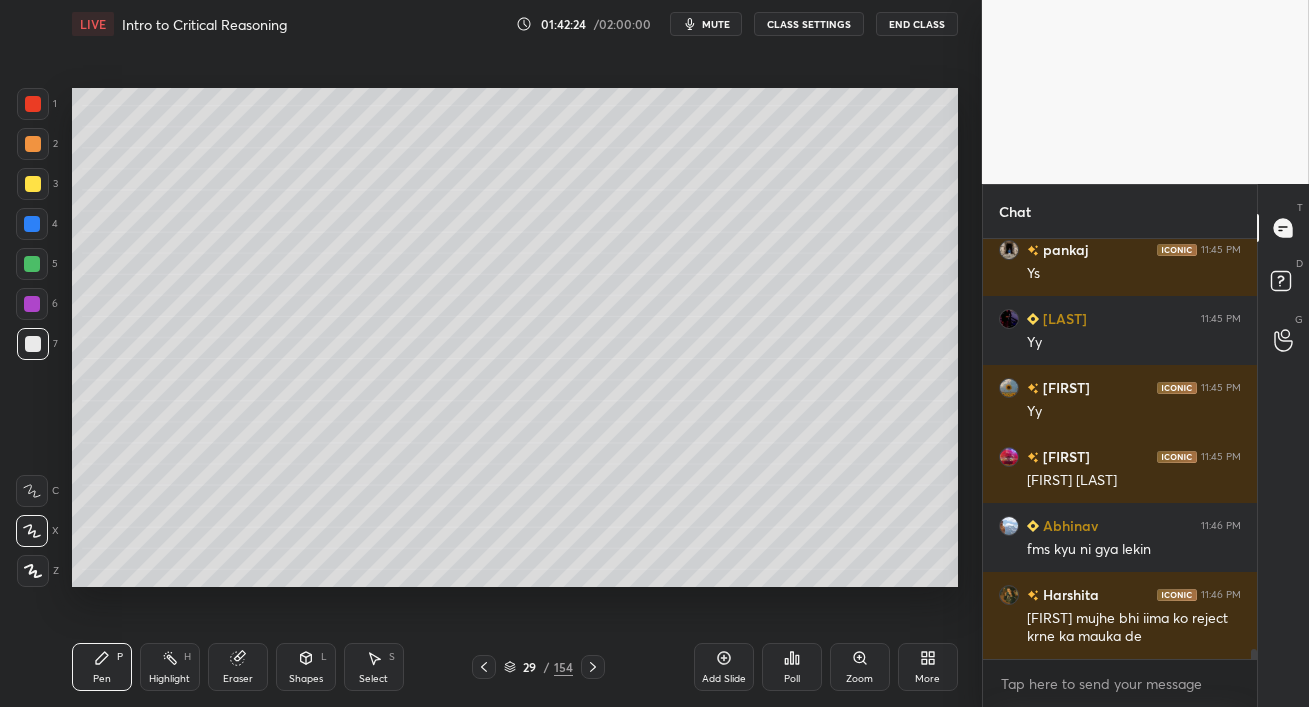 scroll, scrollTop: 18166, scrollLeft: 0, axis: vertical 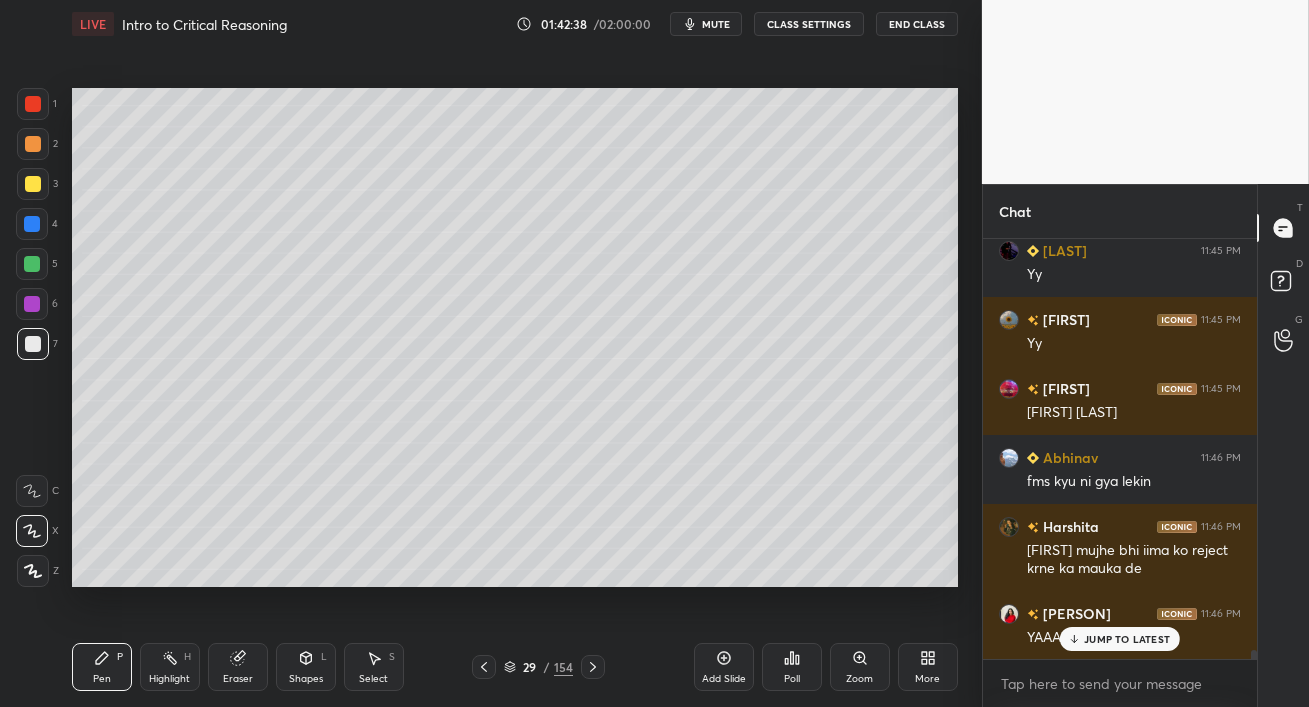 click on "JUMP TO LATEST" at bounding box center (1127, 639) 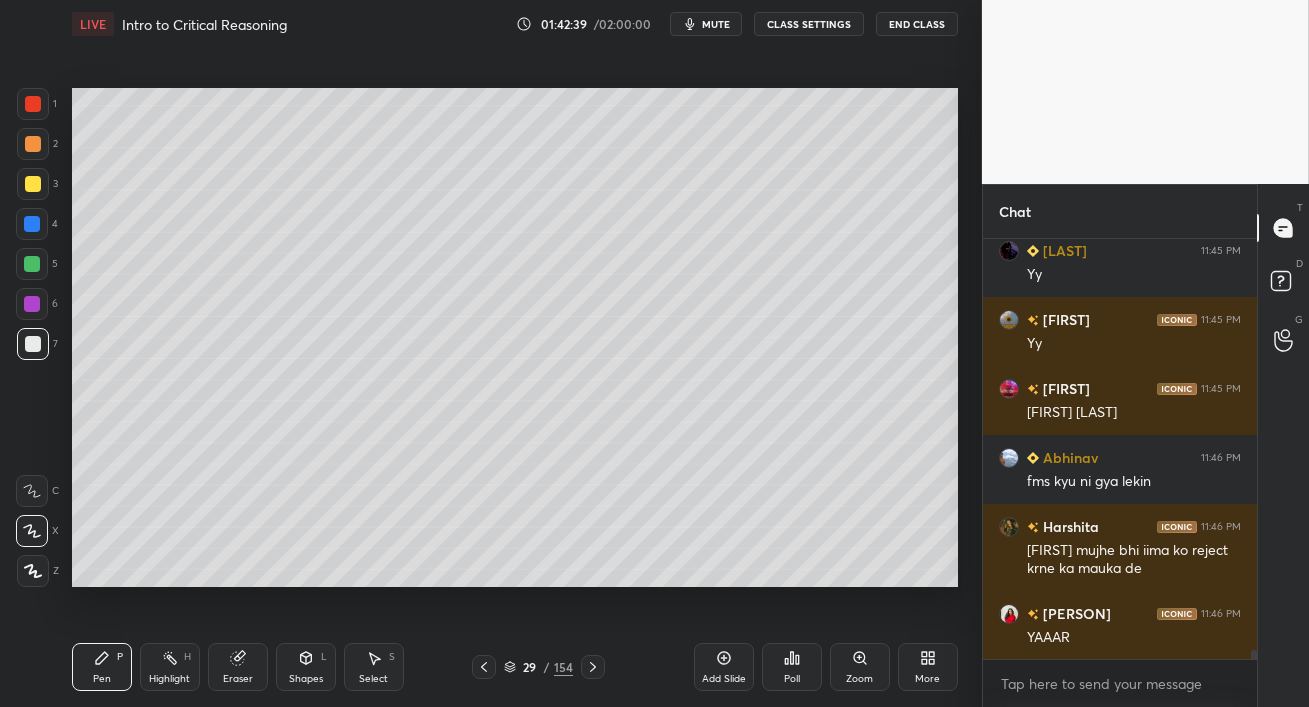 scroll, scrollTop: 18235, scrollLeft: 0, axis: vertical 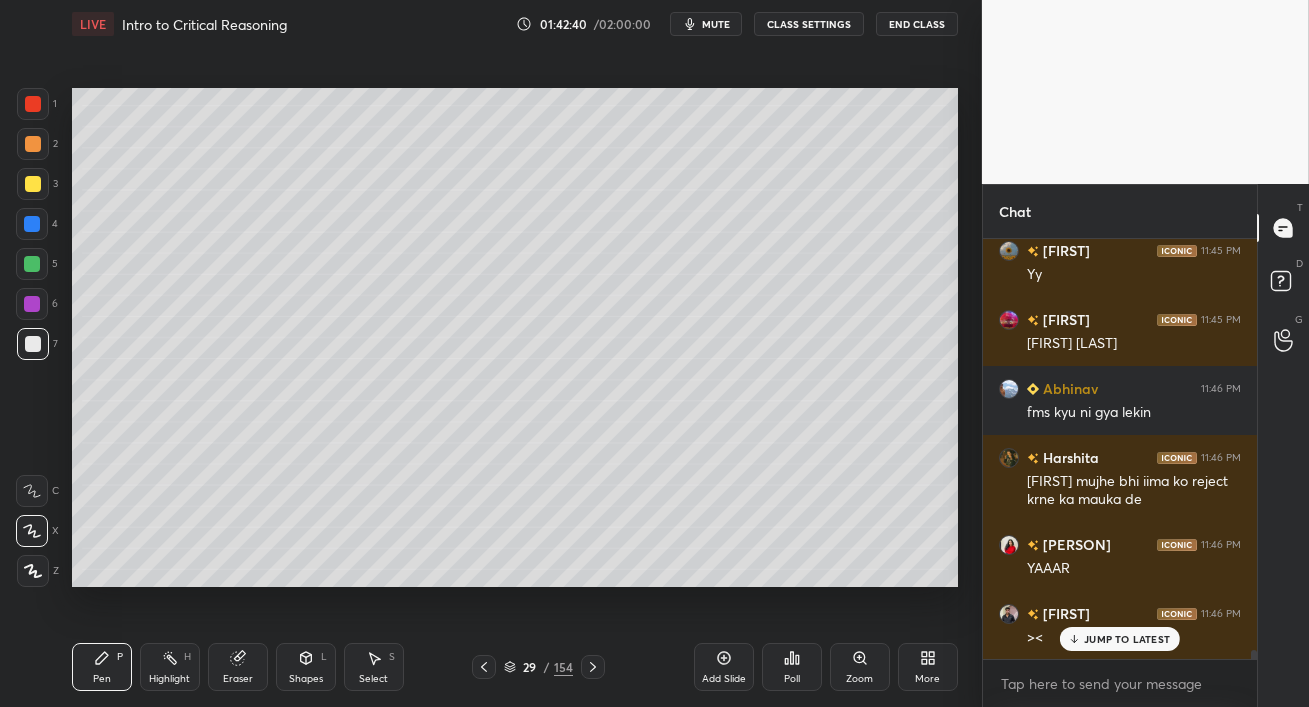 click on "JUMP TO LATEST" at bounding box center (1127, 639) 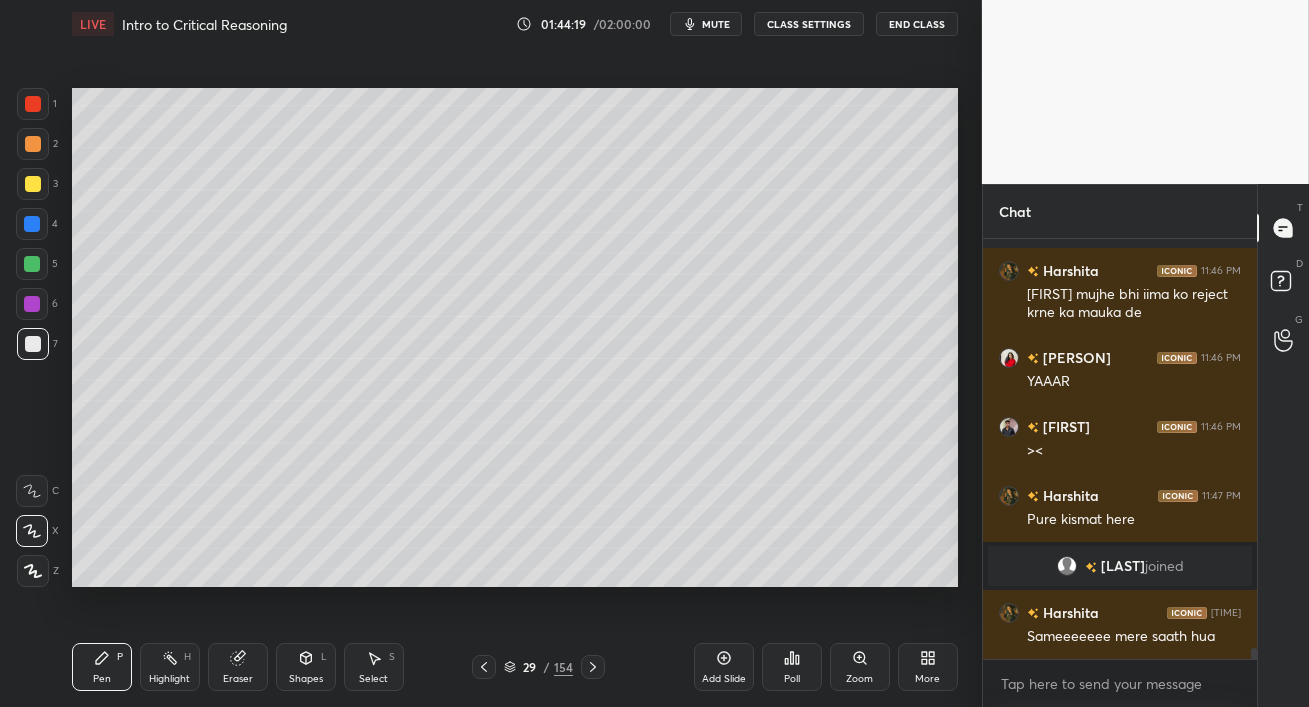 scroll, scrollTop: 15656, scrollLeft: 0, axis: vertical 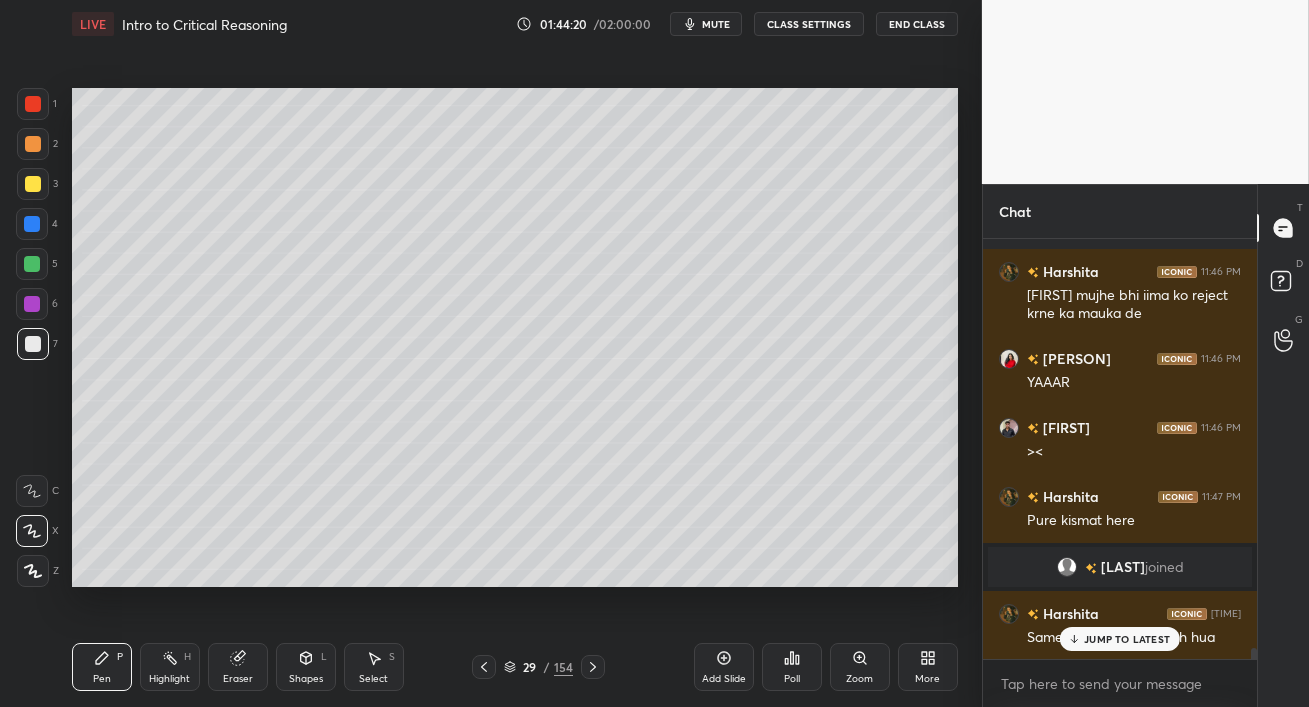 click on "JUMP TO LATEST" at bounding box center [1120, 639] 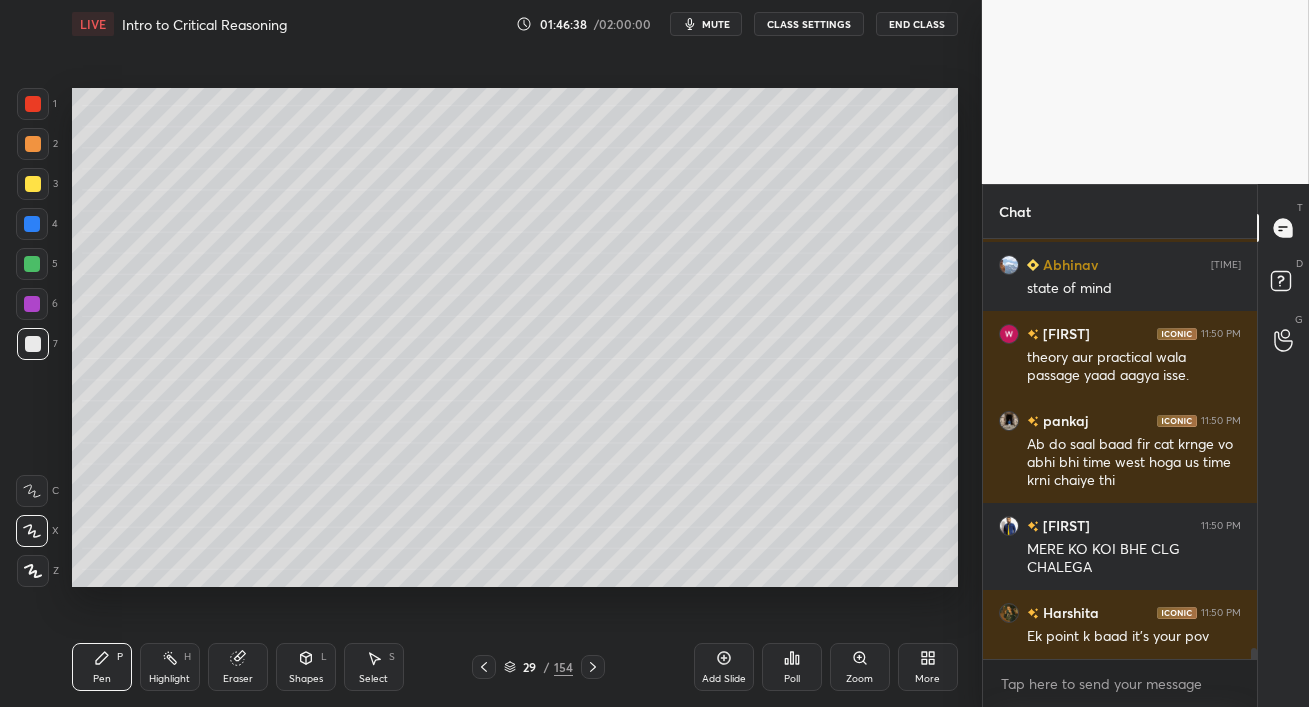 scroll, scrollTop: 16231, scrollLeft: 0, axis: vertical 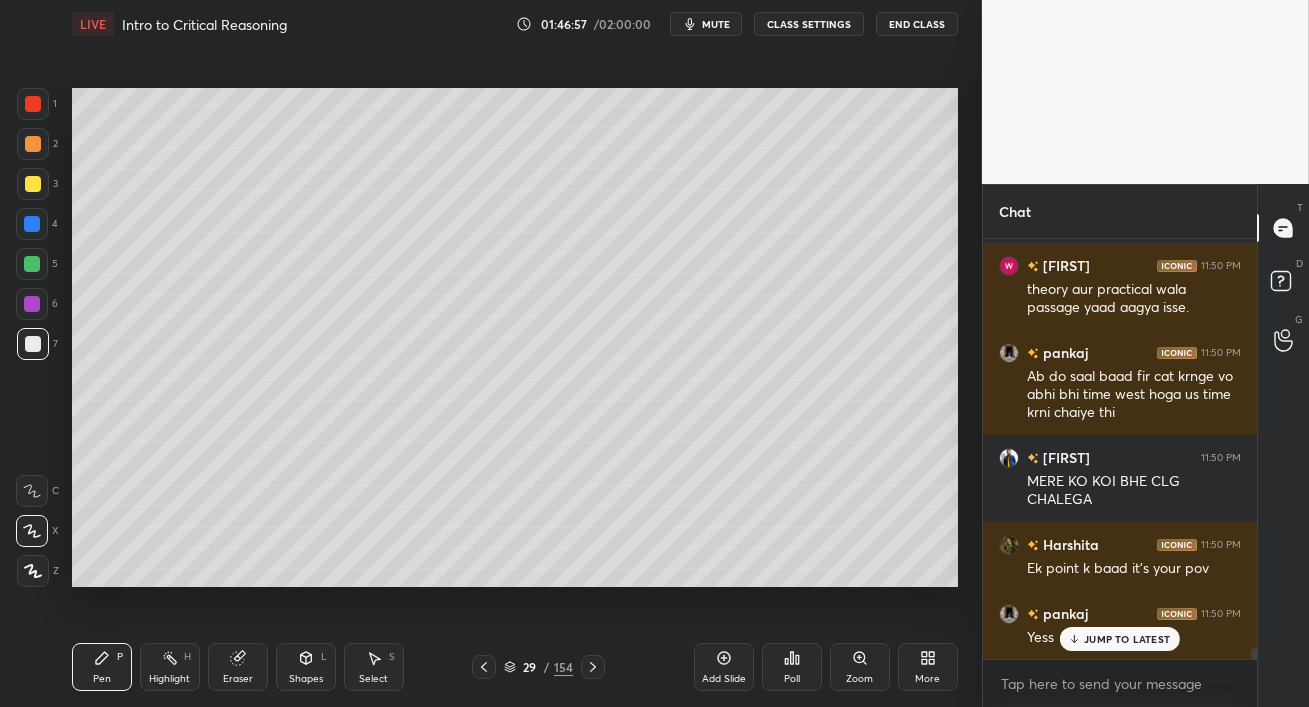 click on "JUMP TO LATEST" at bounding box center [1127, 639] 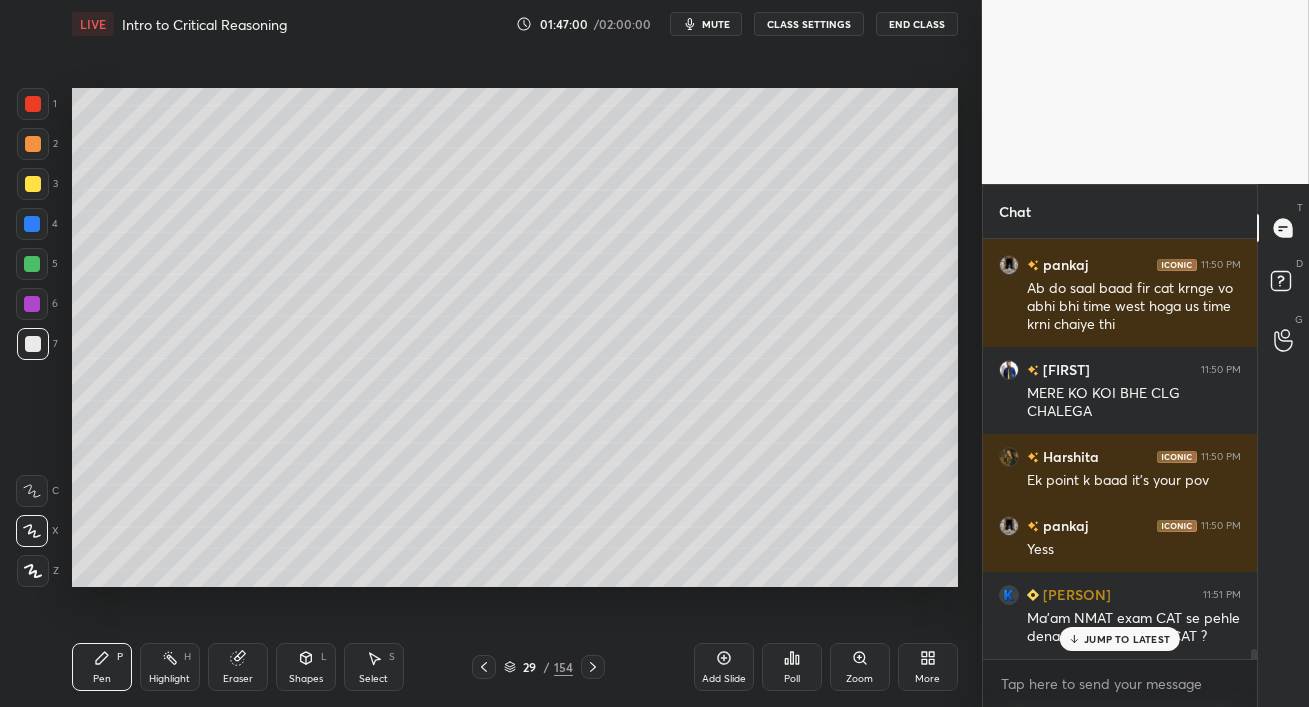 scroll, scrollTop: 16405, scrollLeft: 0, axis: vertical 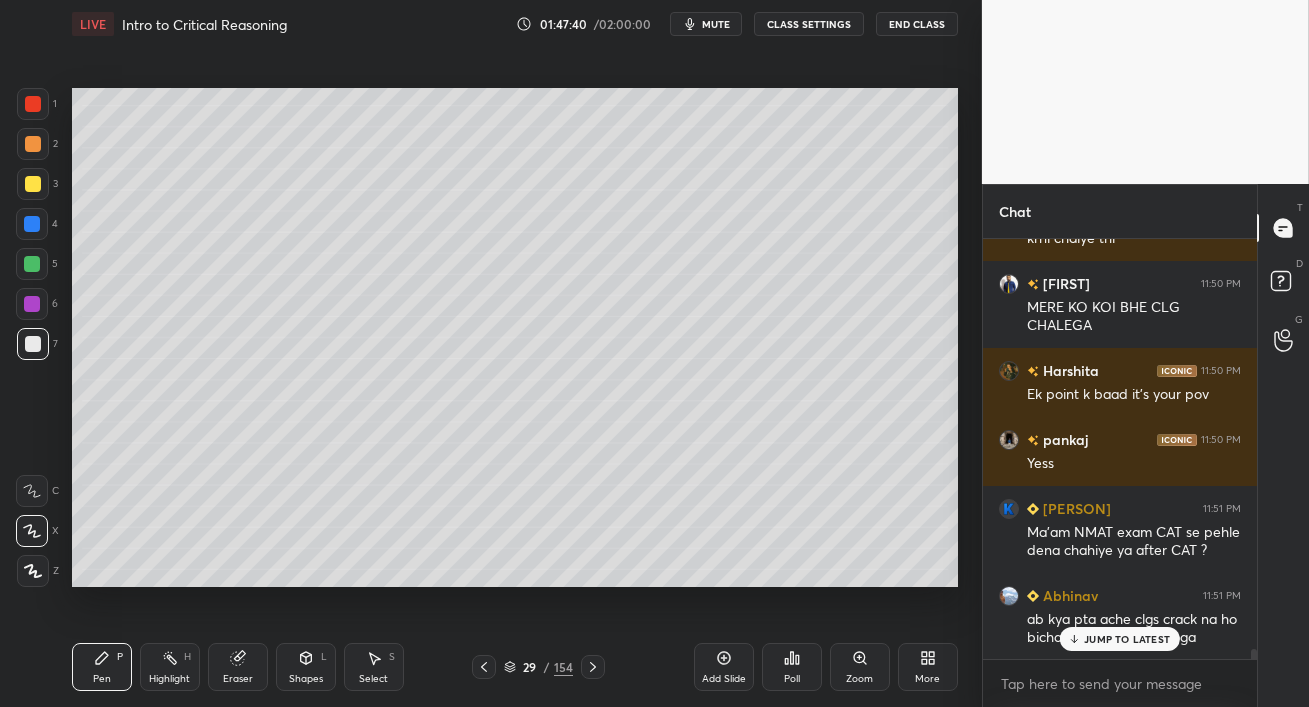 click on "JUMP TO LATEST" at bounding box center [1127, 639] 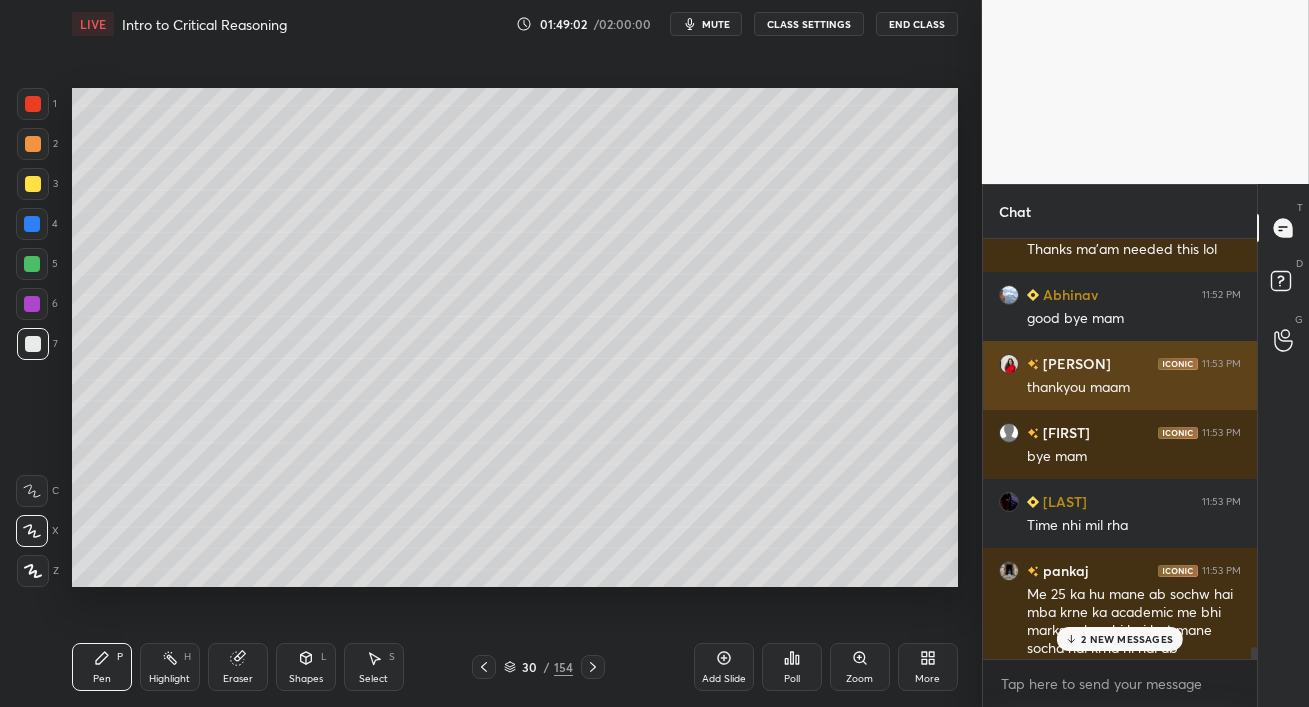 scroll, scrollTop: 16844, scrollLeft: 0, axis: vertical 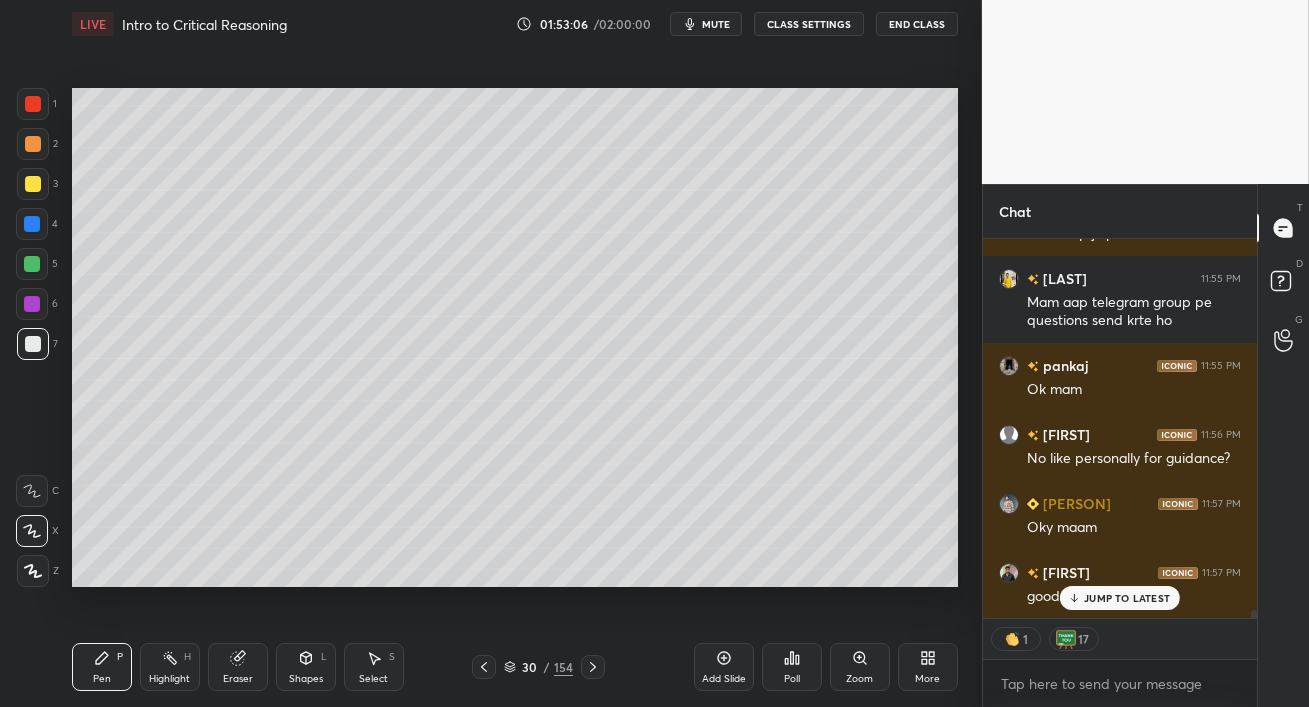 click on "JUMP TO LATEST" at bounding box center (1120, 598) 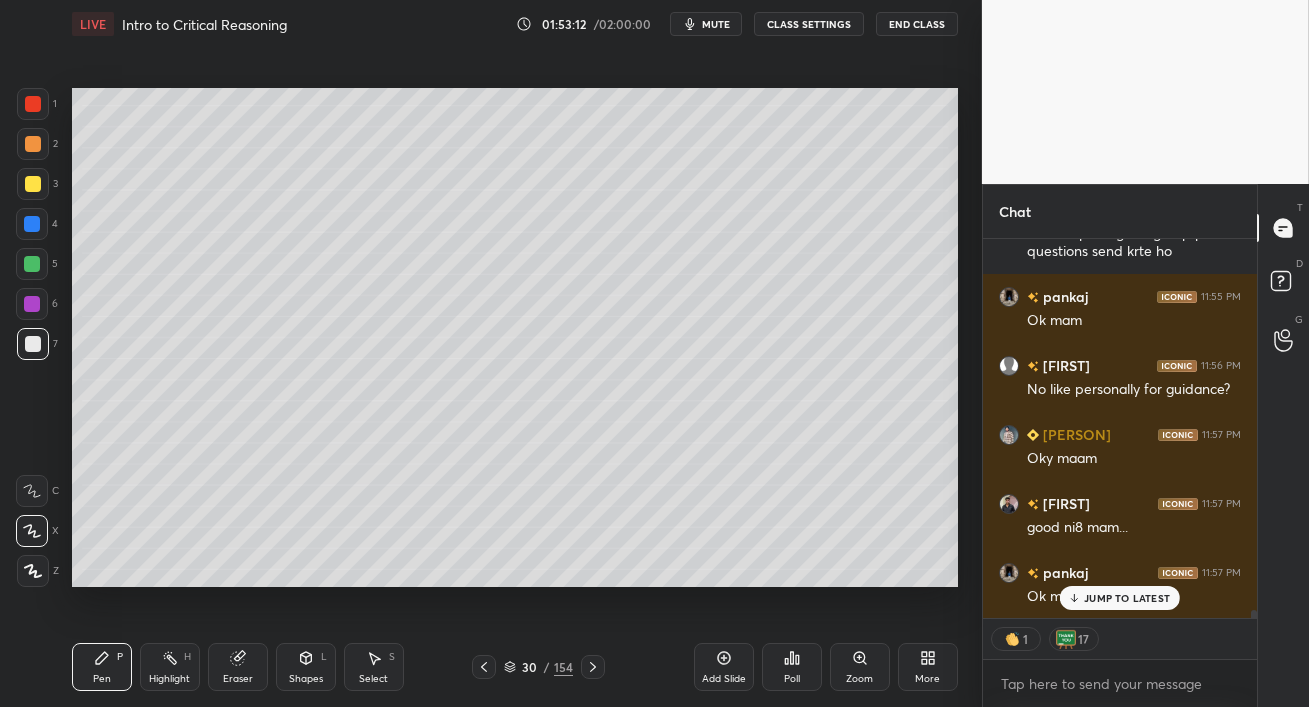 scroll, scrollTop: 18415, scrollLeft: 0, axis: vertical 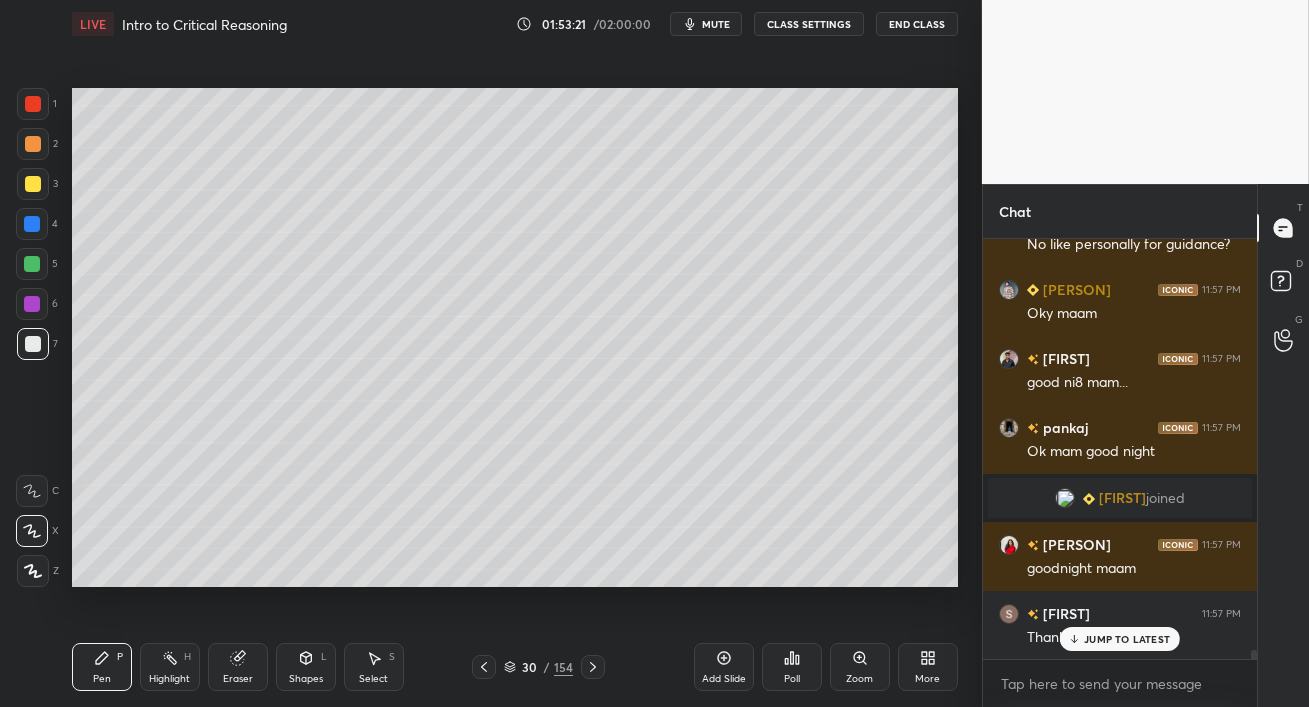click on "End Class" at bounding box center (917, 24) 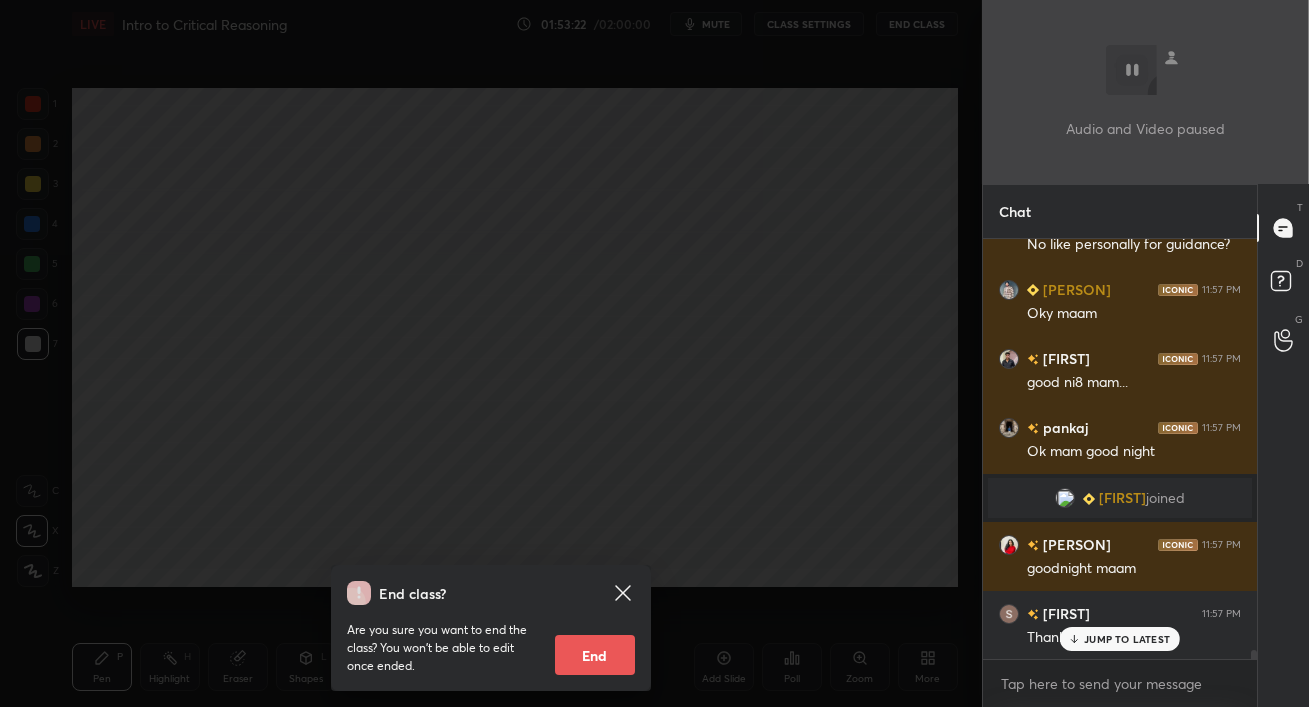 click on "End" at bounding box center [595, 655] 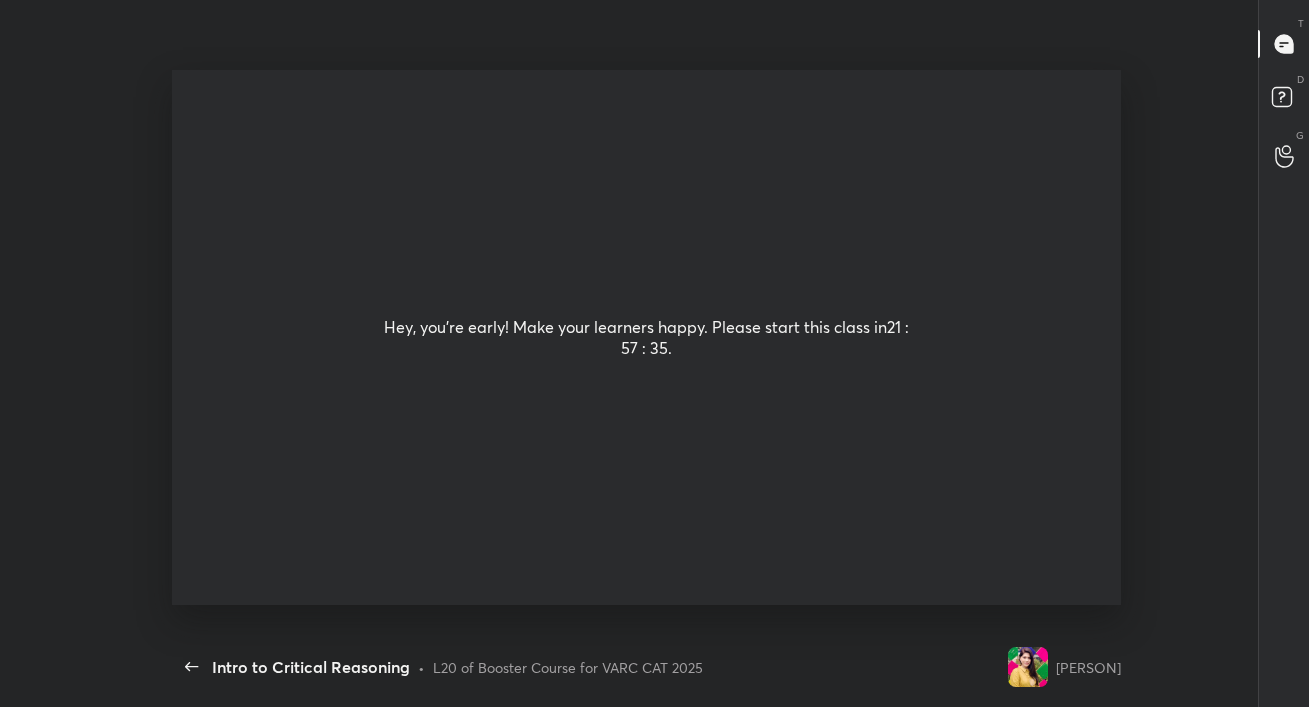 type on "x" 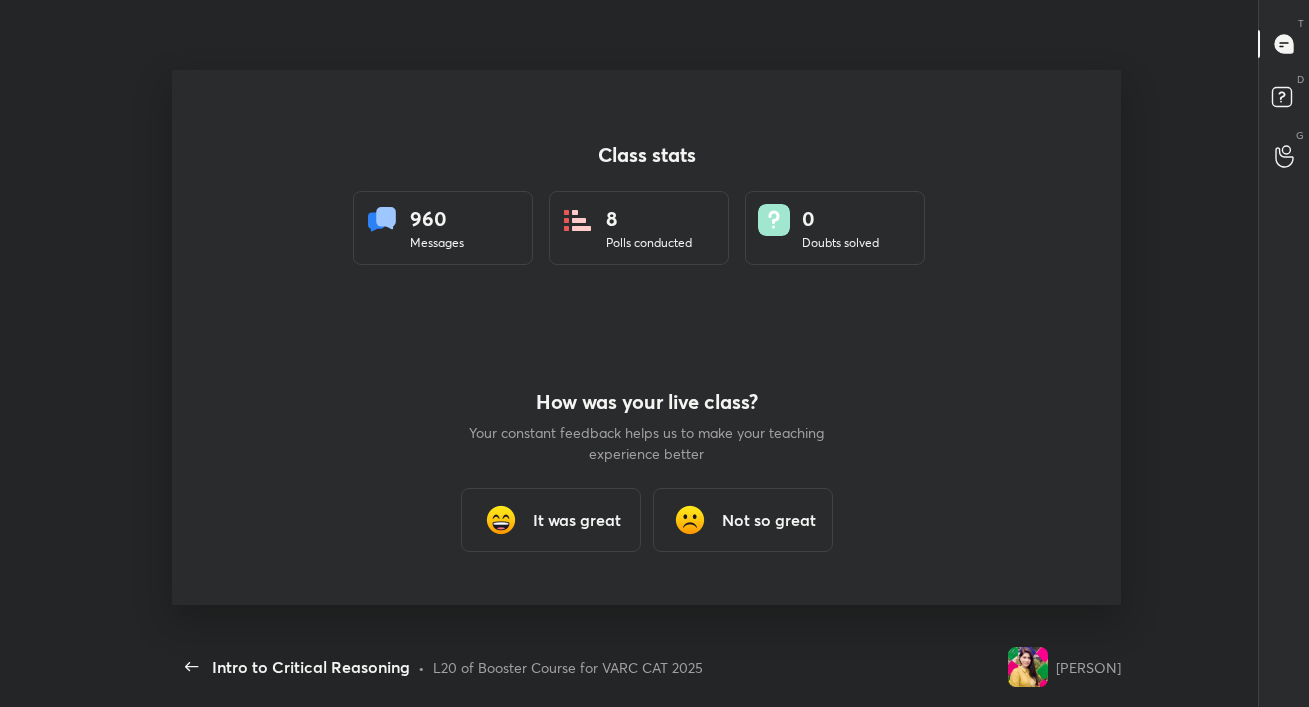 scroll, scrollTop: 99420, scrollLeft: 98706, axis: both 